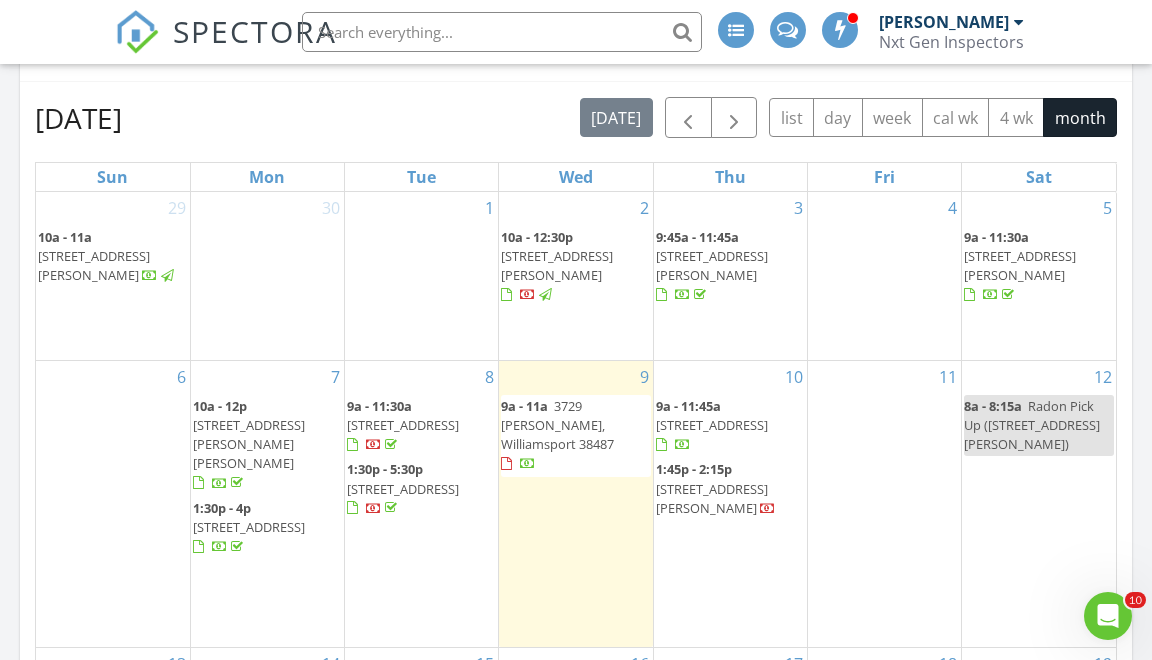 scroll, scrollTop: 880, scrollLeft: 0, axis: vertical 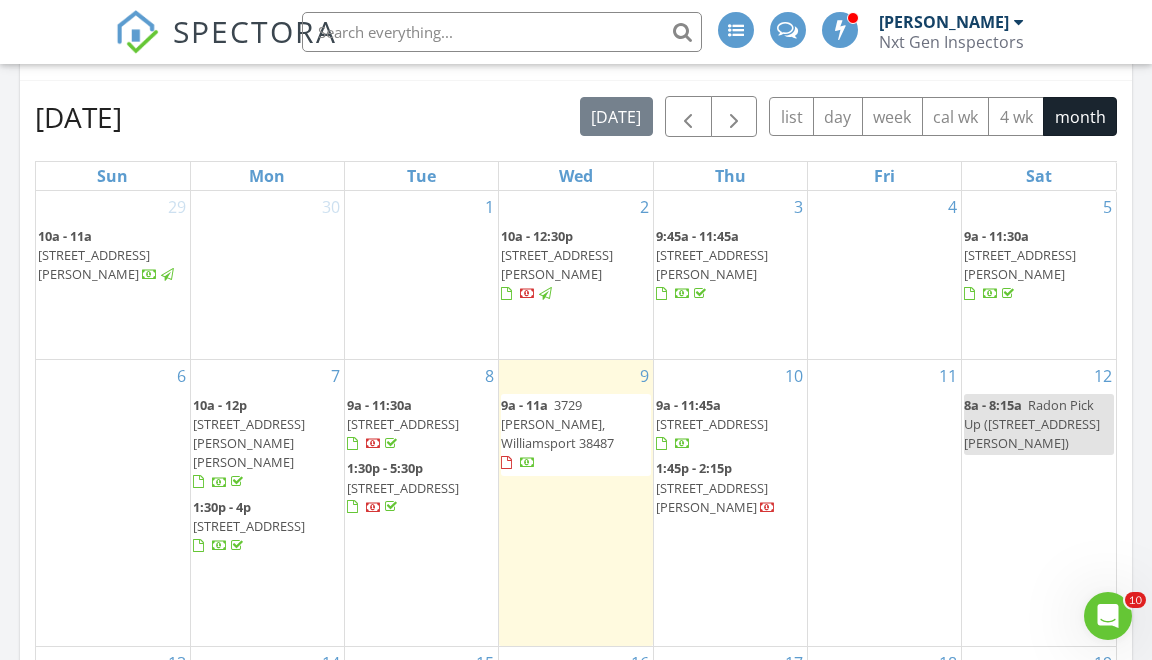 click on "359 Astor Way, Franklin 37064" at bounding box center (712, 424) 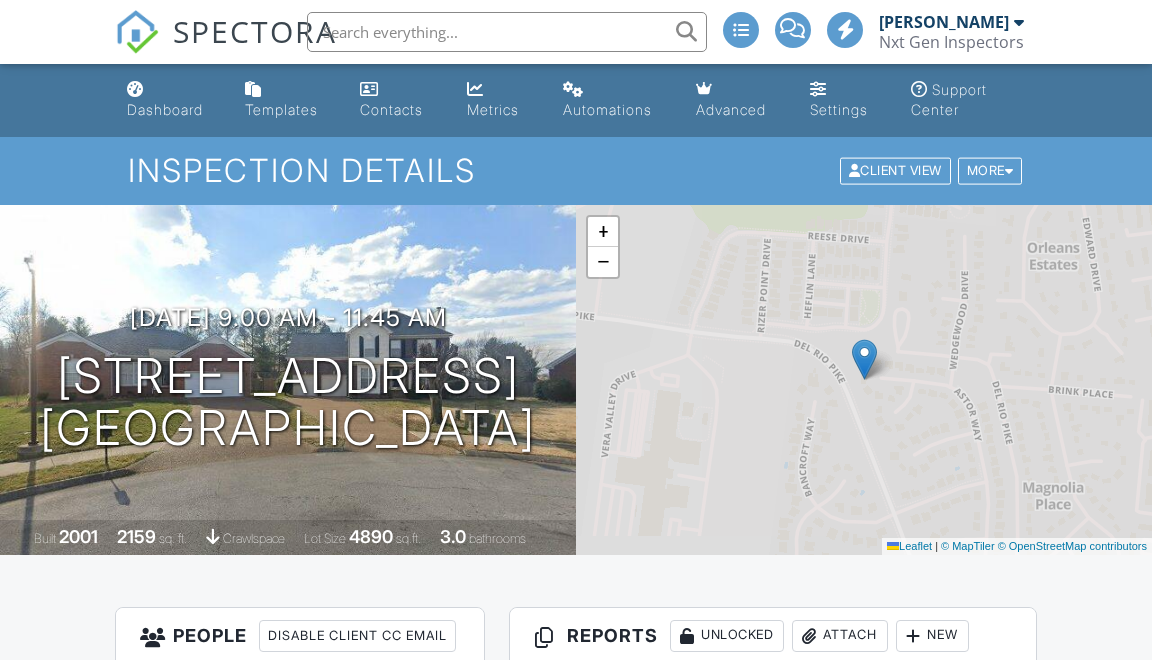 scroll, scrollTop: 84, scrollLeft: 0, axis: vertical 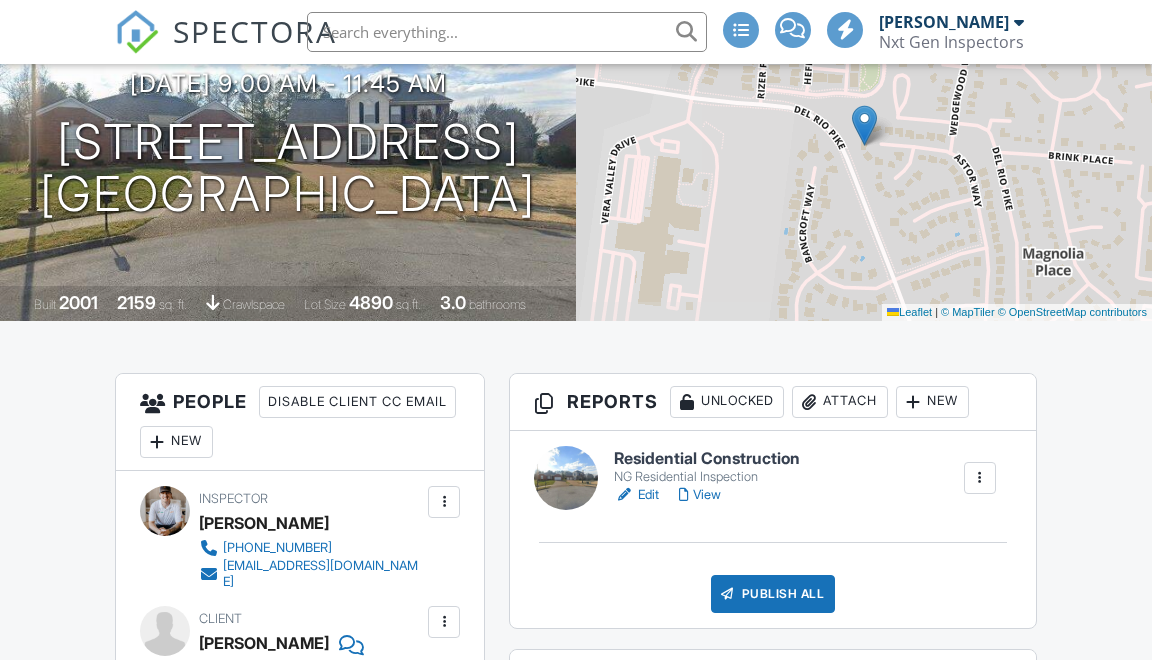 click on "View" at bounding box center (700, 495) 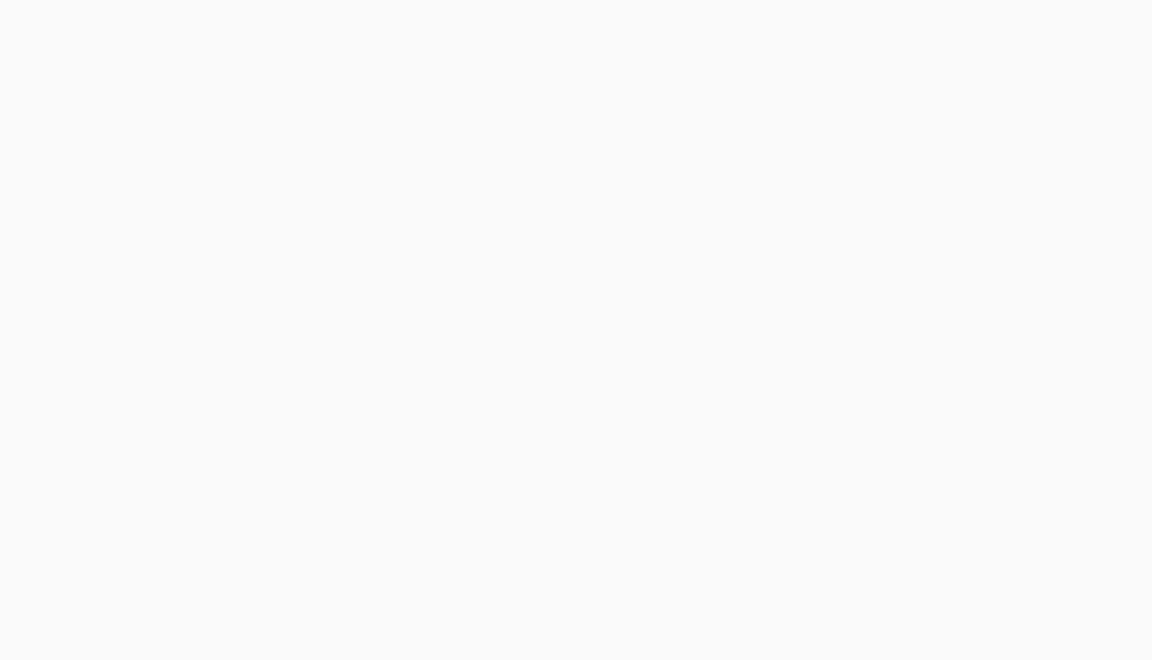 scroll, scrollTop: 0, scrollLeft: 0, axis: both 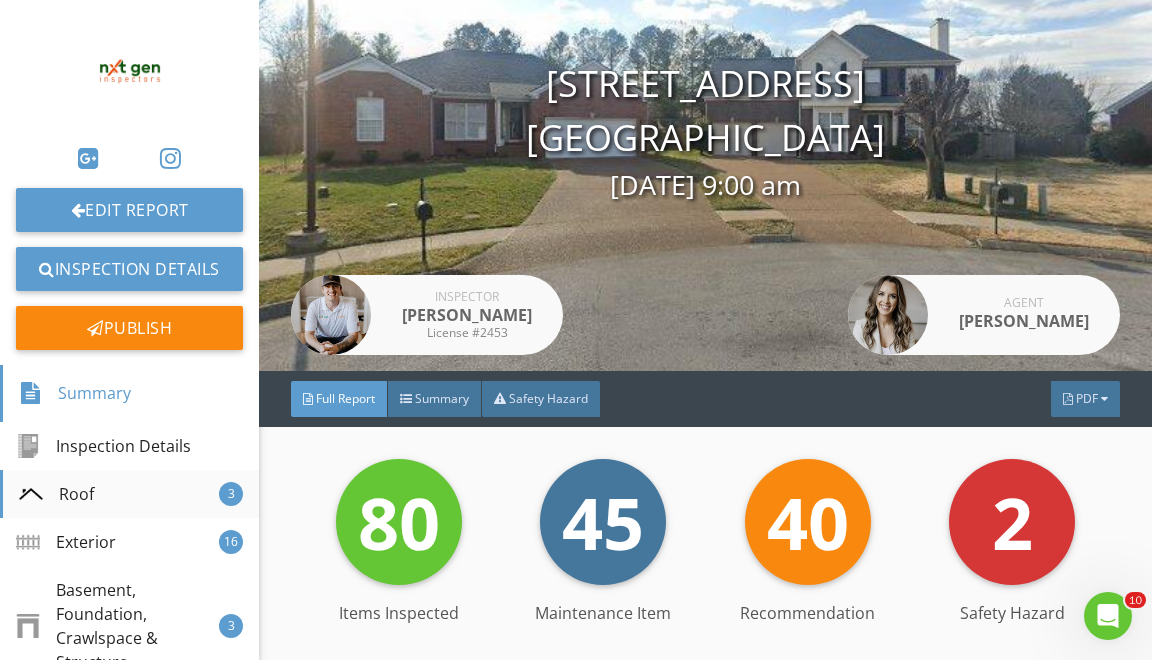 click on "Roof
3" at bounding box center (129, 494) 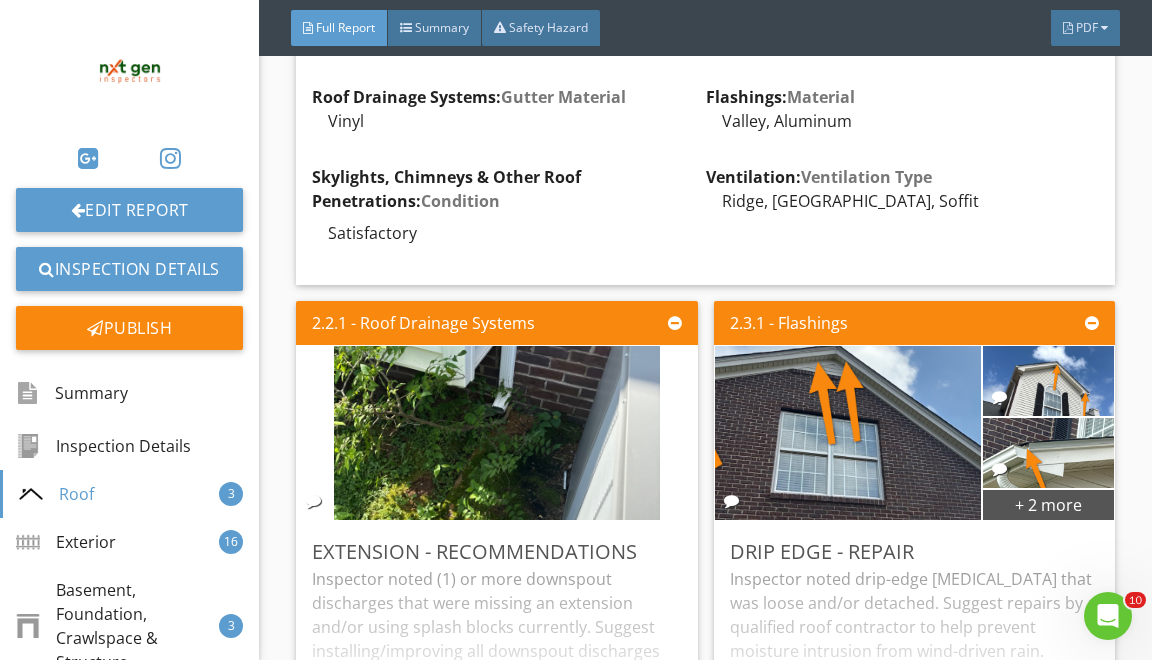 scroll, scrollTop: 1828, scrollLeft: 0, axis: vertical 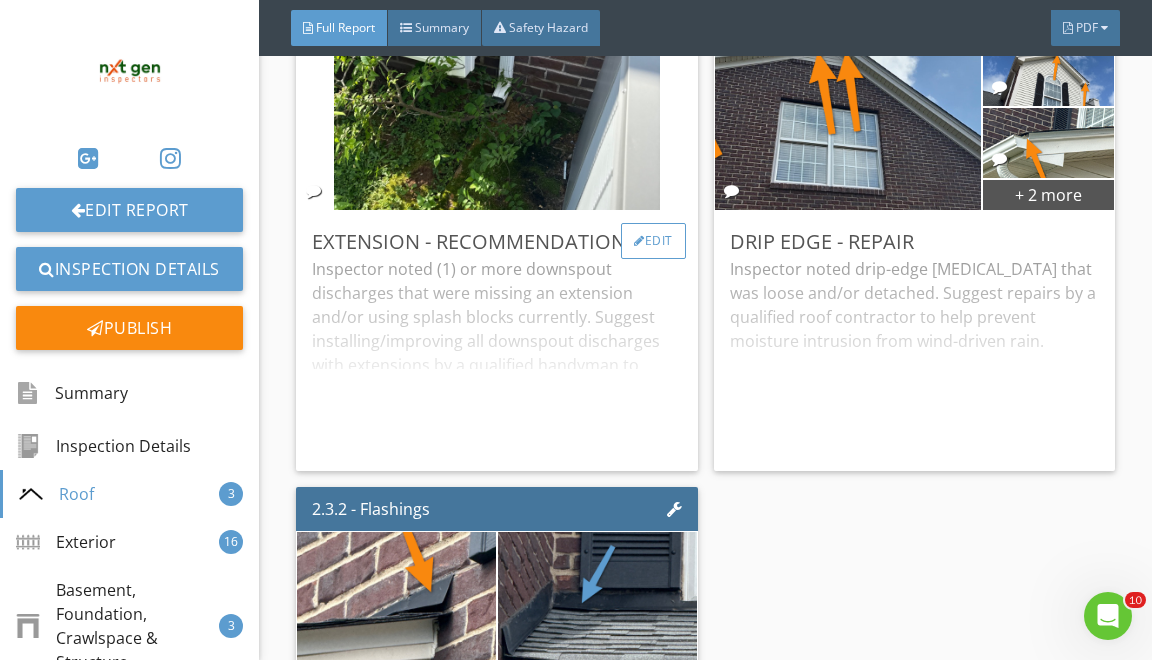 click on "Edit" at bounding box center (653, 241) 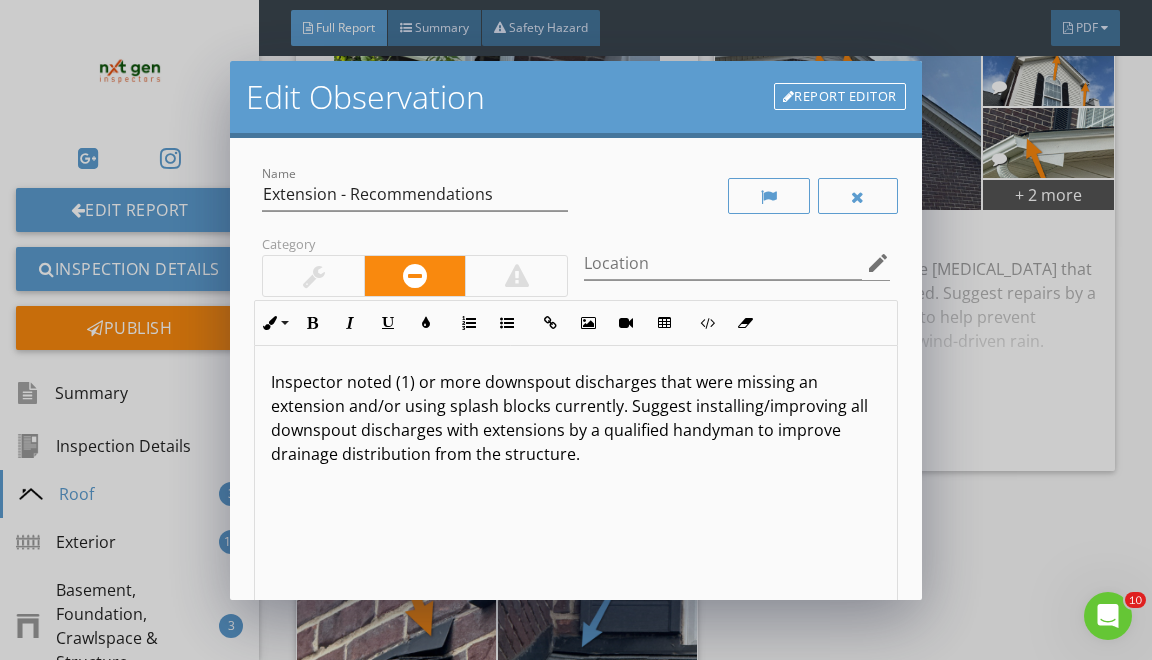 drag, startPoint x: 751, startPoint y: 432, endPoint x: 752, endPoint y: 594, distance: 162.00308 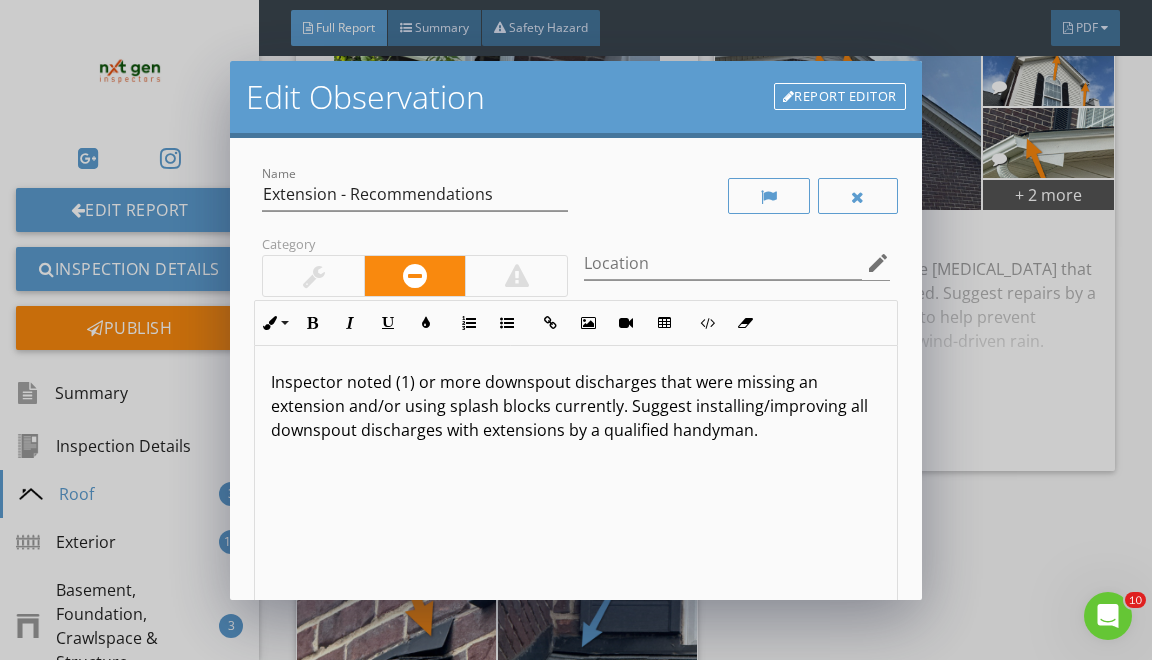 type 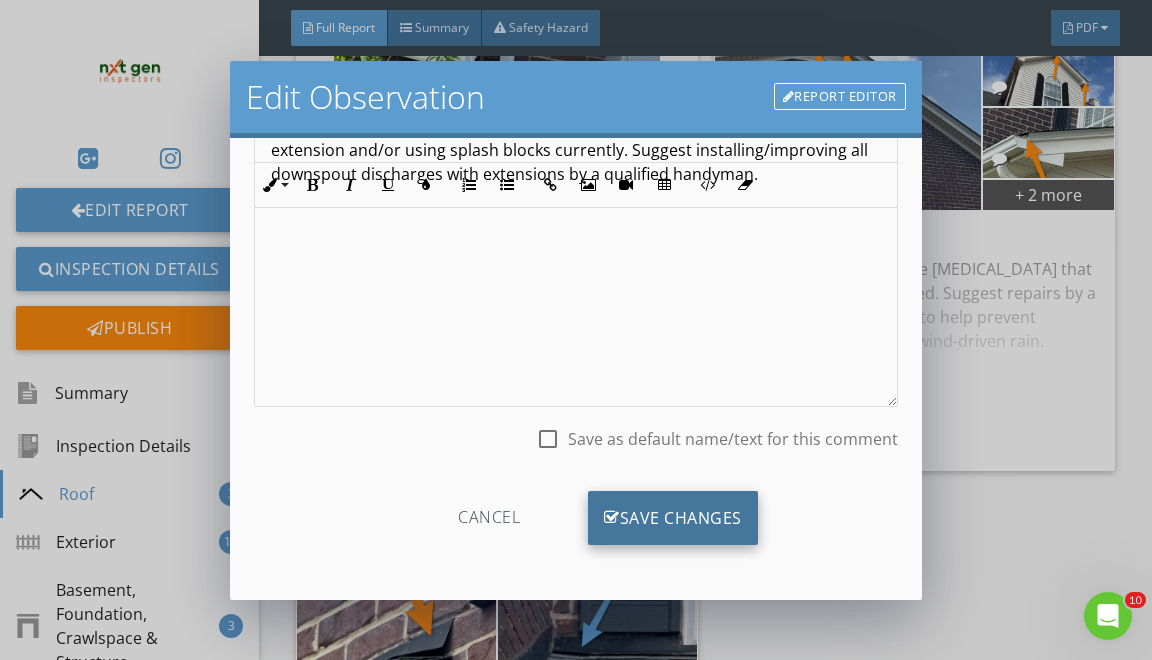 click on "Save Changes" at bounding box center [673, 518] 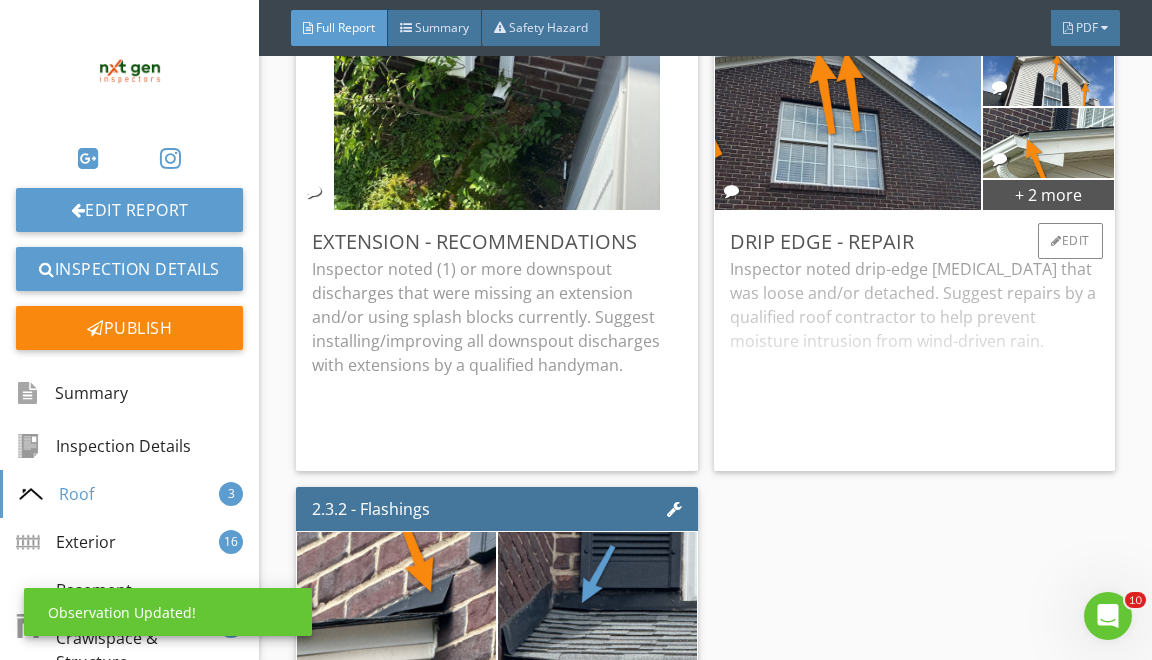 scroll, scrollTop: 0, scrollLeft: 0, axis: both 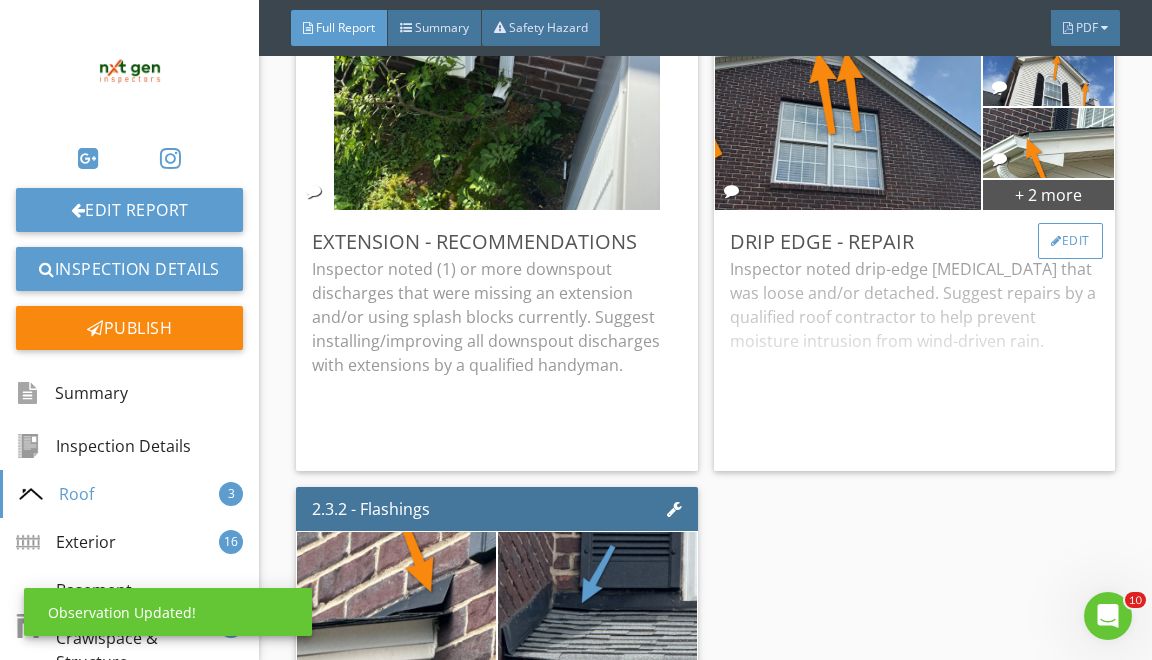 click on "Edit" at bounding box center [1070, 241] 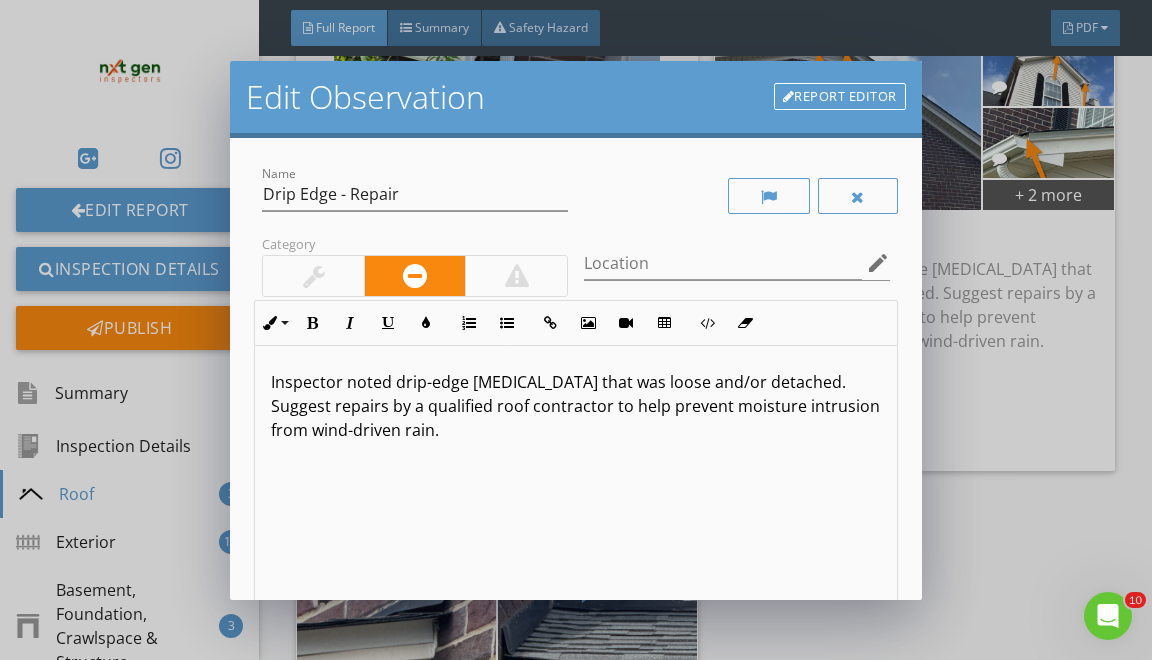 click on "Inspector noted drip-edge flashing that was loose and/or detached. Suggest repairs by a qualified roof contractor to help prevent moisture intrusion from wind-driven rain." at bounding box center [575, 406] 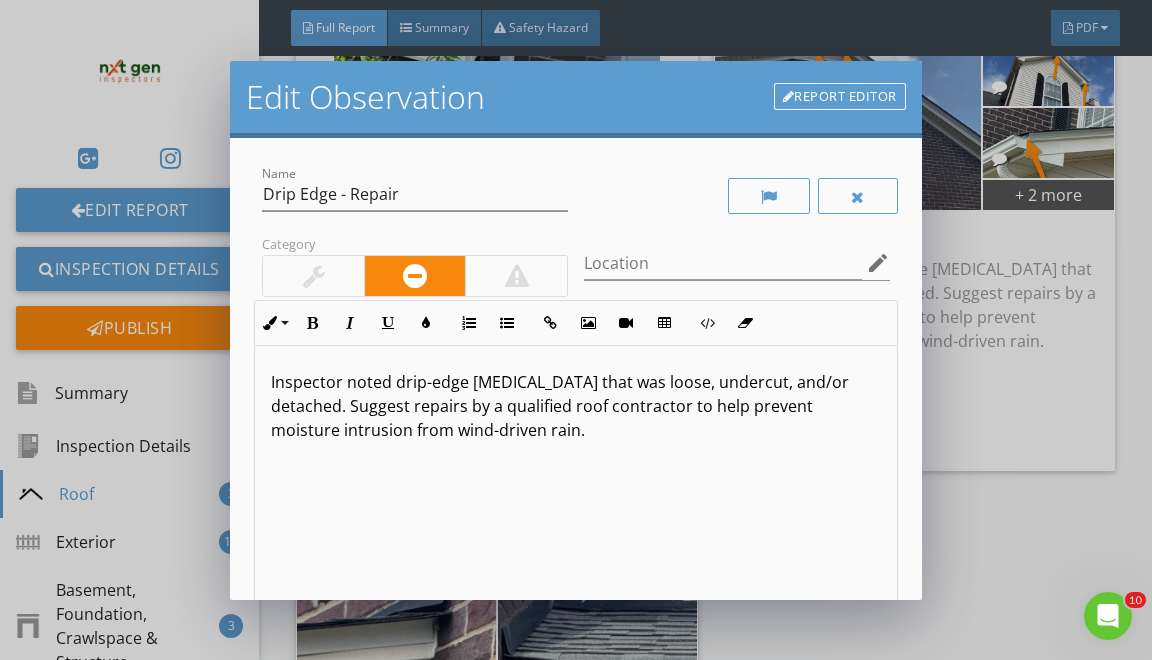 click on "Inspector noted drip-edge flashing that was loose, undercut, and/or detached. Suggest repairs by a qualified roof contractor to help prevent moisture intrusion from wind-driven rain." at bounding box center [575, 406] 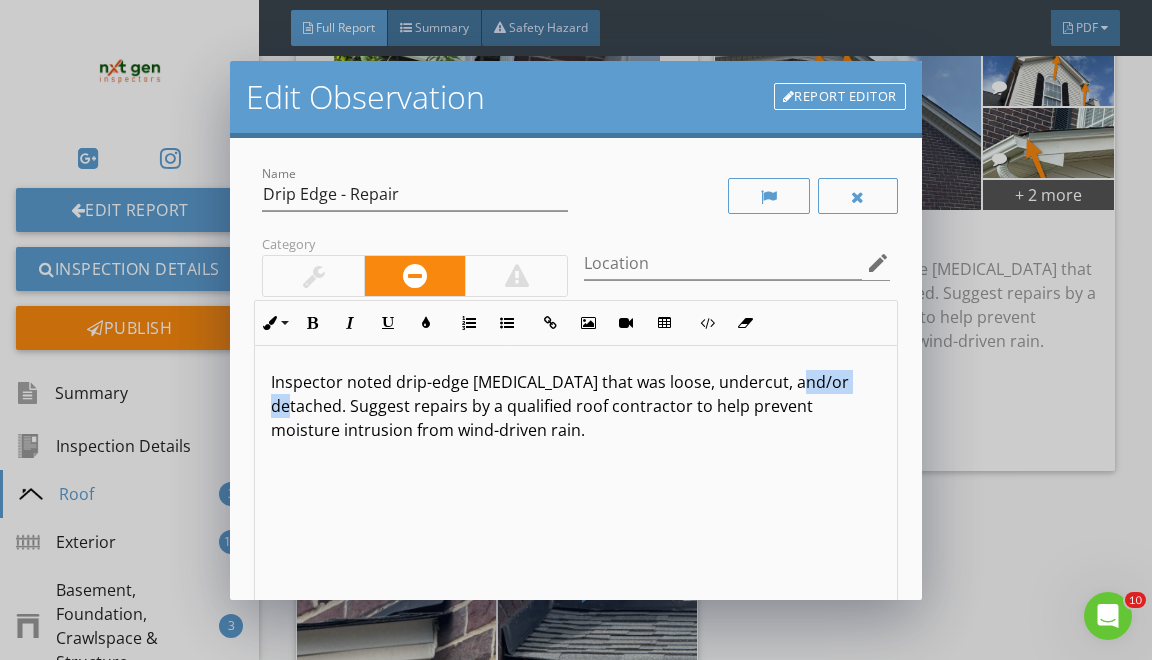 click on "Inspector noted drip-edge flashing that was loose, undercut, and/or detached. Suggest repairs by a qualified roof contractor to help prevent moisture intrusion from wind-driven rain." at bounding box center [575, 406] 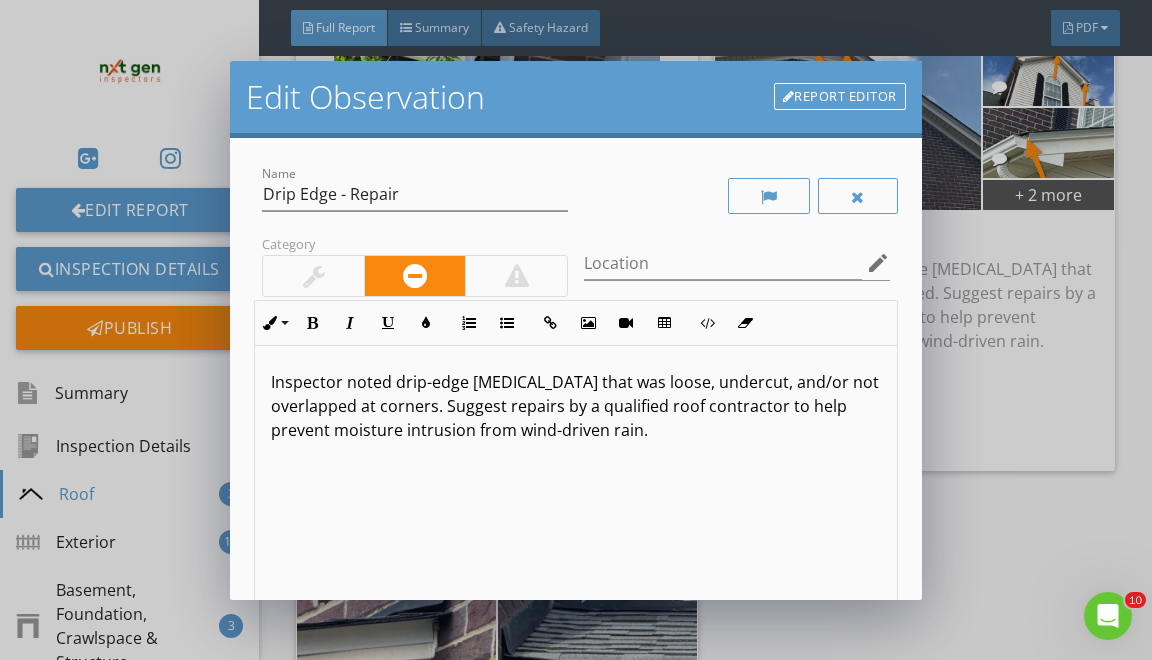 click on "Inspector noted drip-edge flashing that was loose, undercut, and/or not overlapped at corners. Suggest repairs by a qualified roof contractor to help prevent moisture intrusion from wind-driven rain." at bounding box center (575, 406) 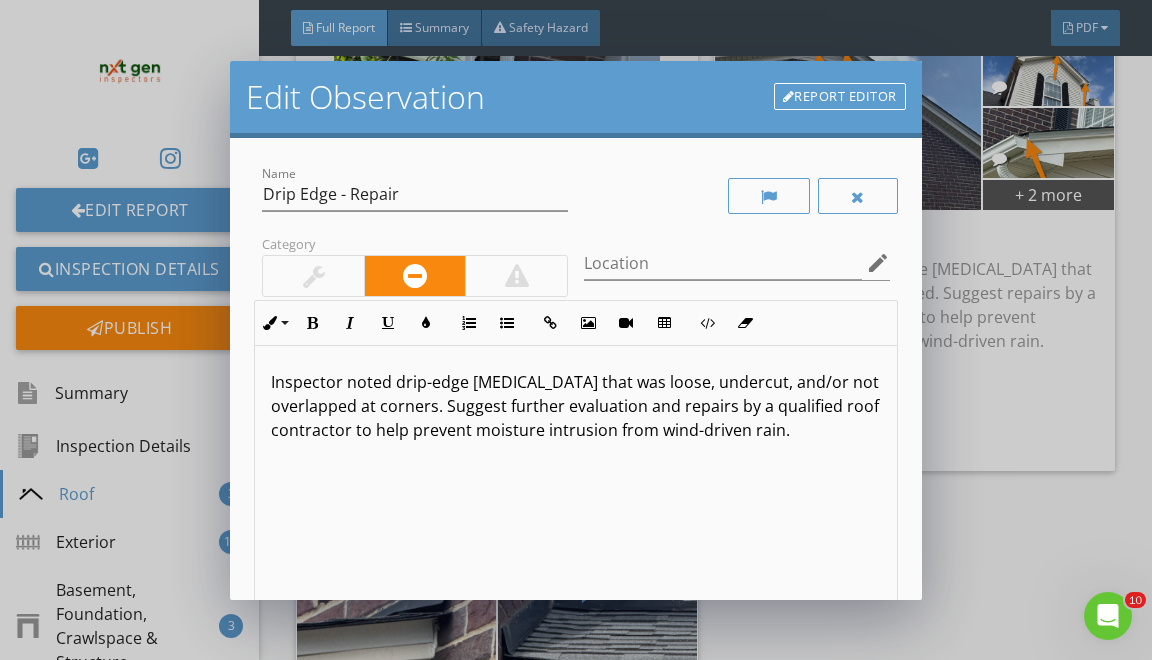 drag, startPoint x: 347, startPoint y: 435, endPoint x: 347, endPoint y: 659, distance: 224 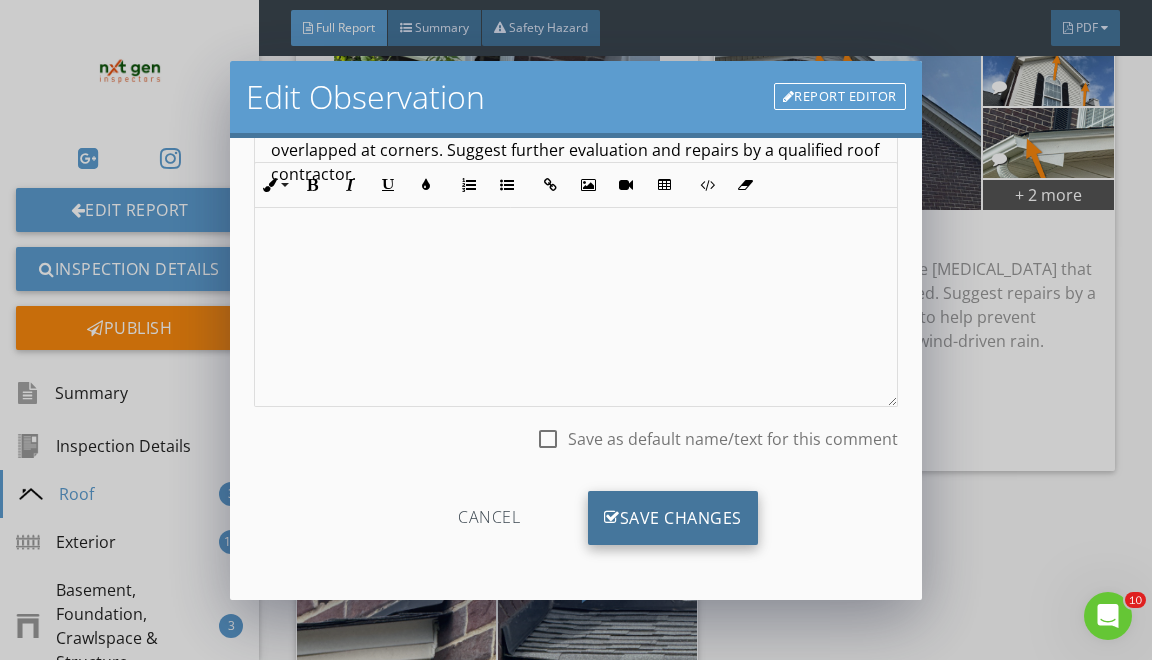click on "Save Changes" at bounding box center [673, 518] 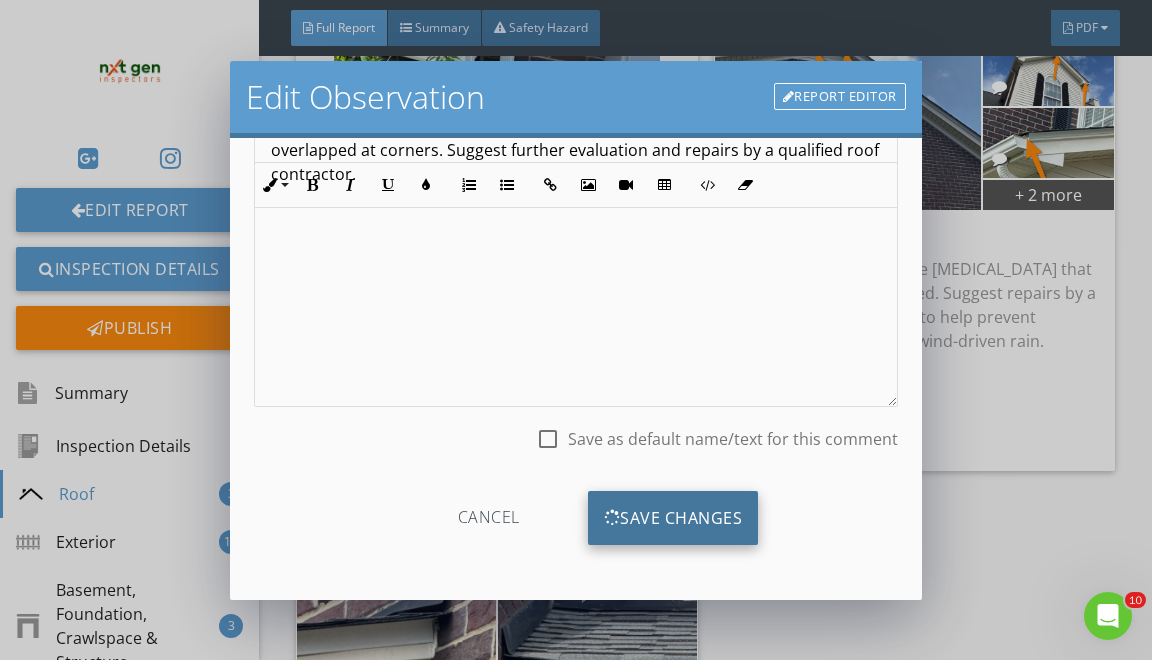 scroll, scrollTop: 19, scrollLeft: 0, axis: vertical 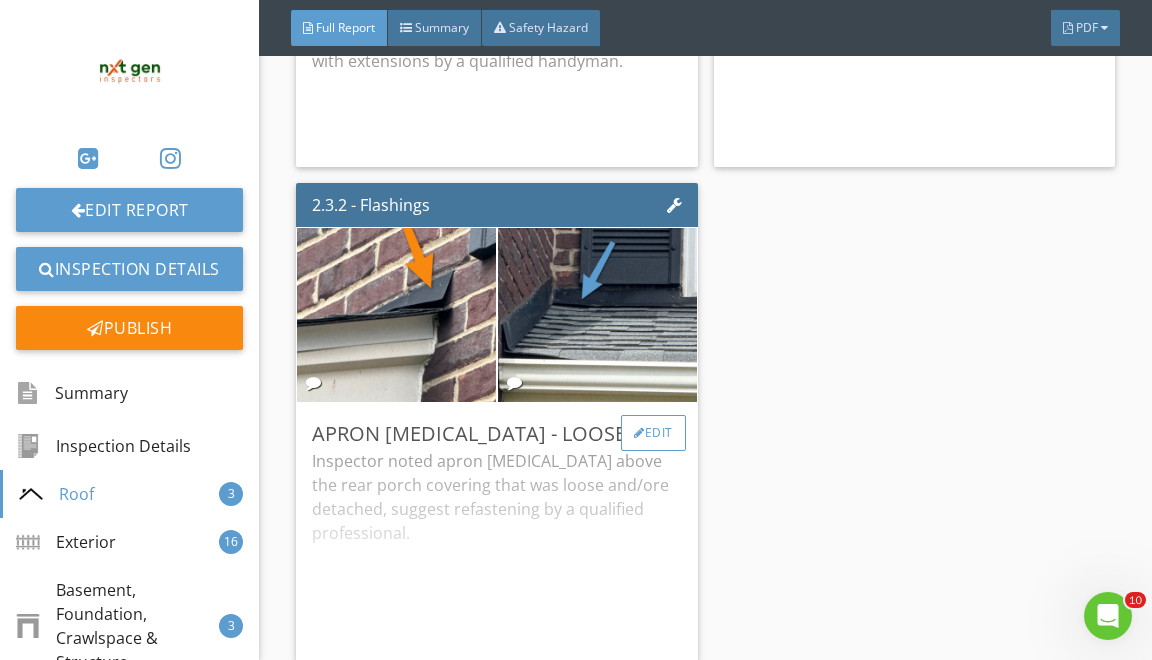 click on "Edit" at bounding box center (653, 433) 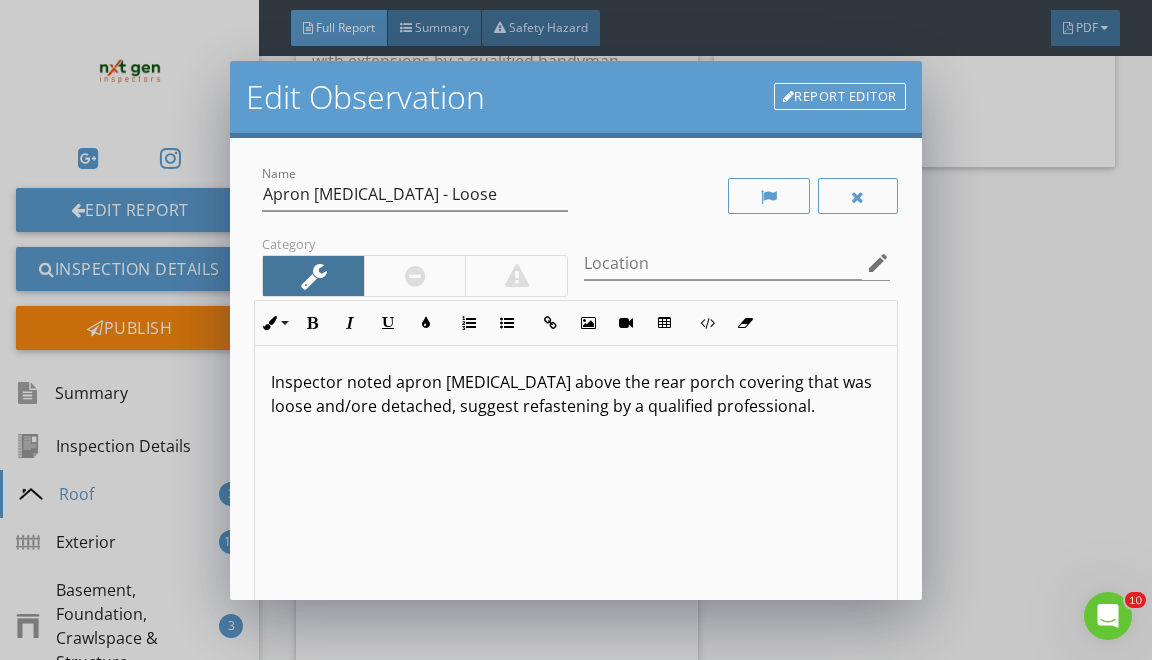 click on "Report Editor" at bounding box center [840, 97] 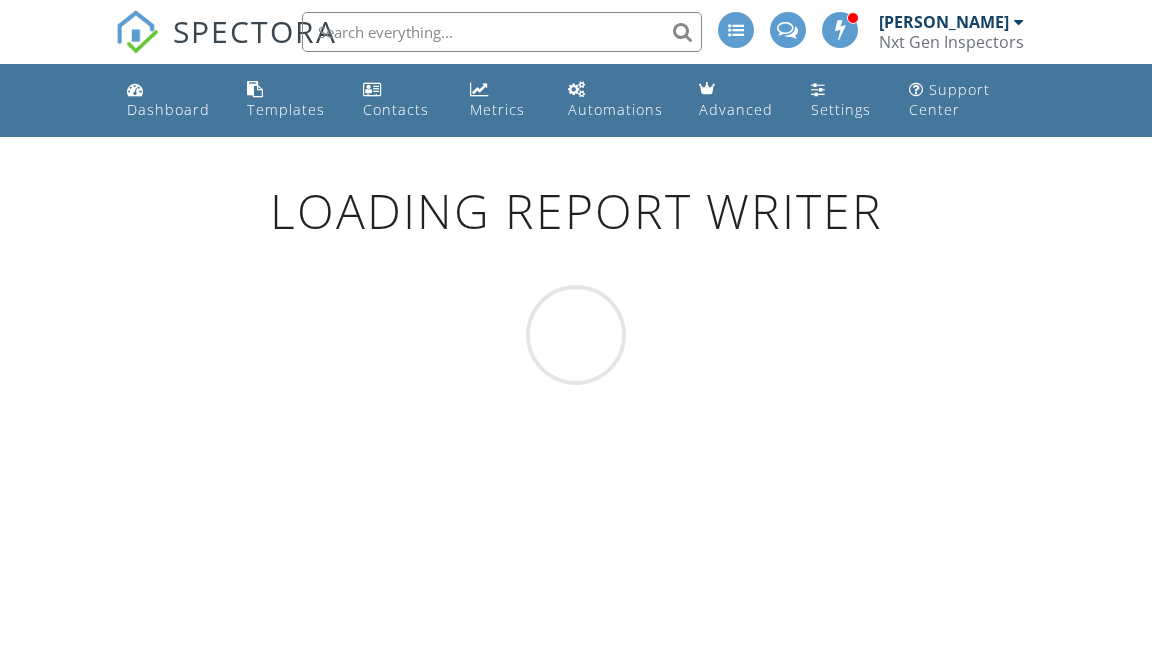 scroll, scrollTop: 0, scrollLeft: 0, axis: both 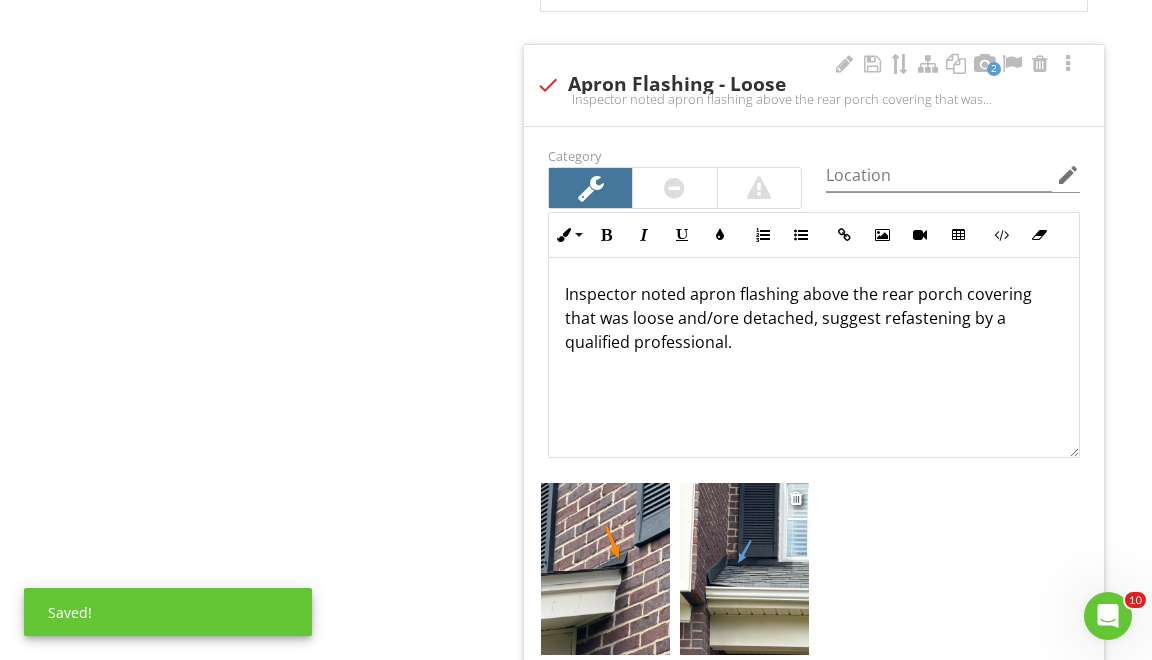 click at bounding box center (744, 569) 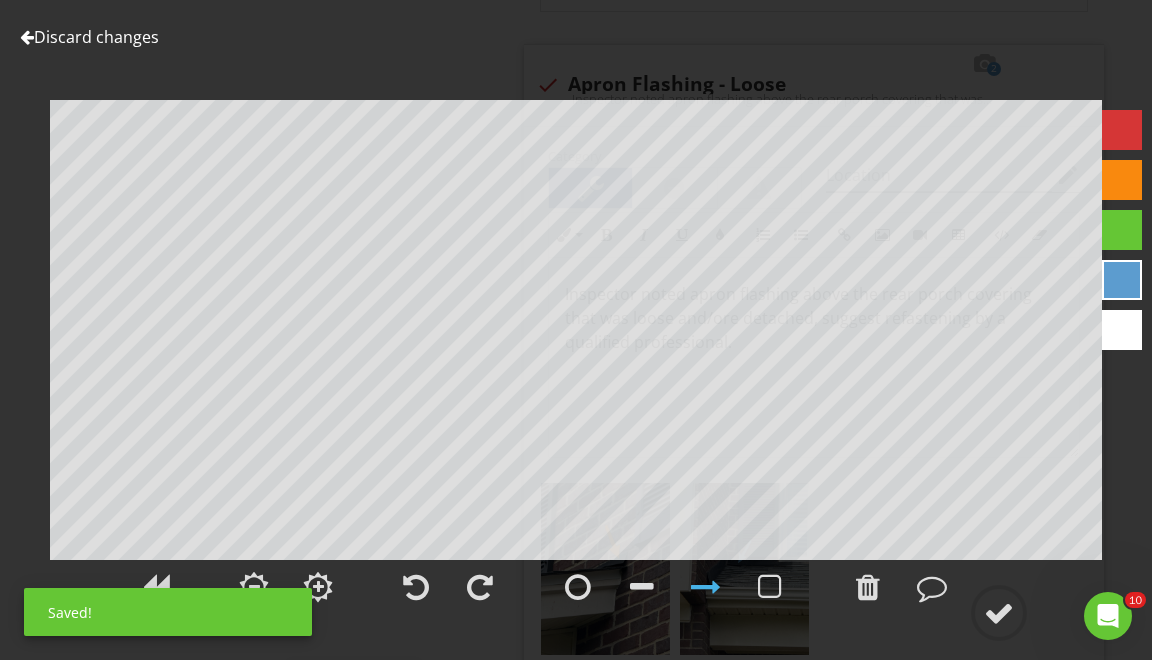 click at bounding box center [1122, 180] 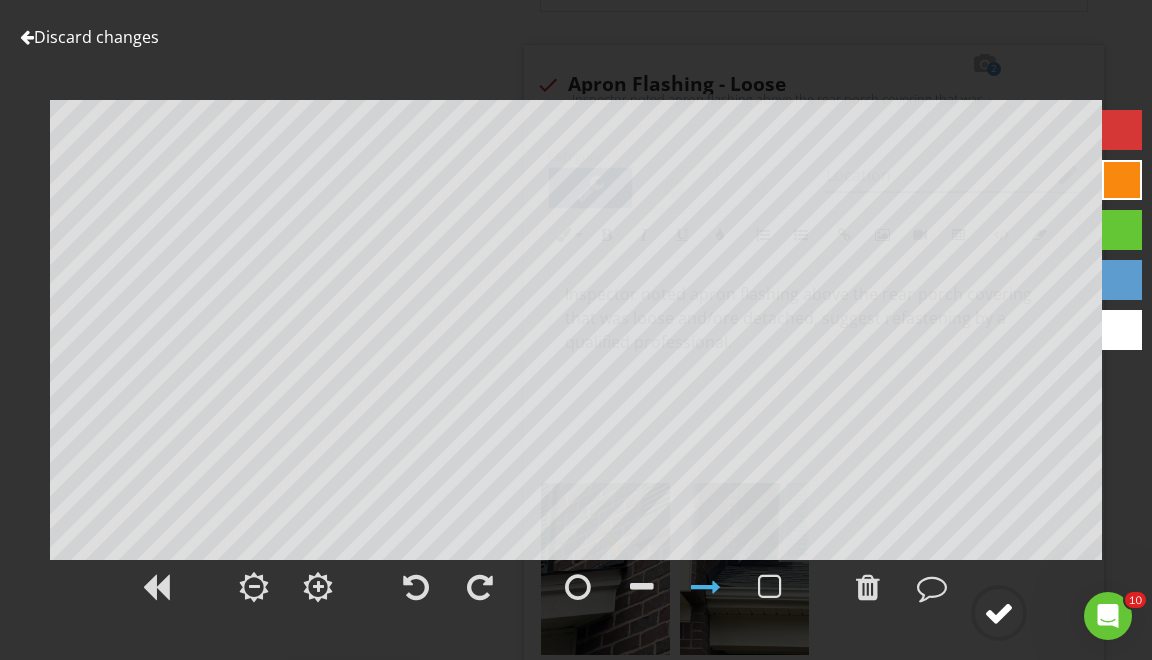 click at bounding box center (999, 613) 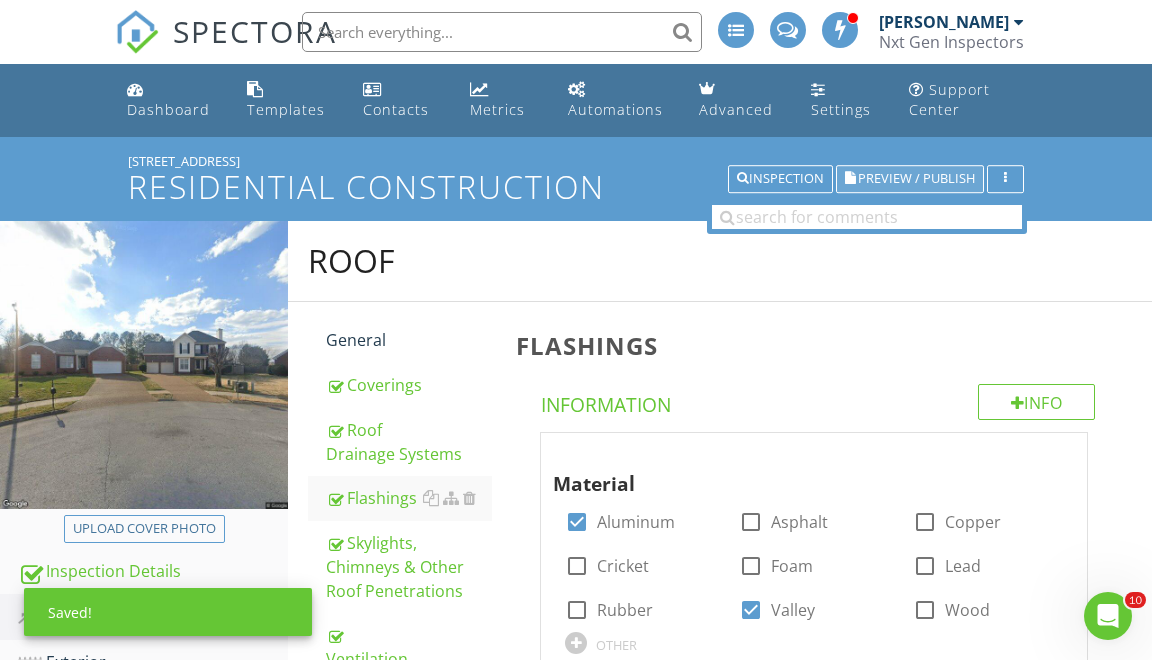 scroll, scrollTop: 0, scrollLeft: 0, axis: both 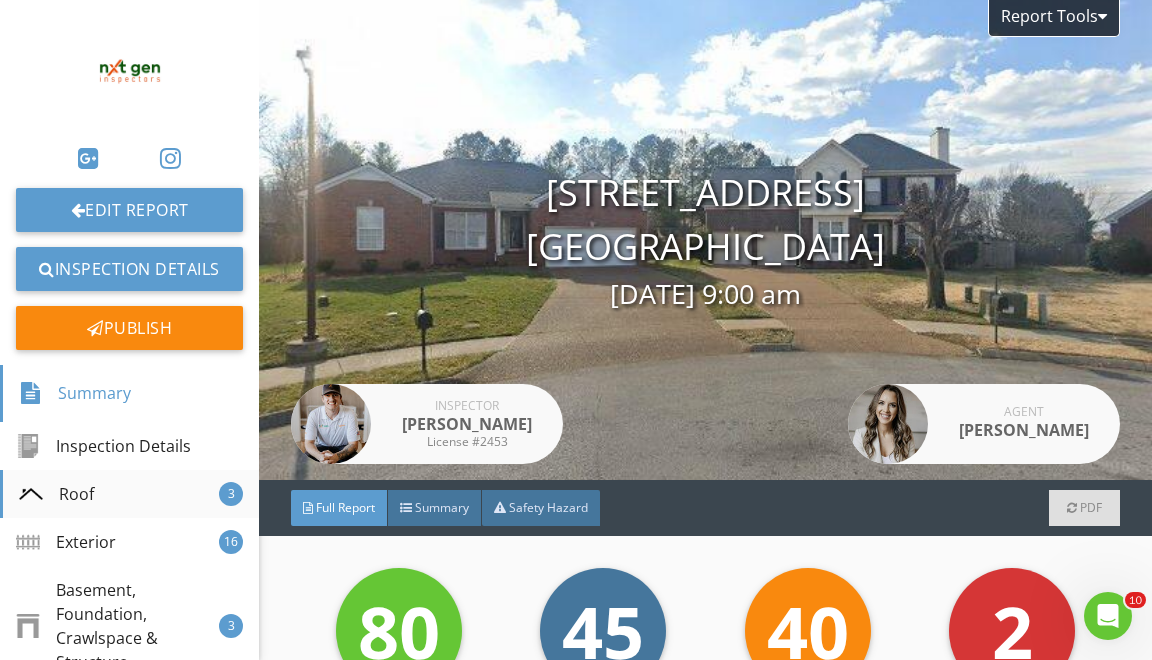 click on "Roof
3" at bounding box center (129, 494) 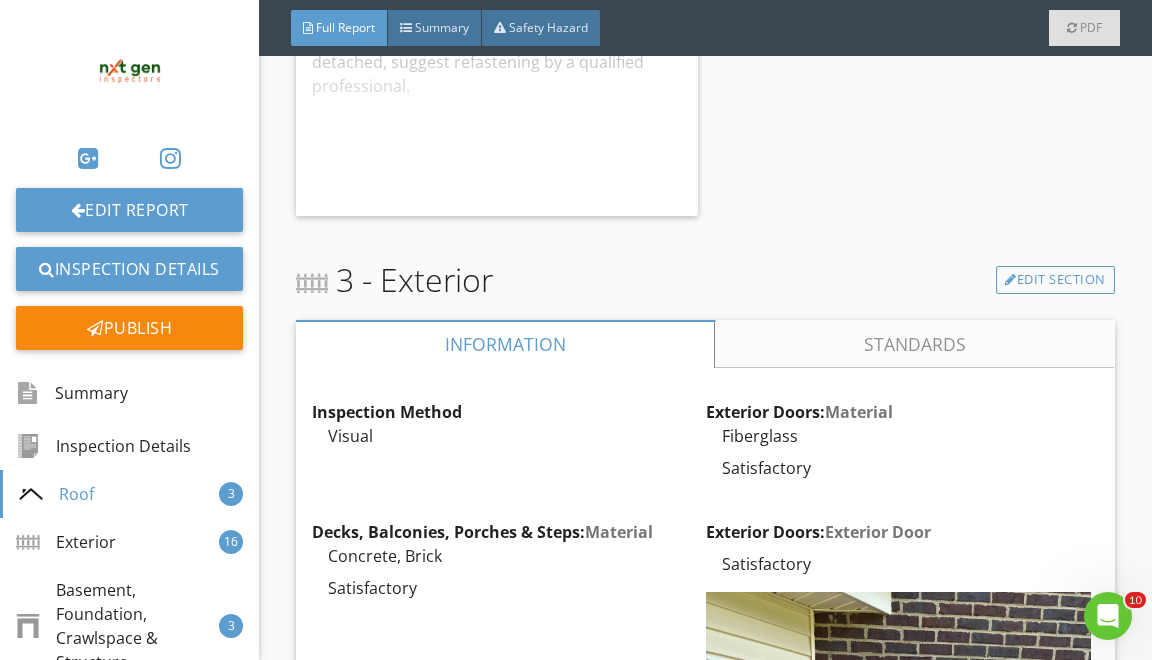 scroll, scrollTop: 2109, scrollLeft: 0, axis: vertical 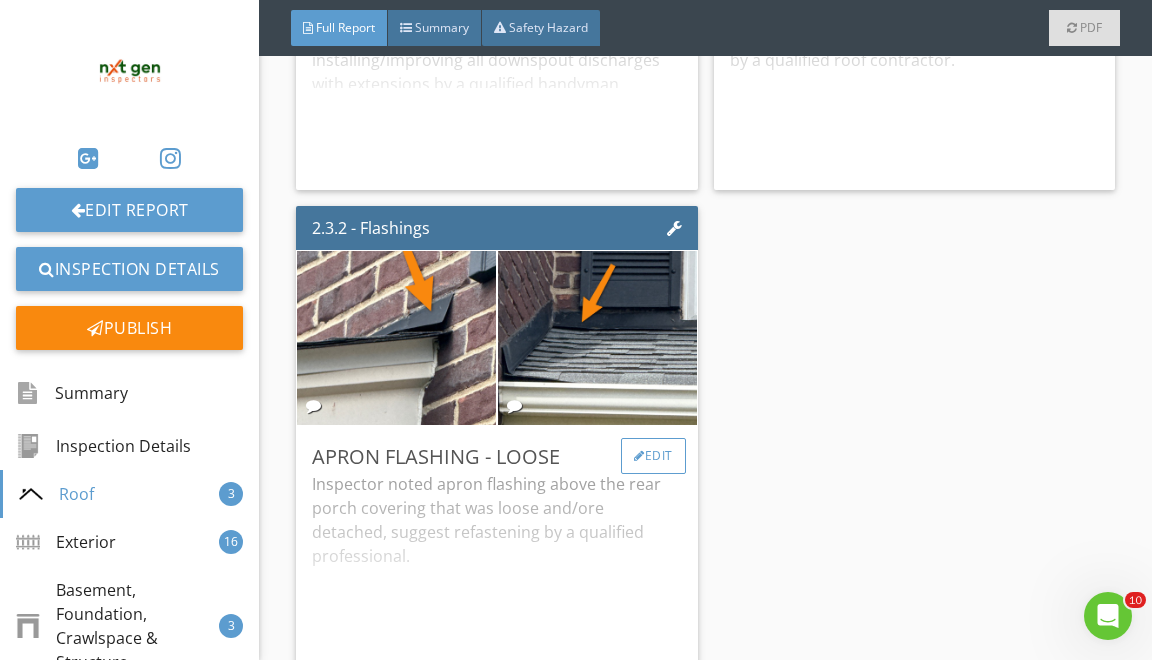 click on "Edit" at bounding box center [653, 456] 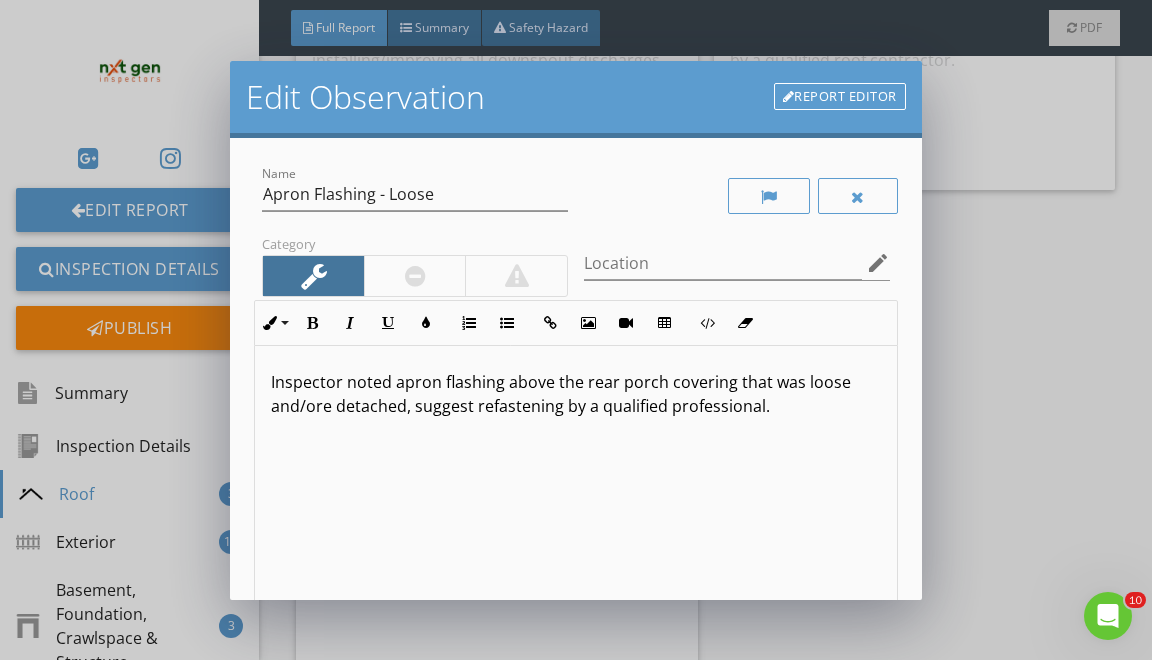 click on "Category" at bounding box center [415, 265] 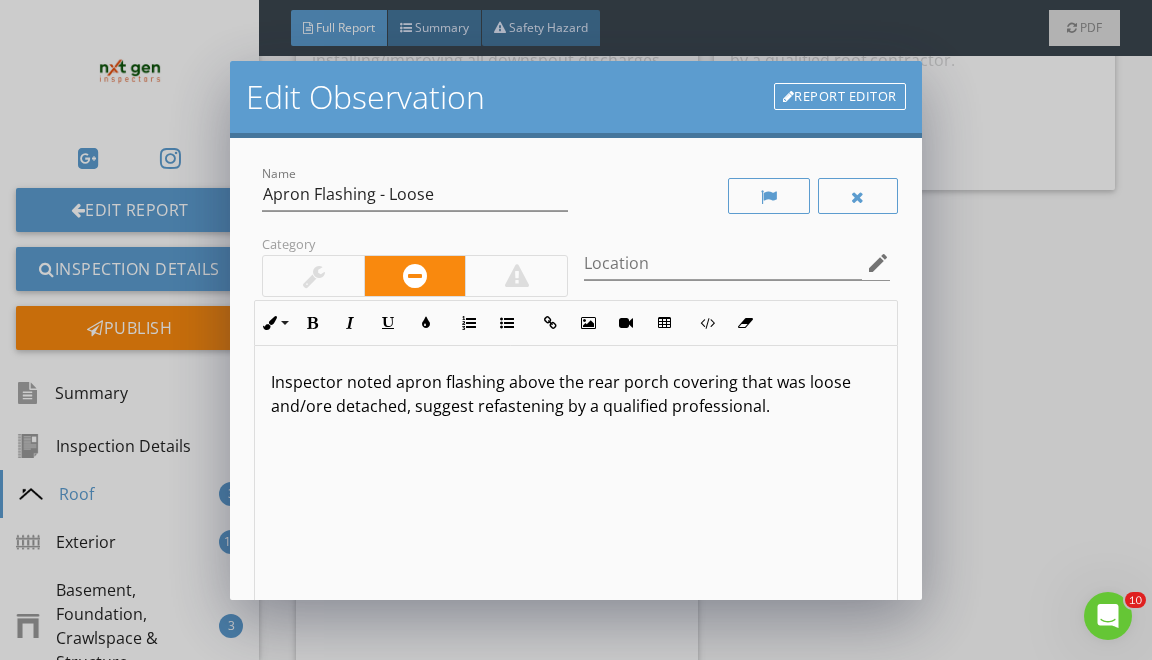 drag, startPoint x: 507, startPoint y: 384, endPoint x: 512, endPoint y: 480, distance: 96.13012 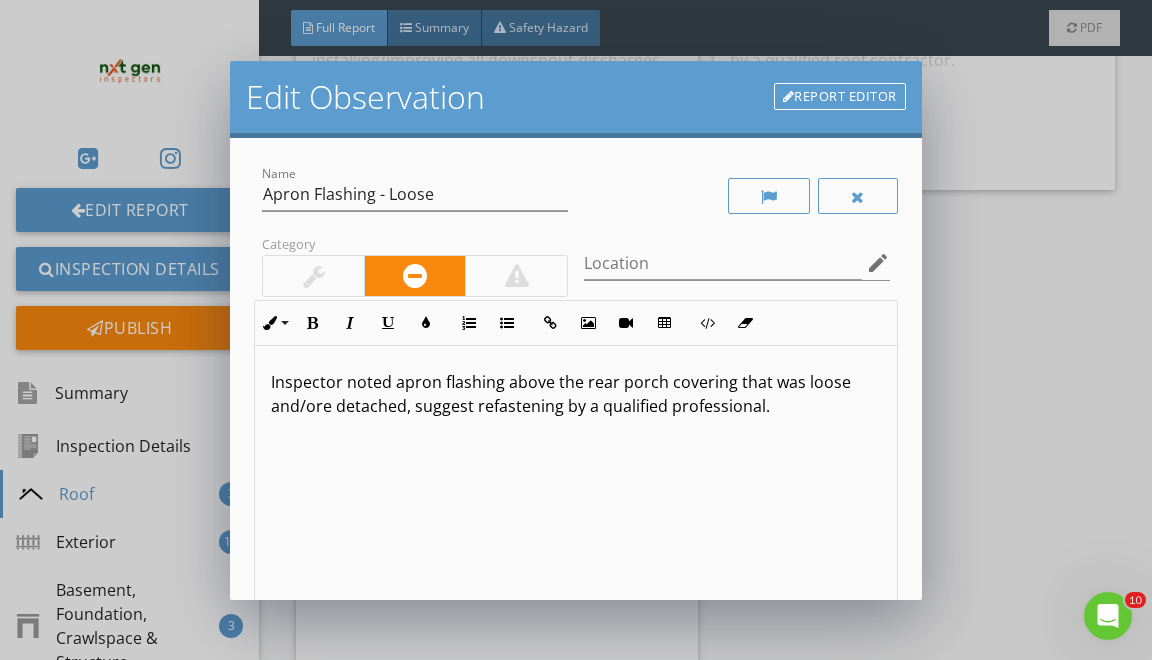 drag, startPoint x: 505, startPoint y: 386, endPoint x: 576, endPoint y: 659, distance: 282.08154 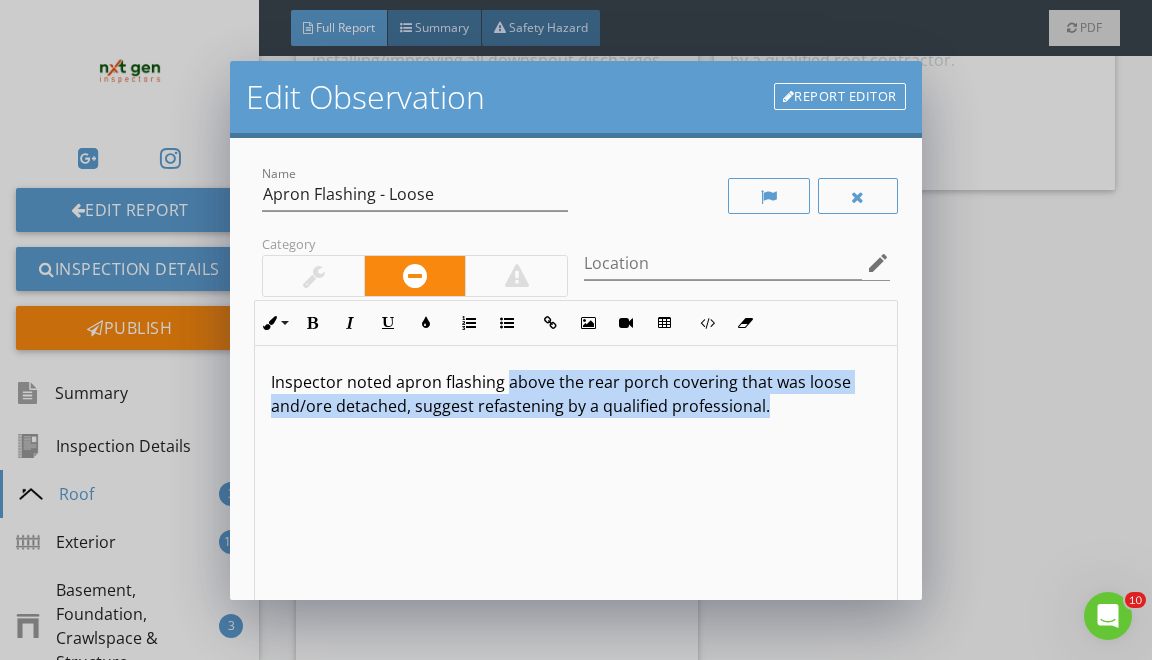 scroll, scrollTop: 4, scrollLeft: 0, axis: vertical 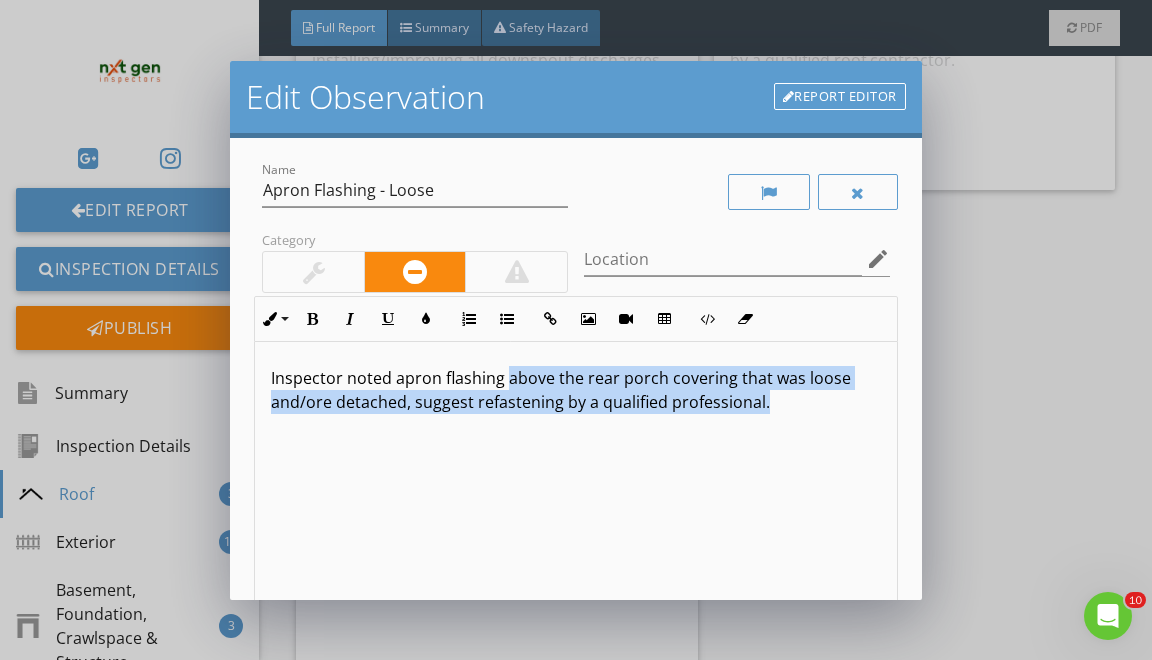 type 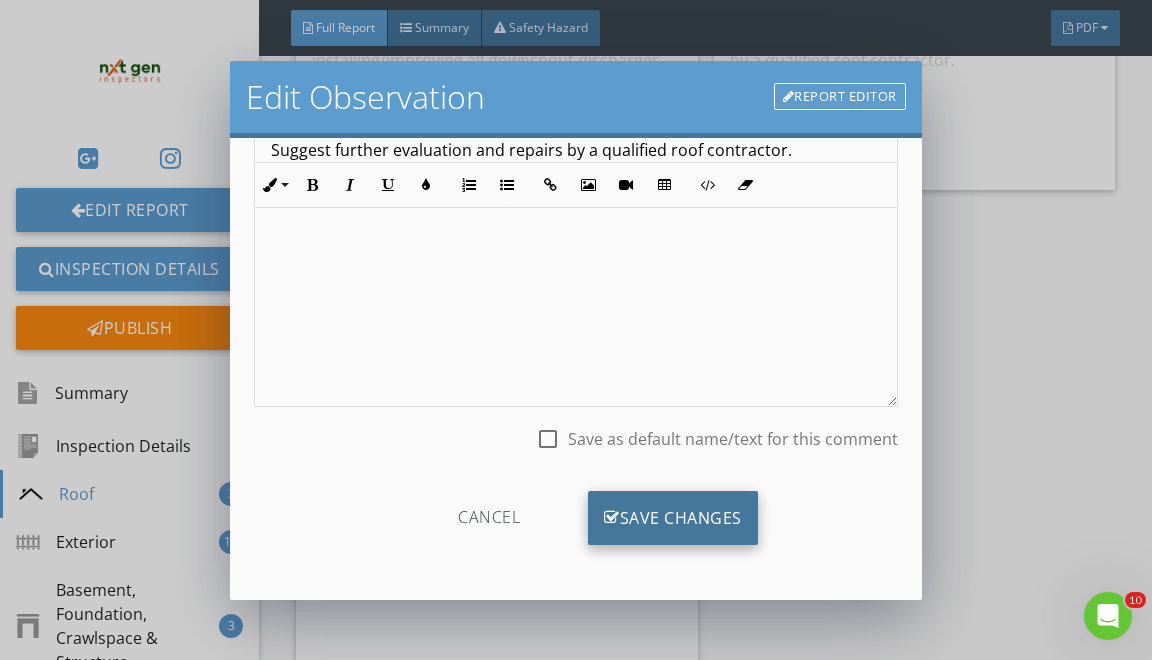 click on "Save Changes" at bounding box center (673, 518) 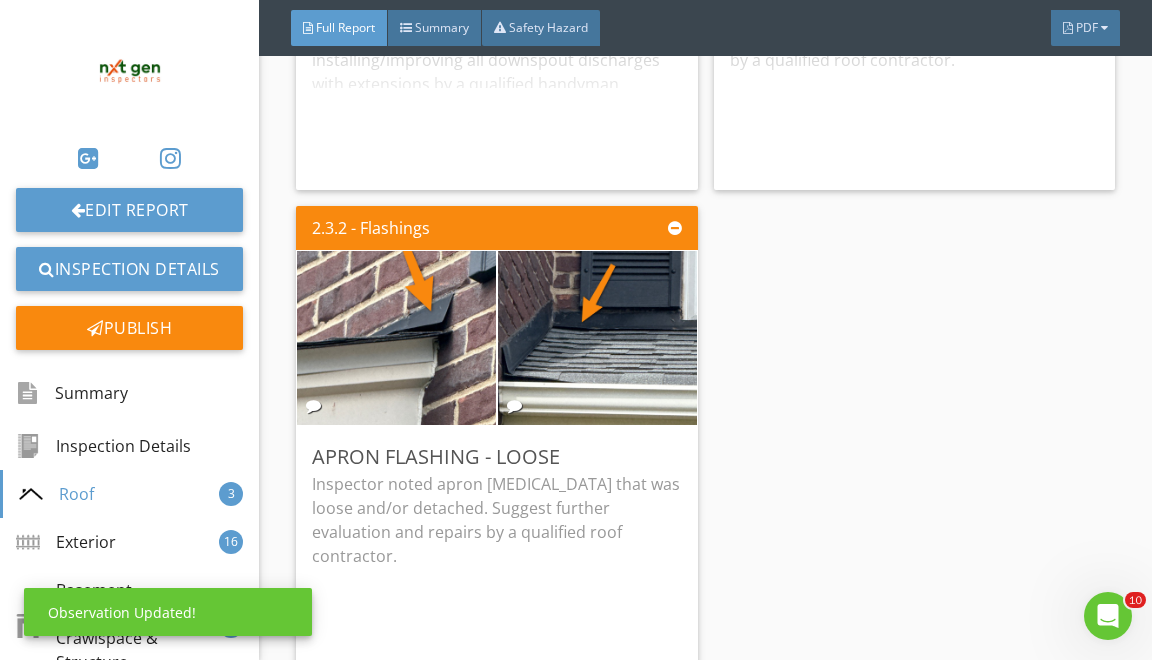 scroll, scrollTop: 19, scrollLeft: 0, axis: vertical 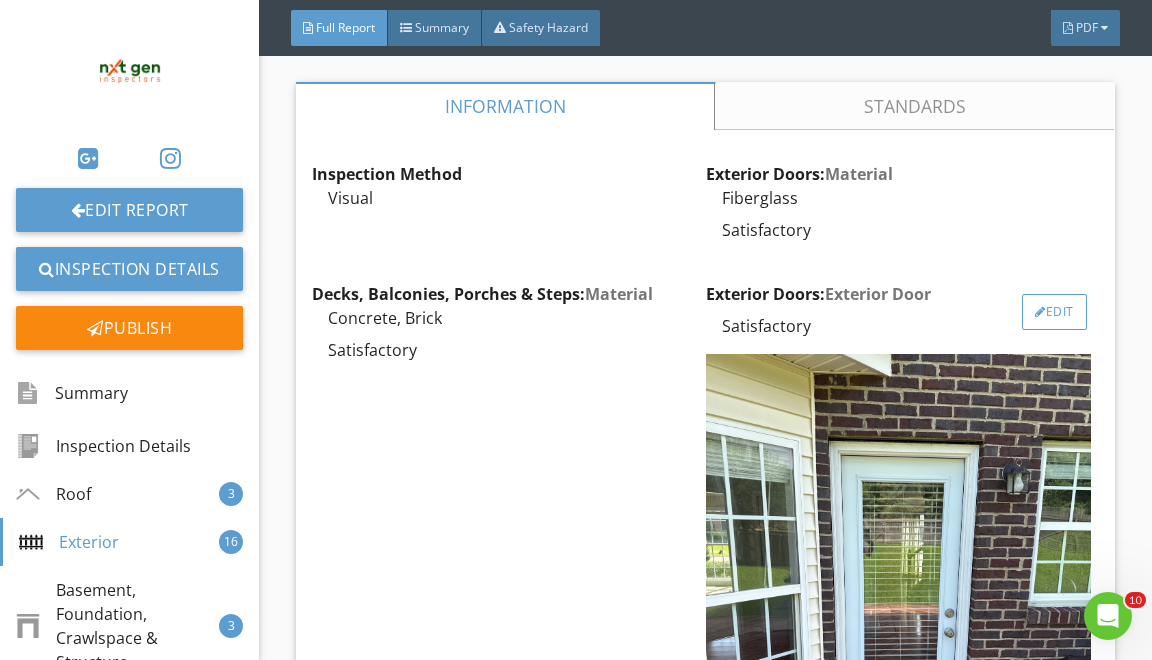 click on "Edit" at bounding box center (1054, 312) 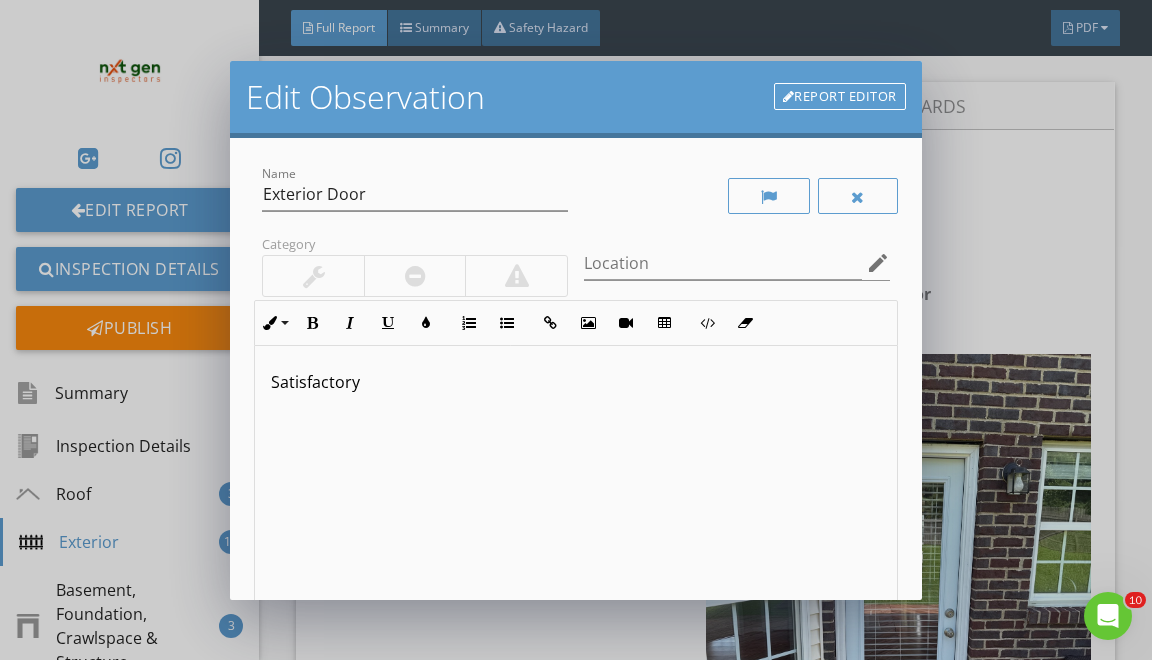 click on "Report Editor" at bounding box center (840, 97) 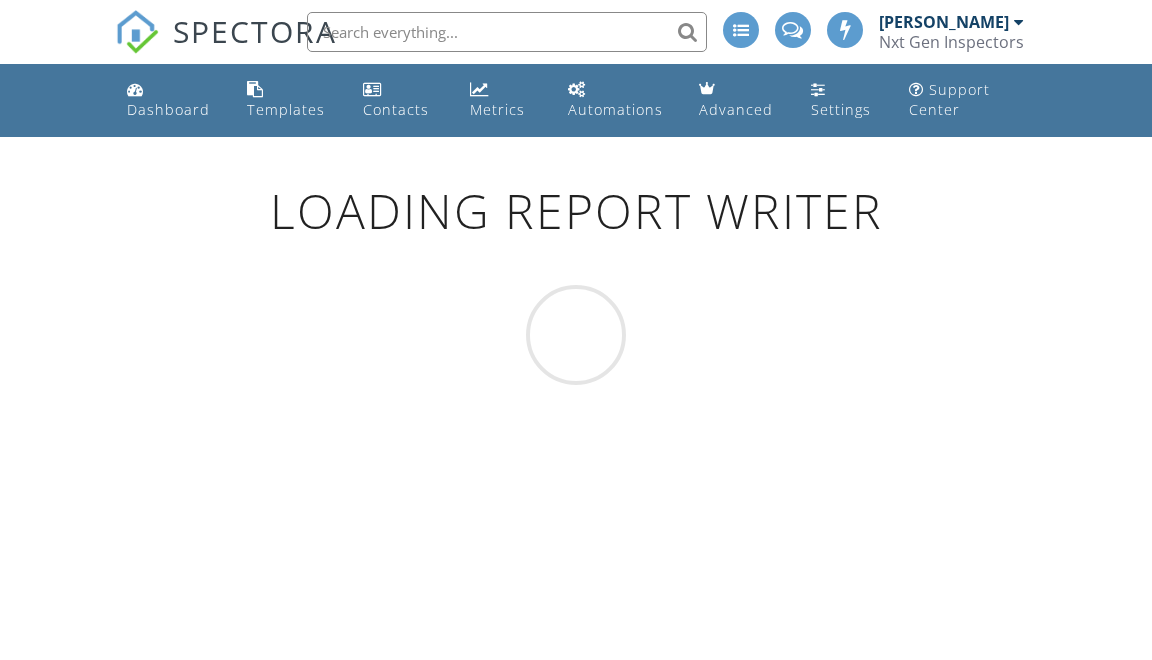 scroll, scrollTop: 0, scrollLeft: 0, axis: both 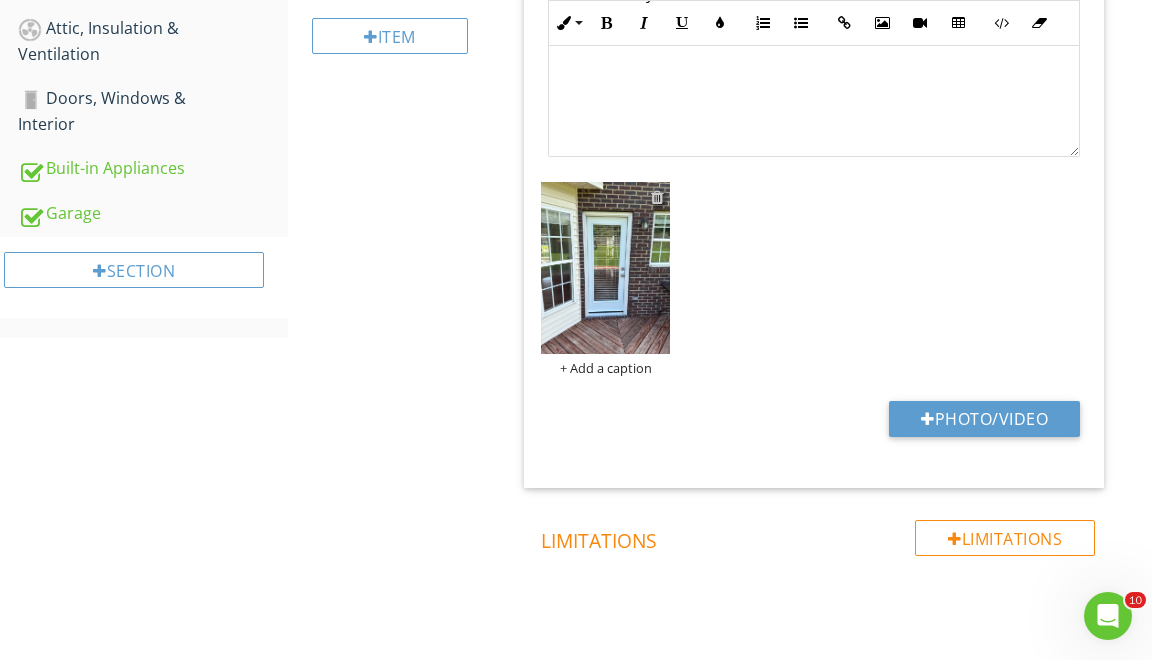 click at bounding box center (657, 197) 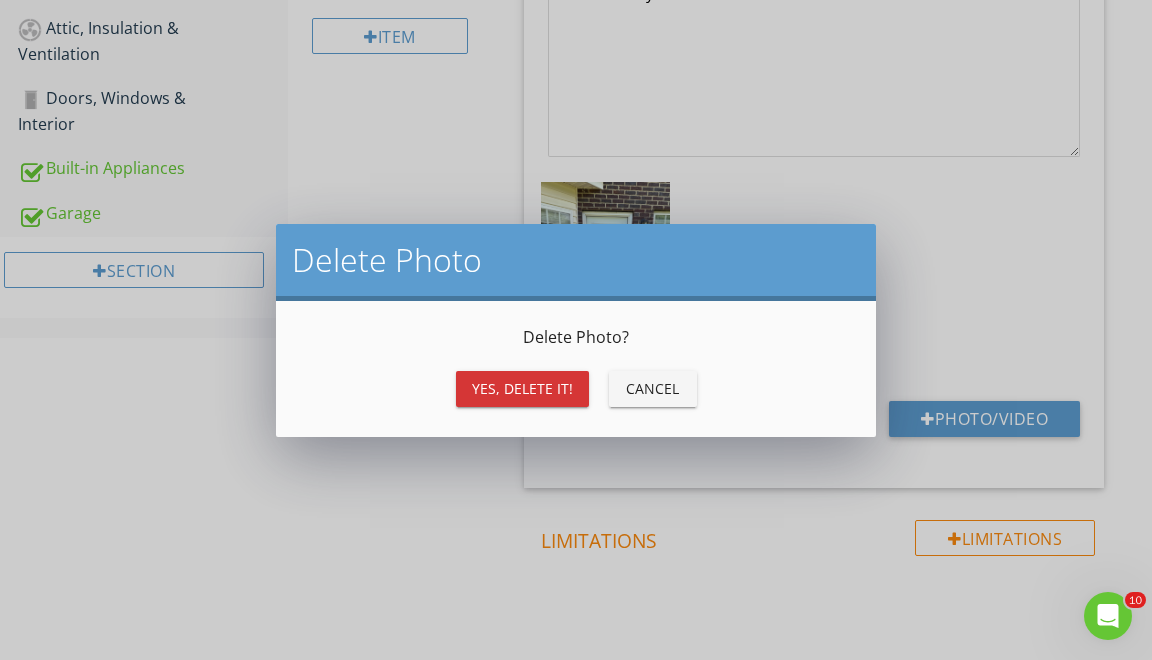 click on "Yes, Delete it!   Cancel" at bounding box center [576, 389] 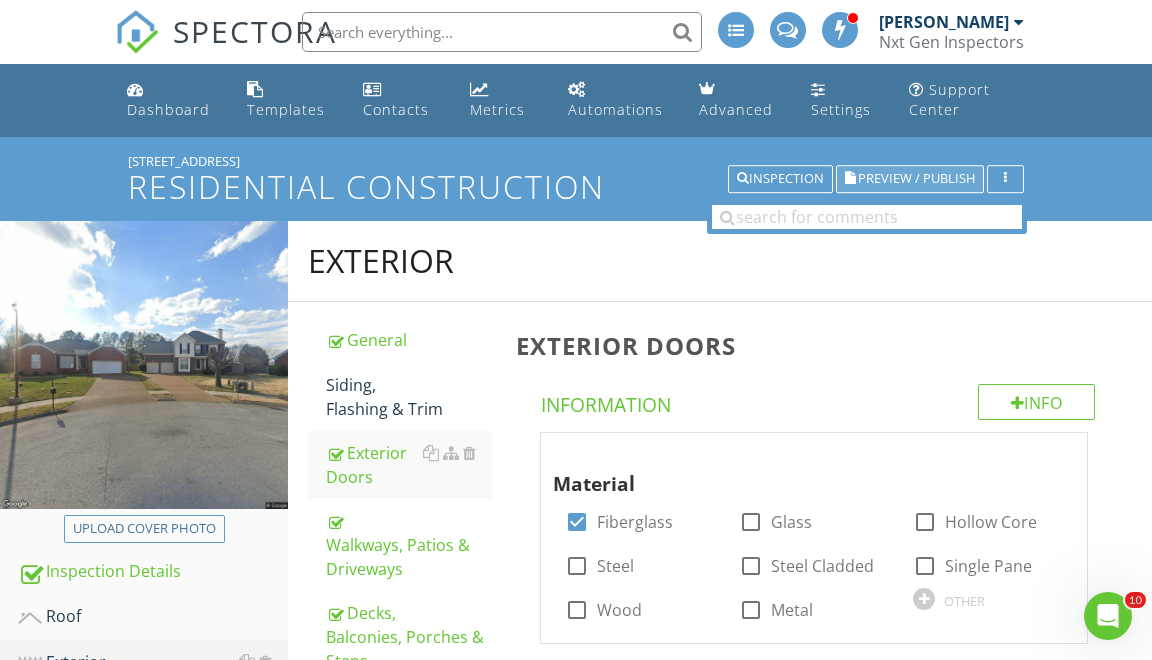 scroll, scrollTop: 0, scrollLeft: 0, axis: both 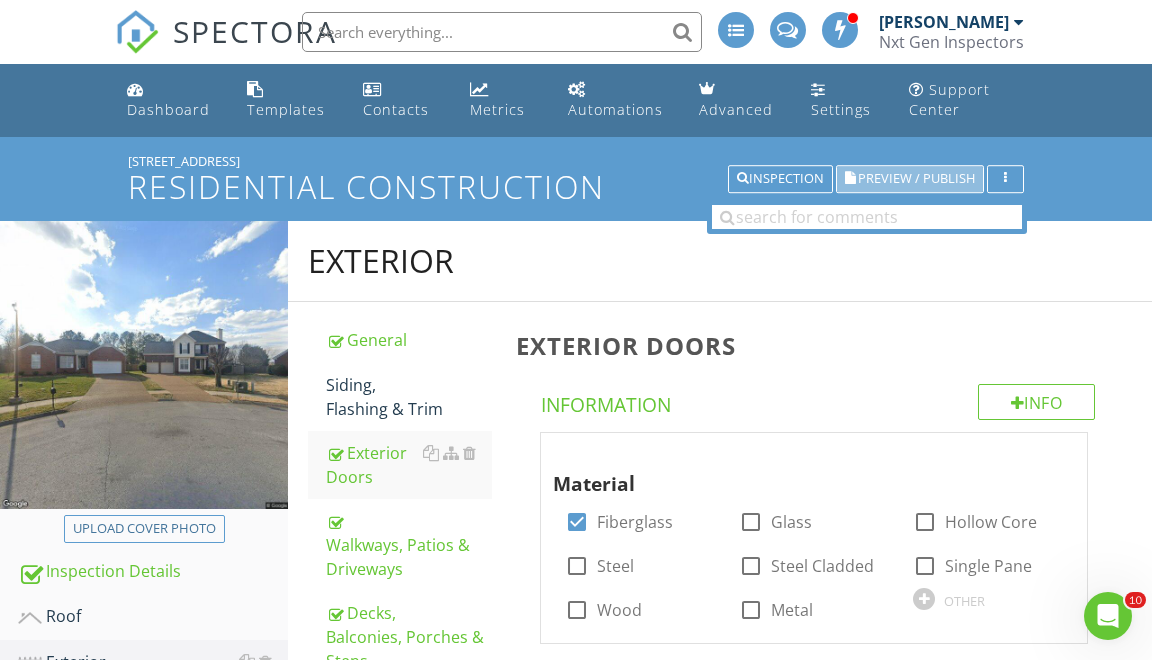click on "Preview / Publish" at bounding box center (916, 179) 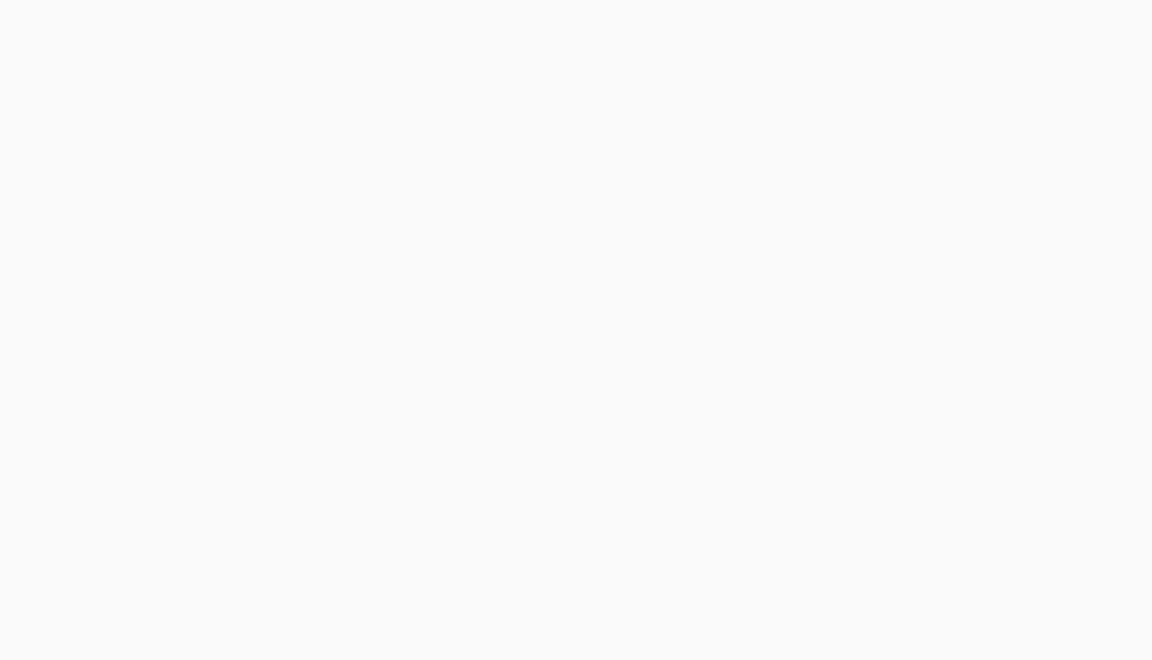 scroll, scrollTop: 0, scrollLeft: 0, axis: both 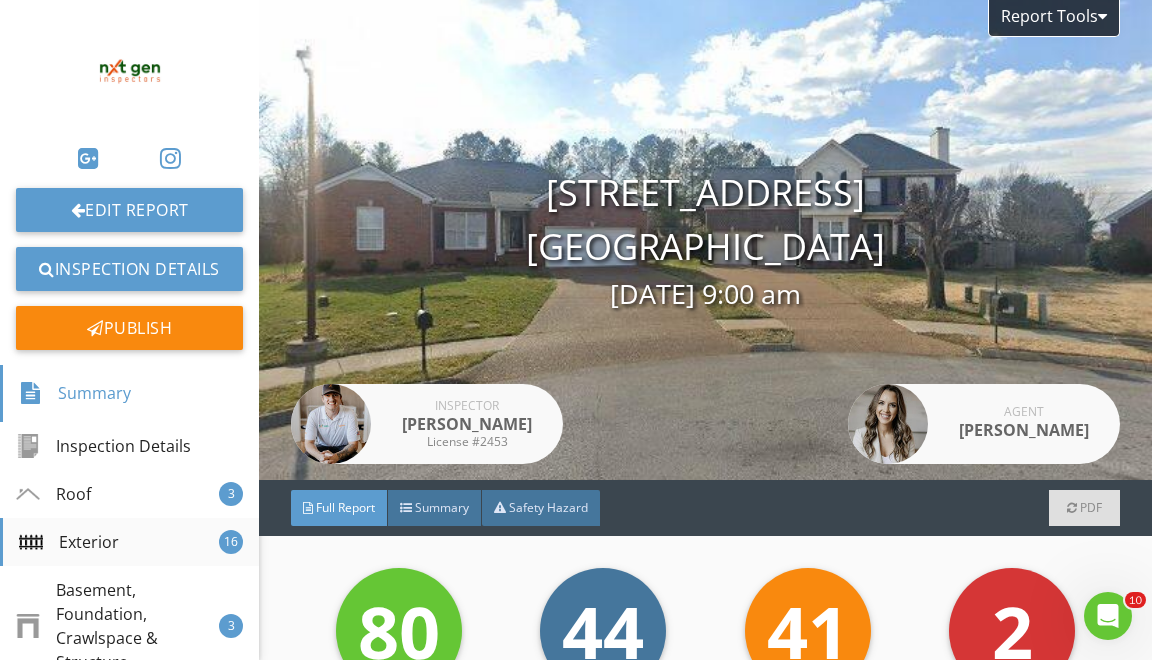 click on "Exterior
16" at bounding box center (129, 542) 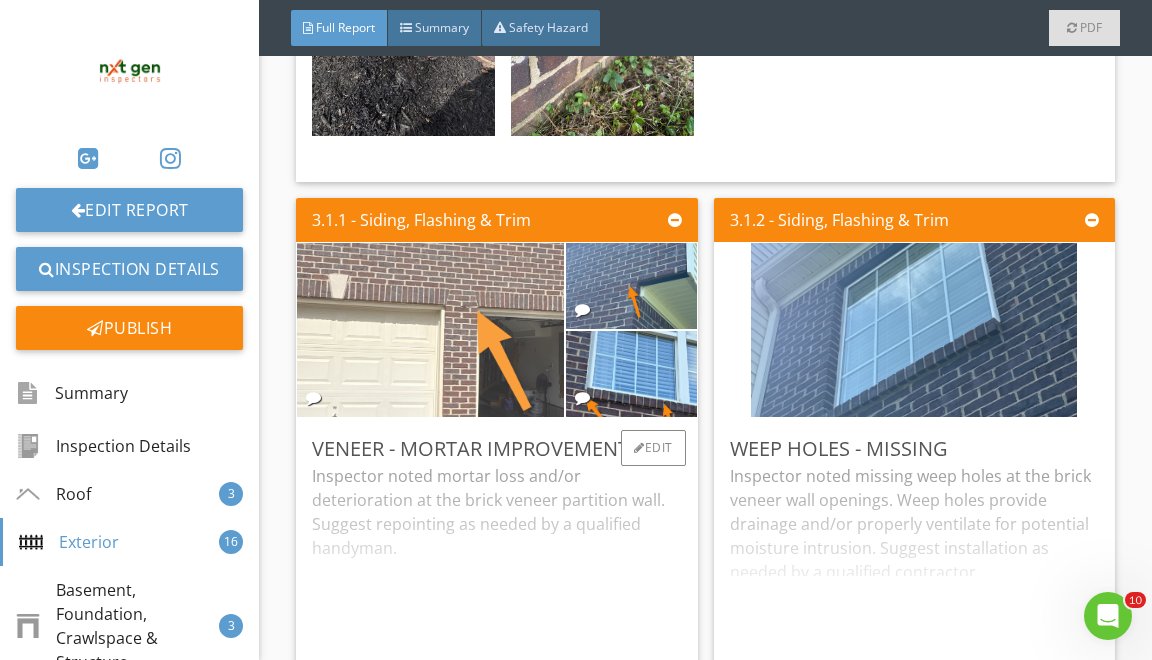 scroll, scrollTop: 4230, scrollLeft: 0, axis: vertical 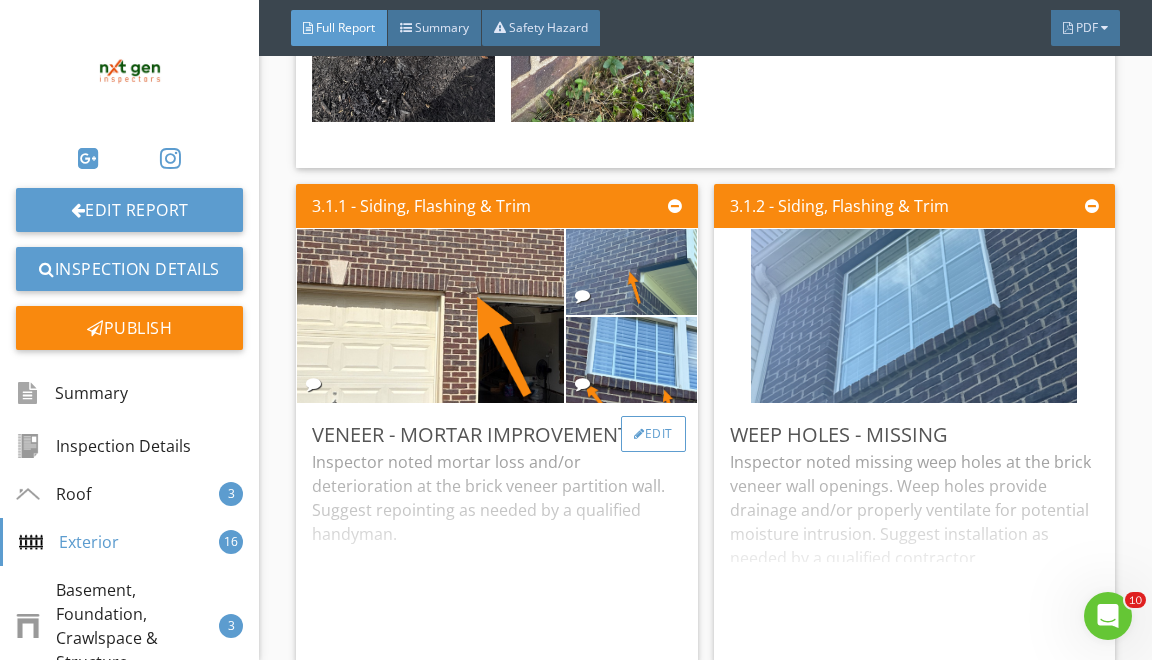 click on "Edit" at bounding box center (653, 434) 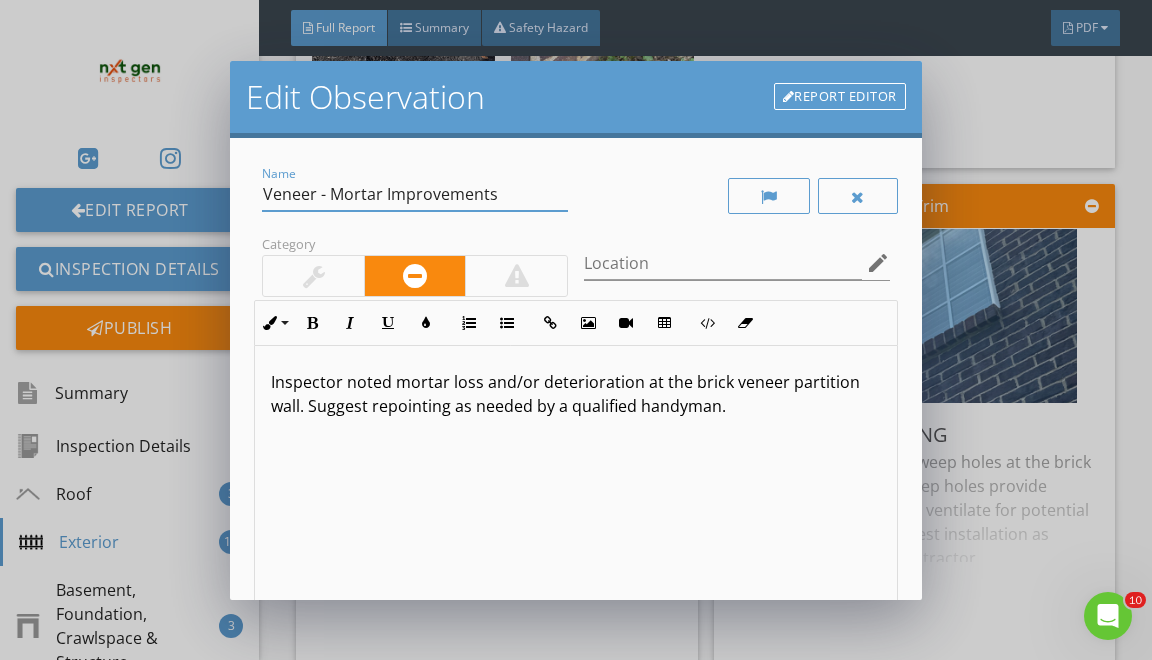 click on "Veneer - Mortar Improvements" at bounding box center (415, 194) 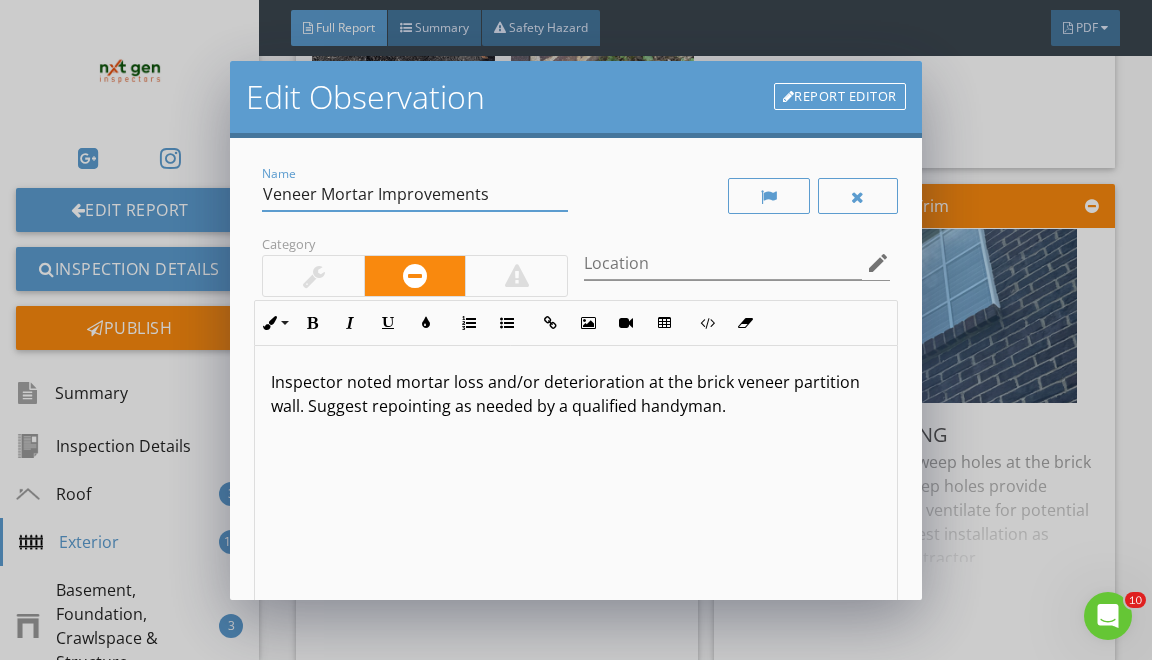 click on "Veneer Mortar Improvements" at bounding box center (415, 194) 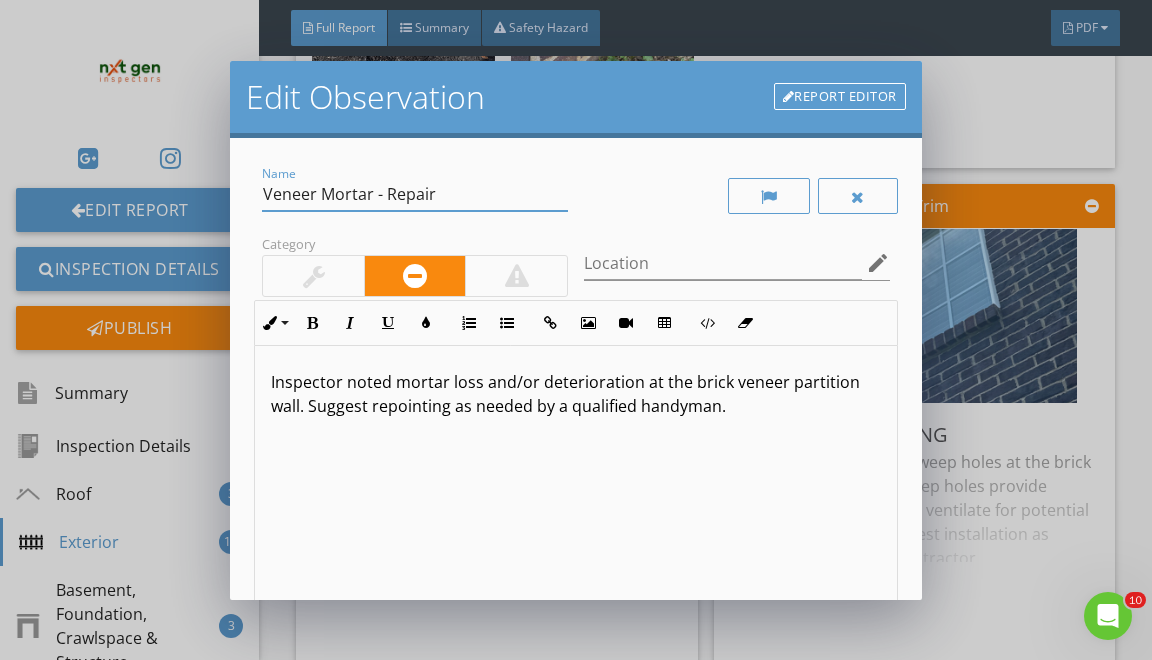 type on "Veneer Mortar - Repair" 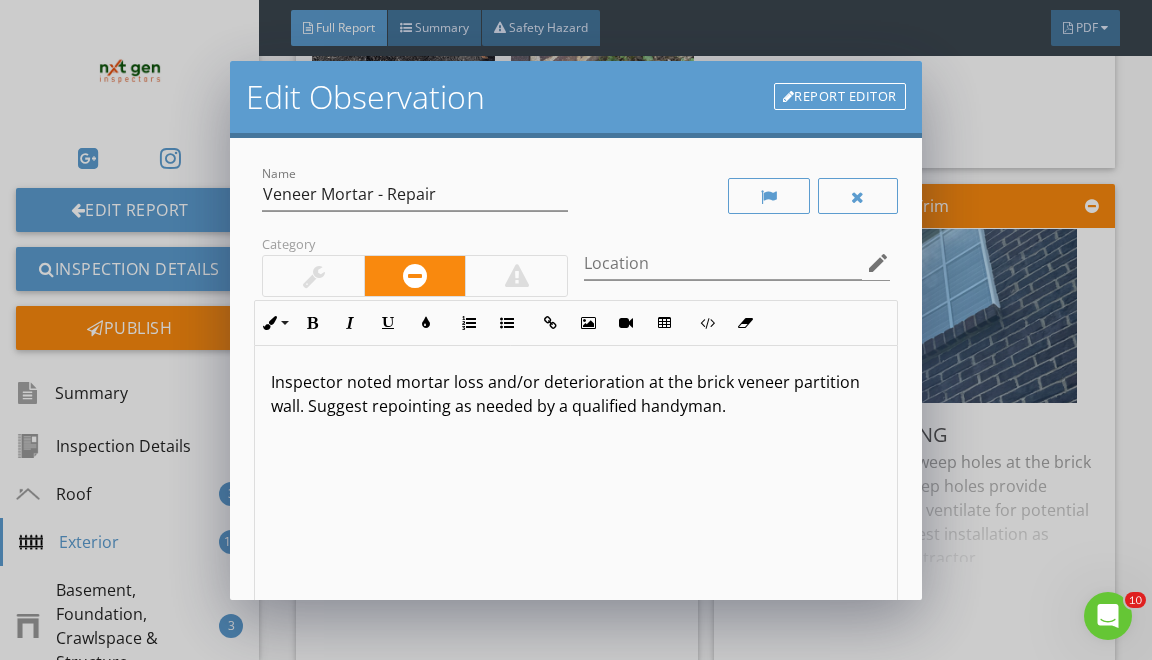 click on "Inspector noted mortar loss and/or deterioration at the brick veneer partition wall. Suggest repointing as needed by a qualified handyman." at bounding box center [575, 394] 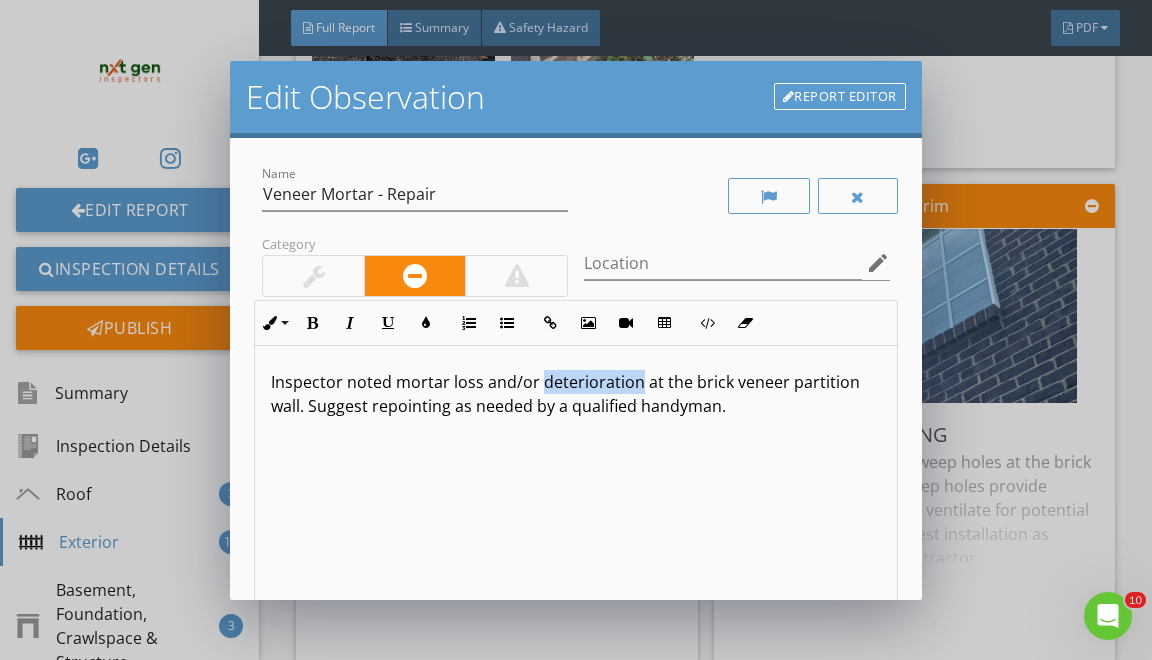 click on "Inspector noted mortar loss and/or deterioration at the brick veneer partition wall. Suggest repointing as needed by a qualified handyman." at bounding box center [575, 394] 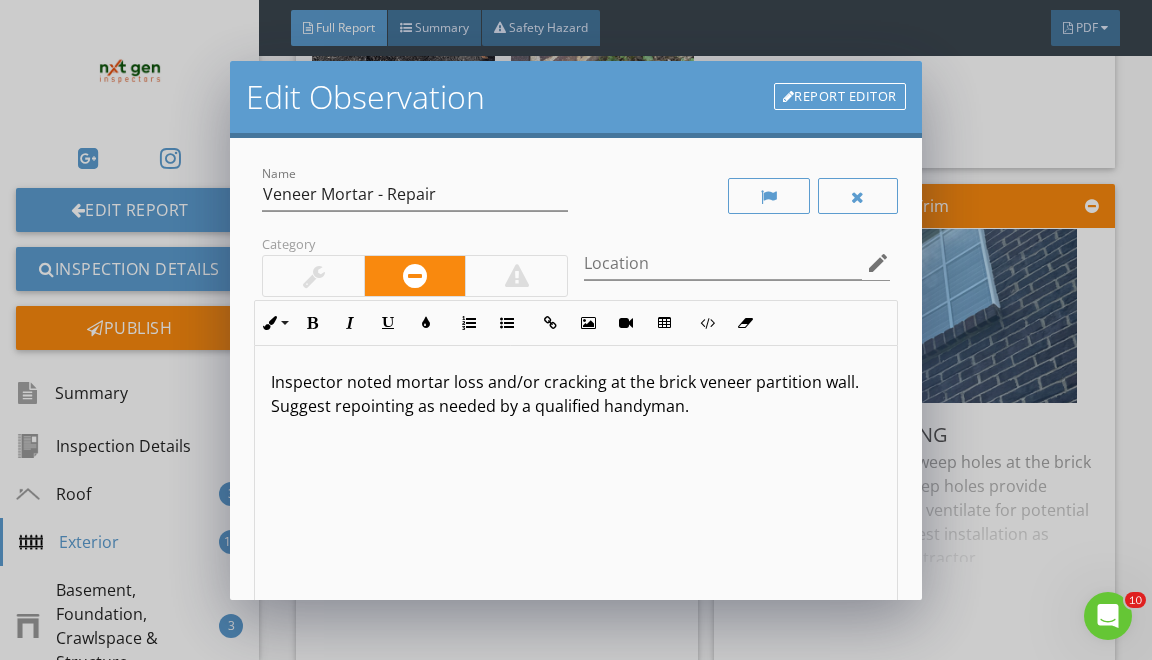 click on "Inspector noted mortar loss and/or cracking at the brick veneer partition wall. Suggest repointing as needed by a qualified handyman." at bounding box center (575, 394) 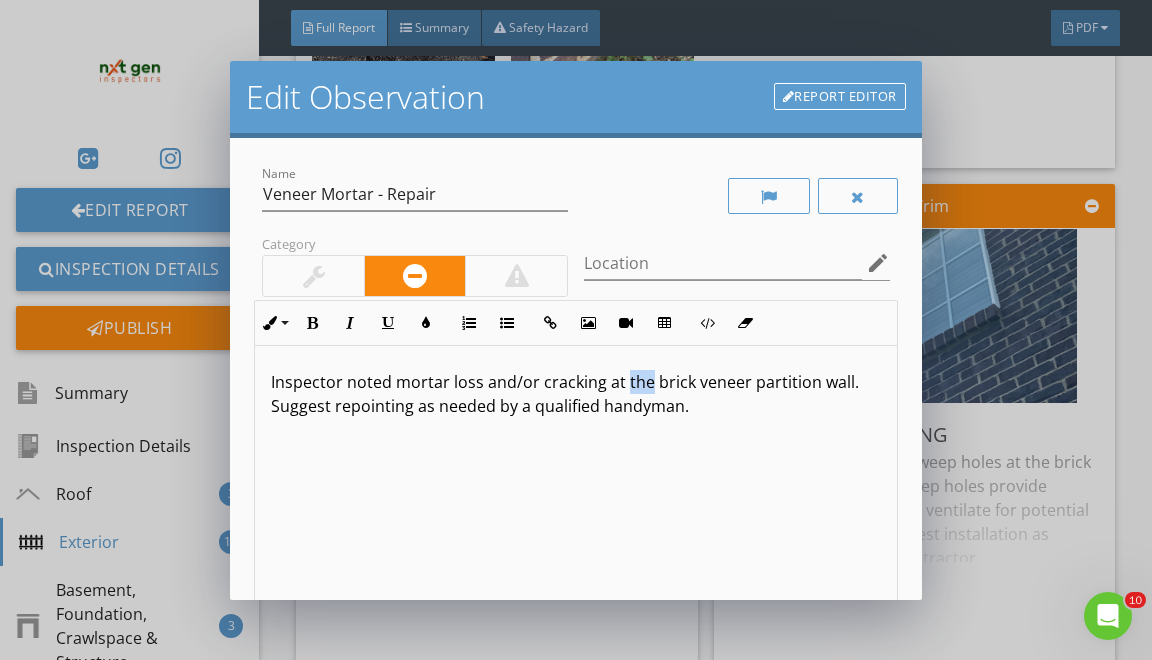click on "Inspector noted mortar loss and/or cracking at the brick veneer partition wall. Suggest repointing as needed by a qualified handyman." at bounding box center (575, 394) 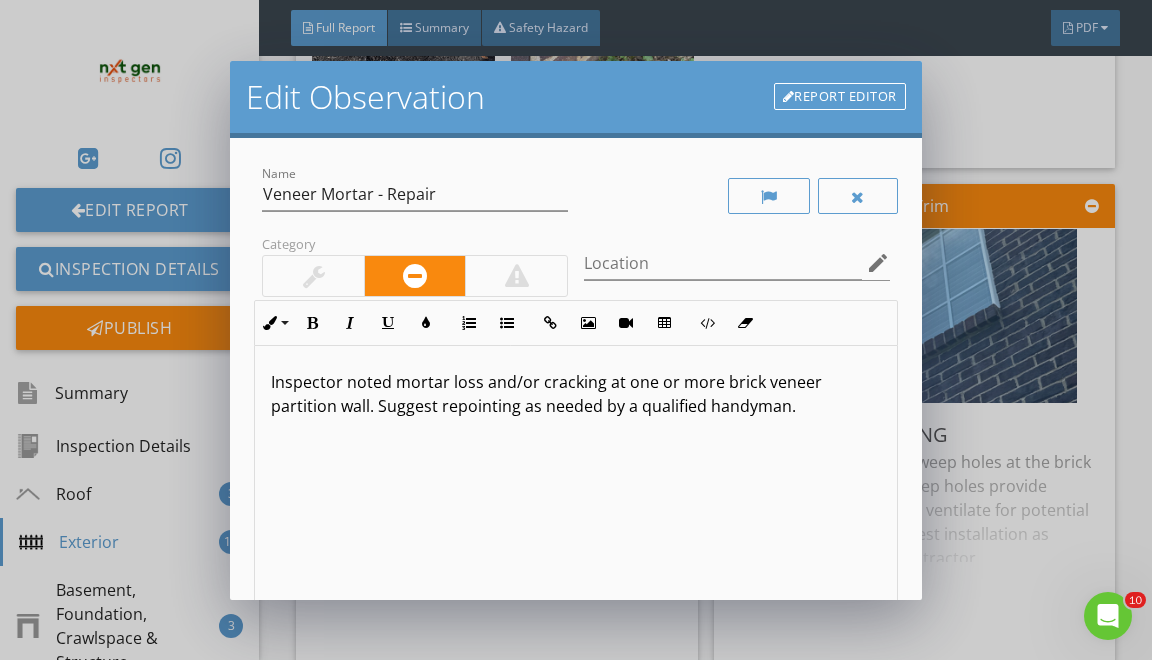 click on "Inspector noted mortar loss and/or cracking at one or more brick veneer partition wall. Suggest repointing as needed by a qualified handyman." at bounding box center [575, 394] 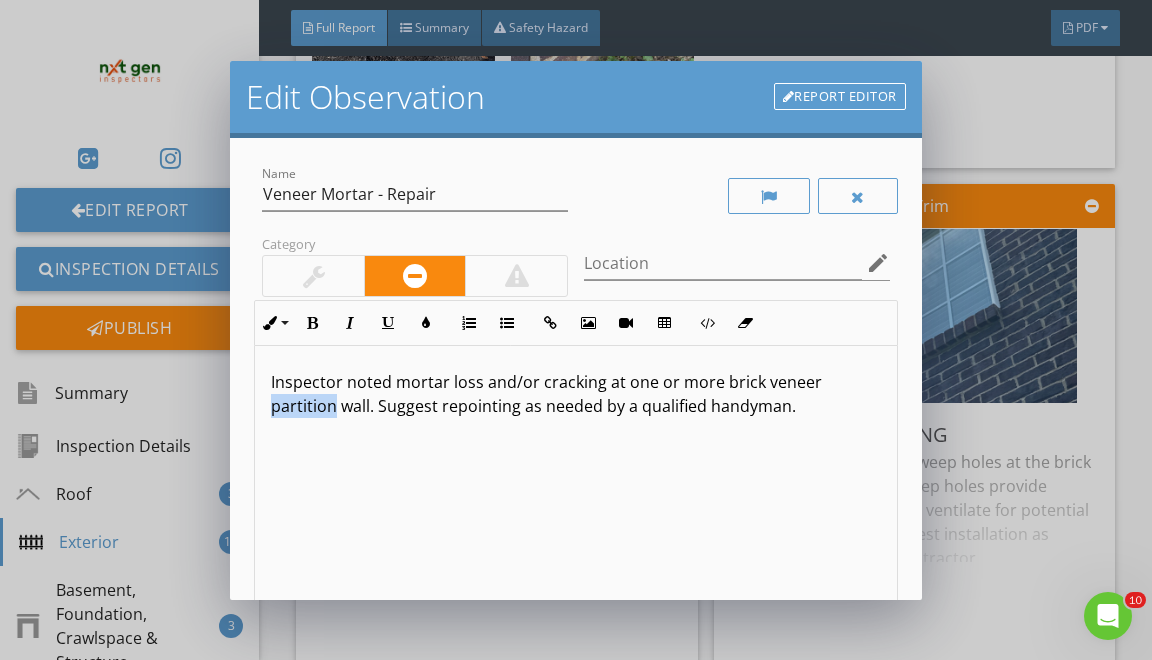 click on "Inspector noted mortar loss and/or cracking at one or more brick veneer partition wall. Suggest repointing as needed by a qualified handyman." at bounding box center (575, 394) 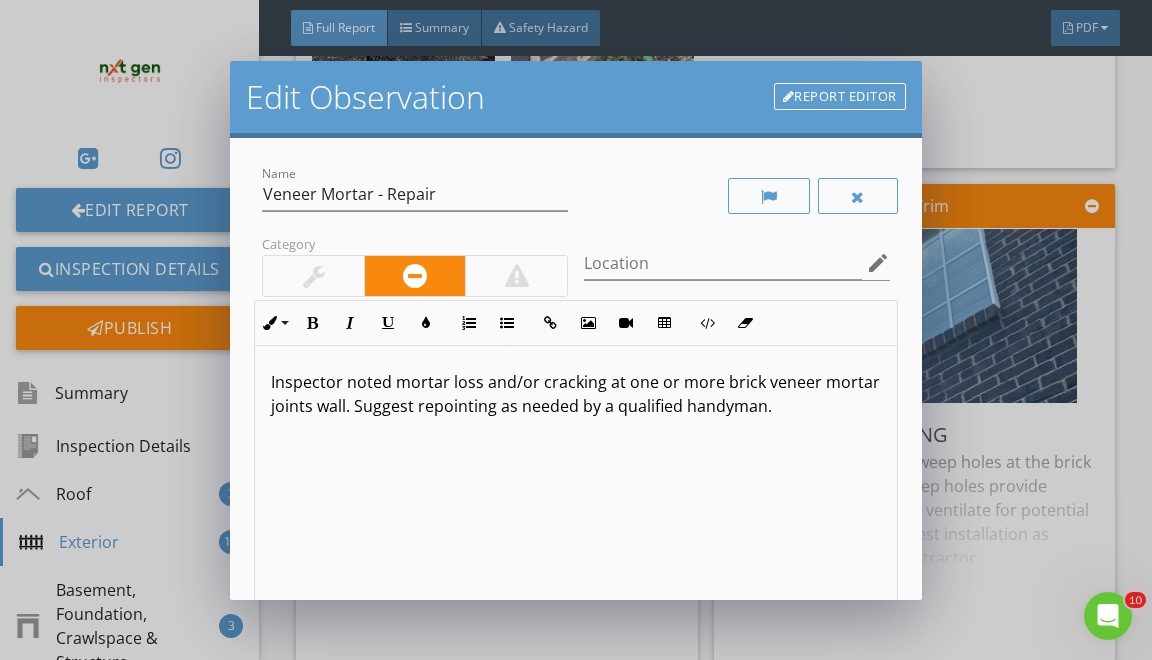 click on "Inspector noted mortar loss and/or cracking at one or more brick veneer mortar joints wall. Suggest repointing as needed by a qualified handyman." at bounding box center (575, 394) 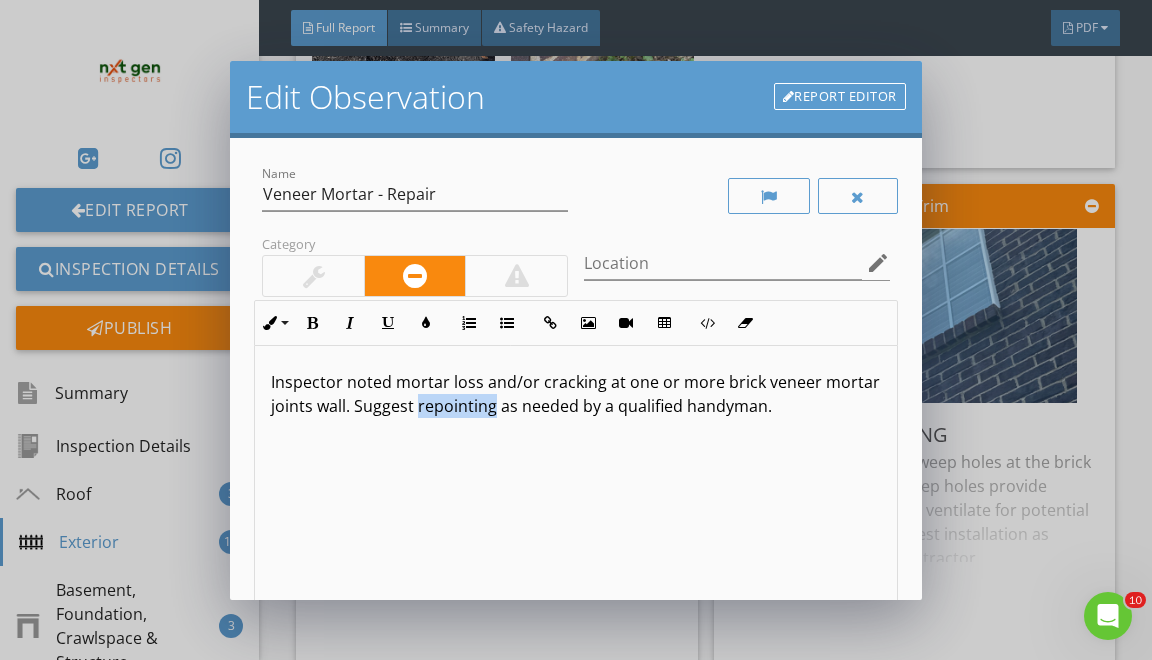 click on "Inspector noted mortar loss and/or cracking at one or more brick veneer mortar joints wall. Suggest repointing as needed by a qualified handyman." at bounding box center [575, 394] 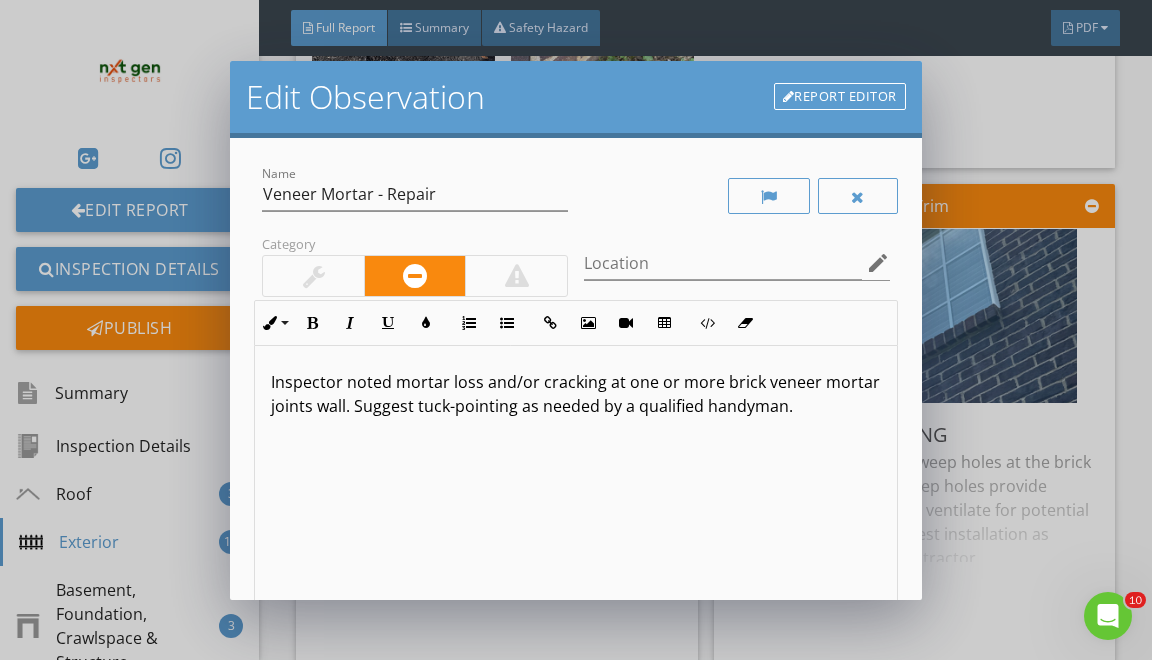 click on "Inspector noted mortar loss and/or cracking at one or more brick veneer mortar joints wall. Suggest tuck-pointing as needed by a qualified handyman." at bounding box center [575, 394] 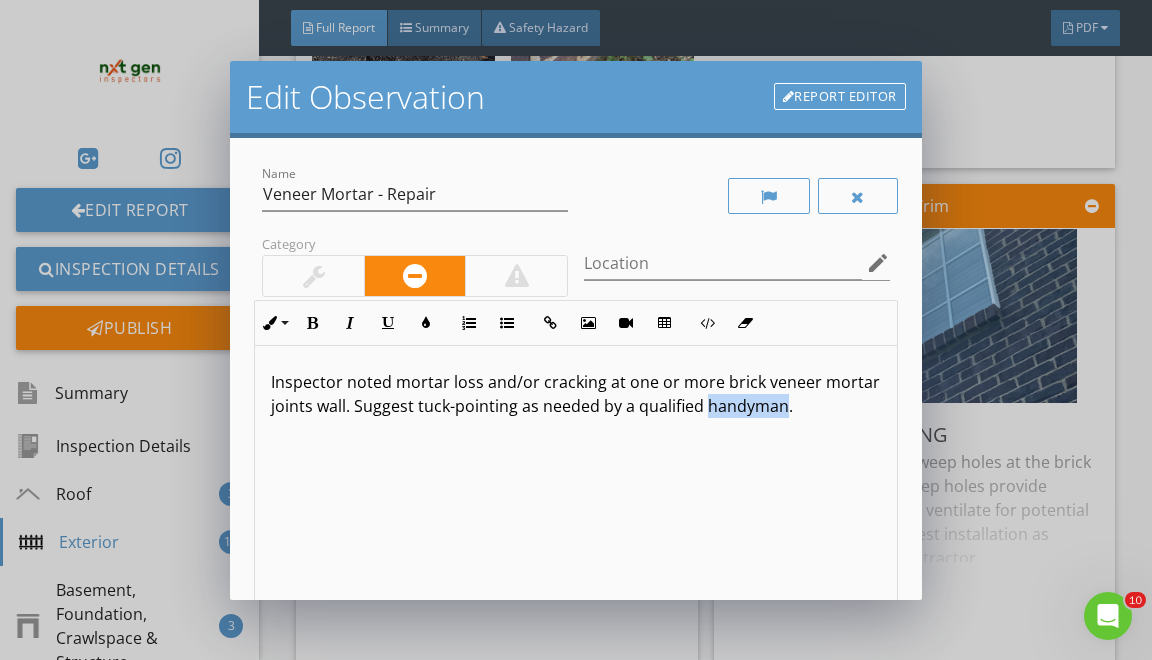 click on "Inspector noted mortar loss and/or cracking at one or more brick veneer mortar joints wall. Suggest tuck-pointing as needed by a qualified handyman." at bounding box center [575, 394] 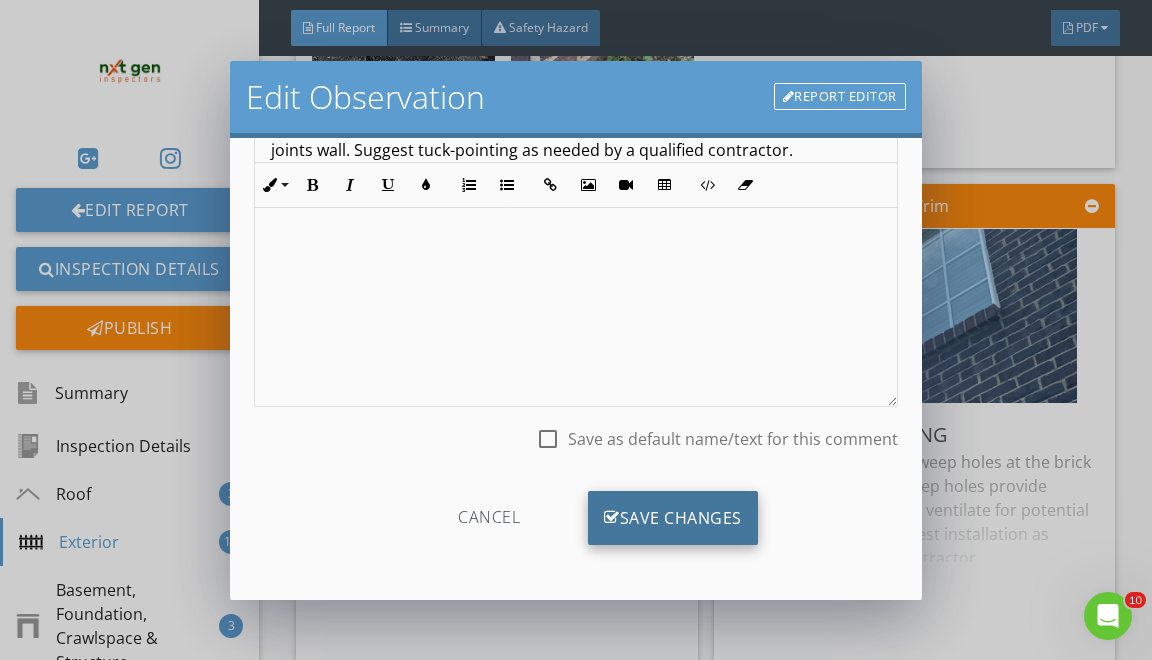 click on "Save Changes" at bounding box center (673, 518) 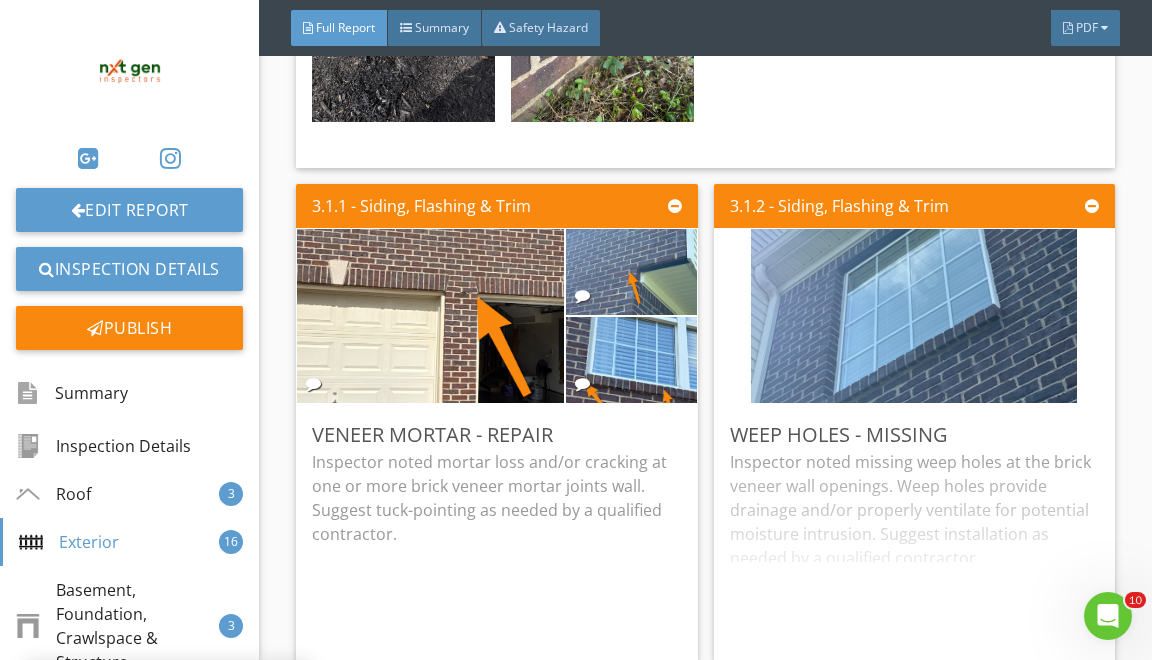 scroll, scrollTop: 19, scrollLeft: 0, axis: vertical 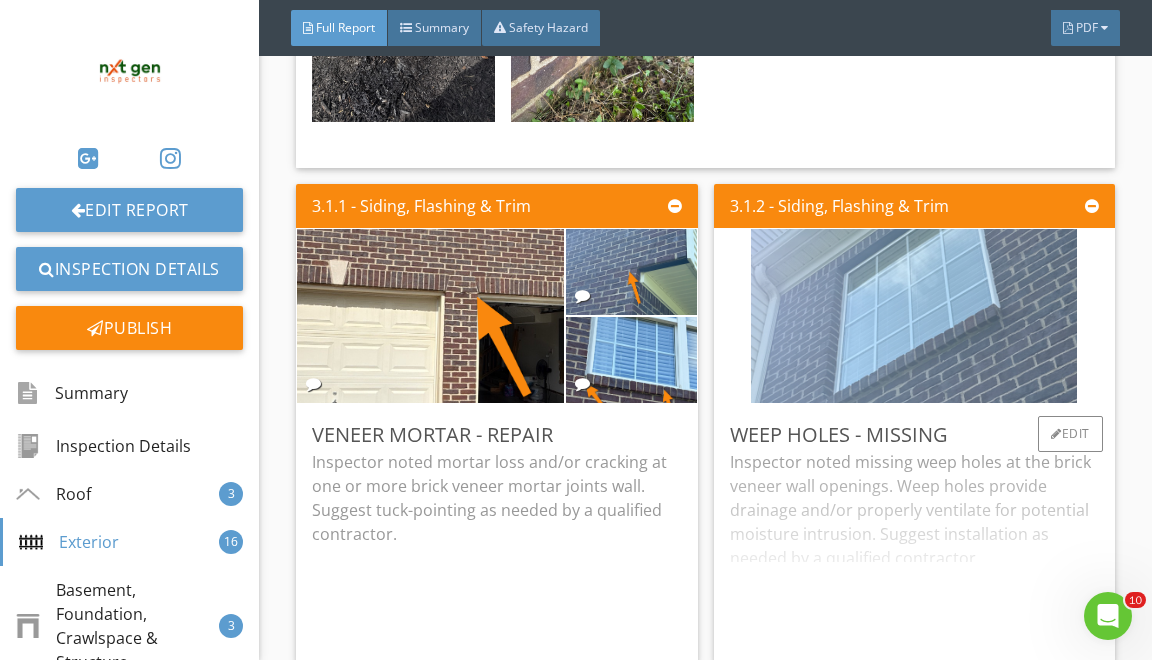 click at bounding box center [914, 316] 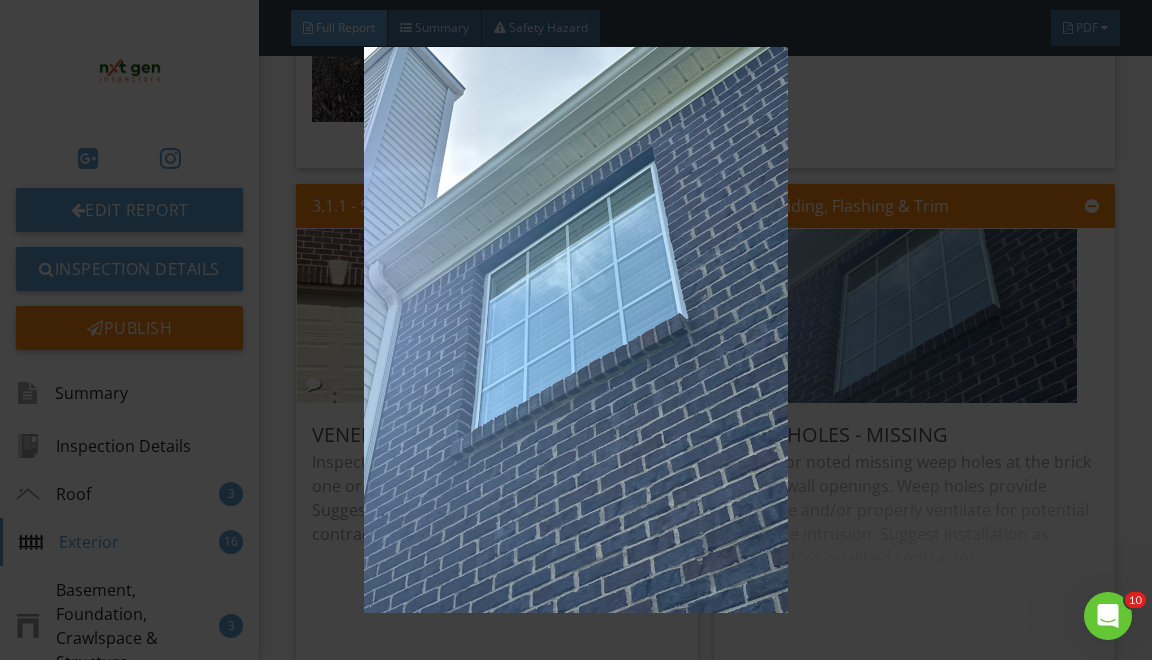 click at bounding box center (576, 330) 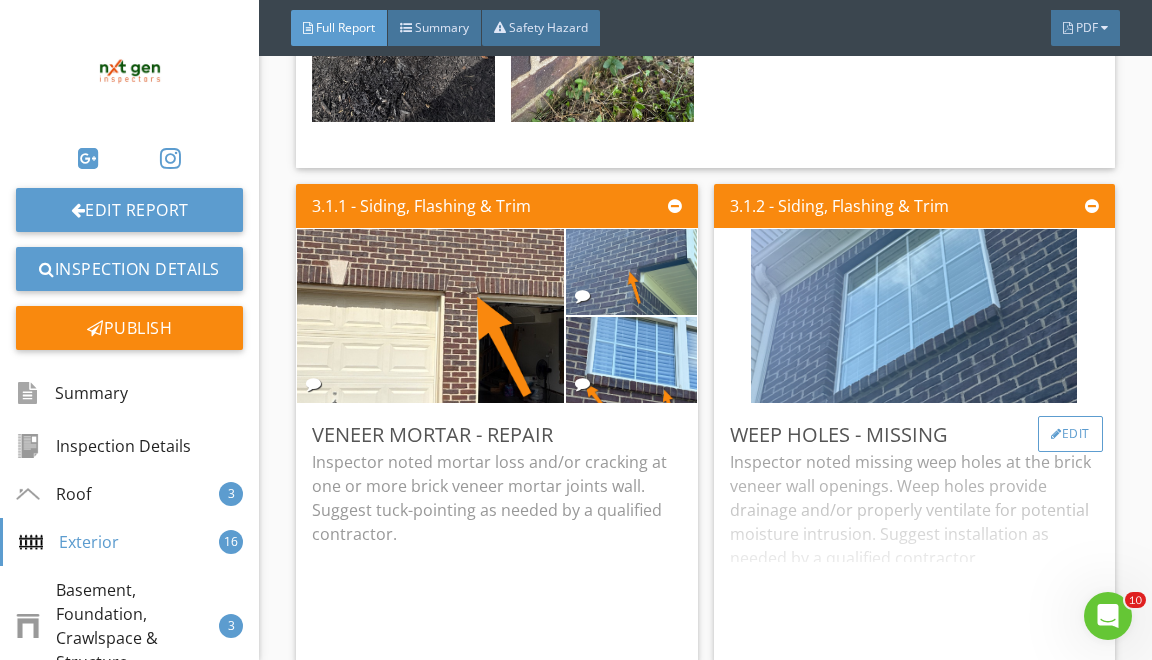 click on "Edit" at bounding box center (1070, 434) 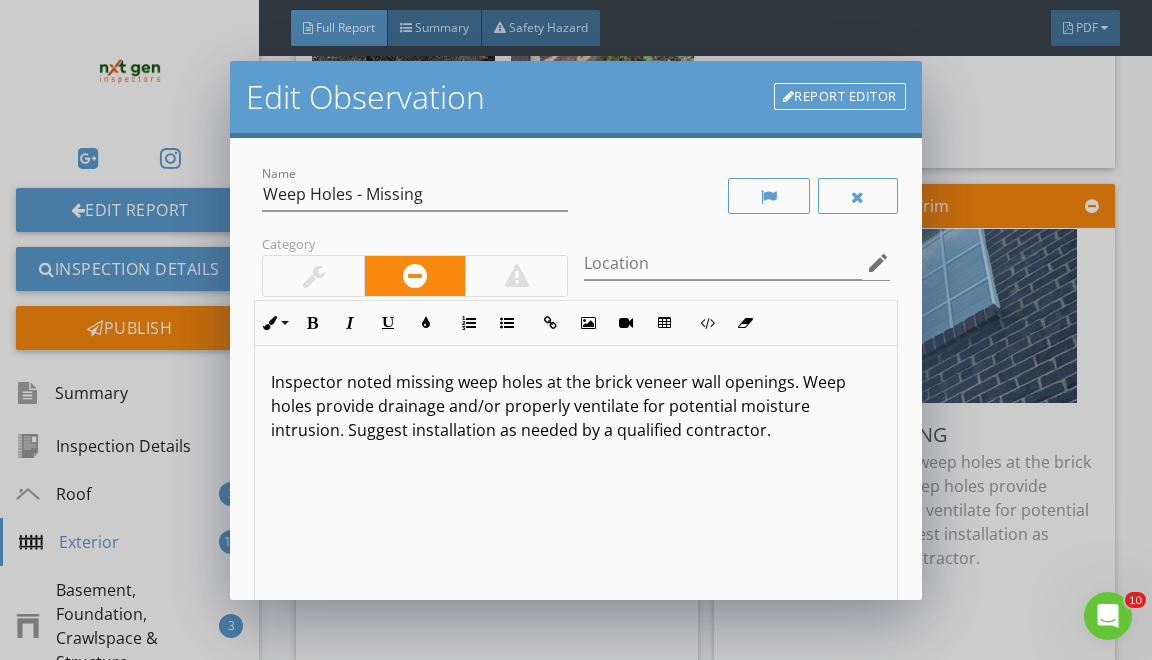 click on "Inspector noted missing weep holes at the brick veneer wall openings. Weep holes provide drainage and/or properly ventilate for potential moisture intrusion. Suggest installation as needed by a qualified contractor." at bounding box center [575, 406] 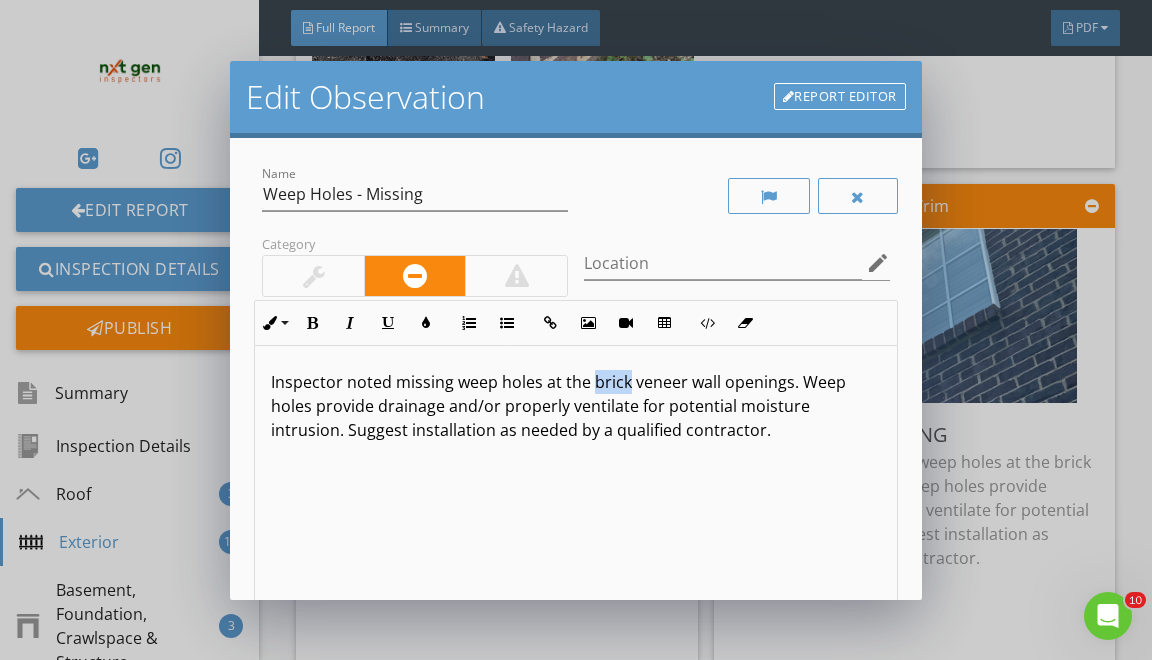 click on "Inspector noted missing weep holes at the brick veneer wall openings. Weep holes provide drainage and/or properly ventilate for potential moisture intrusion. Suggest installation as needed by a qualified contractor." at bounding box center (575, 406) 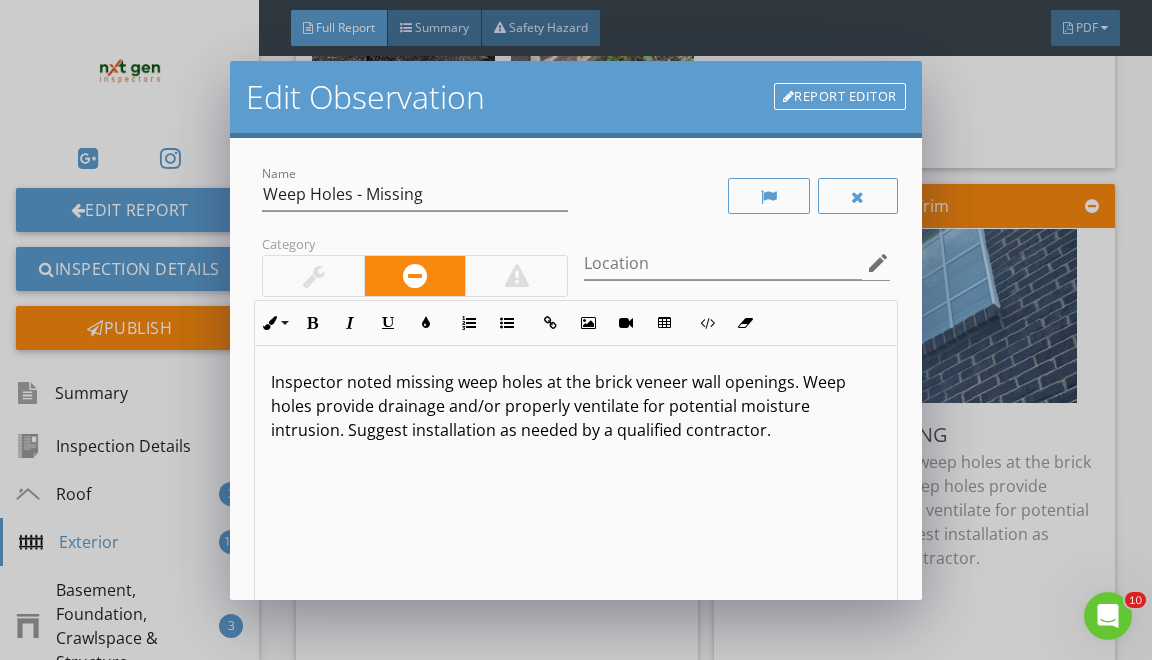 click on "Inspector noted missing weep holes at the brick veneer wall openings. Weep holes provide drainage and/or properly ventilate for potential moisture intrusion. Suggest installation as needed by a qualified contractor." at bounding box center (575, 406) 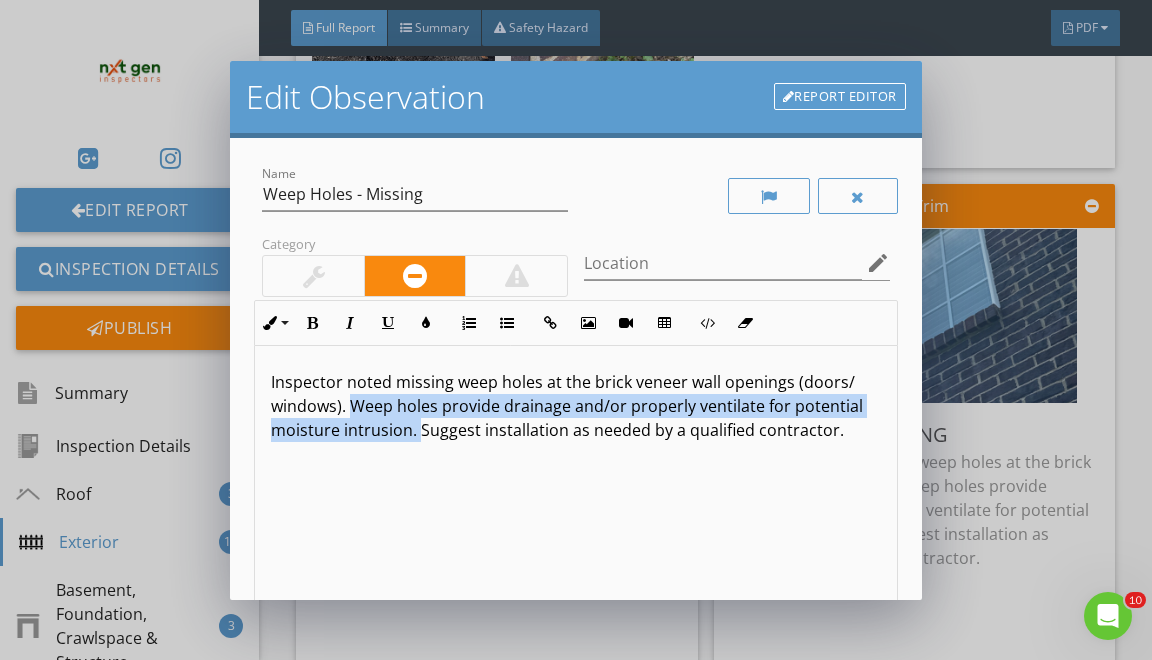 drag, startPoint x: 348, startPoint y: 405, endPoint x: 418, endPoint y: 425, distance: 72.8011 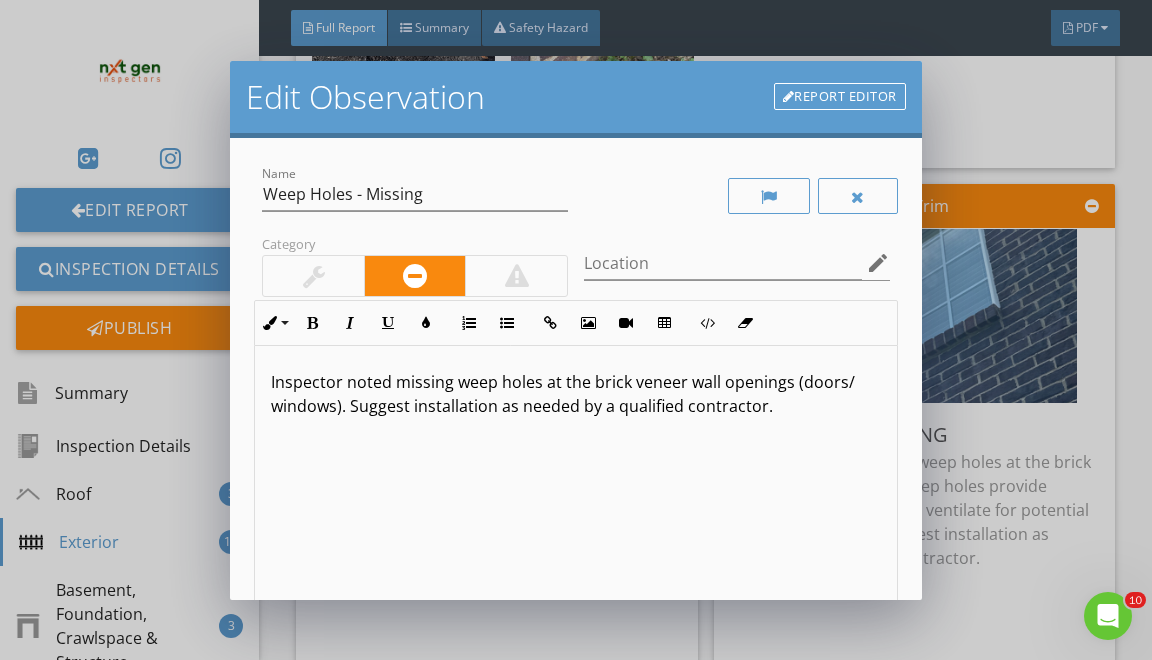 click on "Inspector noted missing weep holes at the brick veneer wall openings (doors/ windows). Suggest installation as needed by a qualified contractor." at bounding box center [575, 394] 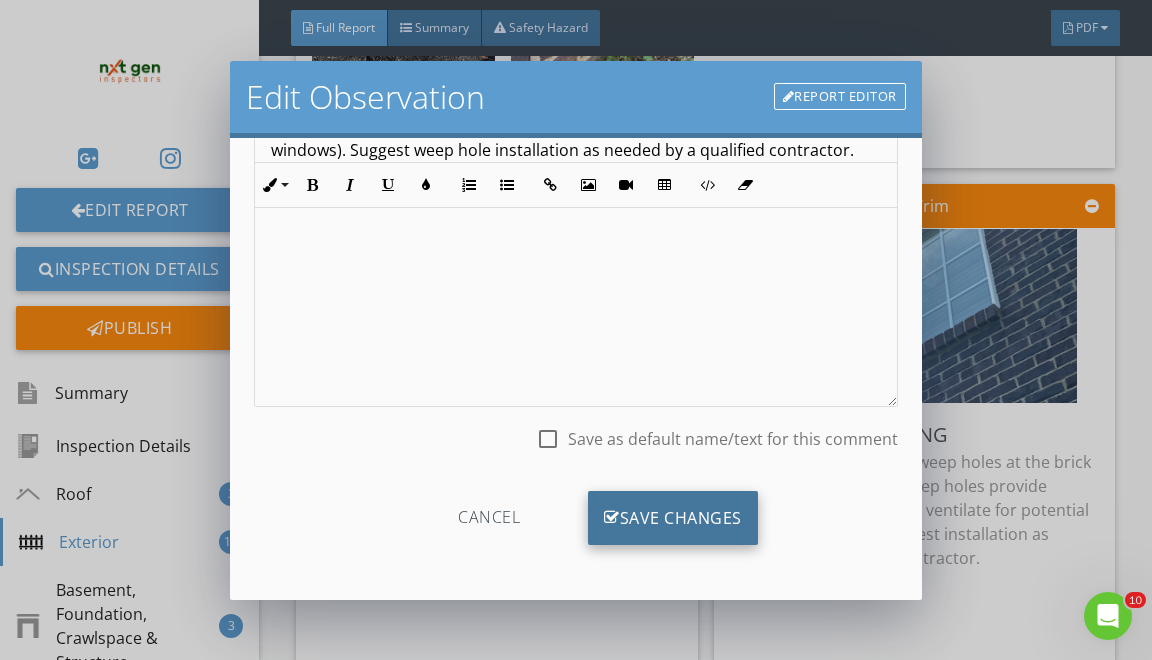 click on "Save Changes" at bounding box center (673, 518) 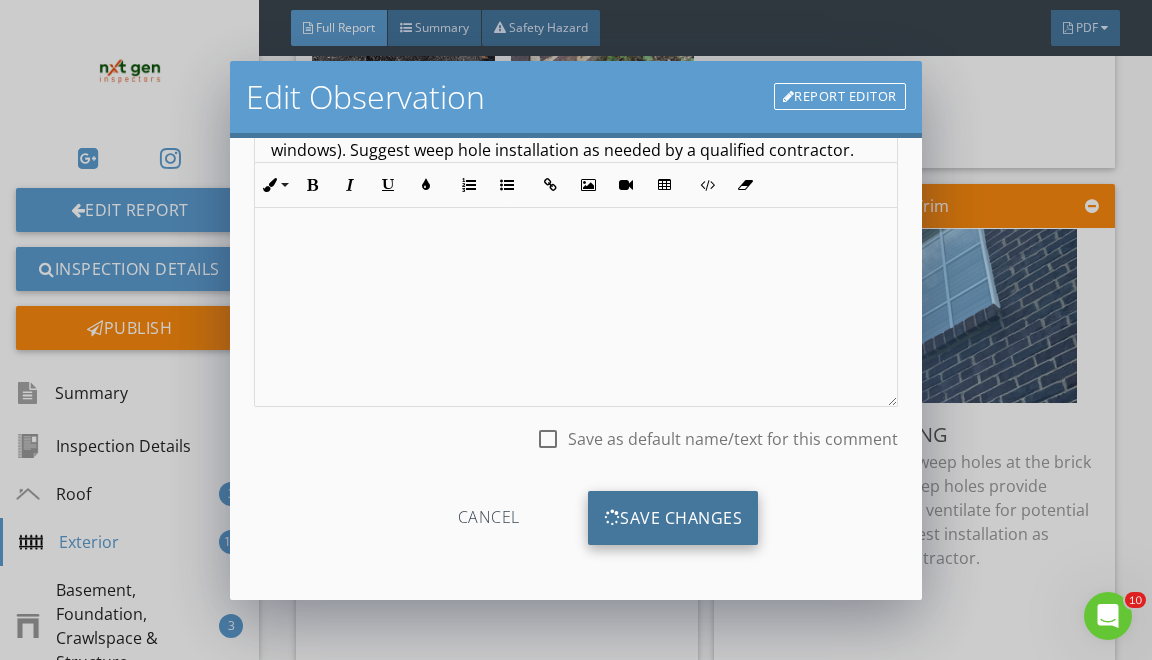 scroll, scrollTop: 19, scrollLeft: 0, axis: vertical 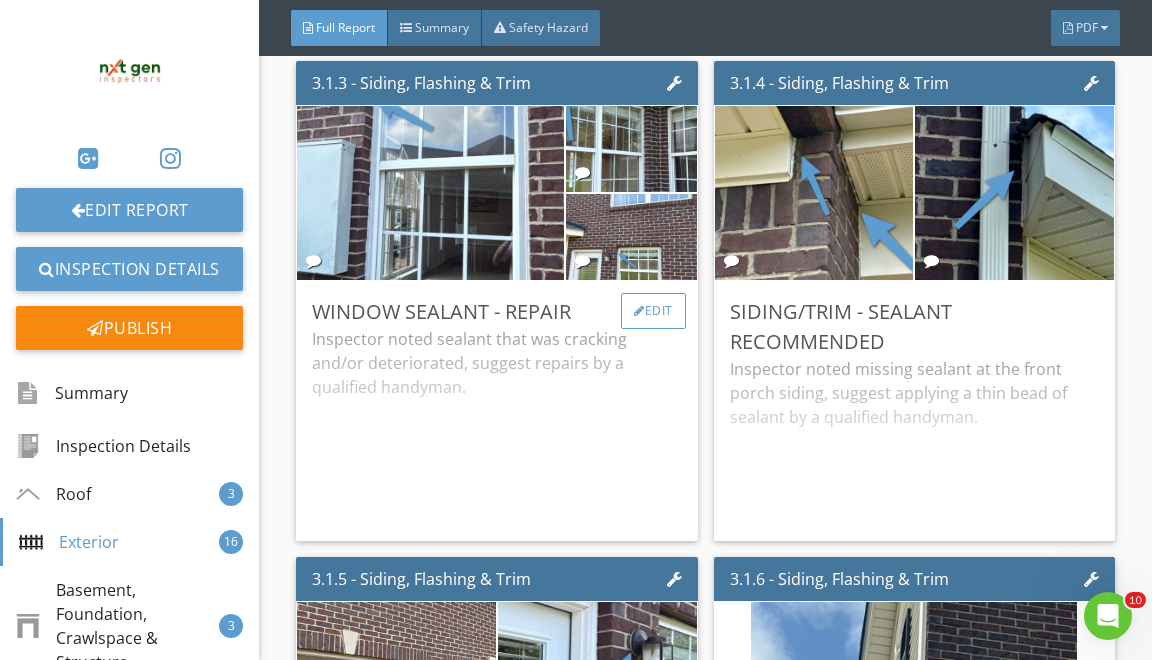 click on "Edit" at bounding box center [653, 311] 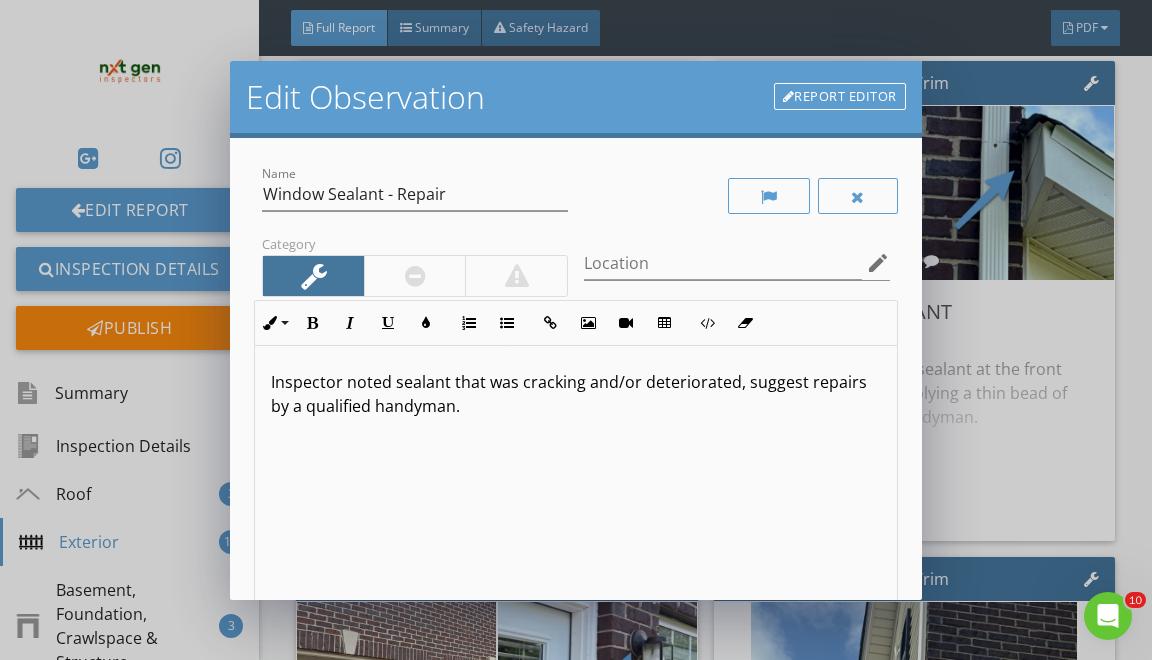 click on "Inspector noted sealant that was cracking and/or deteriorated, suggest repairs by a qualified handyman." at bounding box center (575, 394) 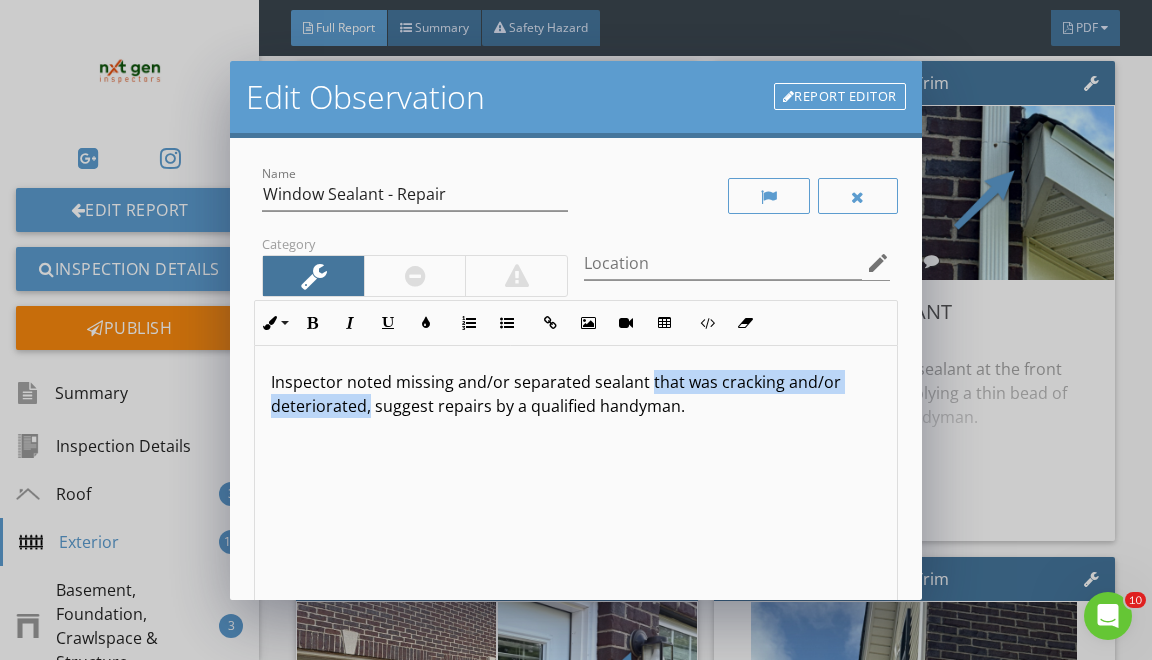 drag, startPoint x: 368, startPoint y: 410, endPoint x: 646, endPoint y: 379, distance: 279.72308 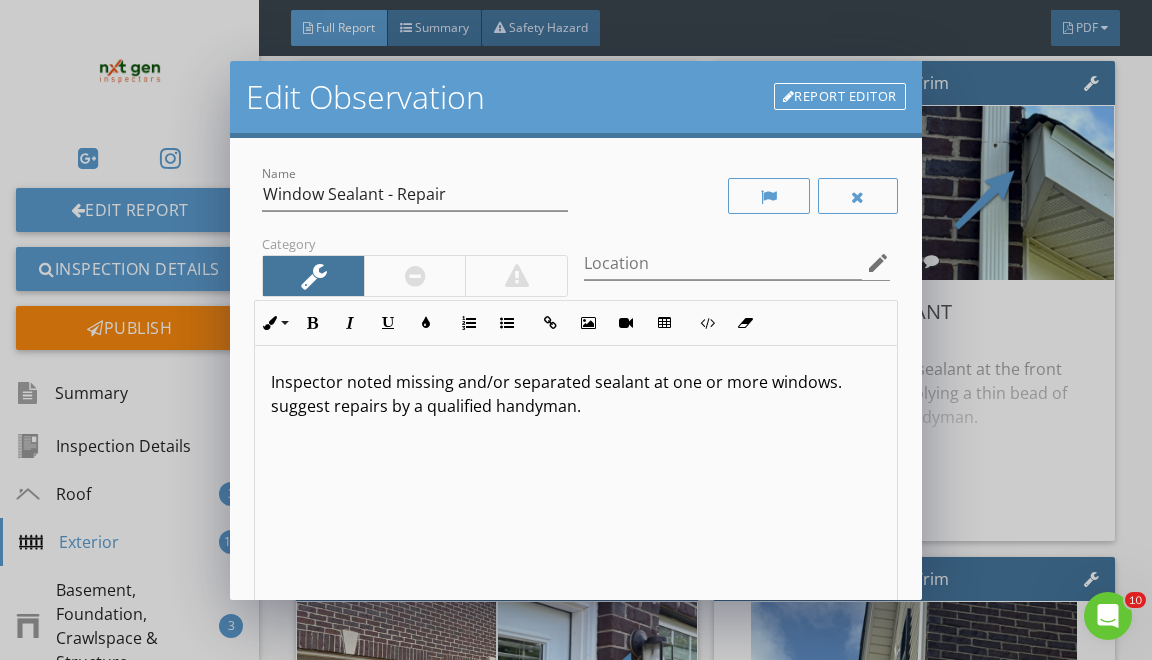 click on "Inspector noted missing and/or separated sealant at one or more windows. suggest repairs by a qualified handyman." at bounding box center (575, 394) 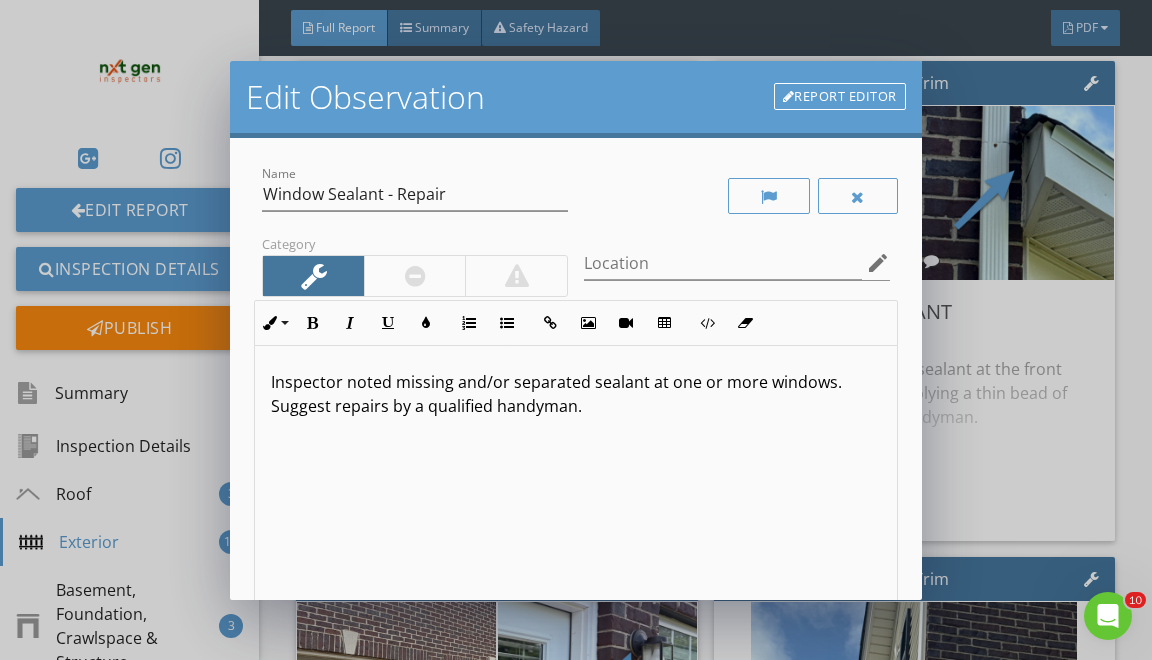 click on "Inspector noted missing and/or separated sealant at one or more windows. Suggest repairs by a qualified handyman." at bounding box center (575, 394) 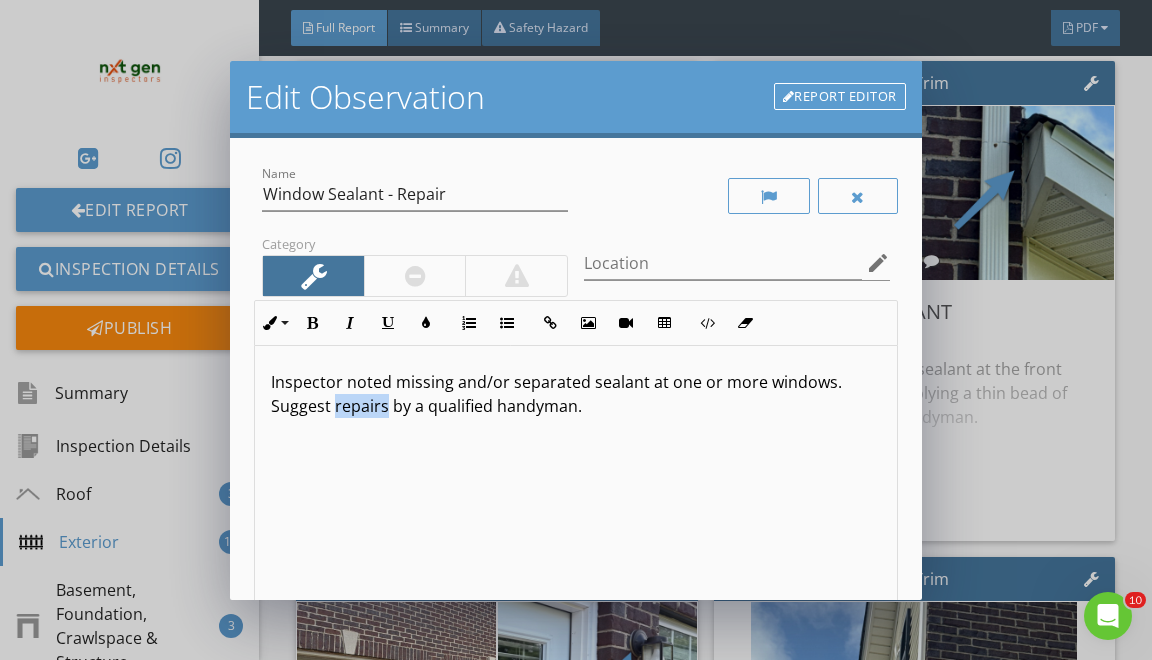 click on "Inspector noted missing and/or separated sealant at one or more windows. Suggest repairs by a qualified handyman." at bounding box center [575, 394] 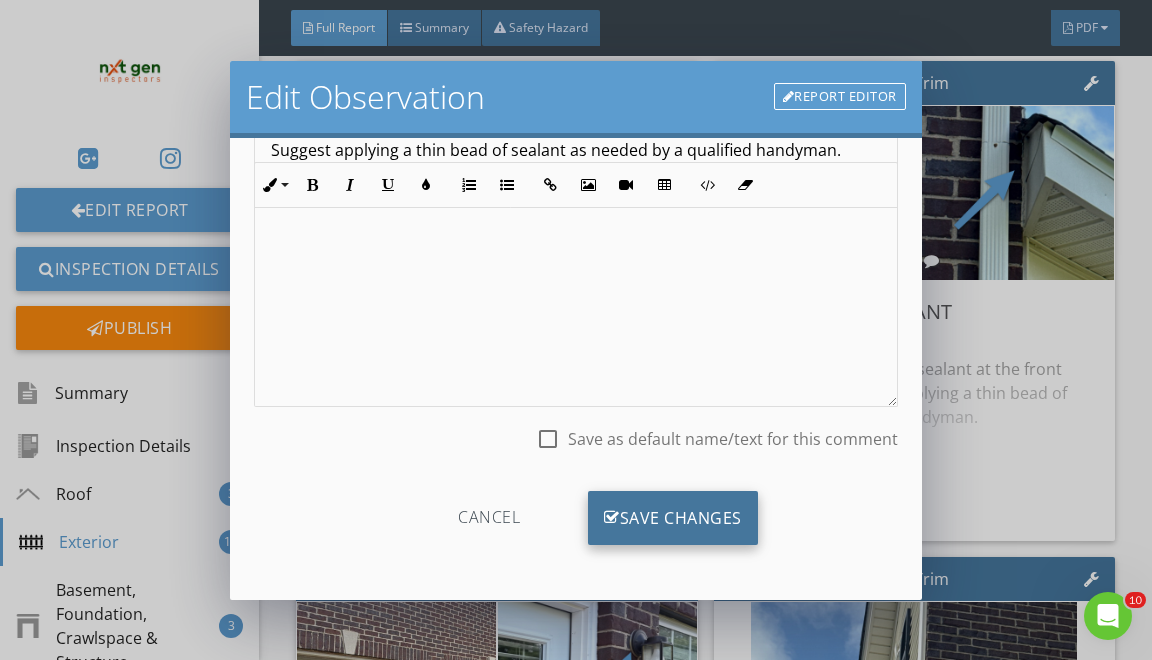 click on "Save Changes" at bounding box center (673, 518) 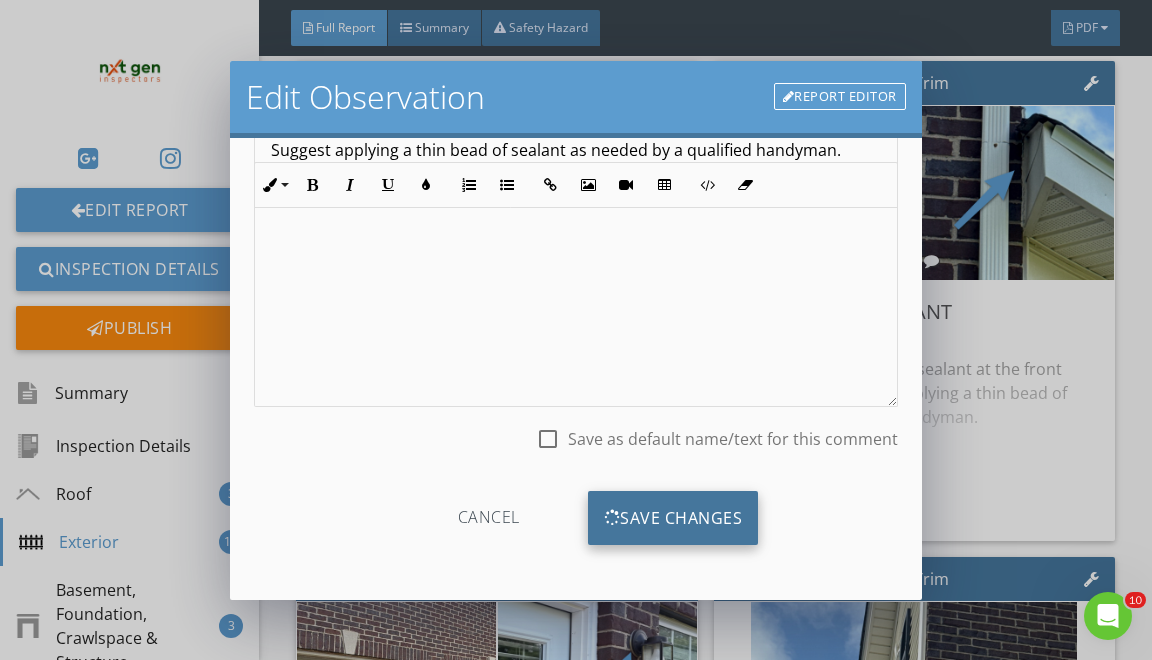 scroll, scrollTop: 19, scrollLeft: 0, axis: vertical 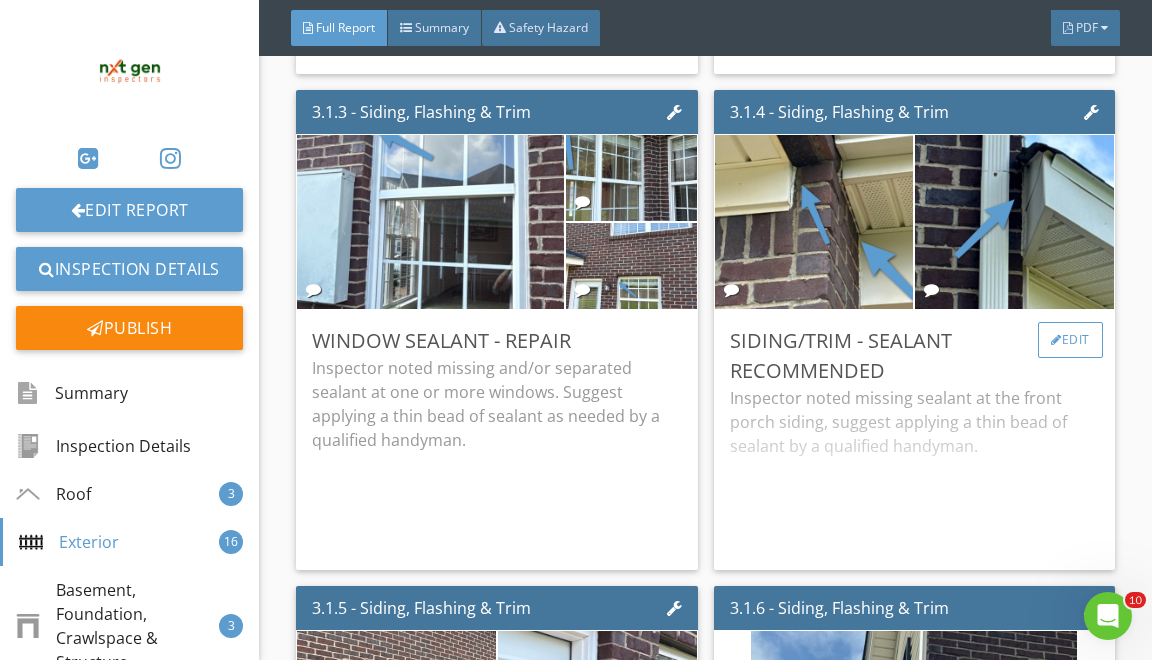 click on "Edit" at bounding box center [1070, 340] 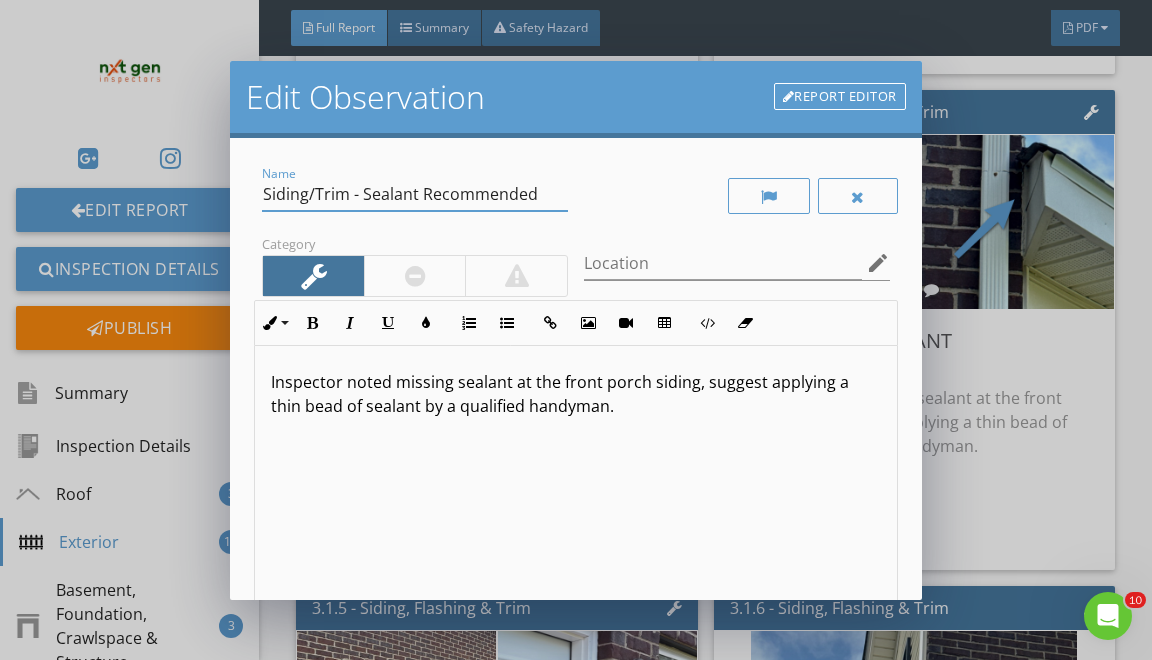 click on "Siding/Trim - Sealant Recommended" at bounding box center (415, 194) 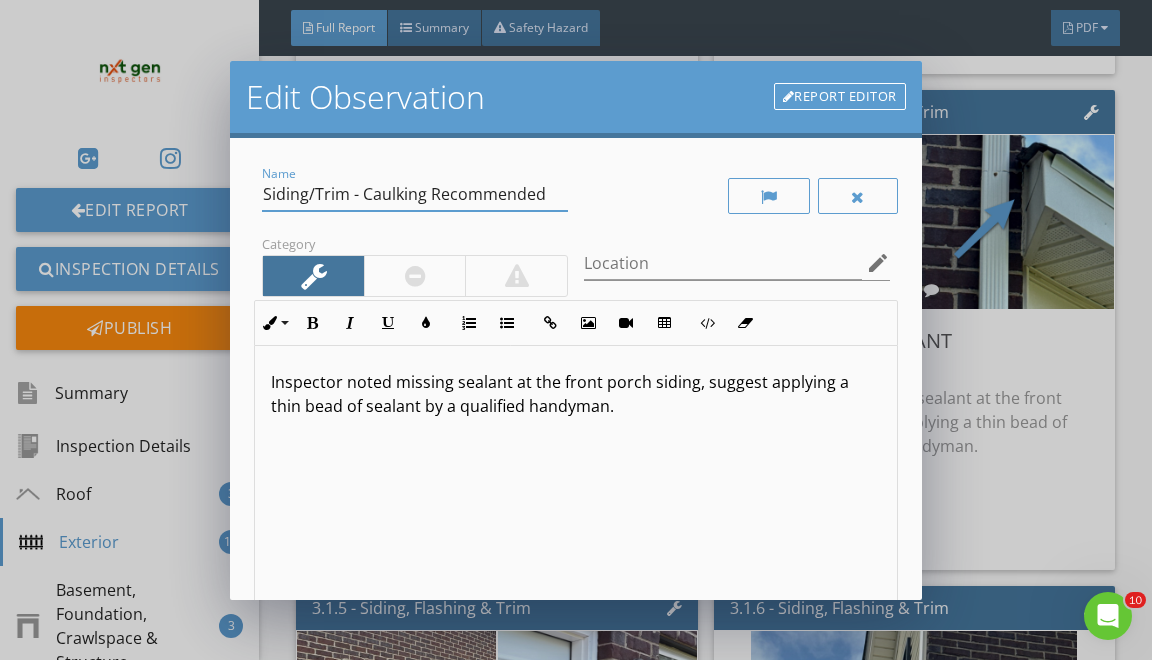 click on "Siding/Trim - Caulking Recommended" at bounding box center [415, 194] 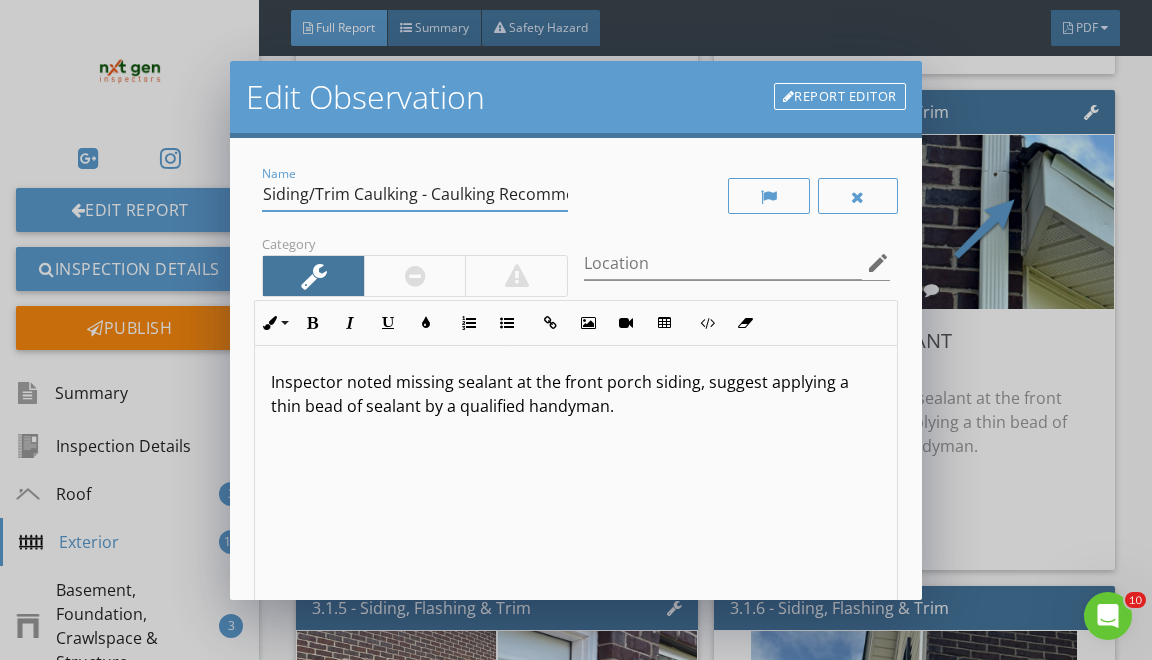 click on "Siding/Trim Caulking - Caulking Recommended" at bounding box center (415, 194) 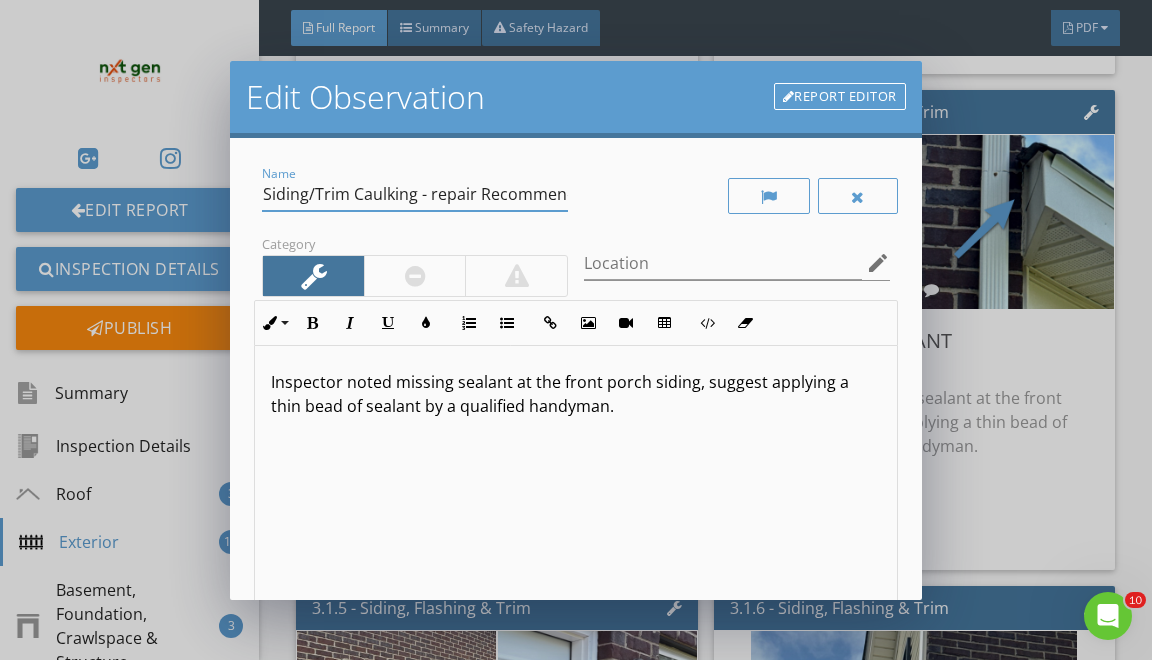 click on "Siding/Trim Caulking - repair Recommended" at bounding box center [415, 194] 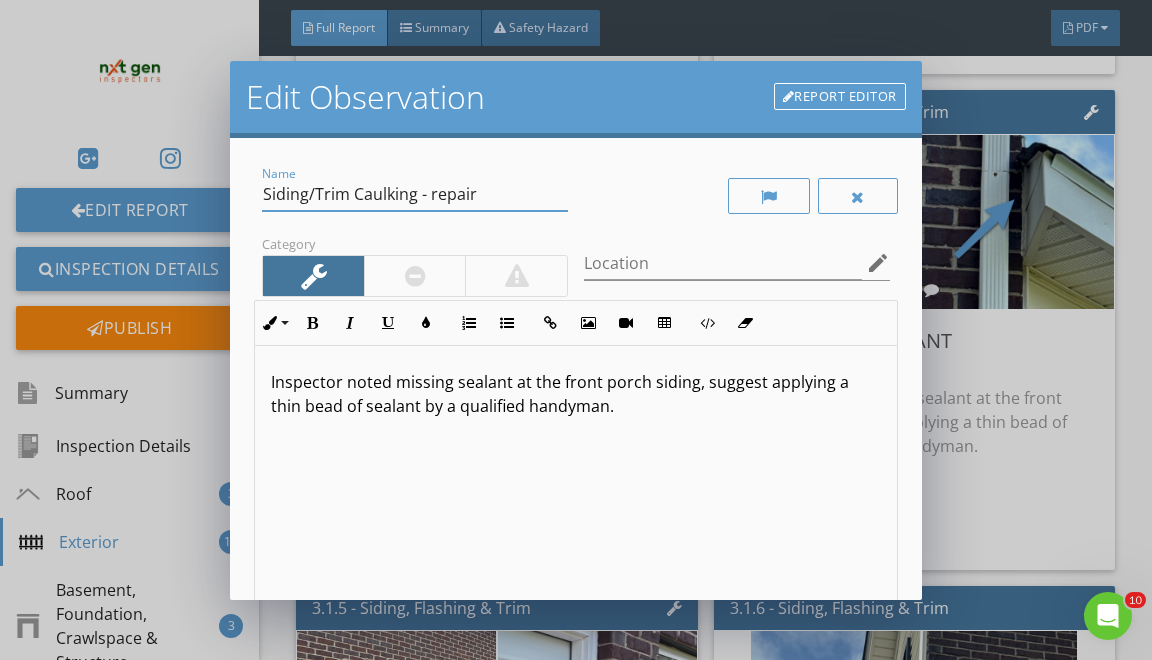 click on "Siding/Trim Caulking - repair" at bounding box center (415, 194) 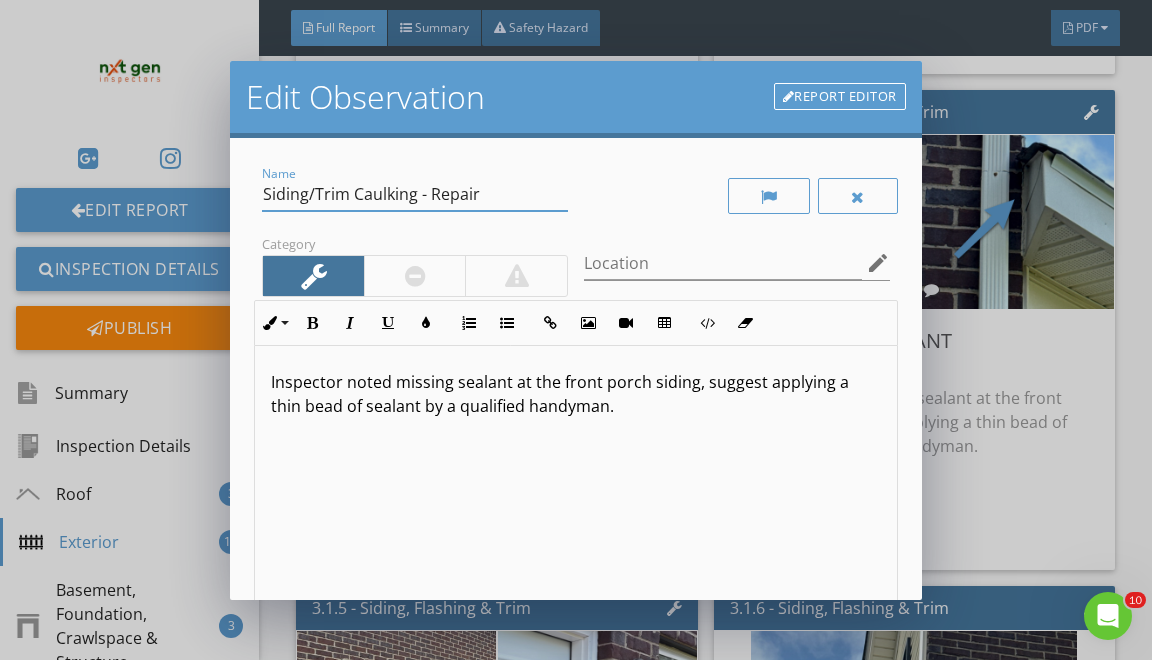 type on "Siding/Trim Caulking - Repair" 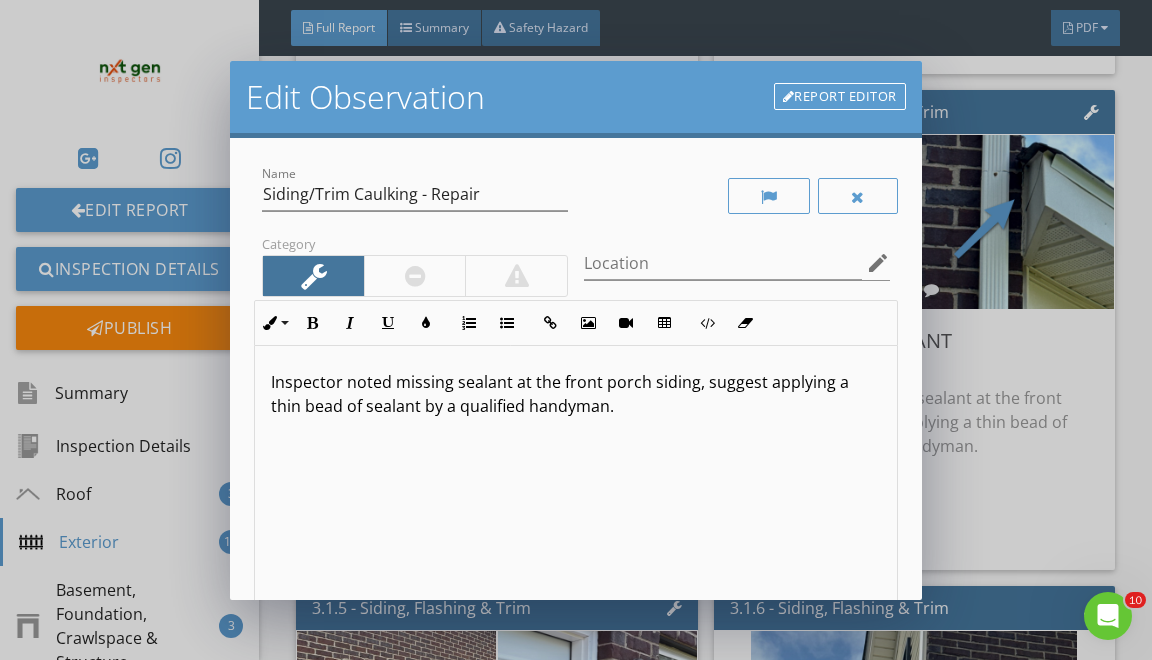 type 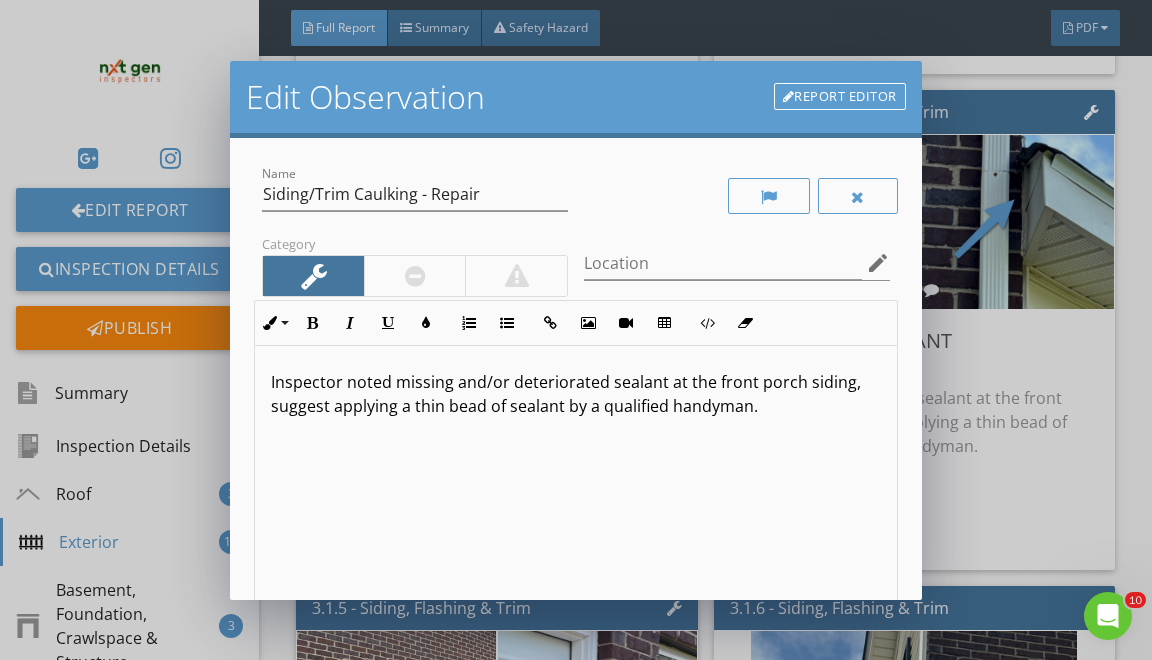 click on "Inspector noted missing and/or deteriorated sealant at the front porch siding, suggest applying a thin bead of sealant by a qualified handyman." at bounding box center [575, 394] 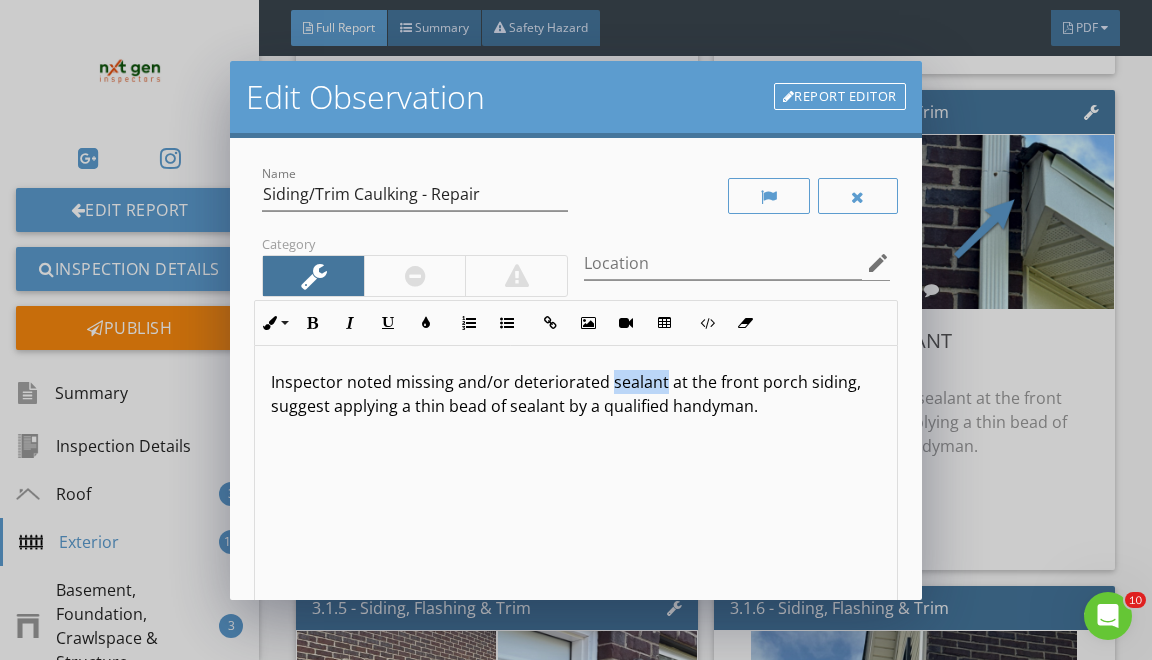 click on "Inspector noted missing and/or deteriorated sealant at the front porch siding, suggest applying a thin bead of sealant by a qualified handyman." at bounding box center [575, 394] 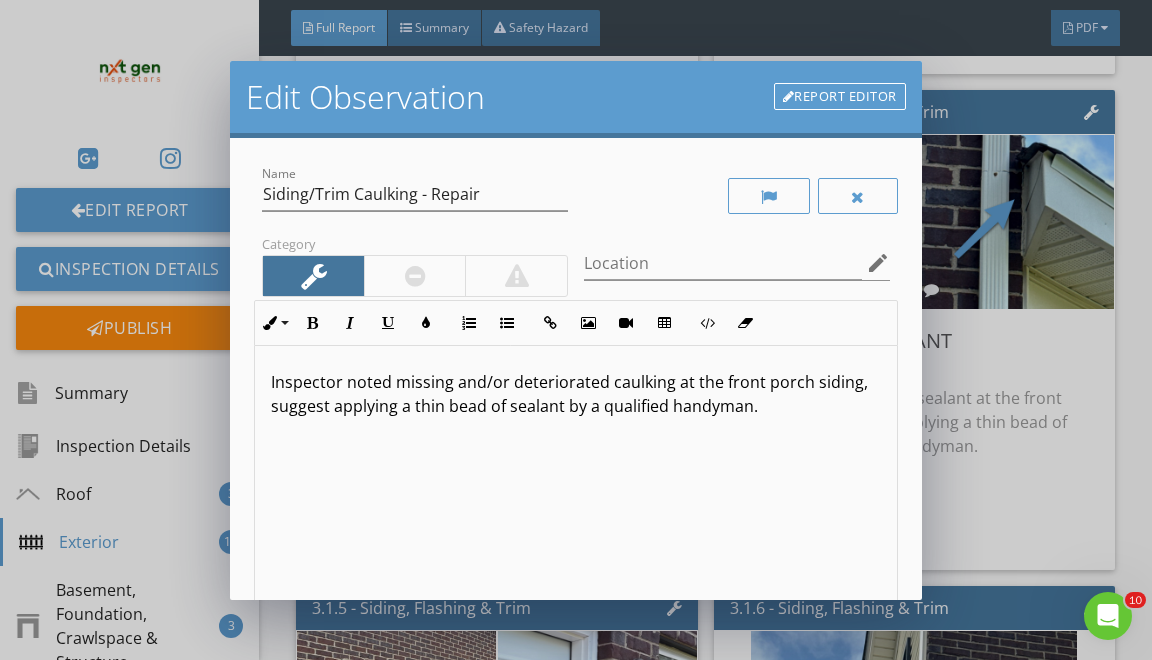 click on "Inspector noted missing and/or deteriorated caulking at the front porch siding, suggest applying a thin bead of sealant by a qualified handyman." at bounding box center [575, 394] 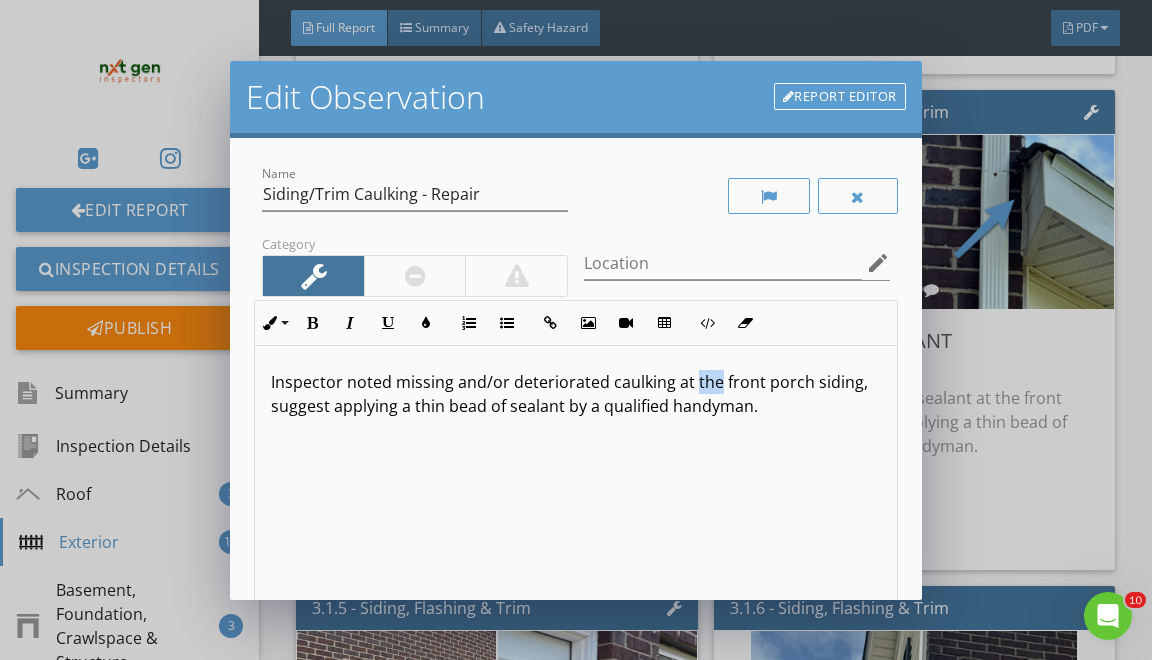 click on "Inspector noted missing and/or deteriorated caulking at the front porch siding, suggest applying a thin bead of sealant by a qualified handyman." at bounding box center (575, 394) 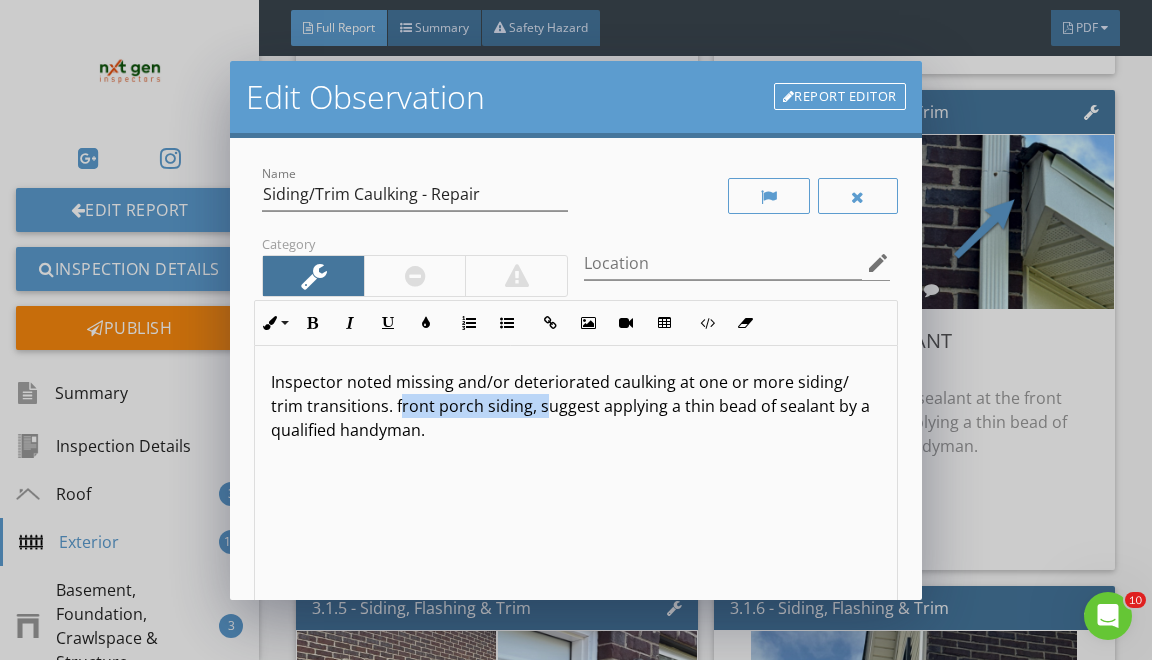 drag, startPoint x: 506, startPoint y: 405, endPoint x: 362, endPoint y: 396, distance: 144.28098 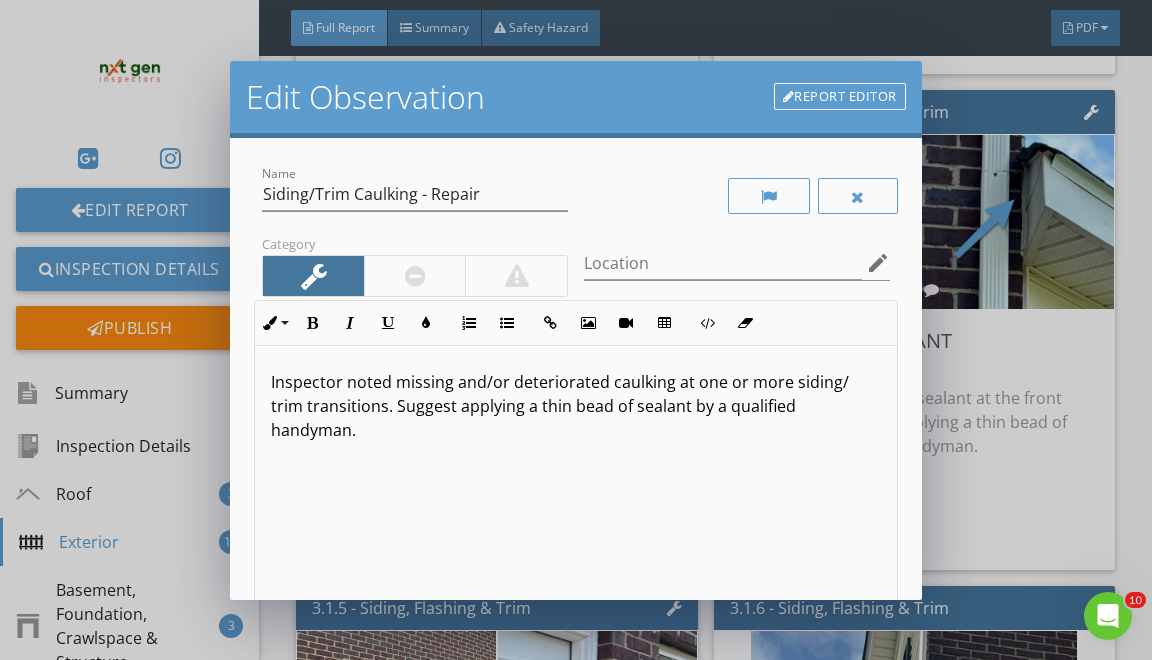 click on "Inspector noted missing and/or deteriorated caulking at one or more siding/ trim transitions. Suggest applying a thin bead of sealant by a qualified handyman." at bounding box center (575, 406) 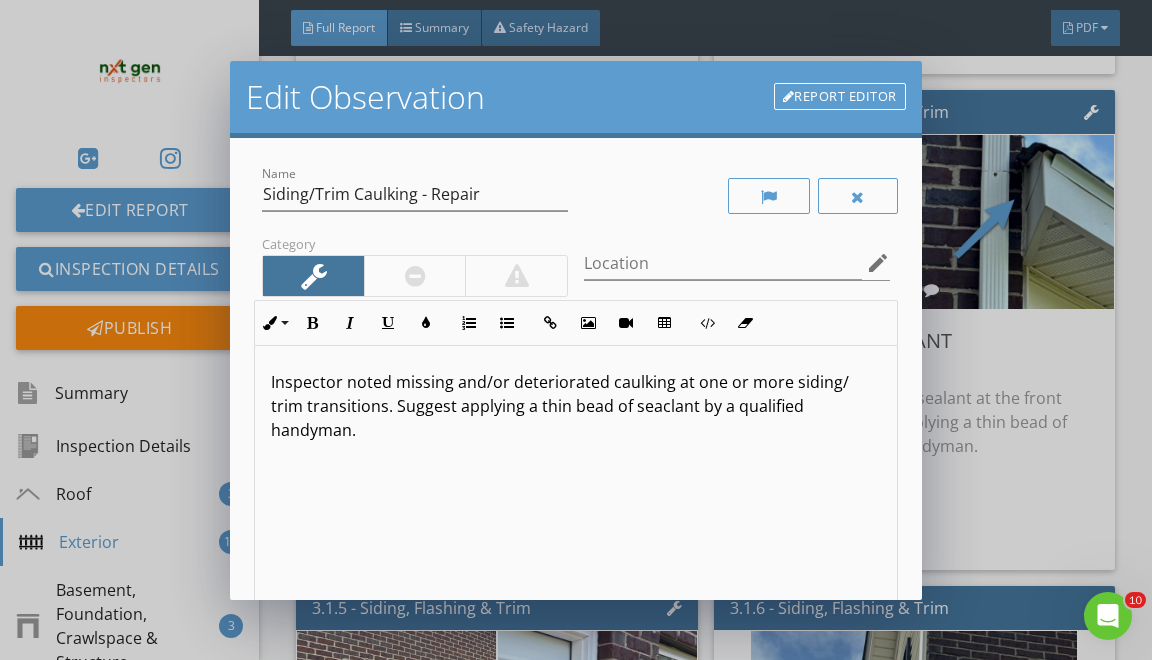 click on "Inspector noted missing and/or deteriorated caulking at one or more siding/ trim transitions. Suggest applying a thin bead of seaclant by a qualified handyman." at bounding box center (575, 406) 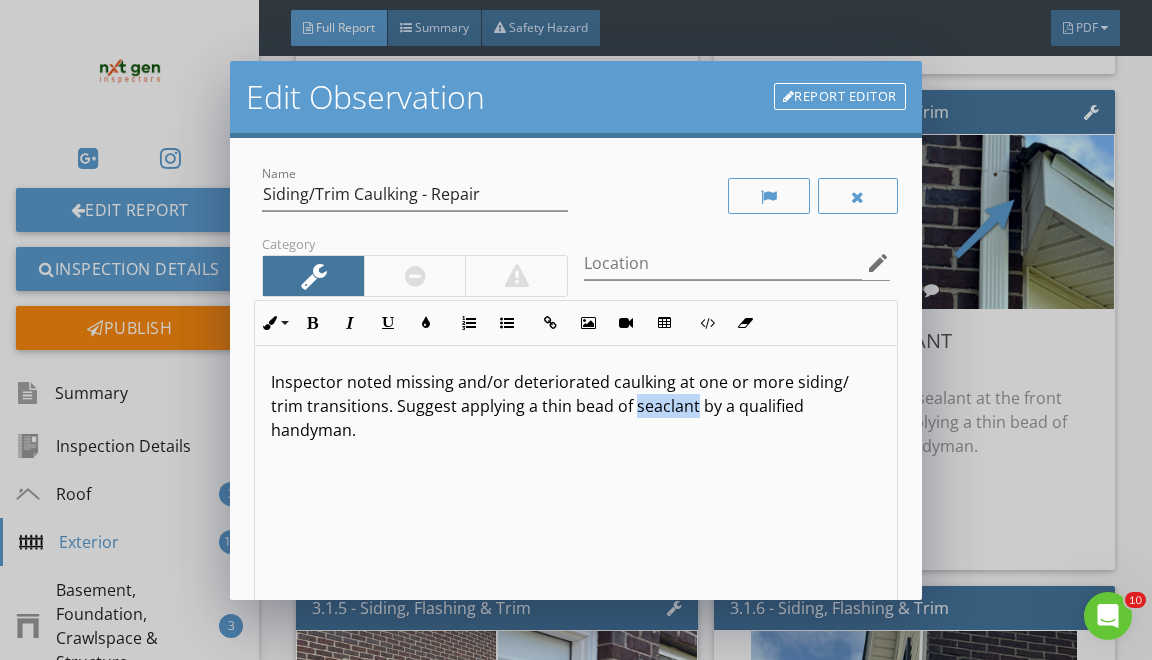 click on "Inspector noted missing and/or deteriorated caulking at one or more siding/ trim transitions. Suggest applying a thin bead of seaclant by a qualified handyman." at bounding box center [575, 406] 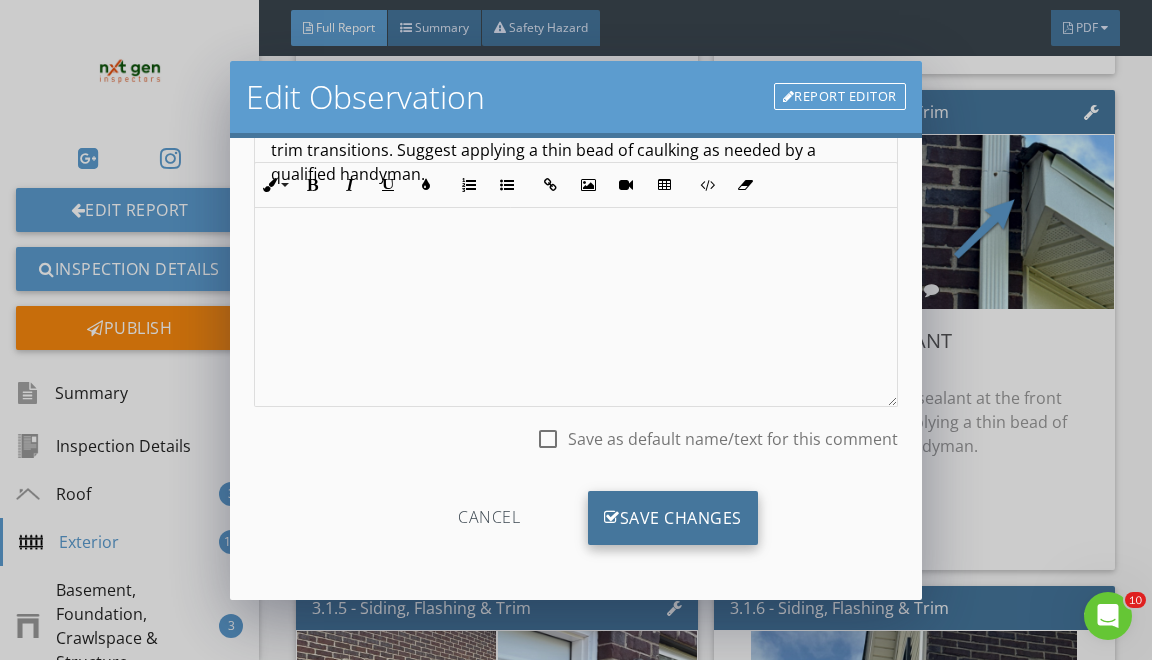 click on "Save Changes" at bounding box center [673, 518] 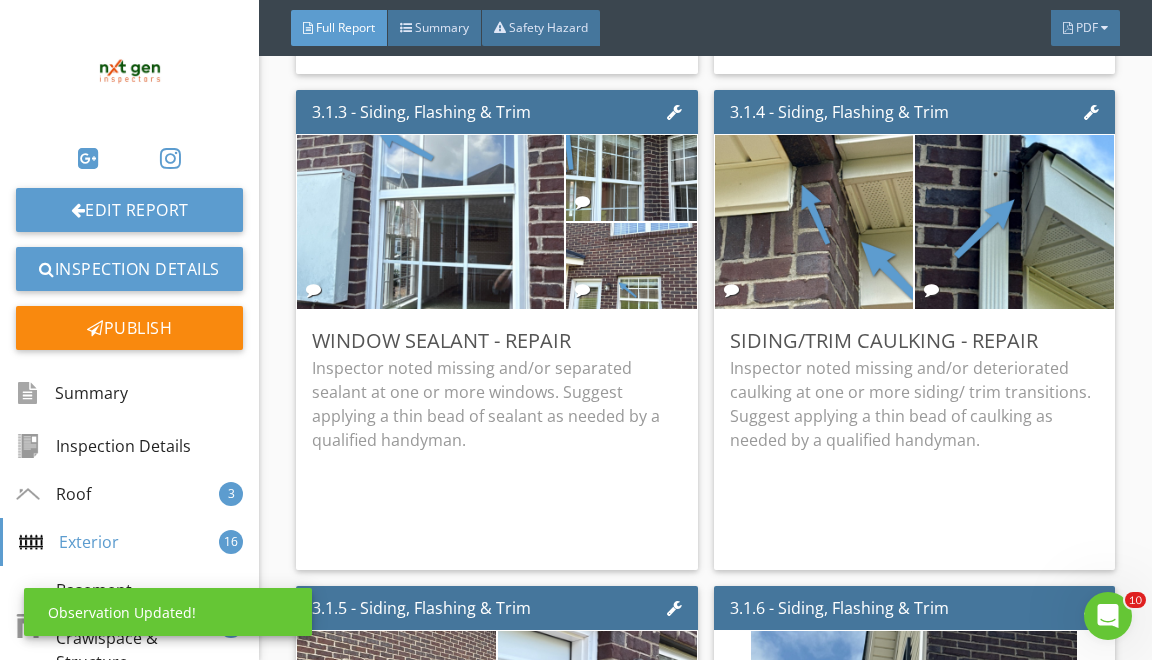 scroll, scrollTop: 19, scrollLeft: 0, axis: vertical 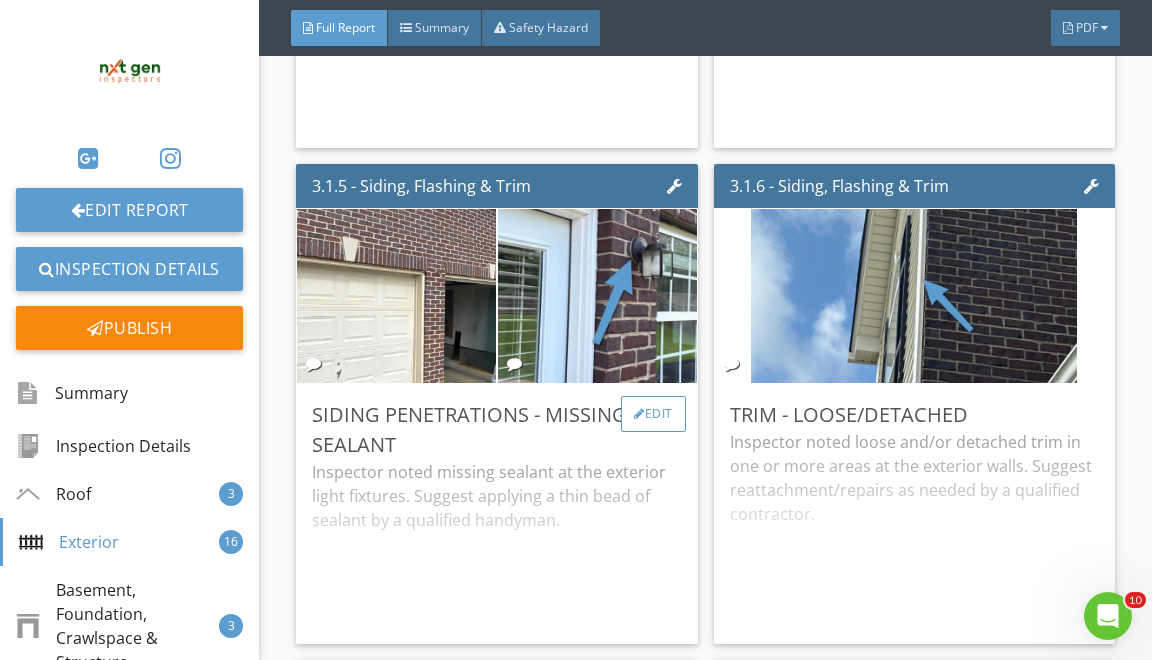 click at bounding box center (639, 414) 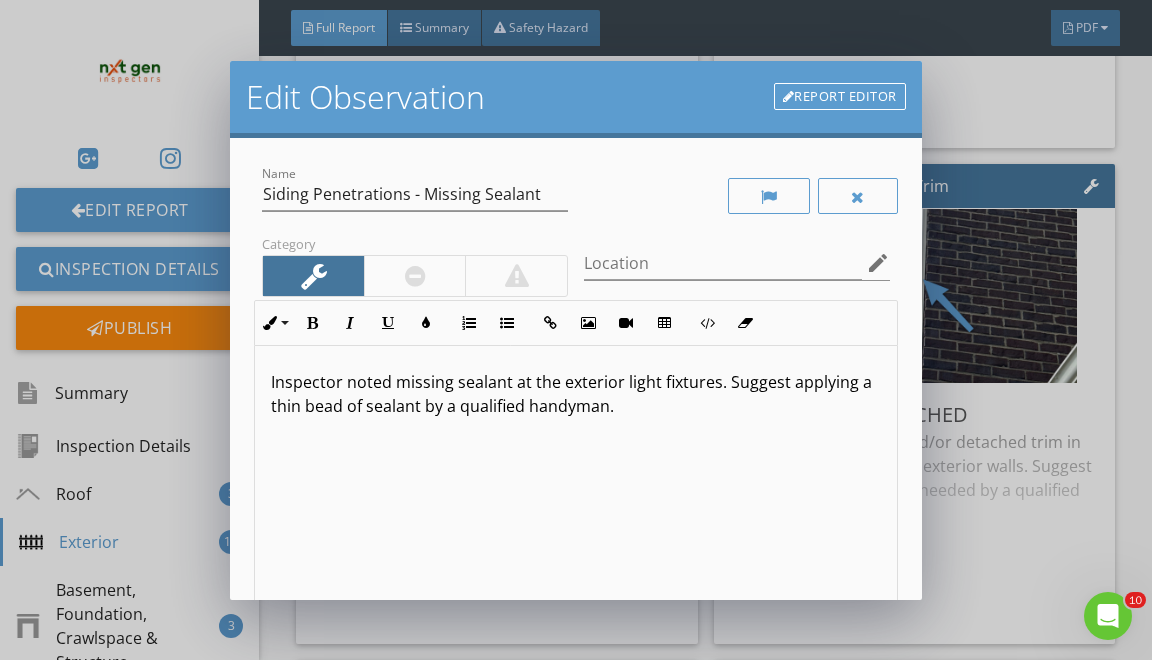 click on "Inspector noted missing sealant at the exterior light fixtures. Suggest applying a thin bead of sealant by a qualified handyman." at bounding box center (575, 394) 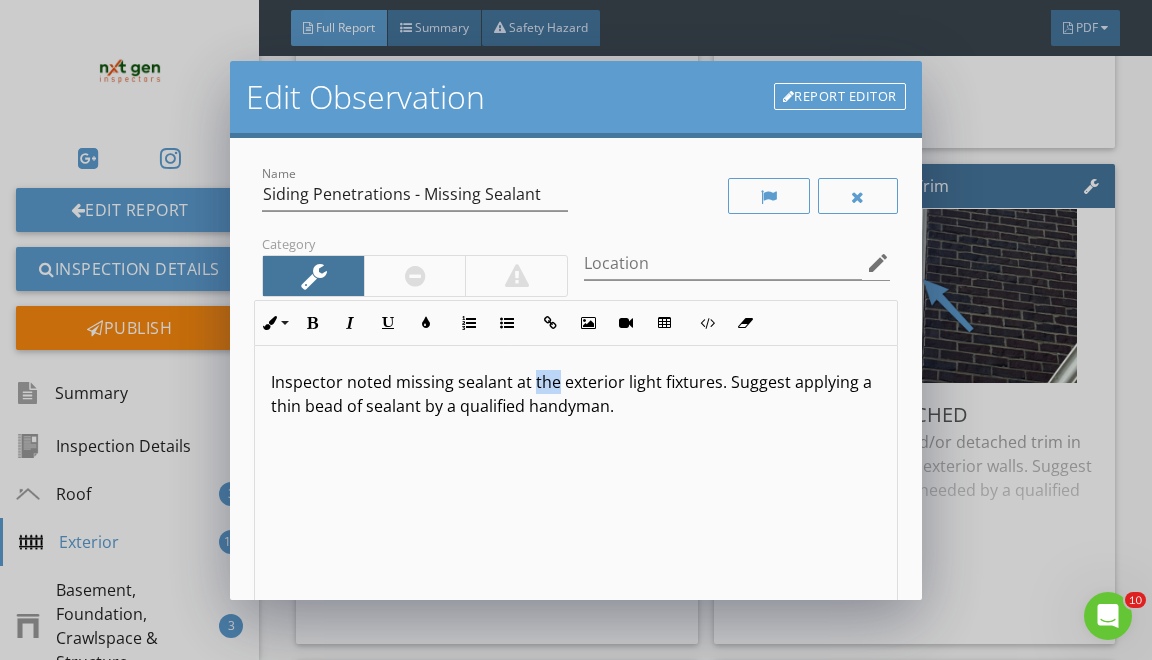 click on "Inspector noted missing sealant at the exterior light fixtures. Suggest applying a thin bead of sealant by a qualified handyman." at bounding box center (575, 394) 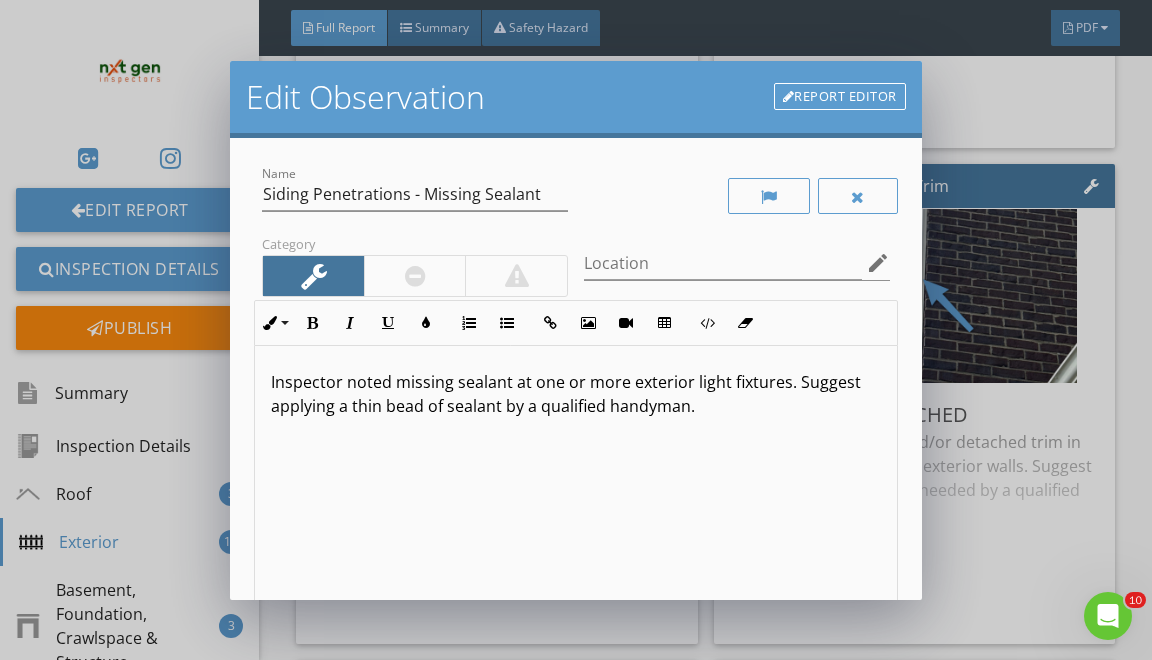 click on "Inspector noted missing sealant at one or more exterior light fixtures. Suggest applying a thin bead of sealant by a qualified handyman." at bounding box center (575, 394) 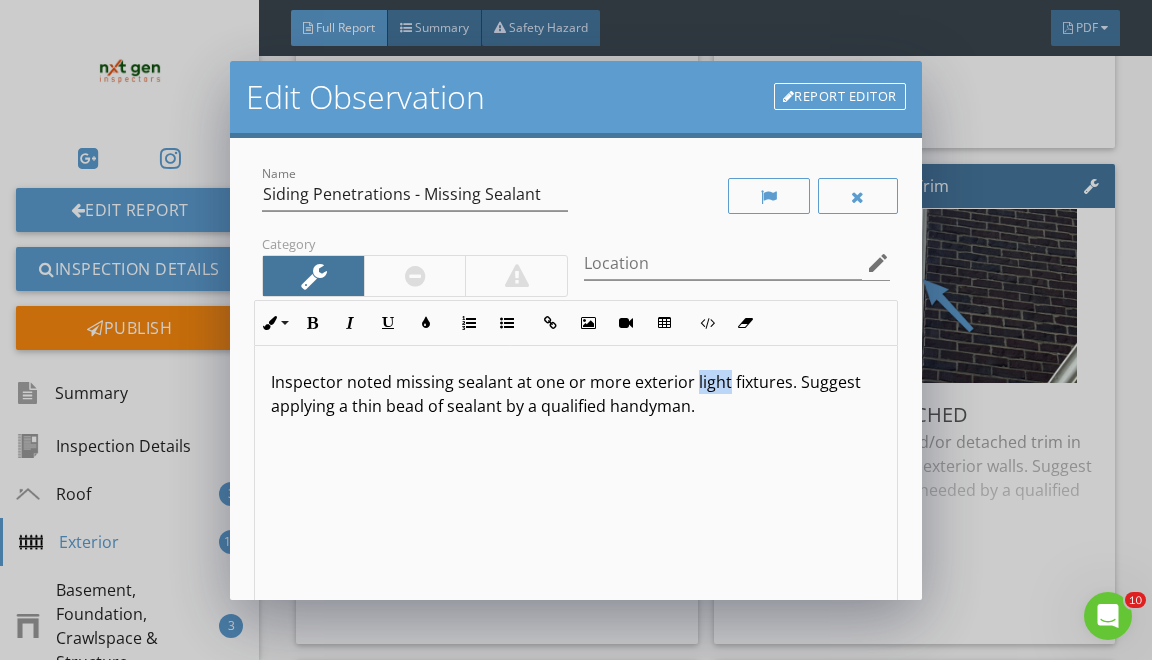 click on "Inspector noted missing sealant at one or more exterior light fixtures. Suggest applying a thin bead of sealant by a qualified handyman." at bounding box center [575, 394] 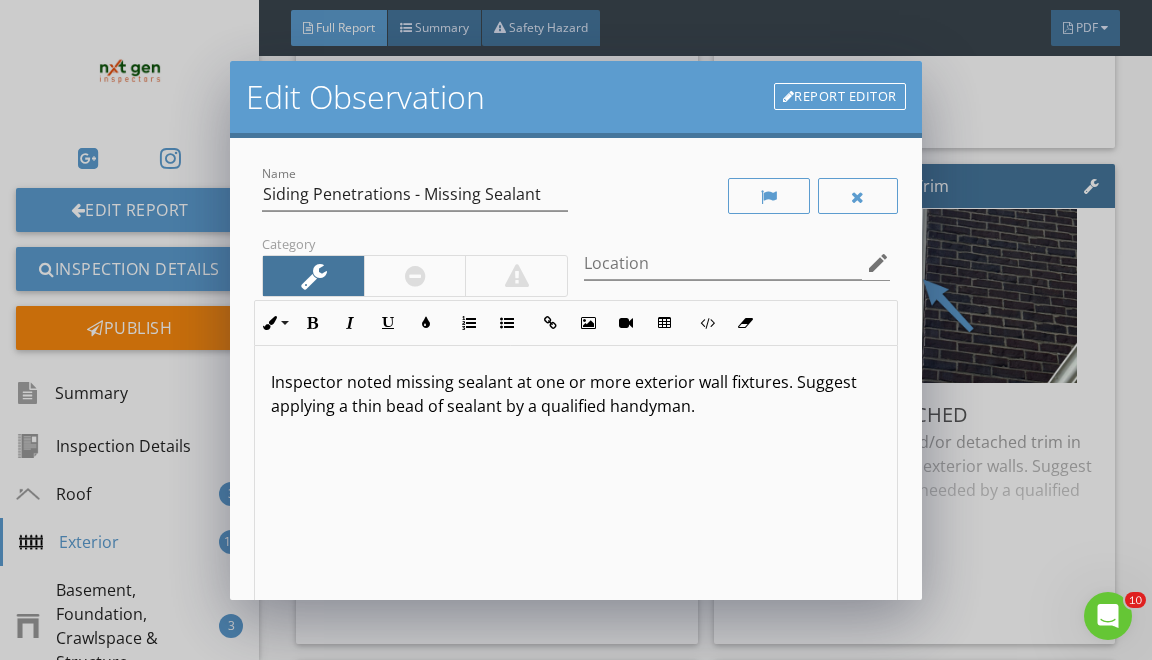 click on "Inspector noted missing sealant at one or more exterior wall fixtures. Suggest applying a thin bead of sealant by a qualified handyman." at bounding box center [575, 394] 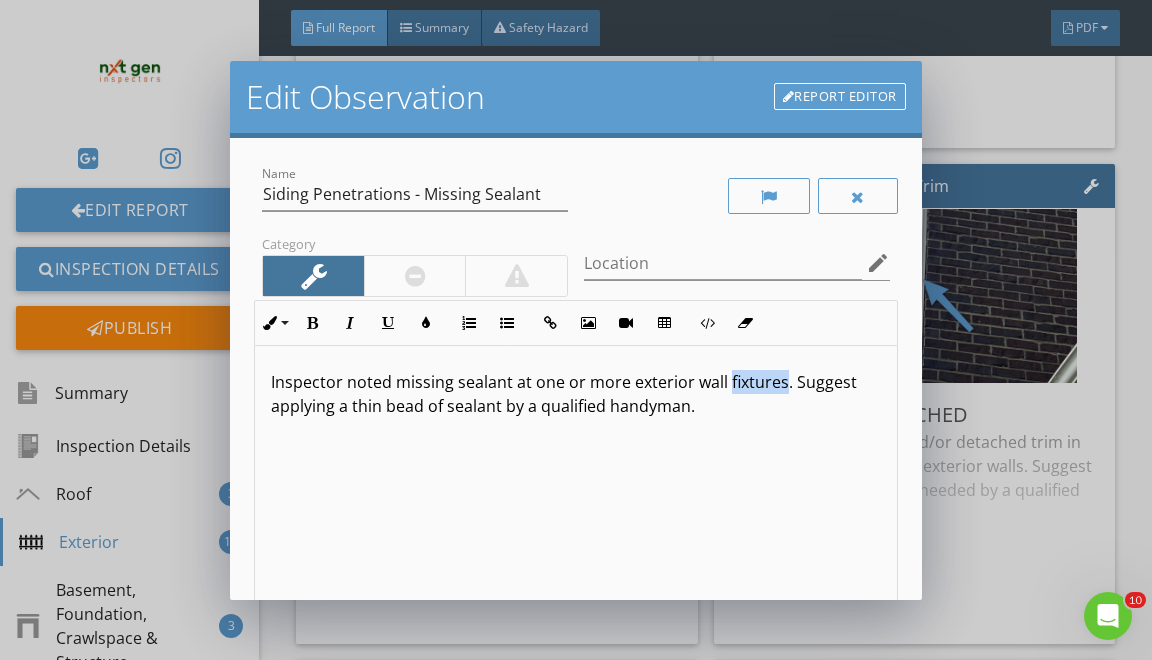 click on "Inspector noted missing sealant at one or more exterior wall fixtures. Suggest applying a thin bead of sealant by a qualified handyman." at bounding box center (575, 394) 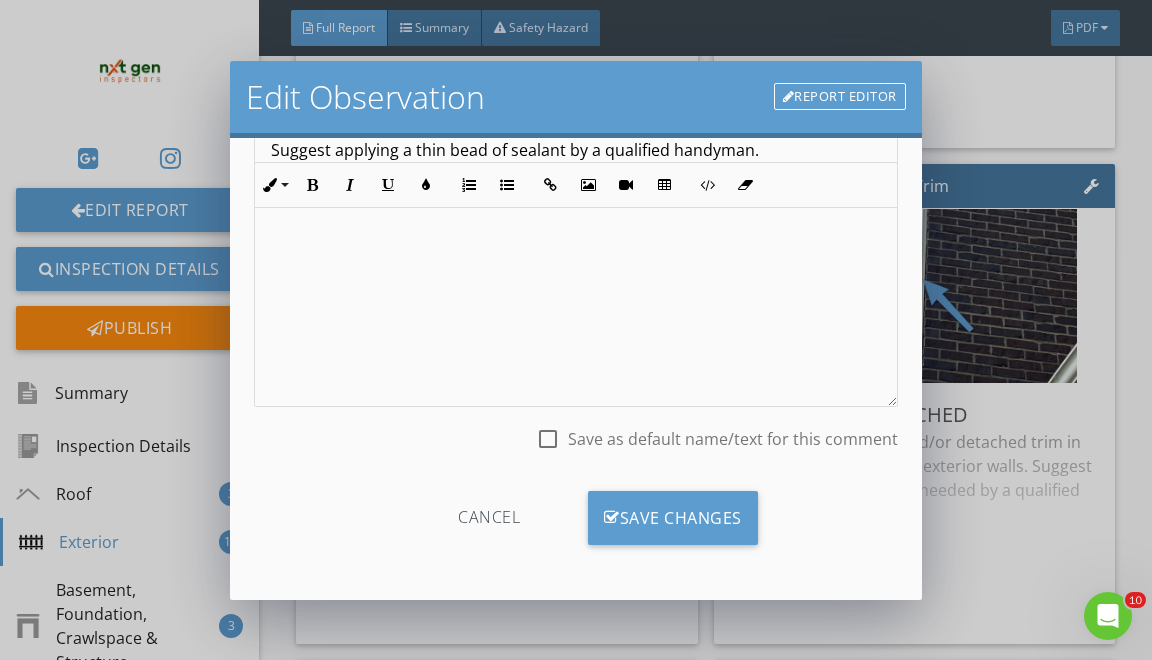 scroll, scrollTop: 87, scrollLeft: 0, axis: vertical 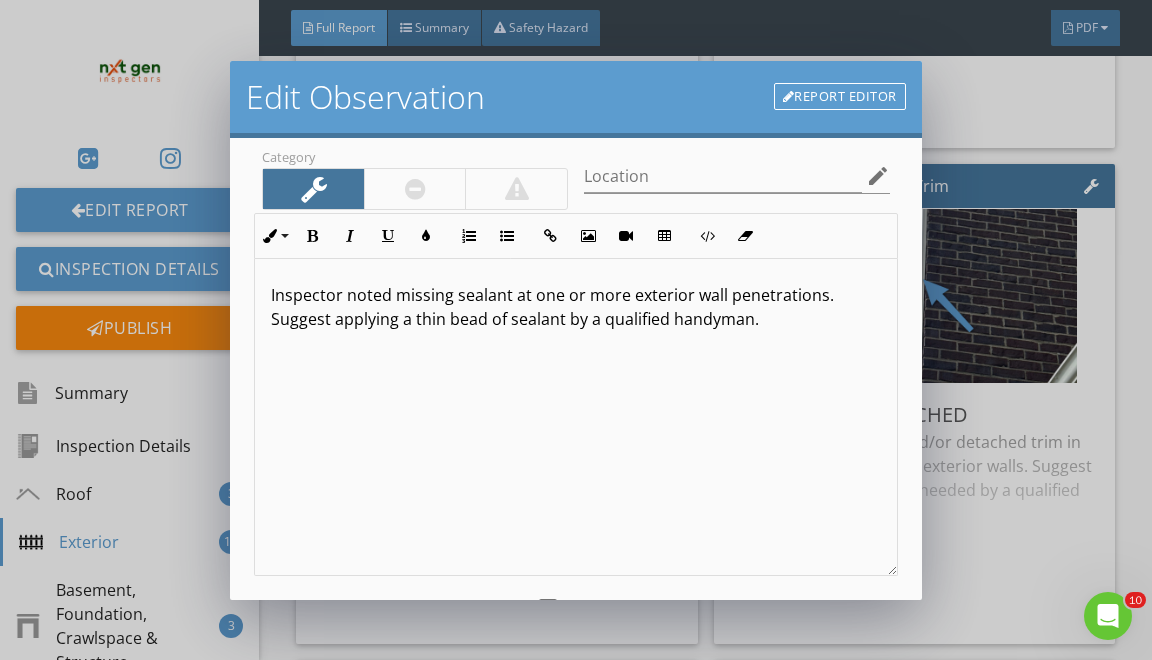 click on "Inspector noted missing sealant at one or more exterior wall penetrations. Suggest applying a thin bead of sealant by a qualified handyman." at bounding box center [575, 307] 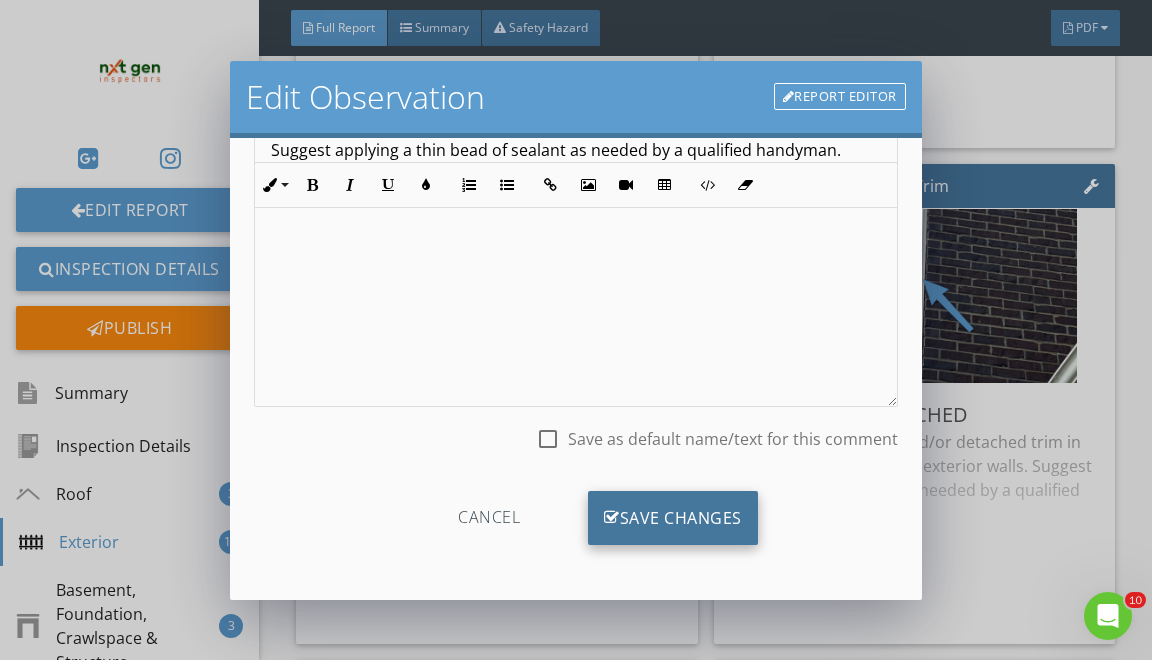 click on "Save Changes" at bounding box center (673, 518) 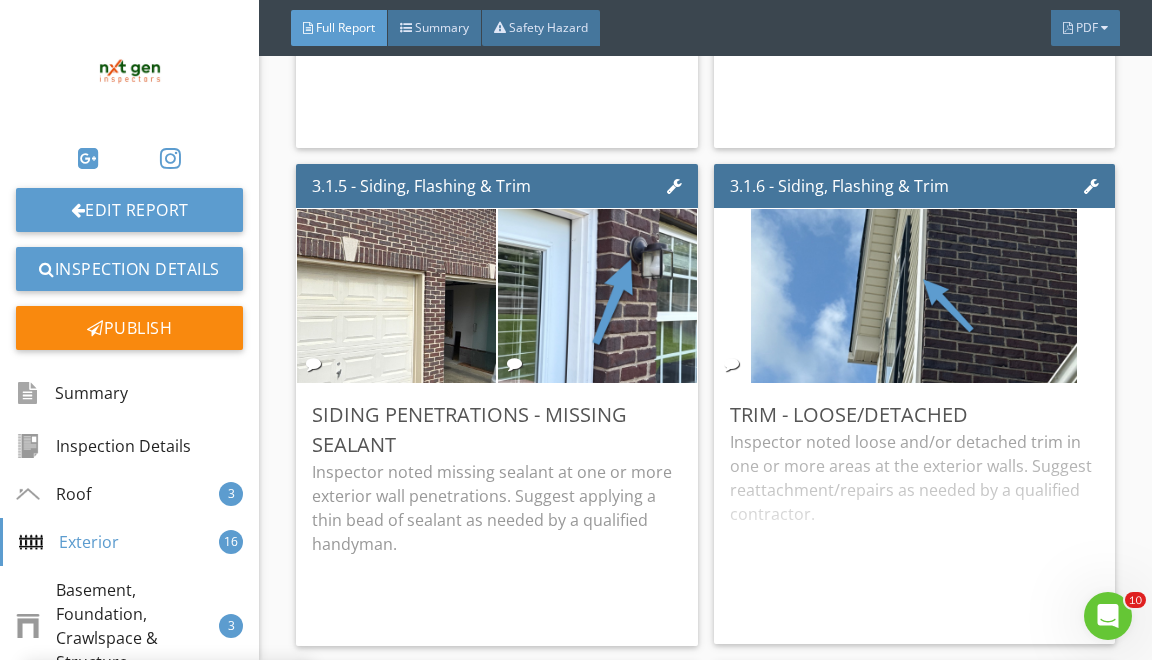 scroll, scrollTop: 19, scrollLeft: 0, axis: vertical 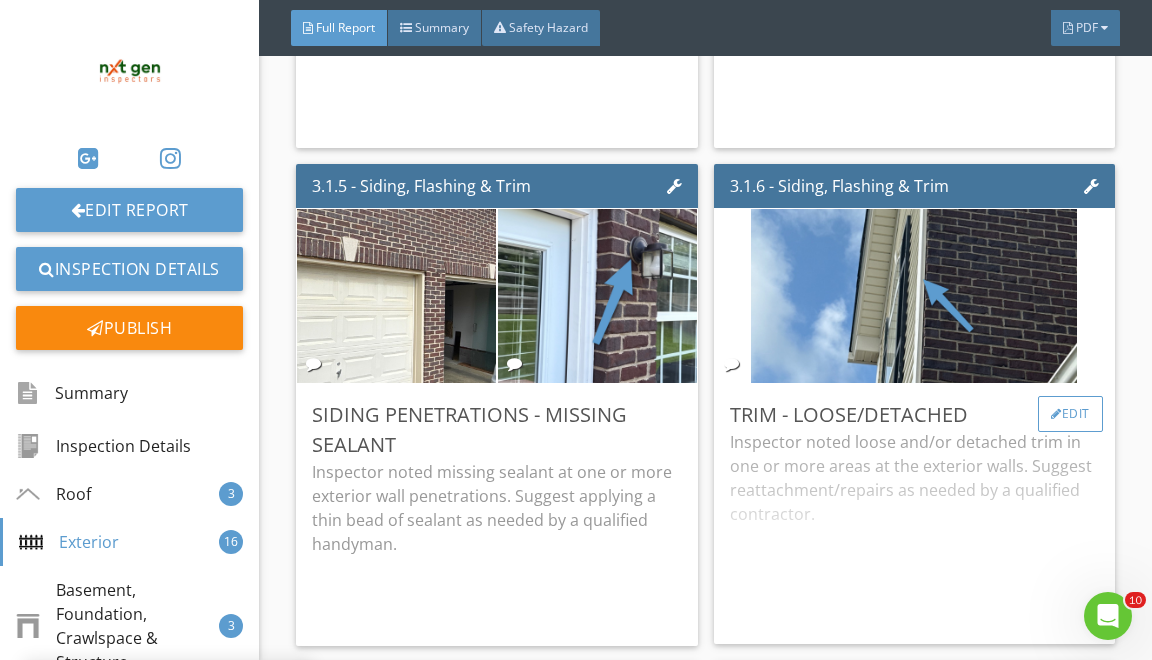 click on "Edit" at bounding box center (1070, 414) 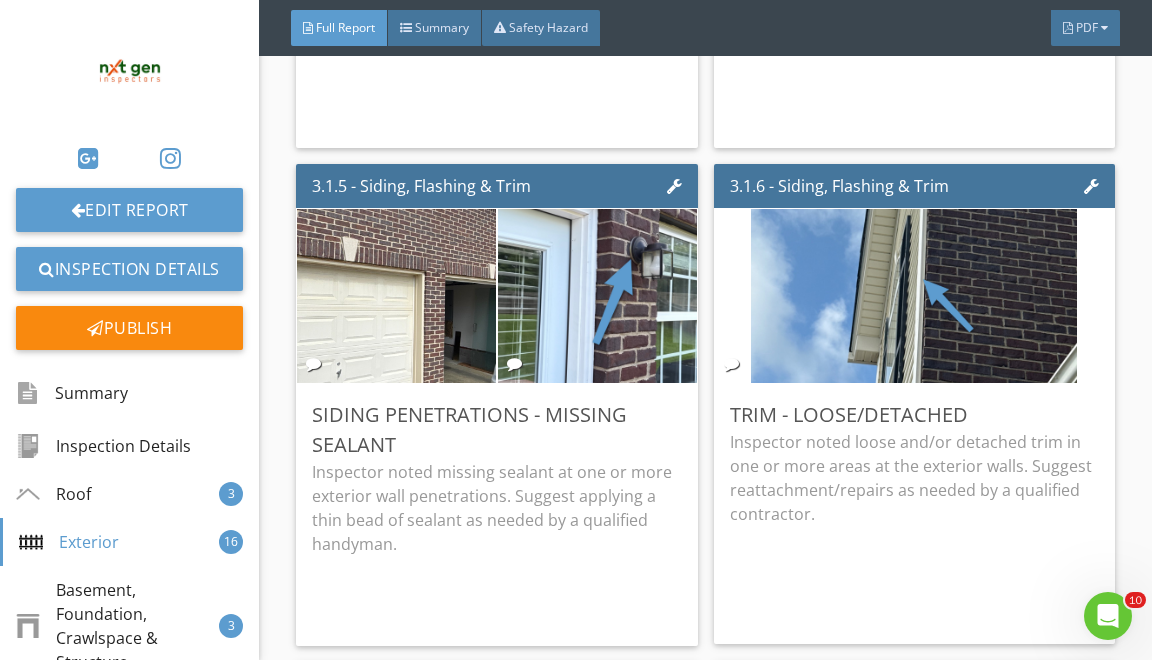 click at bounding box center [576, 330] 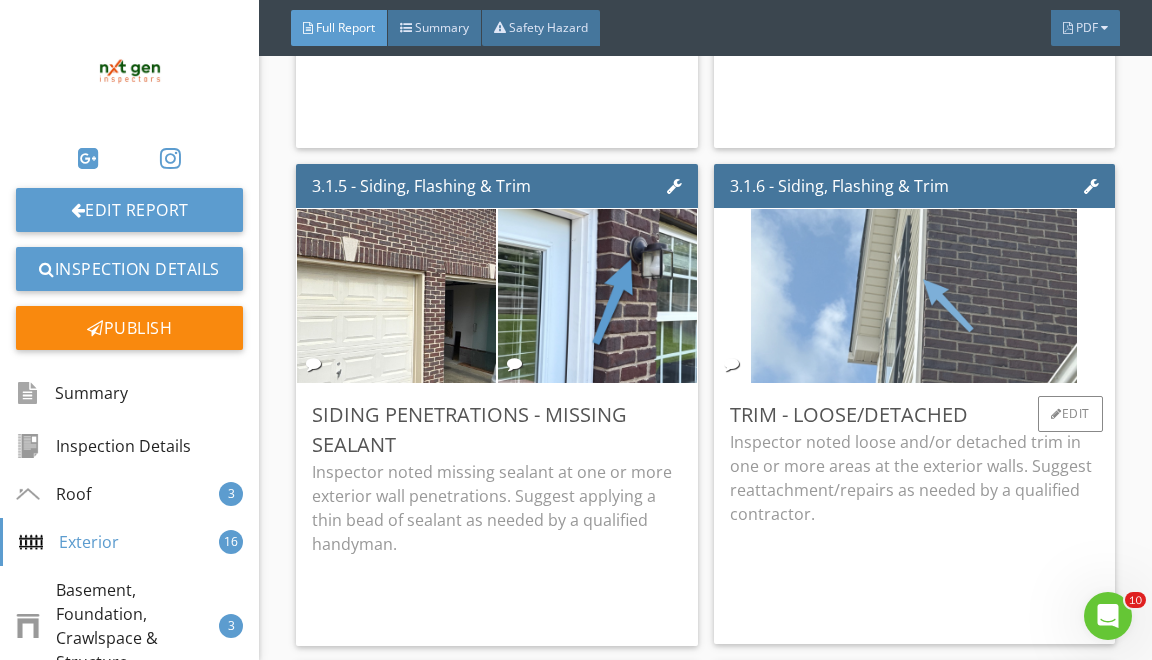 click at bounding box center [914, 296] 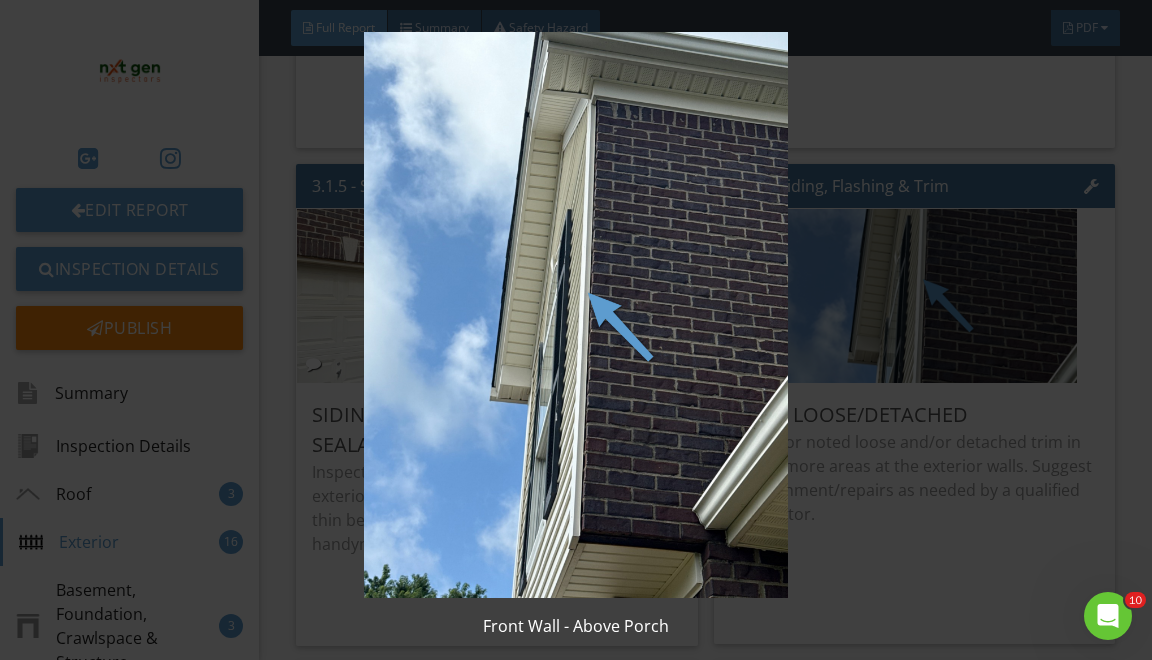 click at bounding box center [576, 315] 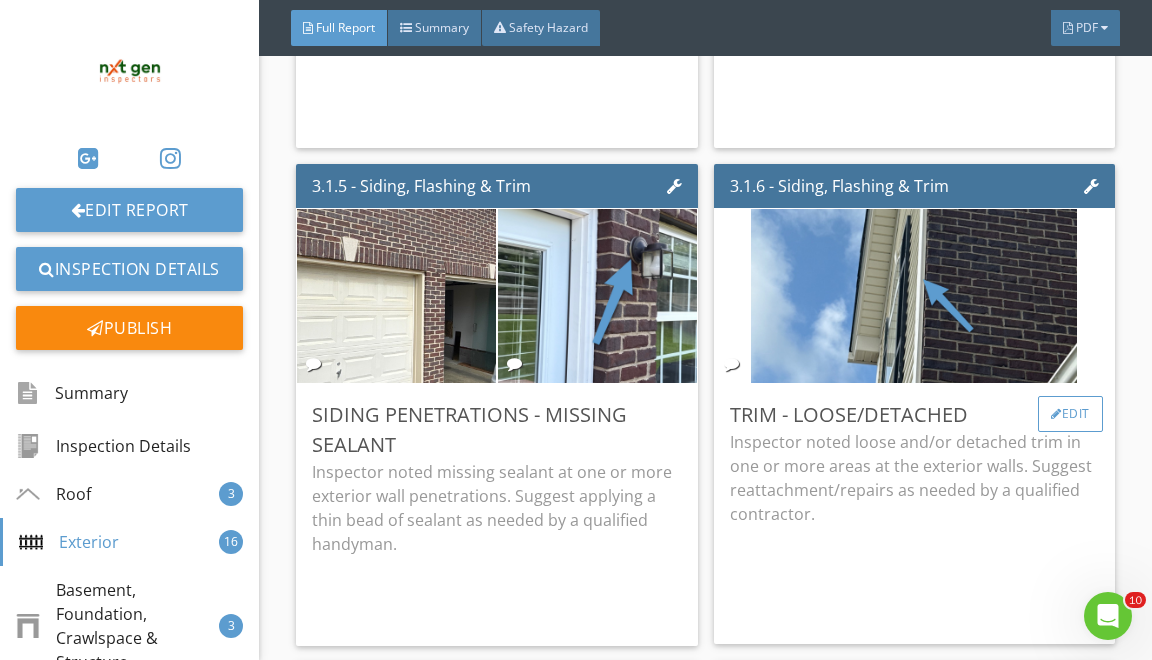 click on "Edit" at bounding box center (1070, 414) 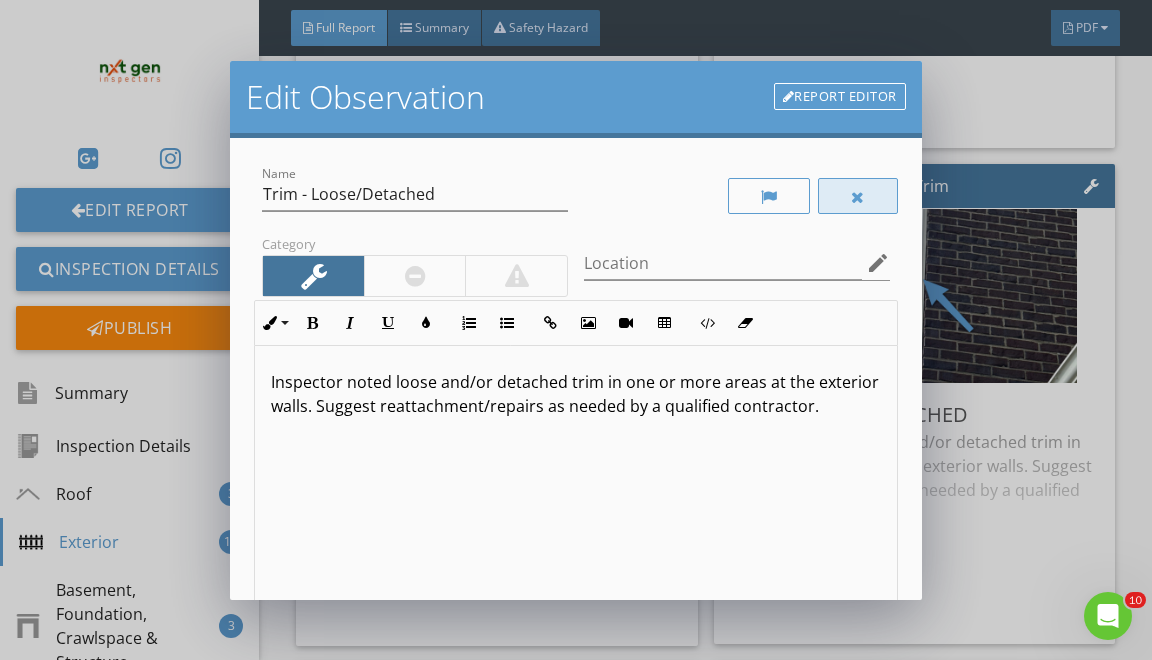 click at bounding box center [858, 196] 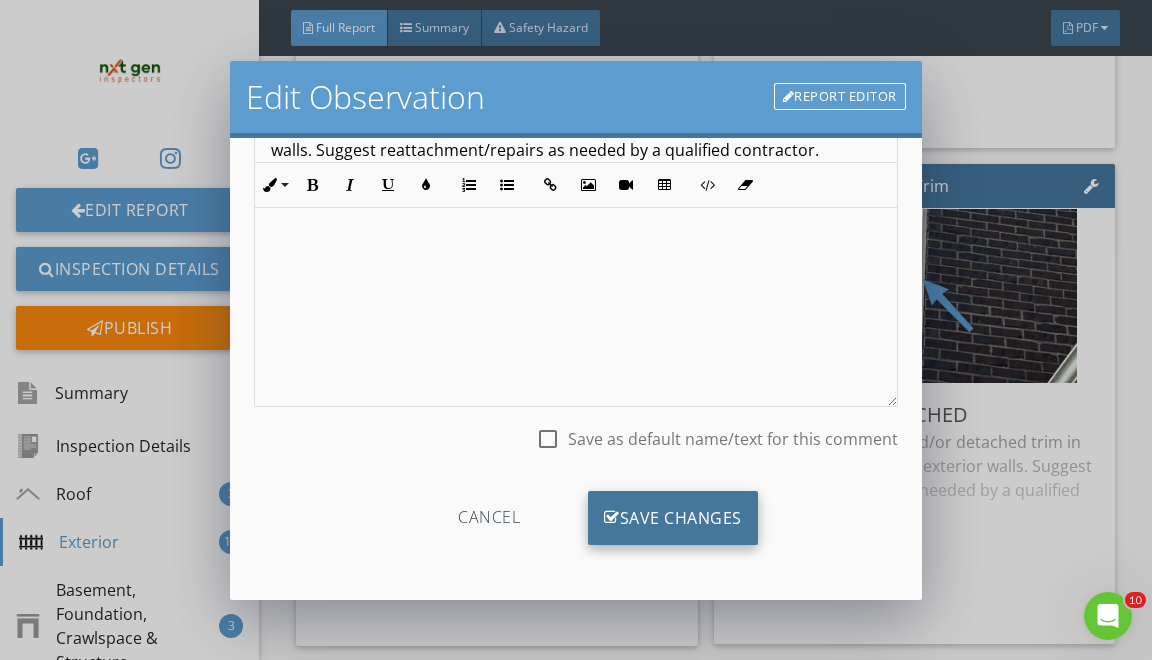 scroll, scrollTop: 256, scrollLeft: 0, axis: vertical 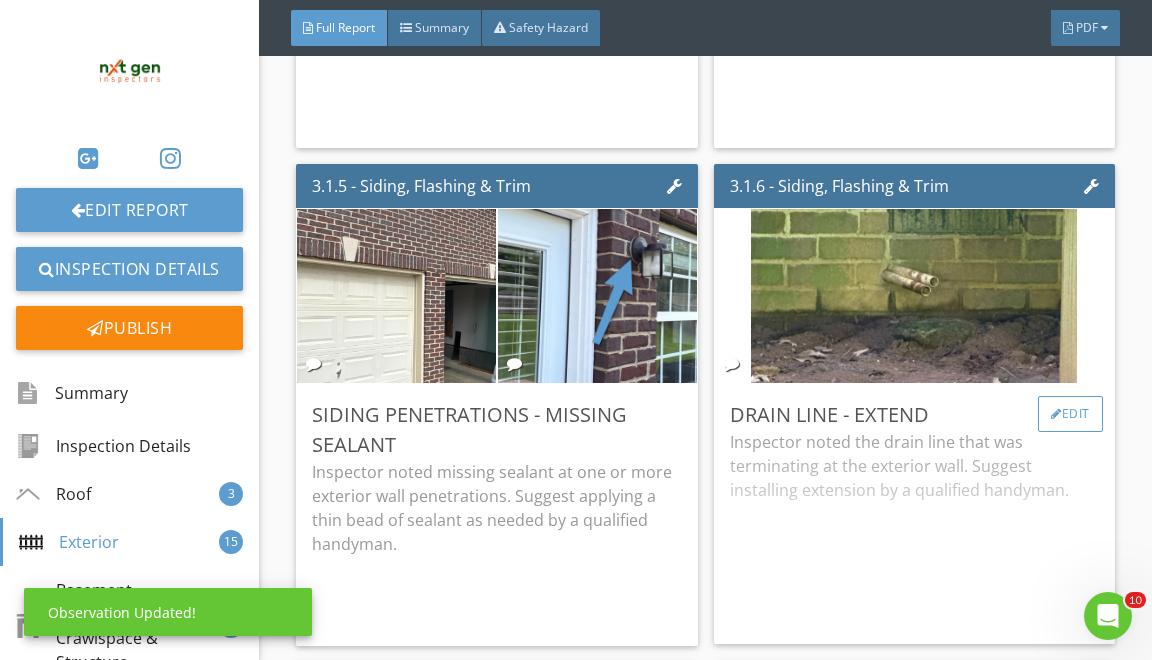 click on "Edit" at bounding box center [1070, 414] 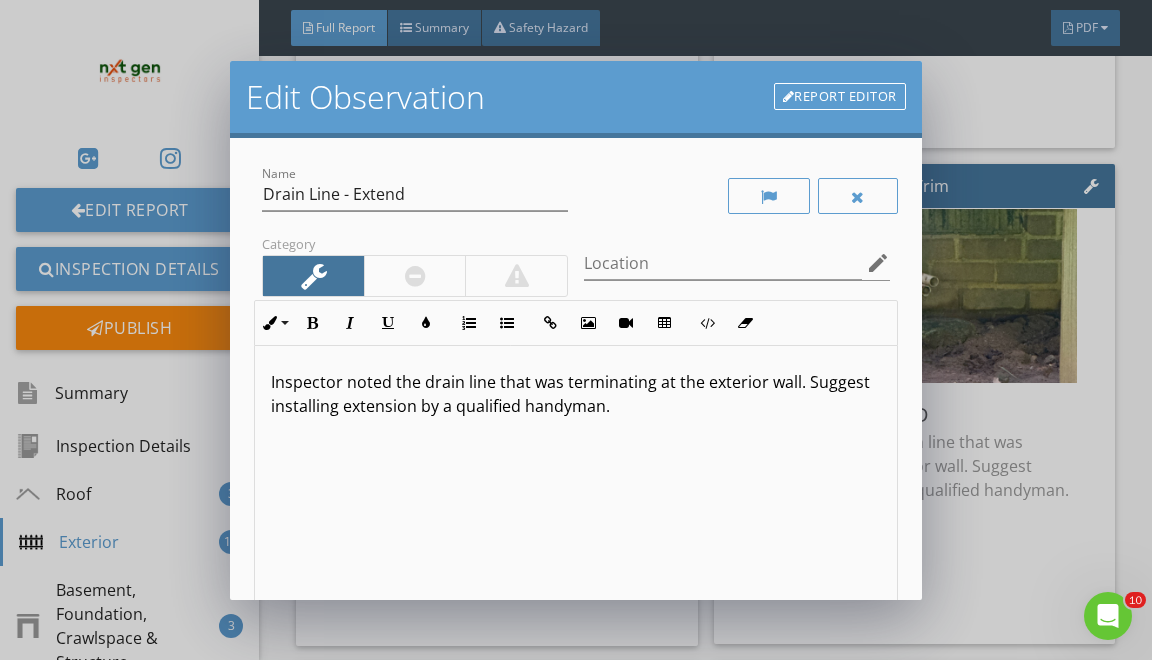 click on "Inspector noted the drain line that was terminating at the exterior wall. Suggest installing extension by a qualified handyman." at bounding box center (575, 394) 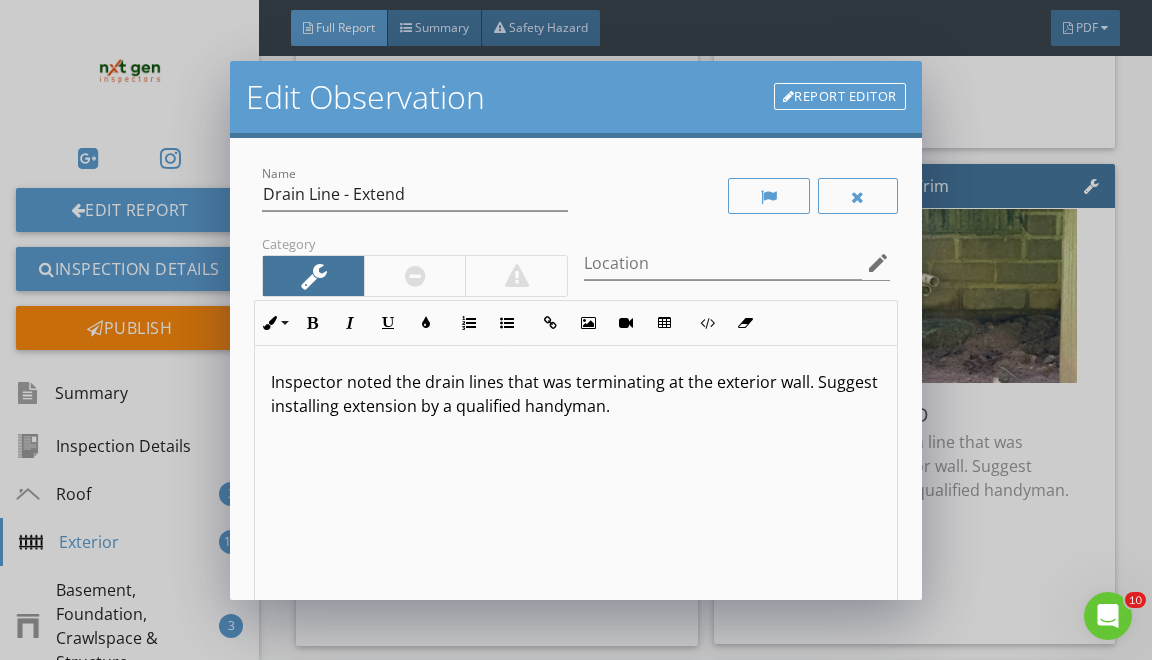 click on "Inspector noted the drain lines that was terminating at the exterior wall. Suggest installing extension by a qualified handyman." at bounding box center (575, 394) 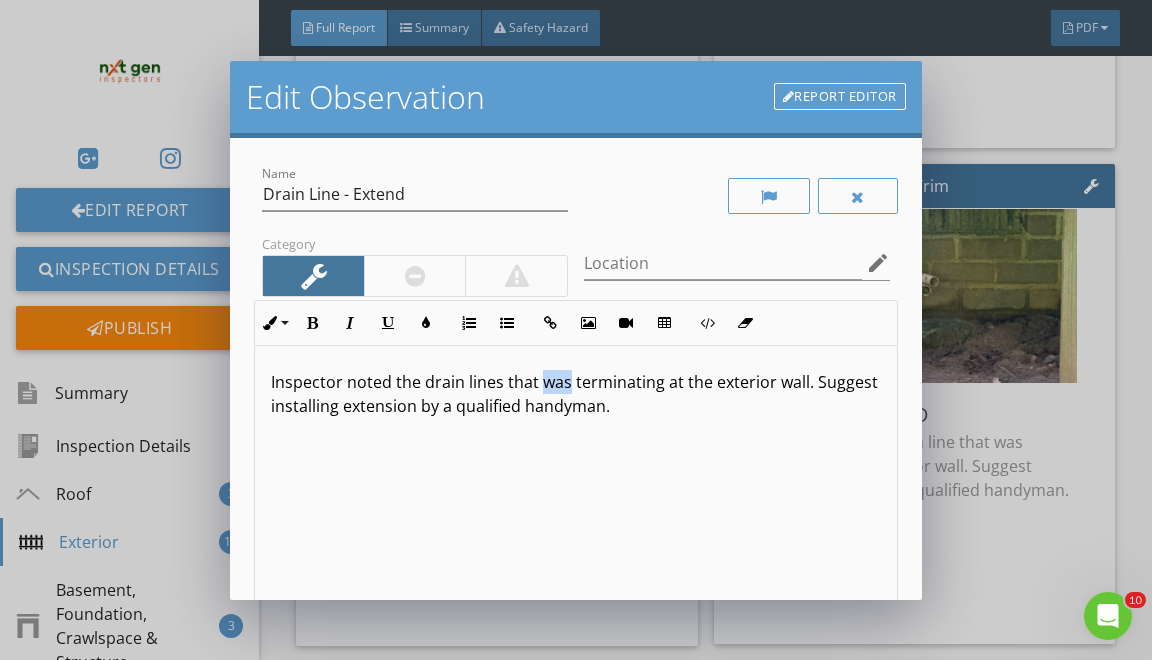 click on "Inspector noted the drain lines that was terminating at the exterior wall. Suggest installing extension by a qualified handyman." at bounding box center (575, 394) 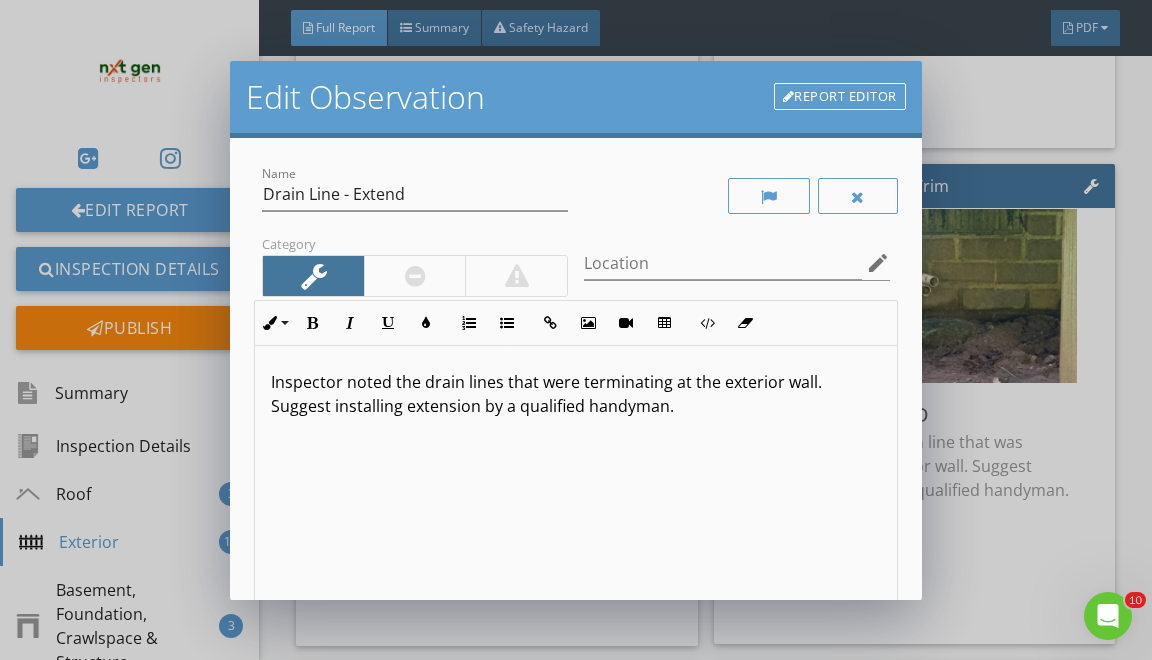click on "Inspector noted the drain lines that were terminating at the exterior wall. Suggest installing extension by a qualified handyman." at bounding box center [575, 394] 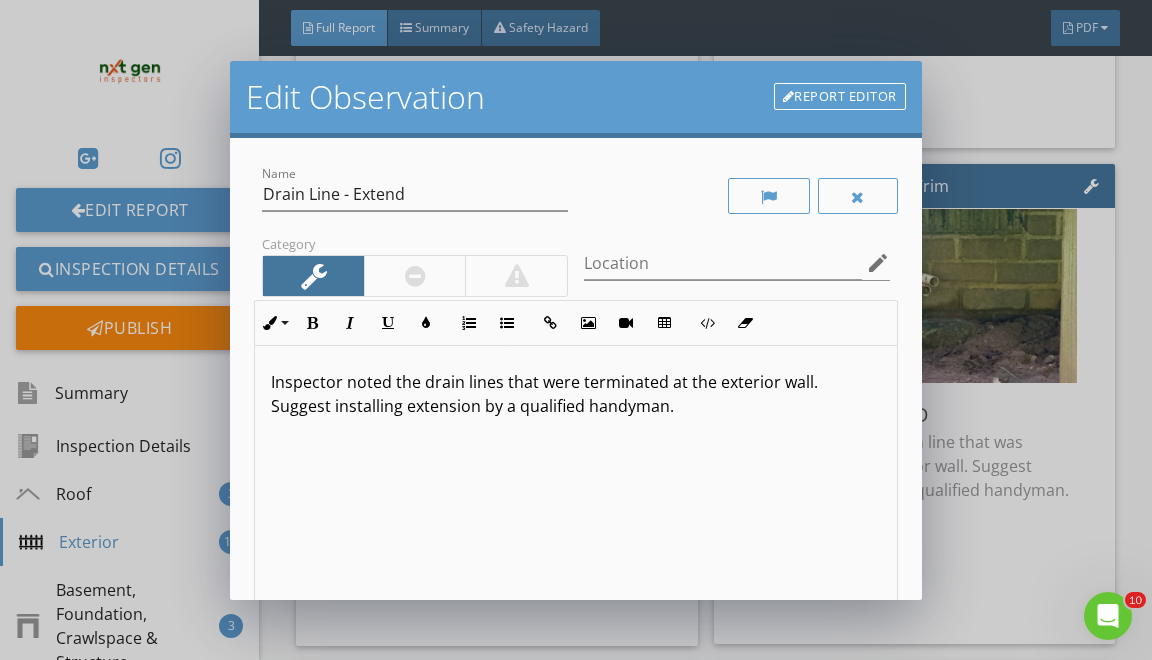 click on "Inspector noted the drain lines that were terminated at the exterior wall. Suggest installing extension by a qualified handyman." at bounding box center [575, 394] 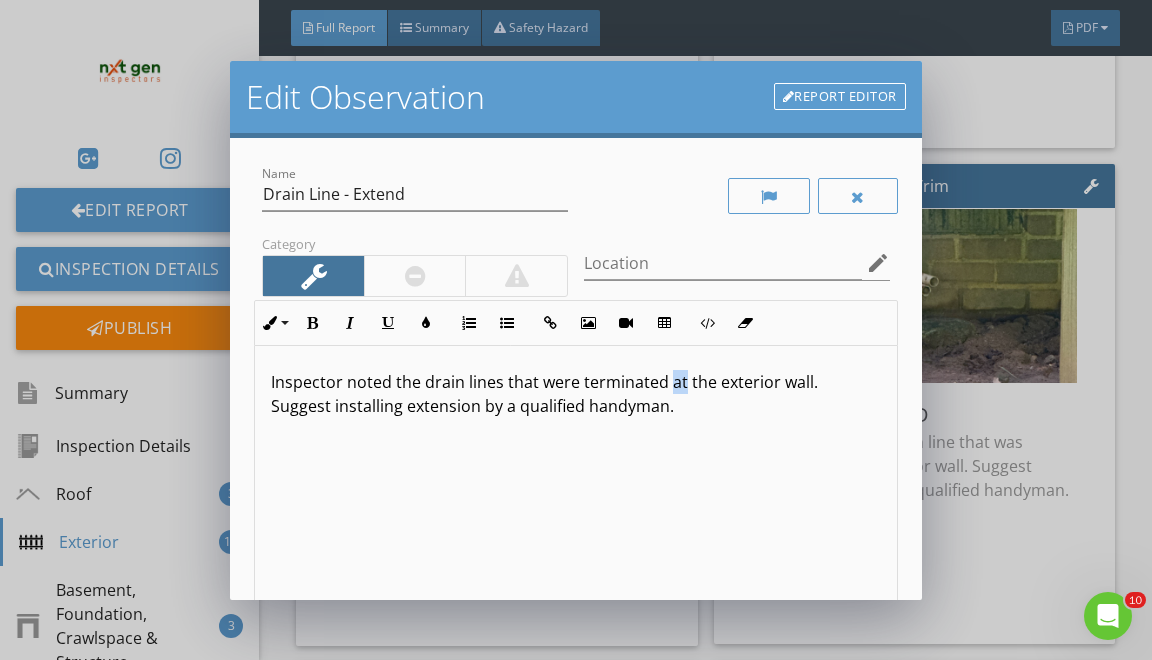 click on "Inspector noted the drain lines that were terminated at the exterior wall. Suggest installing extension by a qualified handyman." at bounding box center [575, 394] 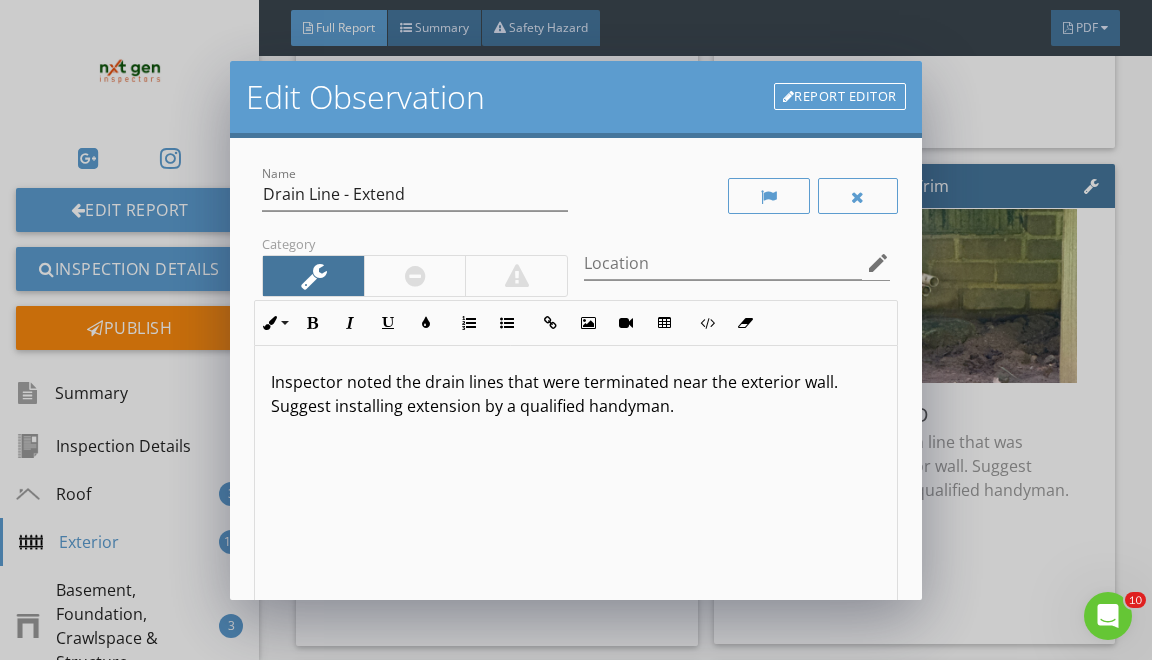 click on "Inspector noted the drain lines that were terminated near the exterior wall. Suggest installing extension by a qualified handyman." at bounding box center [575, 394] 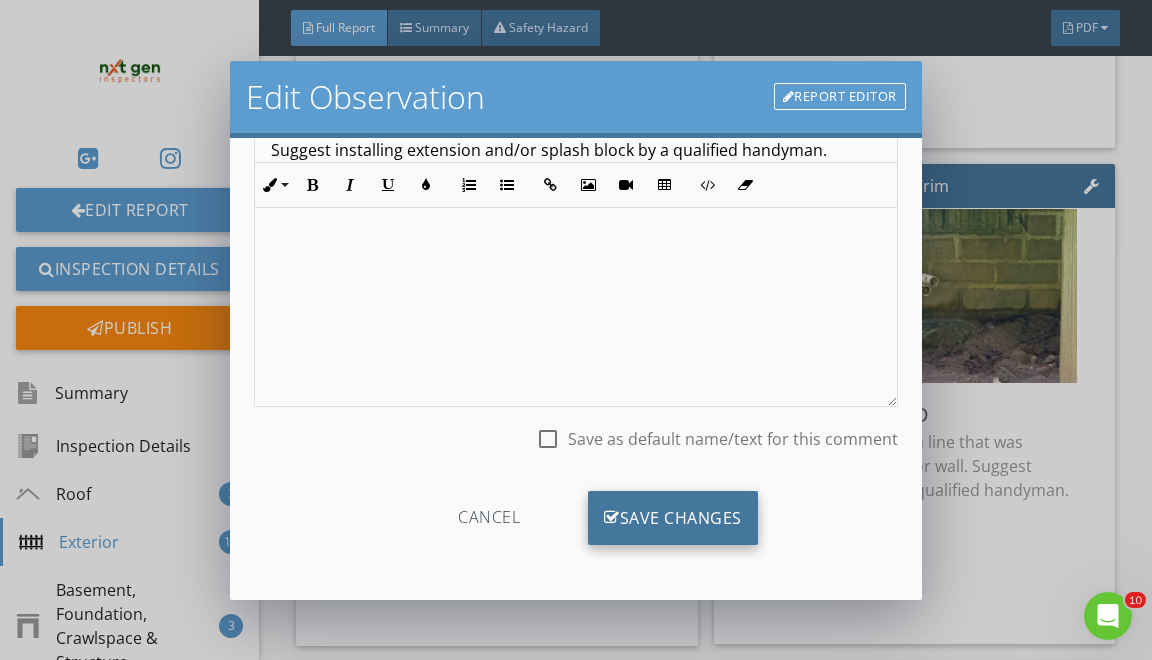 click on "Save Changes" at bounding box center [673, 518] 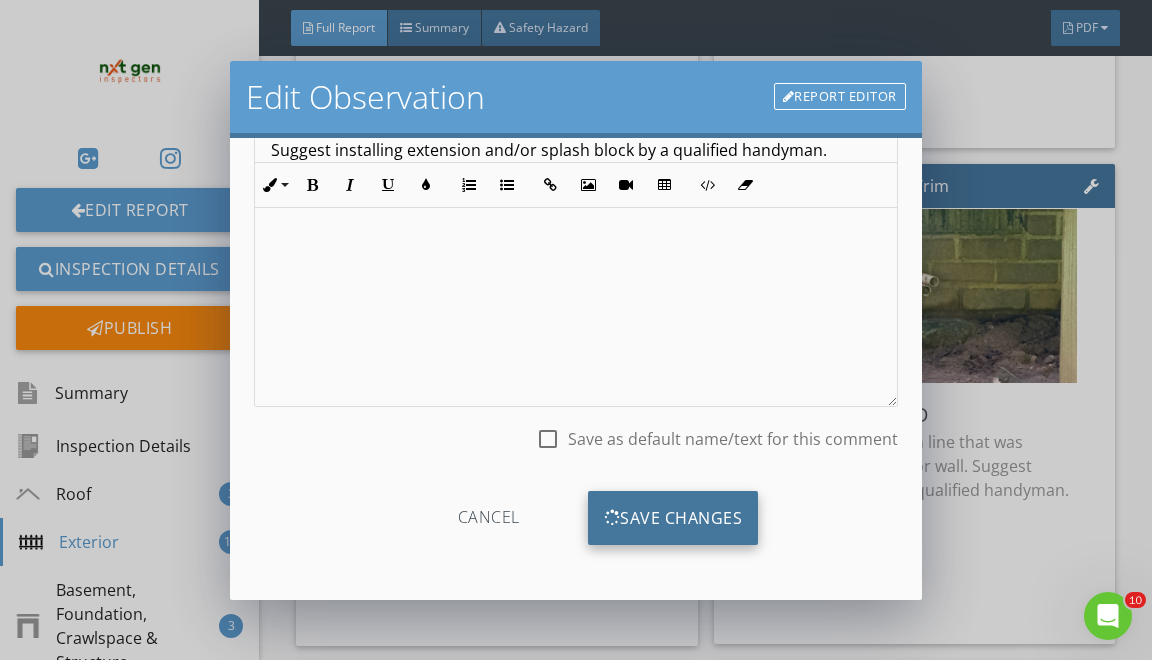 scroll, scrollTop: 19, scrollLeft: 0, axis: vertical 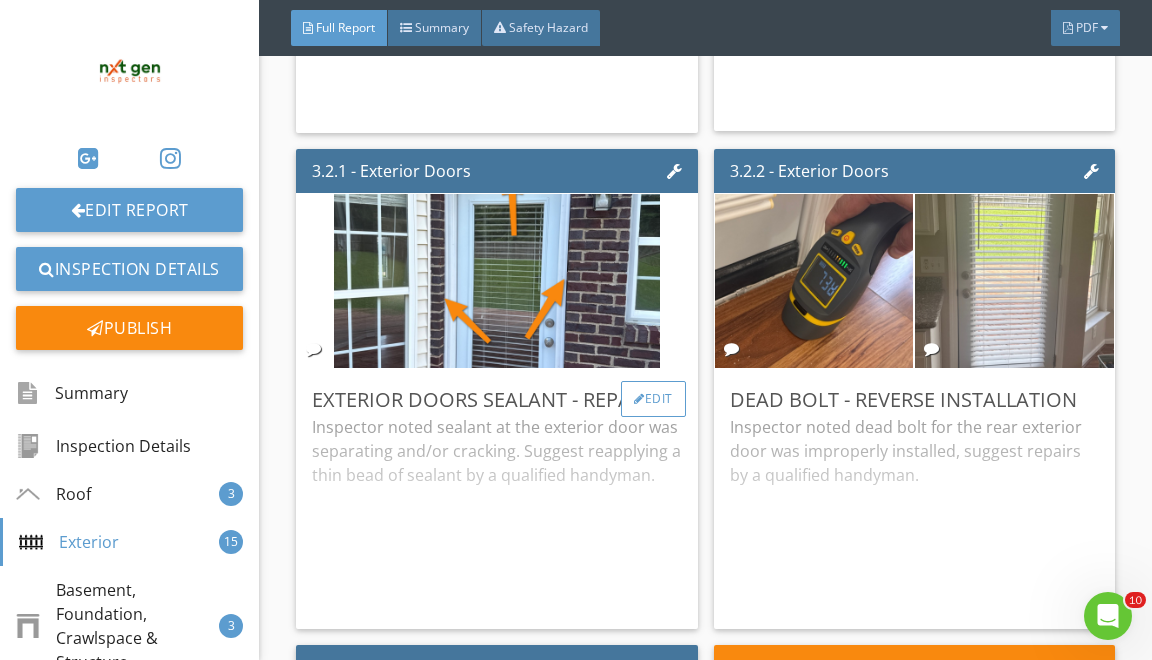 click on "Edit" at bounding box center (653, 399) 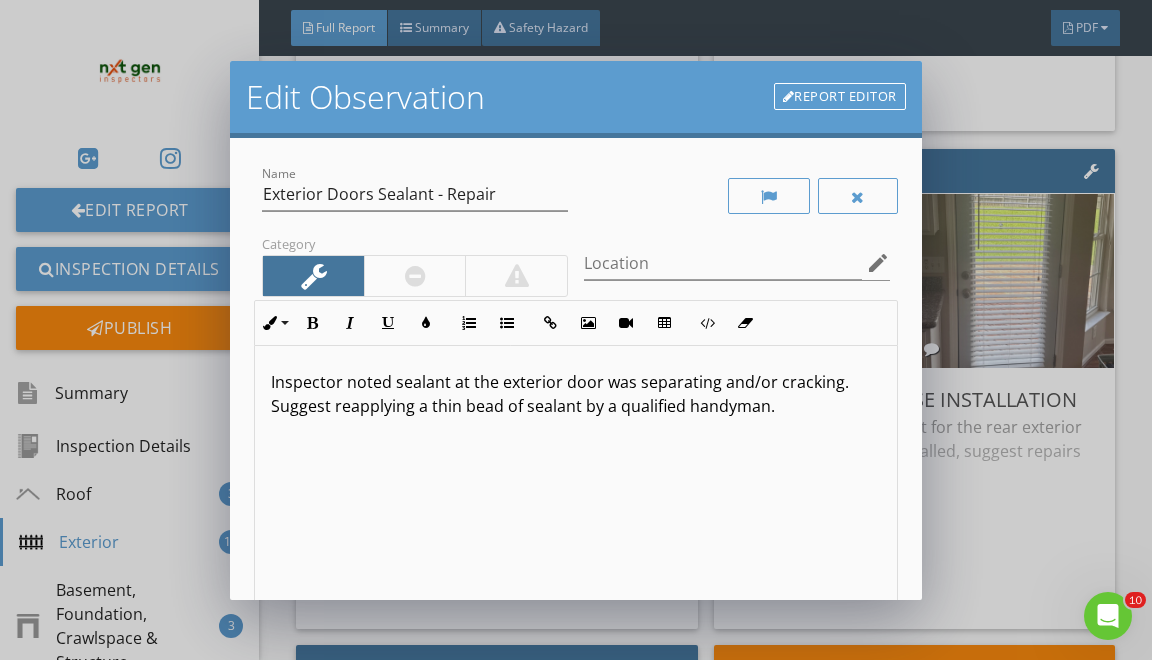click at bounding box center [415, 276] 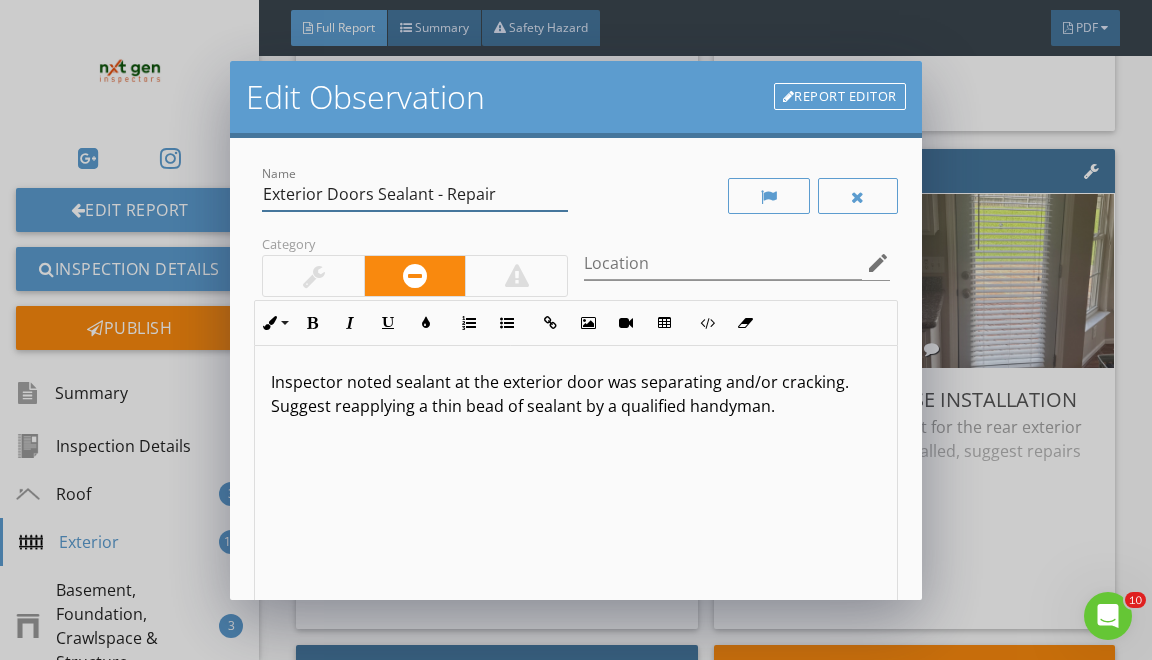 click on "Exterior Doors Sealant - Repair" at bounding box center (415, 194) 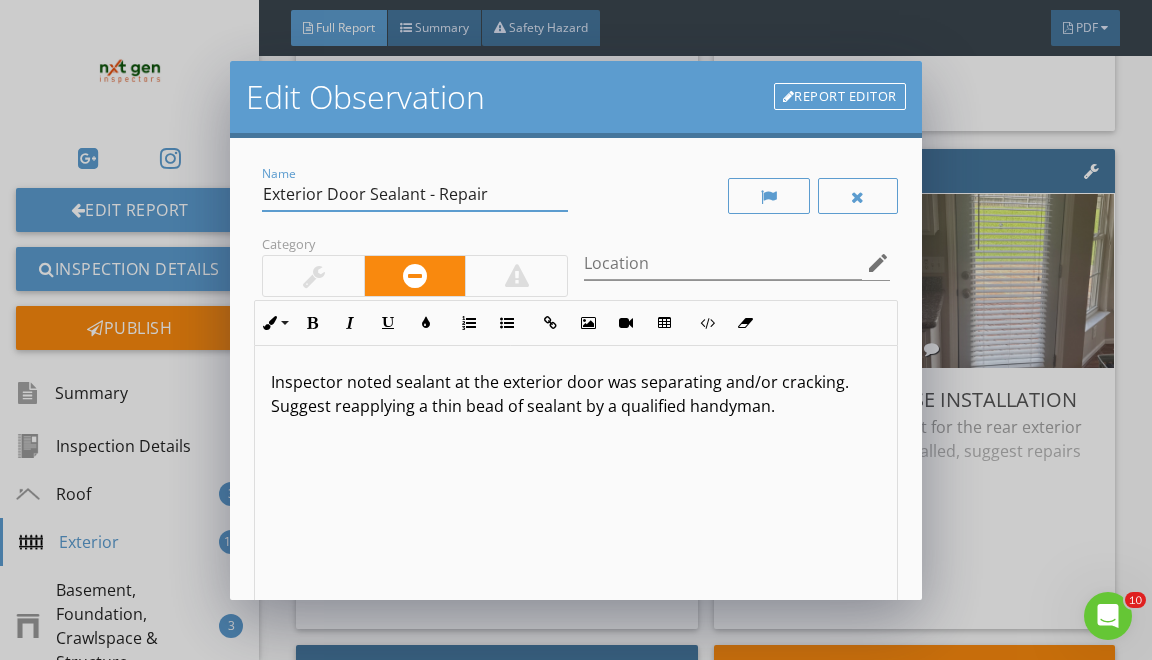 click on "Exterior Door Sealant - Repair" at bounding box center (415, 194) 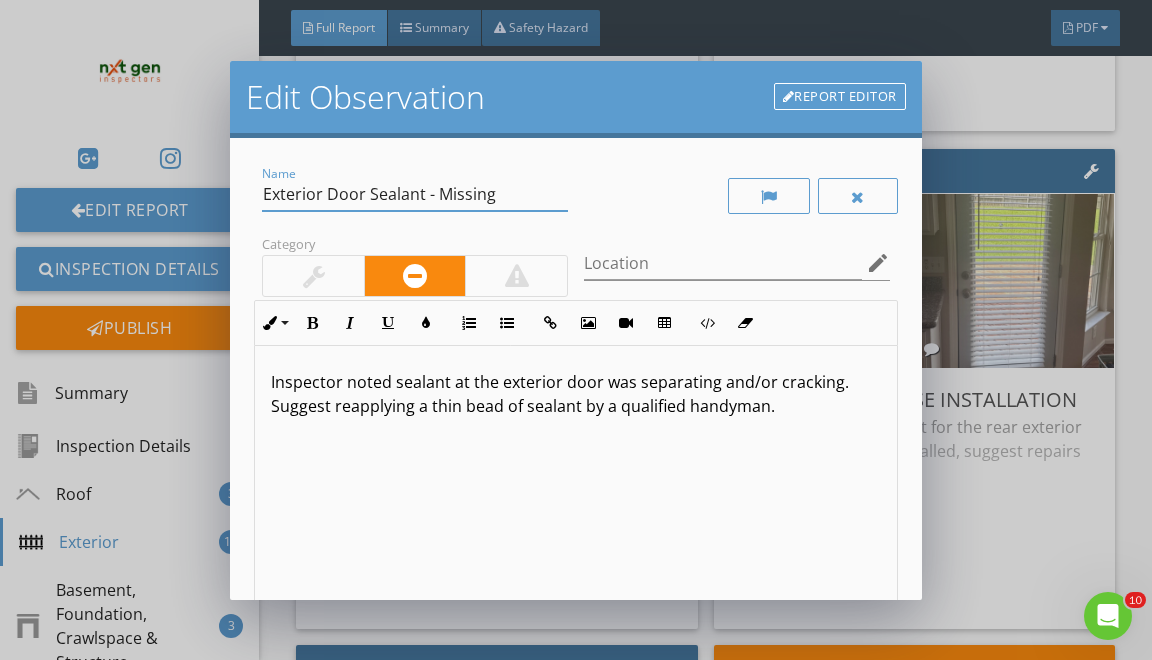 type on "Exterior Door Sealant - Missing" 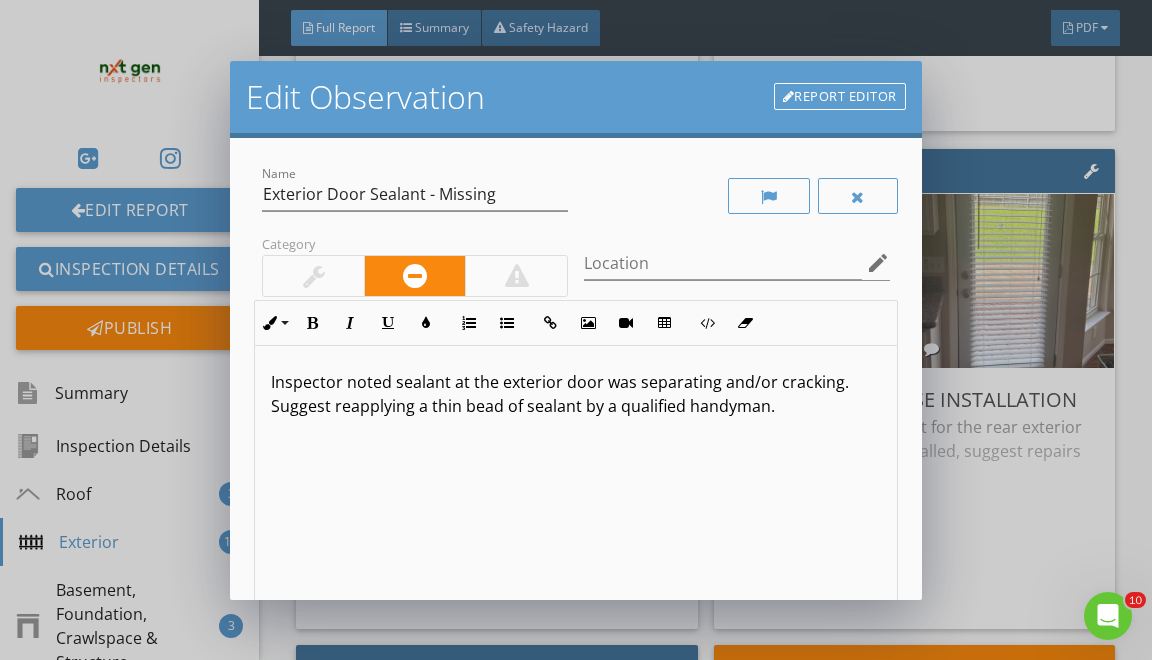 type 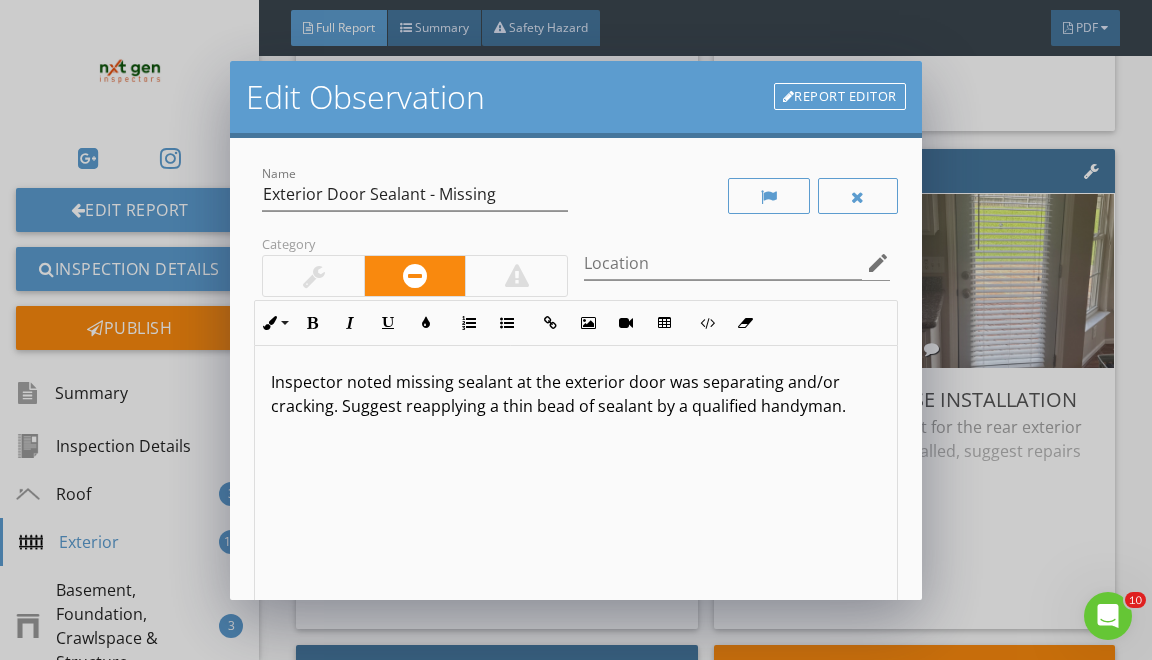 click on "Inspector noted missing sealant at the exterior door was separating and/or cracking. Suggest reapplying a thin bead of sealant by a qualified handyman." at bounding box center [575, 394] 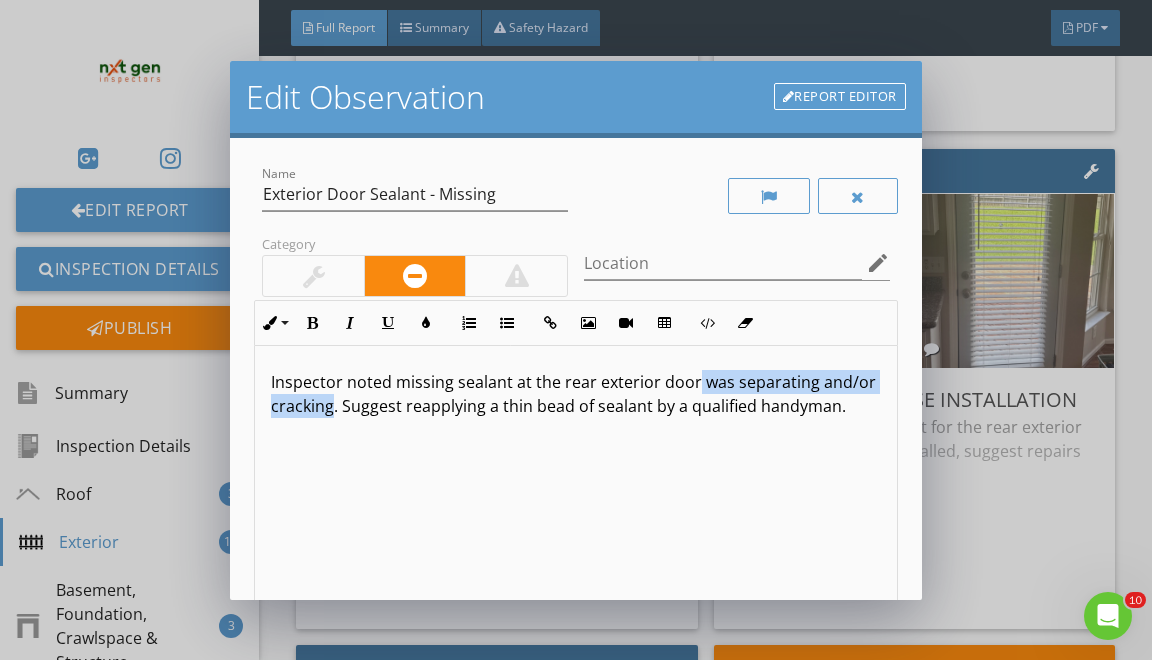 drag, startPoint x: 332, startPoint y: 407, endPoint x: 694, endPoint y: 388, distance: 362.4983 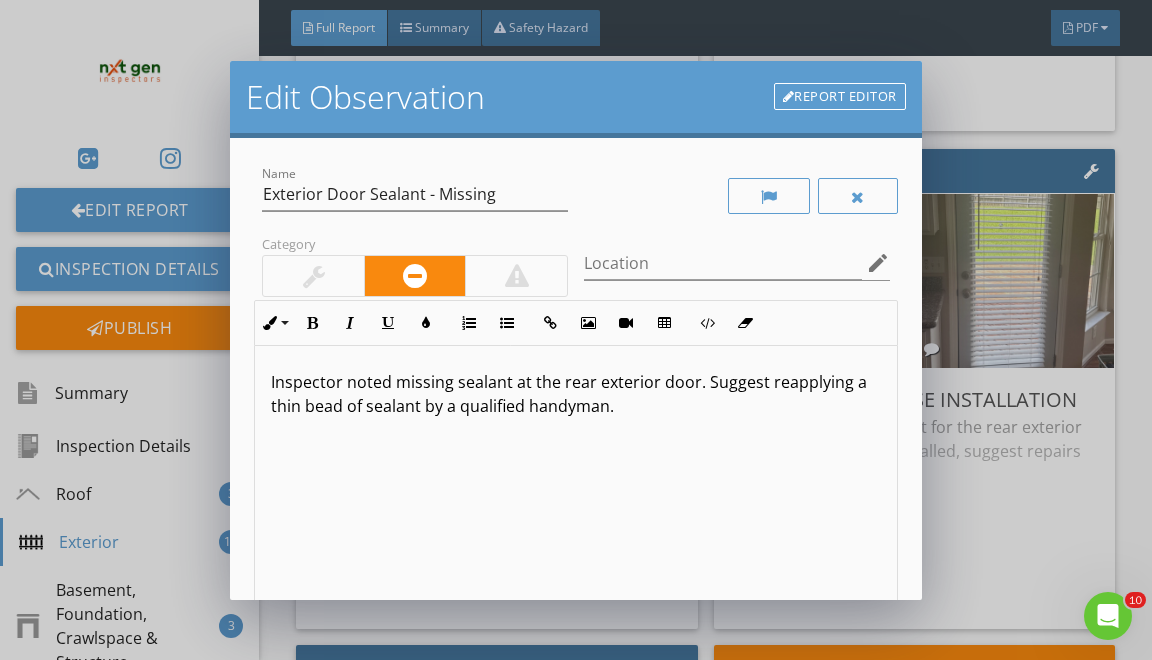 click on "Inspector noted missing sealant at the rear exterior door. Suggest reapplying a thin bead of sealant by a qualified handyman." at bounding box center (575, 394) 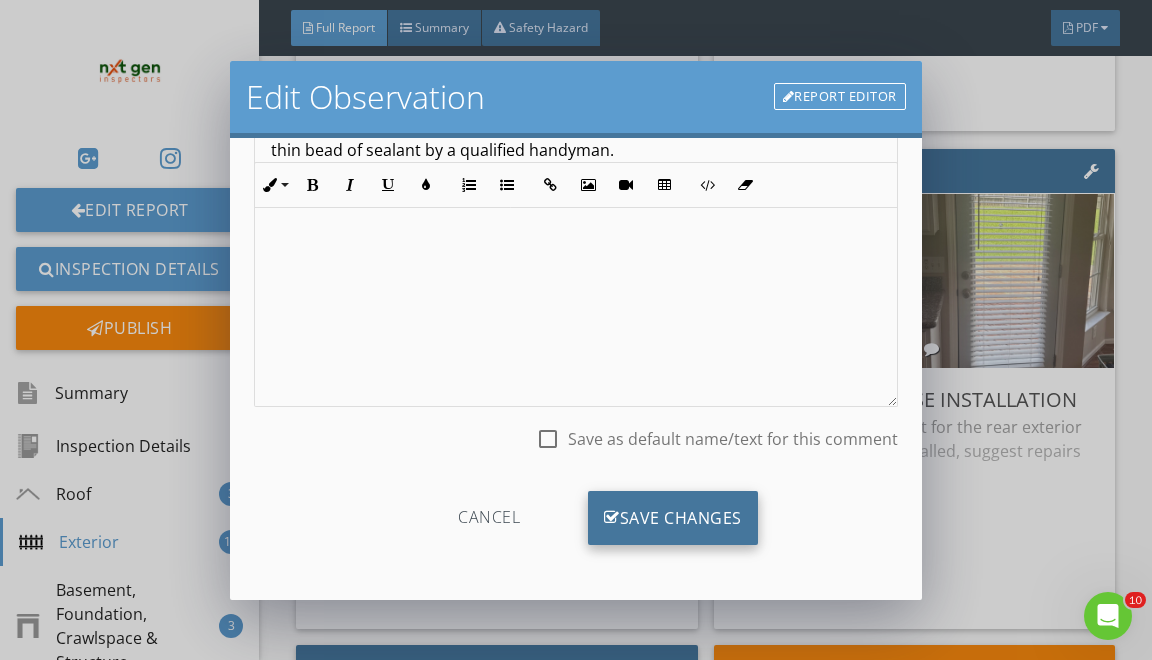 click on "Save Changes" at bounding box center [673, 518] 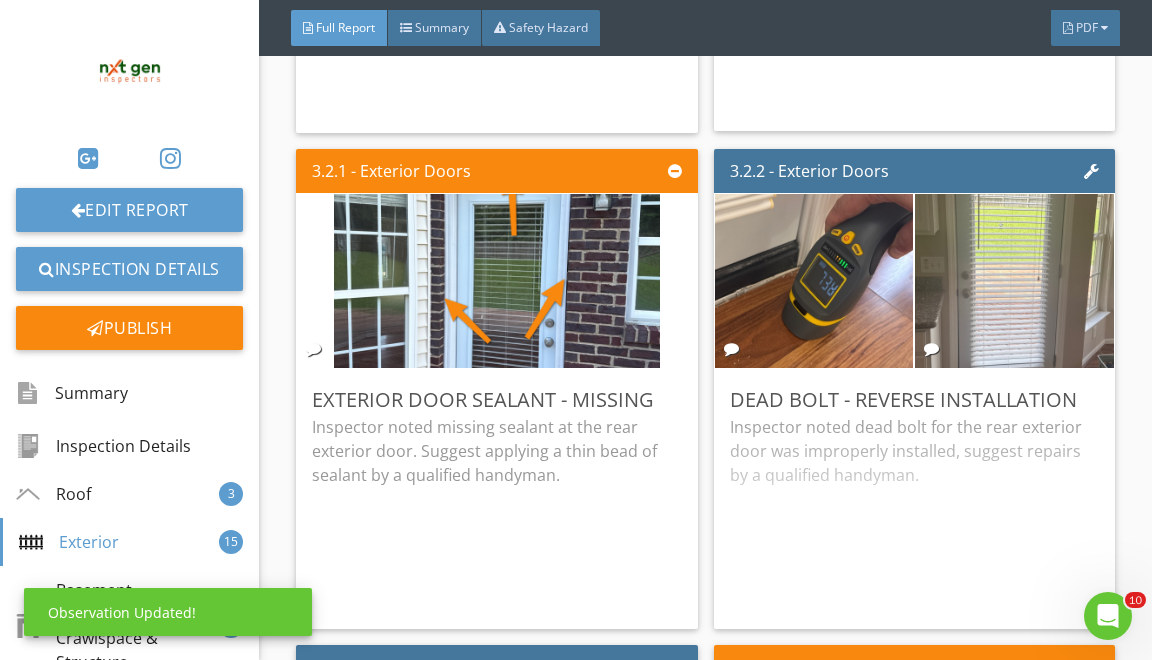 scroll, scrollTop: 19, scrollLeft: 0, axis: vertical 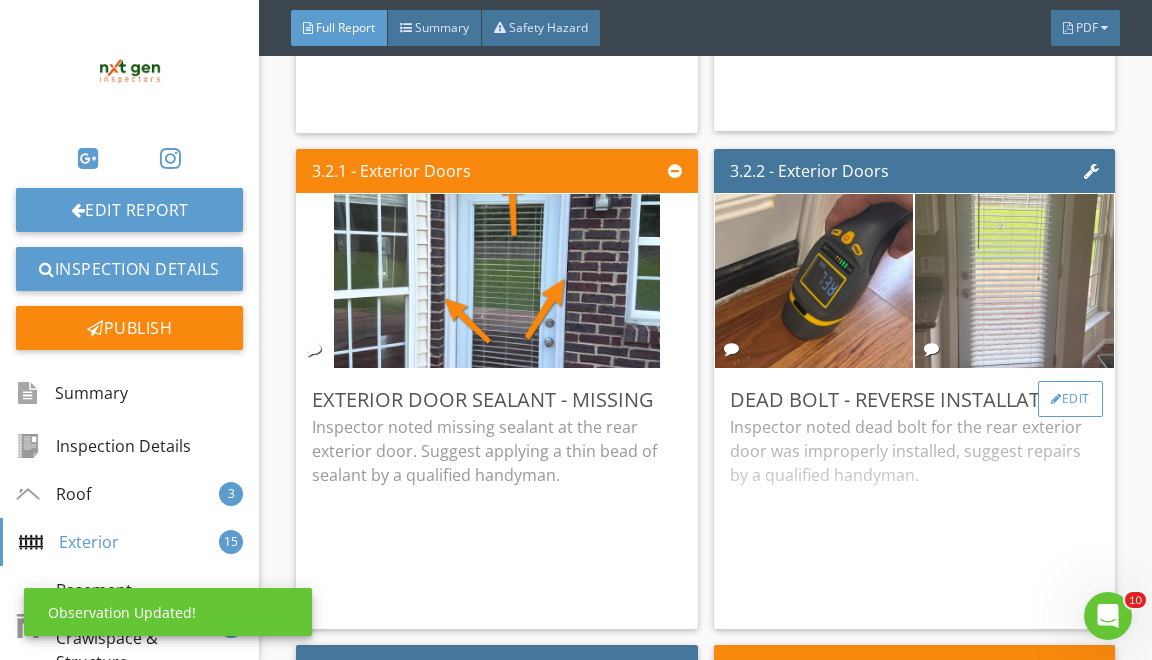click on "Edit" at bounding box center (1070, 399) 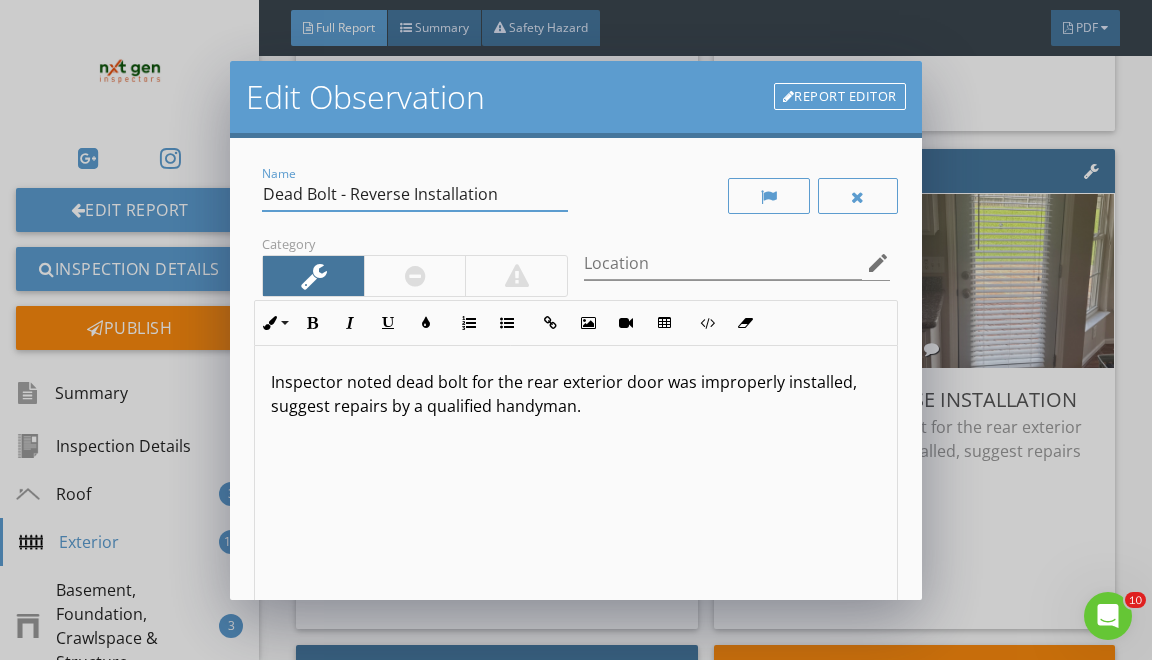 drag, startPoint x: 270, startPoint y: 186, endPoint x: 435, endPoint y: 341, distance: 226.38463 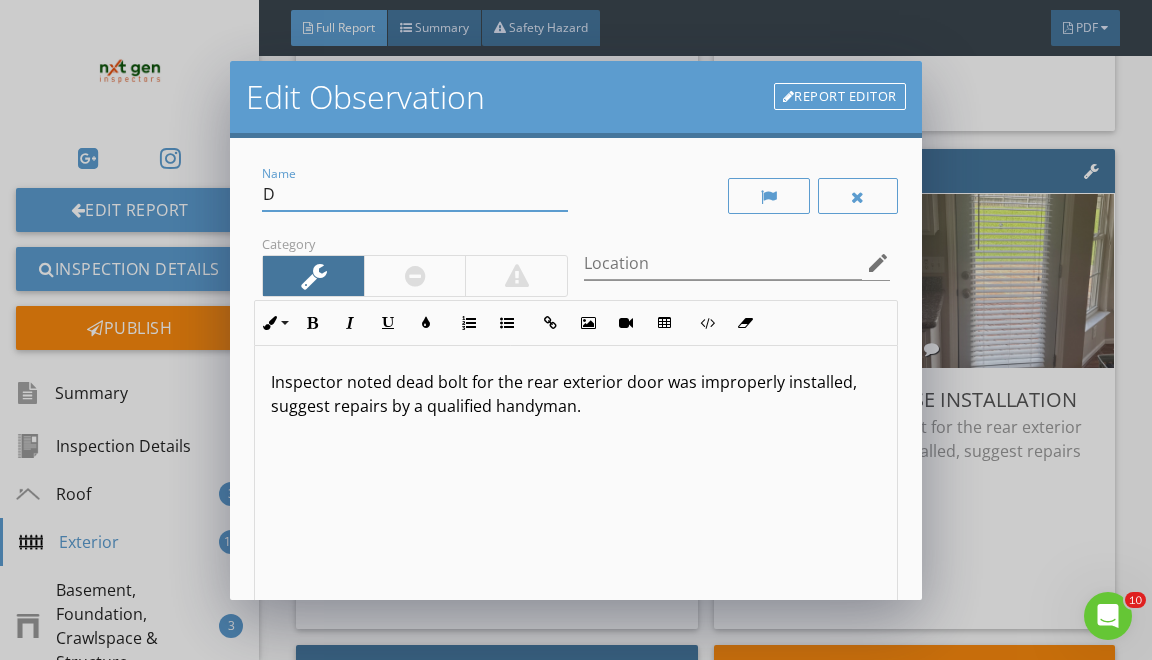 click on "Edit Observation
Report Editor
Name D                 Category               Location edit   Inline Style XLarge Large Normal Small Light Small/Light Bold Italic Underline Colors Ordered List Unordered List Insert Link Insert Image Insert Video Insert Table Code View Clear Formatting Inspector noted dead bolt for the rear exterior door was improperly installed, suggest repairs by a qualified handyman. Enter text here <p>Inspector noted dead bolt for the rear exterior door was improperly installed, suggest repairs by a qualified handyman.</p>       check_box_outline_blank Save as default name/text for this comment   Cancel
Save Changes" at bounding box center (576, 330) 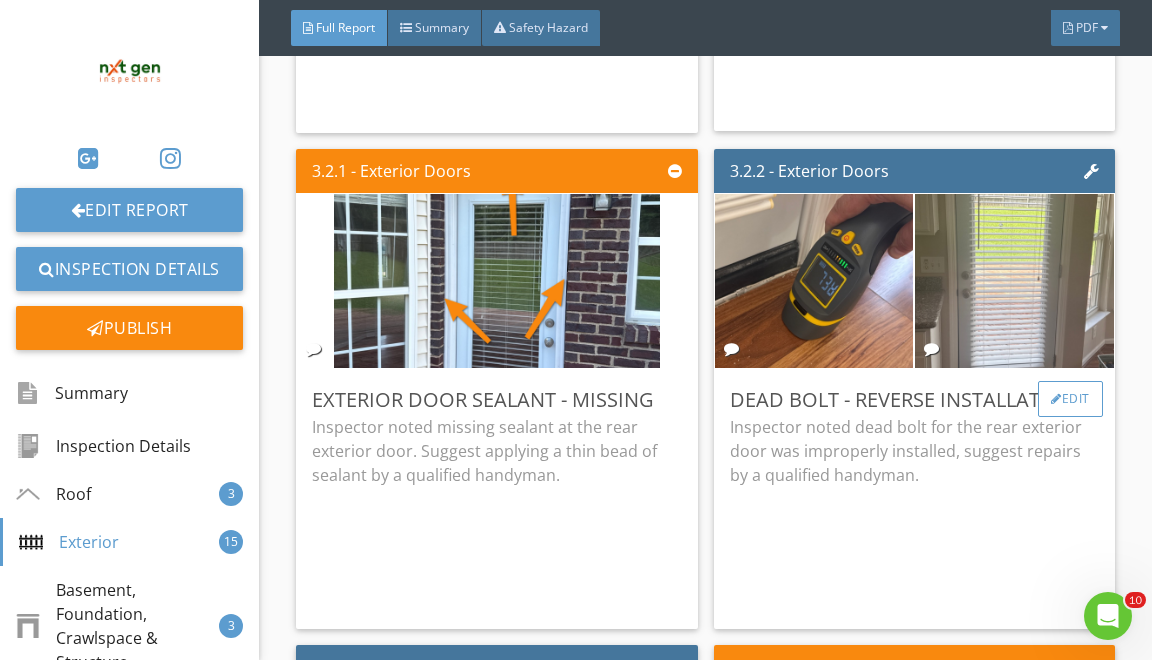 click on "Edit" at bounding box center (1070, 399) 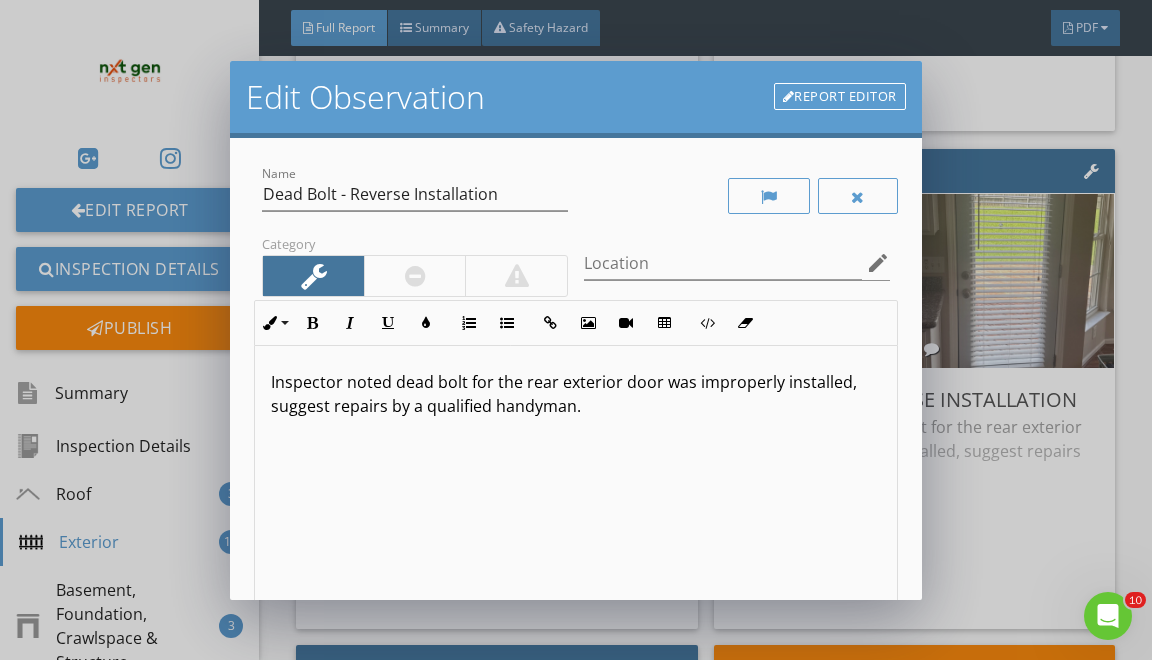 click on "Report Editor" at bounding box center (840, 97) 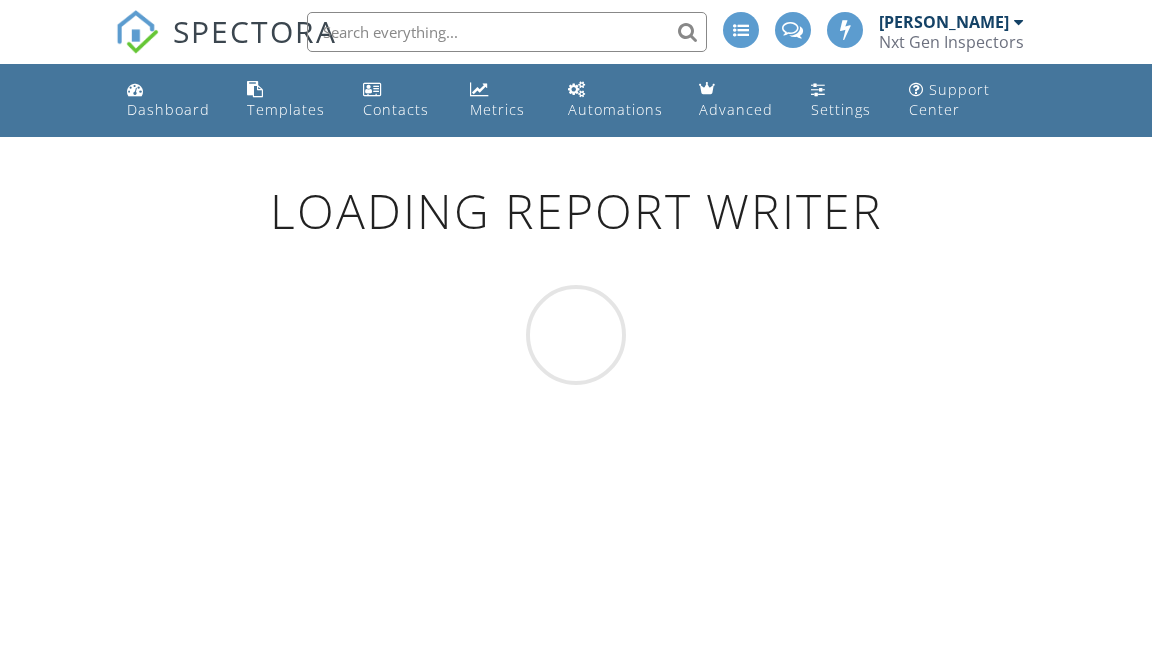 scroll, scrollTop: 0, scrollLeft: 0, axis: both 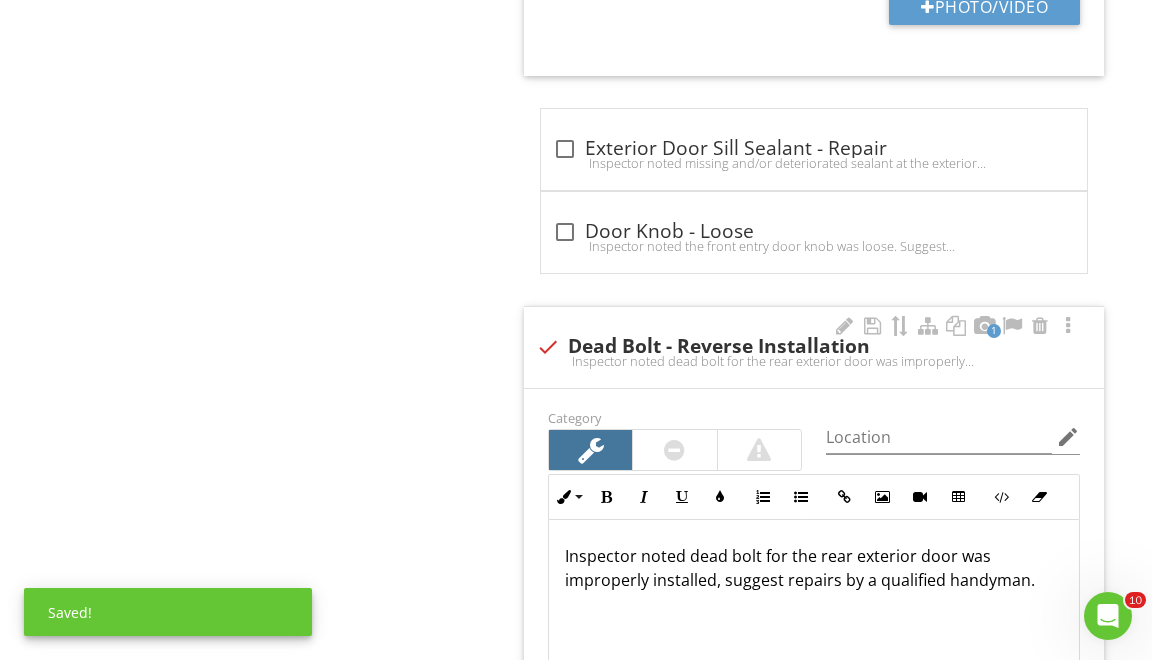 click at bounding box center [548, 347] 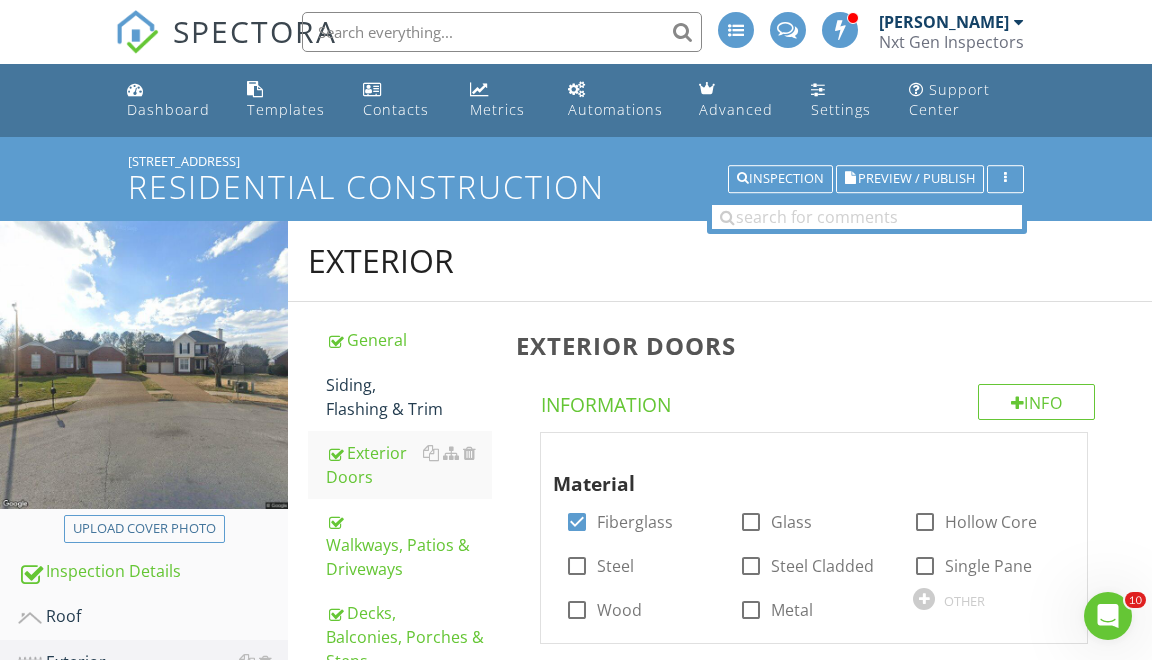 scroll, scrollTop: 0, scrollLeft: 0, axis: both 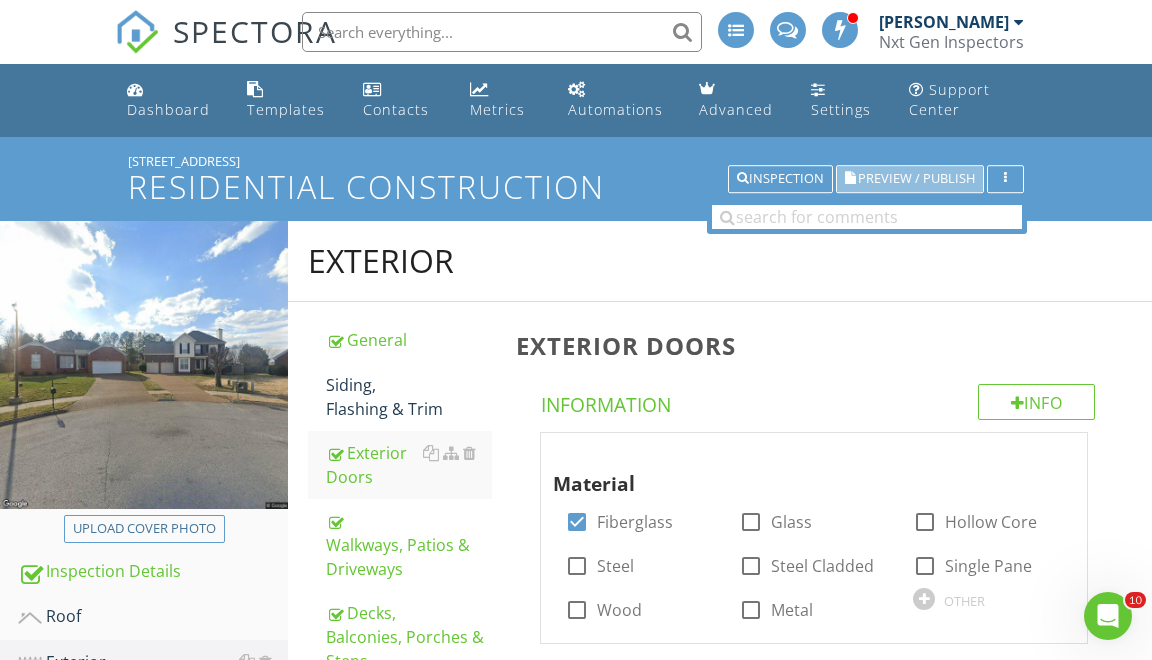 click on "Preview / Publish" at bounding box center [916, 179] 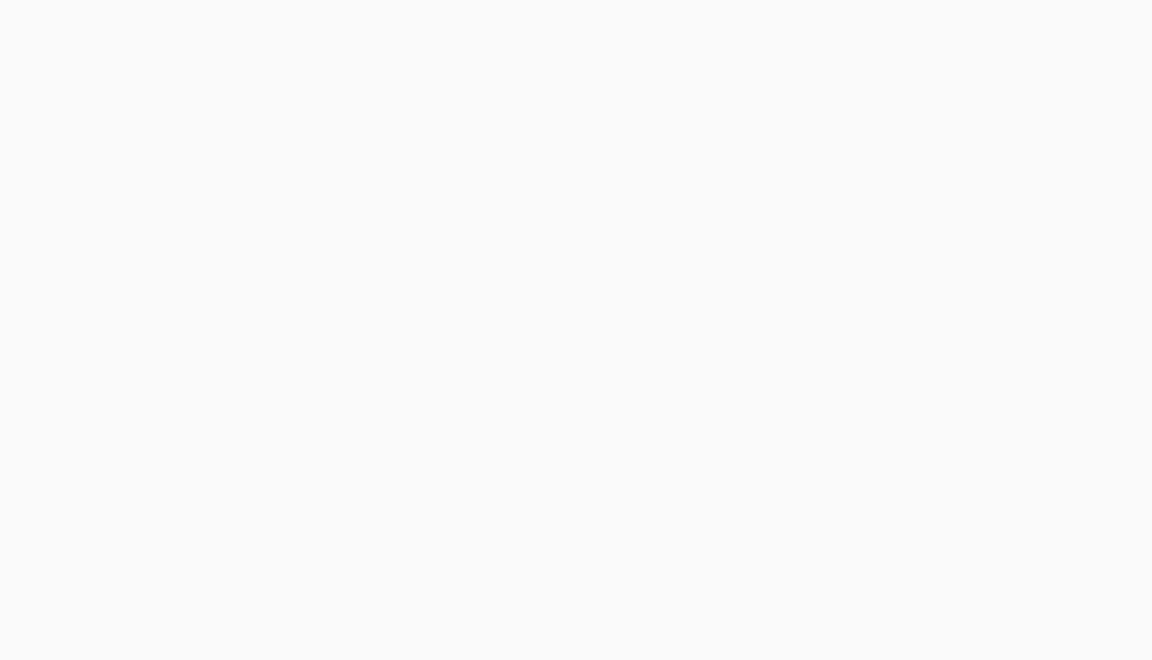 scroll, scrollTop: 0, scrollLeft: 0, axis: both 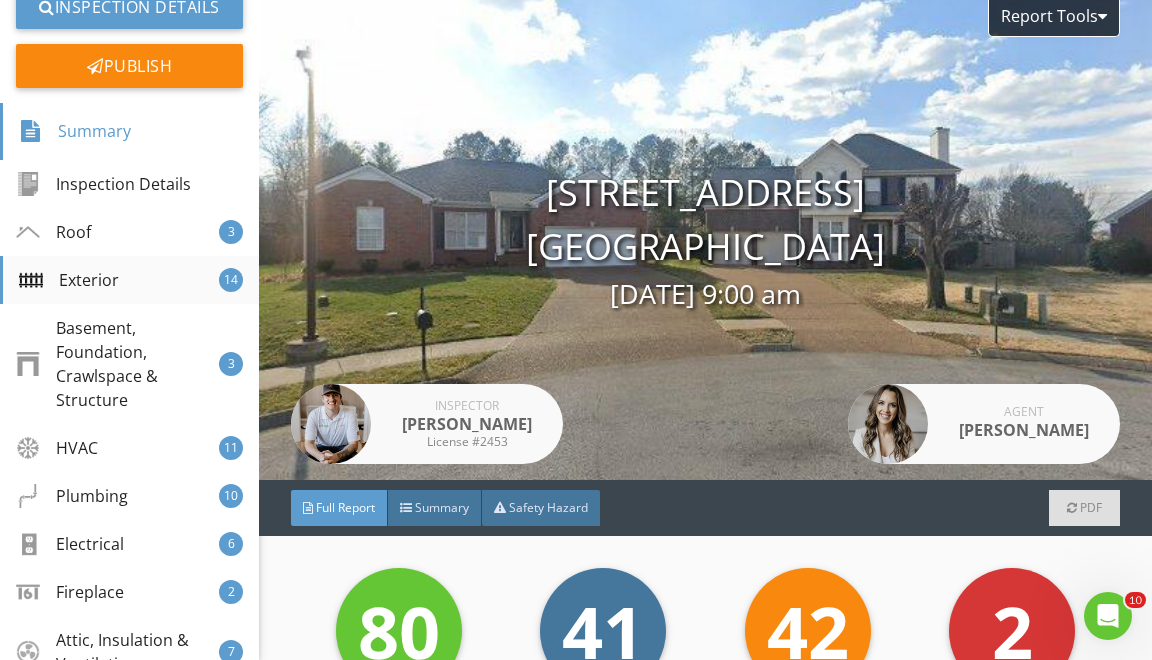 click on "Exterior" at bounding box center [69, 280] 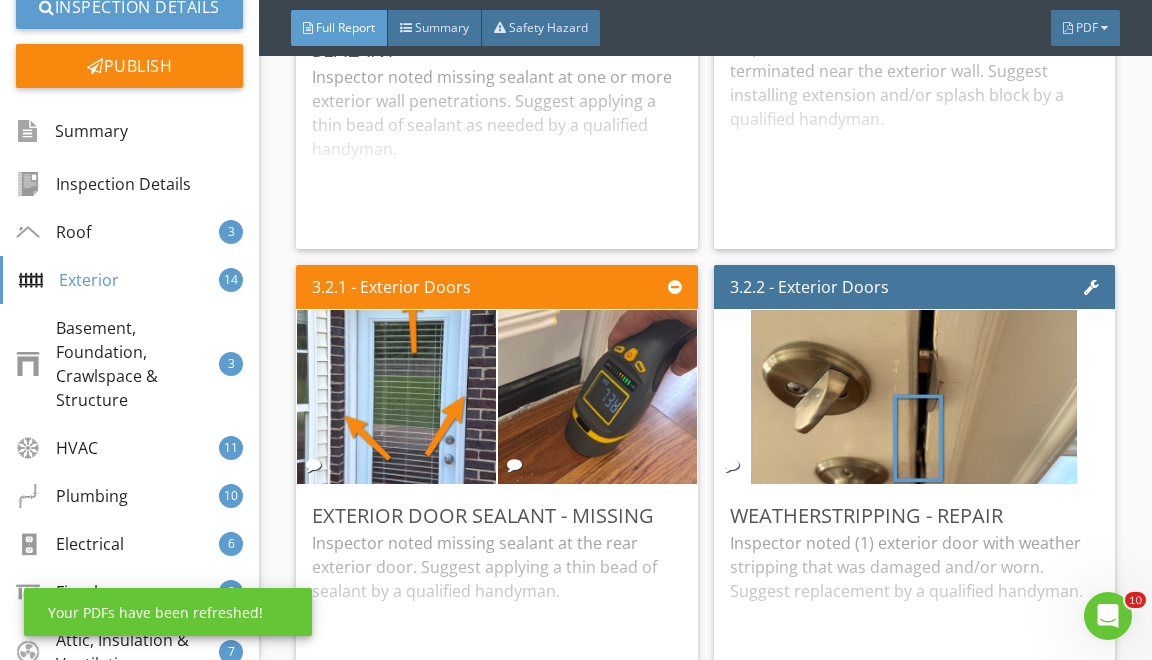 scroll, scrollTop: 5802, scrollLeft: 0, axis: vertical 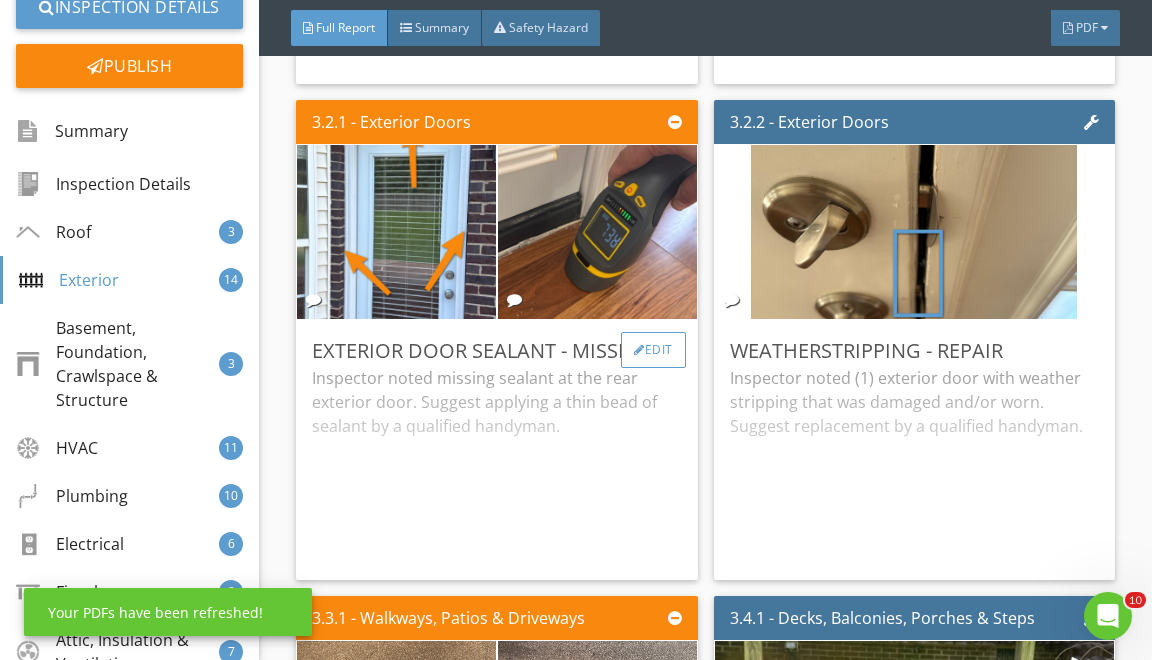 click on "Edit" at bounding box center (653, 350) 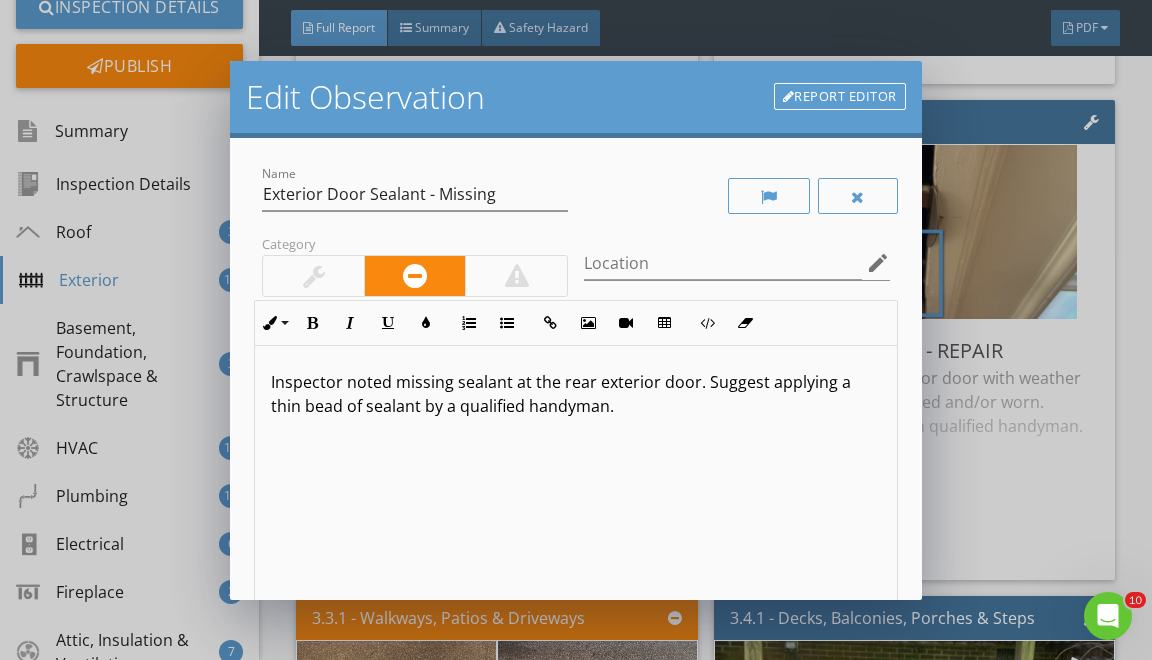 click on "Inspector noted missing sealant at the rear exterior door. Suggest applying a thin bead of sealant by a qualified handyman." at bounding box center (575, 394) 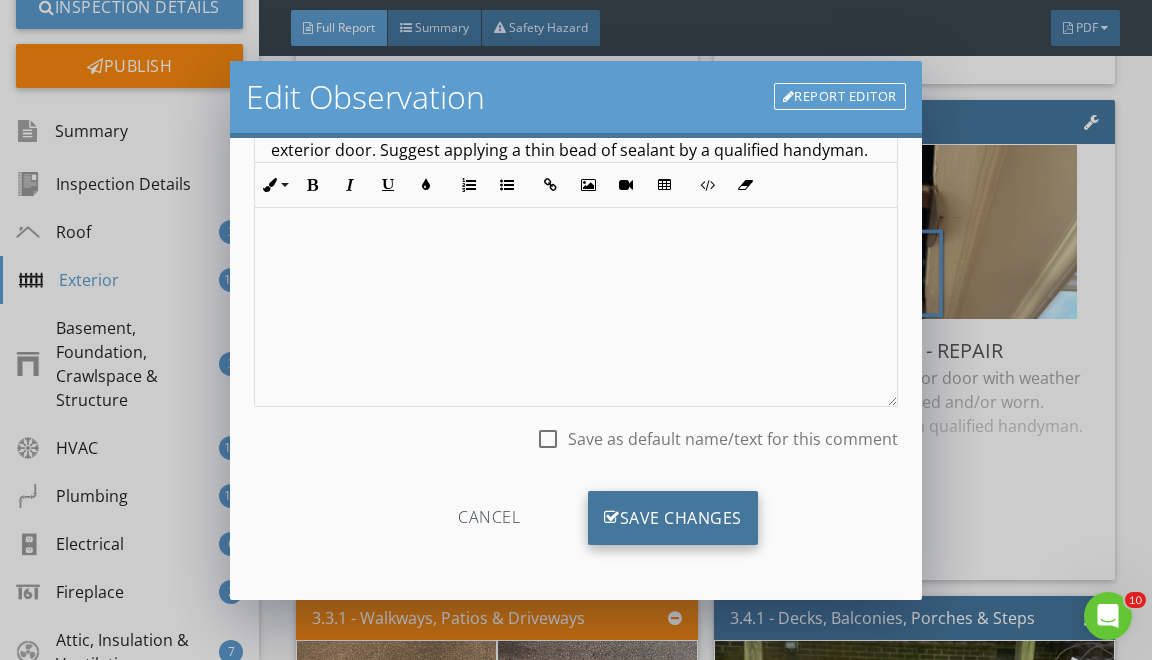 click on "Save Changes" at bounding box center [673, 518] 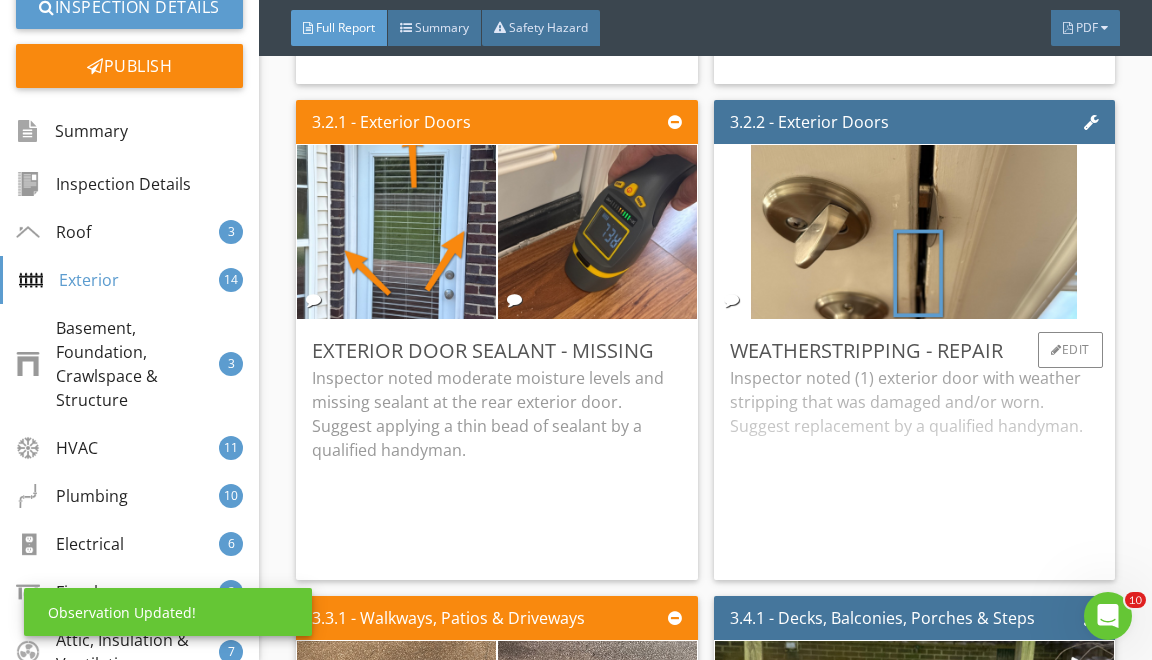 scroll, scrollTop: 0, scrollLeft: 0, axis: both 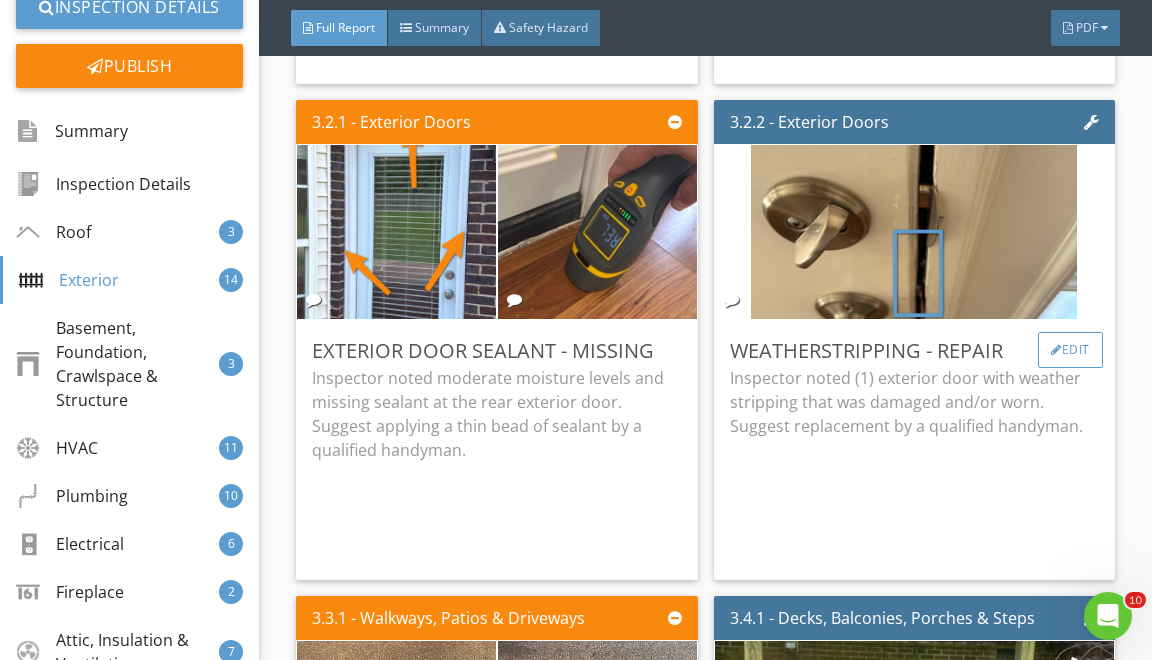 click on "Edit" at bounding box center [1070, 350] 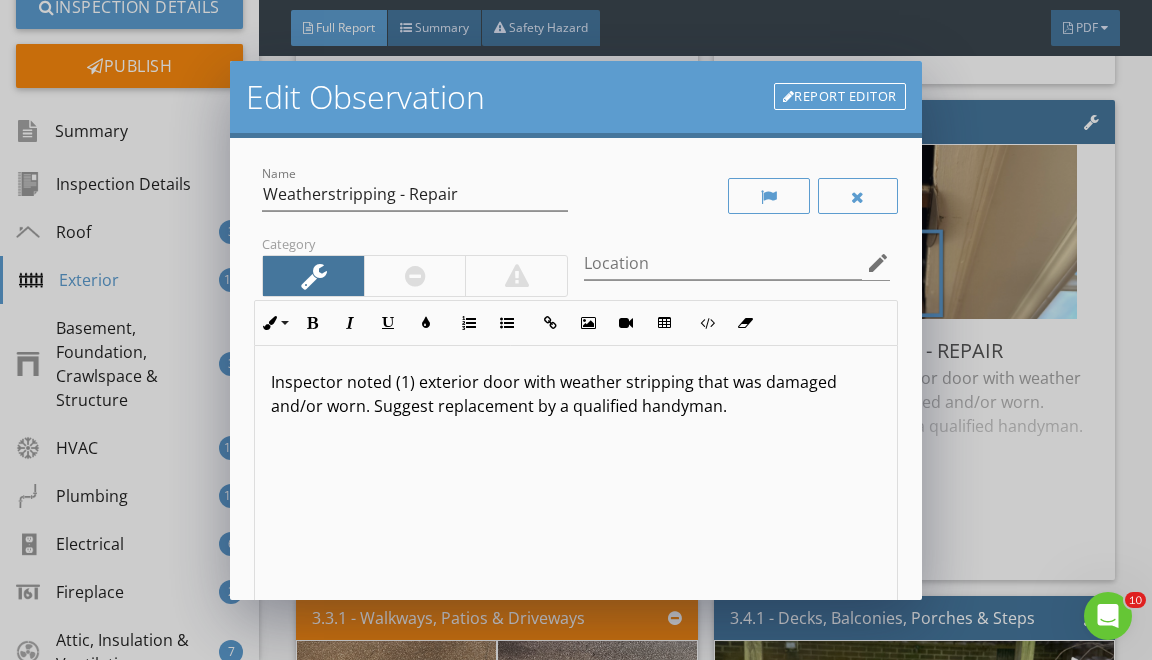click on "Inspector noted (1) exterior door with weather stripping that was damaged and/or worn. Suggest replacement by a qualified handyman." at bounding box center [575, 394] 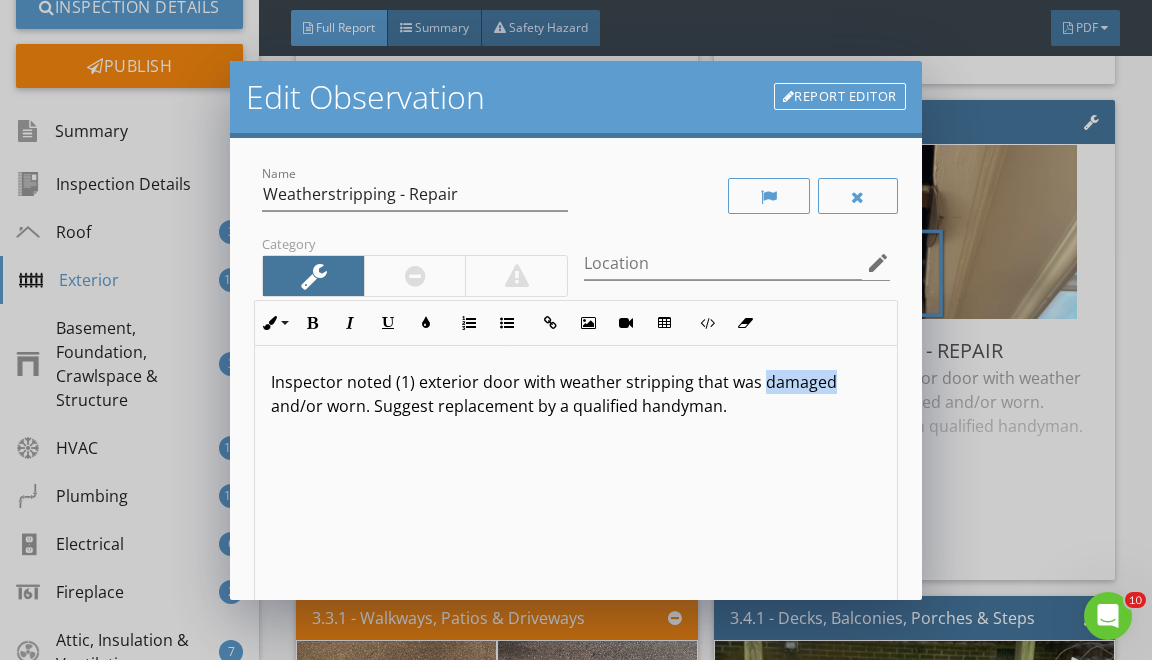 click on "Inspector noted (1) exterior door with weather stripping that was damaged and/or worn. Suggest replacement by a qualified handyman." at bounding box center [575, 394] 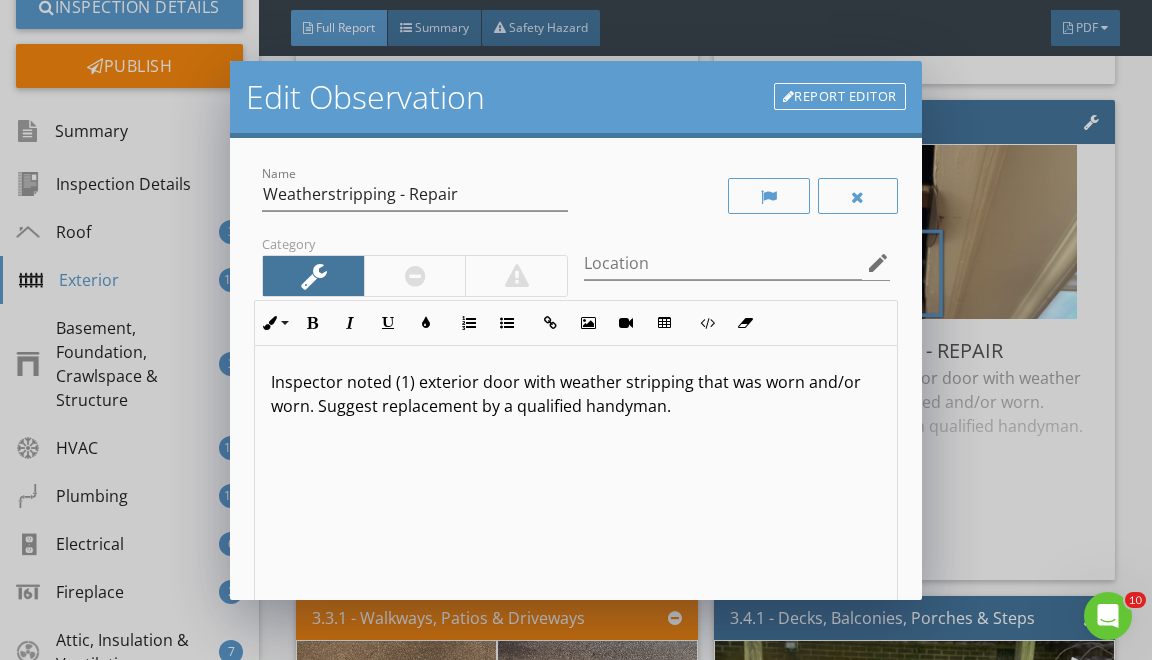 click on "Inspector noted (1) exterior door with weather stripping that was worn and/or worn. Suggest replacement by a qualified handyman." at bounding box center [575, 394] 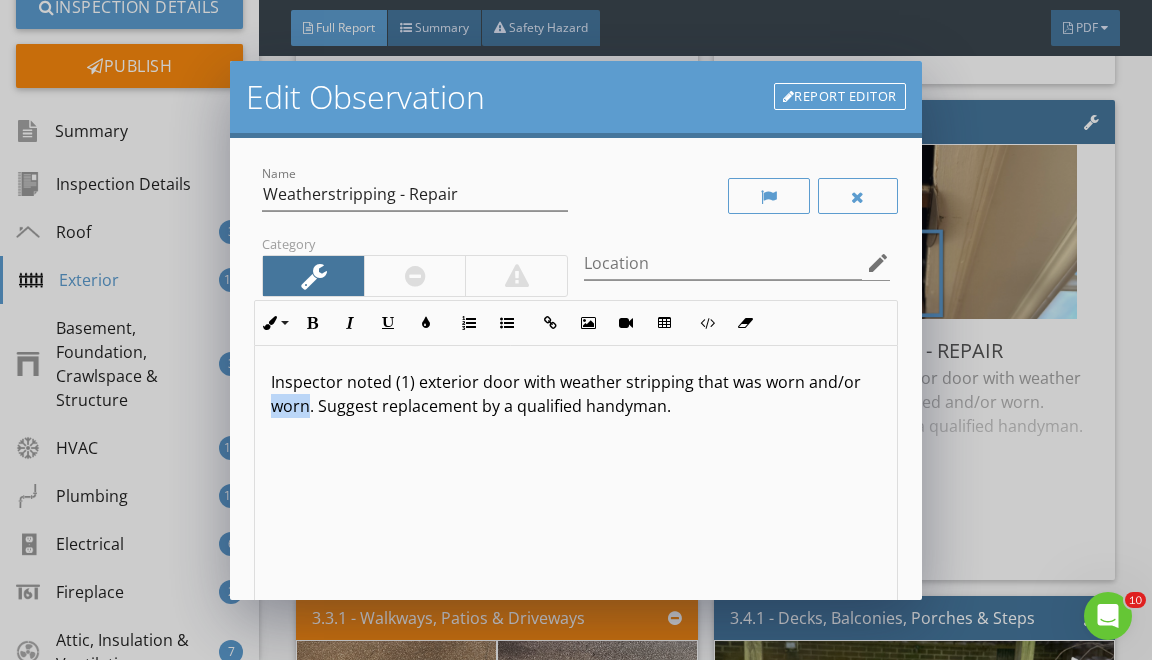 click on "Inspector noted (1) exterior door with weather stripping that was worn and/or worn. Suggest replacement by a qualified handyman." at bounding box center (575, 394) 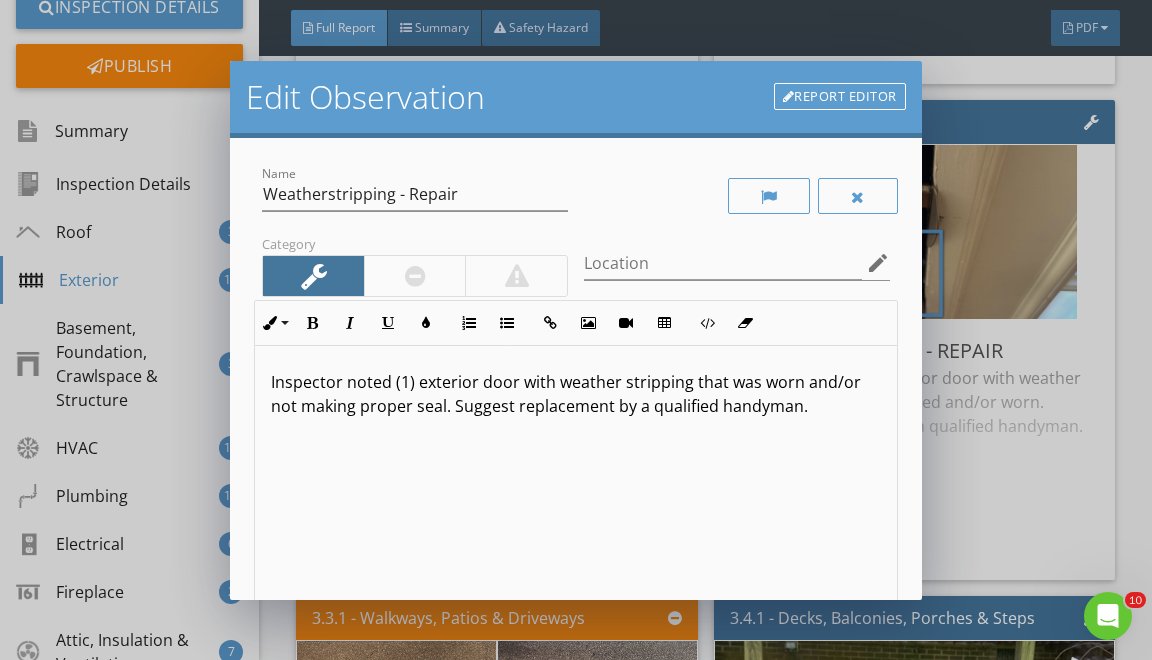 click on "Inspector noted (1) exterior door with weather stripping that was worn and/or not making proper seal. Suggest replacement by a qualified handyman." at bounding box center [575, 394] 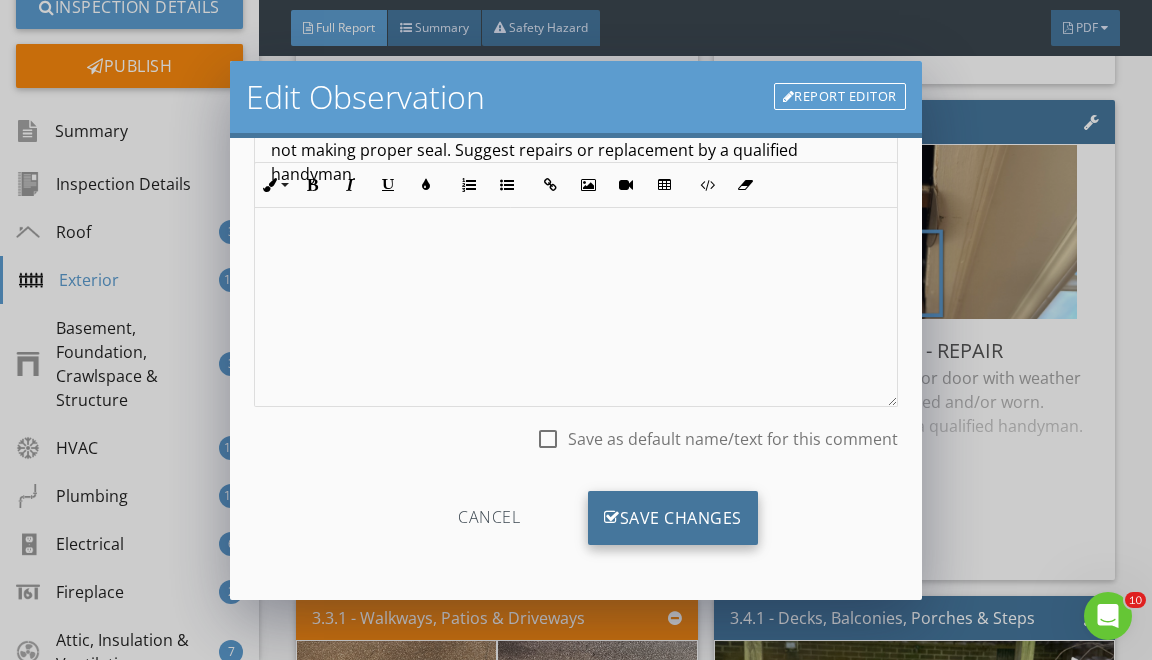 click on "Save Changes" at bounding box center (673, 518) 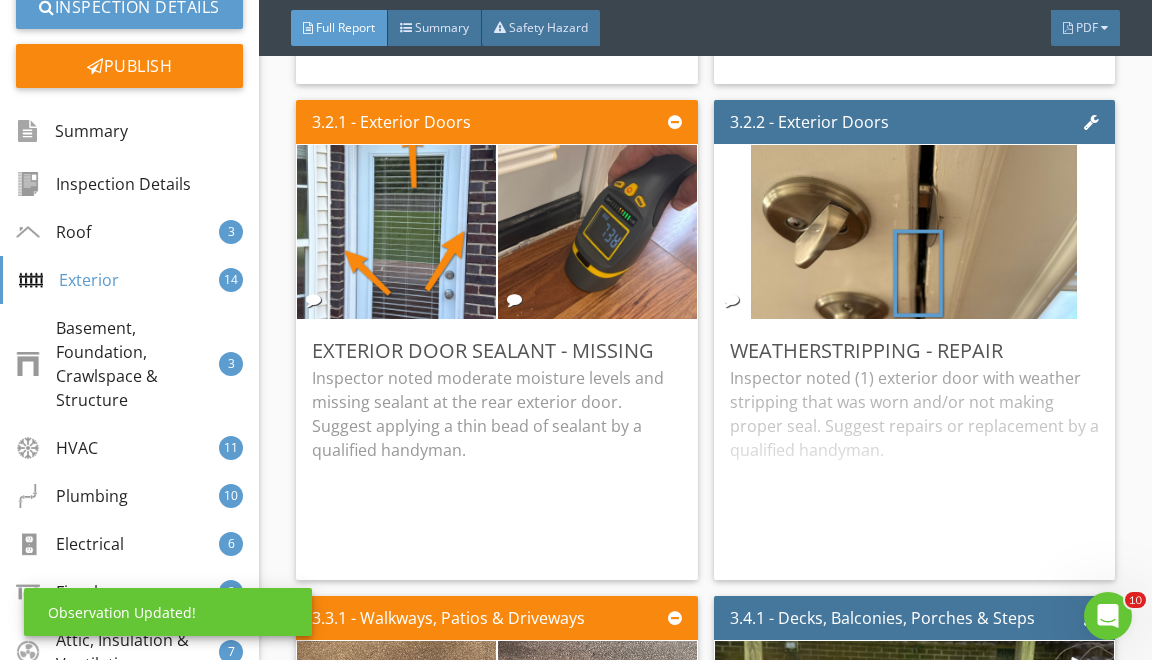 scroll, scrollTop: 19, scrollLeft: 0, axis: vertical 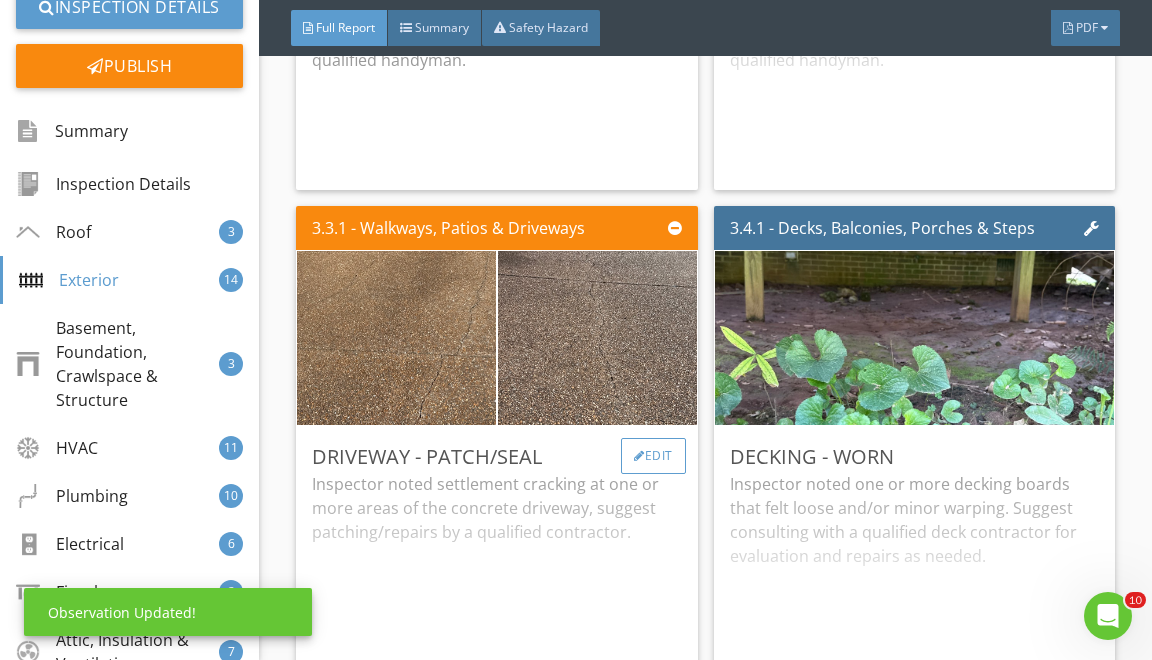 click on "Edit" at bounding box center [653, 456] 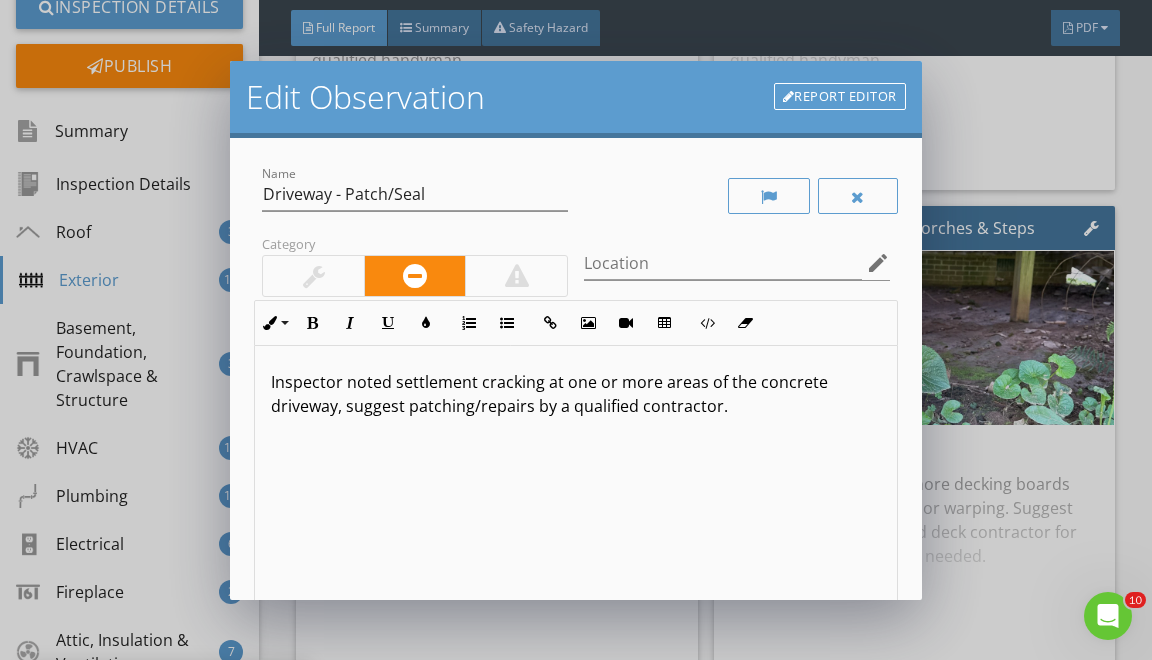 click on "Report Editor" at bounding box center [840, 97] 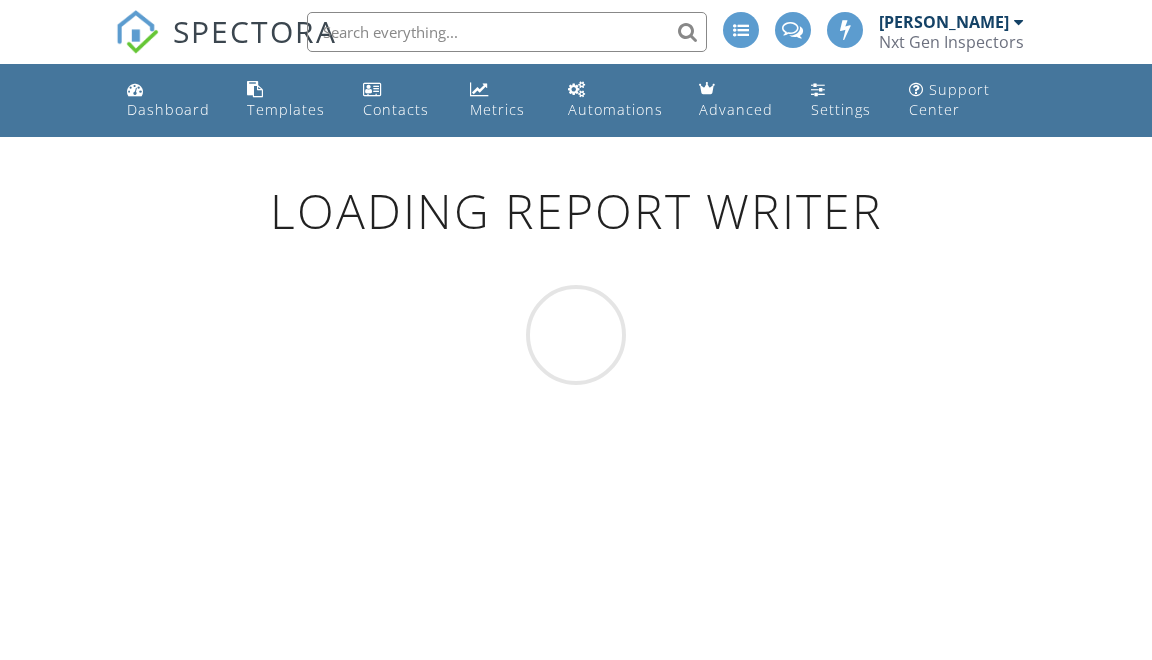 scroll, scrollTop: 0, scrollLeft: 0, axis: both 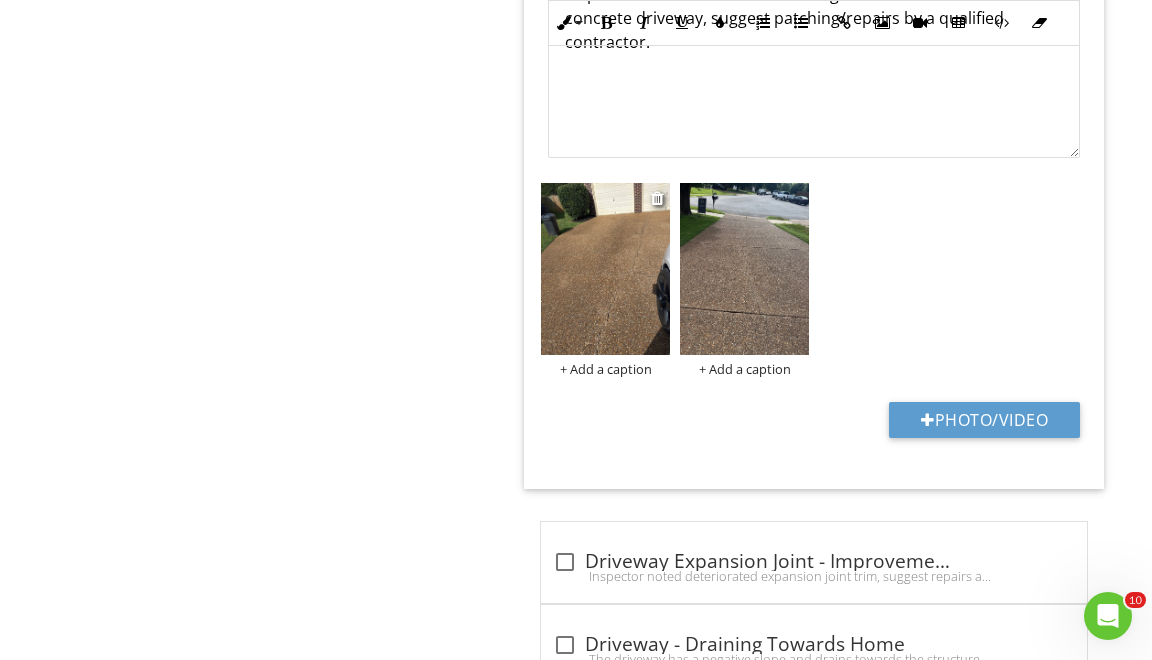 click at bounding box center (605, 269) 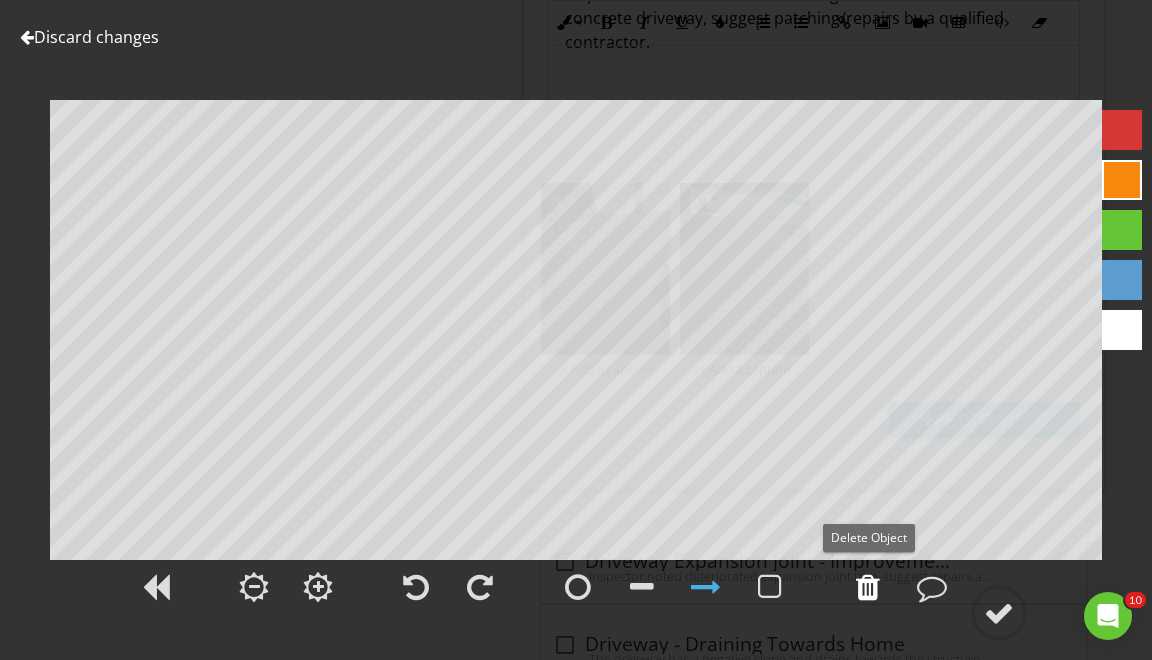 click at bounding box center [868, 587] 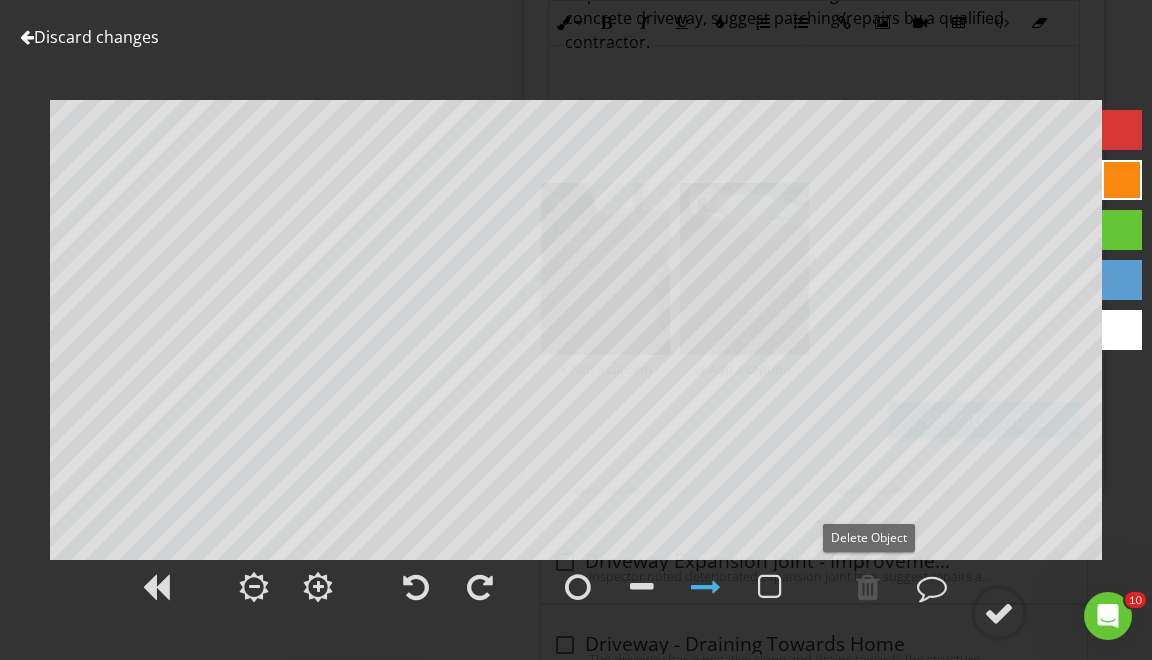 click at bounding box center (868, 587) 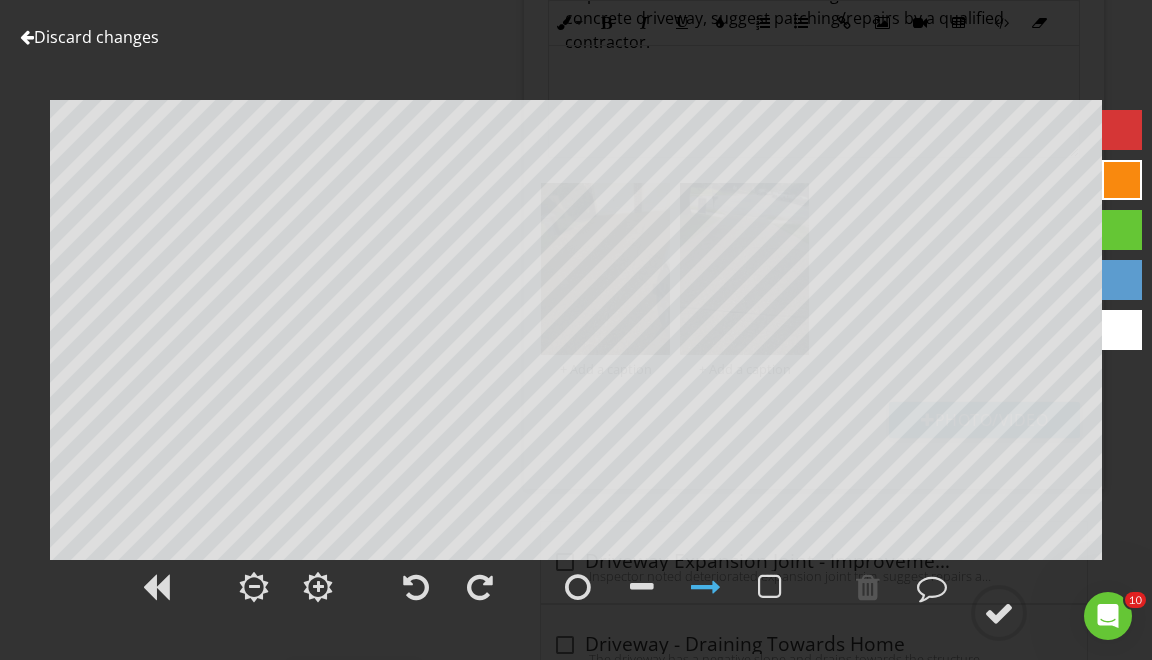 click at bounding box center [1122, 280] 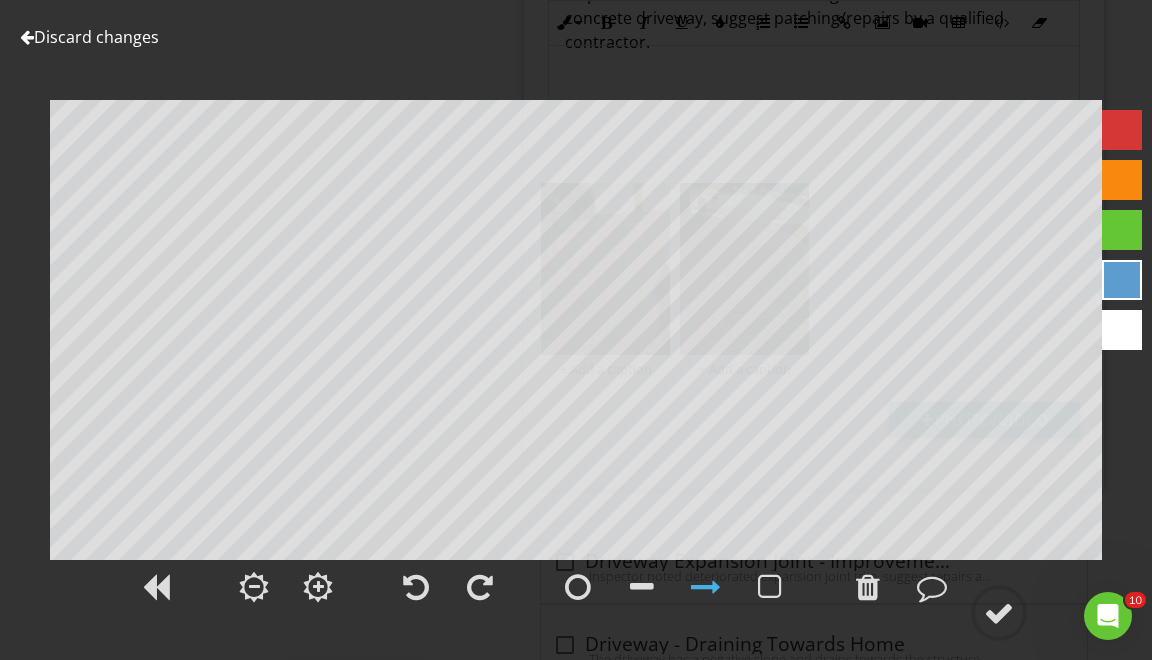 click at bounding box center [576, 598] 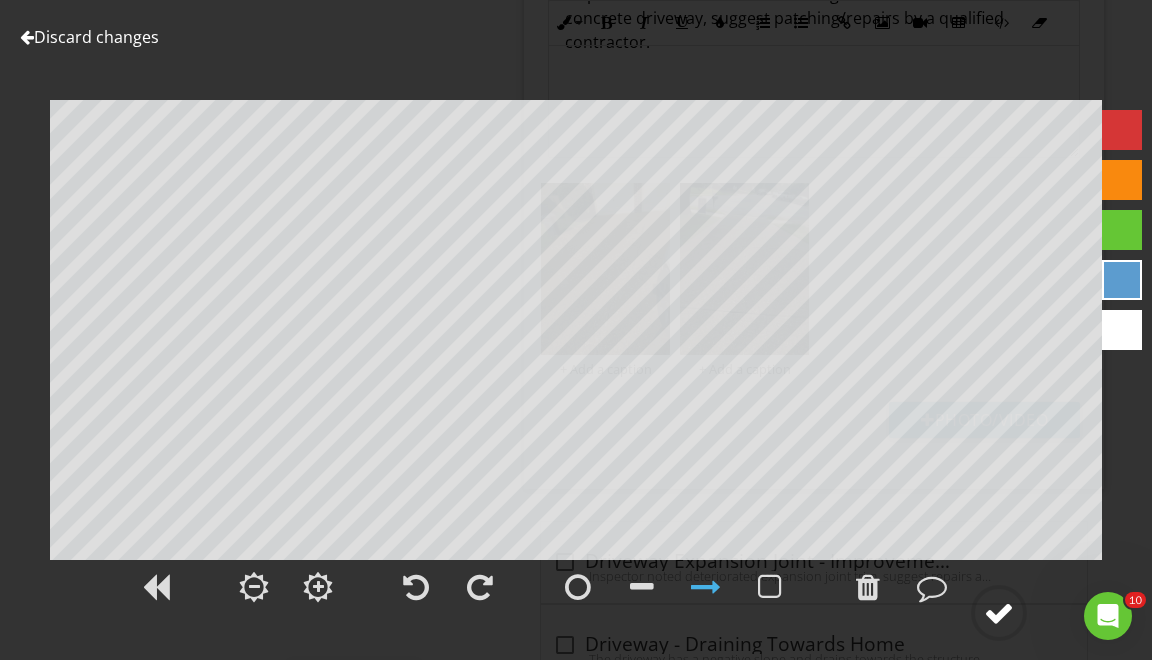 click at bounding box center (999, 613) 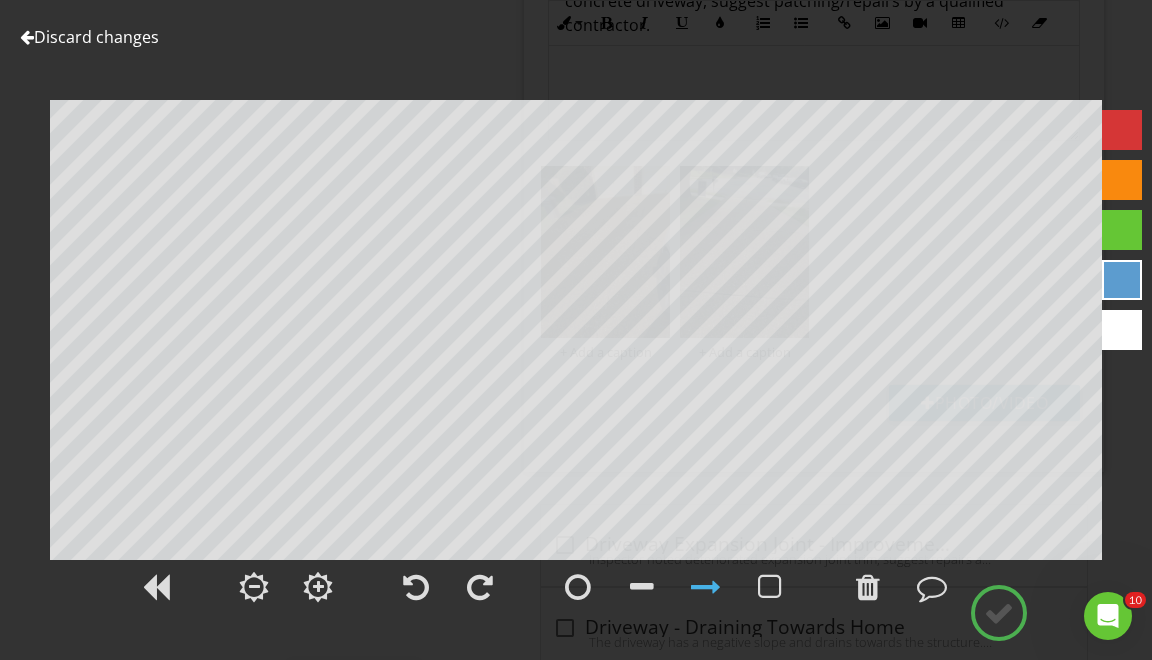 scroll, scrollTop: 1264, scrollLeft: 0, axis: vertical 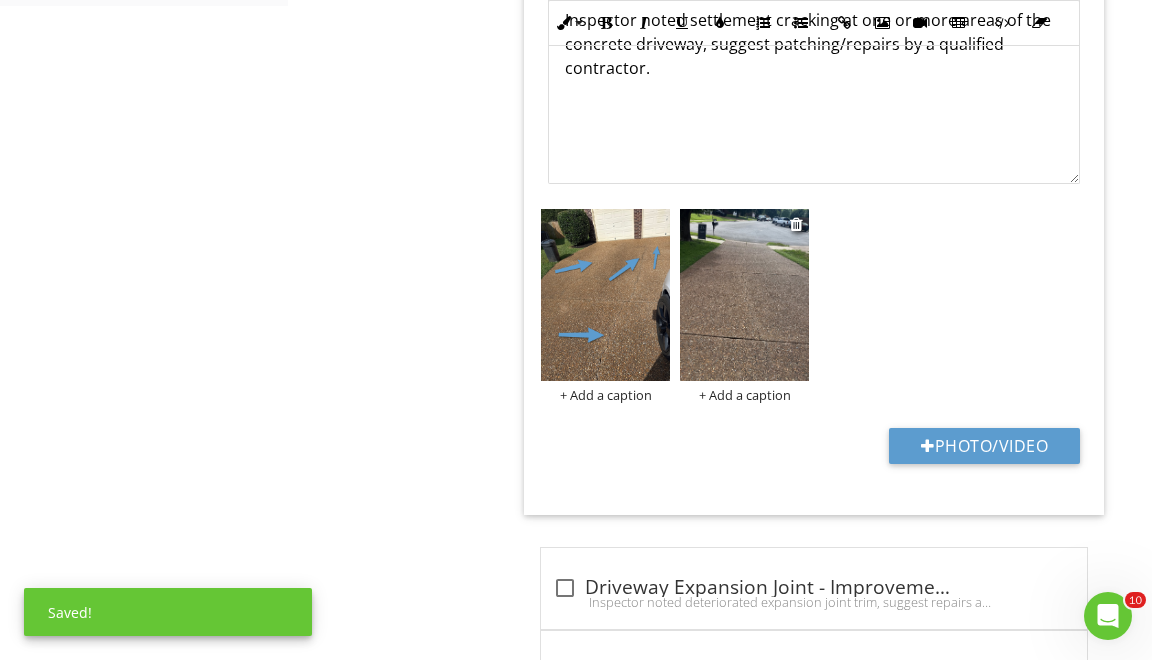 click at bounding box center [744, 295] 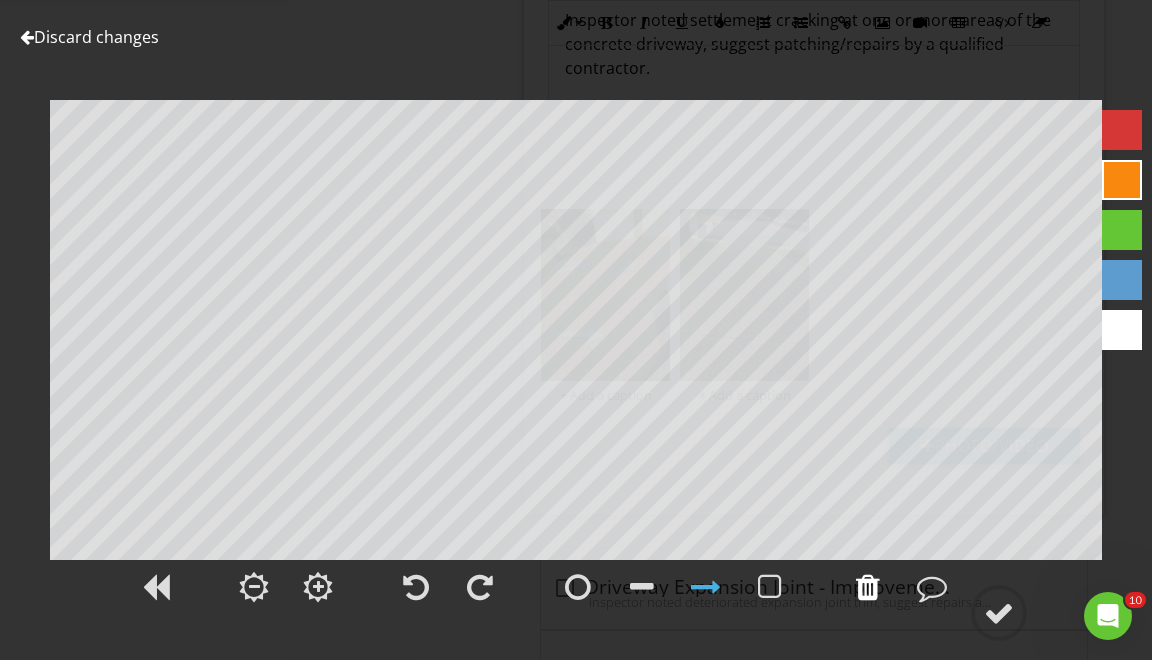 click at bounding box center [868, 587] 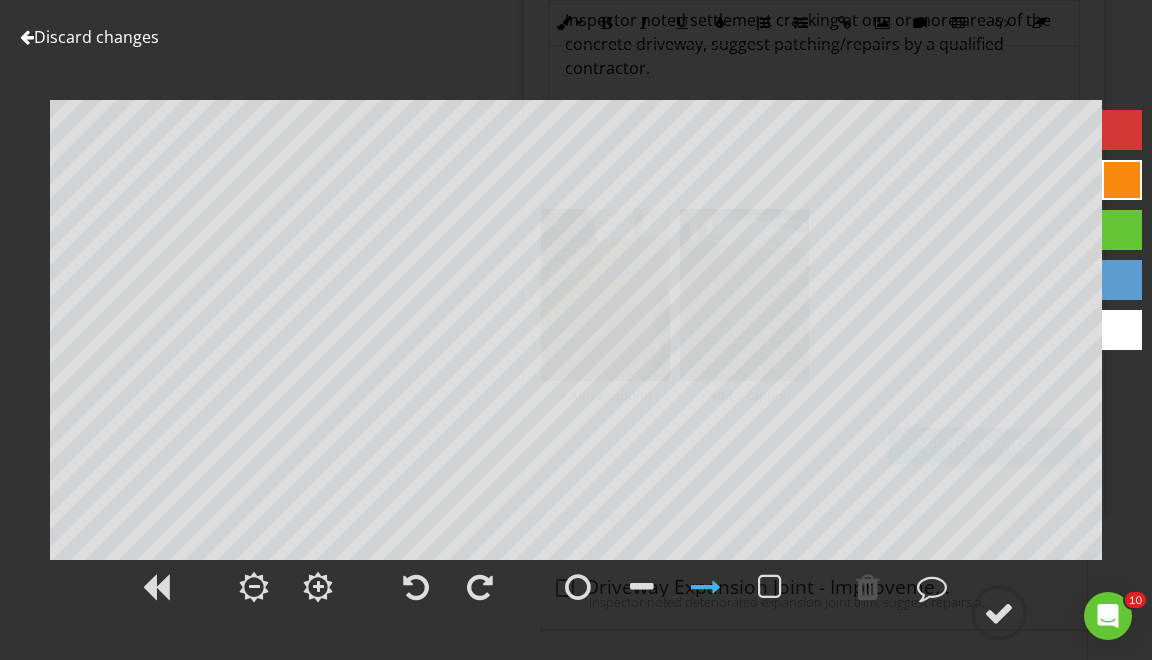 click at bounding box center [1122, 280] 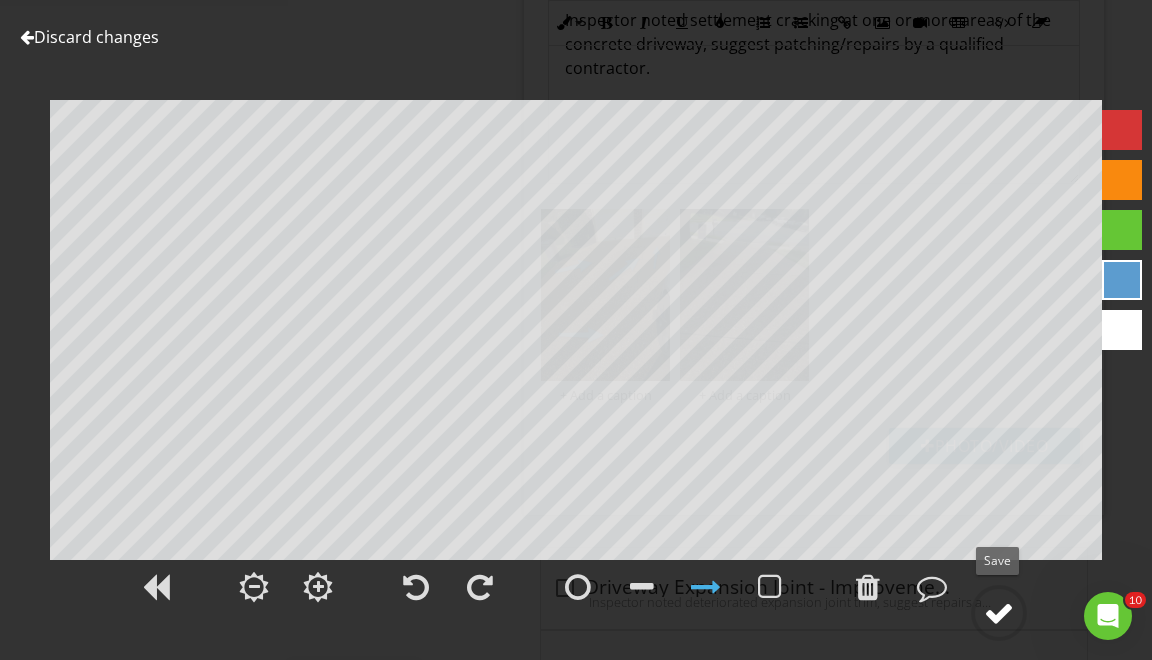 click 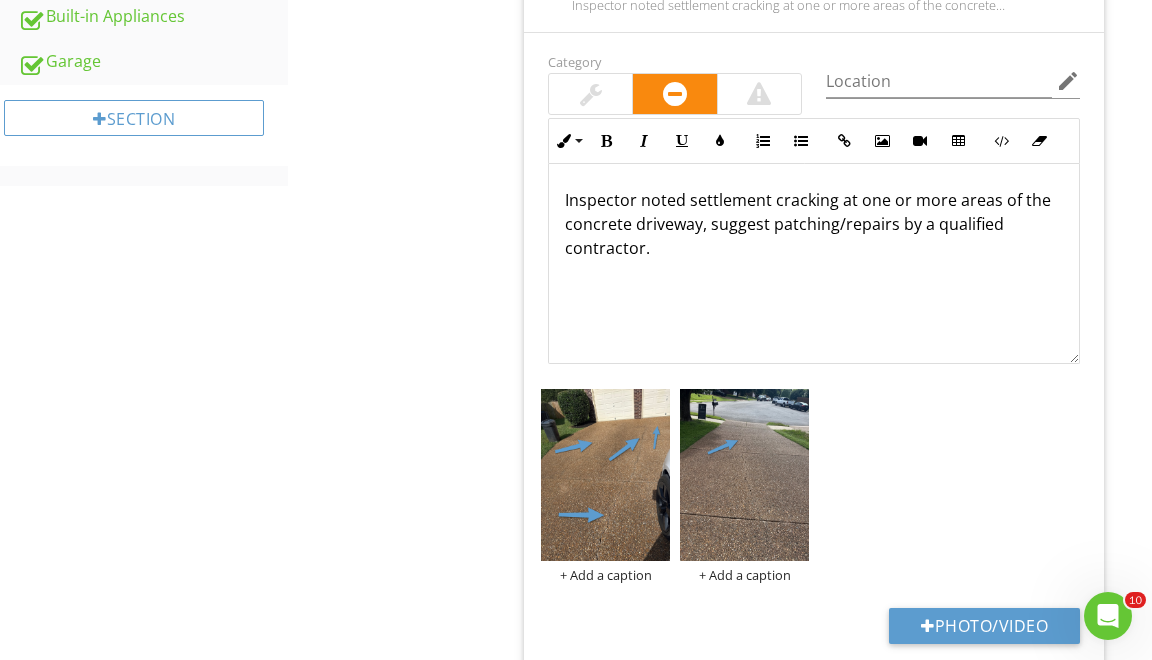 scroll, scrollTop: 1042, scrollLeft: 0, axis: vertical 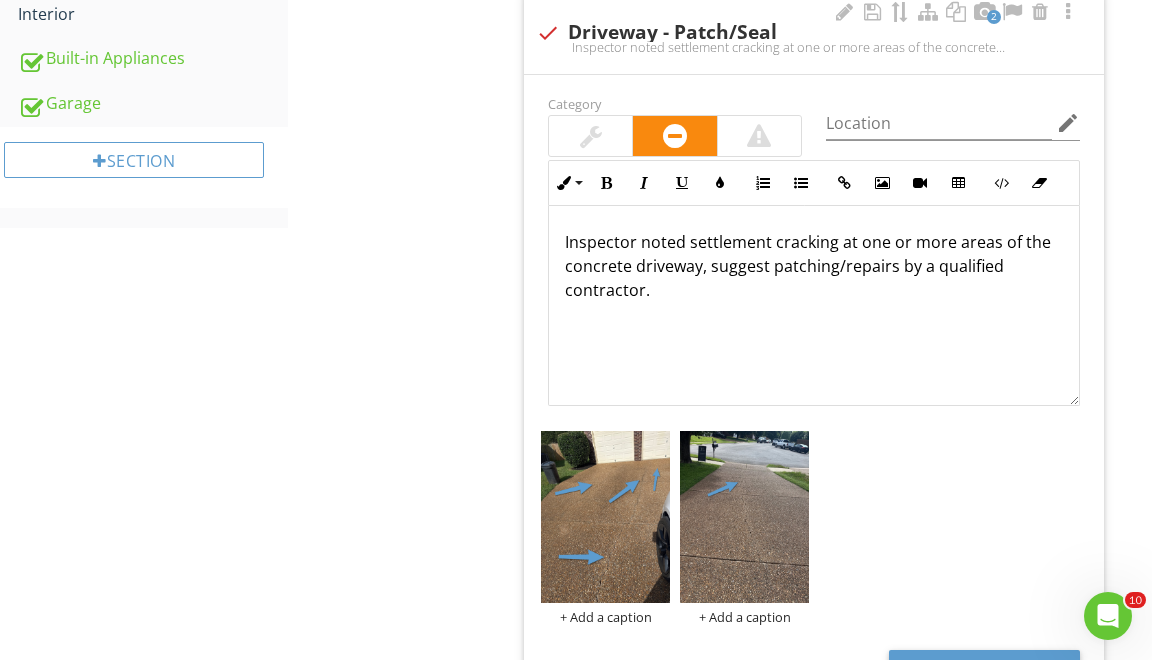 click on "Inspector noted settlement cracking at one or more areas of the concrete driveway, suggest patching/repairs by a qualified contractor." at bounding box center (814, 266) 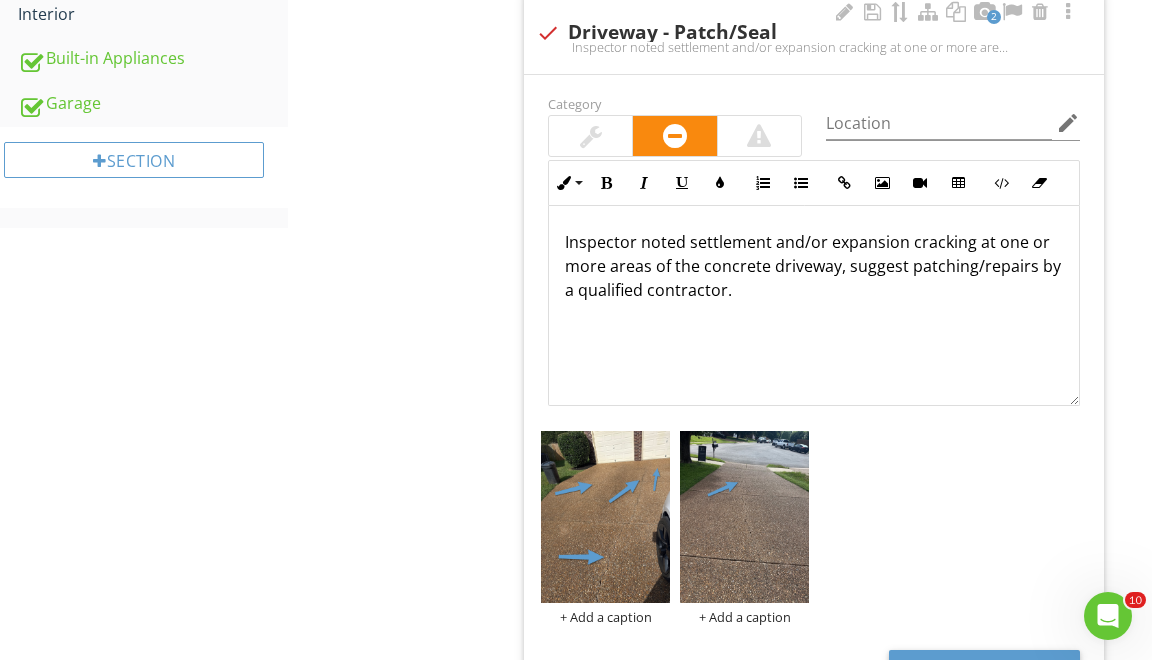 click on "Inspector noted settlement and/or expansion cracking at one or more areas of the concrete driveway, suggest patching/repairs by a qualified contractor." at bounding box center [814, 266] 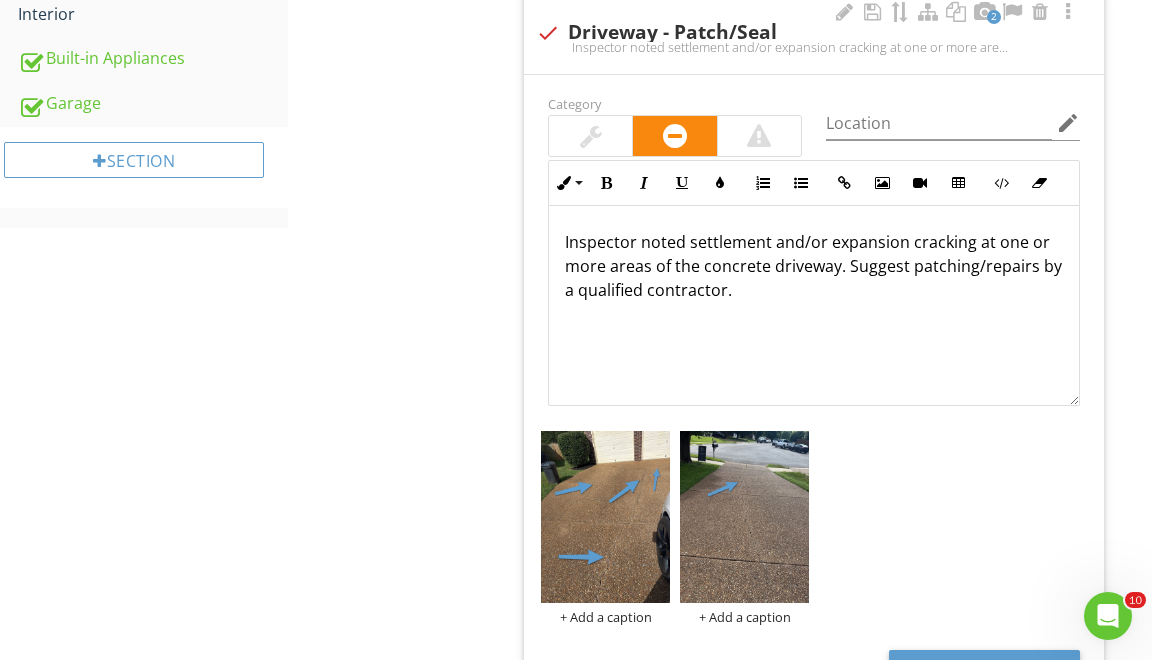 click on "Inspector noted settlement and/or expansion cracking at one or more areas of the concrete driveway. Suggest patching/repairs by a qualified contractor." at bounding box center (814, 266) 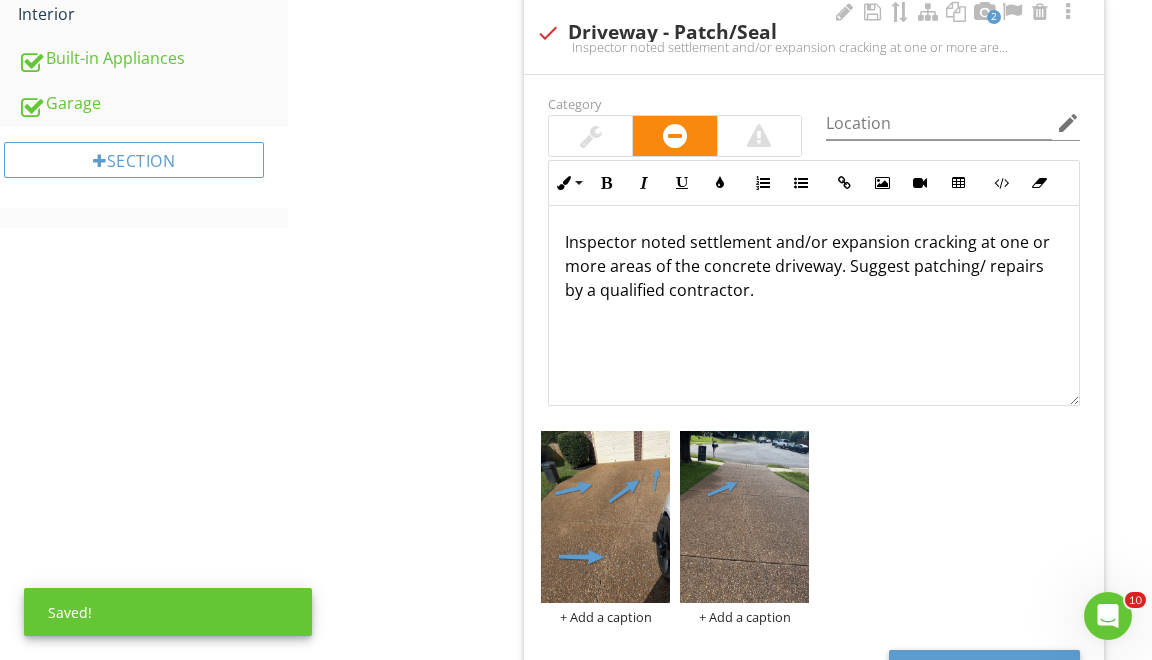 click on "Inspector noted settlement and/or expansion cracking at one or more areas of the concrete driveway. Suggest patching/ repairs by a qualified contractor." at bounding box center (814, 266) 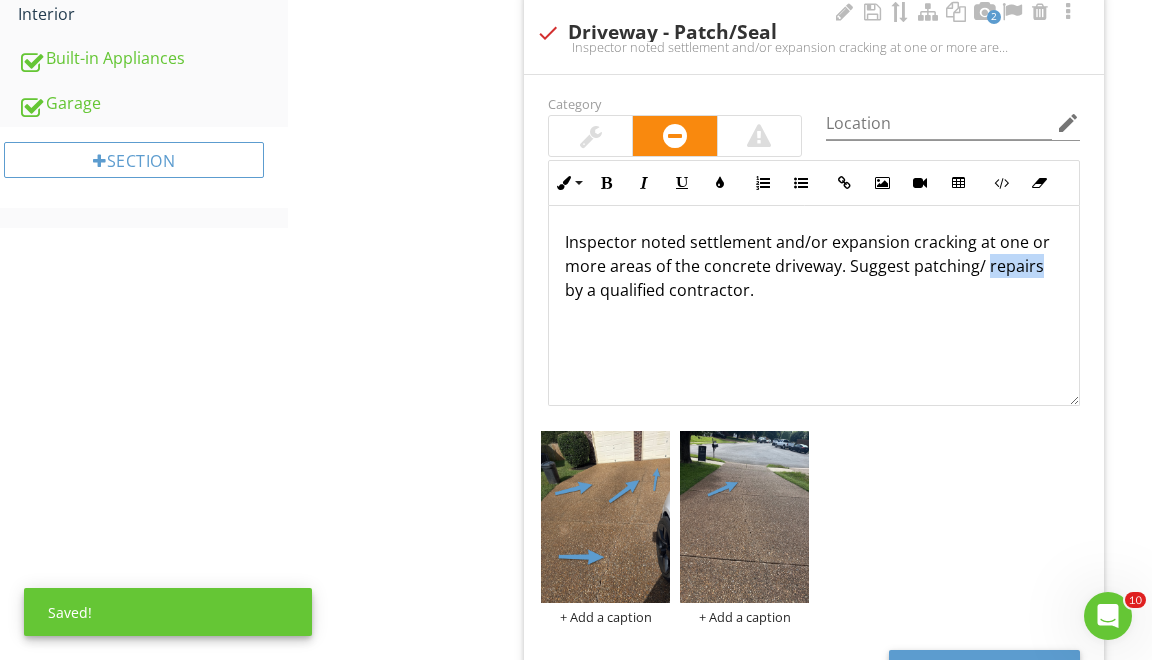 click on "Inspector noted settlement and/or expansion cracking at one or more areas of the concrete driveway. Suggest patching/ repairs by a qualified contractor." at bounding box center [814, 266] 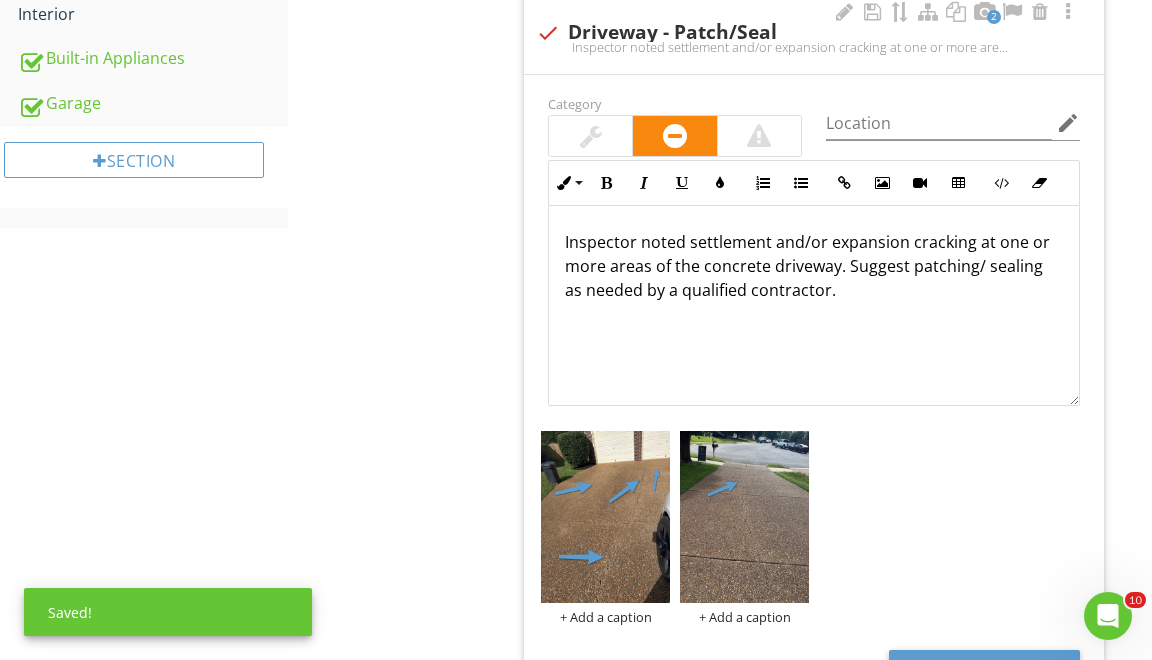 click at bounding box center (590, 136) 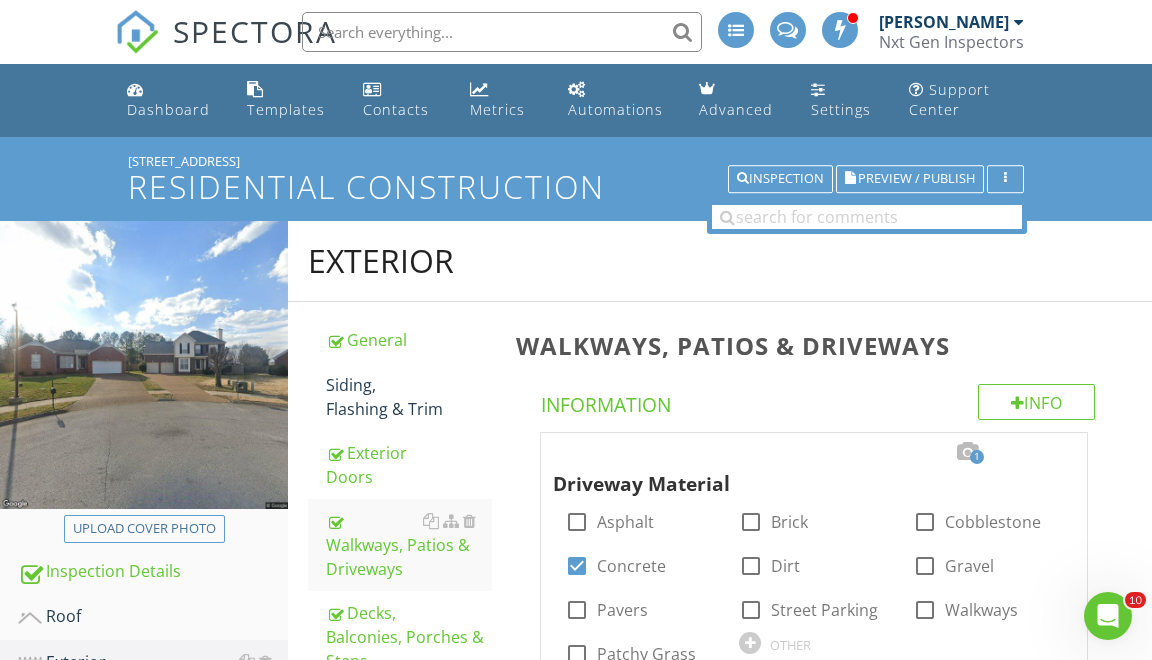 scroll, scrollTop: 0, scrollLeft: 0, axis: both 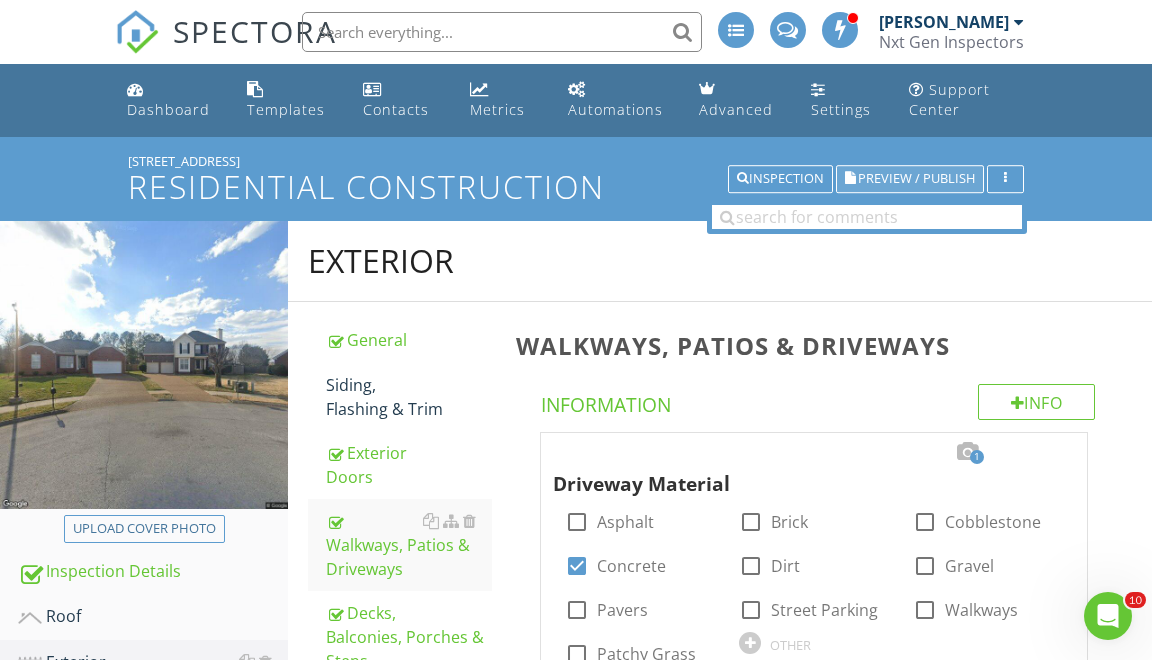 click on "Preview / Publish" at bounding box center [916, 179] 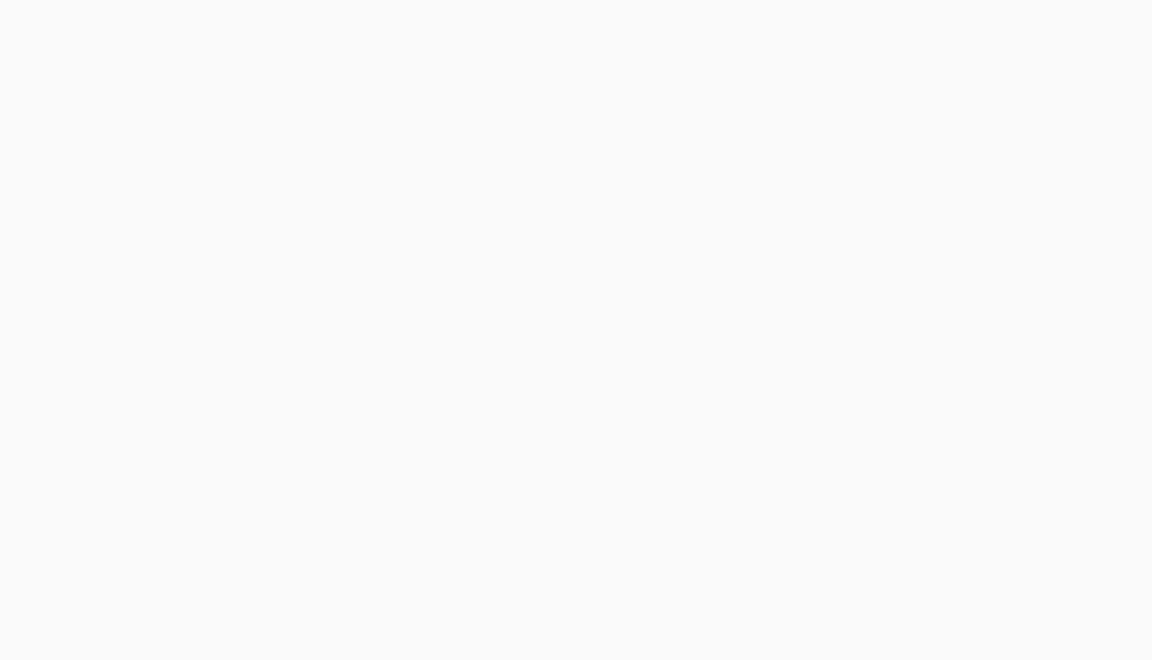 scroll, scrollTop: 0, scrollLeft: 0, axis: both 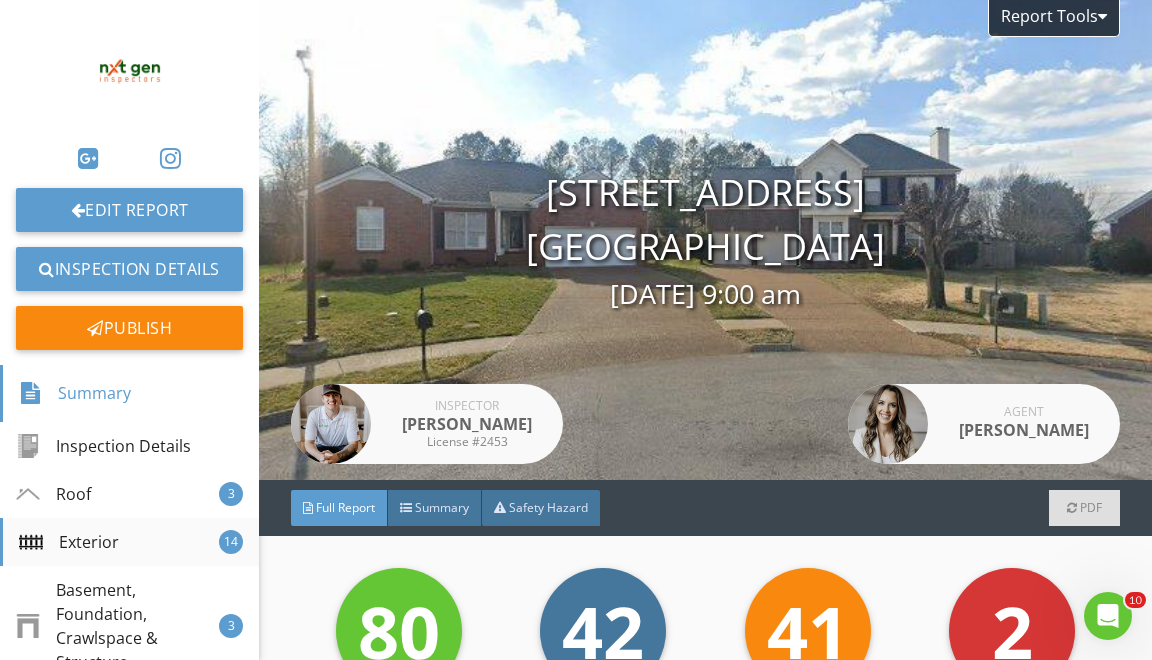 click on "Exterior
14" at bounding box center [129, 542] 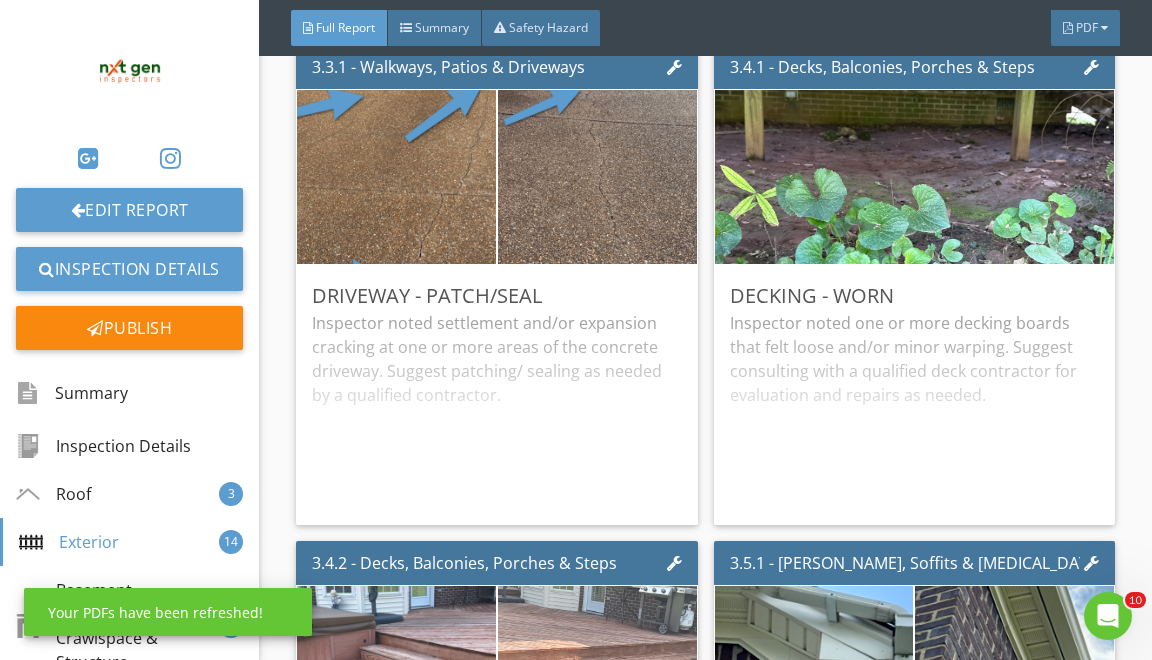 scroll, scrollTop: 6280, scrollLeft: 0, axis: vertical 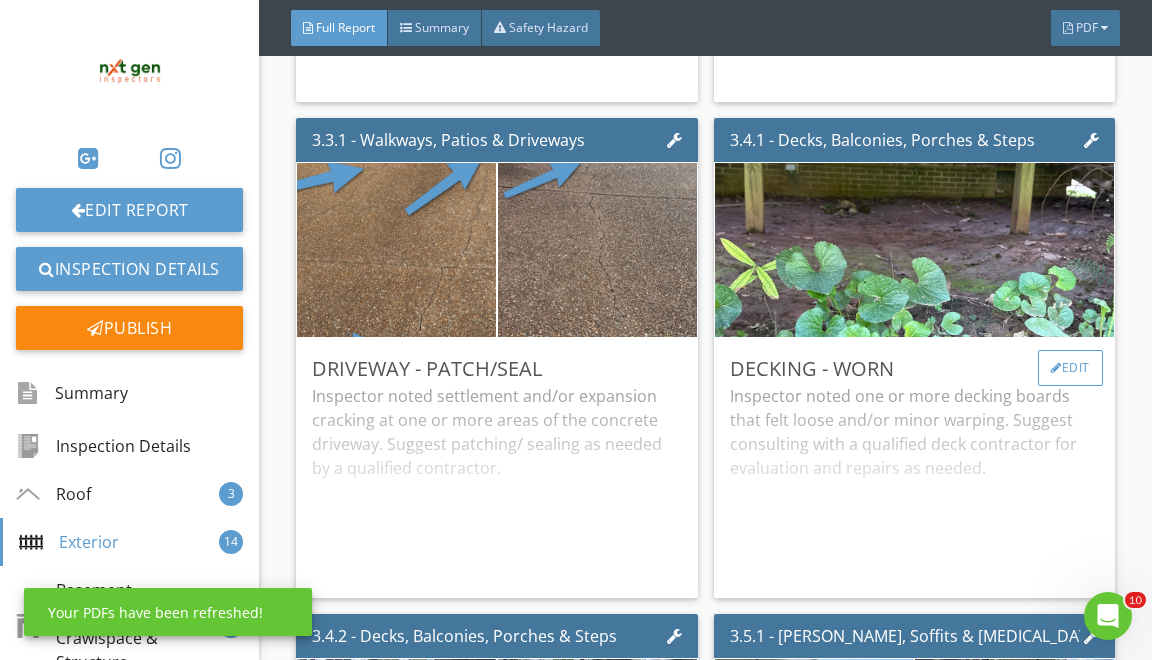click on "Edit" at bounding box center [1070, 368] 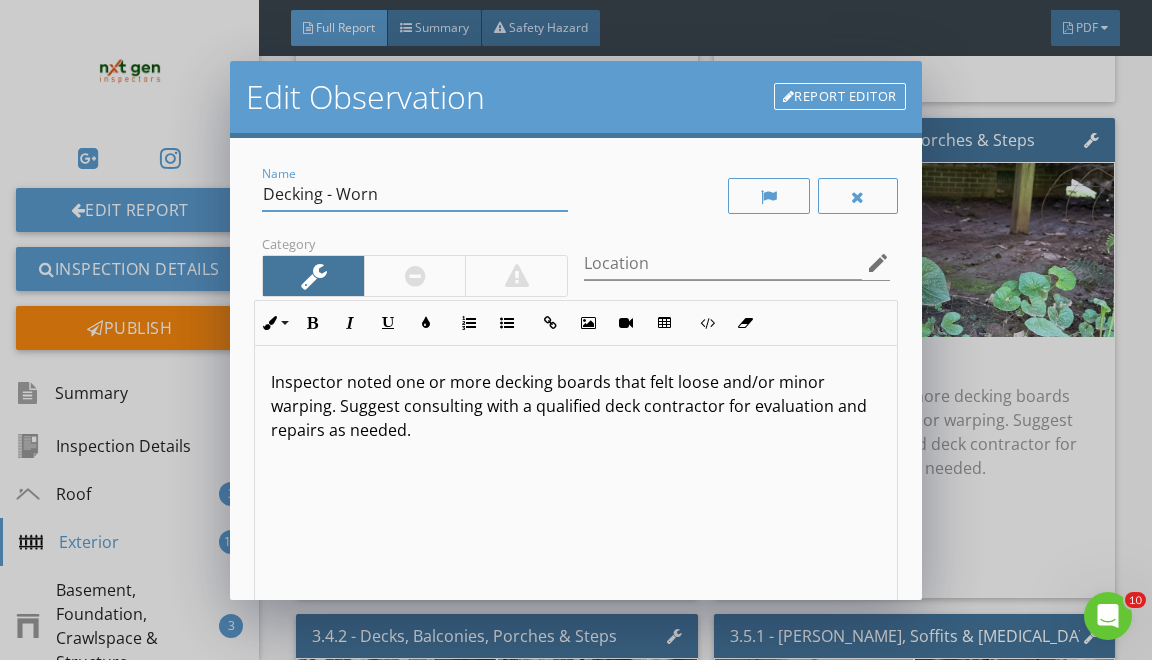 click on "Decking - Worn" at bounding box center (415, 194) 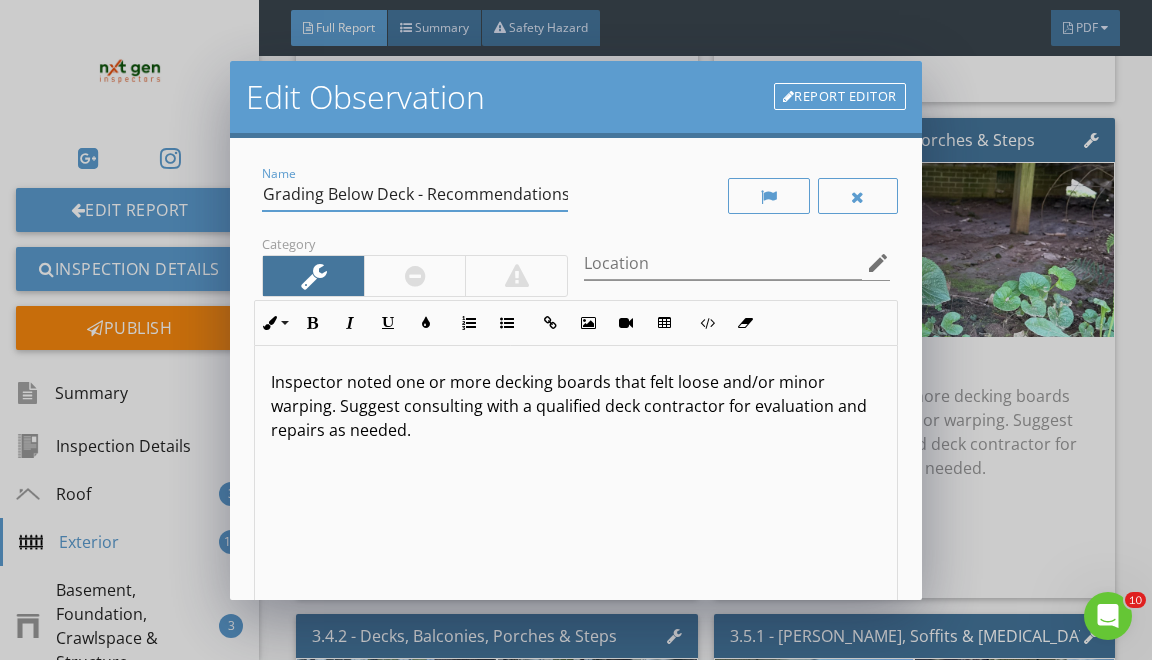 type on "Grading Below Deck - Recommendations" 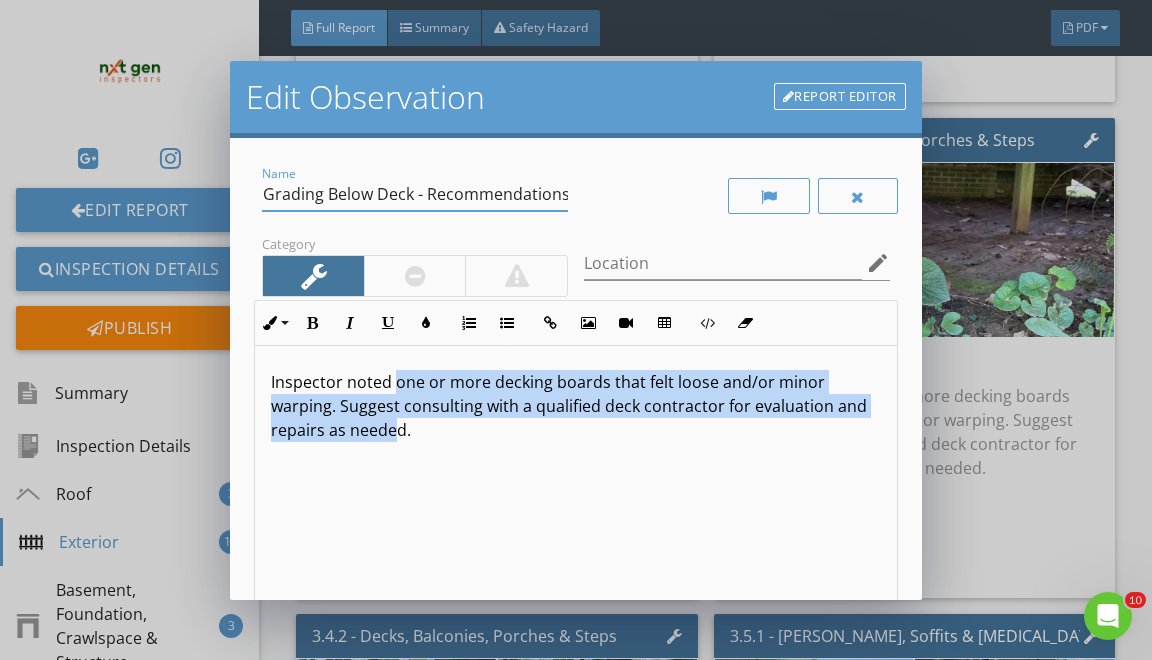 drag, startPoint x: 395, startPoint y: 374, endPoint x: 400, endPoint y: 492, distance: 118.10589 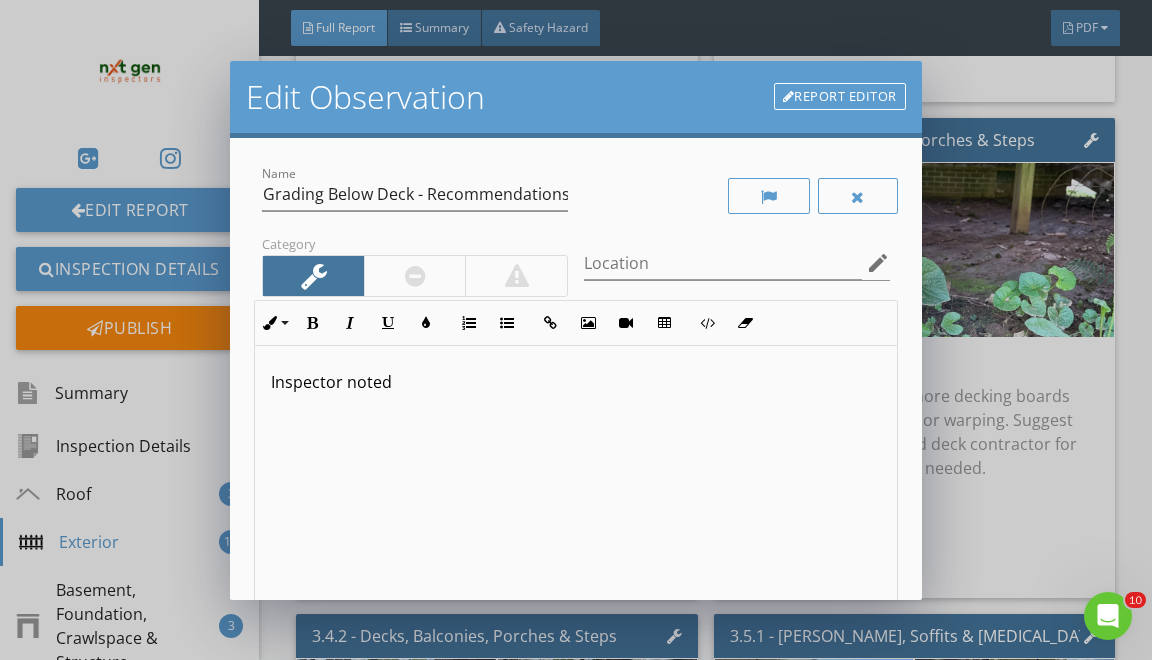 click on "Inspector noted" at bounding box center (575, 382) 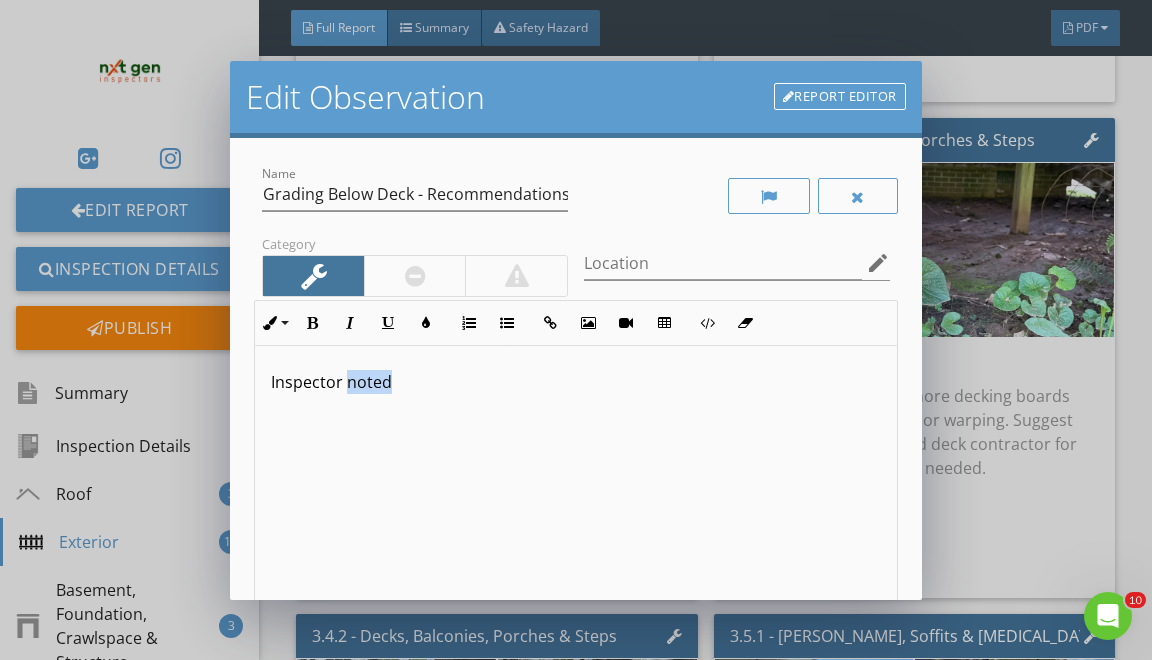 click on "Inspector noted" at bounding box center [575, 382] 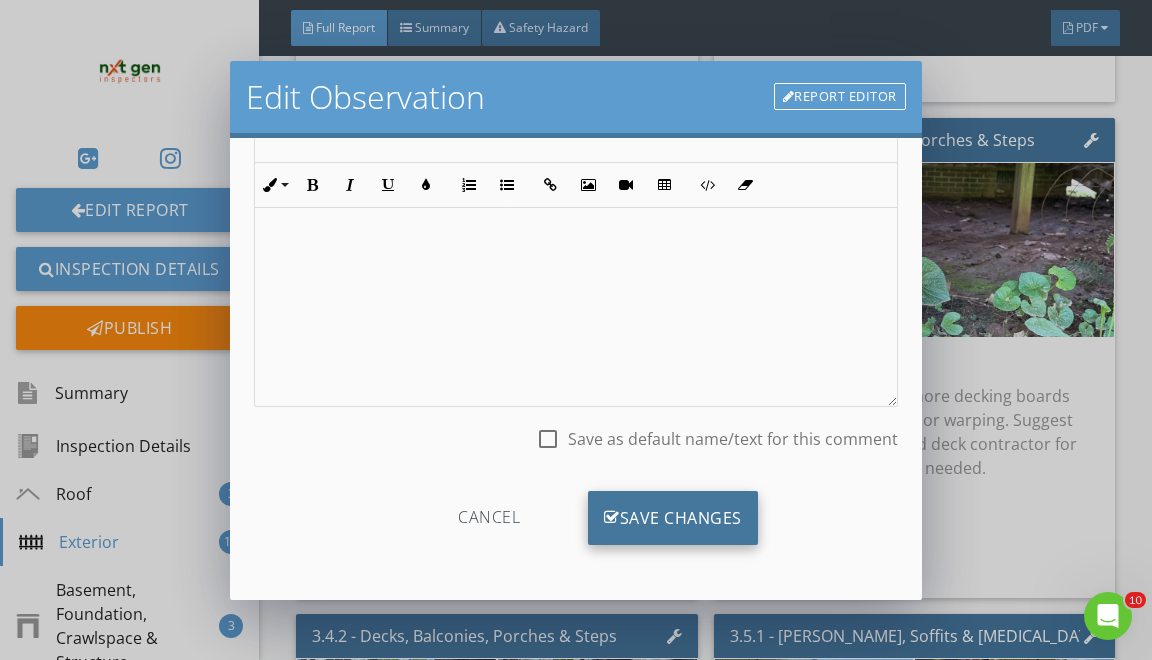 scroll, scrollTop: 256, scrollLeft: 0, axis: vertical 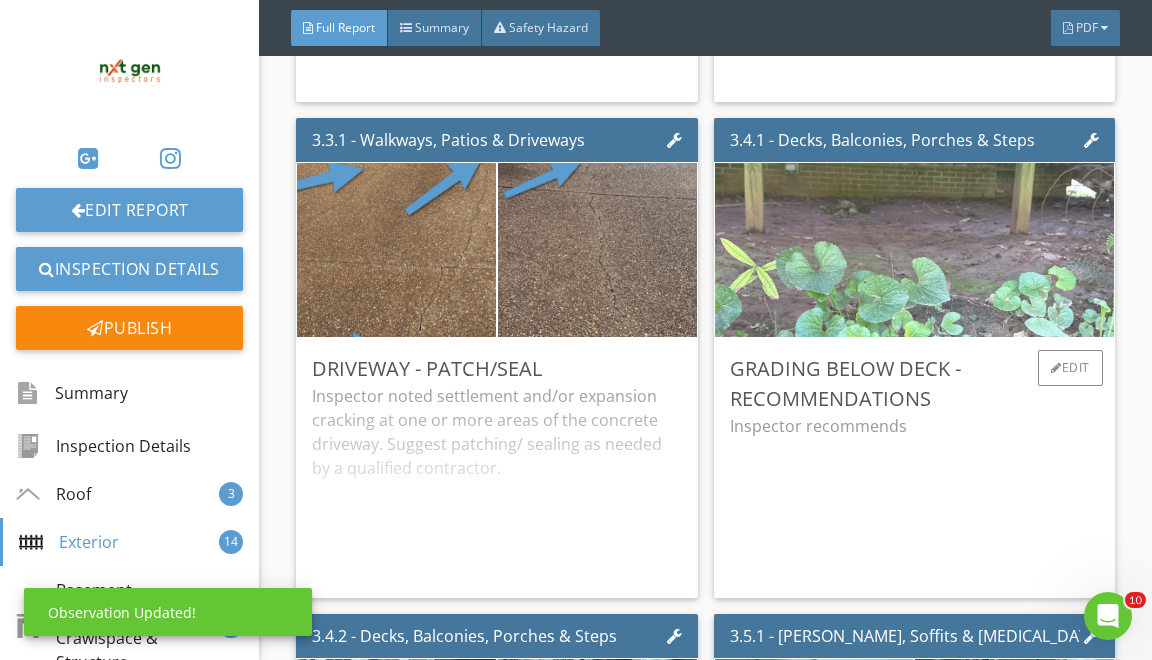 click at bounding box center (914, 250) 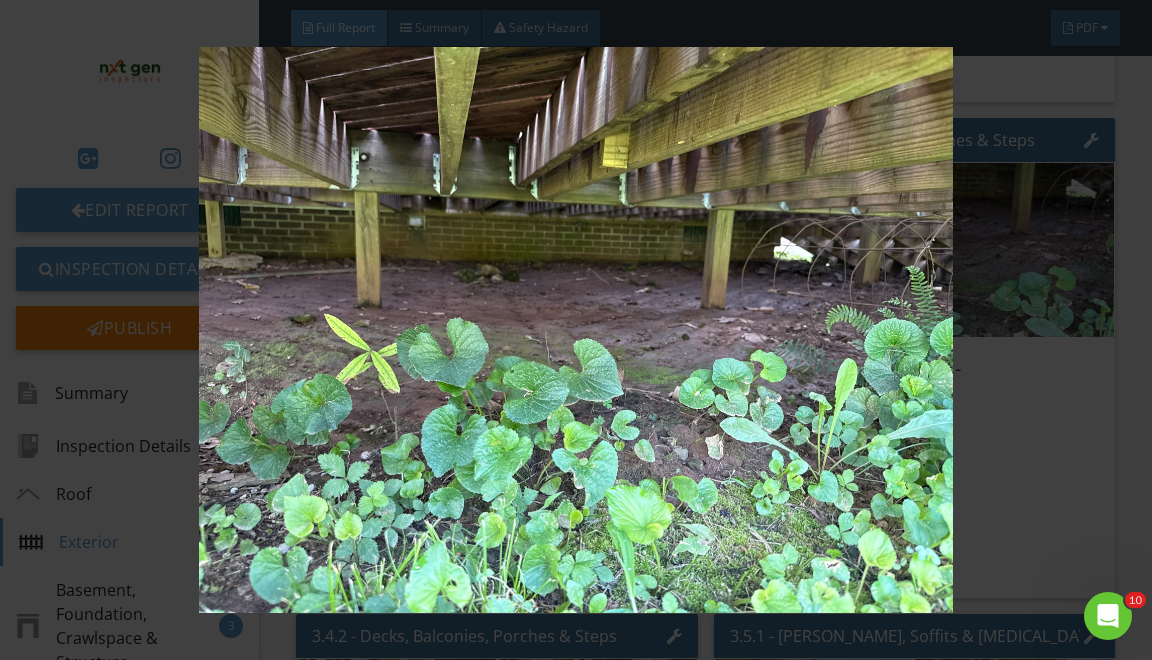 click at bounding box center [576, 330] 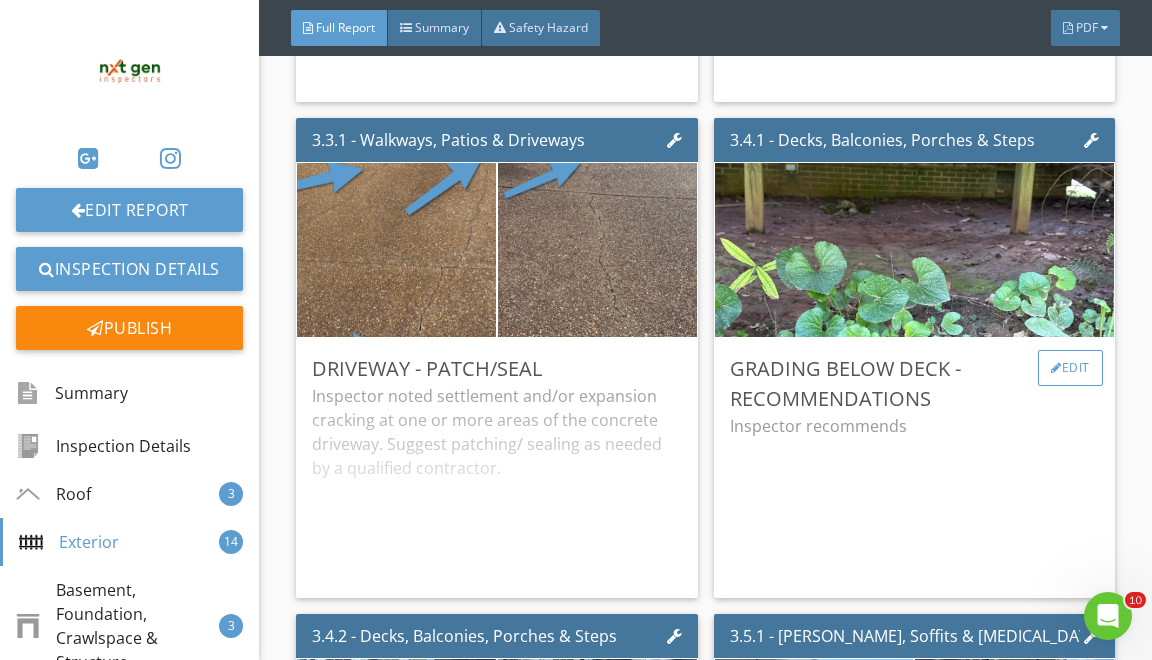 click on "Edit" at bounding box center [1070, 368] 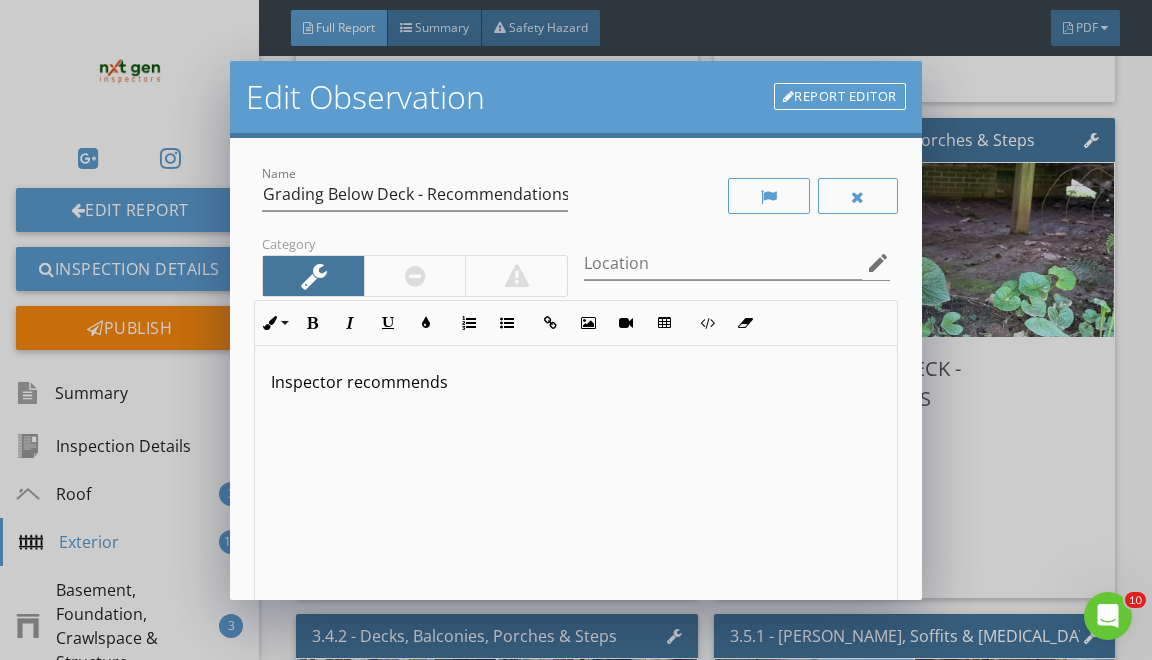 click on "Inspector recommends" at bounding box center (575, 504) 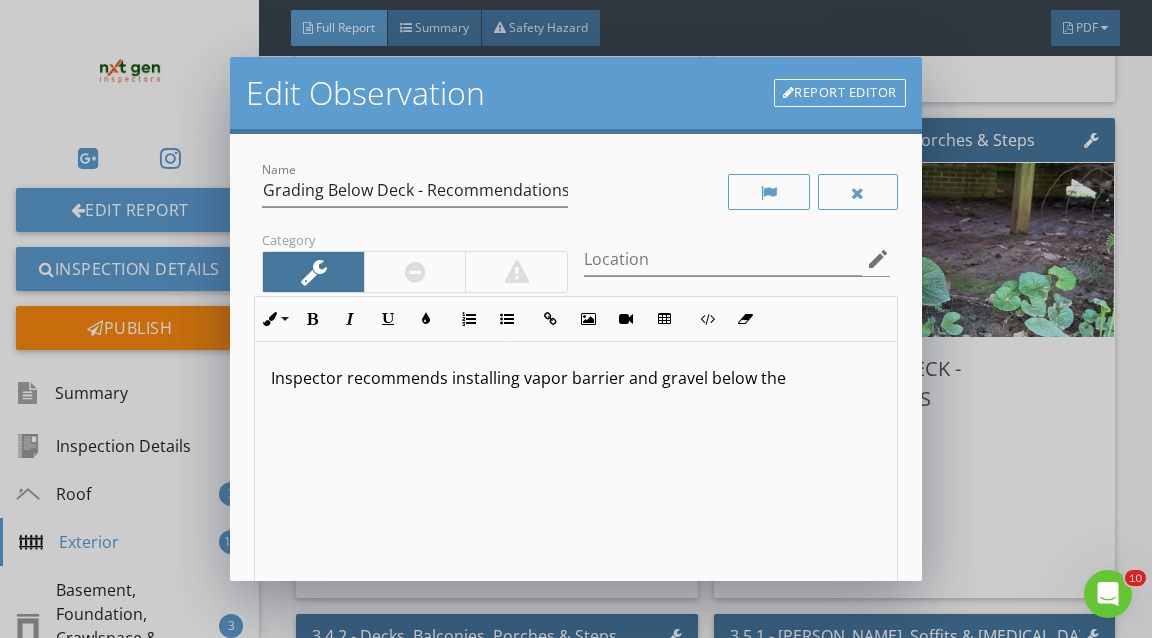 click on "Inspector recommends installing vapor barrier and gravel below the" at bounding box center (575, 378) 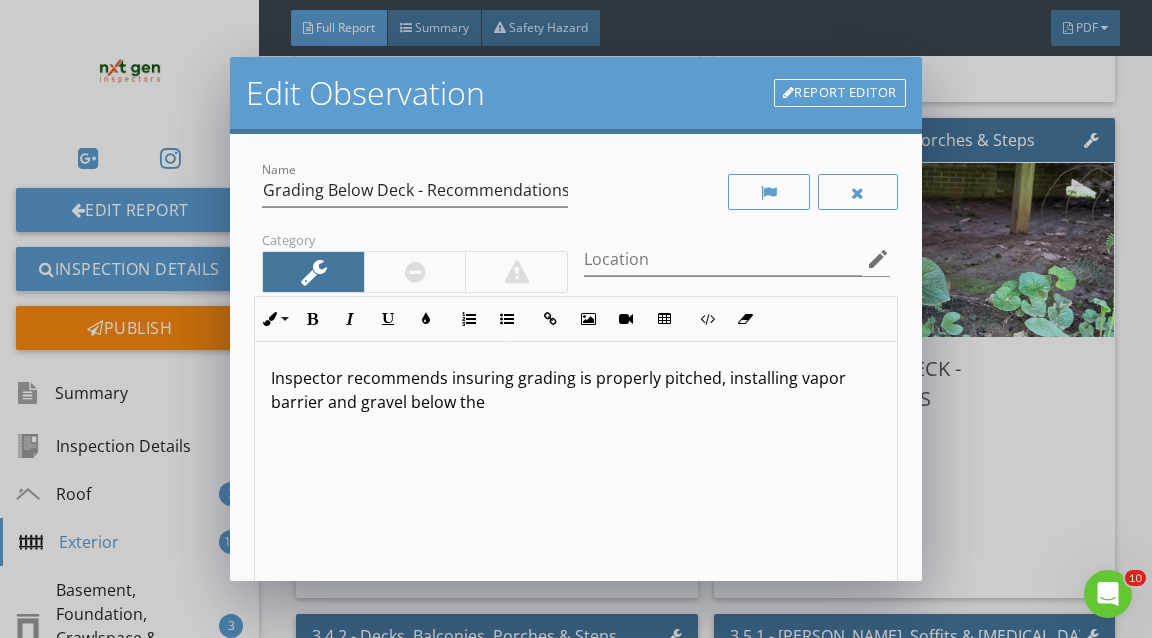 click on "Inspector recommends insuring grading is properly pitched, installing vapor barrier and gravel below the" at bounding box center [575, 390] 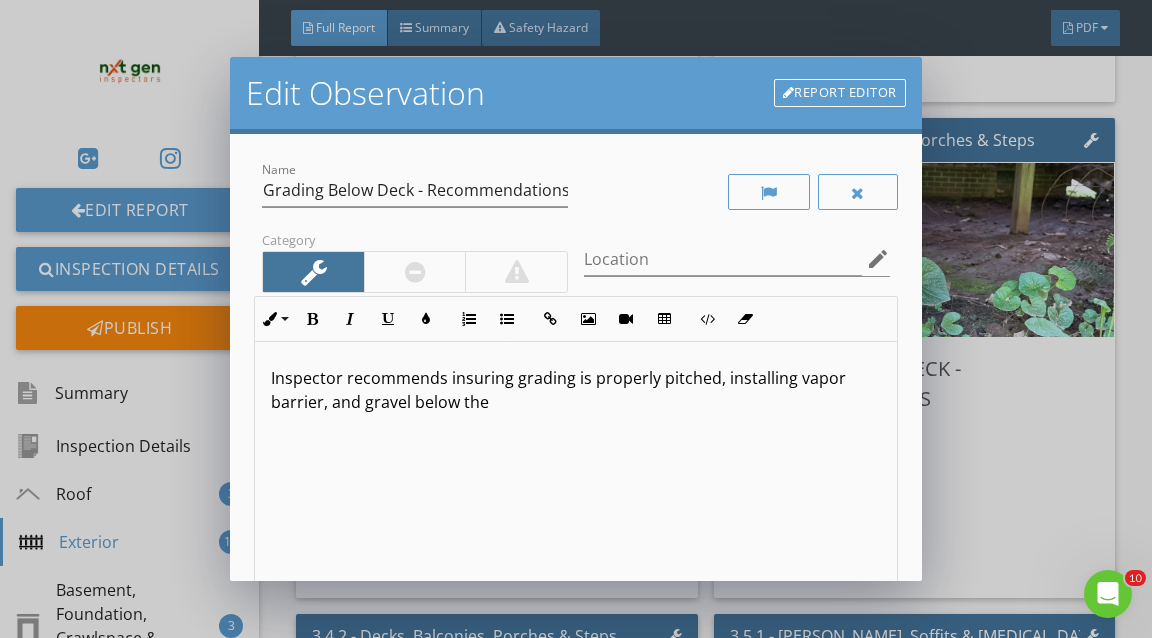 click on "Inspector recommends insuring grading is properly pitched, installing vapor barrier, and gravel below the" at bounding box center [575, 390] 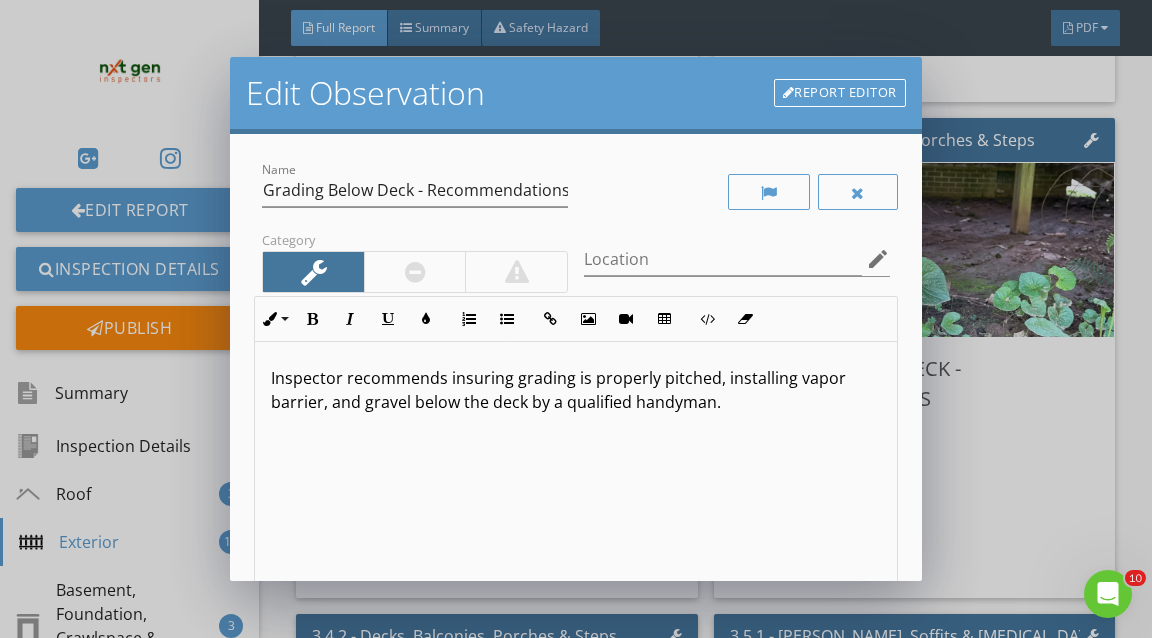 type on "<p>Inspector recommends insuring grading is properly pitched, installing vapor barrier, and gravel below the deck by a qualified handyman.</p>" 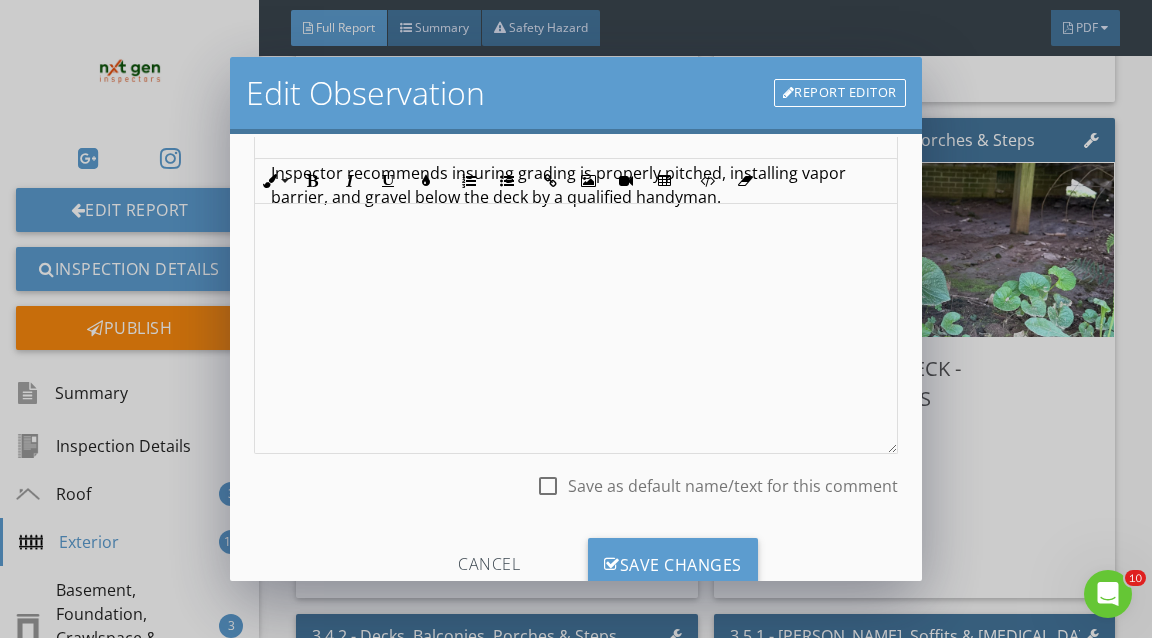 scroll, scrollTop: 272, scrollLeft: 0, axis: vertical 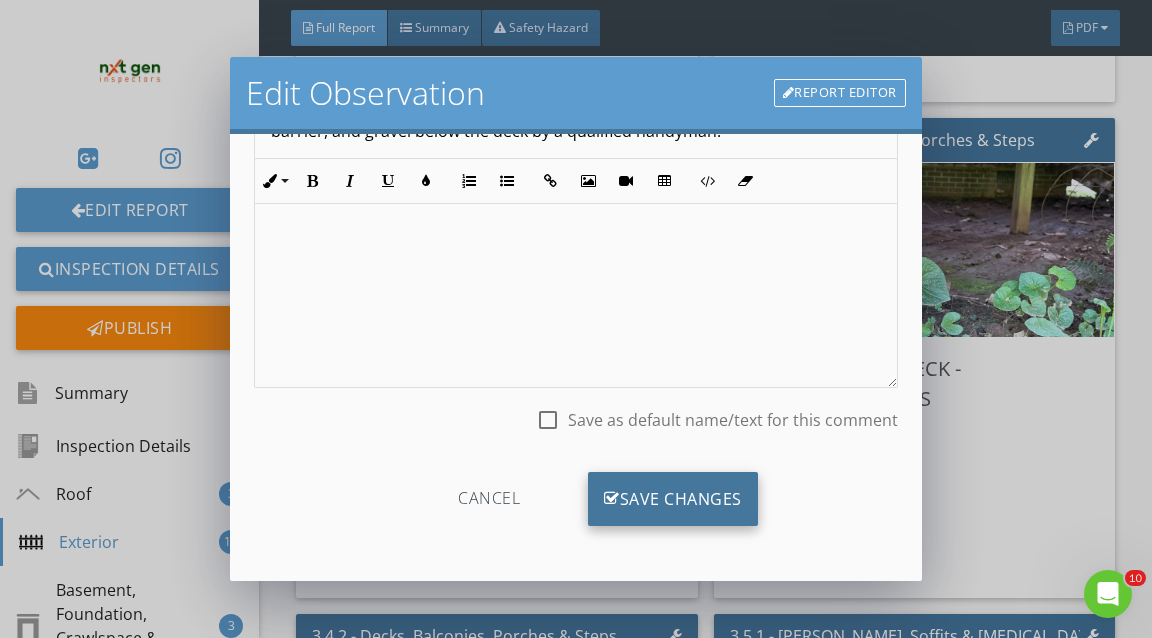 click on "Save Changes" at bounding box center [673, 499] 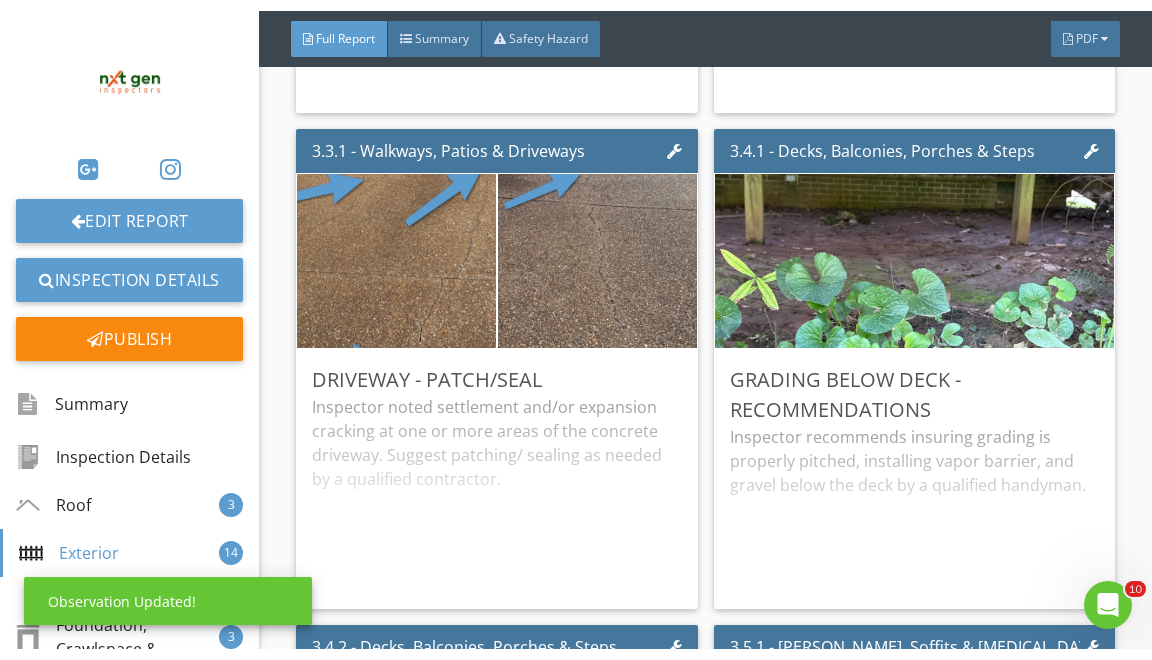 scroll, scrollTop: 35, scrollLeft: 0, axis: vertical 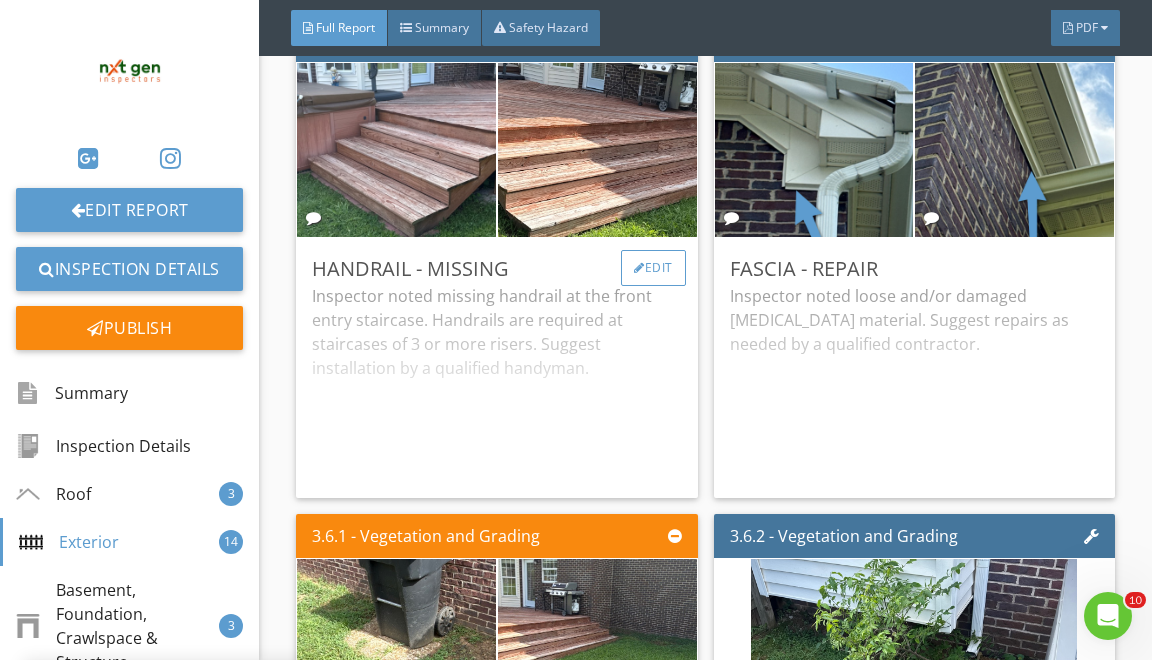 click on "Edit" at bounding box center [653, 268] 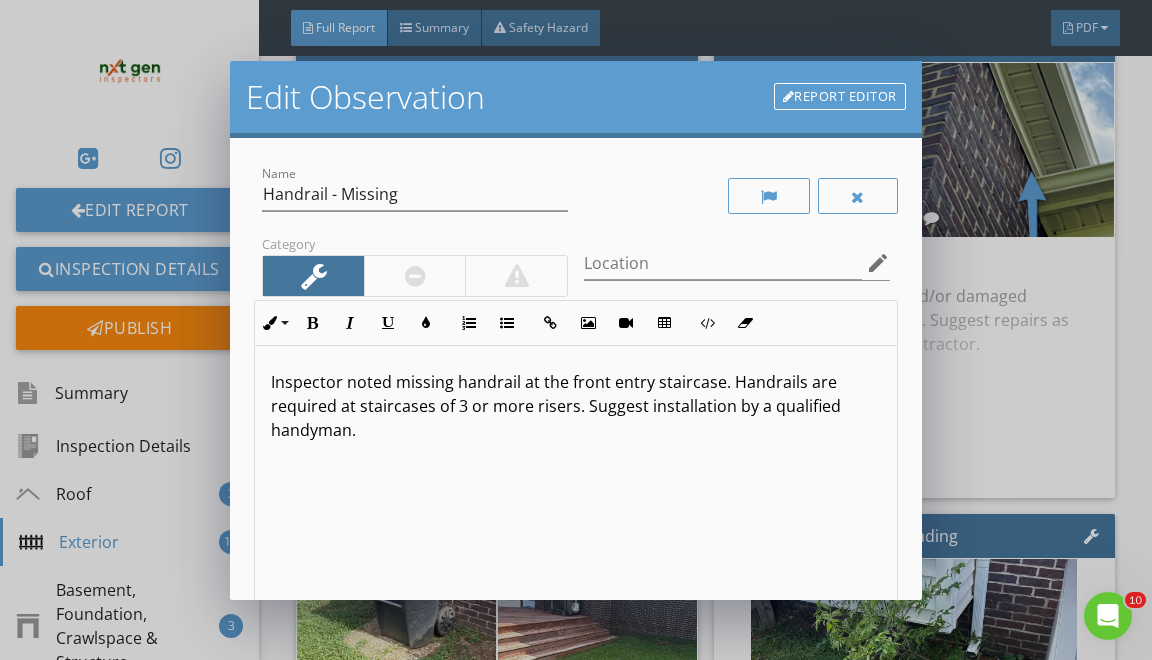 click on "Inspector noted missing handrail at the front entry staircase. Handrails are required at staircases of 3 or more risers. Suggest installation by a qualified handyman." at bounding box center (575, 406) 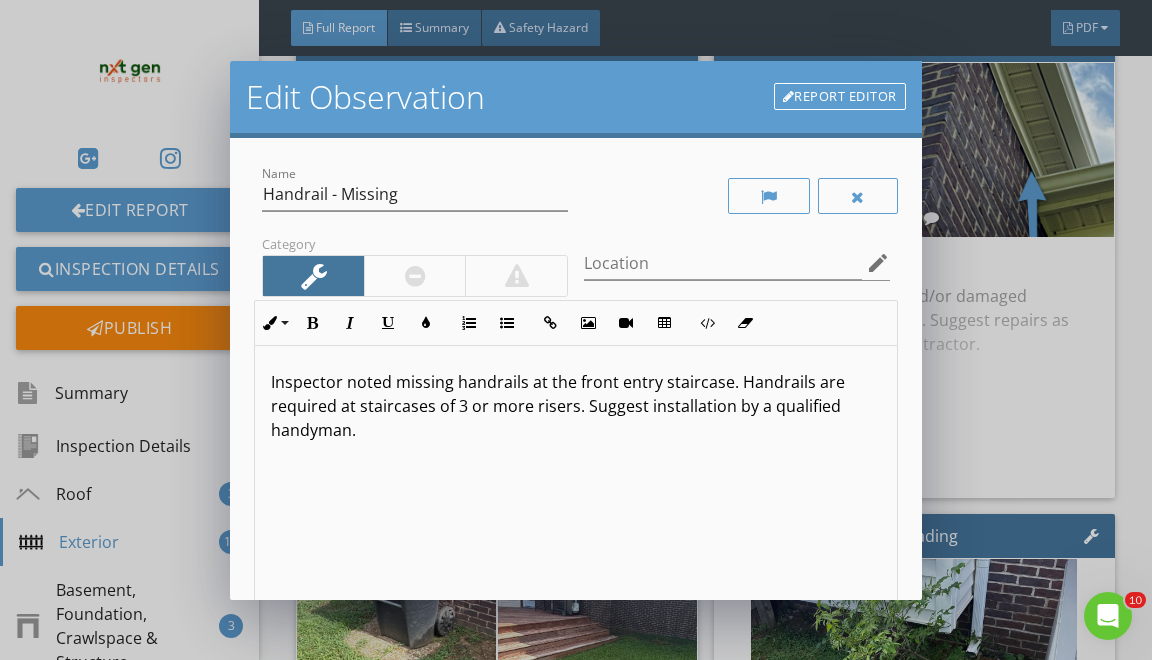 click on "Inspector noted missing handrails at the front entry staircase. Handrails are required at staircases of 3 or more risers. Suggest installation by a qualified handyman." at bounding box center [575, 406] 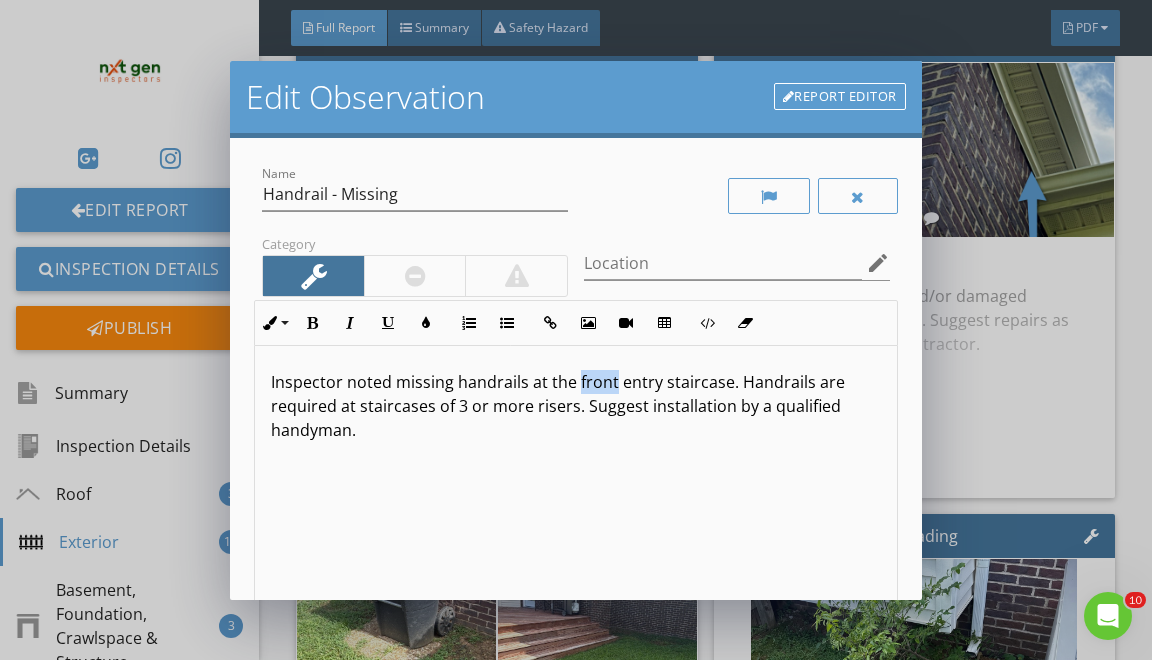 click on "Inspector noted missing handrails at the front entry staircase. Handrails are required at staircases of 3 or more risers. Suggest installation by a qualified handyman." at bounding box center [575, 406] 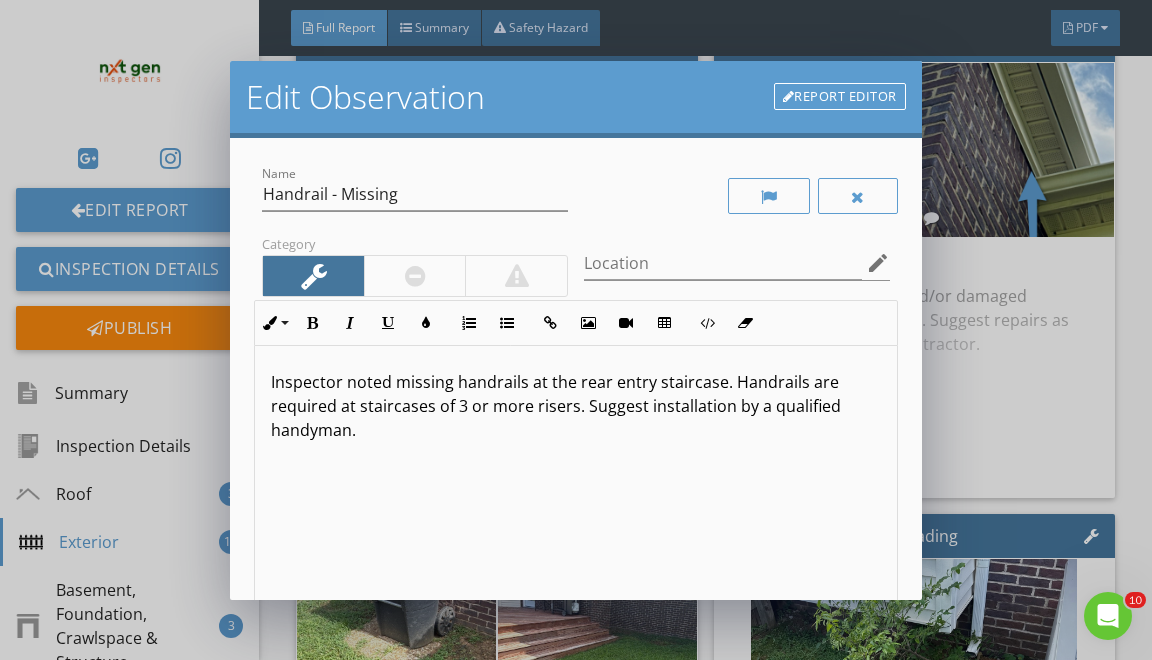 click on "Inspector noted missing handrails at the rear entry staircase. Handrails are required at staircases of 3 or more risers. Suggest installation by a qualified handyman." at bounding box center (575, 406) 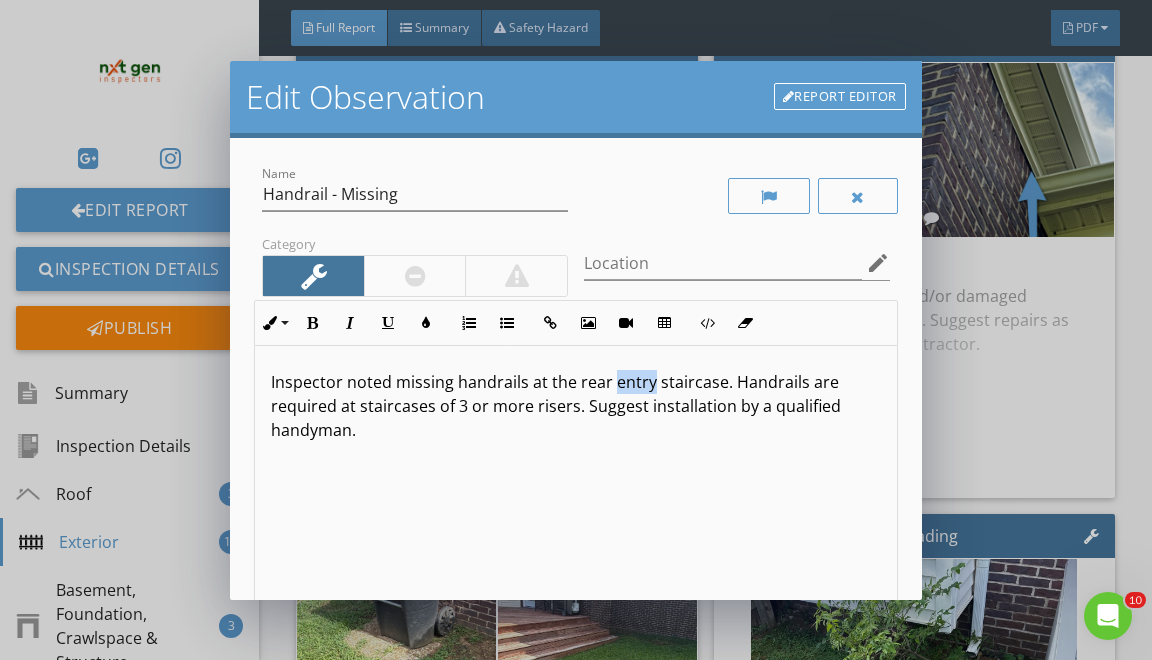 click on "Inspector noted missing handrails at the rear entry staircase. Handrails are required at staircases of 3 or more risers. Suggest installation by a qualified handyman." at bounding box center (575, 406) 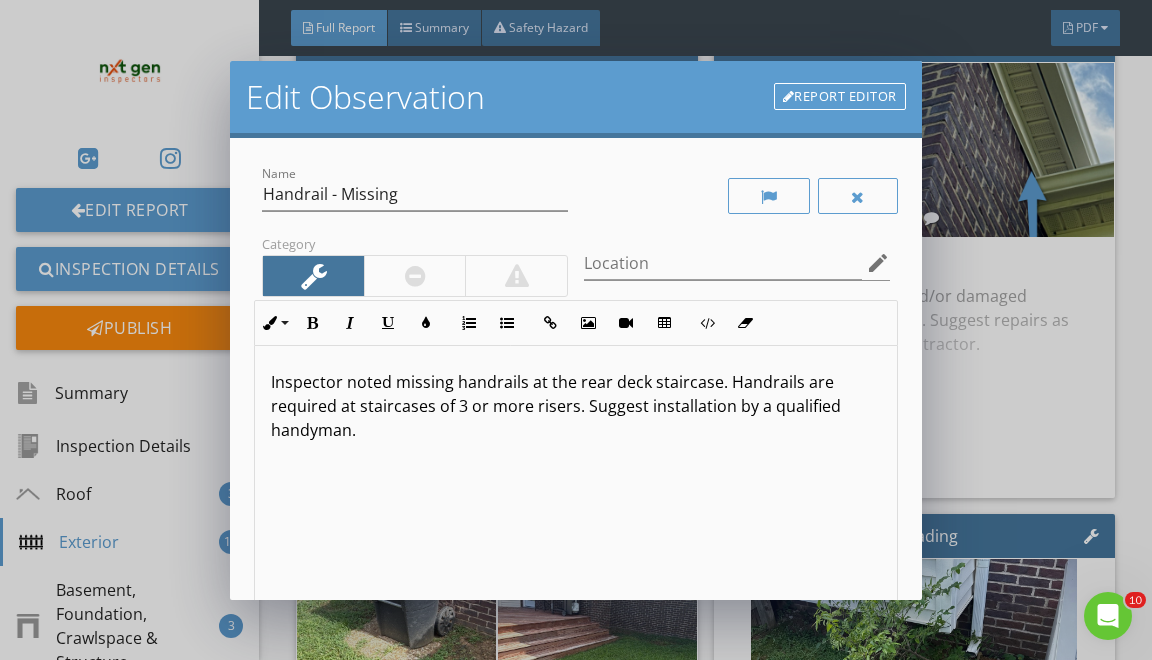 click on "Inspector noted missing handrails at the rear deck staircase. Handrails are required at staircases of 3 or more risers. Suggest installation by a qualified handyman." at bounding box center [575, 406] 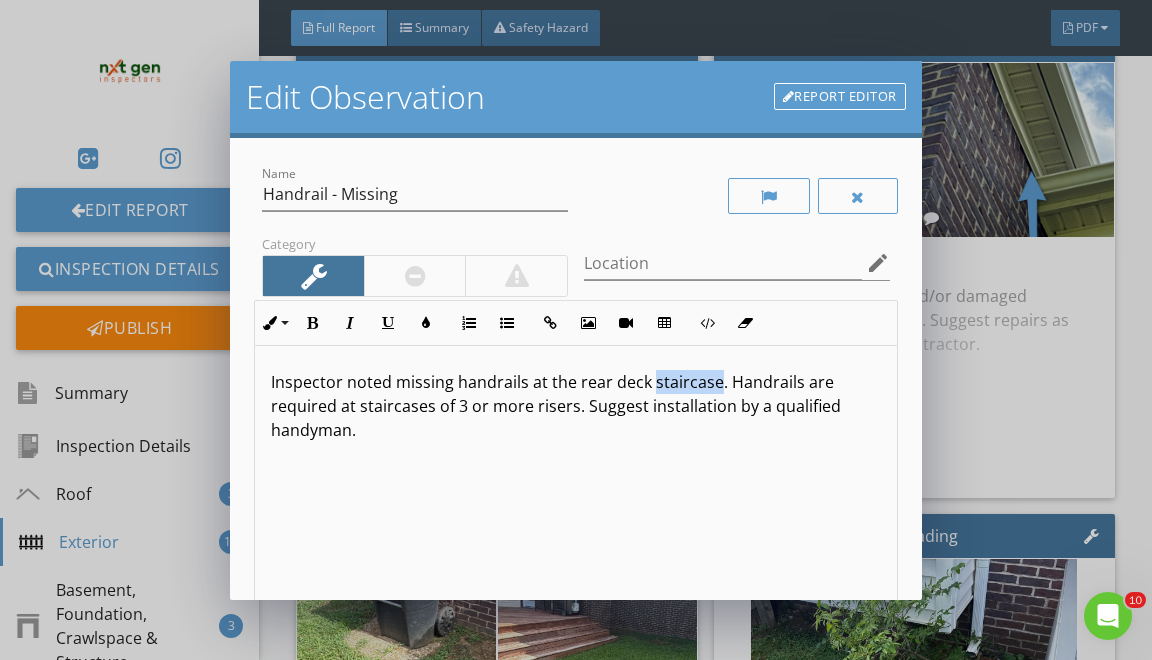 click on "Inspector noted missing handrails at the rear deck staircase. Handrails are required at staircases of 3 or more risers. Suggest installation by a qualified handyman." at bounding box center (575, 406) 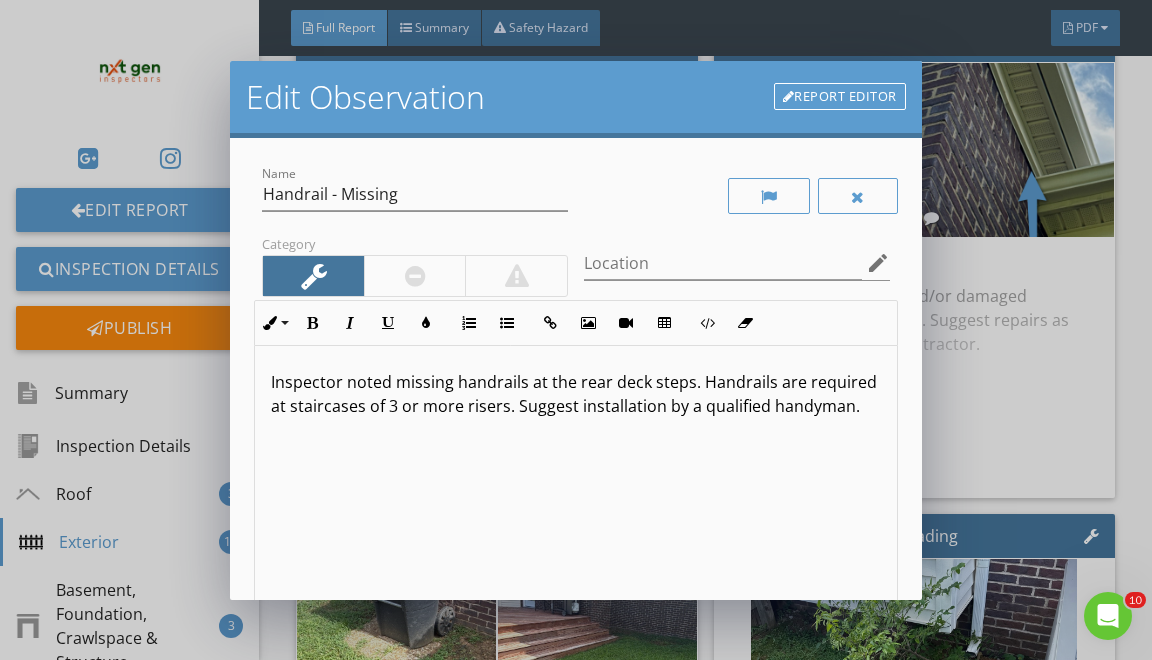 click on "Inspector noted missing handrails at the rear deck steps. Handrails are required at staircases of 3 or more risers. Suggest installation by a qualified handyman." at bounding box center (575, 394) 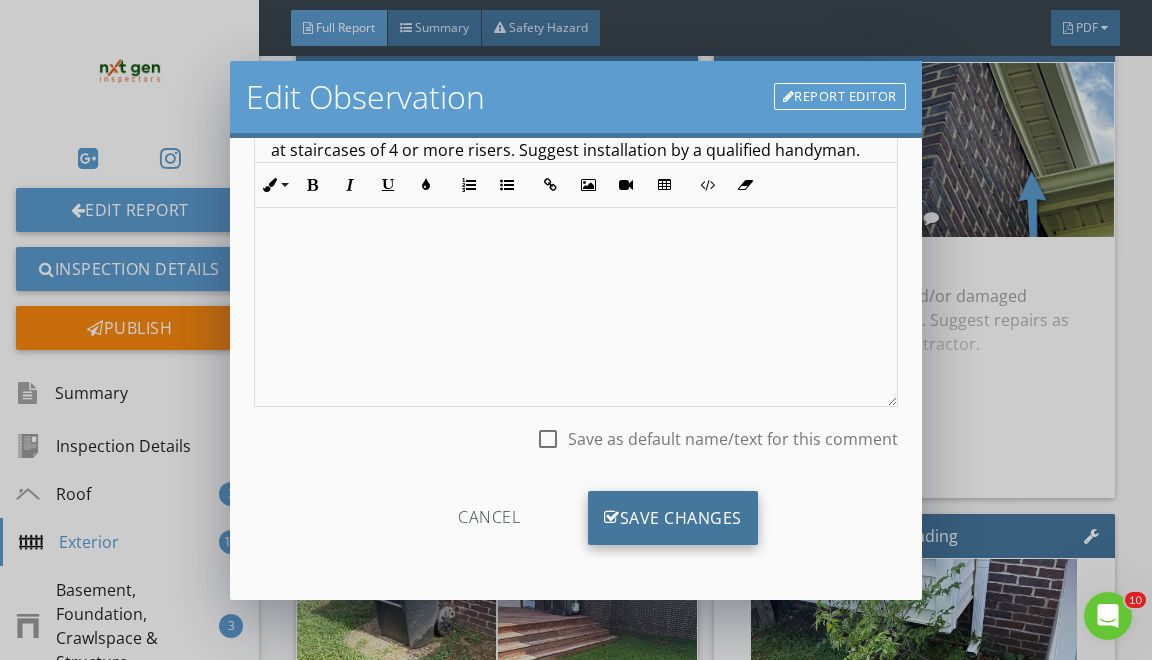 click on "Save Changes" at bounding box center [673, 518] 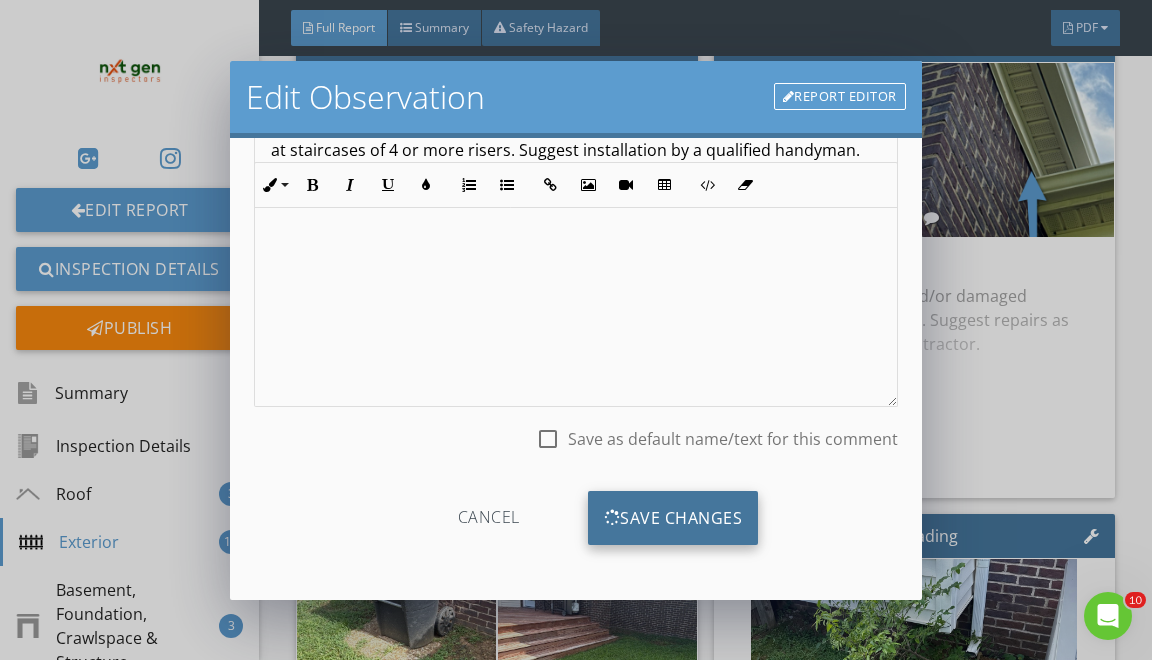 scroll, scrollTop: 19, scrollLeft: 0, axis: vertical 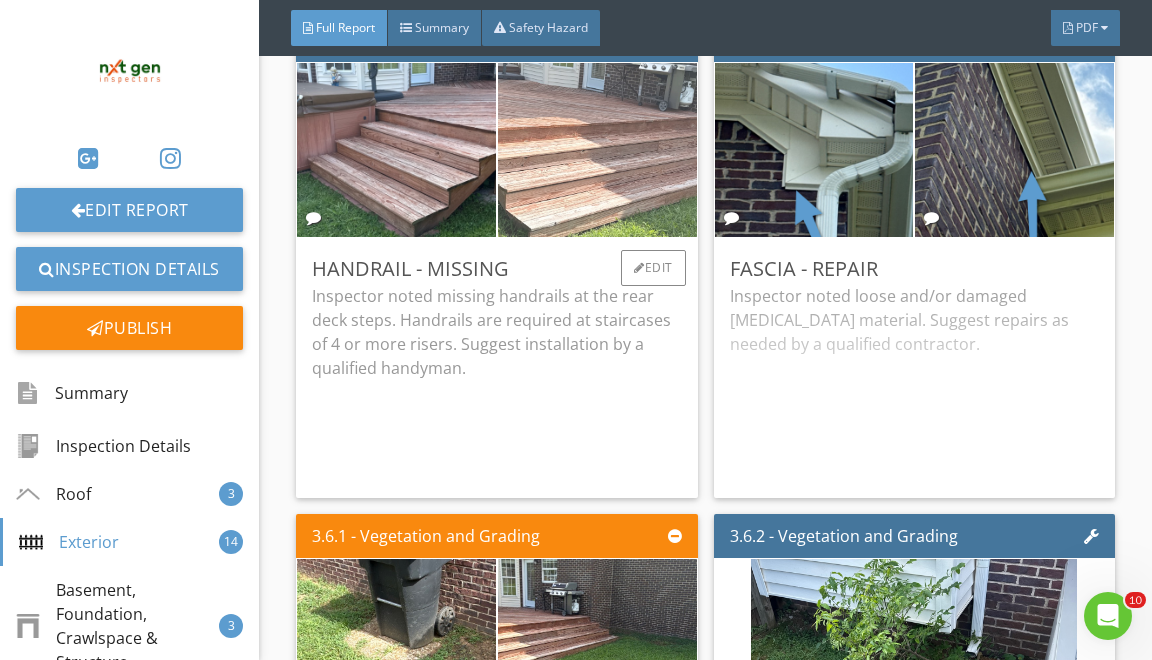 click at bounding box center (597, 150) 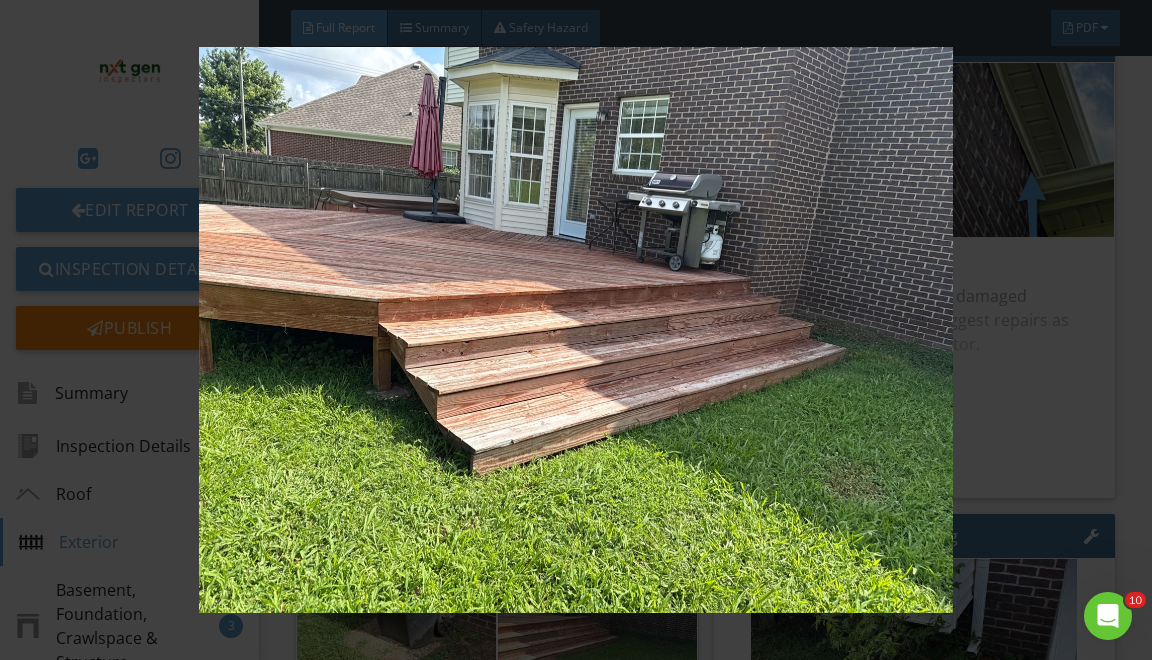 click at bounding box center (576, 330) 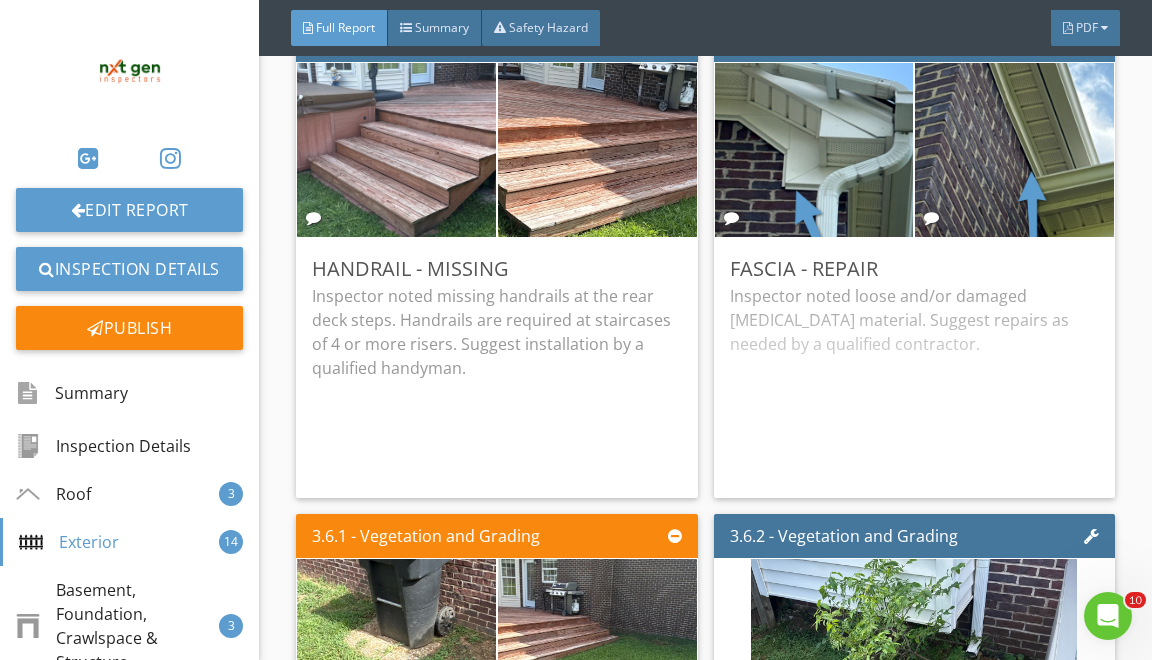 scroll, scrollTop: 6897, scrollLeft: 0, axis: vertical 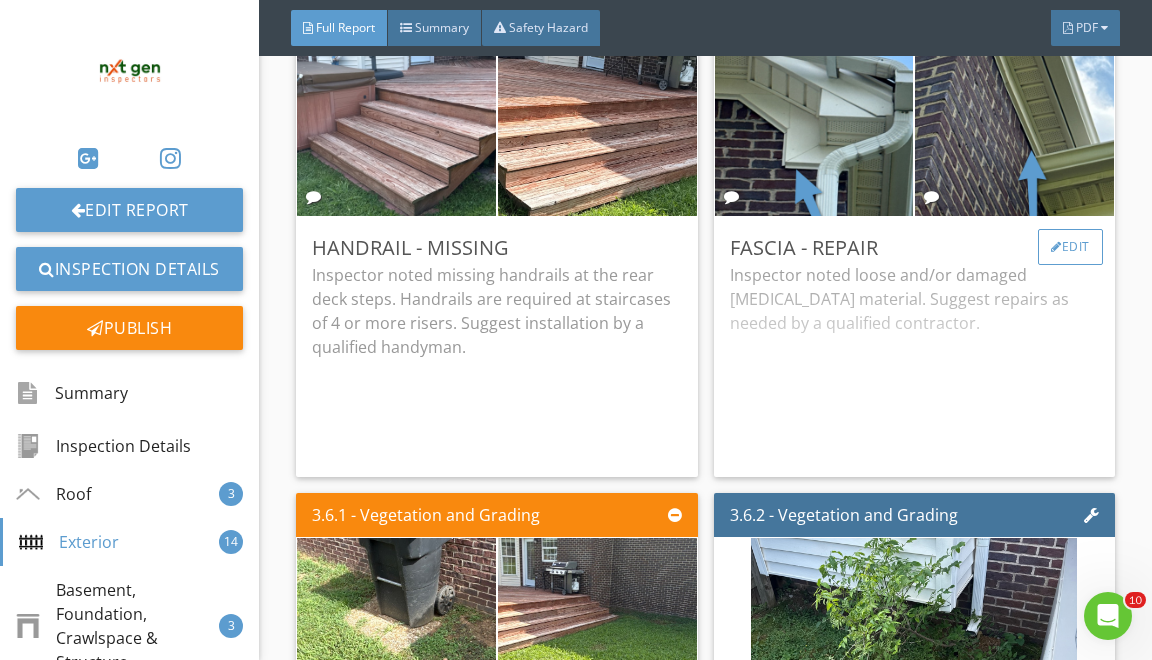 click on "Edit" at bounding box center (1070, 247) 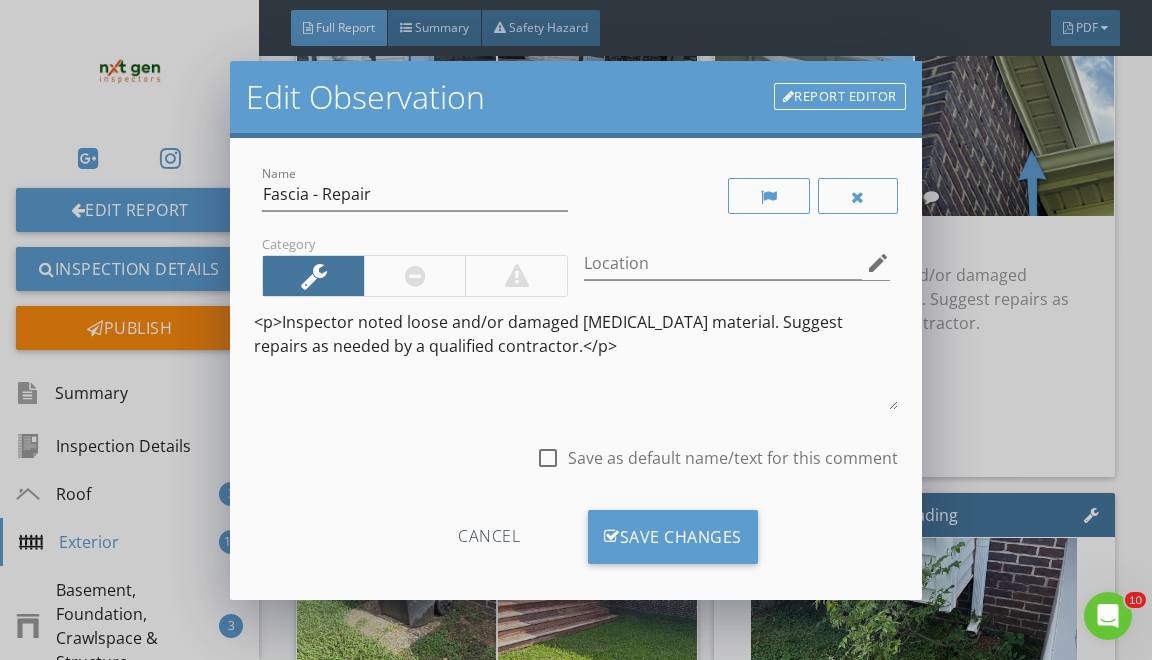 click on "Edit Observation
Report Editor
Name Fascia - Repair                 Category               Location edit   <p>Inspector noted loose and/or damaged fascia material. Suggest repairs as needed by a qualified contractor.</p>       check_box_outline_blank Save as default name/text for this comment   Cancel
Save Changes" at bounding box center [576, 330] 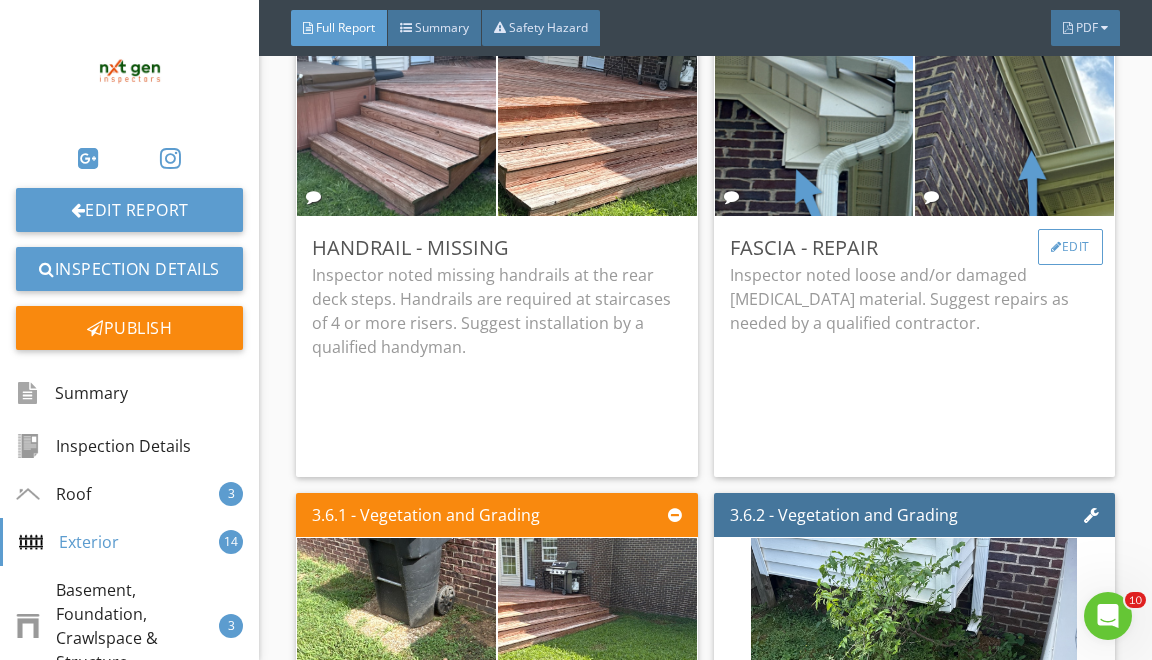click on "Edit" at bounding box center (1070, 247) 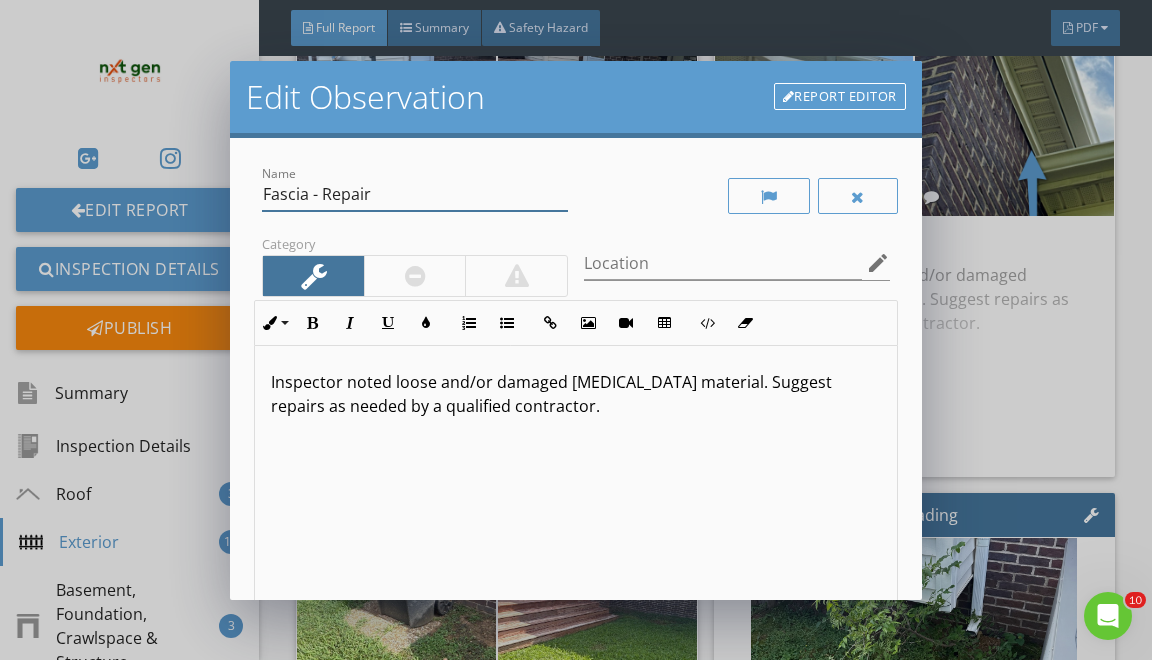click on "Fascia - Repair" at bounding box center [415, 194] 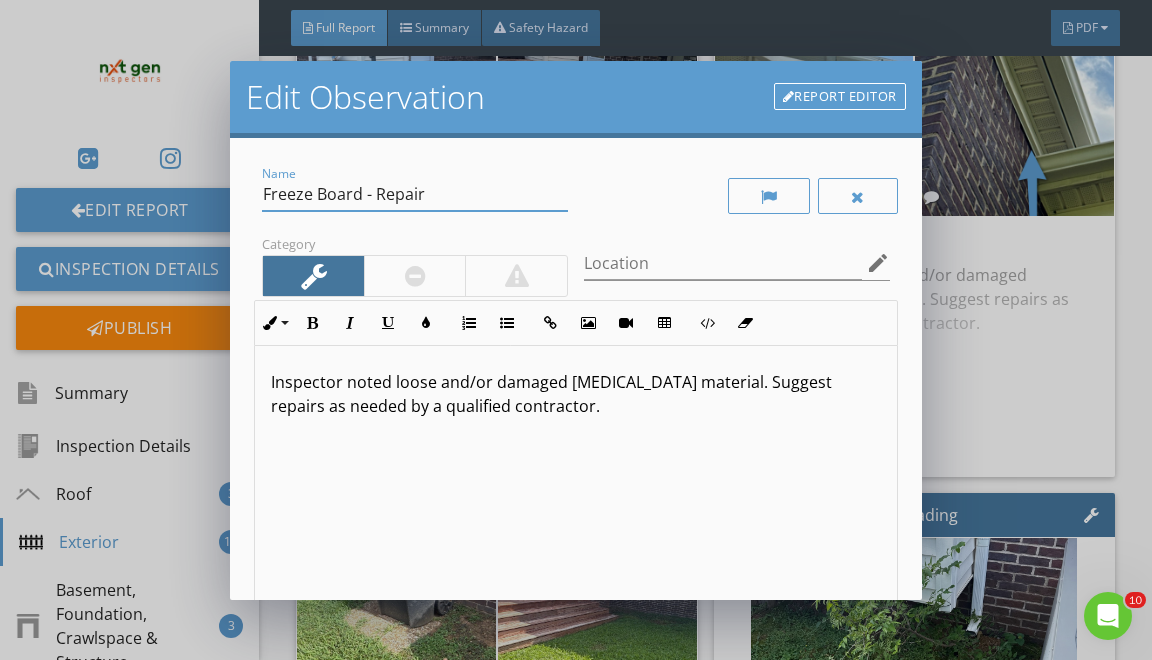 type on "Freeze Board - Repair" 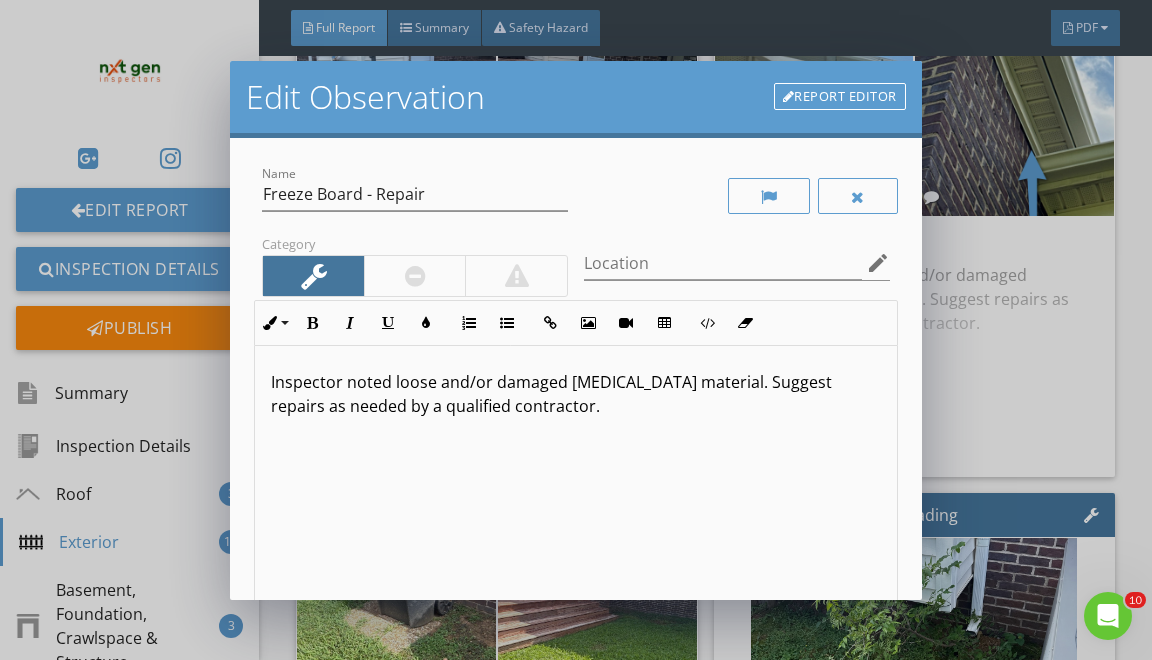click on "Inspector noted loose and/or damaged fascia material. Suggest repairs as needed by a qualified contractor." at bounding box center [575, 394] 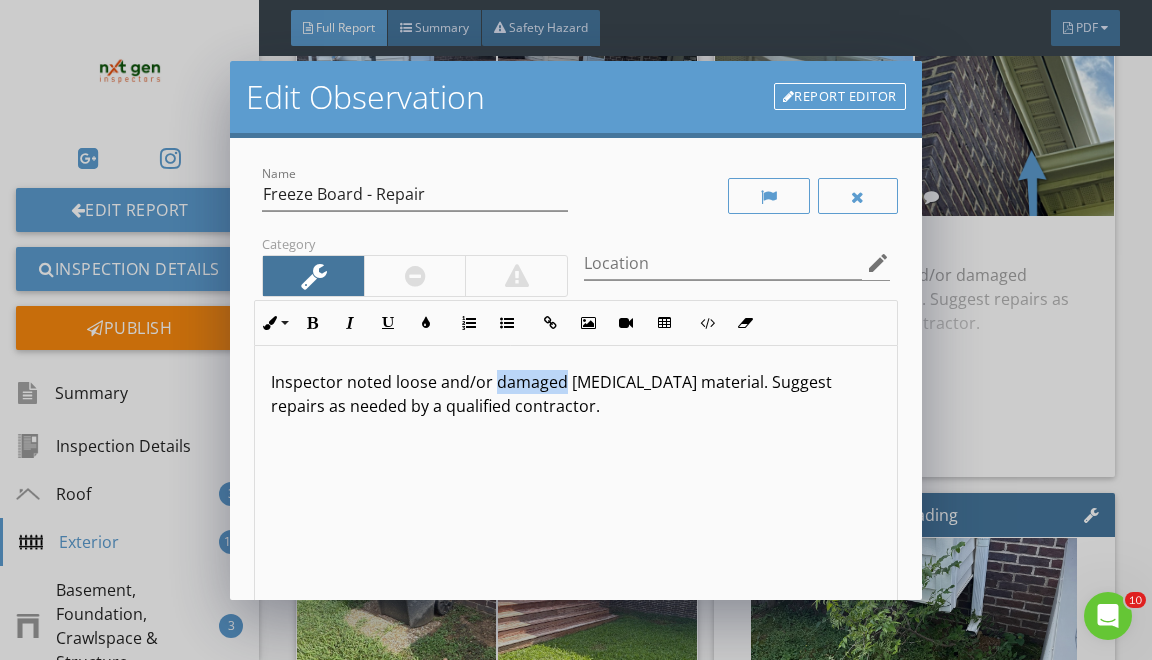 click on "Inspector noted loose and/or damaged fascia material. Suggest repairs as needed by a qualified contractor." at bounding box center [575, 394] 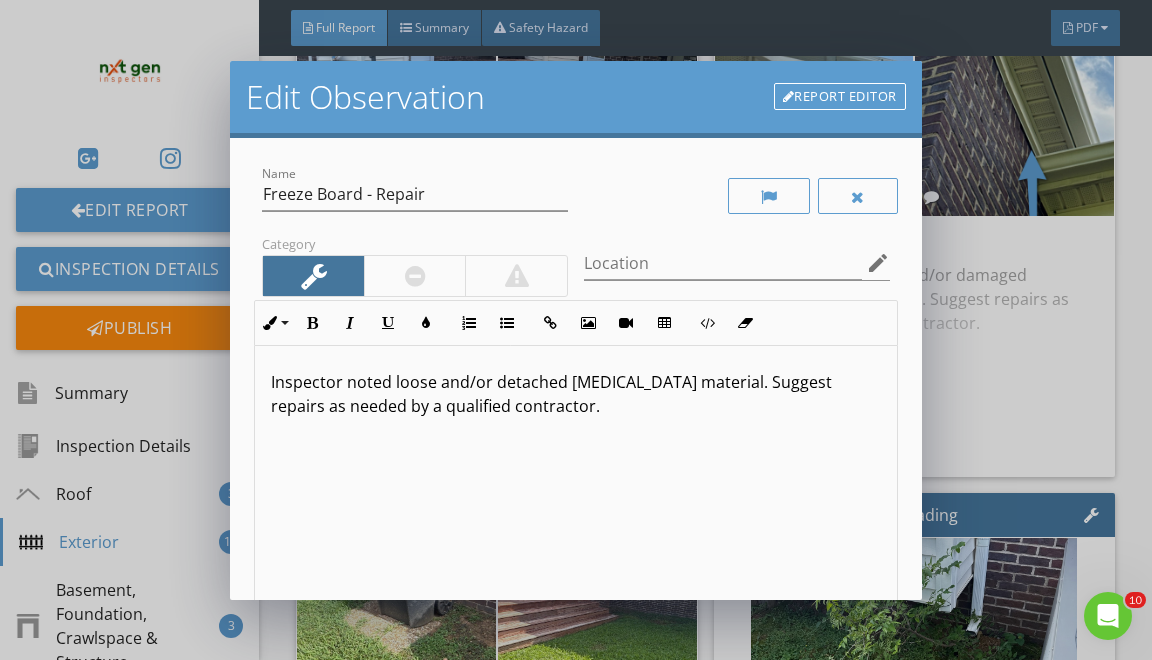 click on "Inspector noted loose and/or detached fascia material. Suggest repairs as needed by a qualified contractor." at bounding box center [575, 394] 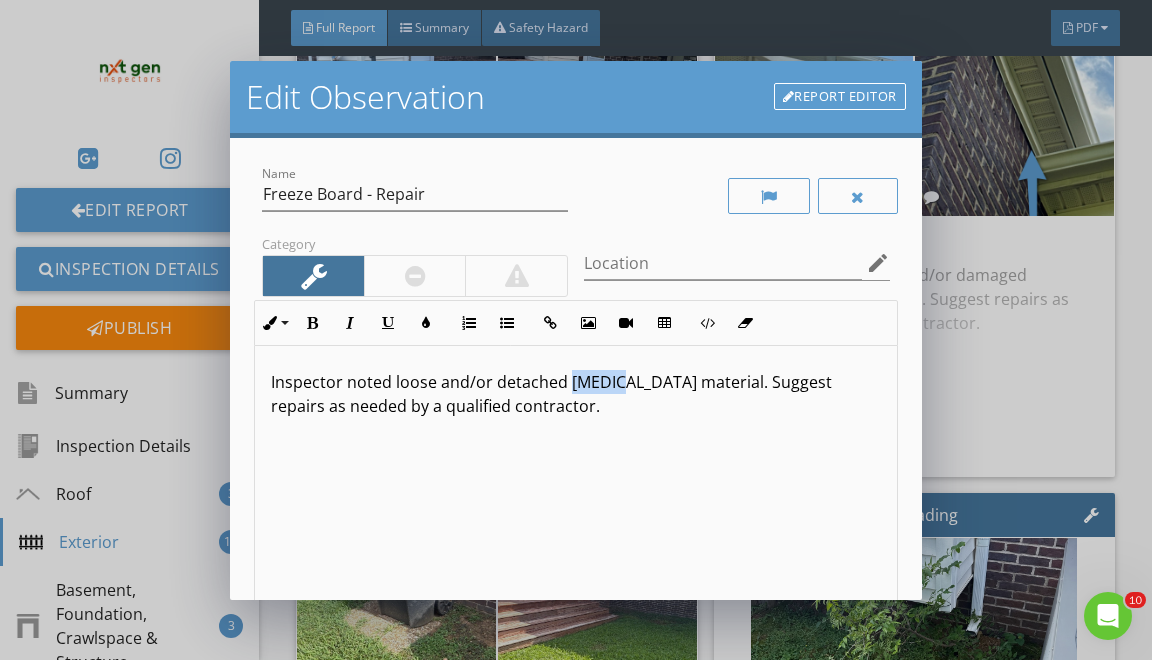 click on "Inspector noted loose and/or detached fascia material. Suggest repairs as needed by a qualified contractor." at bounding box center (575, 394) 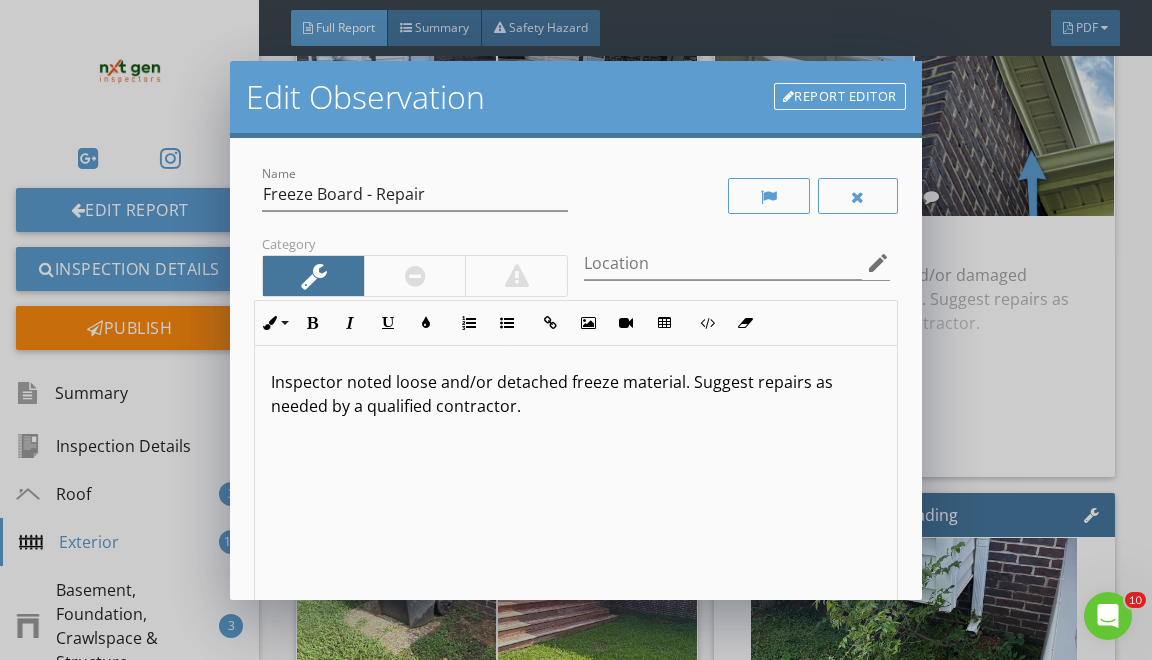click on "Inspector noted loose and/or detached freeze material. Suggest repairs as needed by a qualified contractor." at bounding box center (575, 394) 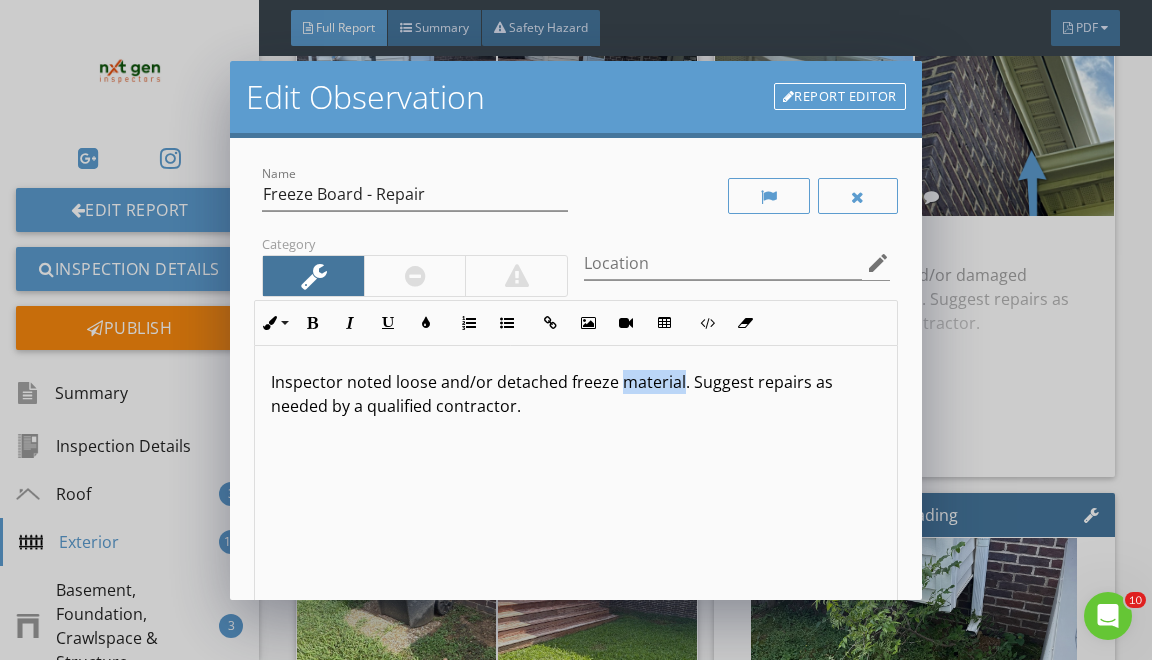 click on "Inspector noted loose and/or detached freeze material. Suggest repairs as needed by a qualified contractor." at bounding box center (575, 394) 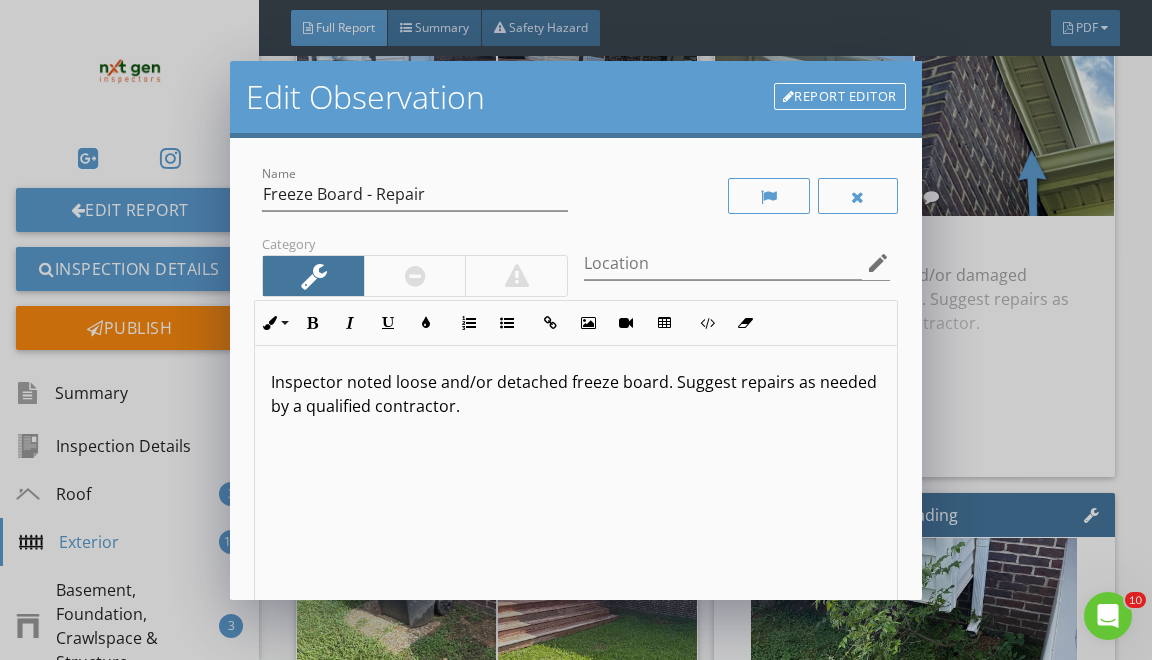 click on "Inspector noted loose and/or detached freeze board. Suggest repairs as needed by a qualified contractor." at bounding box center (575, 394) 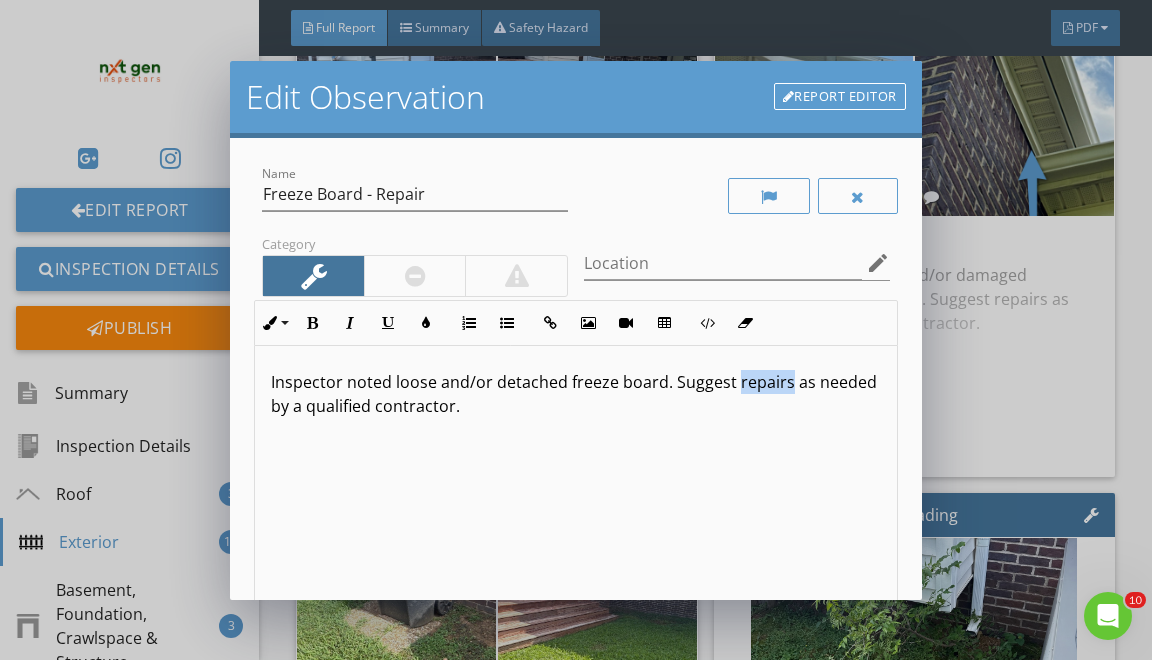 click on "Inspector noted loose and/or detached freeze board. Suggest repairs as needed by a qualified contractor." at bounding box center (575, 394) 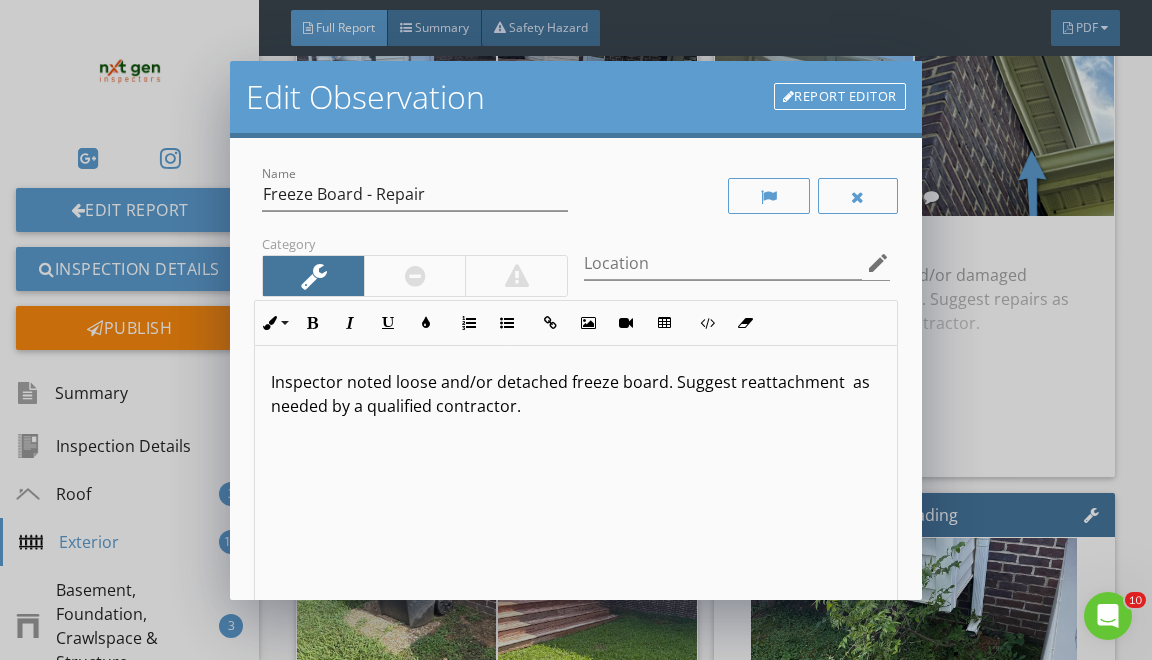 click on "Inspector noted loose and/or detached freeze board. Suggest reattachment  as needed by a qualified contractor." at bounding box center (575, 394) 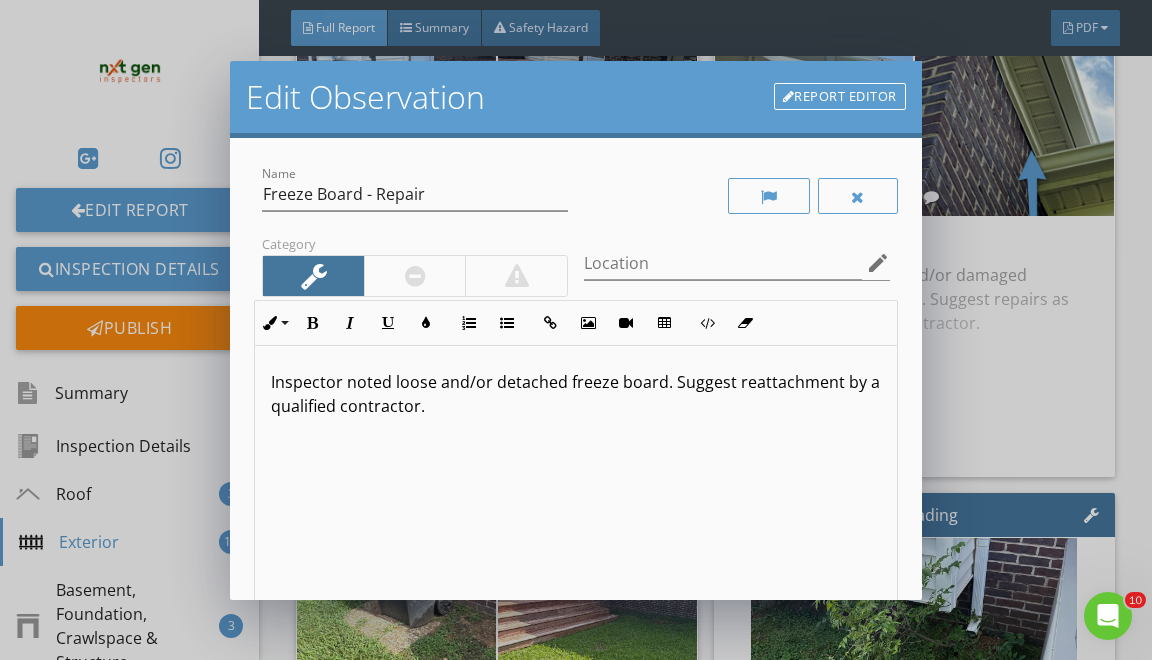 click on "Inspector noted loose and/or detached freeze board. Suggest reattachment by a qualified contractor." at bounding box center (575, 394) 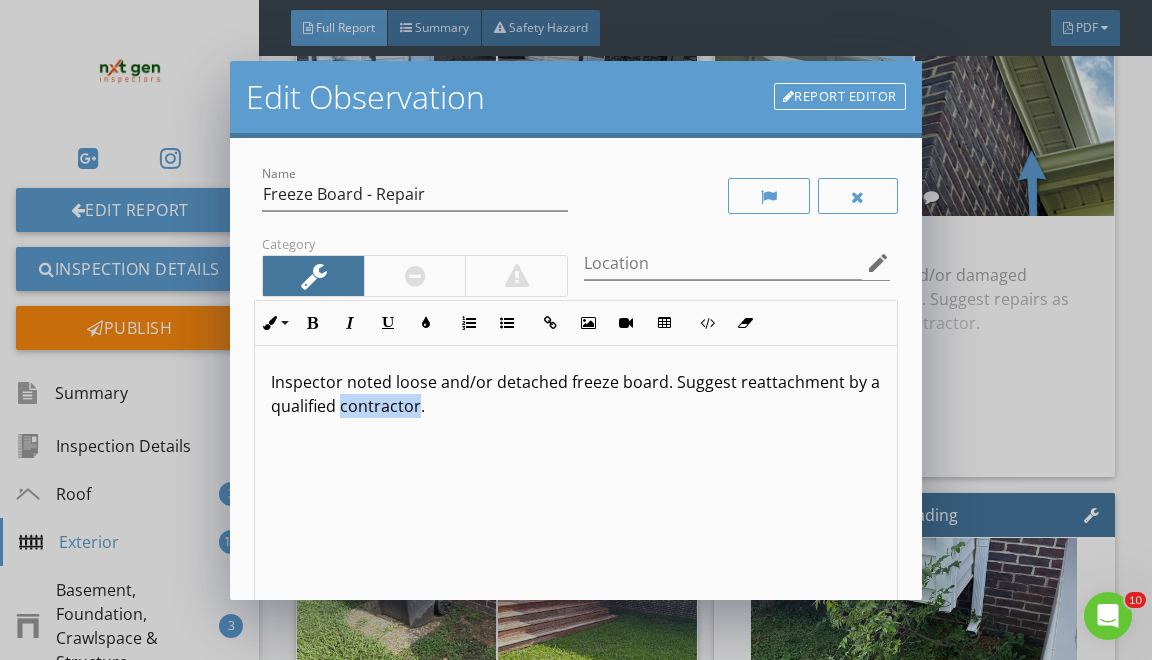 click on "Inspector noted loose and/or detached freeze board. Suggest reattachment by a qualified contractor." at bounding box center (575, 394) 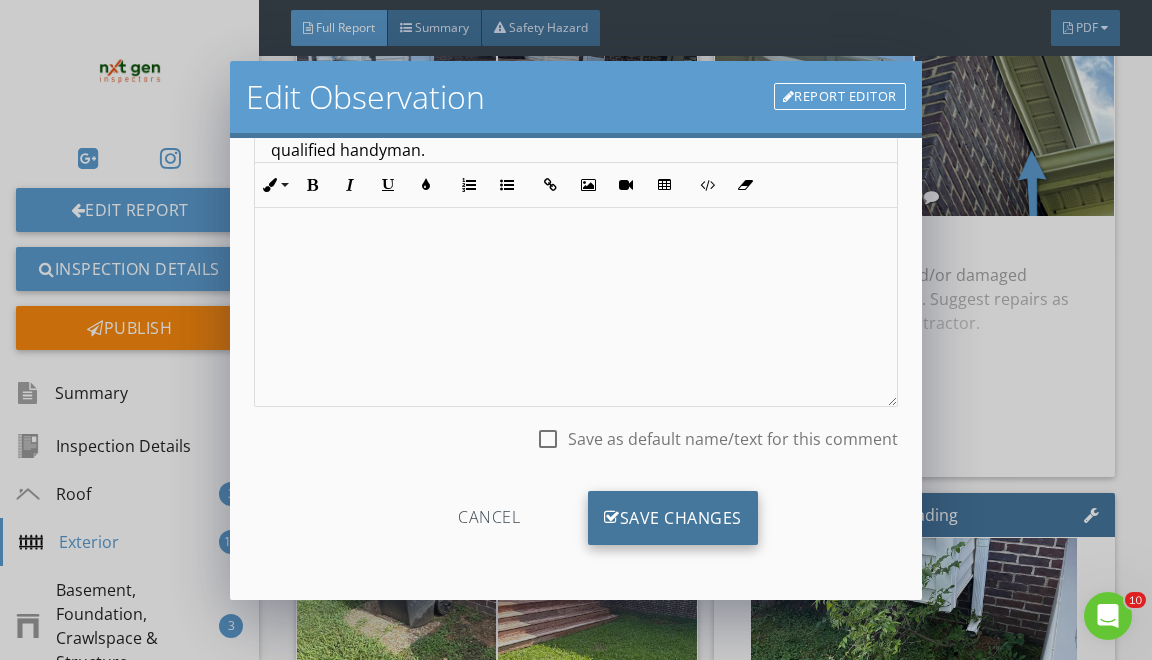 click on "Save Changes" at bounding box center [673, 518] 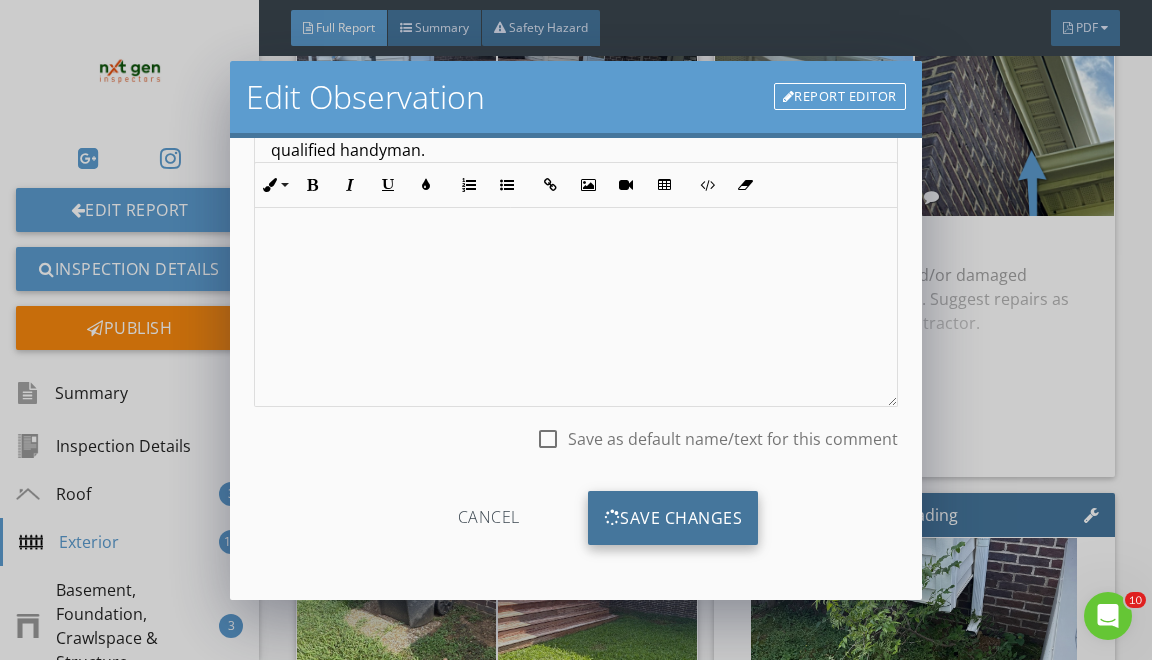 scroll, scrollTop: 19, scrollLeft: 0, axis: vertical 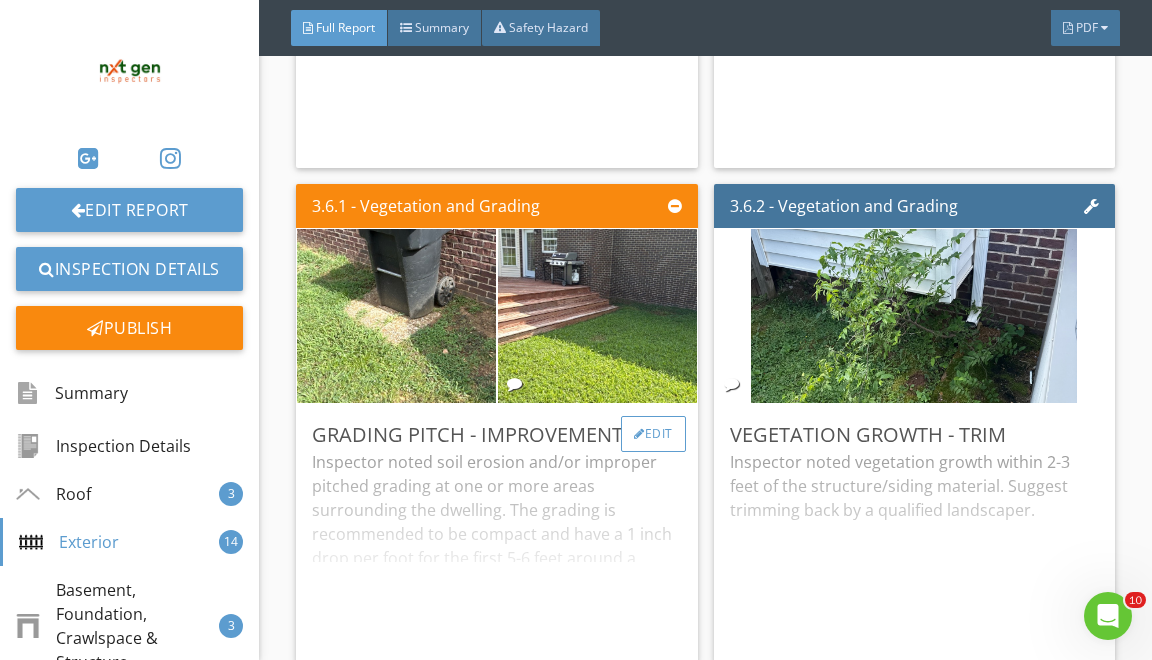 click on "Edit" at bounding box center (653, 434) 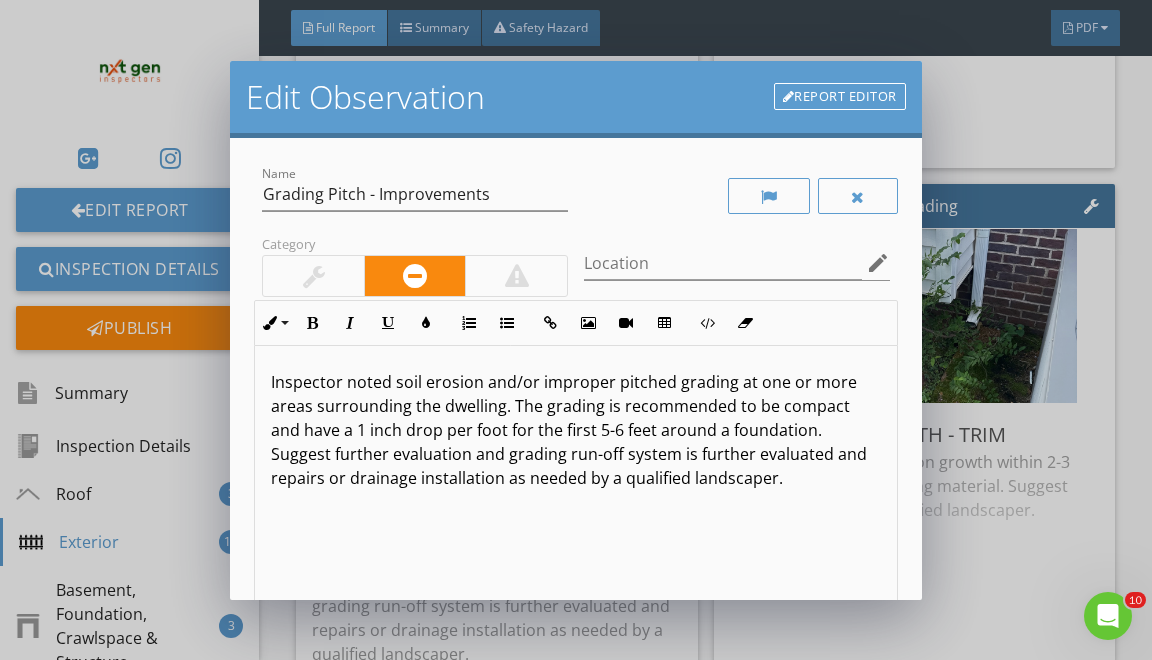 click on "Report Editor" at bounding box center [840, 97] 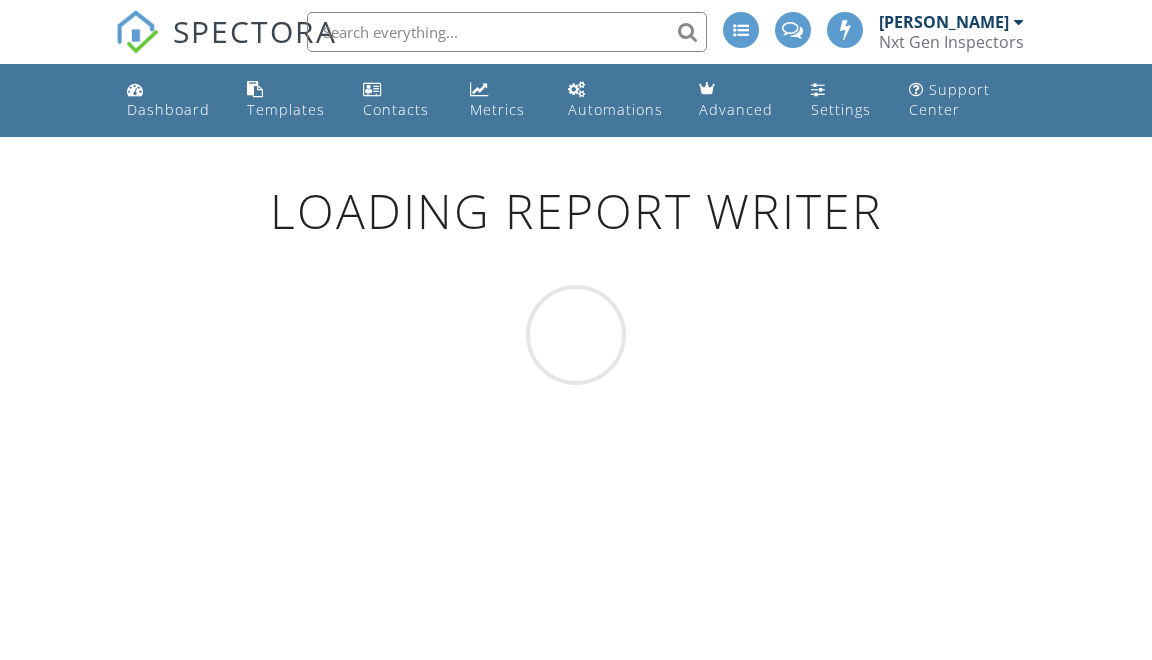 scroll, scrollTop: 0, scrollLeft: 0, axis: both 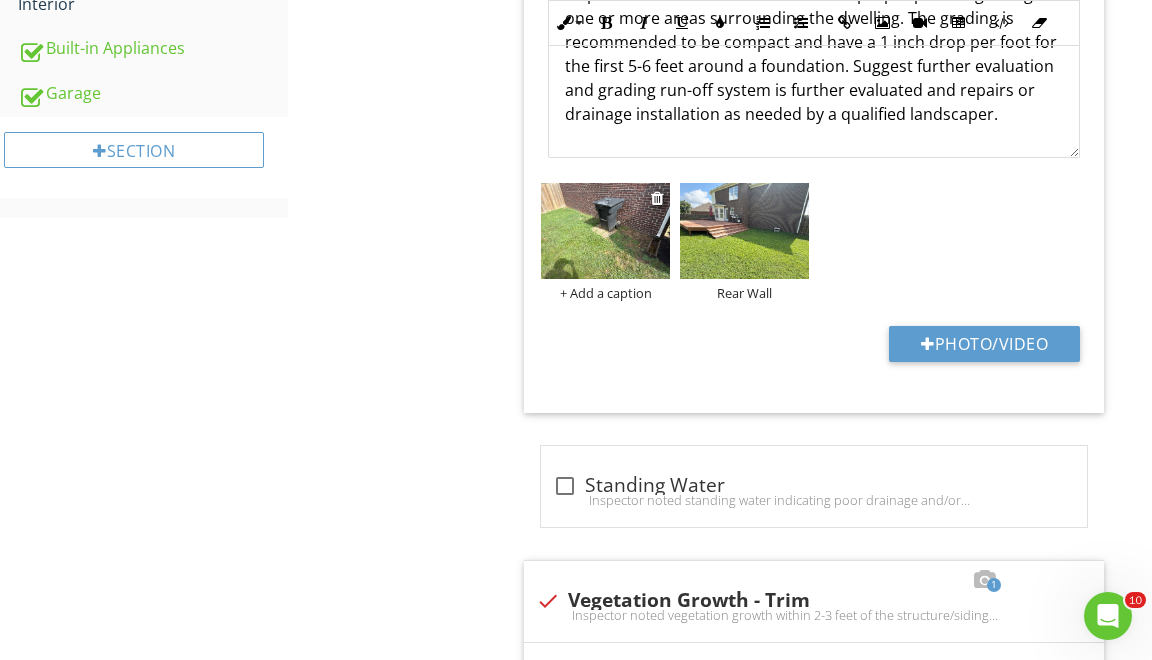 click at bounding box center [605, 231] 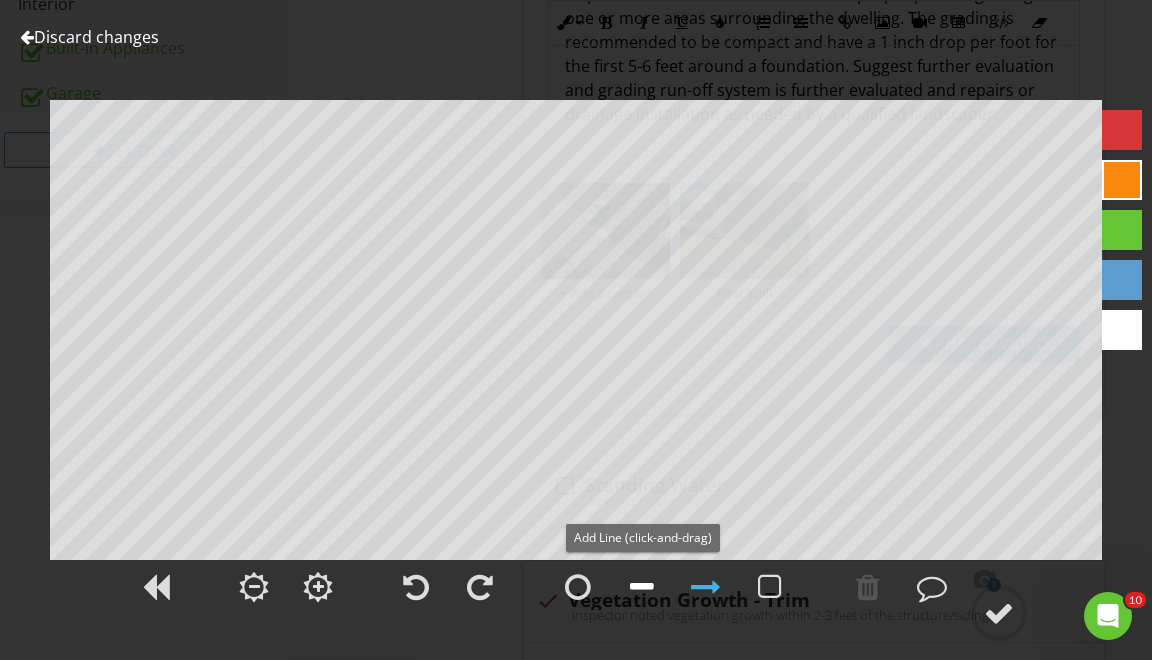 click at bounding box center [642, 587] 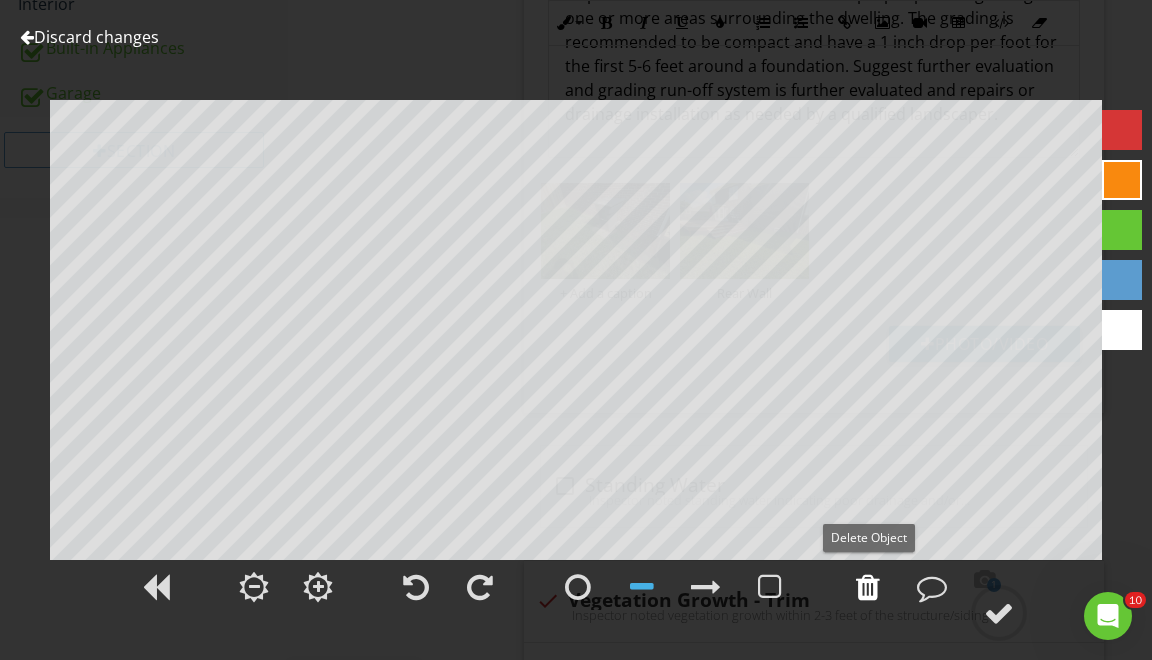 click at bounding box center (868, 587) 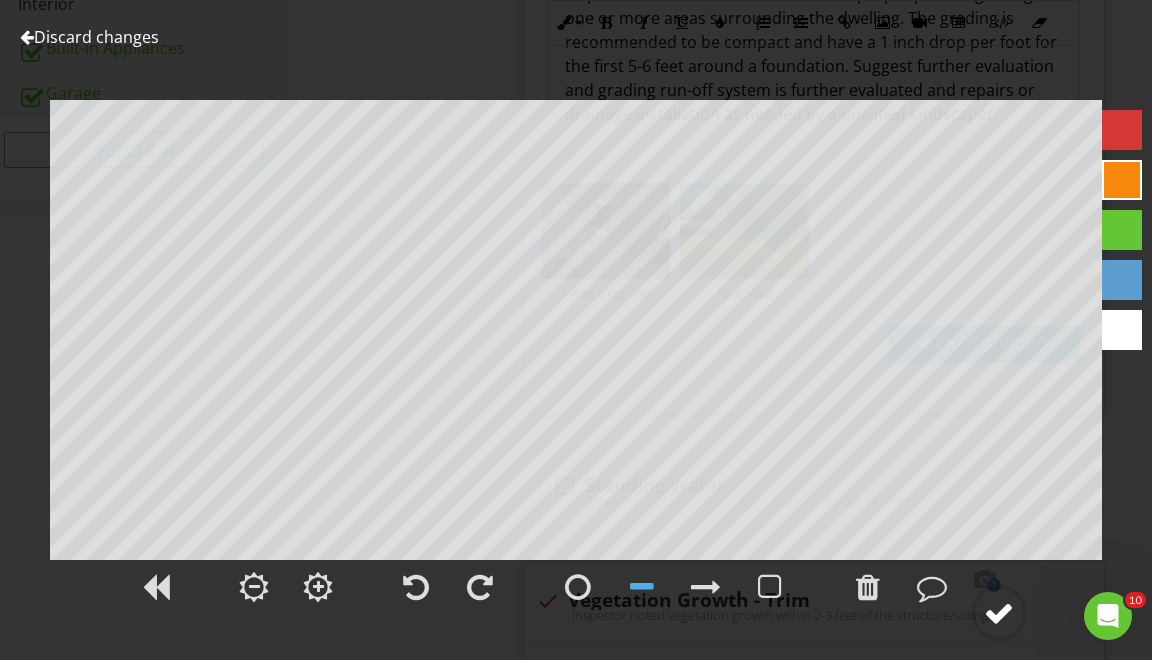 click at bounding box center [999, 613] 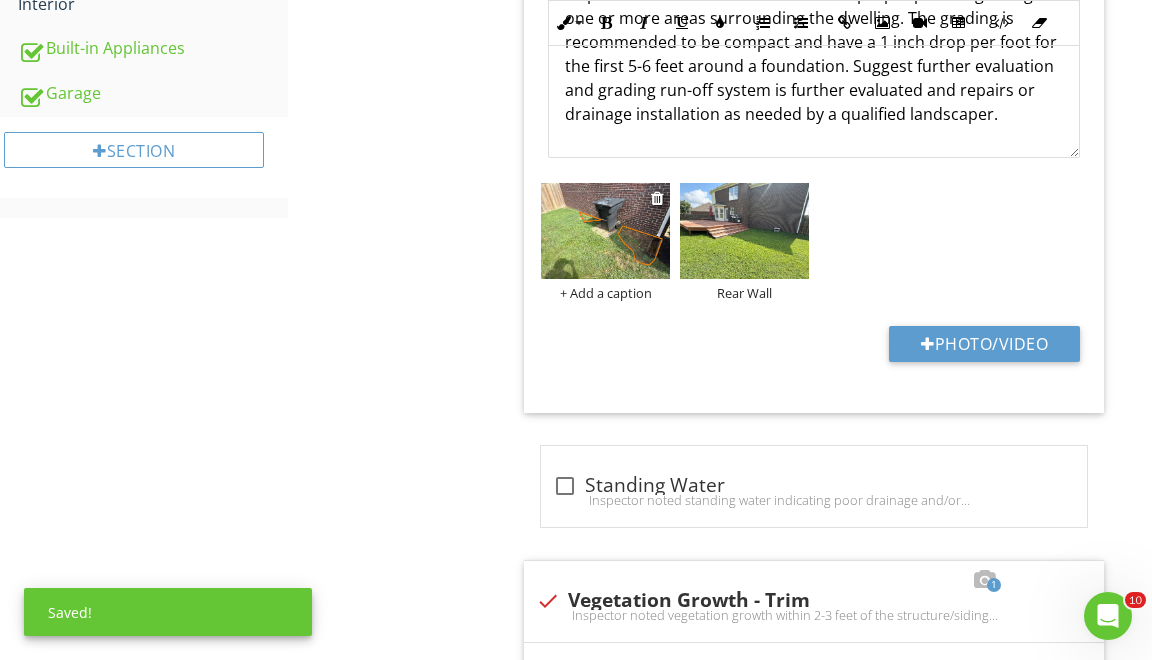 click on "+ Add a caption" at bounding box center [605, 293] 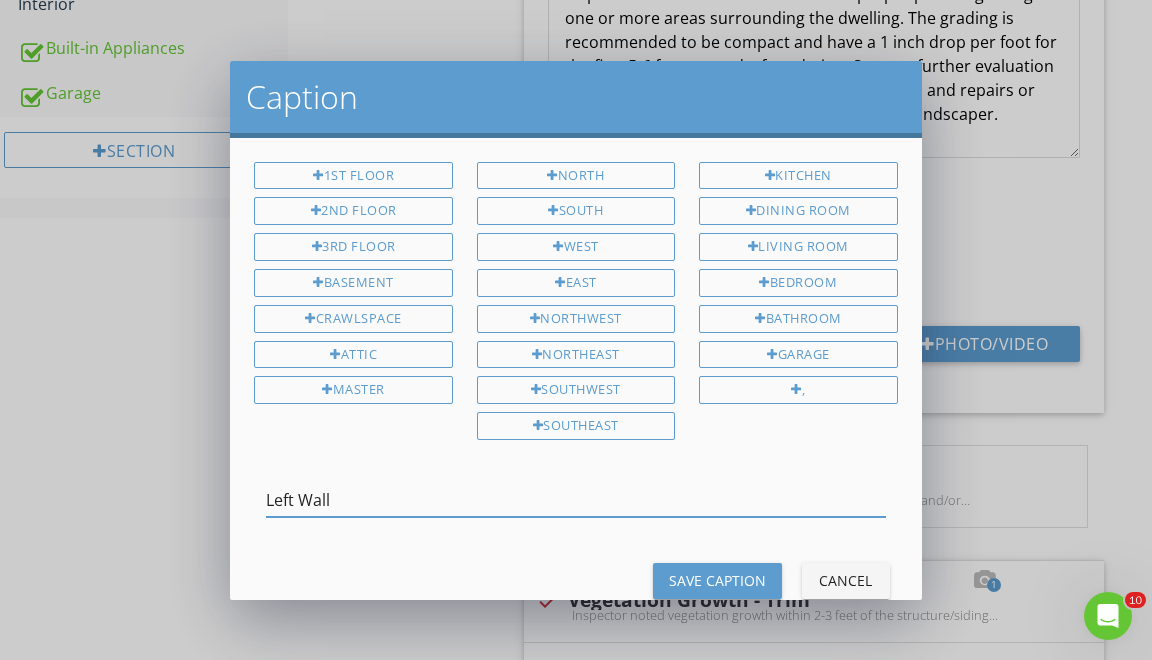type on "Left Wall" 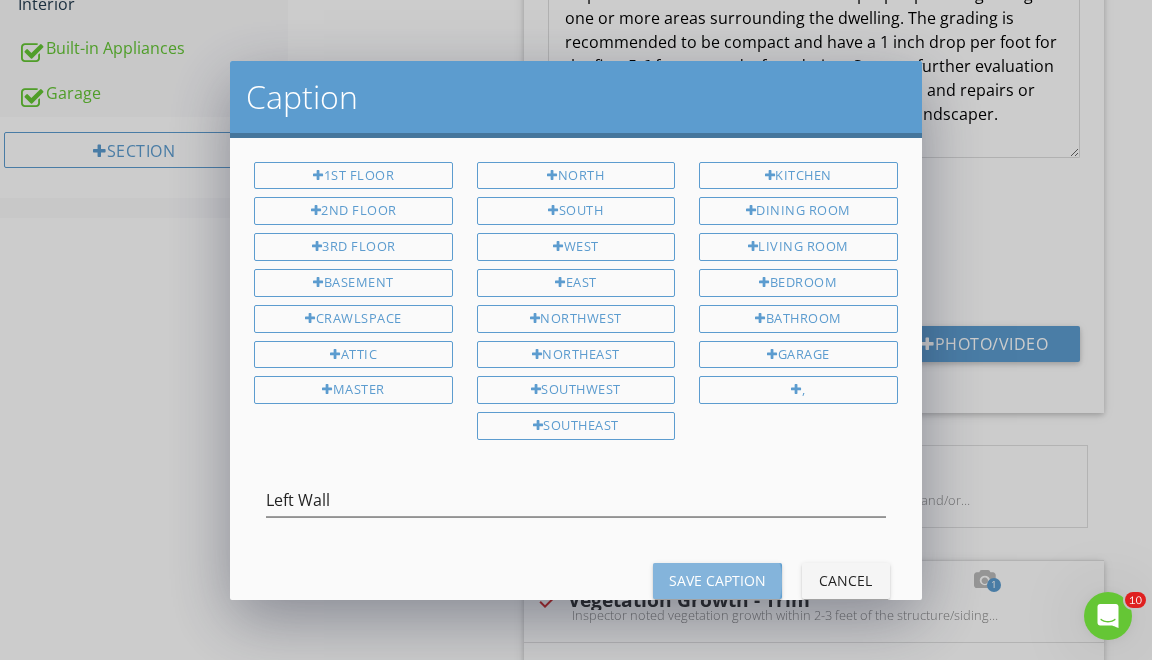 click on "Save Caption" at bounding box center [717, 580] 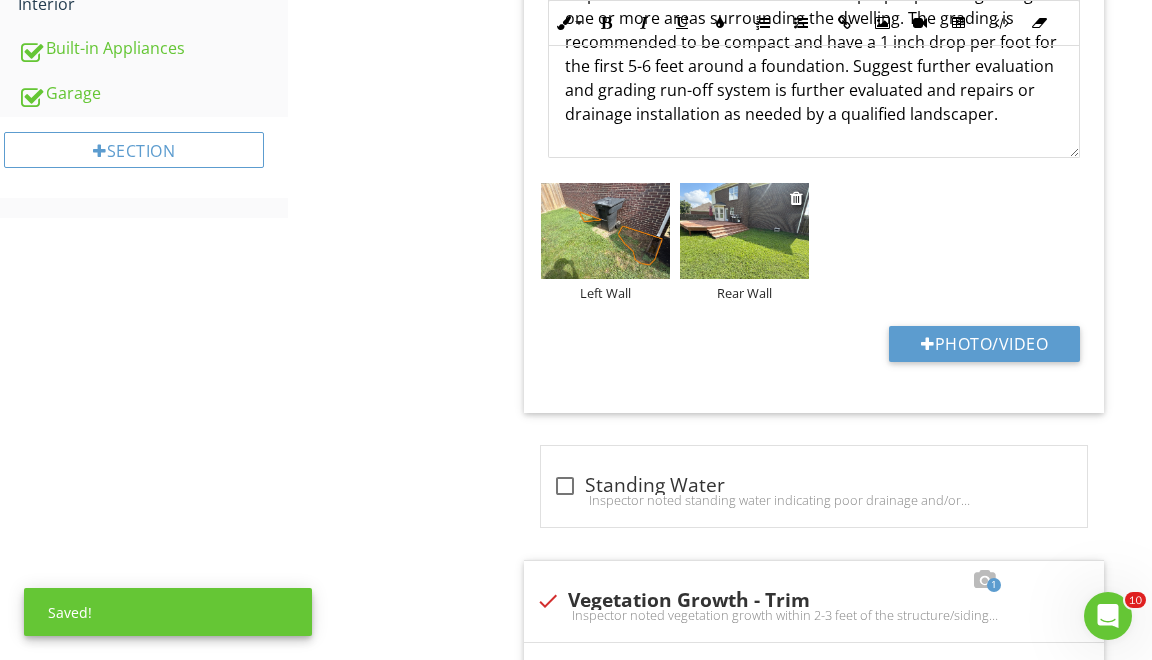click at bounding box center [744, 231] 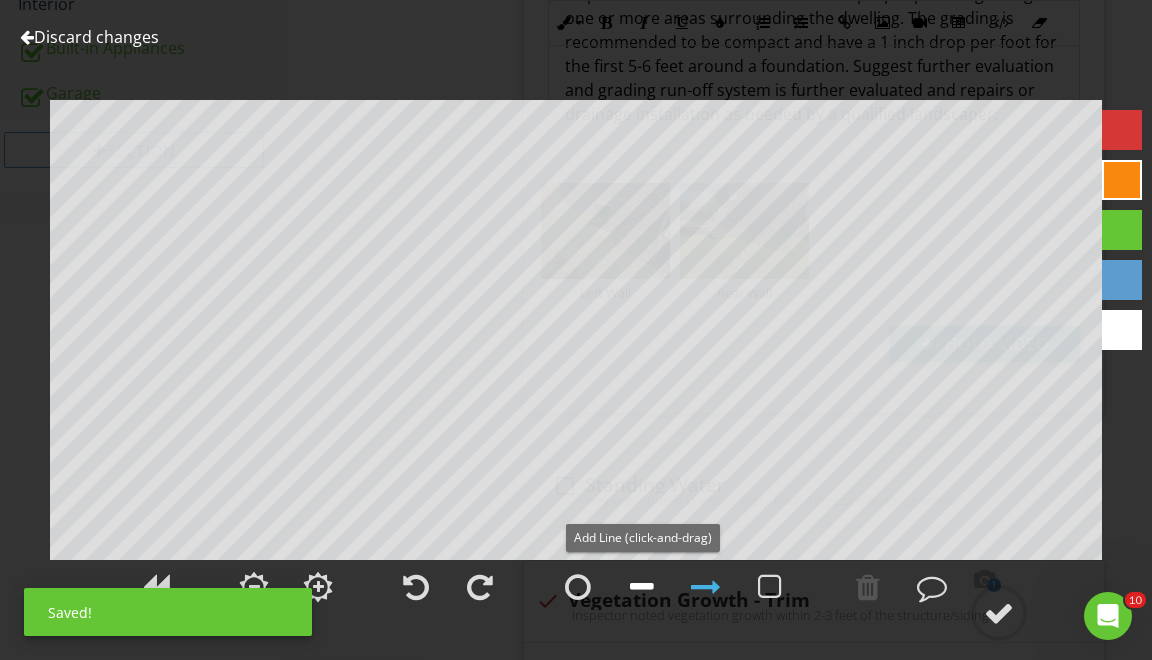 click at bounding box center (642, 587) 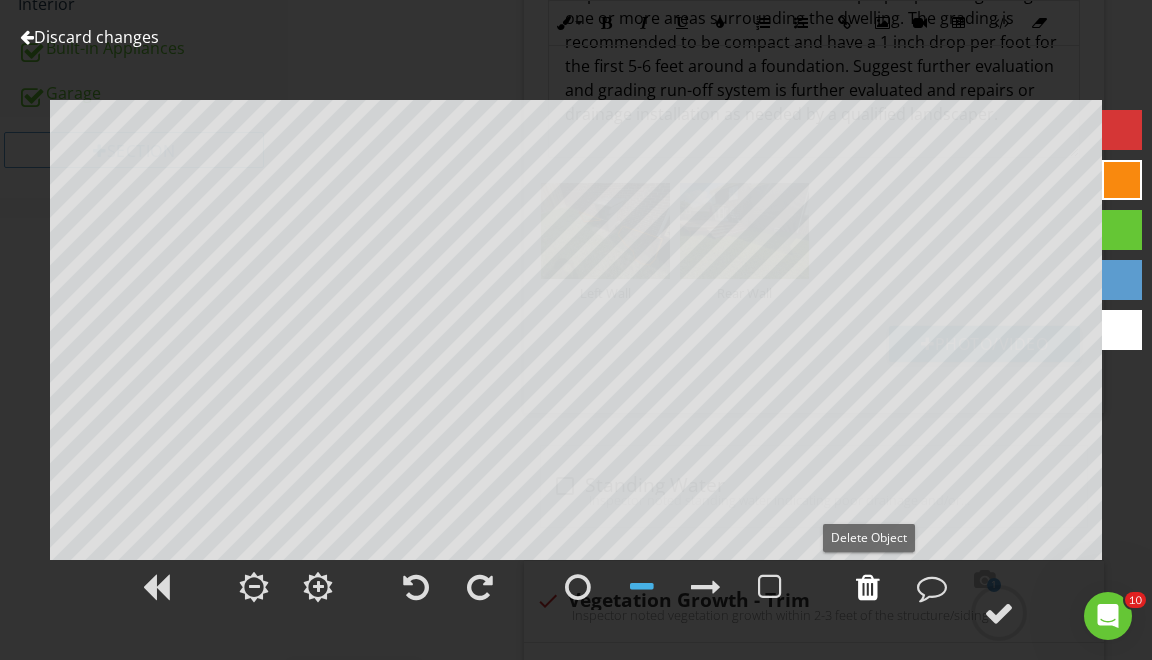 click at bounding box center [868, 587] 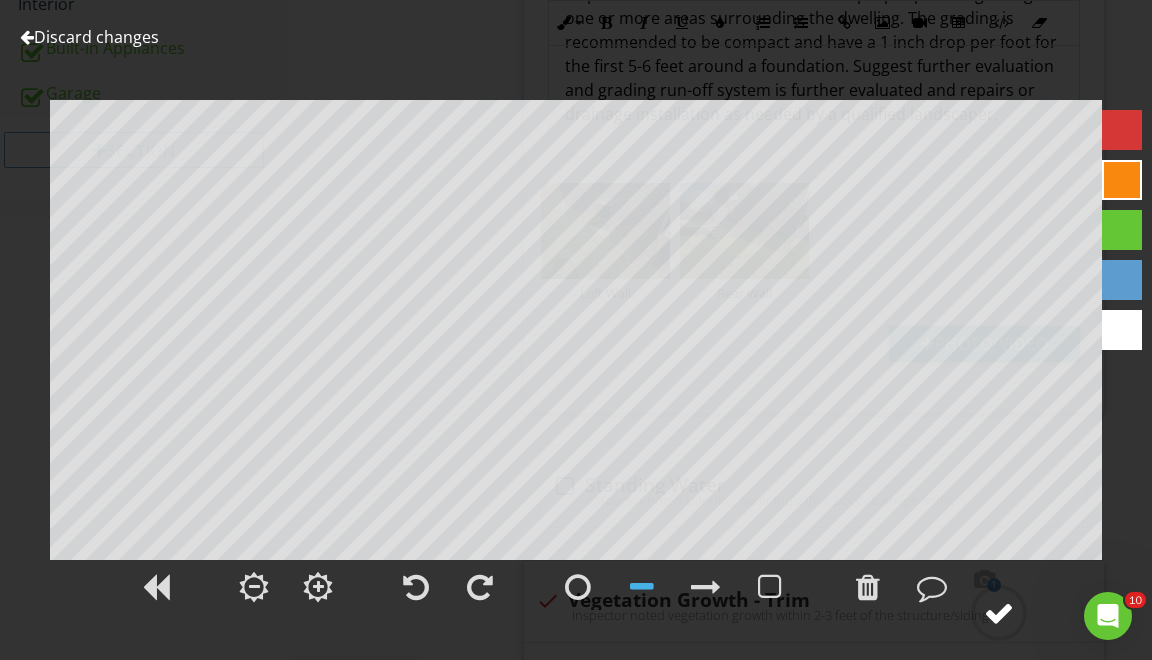 click at bounding box center (999, 613) 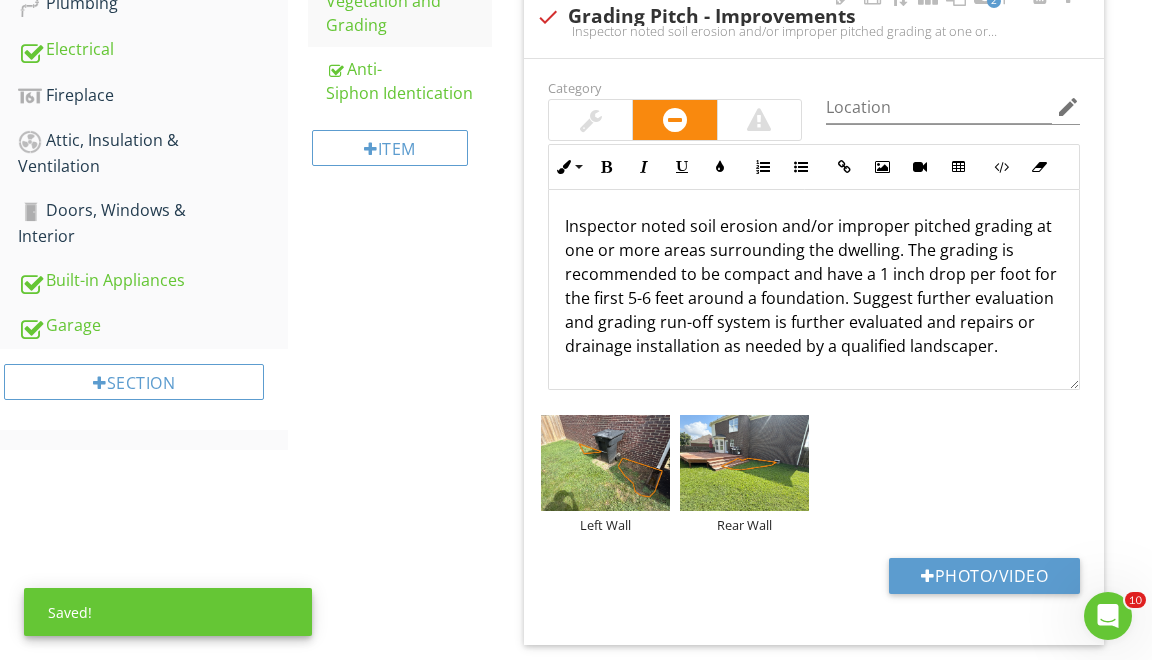 scroll, scrollTop: 789, scrollLeft: 0, axis: vertical 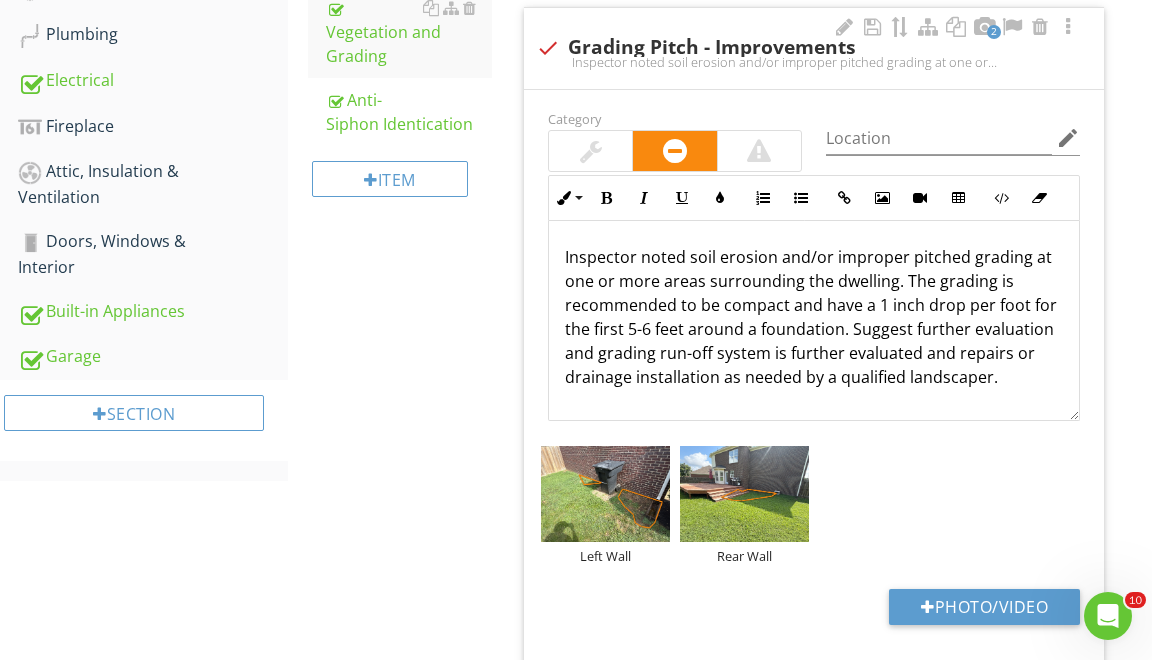 click on "Inspector noted soil erosion and/or improper pitched grading at one or more areas surrounding the dwelling. The grading is recommended to be compact and have a 1 inch drop per foot for the first 5-6 feet around a foundation. Suggest further evaluation and grading run-off system is further evaluated and repairs or drainage installation as needed by a qualified landscaper." at bounding box center [814, 317] 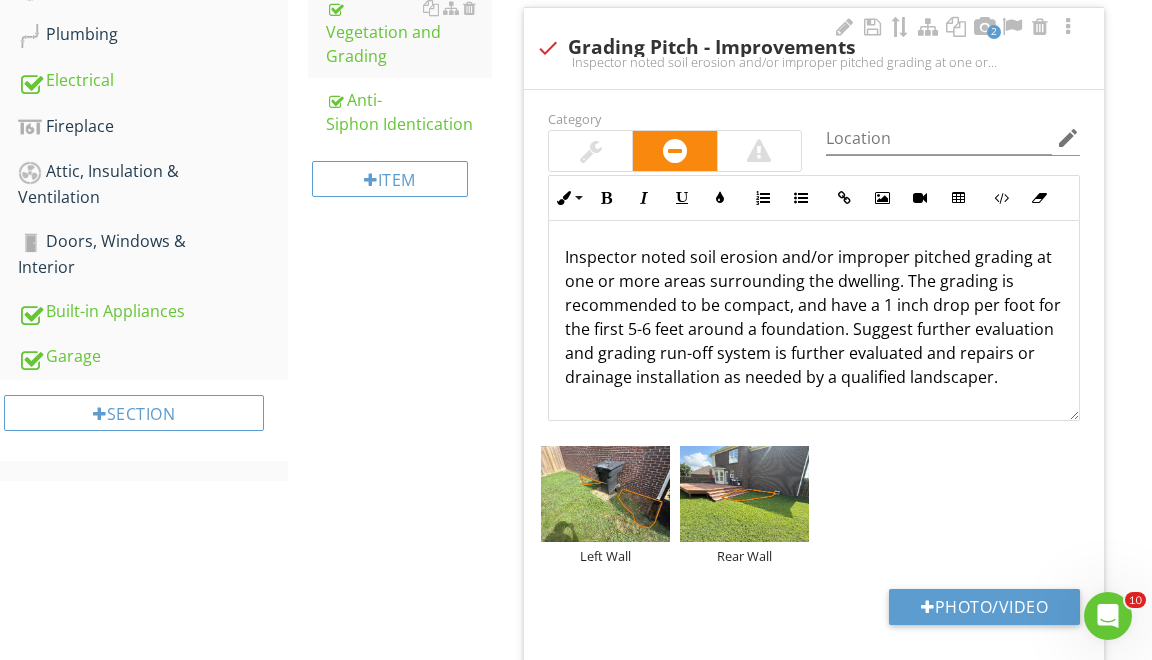 click on "Inspector noted soil erosion and/or improper pitched grading at one or more areas surrounding the dwelling. The grading is recommended to be compact, and have a 1 inch drop per foot for the first 5-6 feet around a foundation. Suggest further evaluation and grading run-off system is further evaluated and repairs or drainage installation as needed by a qualified landscaper." at bounding box center (814, 317) 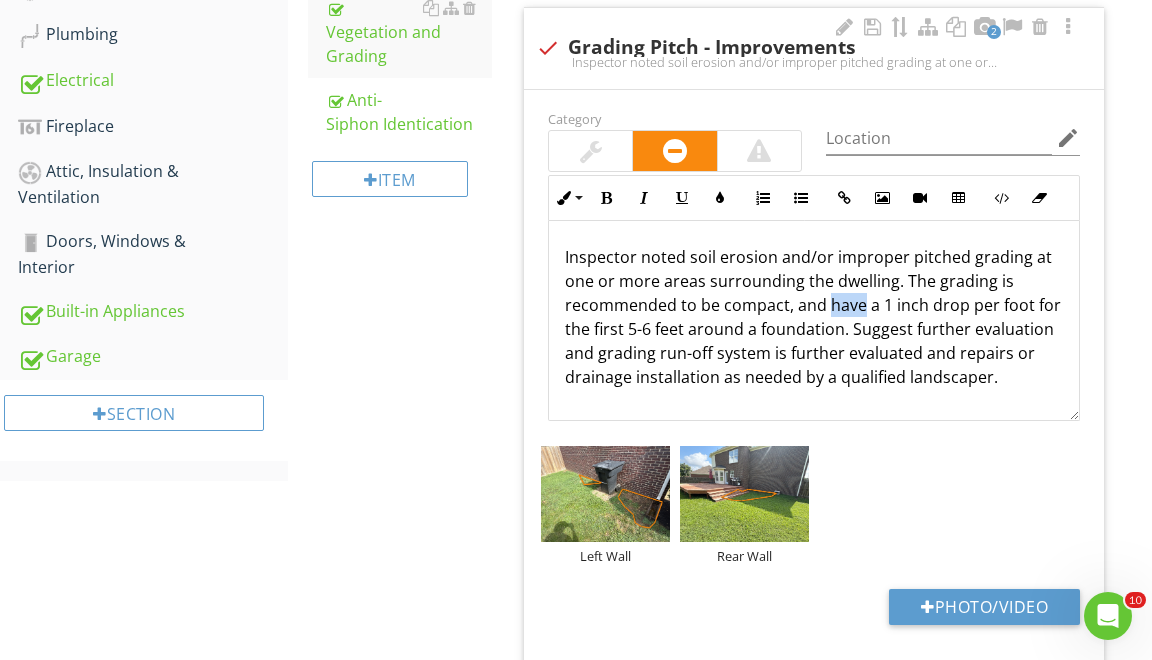 click on "Inspector noted soil erosion and/or improper pitched grading at one or more areas surrounding the dwelling. The grading is recommended to be compact, and have a 1 inch drop per foot for the first 5-6 feet around a foundation. Suggest further evaluation and grading run-off system is further evaluated and repairs or drainage installation as needed by a qualified landscaper." at bounding box center [814, 317] 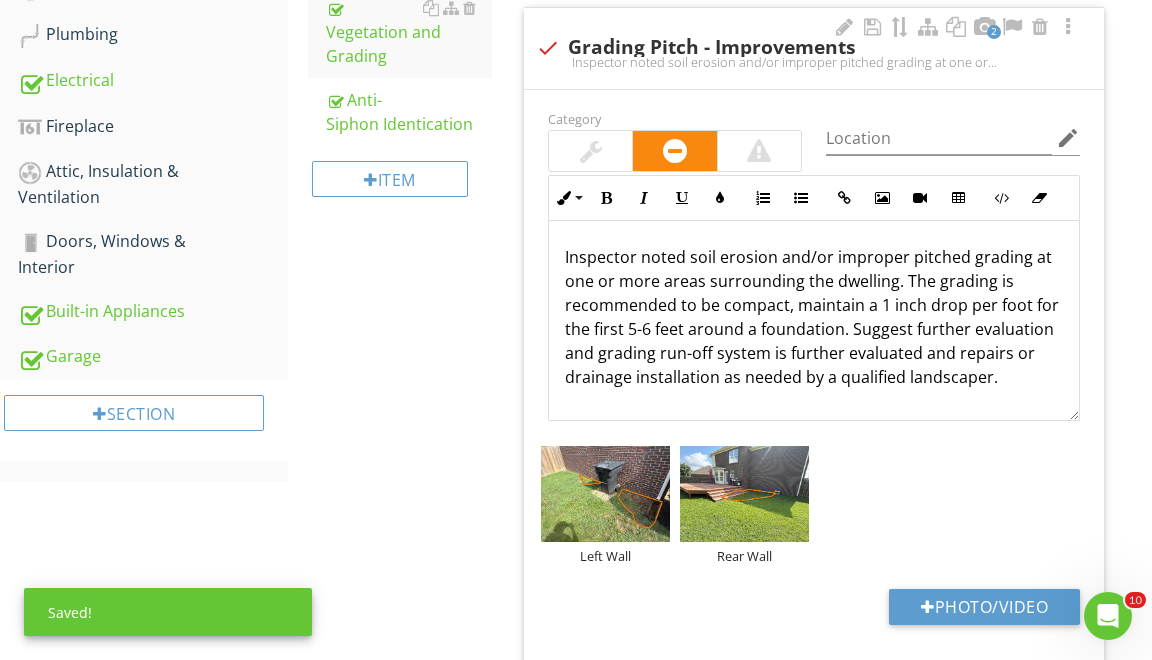 click on "Inspector noted soil erosion and/or improper pitched grading at one or more areas surrounding the dwelling. The grading is recommended to be compact, maintain a 1 inch drop per foot for the first 5-6 feet around a foundation. Suggest further evaluation and grading run-off system is further evaluated and repairs or drainage installation as needed by a qualified landscaper." at bounding box center [814, 317] 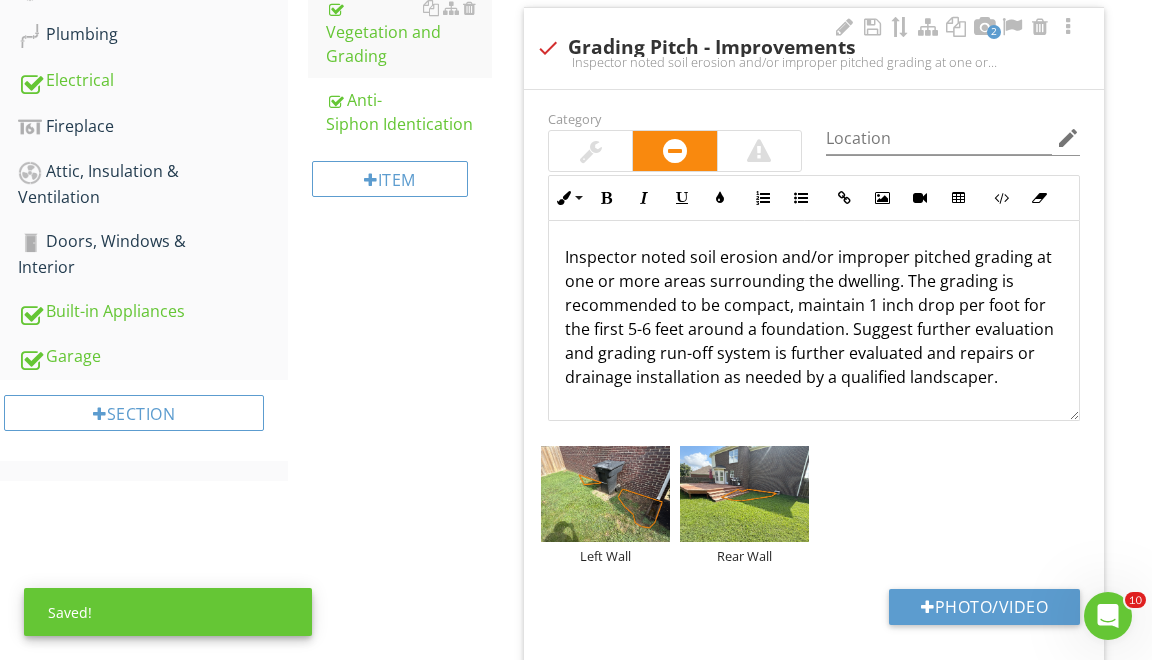 click on "Inspector noted soil erosion and/or improper pitched grading at one or more areas surrounding the dwelling. The grading is recommended to be compact, maintain 1 inch drop per foot for the first 5-6 feet around a foundation. Suggest further evaluation and grading run-off system is further evaluated and repairs or drainage installation as needed by a qualified landscaper." at bounding box center (814, 317) 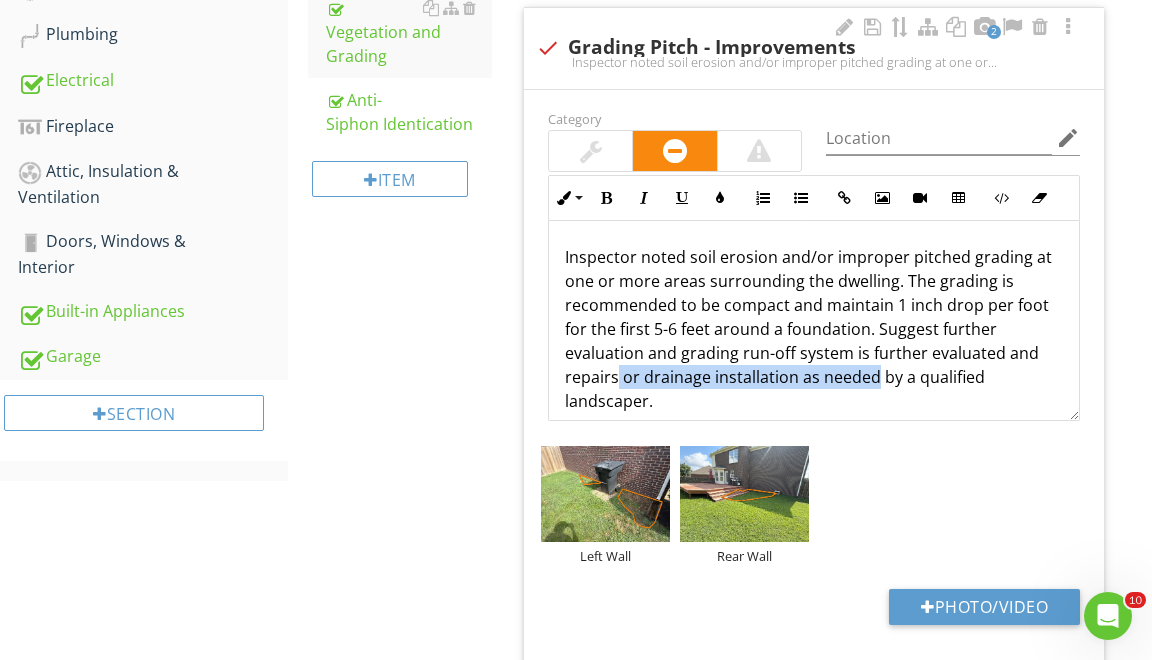 drag, startPoint x: 874, startPoint y: 375, endPoint x: 620, endPoint y: 384, distance: 254.1594 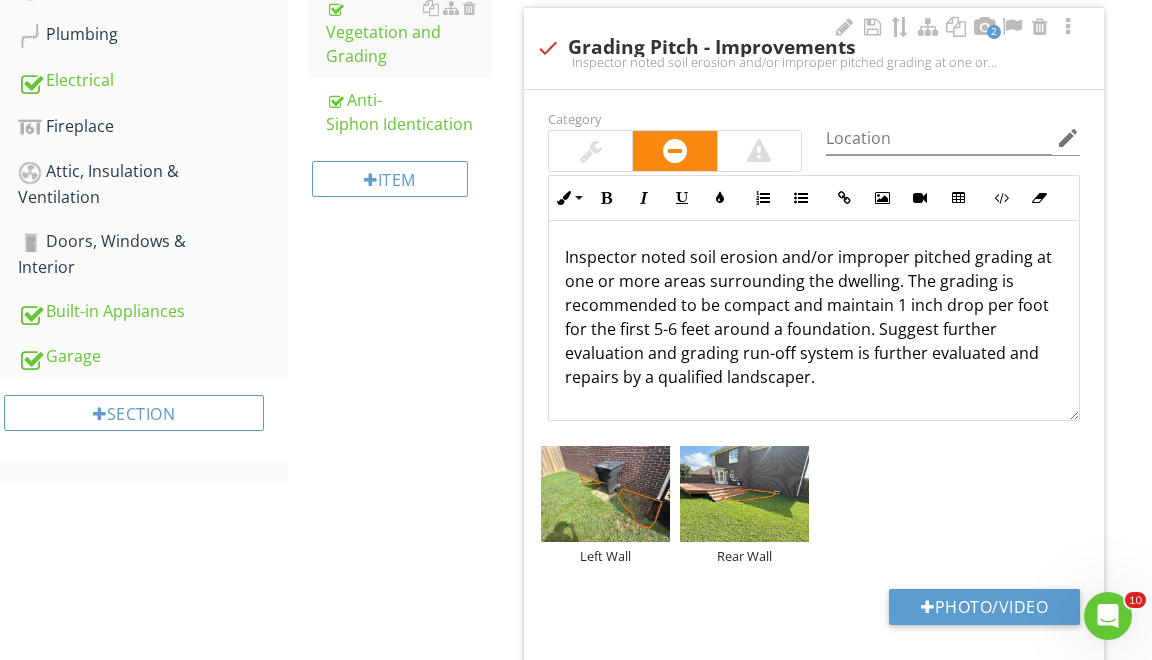 click on "Inspector noted soil erosion and/or improper pitched grading at one or more areas surrounding the dwelling. The grading is recommended to be compact and maintain 1 inch drop per foot for the first 5-6 feet around a foundation. Suggest further evaluation and grading run-off system is further evaluated and repairs by a qualified landscaper." at bounding box center (814, 317) 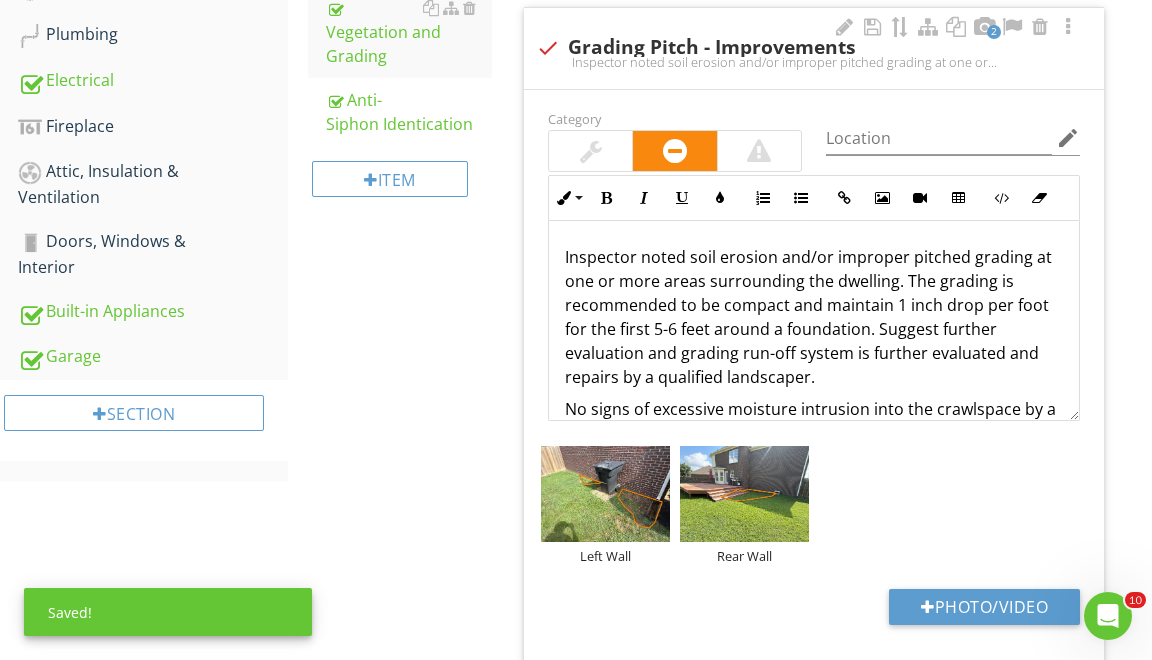 scroll, scrollTop: 24, scrollLeft: 0, axis: vertical 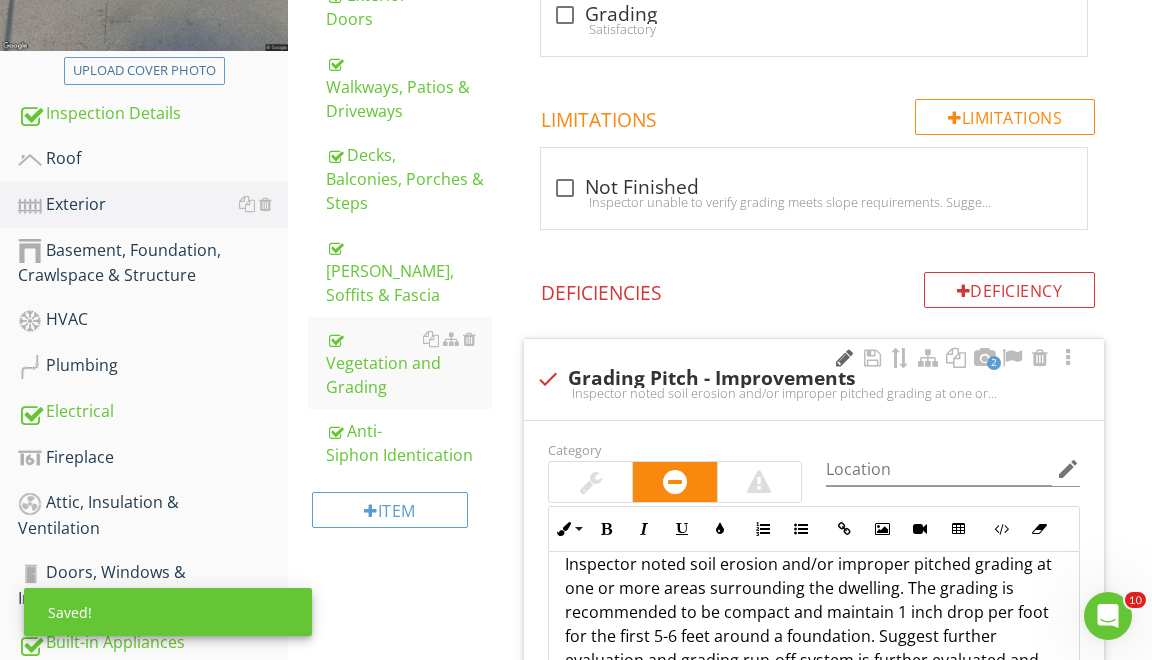click at bounding box center [844, 358] 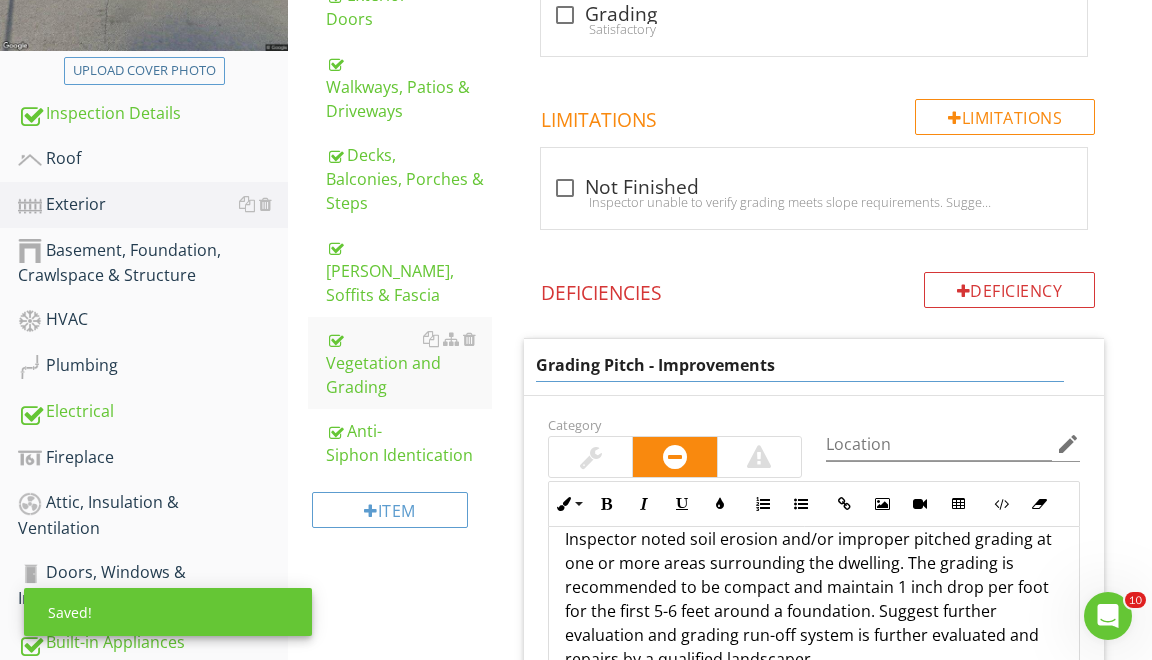 click on "Grading Pitch - Improvements" at bounding box center [800, 365] 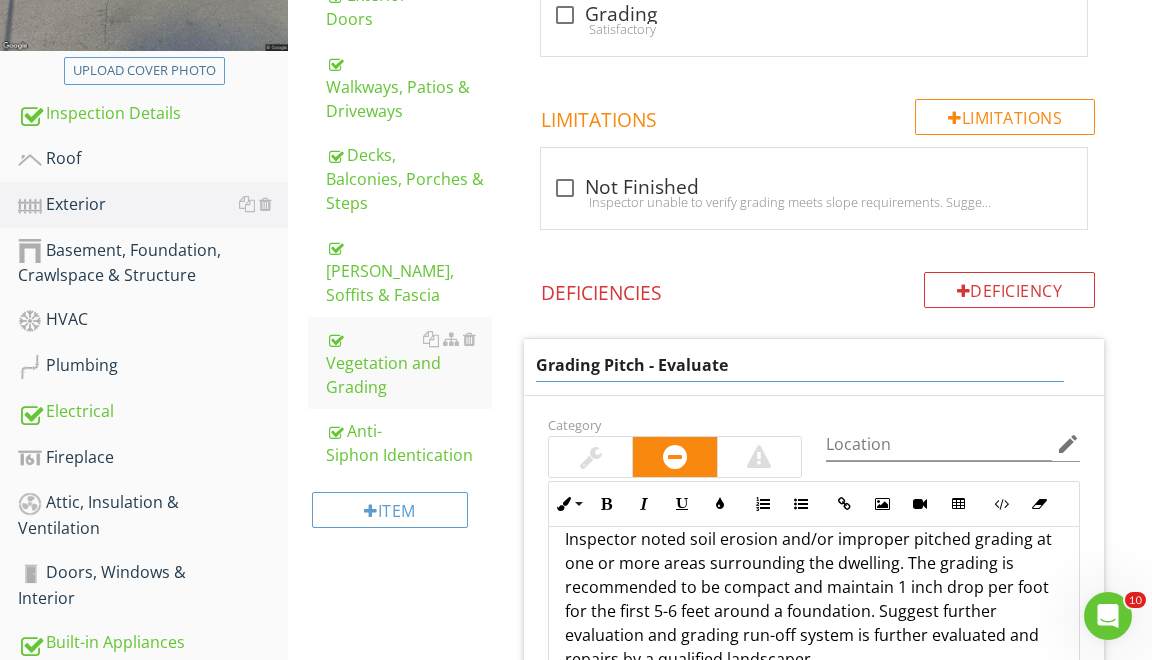 type on "Grading Pitch - Evaluate" 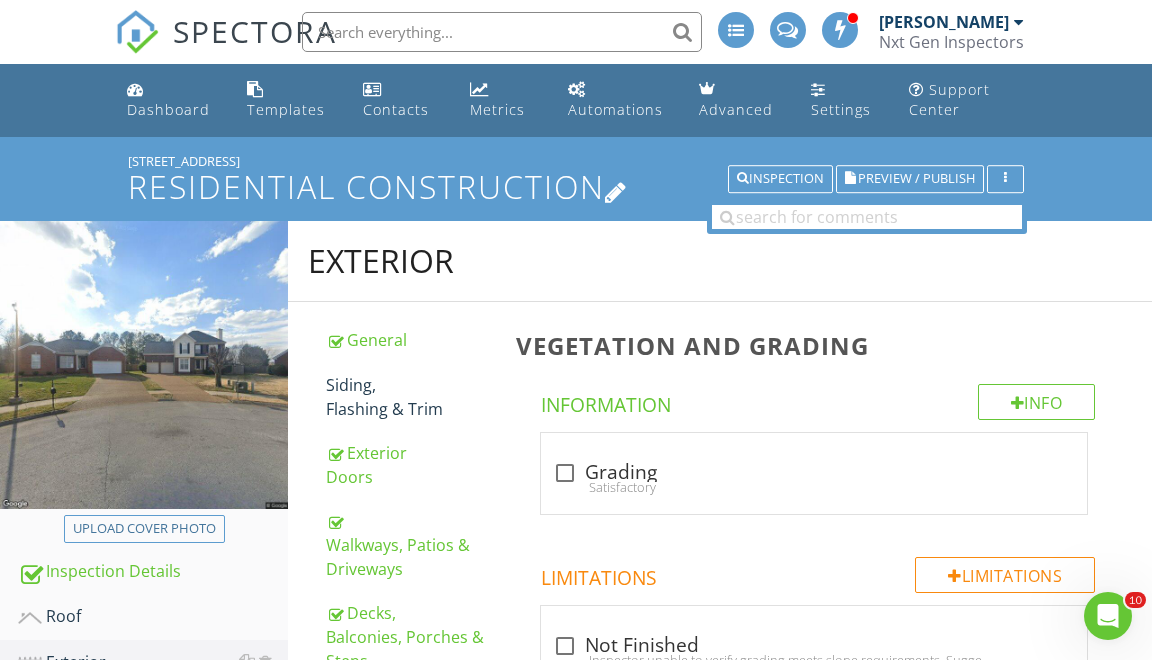 scroll, scrollTop: 0, scrollLeft: 0, axis: both 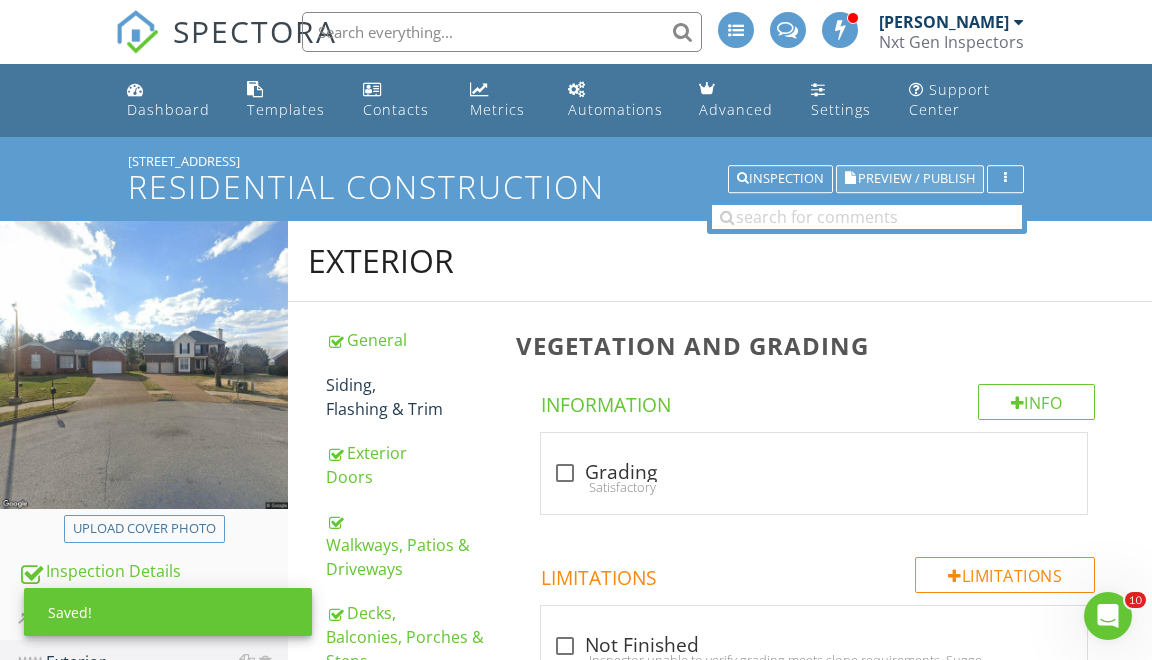 click on "Preview / Publish" at bounding box center (916, 179) 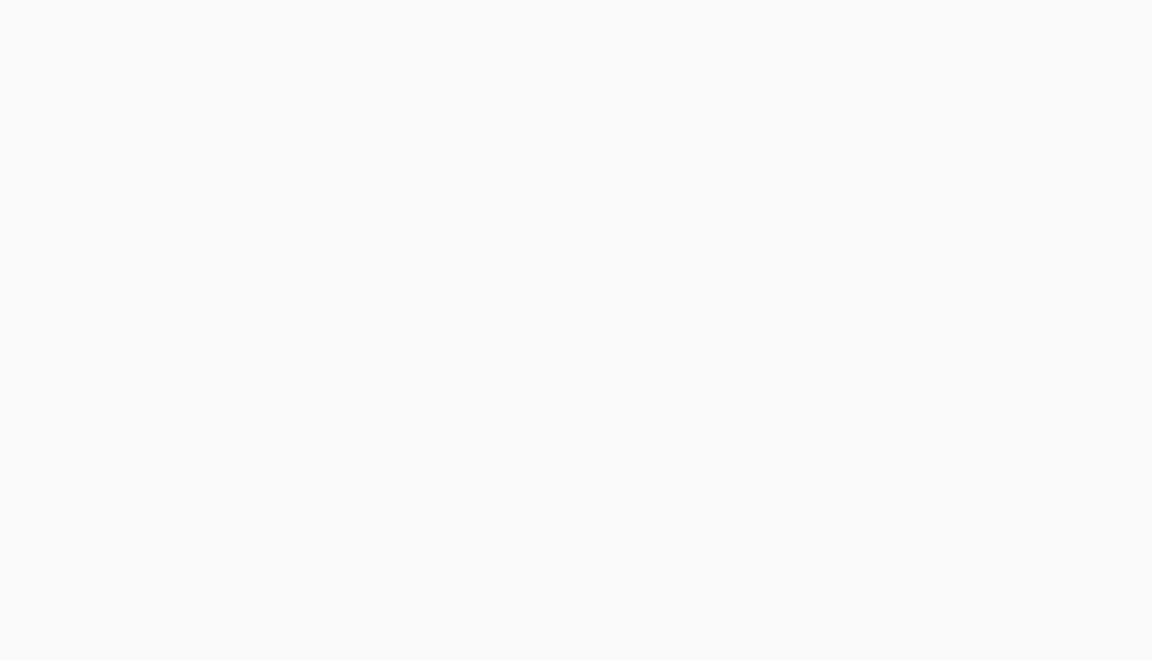scroll, scrollTop: 0, scrollLeft: 0, axis: both 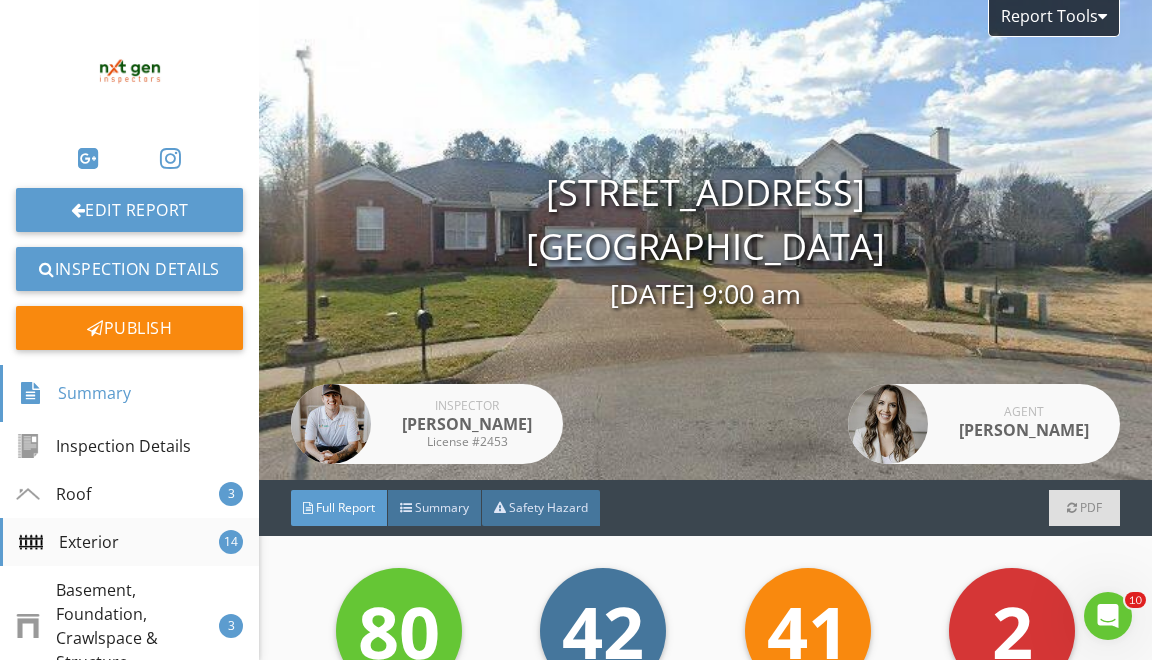 click on "Exterior
14" at bounding box center (129, 542) 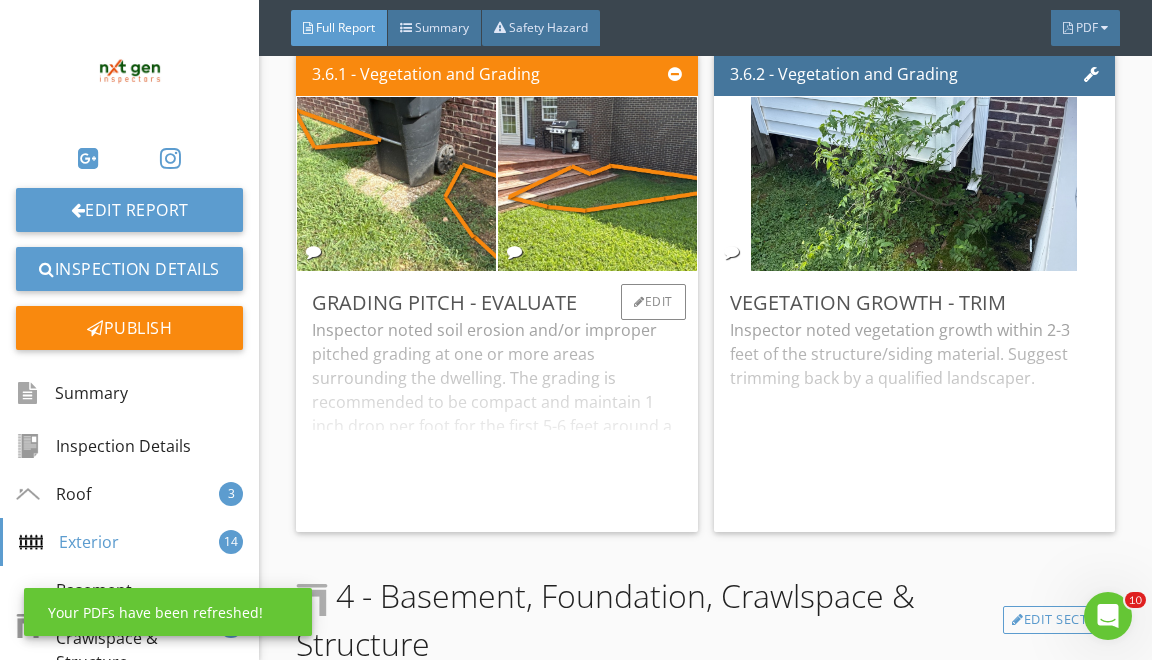 scroll, scrollTop: 7323, scrollLeft: 0, axis: vertical 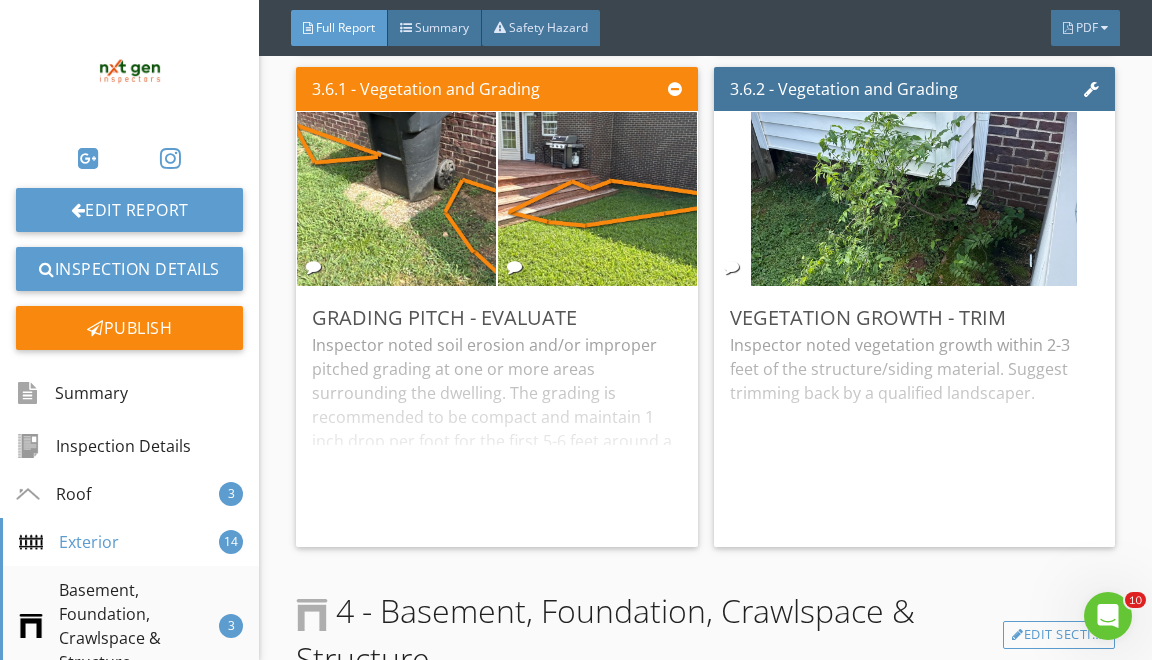 click on "Basement, Foundation, Crawlspace & Structure" at bounding box center (119, 626) 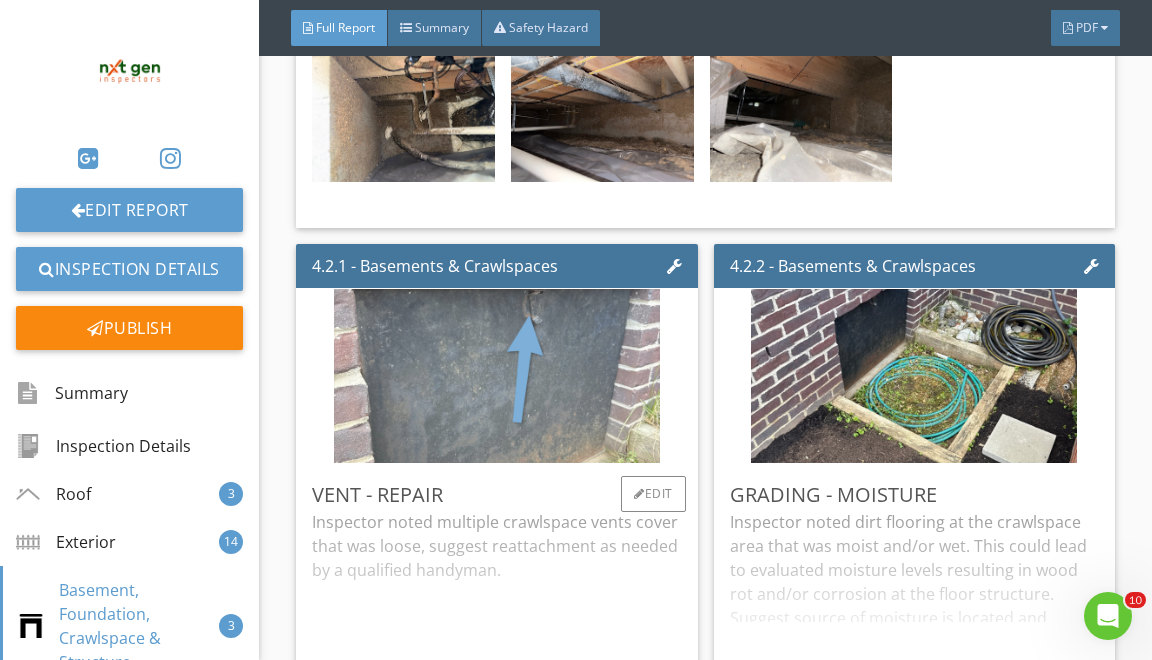 scroll, scrollTop: 9032, scrollLeft: 0, axis: vertical 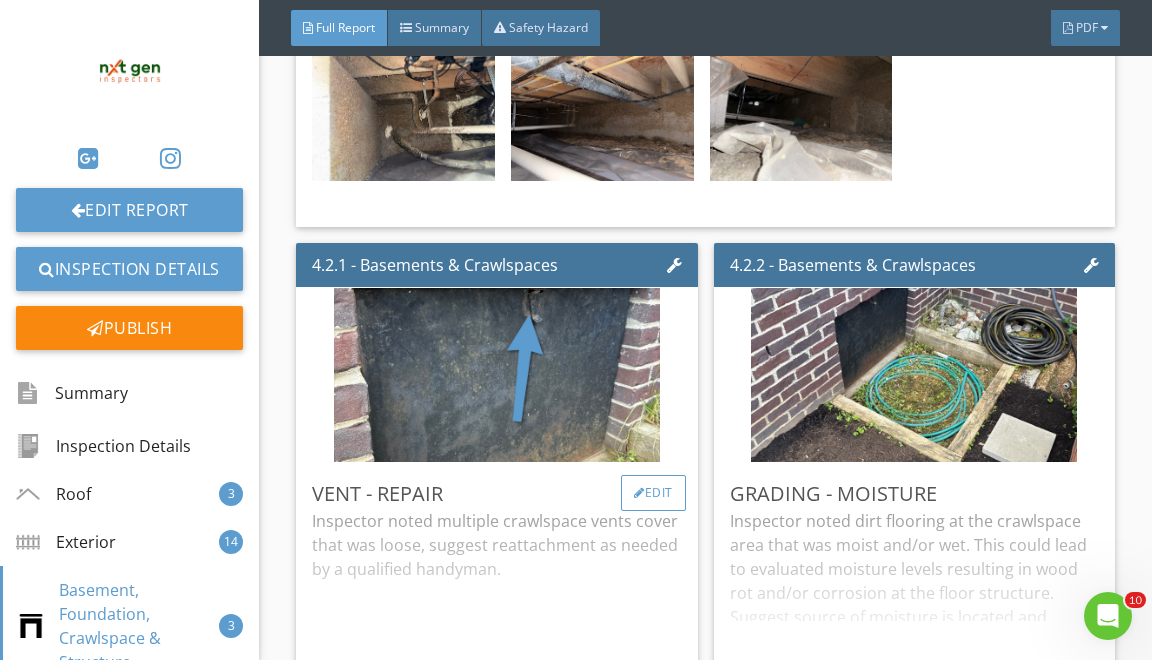 click on "Edit" at bounding box center [653, 493] 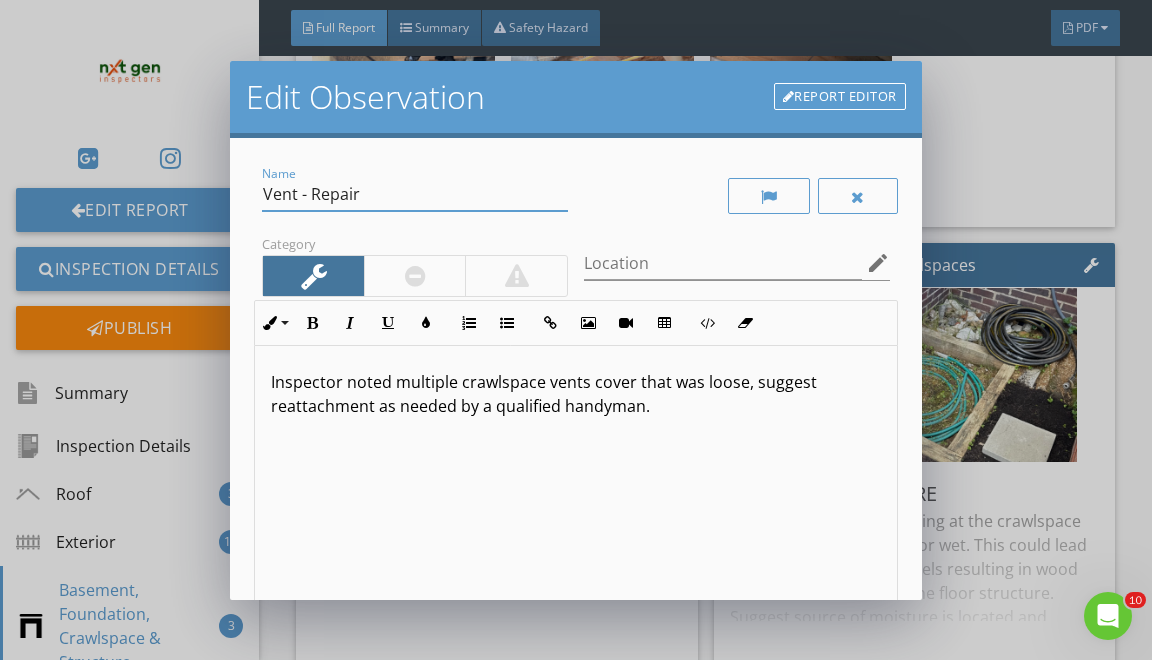 drag, startPoint x: 272, startPoint y: 197, endPoint x: 347, endPoint y: 284, distance: 114.865135 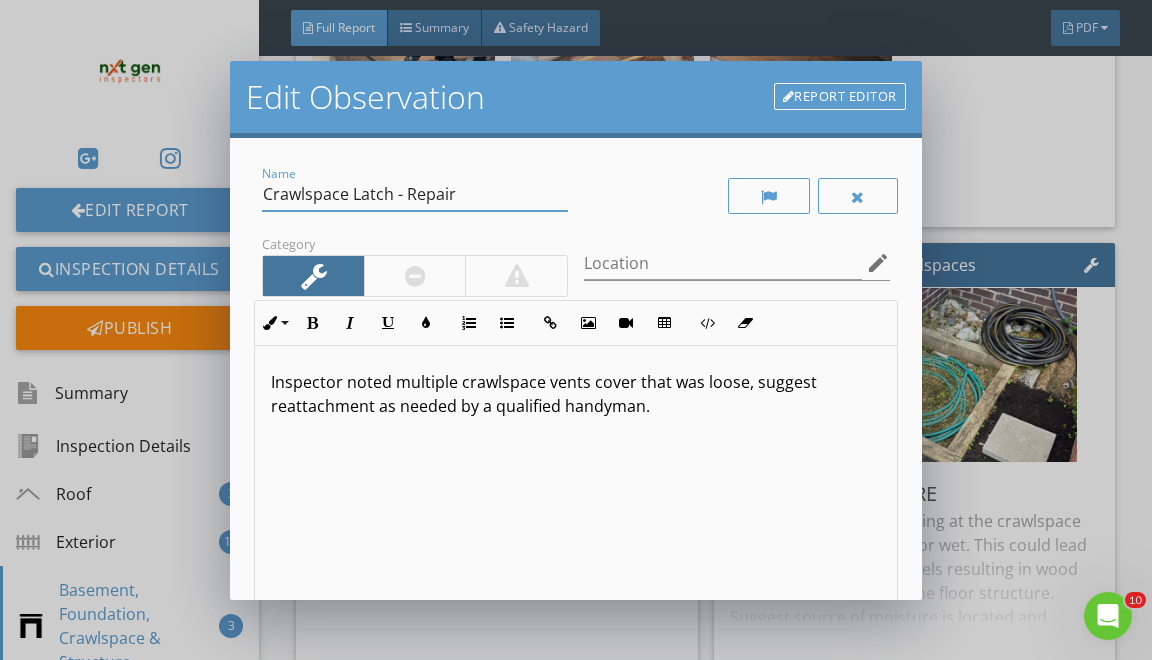 type on "Crawlspace Latch - Repair" 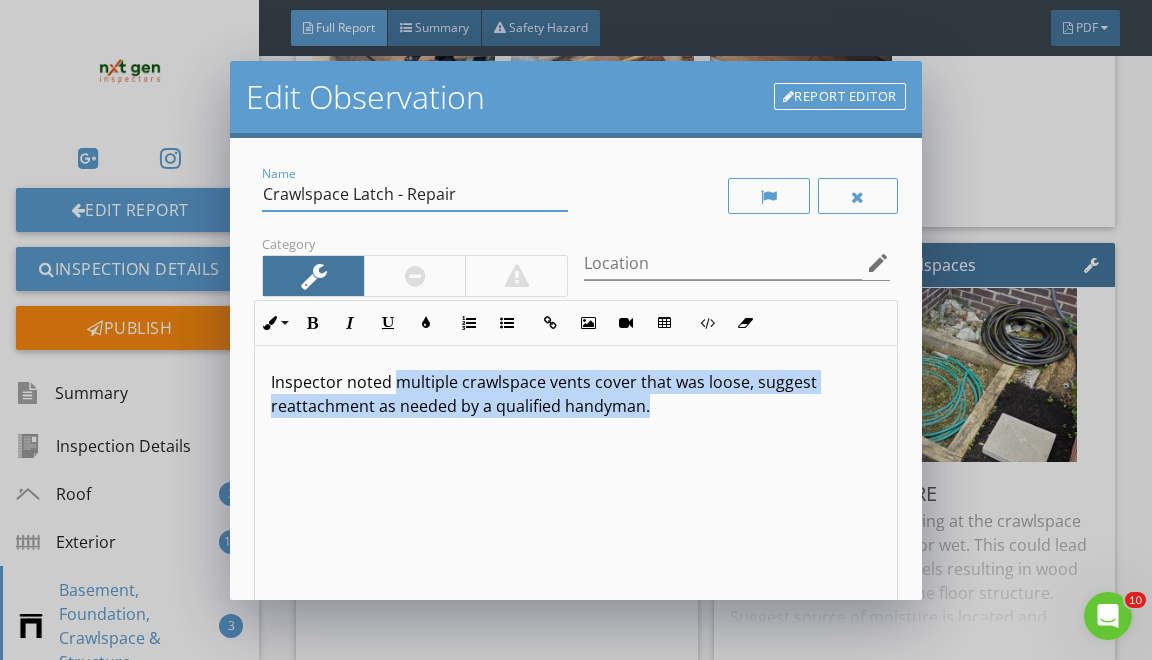 drag, startPoint x: 393, startPoint y: 385, endPoint x: 395, endPoint y: 659, distance: 274.0073 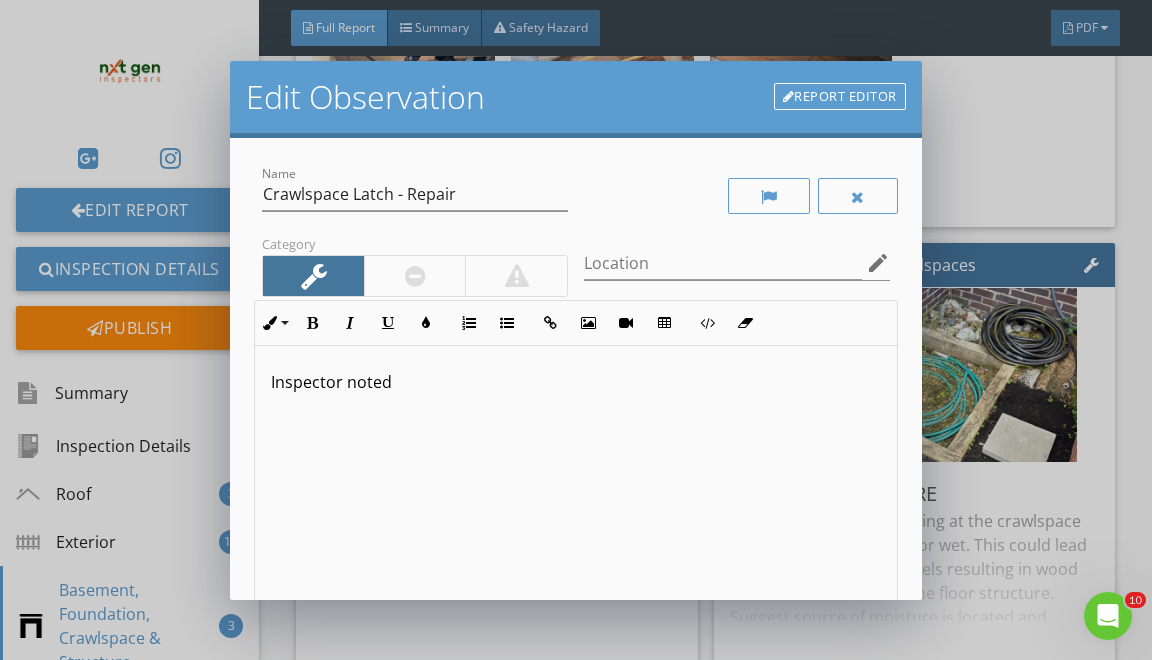 type 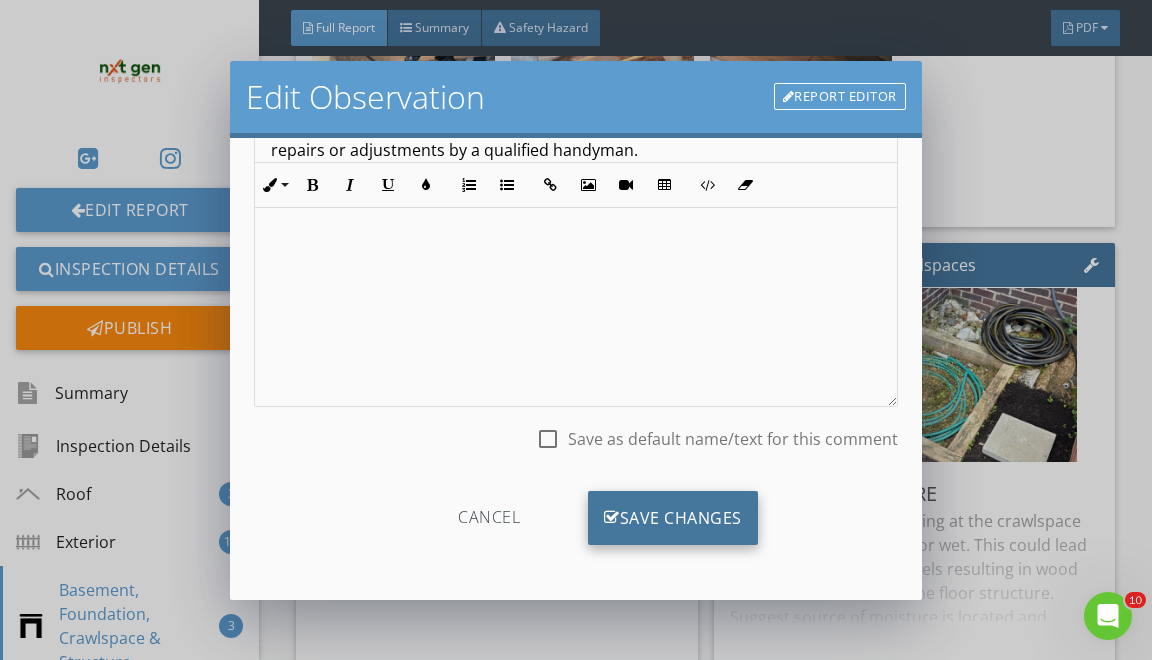 click on "Save Changes" at bounding box center (673, 518) 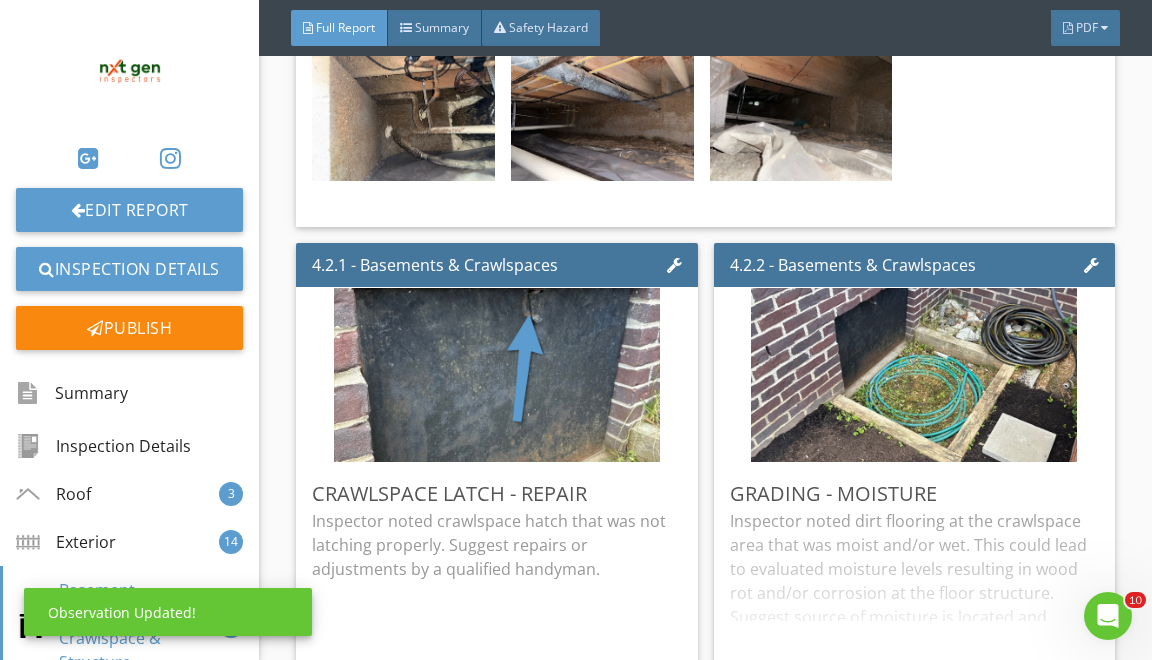 scroll, scrollTop: 19, scrollLeft: 0, axis: vertical 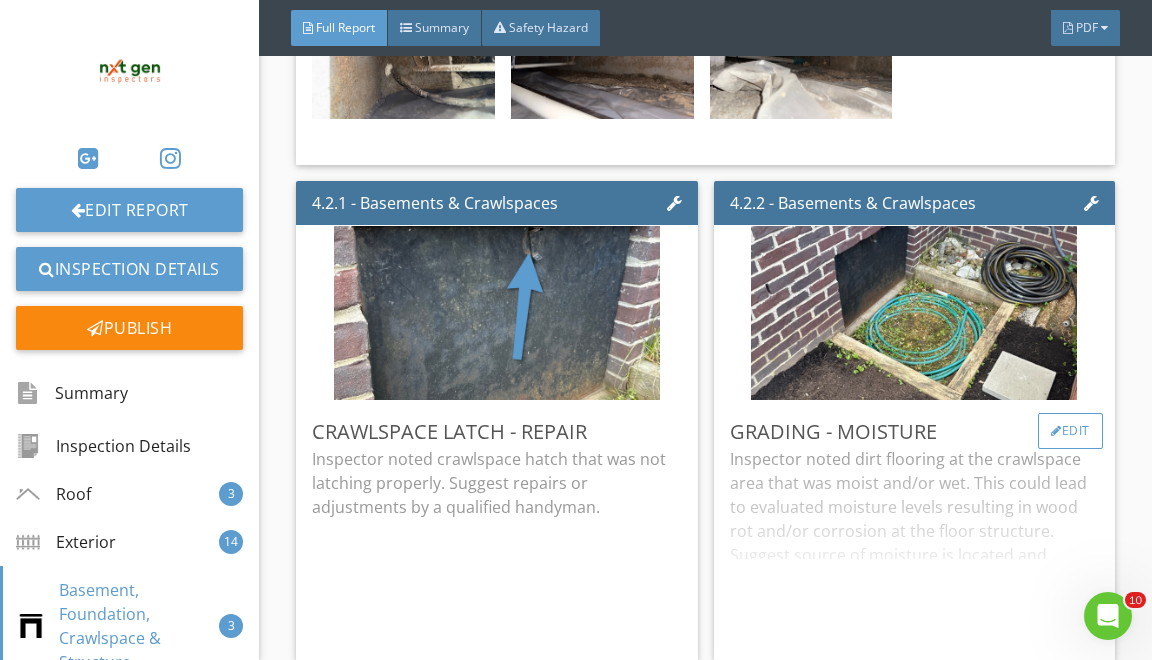 click on "Edit" at bounding box center (1070, 431) 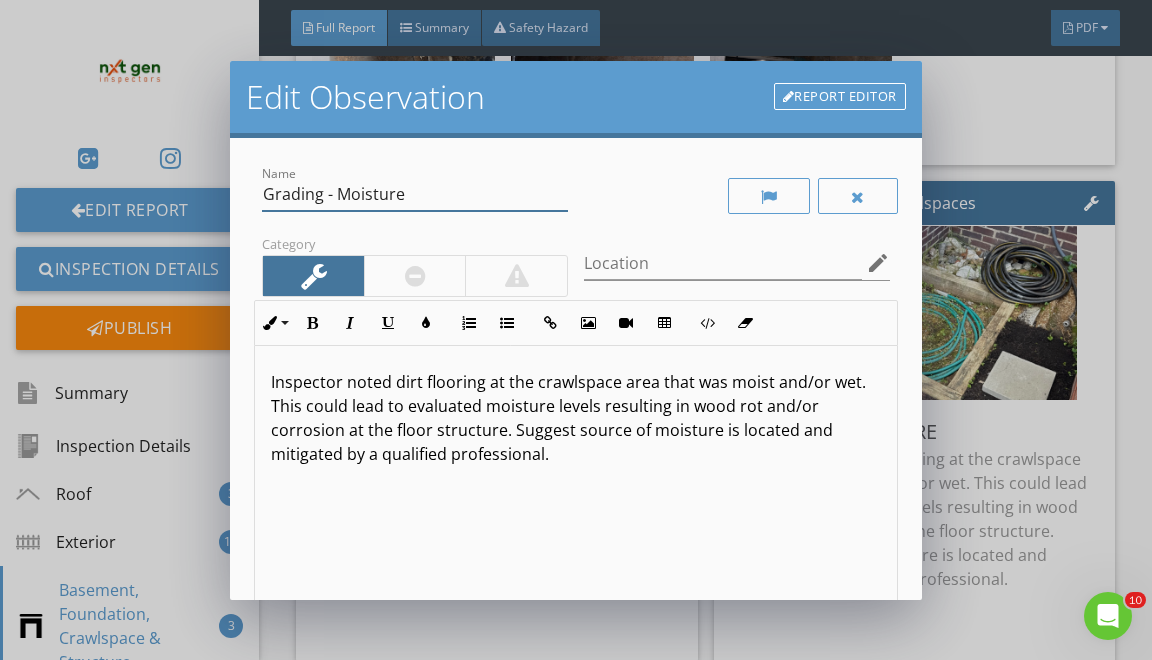 drag, startPoint x: 279, startPoint y: 200, endPoint x: 360, endPoint y: 285, distance: 117.413795 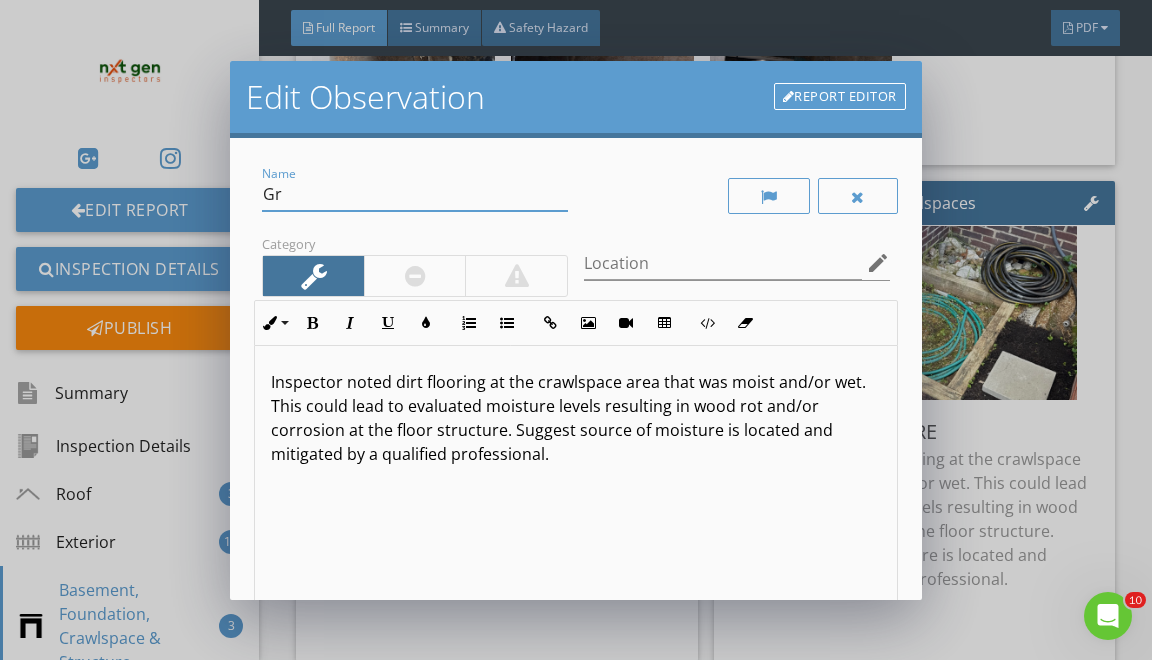 type on "G" 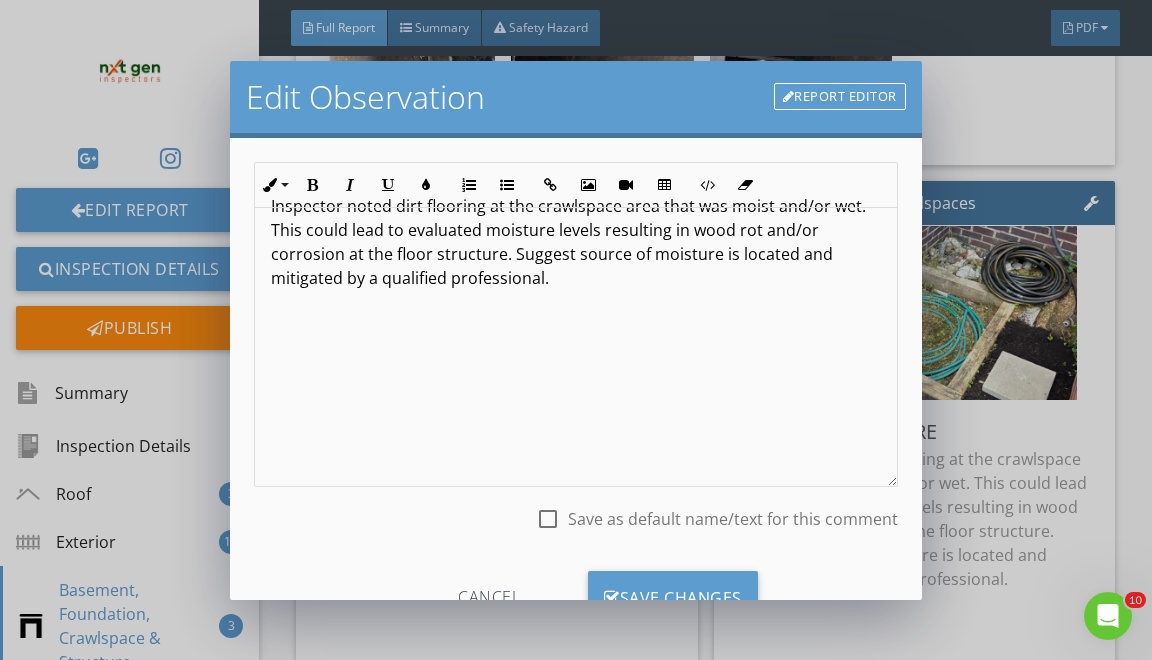 scroll, scrollTop: 230, scrollLeft: 0, axis: vertical 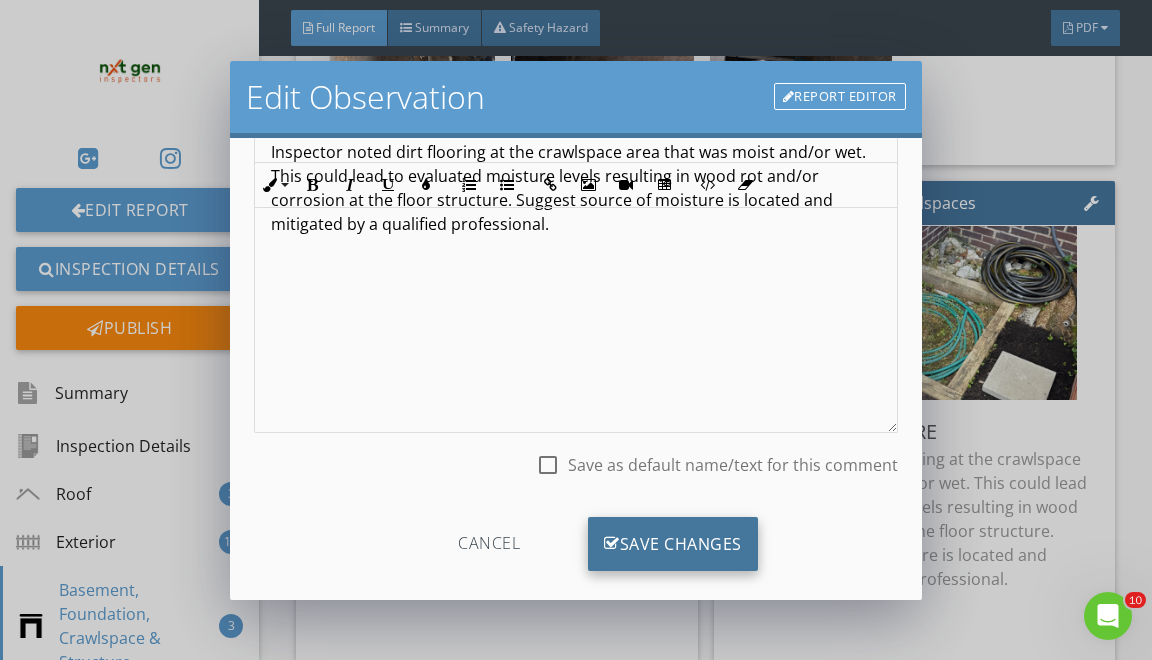 type on "Crawlspace Well - Recommendations" 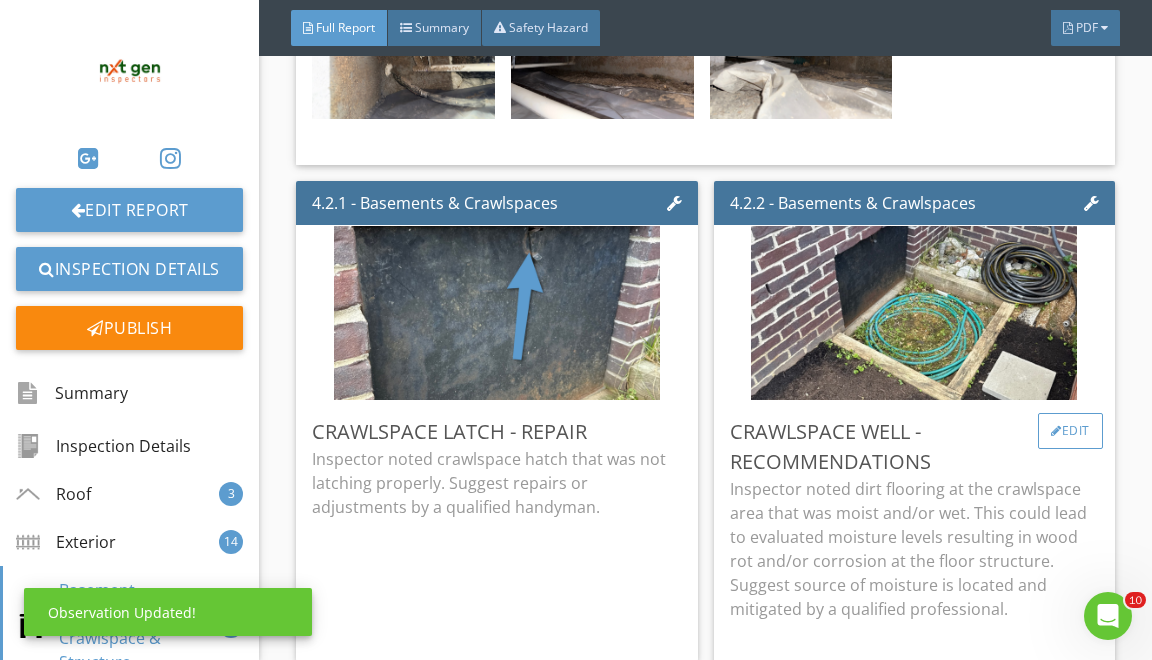 scroll, scrollTop: 19, scrollLeft: 0, axis: vertical 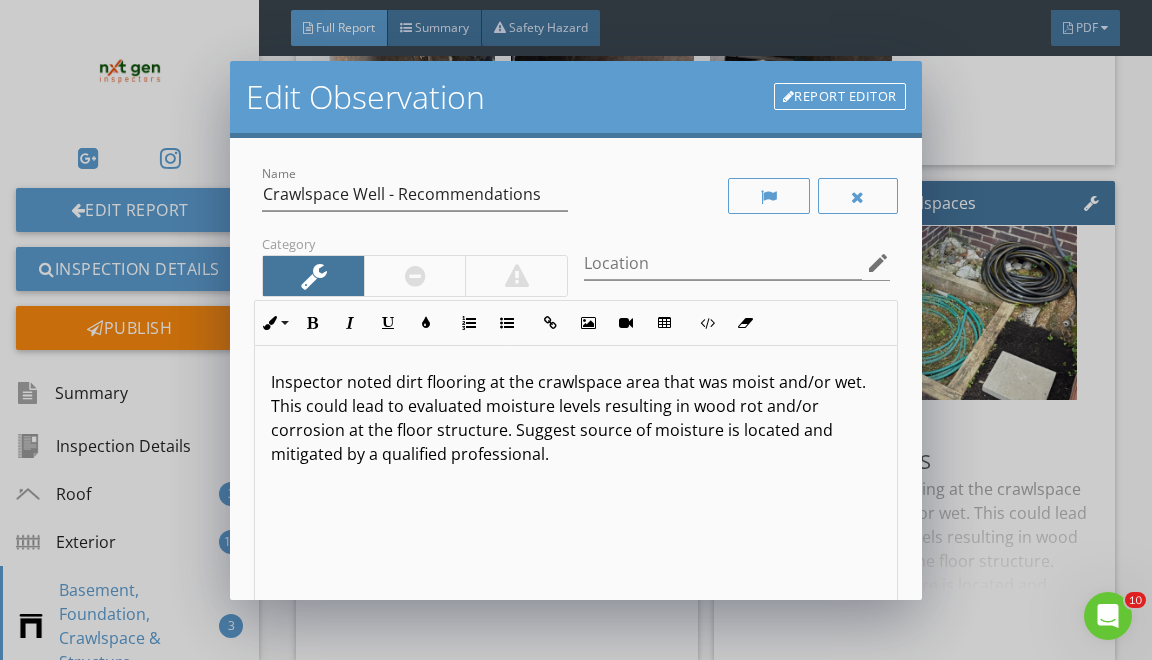 drag, startPoint x: 396, startPoint y: 381, endPoint x: 444, endPoint y: 659, distance: 282.11346 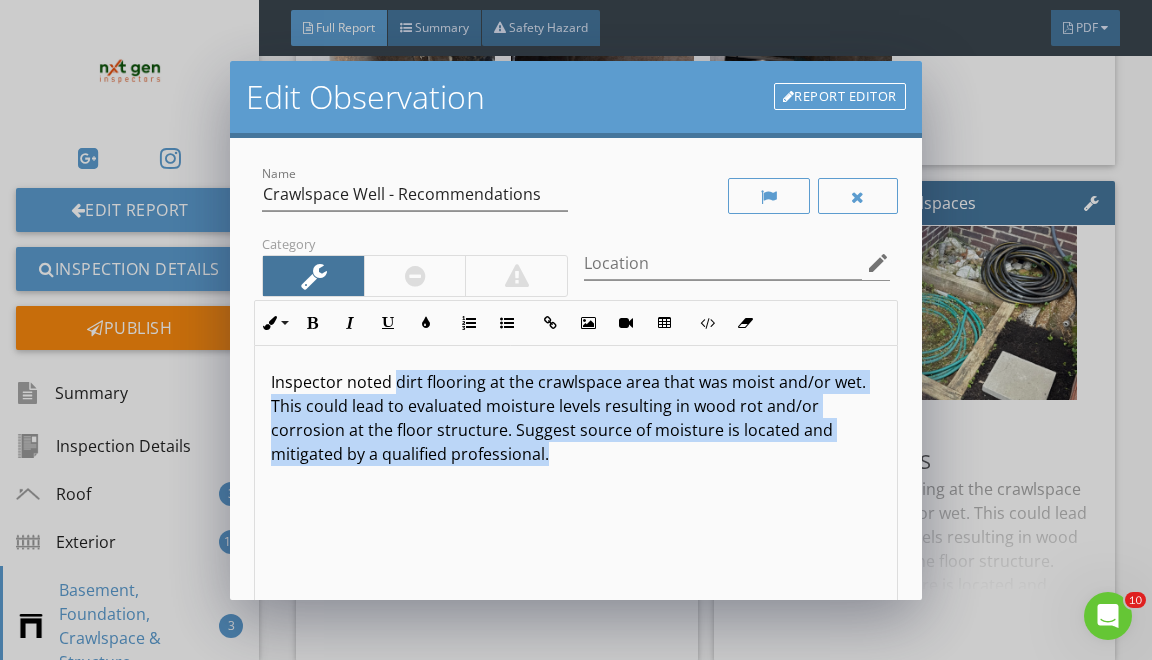 type 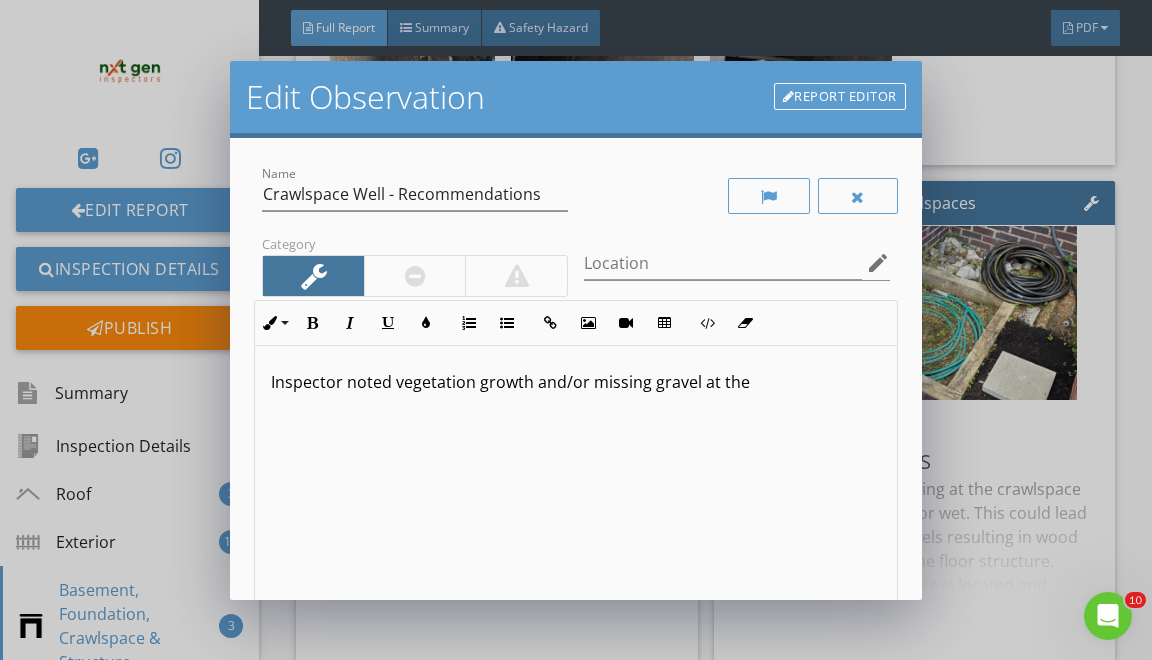 click on "Inspector noted vegetation growth and/or missing gravel at the" at bounding box center [575, 382] 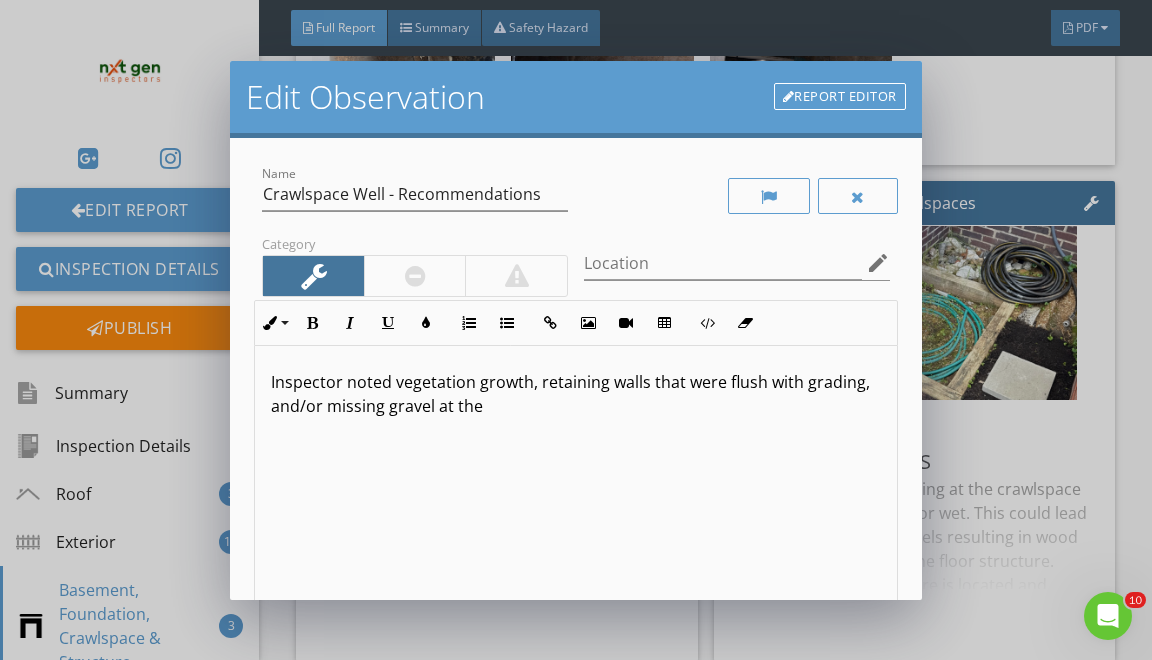 click on "Inspector noted vegetation growth, retaining walls that were flush with grading, and/or missing gravel at the" at bounding box center (575, 394) 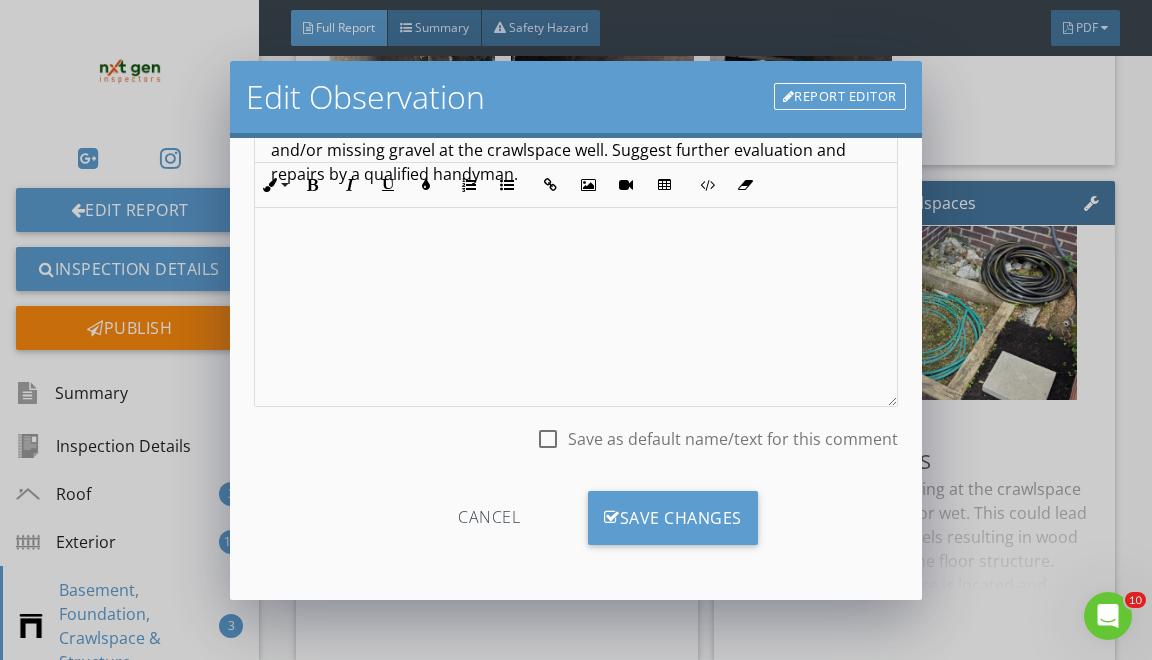 click on "Cancel
Save Changes" at bounding box center (575, 525) 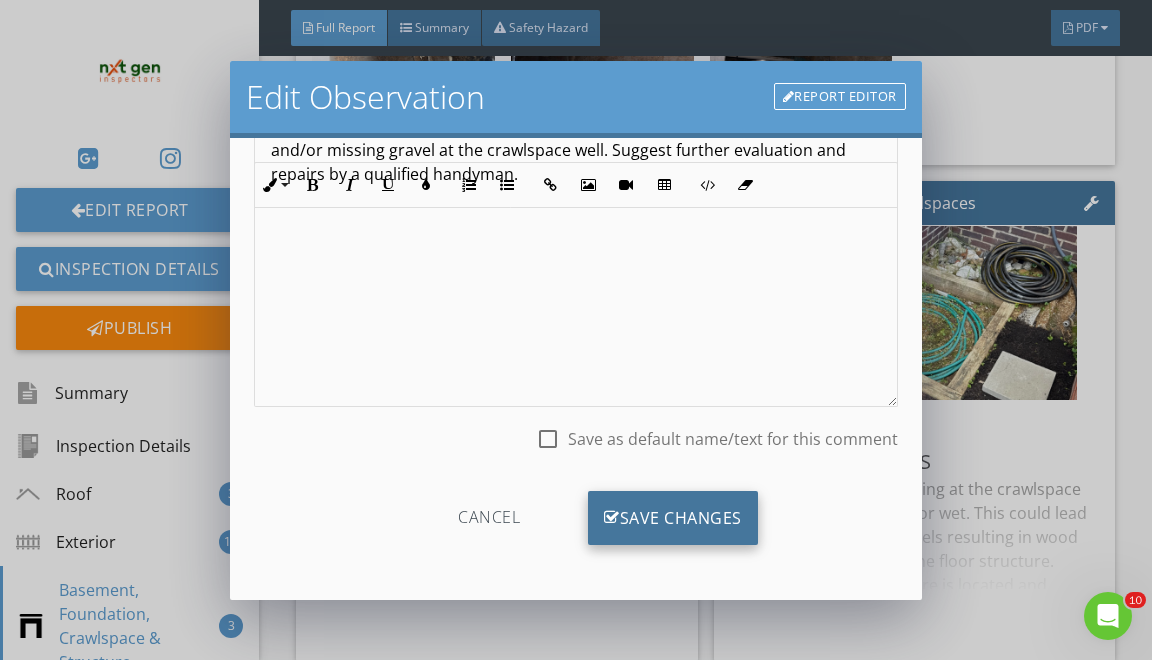 click on "Save Changes" at bounding box center [673, 518] 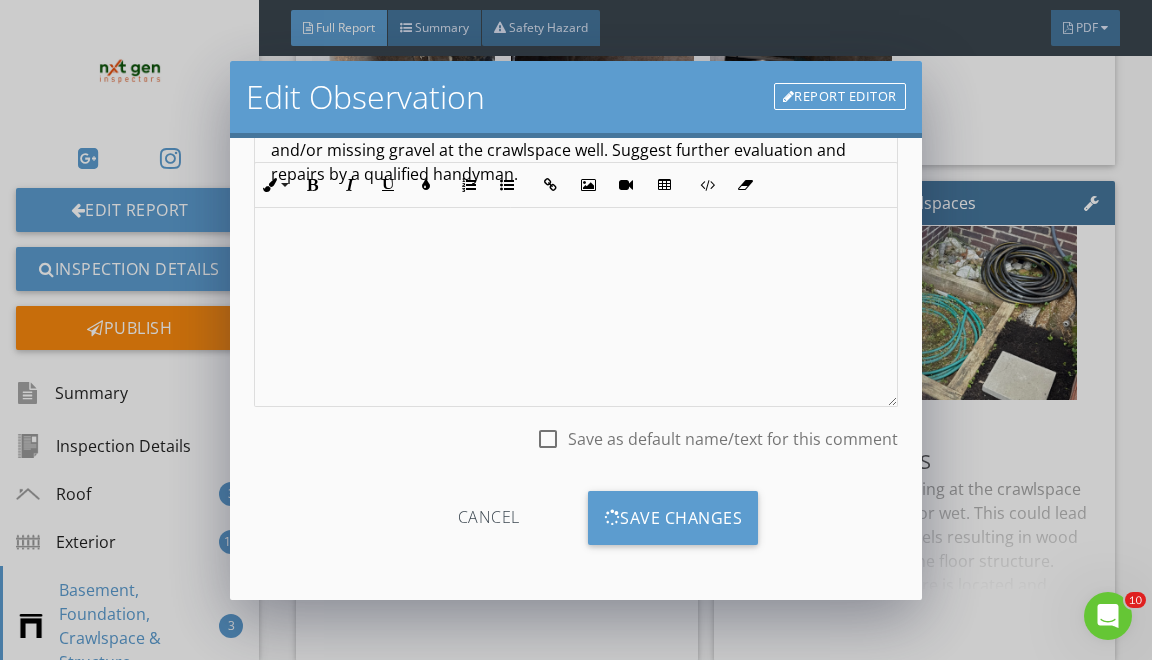 scroll, scrollTop: 19, scrollLeft: 0, axis: vertical 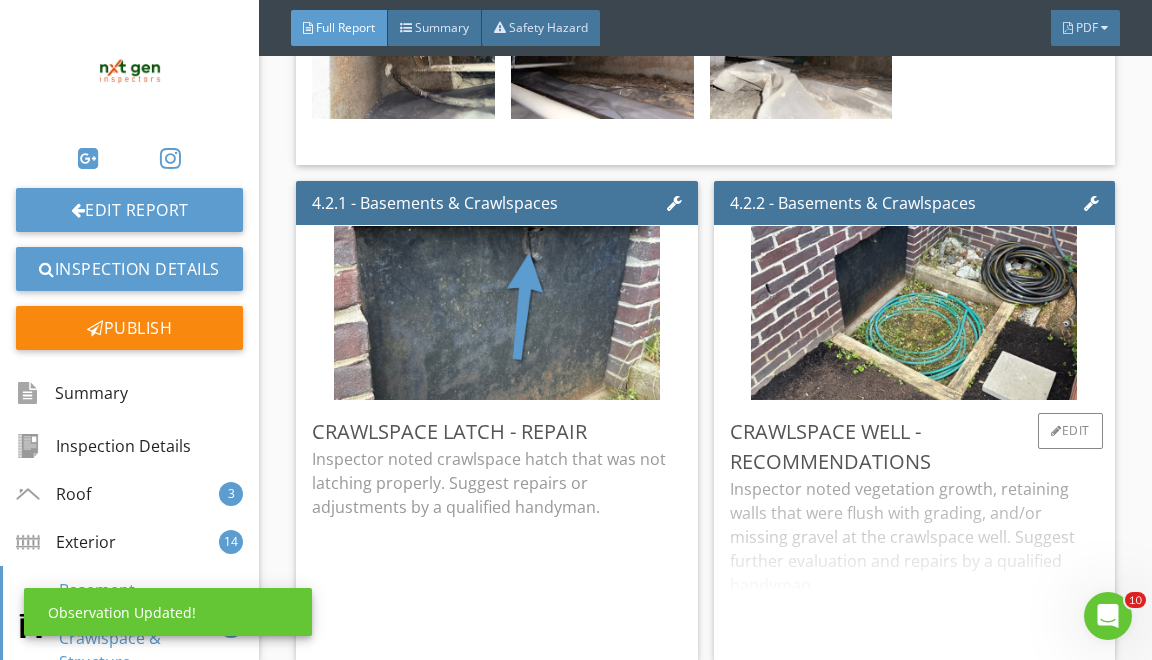 click on "Crawlspace Well - Recommendations
Inspector noted vegetation growth, retaining walls that were flush with grading, and/or missing gravel at the crawlspace well. Suggest further evaluation and repairs by a qualified handyman.
Edit" at bounding box center (914, 531) 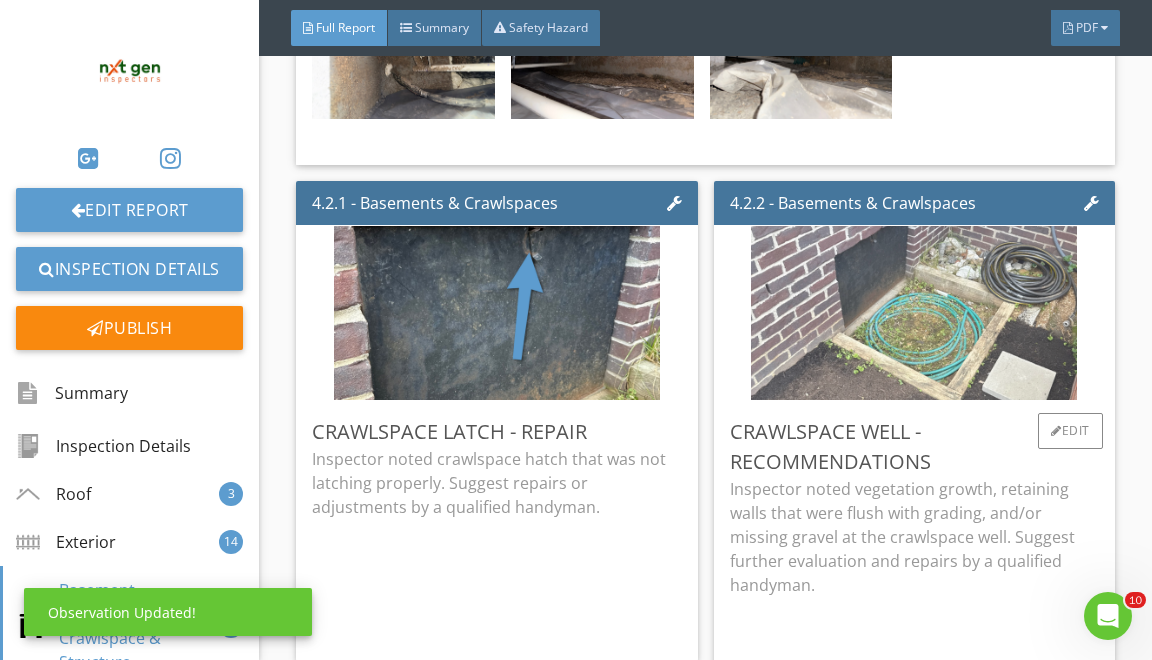 click at bounding box center [914, 312] 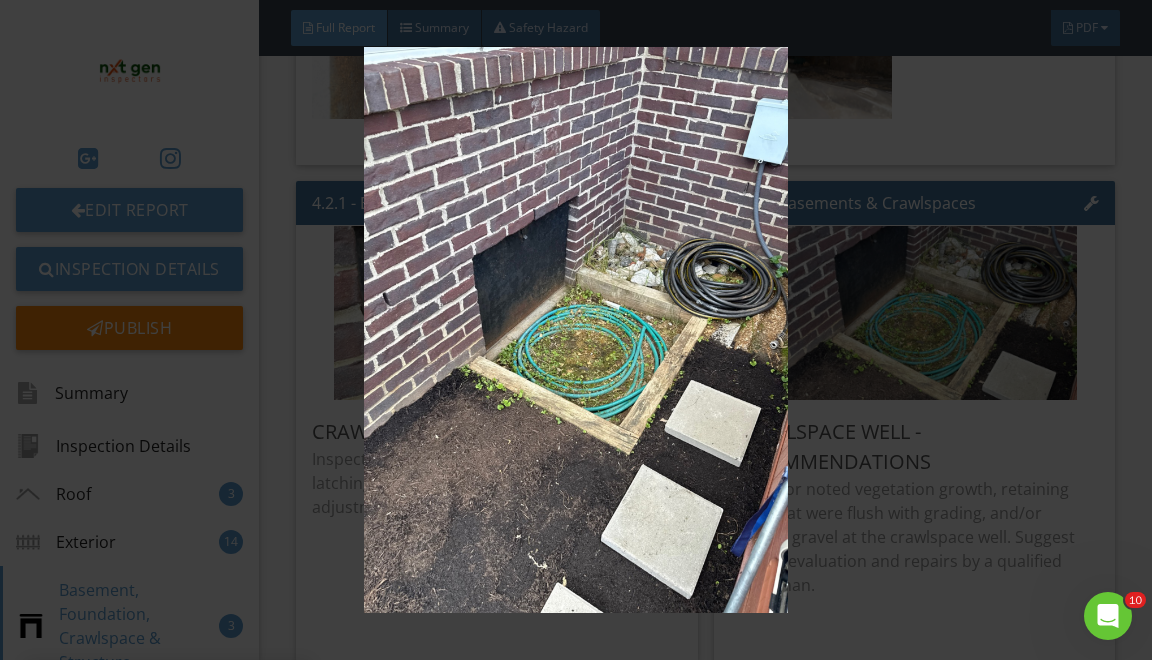 click at bounding box center (576, 330) 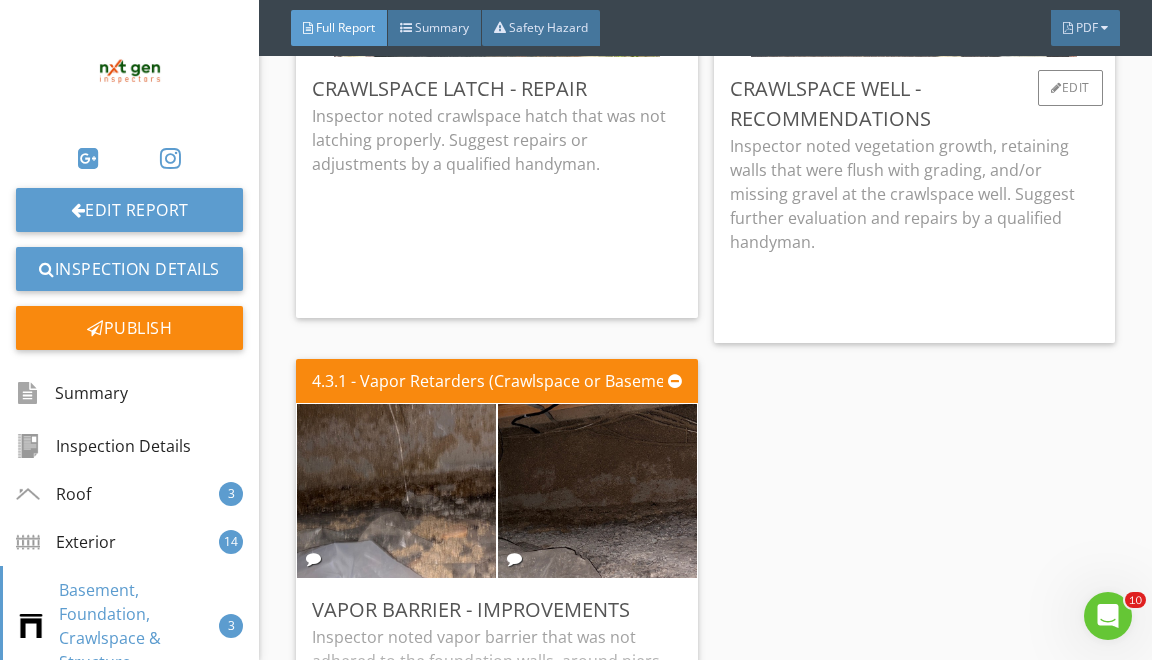 scroll, scrollTop: 9622, scrollLeft: 0, axis: vertical 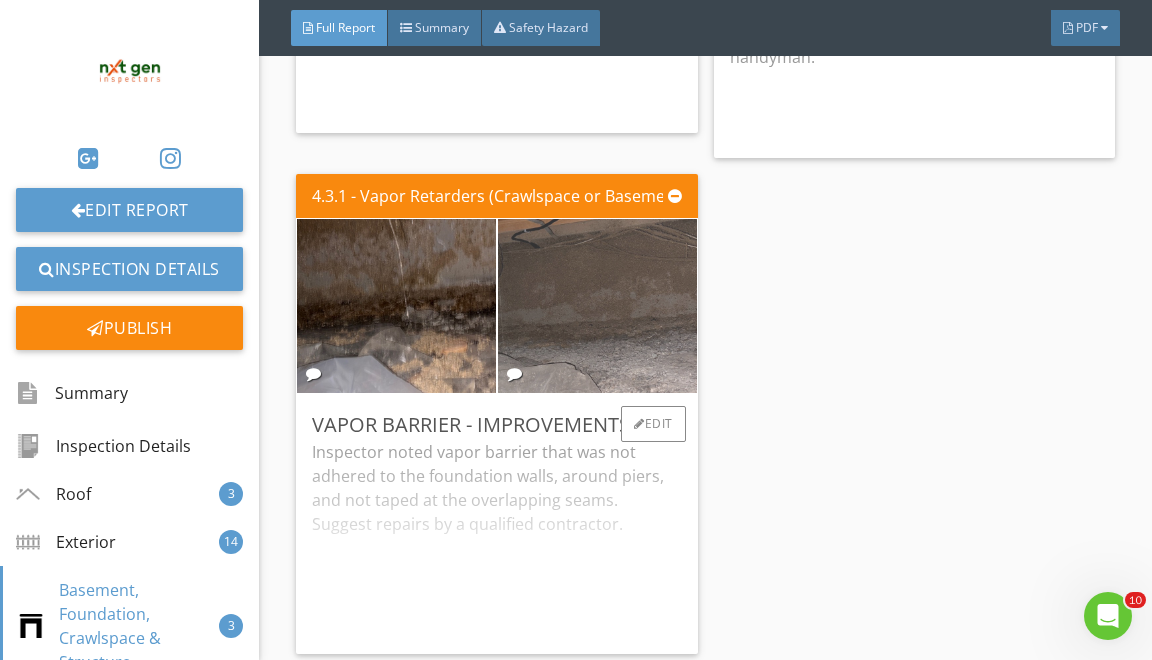 click at bounding box center (597, 306) 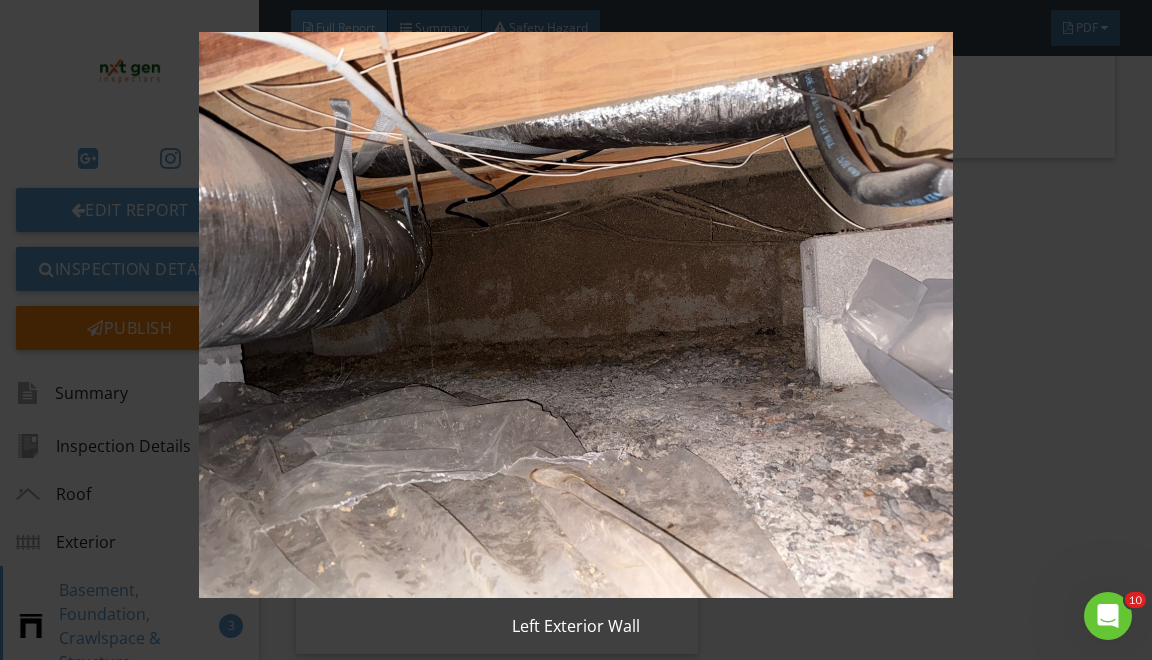click at bounding box center [576, 315] 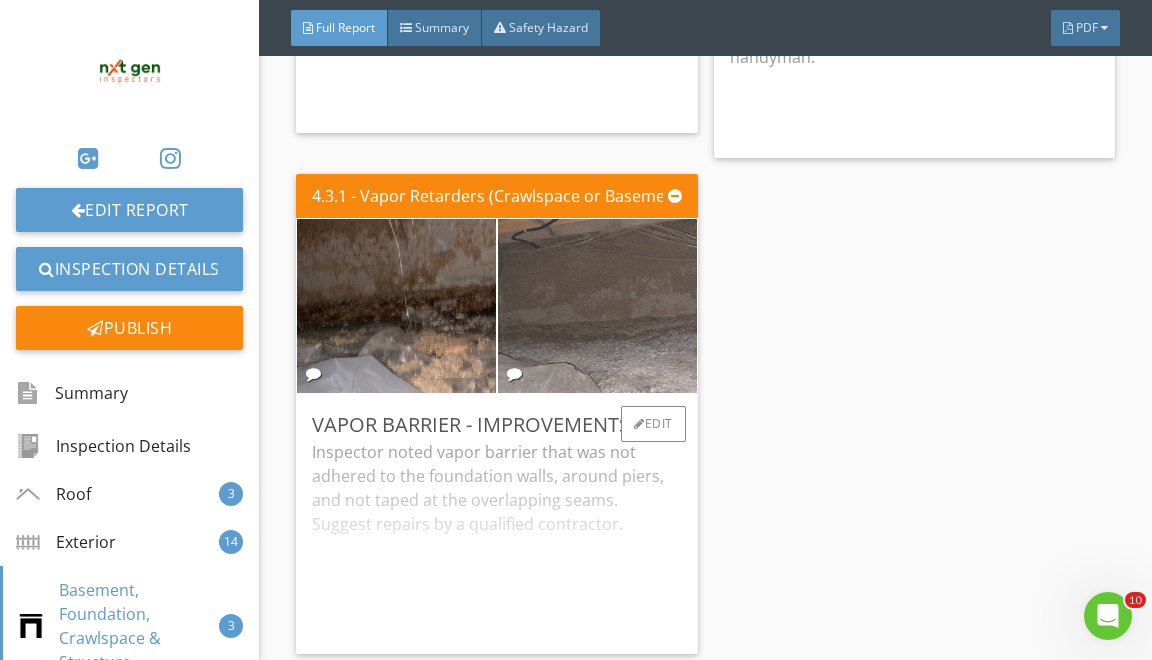 click at bounding box center (597, 306) 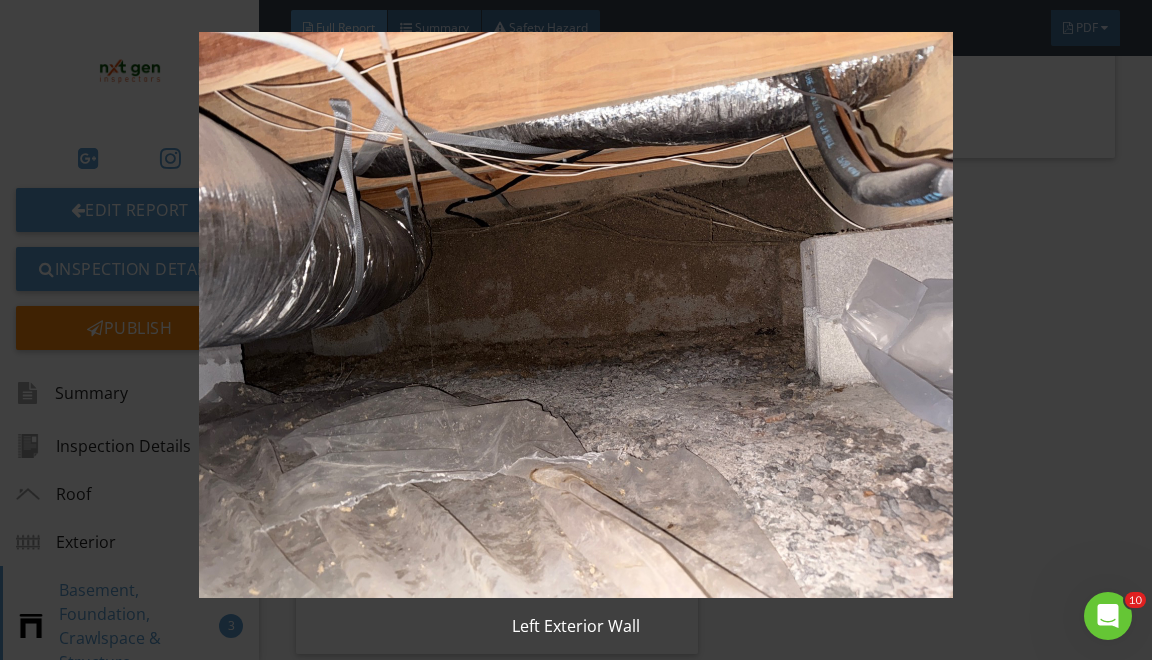 click at bounding box center [576, 315] 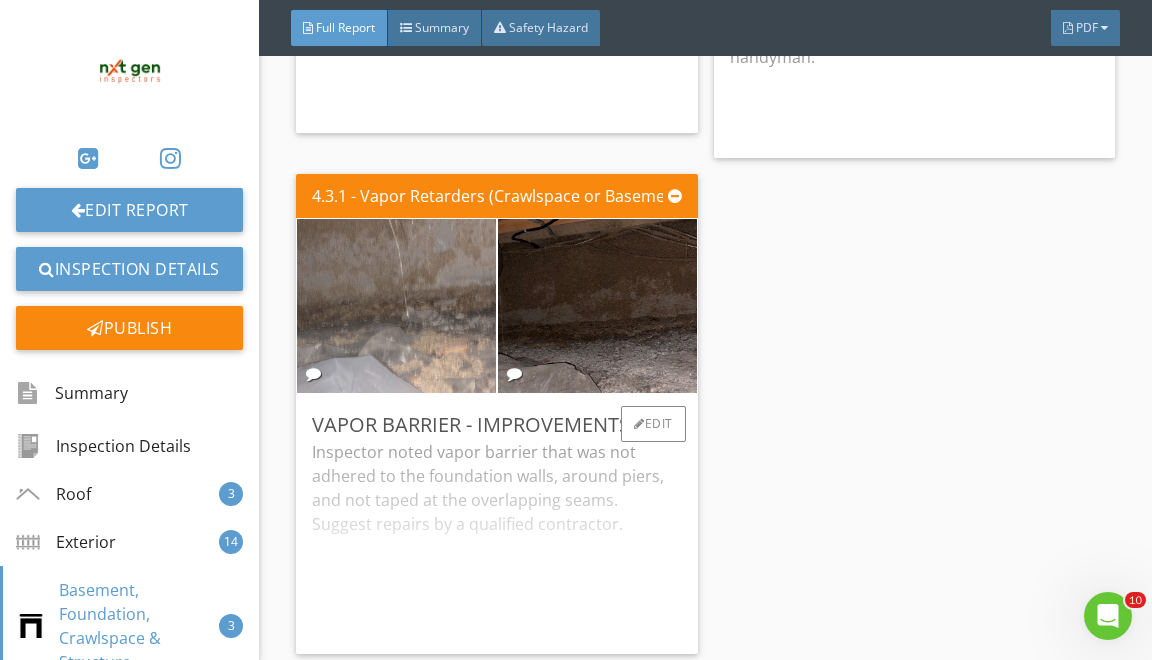 click at bounding box center (396, 306) 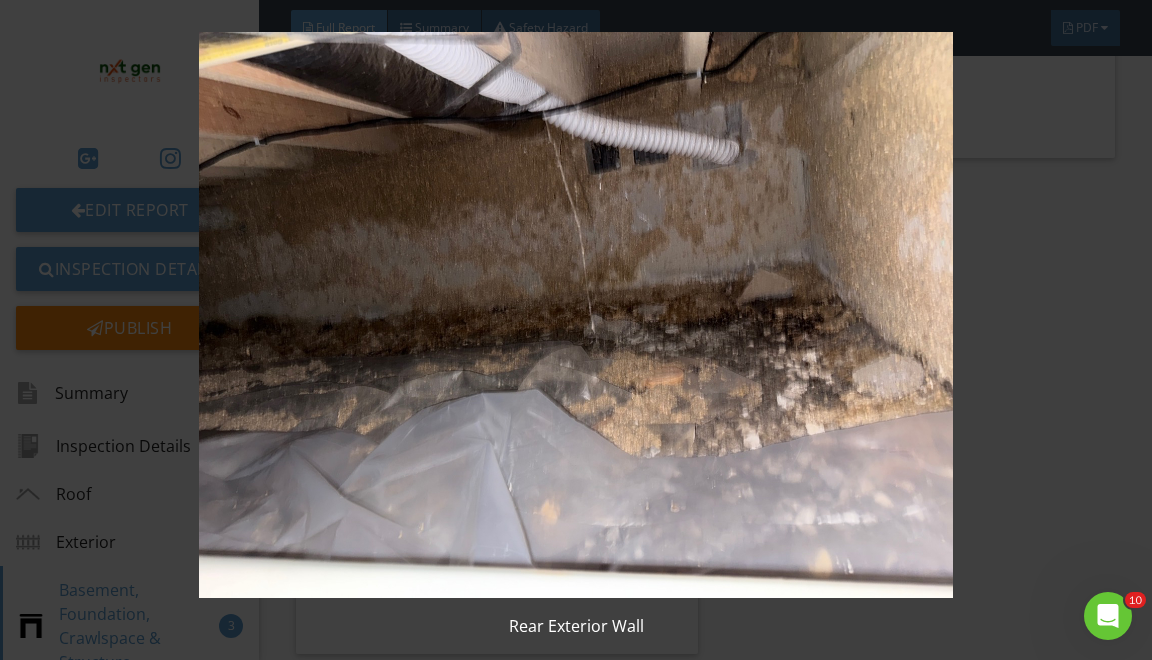 click at bounding box center [576, 315] 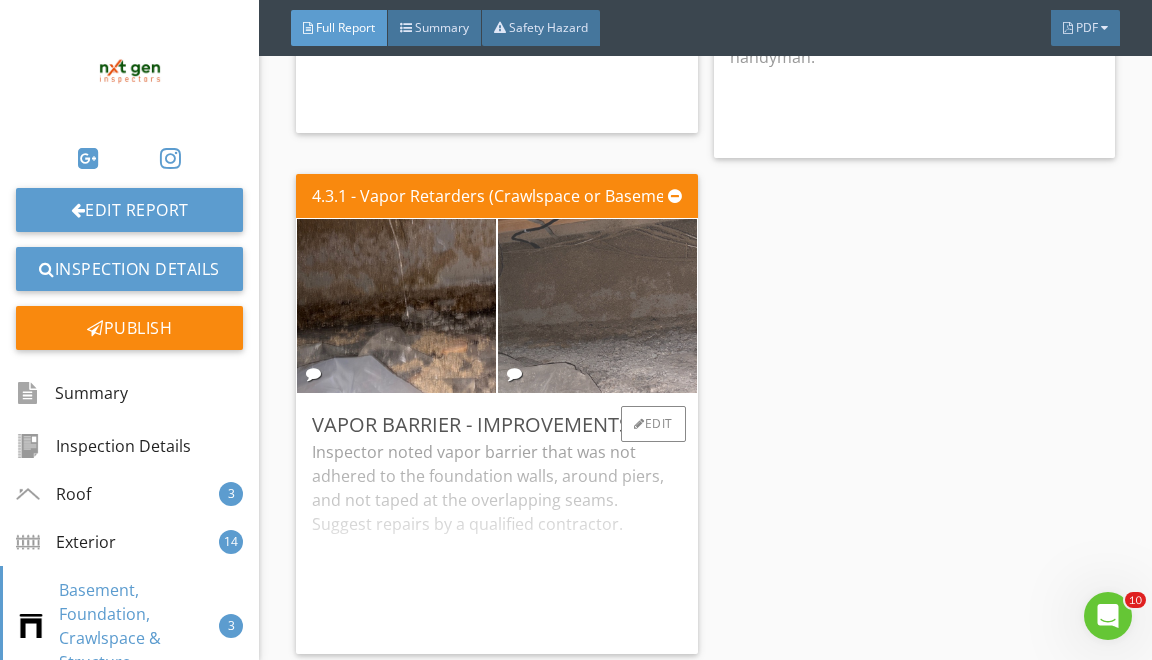 click at bounding box center (597, 306) 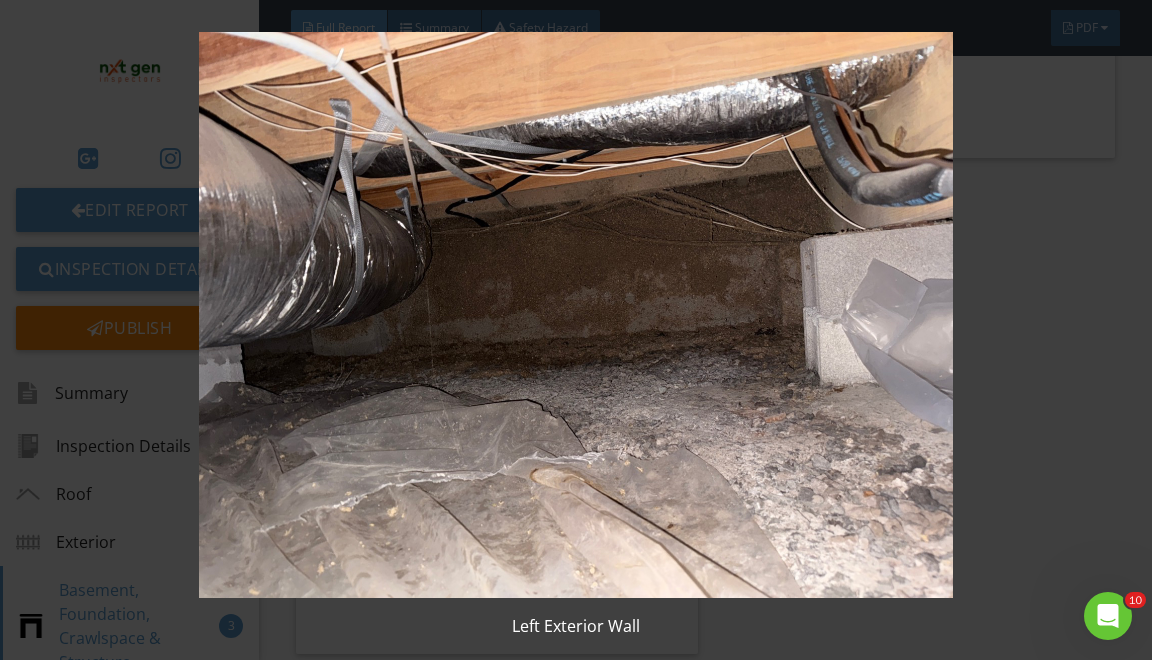 click at bounding box center (576, 315) 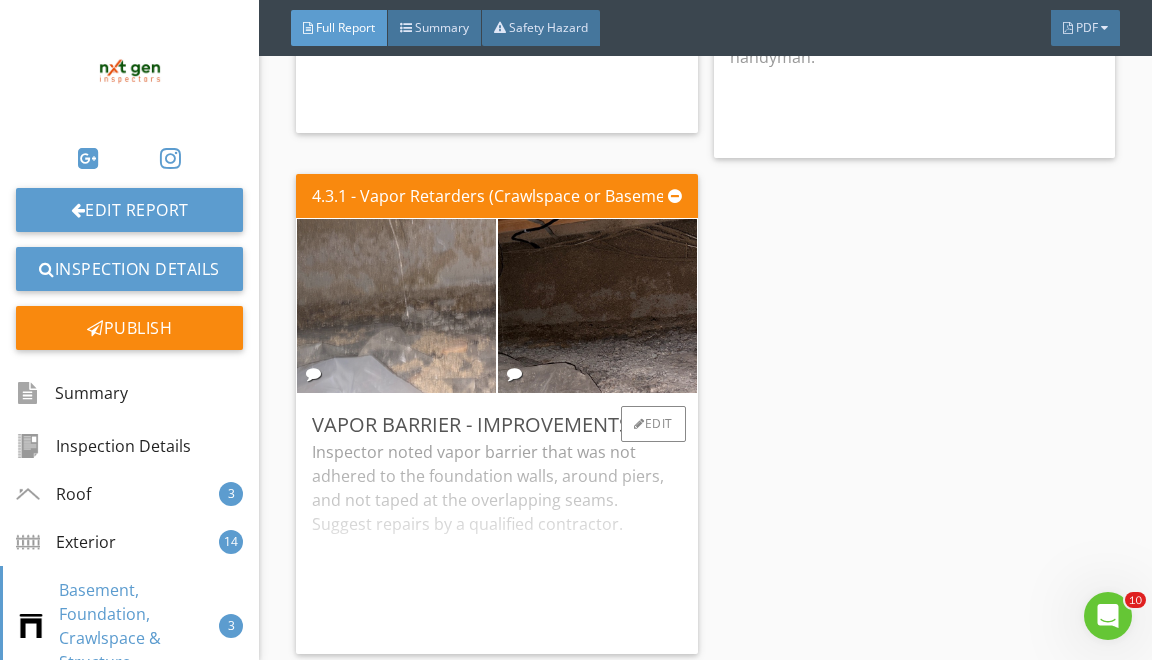 click at bounding box center [396, 306] 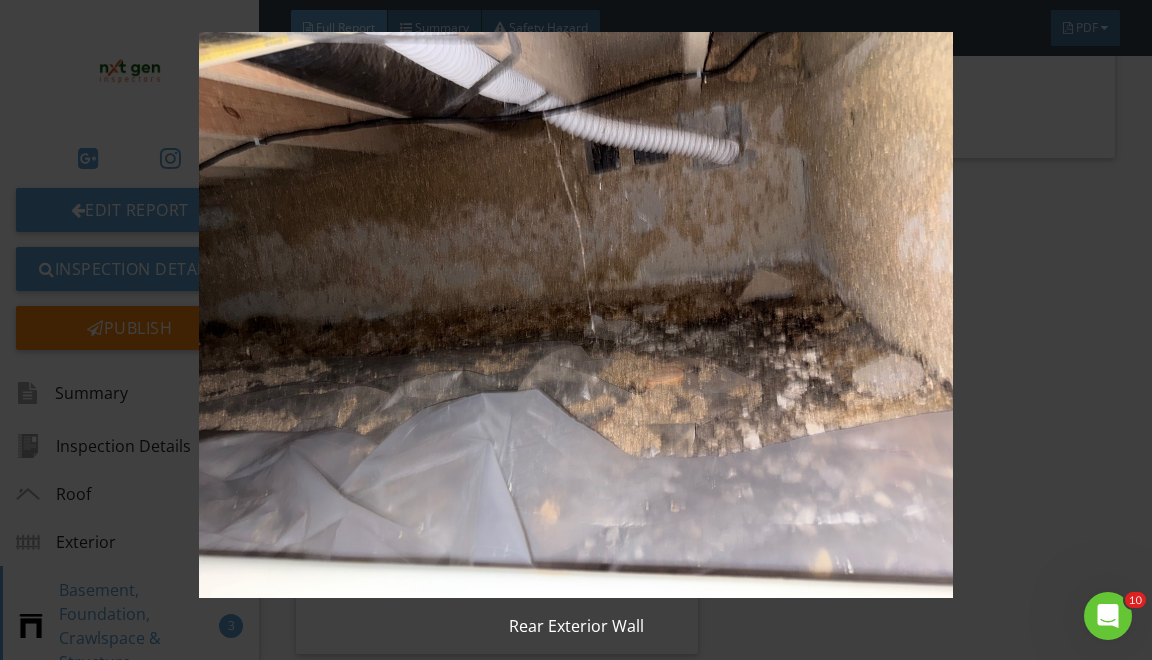 click at bounding box center (576, 315) 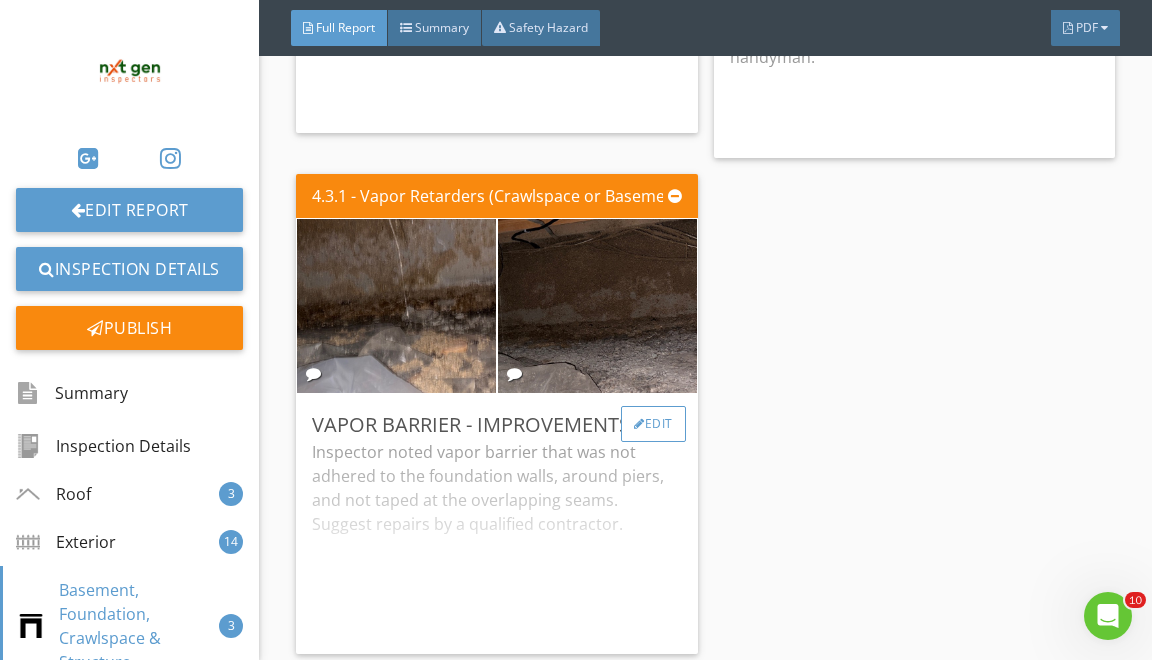 click on "Edit" at bounding box center [653, 424] 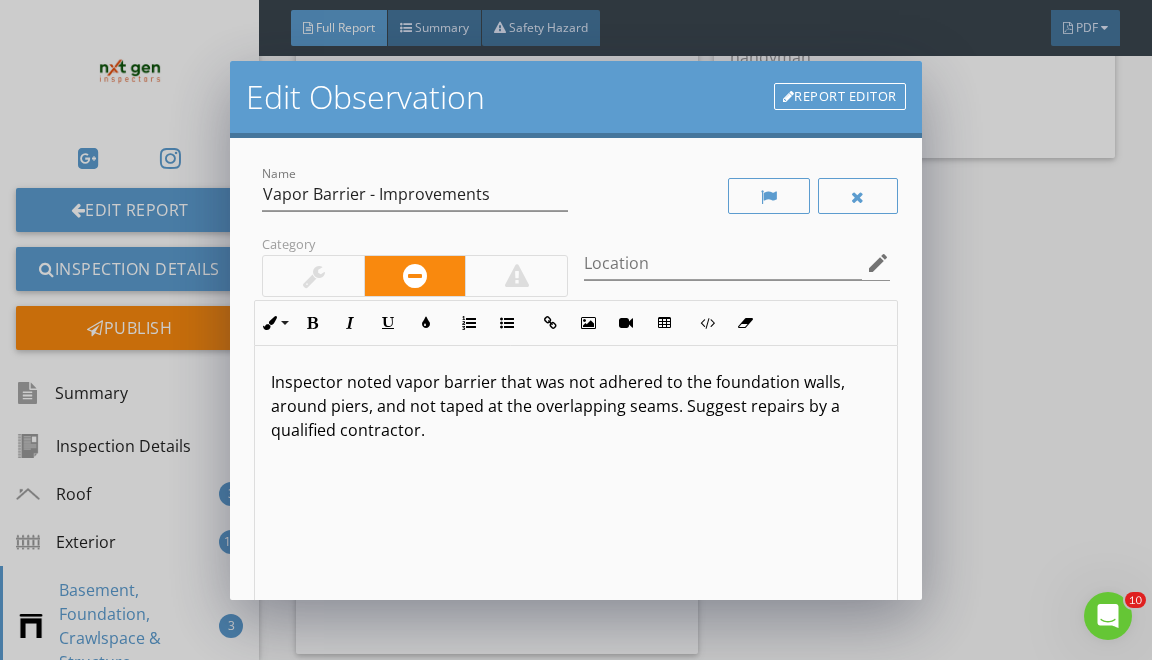 click on "Report Editor" at bounding box center [840, 97] 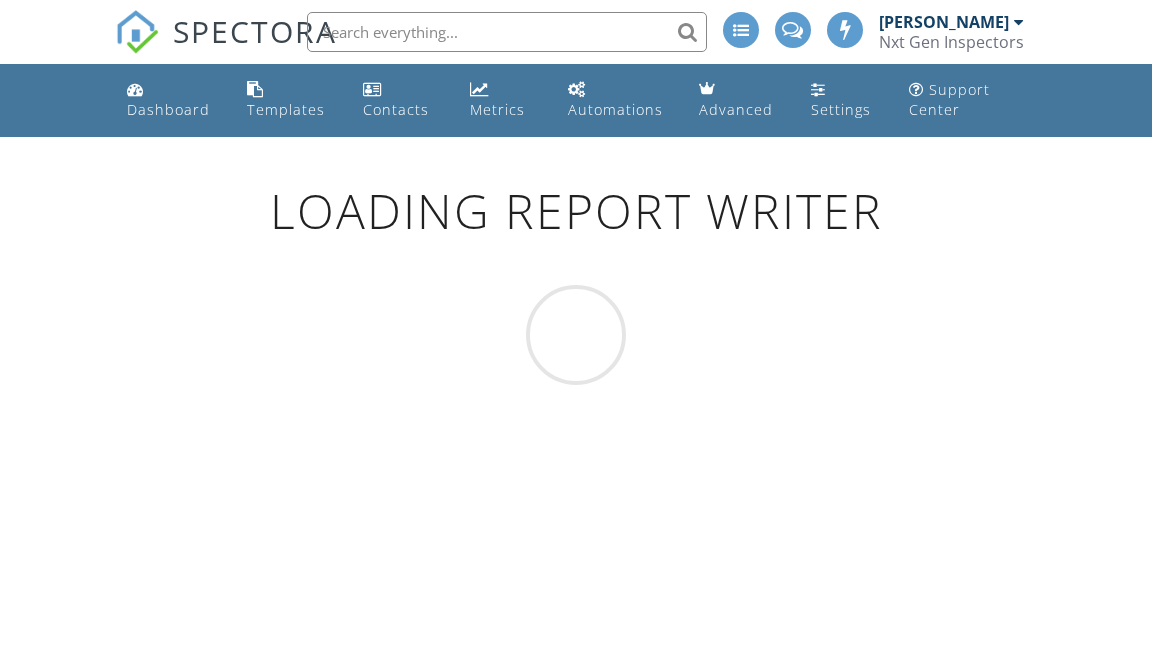 scroll, scrollTop: 0, scrollLeft: 0, axis: both 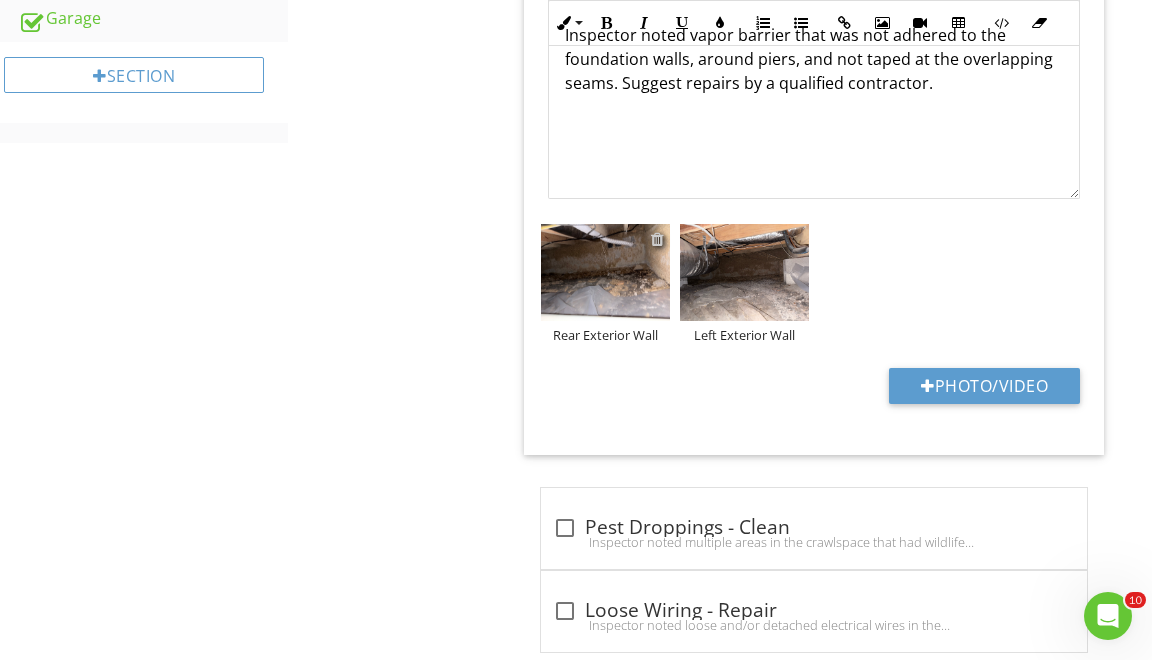 click at bounding box center (657, 239) 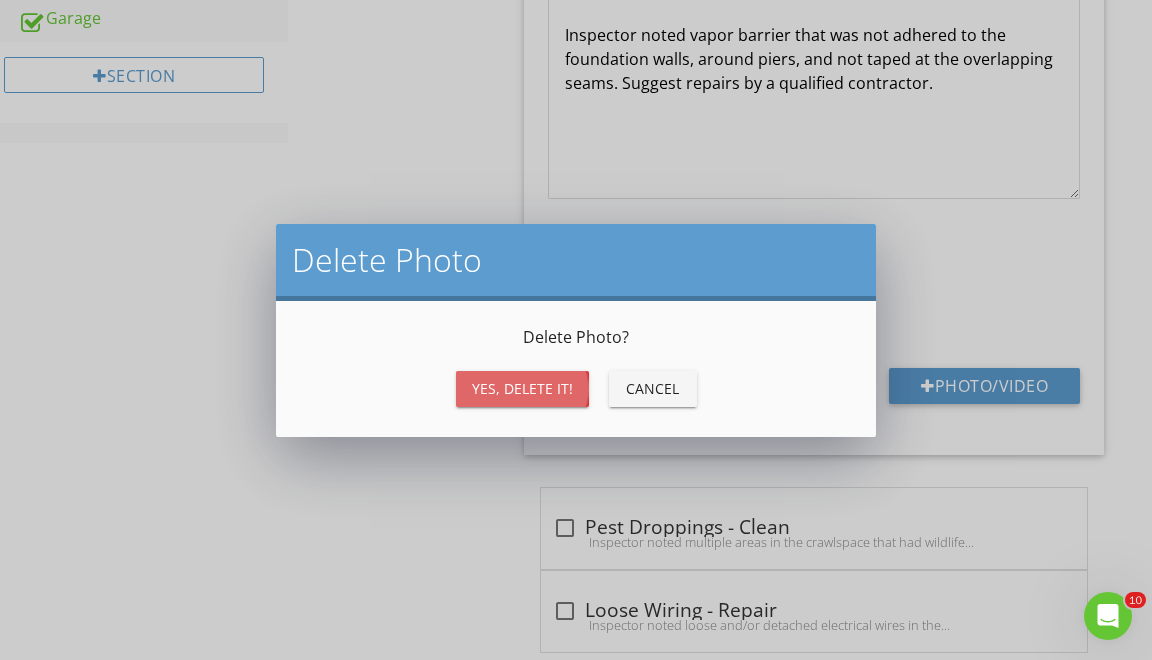 click on "Yes, Delete it!" at bounding box center [522, 389] 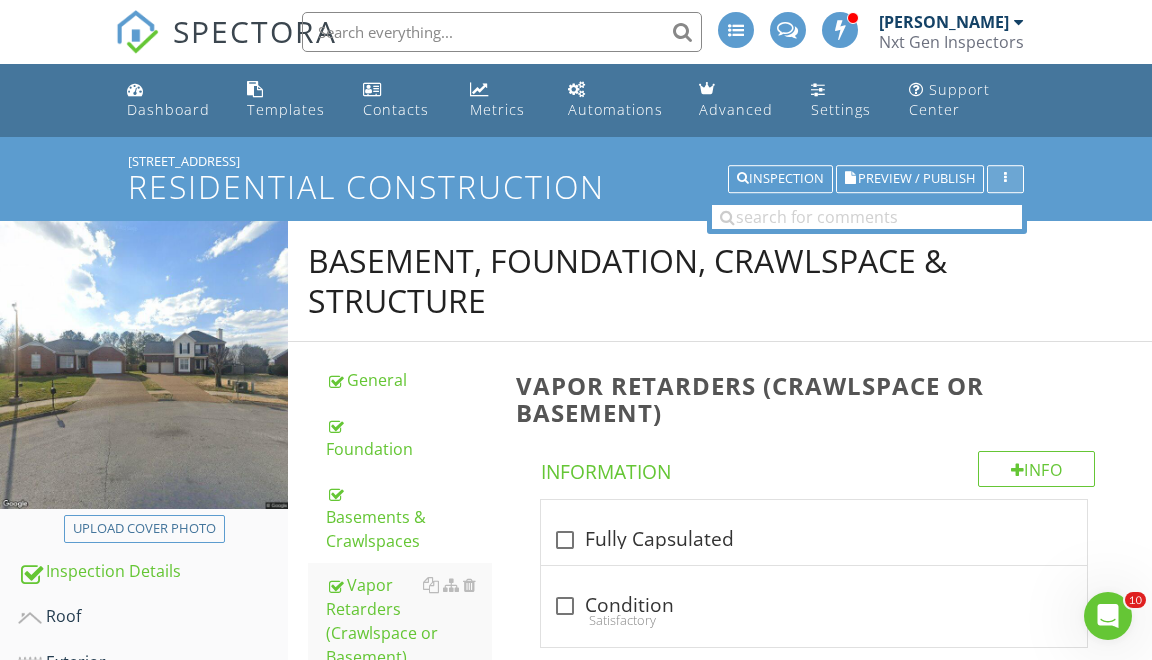 scroll, scrollTop: -2, scrollLeft: 0, axis: vertical 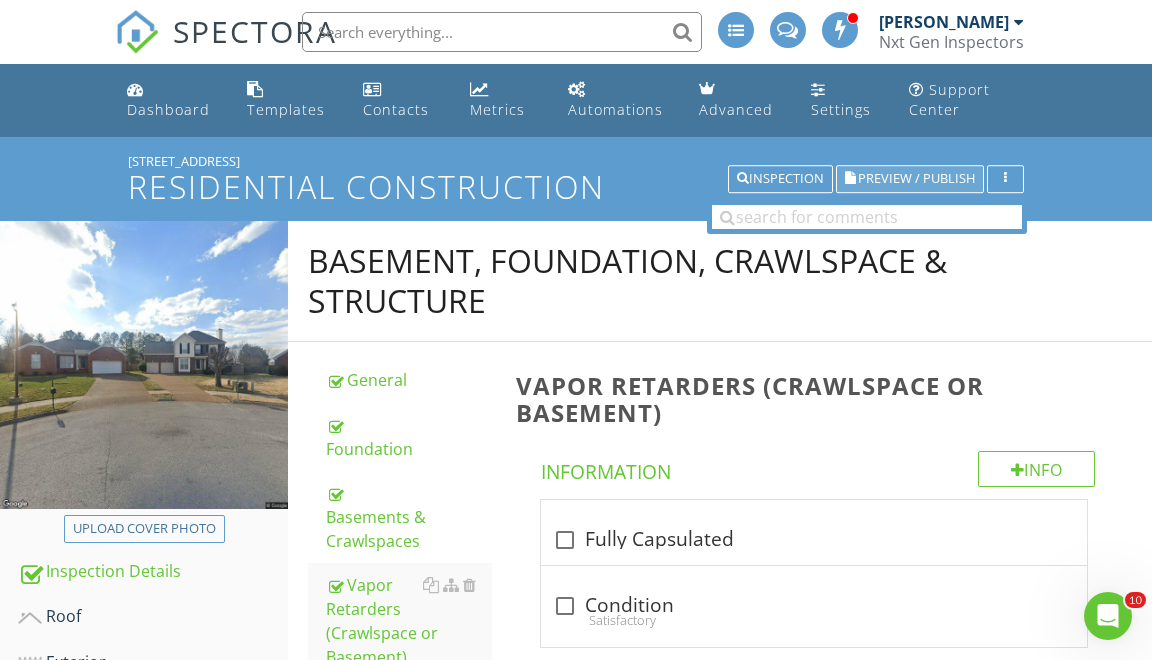 click on "Preview / Publish" at bounding box center (916, 179) 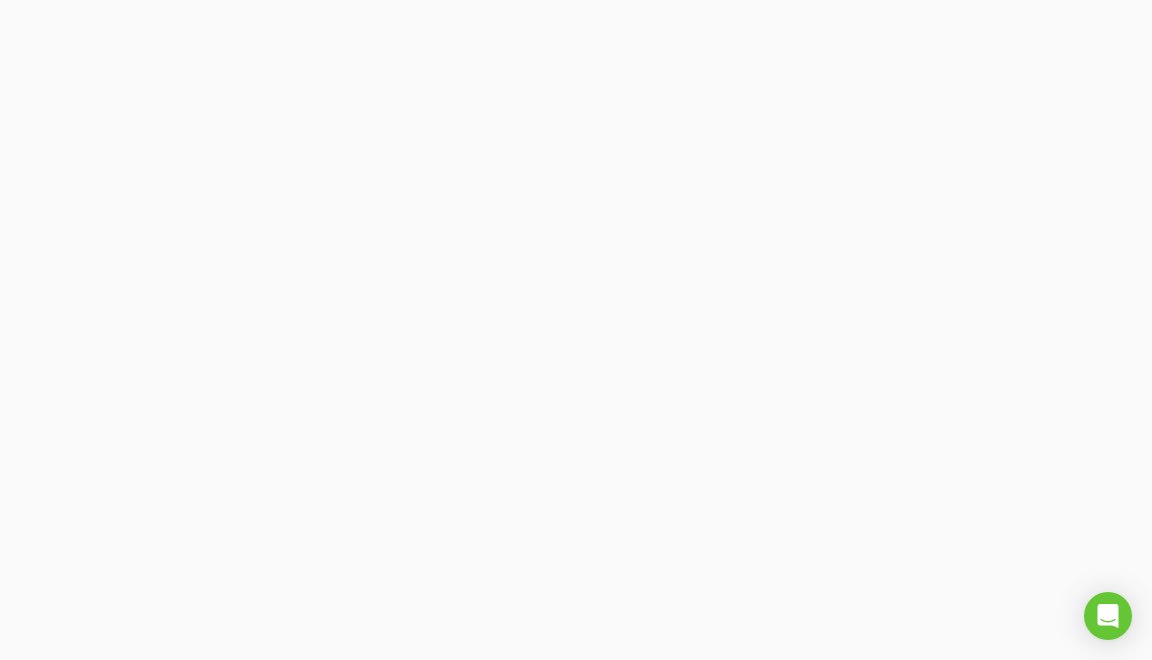 scroll, scrollTop: 0, scrollLeft: 0, axis: both 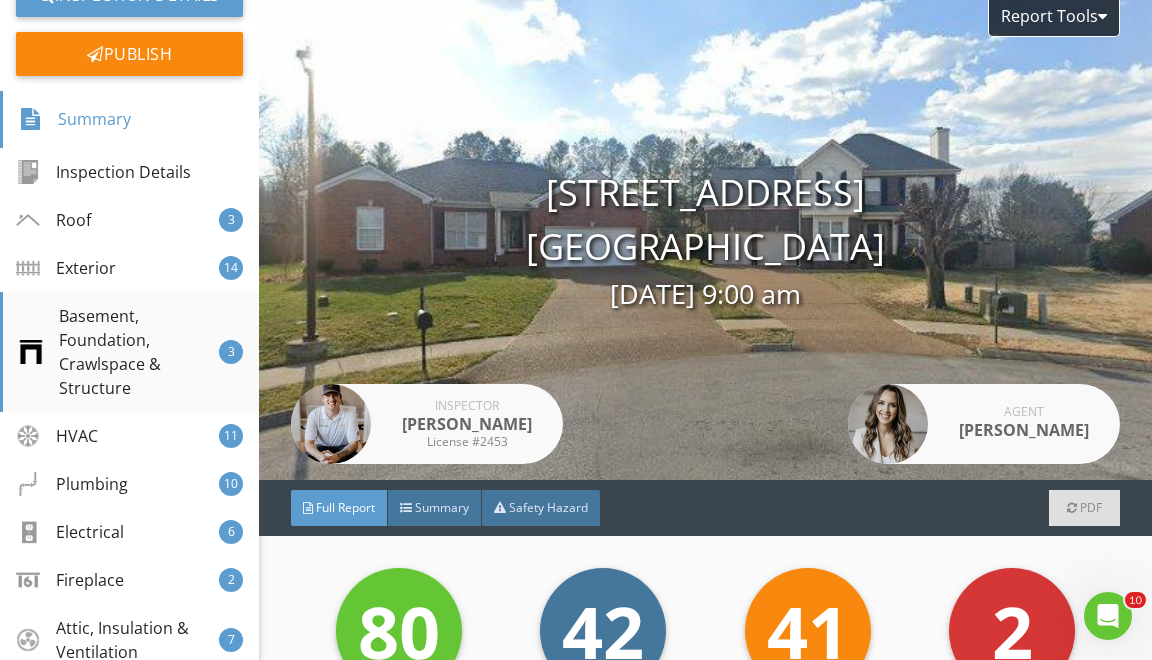 click on "Basement, Foundation, Crawlspace & Structure" at bounding box center (119, 352) 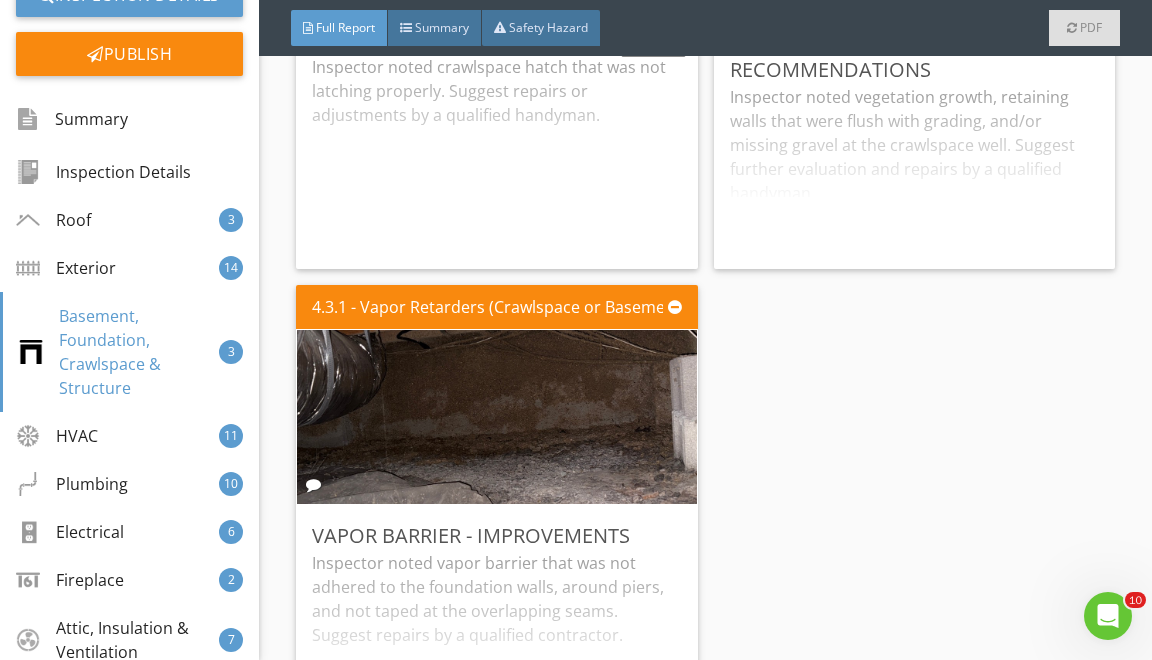 scroll, scrollTop: 9505, scrollLeft: 0, axis: vertical 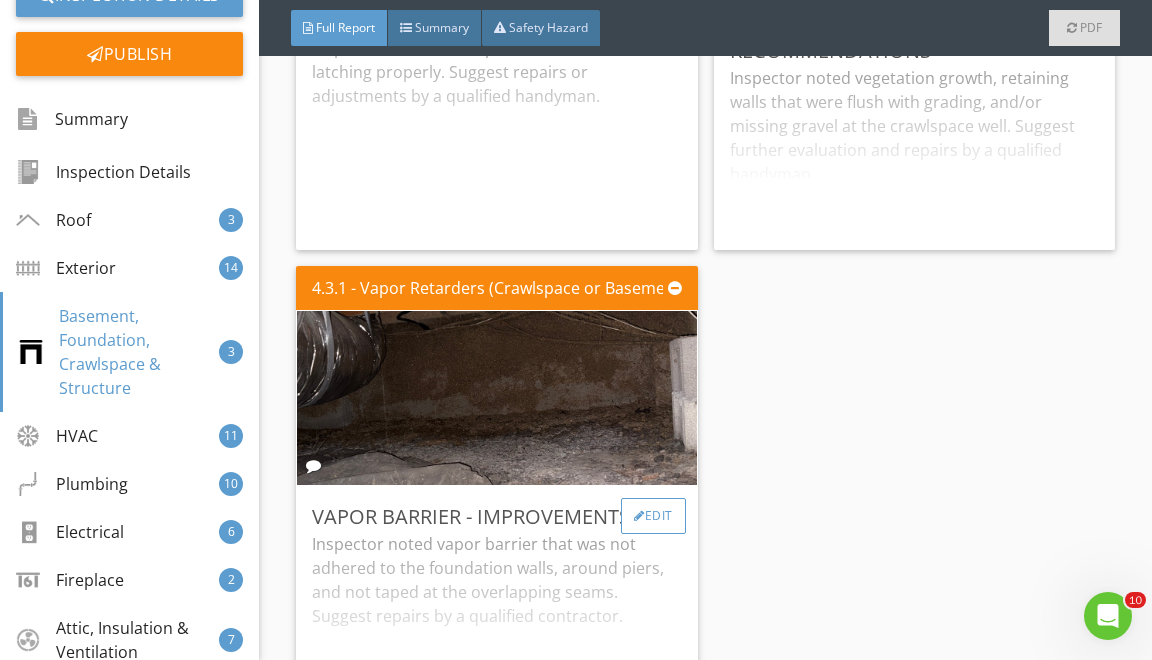click at bounding box center (639, 516) 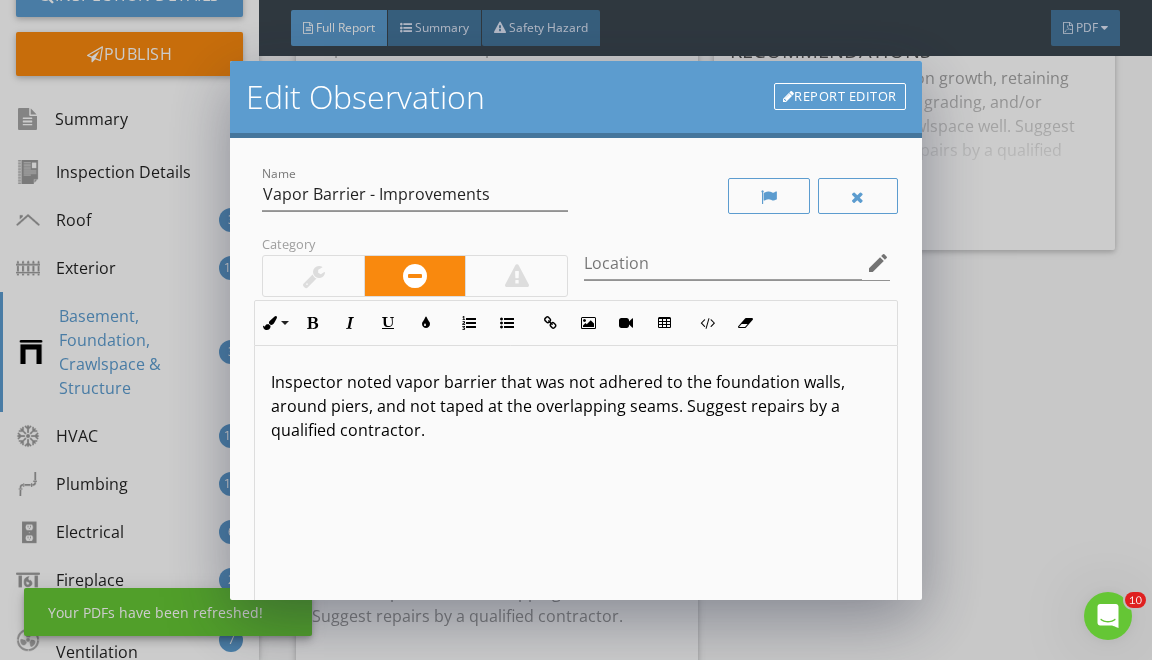 click on "Inspector noted vapor barrier that was not adhered to the foundation walls, around piers, and not taped at the overlapping seams. Suggest repairs by a qualified contractor." at bounding box center (575, 406) 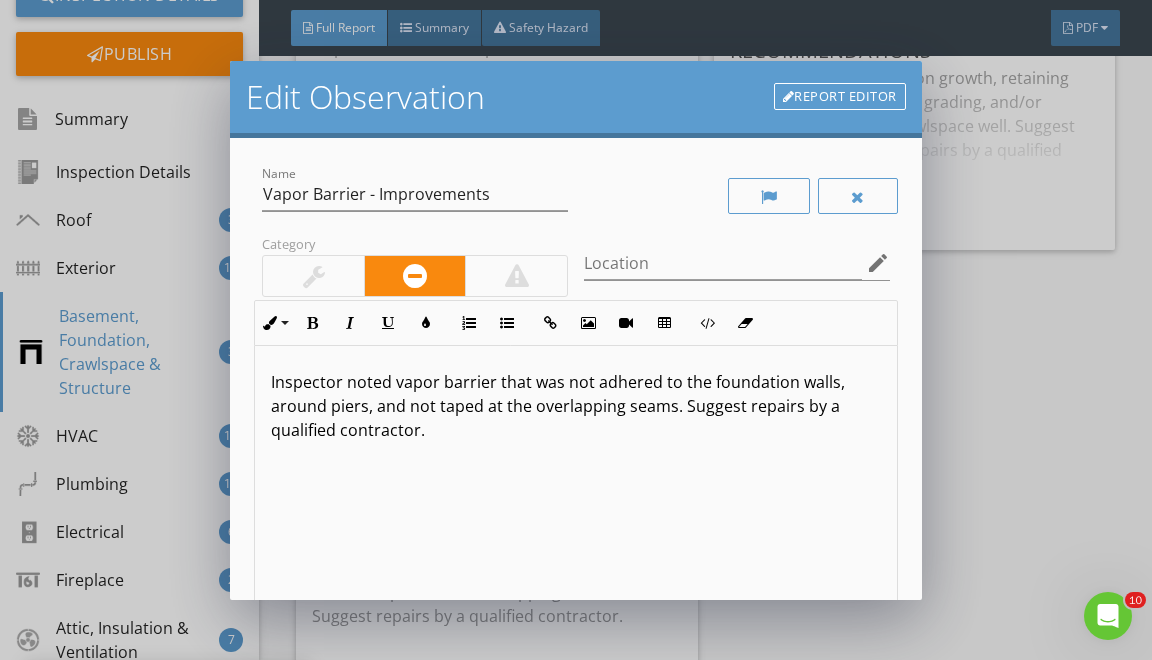 type 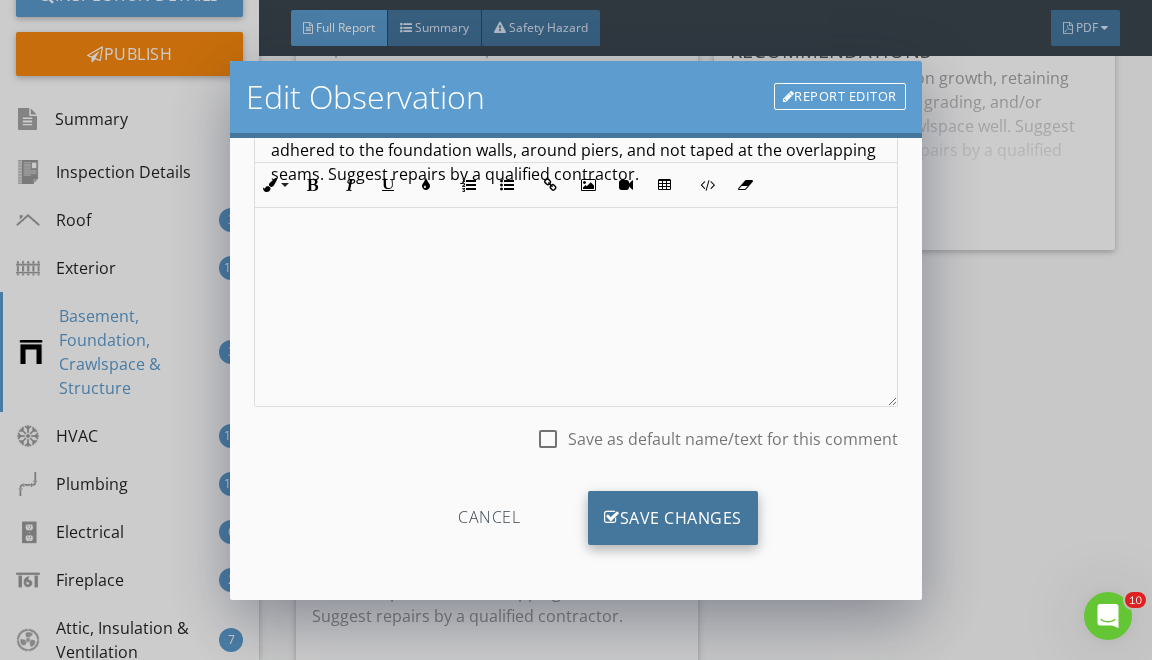 click at bounding box center [612, 518] 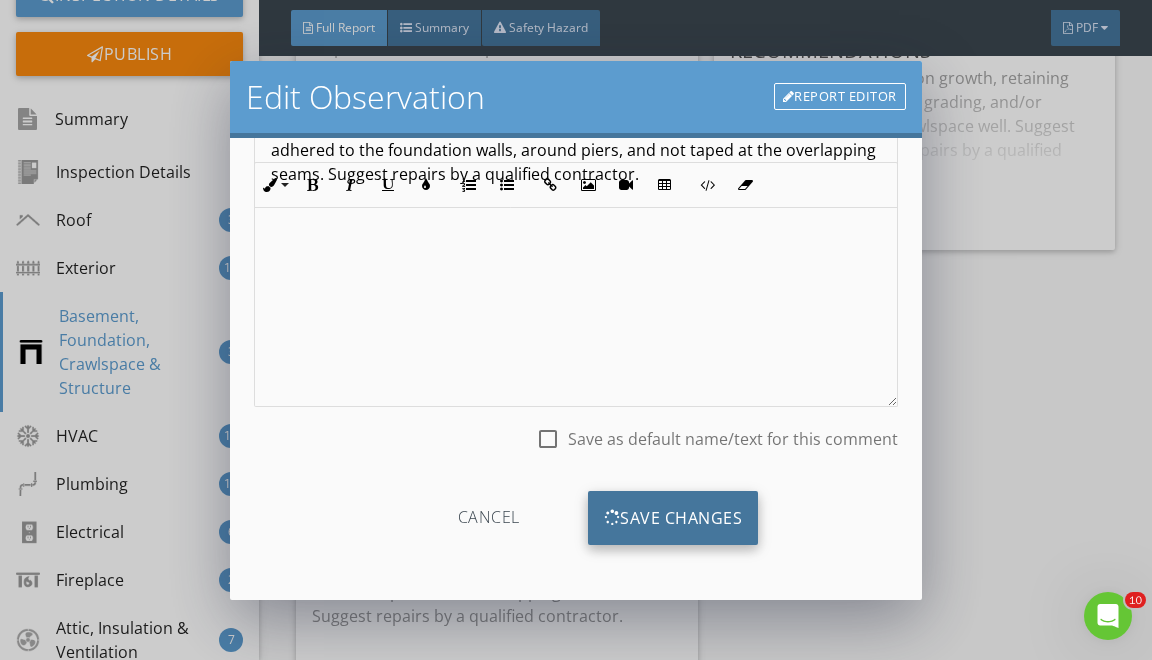 scroll, scrollTop: 19, scrollLeft: 0, axis: vertical 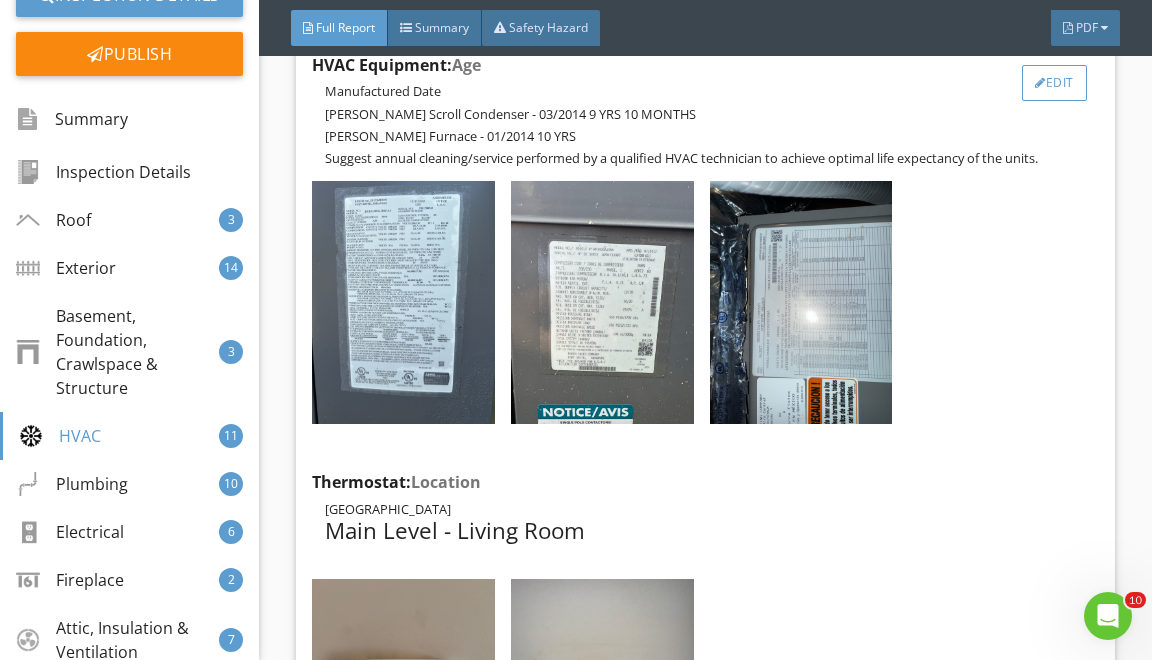 click on "Edit" at bounding box center (1054, 83) 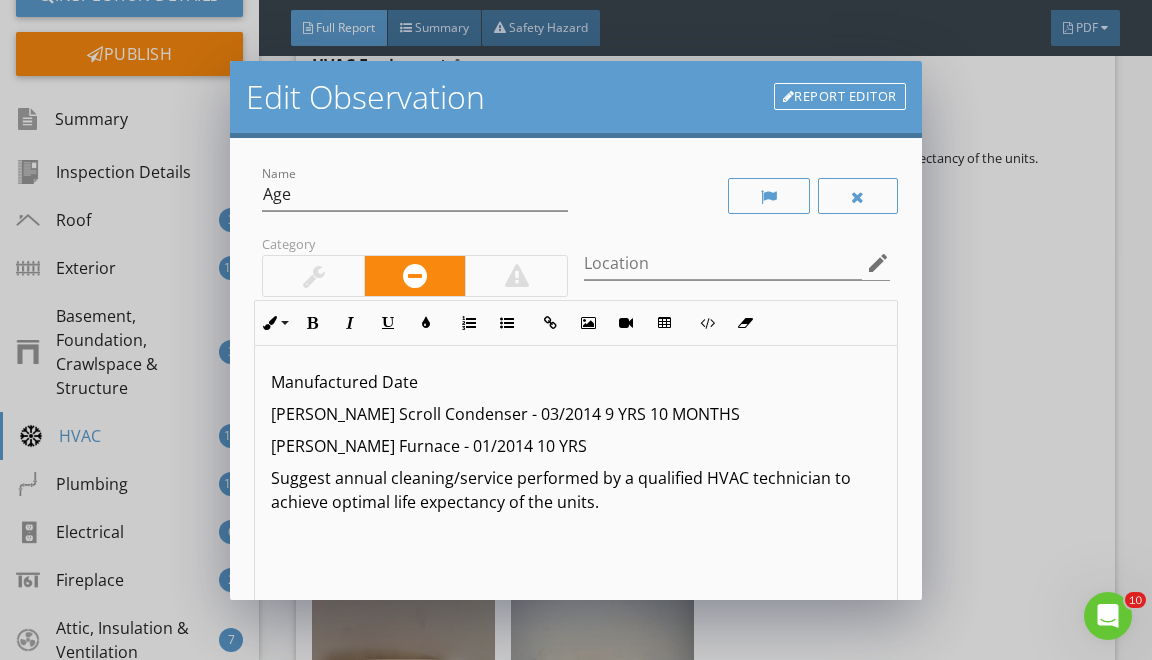 click on "Report Editor" at bounding box center (840, 97) 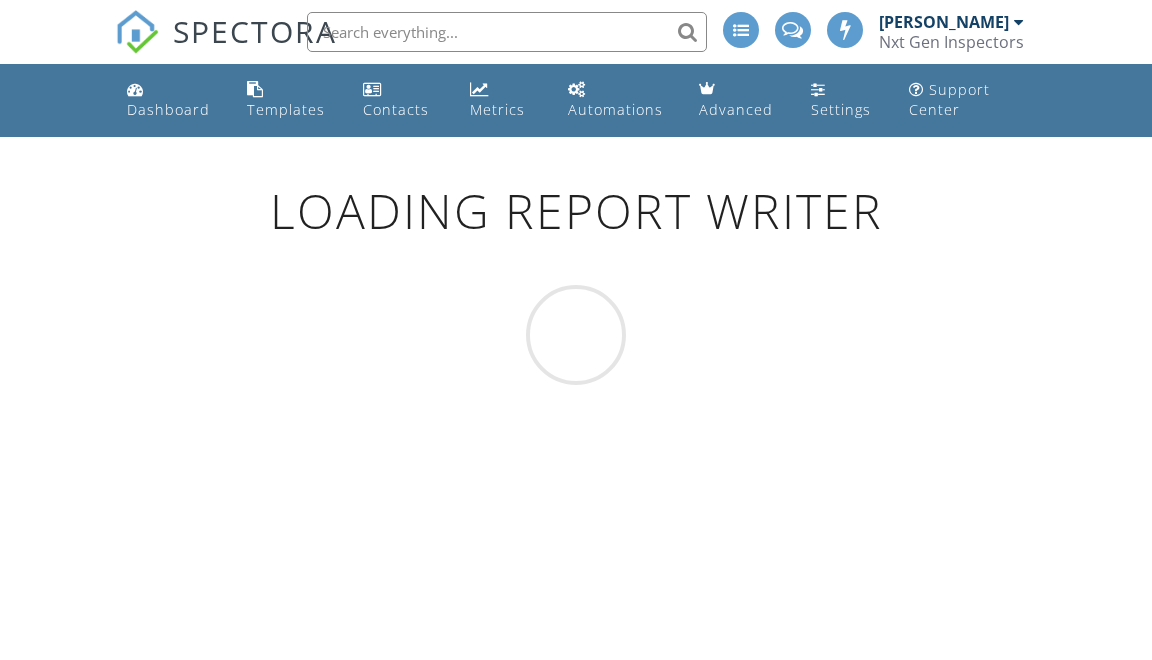 scroll, scrollTop: 0, scrollLeft: 0, axis: both 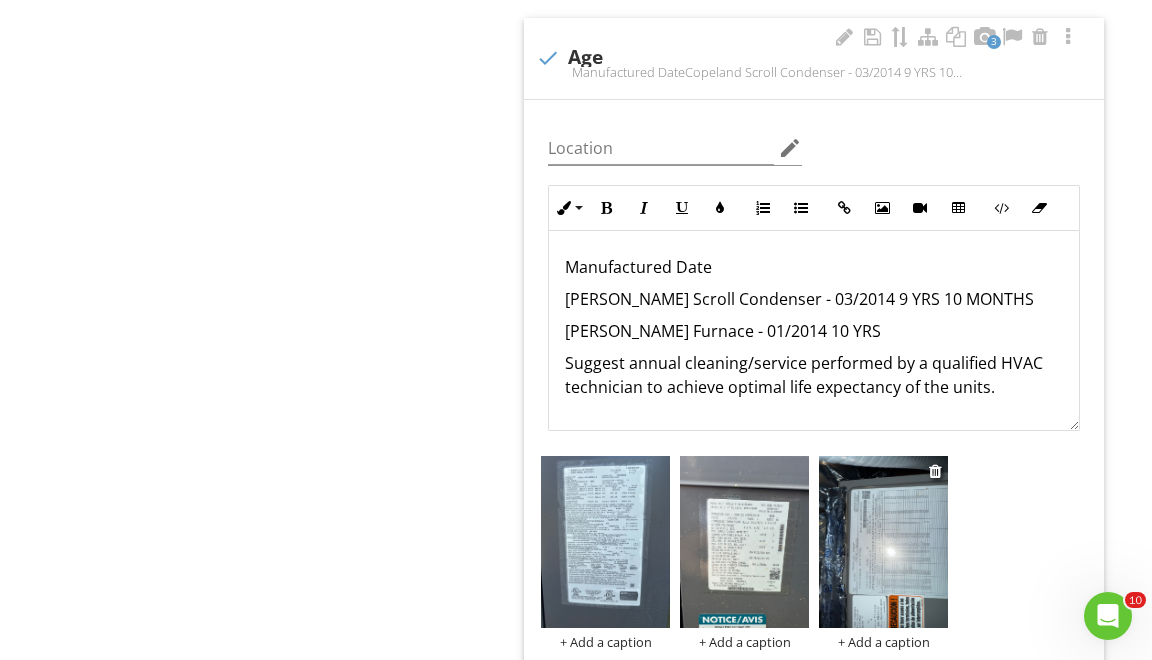 click at bounding box center (883, 542) 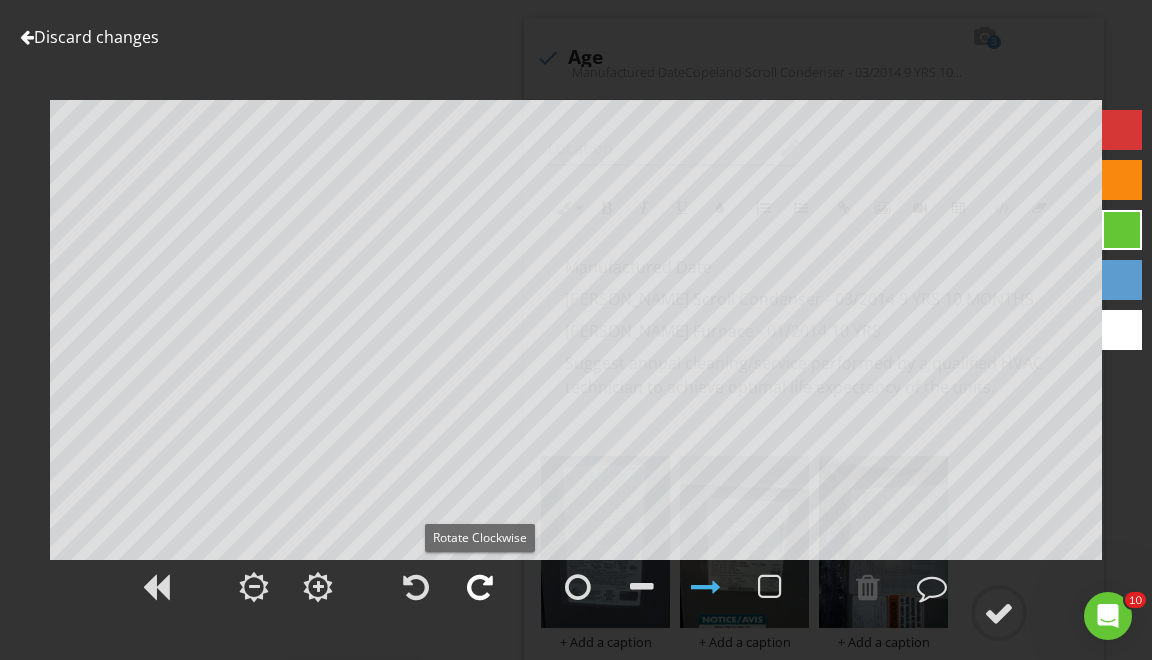 click at bounding box center [480, 587] 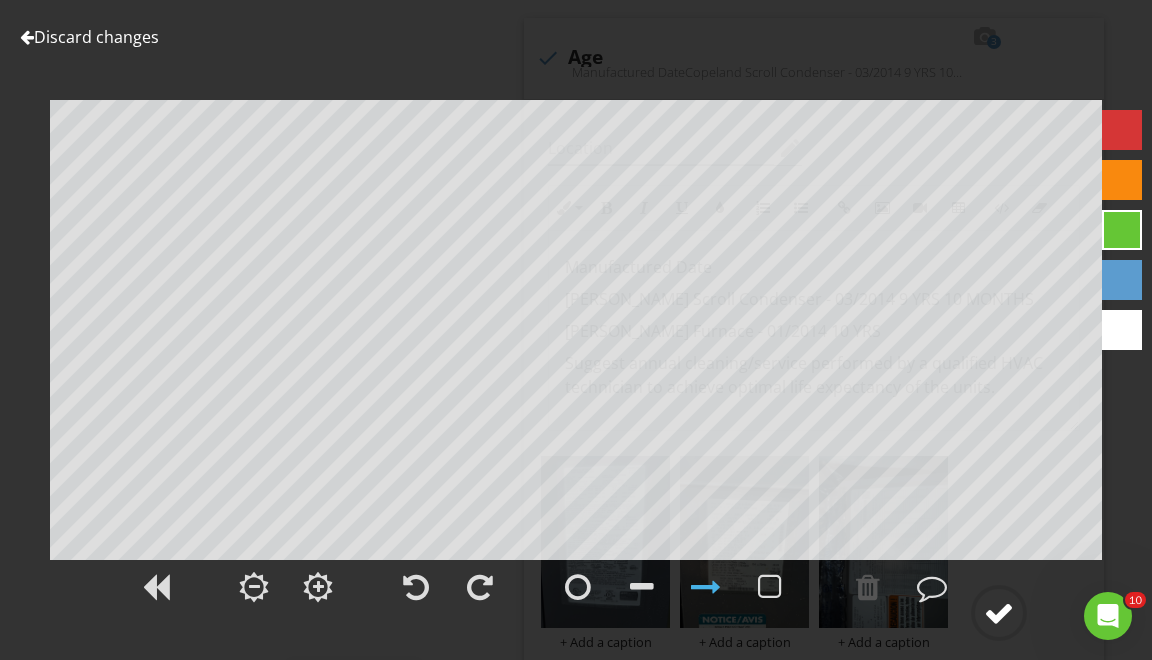 click at bounding box center (999, 613) 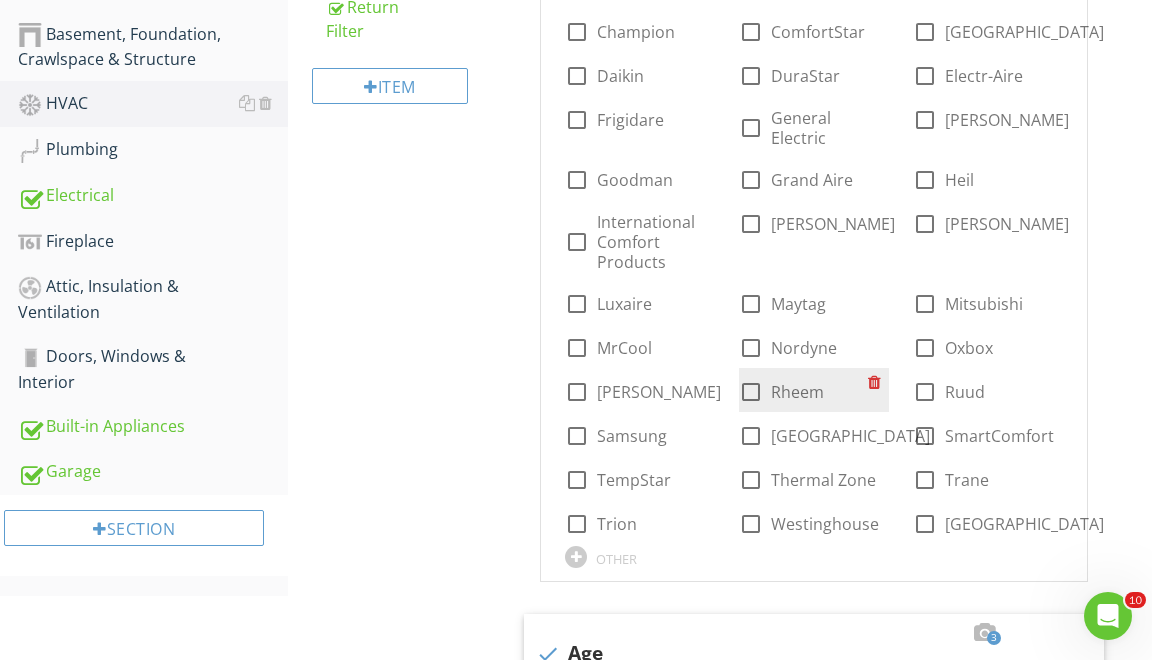 scroll, scrollTop: 692, scrollLeft: 0, axis: vertical 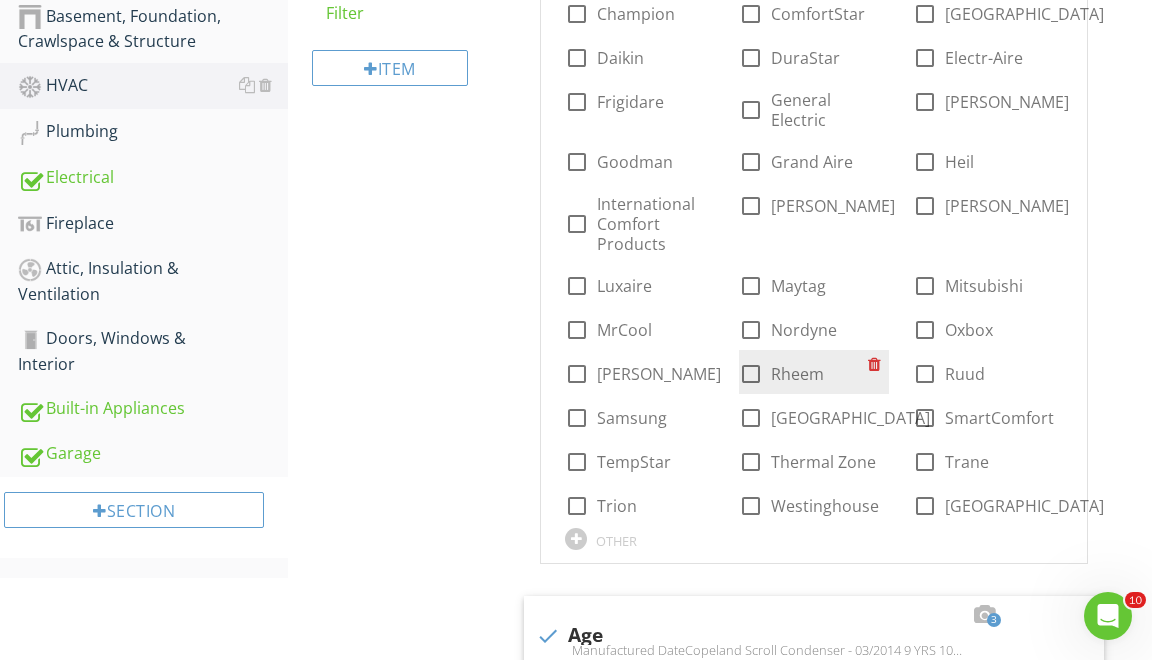 click at bounding box center (751, 374) 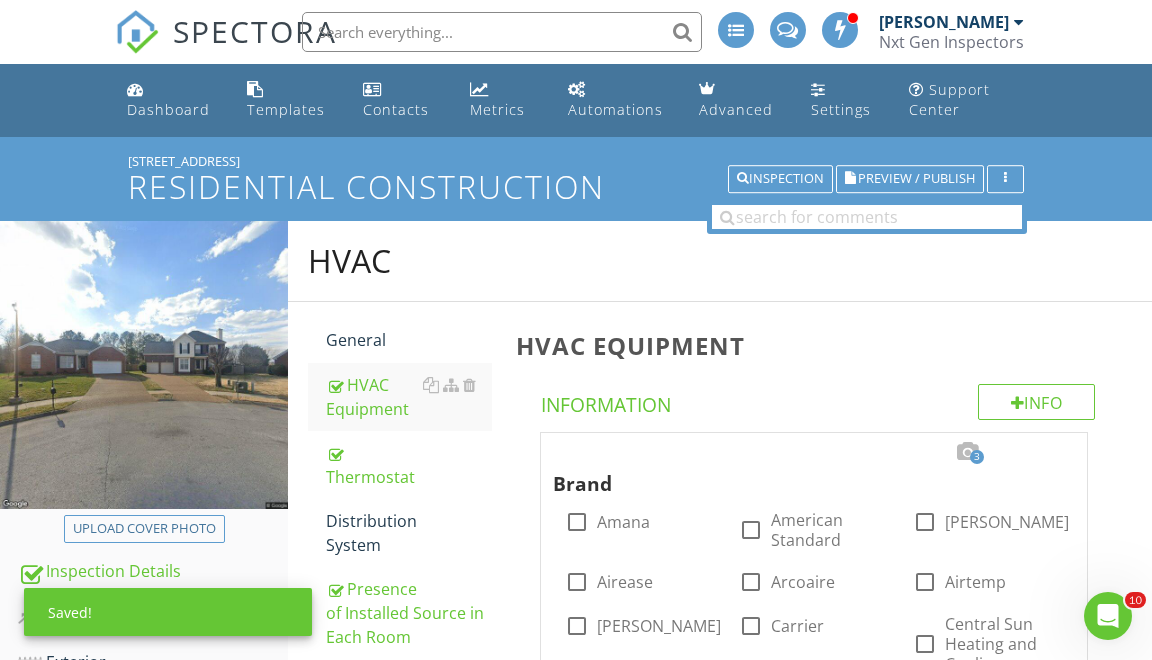 scroll, scrollTop: 0, scrollLeft: 0, axis: both 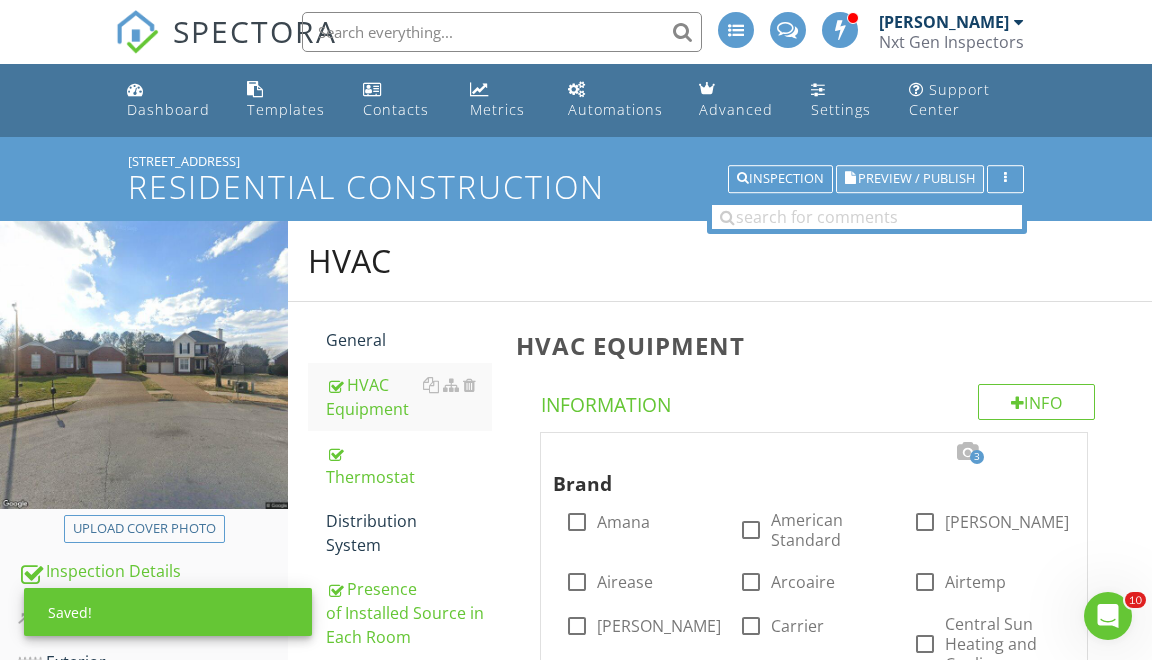 click on "Preview / Publish" at bounding box center [916, 179] 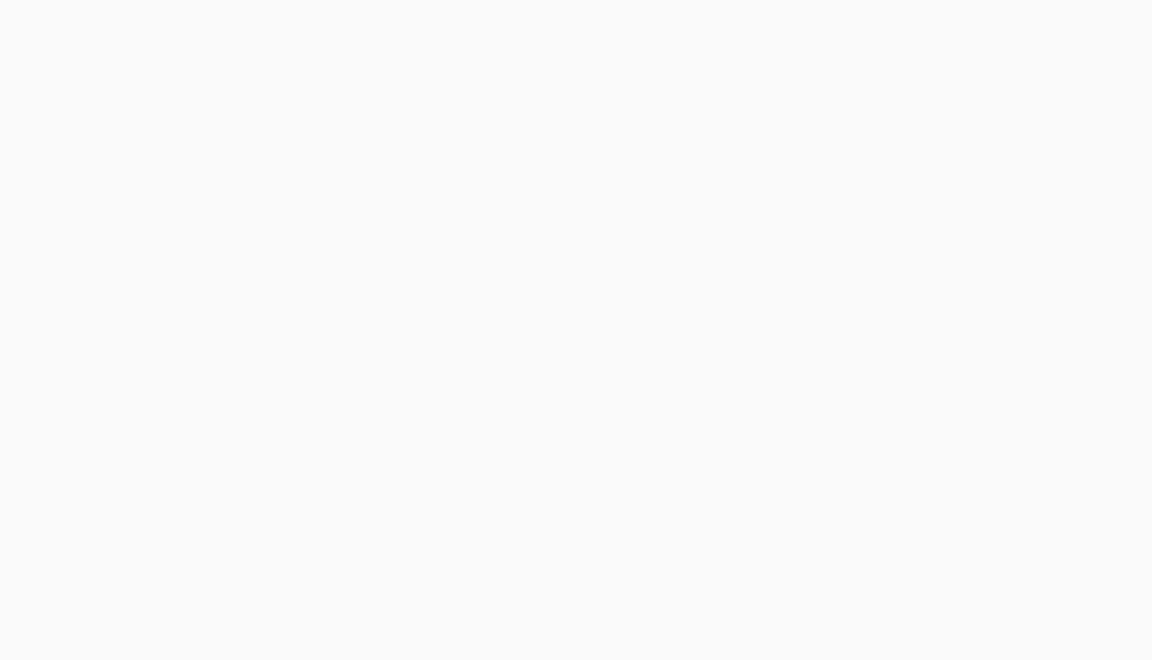 scroll, scrollTop: 0, scrollLeft: 0, axis: both 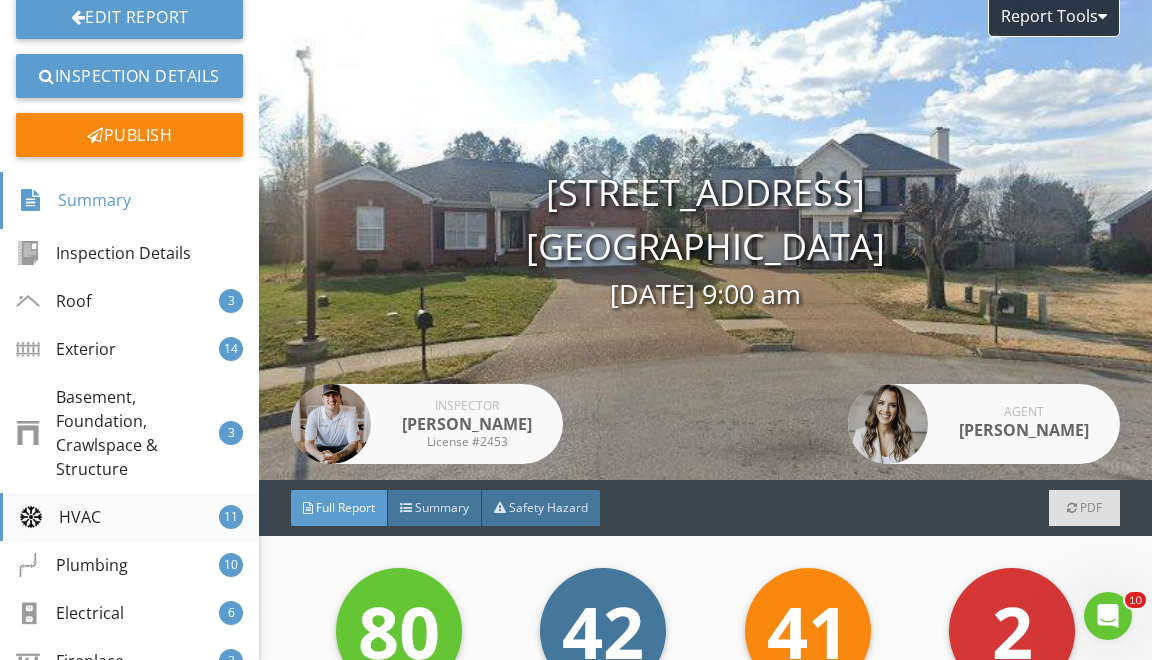 click on "HVAC
11" at bounding box center (129, 517) 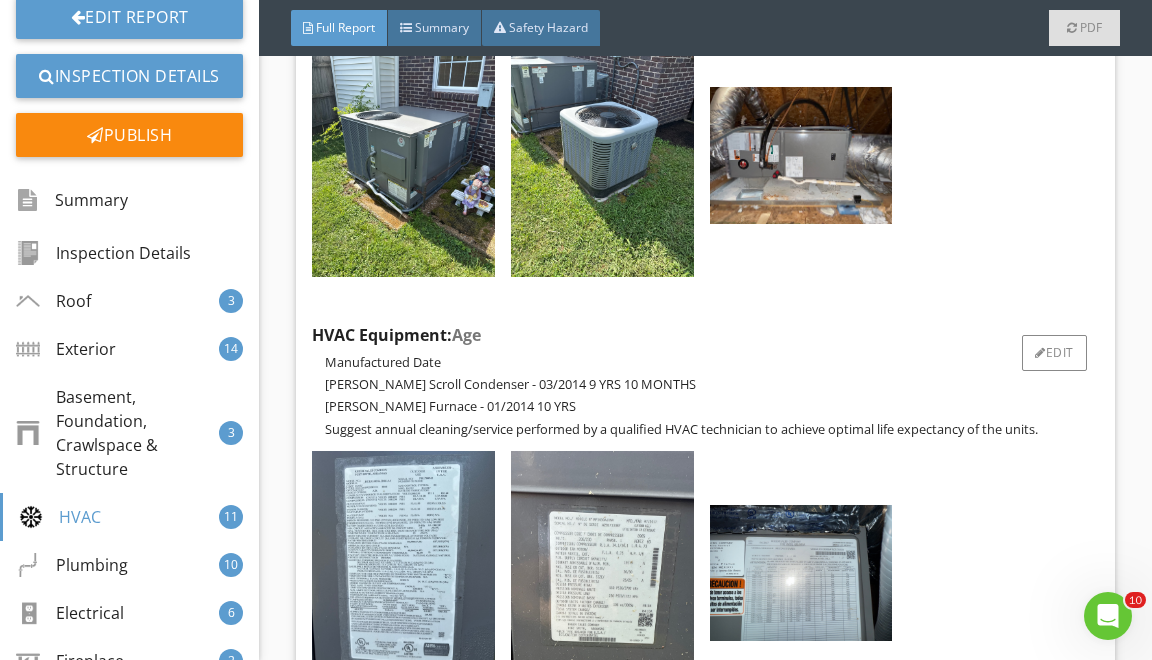 scroll, scrollTop: 10468, scrollLeft: 0, axis: vertical 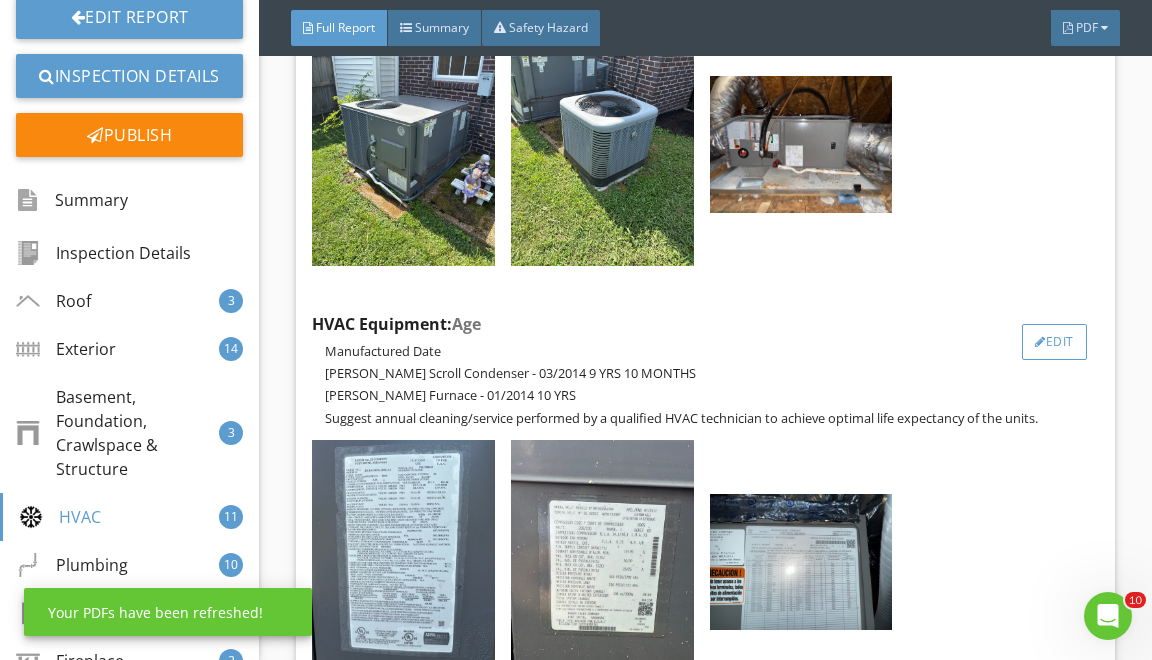 click on "Edit" at bounding box center [1054, 342] 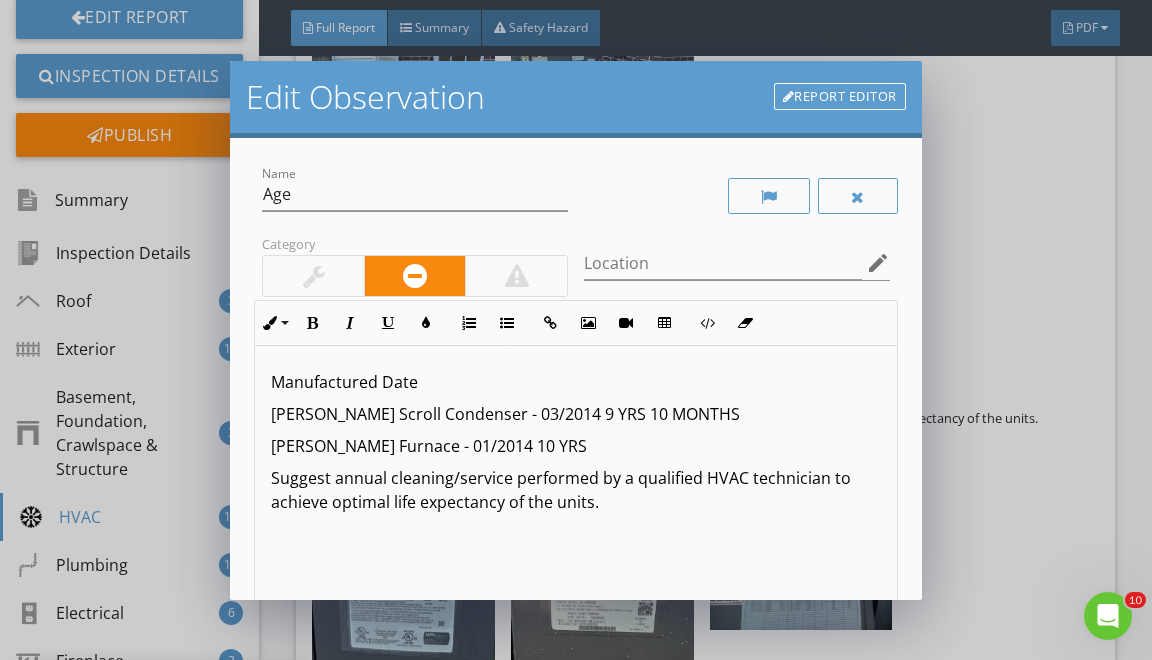 click on "[PERSON_NAME] Scroll Condenser - 03/2014 9 YRS 10 MONTHS" at bounding box center [575, 414] 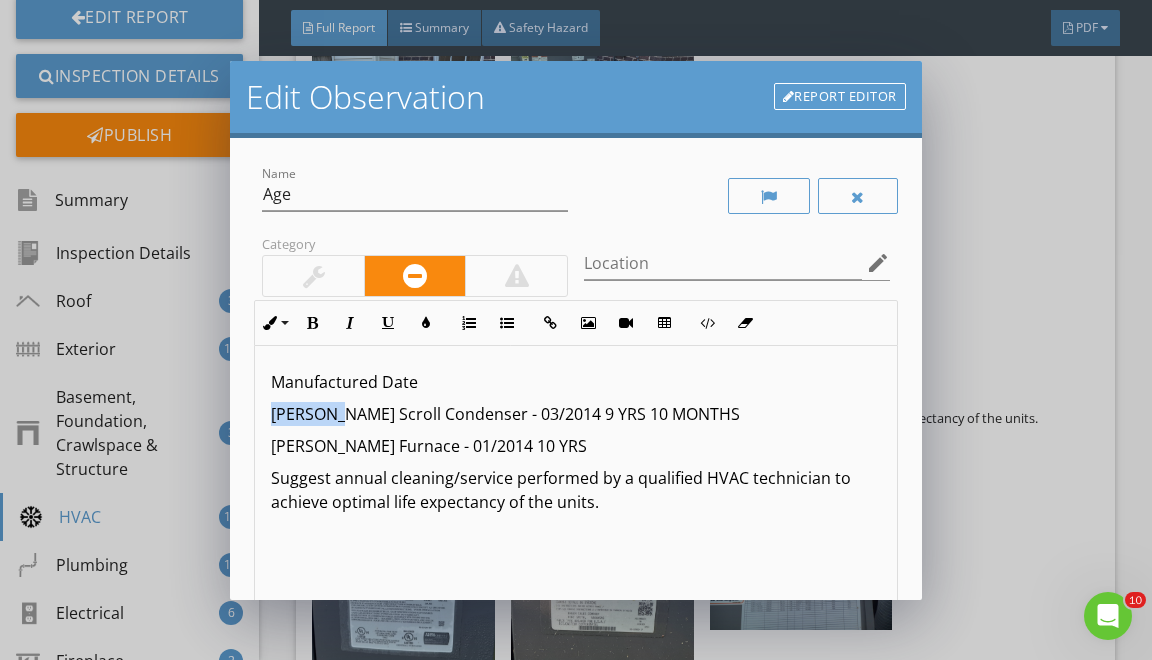 click on "[PERSON_NAME] Scroll Condenser - 03/2014 9 YRS 10 MONTHS" at bounding box center (575, 414) 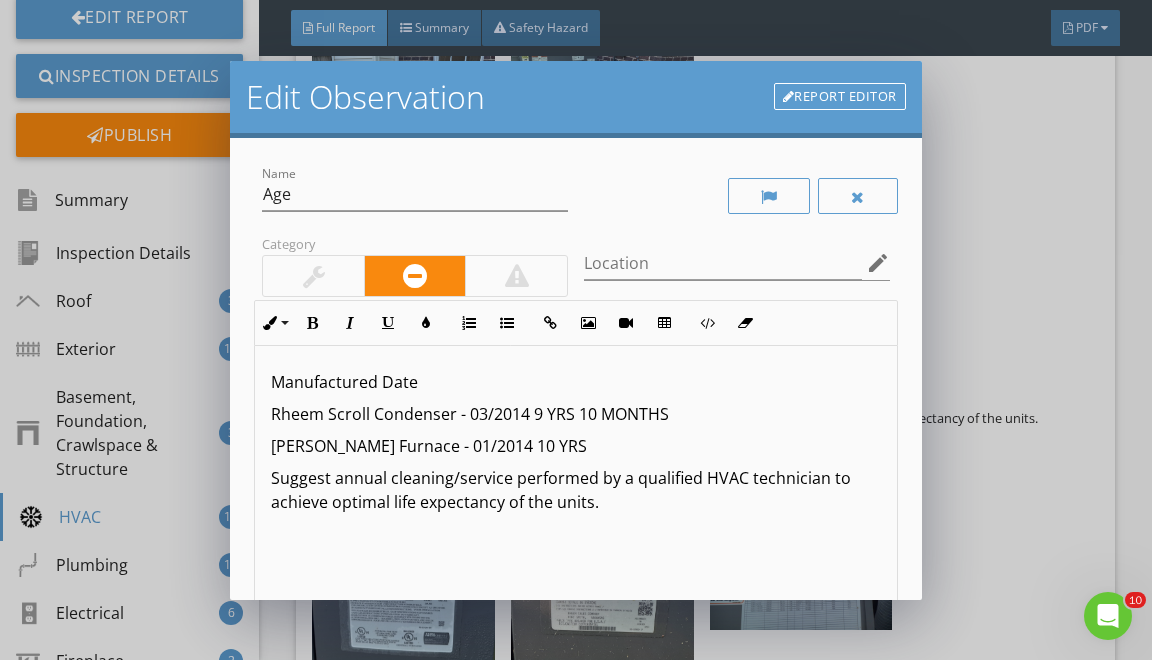click on "Rheem Scroll Condenser - 03/2014 9 YRS 10 MONTHS" at bounding box center [575, 414] 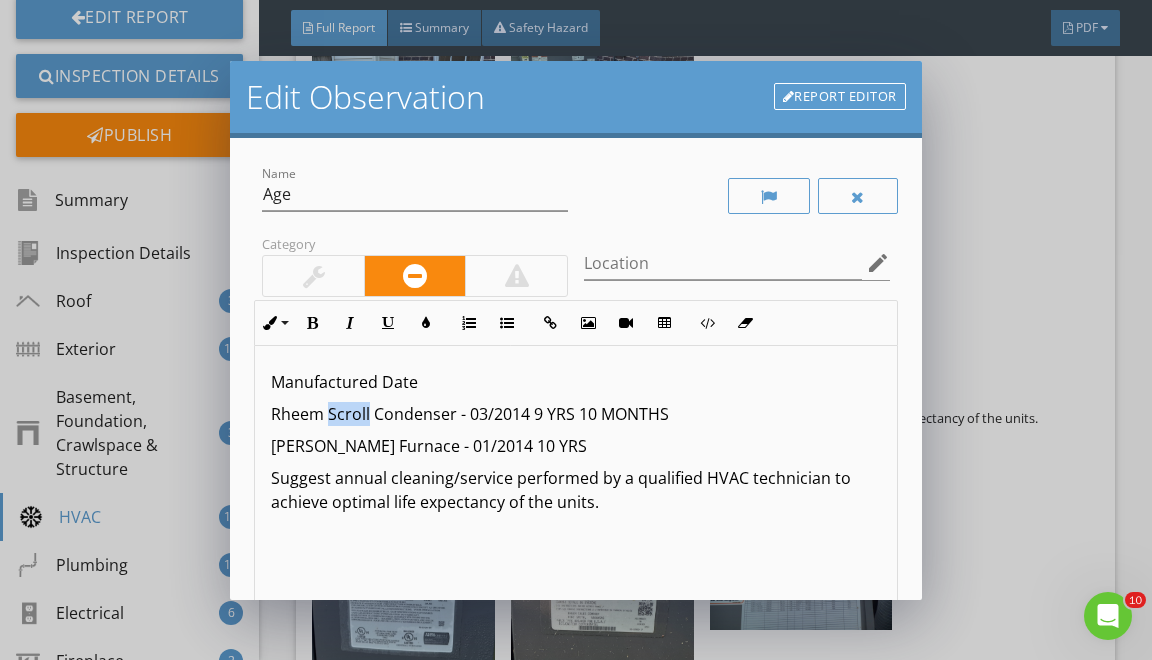 click on "Rheem Scroll Condenser - 03/2014 9 YRS 10 MONTHS" at bounding box center [575, 414] 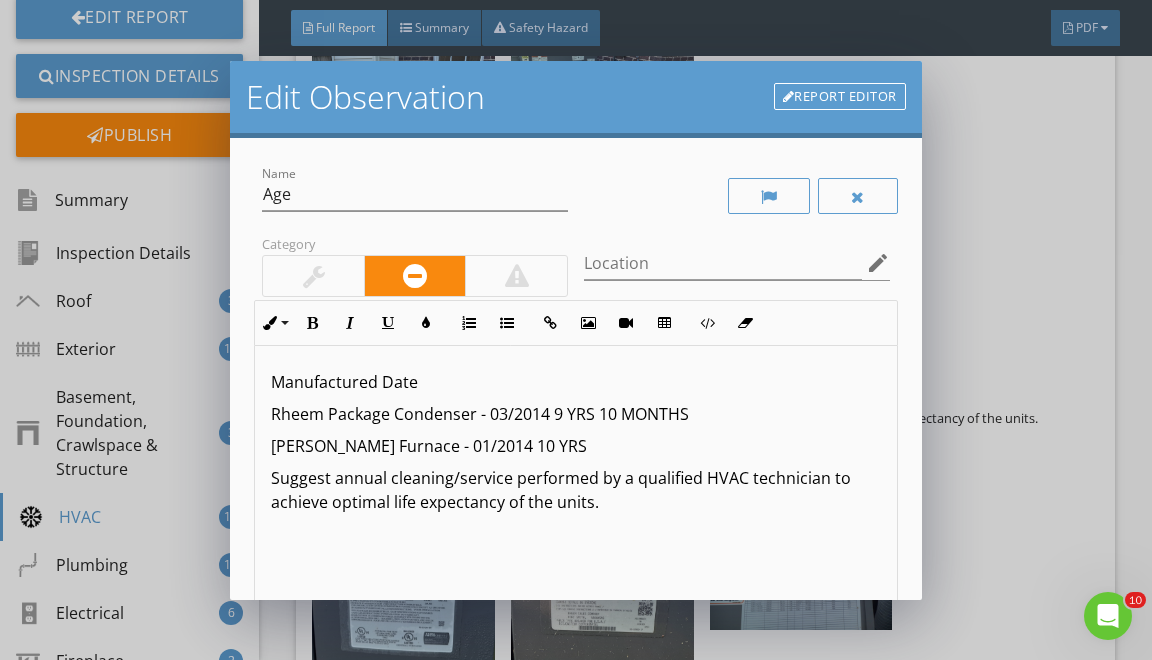 click on "Rheem Package Condenser - 03/2014 9 YRS 10 MONTHS" at bounding box center (575, 414) 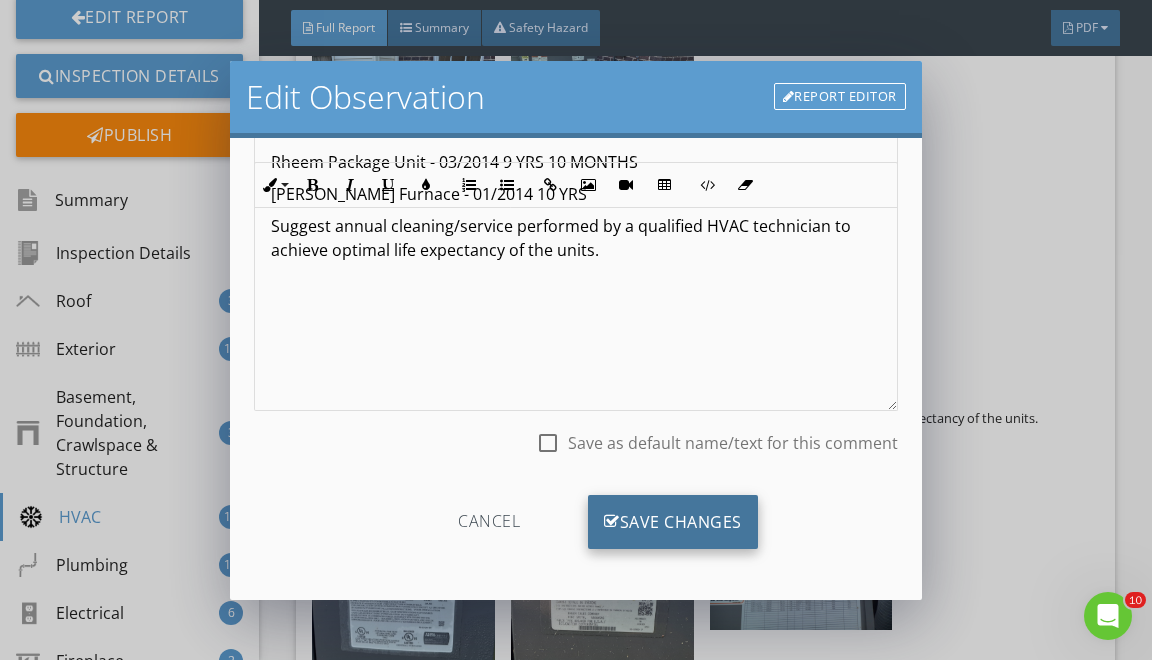 click at bounding box center [612, 522] 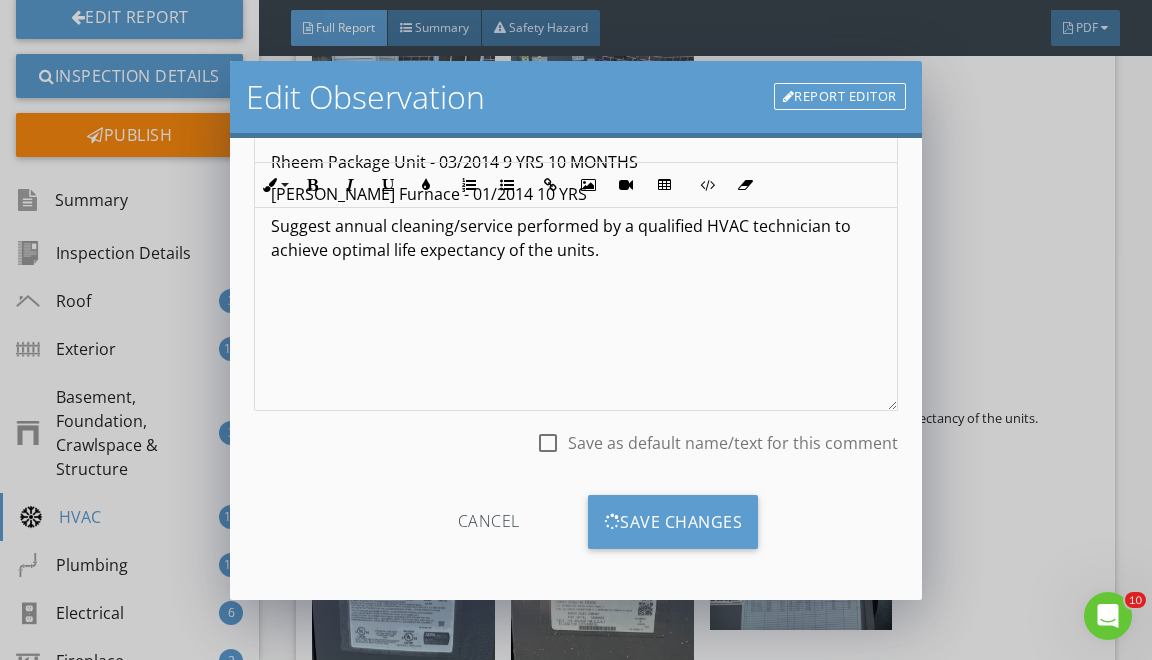 scroll, scrollTop: 19, scrollLeft: 0, axis: vertical 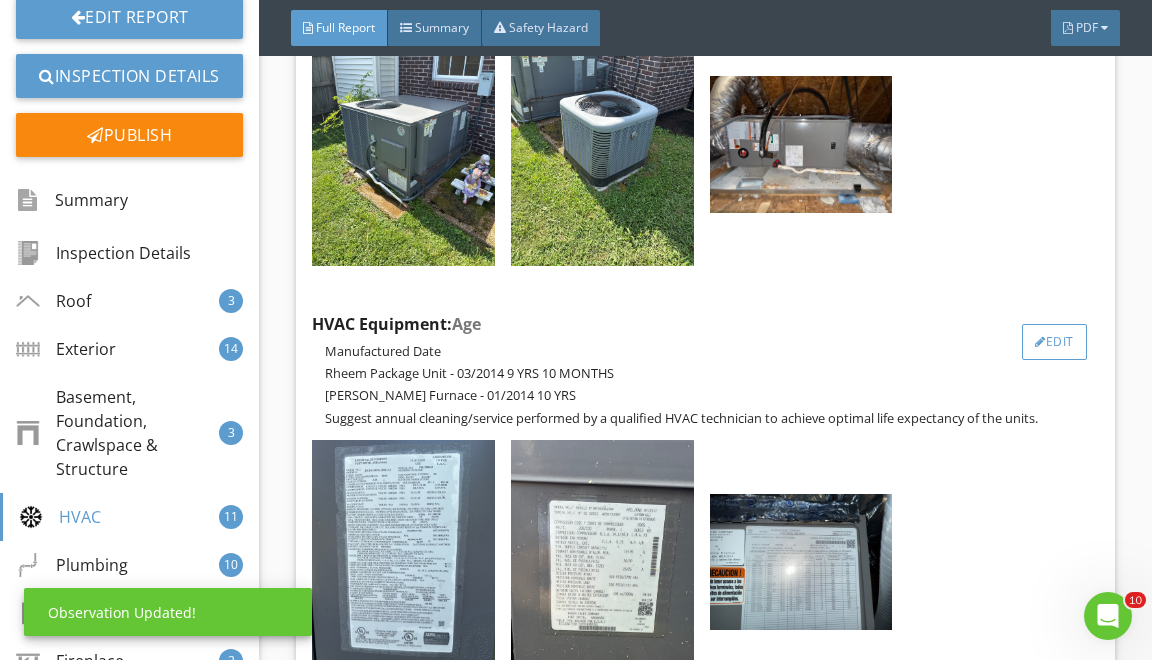 click on "Edit" at bounding box center [1054, 342] 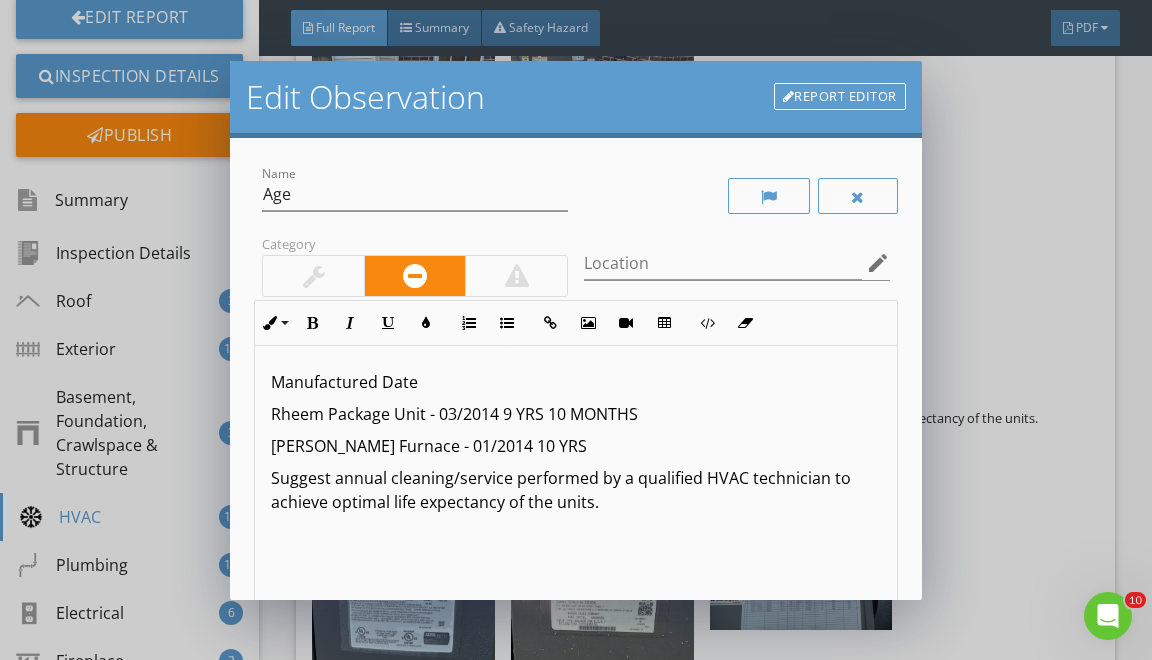 click on "Rheem Package Unit - 03/2014 9 YRS 10 MONTHS" at bounding box center (575, 414) 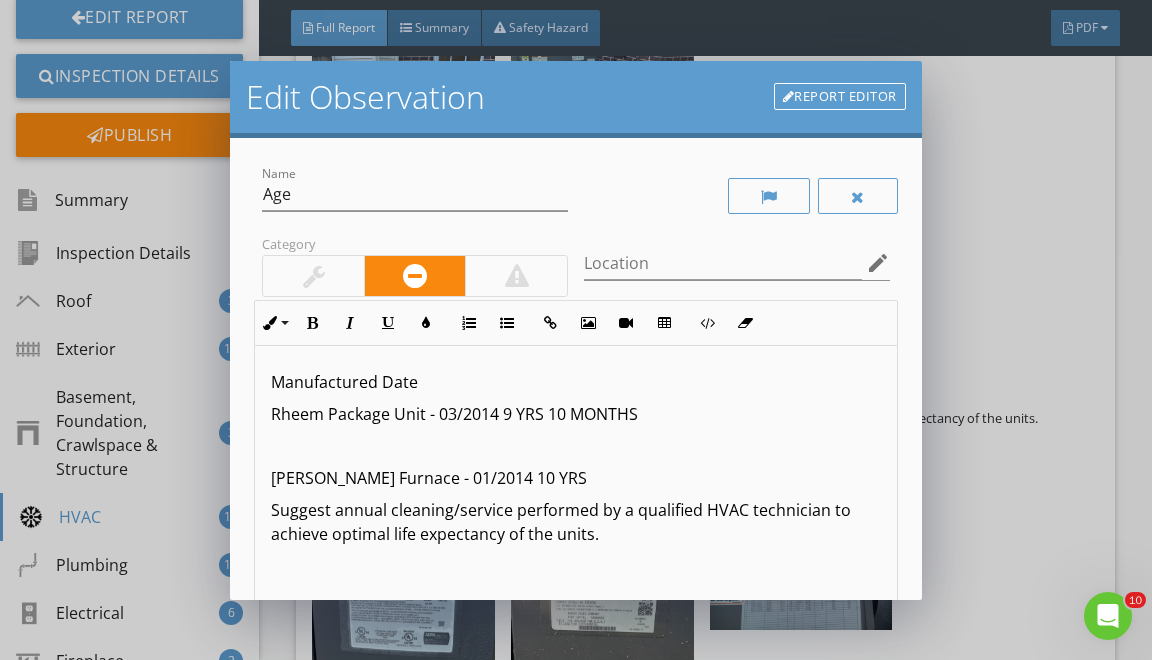 type 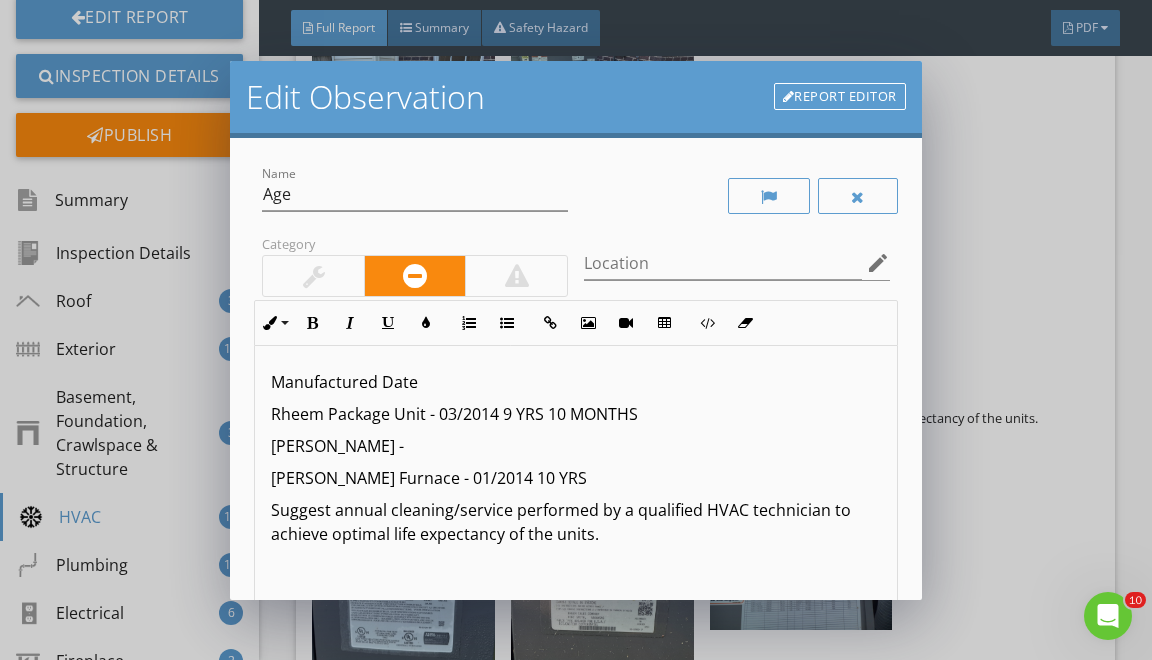 click on "Goodman Furnace - 01/2014 10 YRS" at bounding box center (575, 478) 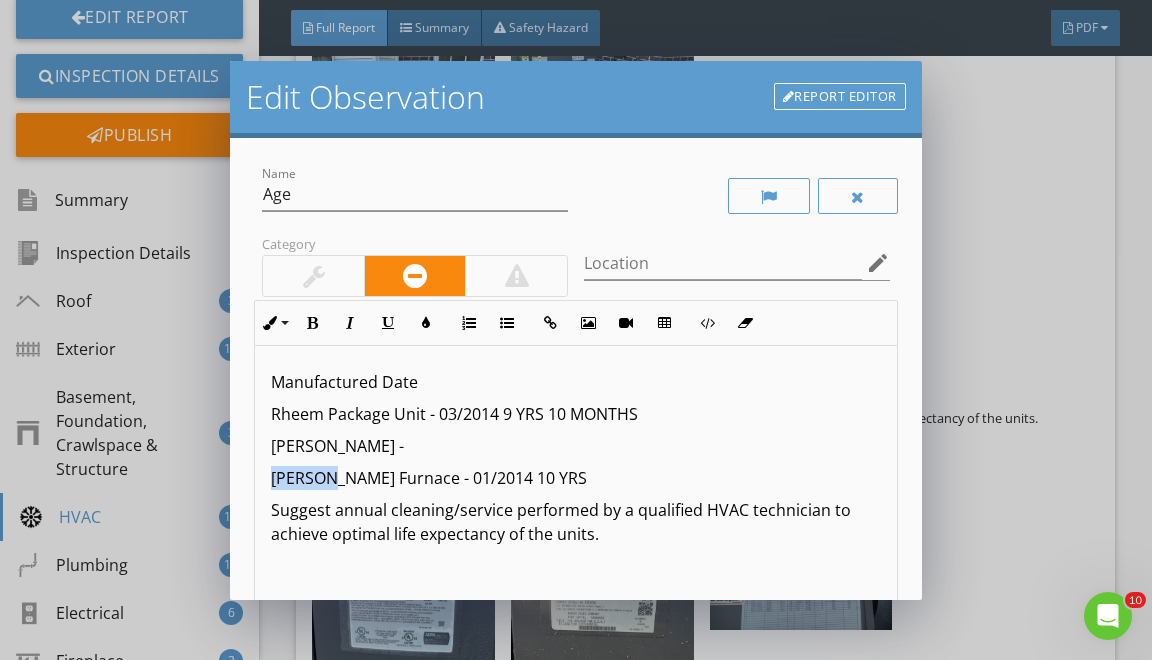 click on "Goodman Furnace - 01/2014 10 YRS" at bounding box center [575, 478] 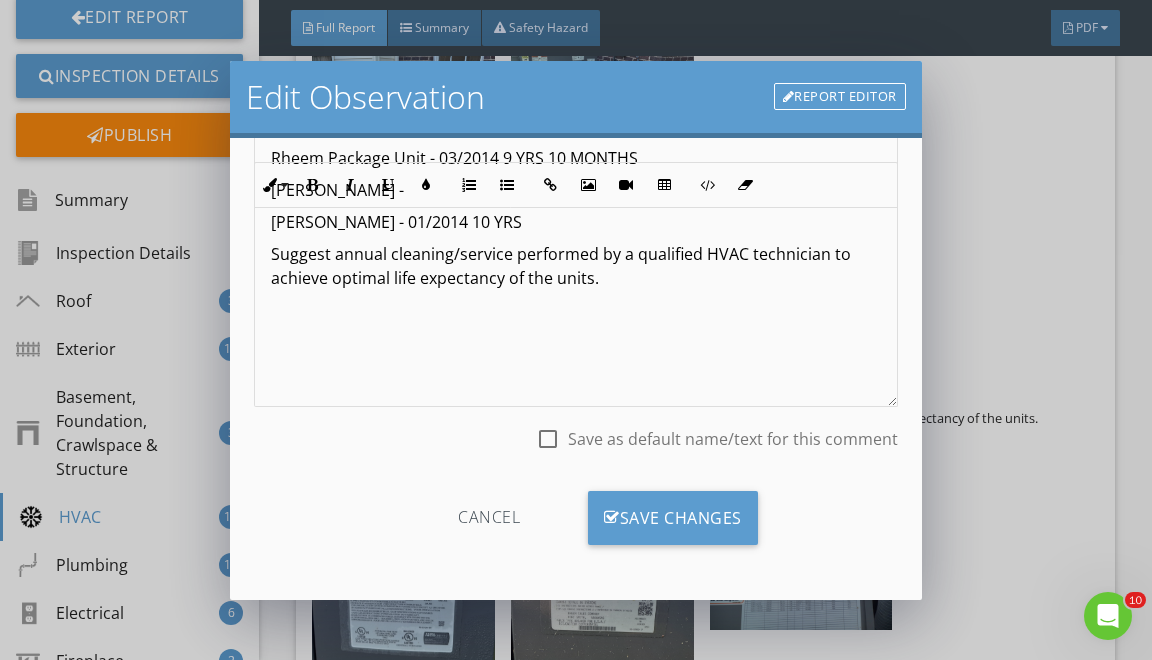 click on "Cancel
Save Changes" at bounding box center (575, 525) 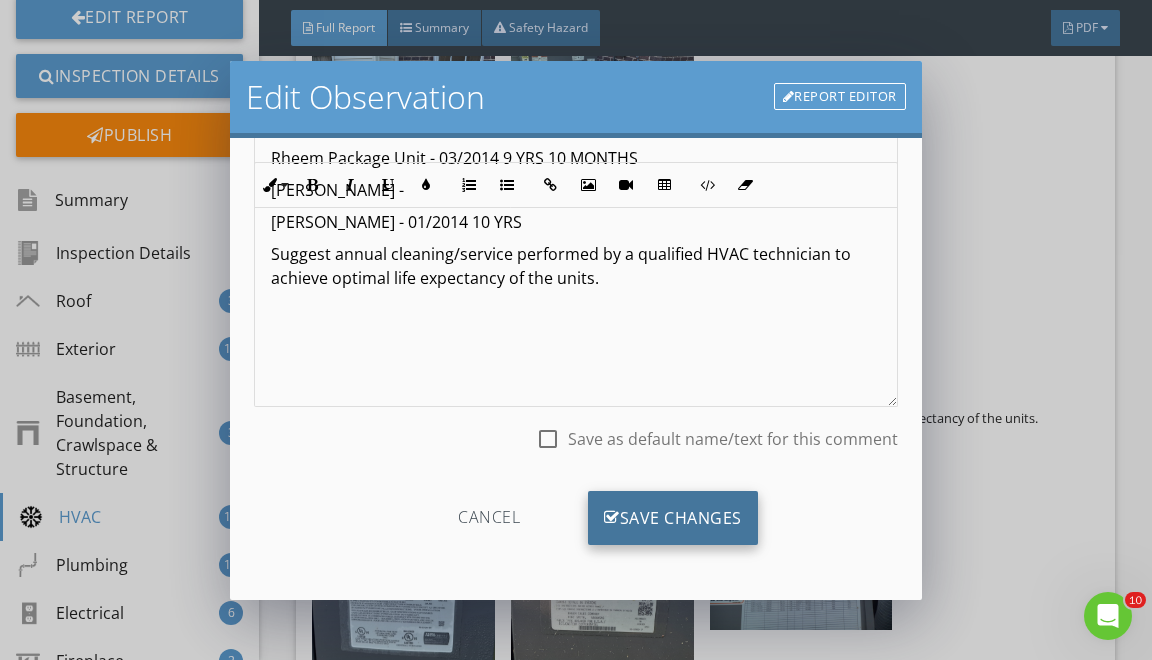 click on "Save Changes" at bounding box center (673, 518) 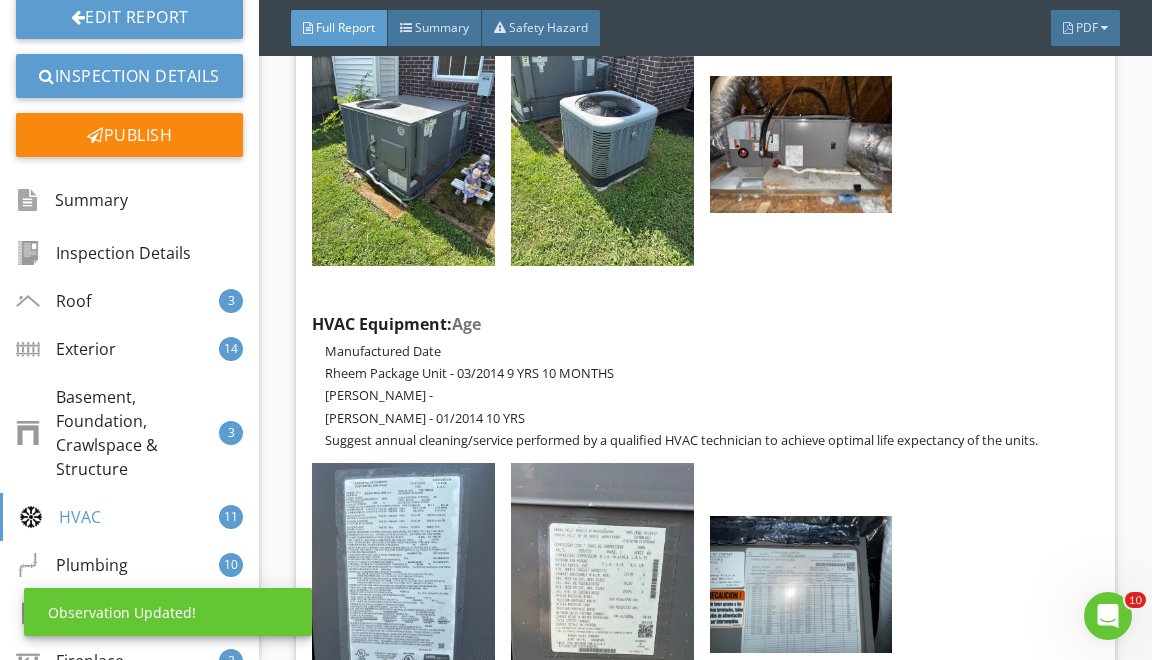 scroll, scrollTop: 19, scrollLeft: 0, axis: vertical 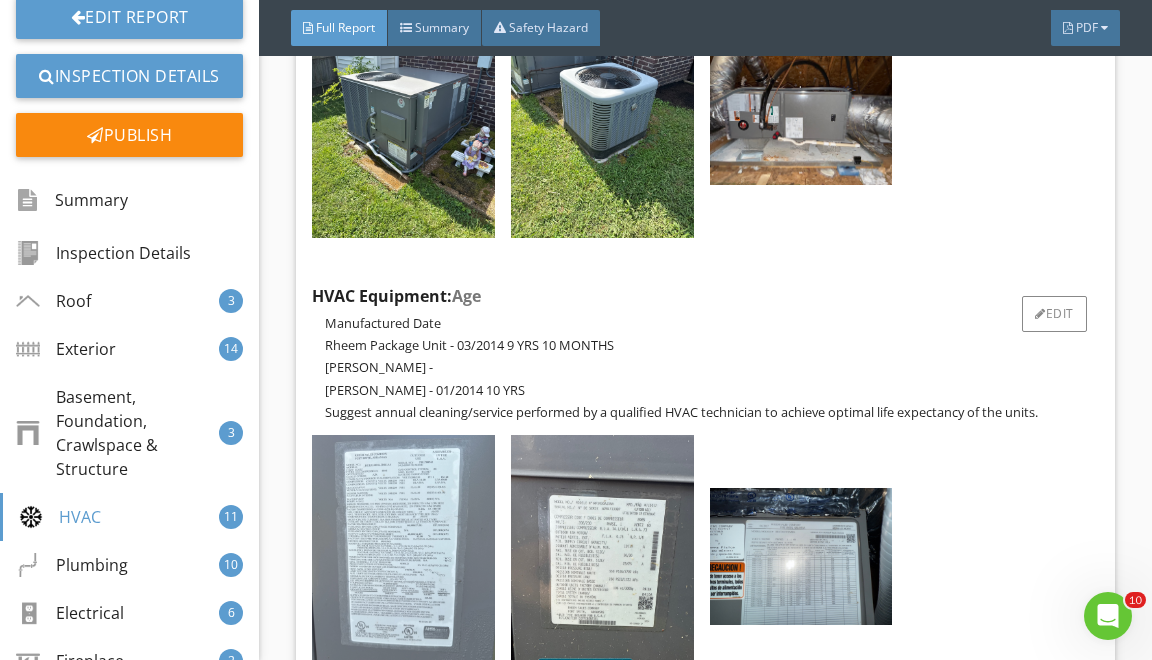 click at bounding box center [403, 556] 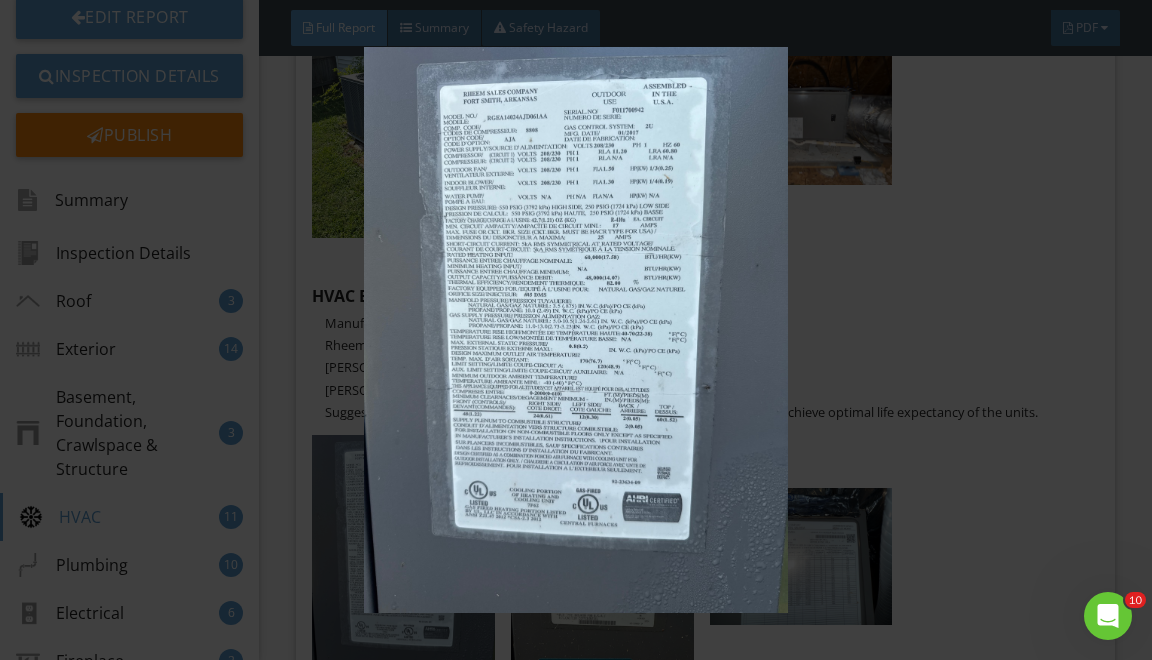 click at bounding box center [576, 330] 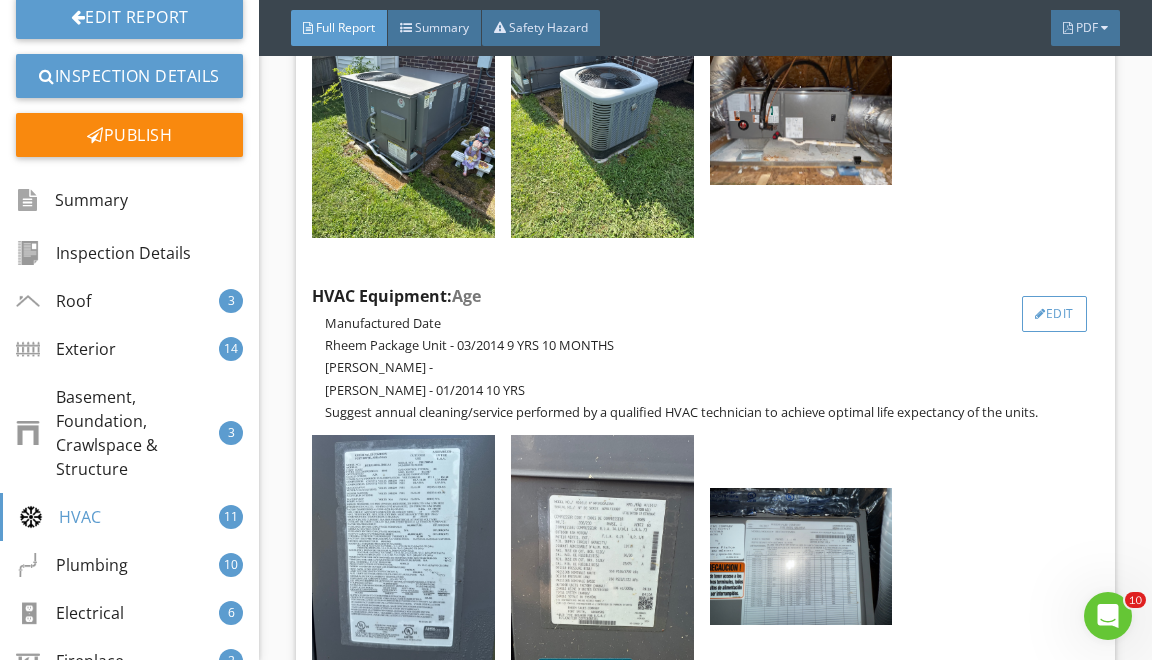 click on "Edit" at bounding box center (1054, 314) 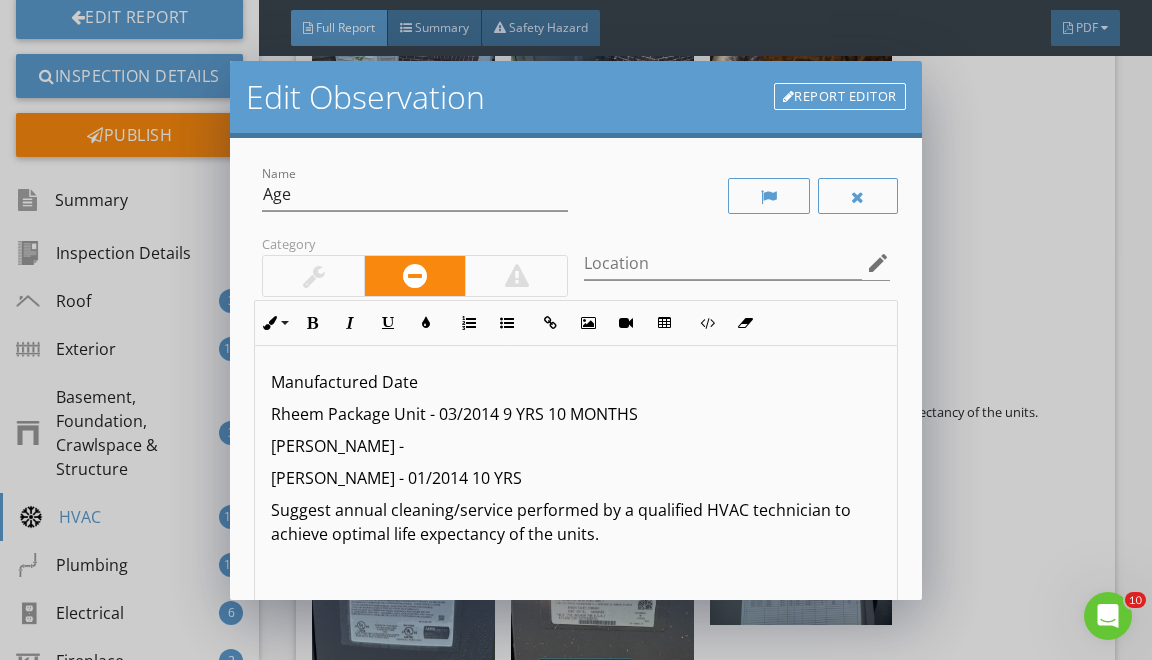 click on "Rheem Package Unit - 03/2014 9 YRS 10 MONTHS" at bounding box center [575, 414] 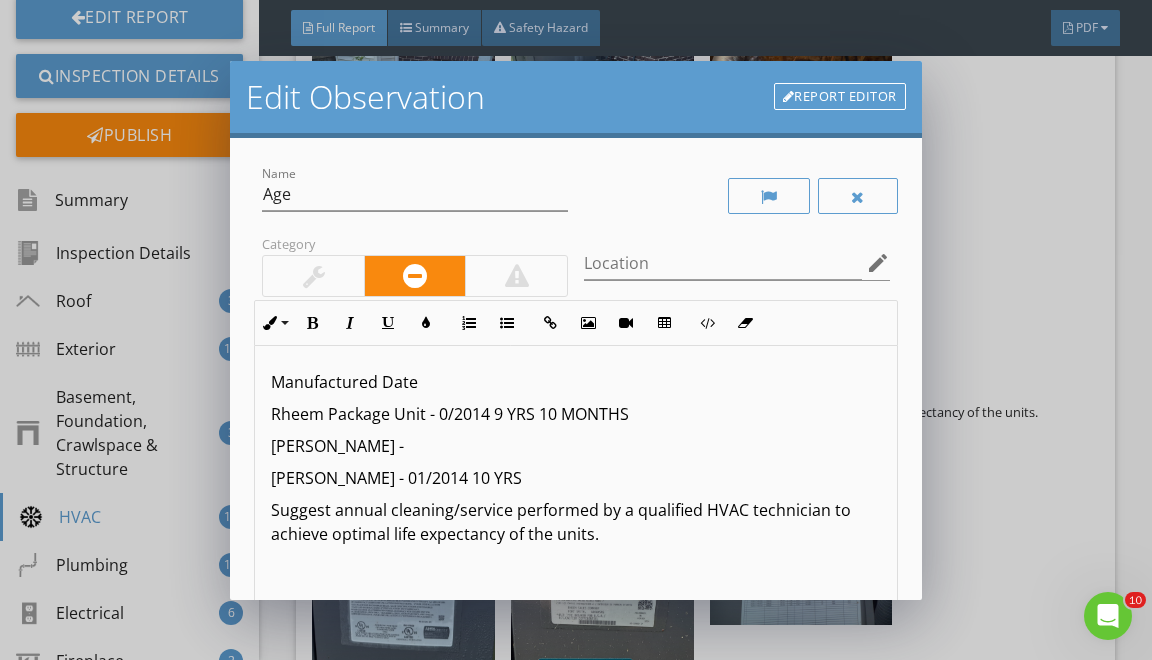 type 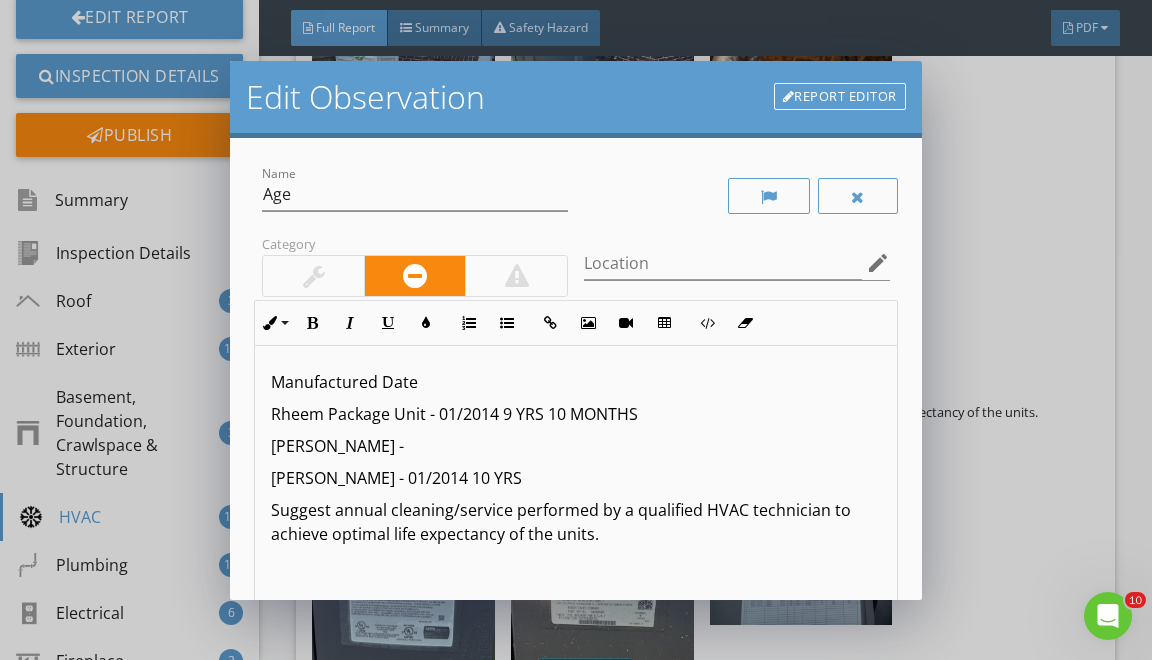 click on "Rheem Package Unit - 01/2014 9 YRS 10 MONTHS" at bounding box center [575, 414] 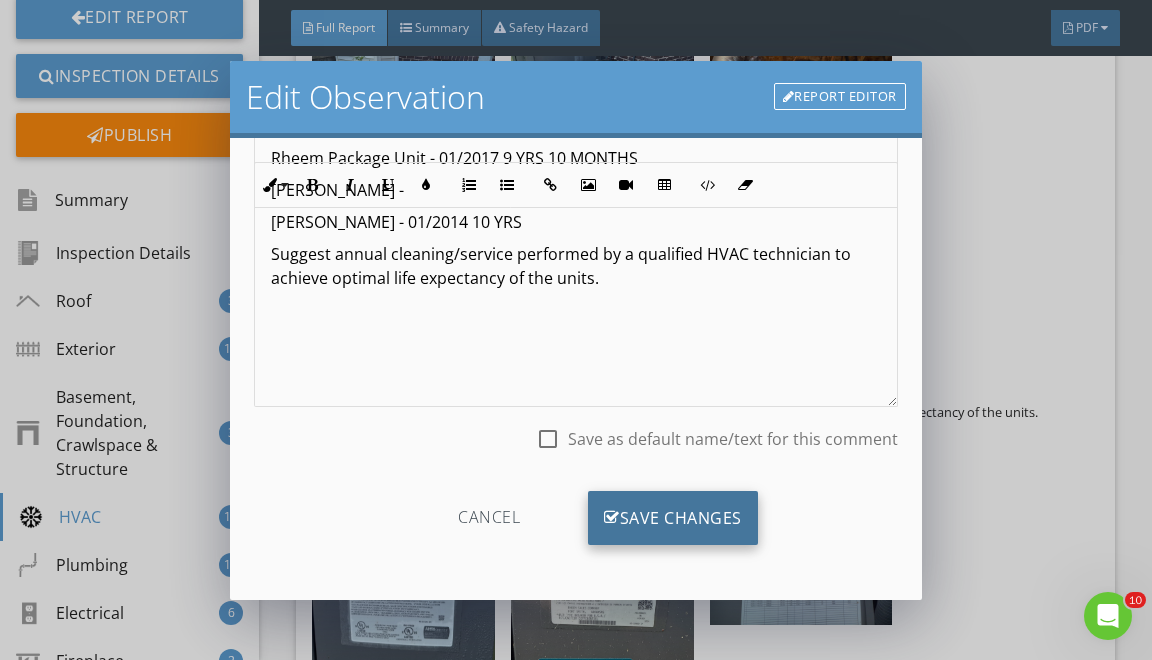 click on "Save Changes" at bounding box center [673, 518] 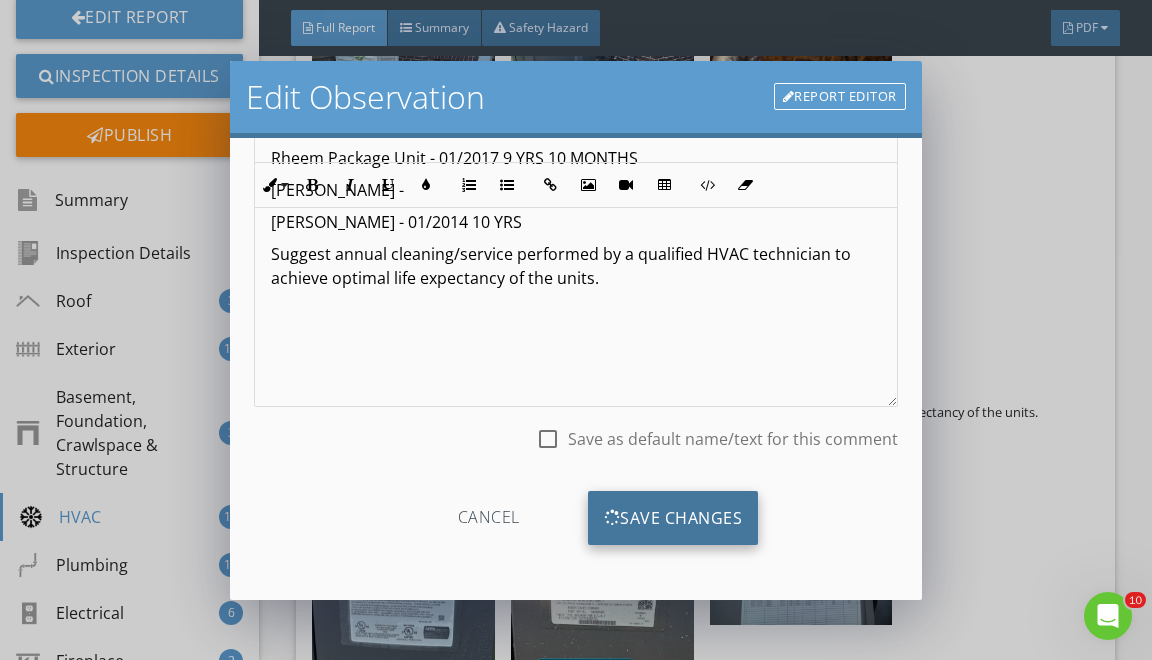 scroll, scrollTop: 19, scrollLeft: 0, axis: vertical 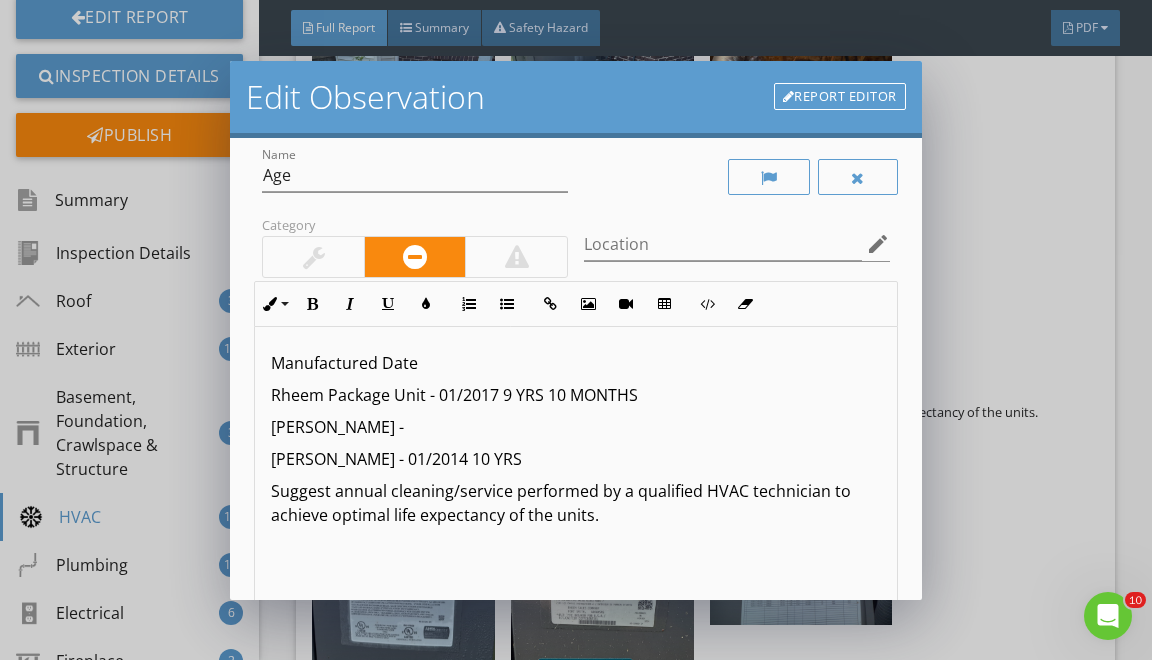 click on "Save Changes" at bounding box center [673, 755] 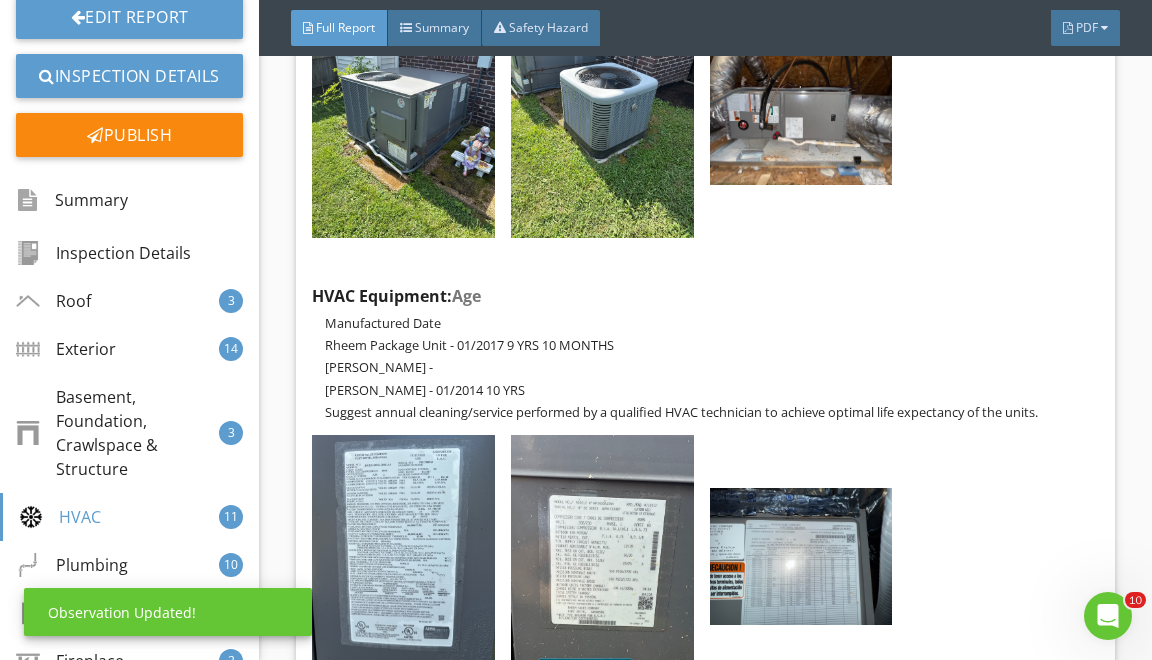 click at bounding box center [602, 556] 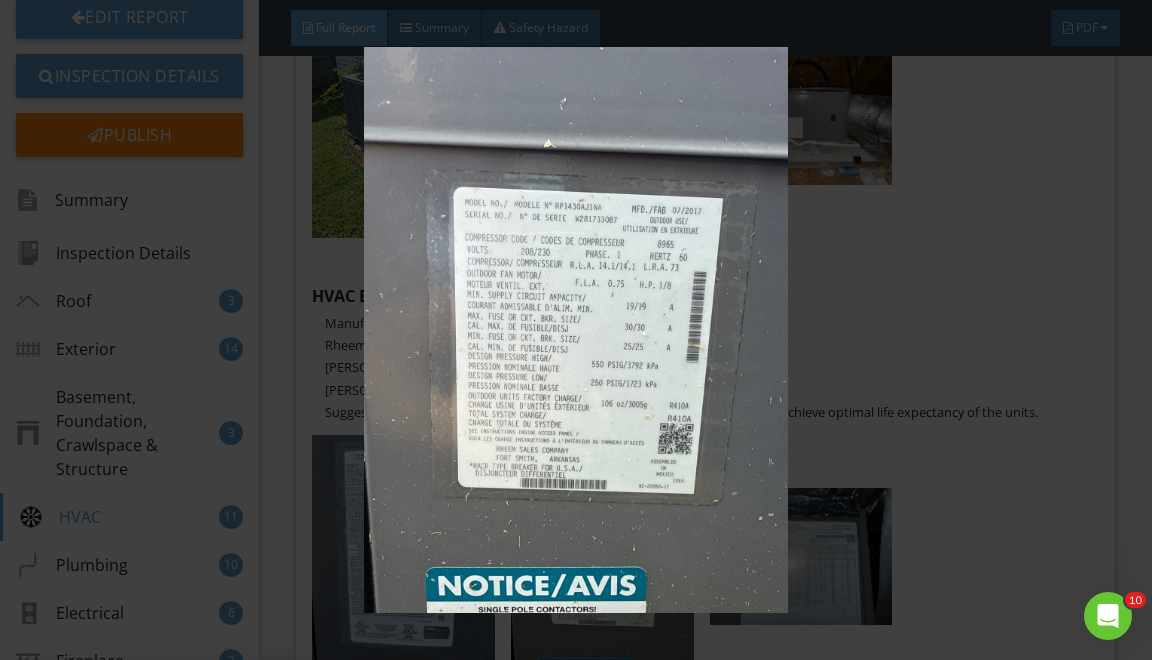 click at bounding box center [576, 330] 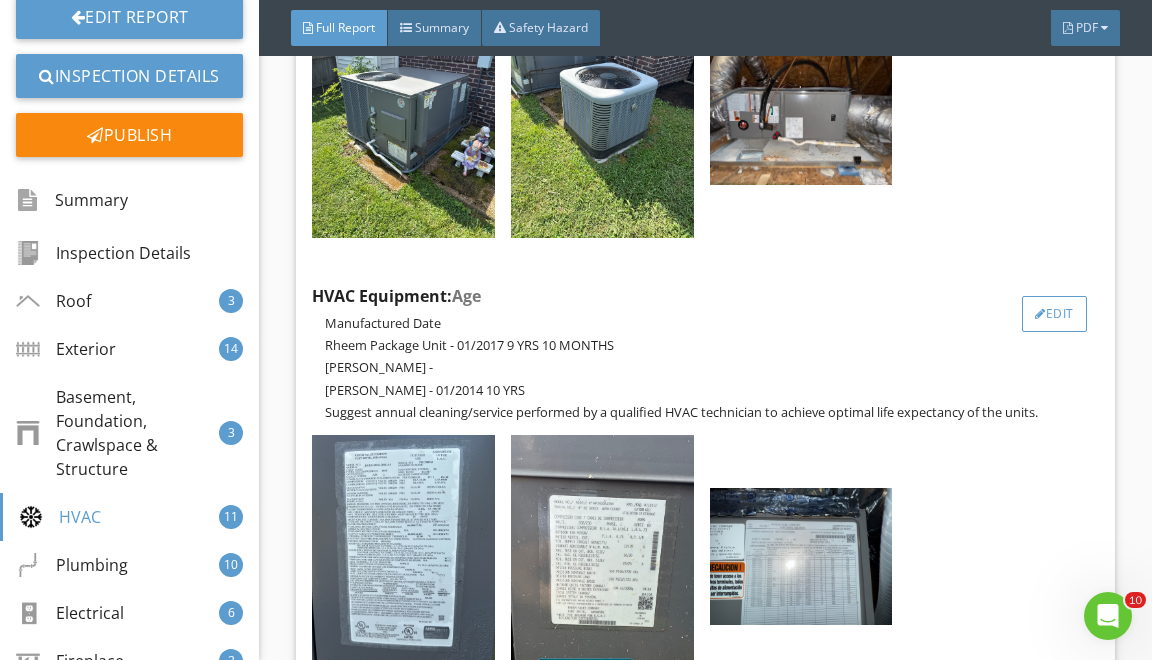 click on "Edit" at bounding box center [1054, 314] 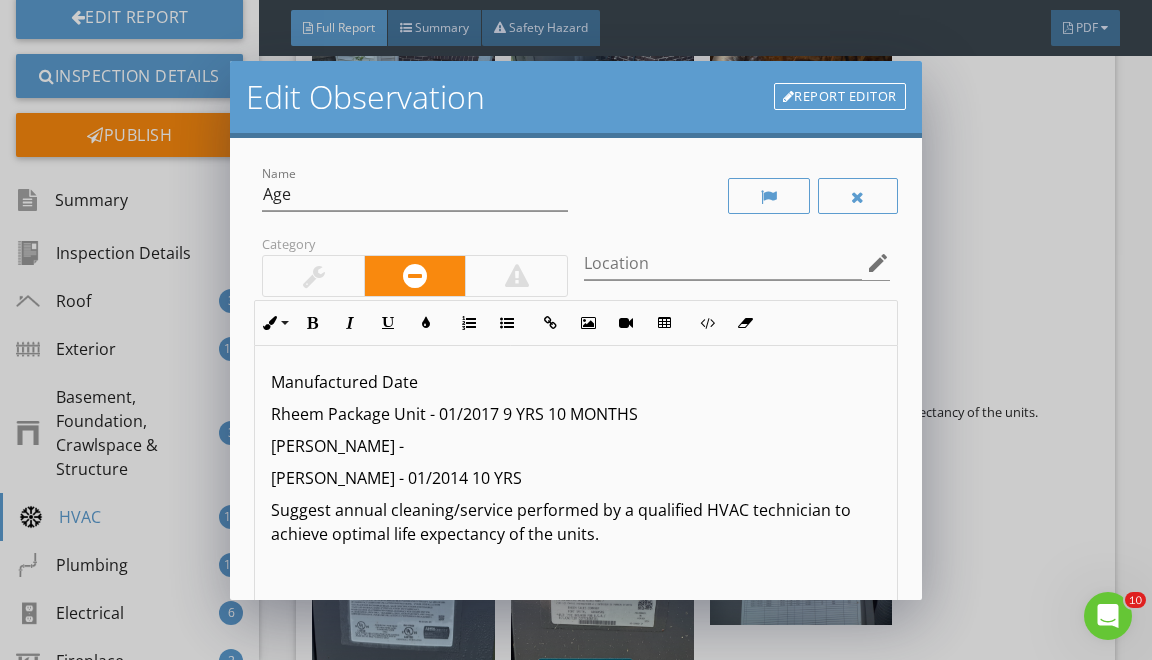 click on "Rheem Condenser -" at bounding box center [575, 446] 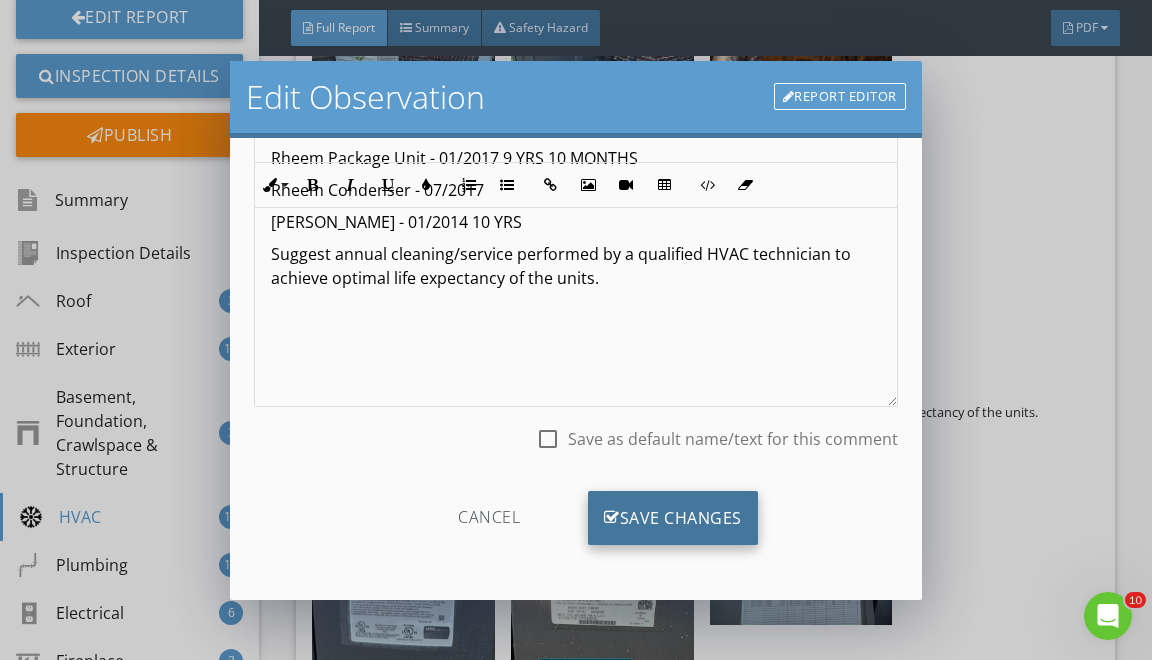 click on "Save Changes" at bounding box center (673, 518) 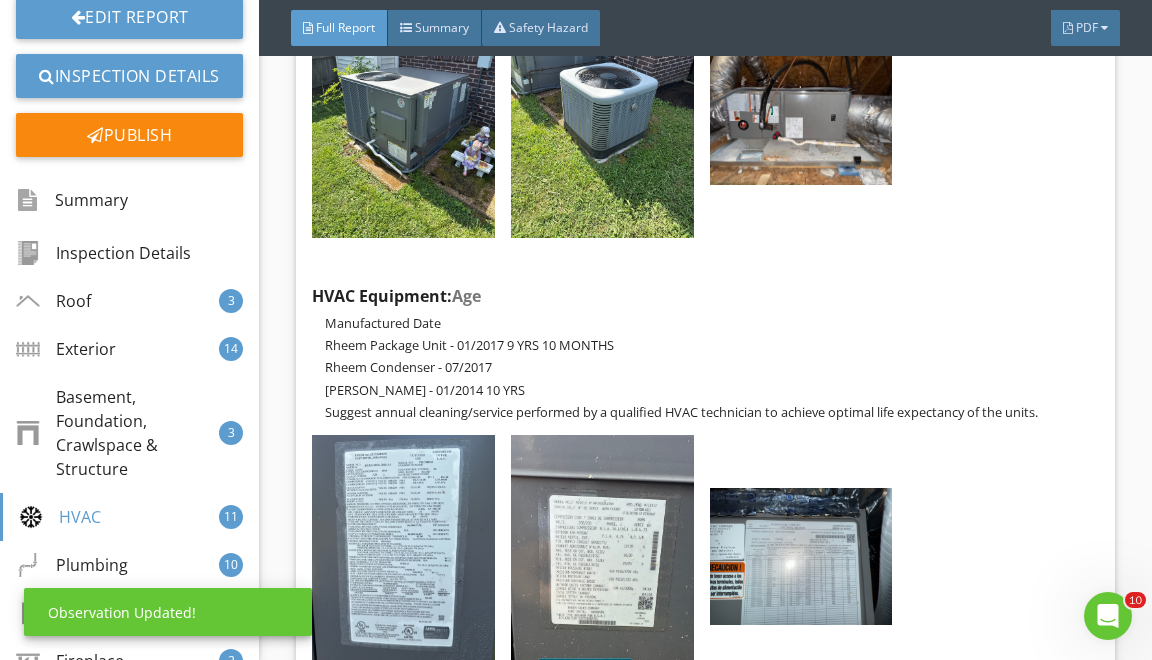 scroll, scrollTop: 19, scrollLeft: 0, axis: vertical 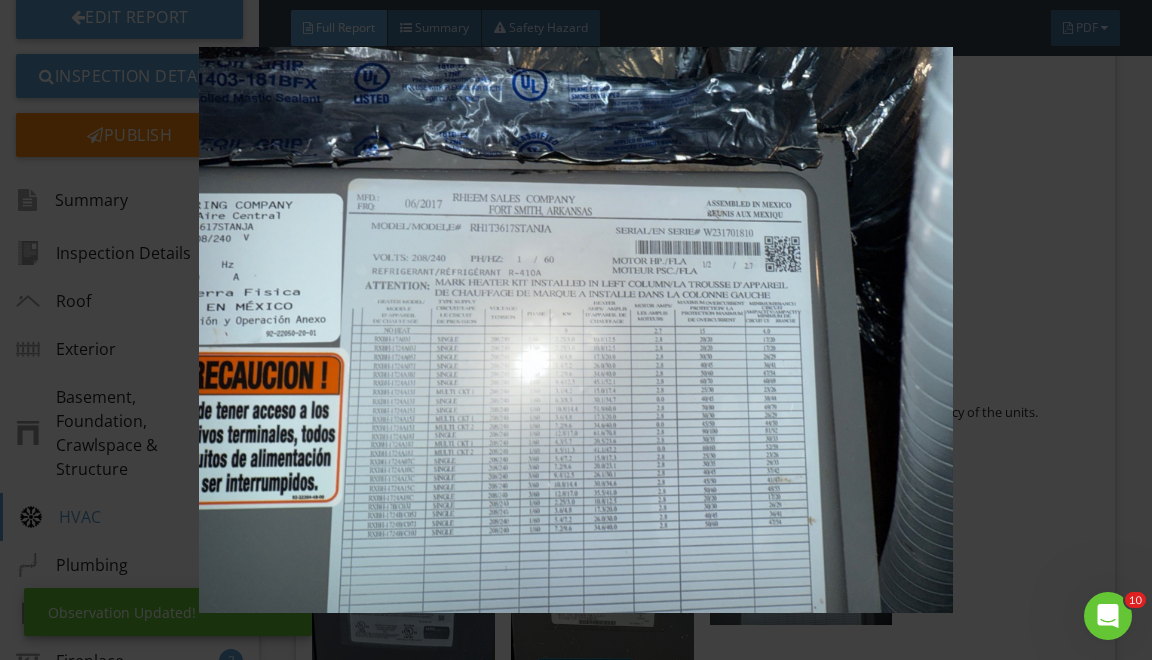 click at bounding box center (576, 330) 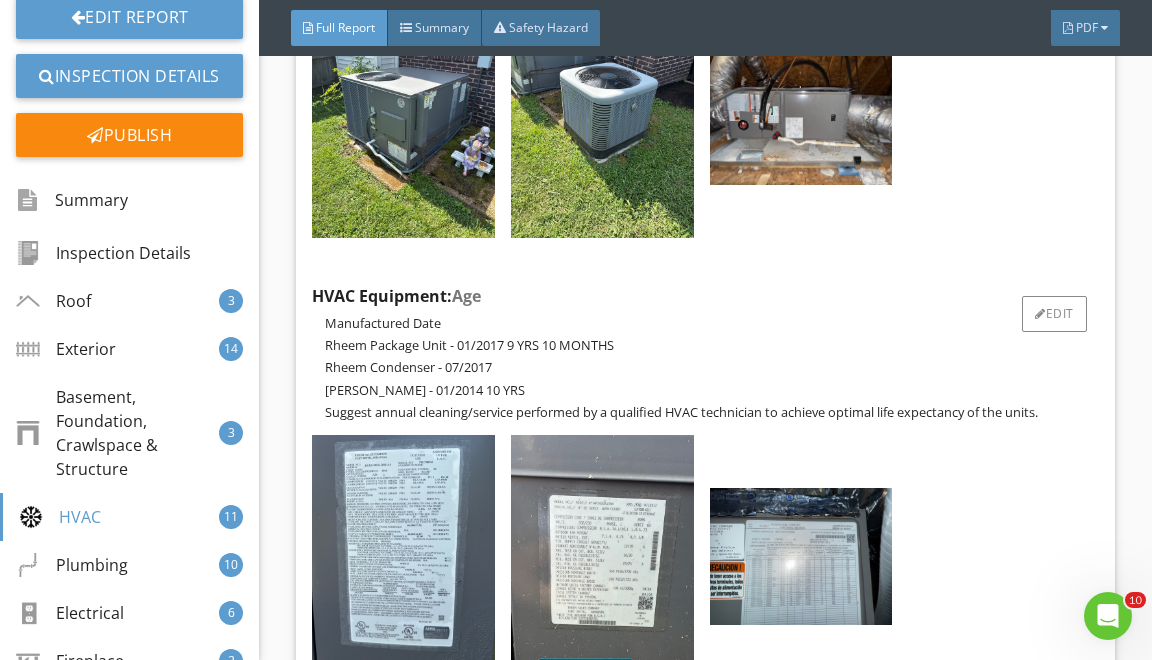 click on "Manufactured Date Rheem Package Unit - 01/2017 9 YRS 10 MONTHS Rheem Condenser - 07/2017 Rheem Furnace - 01/2014 10 YRS Suggest annual cleaning/service performed by a qualified HVAC technician to achieve optimal life expectancy of the units." at bounding box center [705, 368] 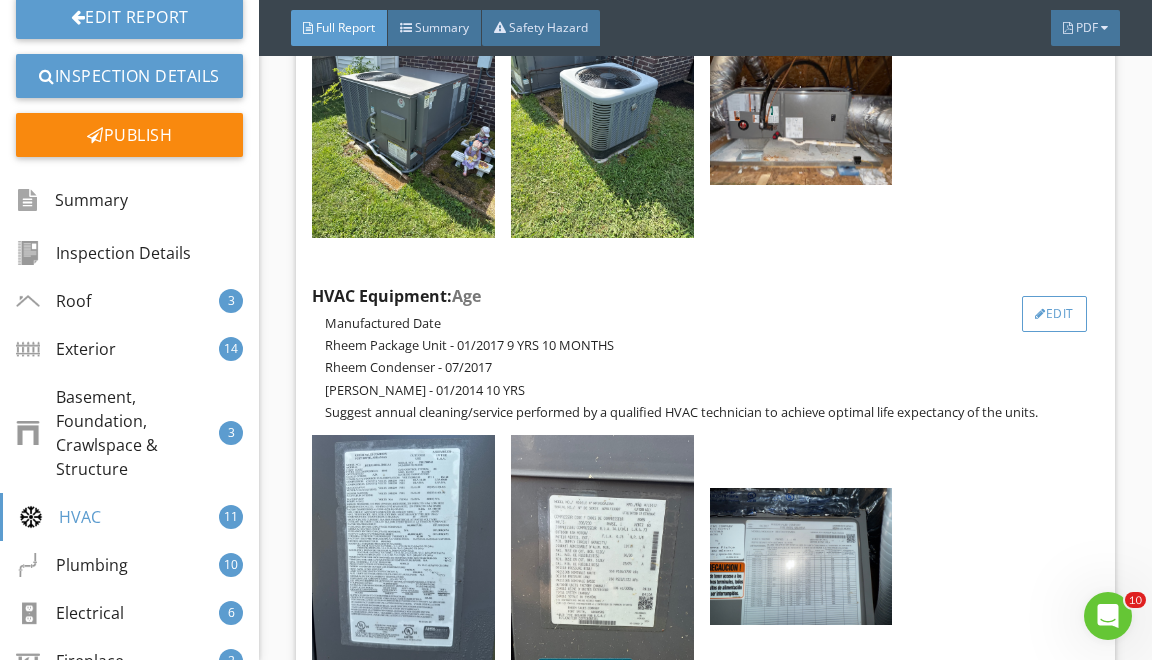 click on "Edit" at bounding box center [1054, 314] 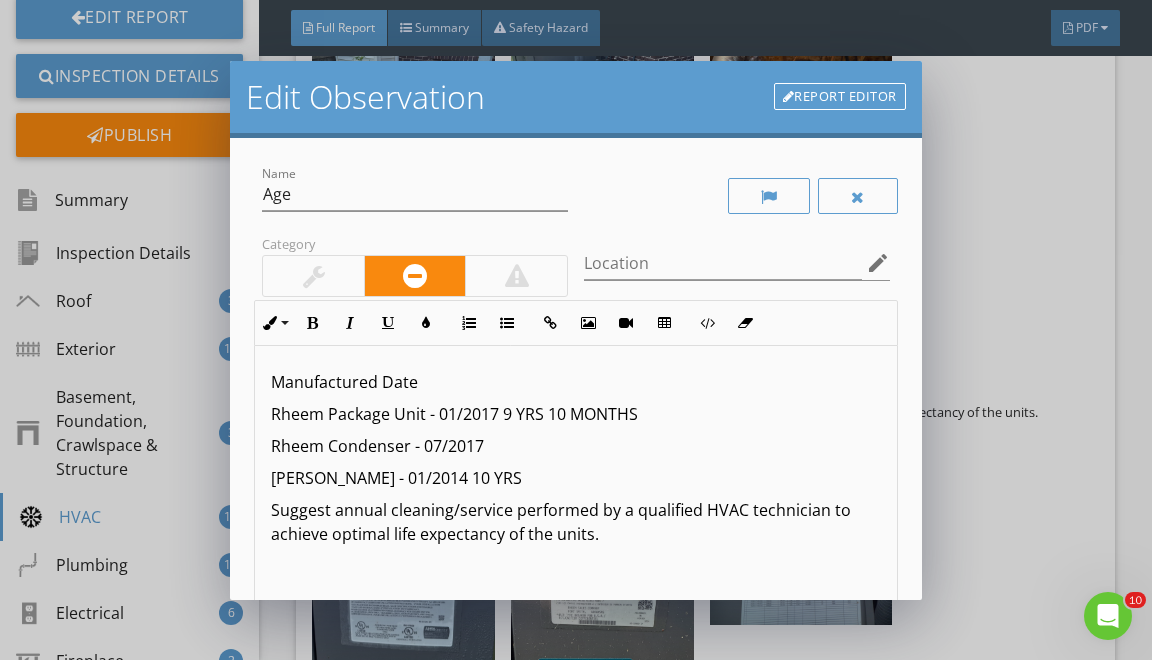 click on "Rheem Furnace - 01/2014 10 YRS" at bounding box center [575, 478] 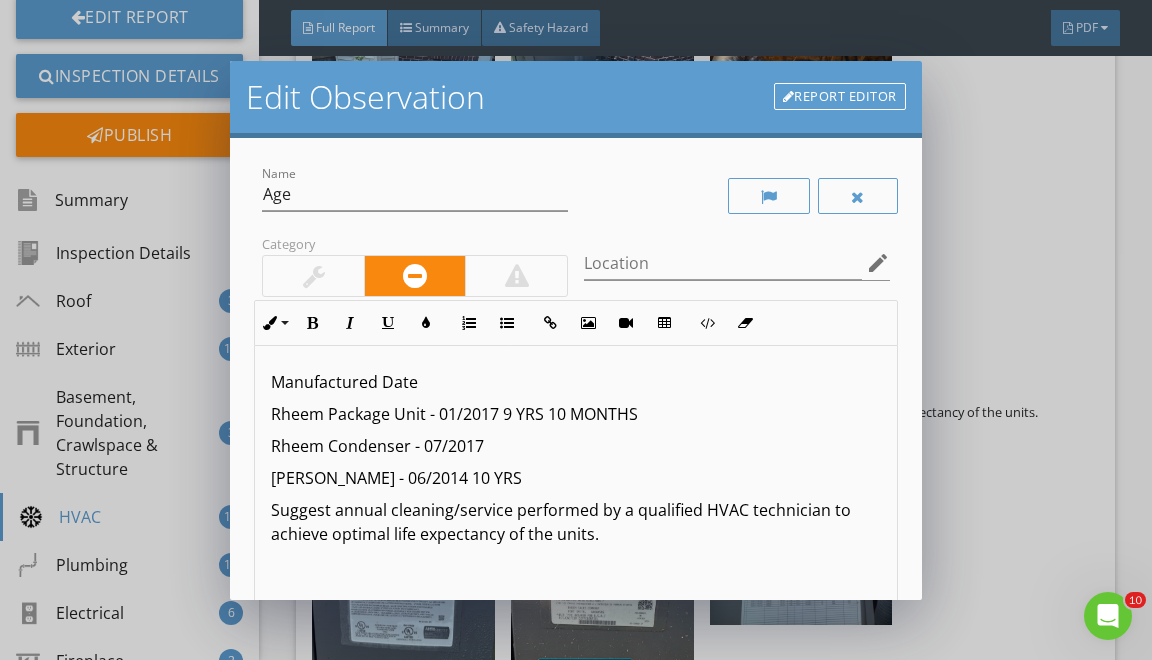 click on "Rheem Furnace - 06/2014 10 YRS" at bounding box center [575, 478] 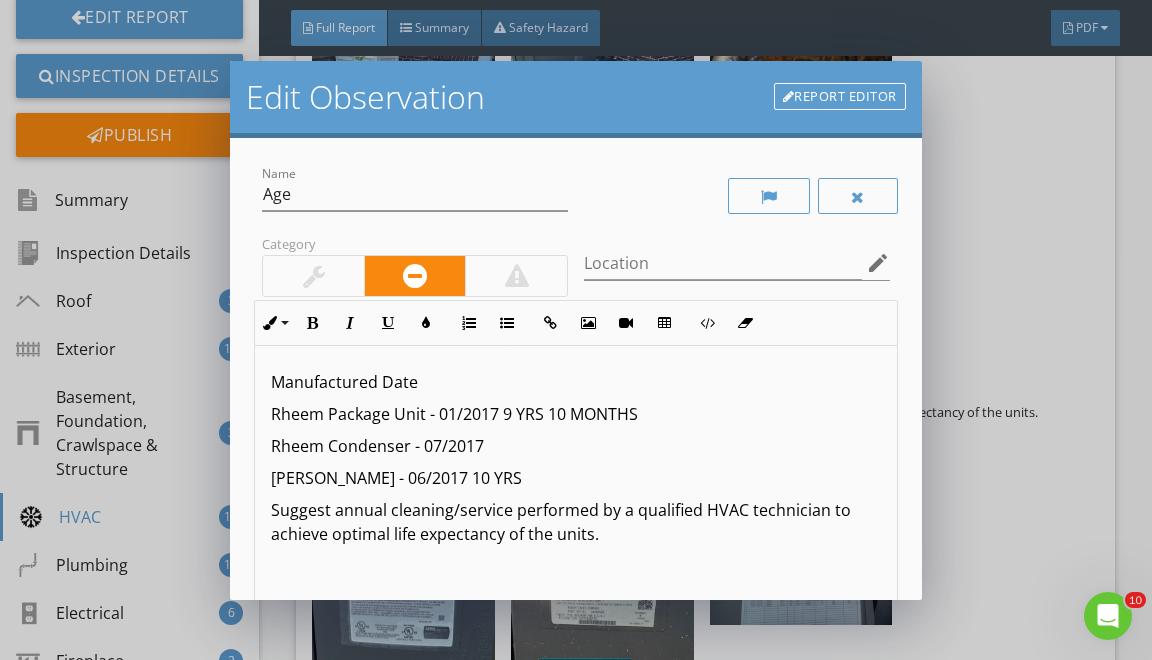 click on "Rheem Package Unit - 01/2017 9 YRS 10 MONTHS" at bounding box center (575, 414) 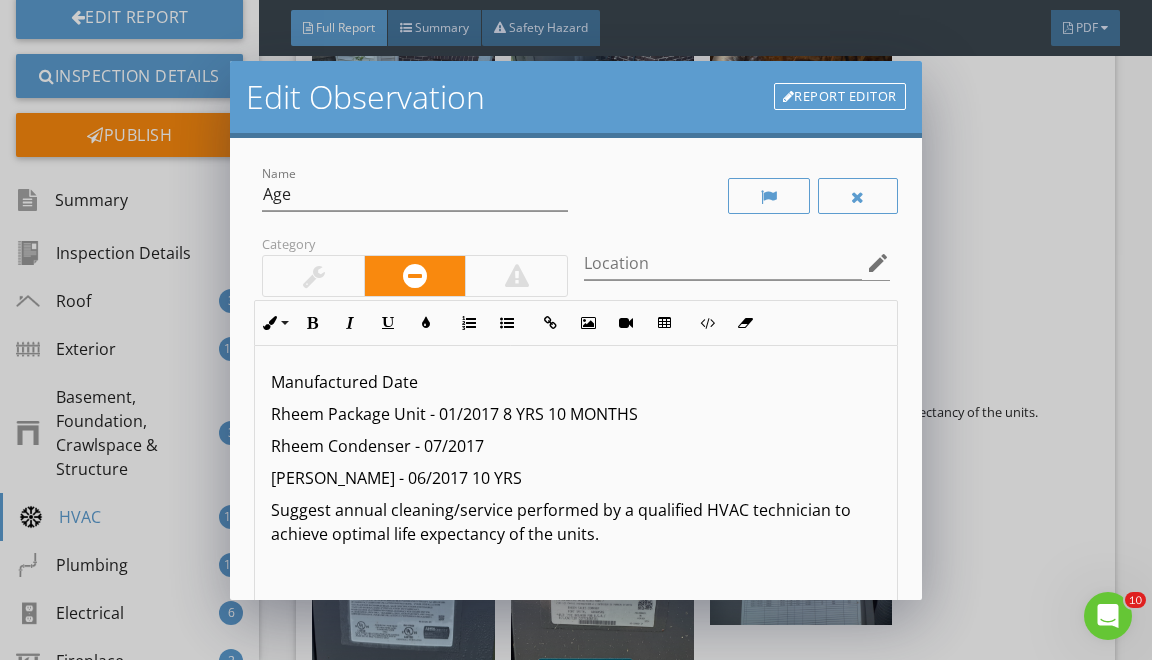 click on "Rheem Package Unit - 01/2017 8 YRS 10 MONTHS" at bounding box center (575, 414) 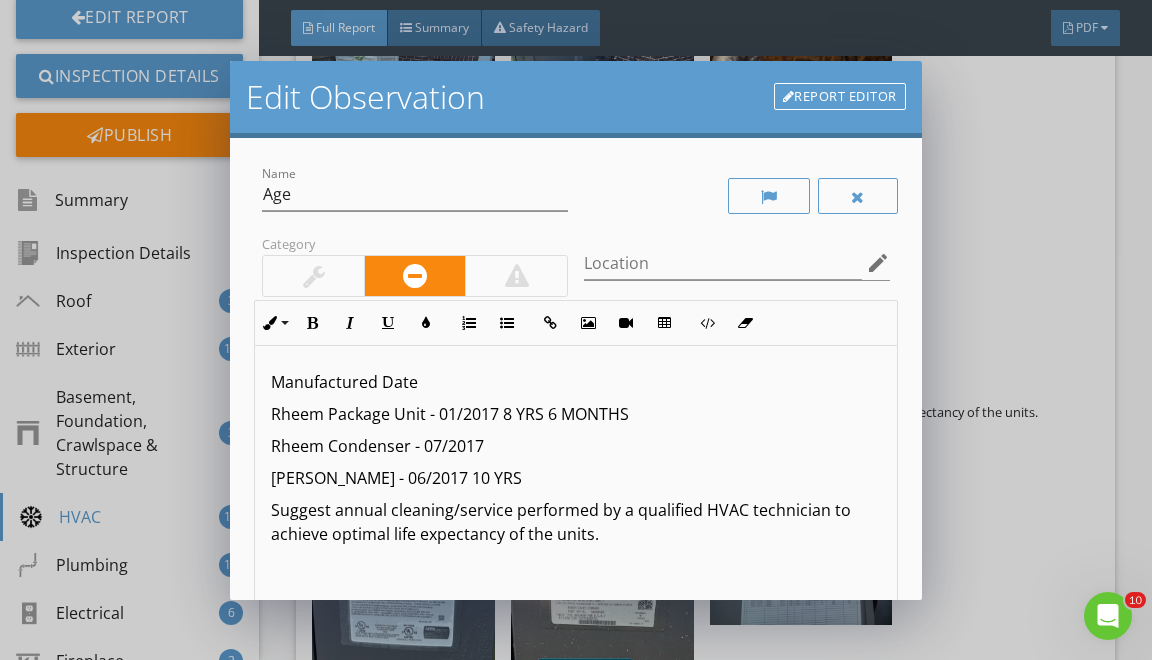 click on "Rheem Condenser - 07/2017" at bounding box center [575, 446] 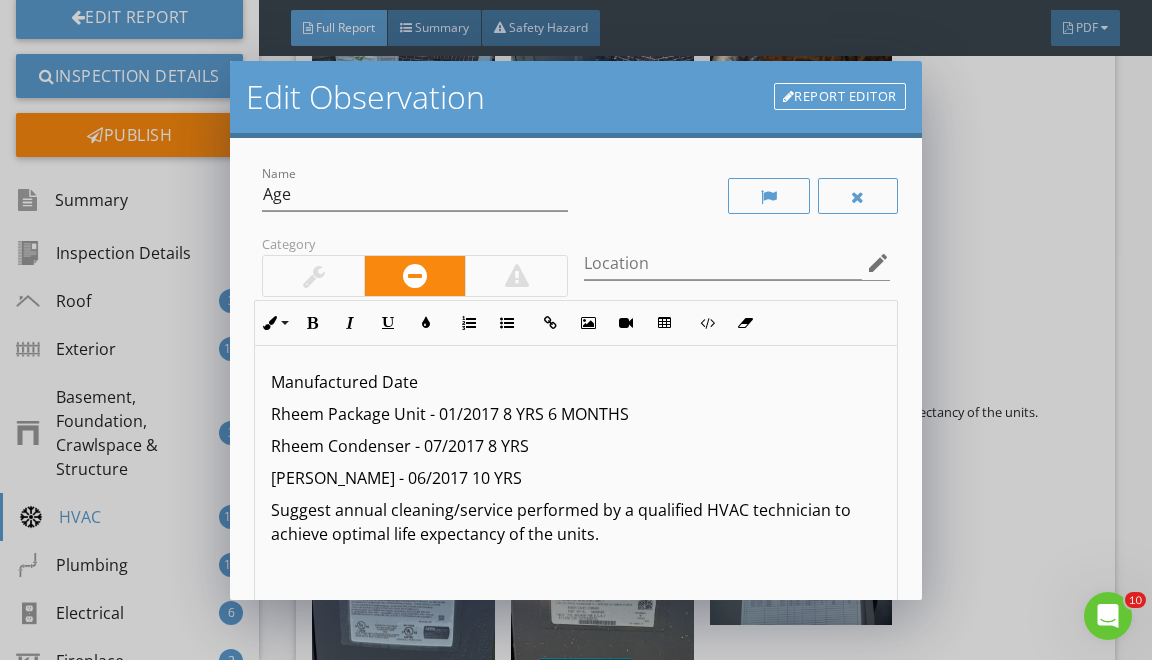 click on "Rheem Furnace - 06/2017 10 YRS" at bounding box center (575, 478) 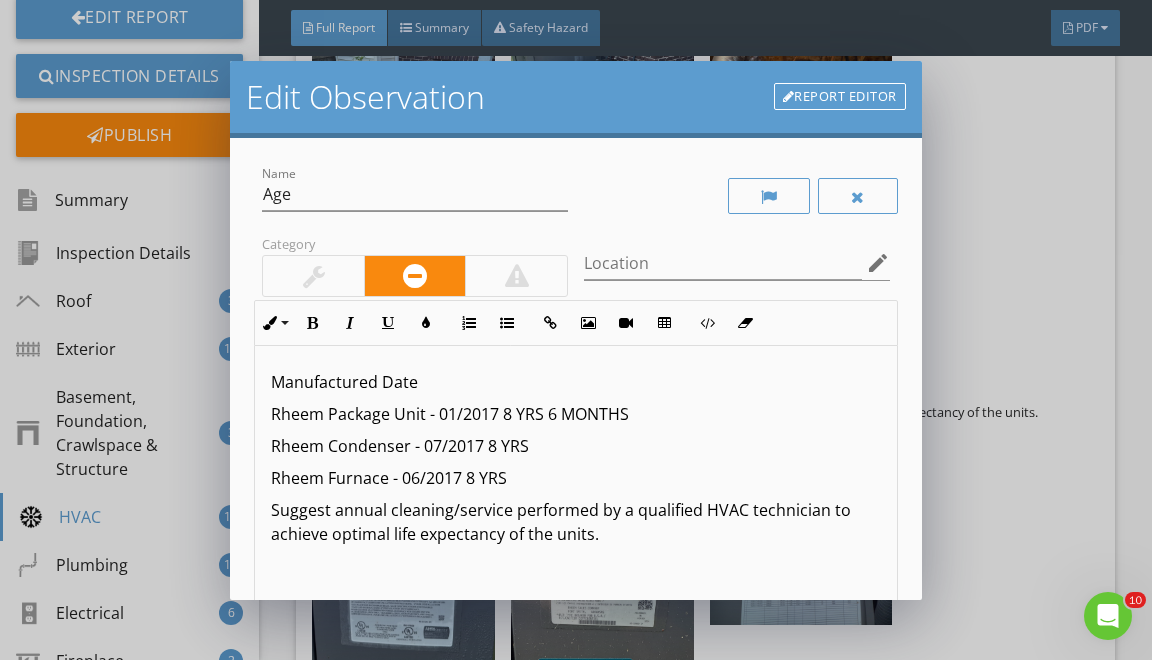 click on "Rheem Furnace - 06/2017 8 YRS" at bounding box center [575, 478] 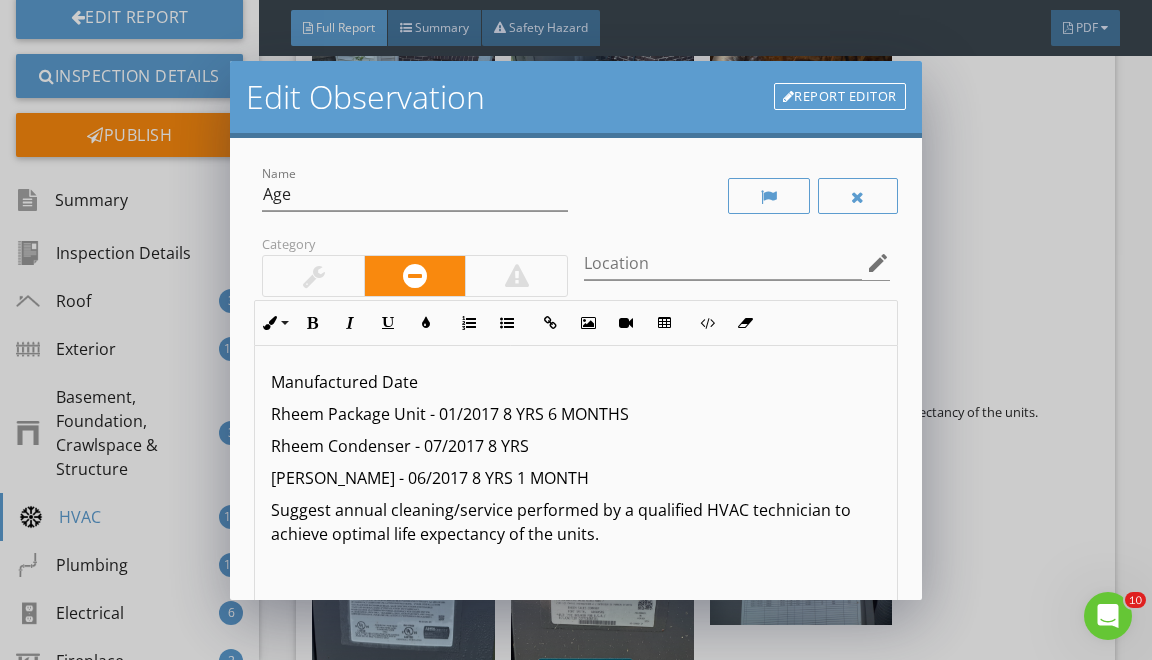 click on "Rheem Package Unit - 01/2017 8 YRS 6 MONTHS" at bounding box center (575, 414) 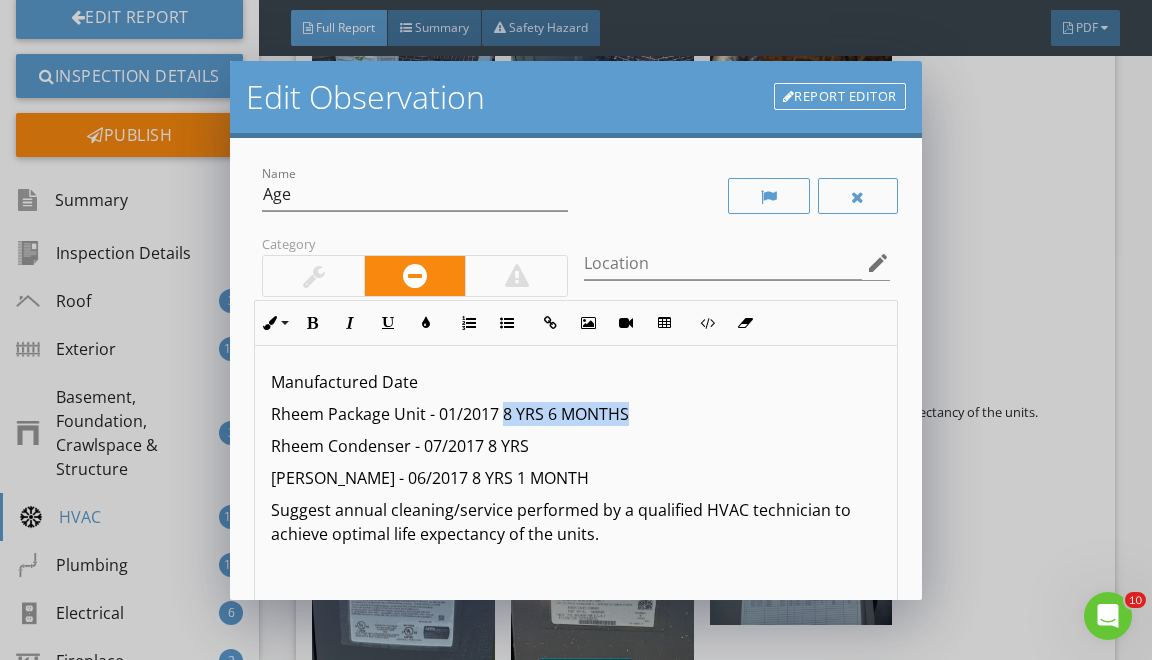 drag, startPoint x: 502, startPoint y: 410, endPoint x: 628, endPoint y: 414, distance: 126.06348 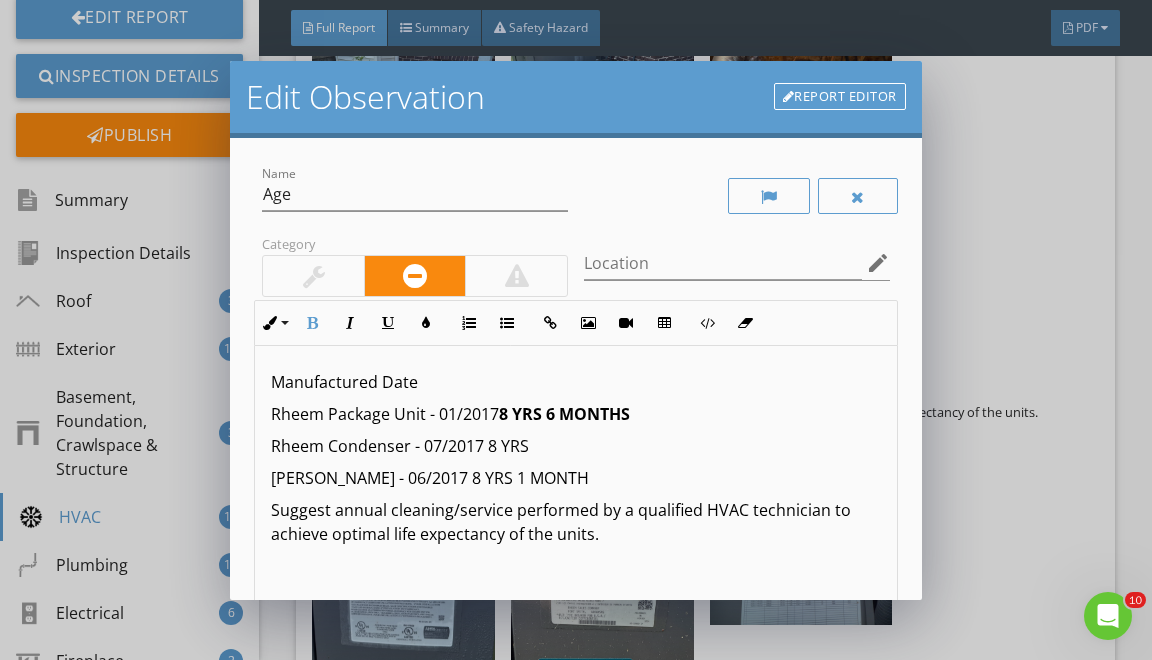 drag, startPoint x: 489, startPoint y: 444, endPoint x: 538, endPoint y: 444, distance: 49 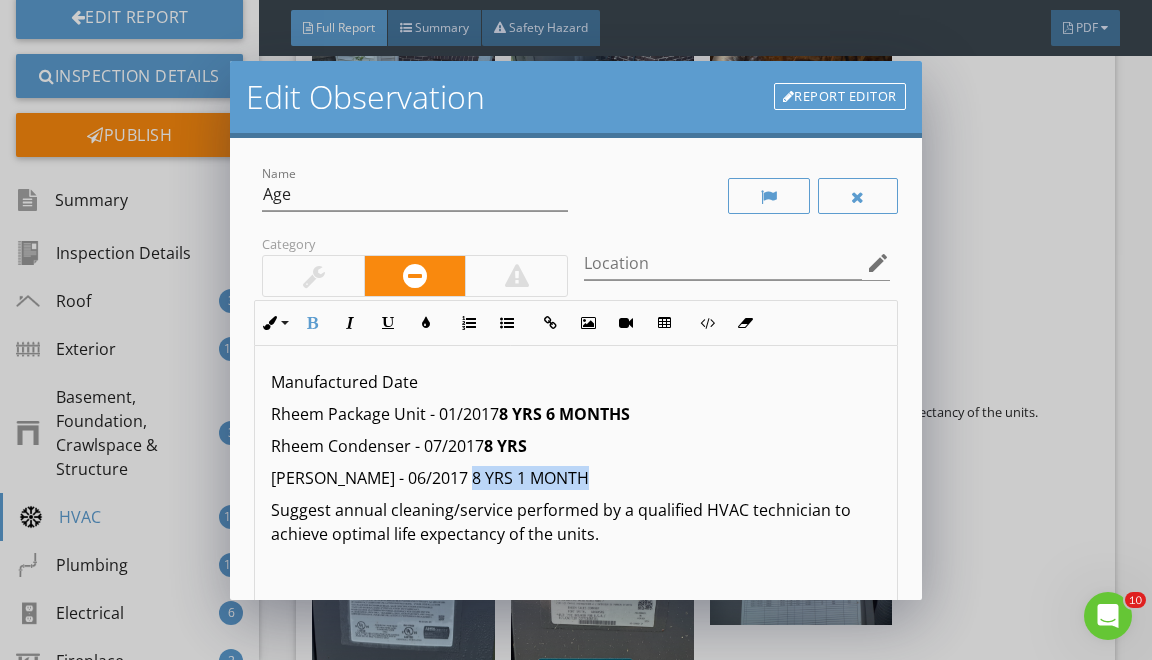 drag, startPoint x: 464, startPoint y: 477, endPoint x: 592, endPoint y: 479, distance: 128.01562 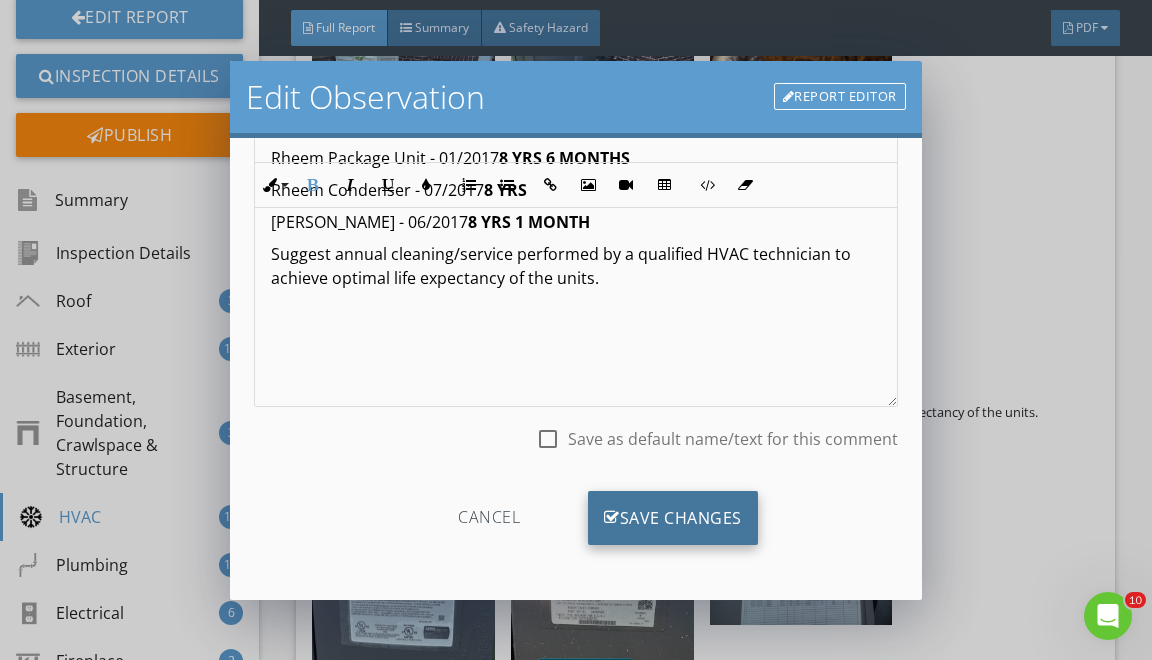 click on "Save Changes" at bounding box center (673, 518) 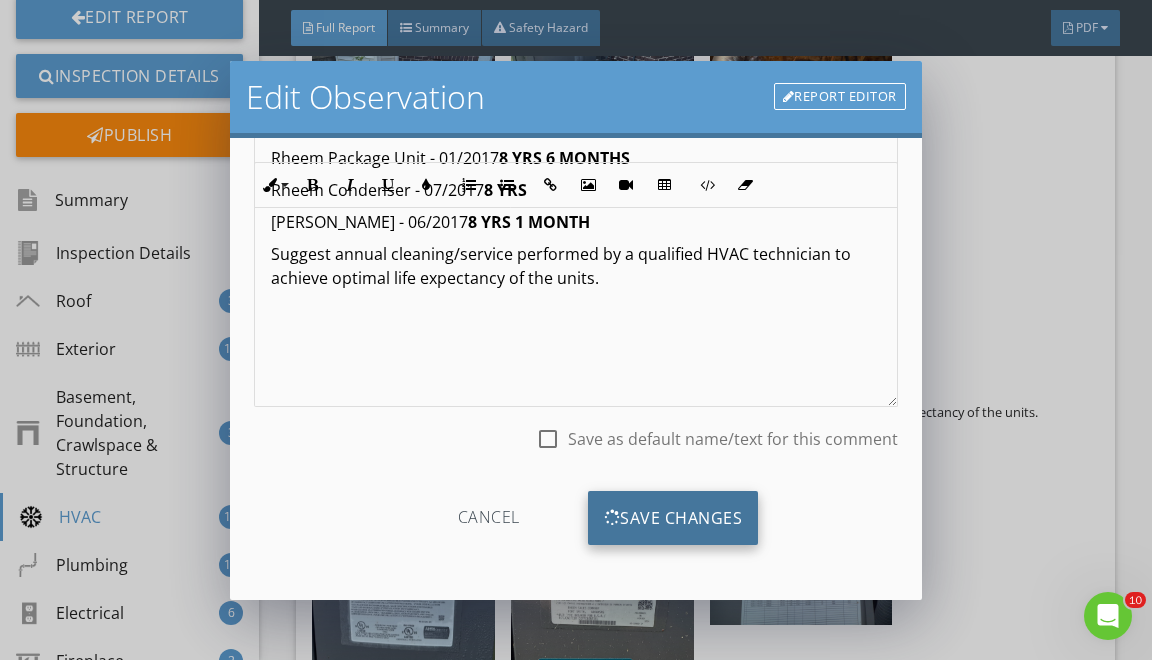 scroll, scrollTop: 19, scrollLeft: 0, axis: vertical 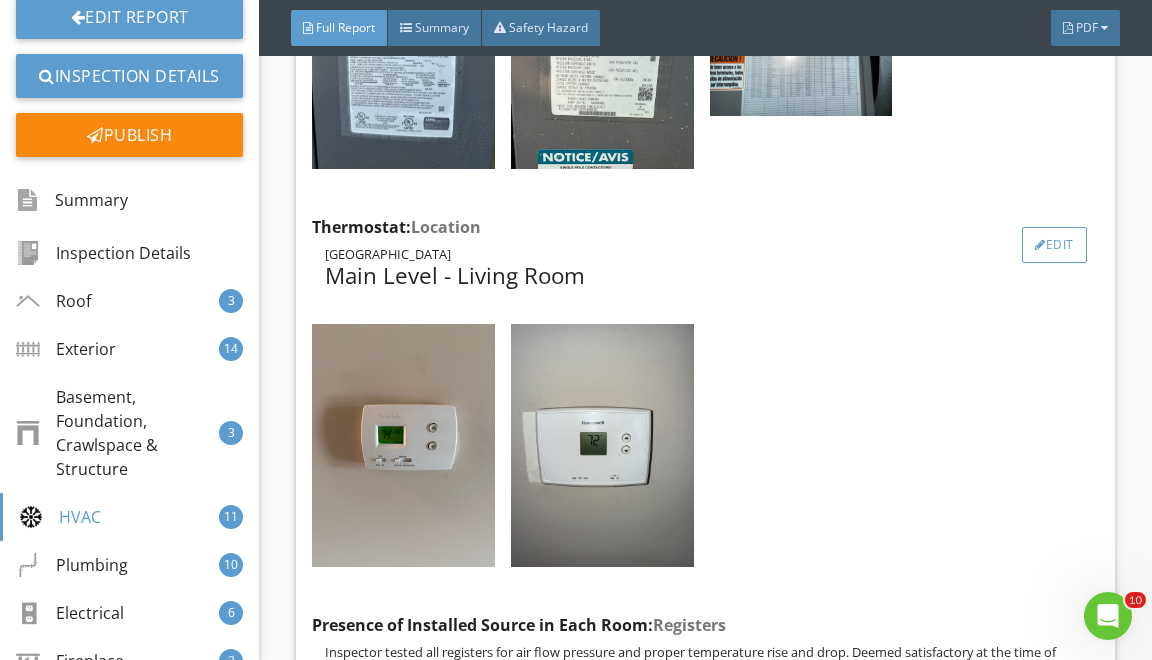 click on "Edit" at bounding box center [1054, 245] 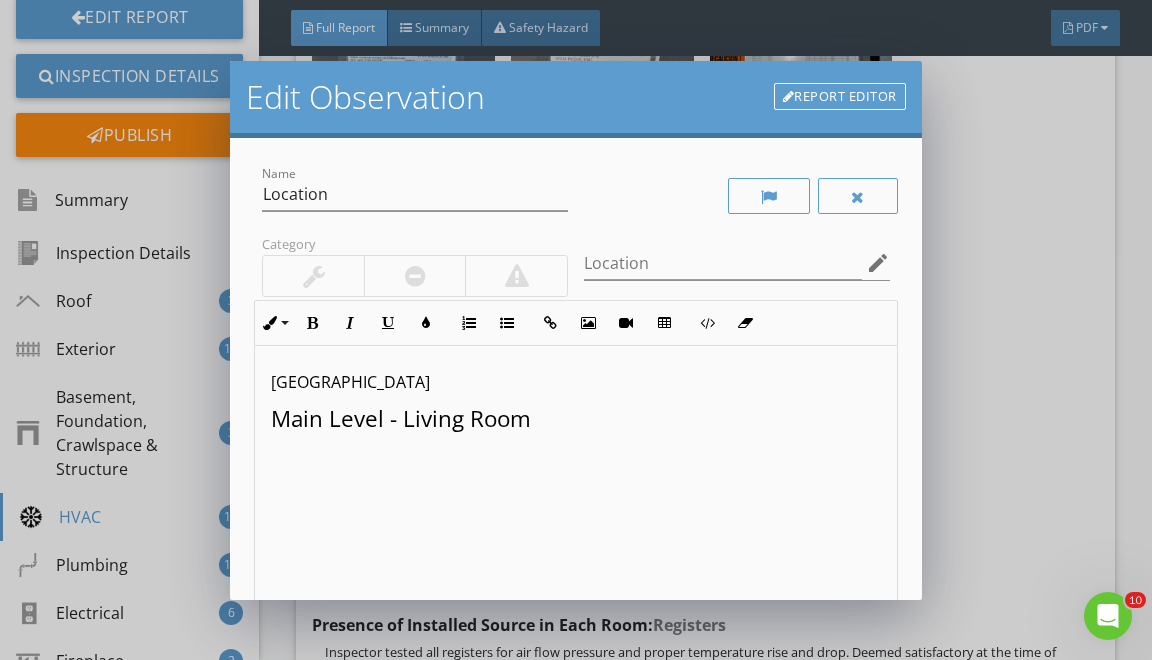 drag, startPoint x: 284, startPoint y: 420, endPoint x: 346, endPoint y: 533, distance: 128.89143 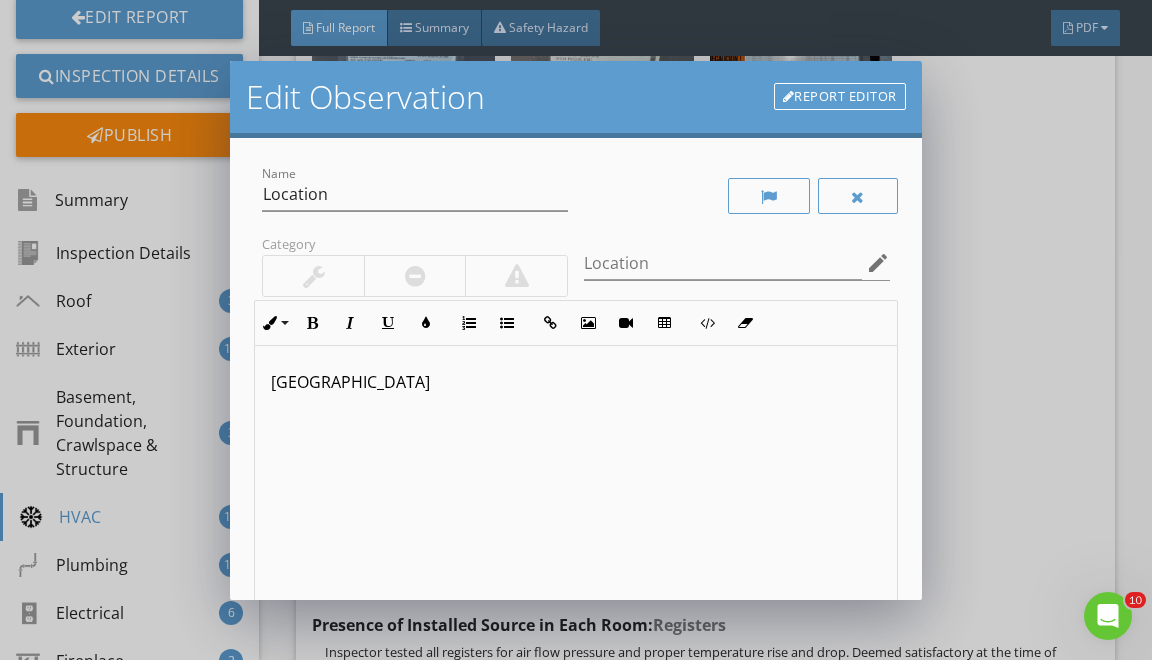type 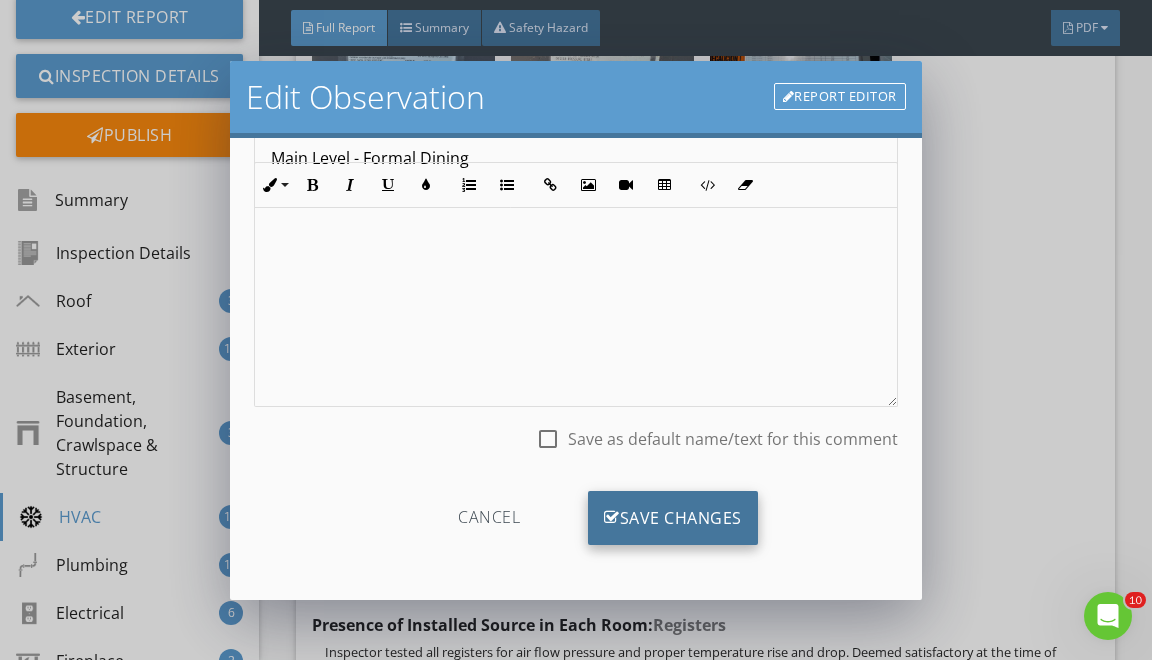 click on "Save Changes" at bounding box center (673, 518) 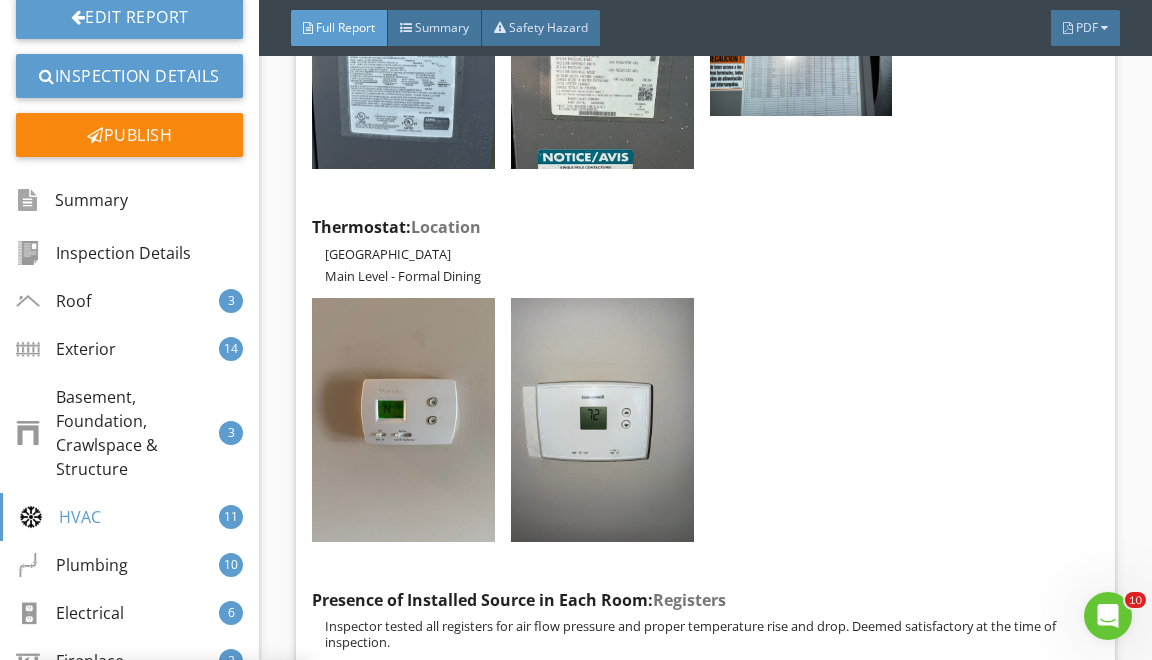 scroll, scrollTop: 19, scrollLeft: 0, axis: vertical 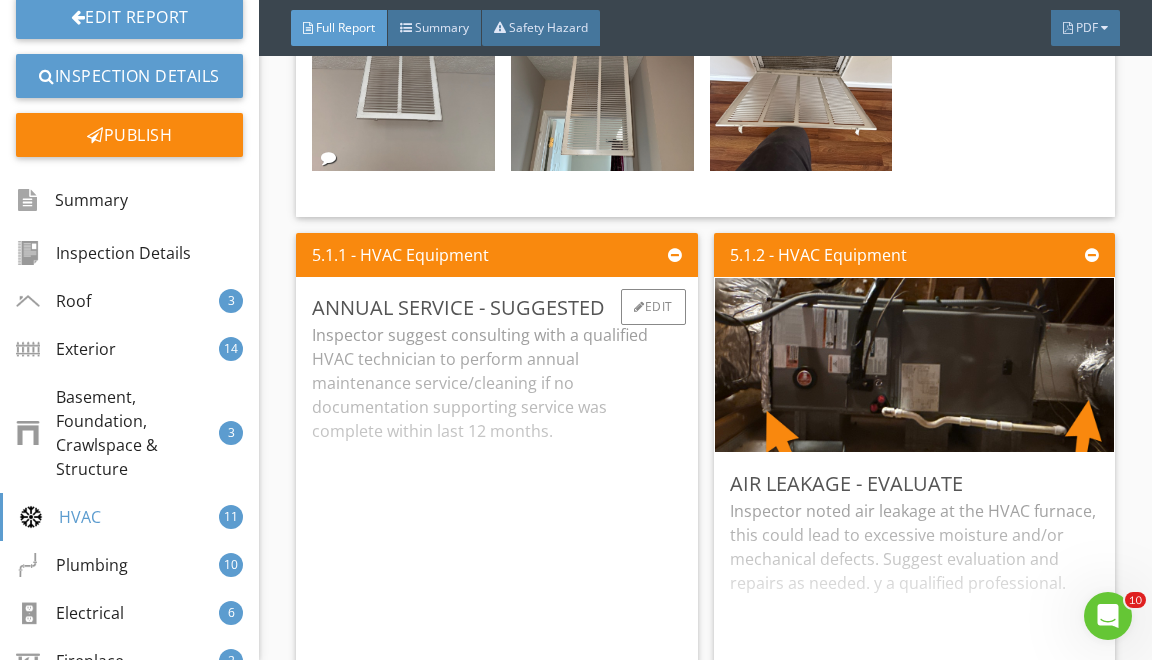 click on "Inspector suggest consulting with a qualified HVAC technician to perform annual maintenance service/cleaning if no documentation supporting service was complete within last 12 months." at bounding box center (496, 510) 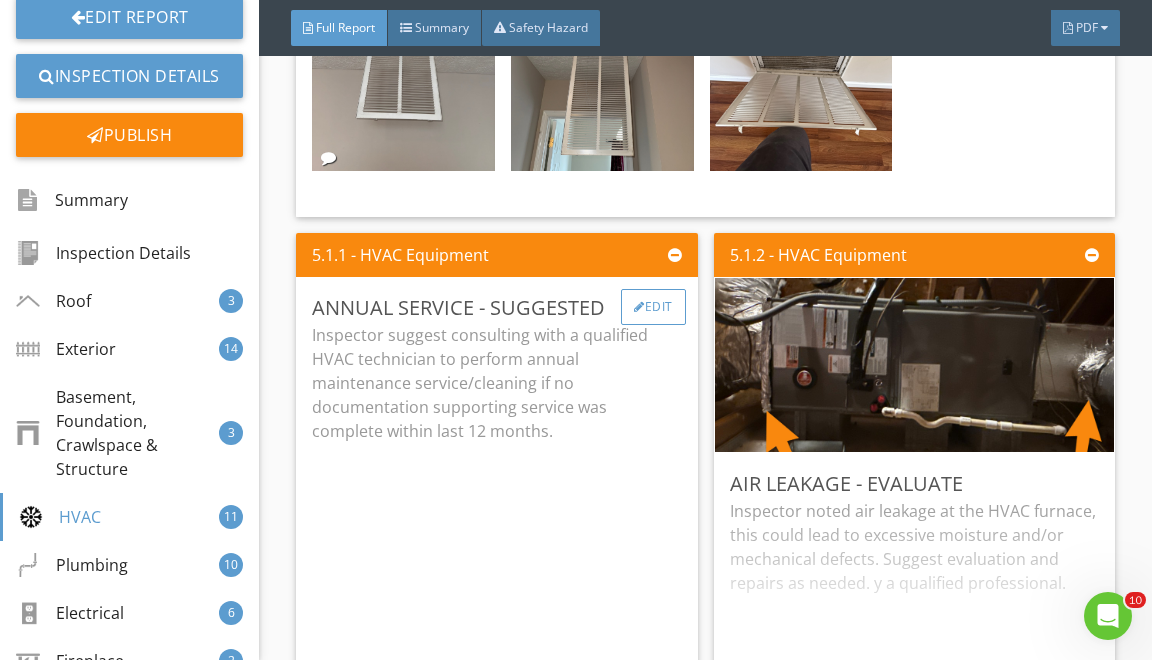 click on "Edit" at bounding box center (653, 307) 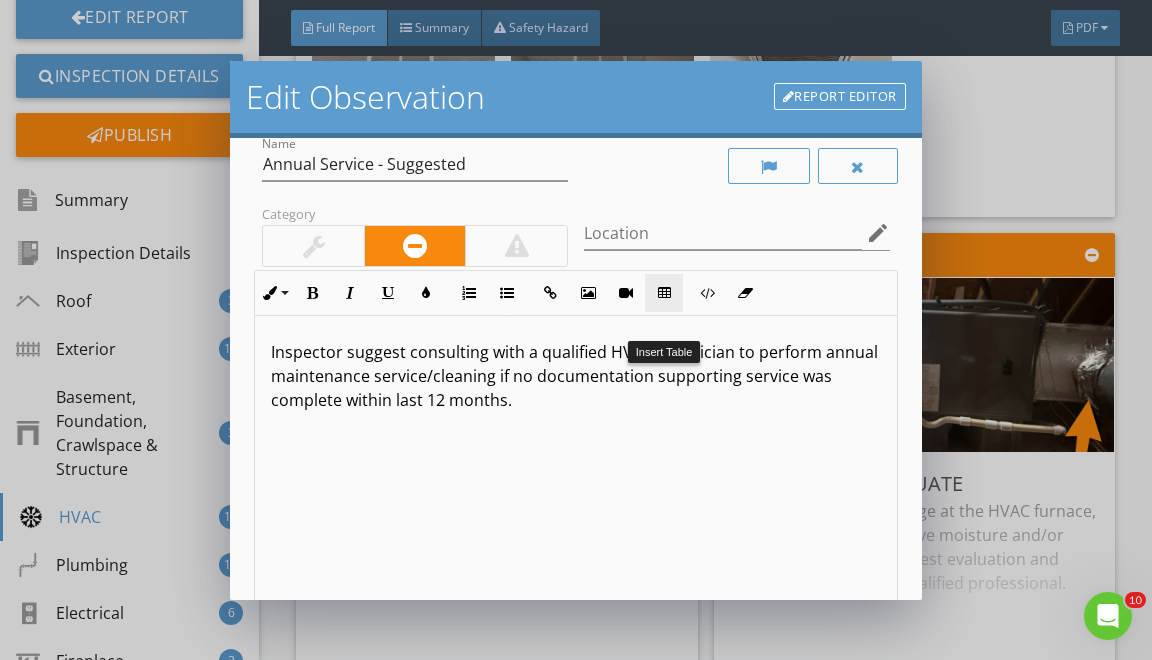 scroll, scrollTop: 32, scrollLeft: 0, axis: vertical 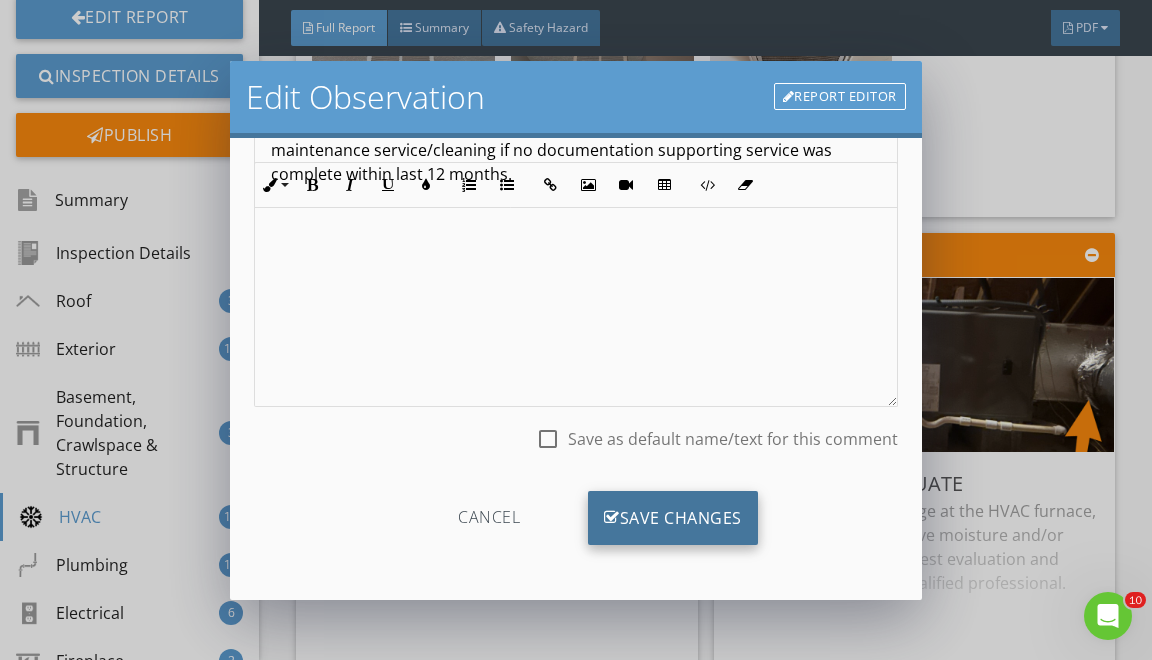 click on "Save Changes" at bounding box center [673, 518] 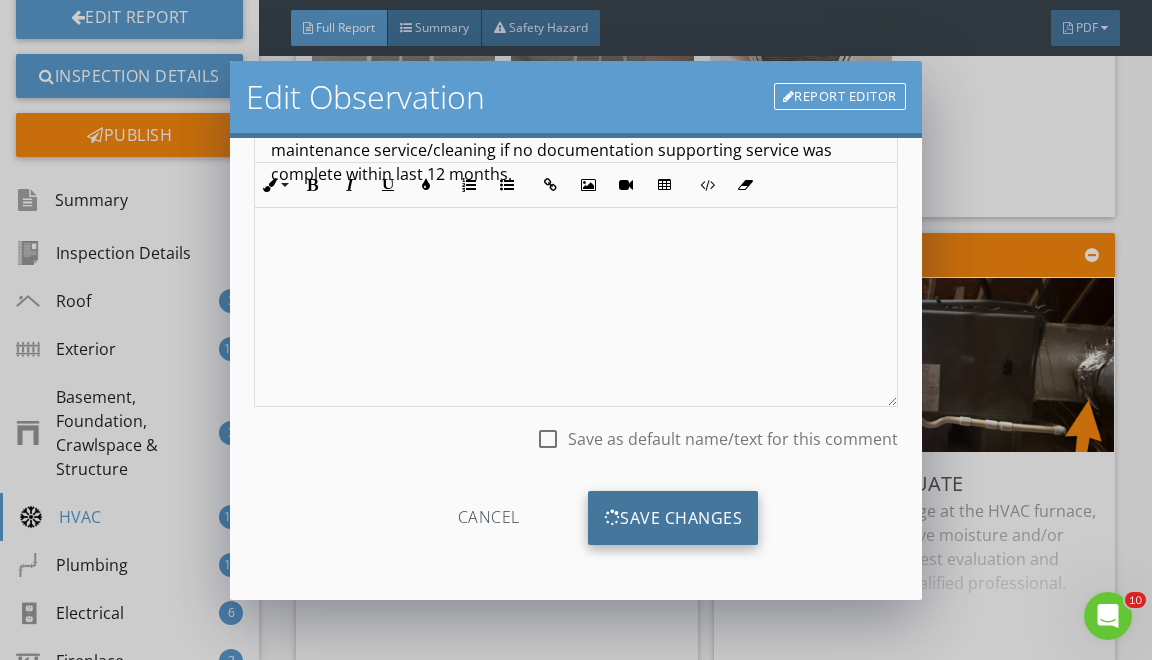 scroll, scrollTop: 19, scrollLeft: 0, axis: vertical 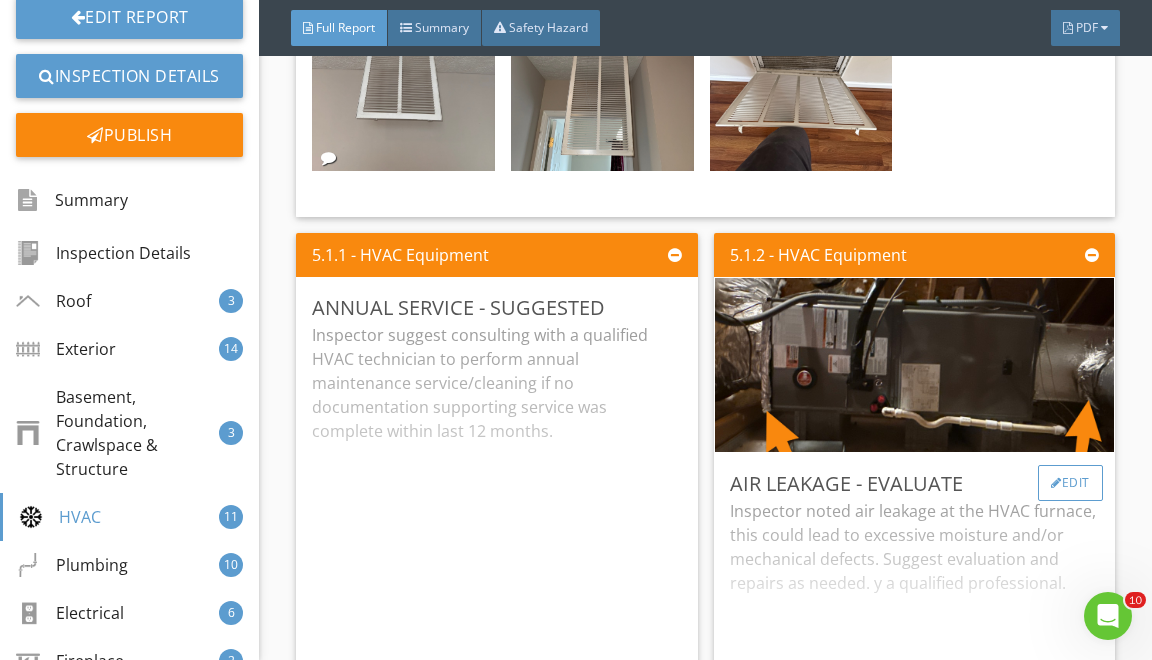 click on "Edit" at bounding box center [1070, 483] 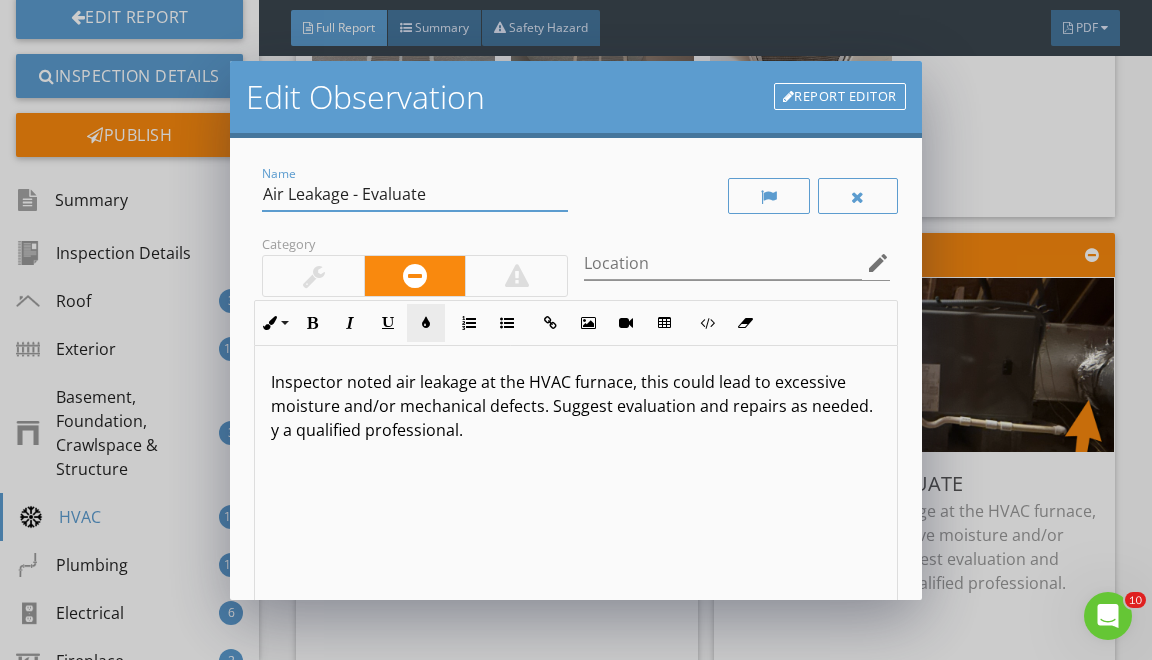 drag, startPoint x: 270, startPoint y: 198, endPoint x: 413, endPoint y: 303, distance: 177.40913 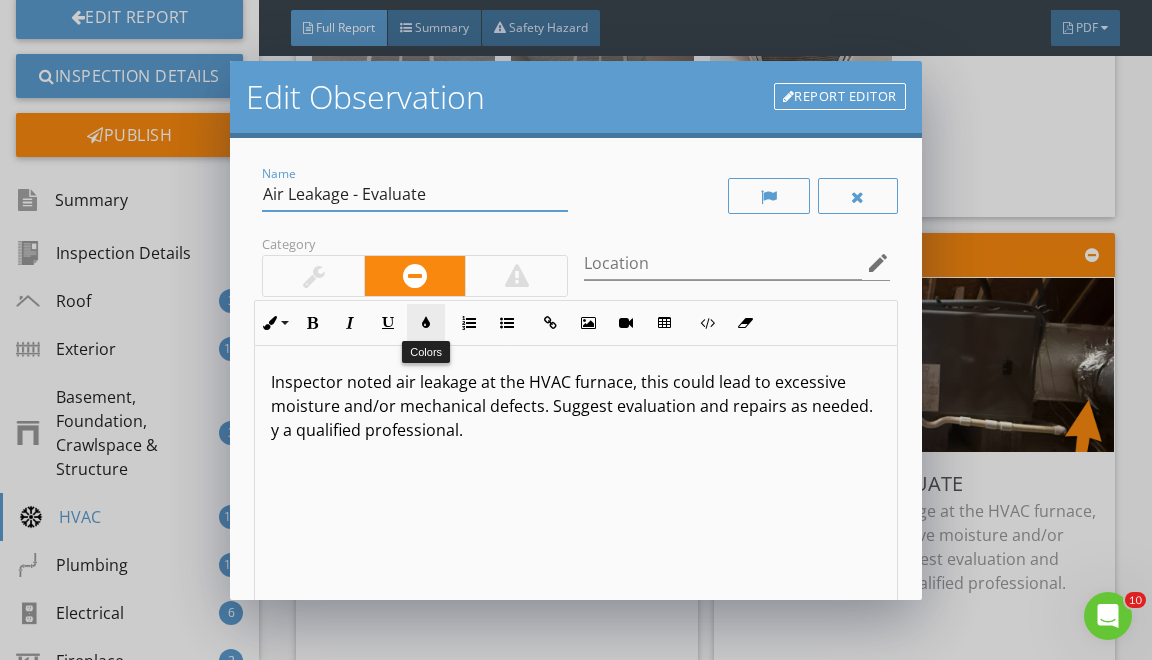 type on "A" 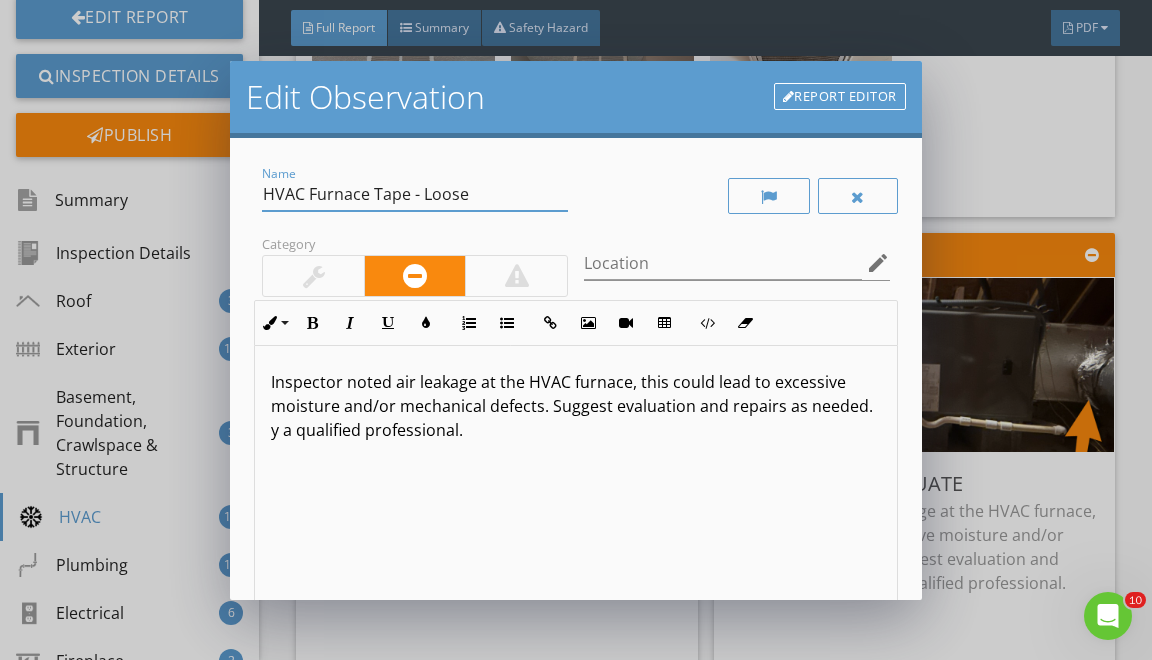 type on "HVAC Furnace Tape - Loose" 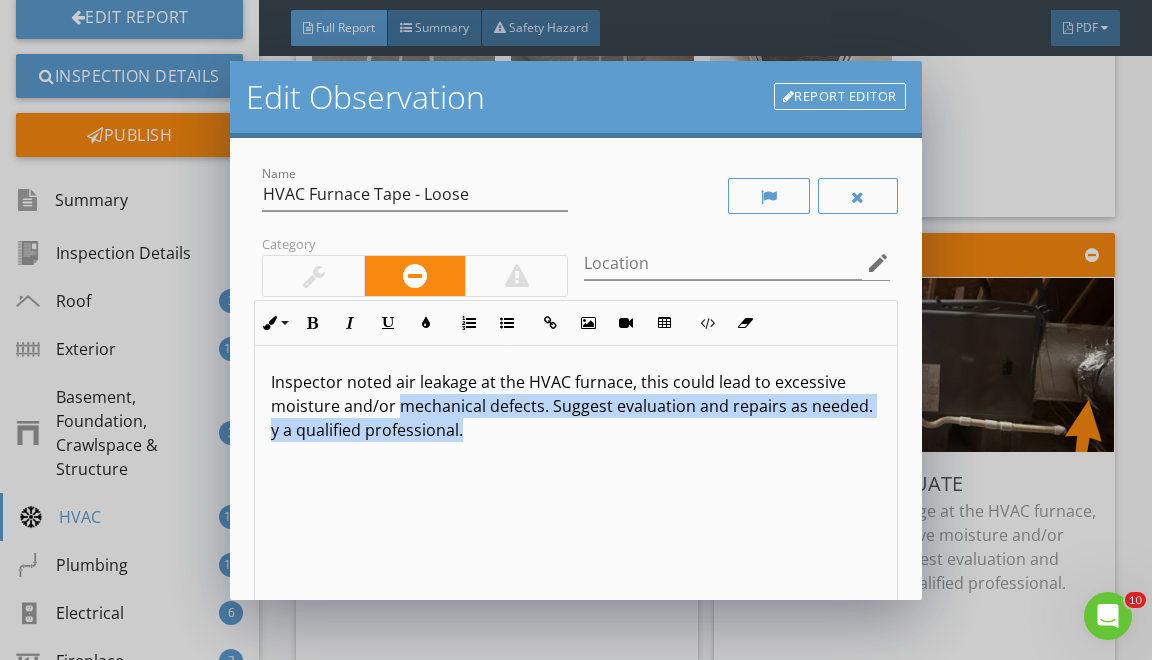 scroll, scrollTop: 43, scrollLeft: 0, axis: vertical 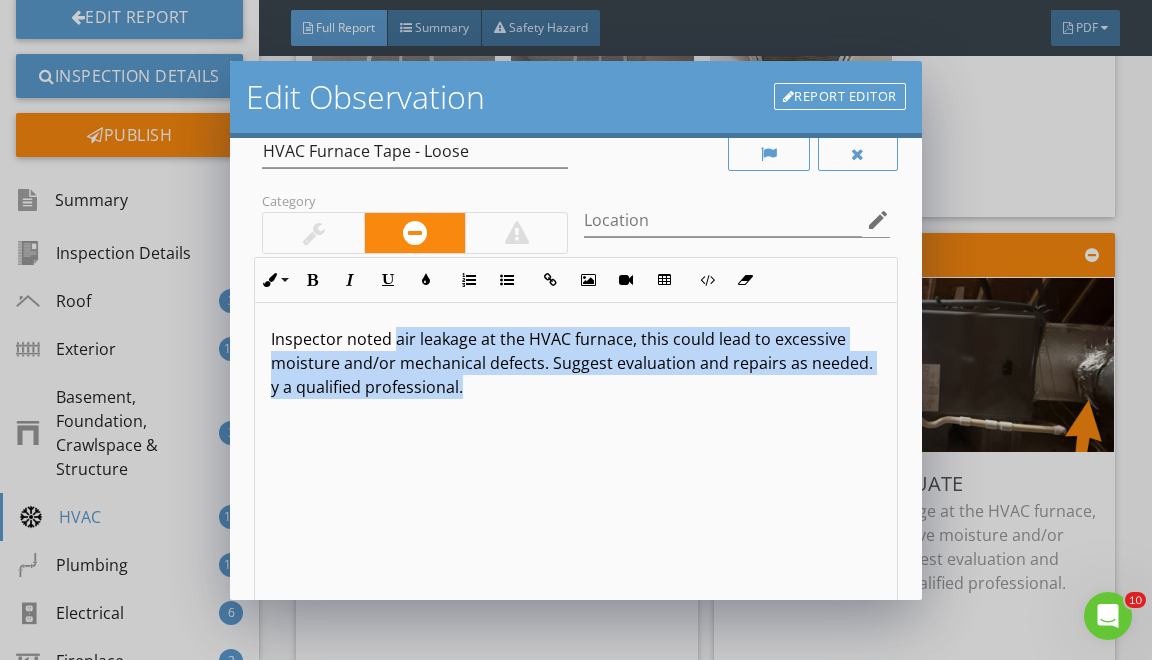 drag, startPoint x: 392, startPoint y: 331, endPoint x: 430, endPoint y: 659, distance: 330.19388 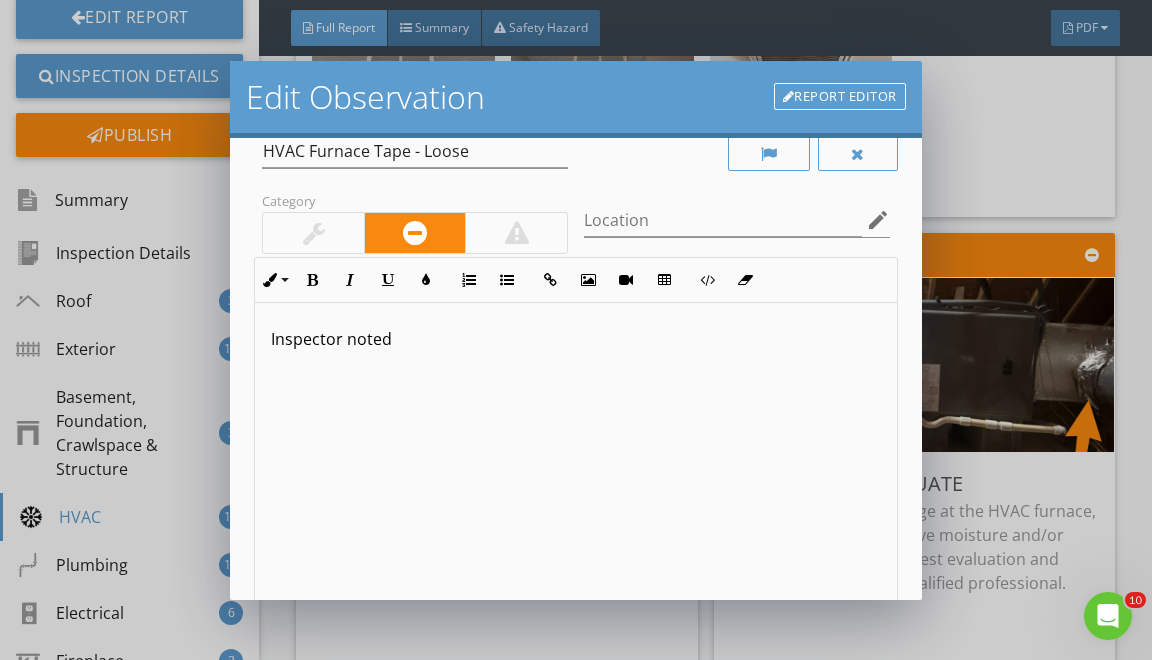 type 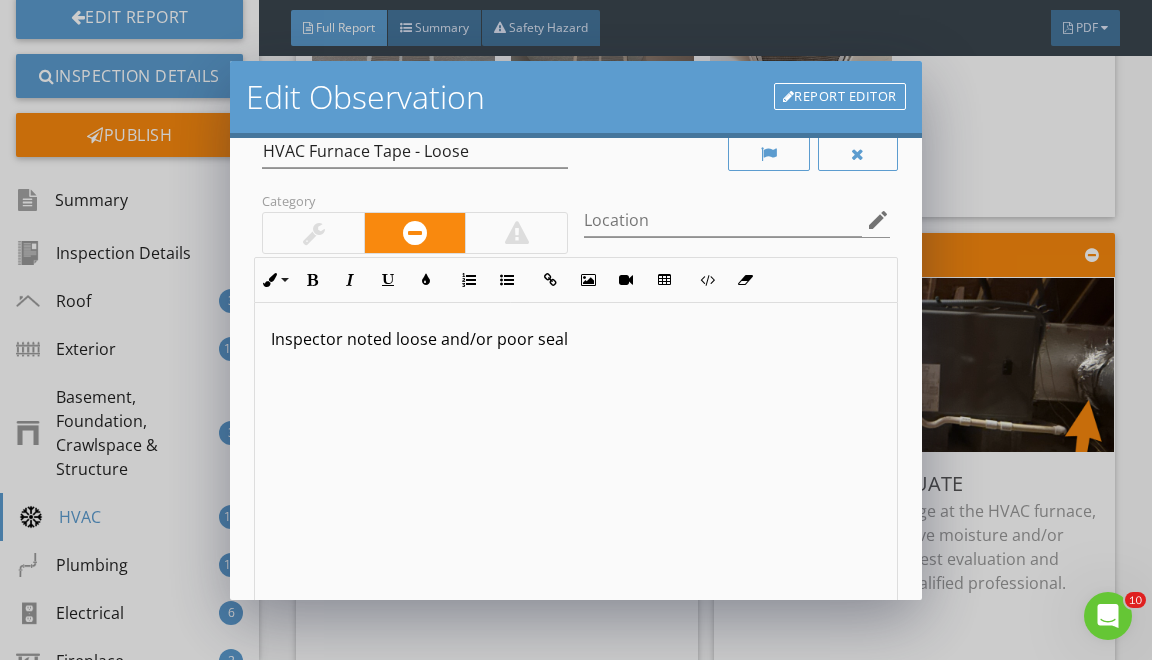 click on "Inspector noted loose and/or poor seal" at bounding box center (575, 339) 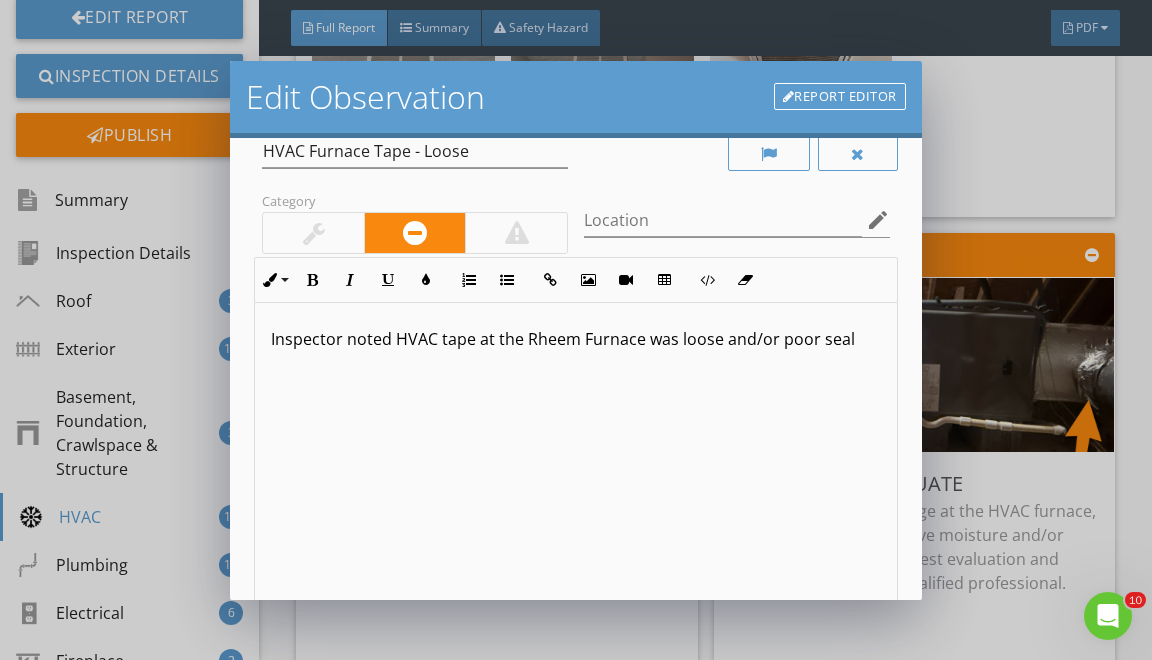 click on "Inspector noted HVAC tape at the Rheem Furnace was loose and/or poor seal" at bounding box center (575, 339) 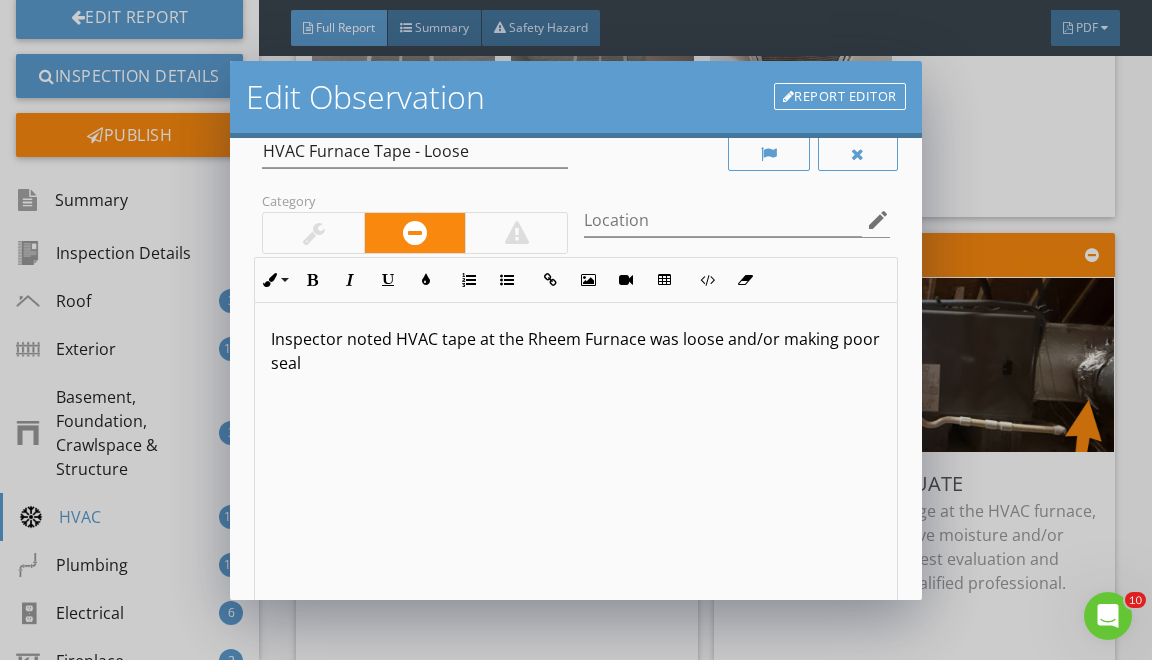 click on "Inspector noted HVAC tape at the Rheem Furnace was loose and/or making poor seal" at bounding box center [575, 351] 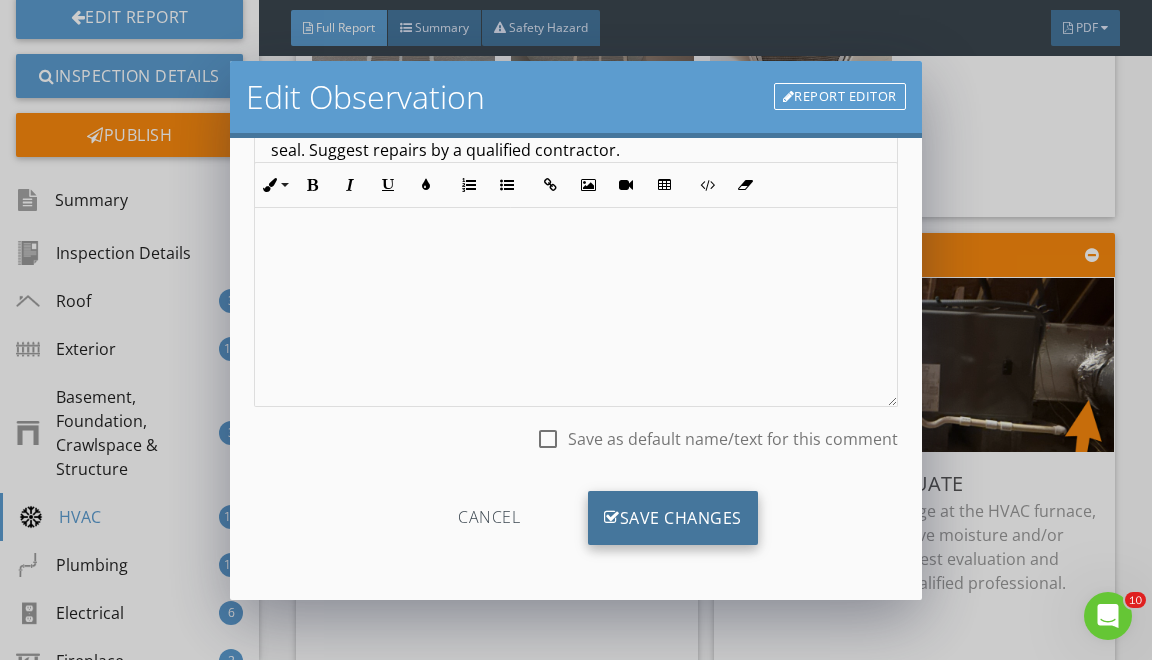 click on "Save Changes" at bounding box center (673, 518) 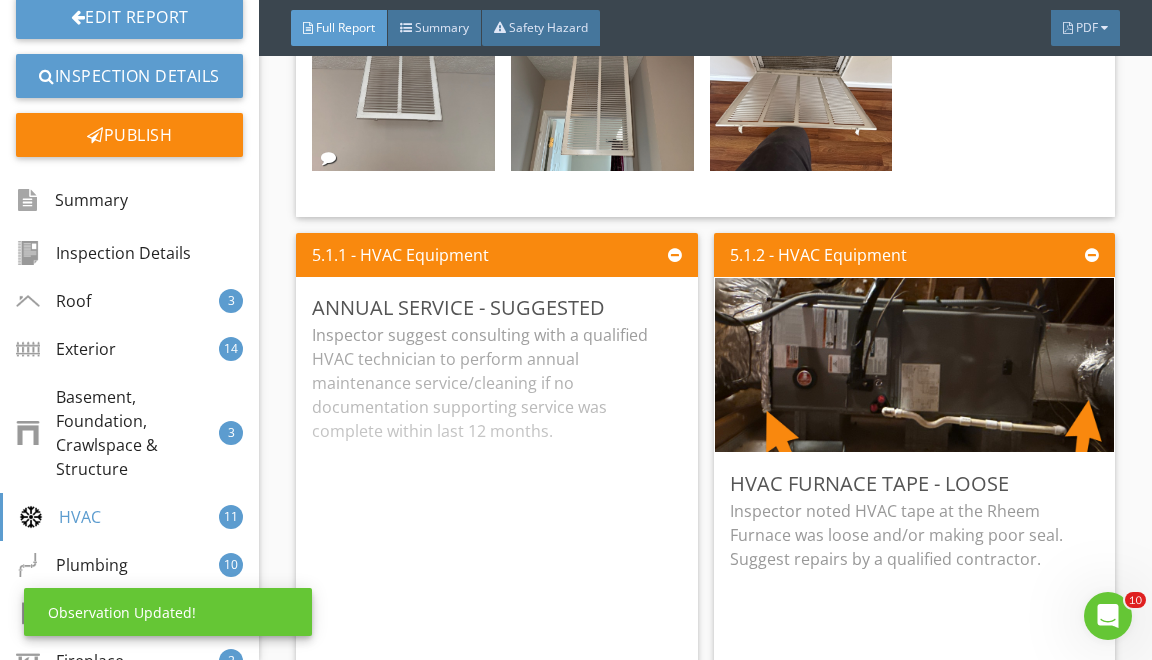 scroll, scrollTop: 19, scrollLeft: 0, axis: vertical 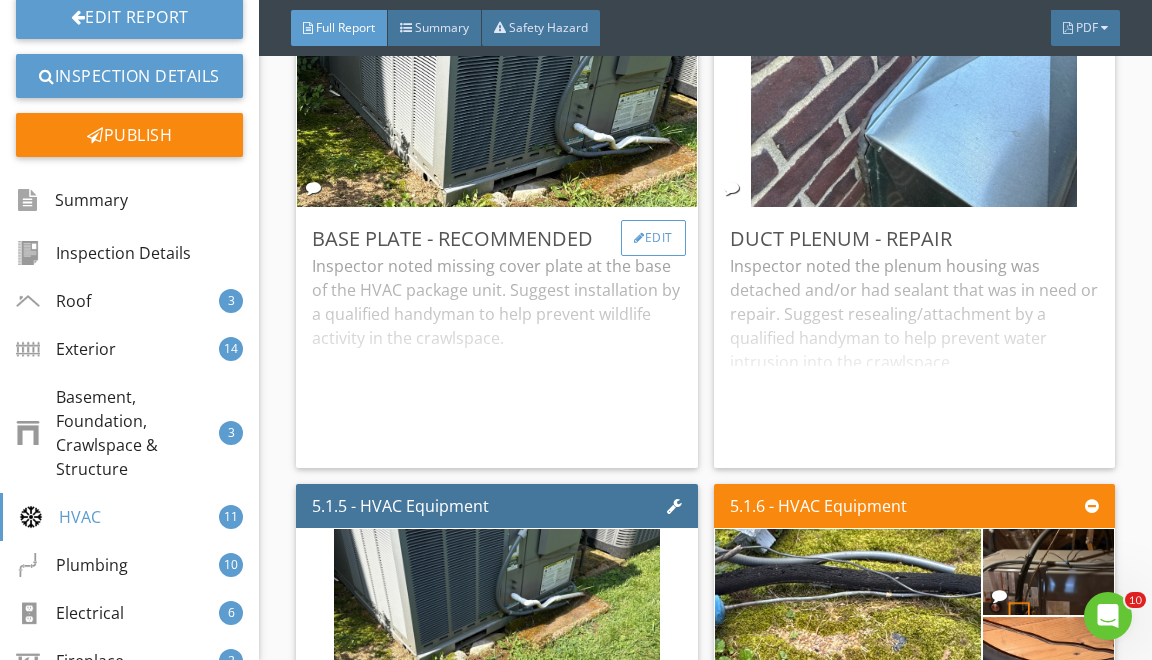 click on "Edit" at bounding box center [653, 238] 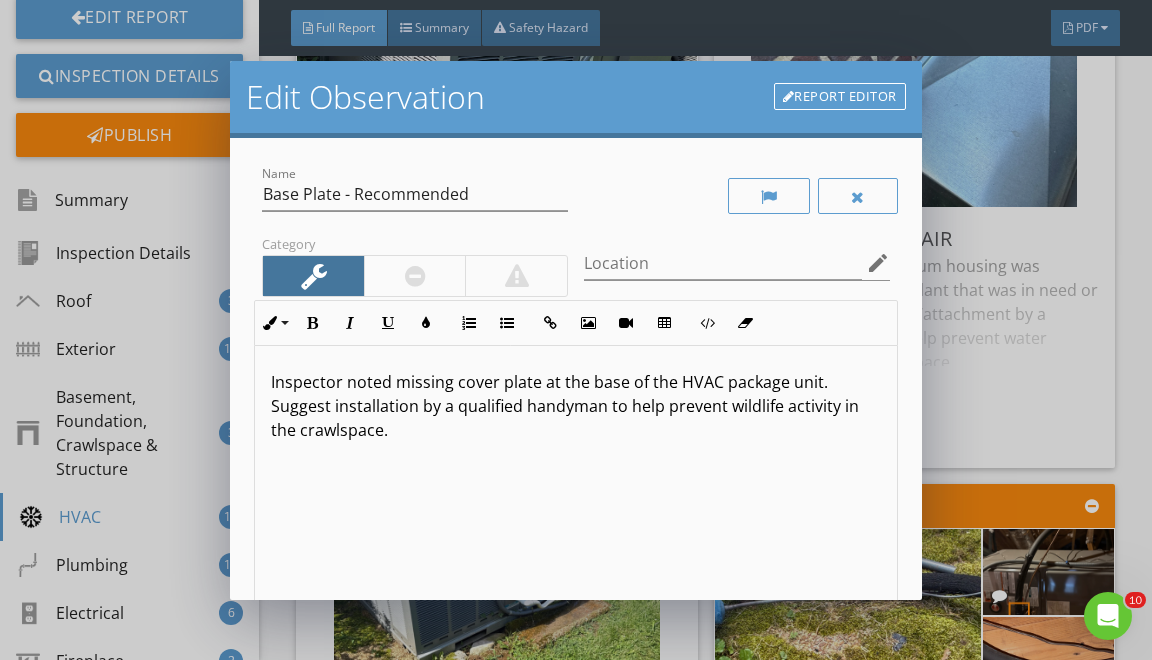 click on "Report Editor" at bounding box center (840, 97) 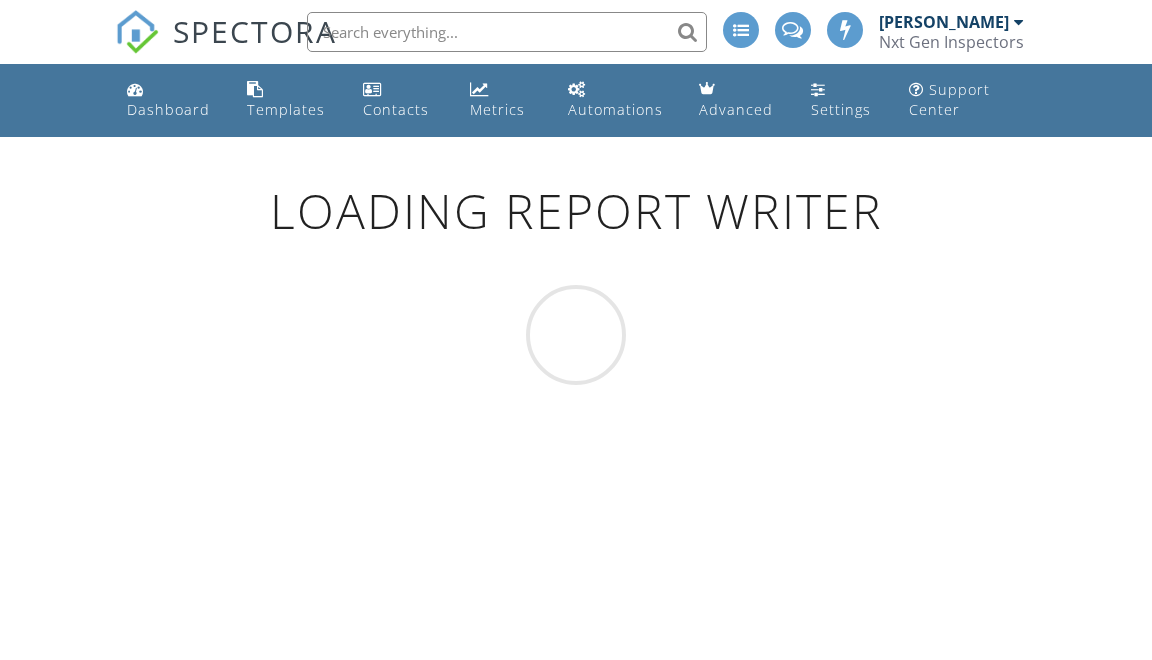 scroll, scrollTop: 0, scrollLeft: 0, axis: both 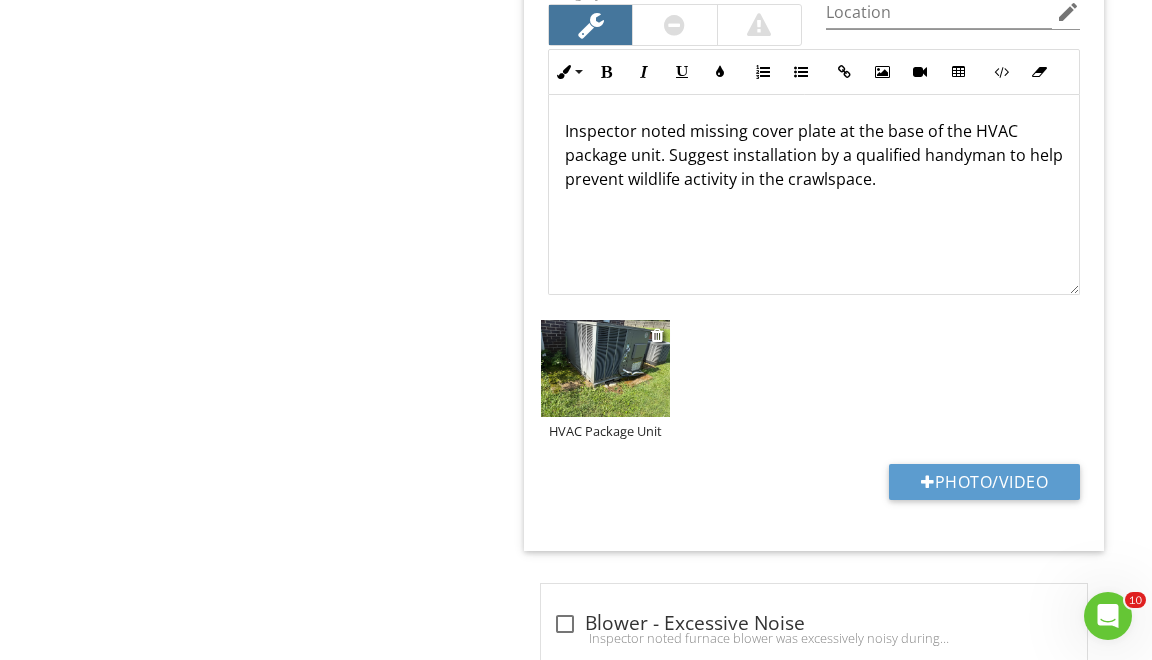 click at bounding box center (605, 368) 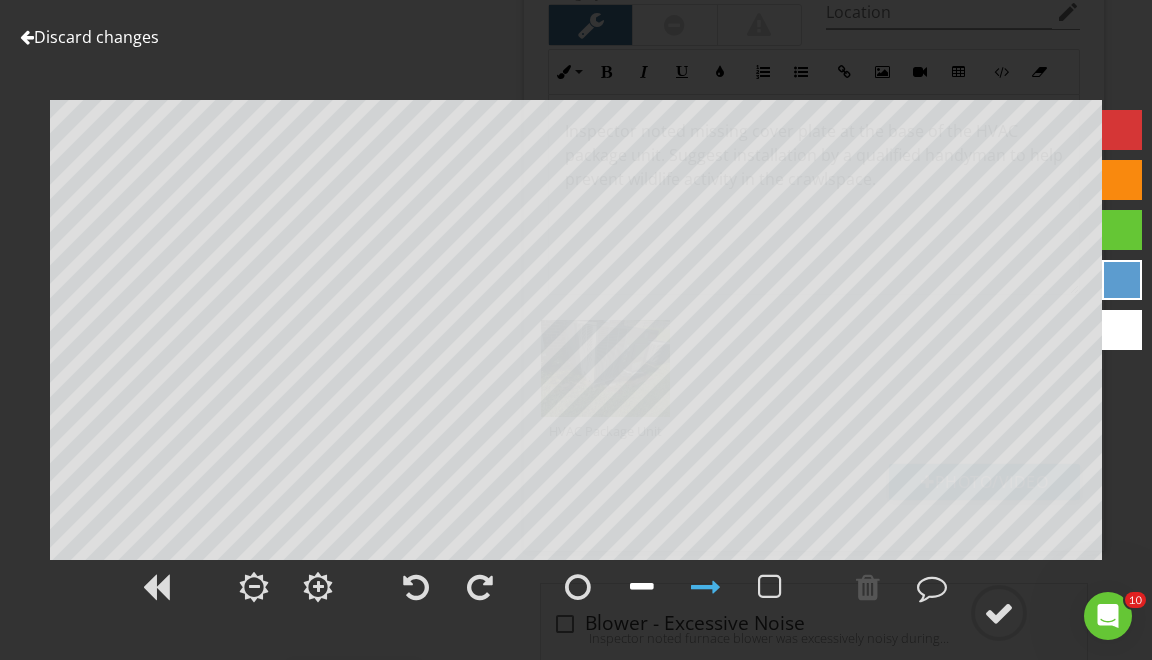 click at bounding box center (642, 587) 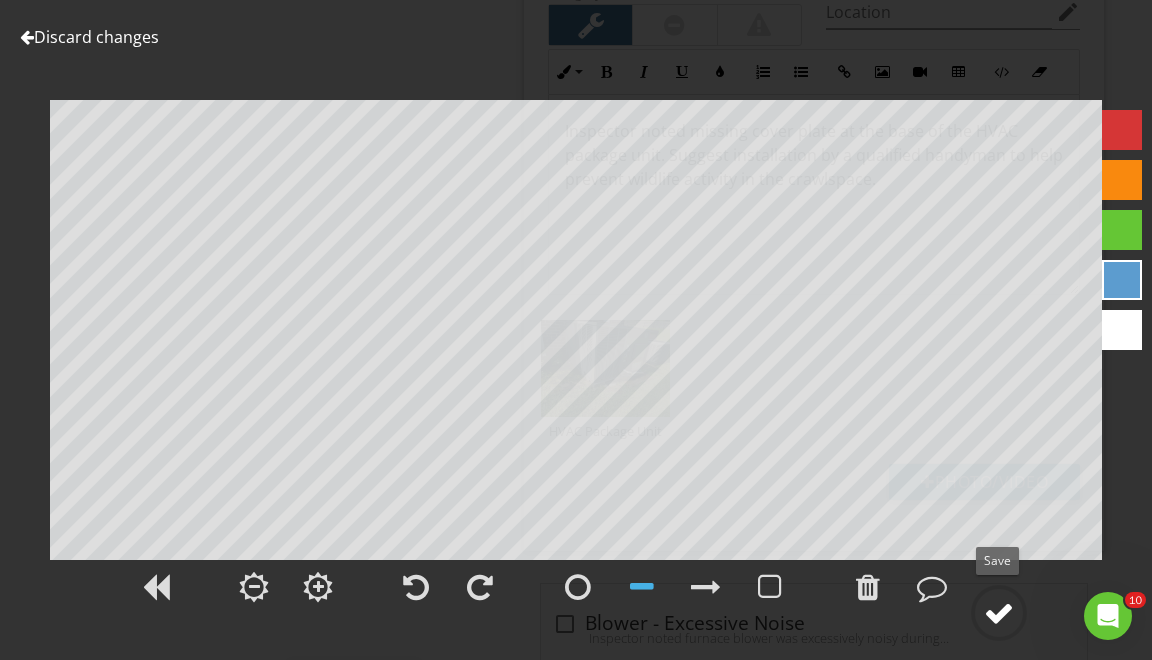 click 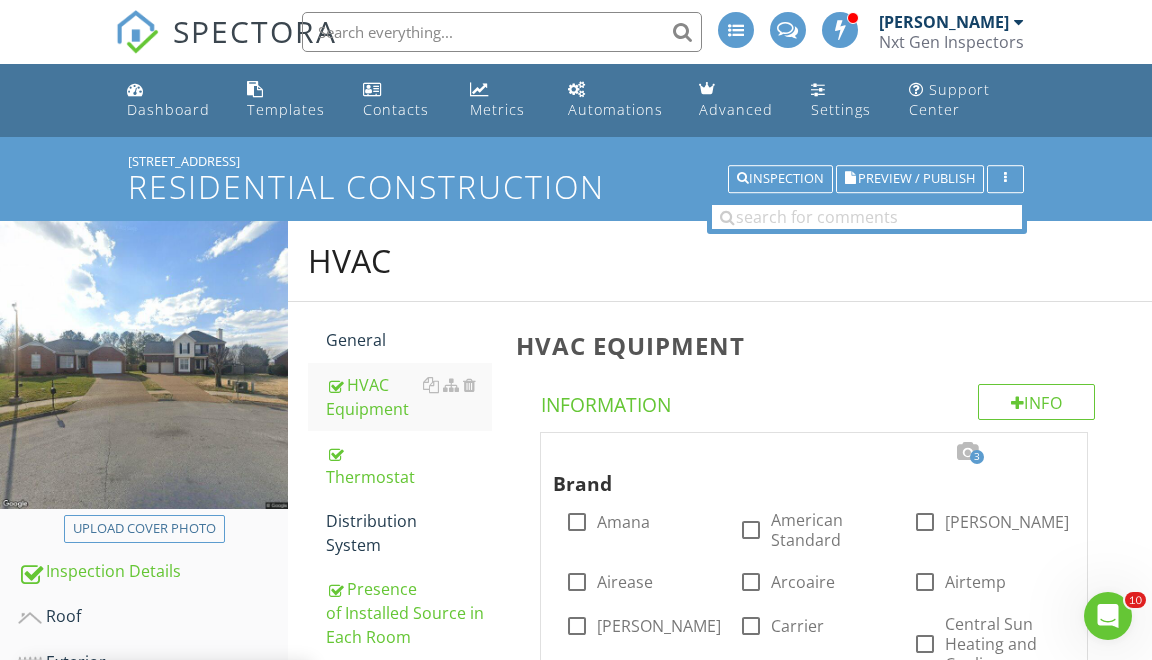 scroll, scrollTop: 0, scrollLeft: 0, axis: both 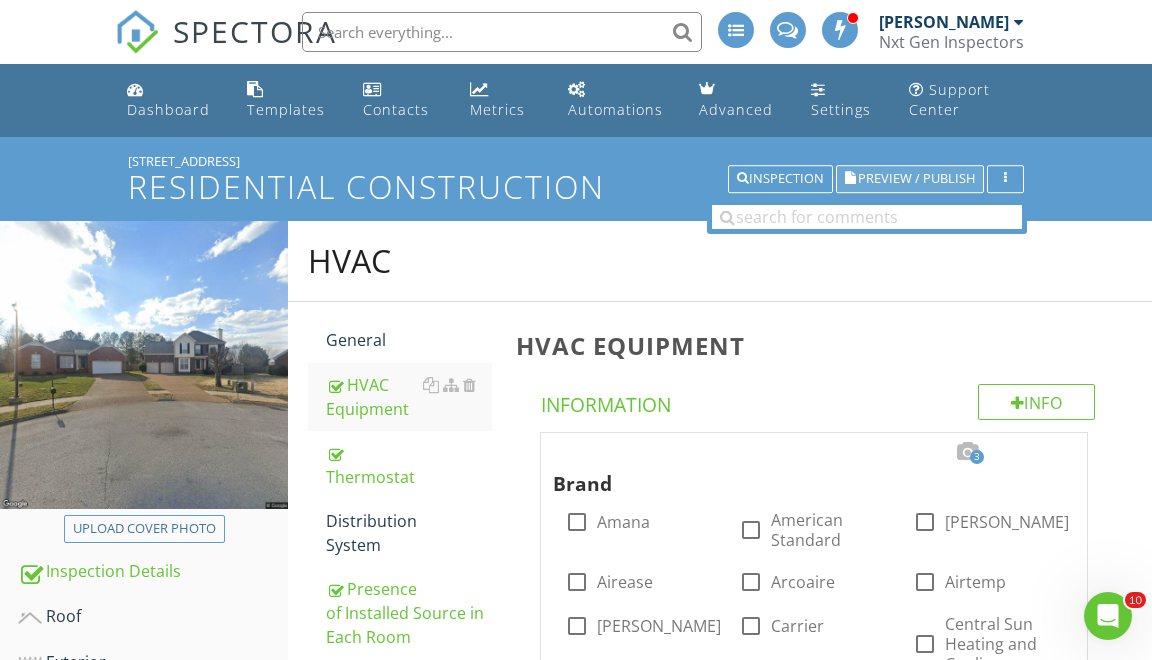 click on "Preview / Publish" at bounding box center [916, 179] 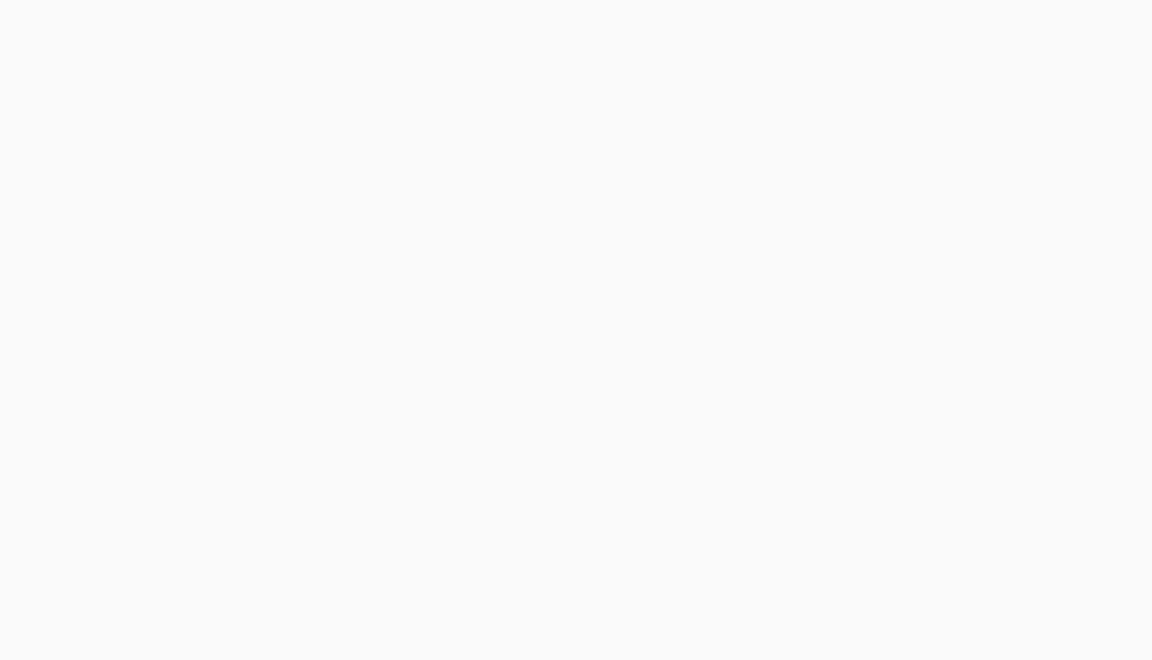scroll, scrollTop: 0, scrollLeft: 0, axis: both 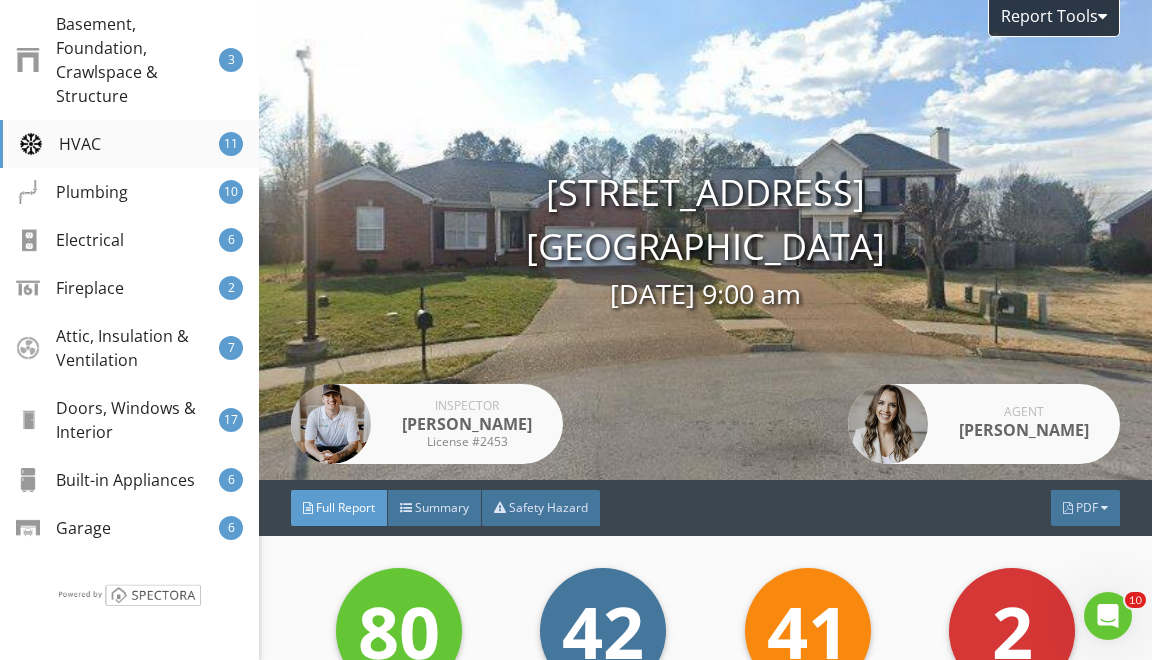 click on "HVAC
11" at bounding box center (129, 144) 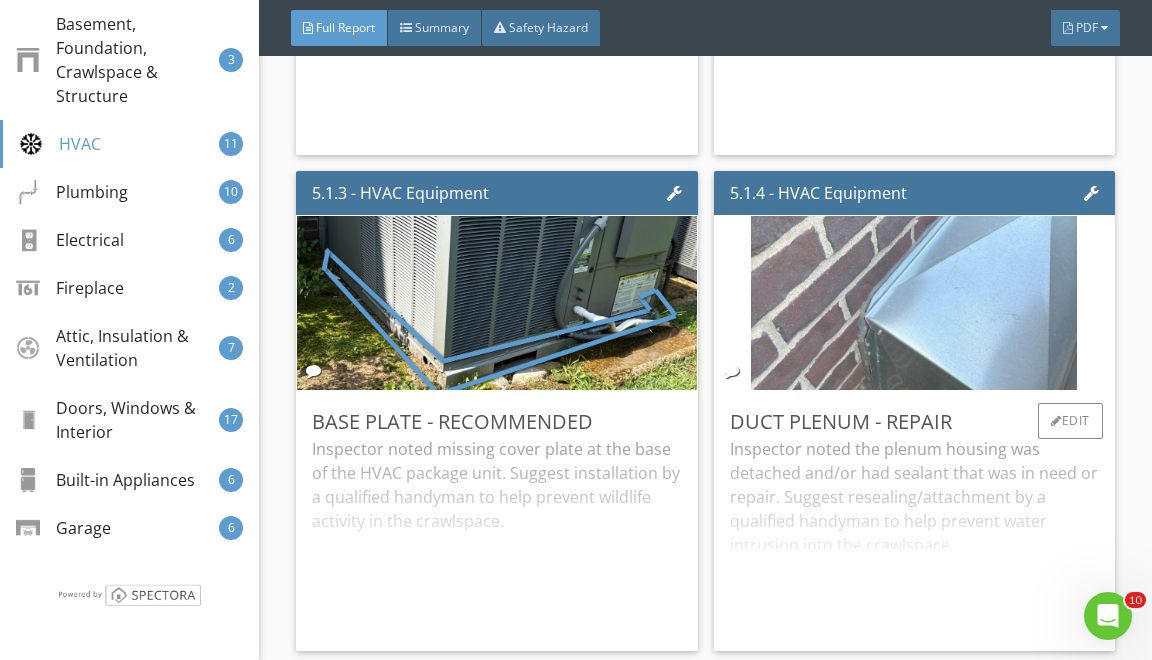 scroll, scrollTop: 13298, scrollLeft: 0, axis: vertical 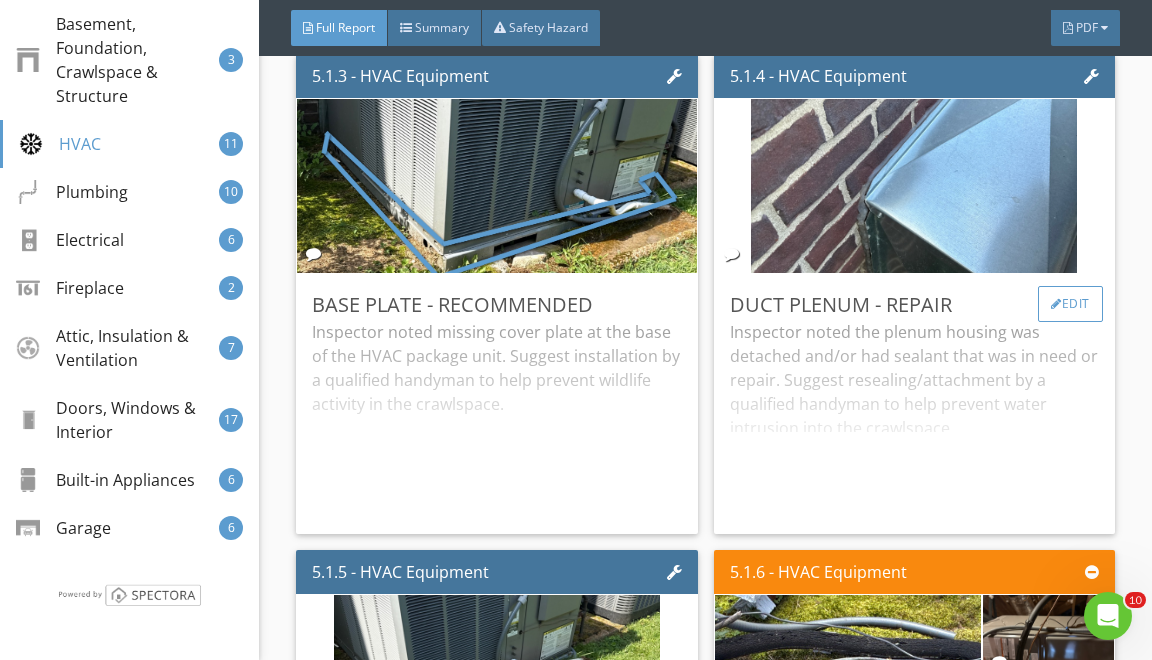 click at bounding box center (1056, 304) 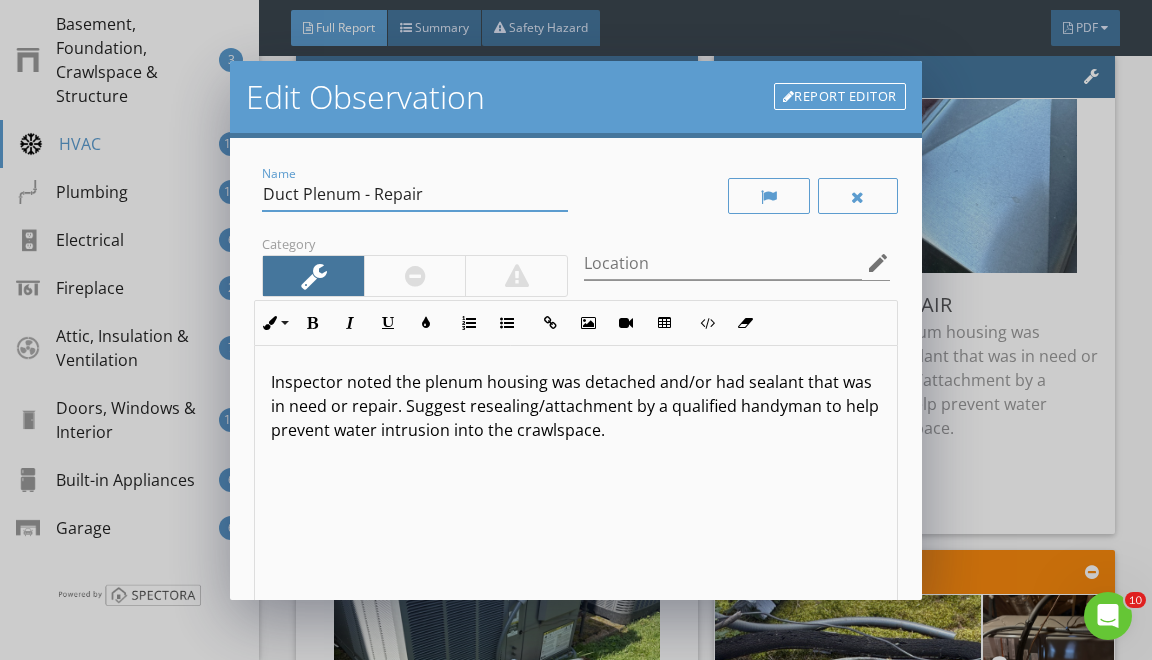 click on "Duct Plenum - Repair" at bounding box center (415, 194) 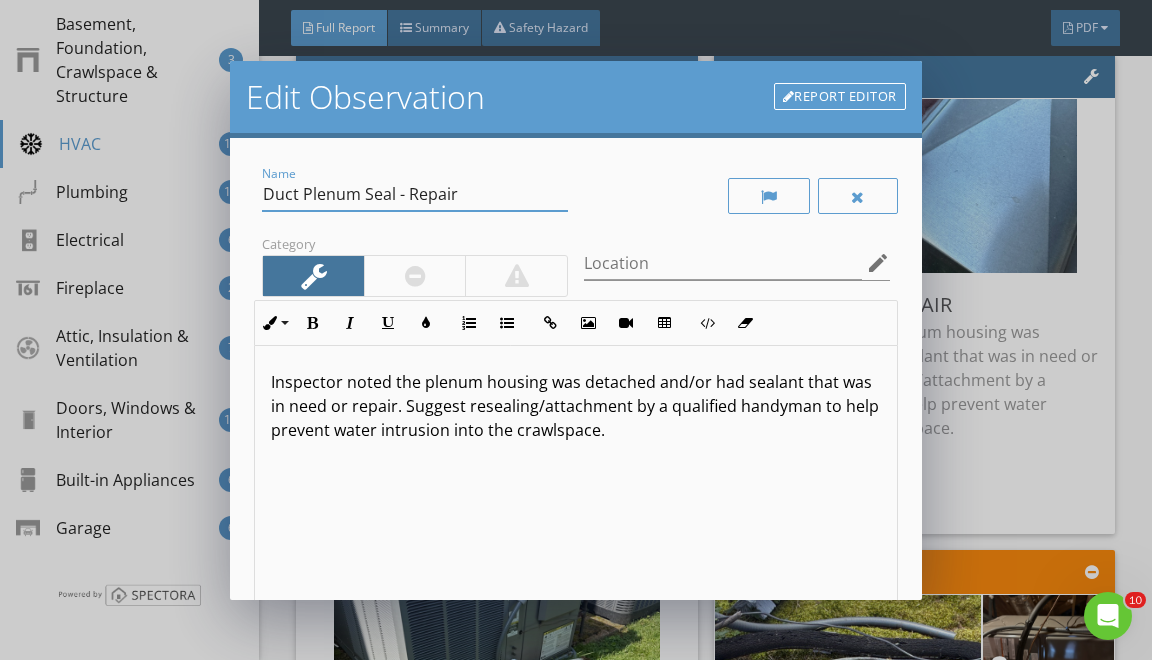 type on "Duct Plenum Seal - Repair" 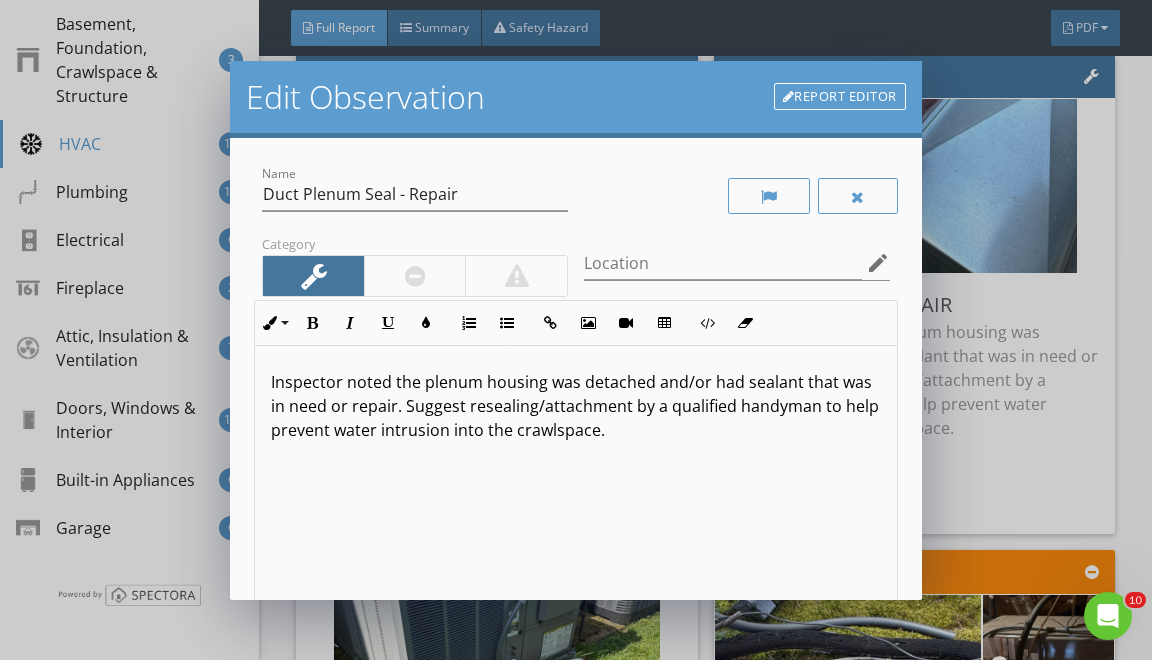 click on "Inspector noted the plenum housing was detached and/or had sealant that was in need or repair. Suggest resealing/attachment by a qualified handyman to help prevent water intrusion into the crawlspace." at bounding box center (575, 406) 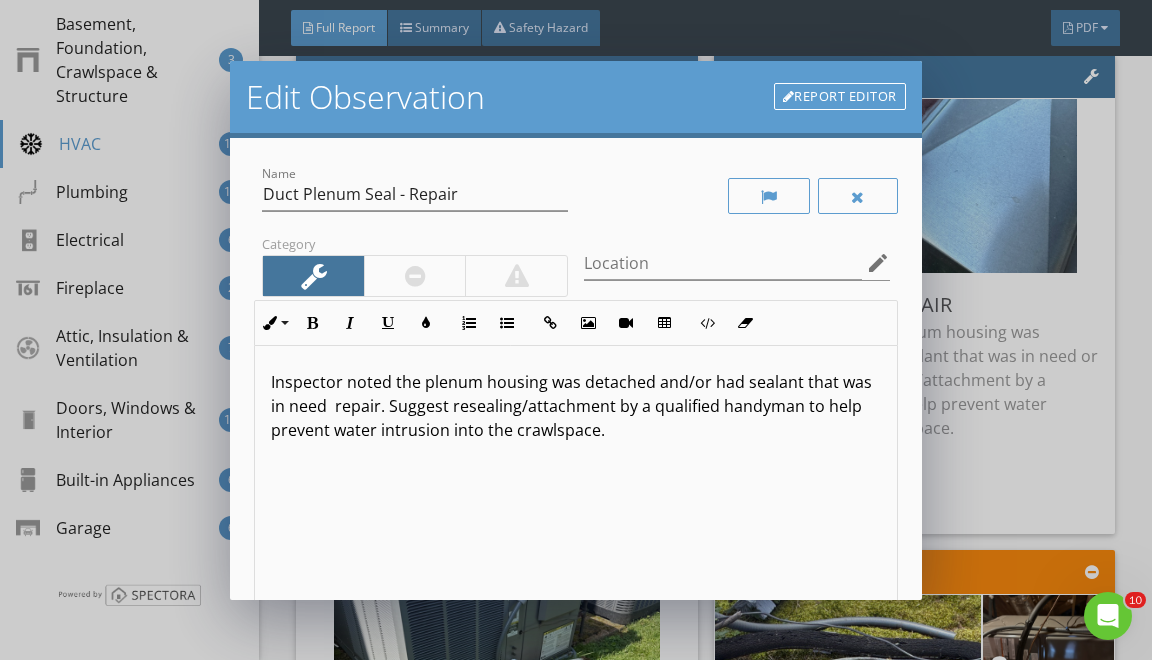 type 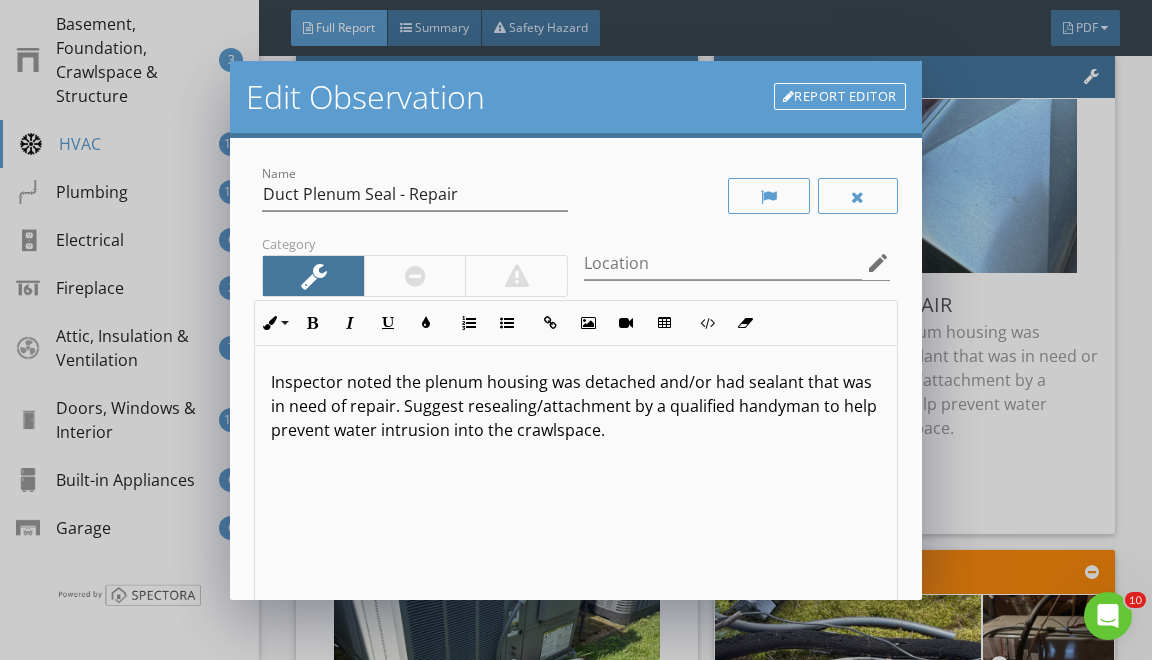 drag, startPoint x: 793, startPoint y: 405, endPoint x: 793, endPoint y: 659, distance: 254 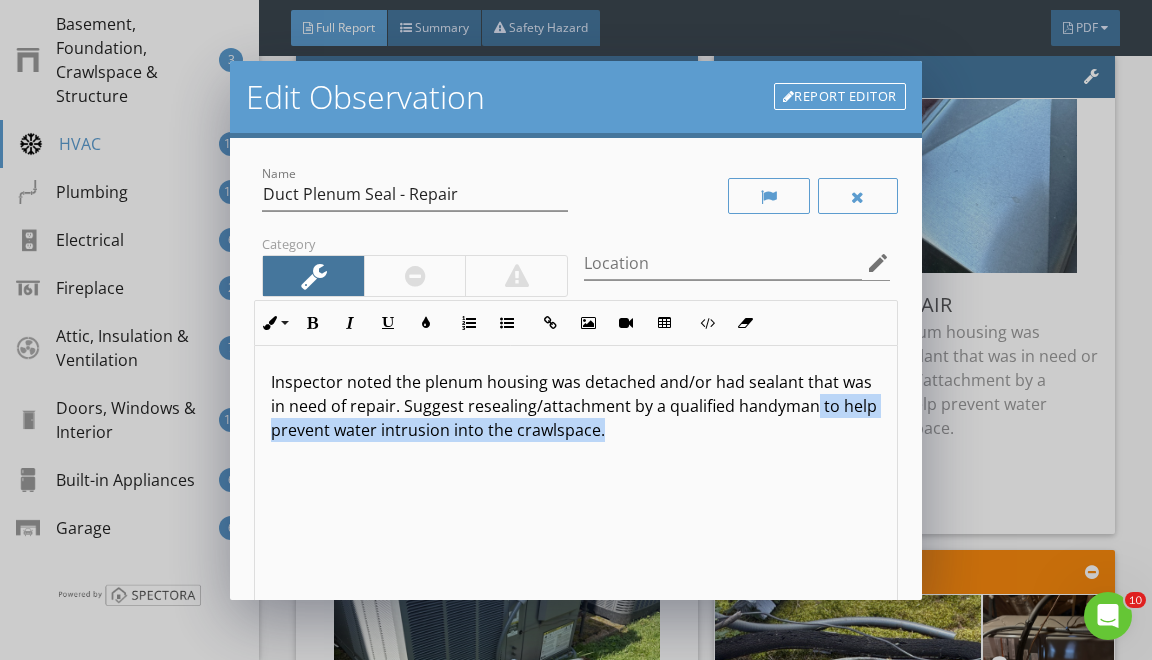 scroll, scrollTop: 1, scrollLeft: 0, axis: vertical 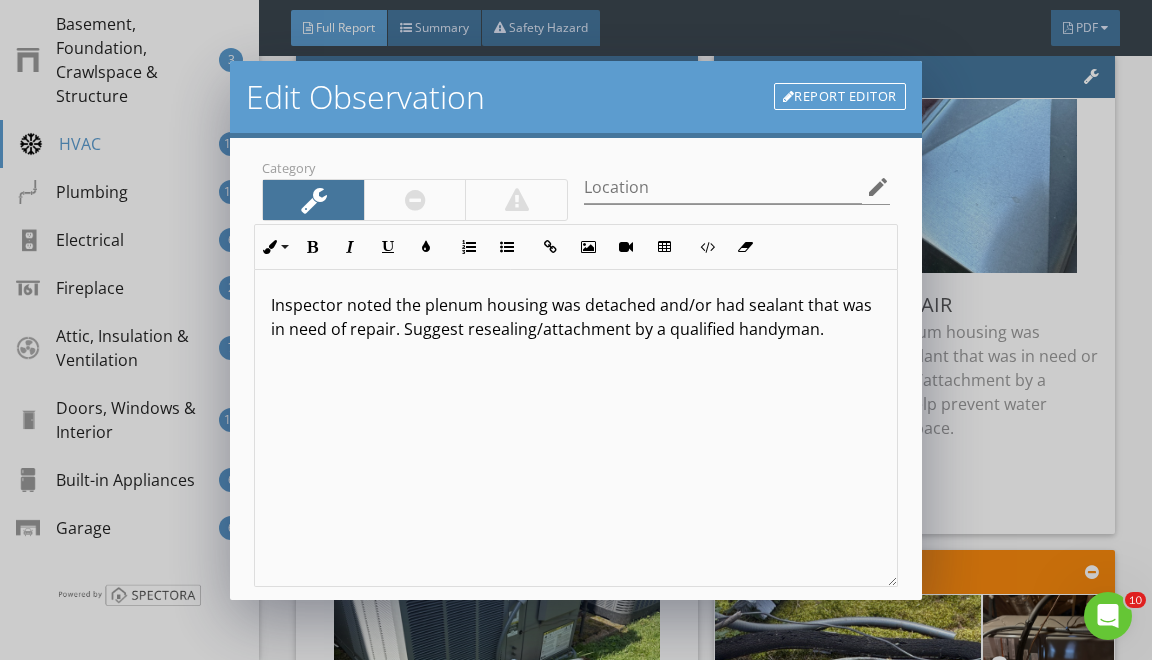 type on "<p>Inspector noted the plenum housing was detached and/or had sealant that was in need of repair. Suggest resealing/attachment by a qualified handyman.</p>" 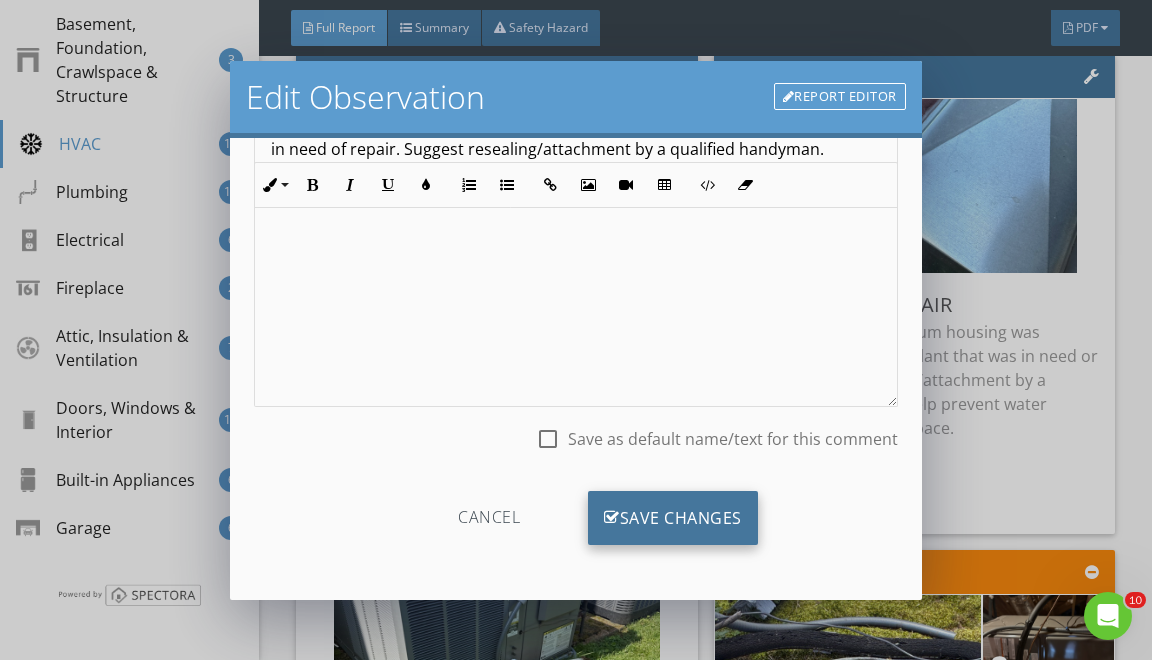 click on "Save Changes" at bounding box center (673, 518) 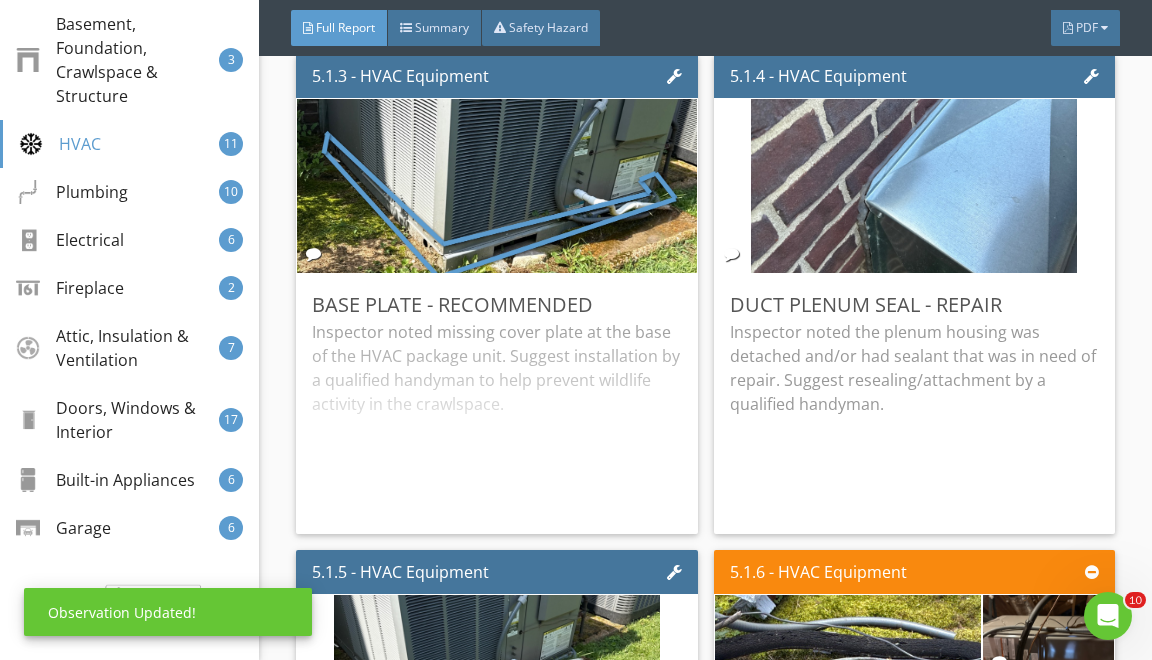 scroll, scrollTop: 19, scrollLeft: 0, axis: vertical 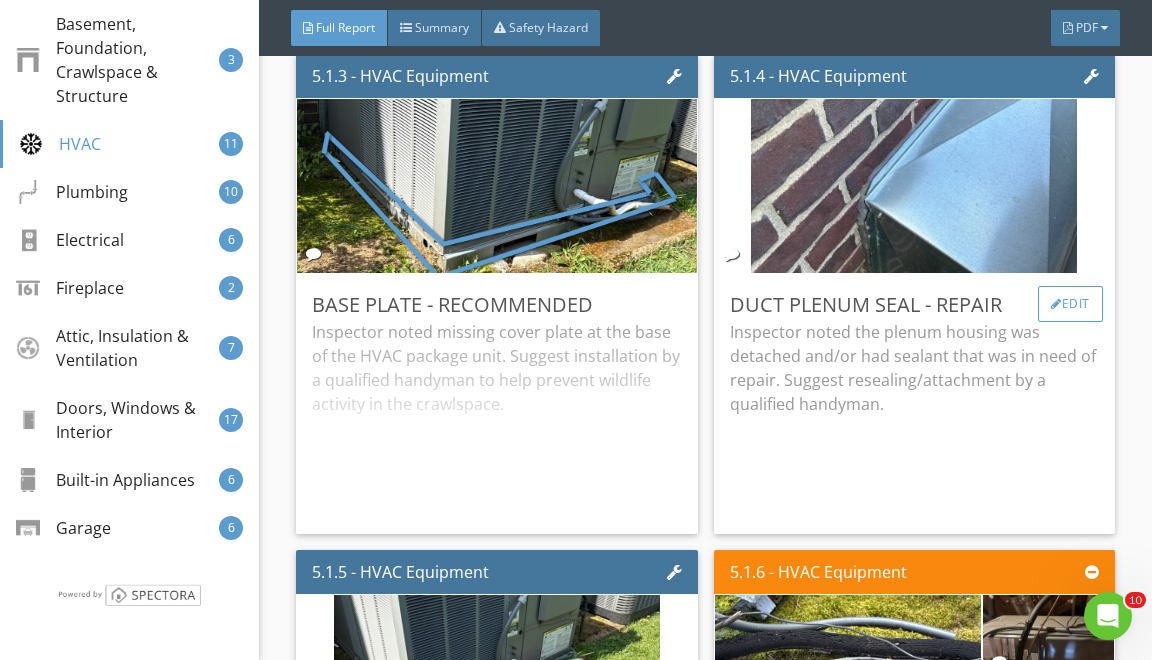 click on "Edit" at bounding box center (1070, 304) 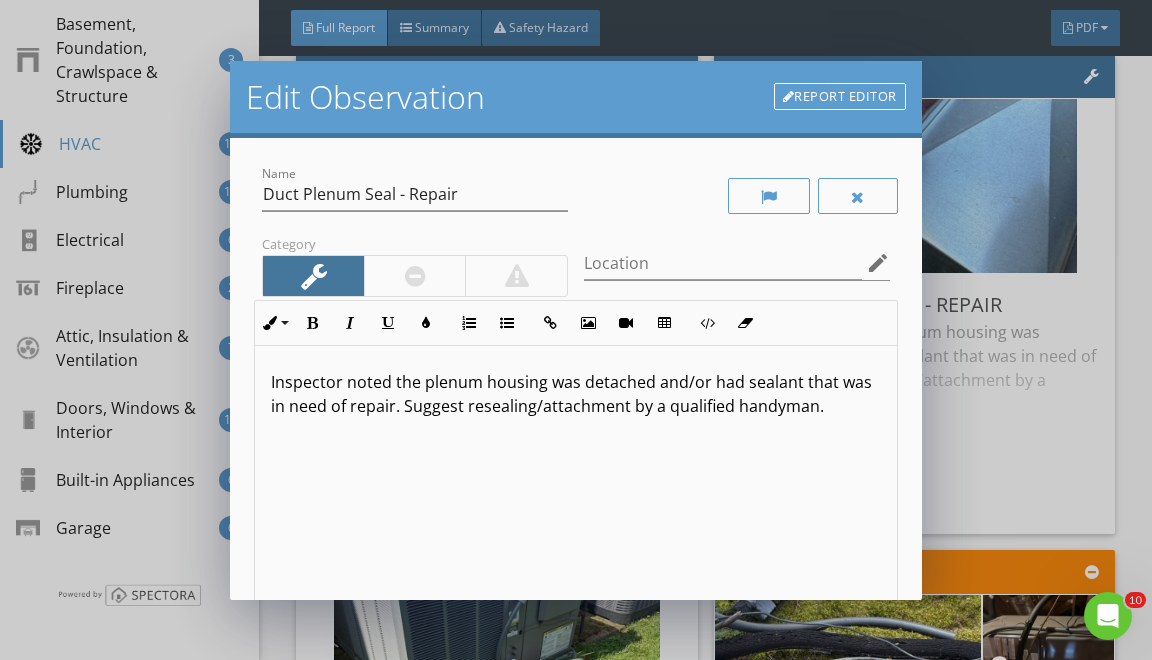 click on "Report Editor" at bounding box center [840, 97] 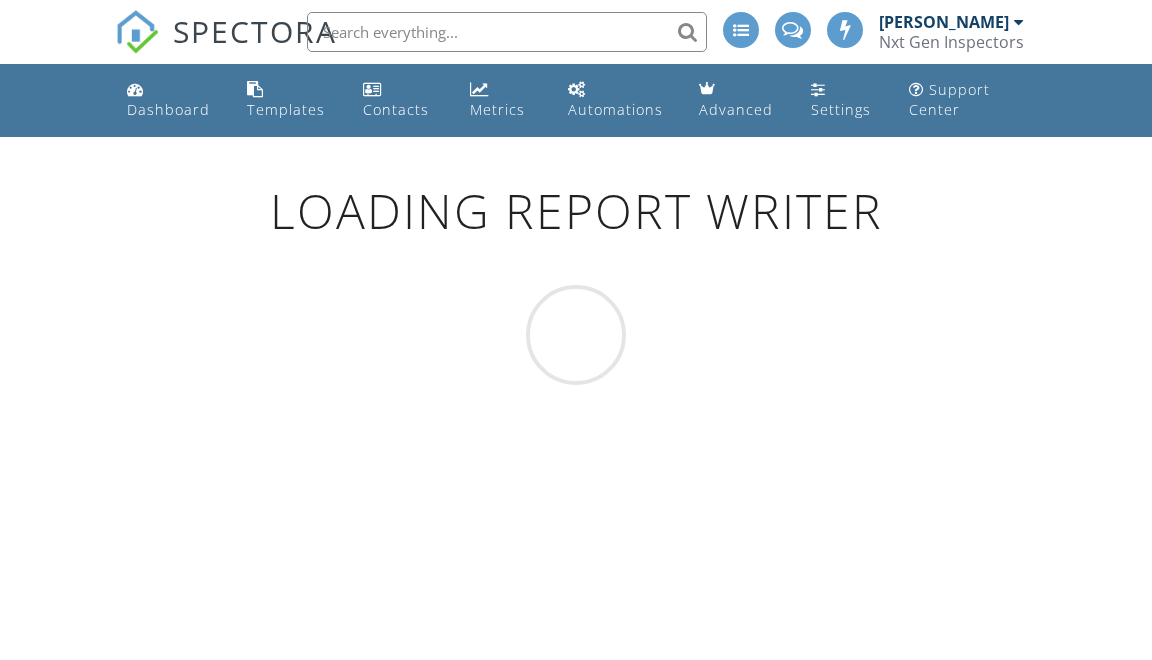 scroll, scrollTop: 0, scrollLeft: 0, axis: both 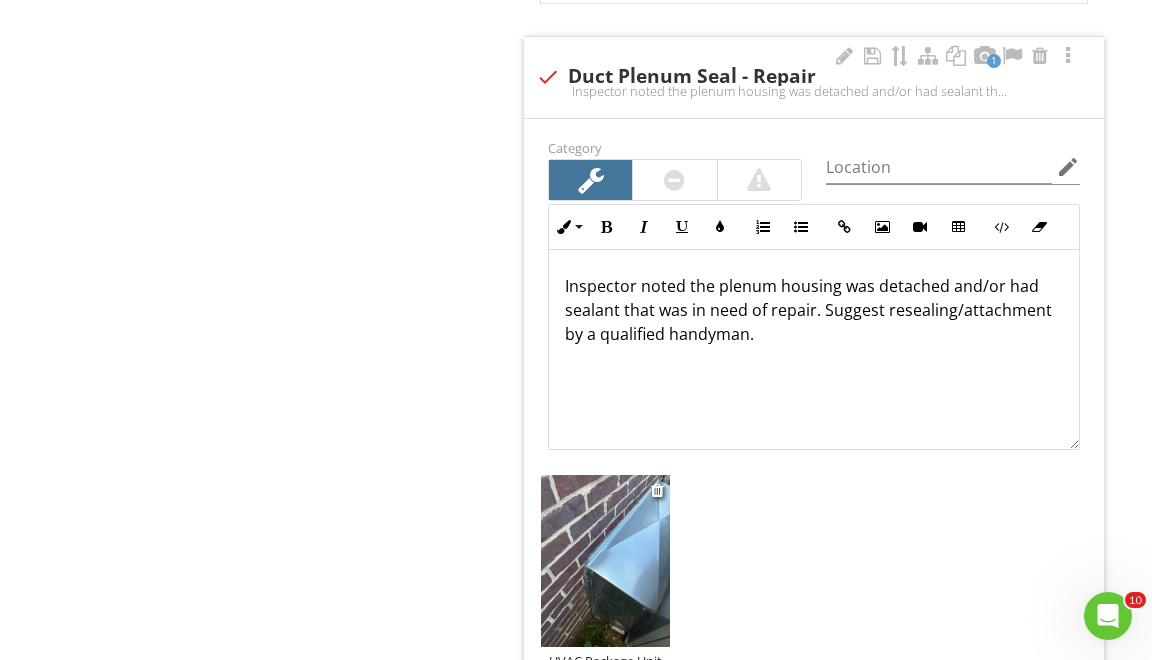 click at bounding box center (605, 561) 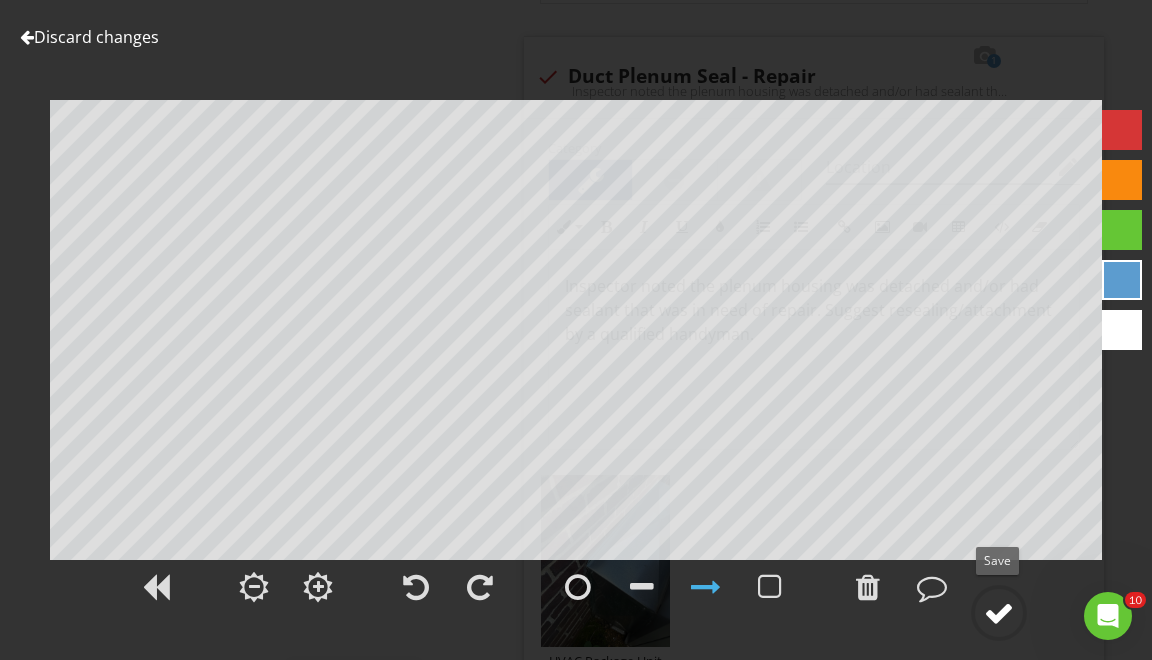 click at bounding box center (999, 613) 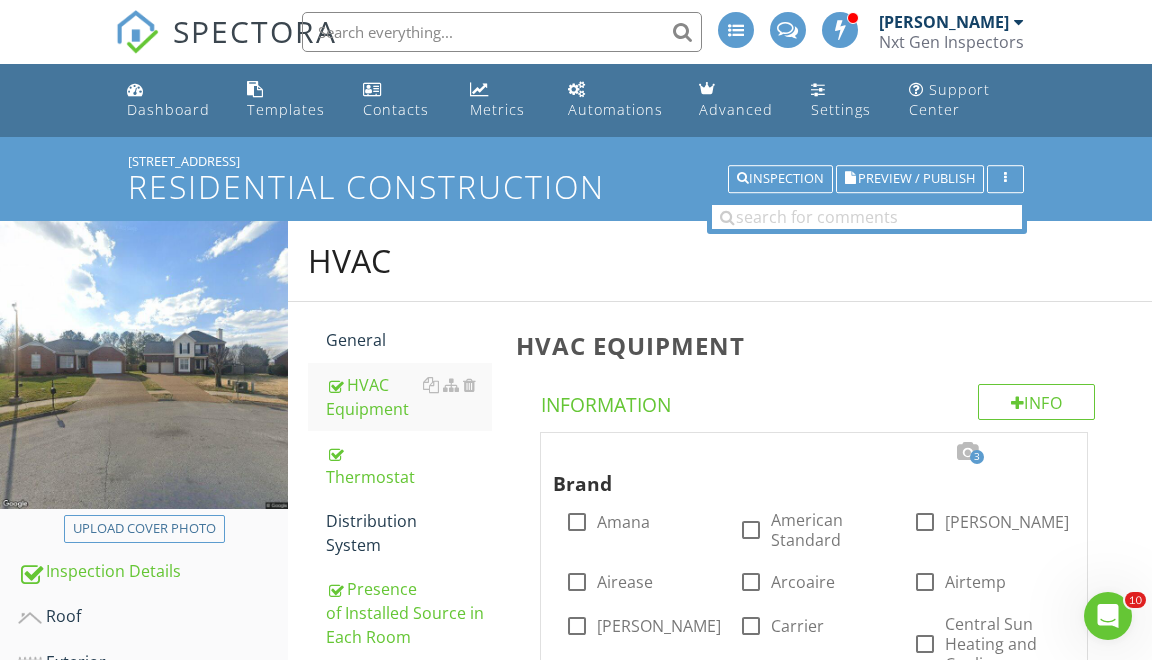 scroll, scrollTop: 0, scrollLeft: 0, axis: both 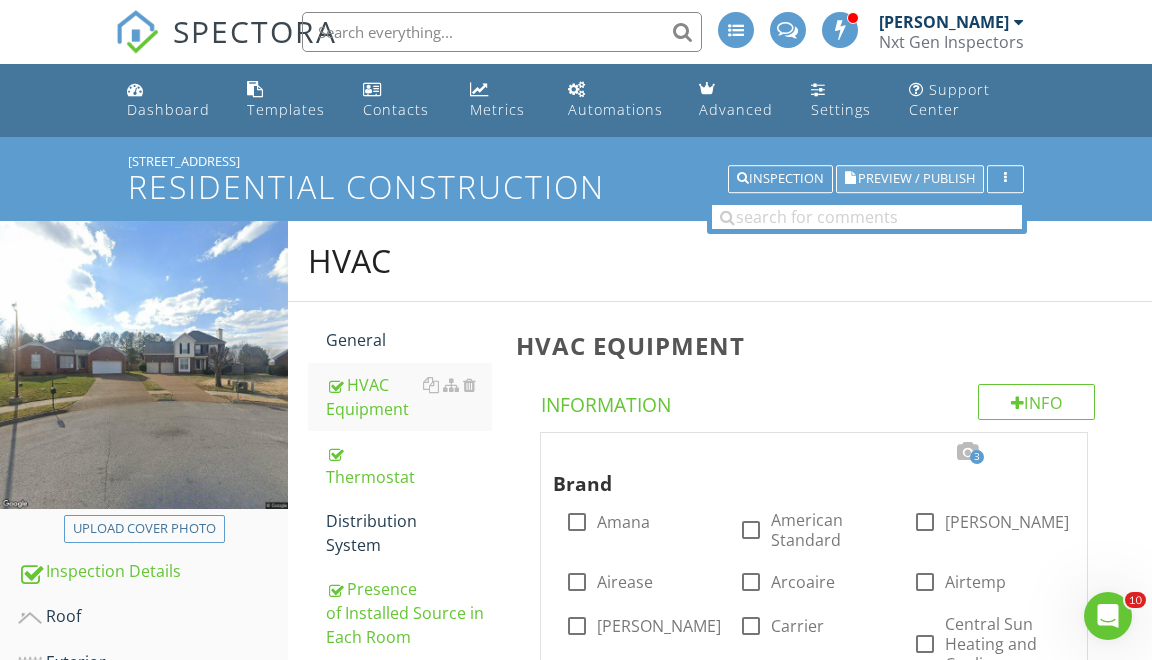 click on "Preview / Publish" at bounding box center [910, 179] 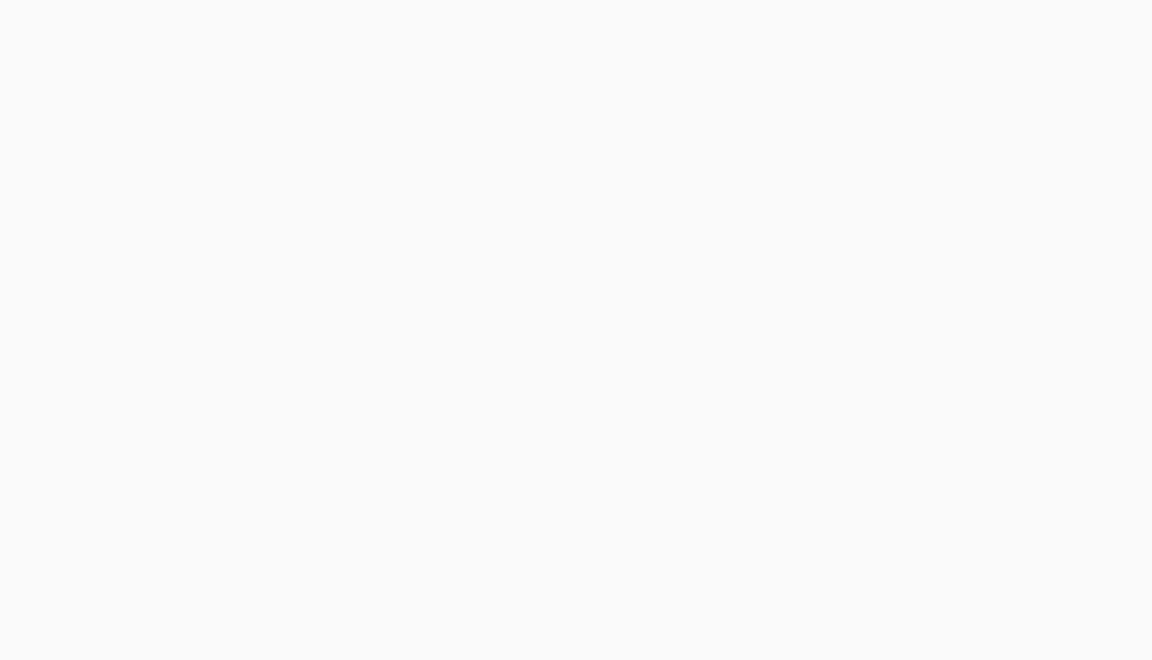 scroll, scrollTop: 0, scrollLeft: 0, axis: both 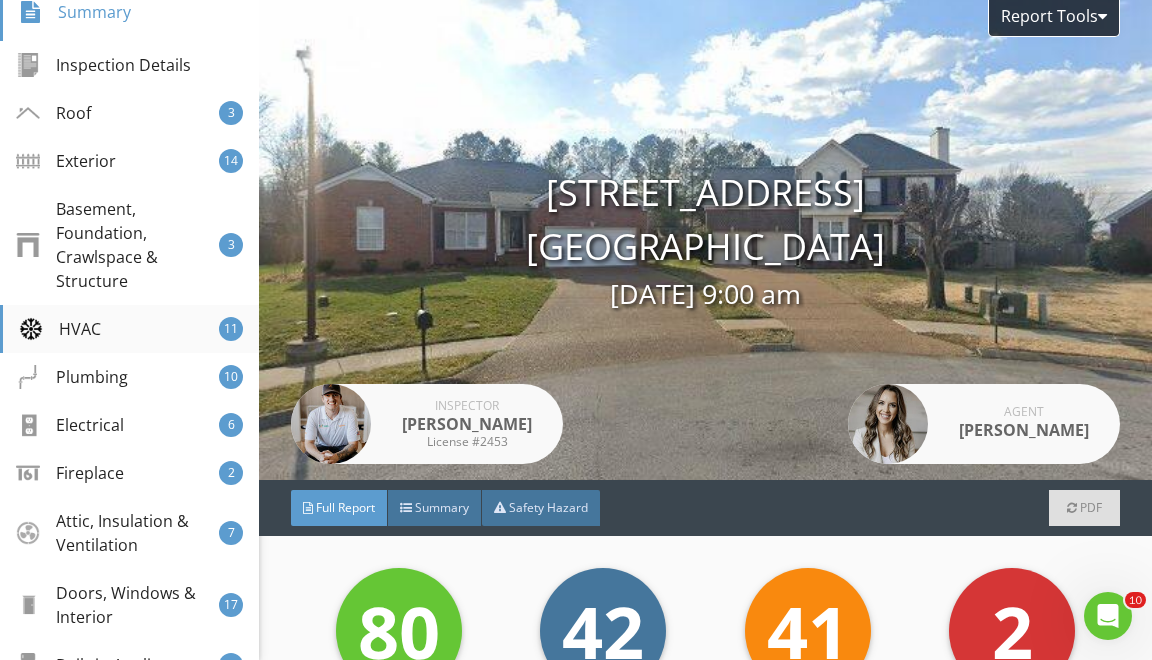 click on "HVAC" at bounding box center [60, 329] 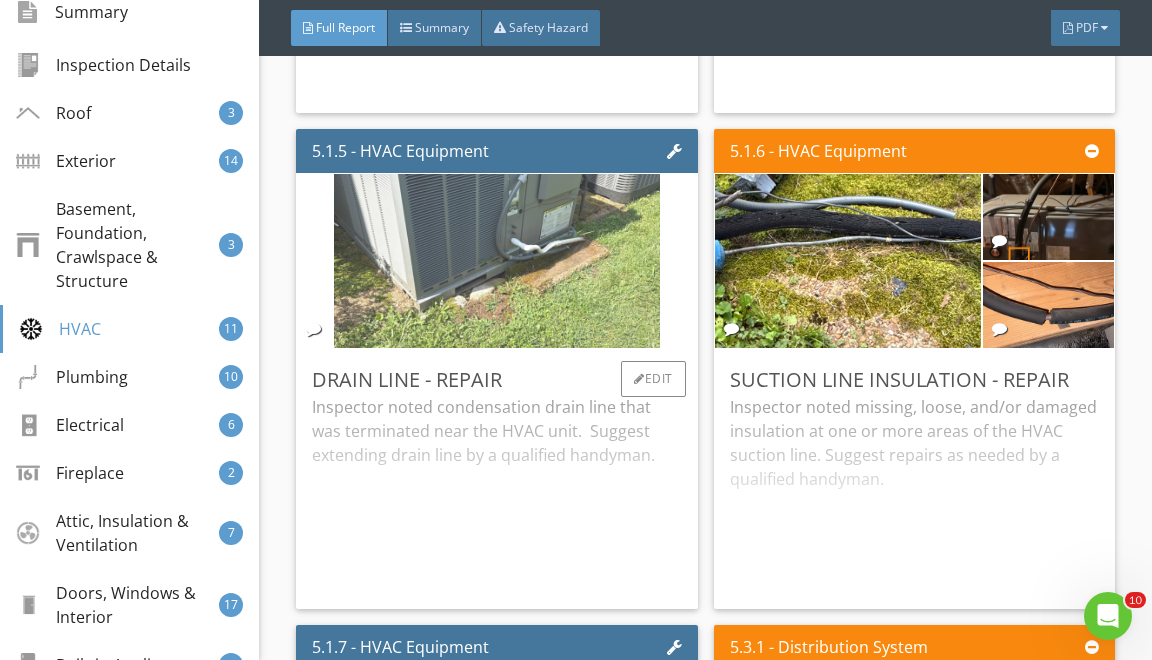 scroll, scrollTop: 13720, scrollLeft: 0, axis: vertical 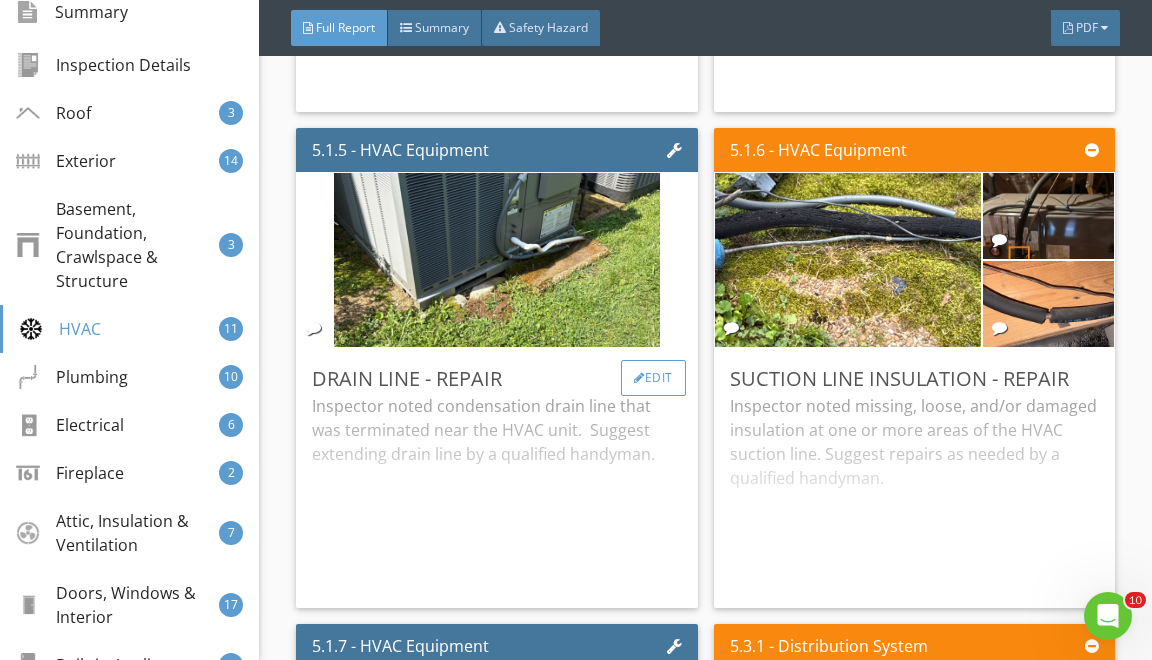 click at bounding box center [639, 378] 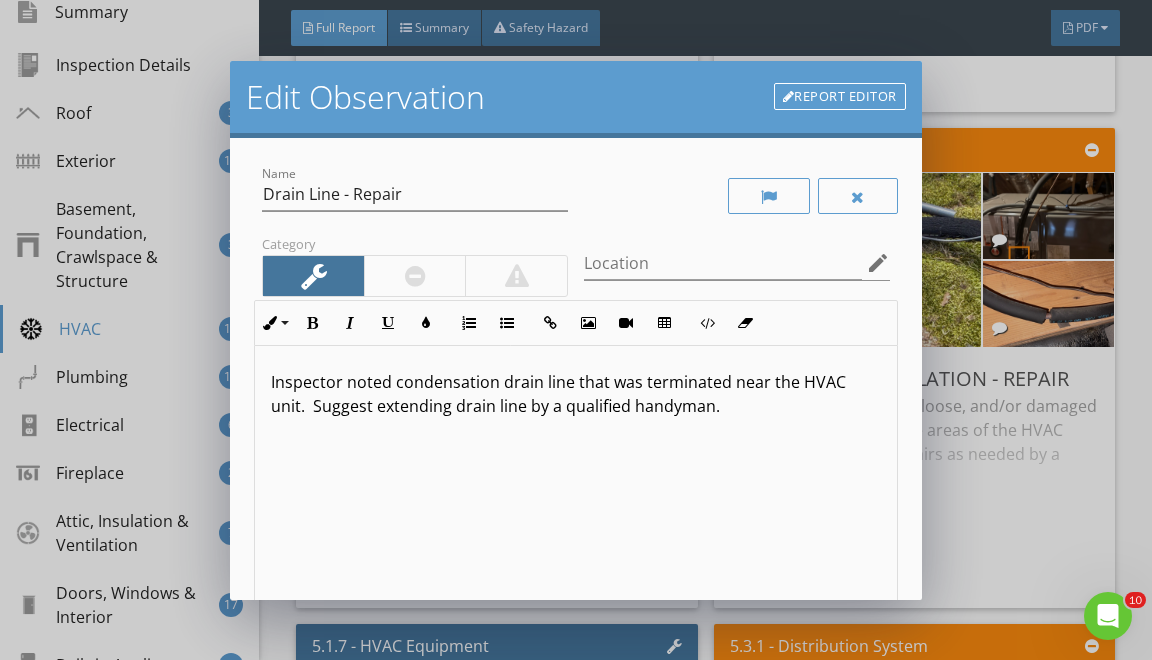 click on "Inspector noted condensation drain line that was terminated near the HVAC unit.  Suggest extending drain line by a qualified handyman." at bounding box center [575, 394] 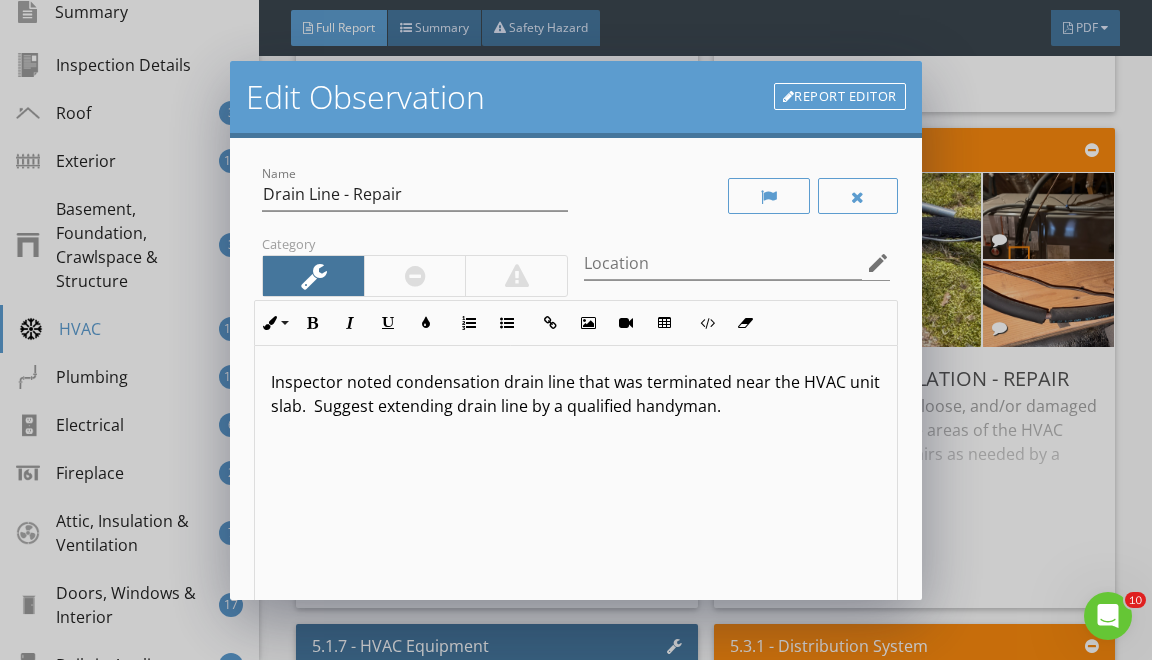 click on "Inspector noted condensation drain line that was terminated near the HVAC unit slab.  Suggest extending drain line by a qualified handyman." at bounding box center (575, 394) 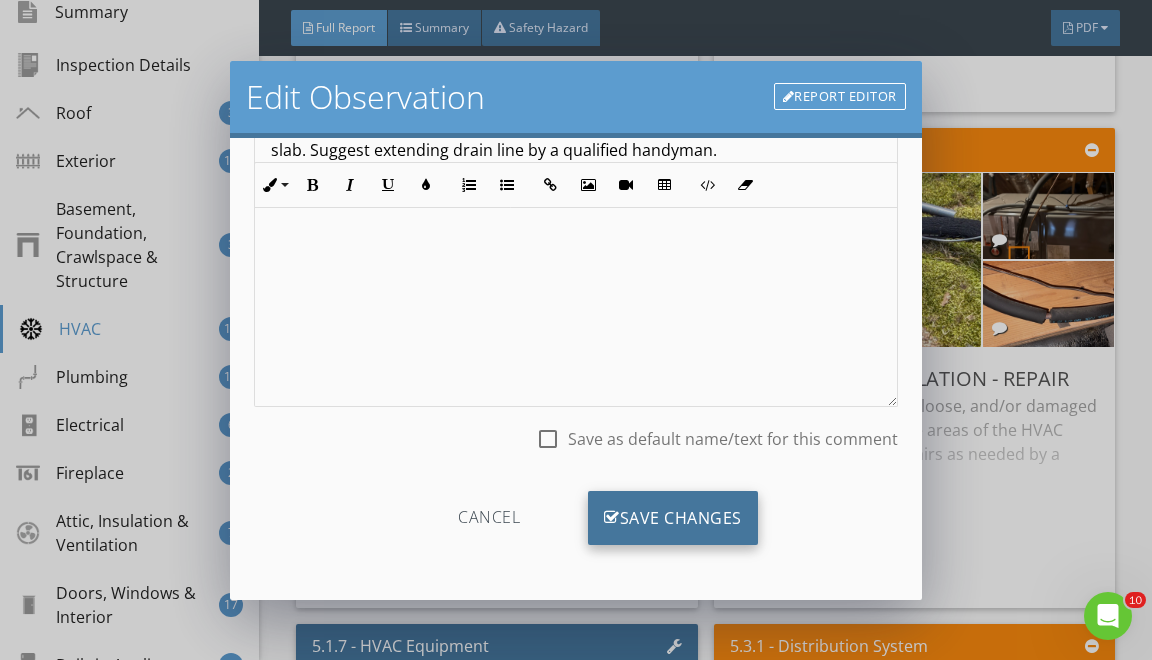 click on "Save Changes" at bounding box center (673, 518) 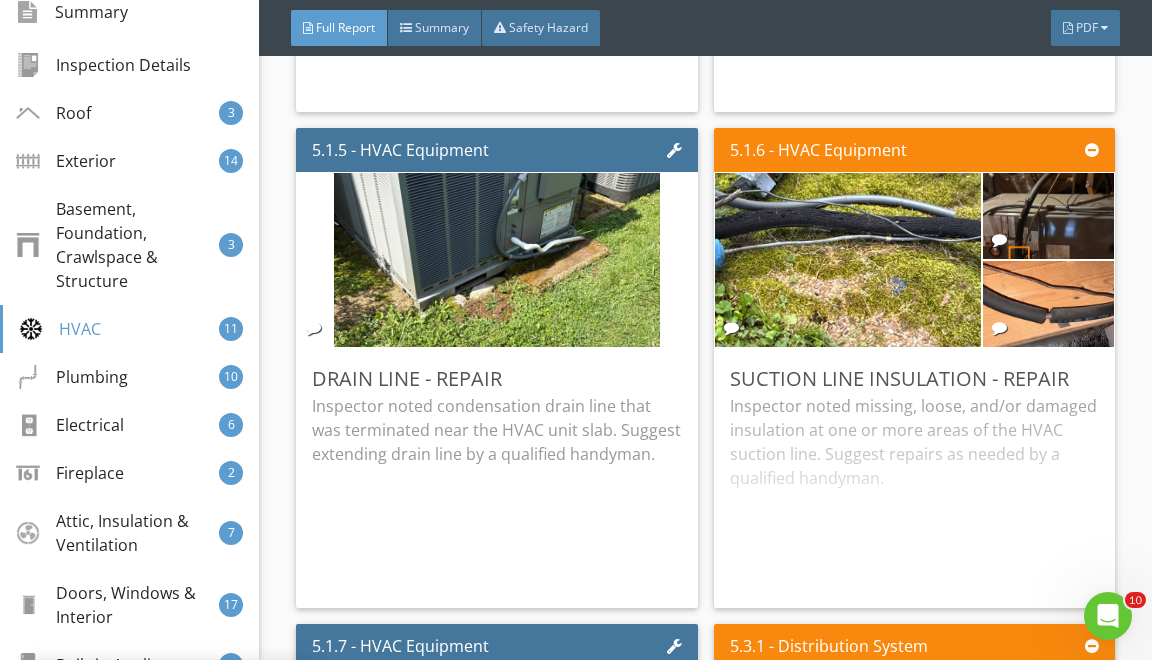 scroll, scrollTop: 19, scrollLeft: 0, axis: vertical 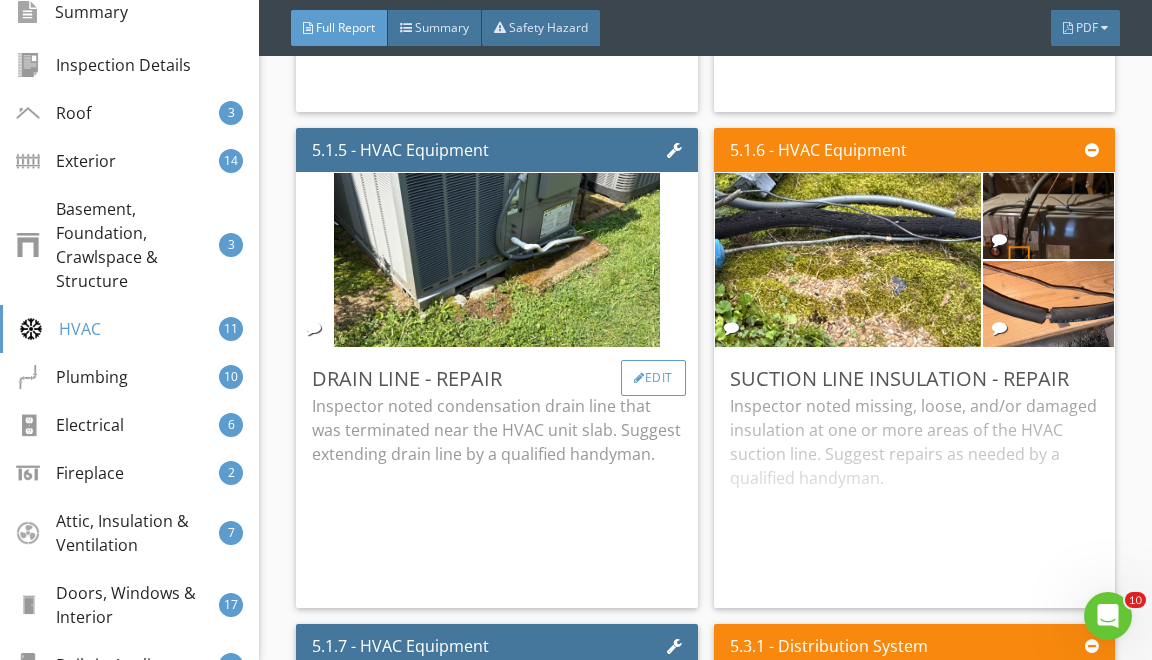 click on "Edit" at bounding box center (653, 378) 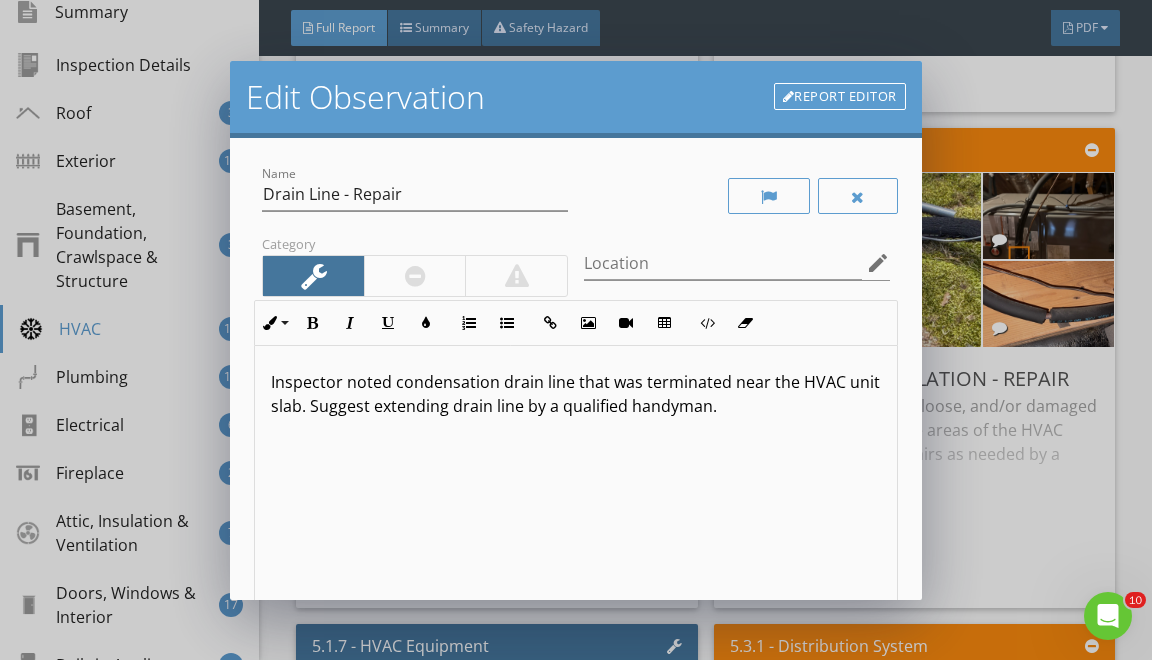click on "Report Editor" at bounding box center (840, 97) 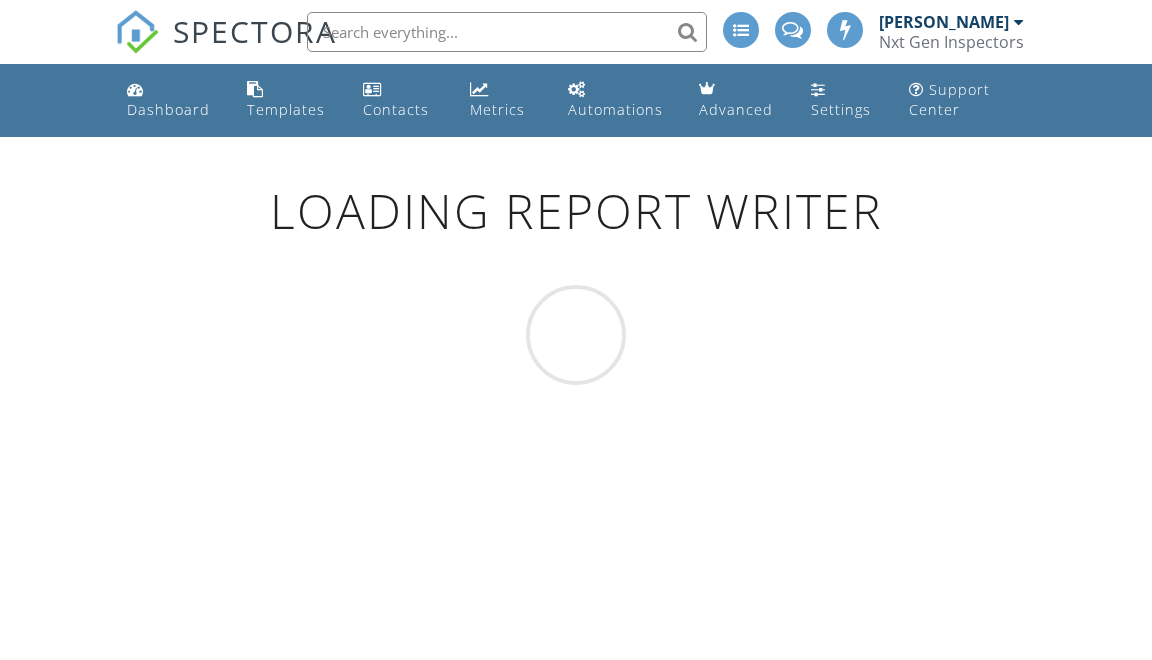 scroll, scrollTop: 0, scrollLeft: 0, axis: both 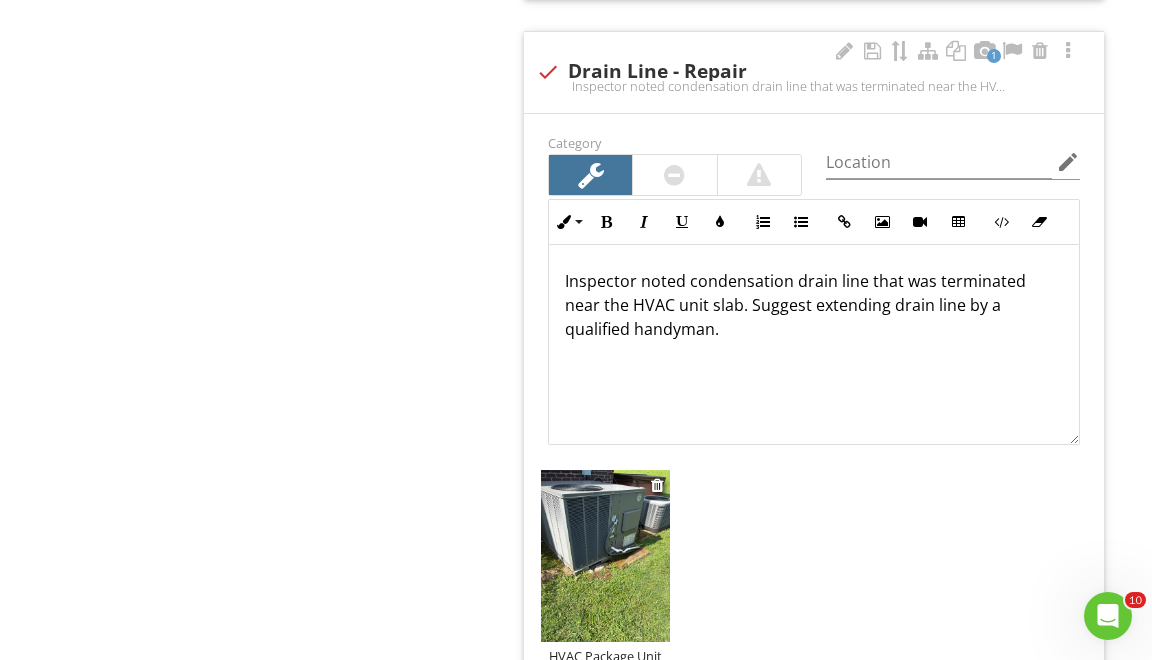click at bounding box center [605, 556] 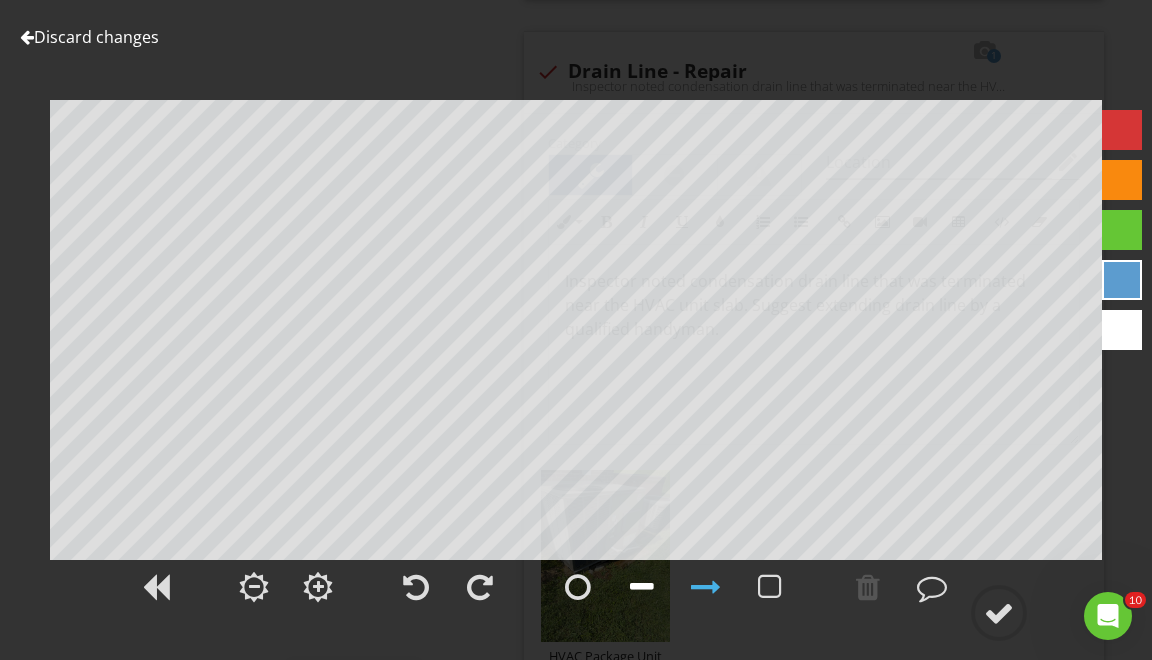 click at bounding box center (642, 587) 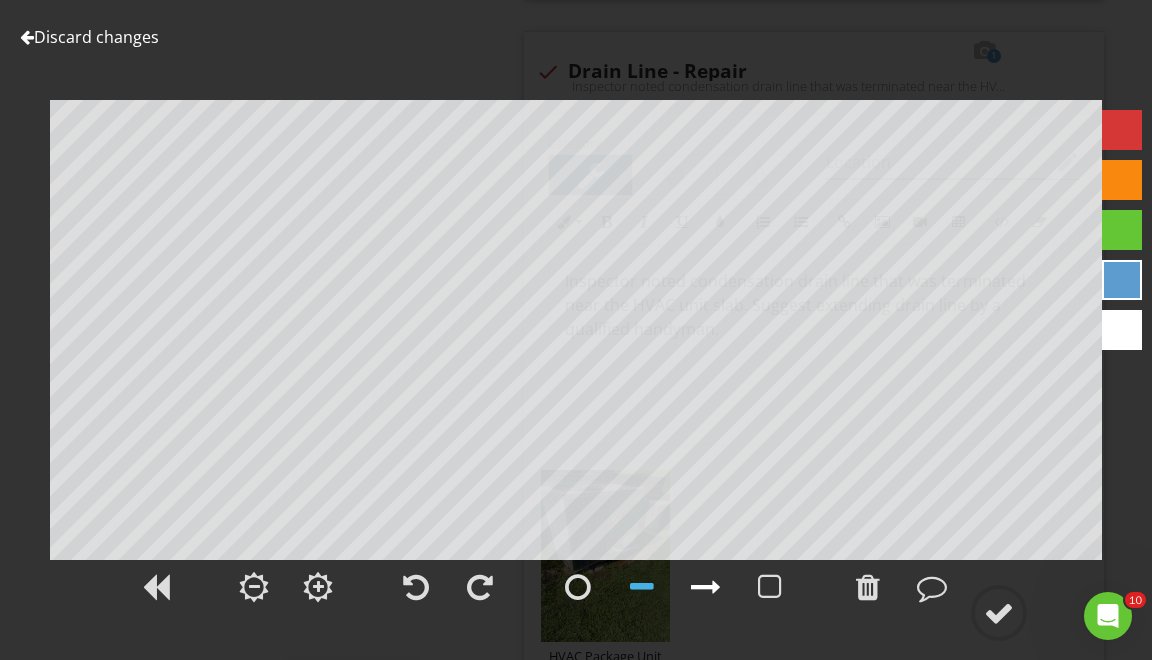 click at bounding box center (706, 587) 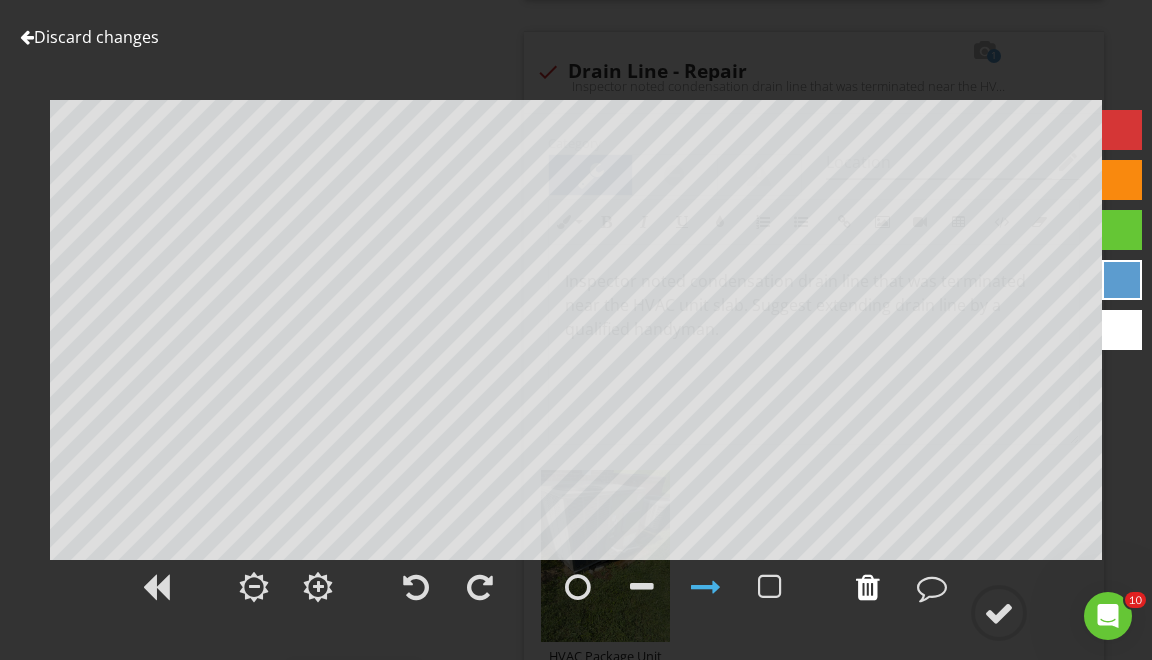 click at bounding box center [868, 587] 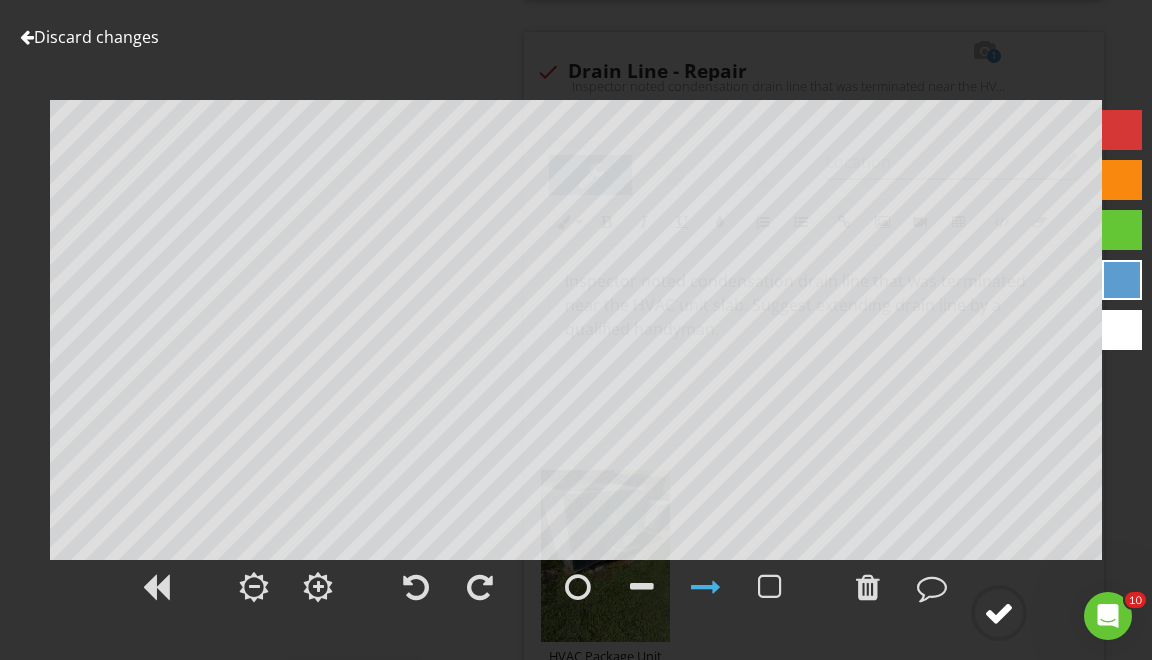 click at bounding box center [999, 613] 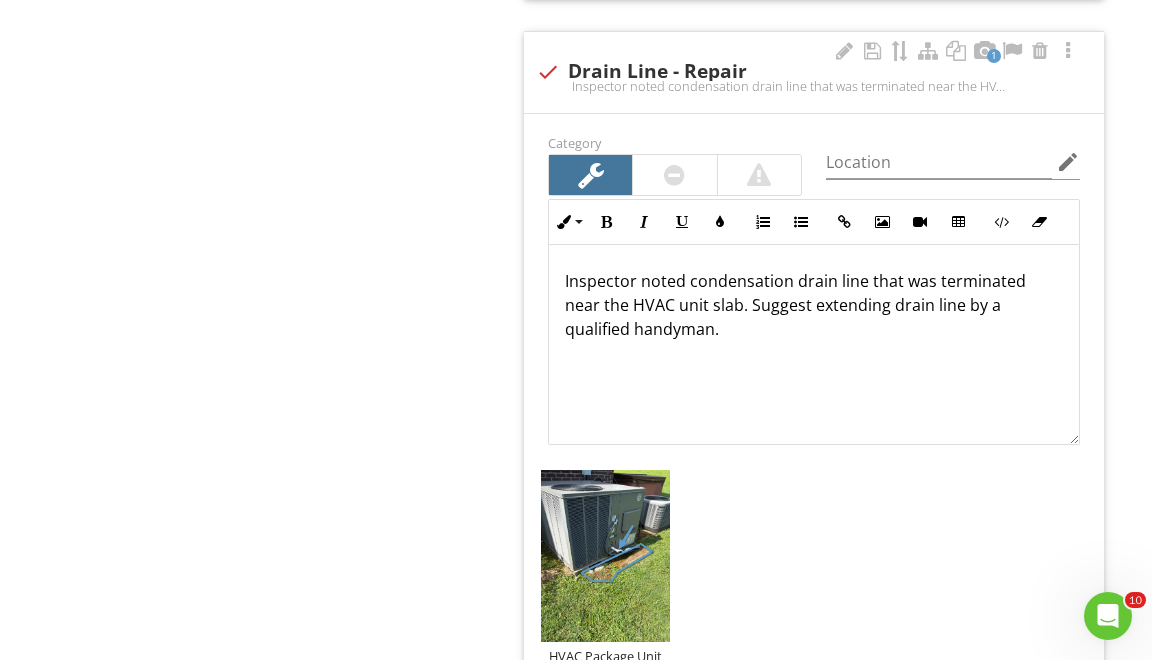 click on "Inspector noted condensation drain line that was terminated near the HVAC unit slab. Suggest extending drain line by a qualified handyman." at bounding box center [814, 305] 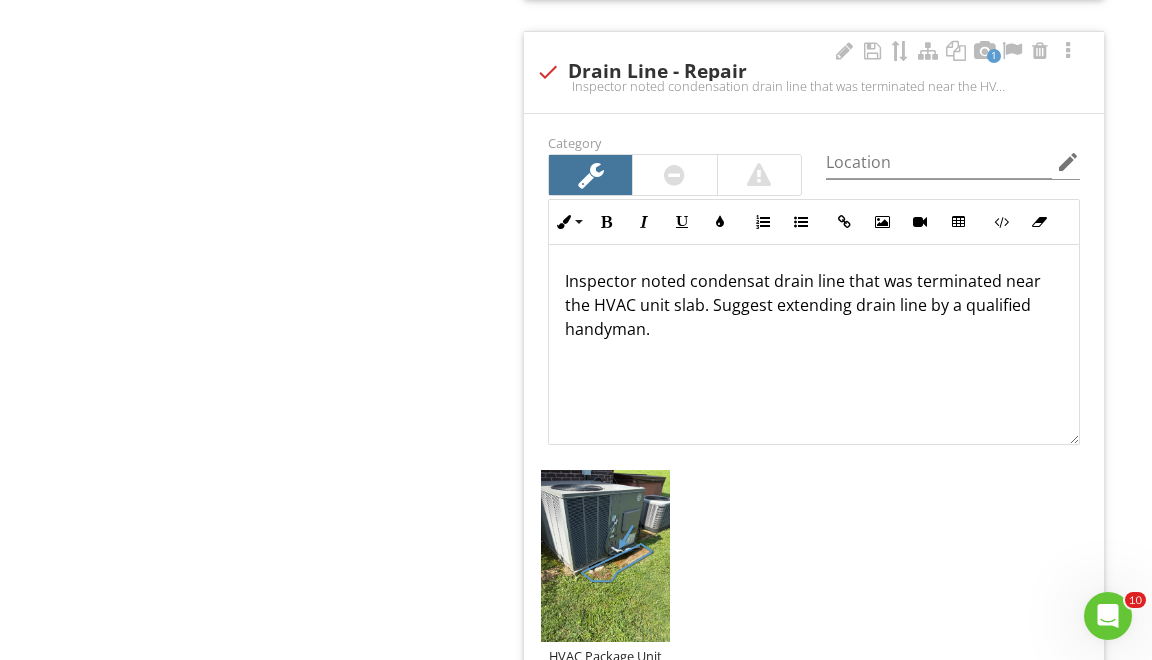 type 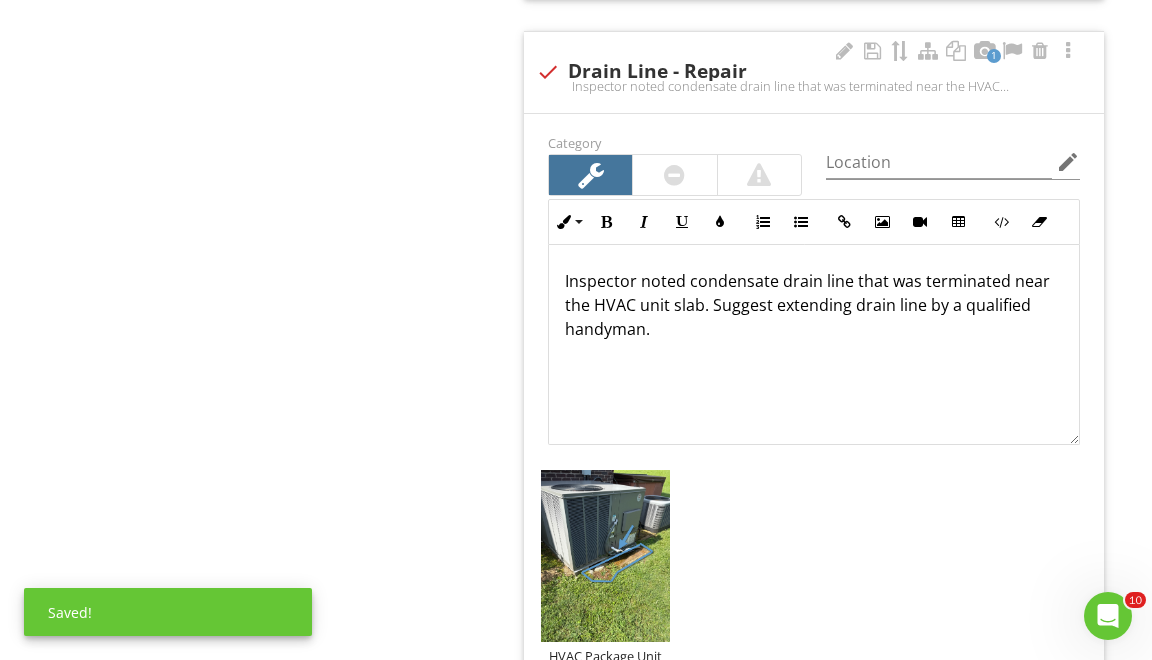 click on "Inspector noted condensate drain line that was terminated near the HVAC unit slab. Suggest extending drain line by a qualified handyman." at bounding box center [814, 305] 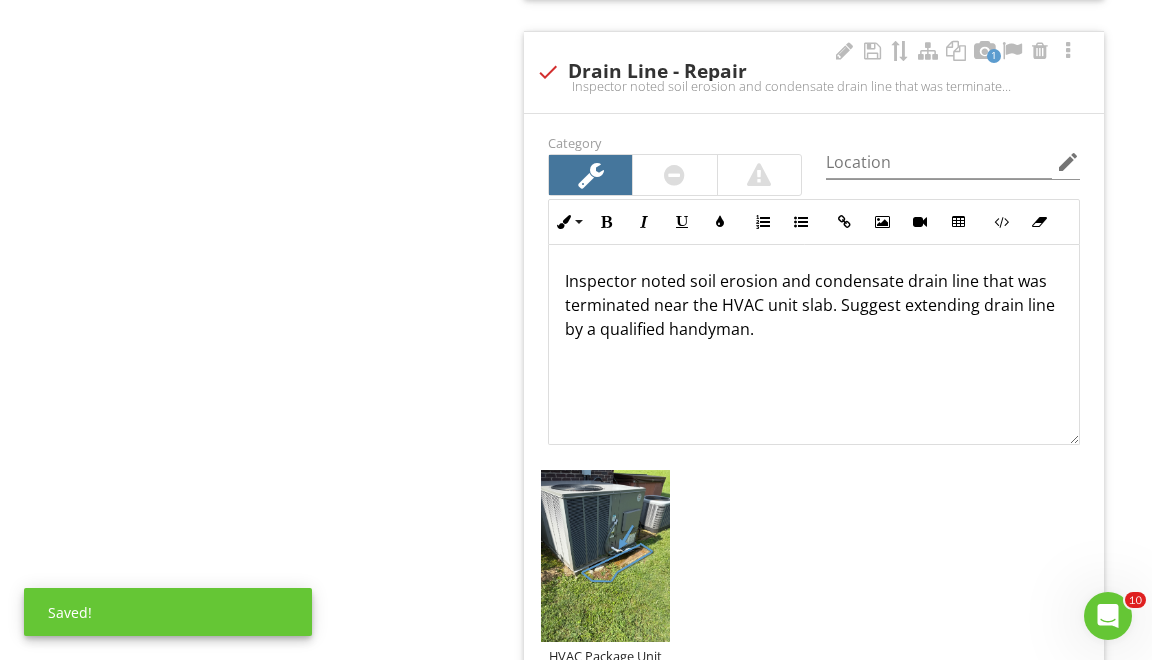 click on "Inspector noted soil erosion and condensate drain line that was terminated near the HVAC unit slab. Suggest extending drain line by a qualified handyman." at bounding box center [814, 305] 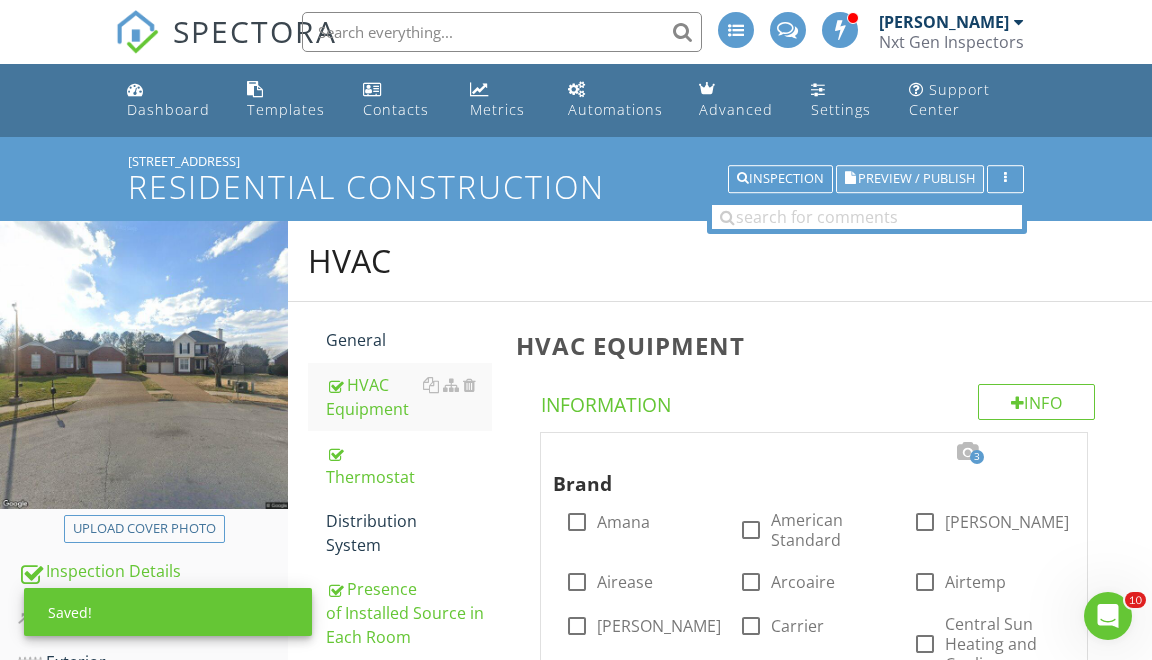scroll, scrollTop: 0, scrollLeft: 0, axis: both 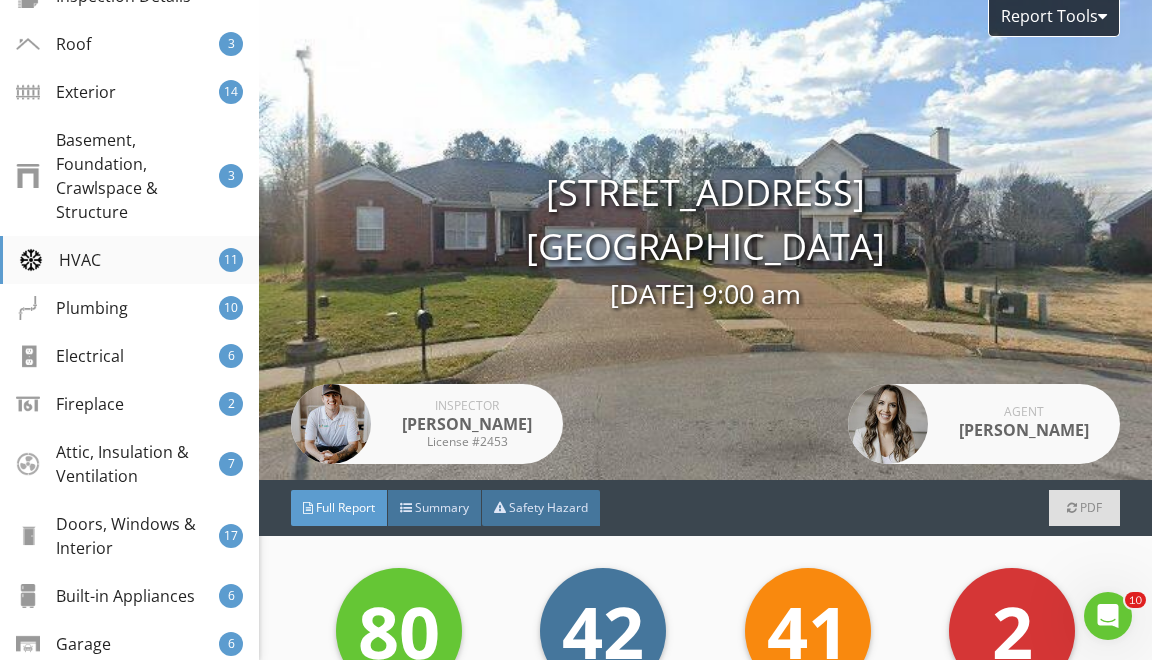 click on "HVAC
11" at bounding box center (129, 260) 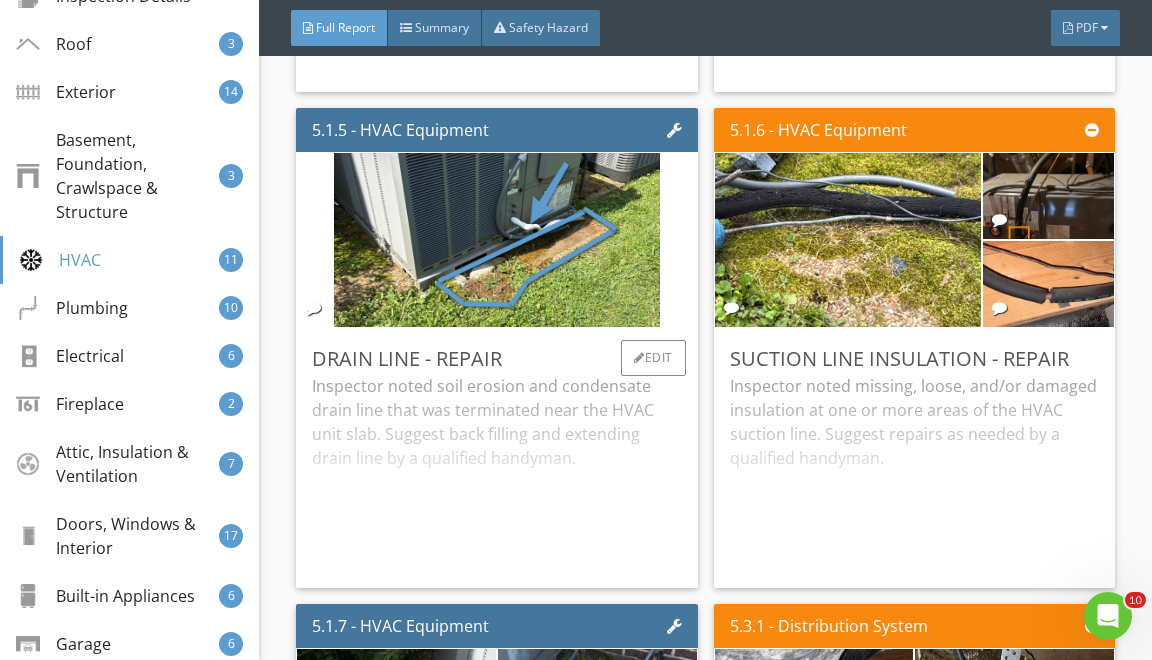 scroll, scrollTop: 13770, scrollLeft: 0, axis: vertical 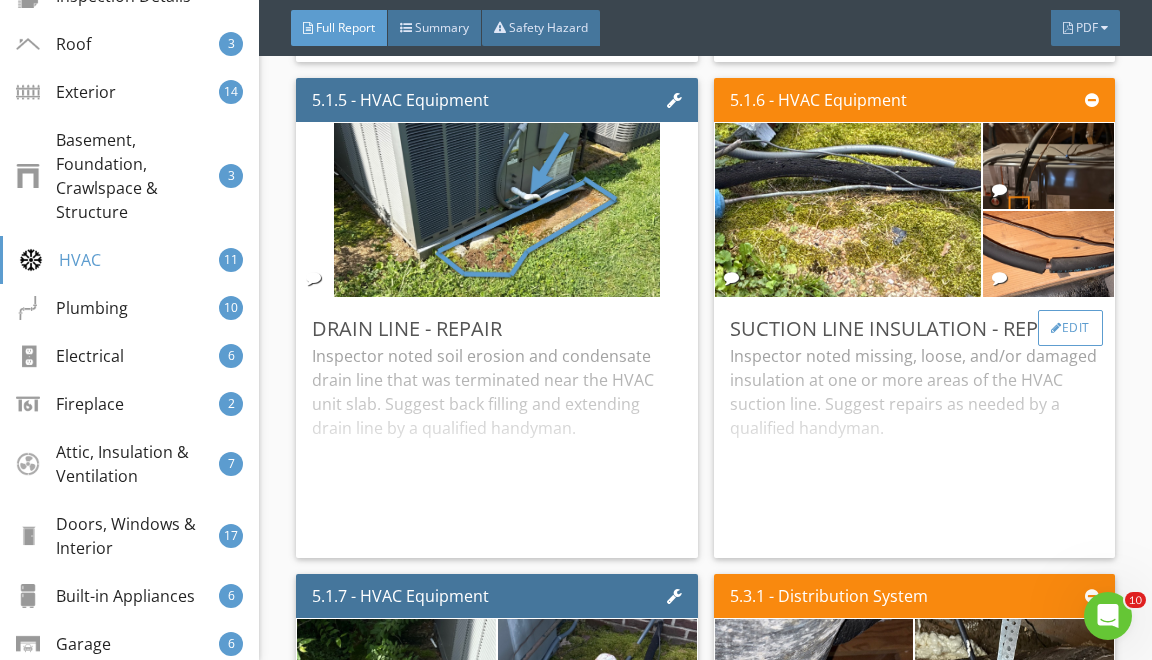 click at bounding box center (1056, 328) 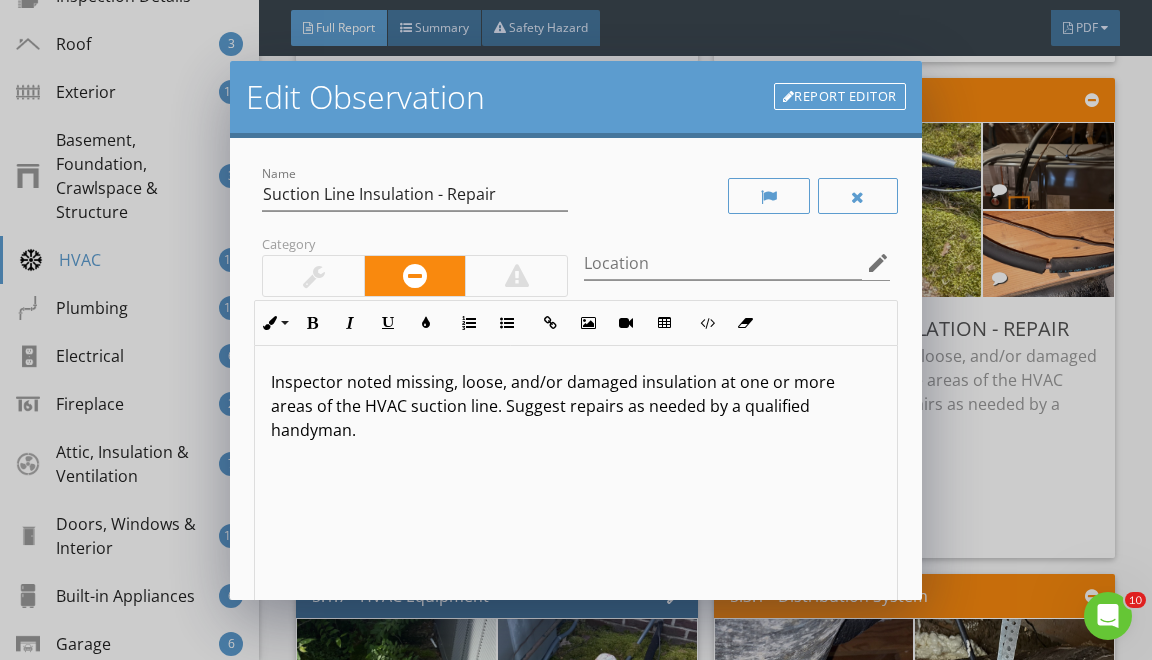 click on "Inspector noted missing, loose, and/or damaged insulation at one or more areas of the HVAC suction line. Suggest repairs as needed by a qualified handyman." at bounding box center [575, 406] 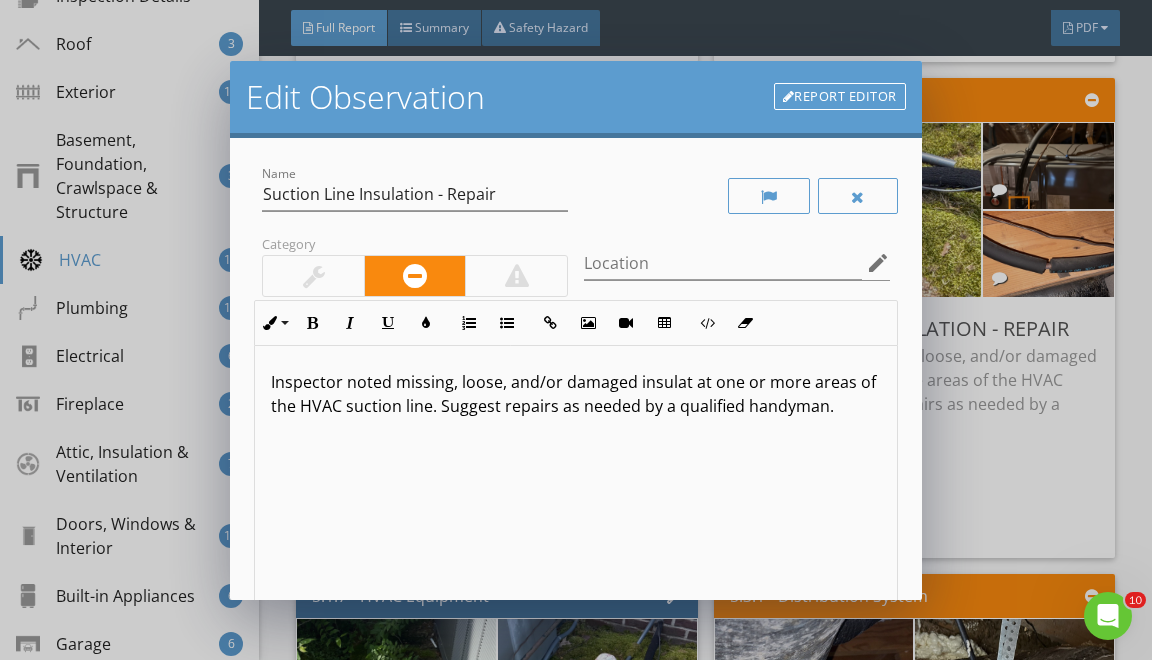 type 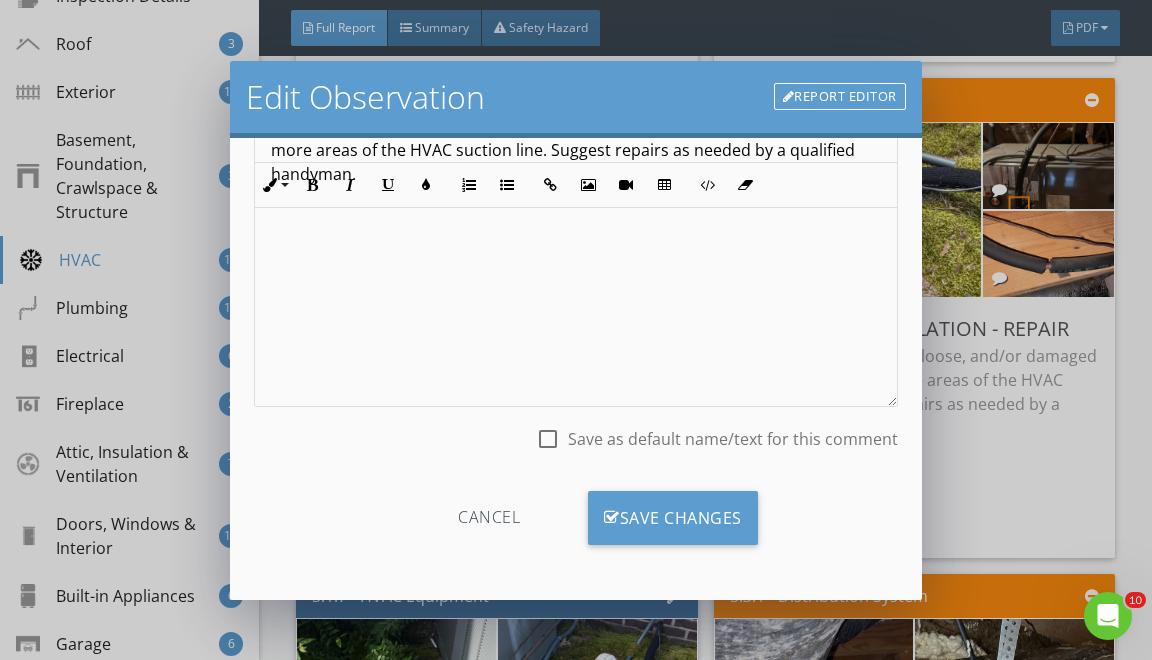 scroll, scrollTop: 256, scrollLeft: 0, axis: vertical 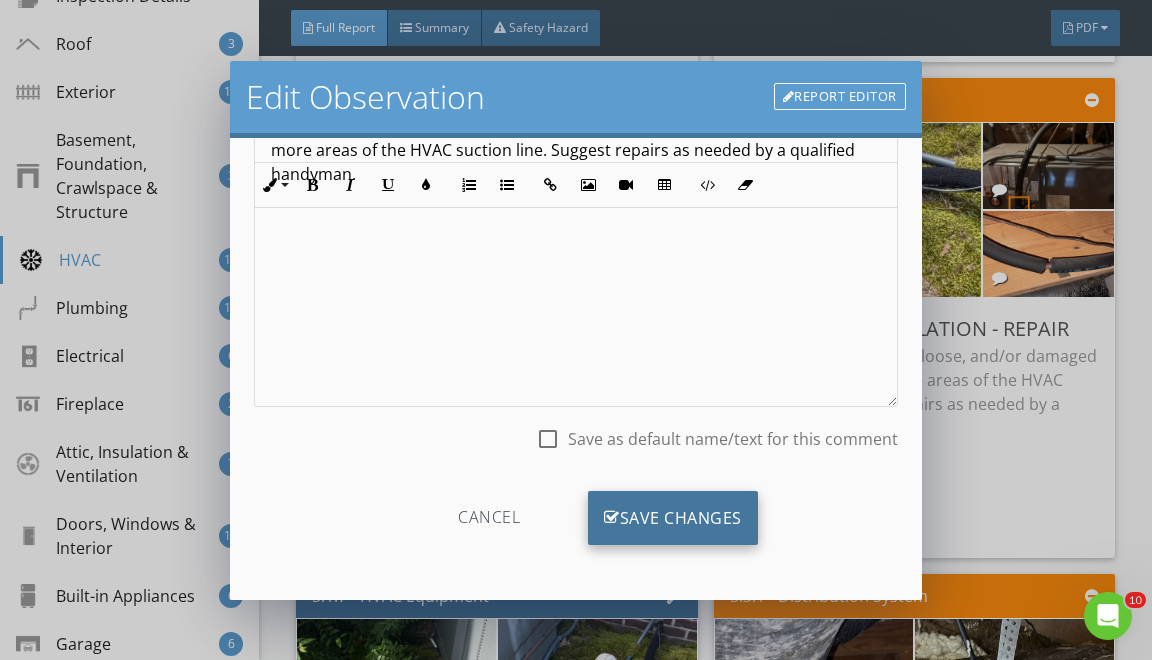 click on "Save Changes" at bounding box center (673, 518) 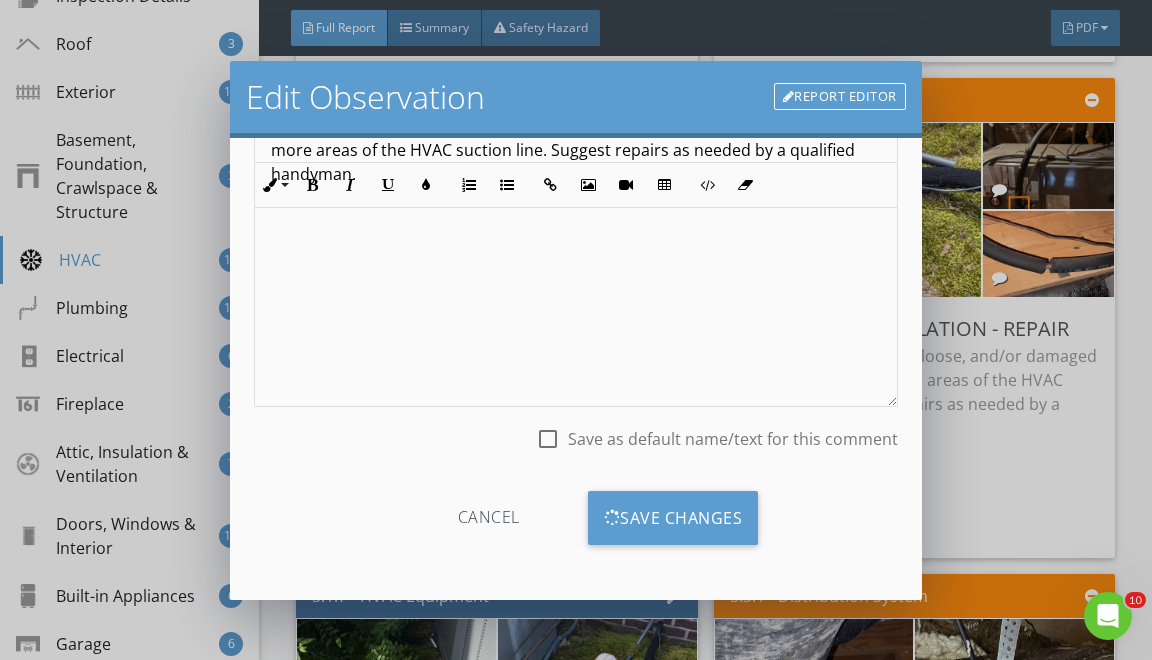 scroll, scrollTop: 19, scrollLeft: 0, axis: vertical 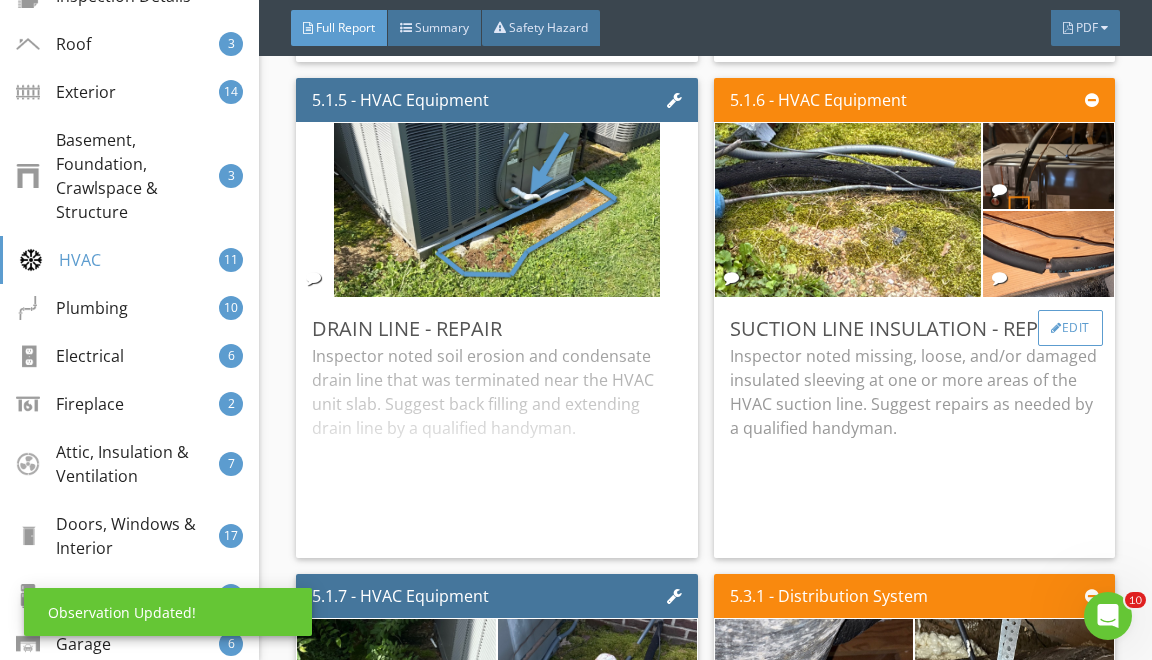 click on "Edit" at bounding box center [1070, 328] 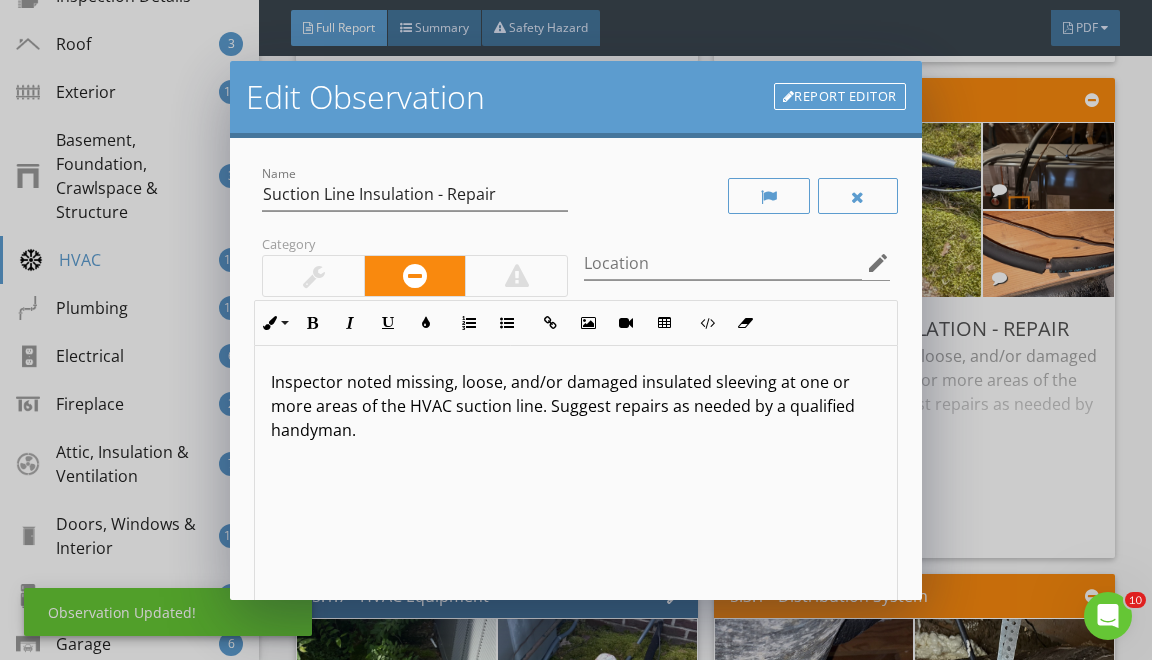 click on "Report Editor" at bounding box center [840, 97] 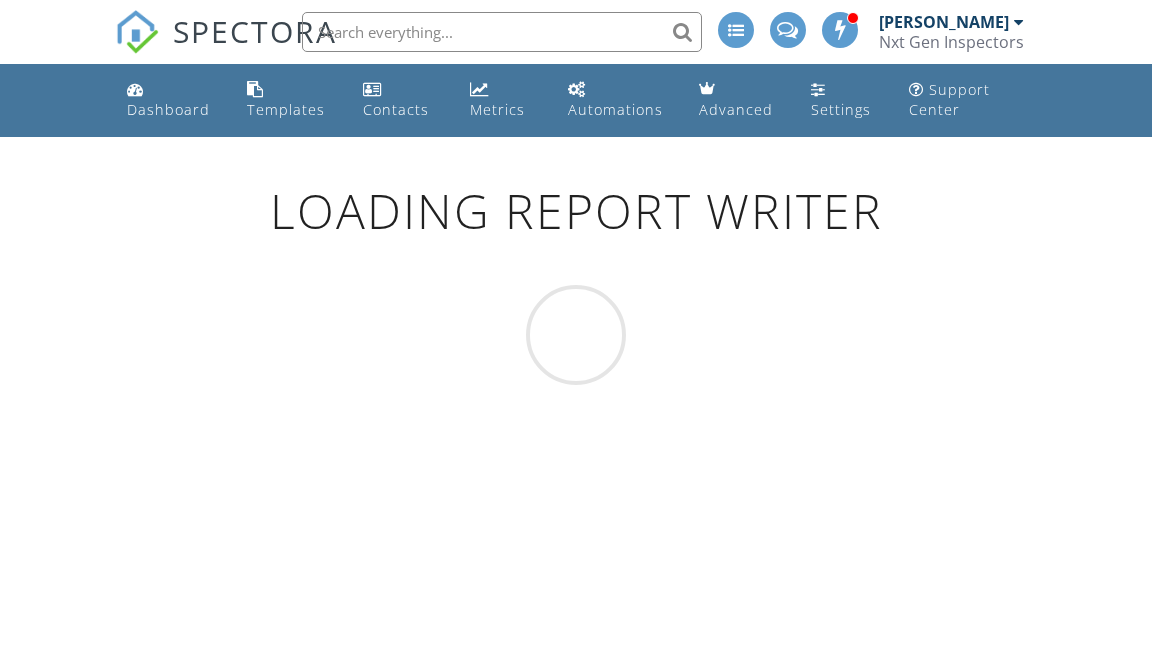 scroll, scrollTop: 0, scrollLeft: 0, axis: both 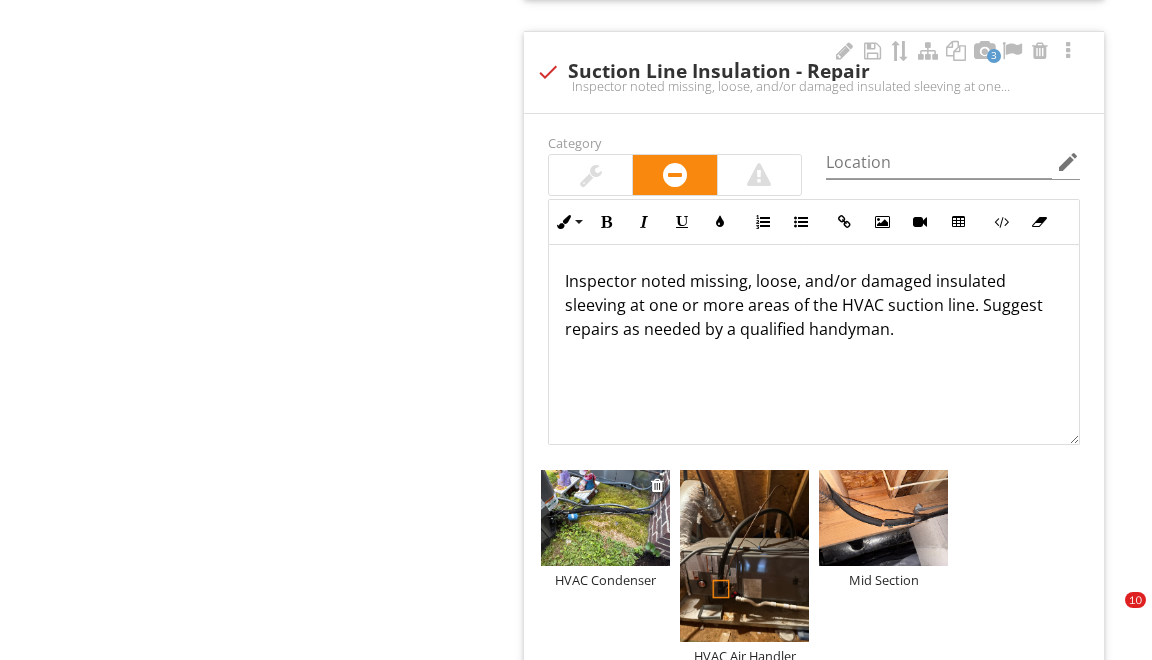 click at bounding box center (605, 518) 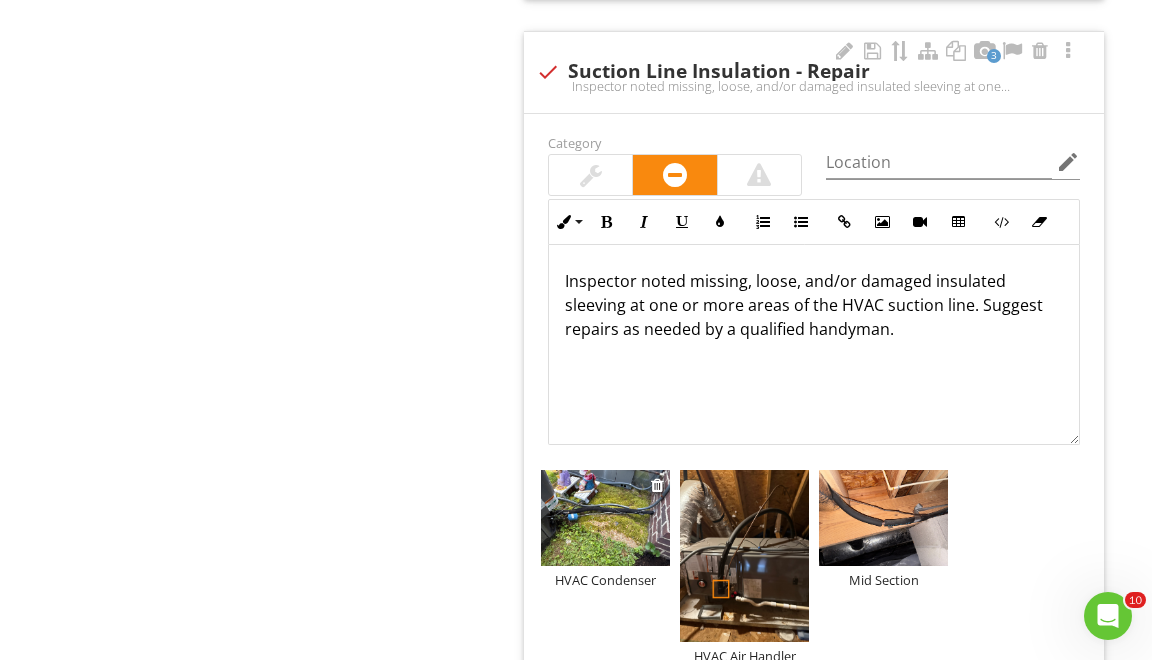 scroll, scrollTop: 0, scrollLeft: 0, axis: both 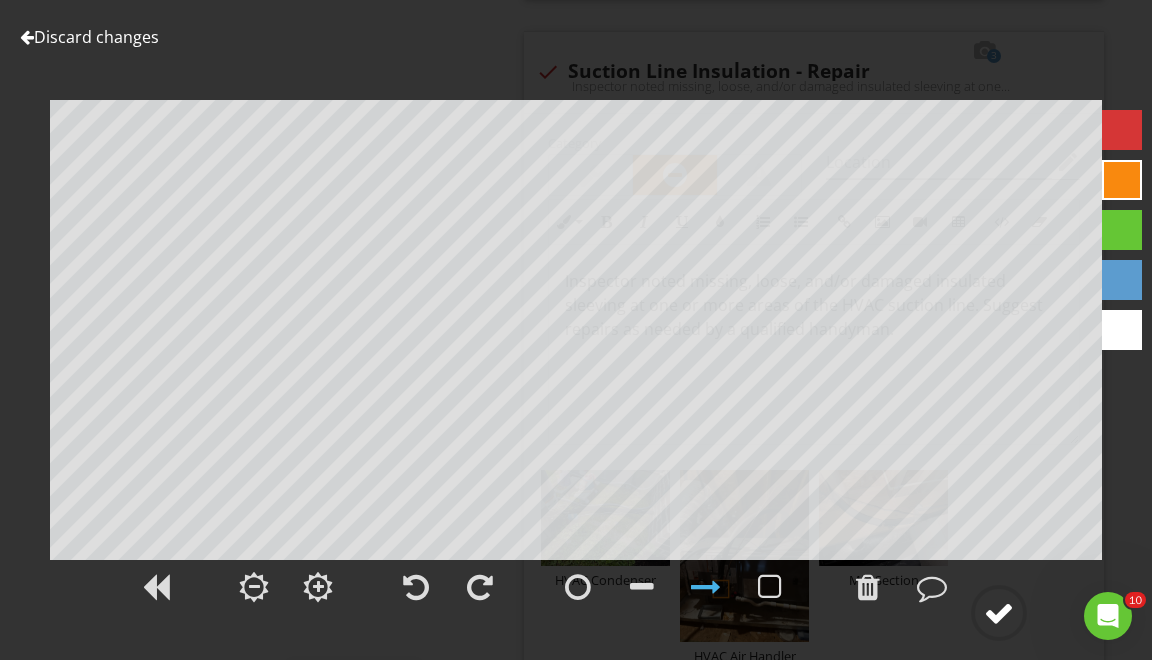 click at bounding box center (999, 613) 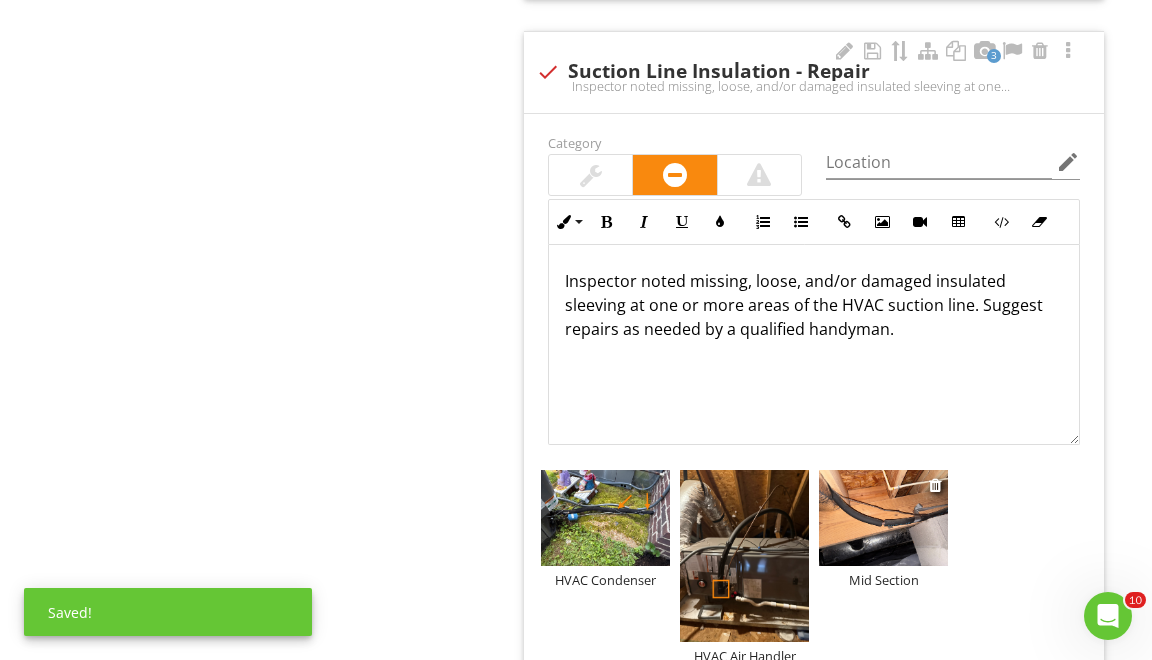 click at bounding box center [883, 518] 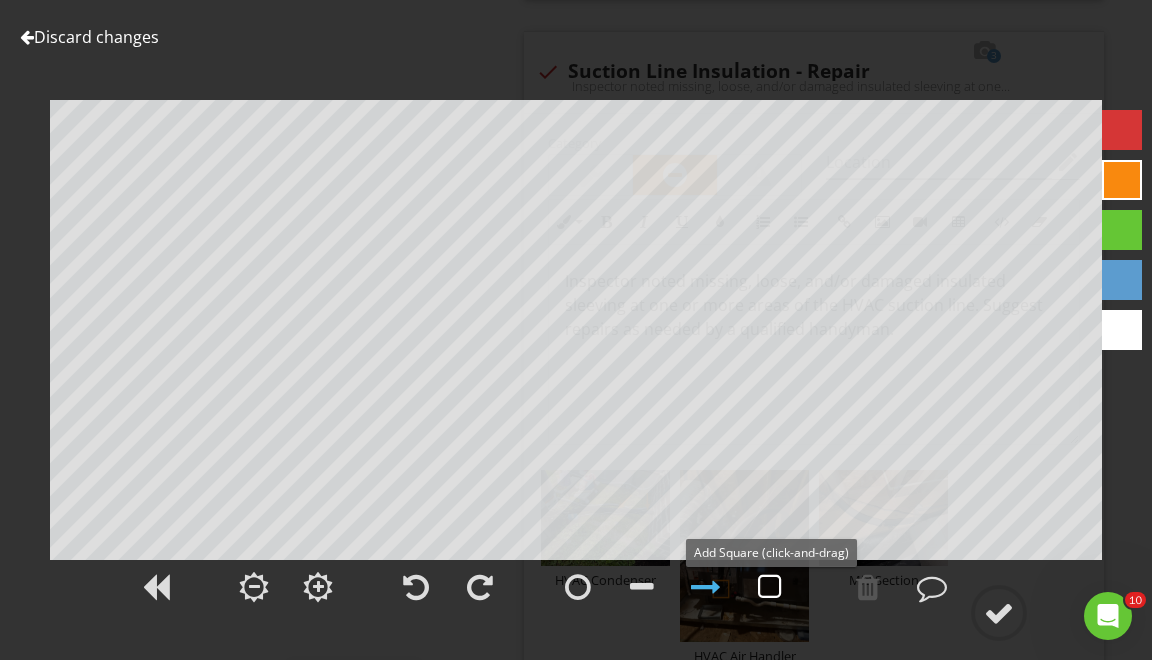 click at bounding box center (770, 587) 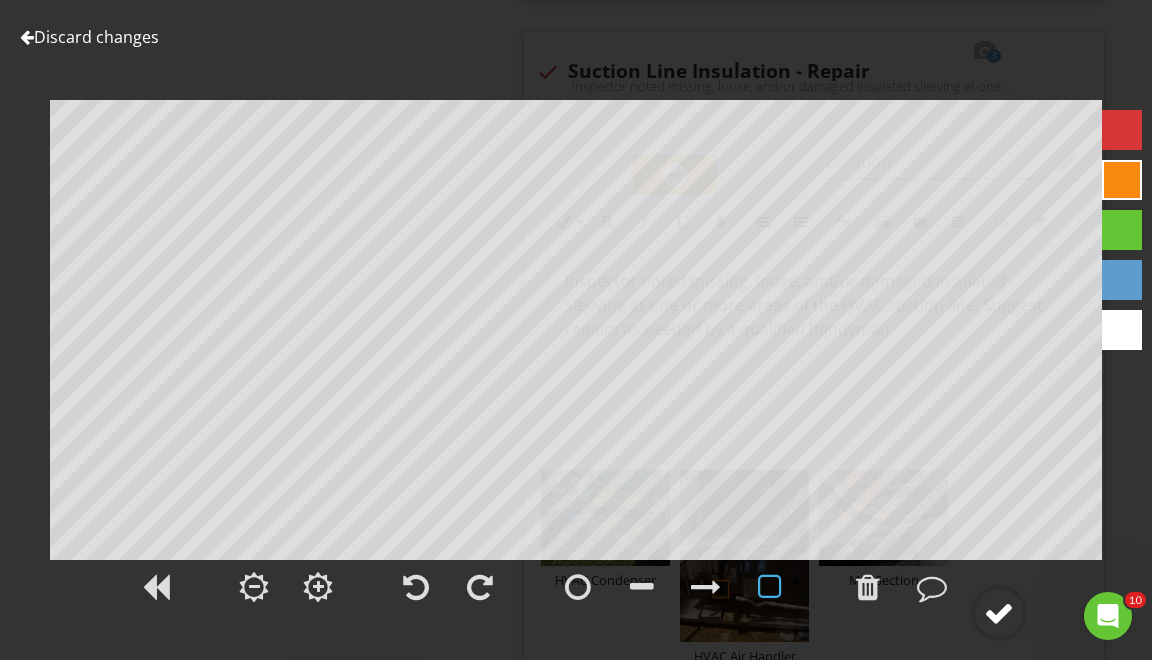 click at bounding box center (999, 613) 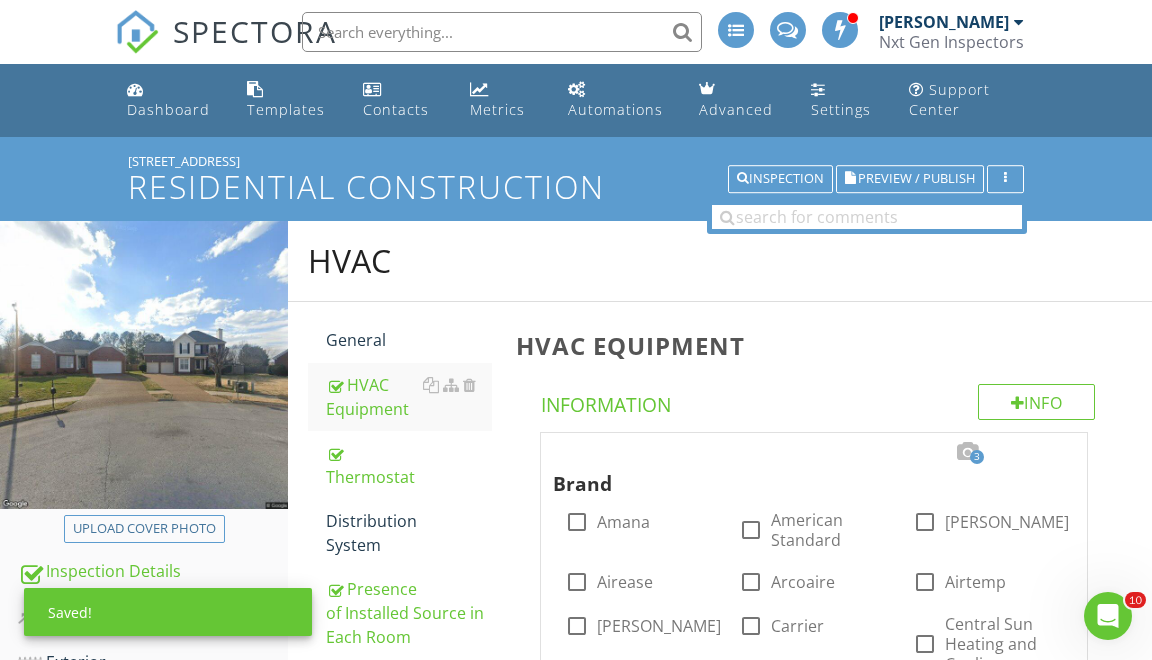 scroll, scrollTop: 0, scrollLeft: 0, axis: both 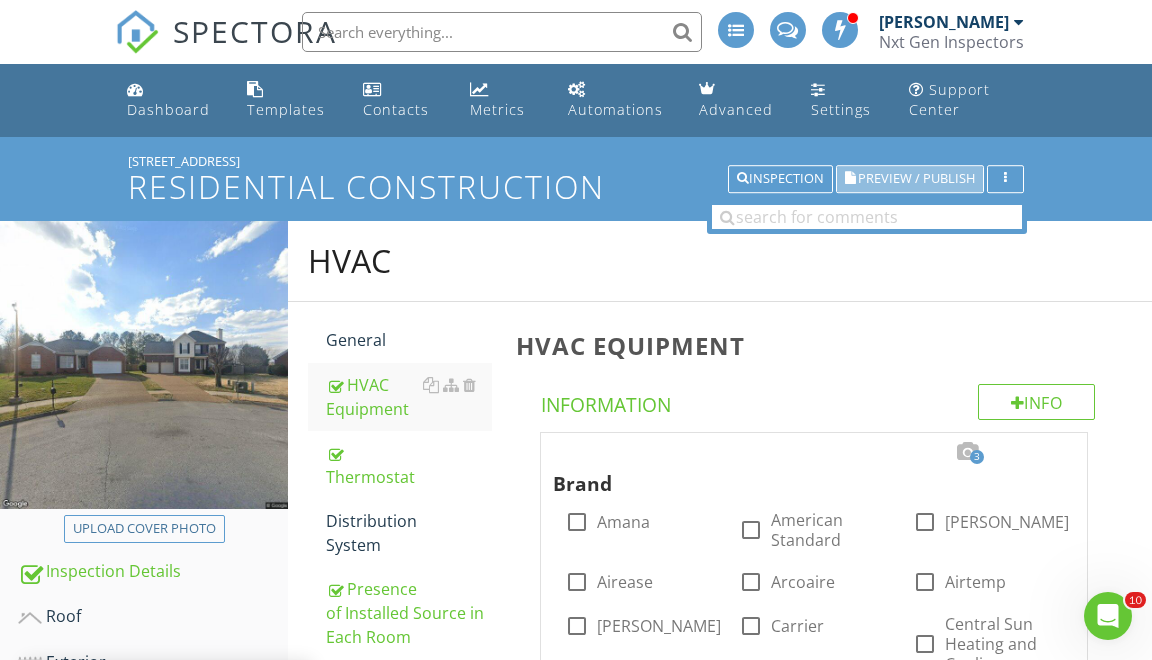 click on "Preview / Publish" at bounding box center (916, 179) 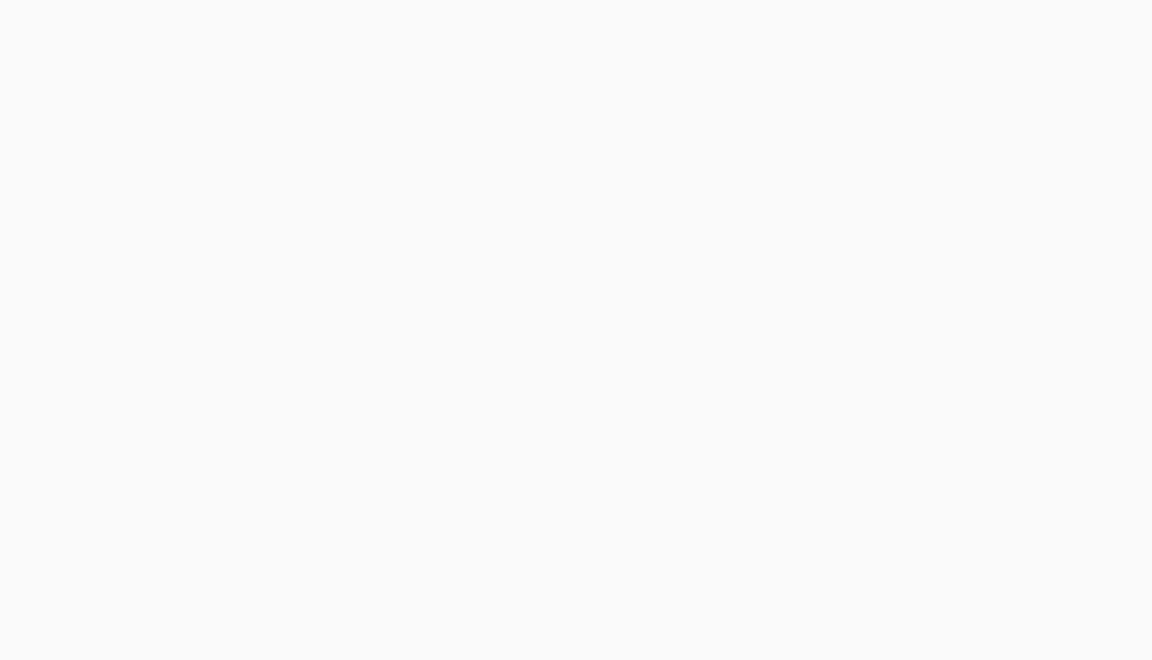 scroll, scrollTop: 0, scrollLeft: 0, axis: both 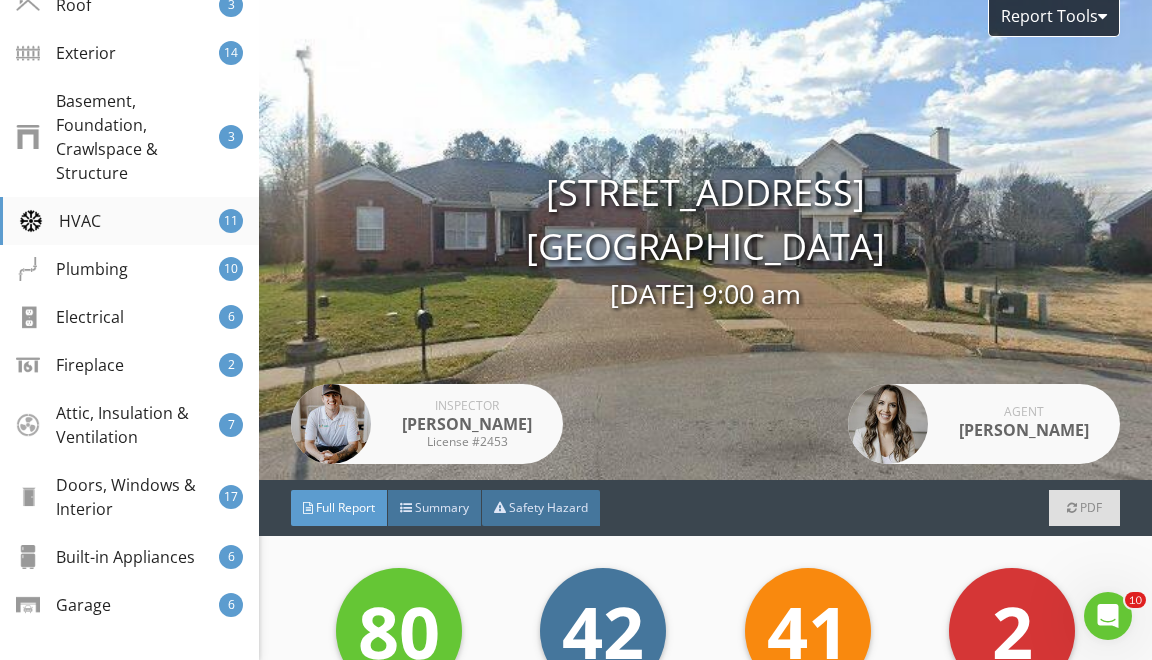 click on "HVAC
11" at bounding box center (129, 221) 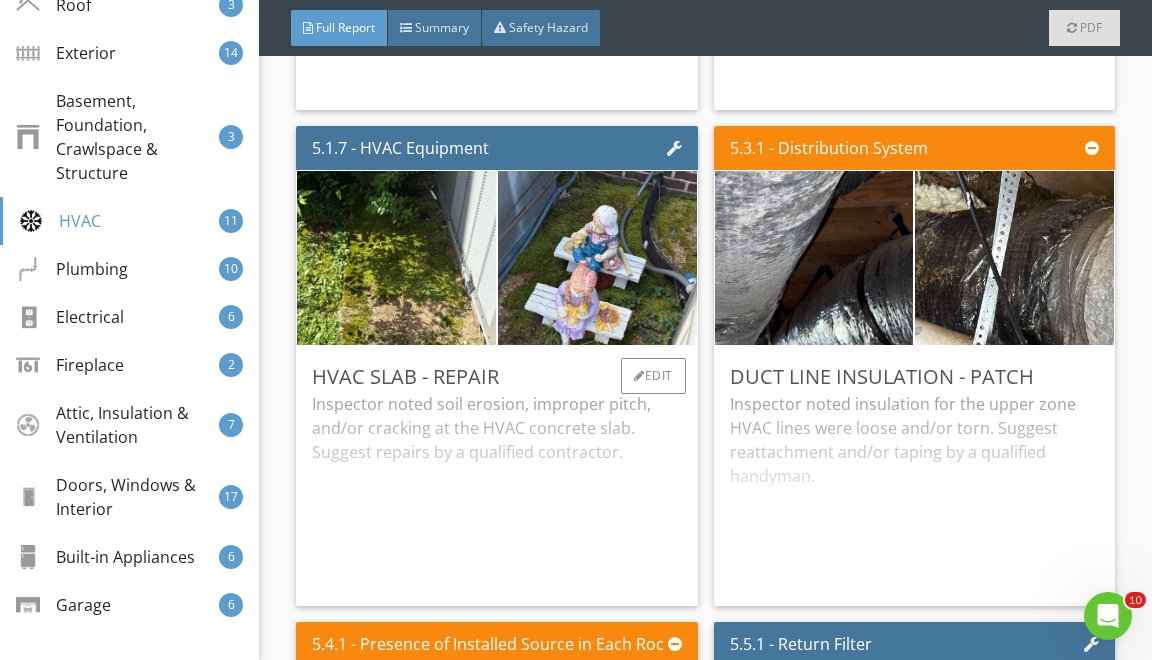 scroll, scrollTop: 14279, scrollLeft: 0, axis: vertical 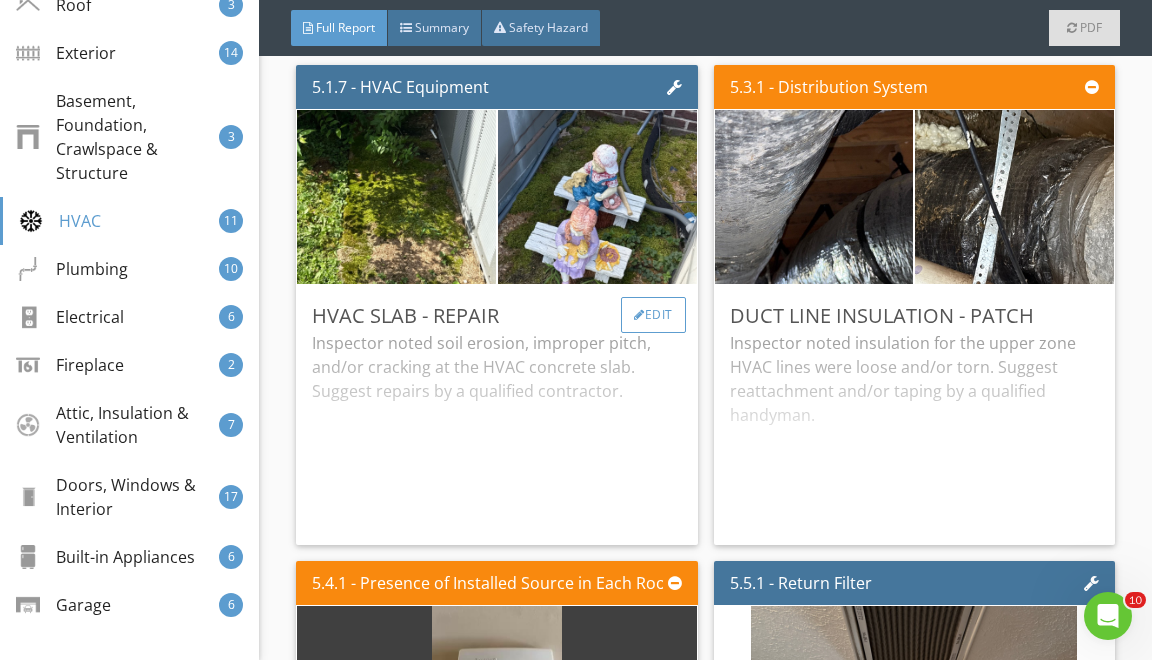 click on "Edit" at bounding box center [653, 315] 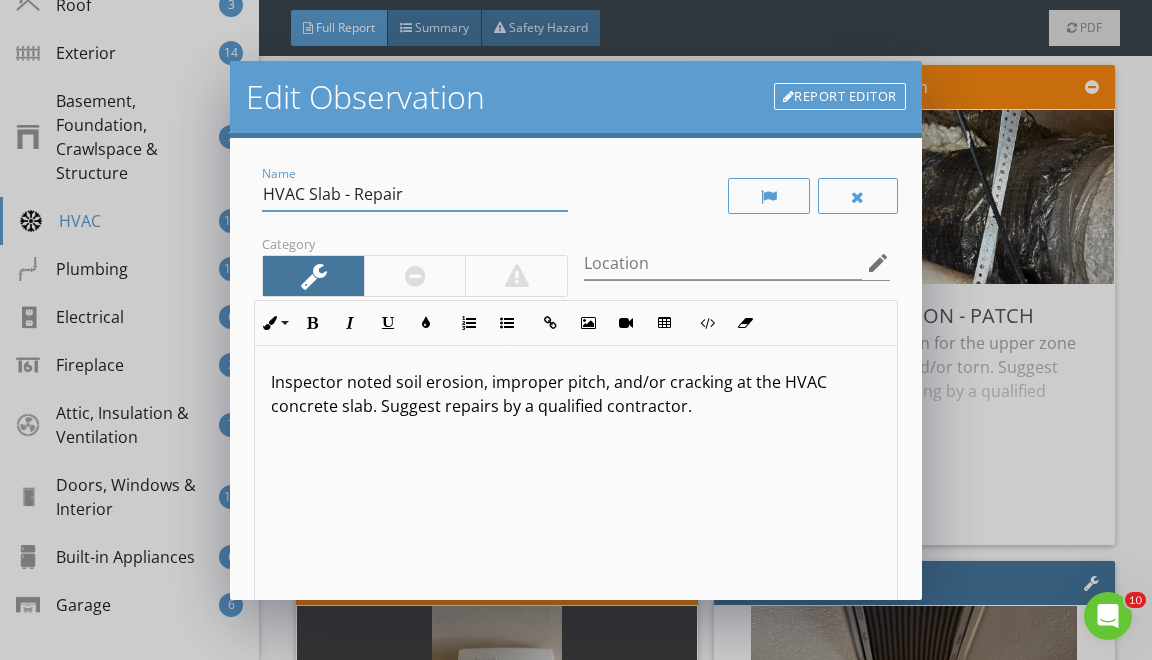 drag, startPoint x: 355, startPoint y: 192, endPoint x: 373, endPoint y: 360, distance: 168.96153 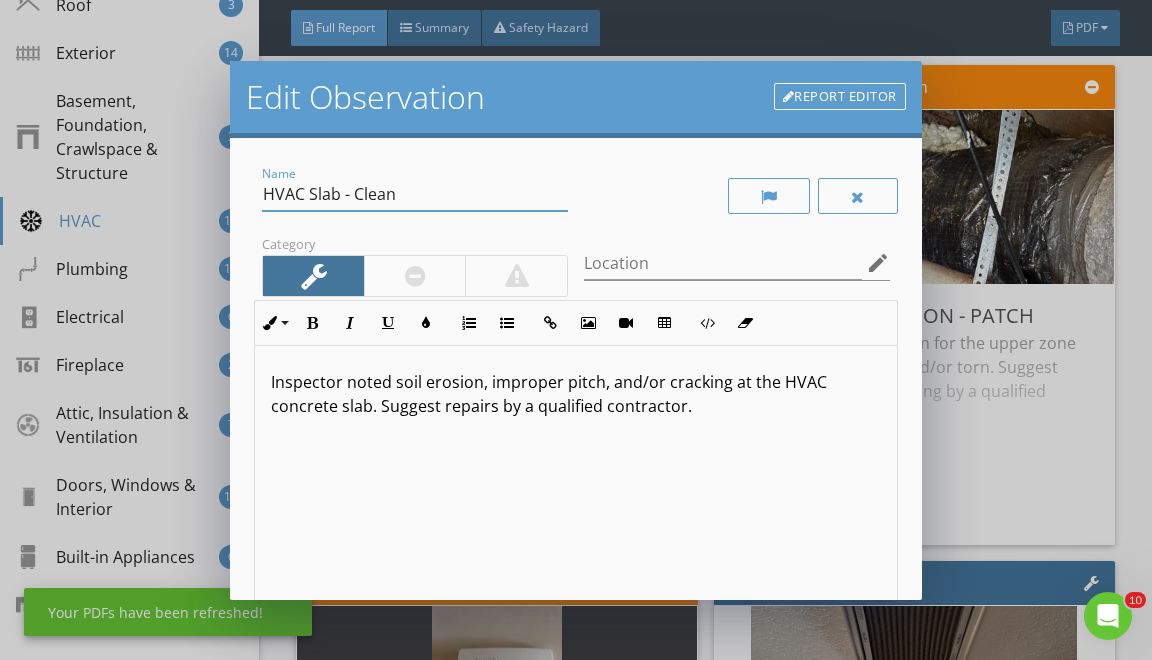 type on "HVAC Slab - Clean" 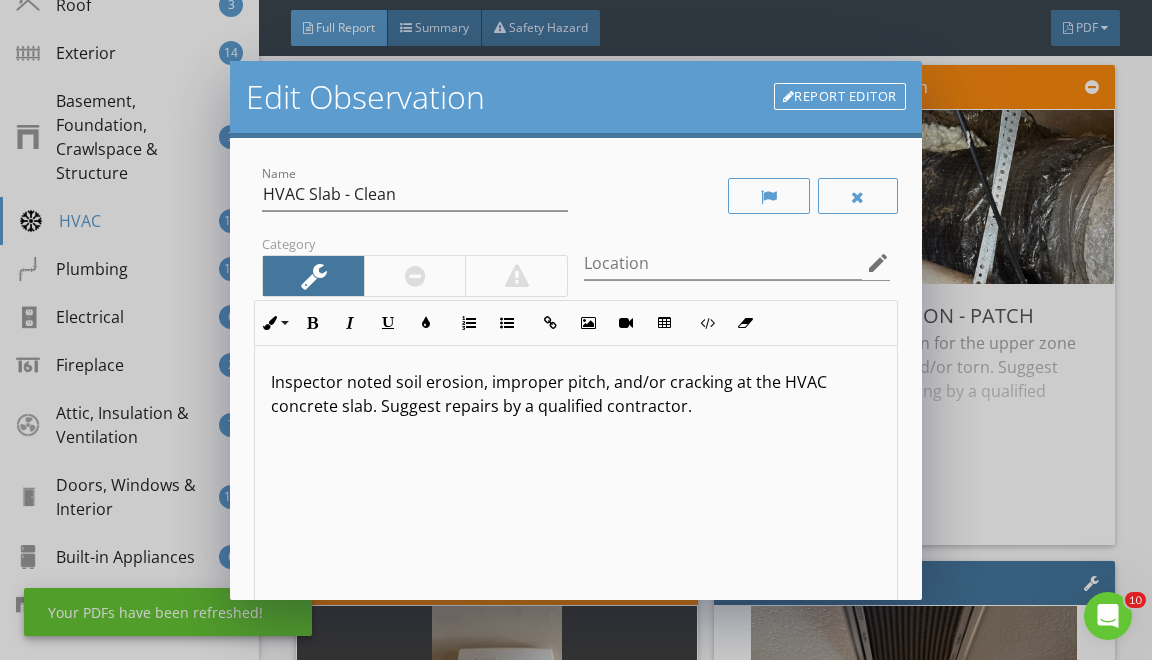 drag, startPoint x: 390, startPoint y: 385, endPoint x: 388, endPoint y: 638, distance: 253.0079 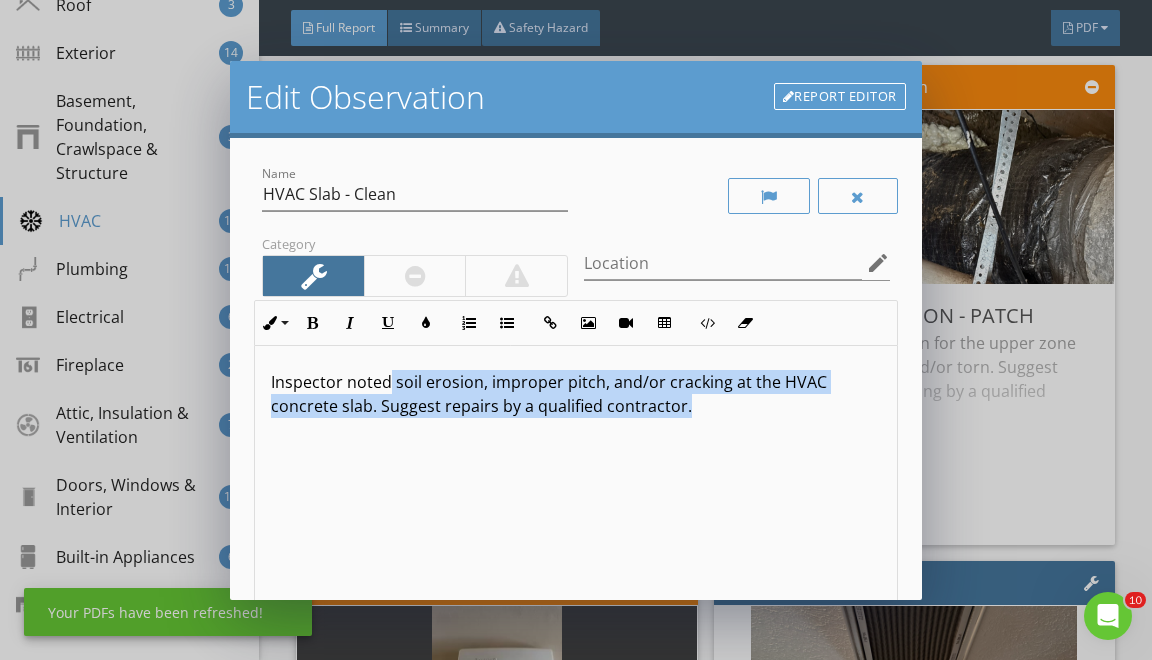 click on "Edit Observation
Report Editor
Name HVAC Slab - Clean                 Category               Location edit   Inline Style XLarge Large Normal Small Light Small/Light Bold Italic Underline Colors Ordered List Unordered List Insert Link Insert Image Insert Video Insert Table Code View Clear Formatting Inspector noted soil erosion, improper pitch, and/or cracking at the HVAC concrete slab. Suggest repairs by a qualified contractor. Enter text here <p>Inspector noted soil erosion, improper pitch, and/or cracking at the HVAC concrete slab. Suggest repairs by a qualified contractor.</p>       check_box_outline_blank Save as default name/text for this comment   Cancel
Save Changes" at bounding box center [576, 330] 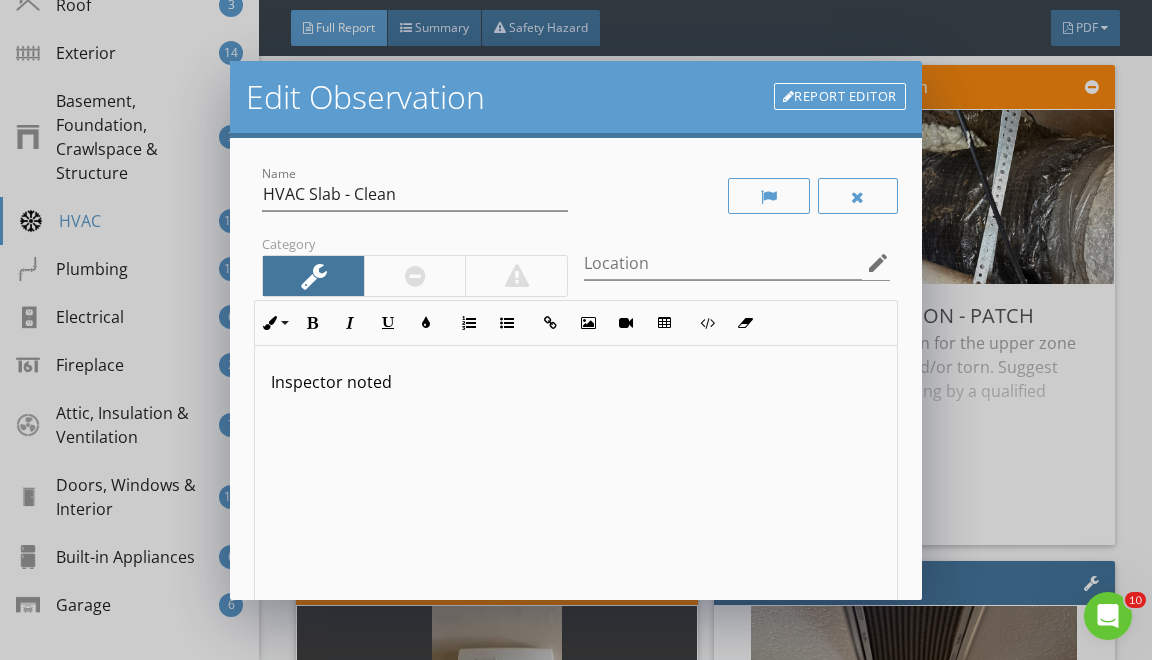 type 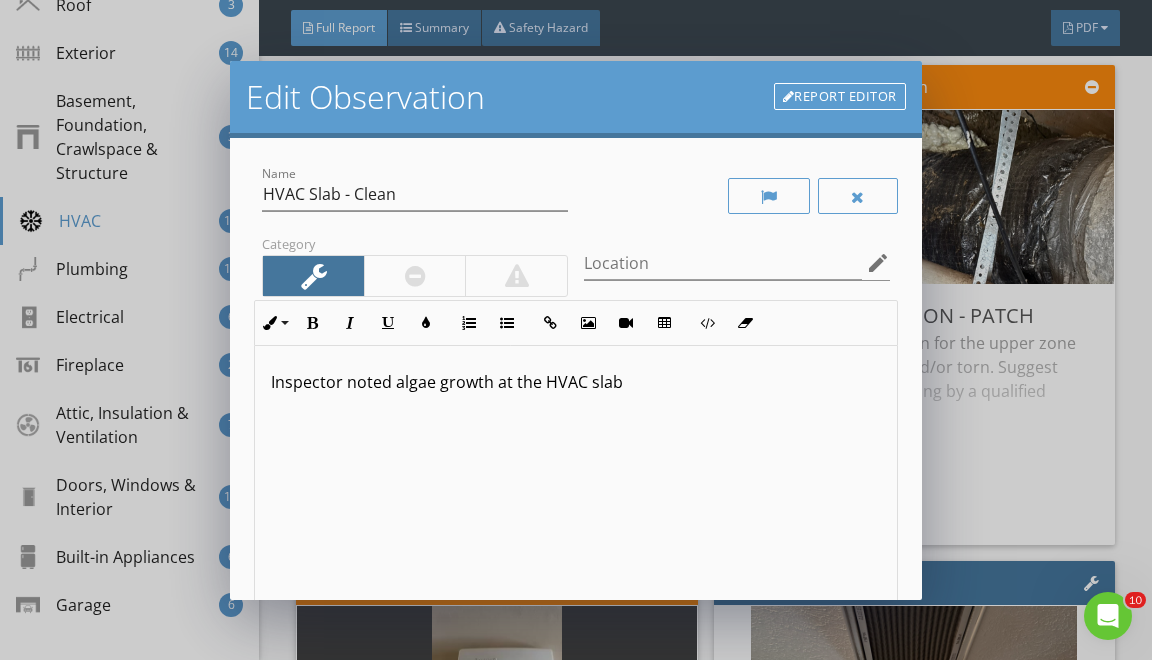 click on "Inspector noted algae growth at the HVAC slab" at bounding box center (575, 382) 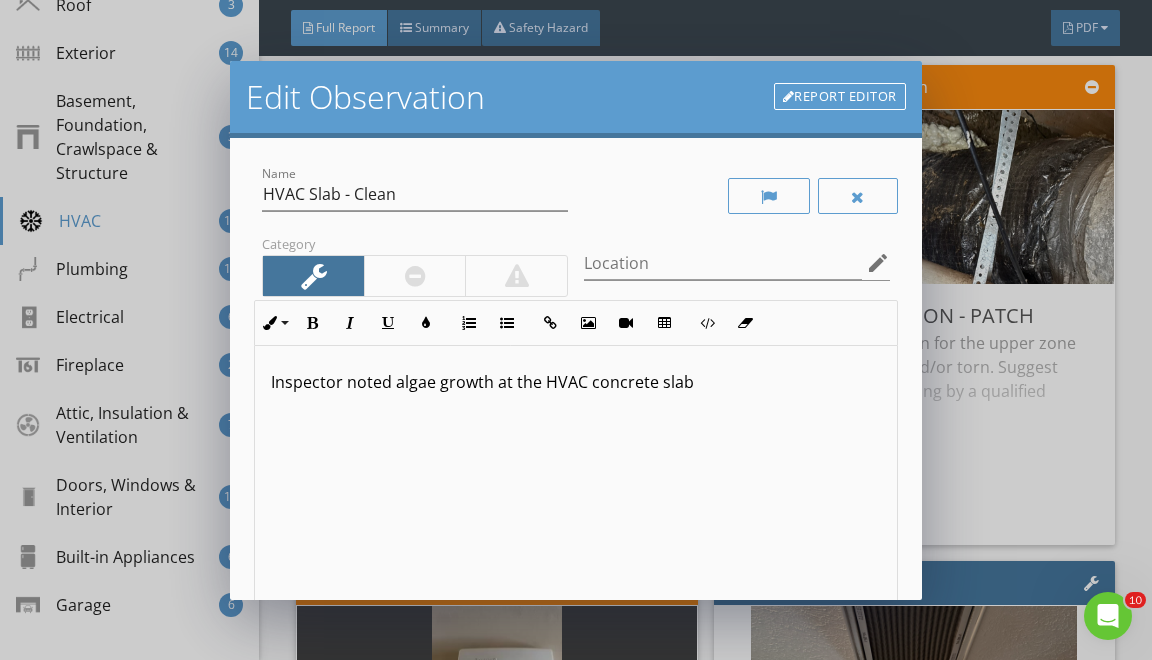 click on "Inspector noted algae growth at the HVAC concrete slab" at bounding box center (575, 382) 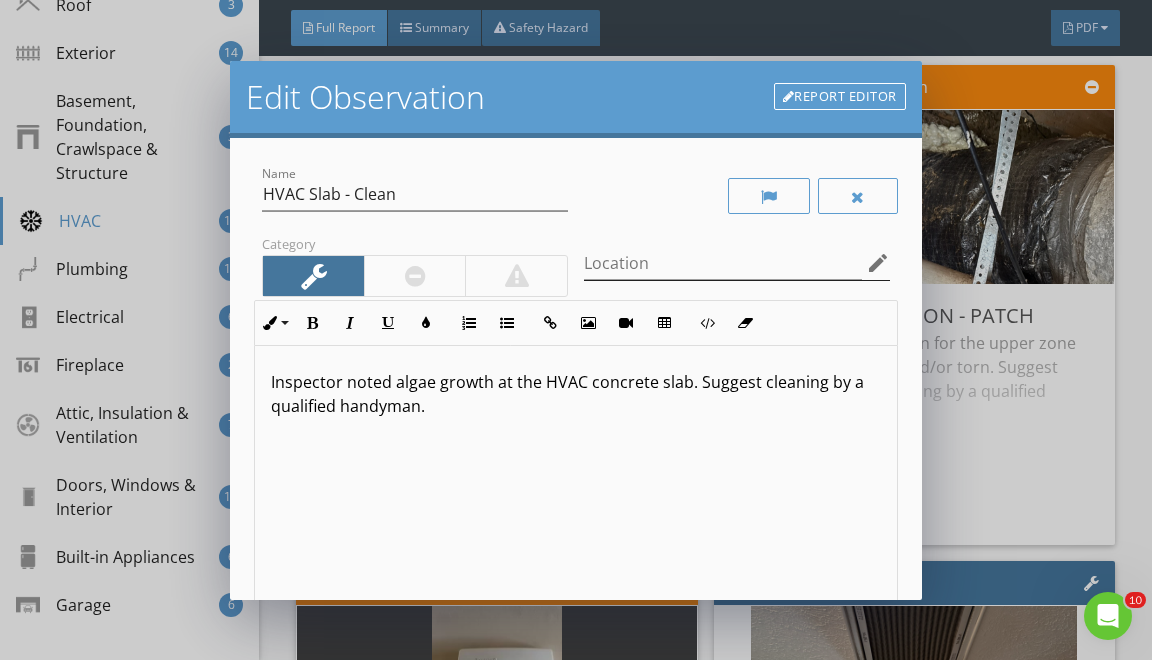scroll, scrollTop: 249, scrollLeft: 0, axis: vertical 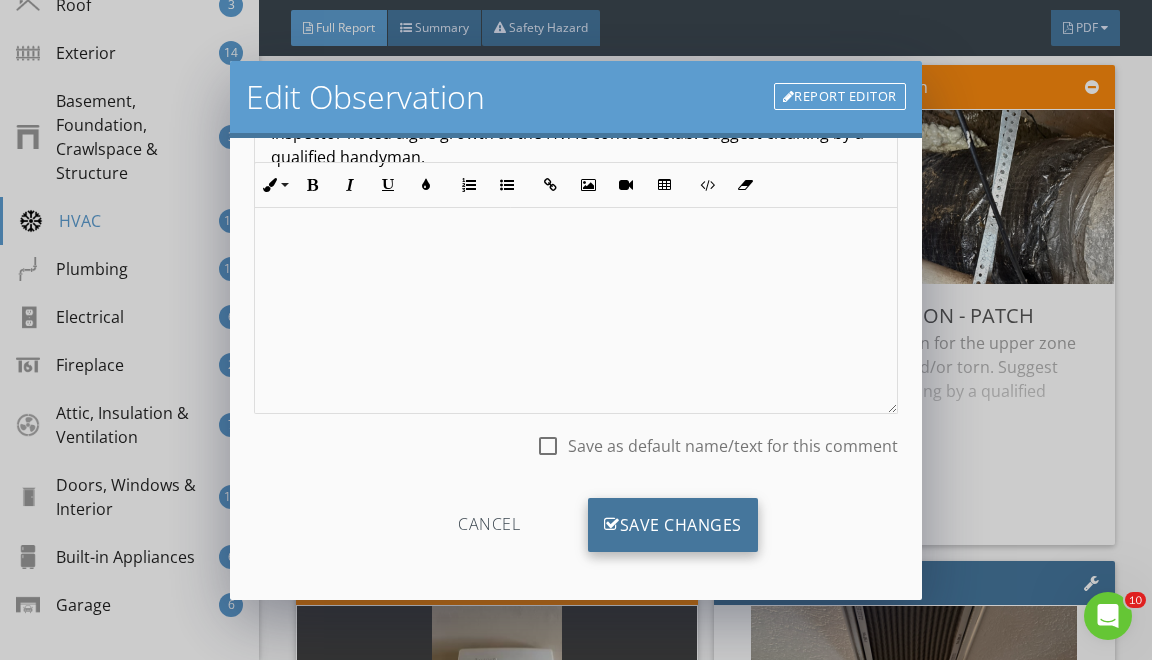click on "Save Changes" at bounding box center [673, 525] 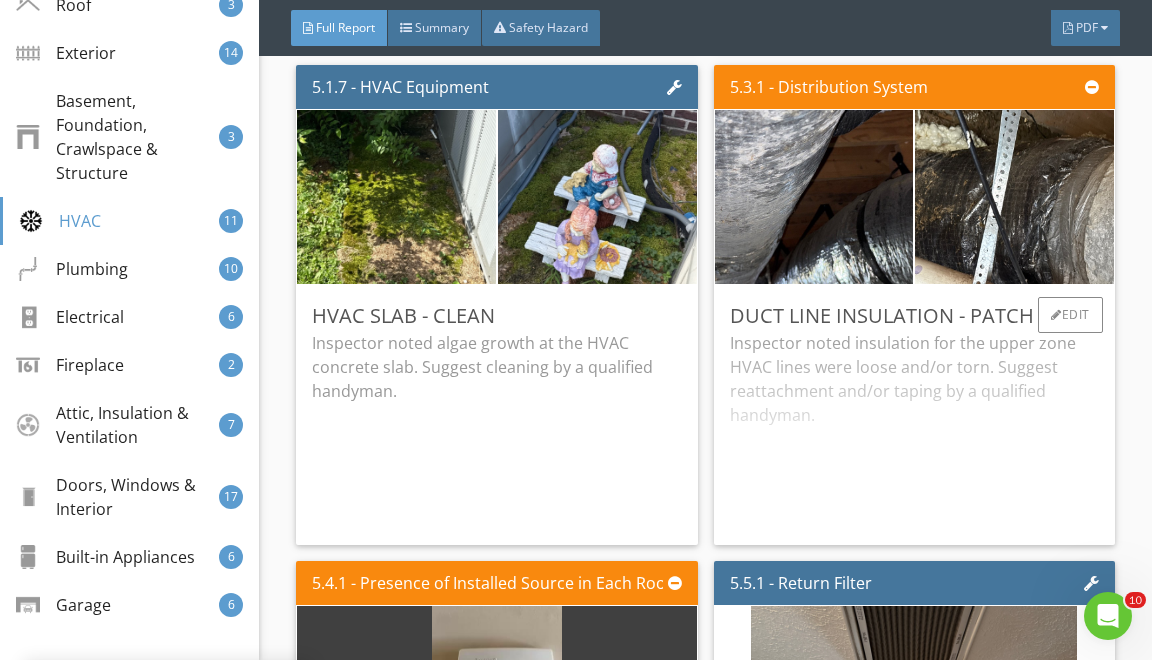 scroll, scrollTop: 19, scrollLeft: 0, axis: vertical 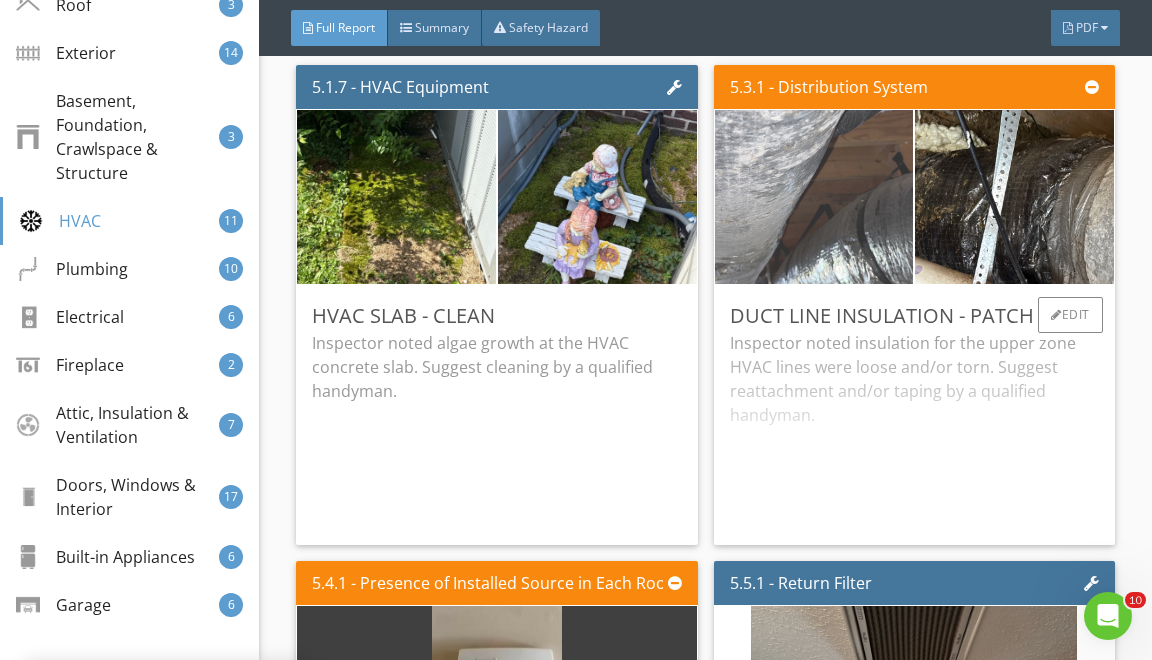 click at bounding box center [814, 197] 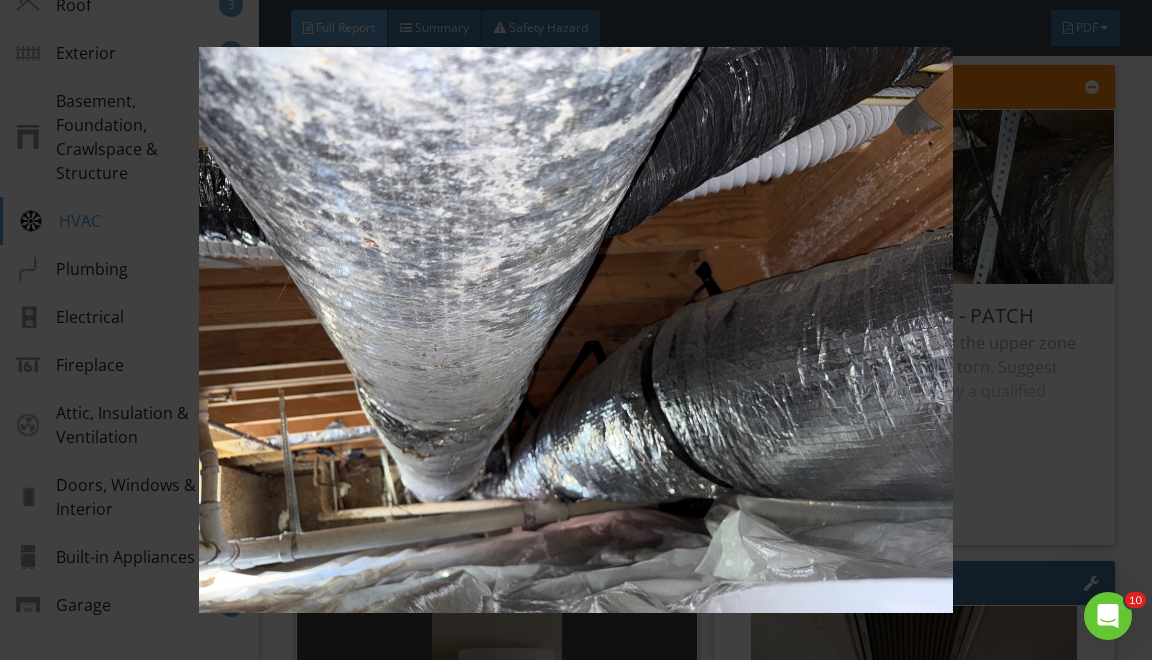 click at bounding box center [576, 330] 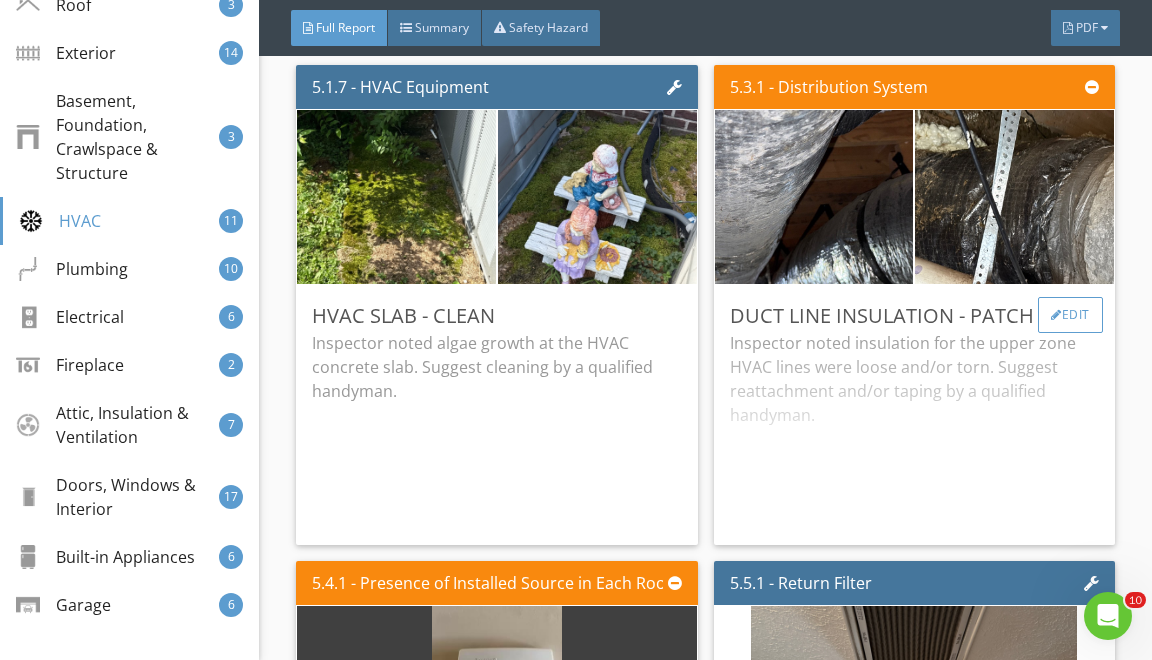 click on "Edit" at bounding box center (1070, 315) 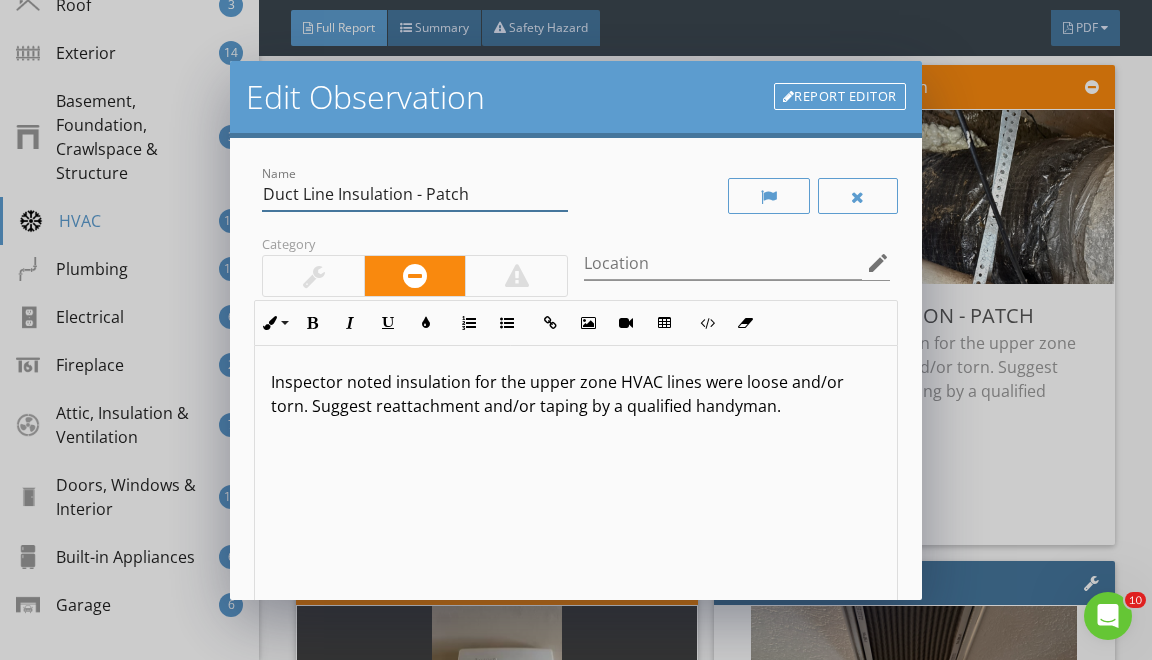 click on "Duct Line Insulation - Patch" at bounding box center [415, 194] 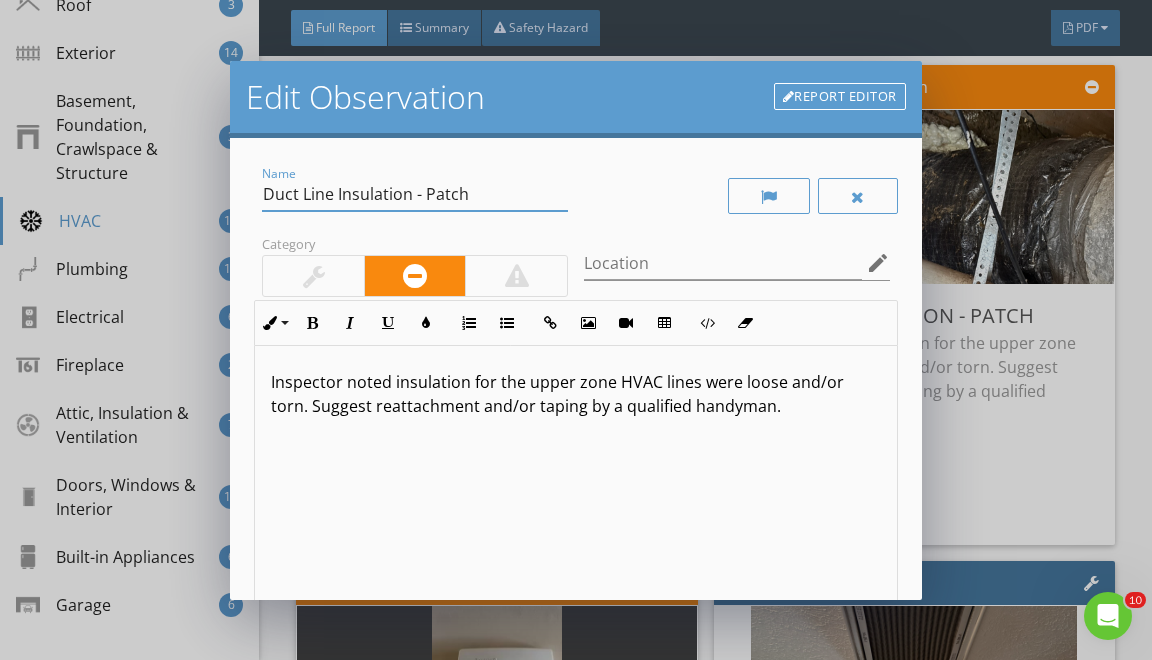 click on "Duct Line Insulation - Patch" at bounding box center (415, 194) 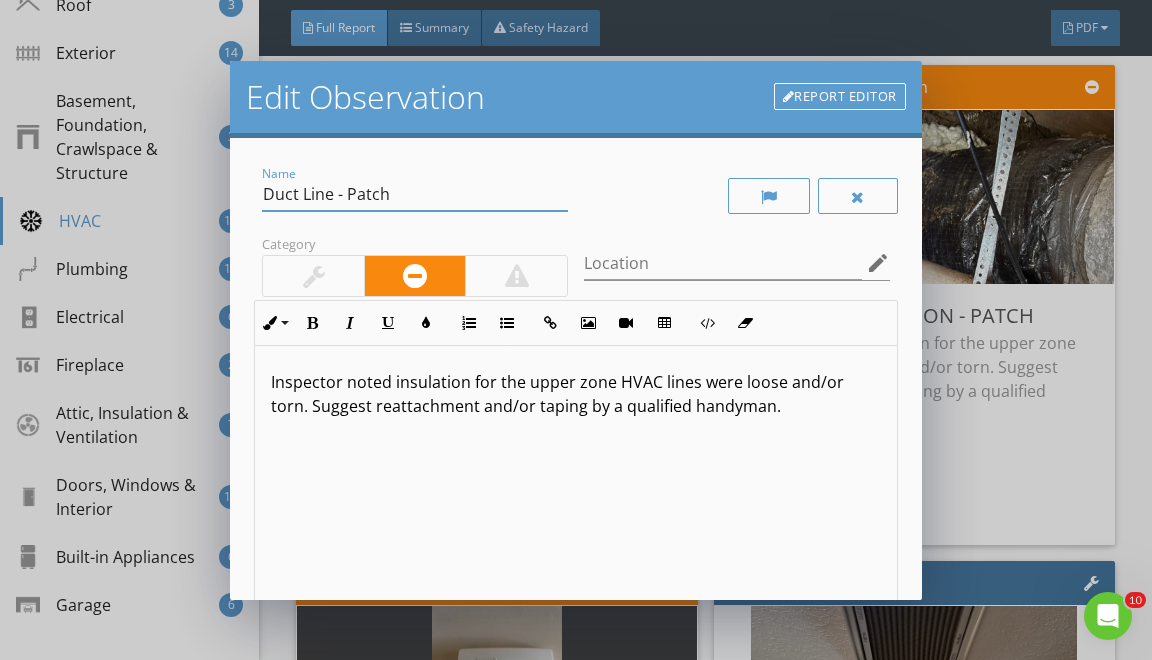 click on "Duct Line - Patch" at bounding box center [415, 194] 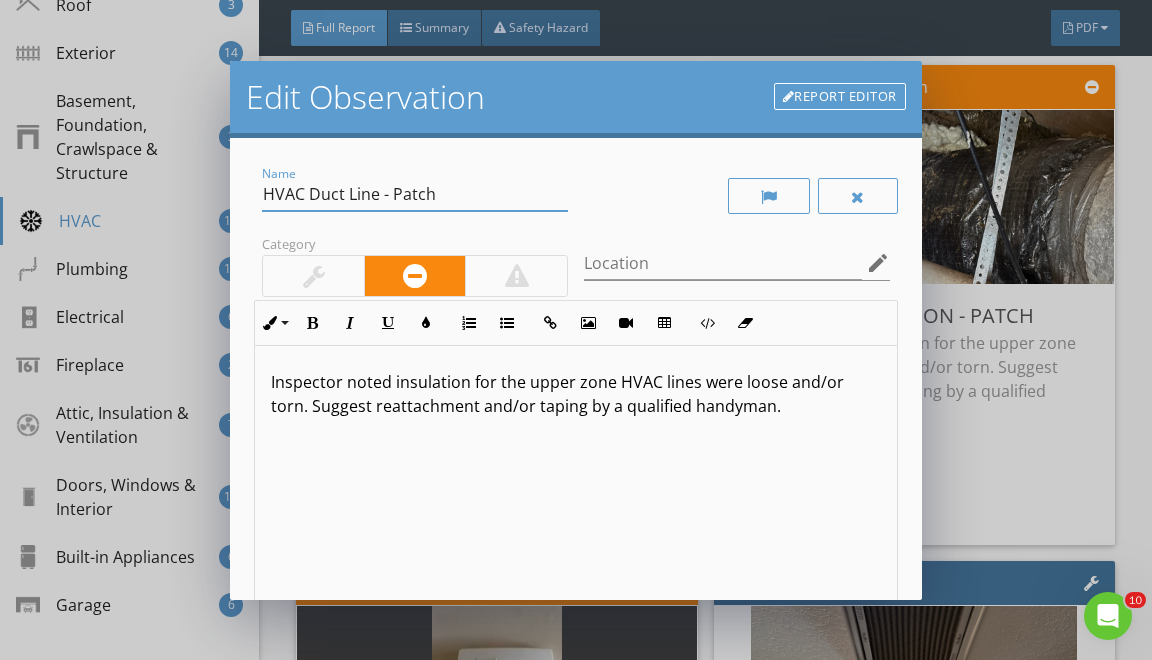 click on "HVAC Duct Line - Patch" at bounding box center [415, 194] 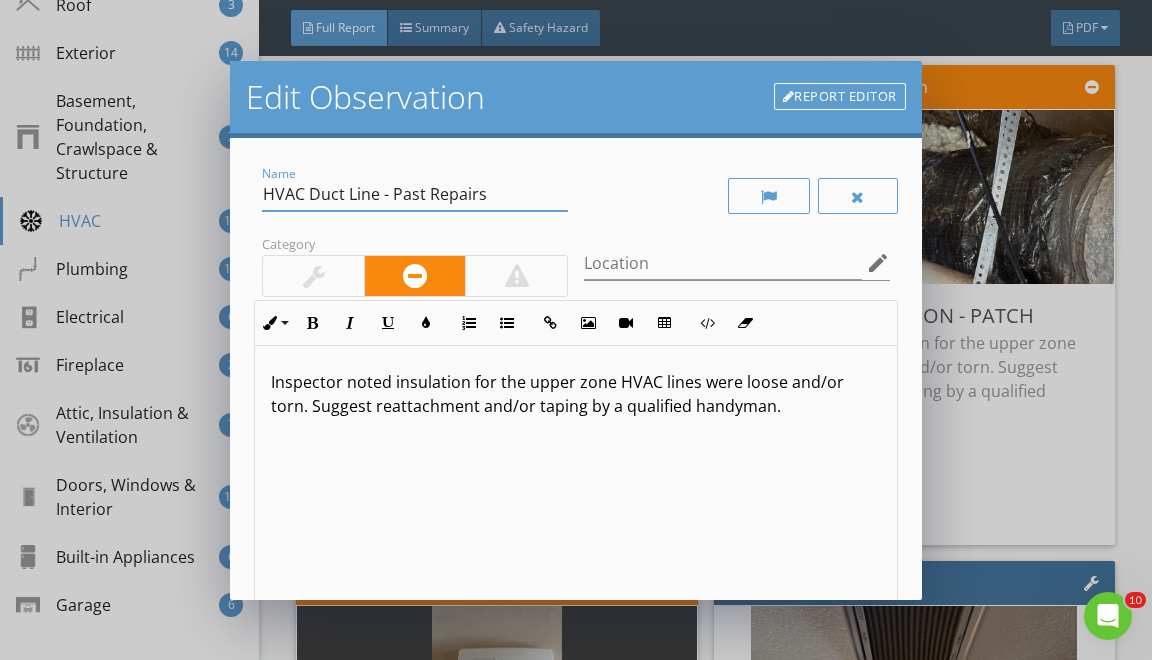 type on "HVAC Duct Line - Past Repairs" 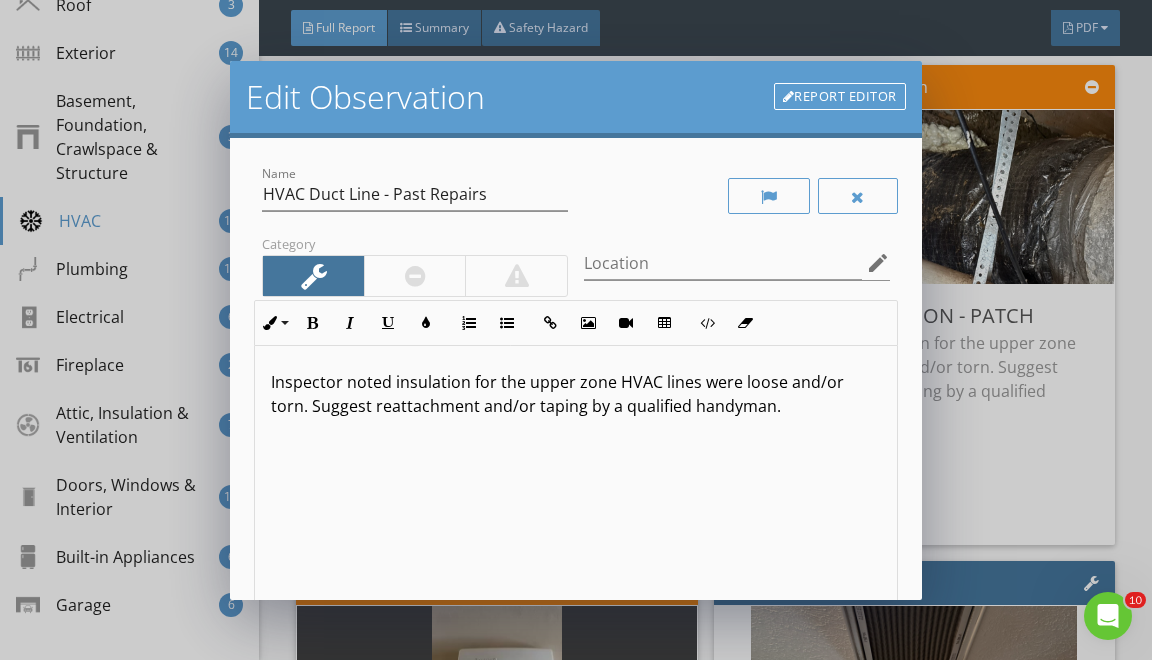 drag, startPoint x: 392, startPoint y: 436, endPoint x: 397, endPoint y: 560, distance: 124.10077 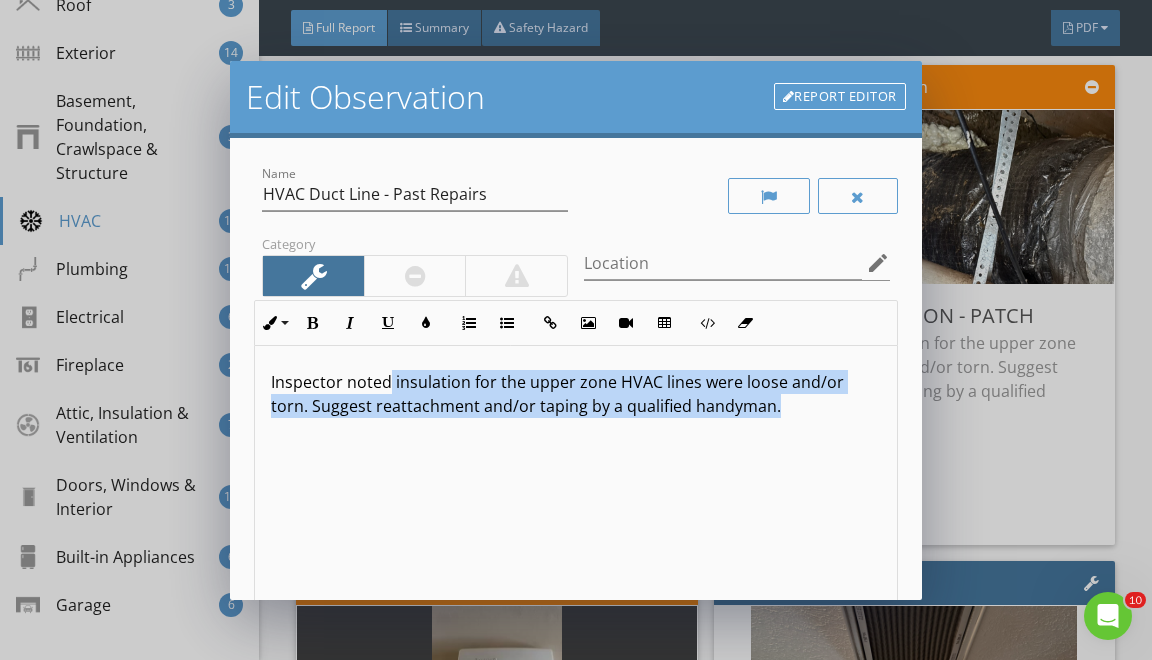 type 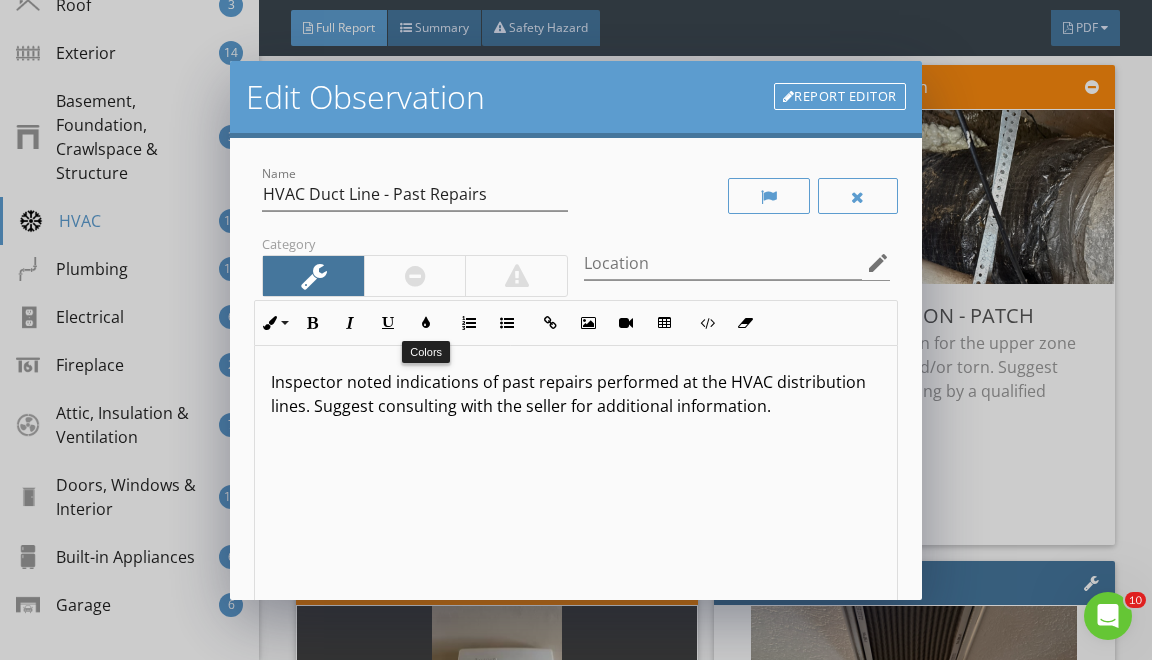 type on "<p>Inspector noted indications of past repairs performed at the HVAC distribution lines. Suggest consulting with the seller for additional information.</p>" 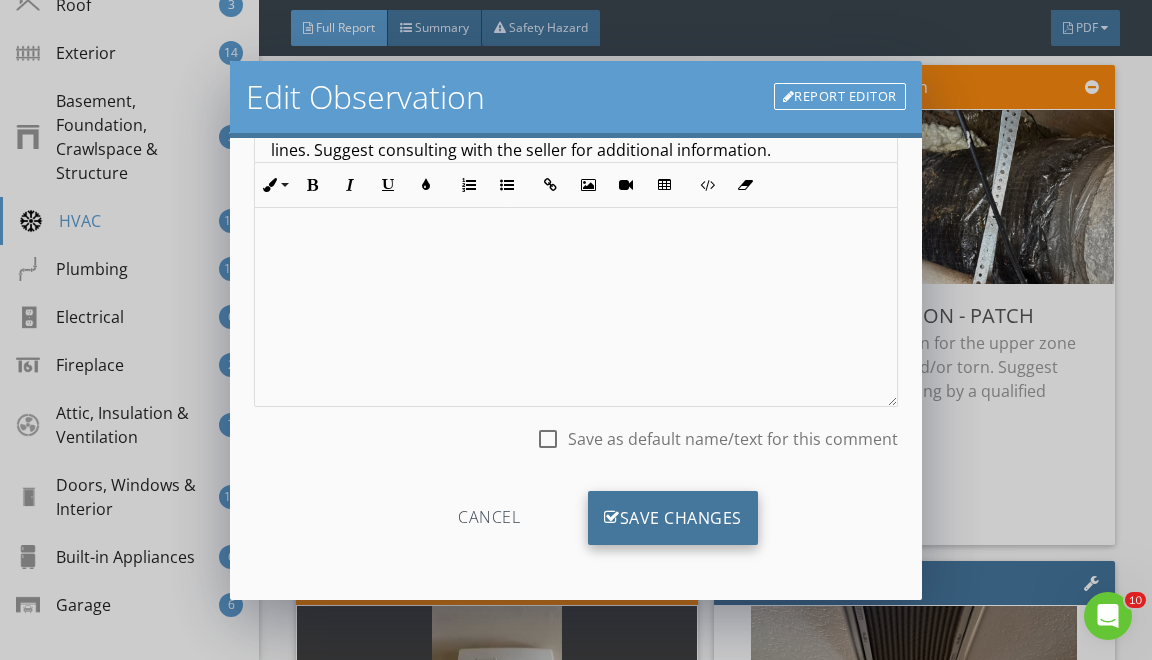 click on "Save Changes" at bounding box center [673, 518] 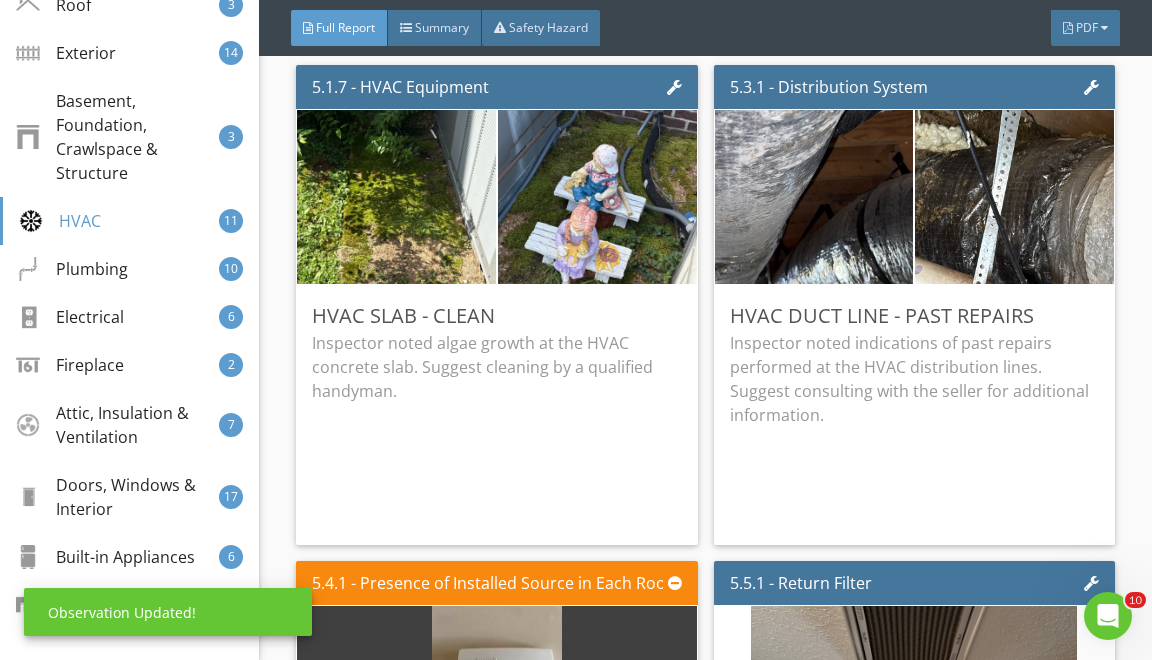 scroll, scrollTop: 19, scrollLeft: 0, axis: vertical 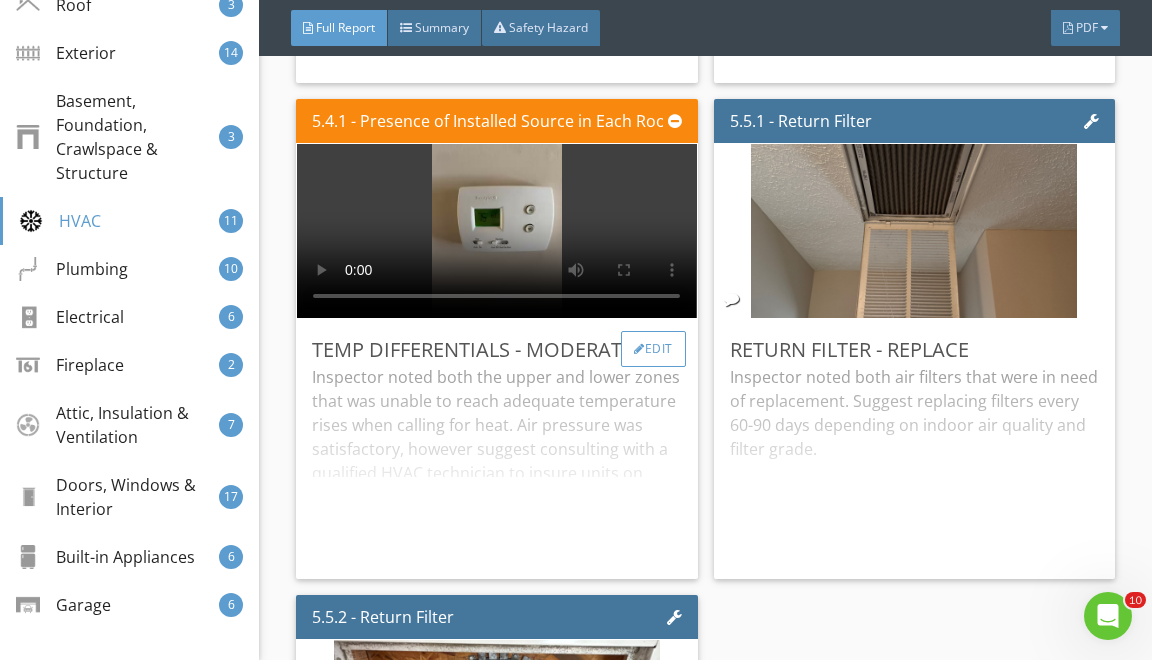 click on "Edit" at bounding box center [653, 349] 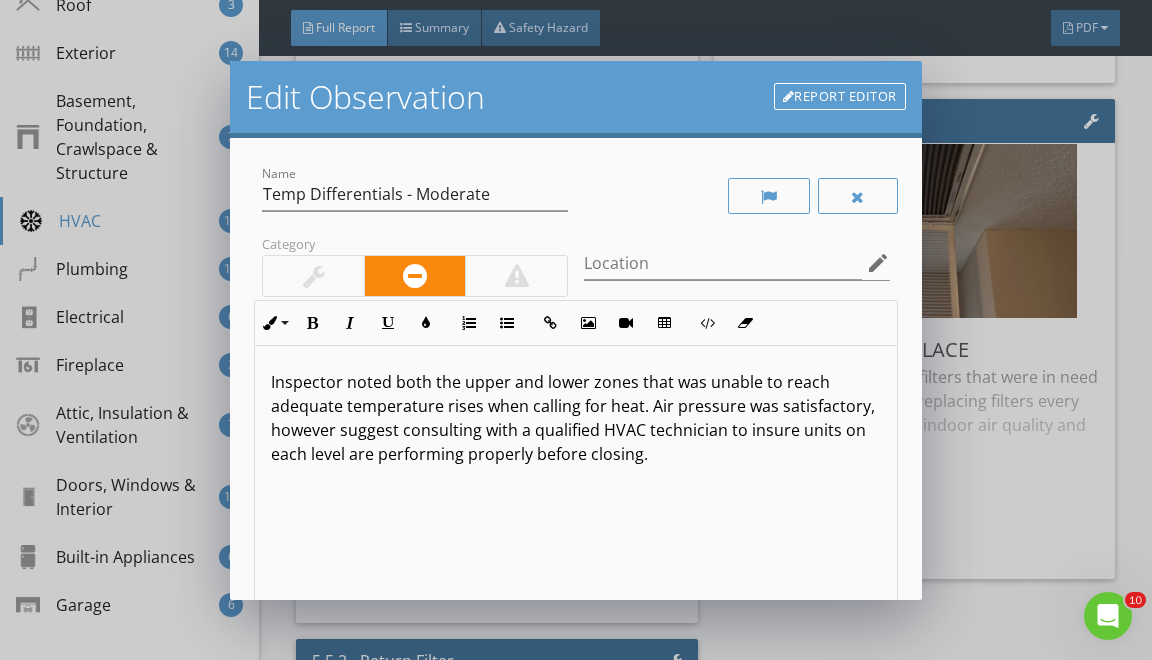 click at bounding box center (737, 196) 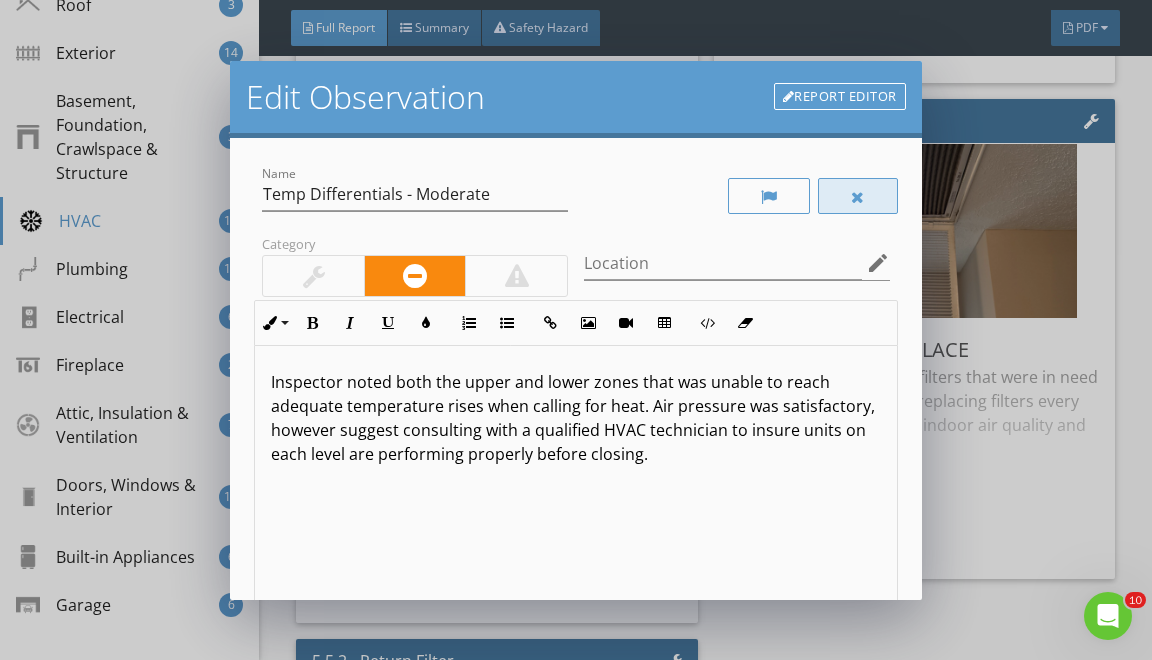 click at bounding box center (858, 196) 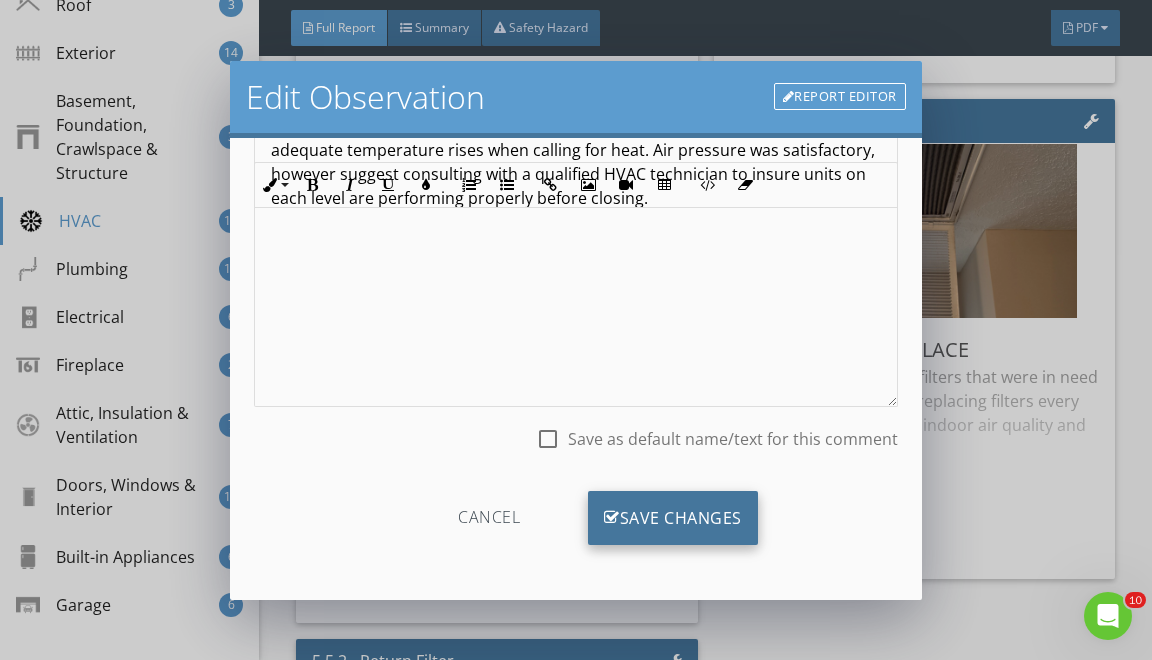 scroll, scrollTop: 256, scrollLeft: 0, axis: vertical 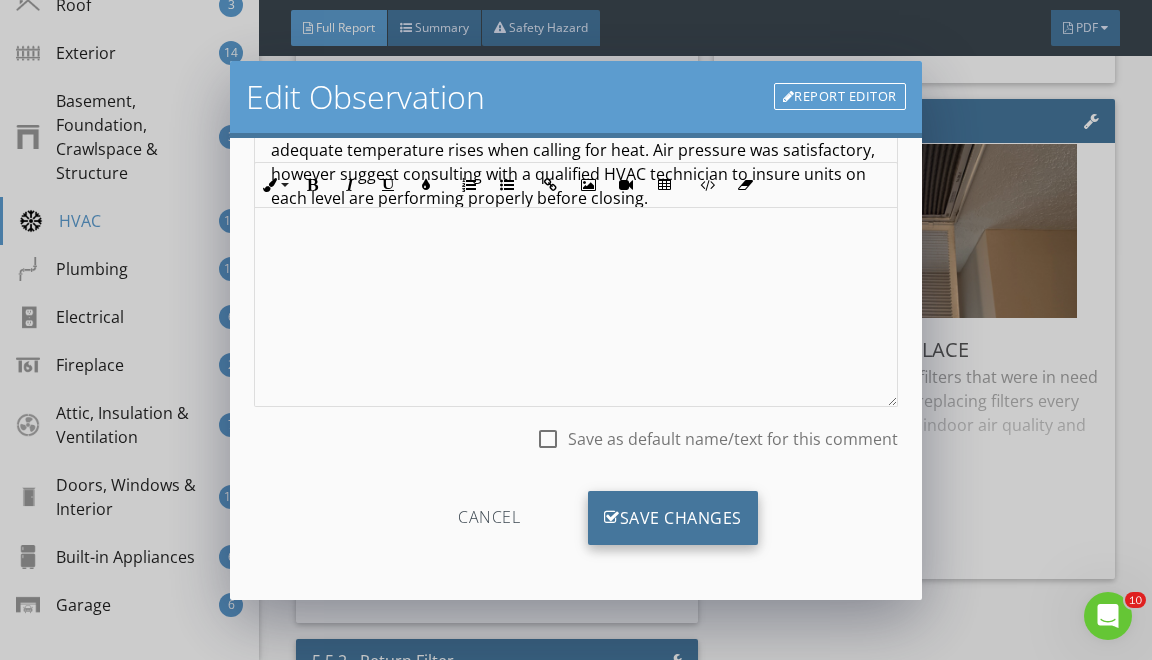 click on "Save Changes" at bounding box center (673, 518) 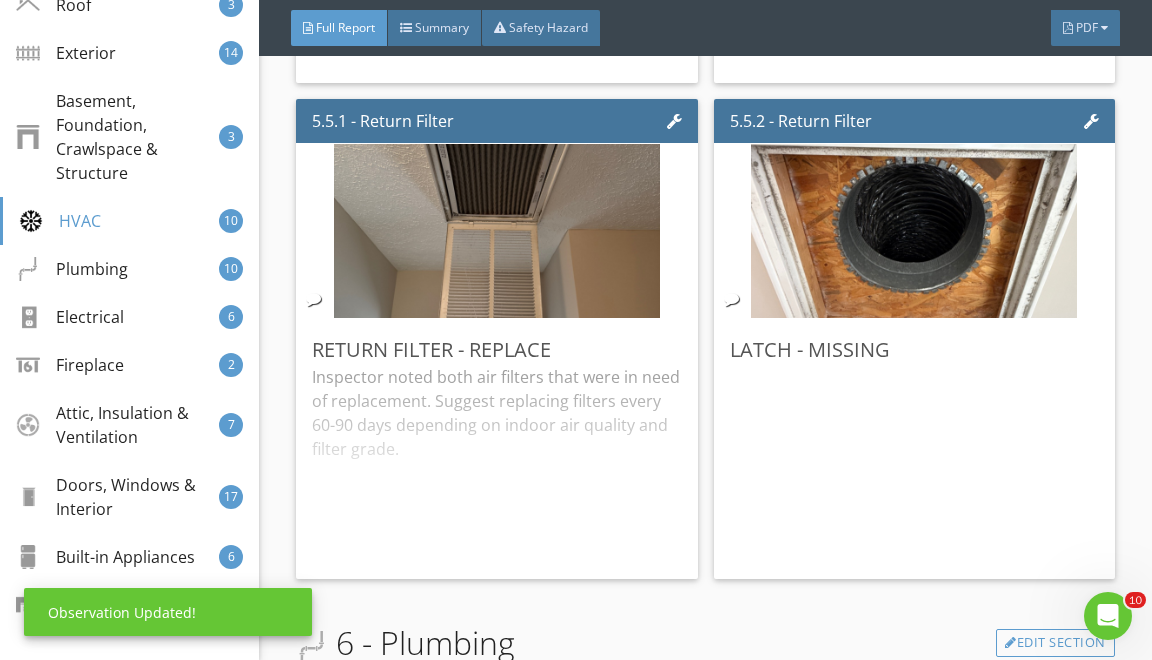 scroll, scrollTop: 0, scrollLeft: 0, axis: both 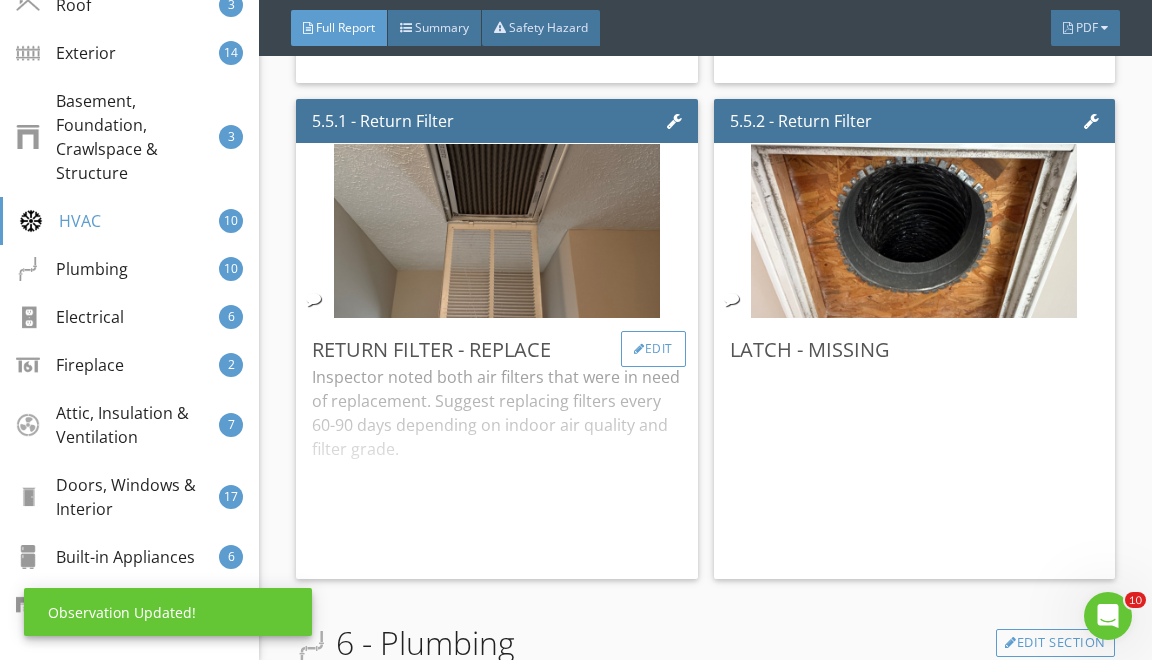 click on "Edit" at bounding box center (653, 349) 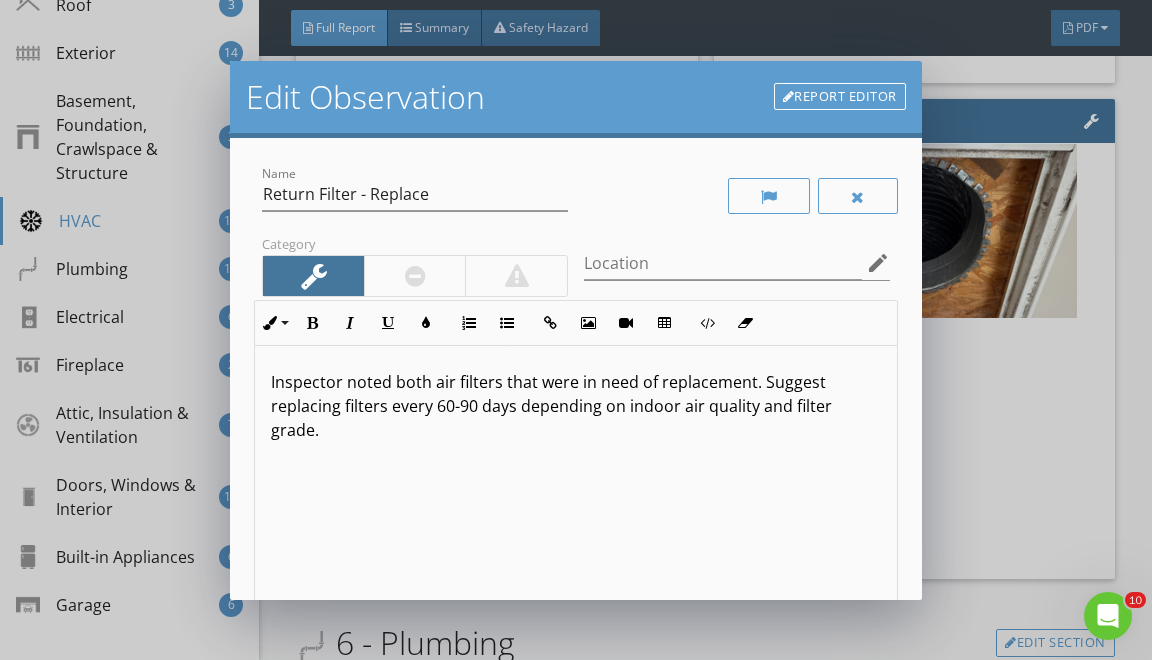 click on "Inspector noted both air filters that were in need of replacement. Suggest replacing filters every 60-90 days depending on indoor air quality and filter grade." at bounding box center [575, 406] 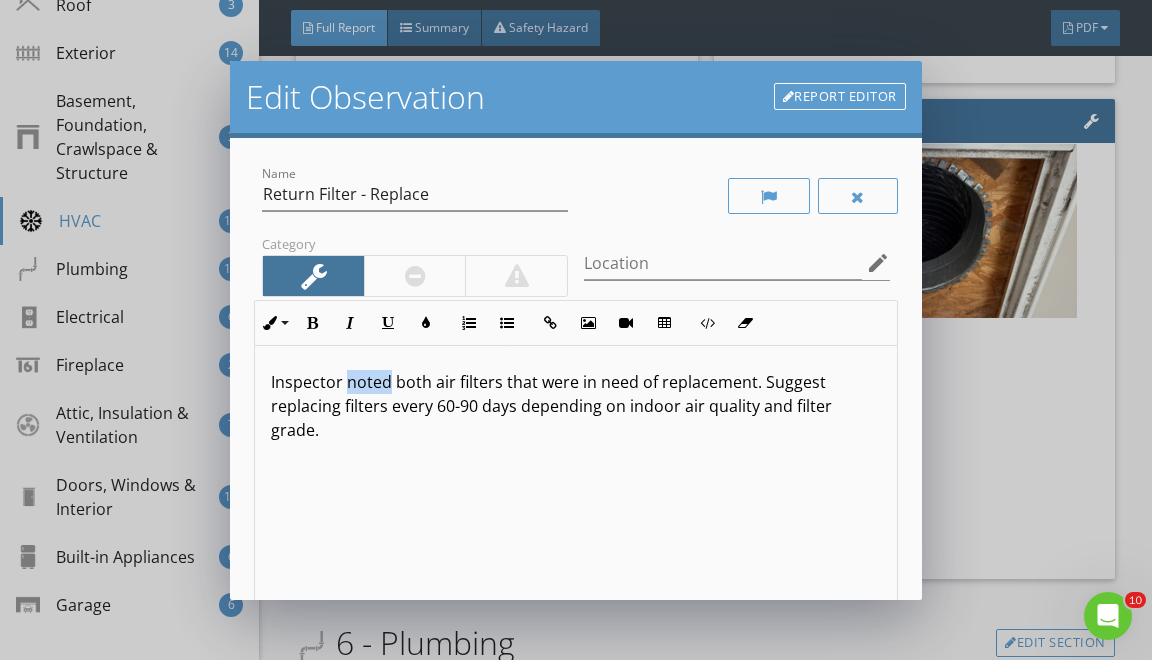 click on "Inspector noted both air filters that were in need of replacement. Suggest replacing filters every 60-90 days depending on indoor air quality and filter grade." at bounding box center (575, 406) 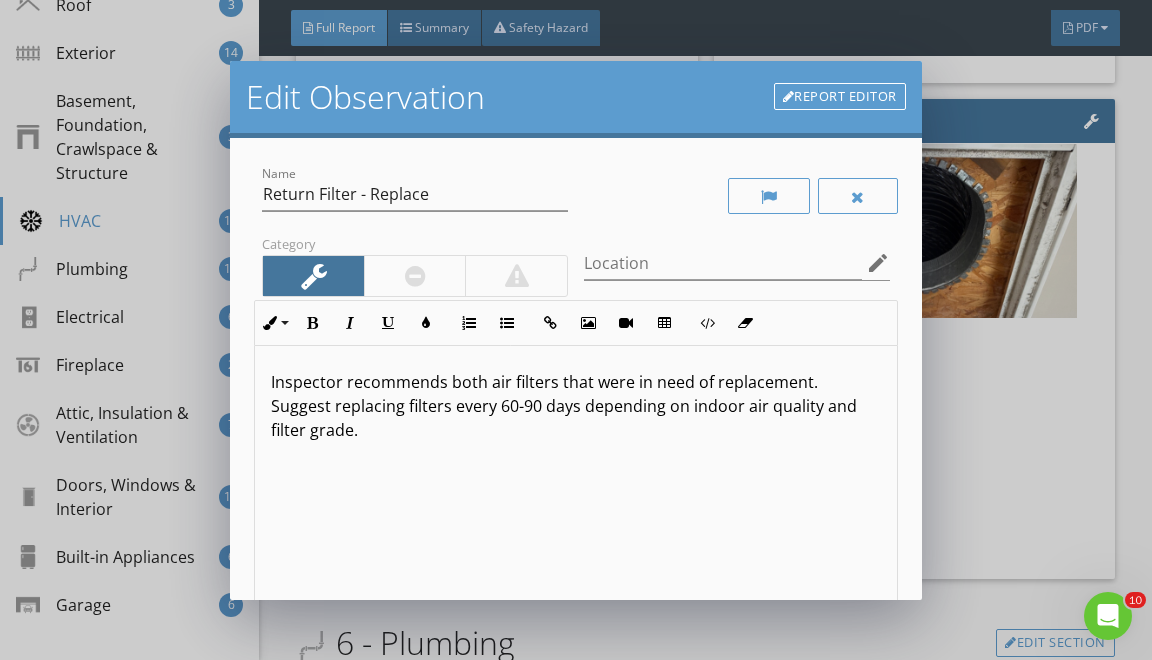 click on "Inspector recommends both air filters that were in need of replacement. Suggest replacing filters every 60-90 days depending on indoor air quality and filter grade." at bounding box center (575, 406) 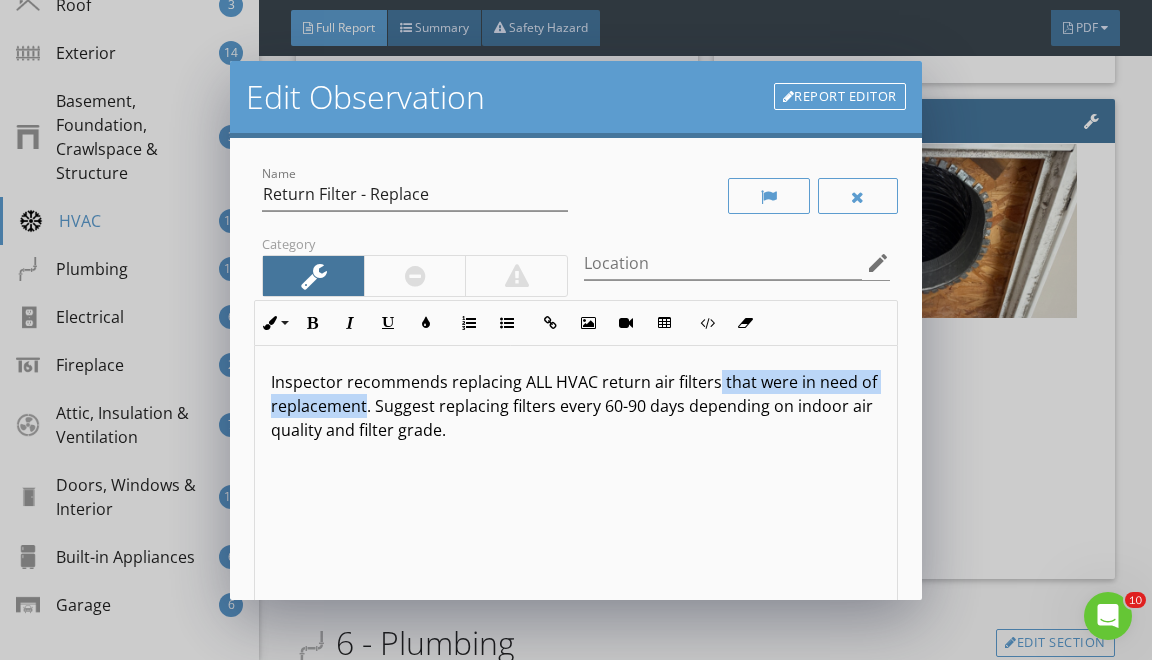 drag, startPoint x: 364, startPoint y: 408, endPoint x: 713, endPoint y: 382, distance: 349.96713 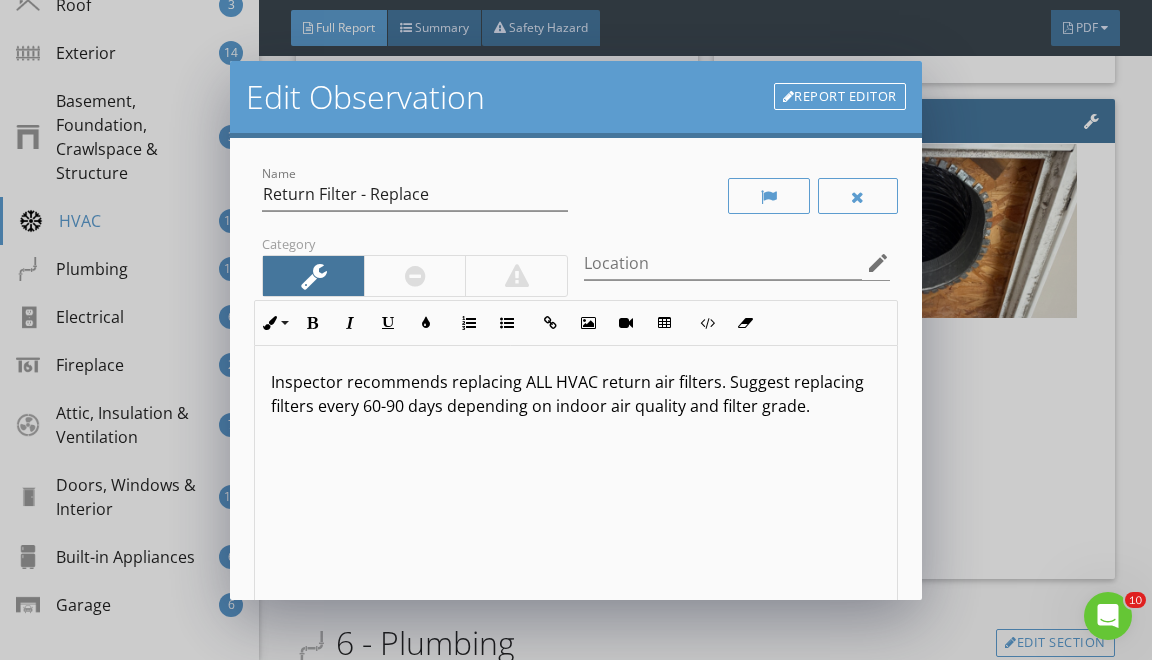click on "Inspector recommends replacing ALL HVAC return air filters. Suggest replacing filters every 60-90 days depending on indoor air quality and filter grade." at bounding box center (575, 394) 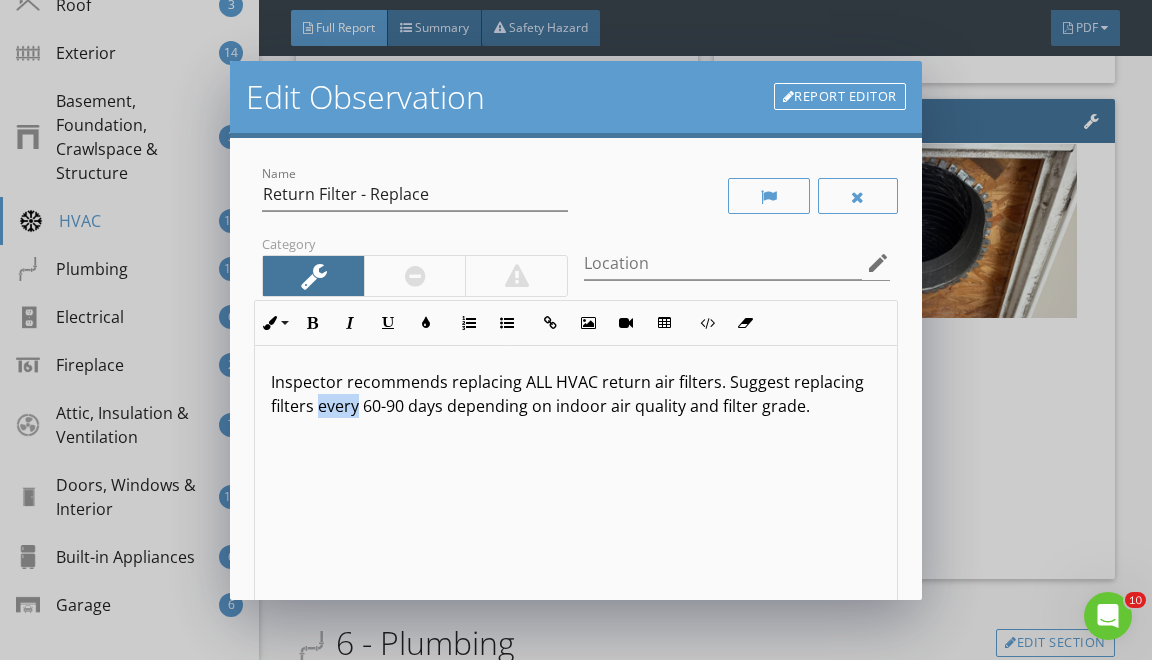 click on "Inspector recommends replacing ALL HVAC return air filters. Suggest replacing filters every 60-90 days depending on indoor air quality and filter grade." at bounding box center (575, 394) 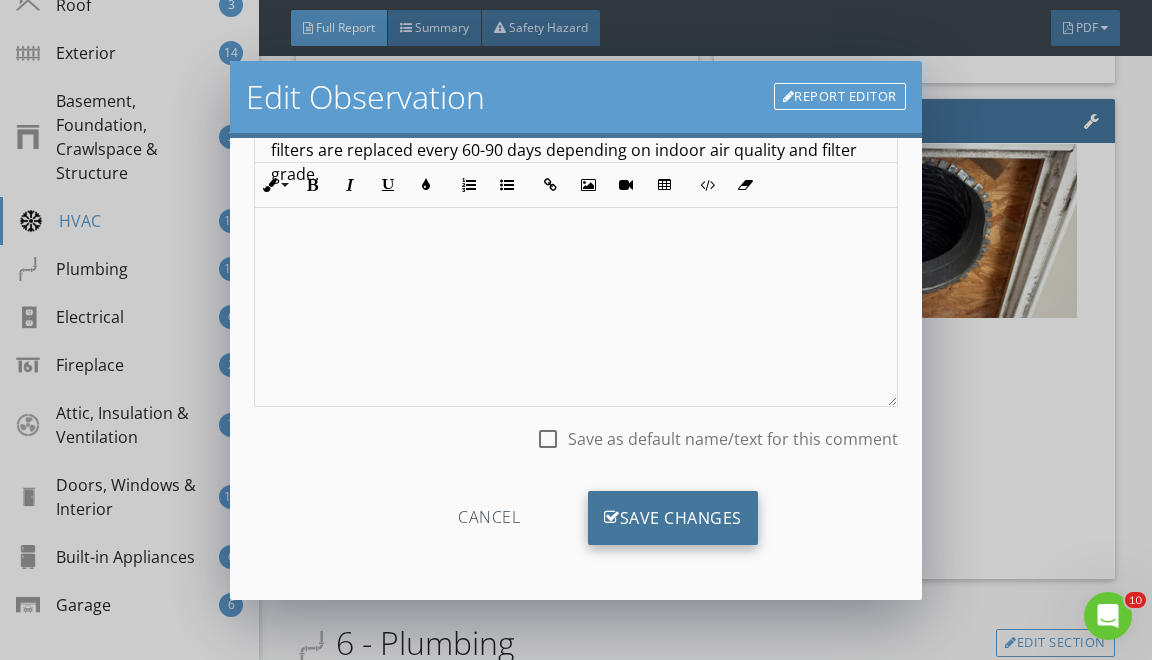 click at bounding box center [612, 518] 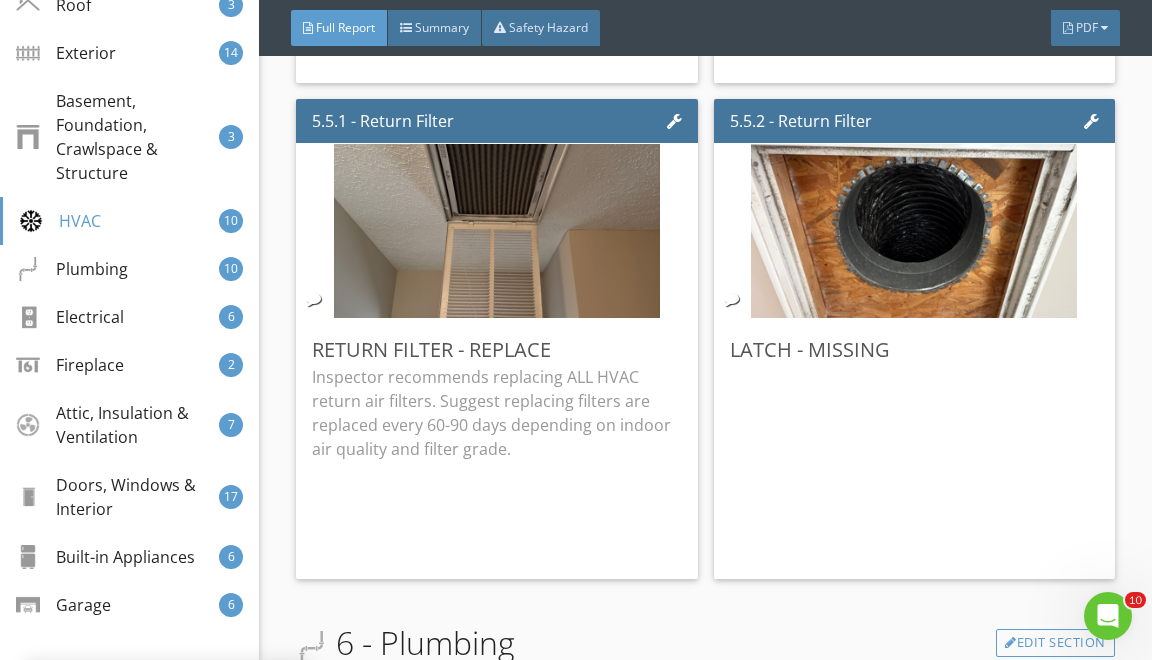 scroll, scrollTop: 19, scrollLeft: 0, axis: vertical 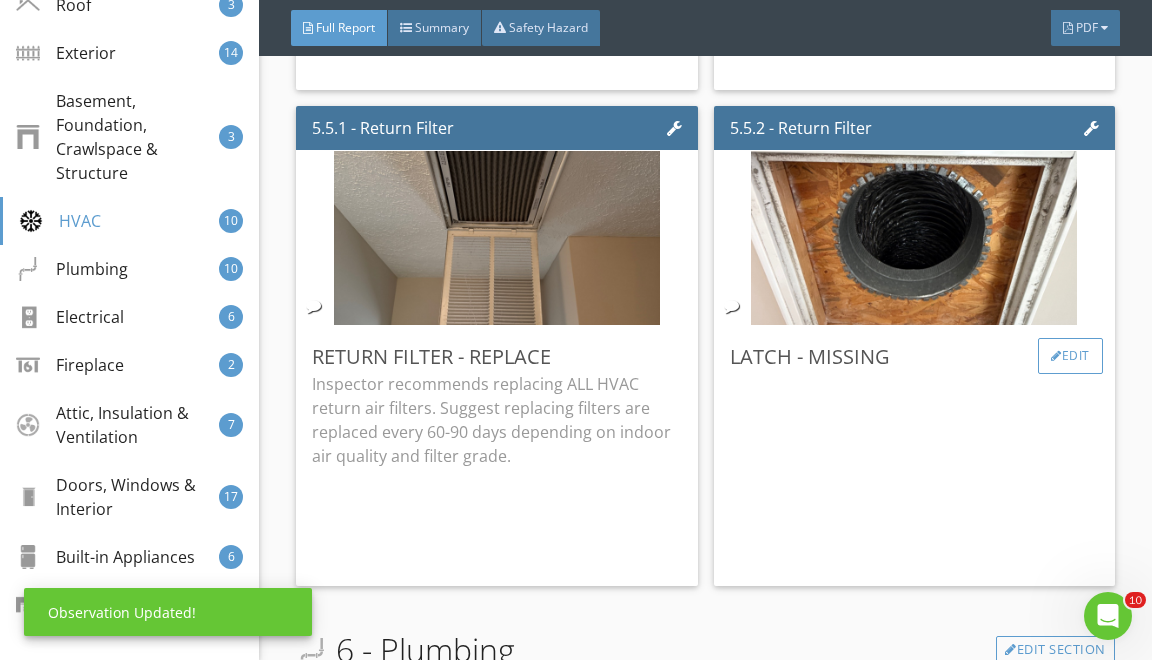 click on "Edit" at bounding box center (1070, 356) 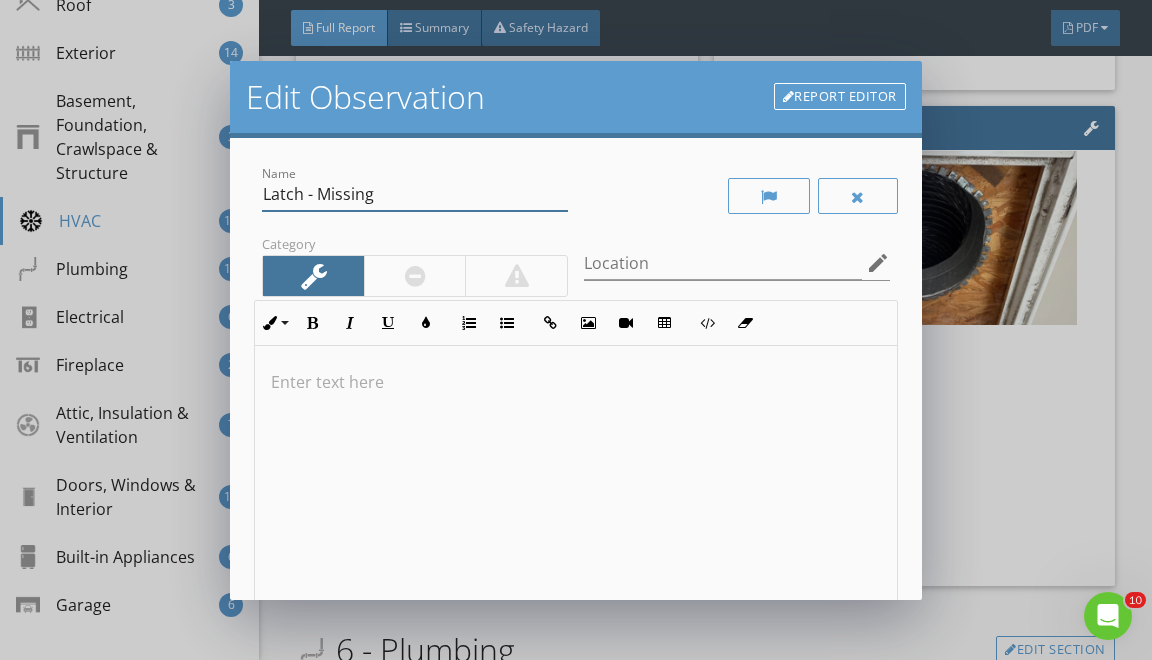 drag, startPoint x: 282, startPoint y: 201, endPoint x: 398, endPoint y: 382, distance: 214.9814 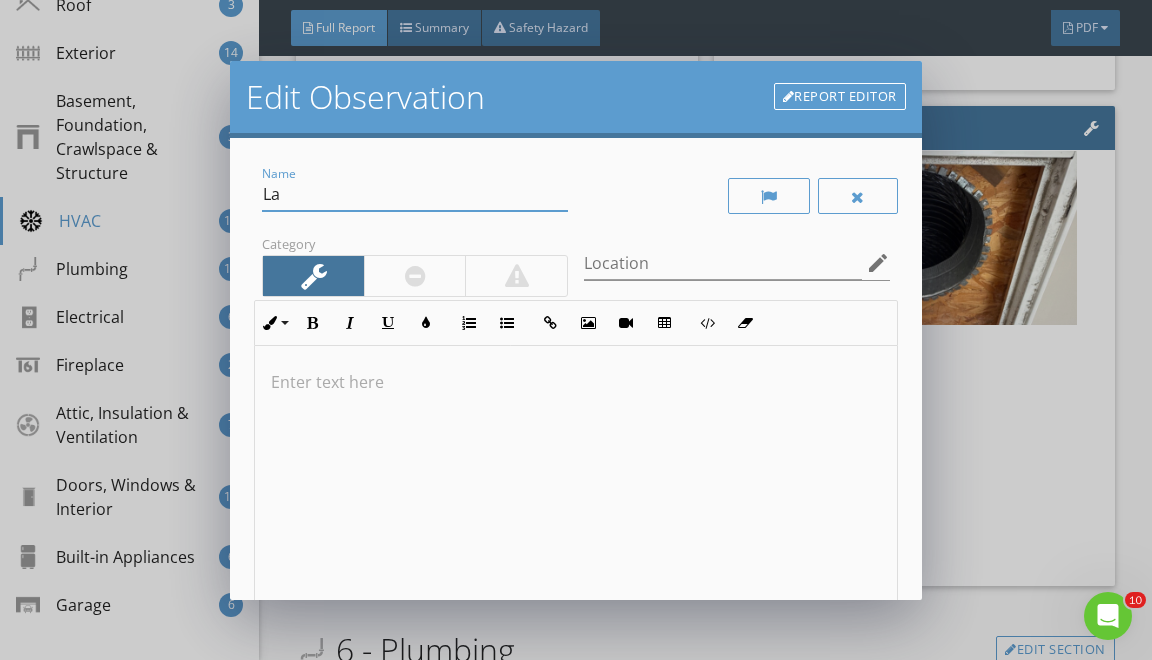 type on "L" 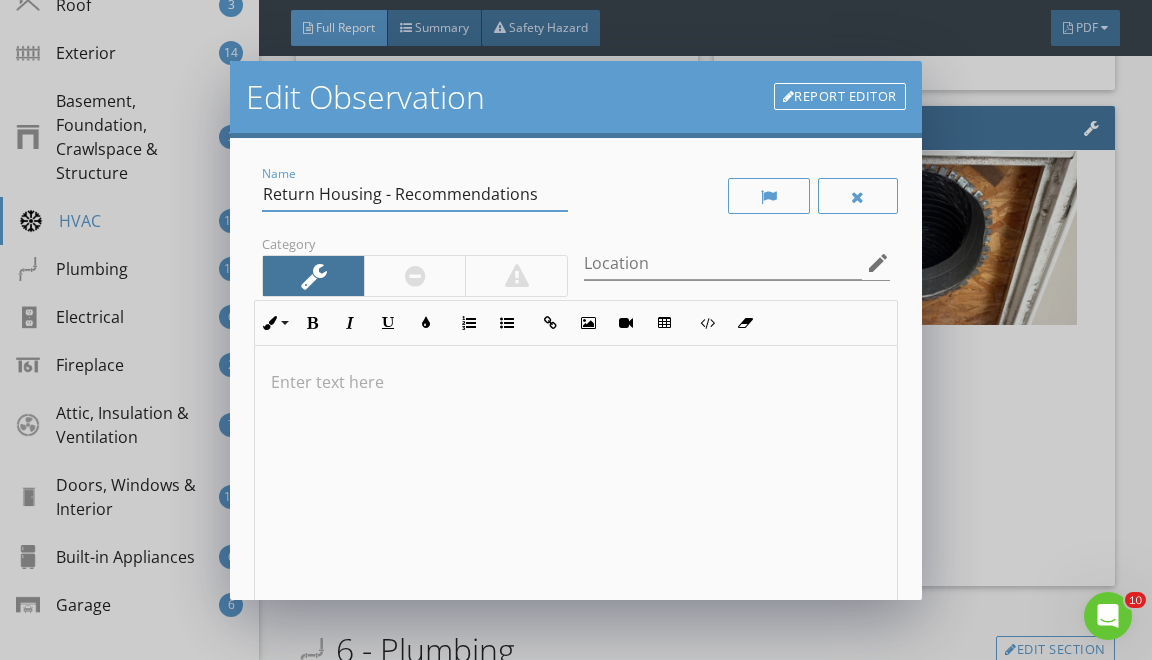 type on "Return Housing - Recommendations" 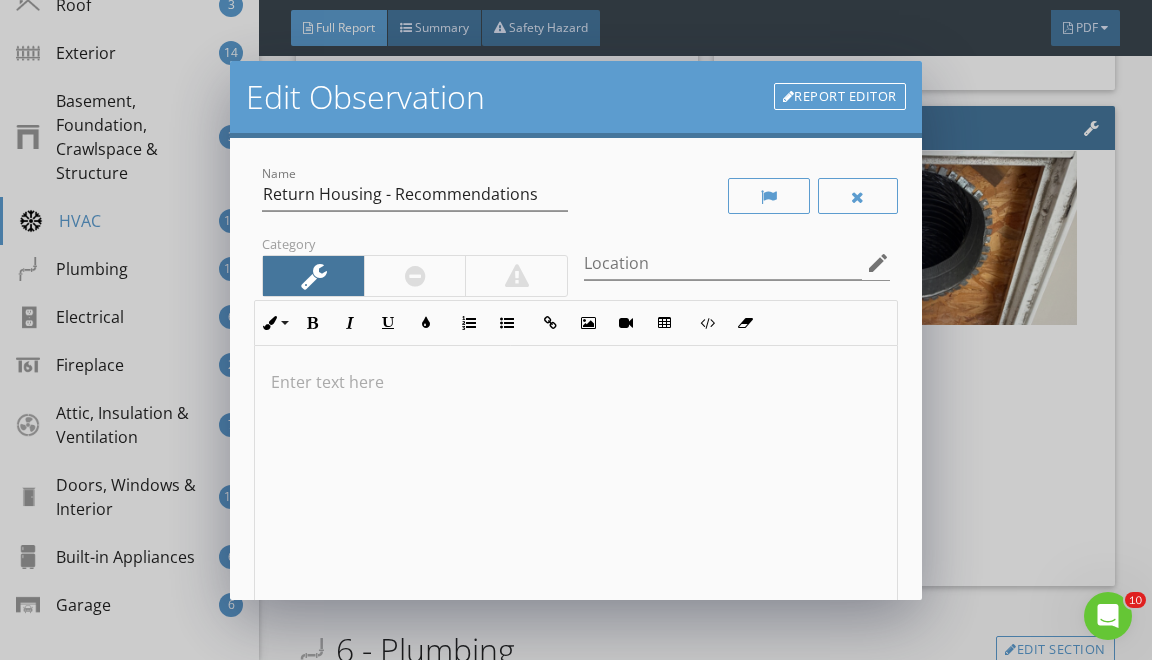 click at bounding box center [575, 382] 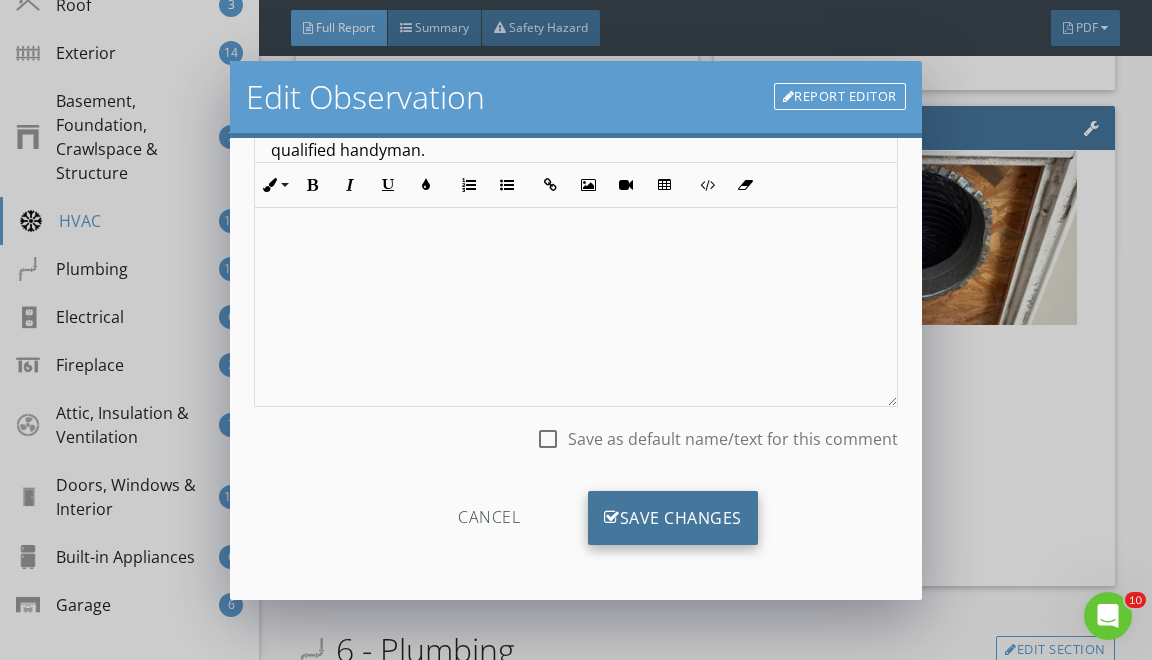 click on "Save Changes" at bounding box center [673, 518] 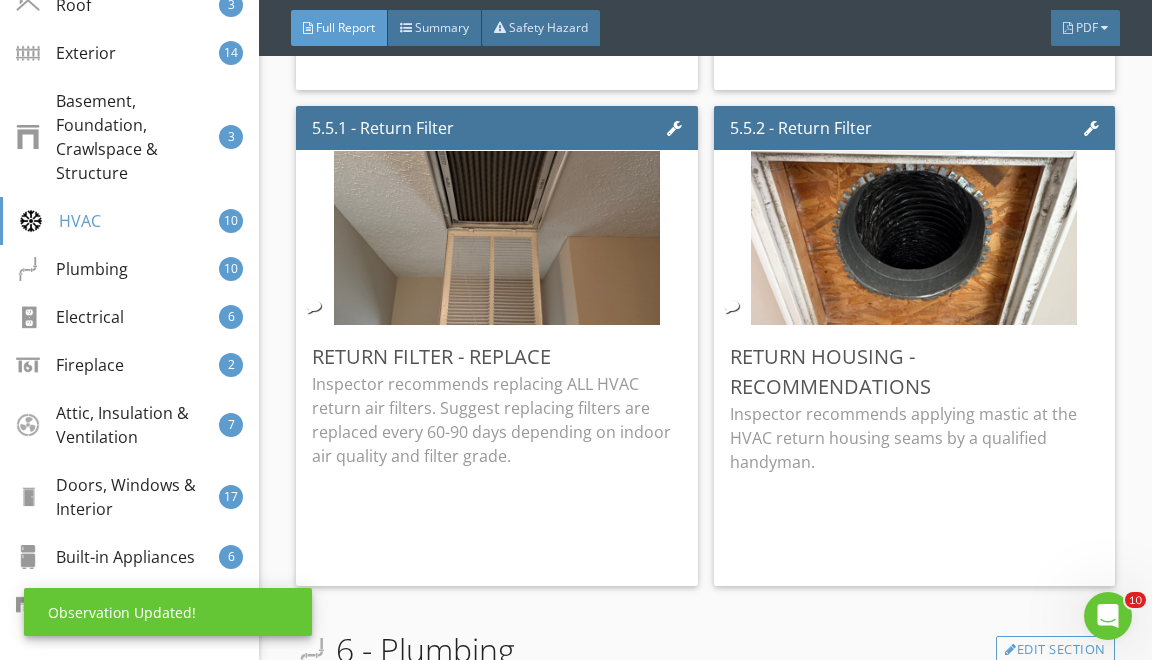 scroll, scrollTop: 19, scrollLeft: 0, axis: vertical 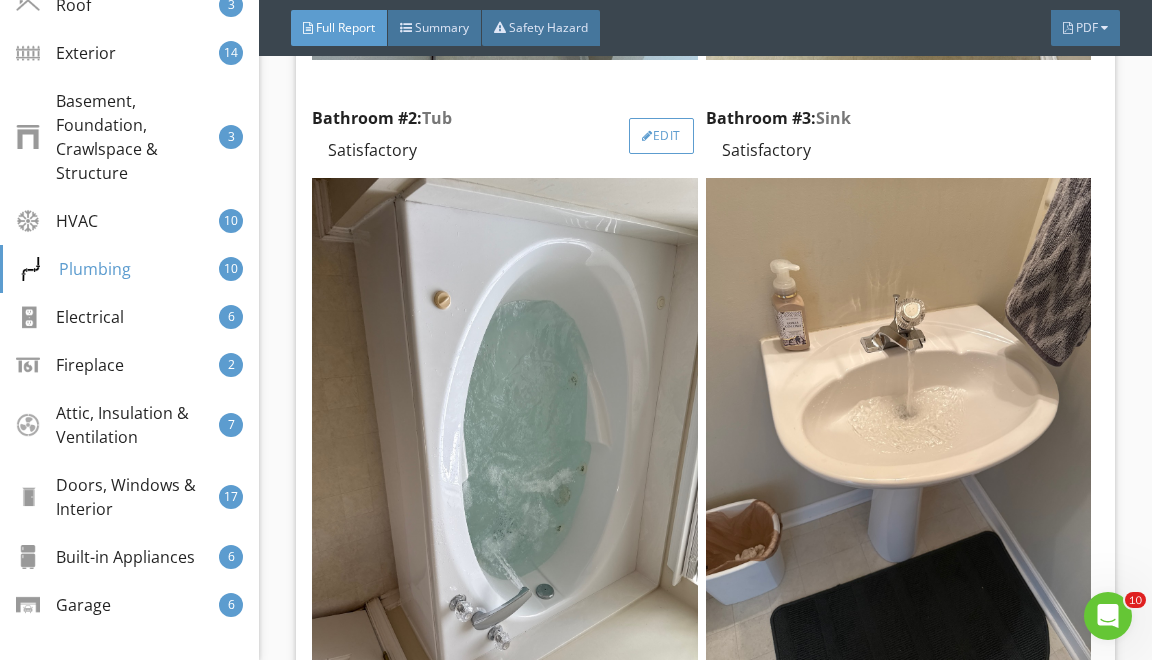 click on "Edit" at bounding box center (661, 136) 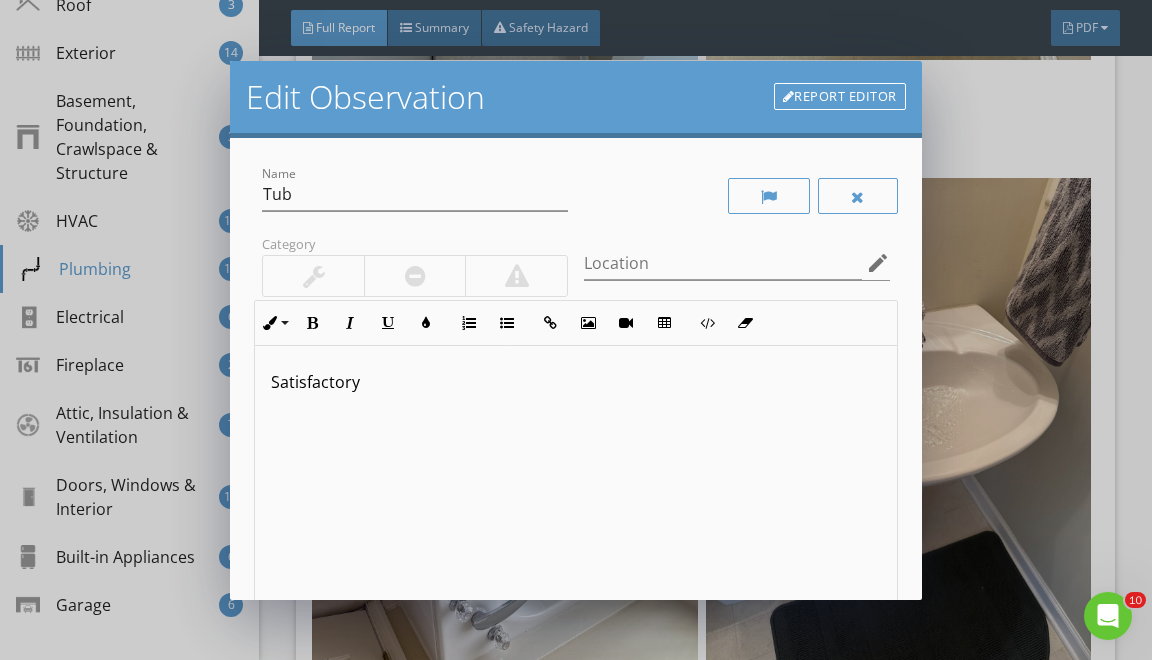 click on "Report Editor" at bounding box center (840, 97) 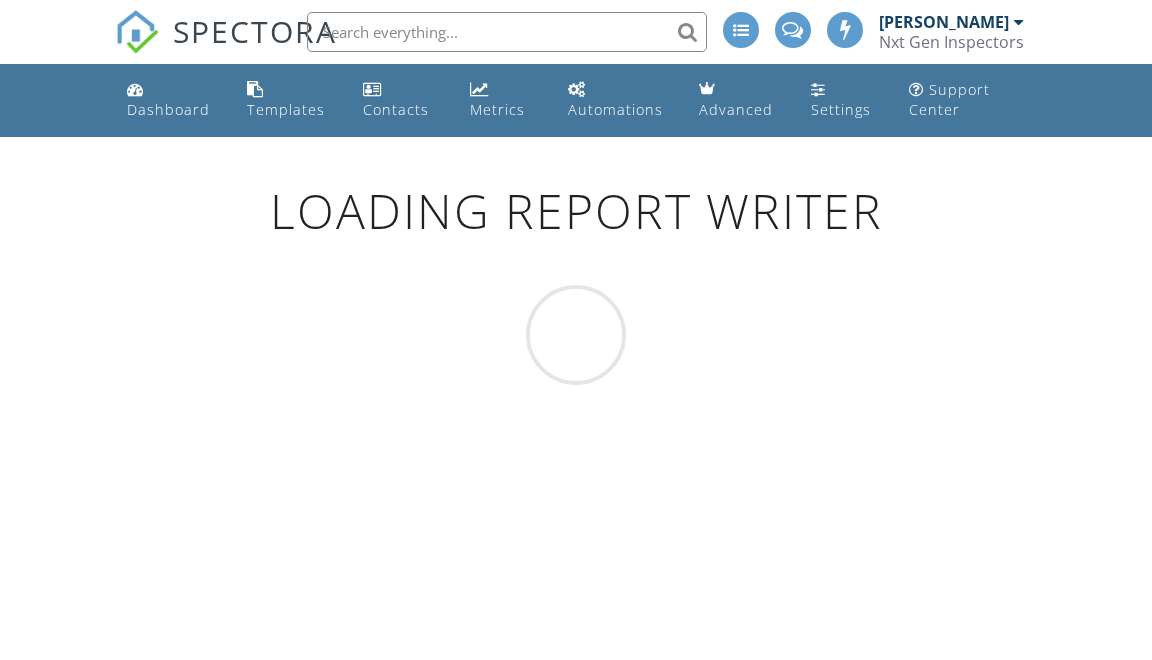 scroll, scrollTop: 0, scrollLeft: 0, axis: both 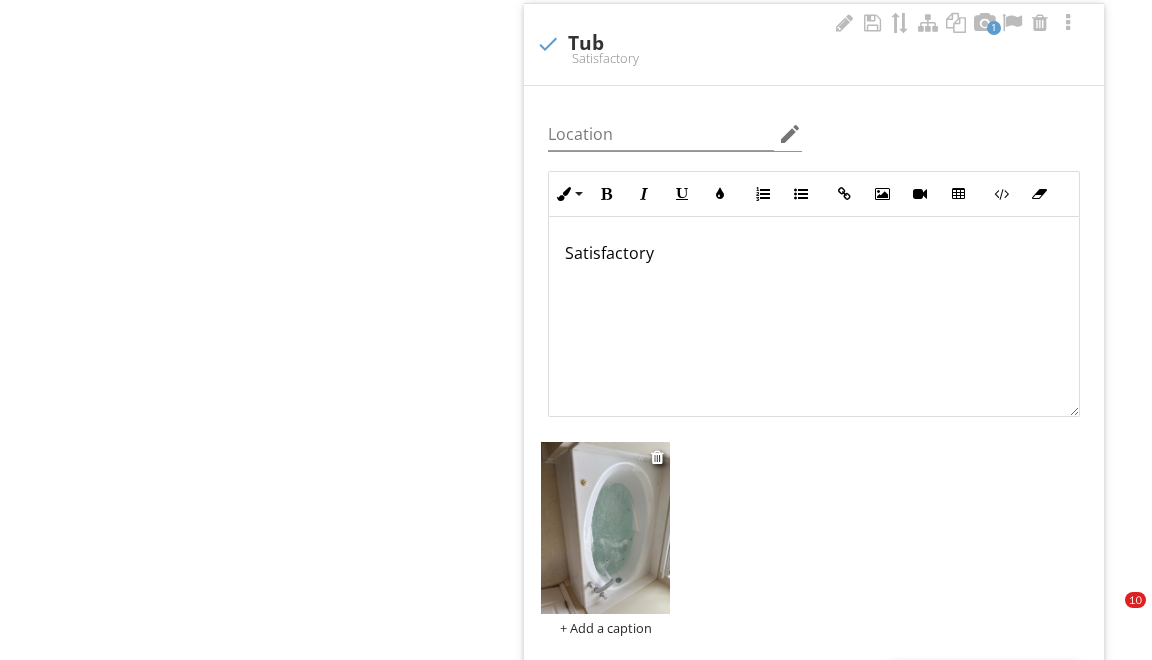 click at bounding box center (605, 528) 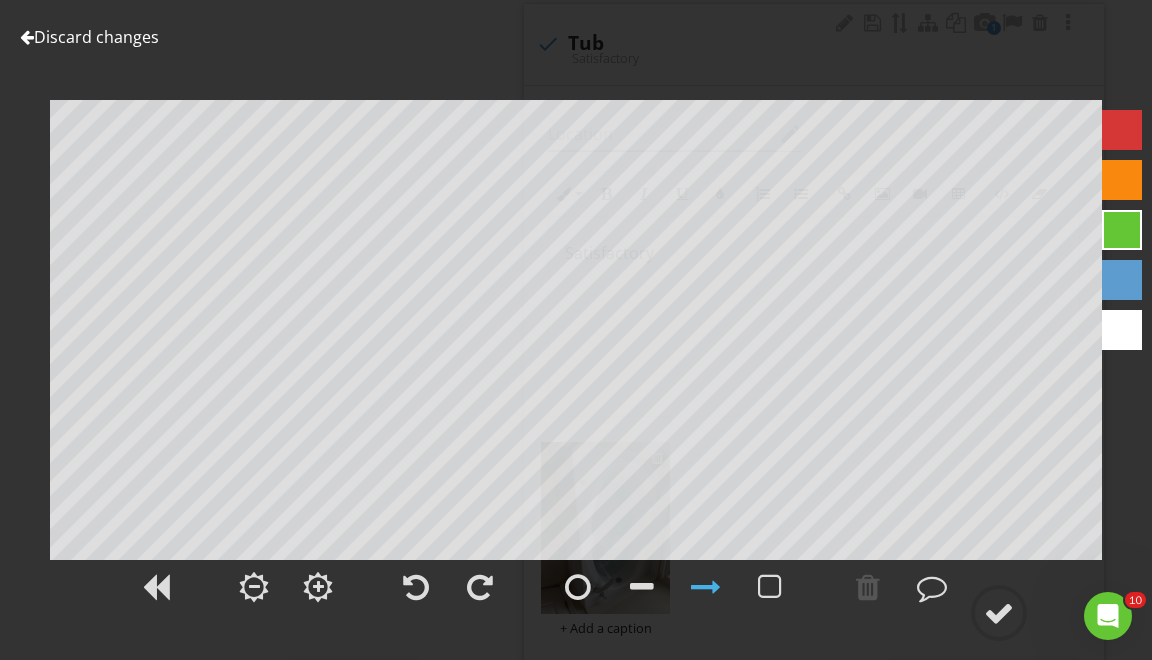 scroll, scrollTop: 0, scrollLeft: 0, axis: both 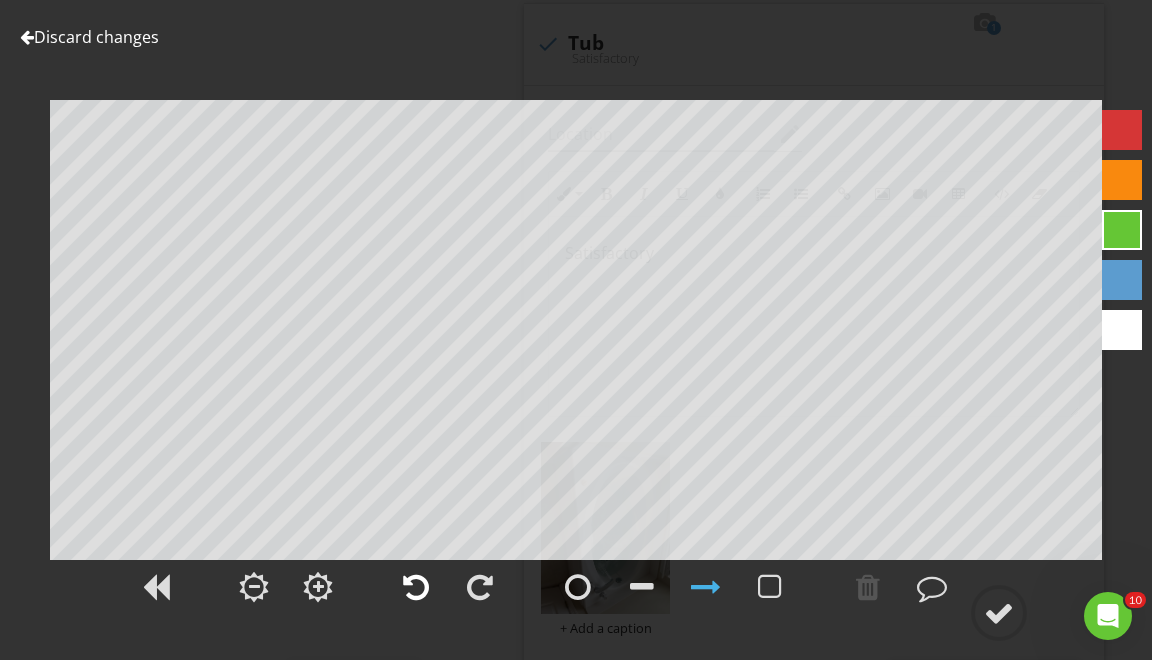 click at bounding box center (416, 587) 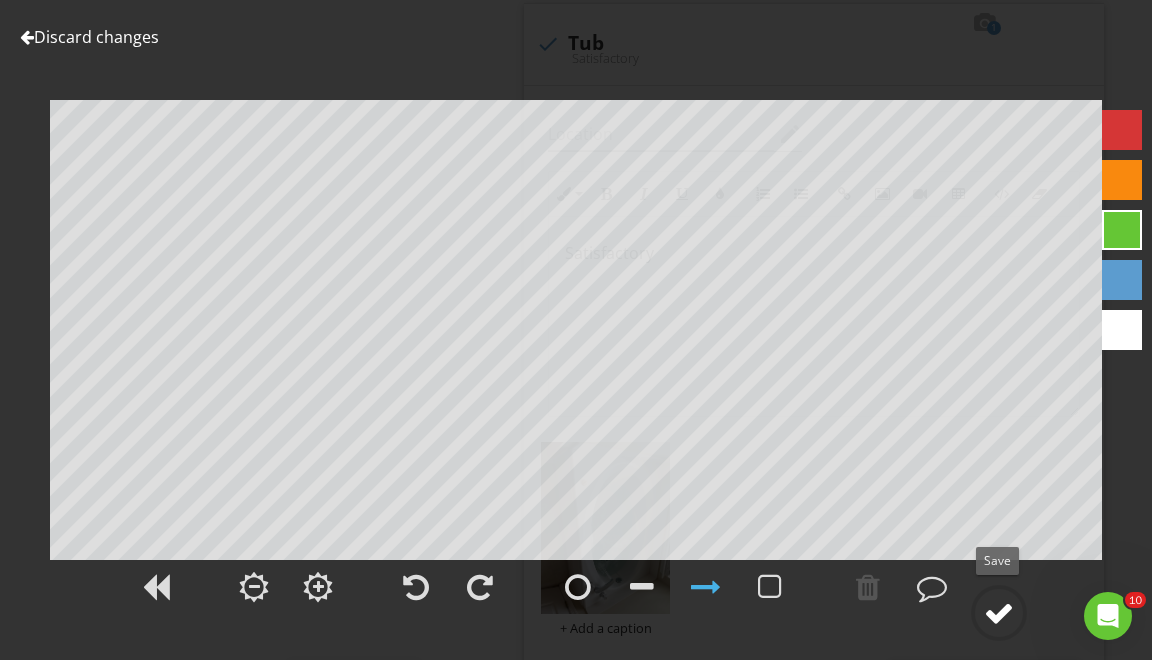 click at bounding box center [999, 613] 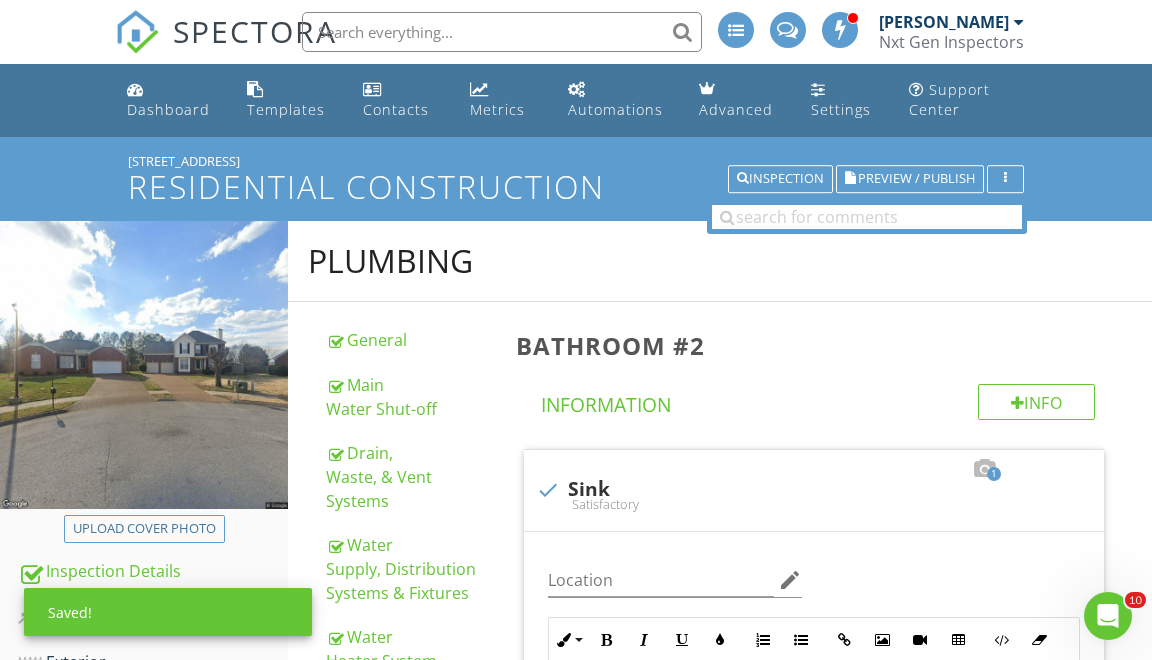 scroll, scrollTop: 0, scrollLeft: 0, axis: both 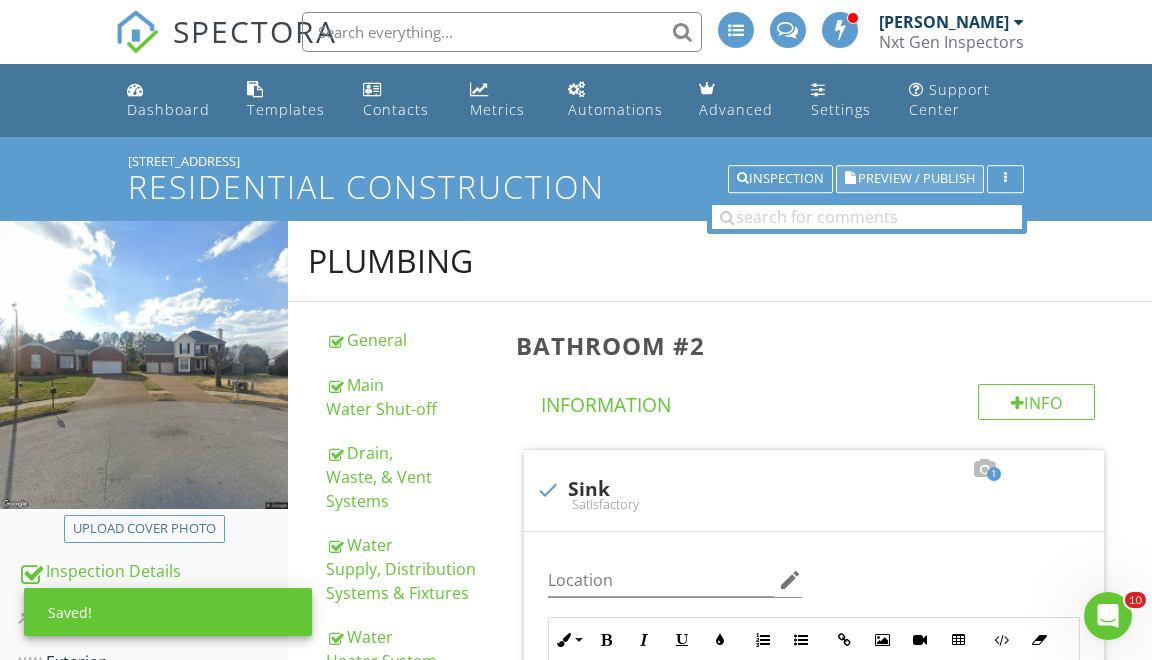 click on "Preview / Publish" at bounding box center [916, 179] 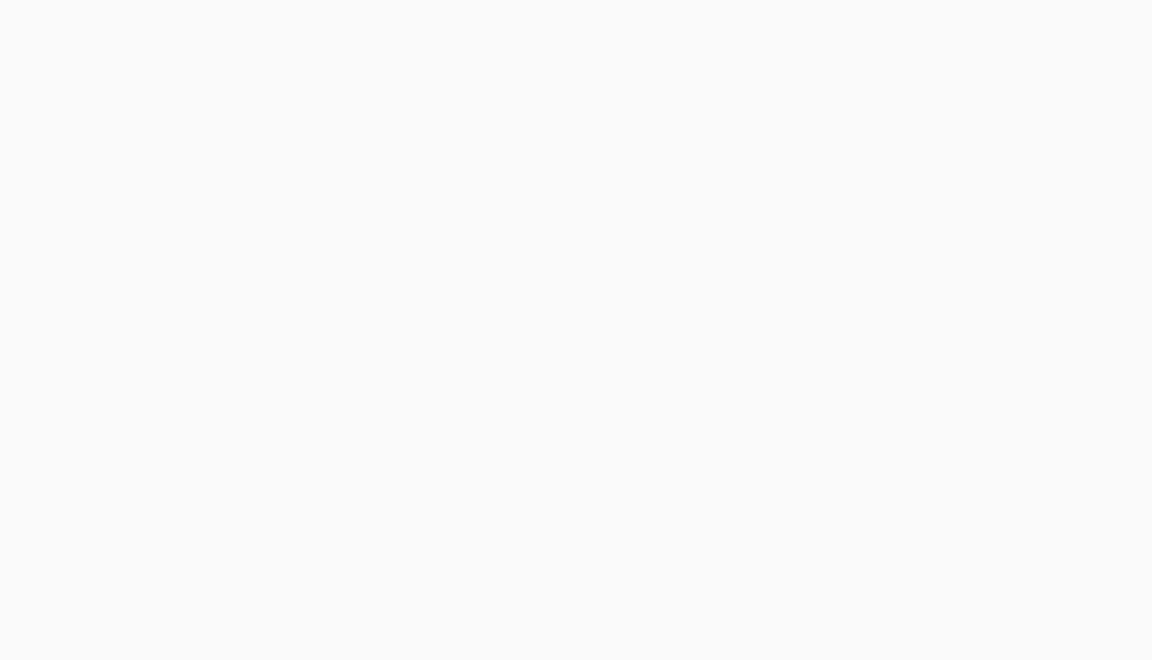 scroll, scrollTop: 0, scrollLeft: 0, axis: both 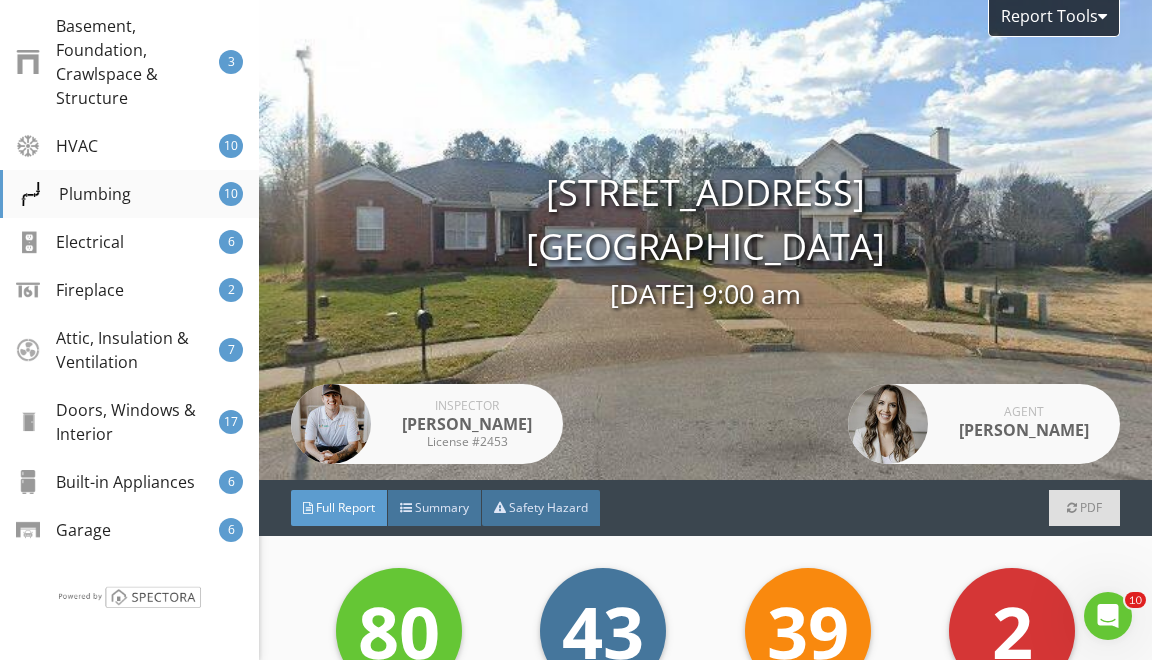 click on "Plumbing" at bounding box center [75, 194] 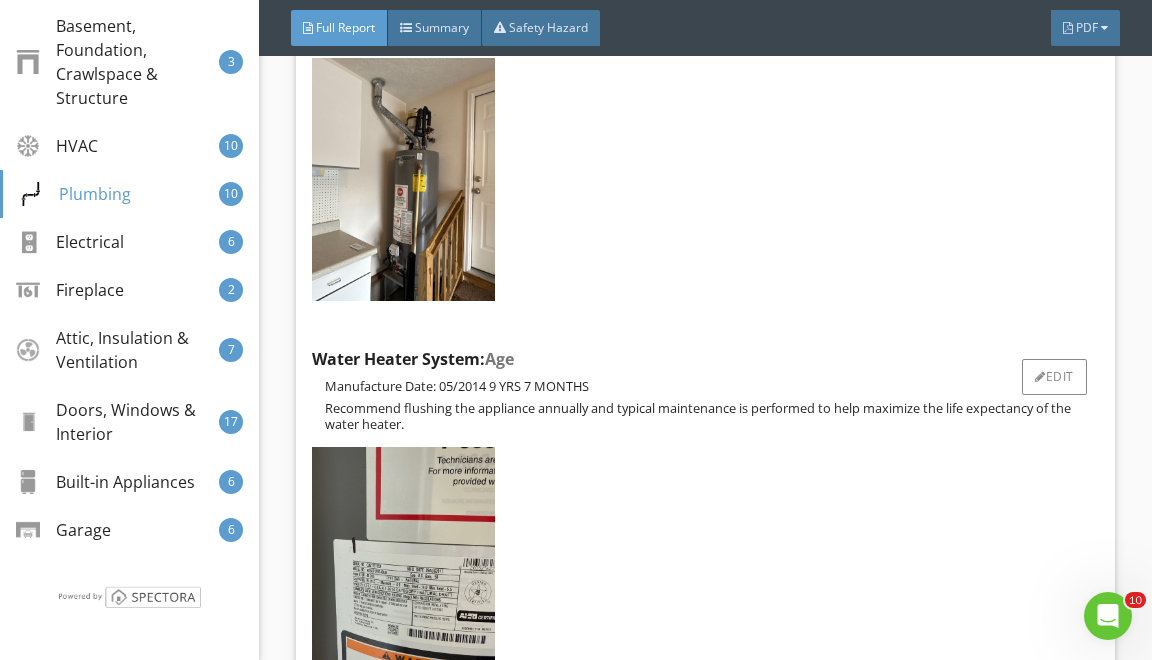 scroll, scrollTop: 20144, scrollLeft: 0, axis: vertical 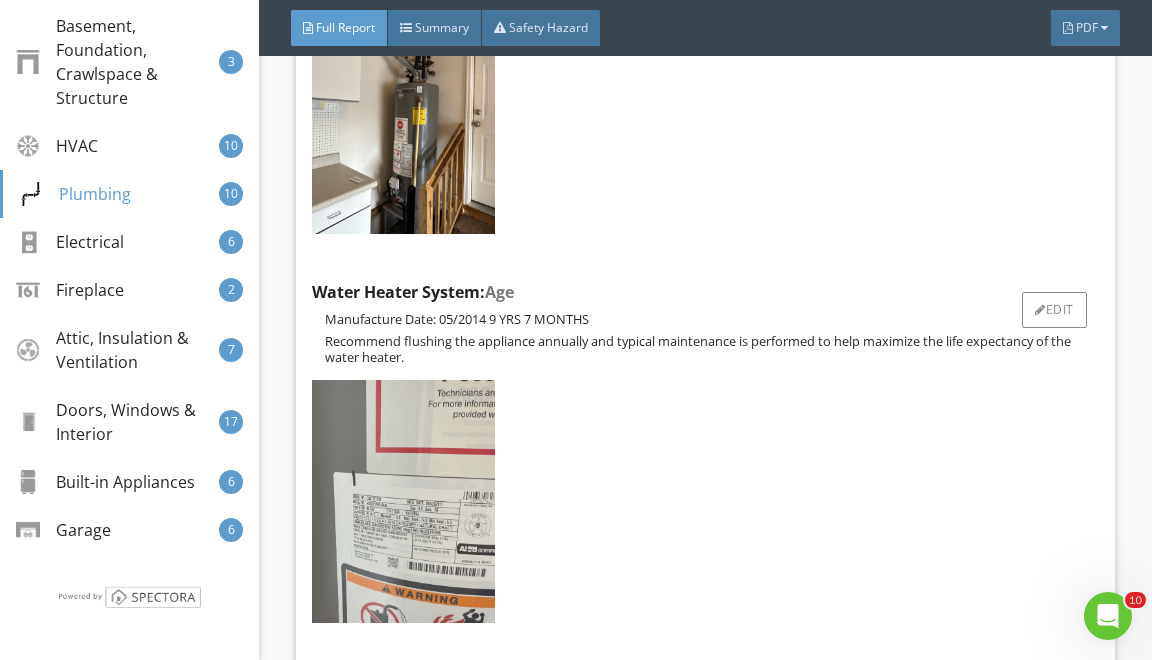 click at bounding box center [403, 501] 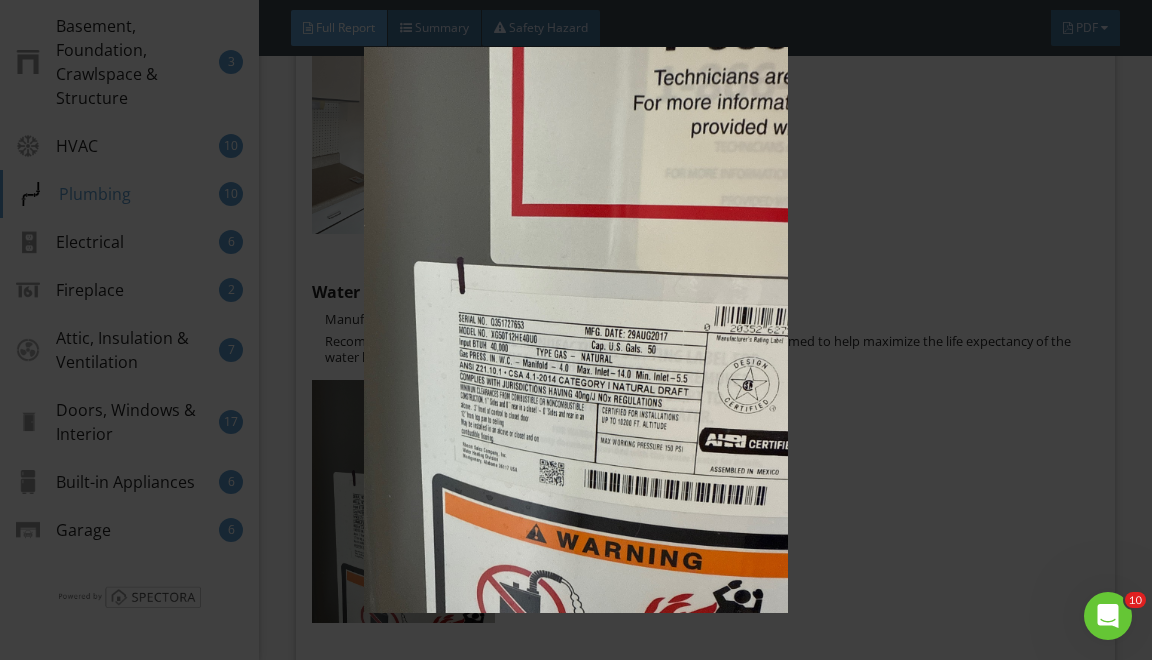 click at bounding box center (576, 330) 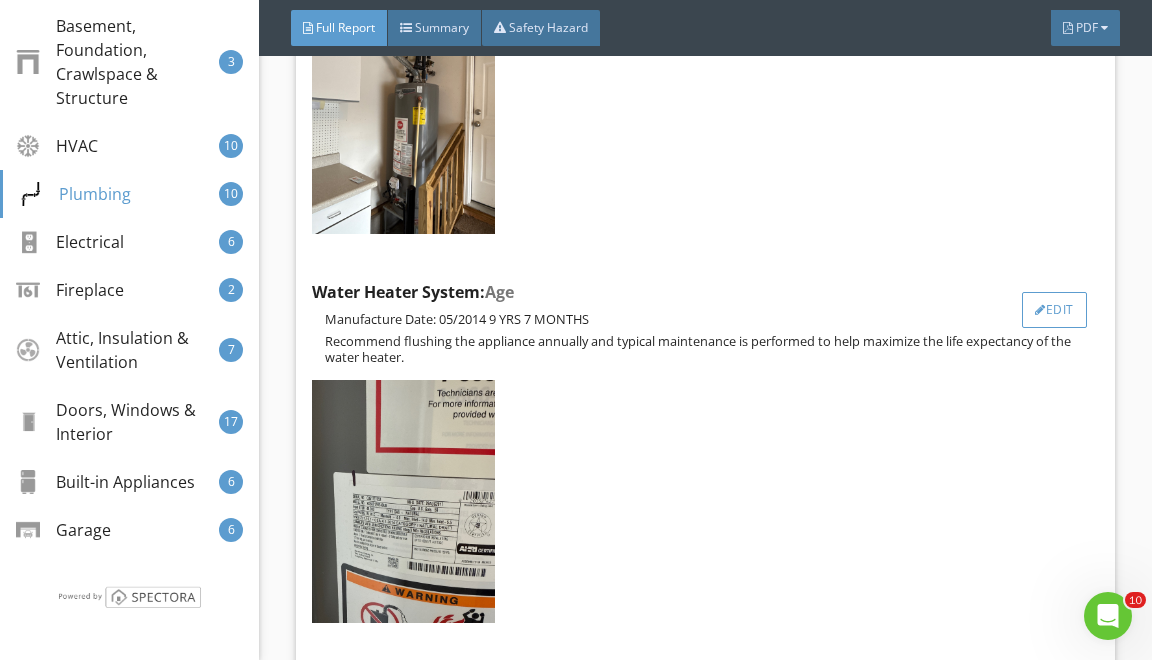 click on "Edit" at bounding box center [1054, 310] 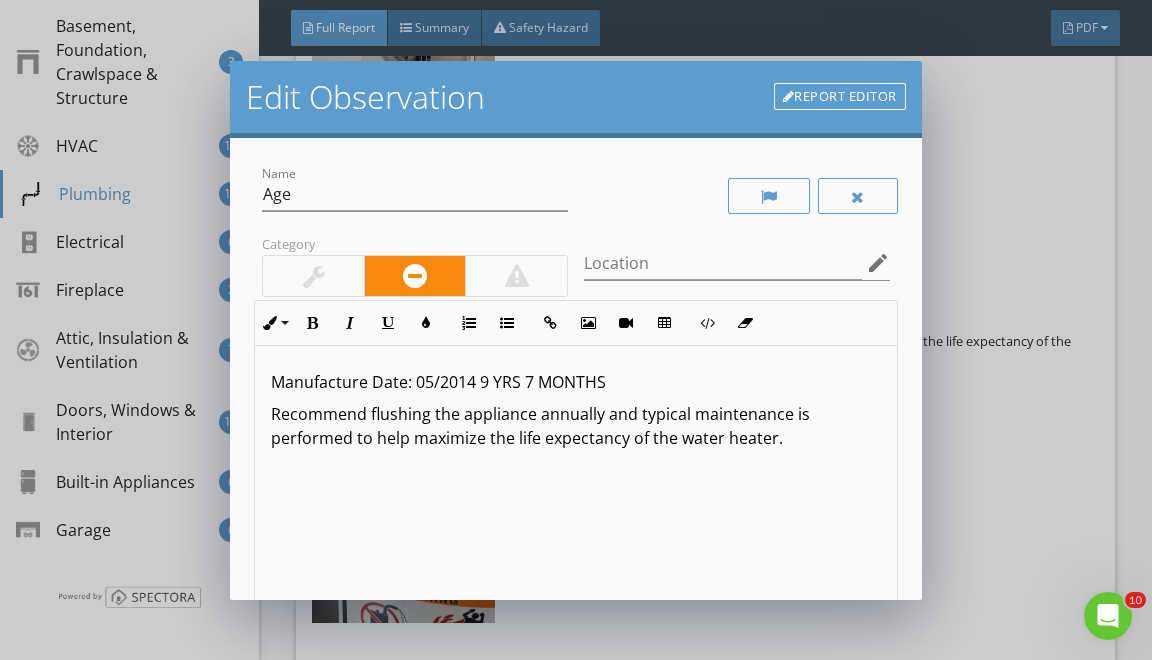 click on "Manufacture Date: 05/2014 9 YRS 7 MONTHS" at bounding box center (575, 382) 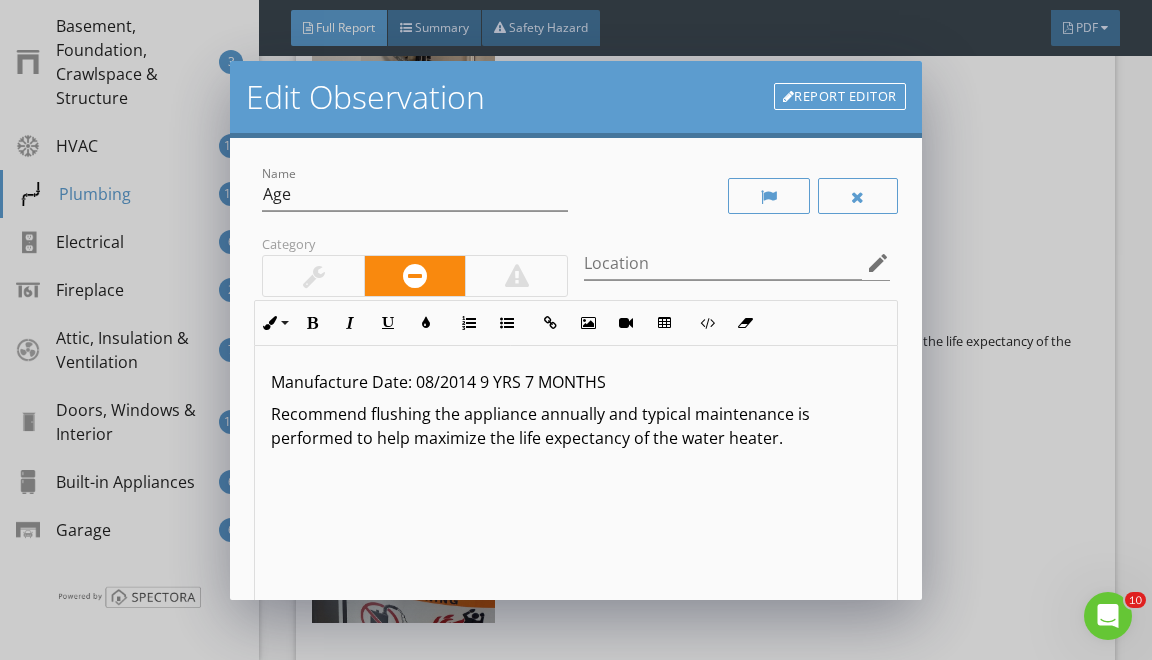 click on "Manufacture Date: 08/2014 9 YRS 7 MONTHS" at bounding box center [575, 382] 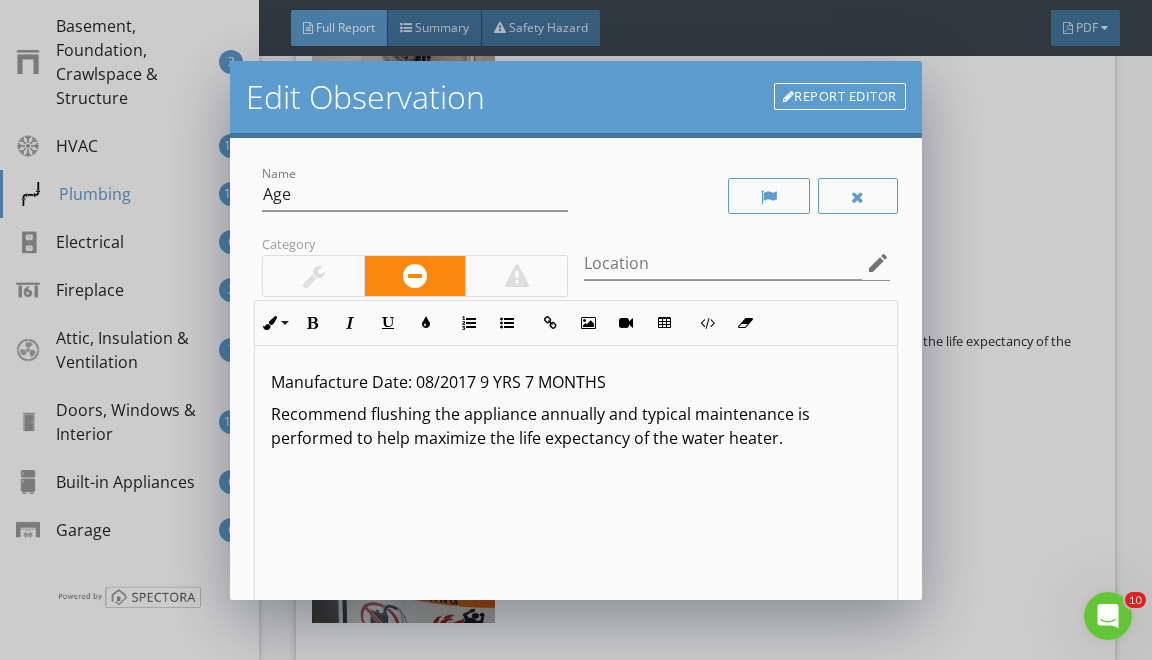 click on "Manufacture Date: 08/2017 9 YRS 7 MONTHS" at bounding box center [575, 382] 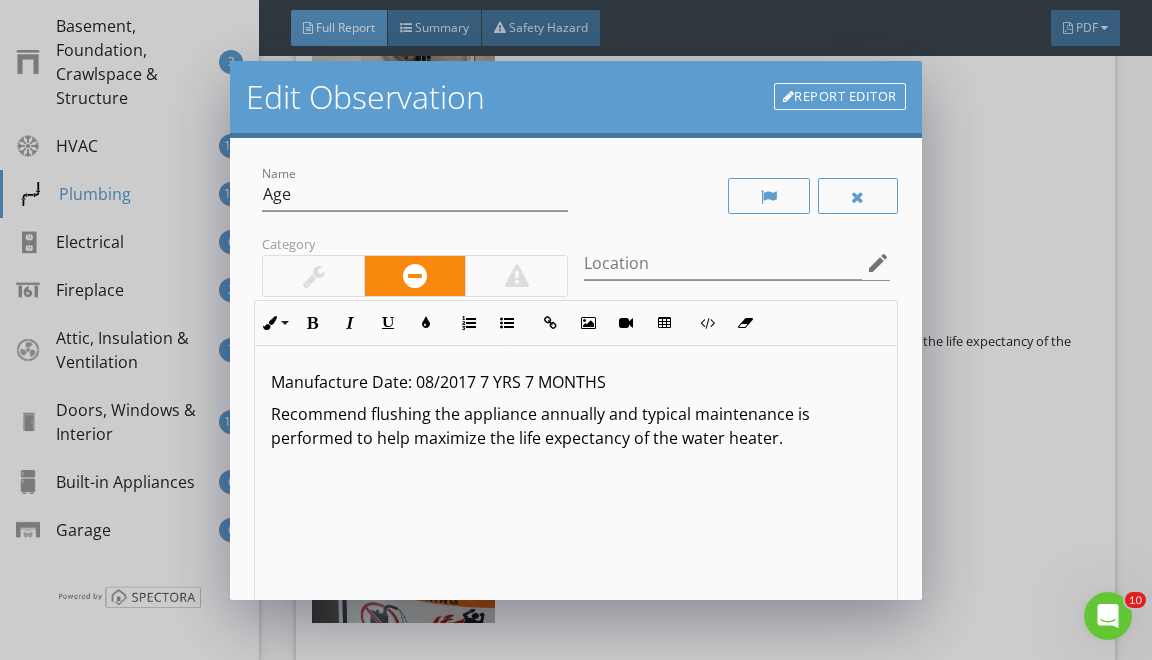 click on "Manufacture Date: 08/2017 7 YRS 7 MONTHS" at bounding box center (575, 382) 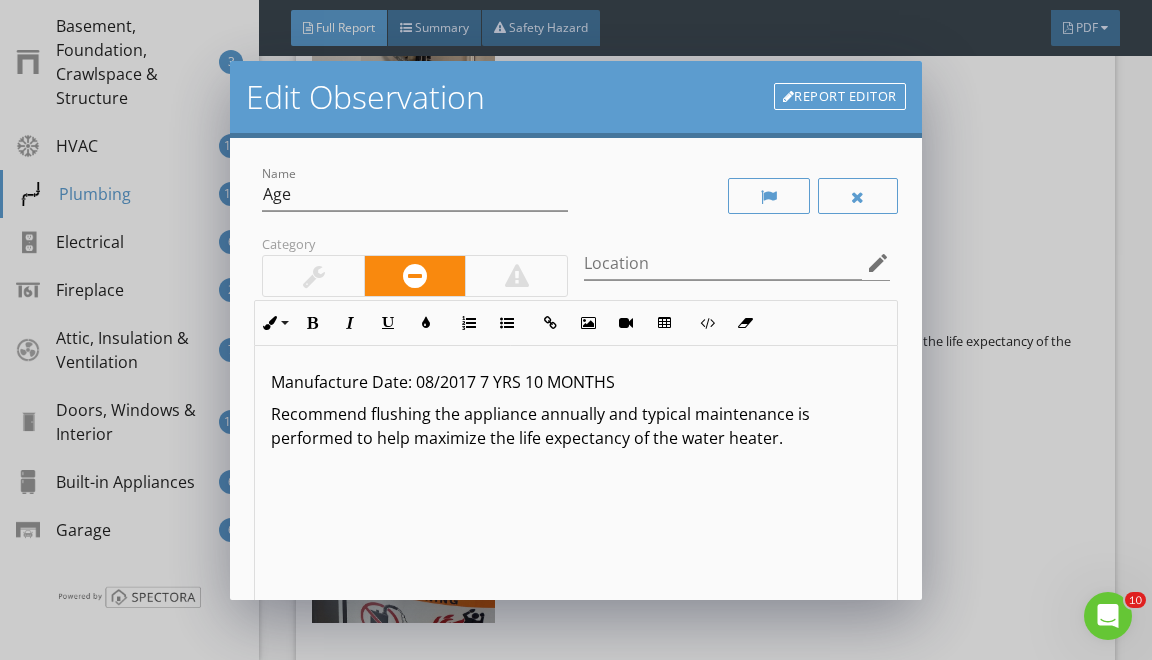 drag, startPoint x: 481, startPoint y: 378, endPoint x: 625, endPoint y: 381, distance: 144.03125 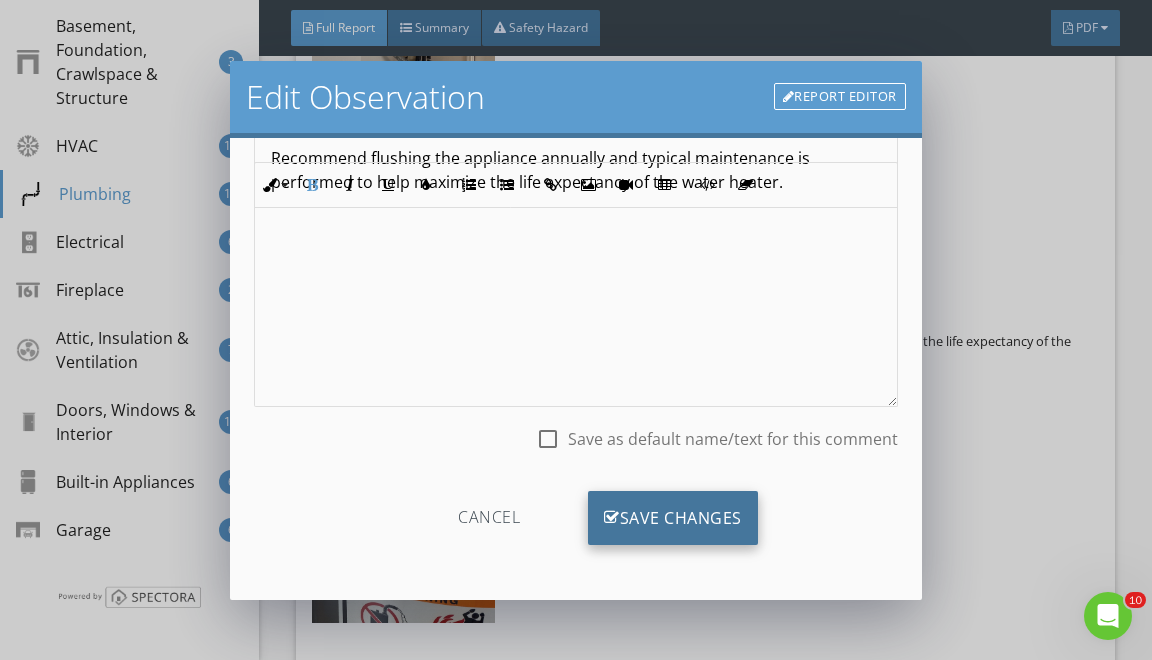 click on "Save Changes" at bounding box center (673, 518) 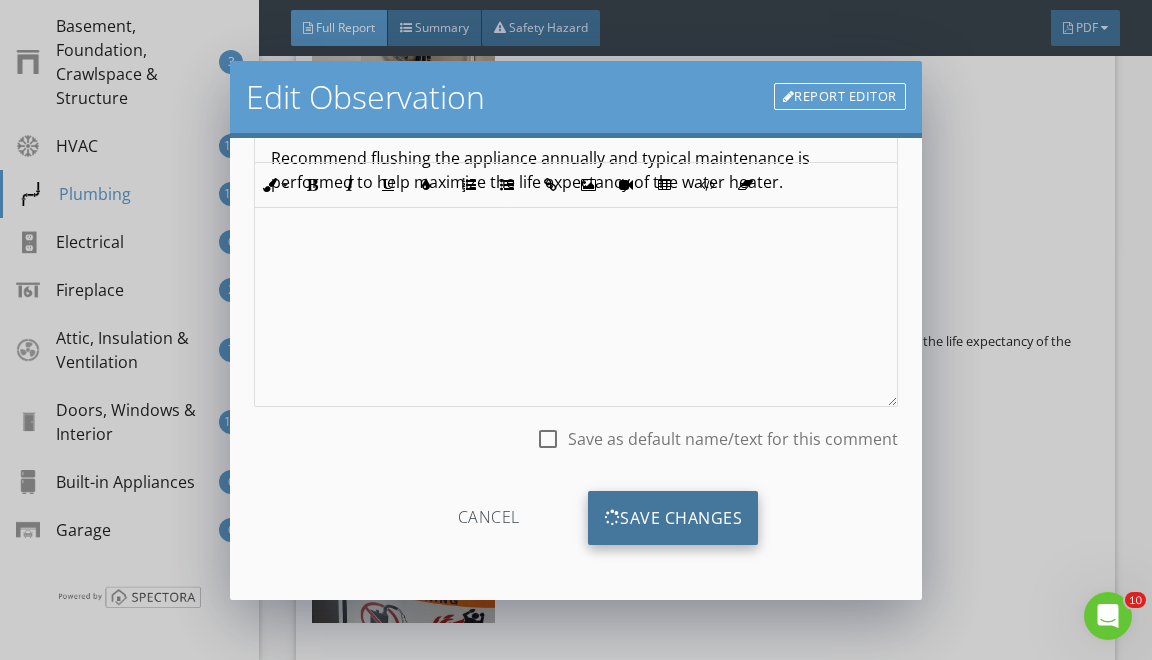 scroll, scrollTop: 19, scrollLeft: 0, axis: vertical 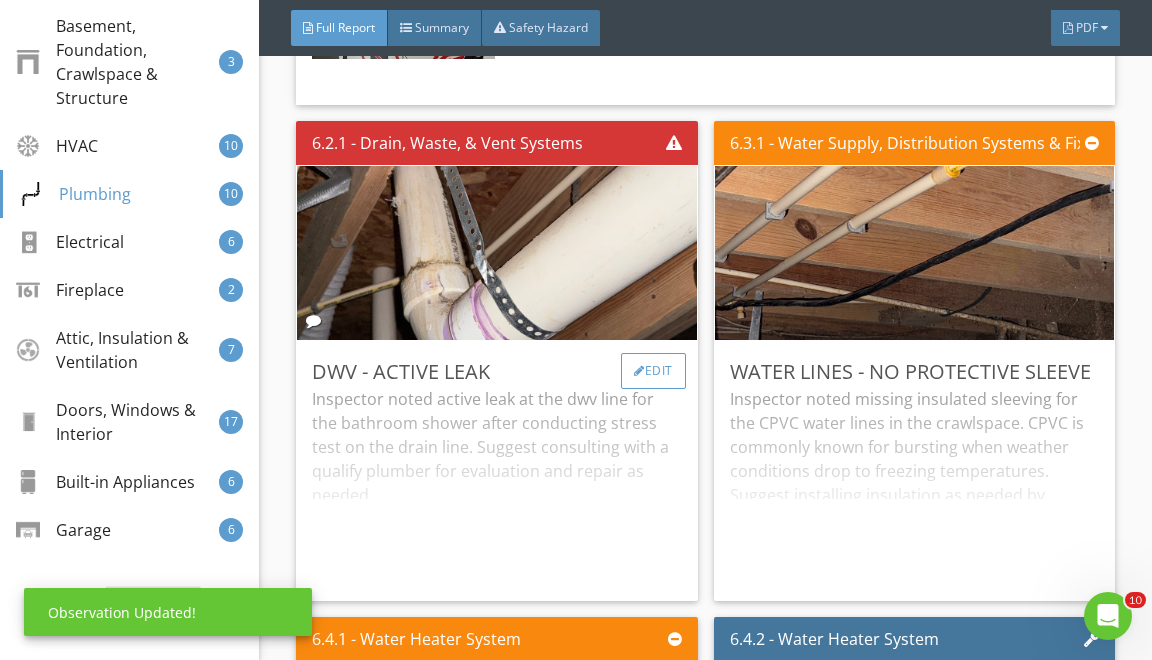 click on "Edit" at bounding box center (653, 371) 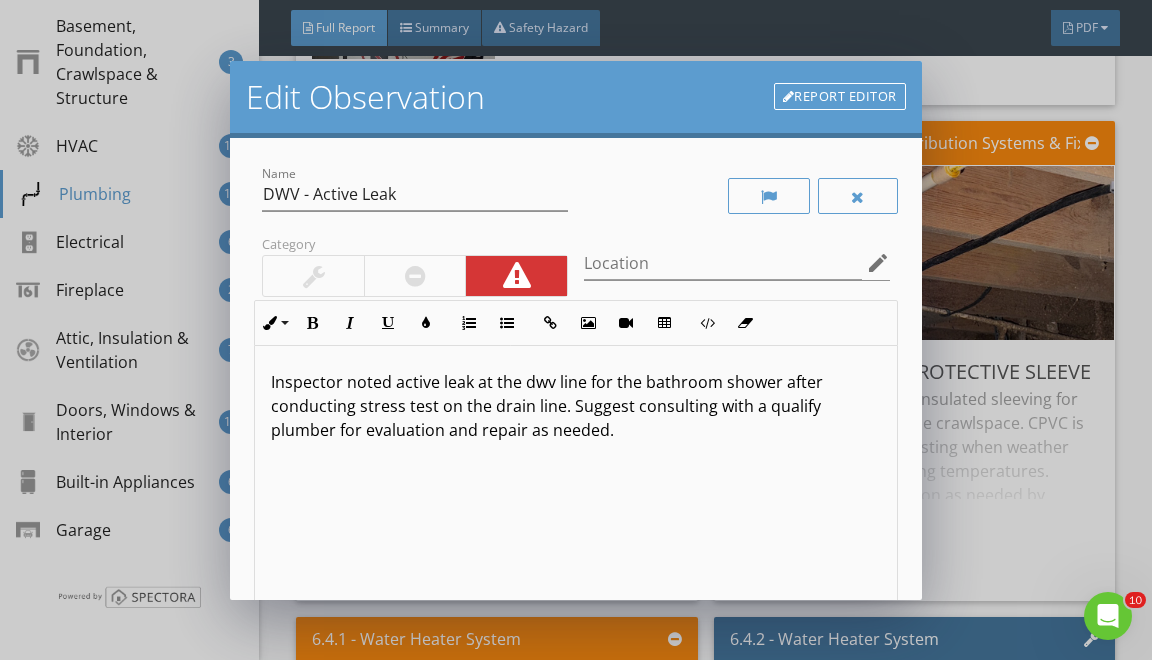 drag, startPoint x: 393, startPoint y: 383, endPoint x: 488, endPoint y: 659, distance: 291.8921 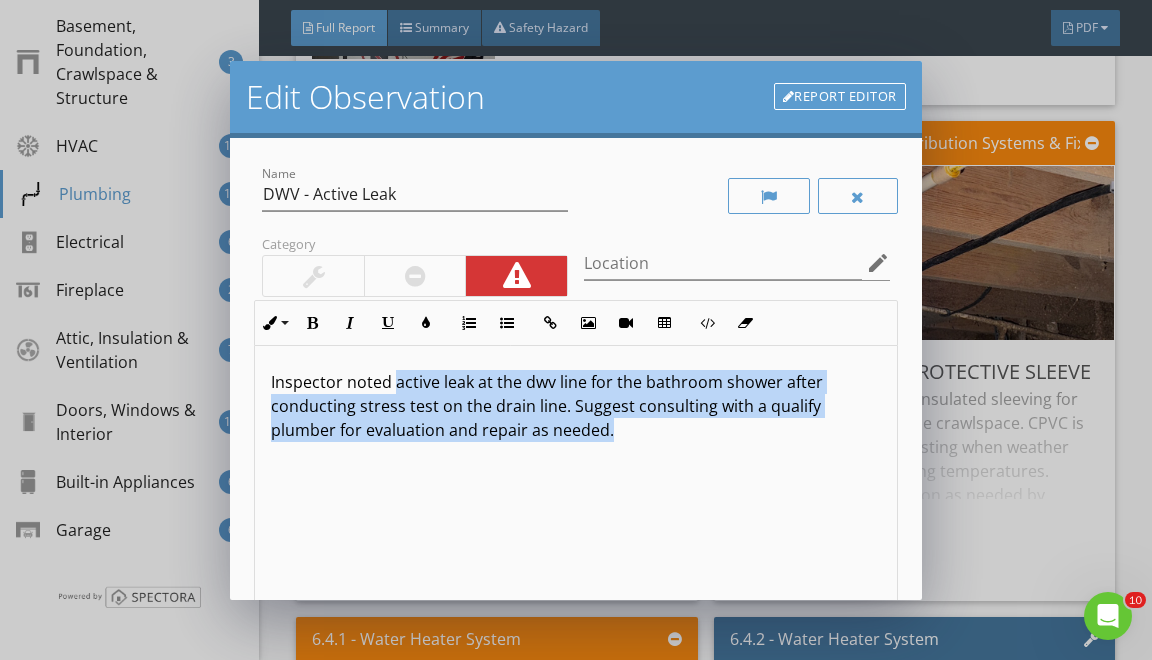 scroll, scrollTop: 1, scrollLeft: 0, axis: vertical 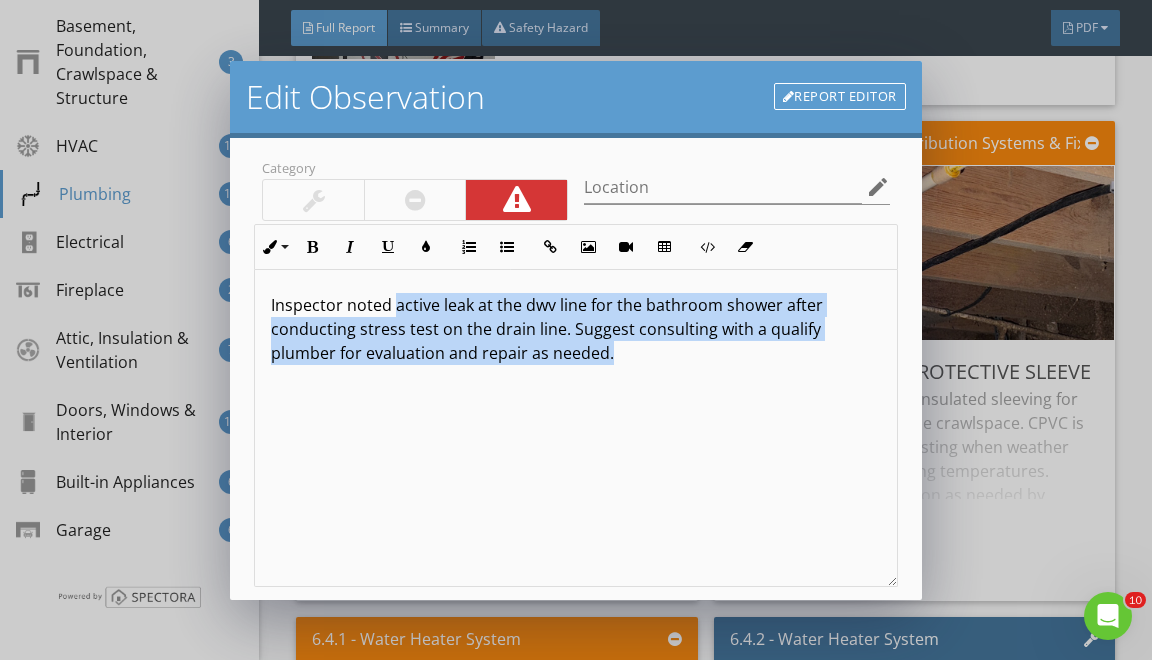 click on "Inspector noted active leak at the dwv line for the bathroom shower after conducting stress test on the drain line. Suggest consulting with a qualify plumber for evaluation and repair as needed." at bounding box center (575, 427) 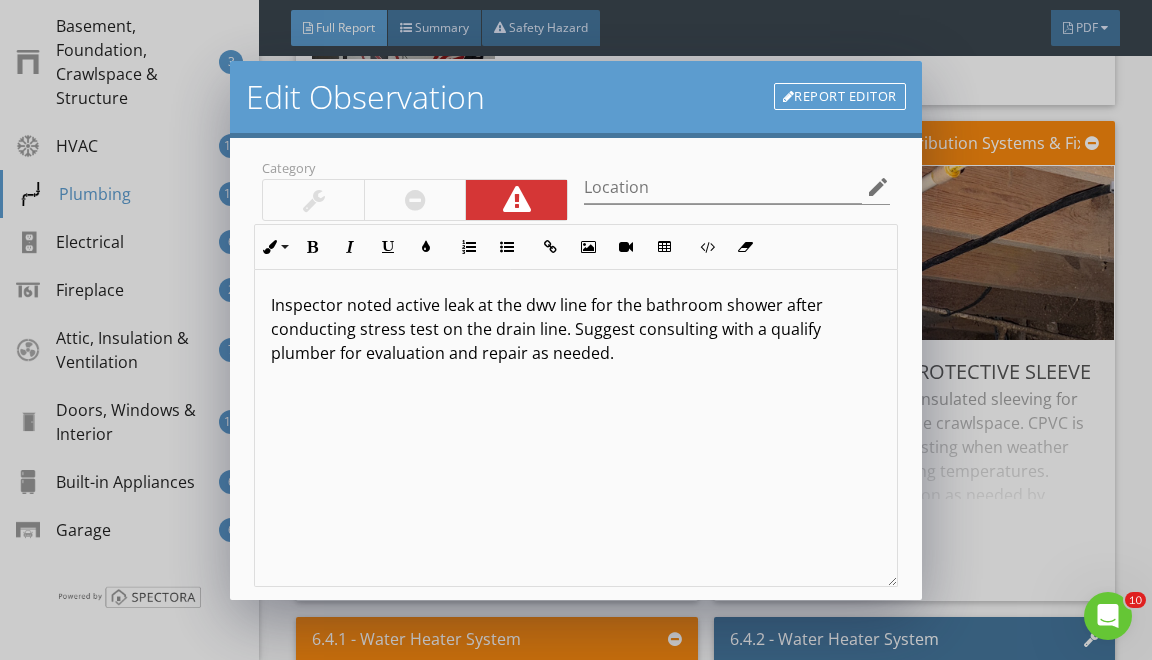 click on "Inspector noted active leak at the dwv line for the bathroom shower after conducting stress test on the drain line. Suggest consulting with a qualify plumber for evaluation and repair as needed." at bounding box center (575, 329) 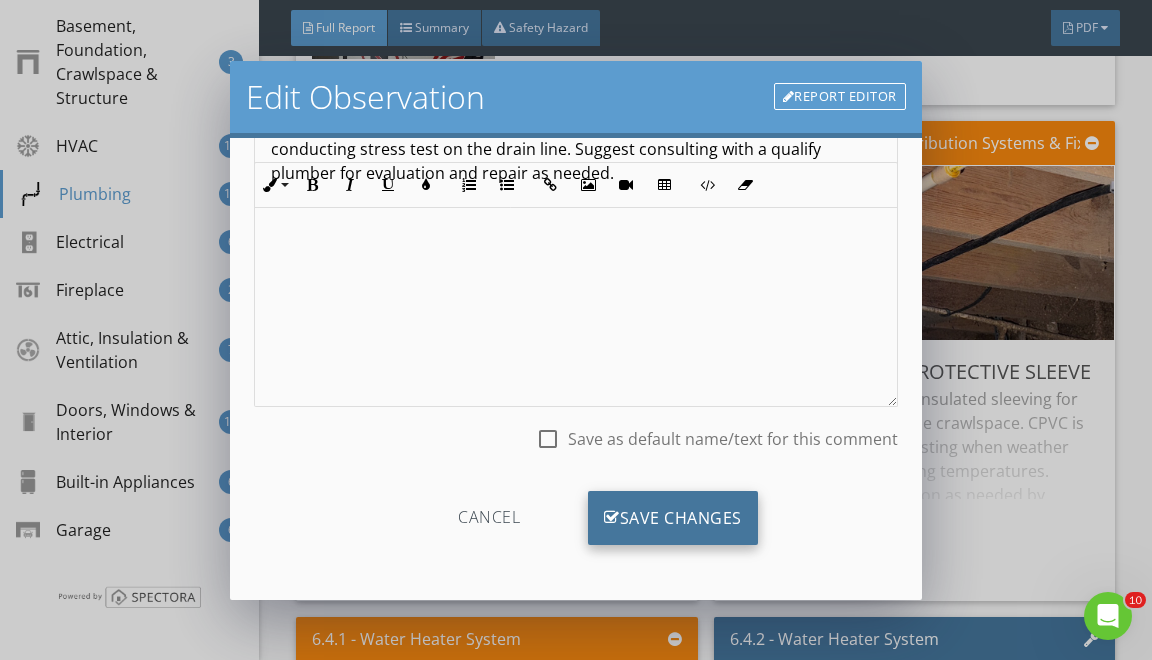 click on "Save Changes" at bounding box center [673, 518] 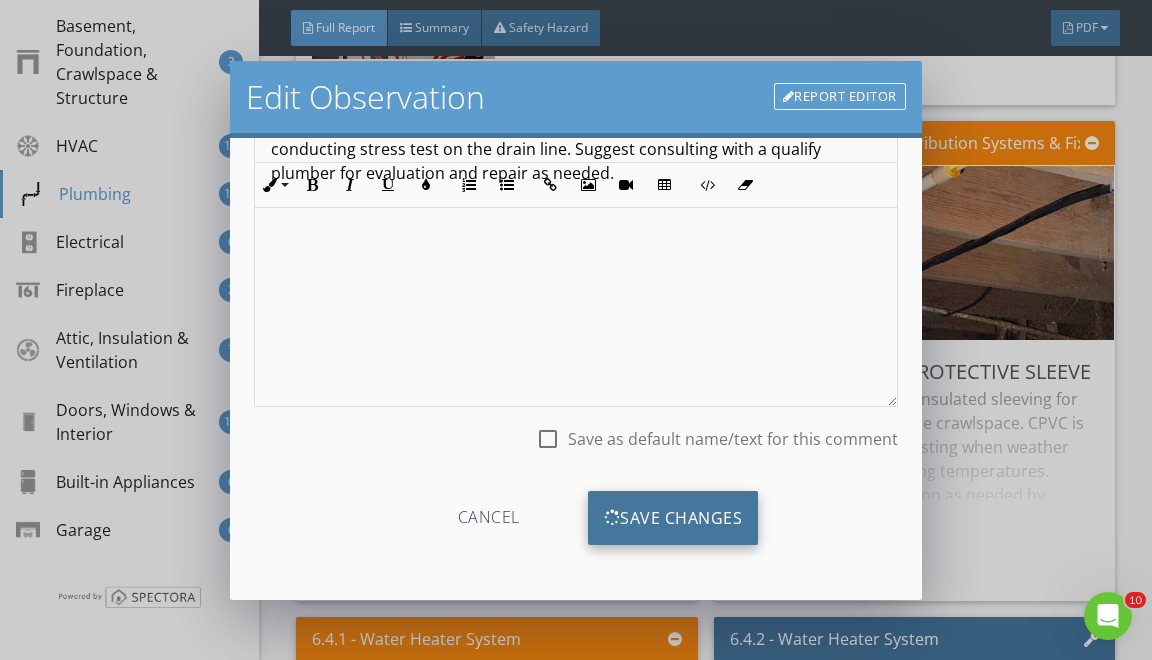scroll, scrollTop: 19, scrollLeft: 0, axis: vertical 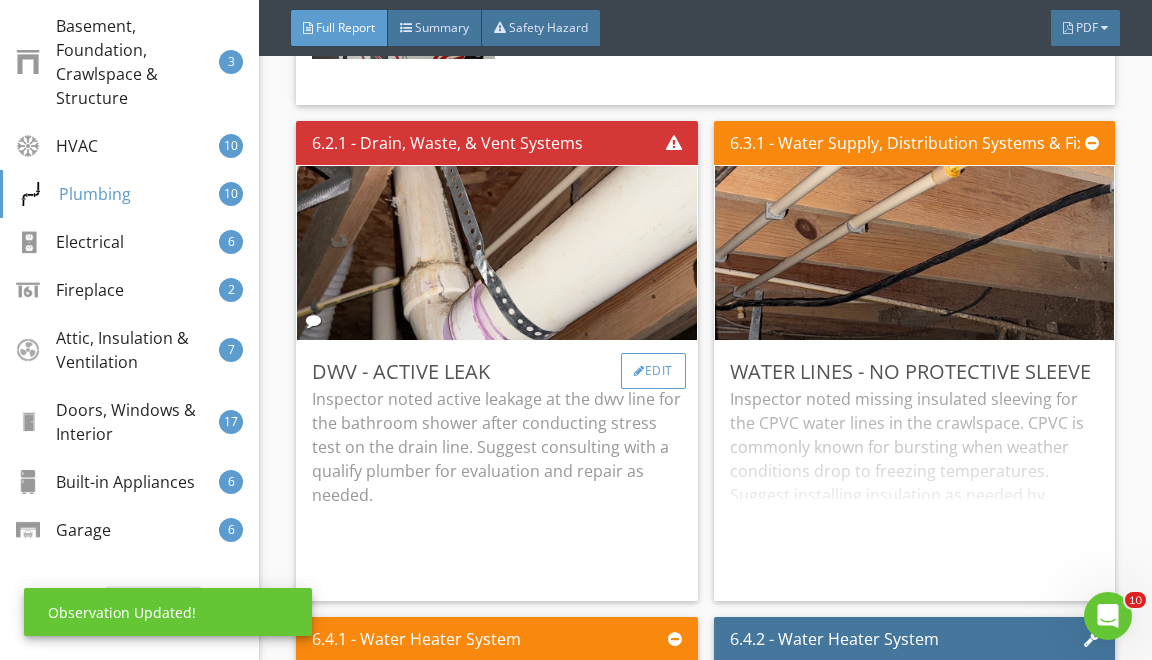 click at bounding box center (639, 371) 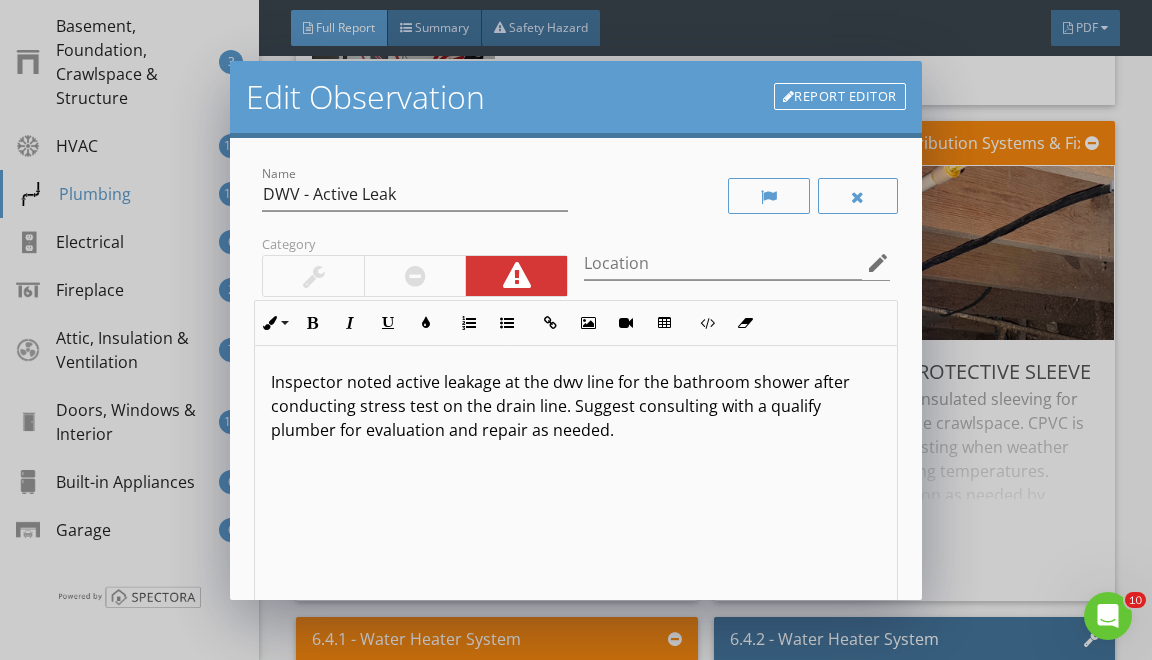click on "Inspector noted active leakage at the dwv line for the bathroom shower after conducting stress test on the drain line. Suggest consulting with a qualify plumber for evaluation and repair as needed." at bounding box center [575, 406] 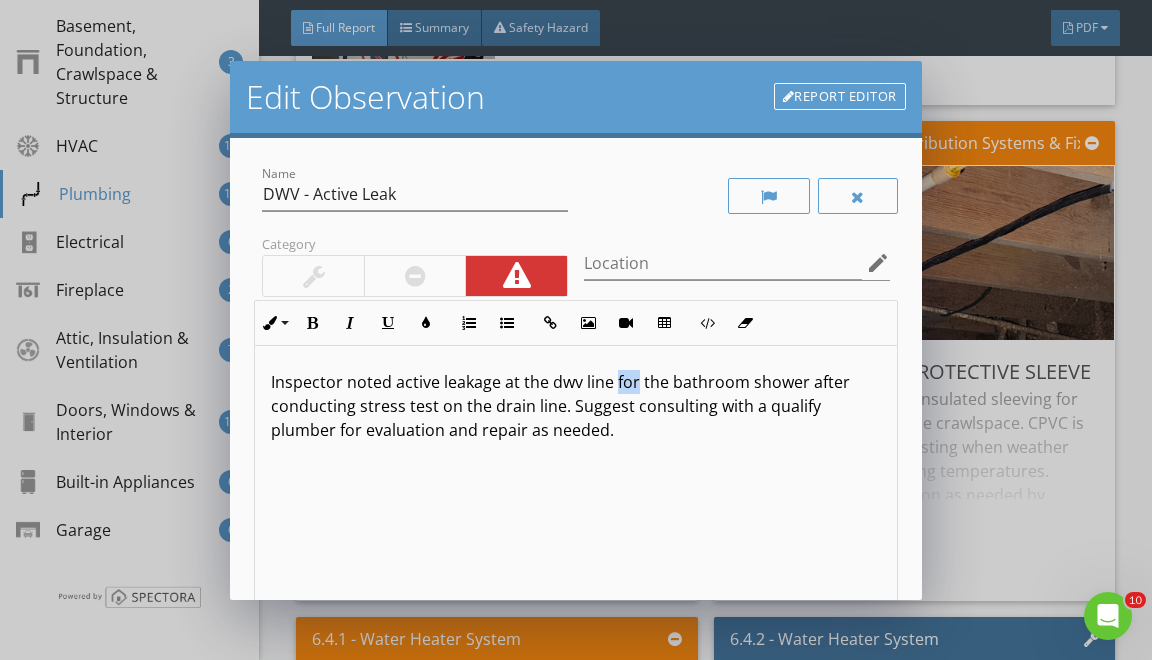 type 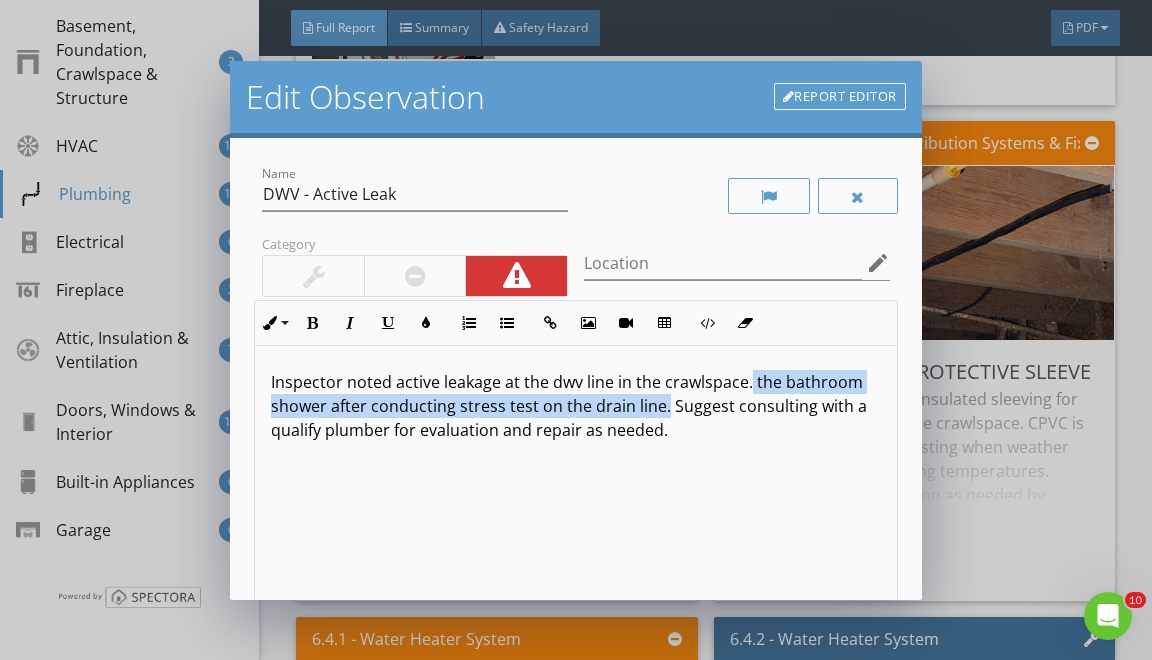 drag, startPoint x: 664, startPoint y: 412, endPoint x: 747, endPoint y: 387, distance: 86.683334 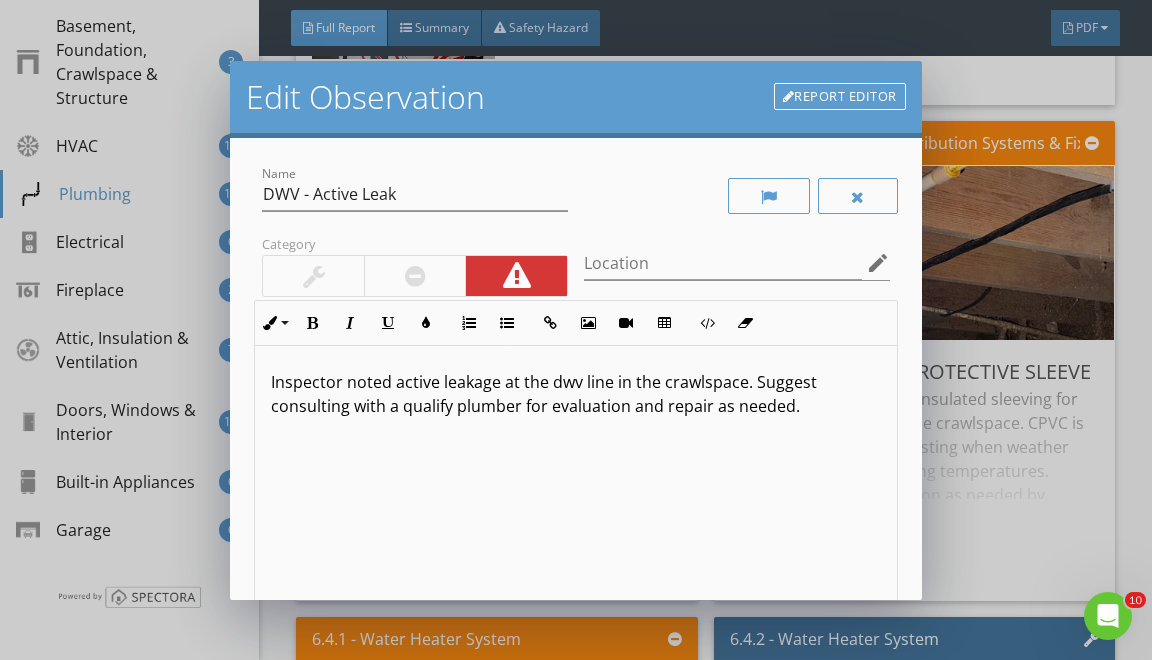 click on "Inspector noted active leakage at the dwv line in the crawlspace. Suggest consulting with a qualify plumber for evaluation and repair as needed." at bounding box center (575, 394) 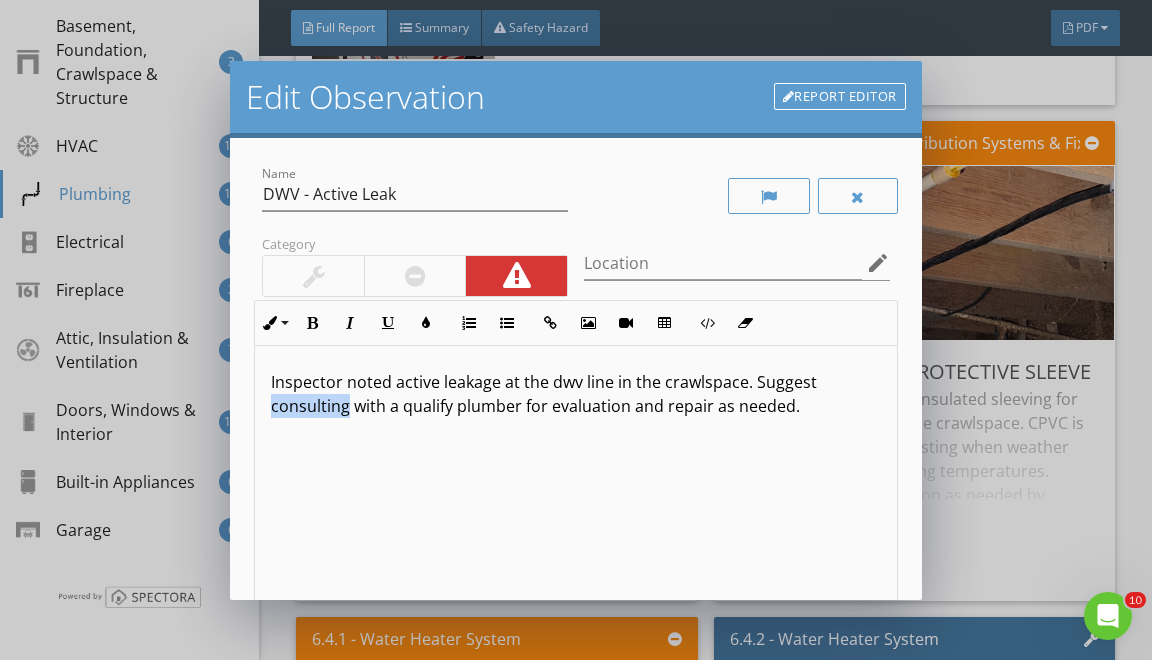 click on "Inspector noted active leakage at the dwv line in the crawlspace. Suggest consulting with a qualify plumber for evaluation and repair as needed." at bounding box center (575, 394) 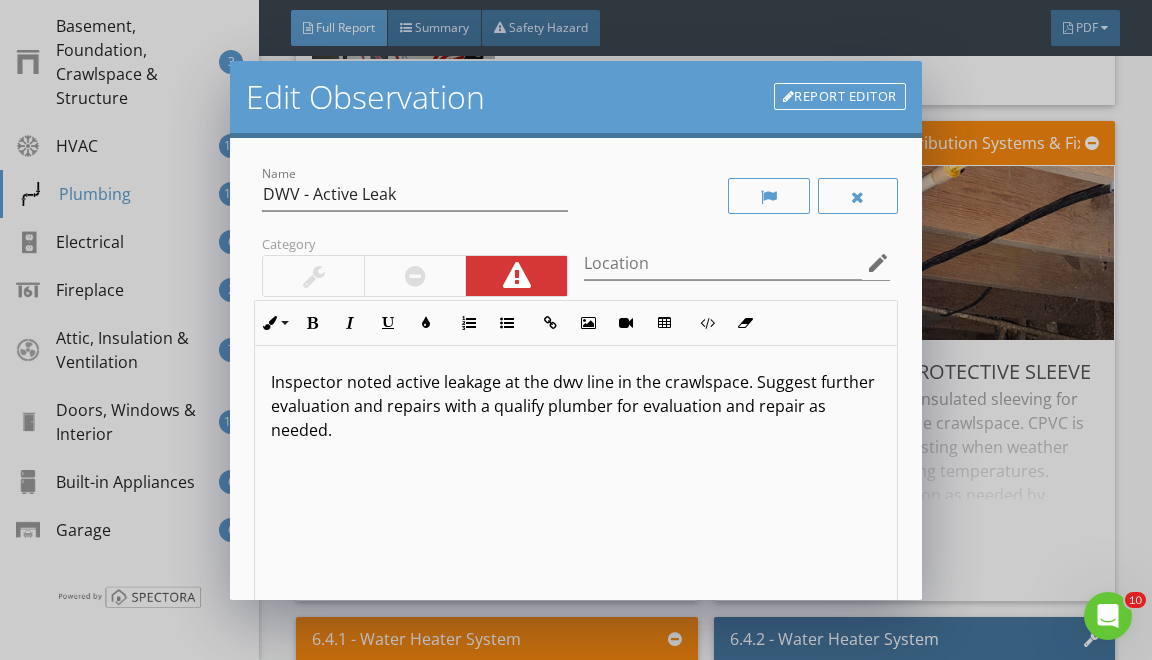 click on "Inspector noted active leakage at the dwv line in the crawlspace. Suggest further evaluation and repairs with a qualify plumber for evaluation and repair as needed." at bounding box center (575, 406) 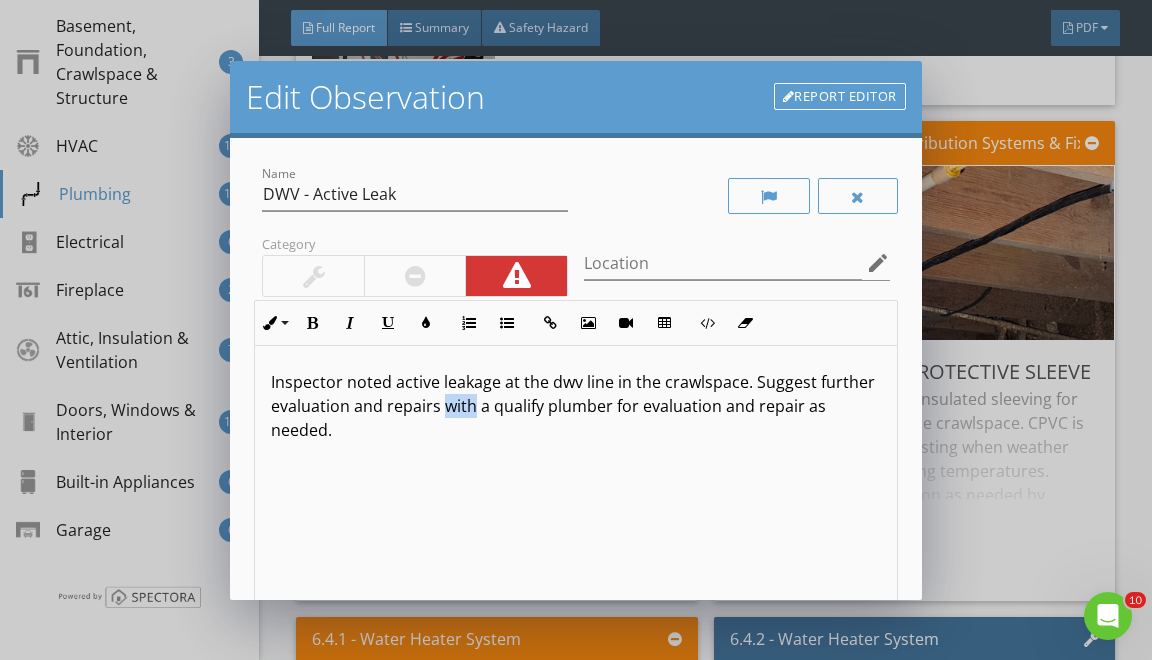 click on "Inspector noted active leakage at the dwv line in the crawlspace. Suggest further evaluation and repairs with a qualify plumber for evaluation and repair as needed." at bounding box center [575, 406] 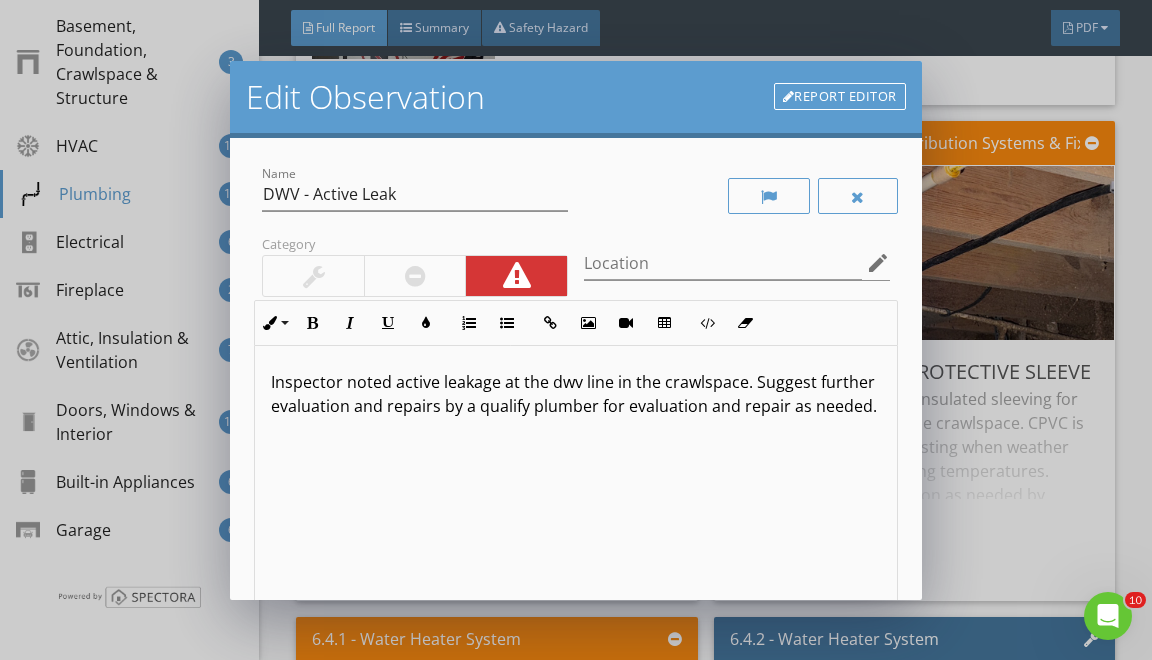 click on "Inspector noted active leakage at the dwv line in the crawlspace. Suggest further evaluation and repairs by a qualify plumber for evaluation and repair as needed." at bounding box center [575, 394] 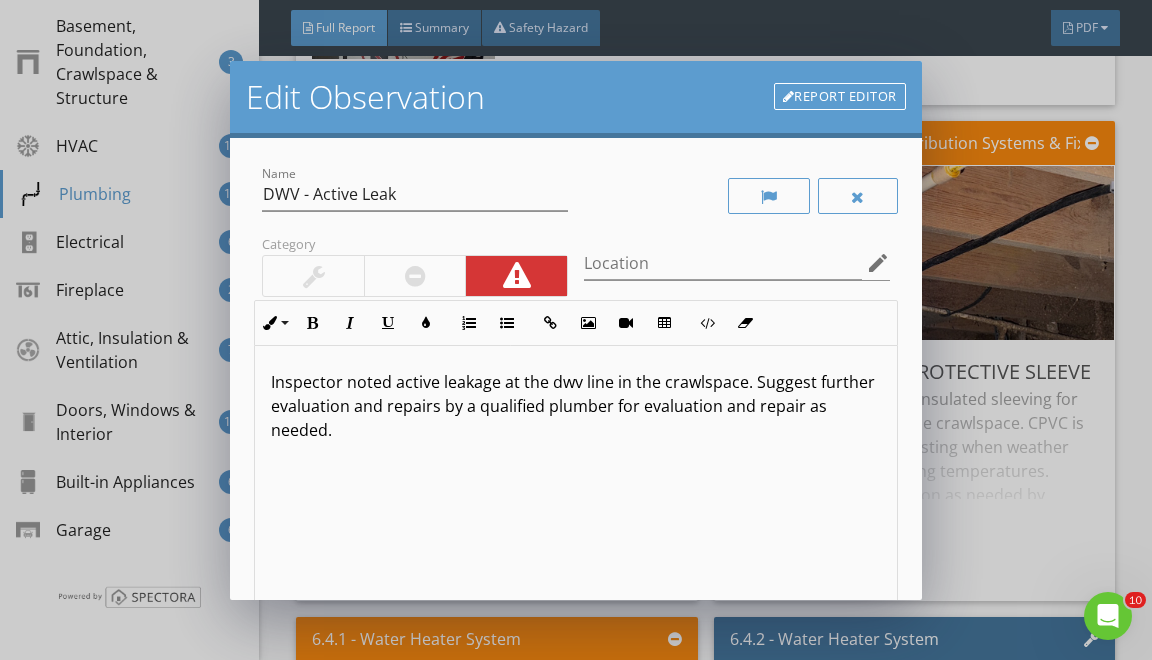 drag, startPoint x: 608, startPoint y: 411, endPoint x: 589, endPoint y: 659, distance: 248.72676 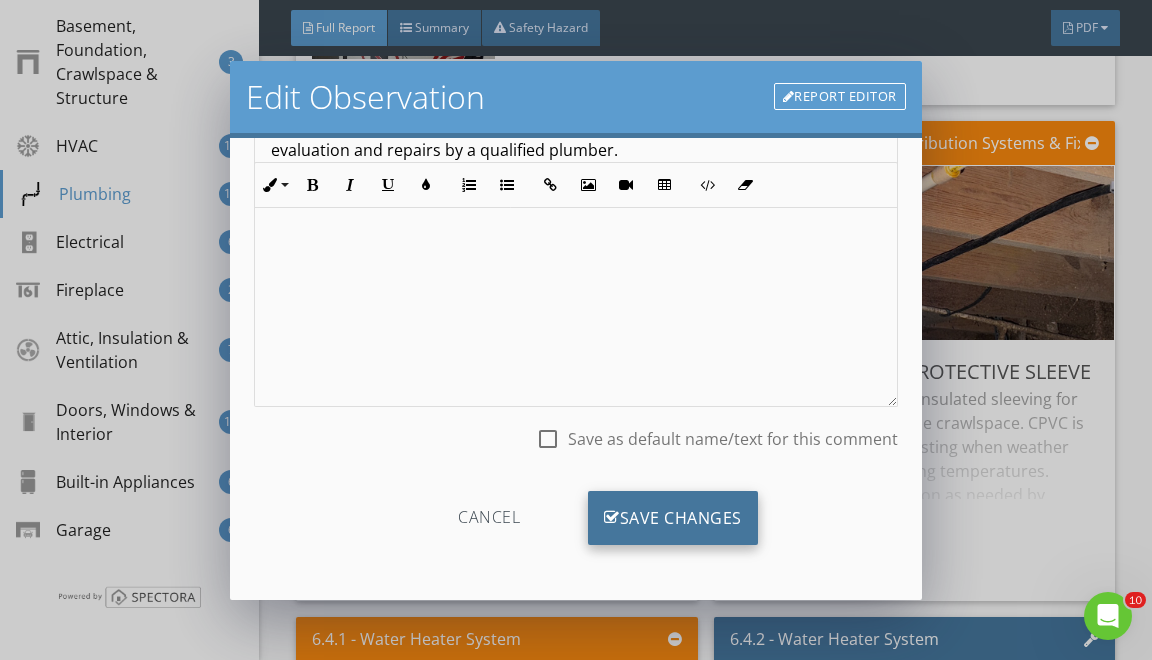 click on "Save Changes" at bounding box center (673, 518) 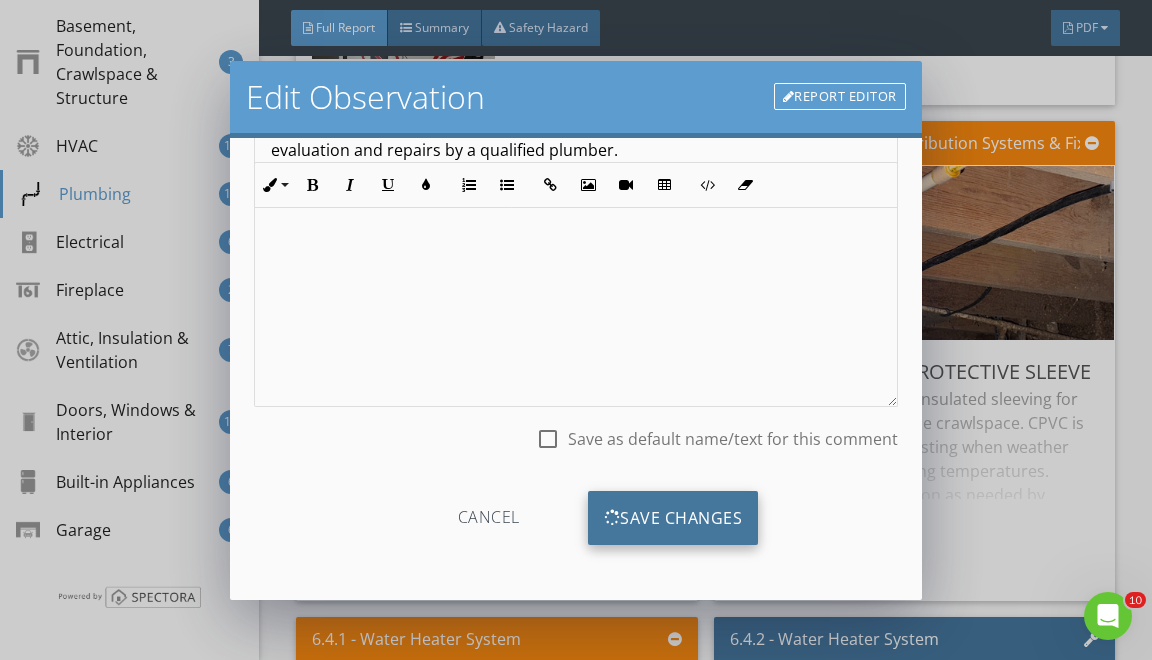 scroll, scrollTop: 19, scrollLeft: 0, axis: vertical 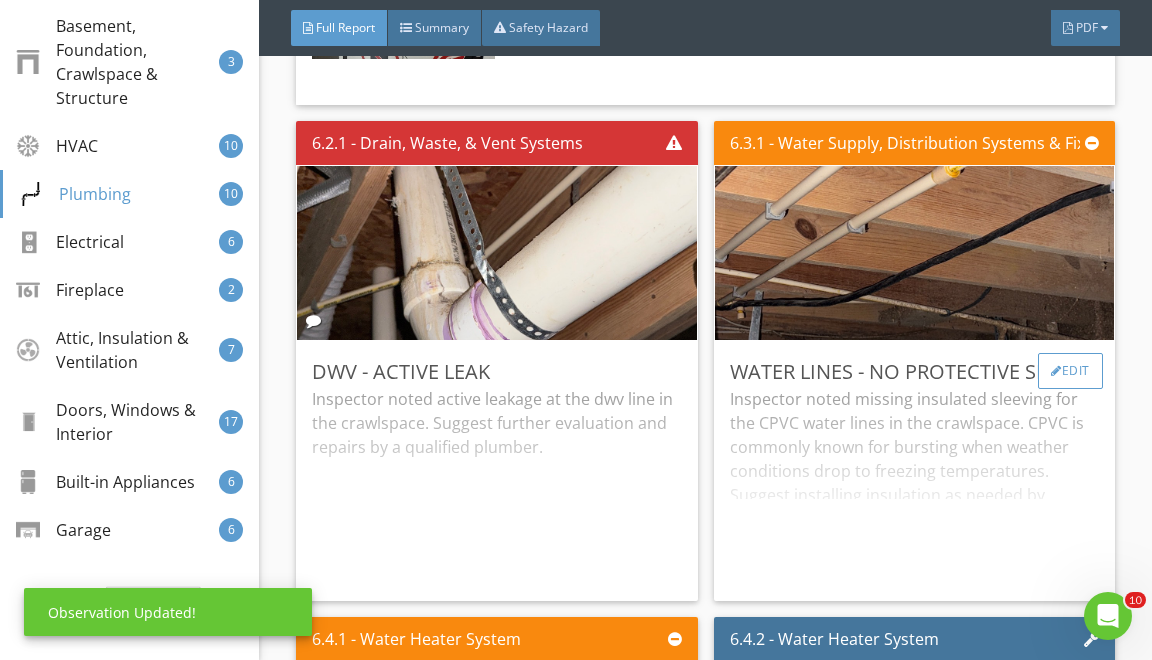 click on "Edit" at bounding box center (1070, 371) 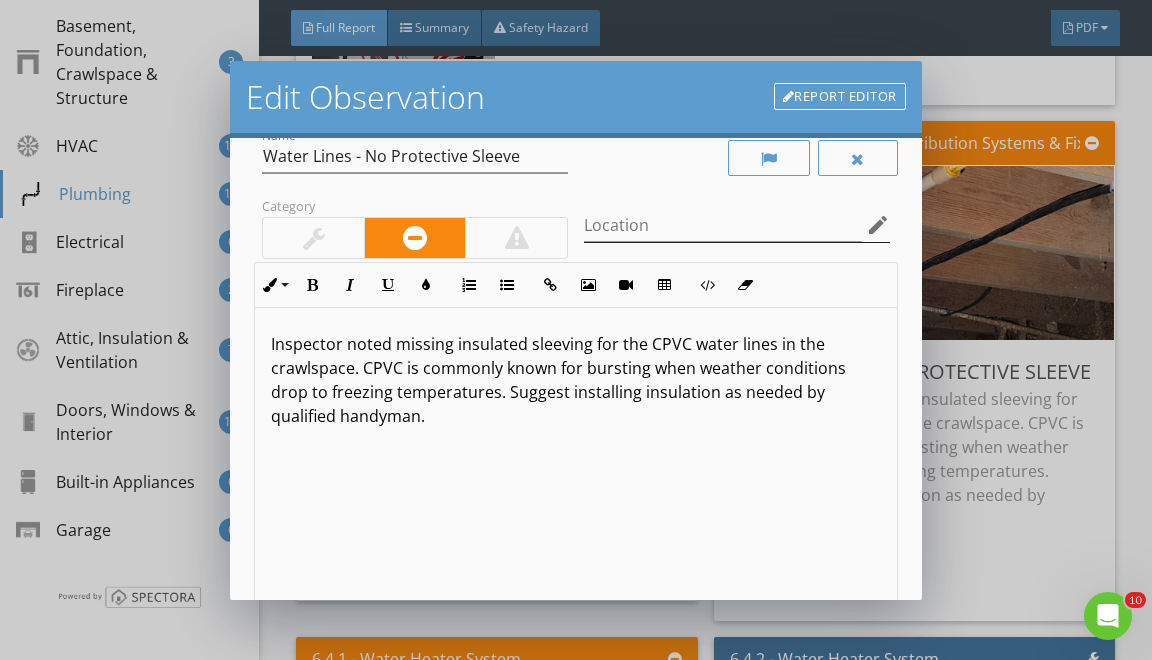 scroll, scrollTop: 40, scrollLeft: 0, axis: vertical 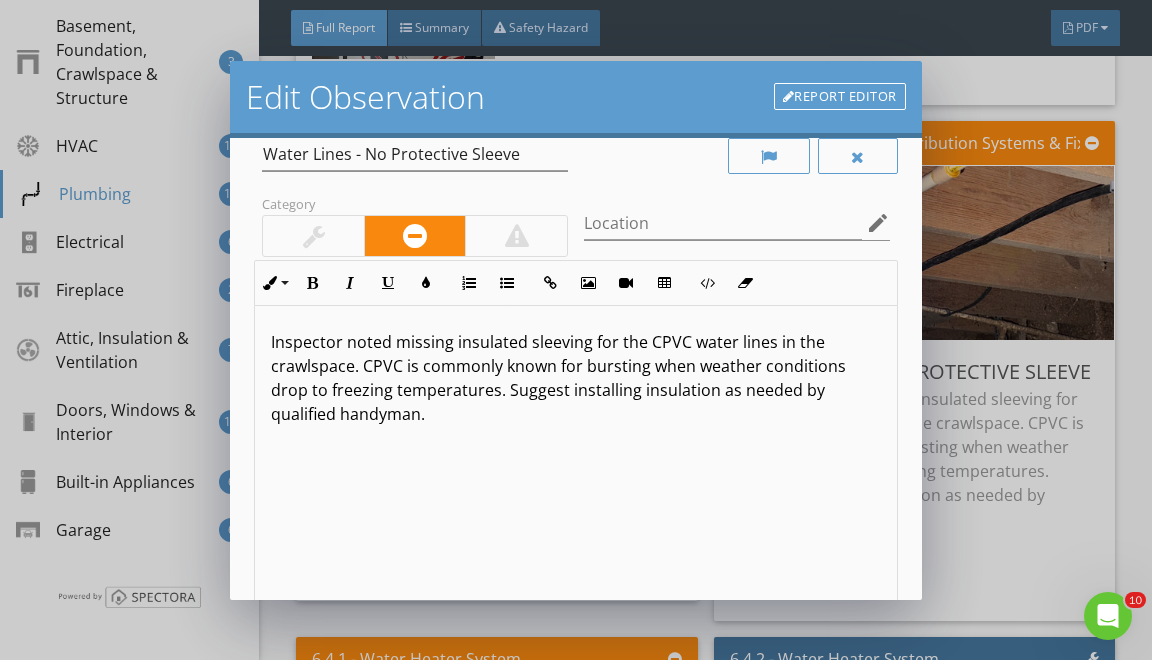 click on "Inspector noted missing insulated sleeving for the CPVC water lines in the crawlspace. CPVC is commonly known for bursting when weather conditions drop to freezing temperatures. Suggest installing insulation as needed by qualified handyman." at bounding box center [575, 378] 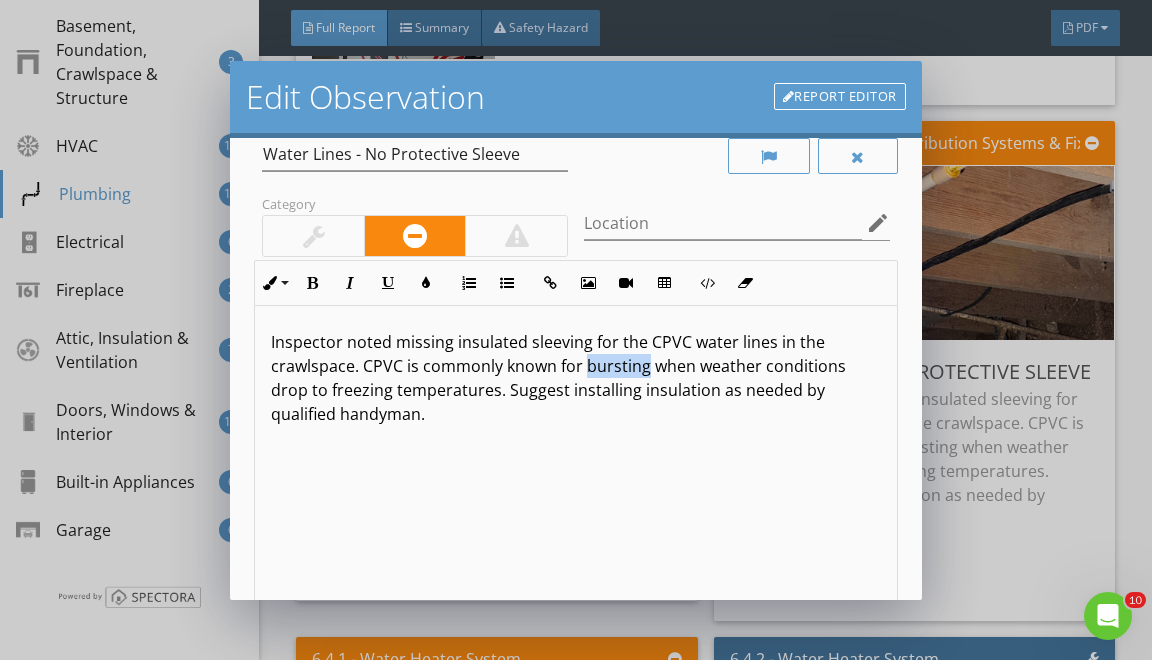 click on "Inspector noted missing insulated sleeving for the CPVC water lines in the crawlspace. CPVC is commonly known for bursting when weather conditions drop to freezing temperatures. Suggest installing insulation as needed by qualified handyman." at bounding box center (575, 378) 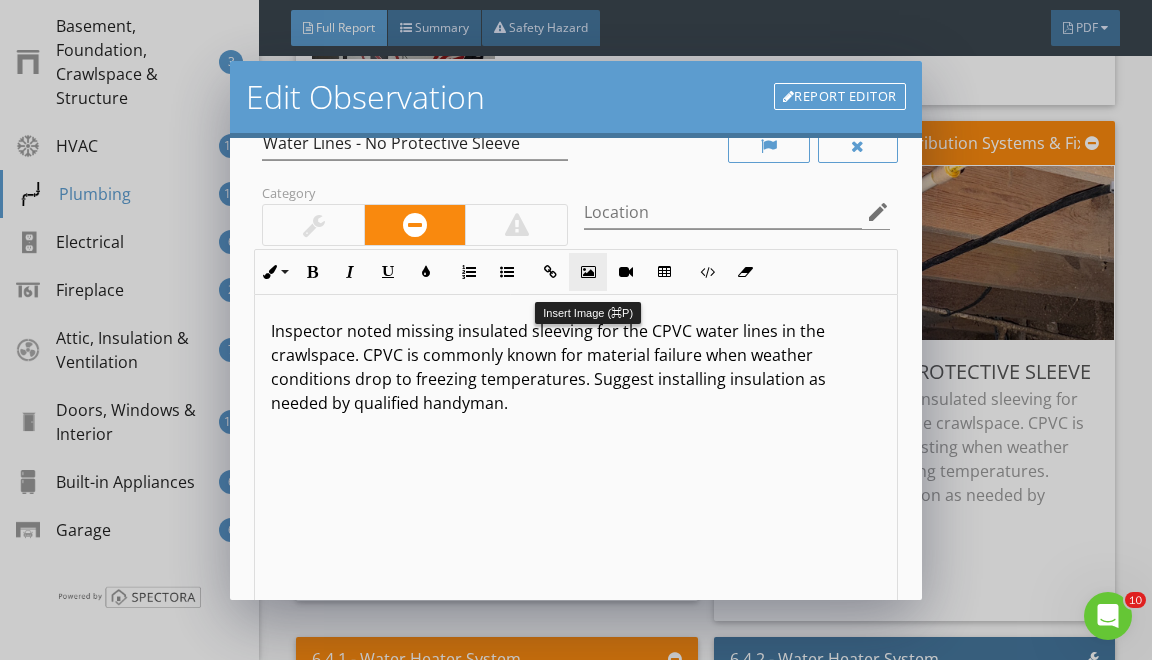 scroll, scrollTop: 53, scrollLeft: 0, axis: vertical 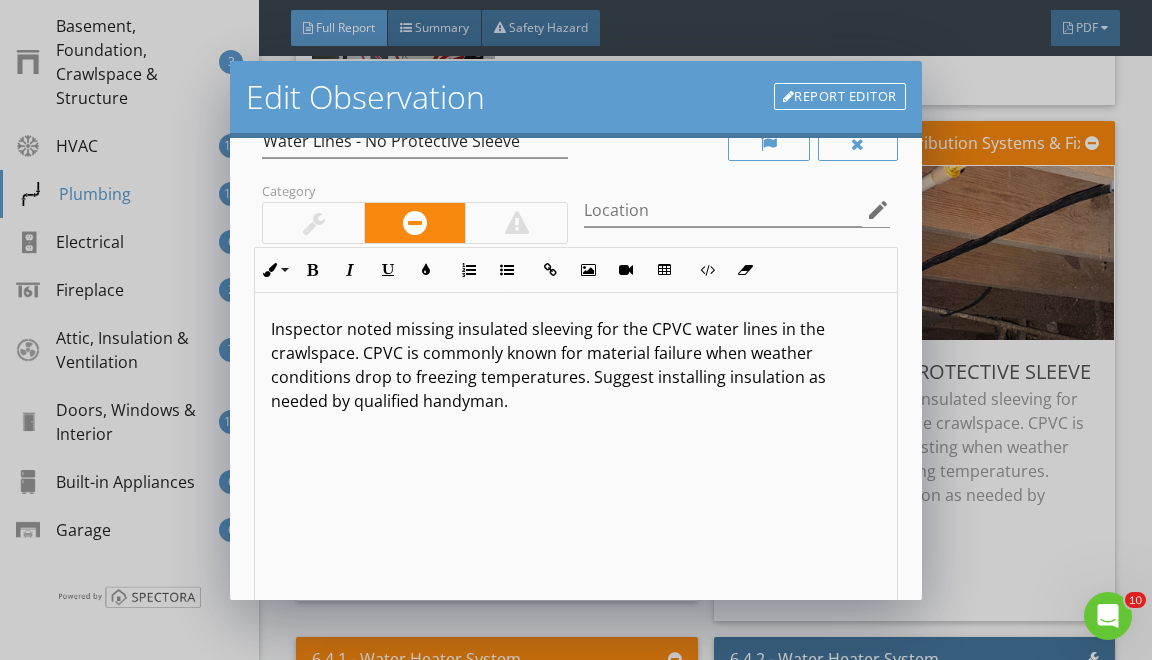 click on "Inspector noted missing insulated sleeving for the CPVC water lines in the crawlspace. CPVC is commonly known for material failure when weather conditions drop to freezing temperatures. Suggest installing insulation as needed by qualified handyman." at bounding box center [575, 365] 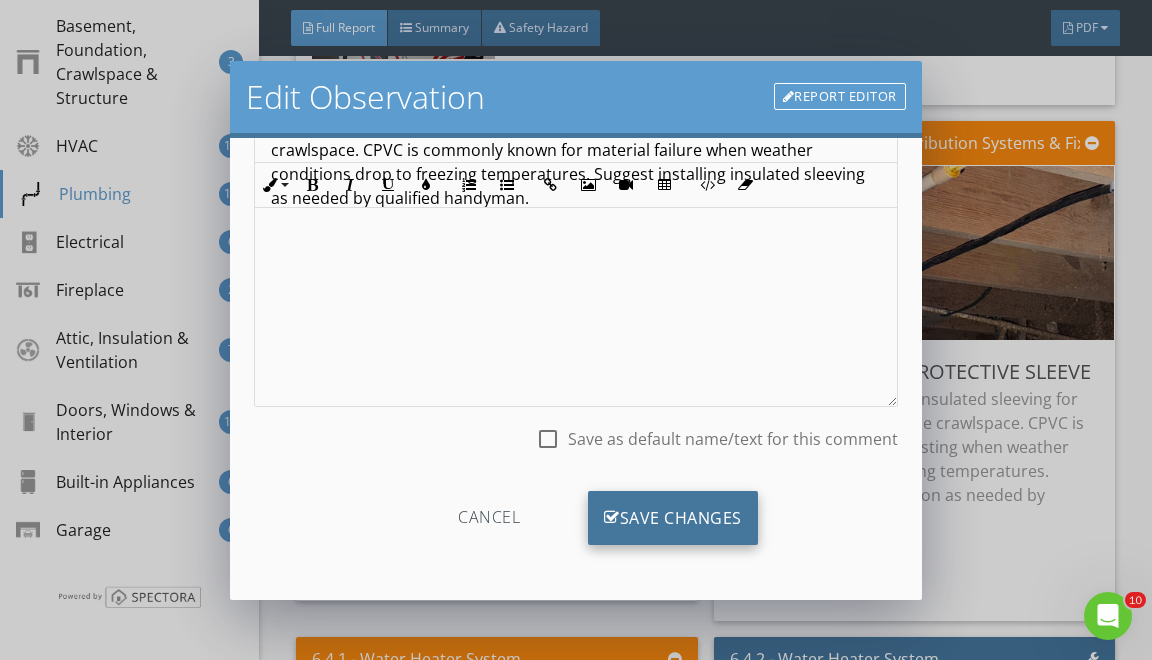 click on "Save Changes" at bounding box center [673, 518] 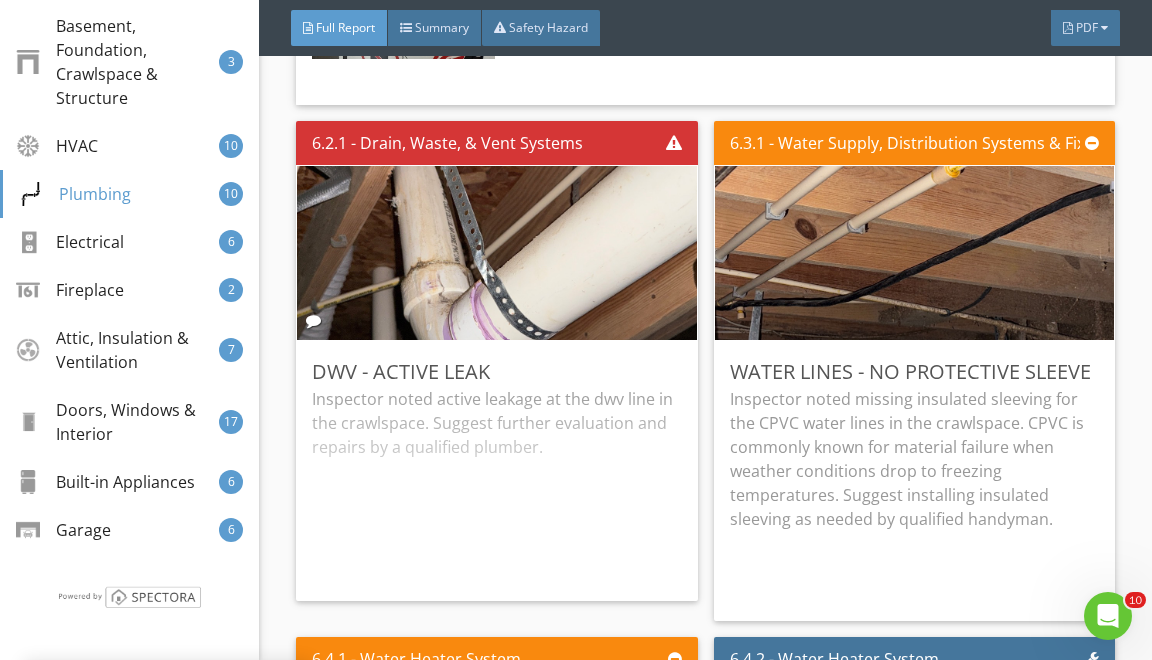 scroll, scrollTop: 19, scrollLeft: 0, axis: vertical 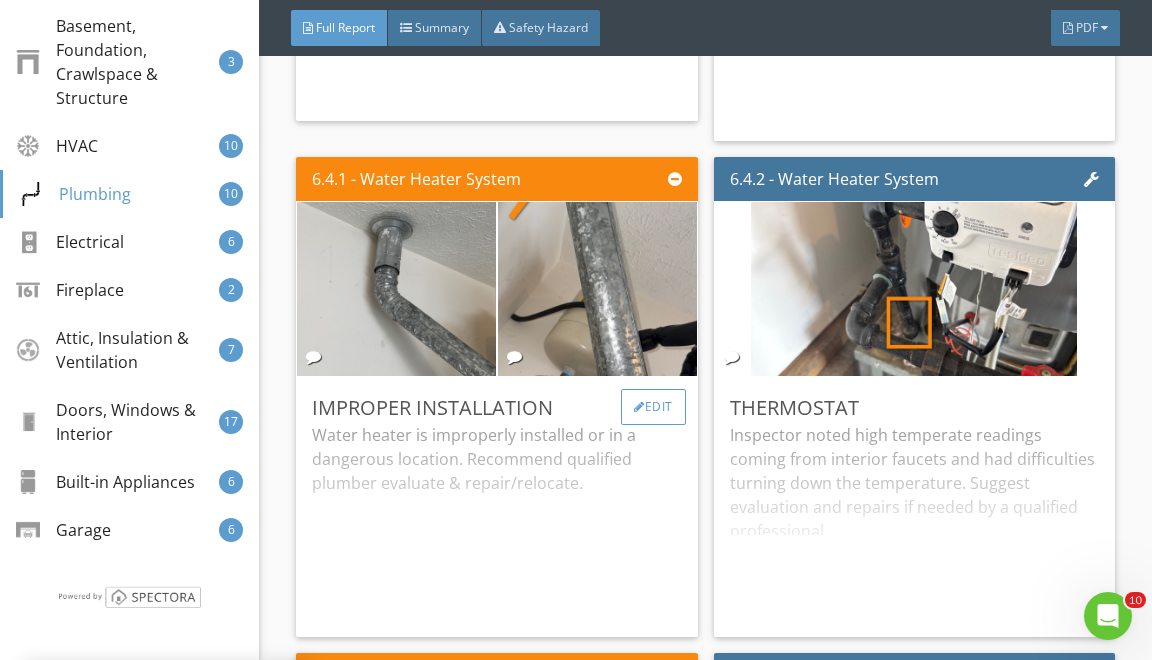click on "Edit" at bounding box center [653, 407] 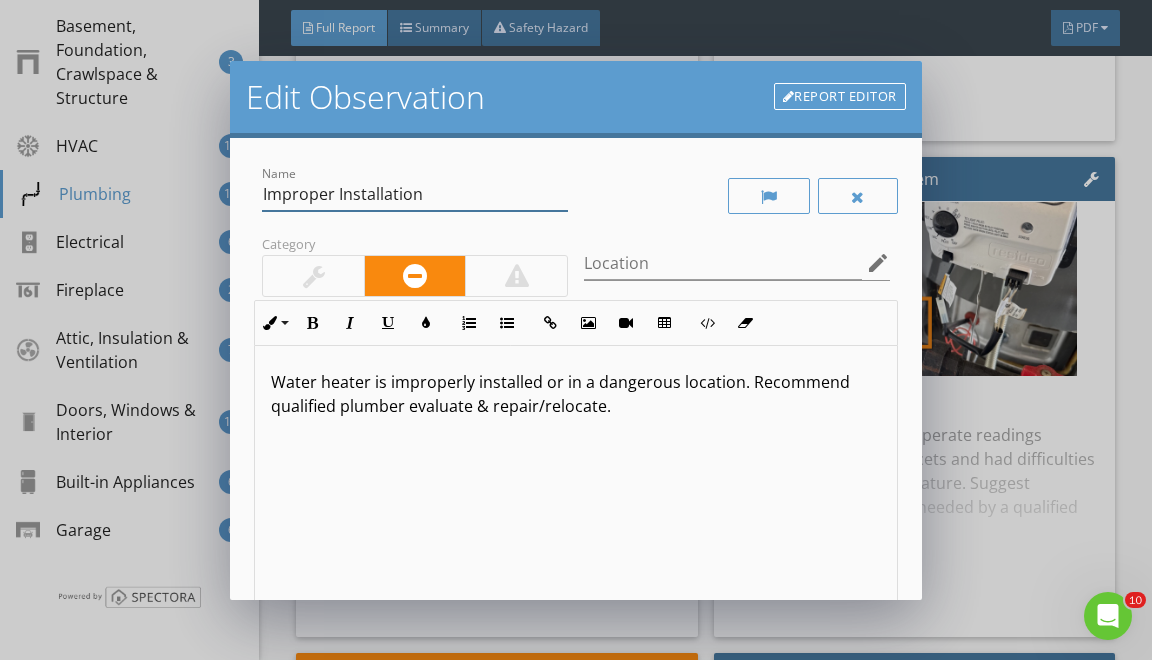 drag, startPoint x: 269, startPoint y: 196, endPoint x: 280, endPoint y: 227, distance: 32.89377 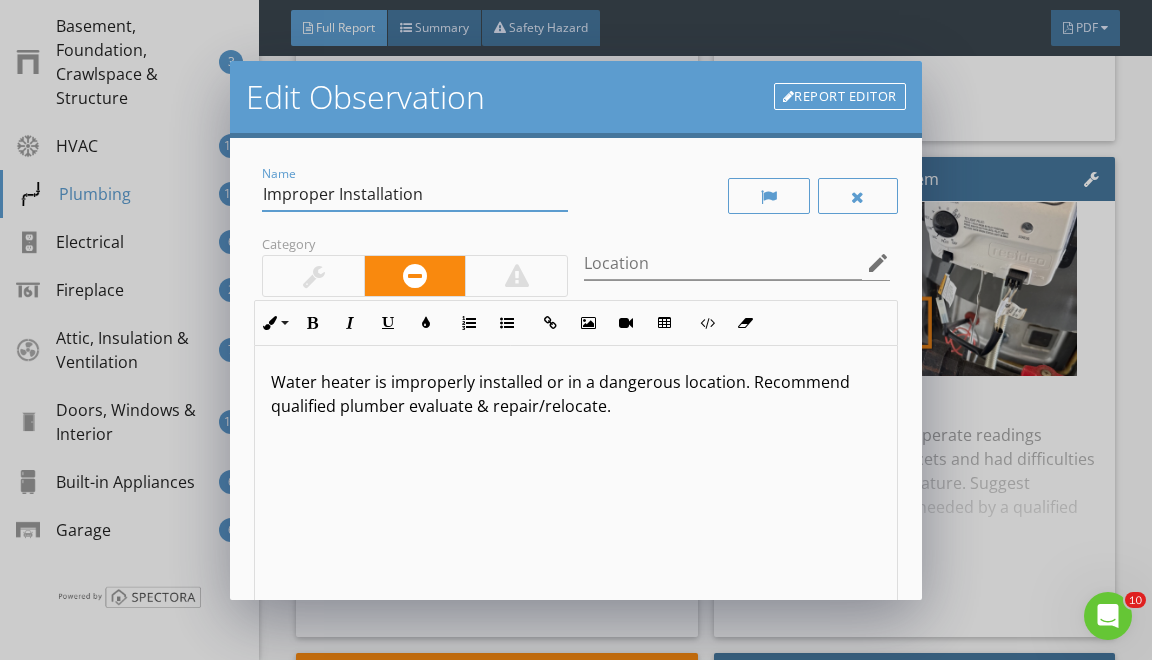 type on "I" 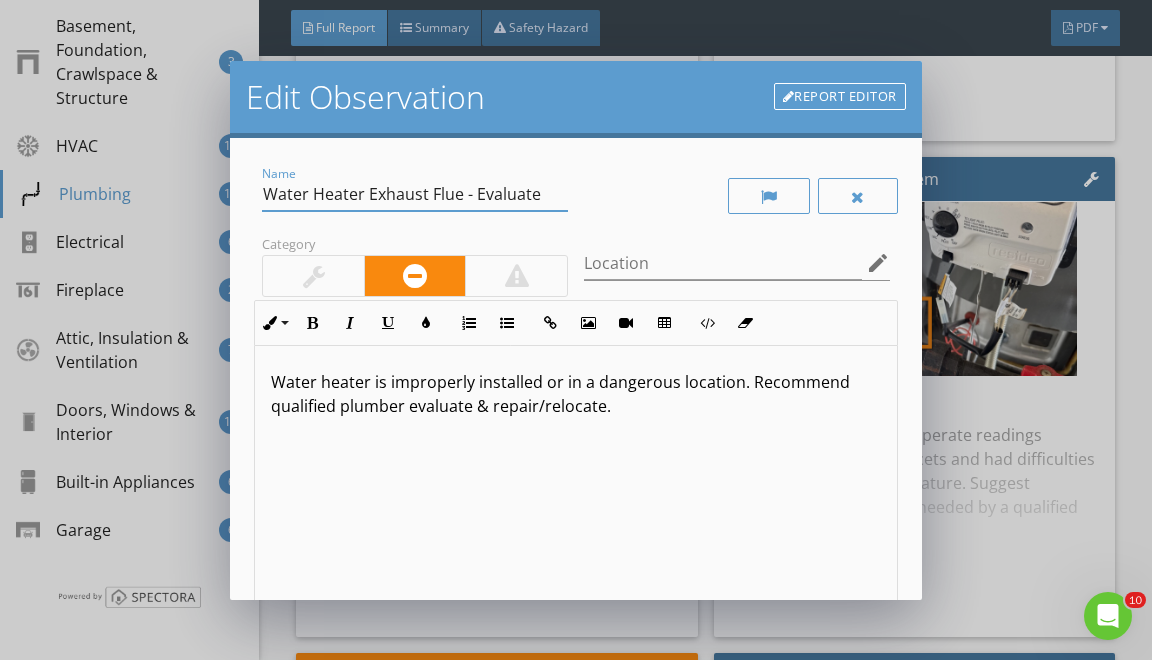 type on "Water Heater Exhaust Flue - Evaluate" 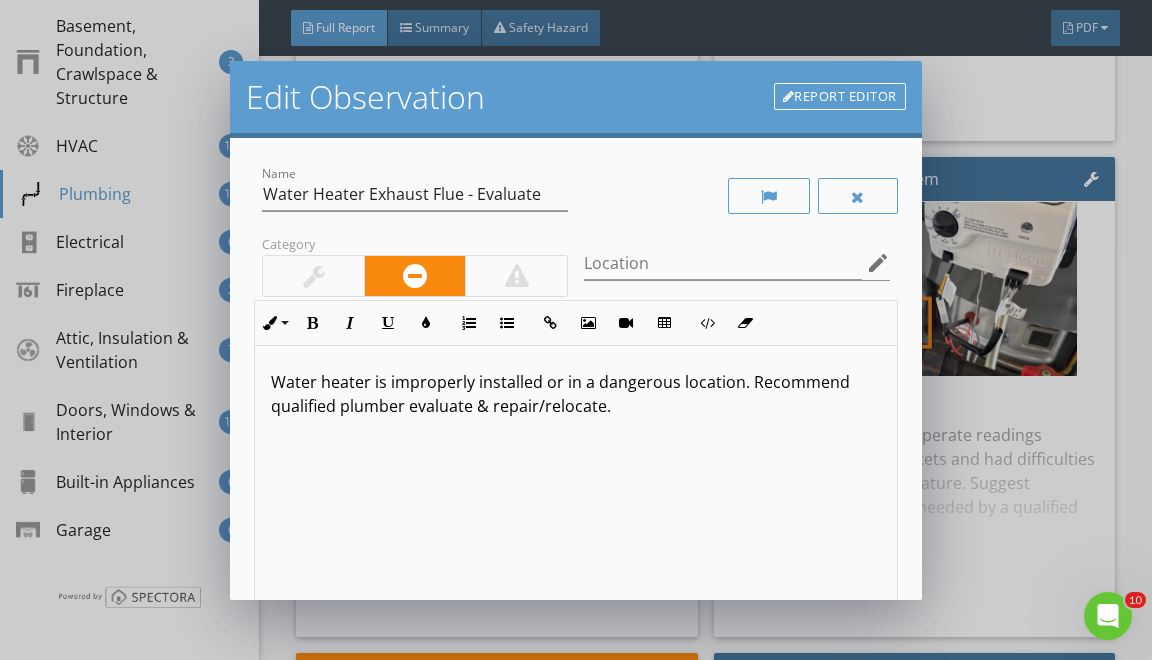 type 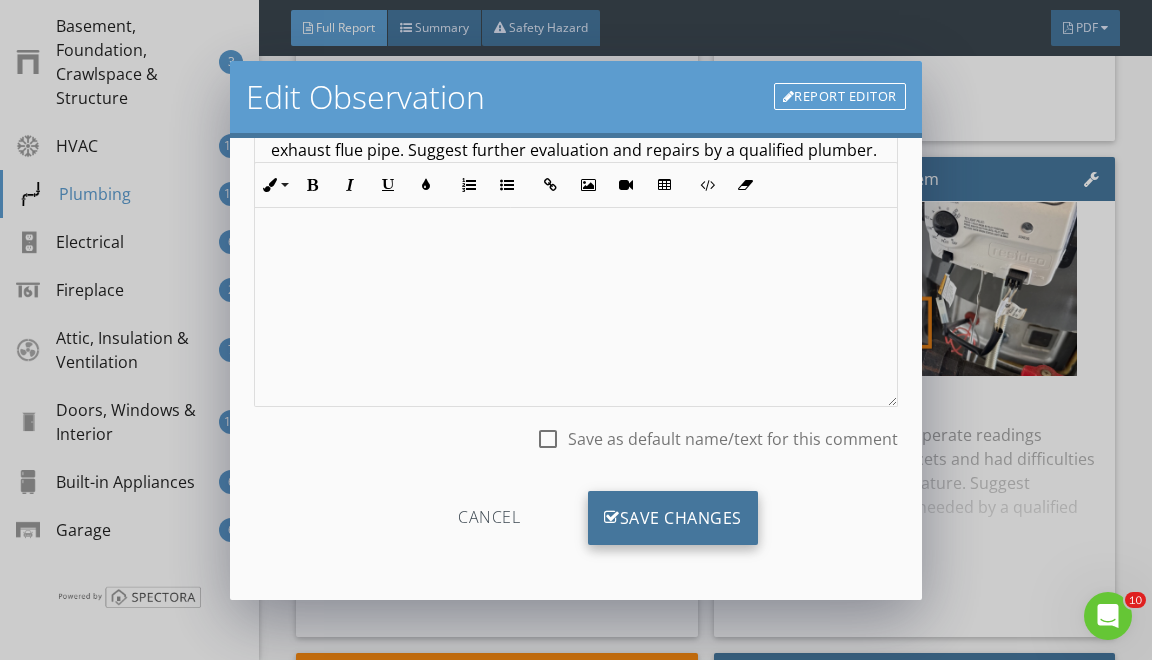click on "Save Changes" at bounding box center (673, 518) 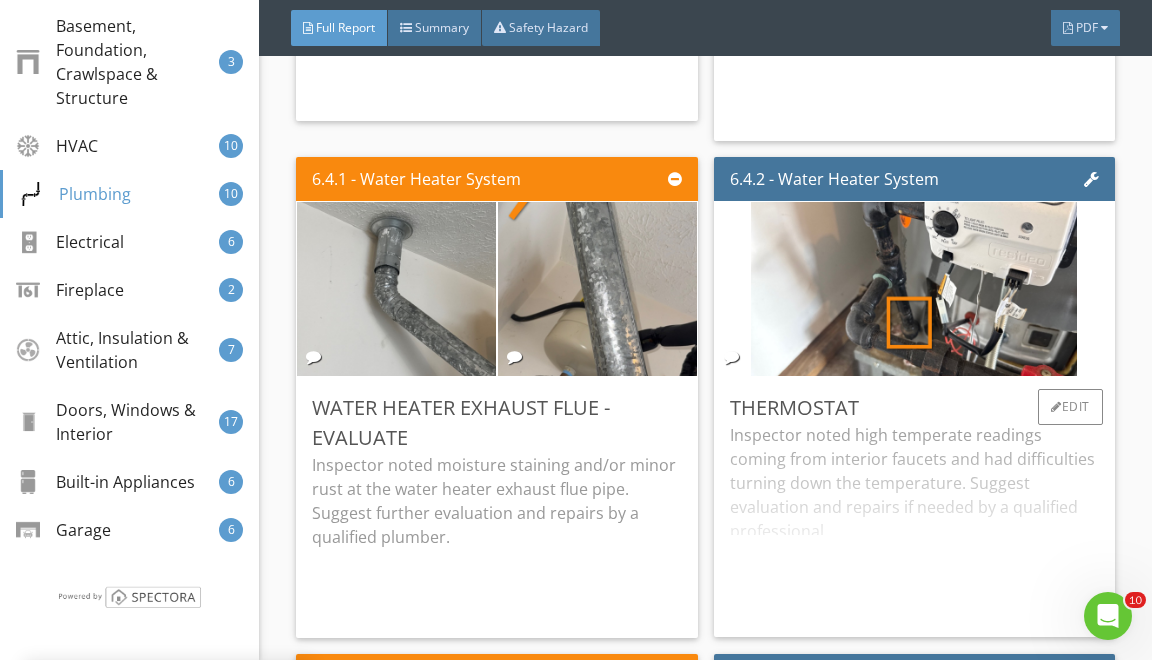 scroll, scrollTop: 19, scrollLeft: 0, axis: vertical 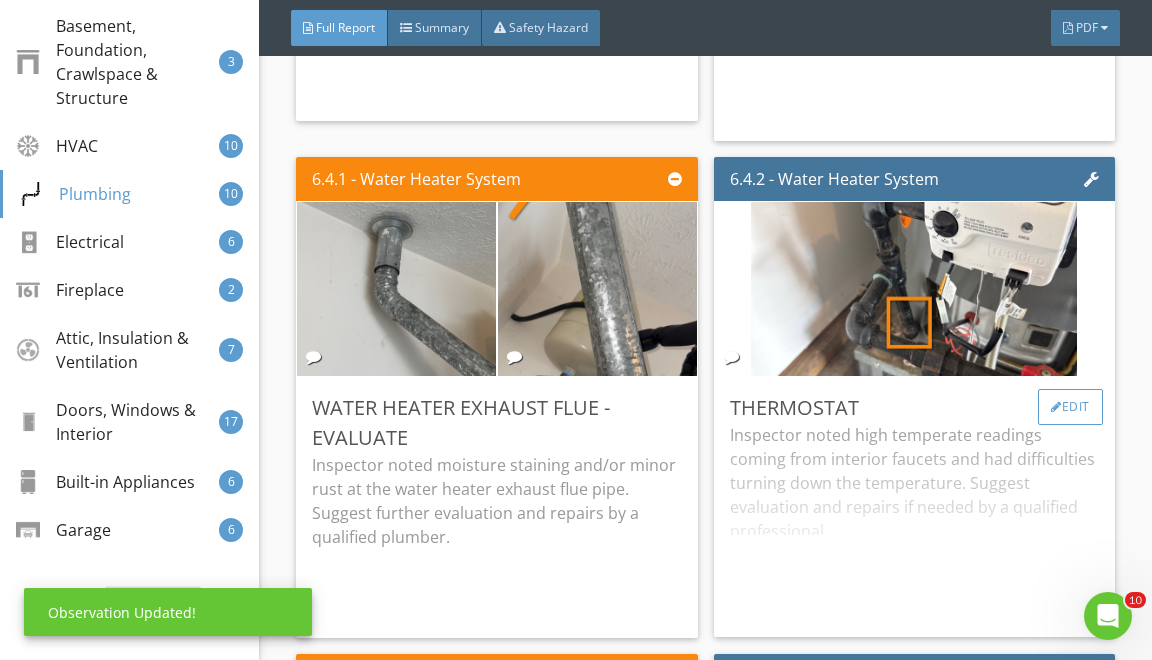 click on "Edit" at bounding box center [1070, 407] 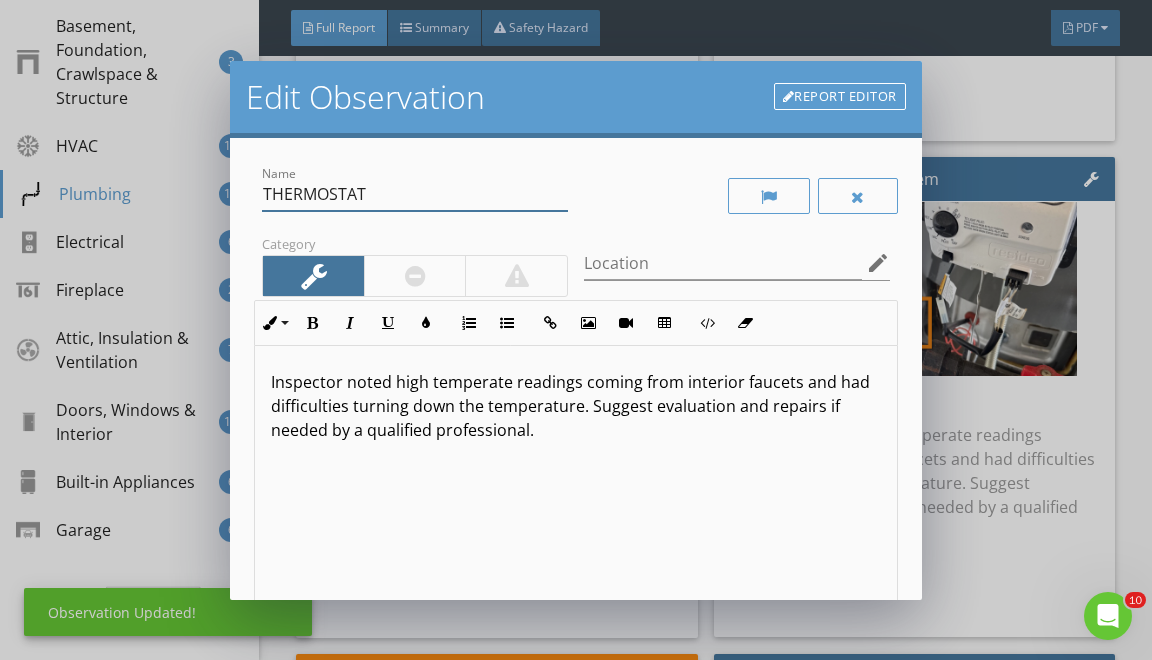 drag, startPoint x: 301, startPoint y: 190, endPoint x: 398, endPoint y: 291, distance: 140.0357 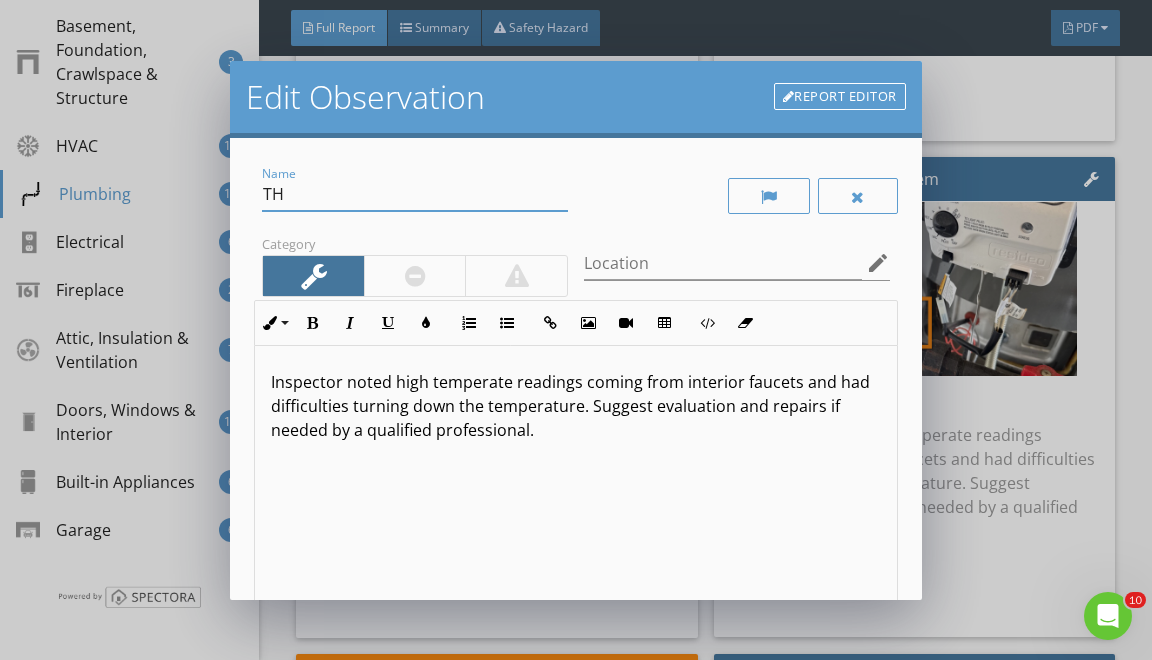 type on "T" 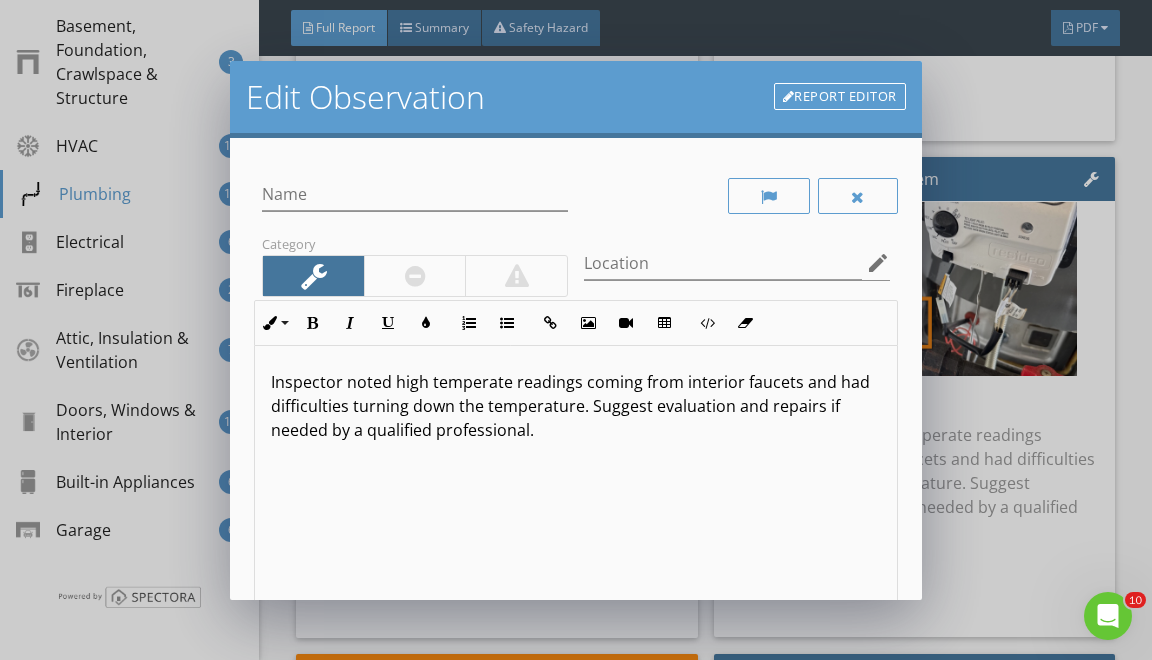 click at bounding box center [415, 276] 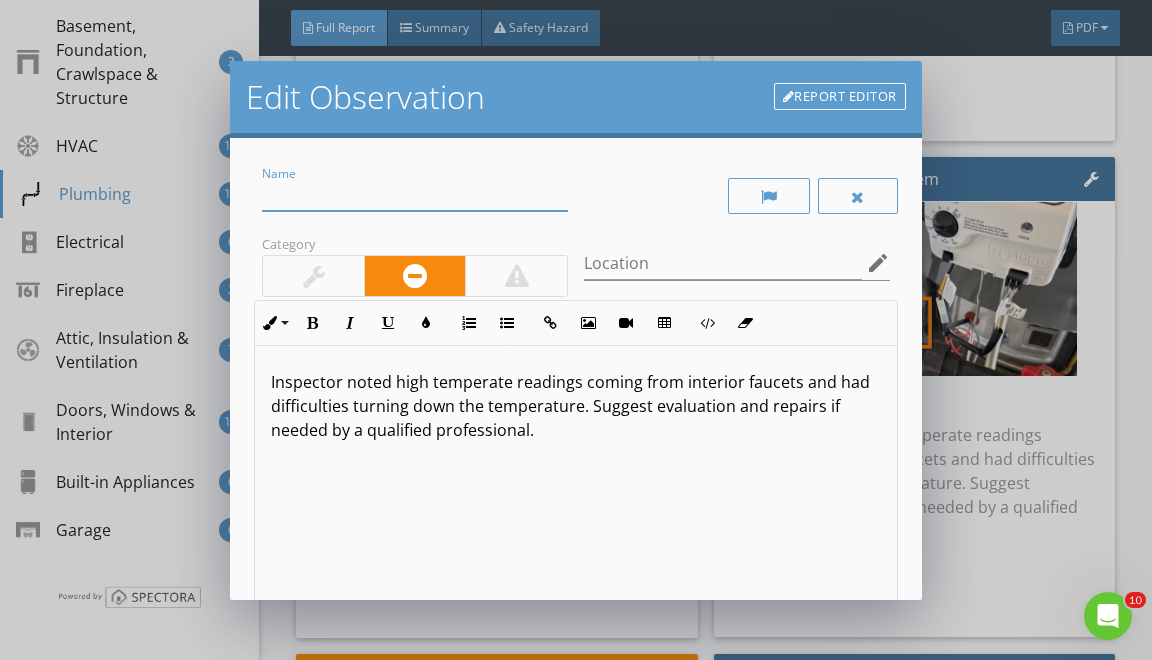 click at bounding box center [415, 194] 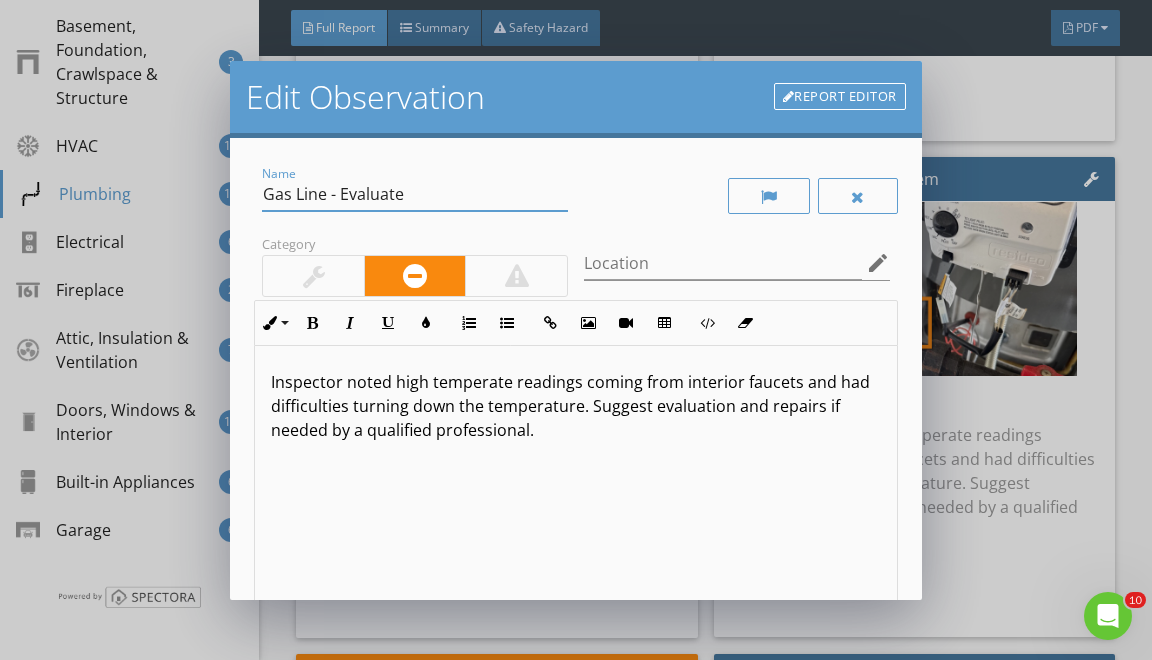type on "Gas Line - Evaluate" 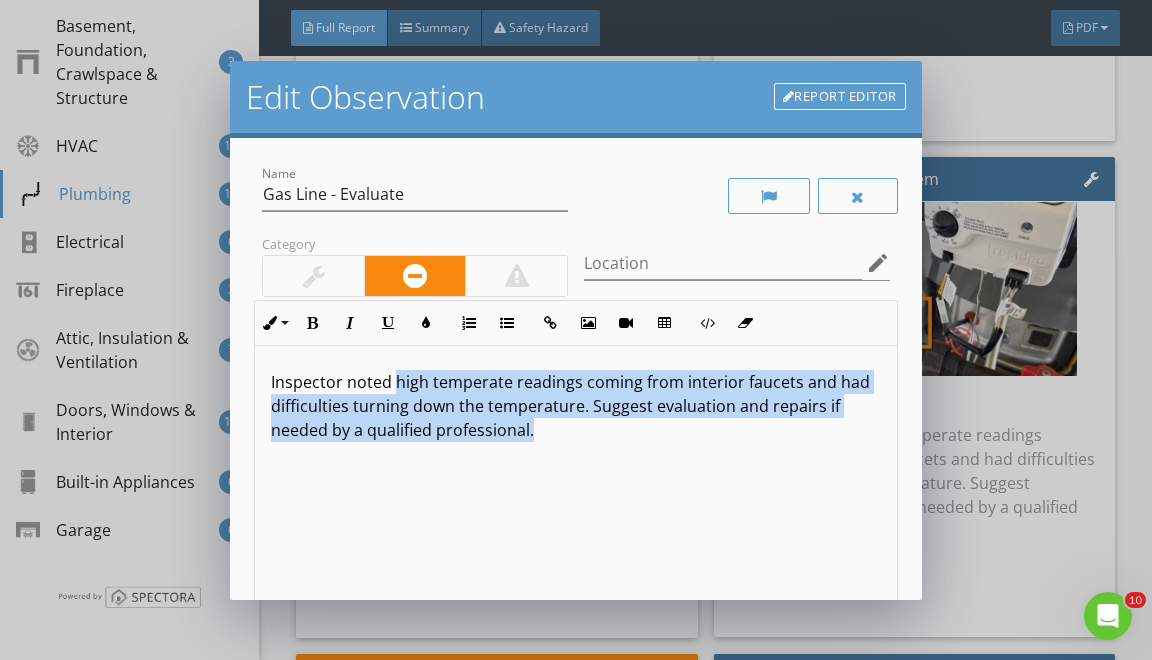 type 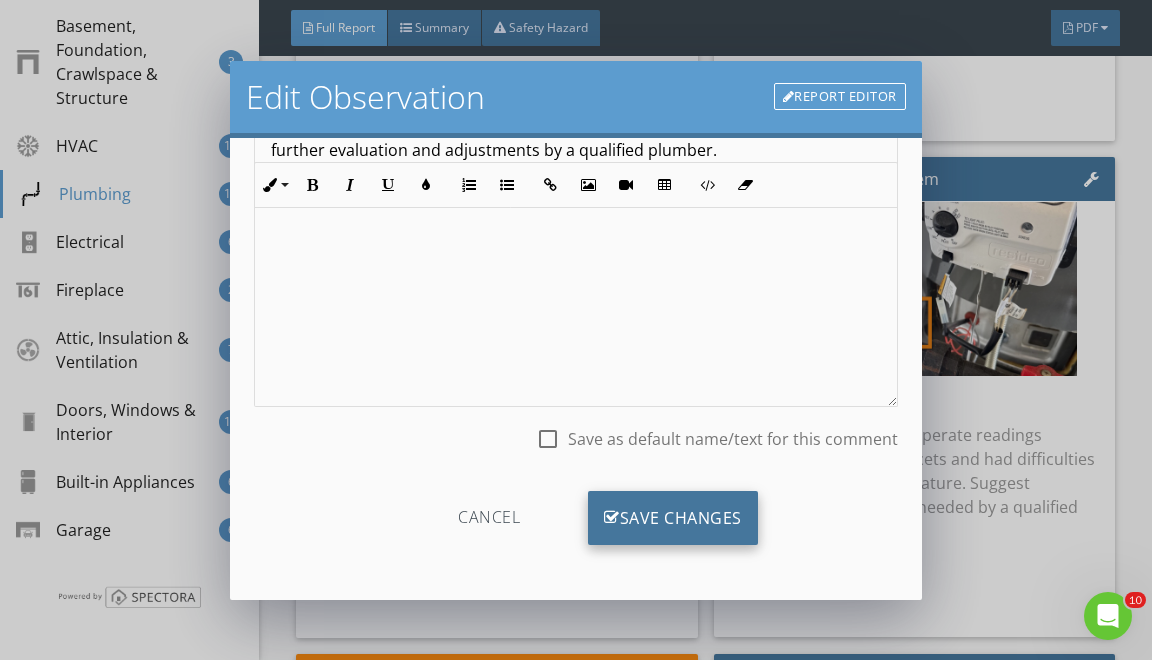 click on "Save Changes" at bounding box center (673, 518) 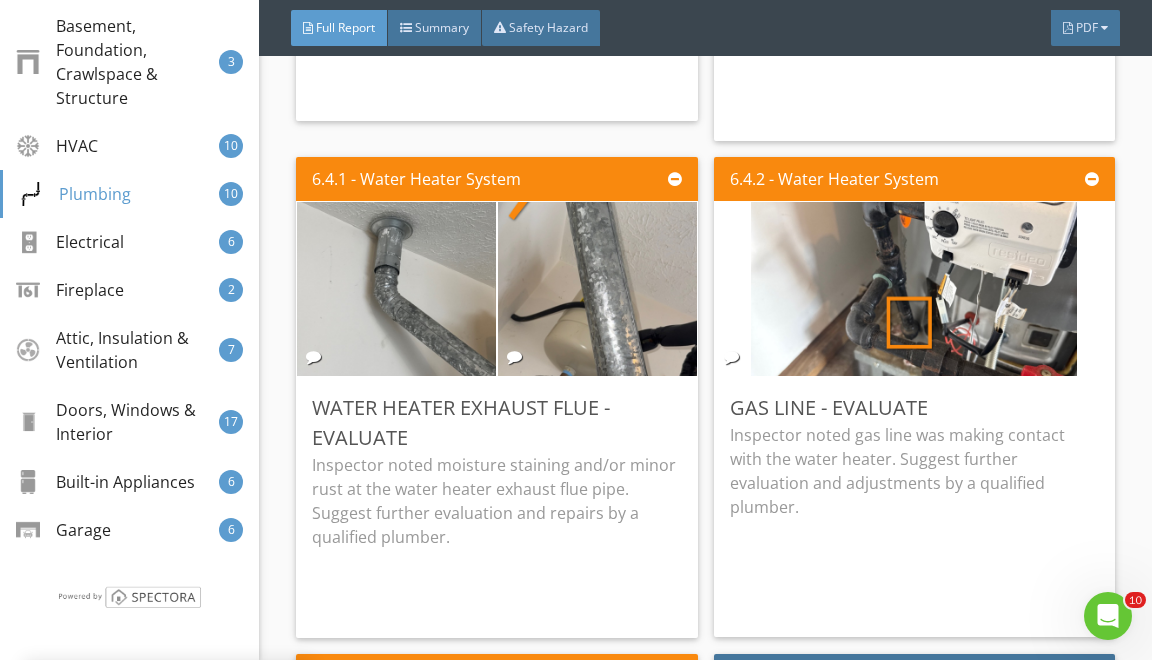 scroll, scrollTop: 19, scrollLeft: 0, axis: vertical 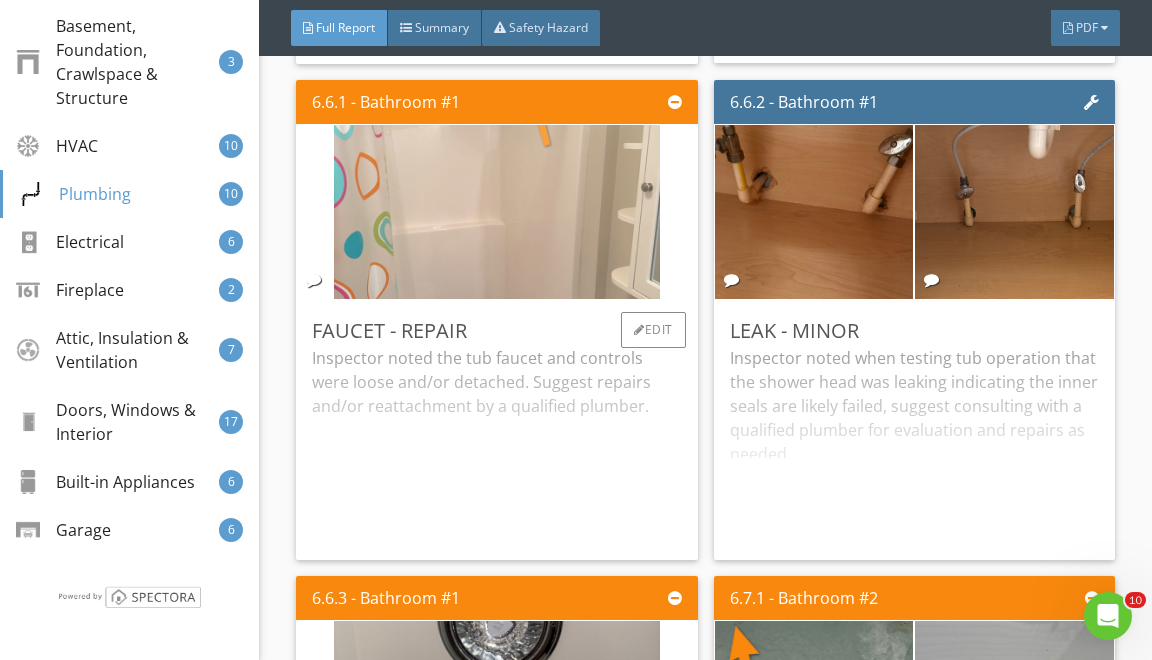 click at bounding box center [497, 212] 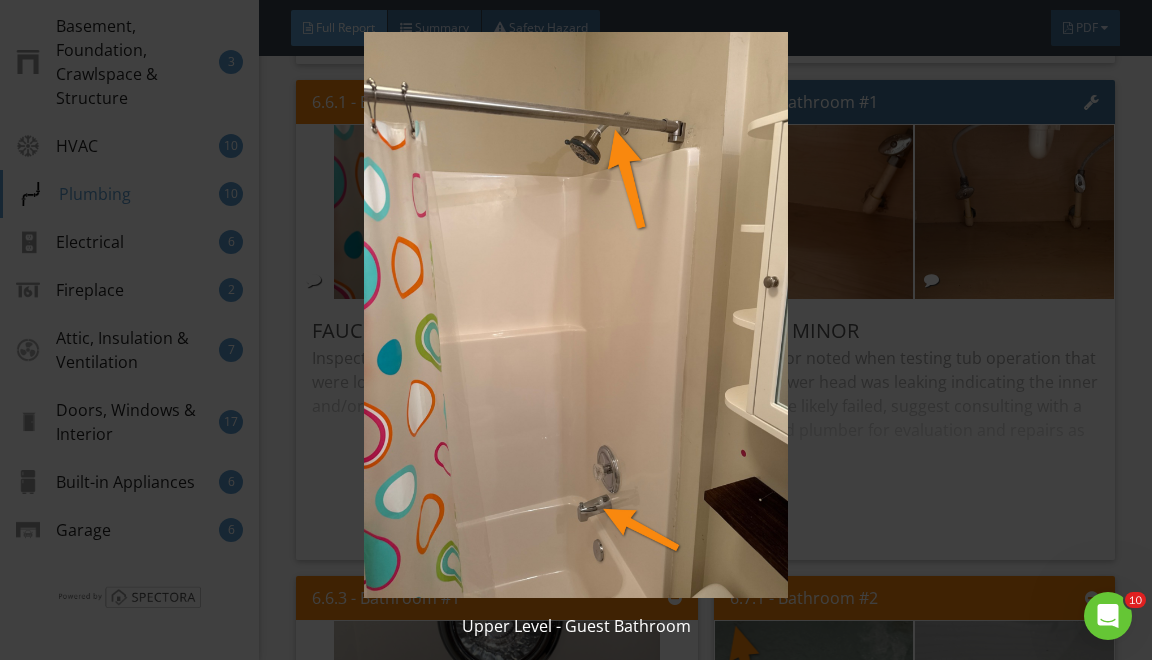 click at bounding box center [576, 315] 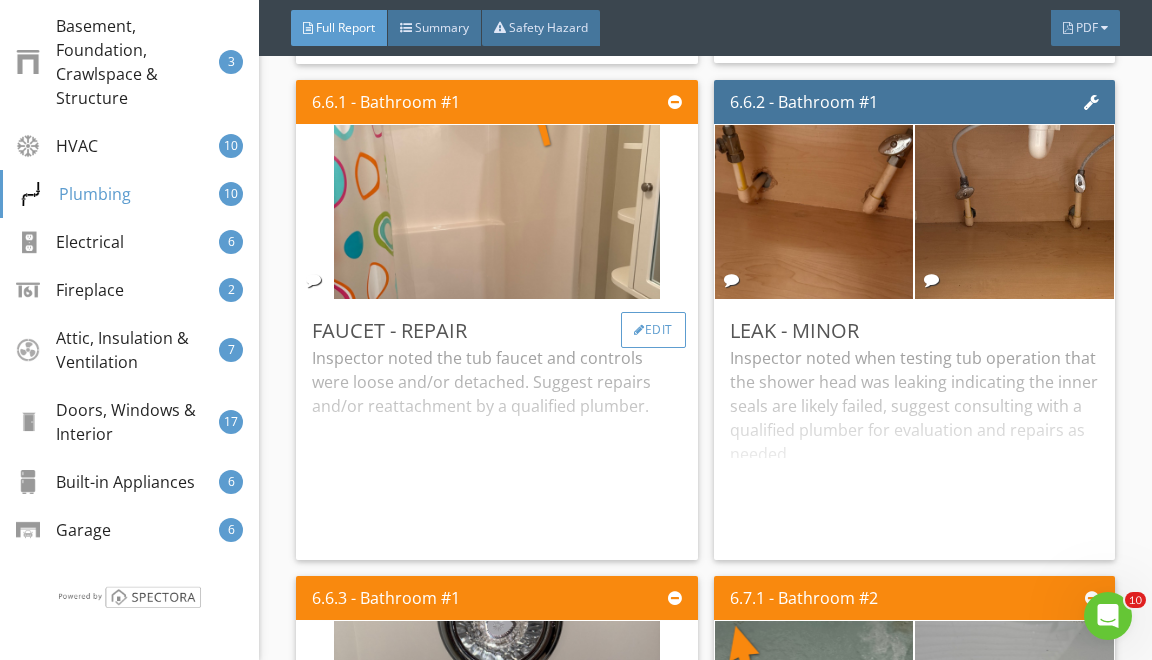click at bounding box center [639, 330] 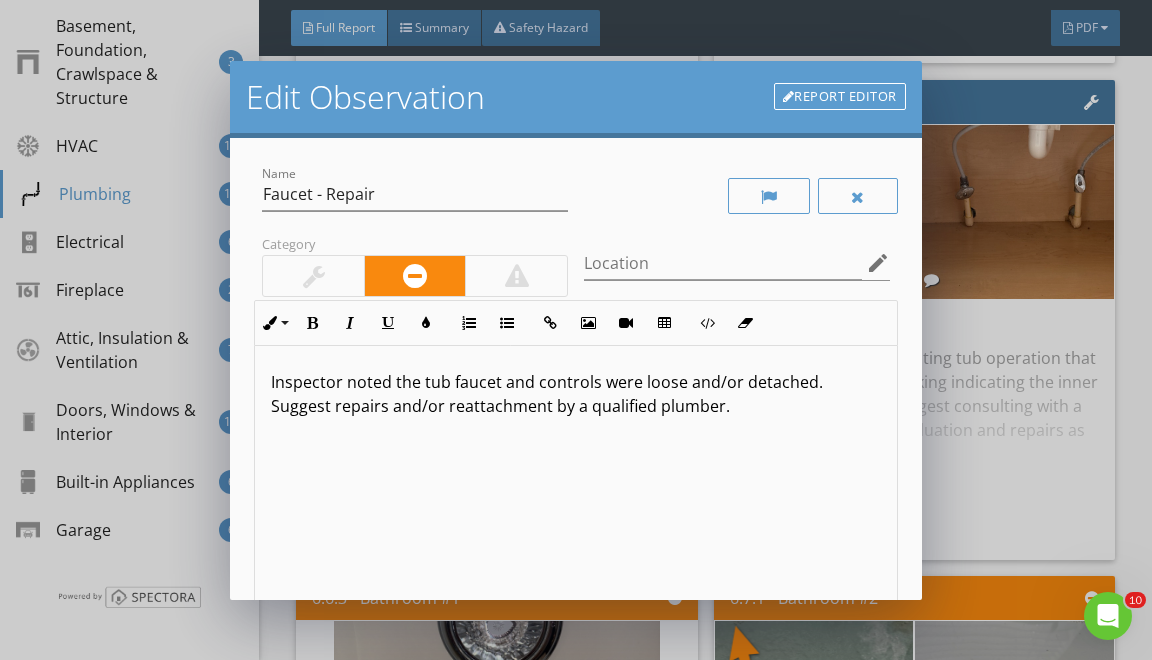 click on "Inspector noted the tub faucet and controls were loose and/or detached. Suggest repairs and/or reattachment by a qualified plumber." at bounding box center (575, 394) 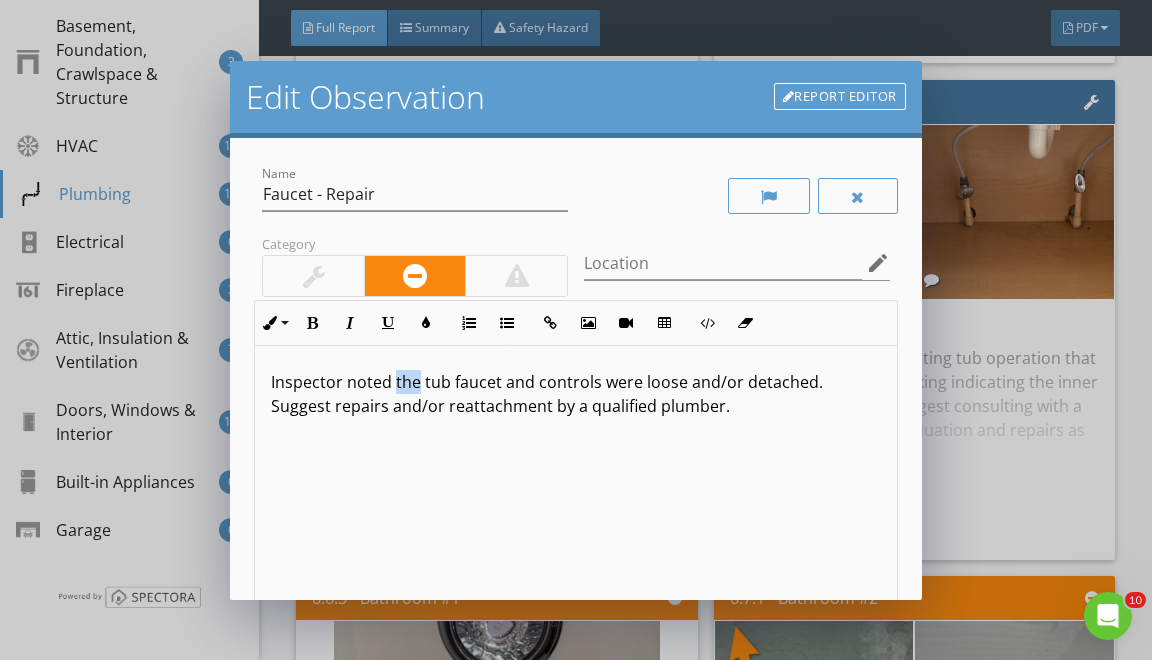 click on "Inspector noted the tub faucet and controls were loose and/or detached. Suggest repairs and/or reattachment by a qualified plumber." at bounding box center (575, 394) 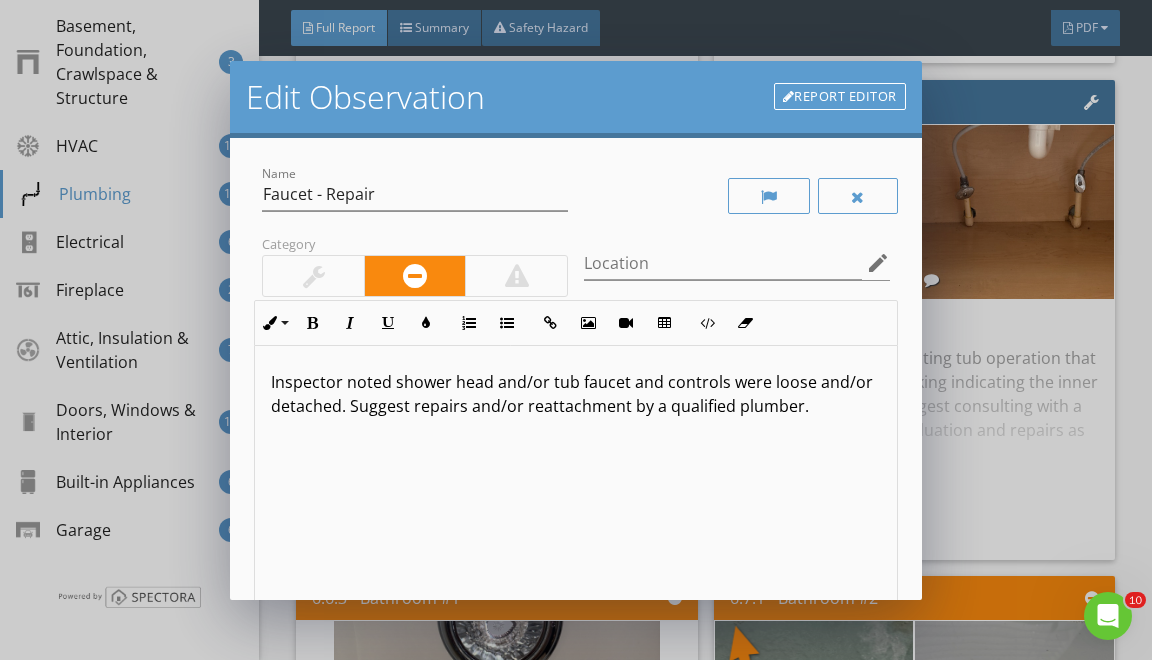 click on "Inspector noted shower head and/or tub faucet and controls were loose and/or detached. Suggest repairs and/or reattachment by a qualified plumber." at bounding box center (575, 394) 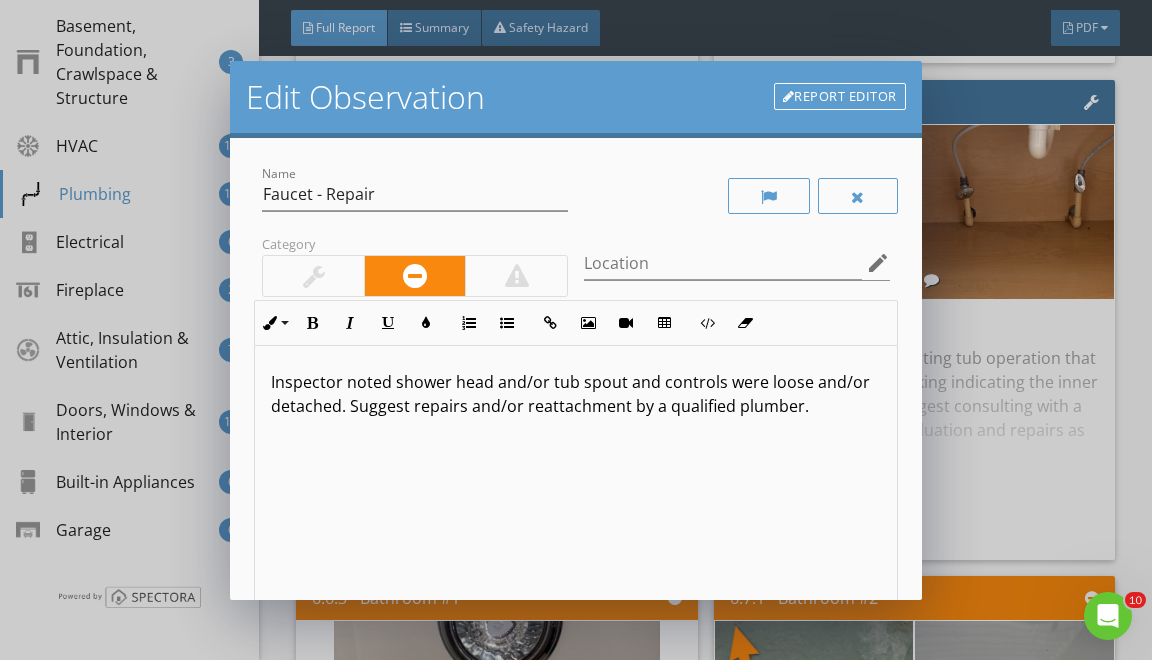 click on "Inspector noted shower head and/or tub spout and controls were loose and/or detached. Suggest repairs and/or reattachment by a qualified plumber." at bounding box center [575, 394] 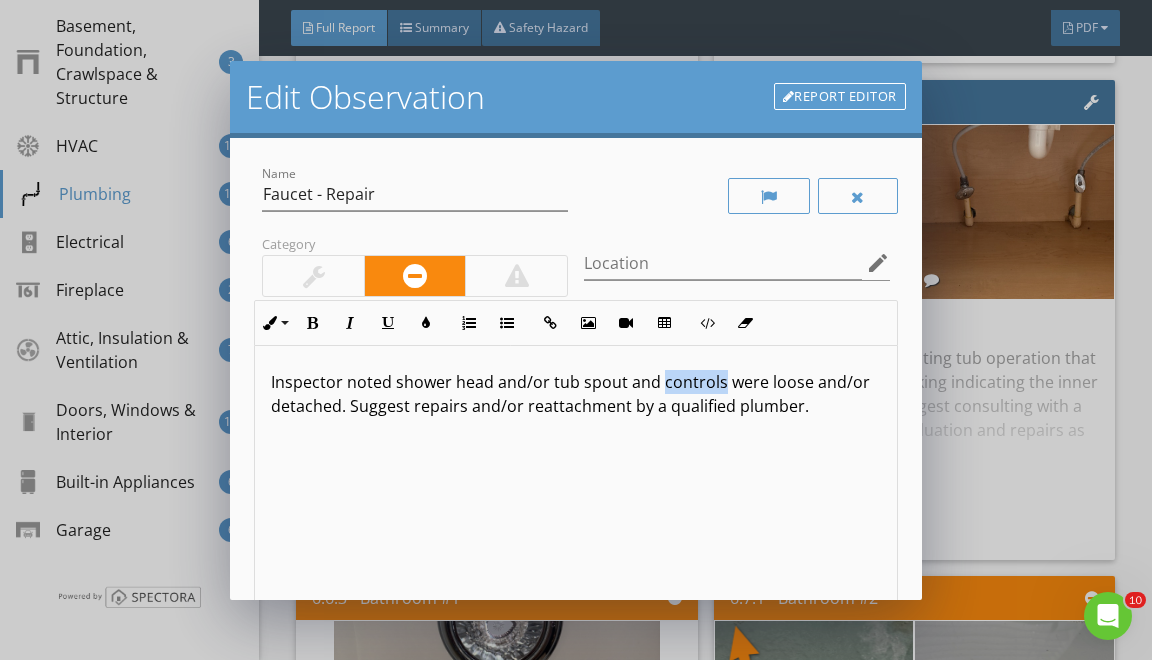 click on "Inspector noted shower head and/or tub spout and controls were loose and/or detached. Suggest repairs and/or reattachment by a qualified plumber." at bounding box center [575, 394] 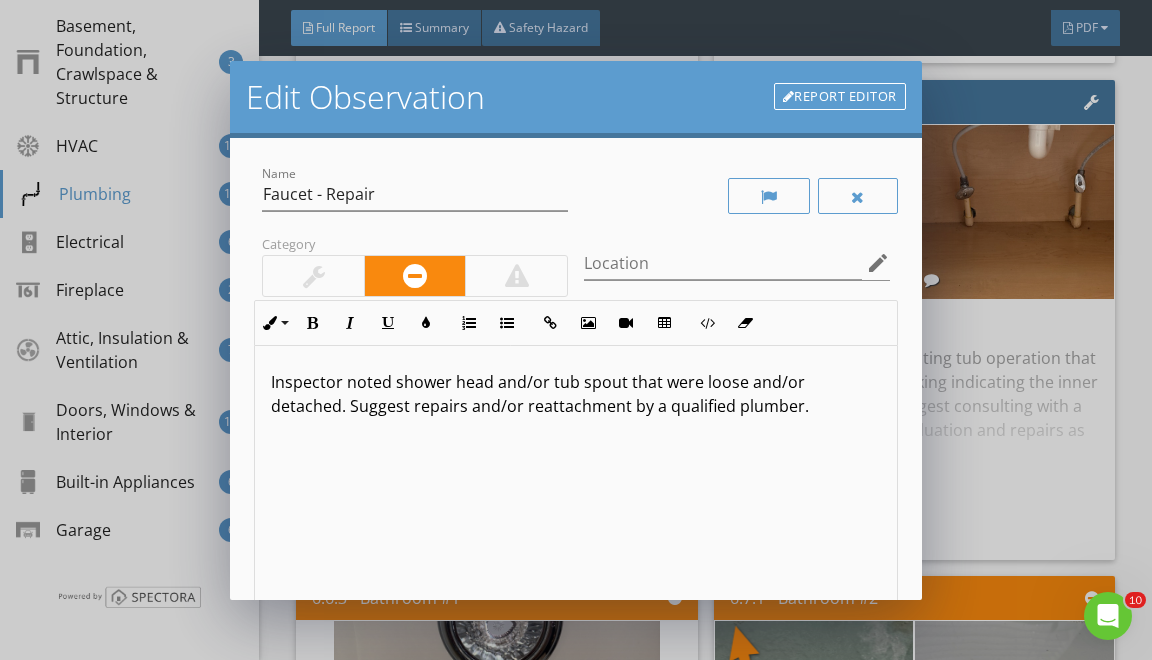 click on "Inspector noted shower head and/or tub spout that were loose and/or detached. Suggest repairs and/or reattachment by a qualified plumber." at bounding box center [575, 394] 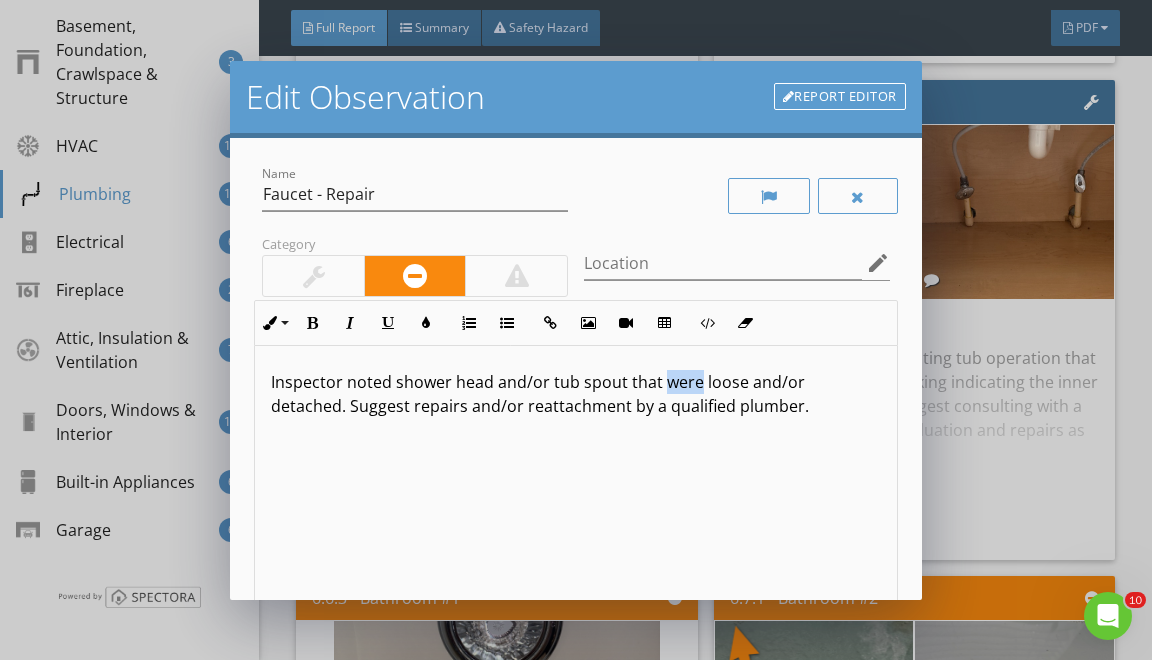 click on "Inspector noted shower head and/or tub spout that were loose and/or detached. Suggest repairs and/or reattachment by a qualified plumber." at bounding box center (575, 394) 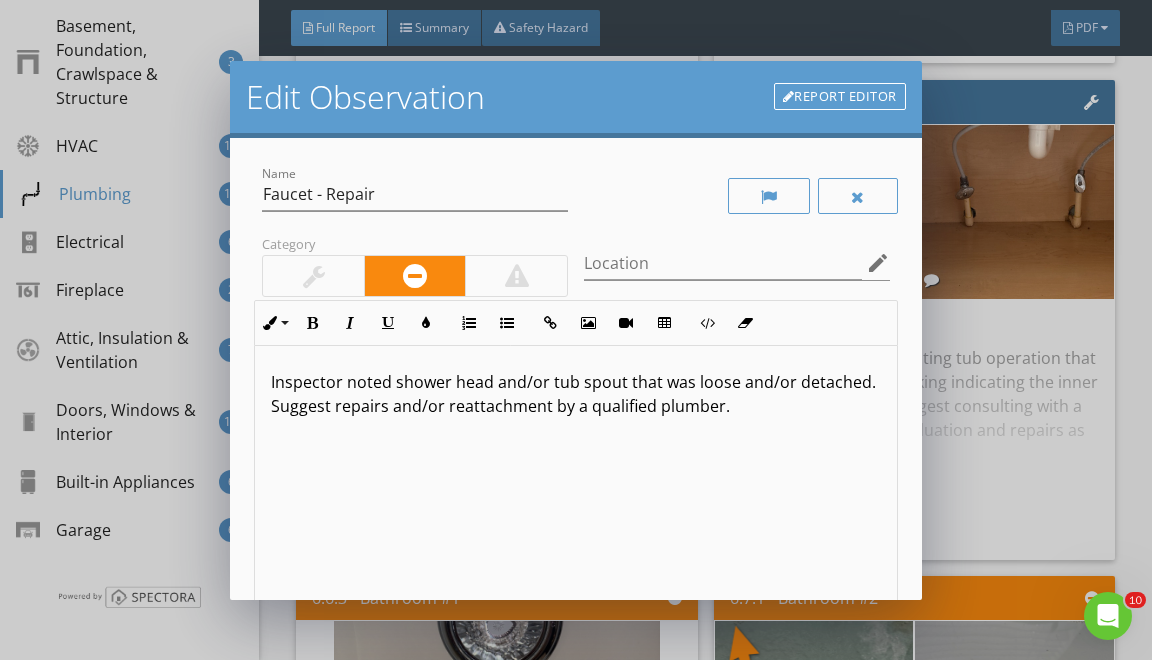 click on "Inspector noted shower head and/or tub spout that was loose and/or detached. Suggest repairs and/or reattachment by a qualified plumber." at bounding box center (575, 394) 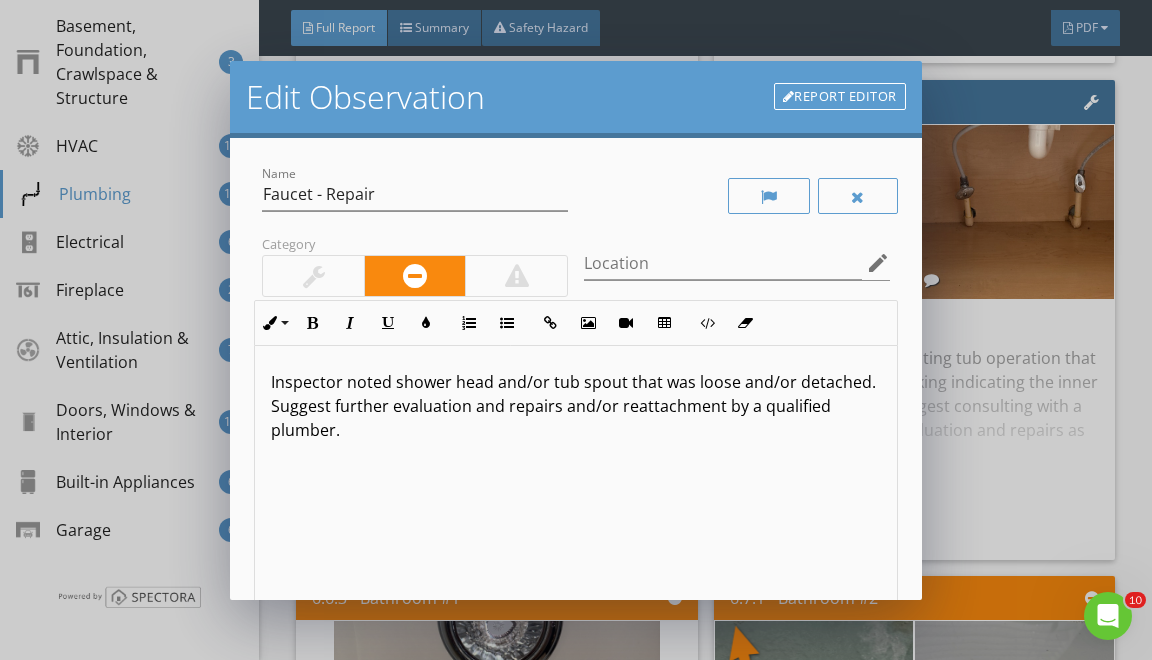 click on "Inspector noted shower head and/or tub spout that was loose and/or detached. Suggest further evaluation and repairs and/or reattachment by a qualified plumber." at bounding box center (575, 406) 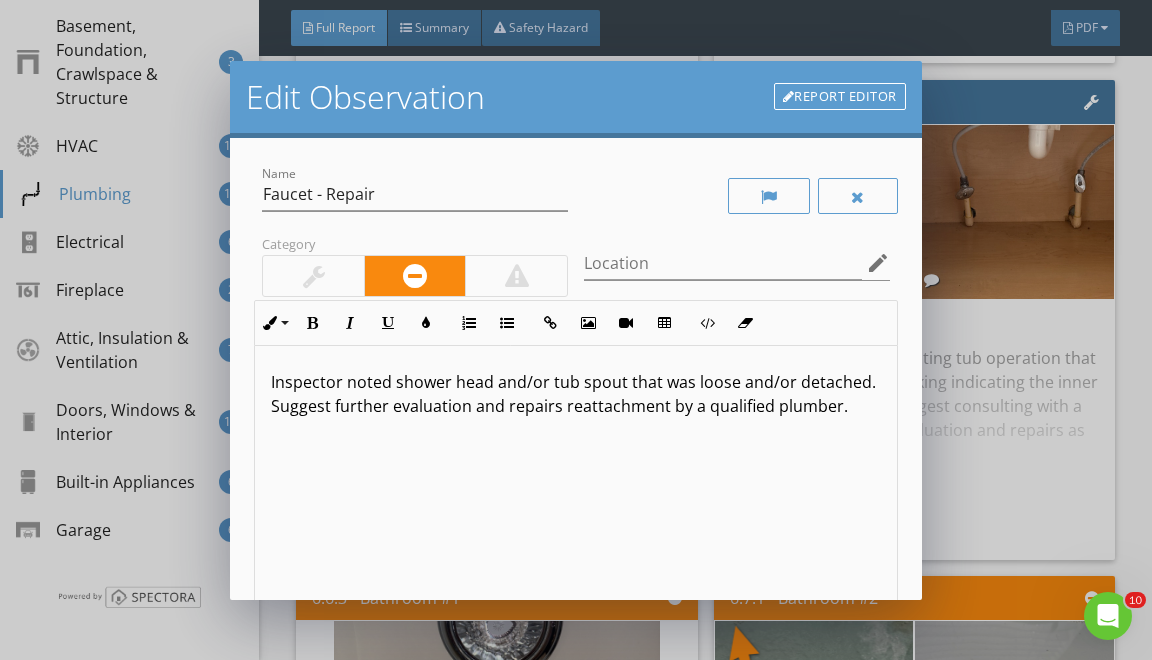 click on "Inspector noted shower head and/or tub spout that was loose and/or detached. Suggest further evaluation and repairs reattachment by a qualified plumber." at bounding box center (575, 394) 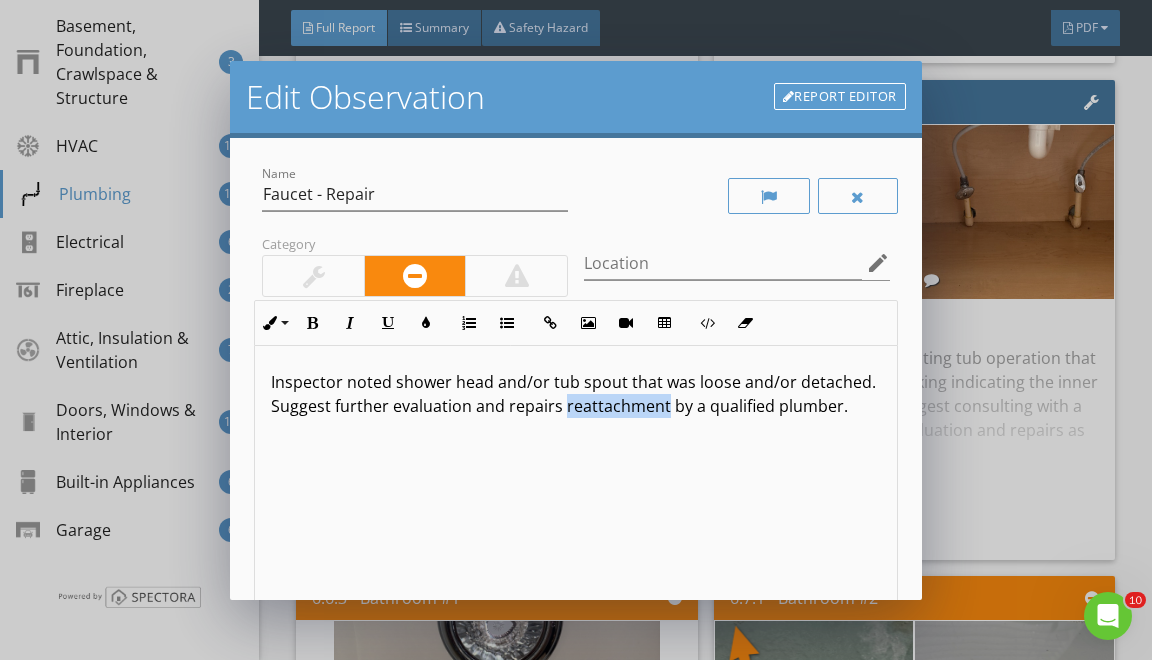 click on "Inspector noted shower head and/or tub spout that was loose and/or detached. Suggest further evaluation and repairs reattachment by a qualified plumber." at bounding box center (575, 394) 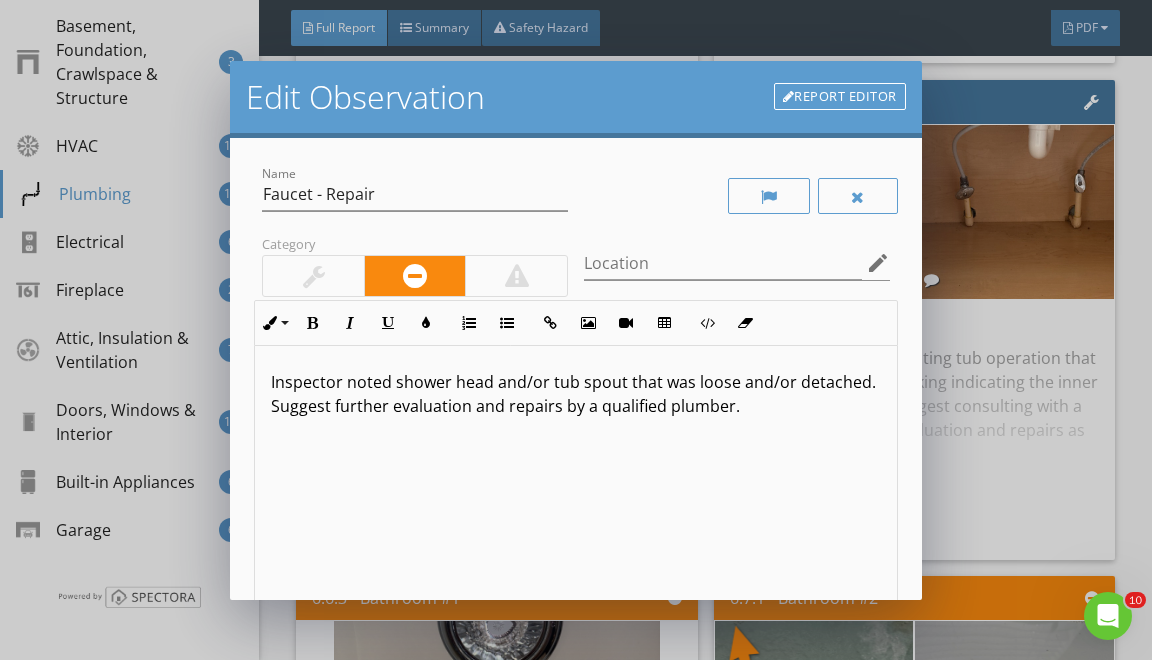 scroll, scrollTop: 256, scrollLeft: 0, axis: vertical 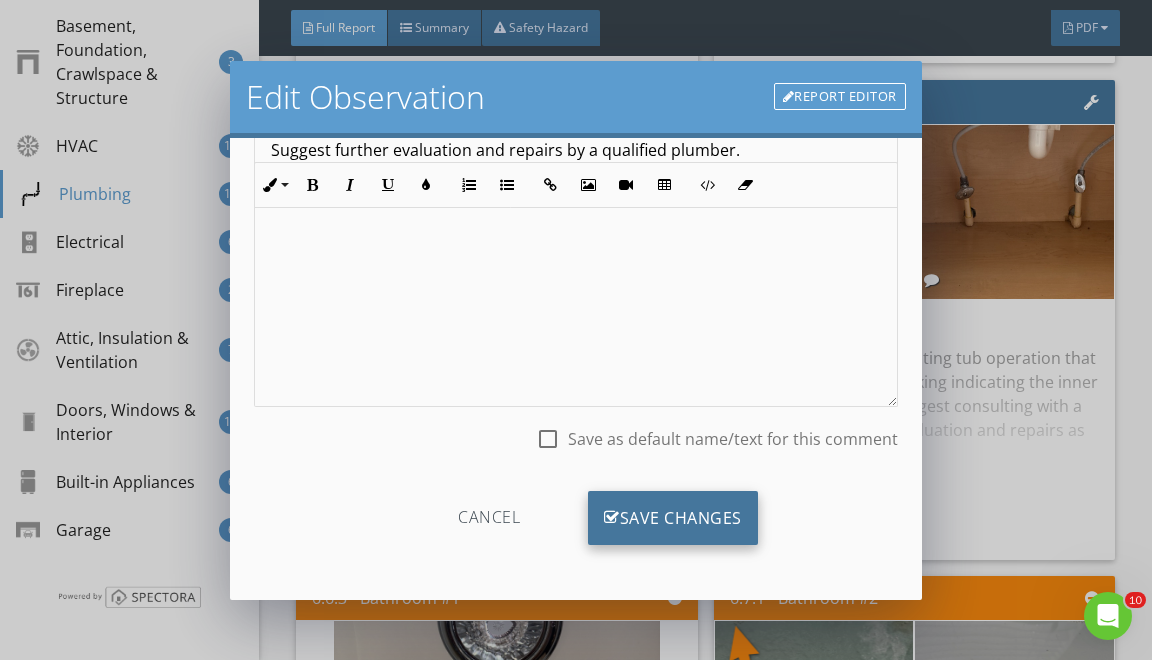 click on "Save Changes" at bounding box center [673, 518] 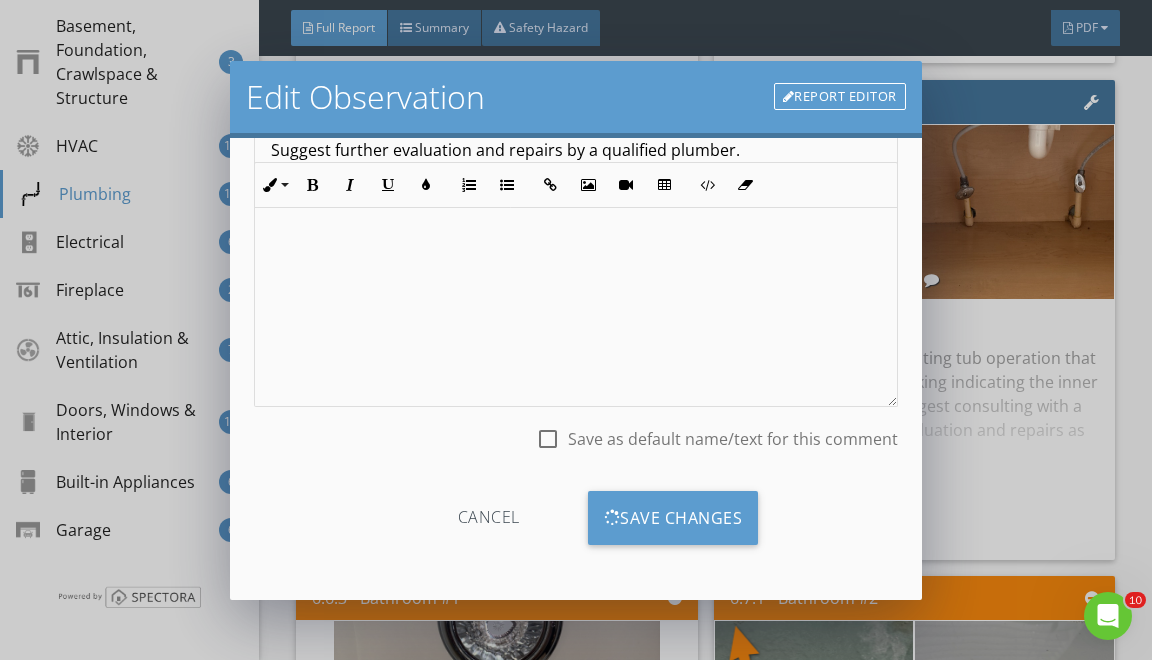 scroll, scrollTop: 19, scrollLeft: 0, axis: vertical 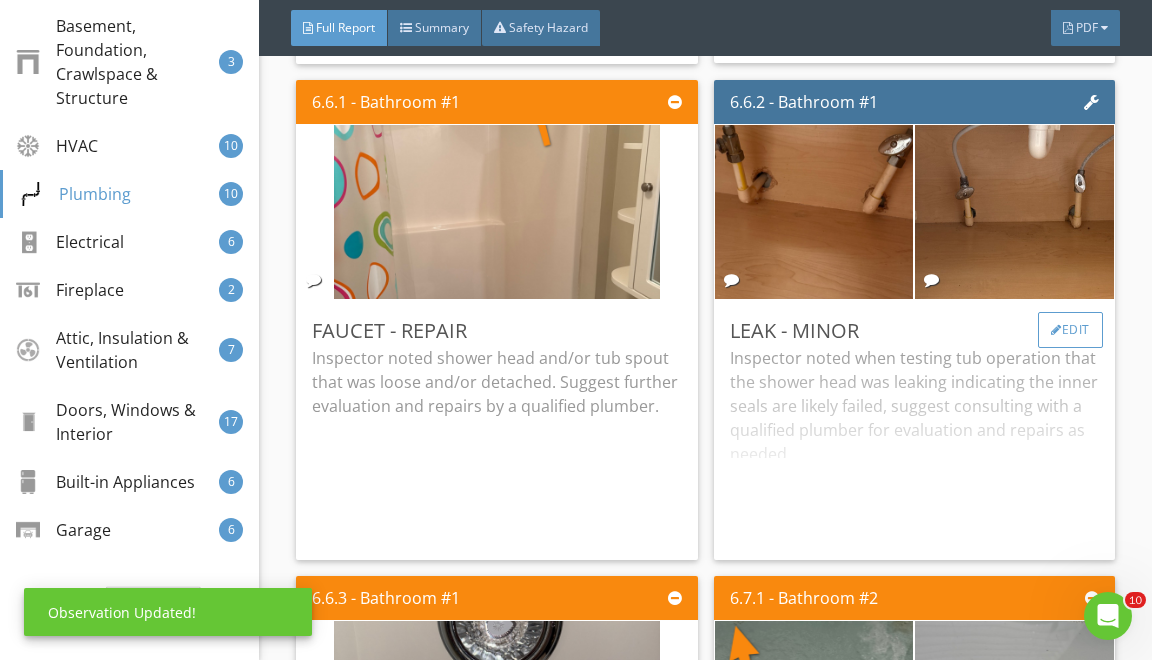 click on "Edit" at bounding box center [1070, 330] 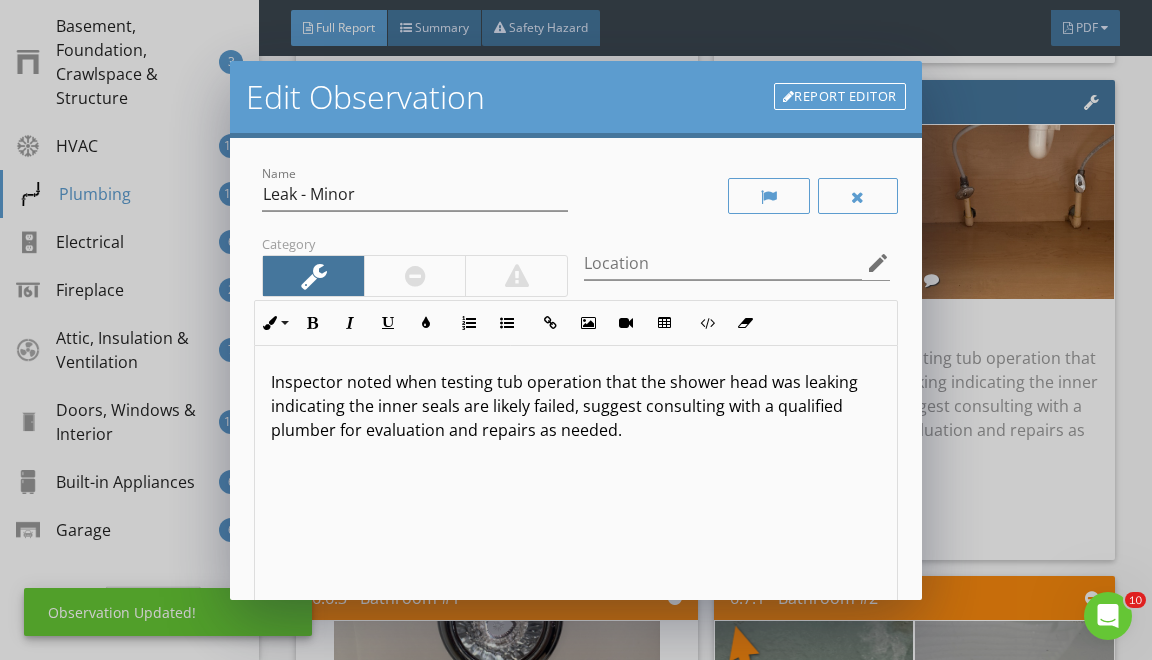 click on "Report Editor" at bounding box center (840, 97) 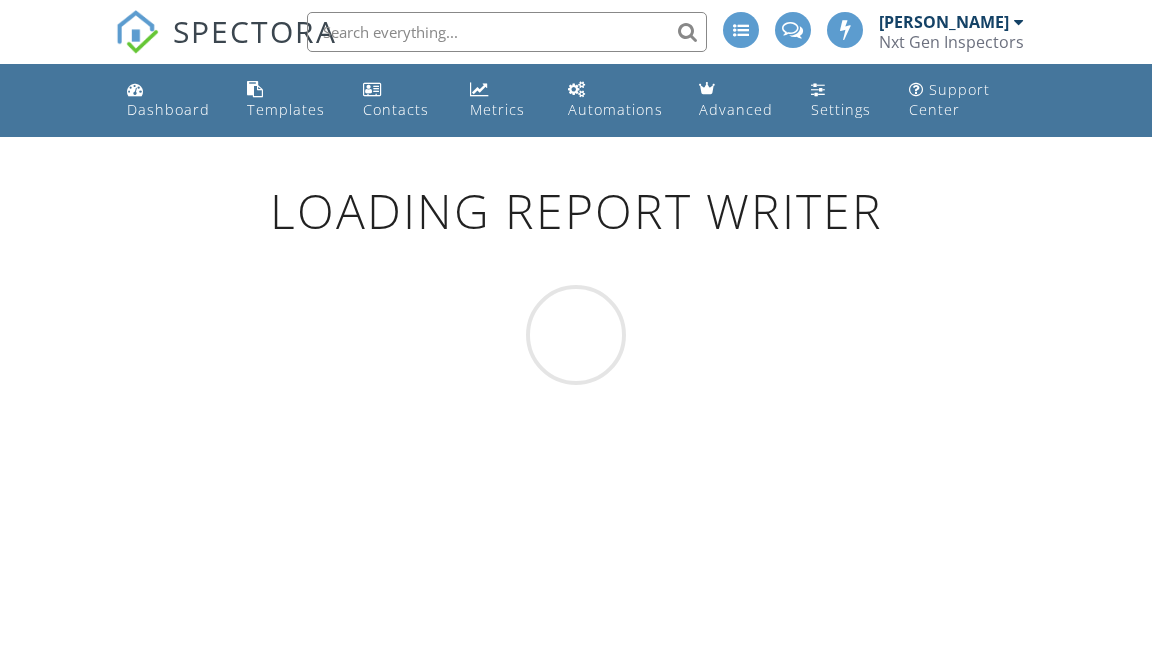 scroll, scrollTop: 0, scrollLeft: 0, axis: both 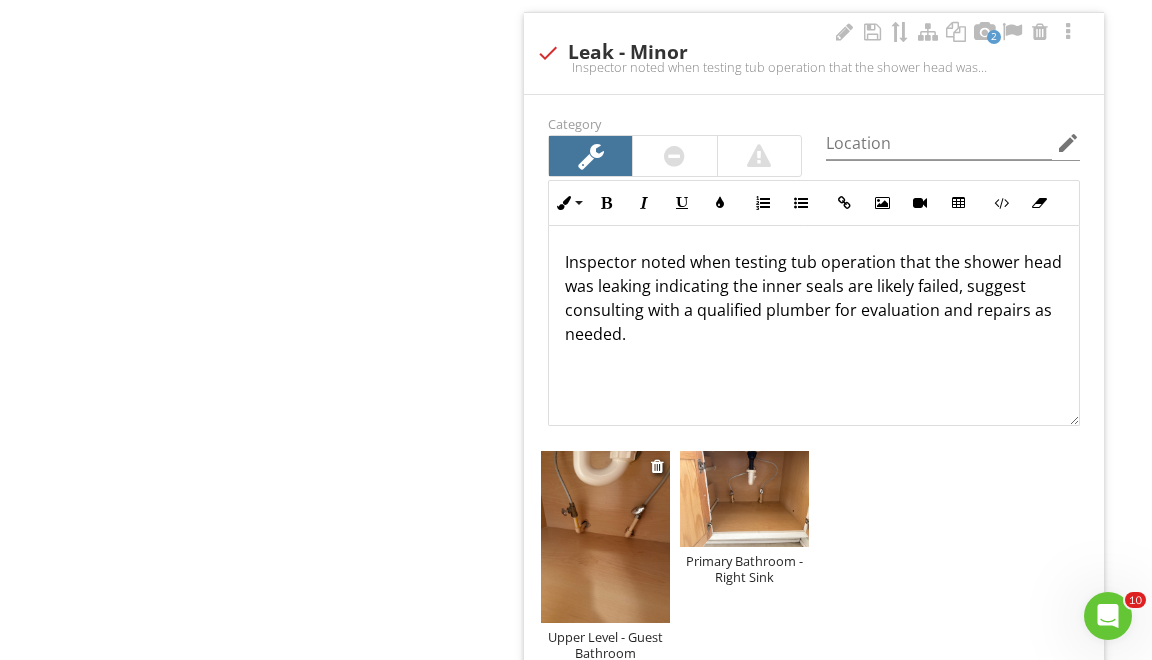 click at bounding box center (605, 537) 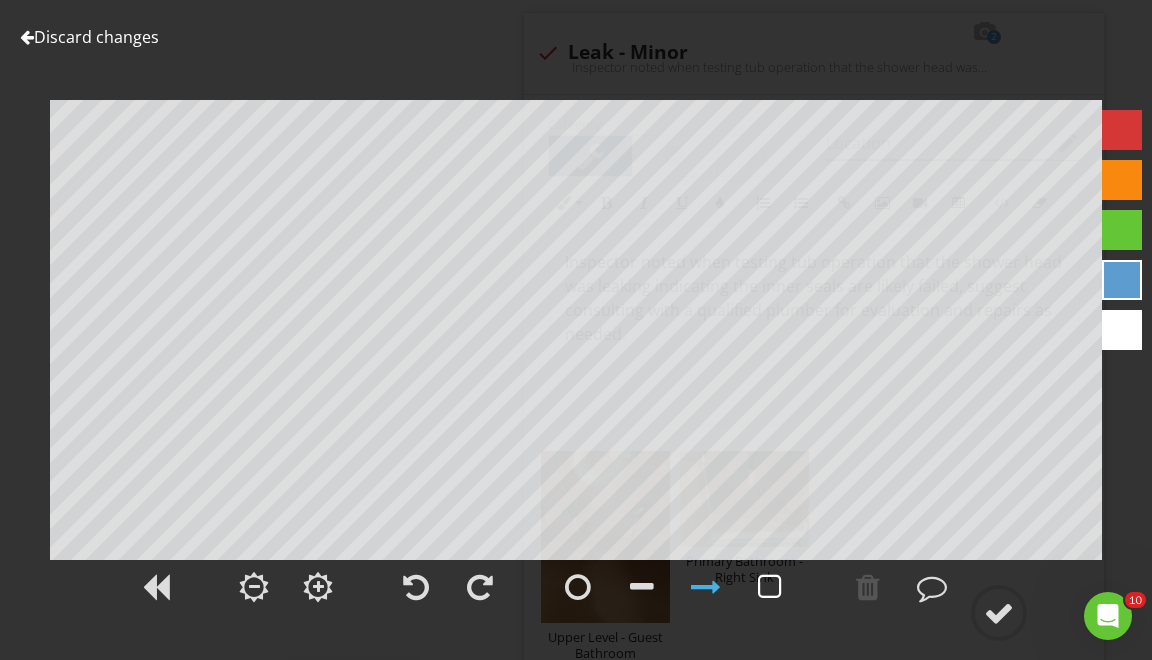 click at bounding box center (770, 587) 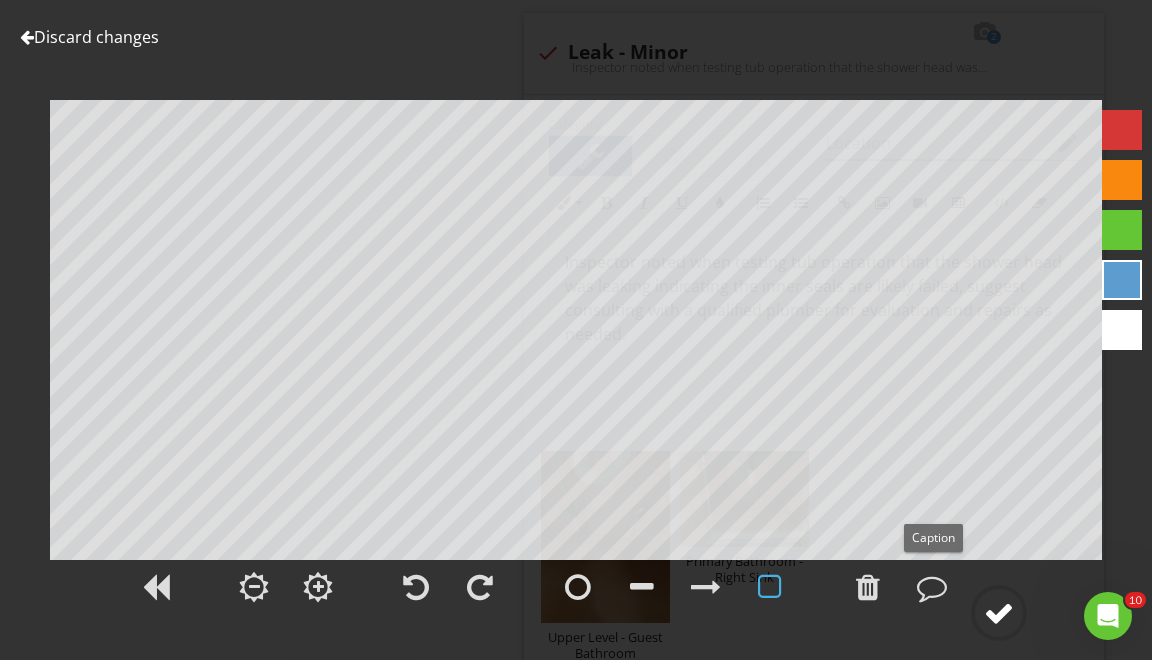 click 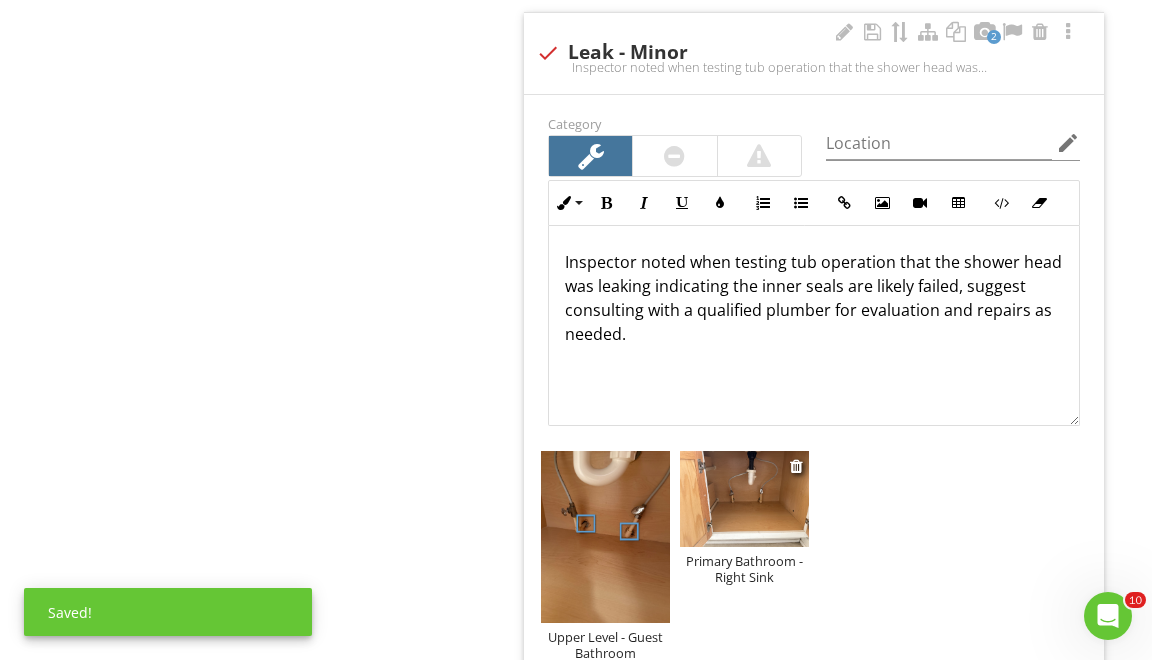 click at bounding box center [744, 499] 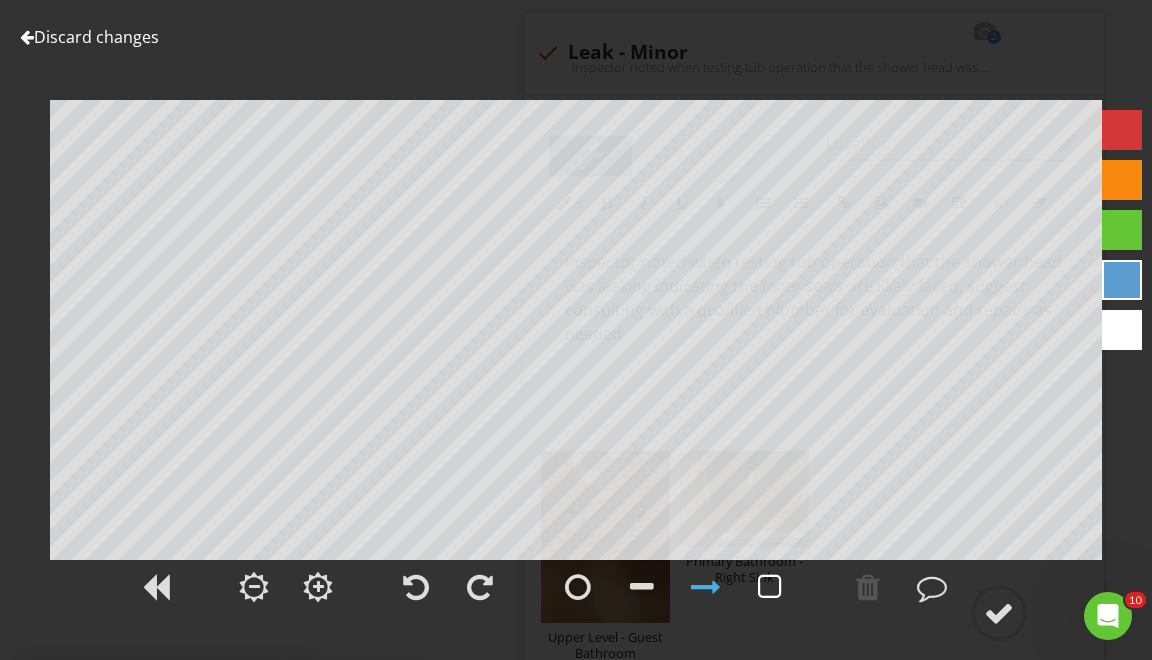 click at bounding box center (770, 587) 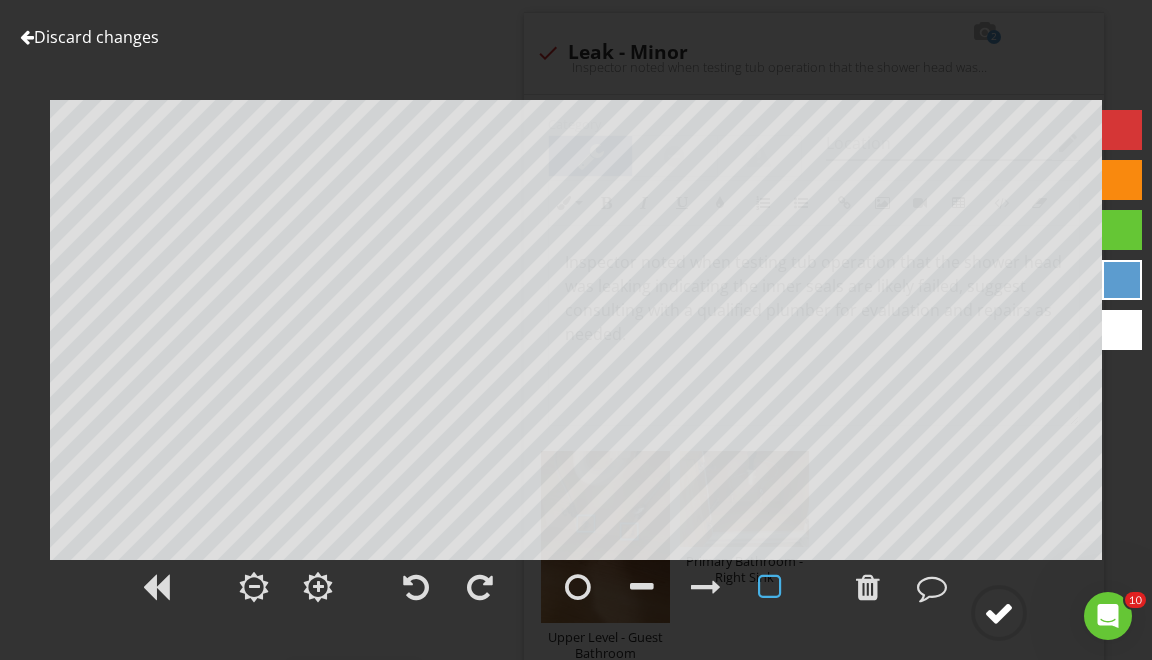 click 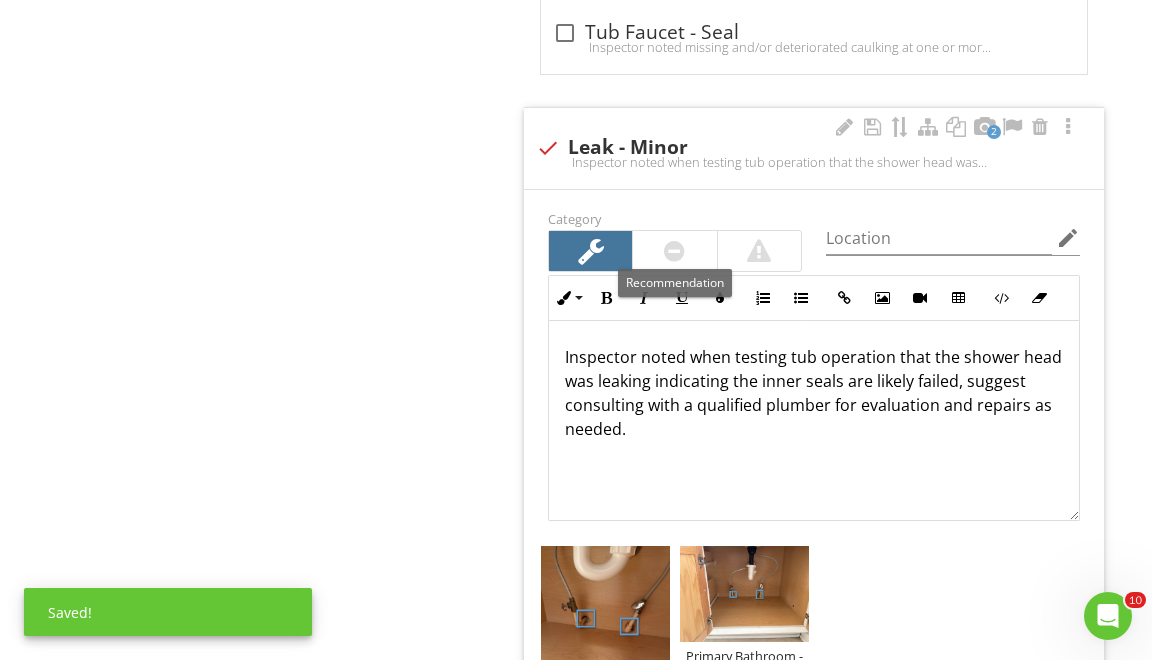 scroll, scrollTop: 5165, scrollLeft: 0, axis: vertical 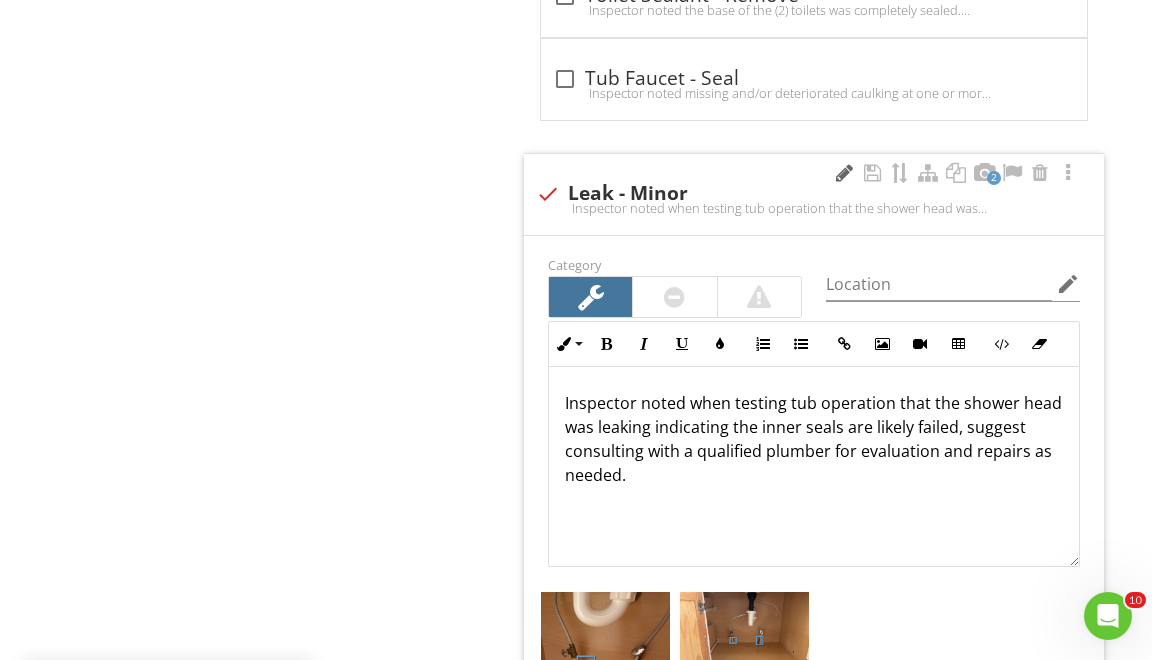 click at bounding box center (844, 173) 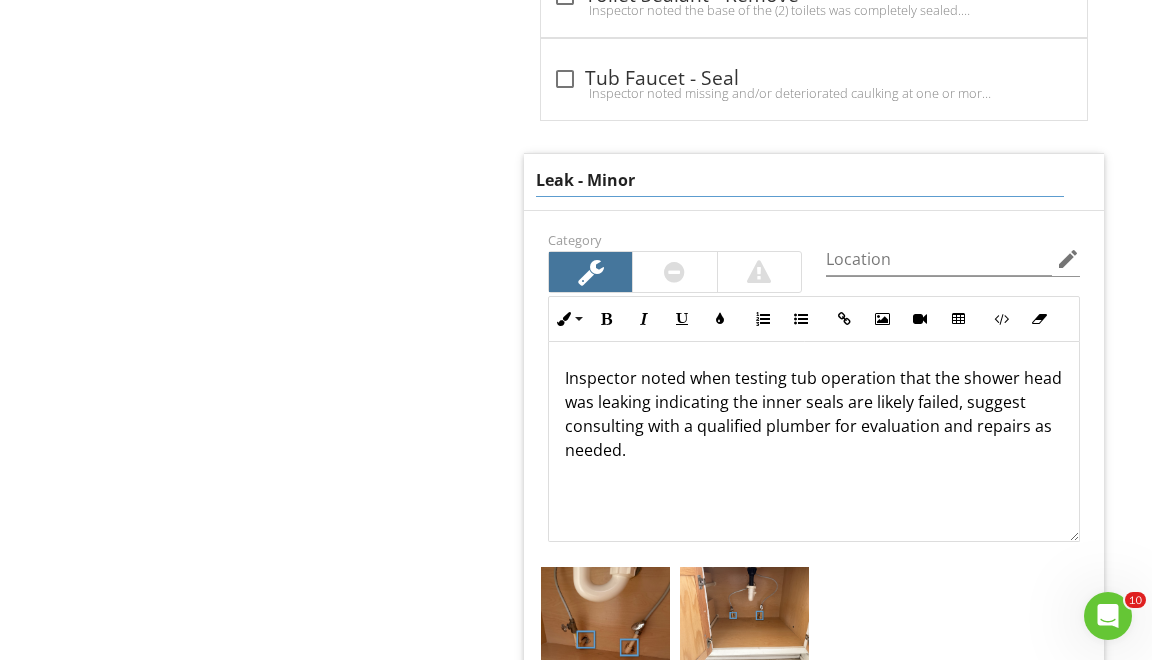 drag, startPoint x: 552, startPoint y: 159, endPoint x: 619, endPoint y: 280, distance: 138.31125 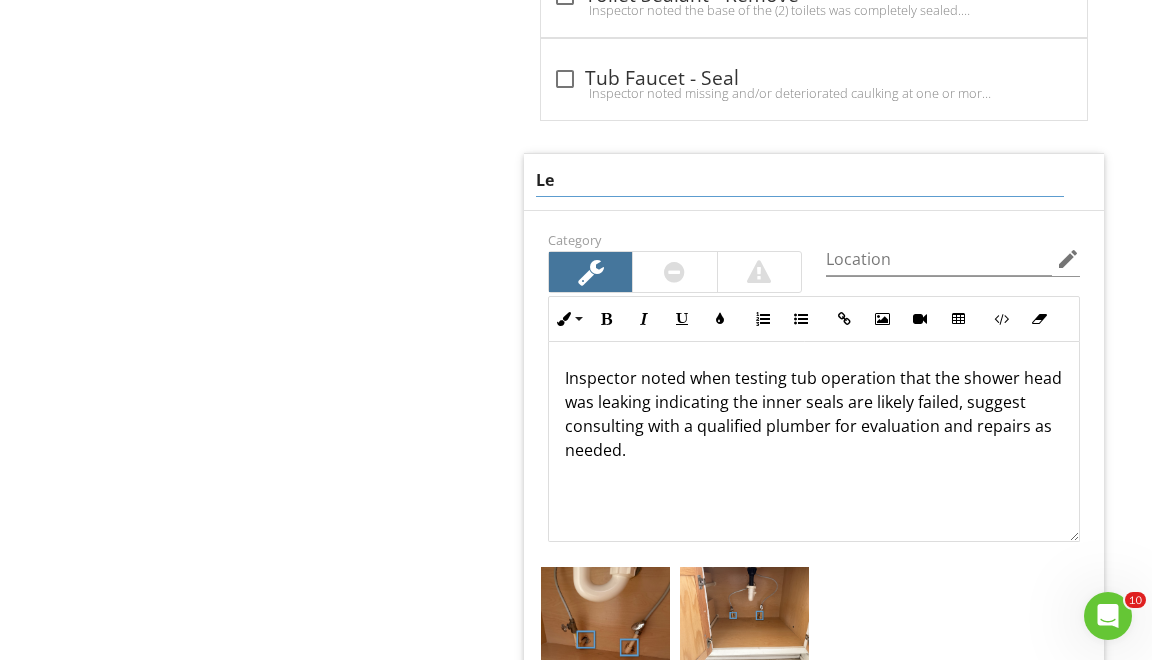 type on "L" 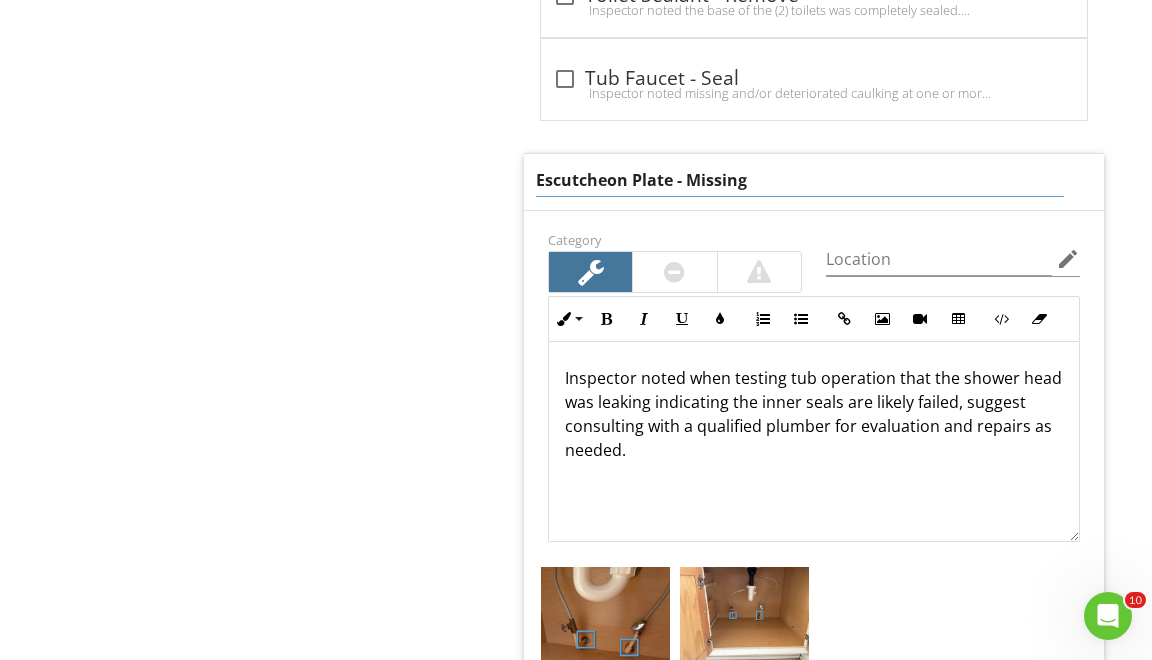 type on "Escutcheon Plate - Missing" 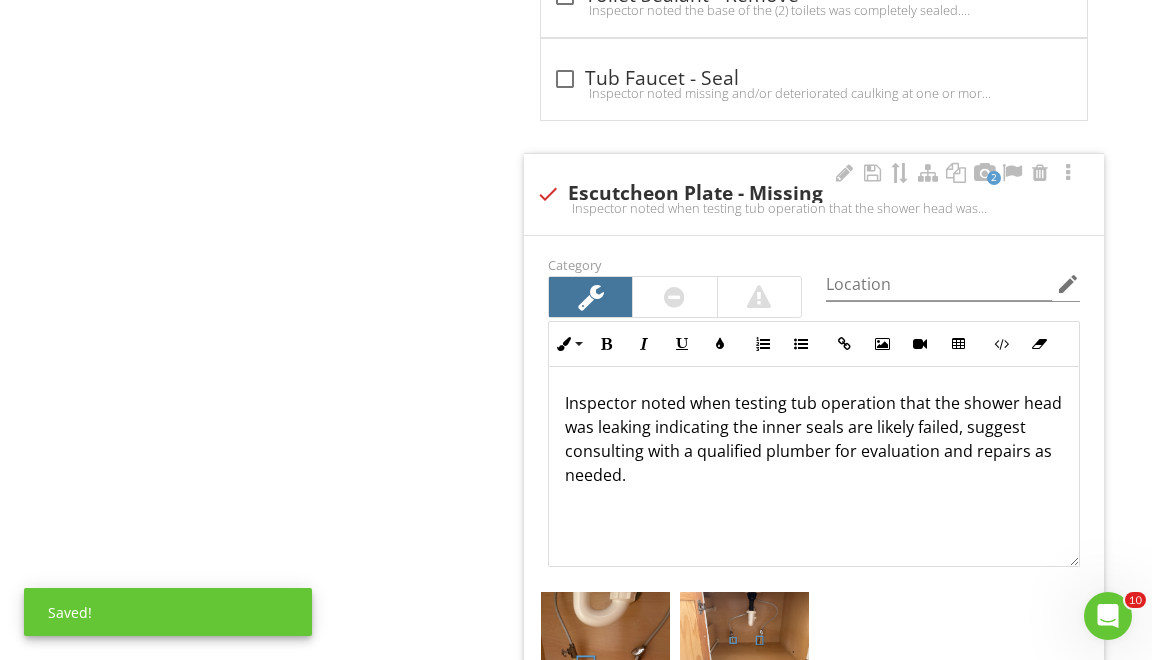 drag, startPoint x: 693, startPoint y: 362, endPoint x: 693, endPoint y: 465, distance: 103 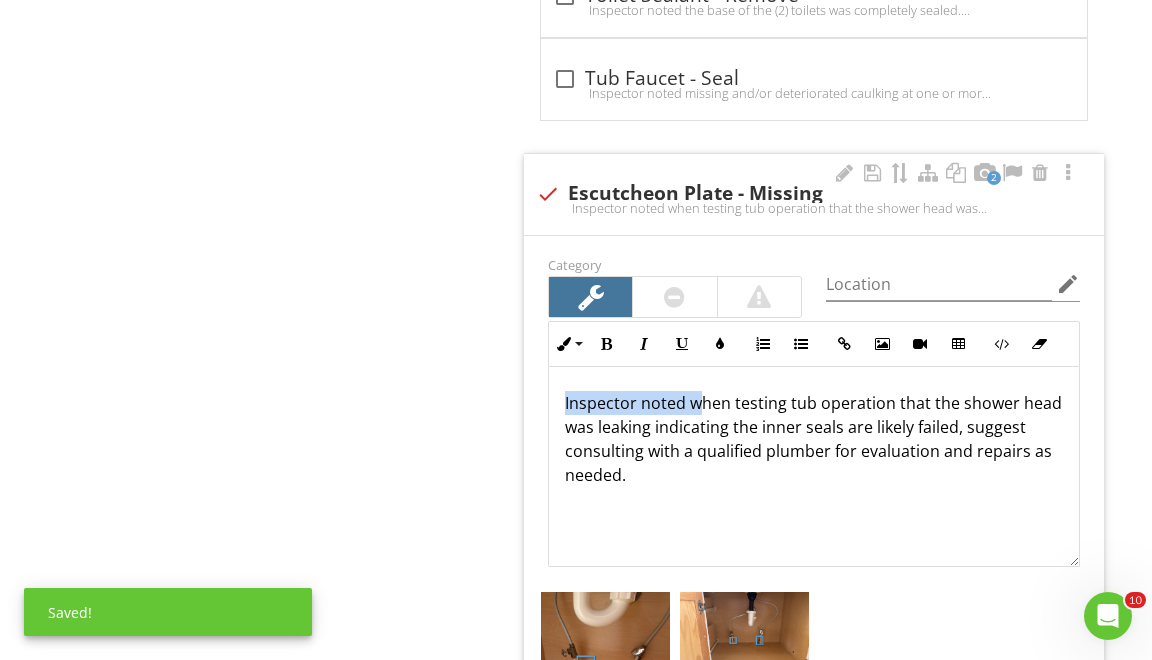 click on "Inspector noted when testing tub operation that the shower head was leaking indicating the inner seals are likely failed, suggest consulting with a qualified plumber for evaluation and repairs as needed." at bounding box center [814, 439] 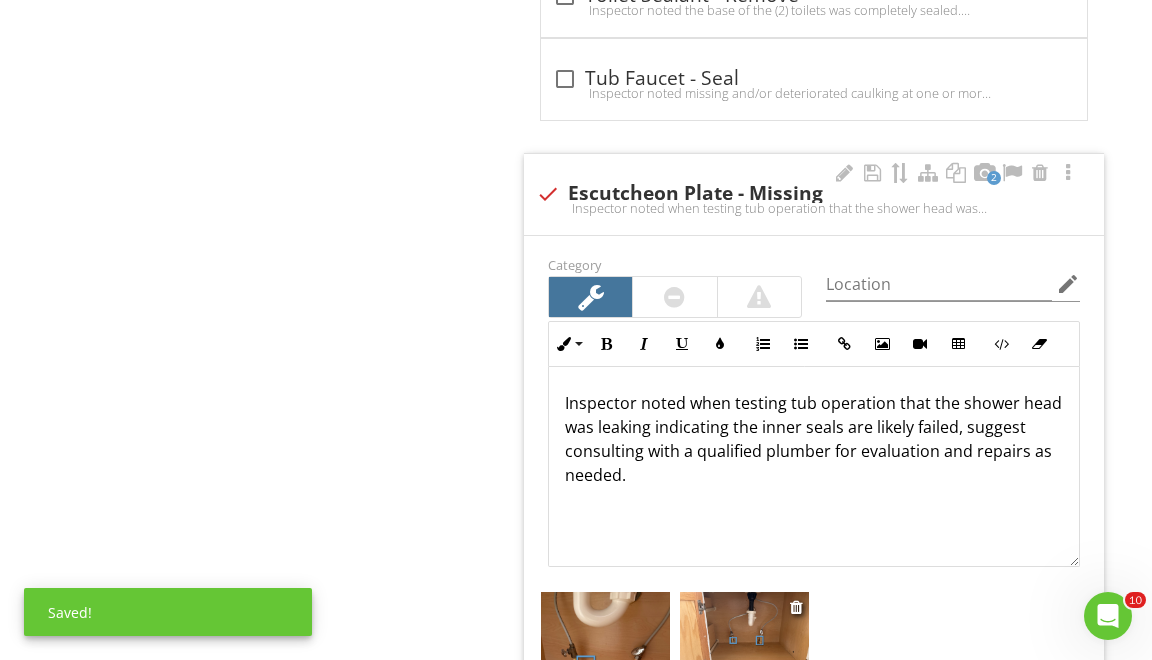 drag, startPoint x: 691, startPoint y: 383, endPoint x: 704, endPoint y: 629, distance: 246.34326 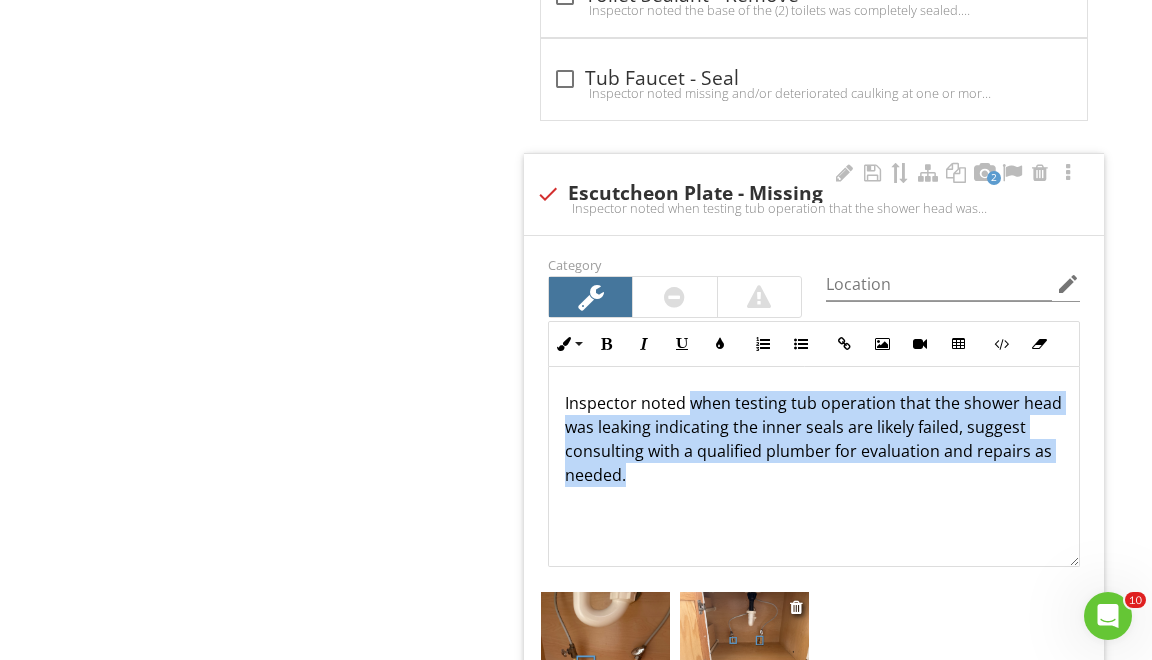 type 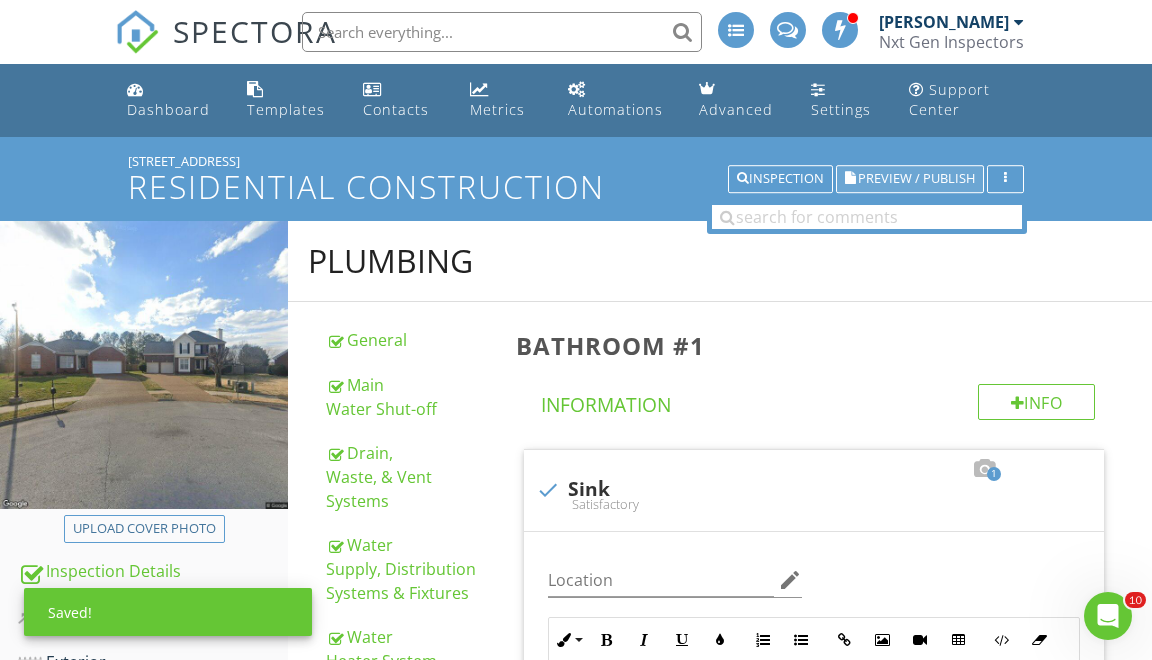 scroll, scrollTop: -3, scrollLeft: 0, axis: vertical 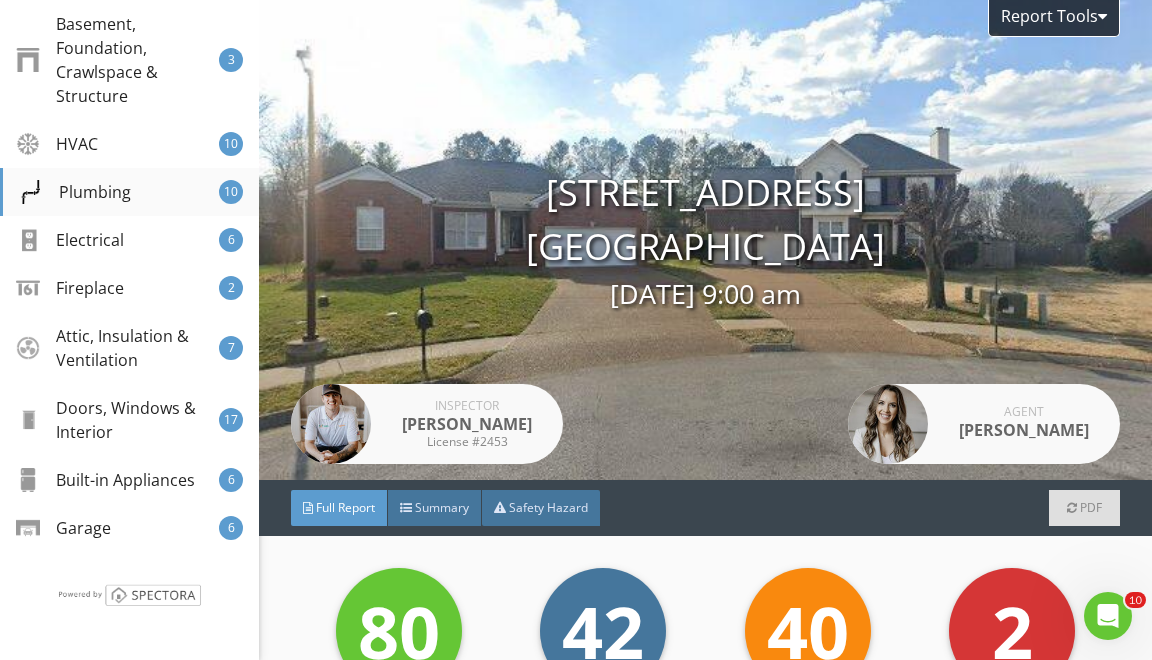 click on "Plumbing
10" at bounding box center [129, 192] 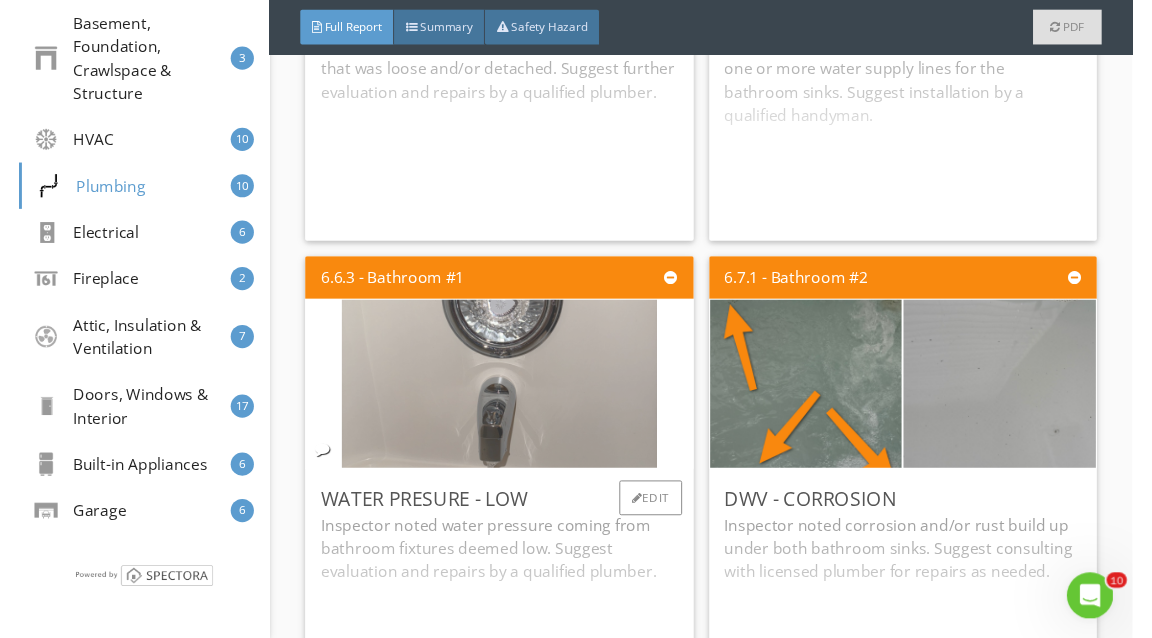 scroll, scrollTop: 22071, scrollLeft: 0, axis: vertical 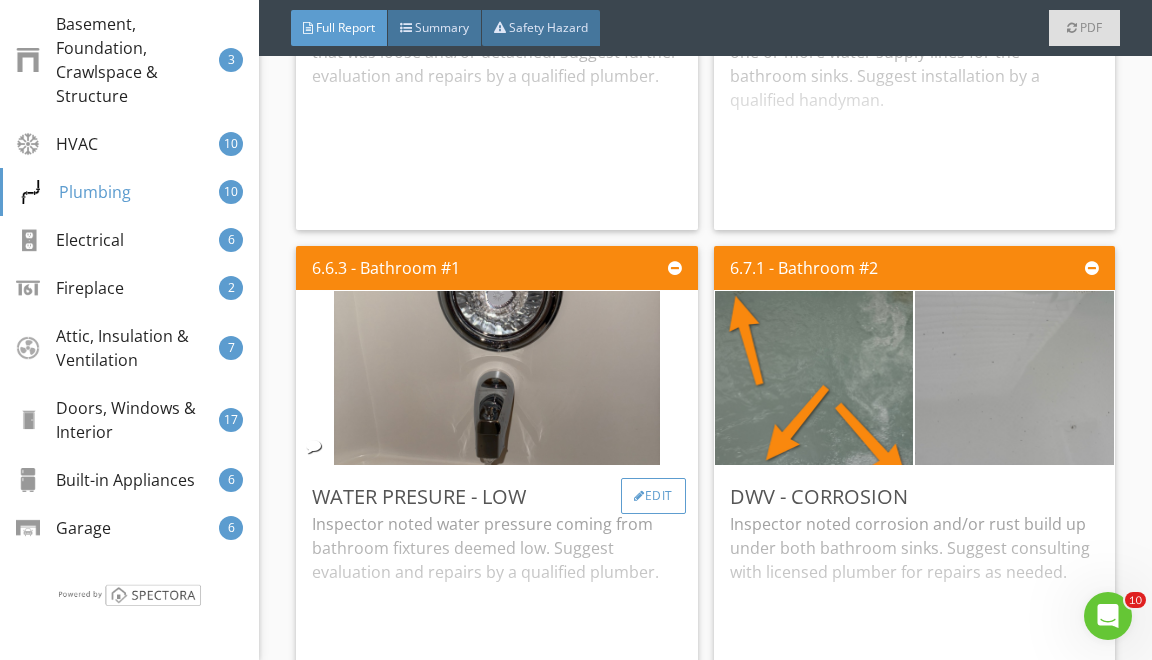 click on "Edit" at bounding box center [653, 496] 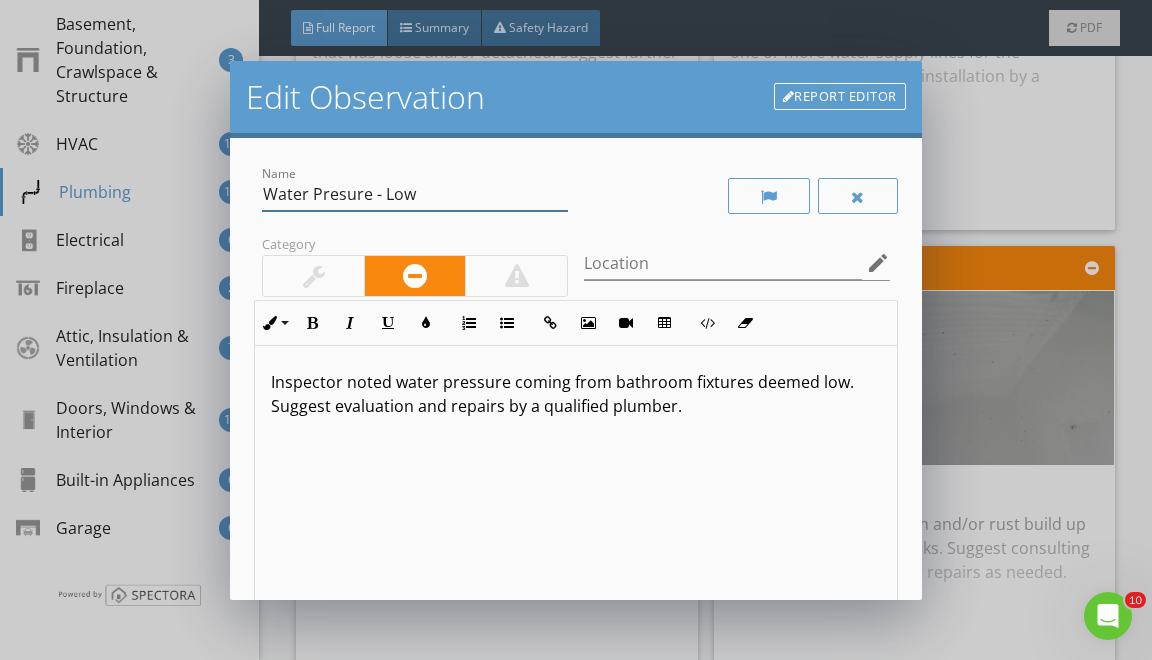 drag, startPoint x: 274, startPoint y: 196, endPoint x: 359, endPoint y: 404, distance: 224.69757 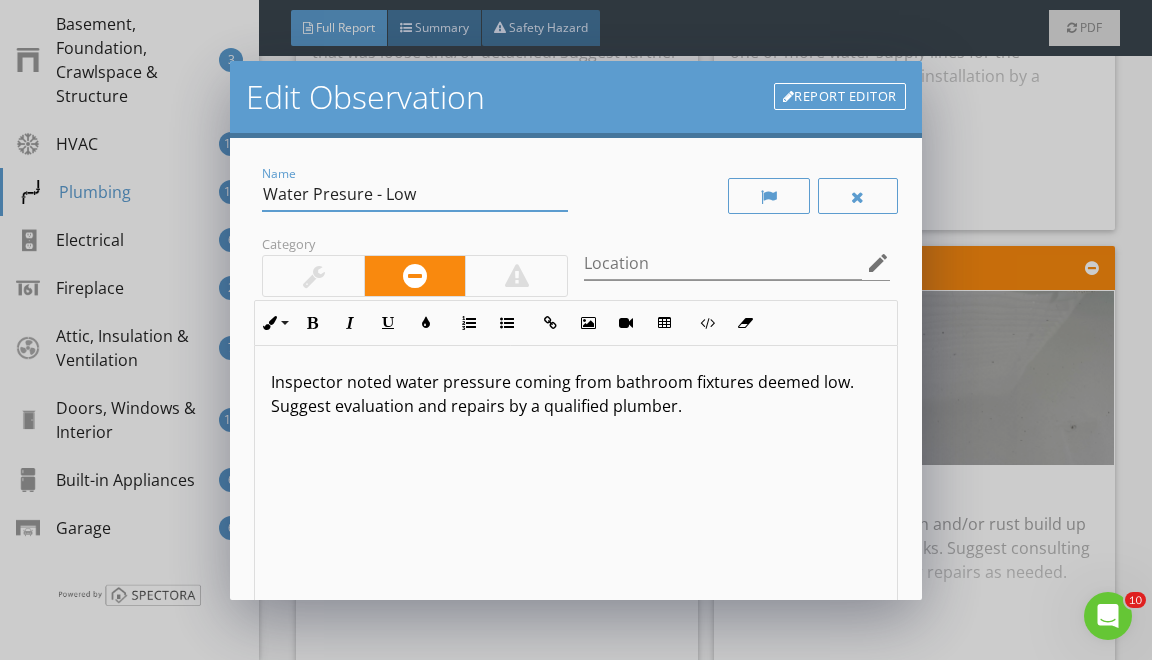 type on "W" 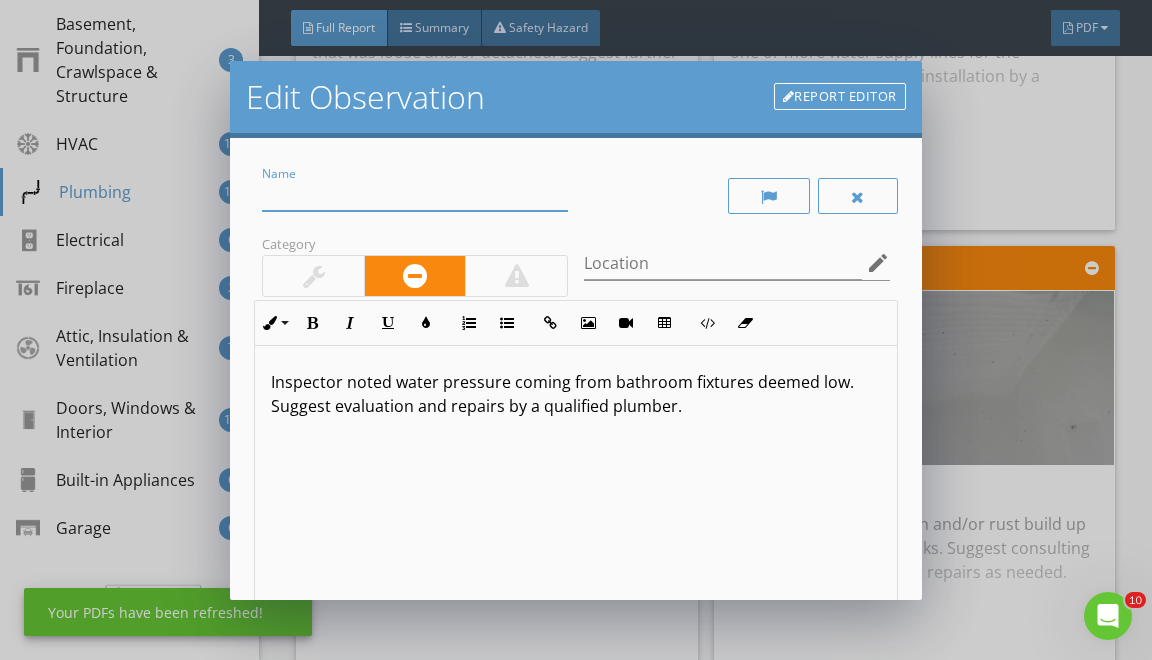 type on "W" 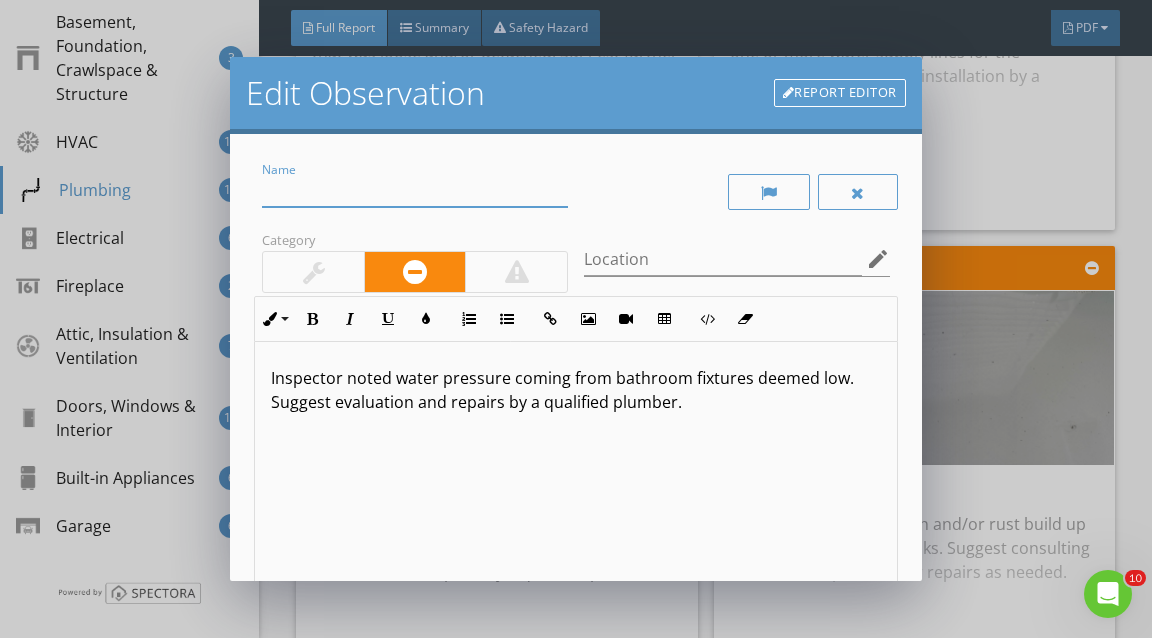 type on "t" 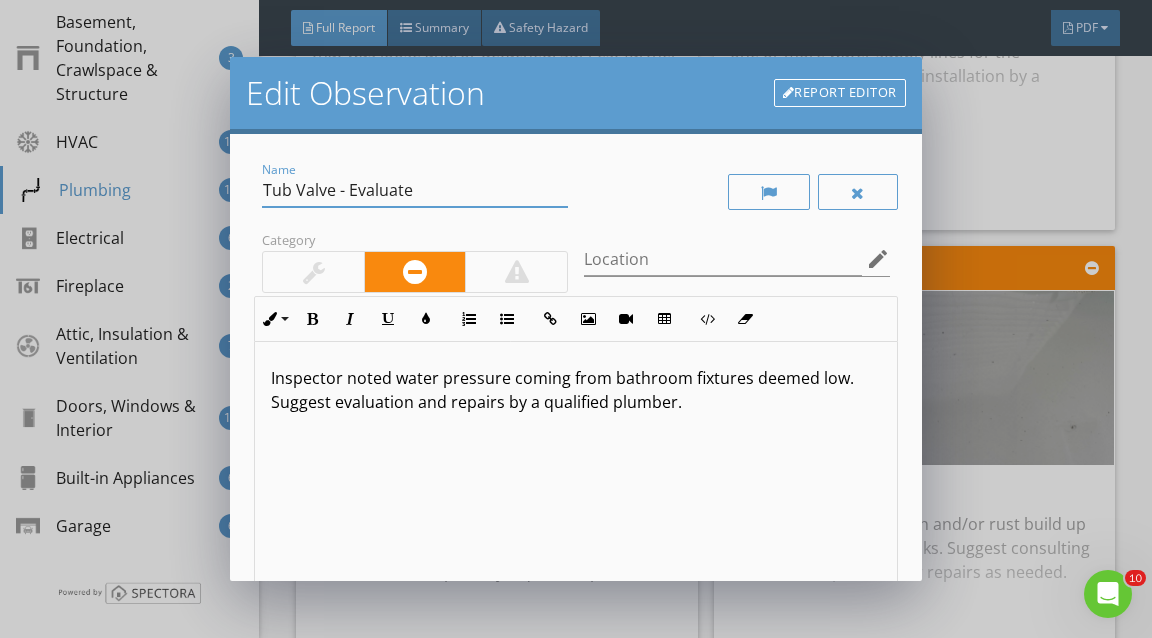 type on "Tub Valve - Evaluate" 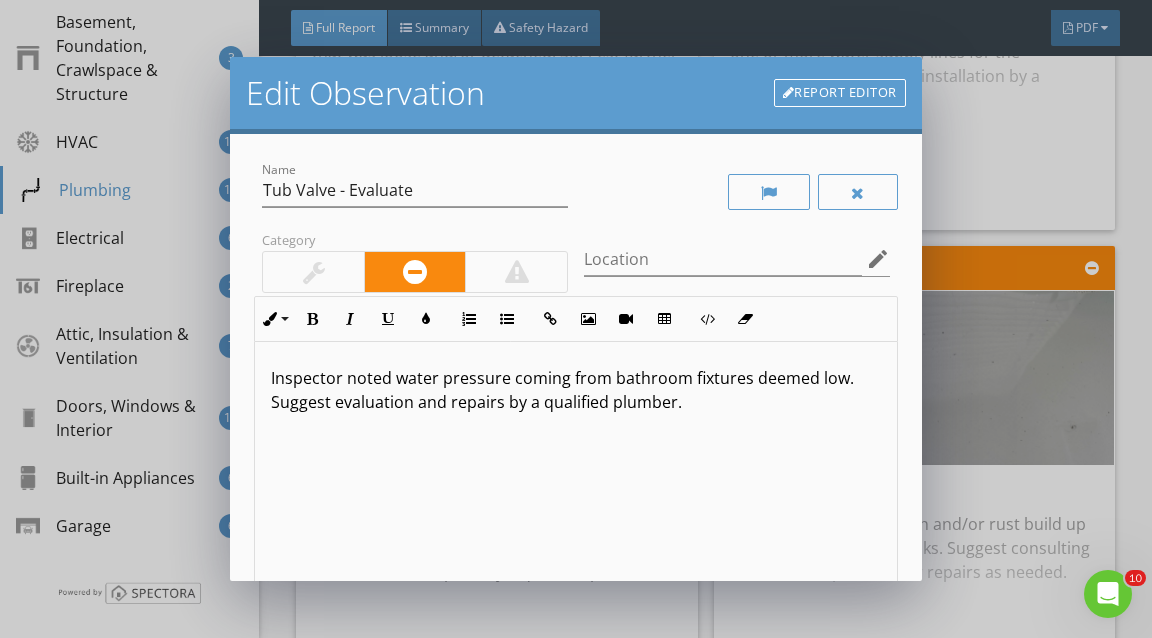 drag, startPoint x: 396, startPoint y: 382, endPoint x: 397, endPoint y: 584, distance: 202.00247 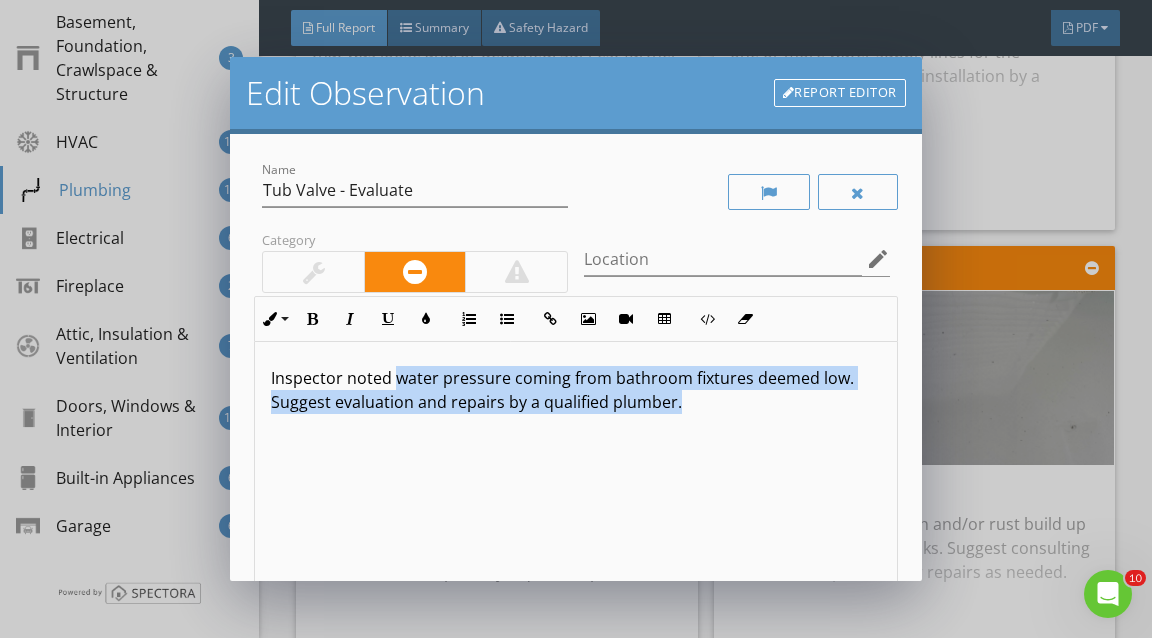 type 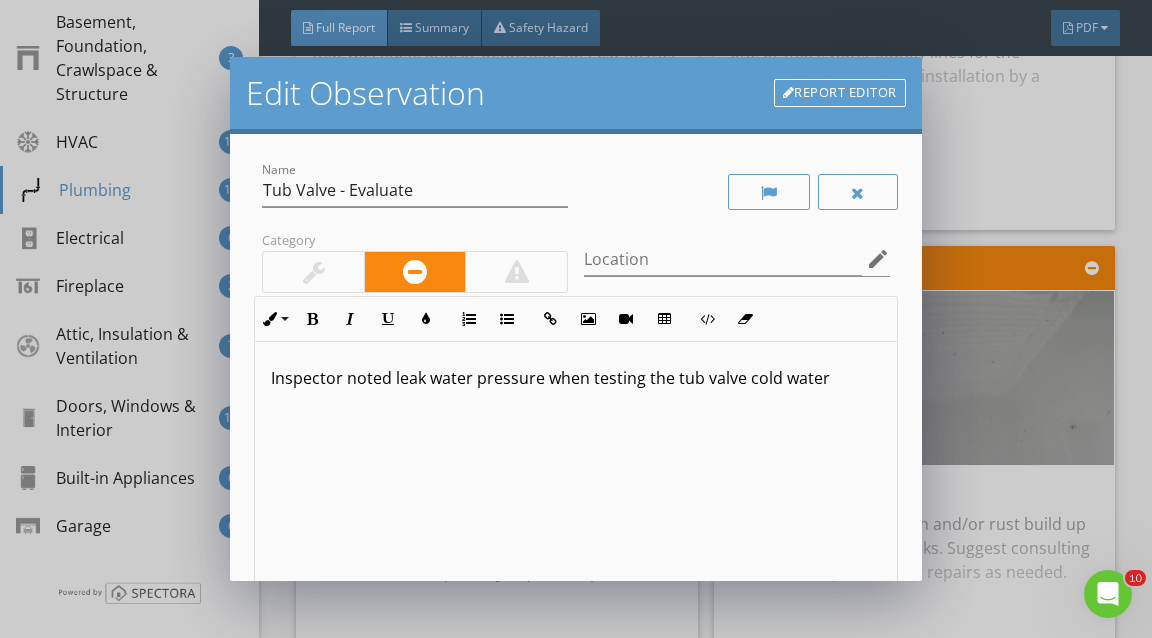 click on "Inspector noted leak water pressure when testing the tub valve cold water" at bounding box center (575, 378) 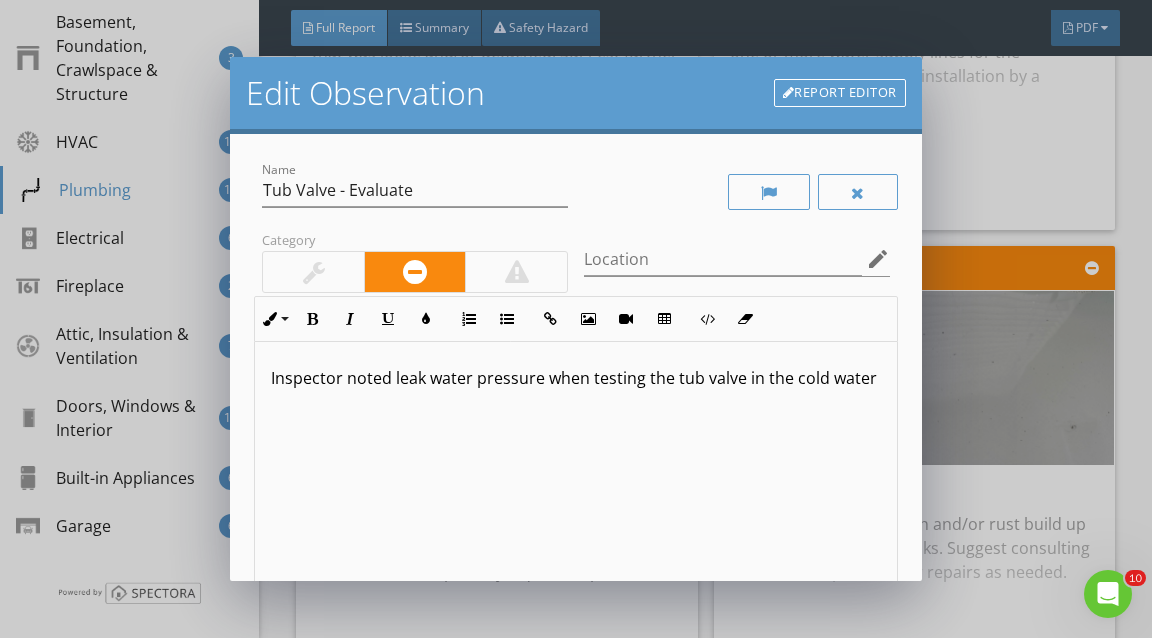 click on "Inspector noted leak water pressure when testing the tub valve in the cold water" at bounding box center [575, 378] 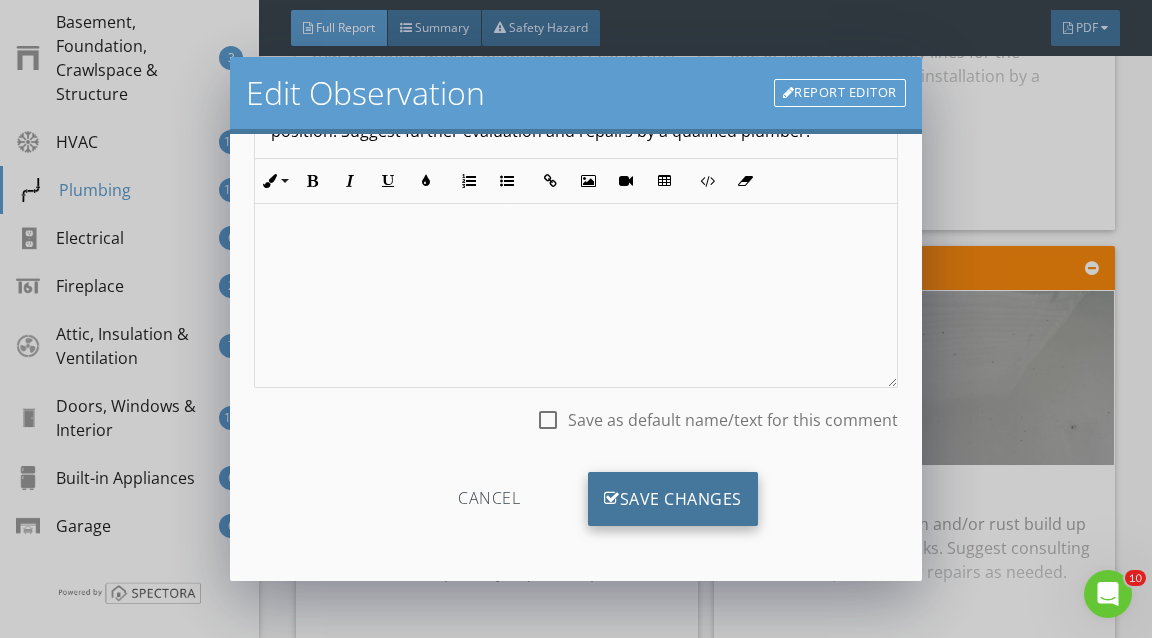 click on "Save Changes" at bounding box center (673, 499) 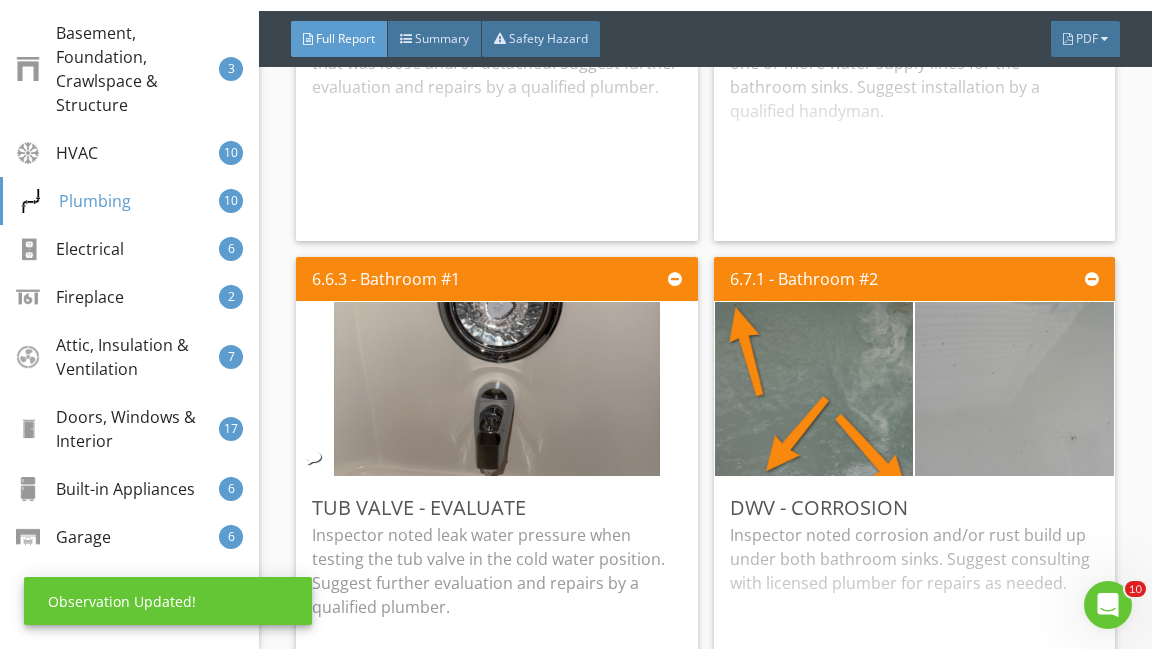 scroll, scrollTop: 35, scrollLeft: 0, axis: vertical 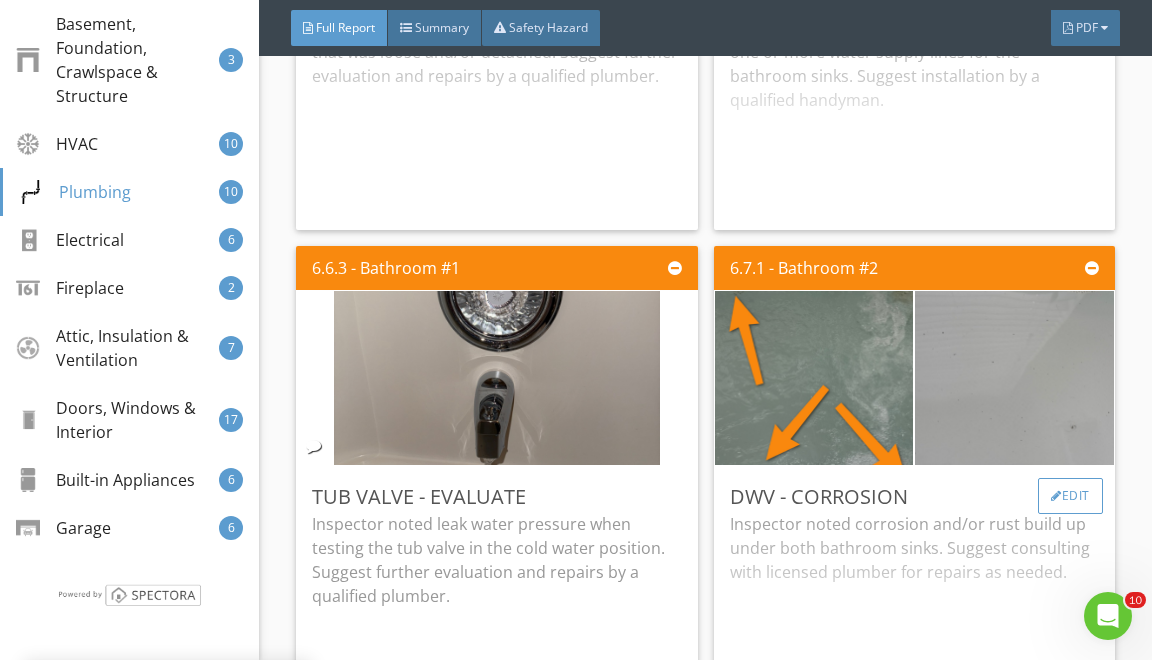 click on "Edit" at bounding box center (1070, 496) 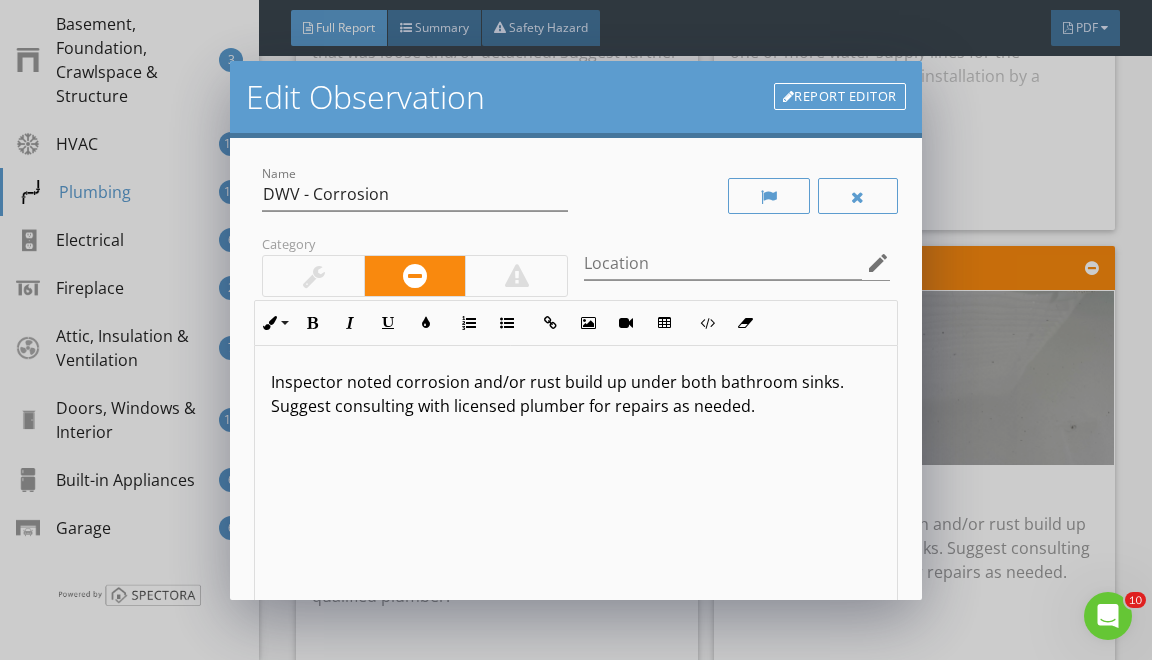 click on "Edit Observation
Report Editor
Name DWV - Corrosion                 Category               Location edit   Inline Style XLarge Large Normal Small Light Small/Light Bold Italic Underline Colors Ordered List Unordered List Insert Link Insert Image Insert Video Insert Table Code View Clear Formatting Inspector noted corrosion and/or rust build up under both bathroom sinks. Suggest consulting with licensed plumber for repairs as needed. Enter text here <p>Inspector noted corrosion and/or rust build up under both bathroom sinks. Suggest consulting with licensed plumber for repairs as needed.</p>       check_box_outline_blank Save as default name/text for this comment   Cancel
Save Changes" at bounding box center [576, 330] 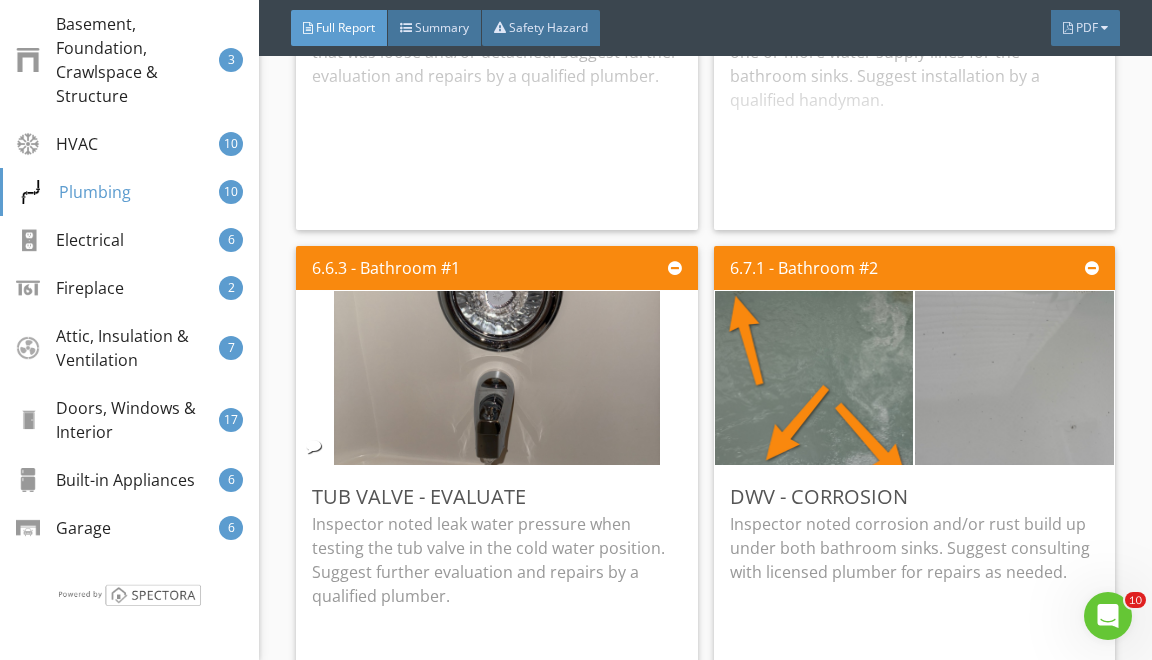 click at bounding box center (1014, 378) 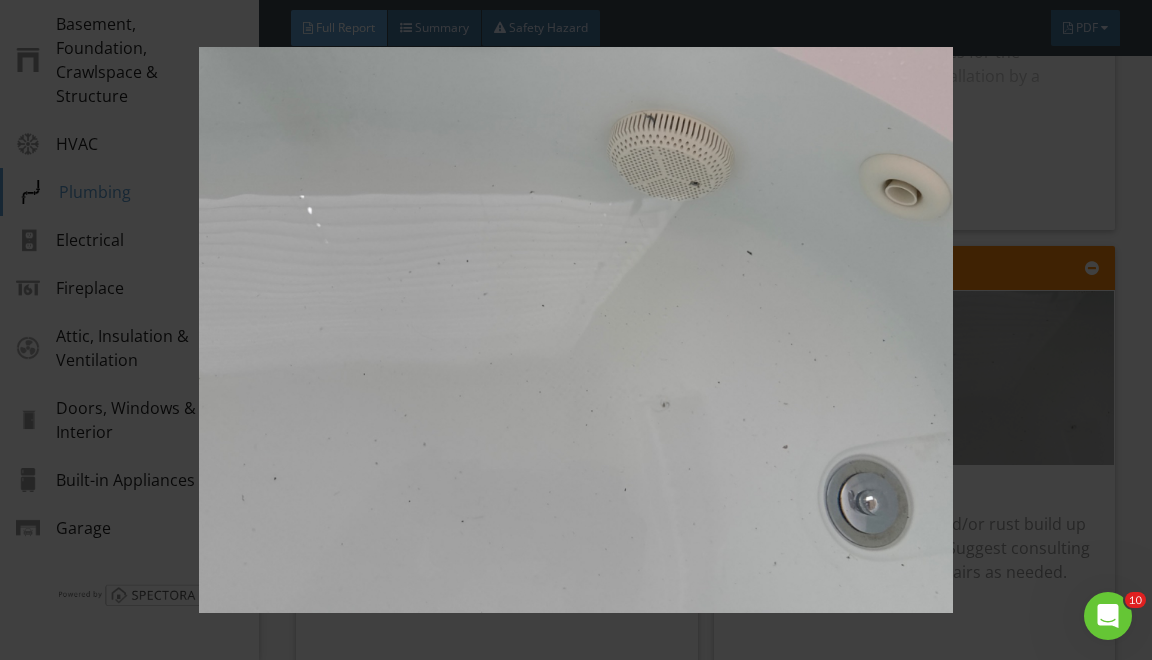 click at bounding box center [576, 330] 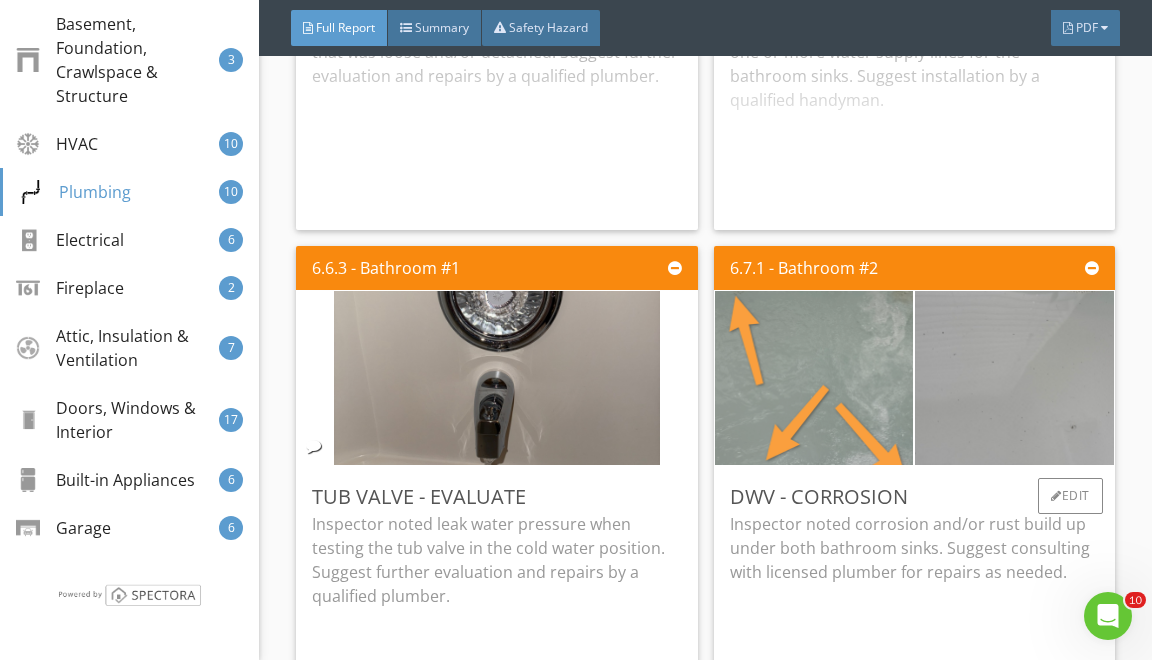 click at bounding box center (814, 378) 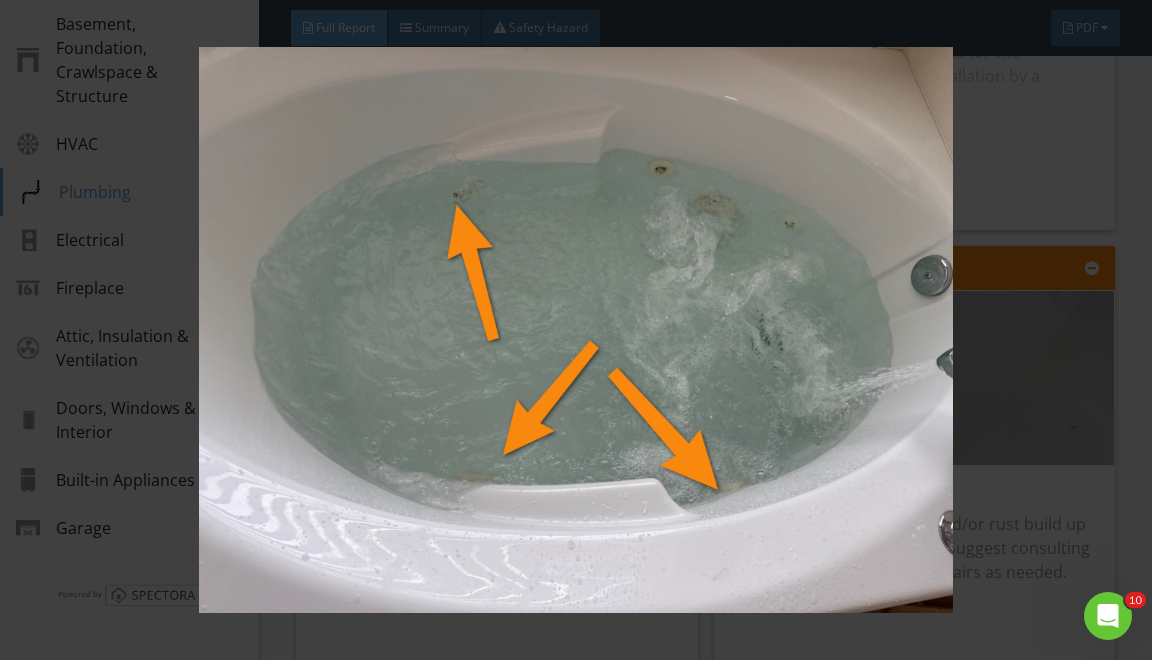 click at bounding box center [576, 330] 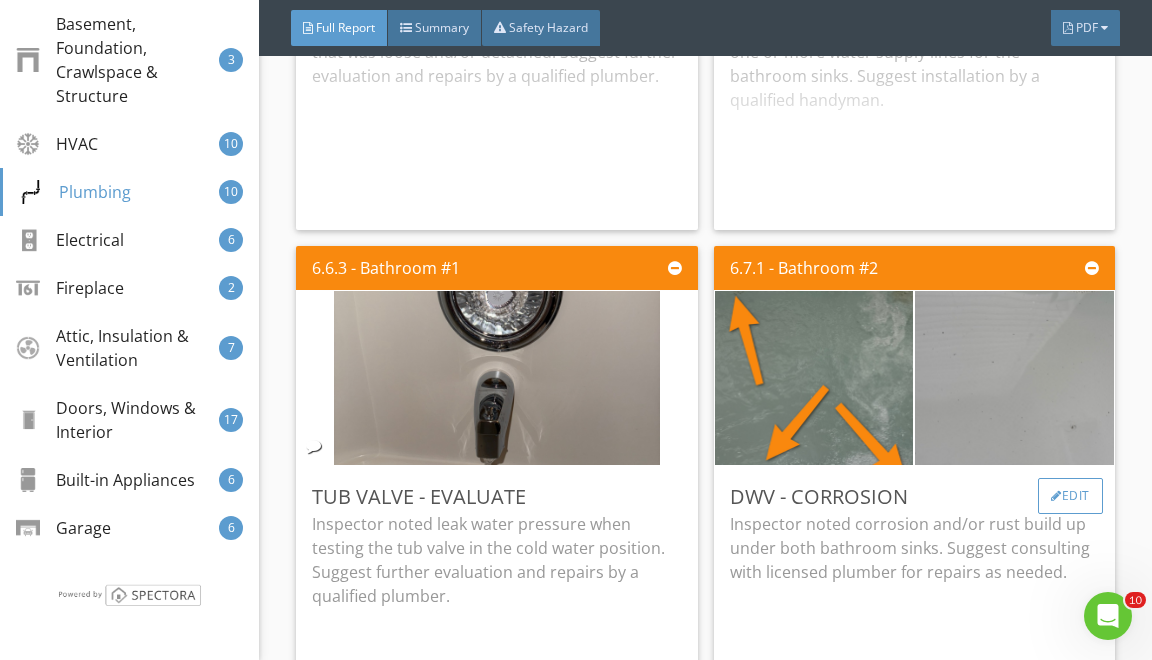 click on "Edit" at bounding box center [1070, 496] 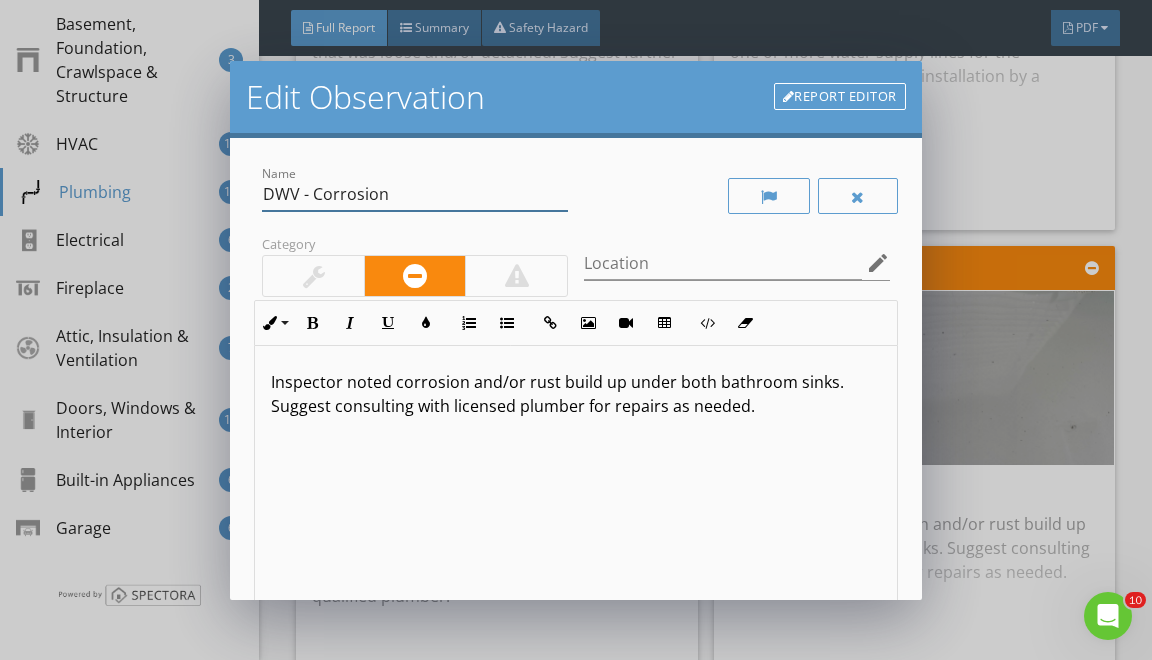 drag, startPoint x: 275, startPoint y: 198, endPoint x: 296, endPoint y: 239, distance: 46.06517 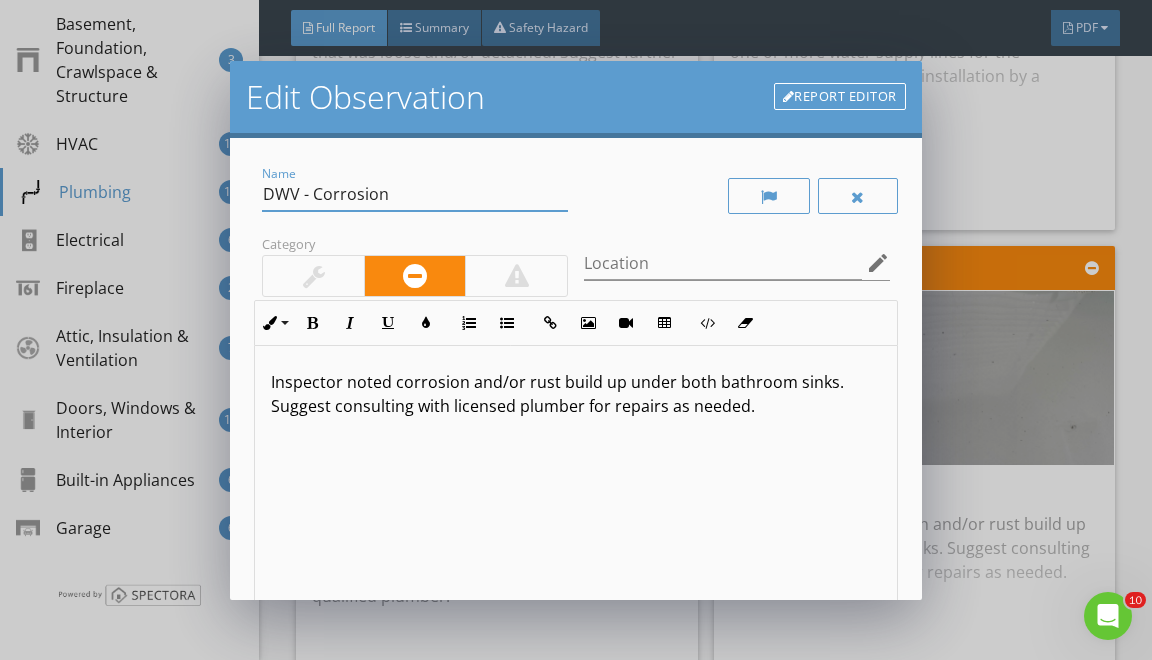 type on "D" 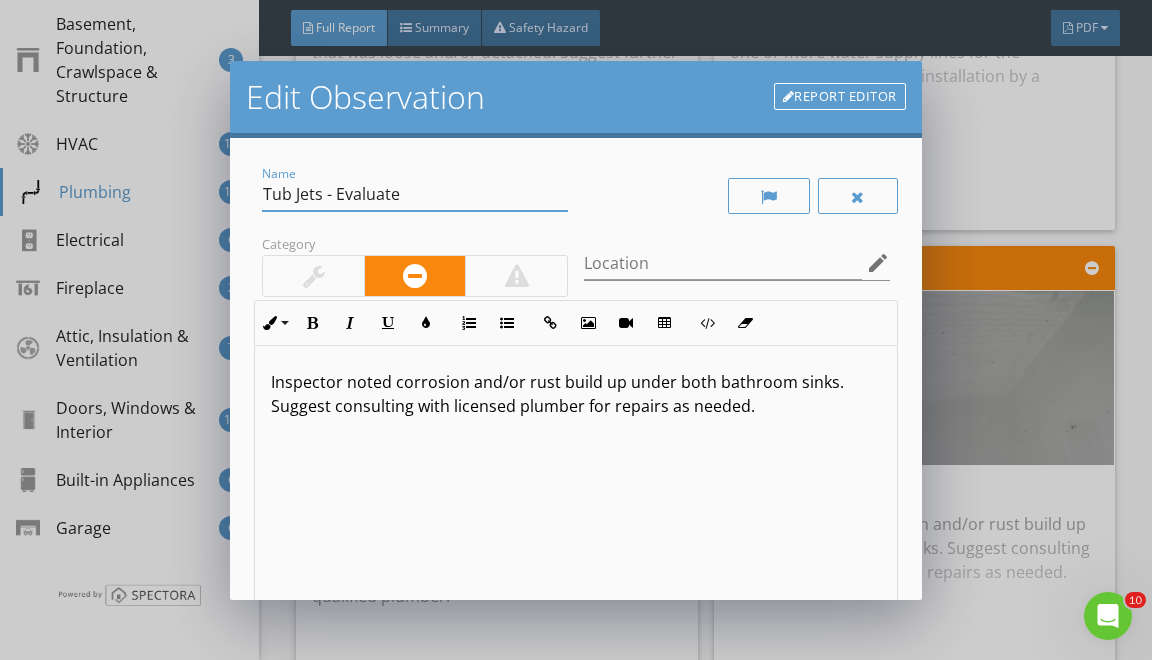 type on "Tub Jets - Evaluate" 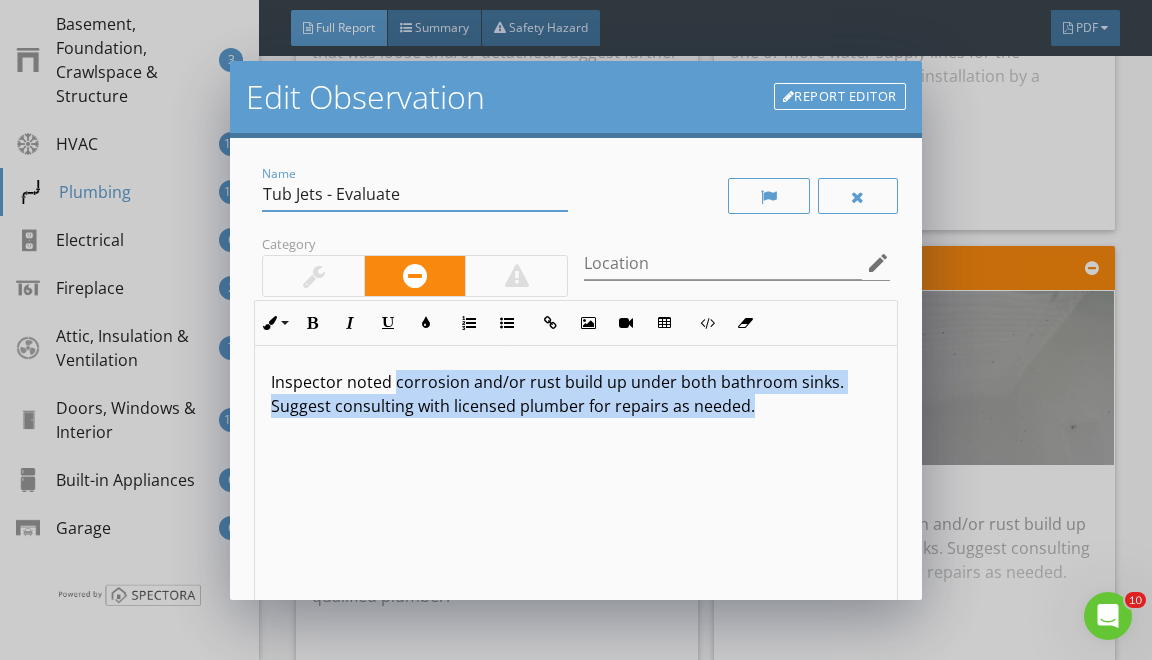 drag, startPoint x: 393, startPoint y: 376, endPoint x: 401, endPoint y: 544, distance: 168.19037 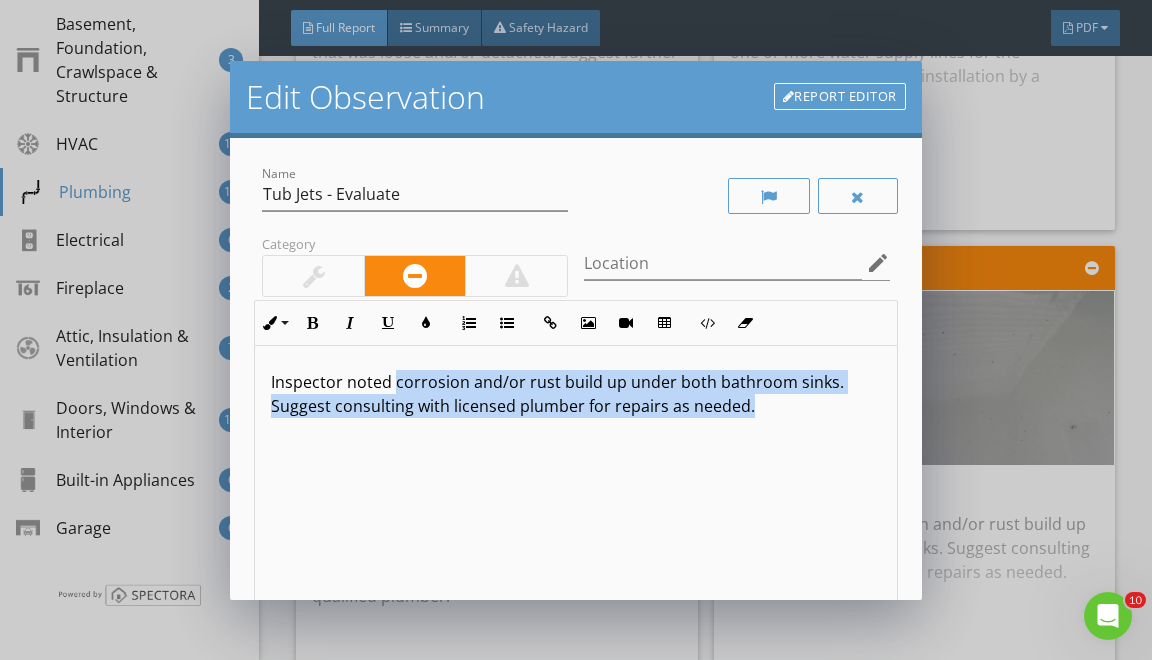 type 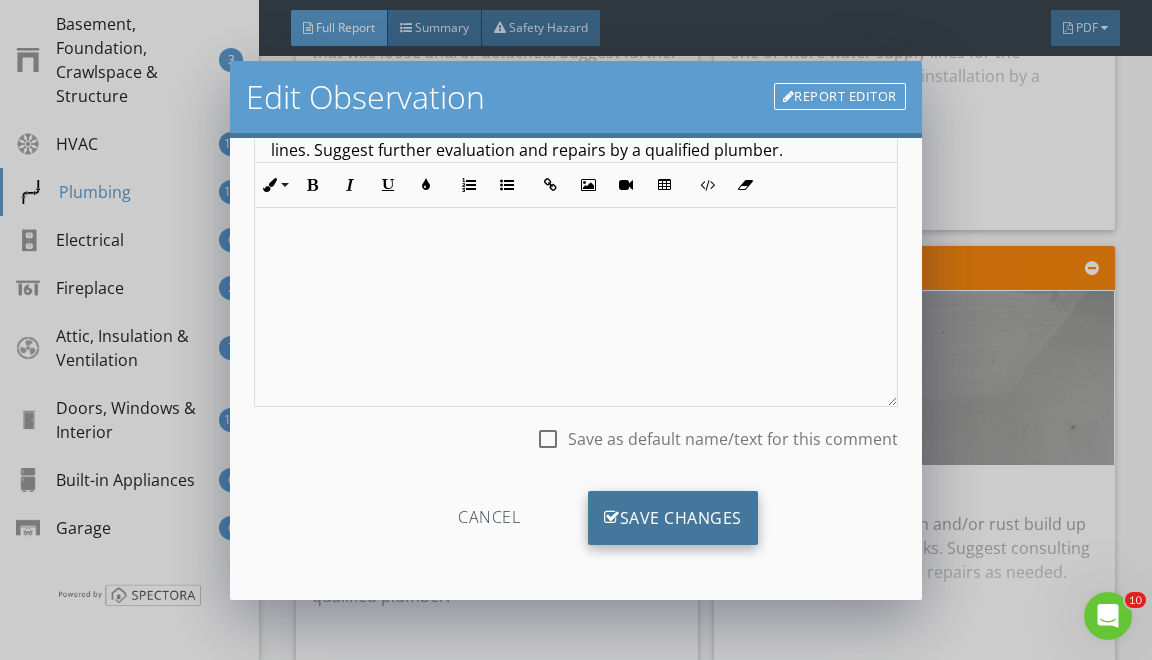 click on "Save Changes" at bounding box center (673, 518) 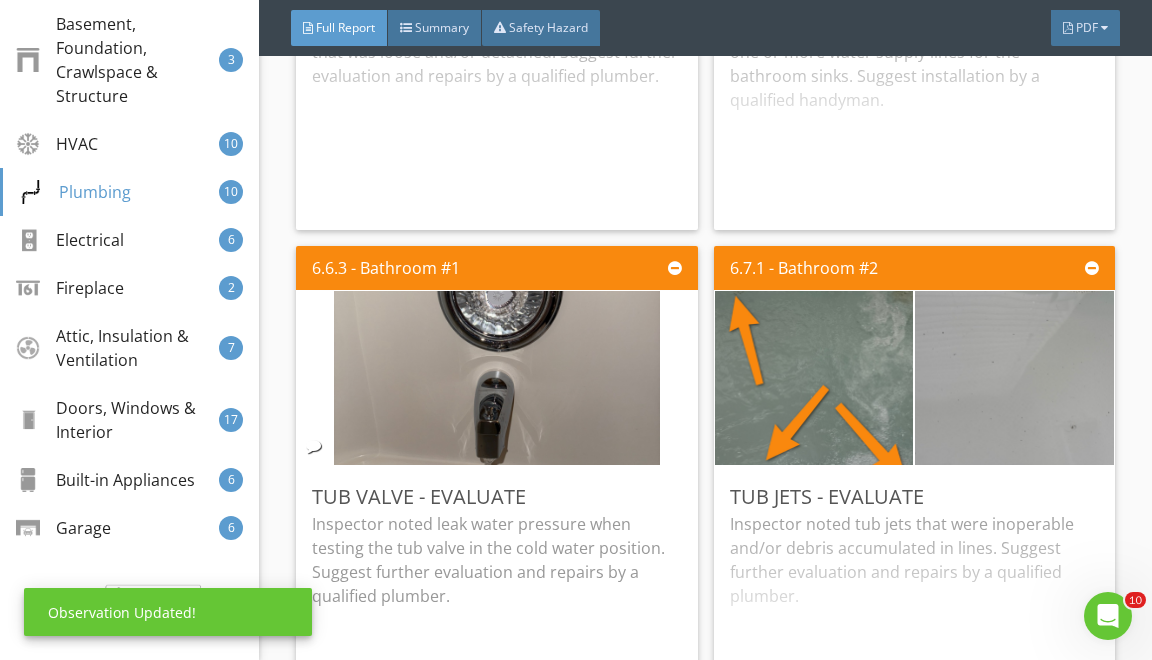 scroll, scrollTop: 19, scrollLeft: 0, axis: vertical 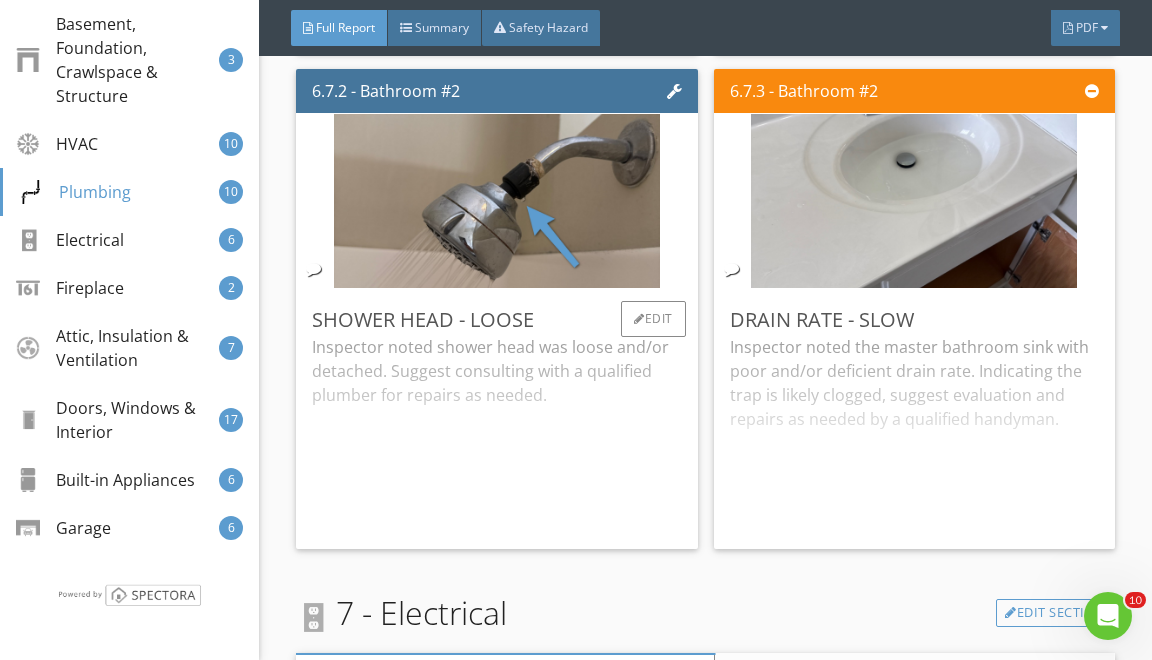 click on "Inspector noted shower head was loose and/or detached. Suggest consulting with a qualified plumber for repairs as needed." at bounding box center [496, 434] 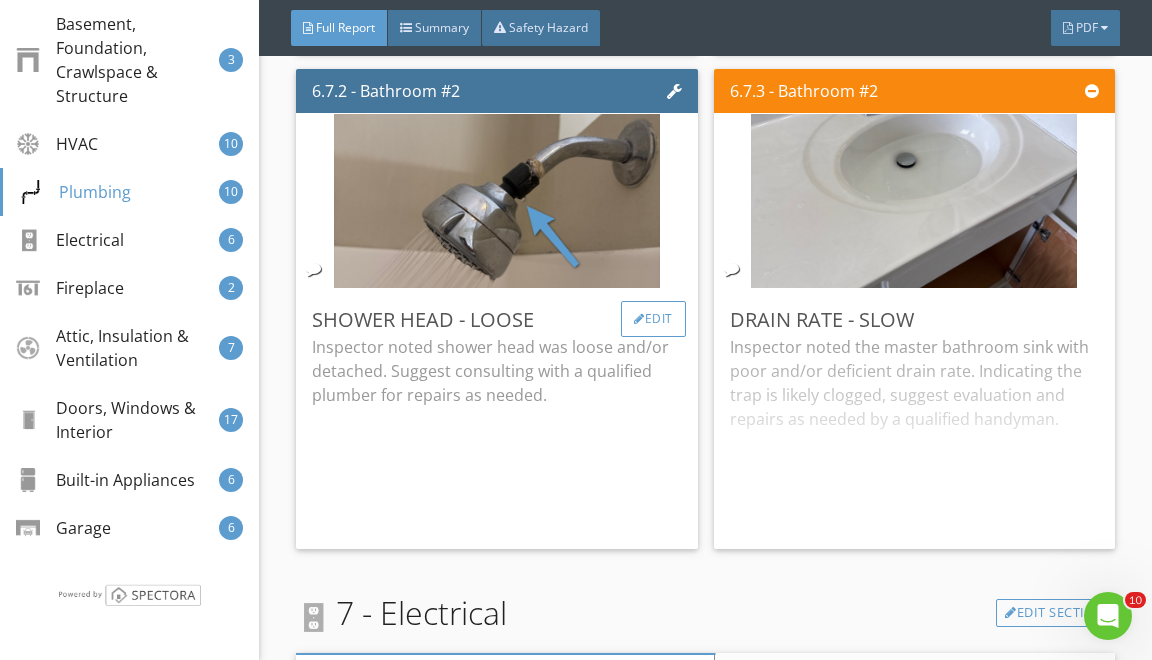 click on "Edit" at bounding box center (653, 319) 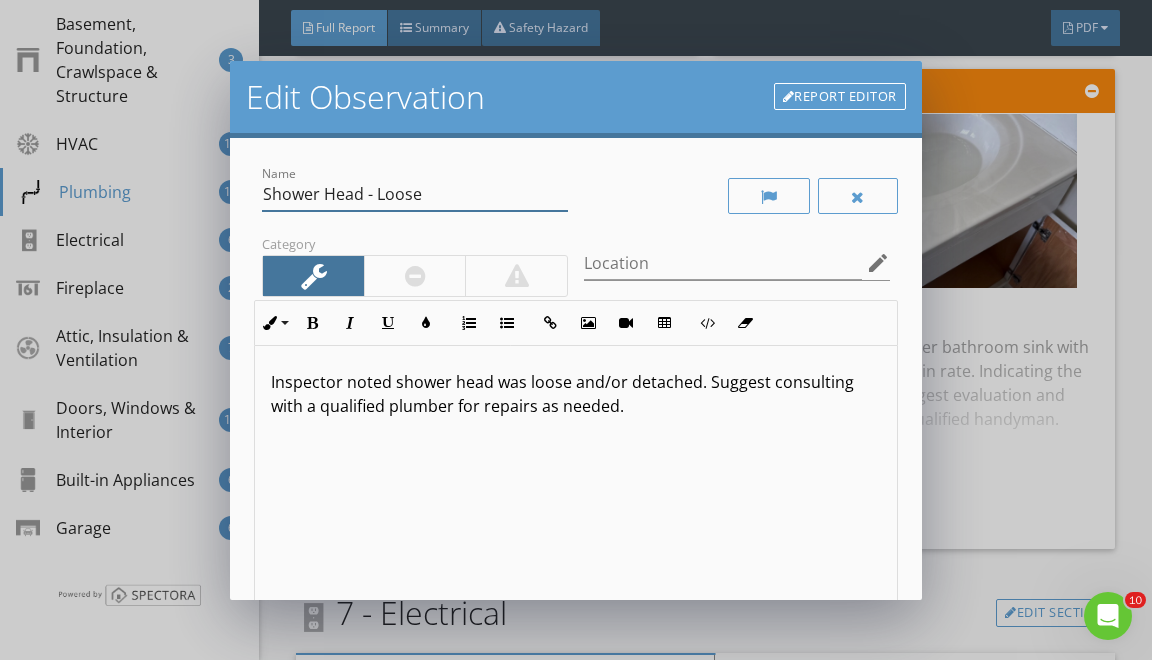 click on "Shower Head - Loose" at bounding box center [415, 194] 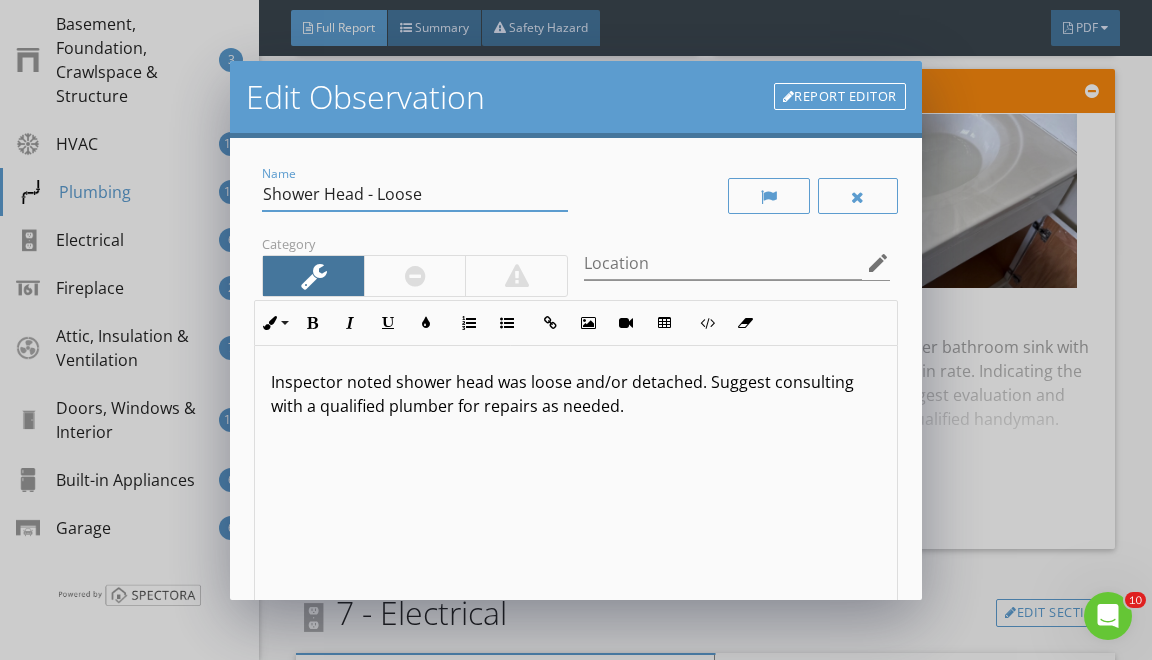 click on "Shower Head - Loose" at bounding box center (415, 194) 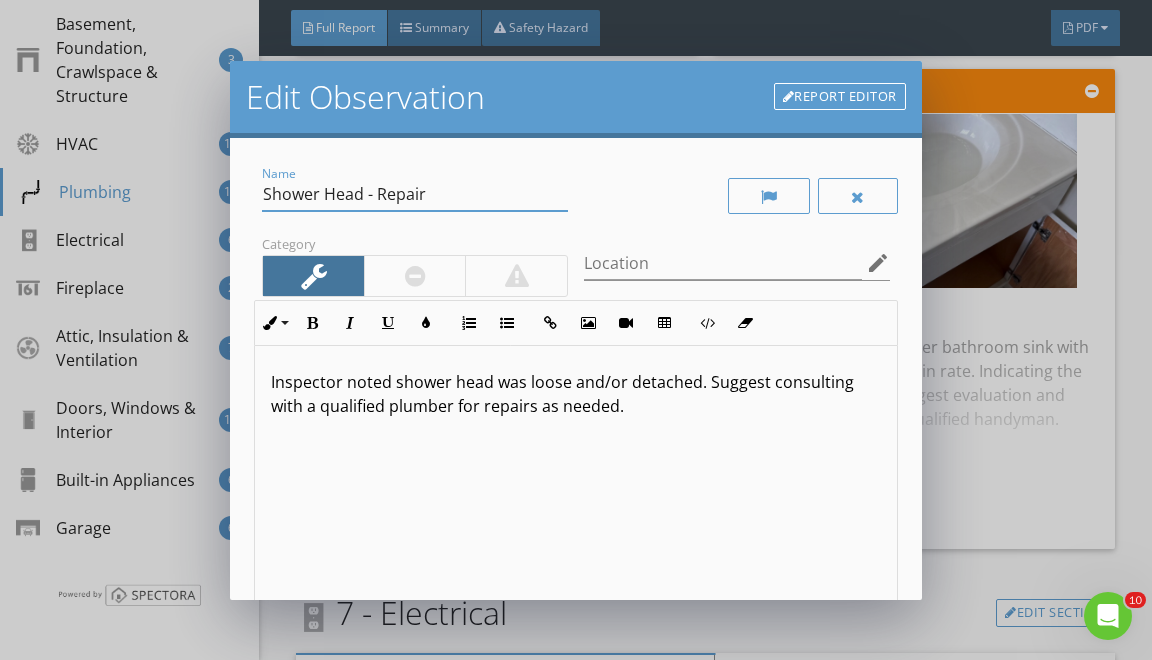 type on "Shower Head - Repair" 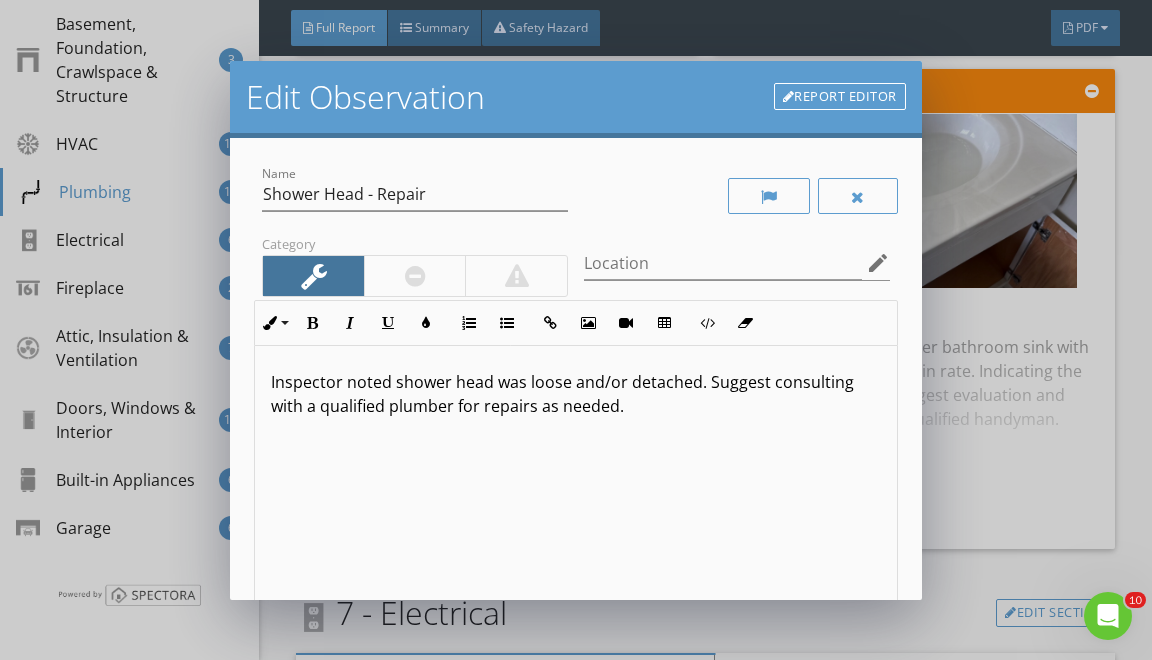 drag, startPoint x: 495, startPoint y: 384, endPoint x: 505, endPoint y: 476, distance: 92.541885 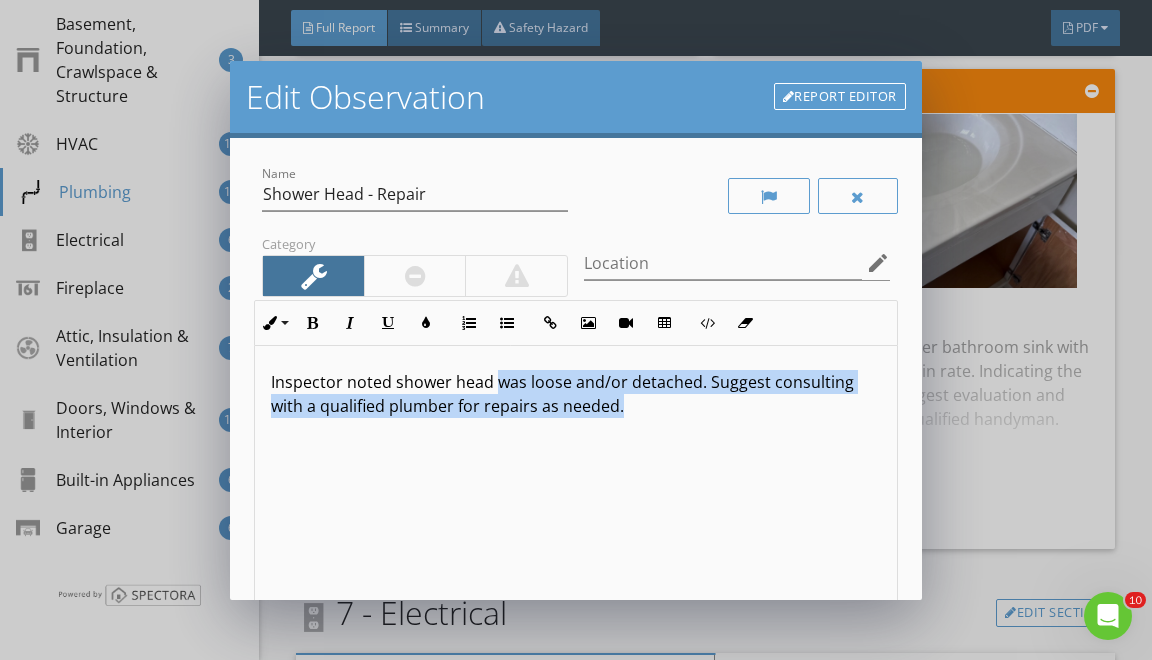 type 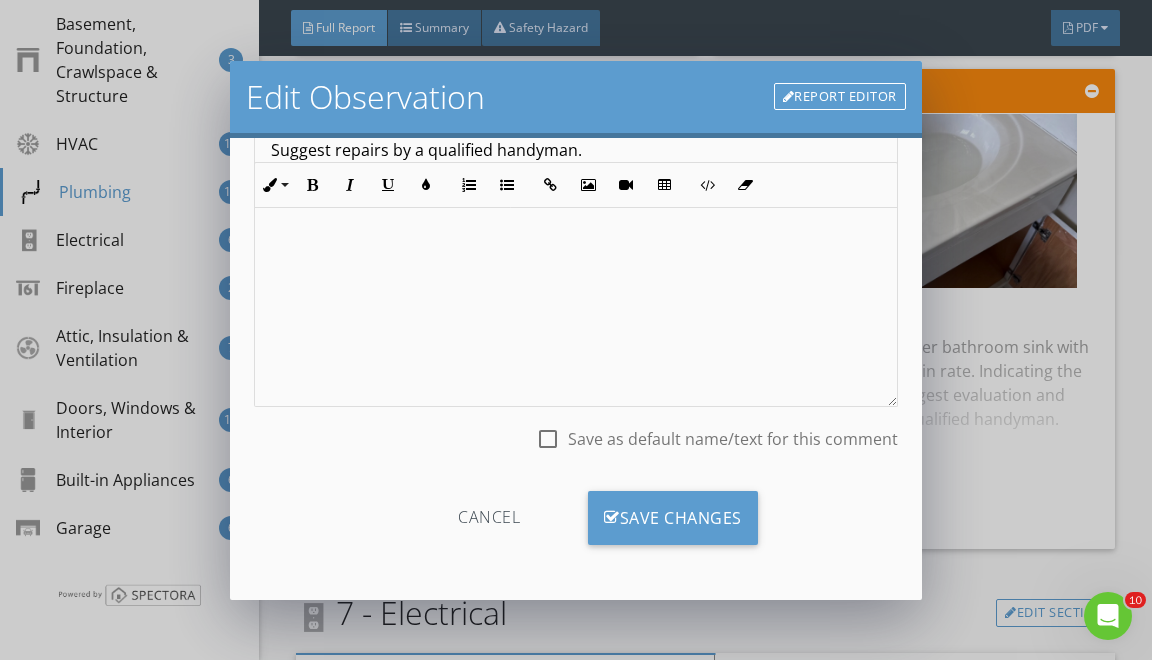 click on "Cancel
Save Changes" at bounding box center [575, 525] 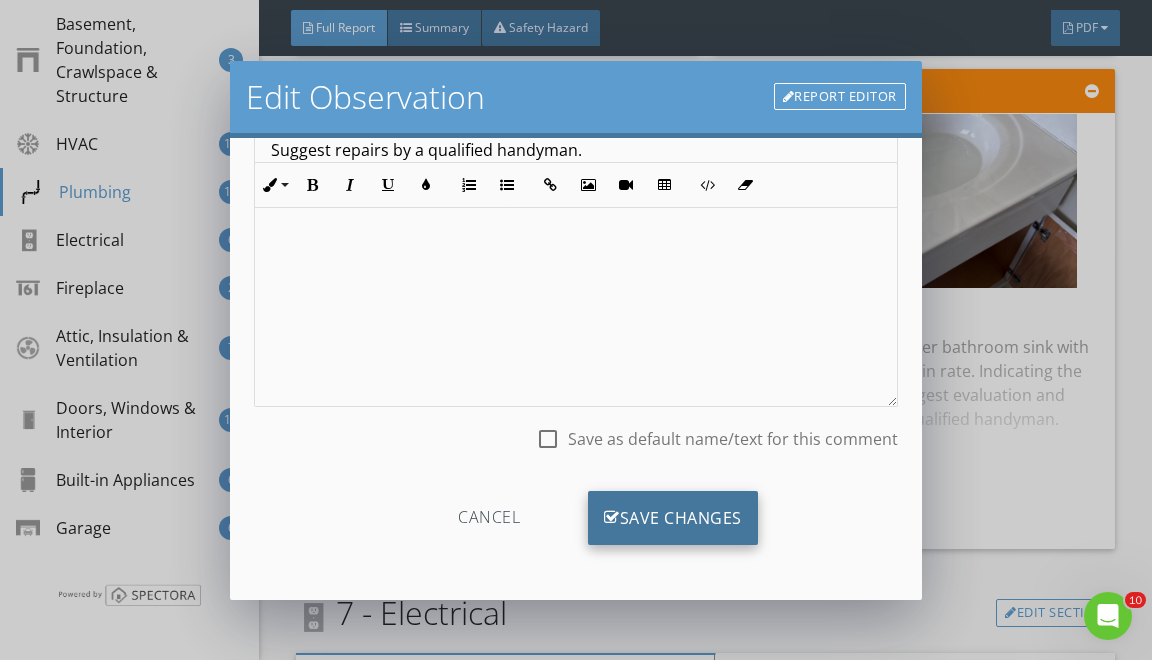 click on "Save Changes" at bounding box center (673, 518) 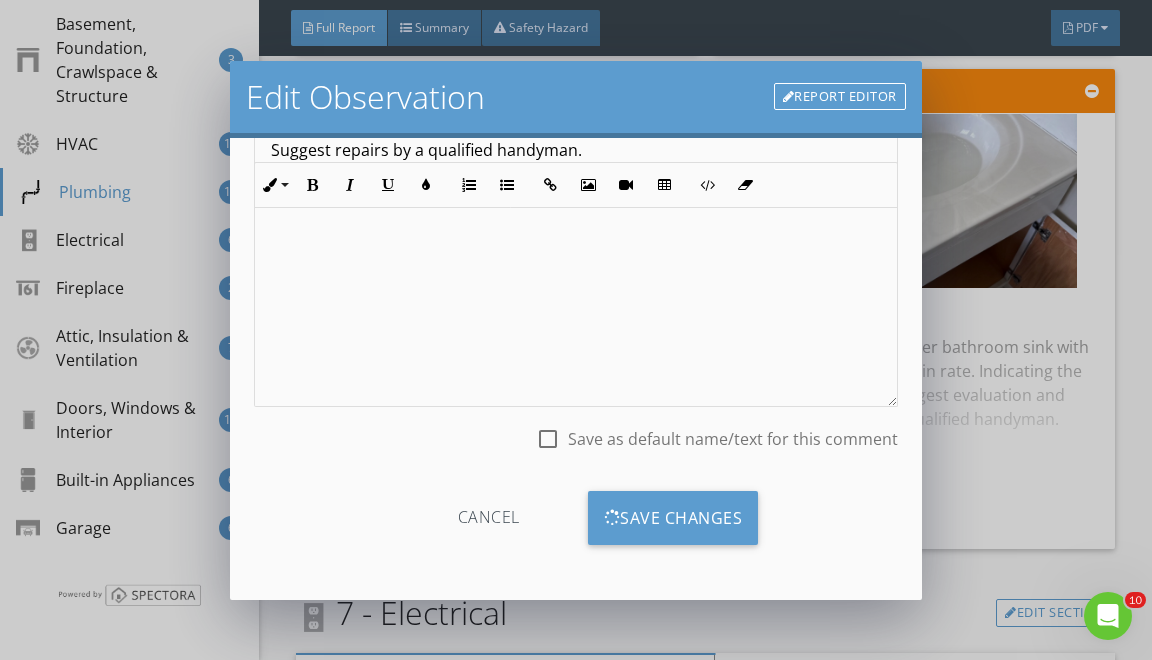 scroll, scrollTop: 19, scrollLeft: 0, axis: vertical 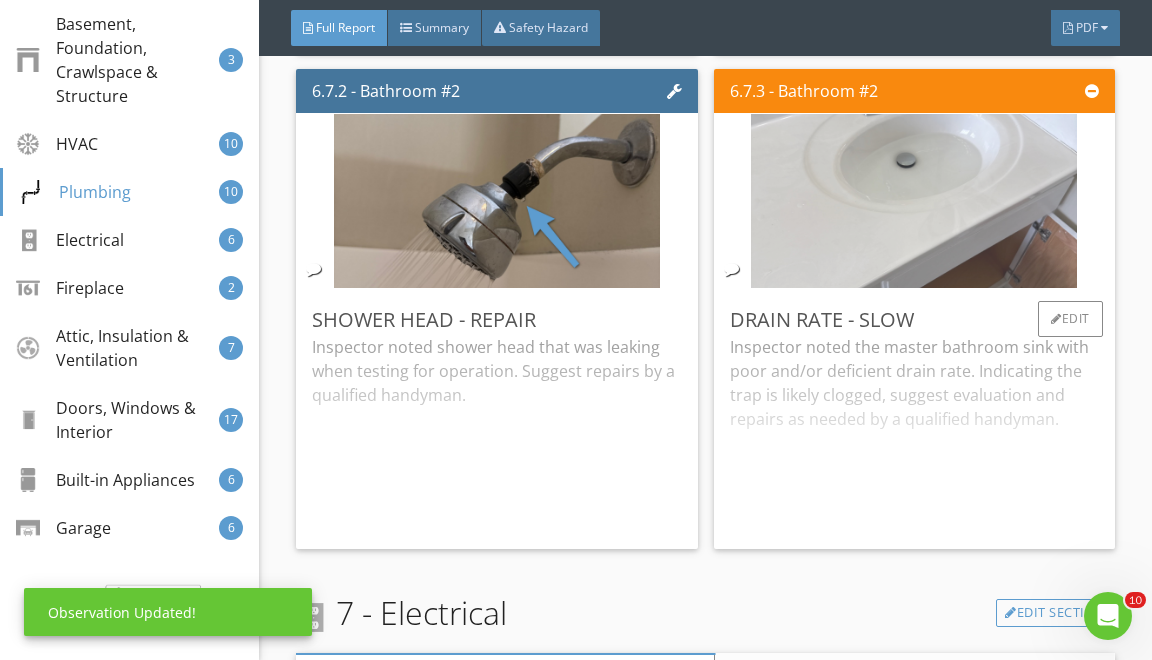 click at bounding box center (914, 201) 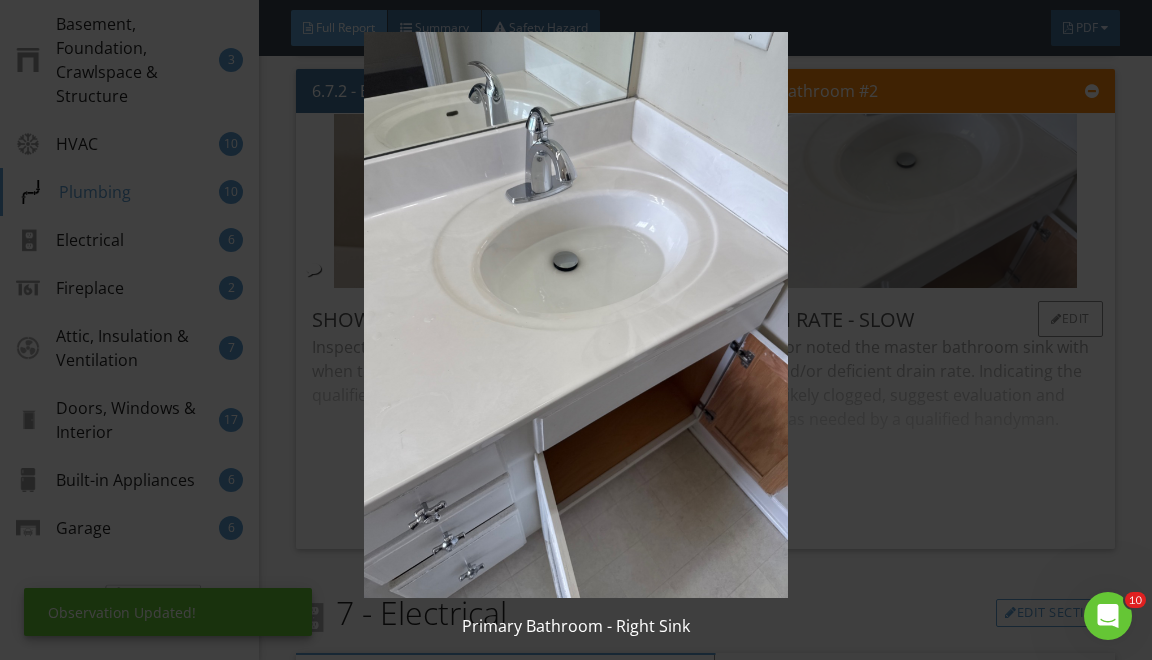 click at bounding box center (576, 315) 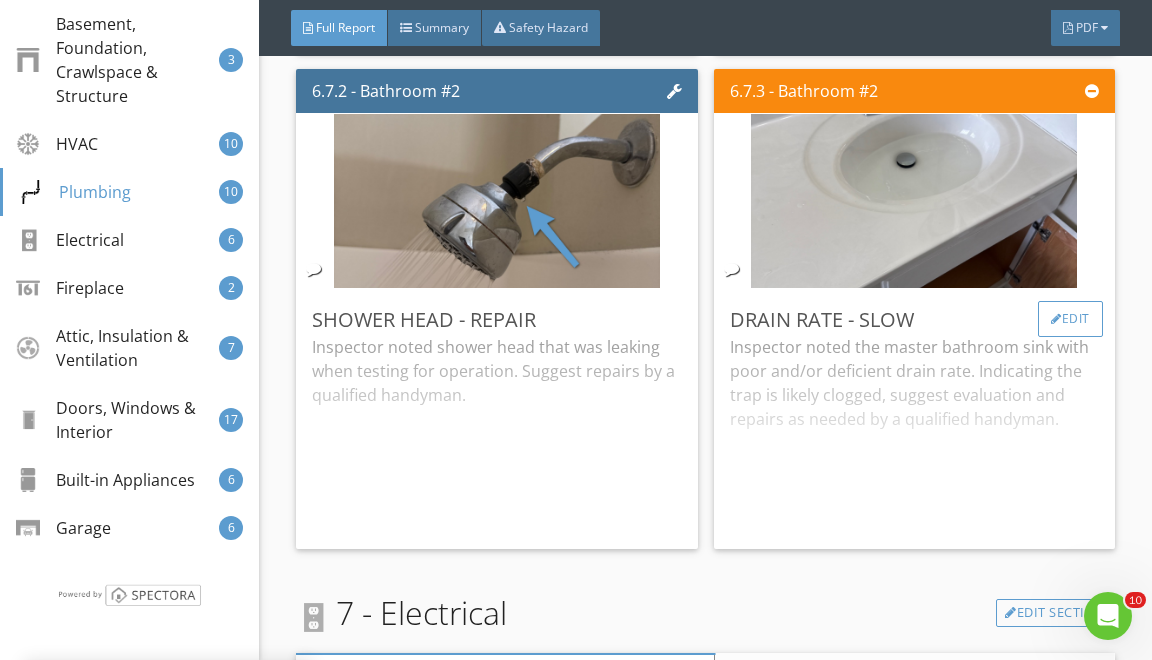 click on "Edit" at bounding box center (1070, 319) 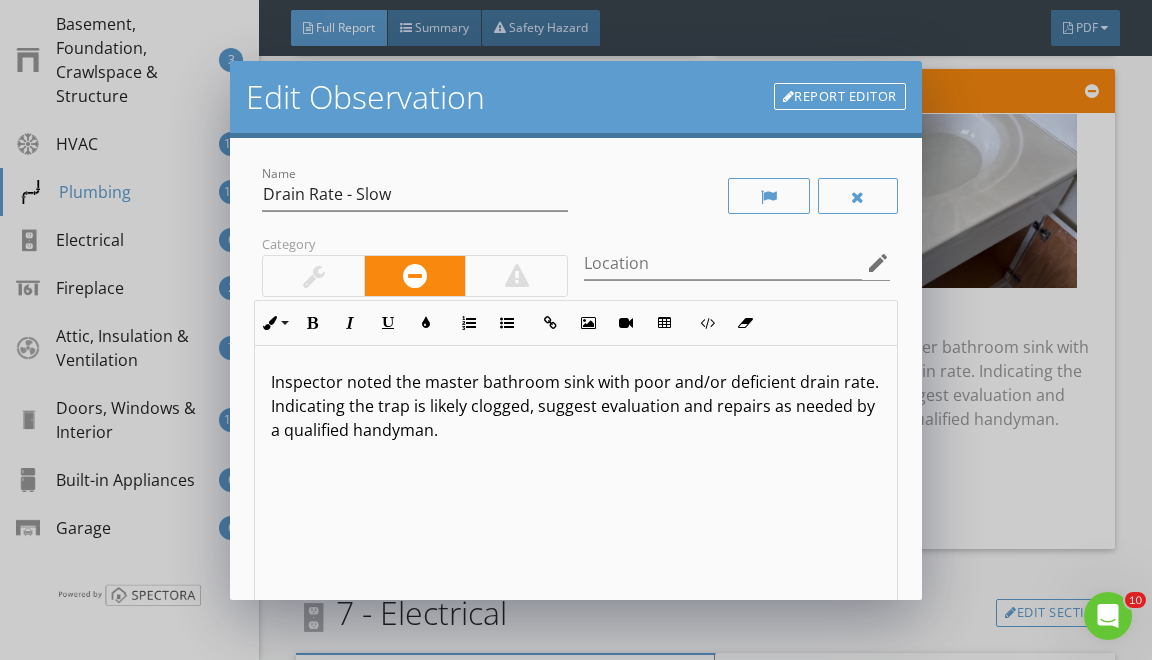 click on "Inspector noted the master bathroom sink with poor and/or deficient drain rate. Indicating the trap is likely clogged, suggest evaluation and repairs as needed by a qualified handyman." at bounding box center (575, 406) 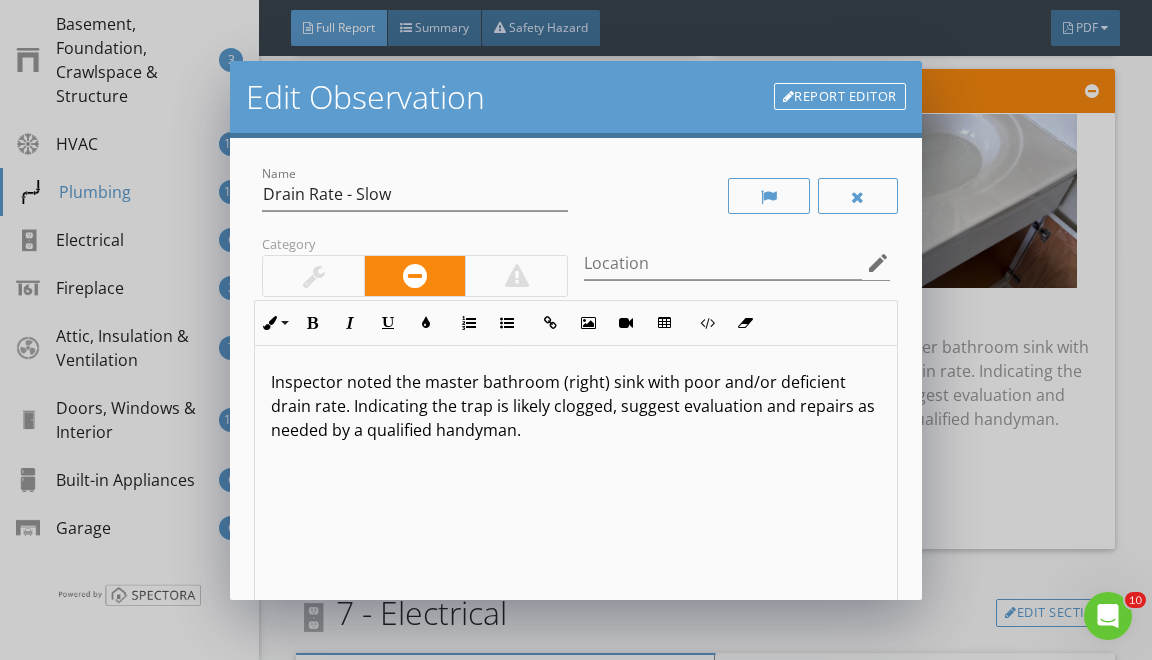 click on "Inspector noted the master bathroom (right) sink with poor and/or deficient drain rate. Indicating the trap is likely clogged, suggest evaluation and repairs as needed by a qualified handyman." at bounding box center [575, 406] 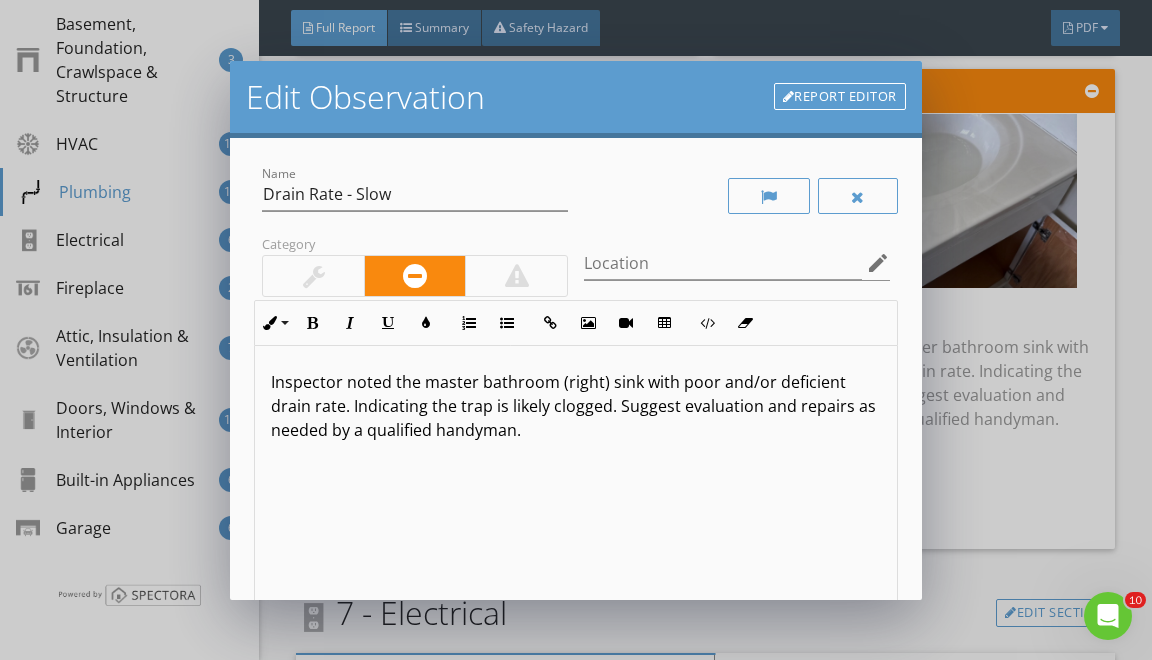 click on "Inspector noted the master bathroom (right) sink with poor and/or deficient drain rate. Indicating the trap is likely clogged. Suggest evaluation and repairs as needed by a qualified handyman." at bounding box center (575, 406) 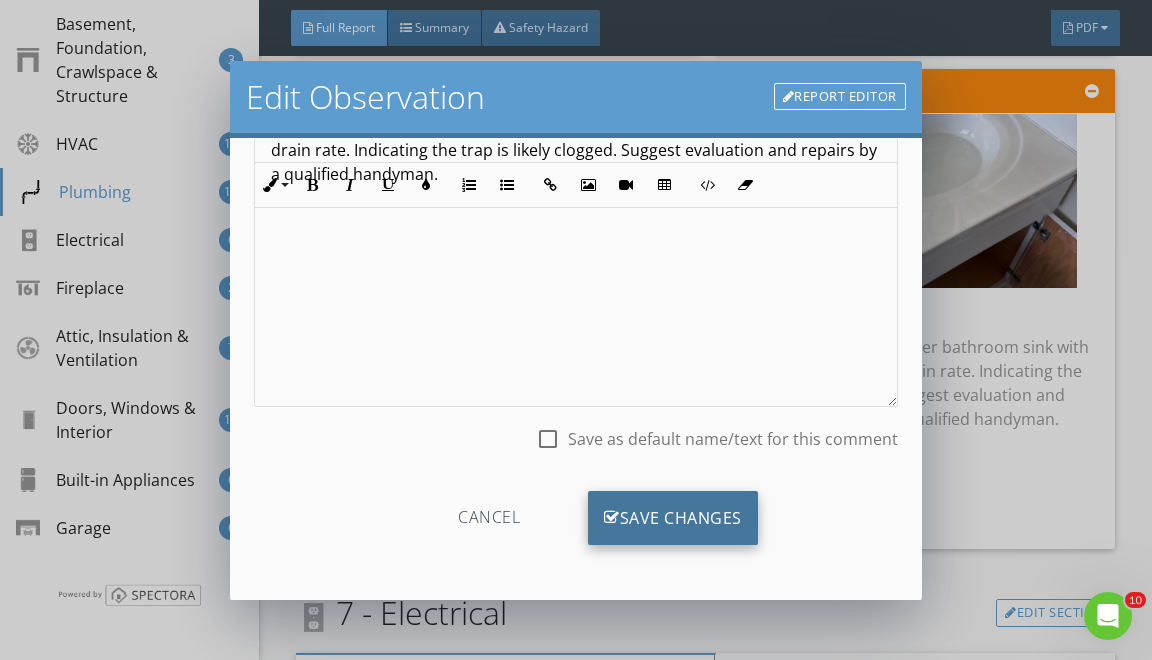 click on "Save Changes" at bounding box center (673, 518) 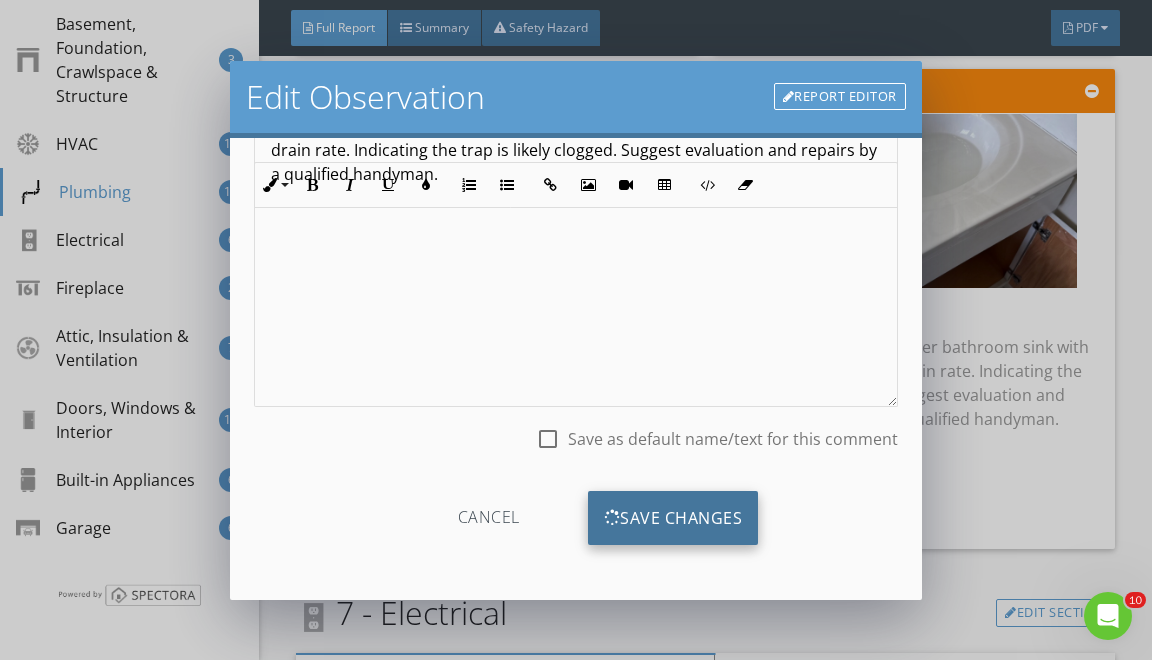 scroll, scrollTop: 19, scrollLeft: 0, axis: vertical 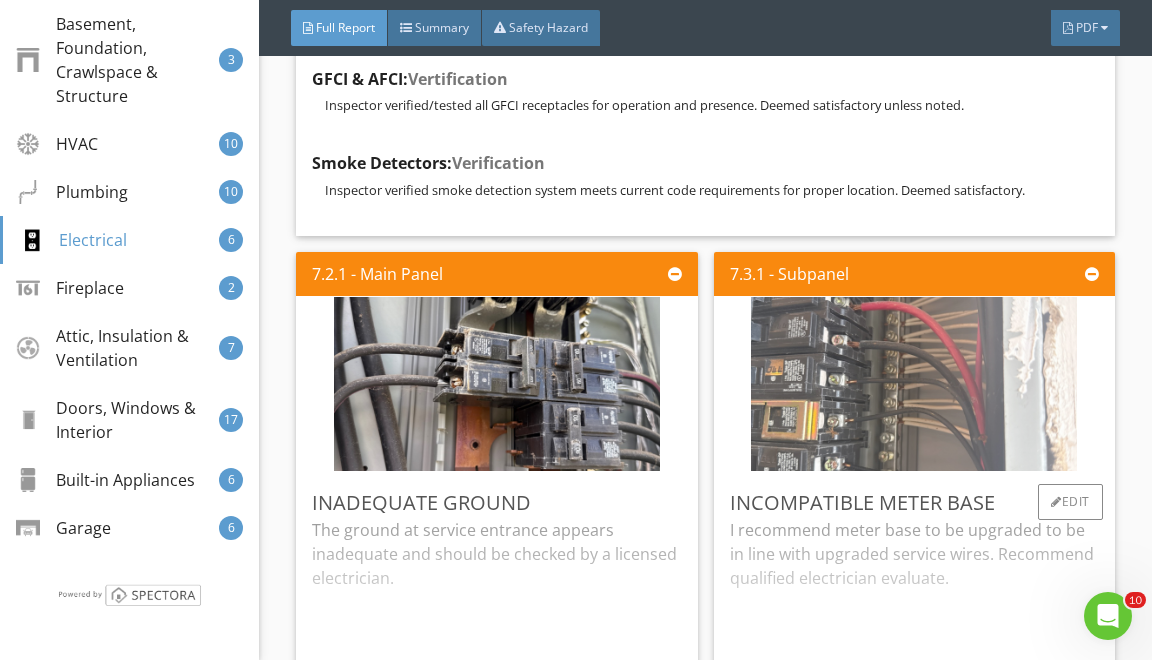 click at bounding box center (914, 384) 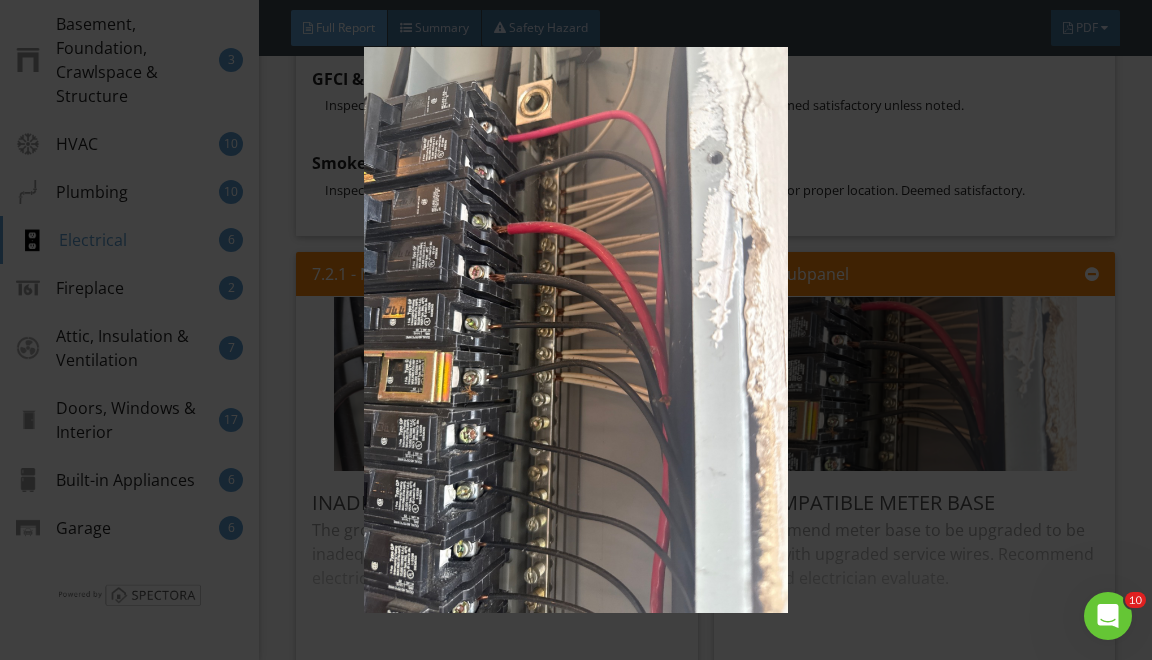 click at bounding box center (576, 330) 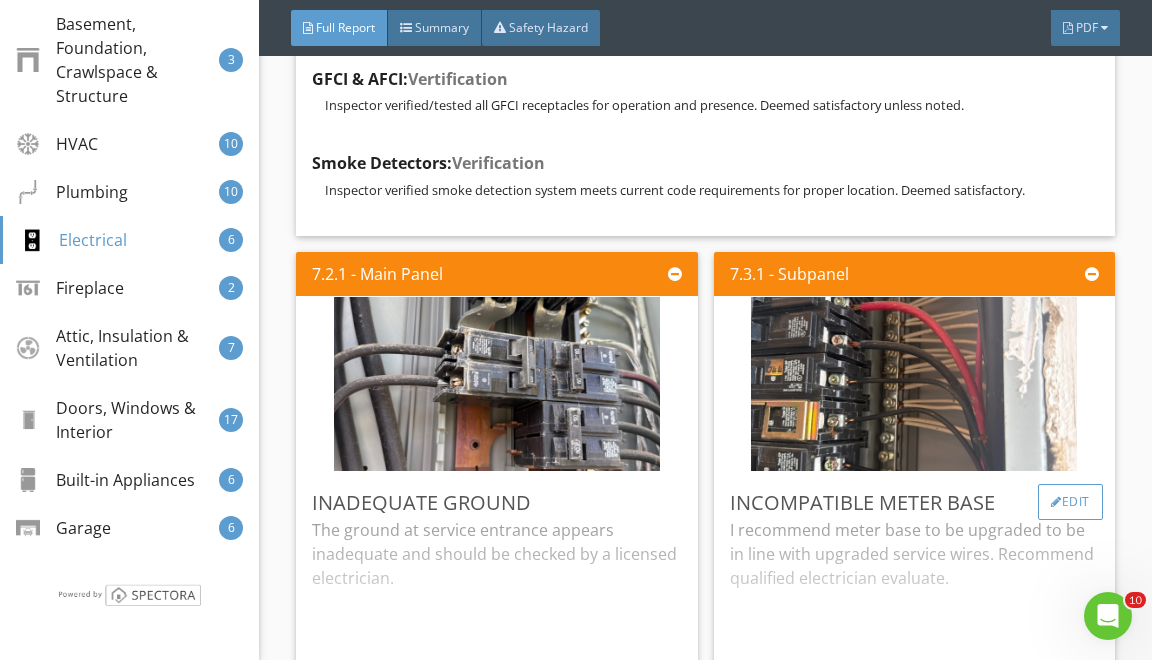 click on "Edit" at bounding box center (1070, 502) 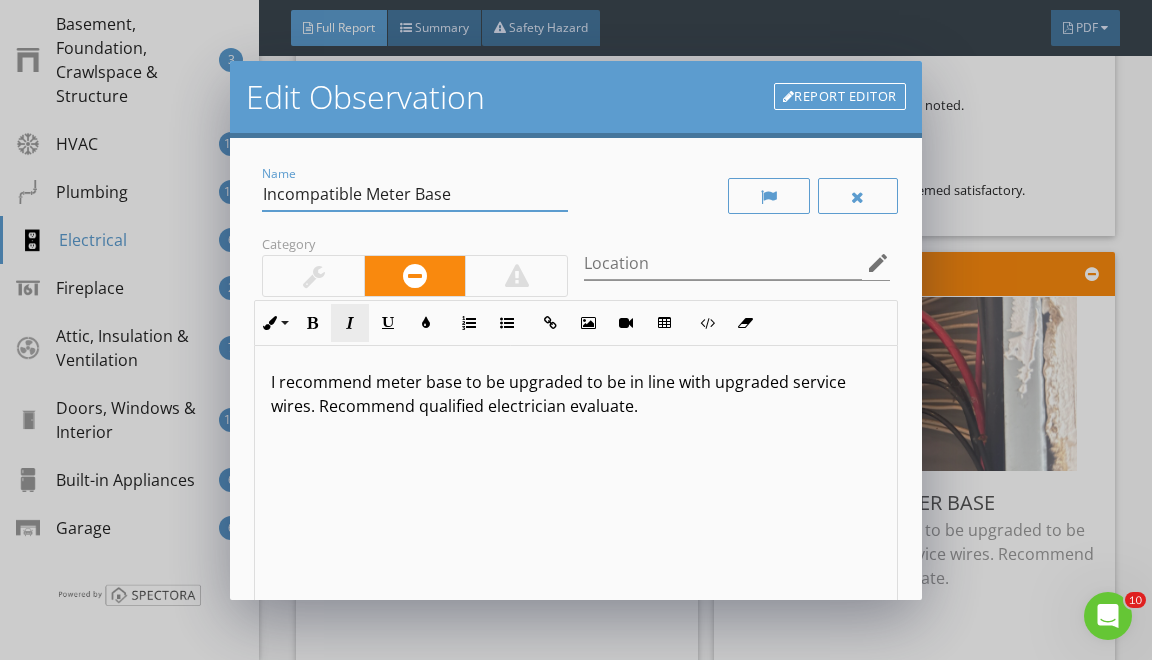 drag, startPoint x: 272, startPoint y: 190, endPoint x: 340, endPoint y: 308, distance: 136.19104 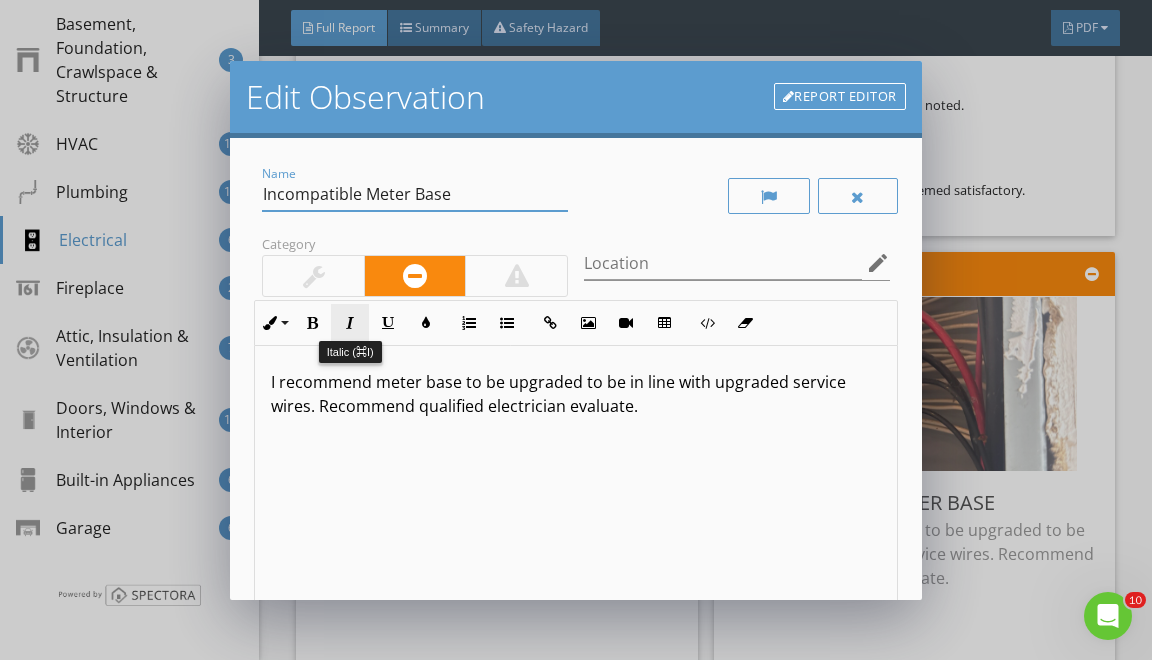 type on "I" 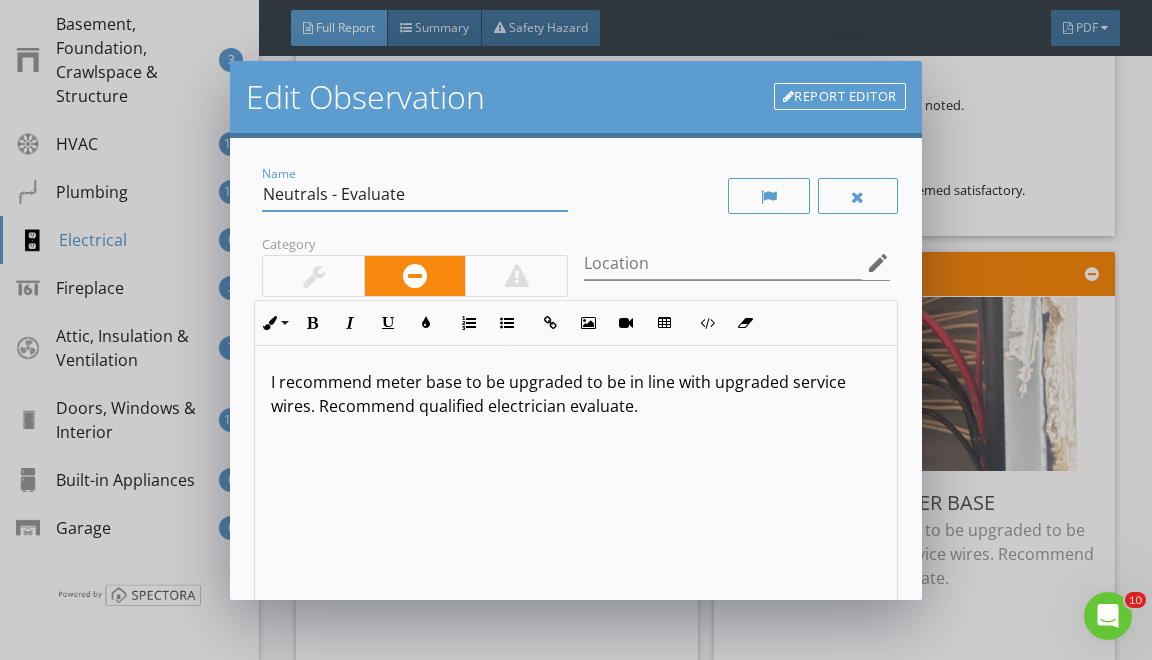 type on "Neutrals - Evaluate" 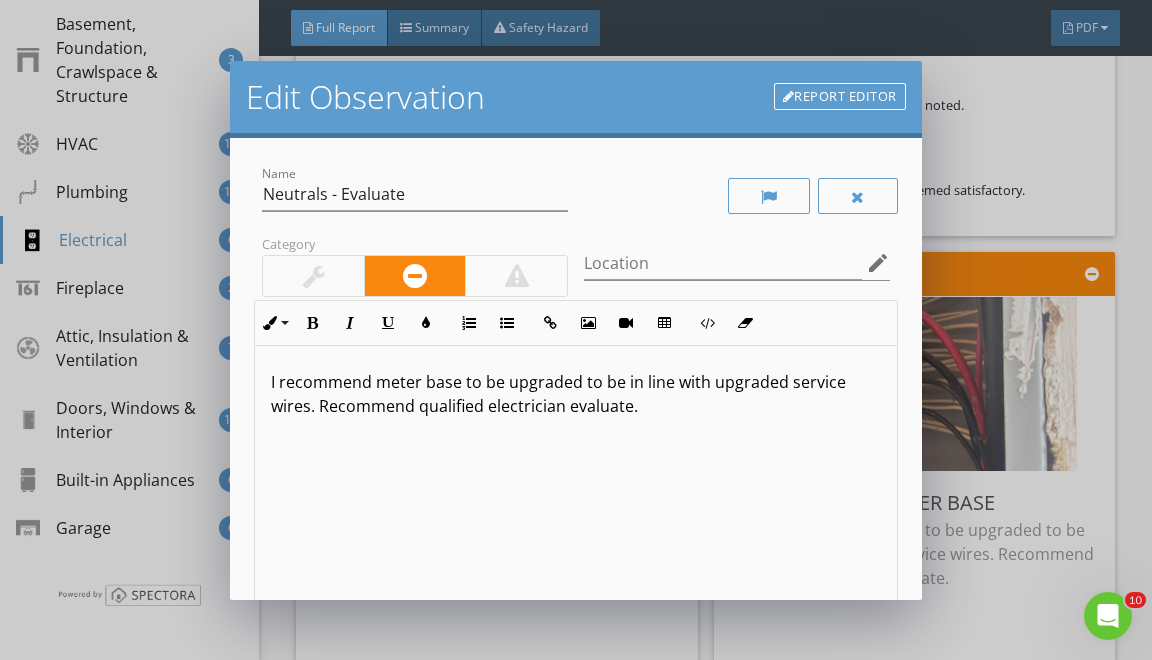 type 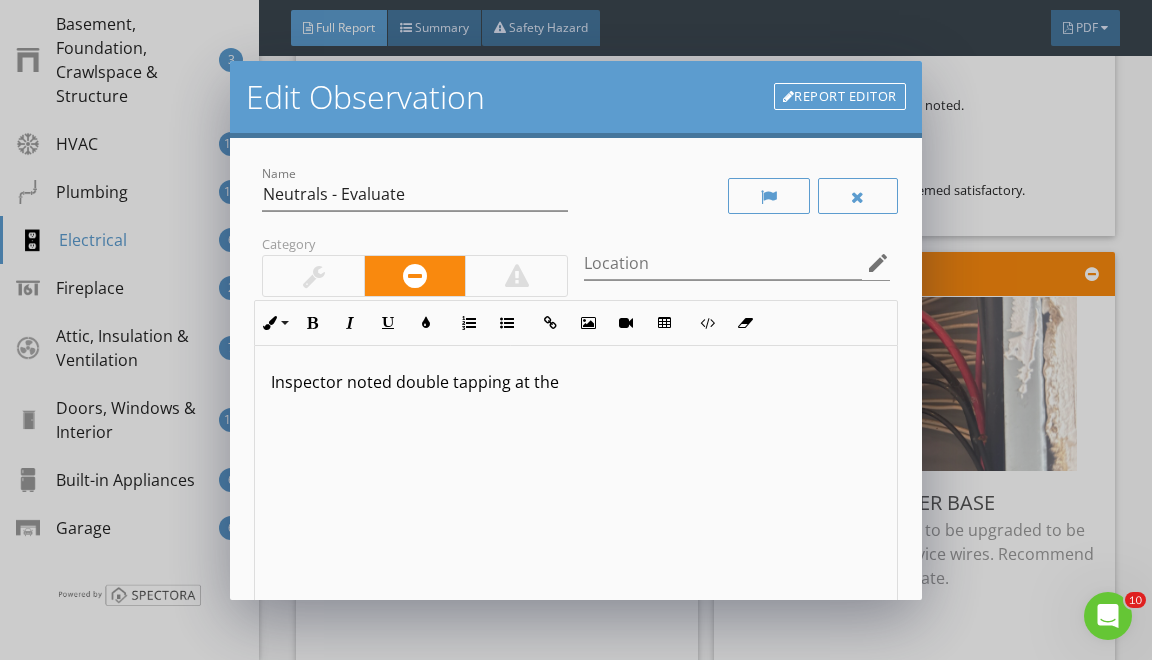scroll, scrollTop: 217, scrollLeft: 0, axis: vertical 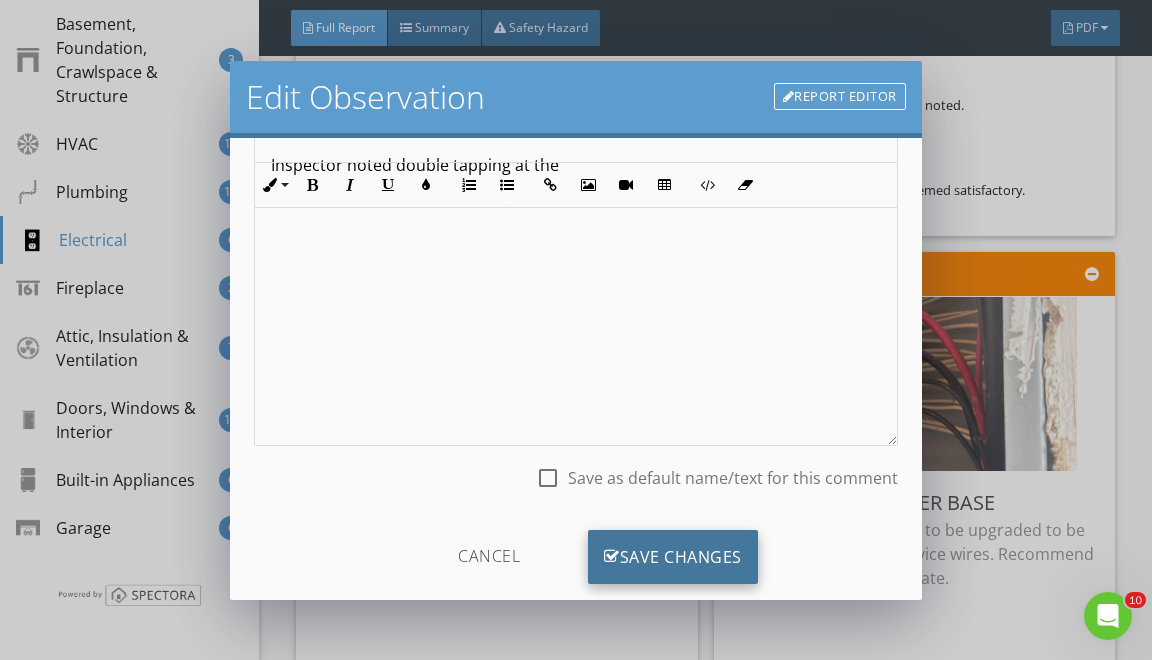 click on "Save Changes" at bounding box center (673, 557) 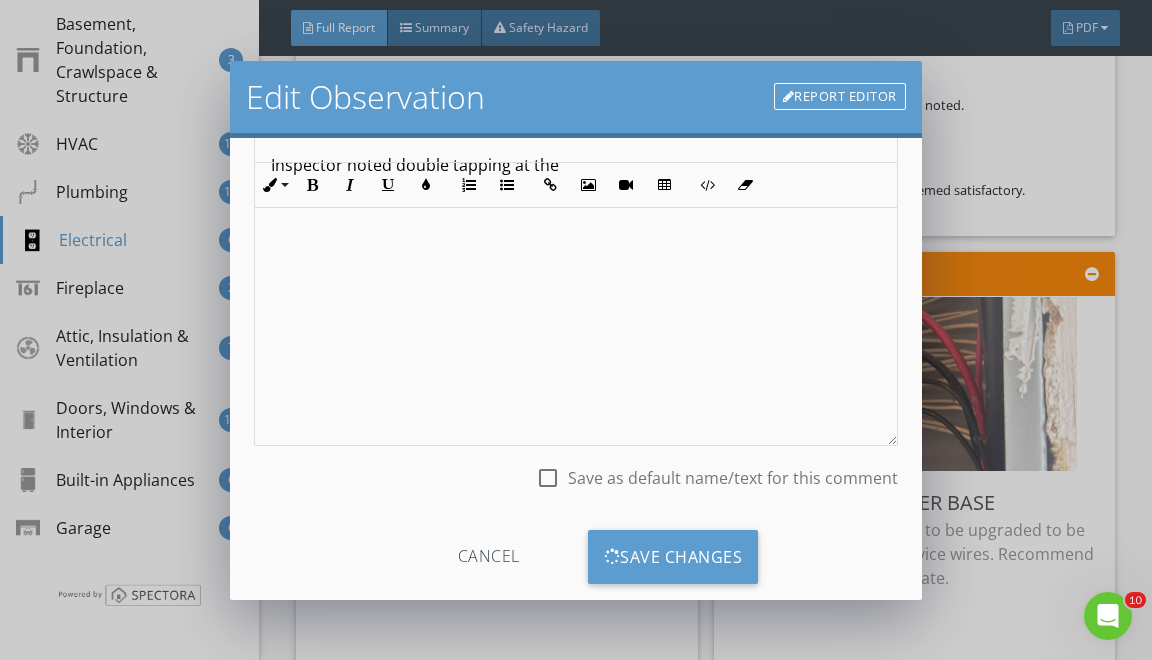 scroll, scrollTop: 19, scrollLeft: 0, axis: vertical 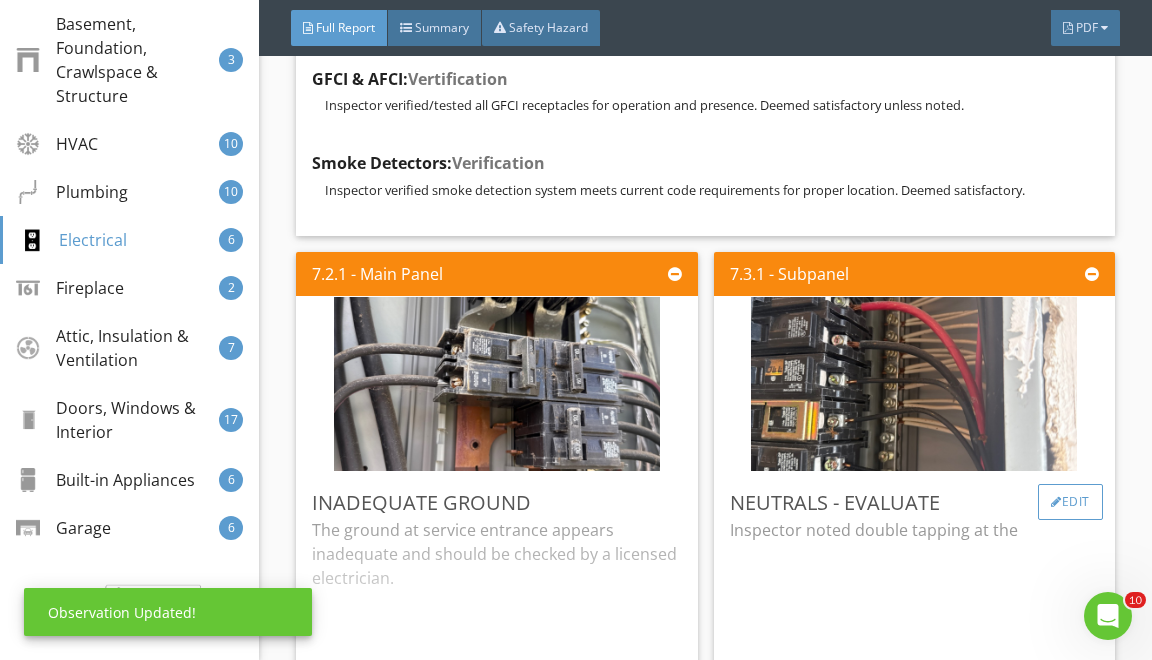 click on "Edit" at bounding box center (1070, 502) 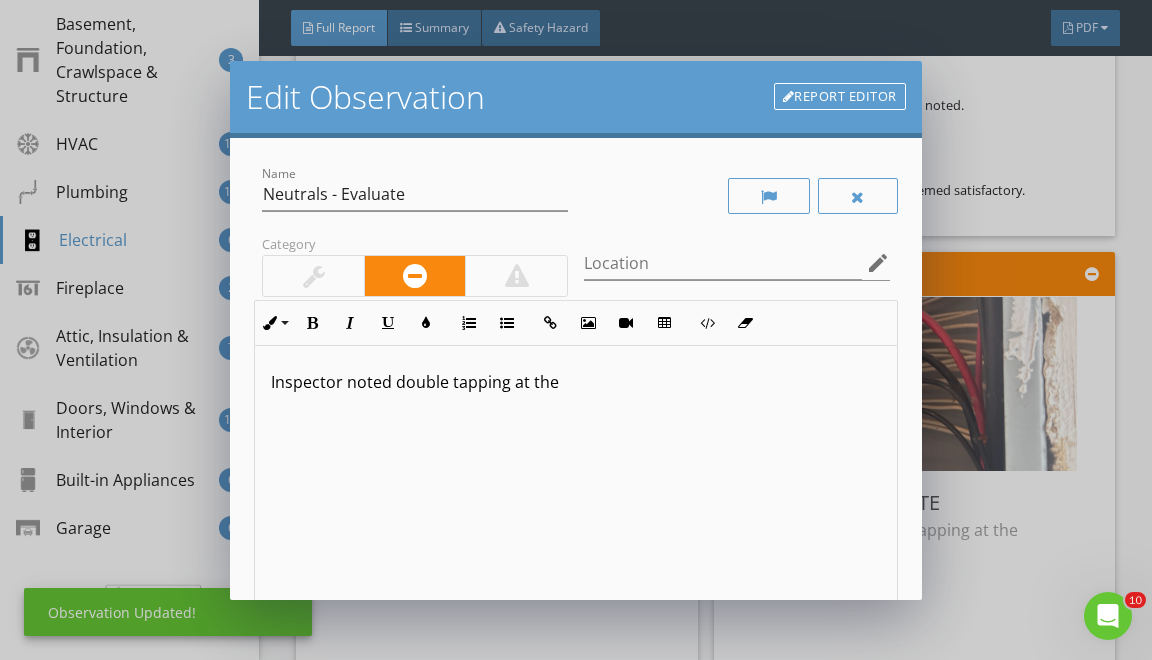 click on "Inspector noted double tapping at the" at bounding box center [575, 504] 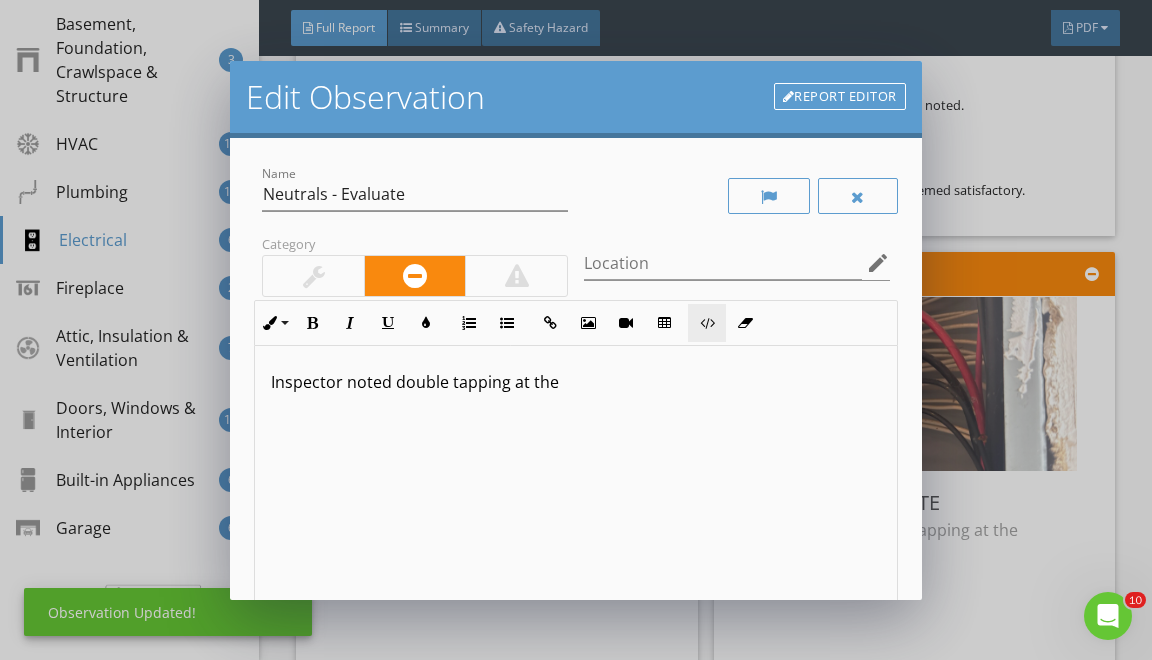type 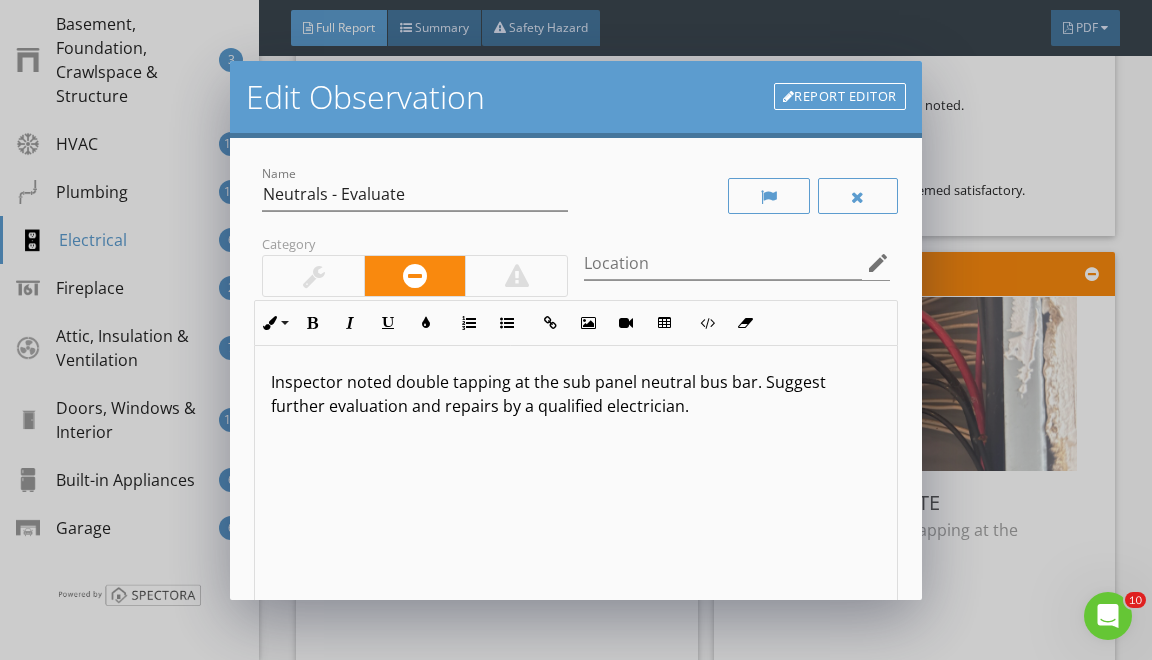 scroll, scrollTop: 256, scrollLeft: 0, axis: vertical 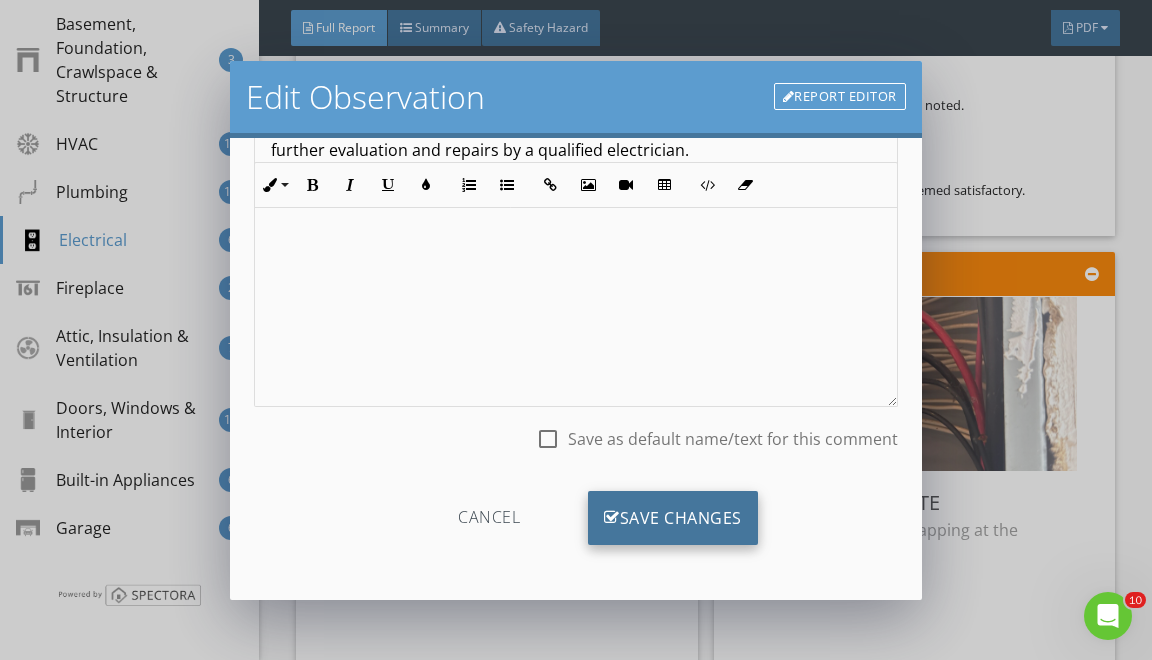 click on "Save Changes" at bounding box center (673, 518) 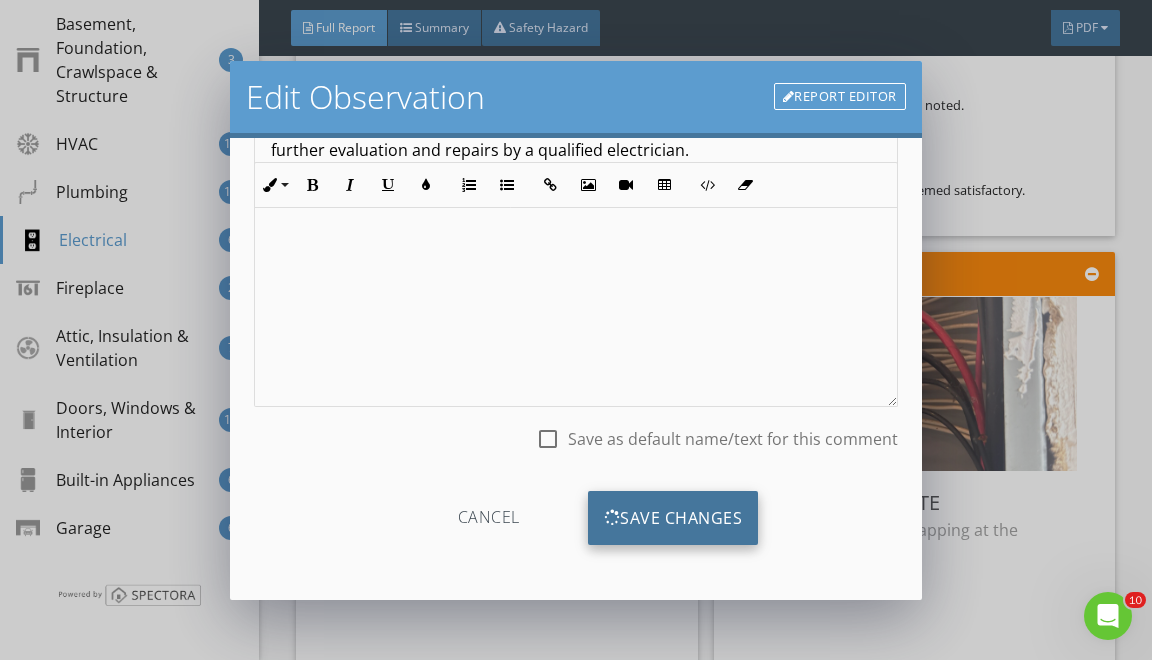 scroll, scrollTop: 19, scrollLeft: 0, axis: vertical 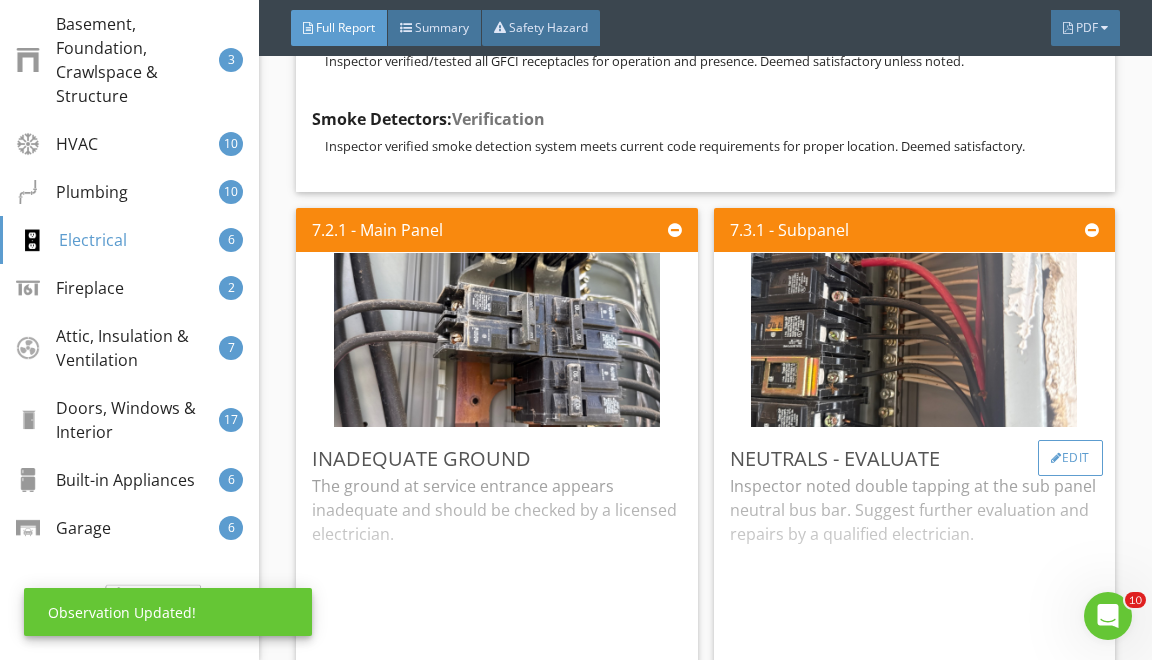 click on "Edit" at bounding box center [1070, 458] 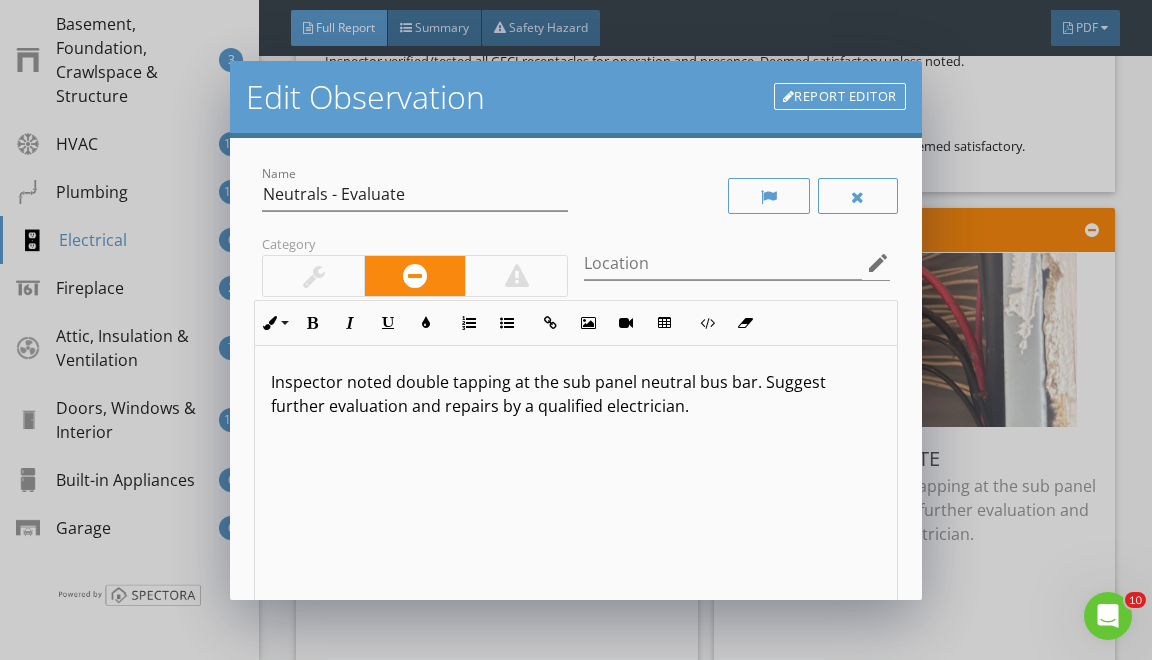 click on "Report Editor" at bounding box center (840, 97) 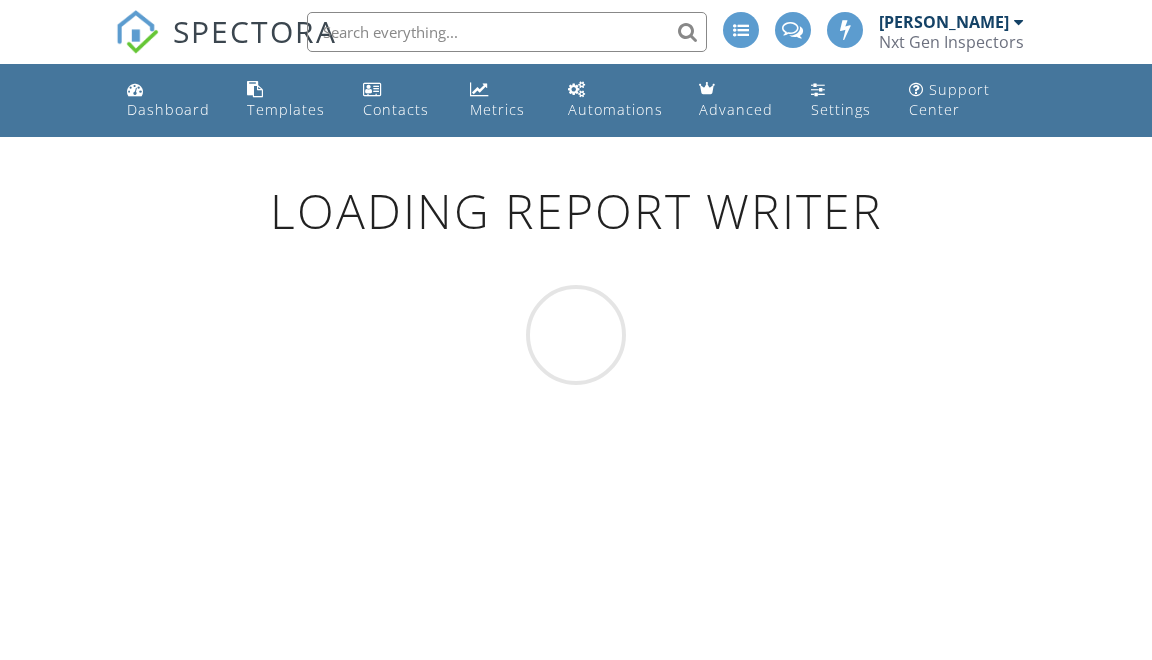 scroll, scrollTop: 0, scrollLeft: 0, axis: both 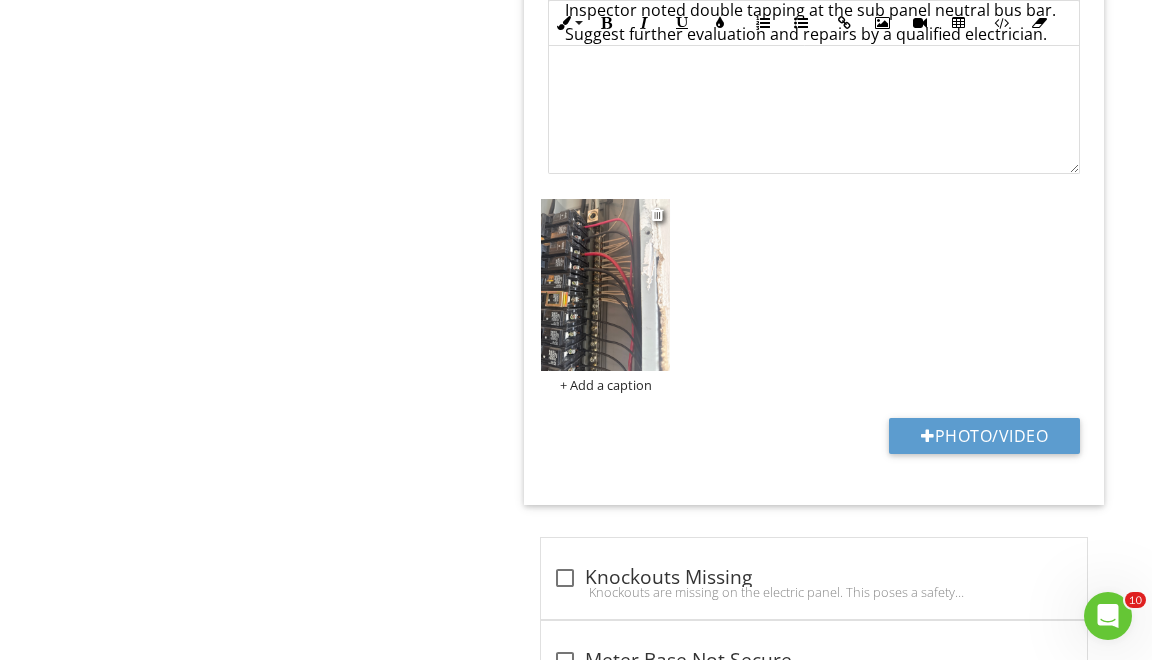 click at bounding box center (605, 285) 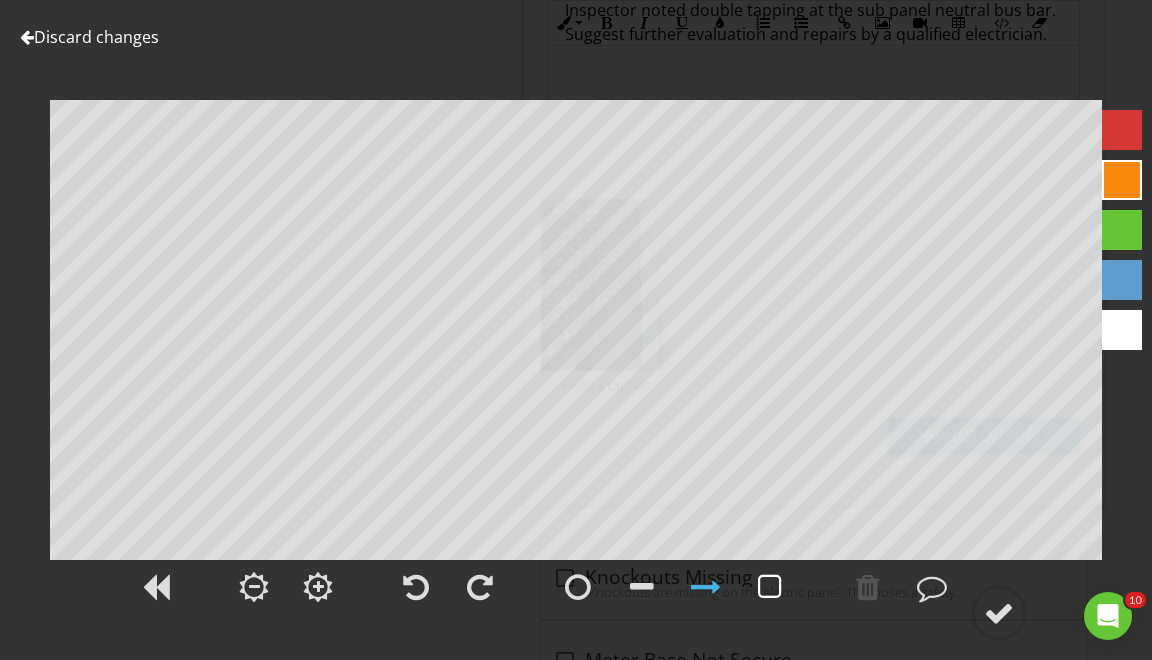 click at bounding box center (770, 587) 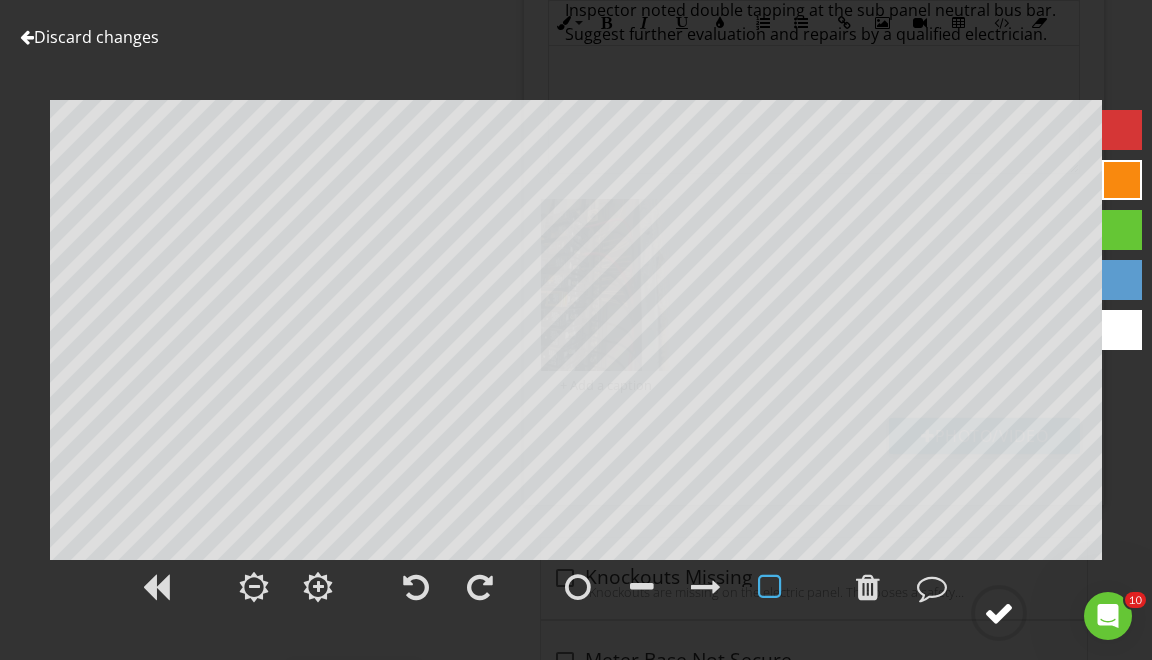 click 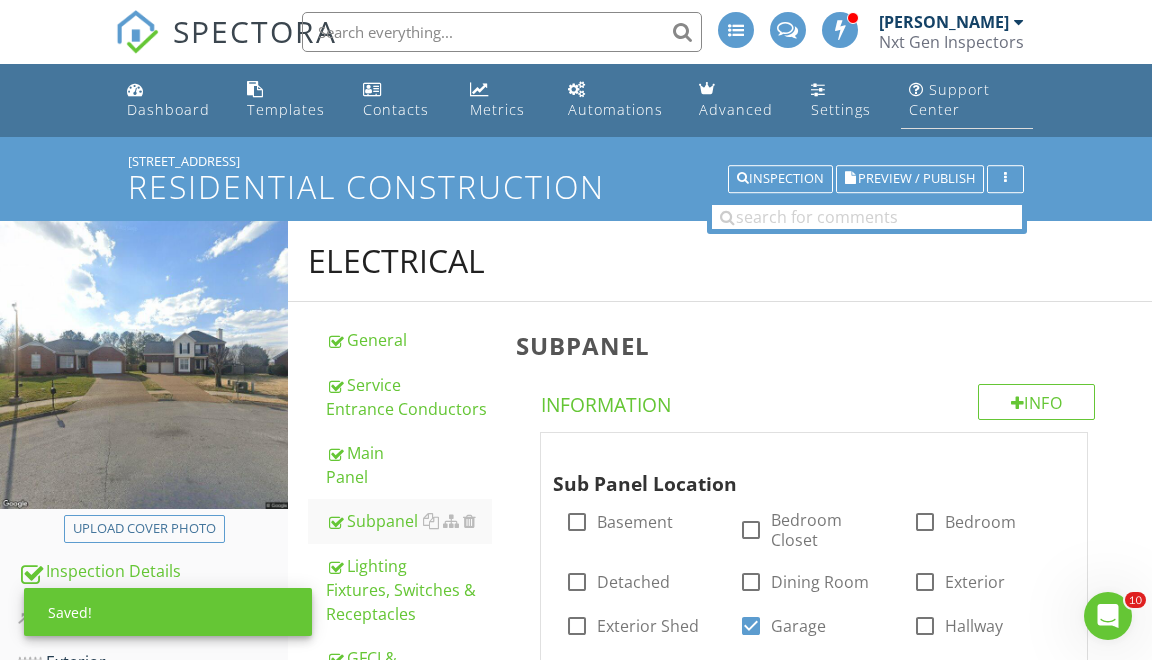 scroll, scrollTop: 0, scrollLeft: 0, axis: both 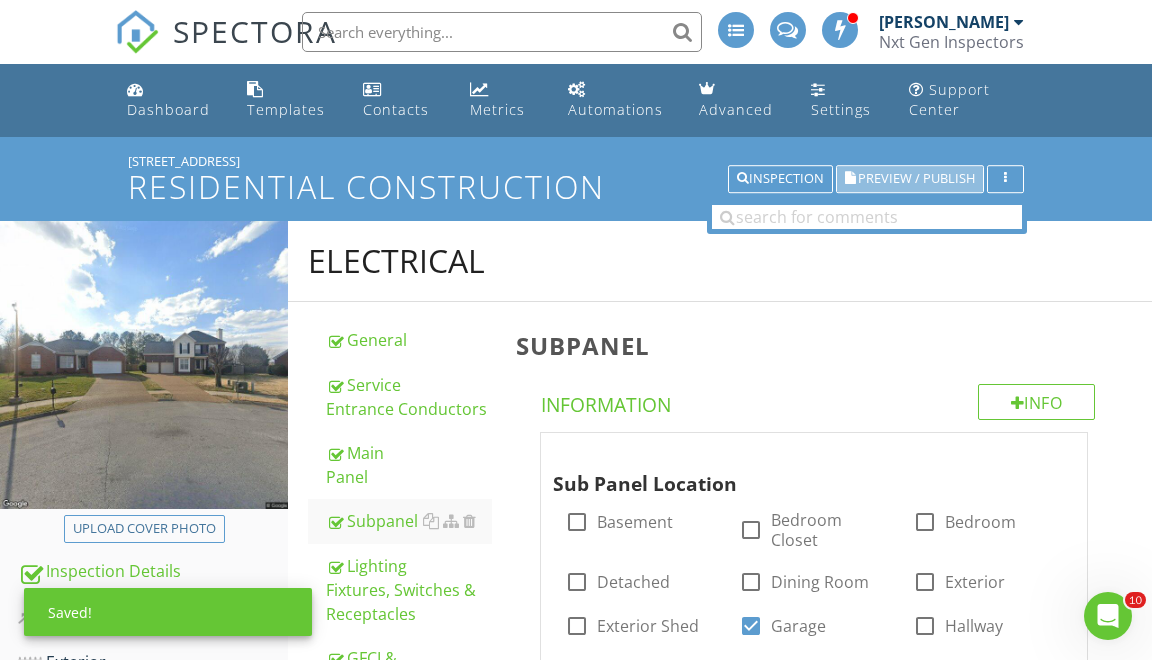 click on "Preview / Publish" at bounding box center [916, 179] 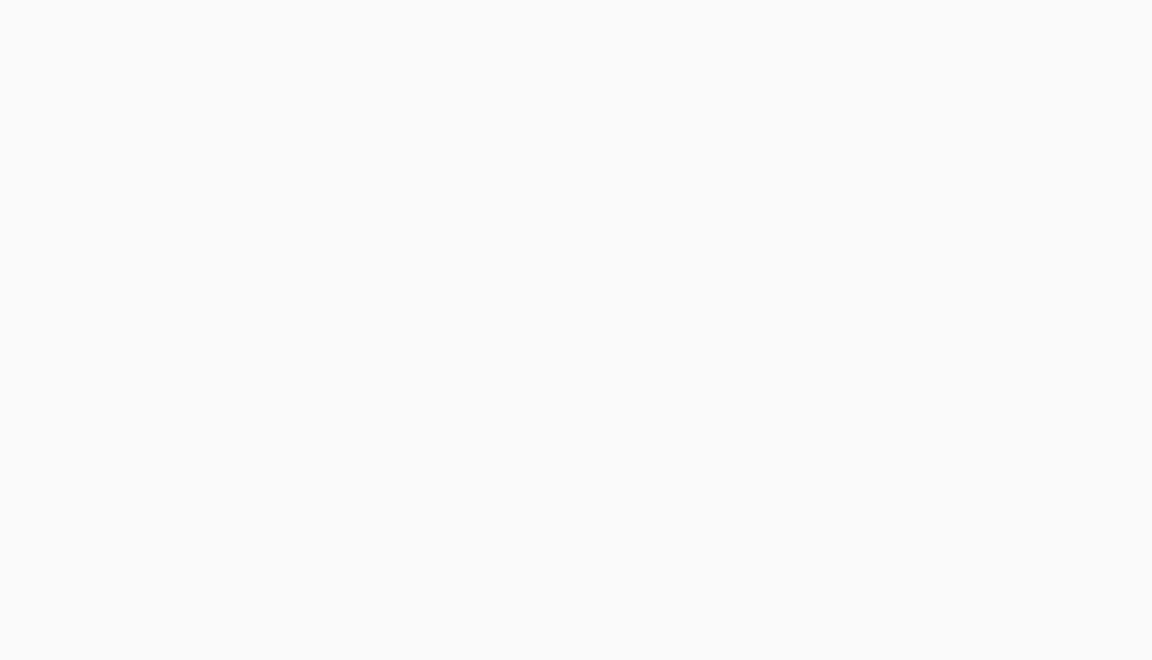 scroll, scrollTop: 0, scrollLeft: 0, axis: both 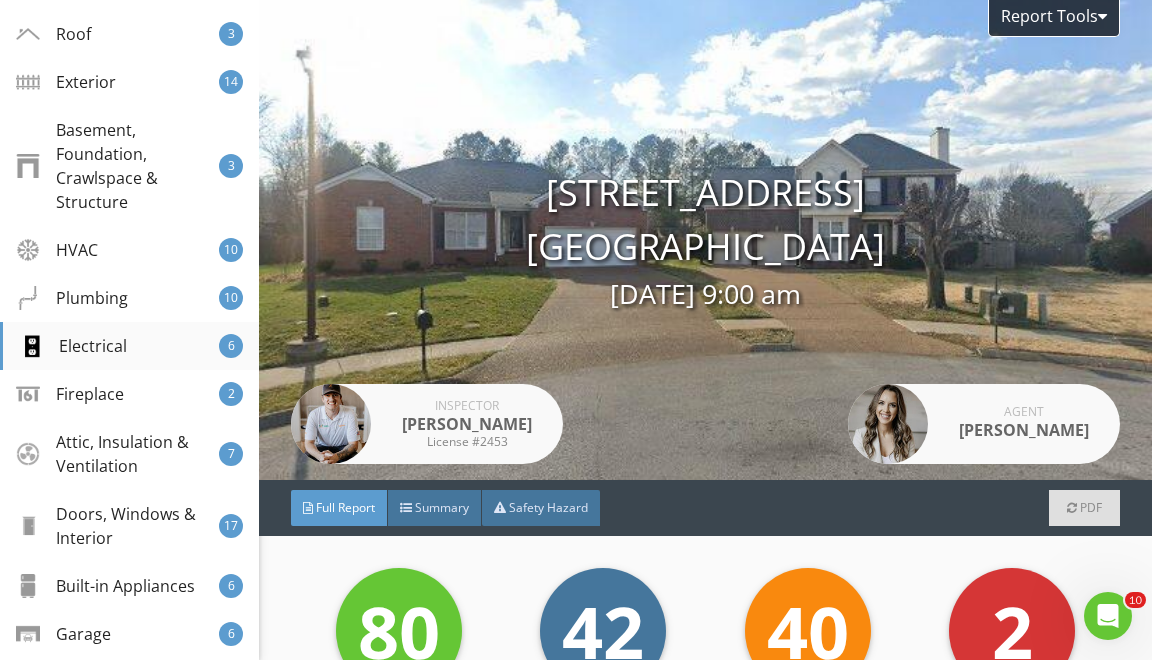 click on "Electrical
6" at bounding box center (129, 346) 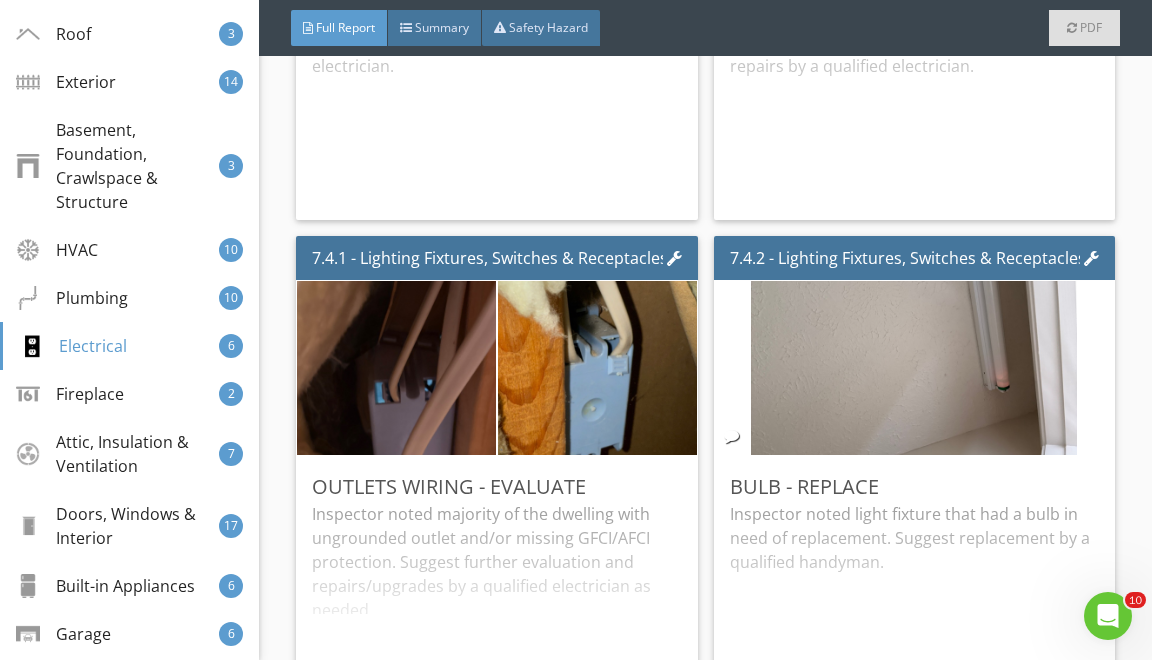 scroll, scrollTop: 26807, scrollLeft: 0, axis: vertical 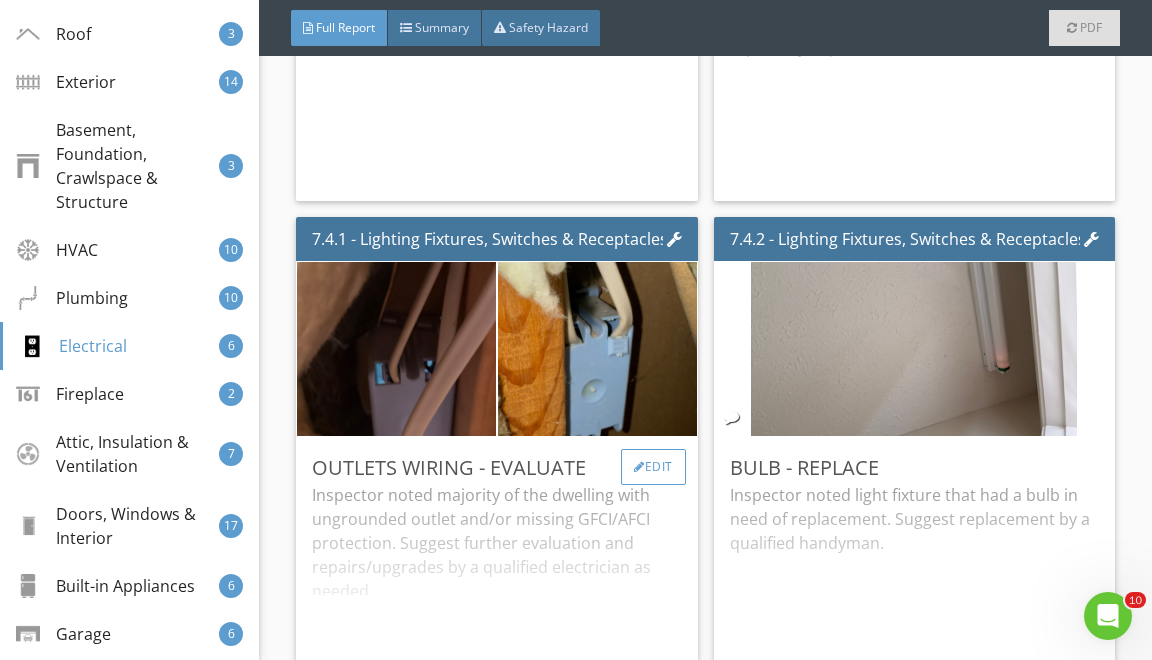 click on "Edit" at bounding box center (653, 467) 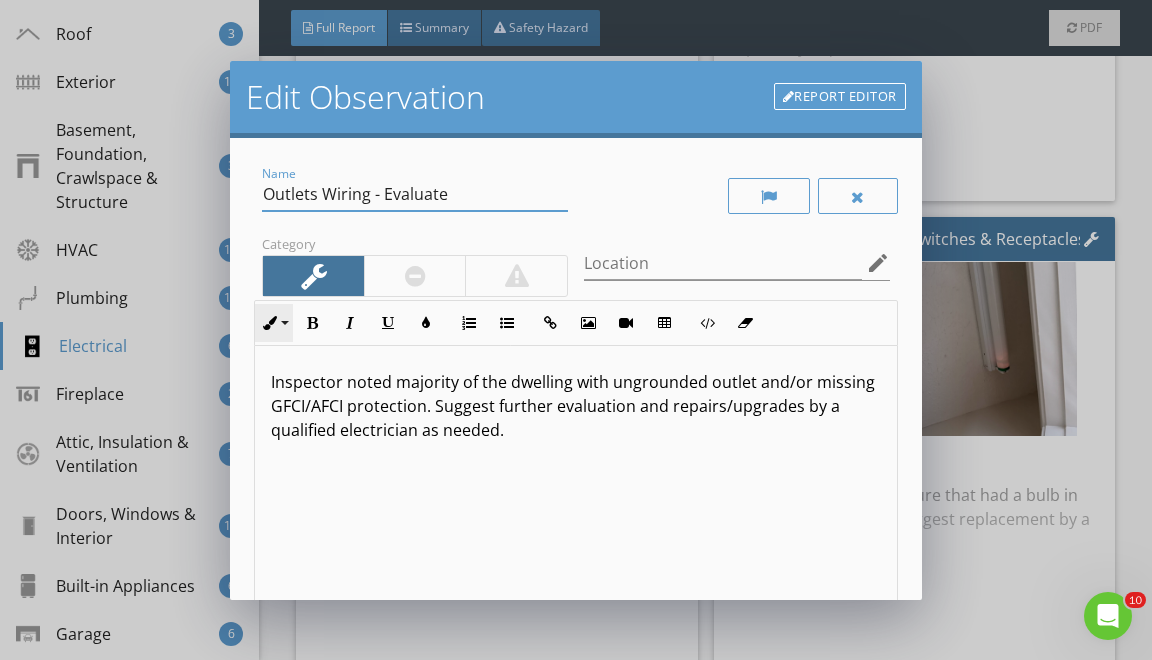 drag, startPoint x: 276, startPoint y: 190, endPoint x: 288, endPoint y: 336, distance: 146.49232 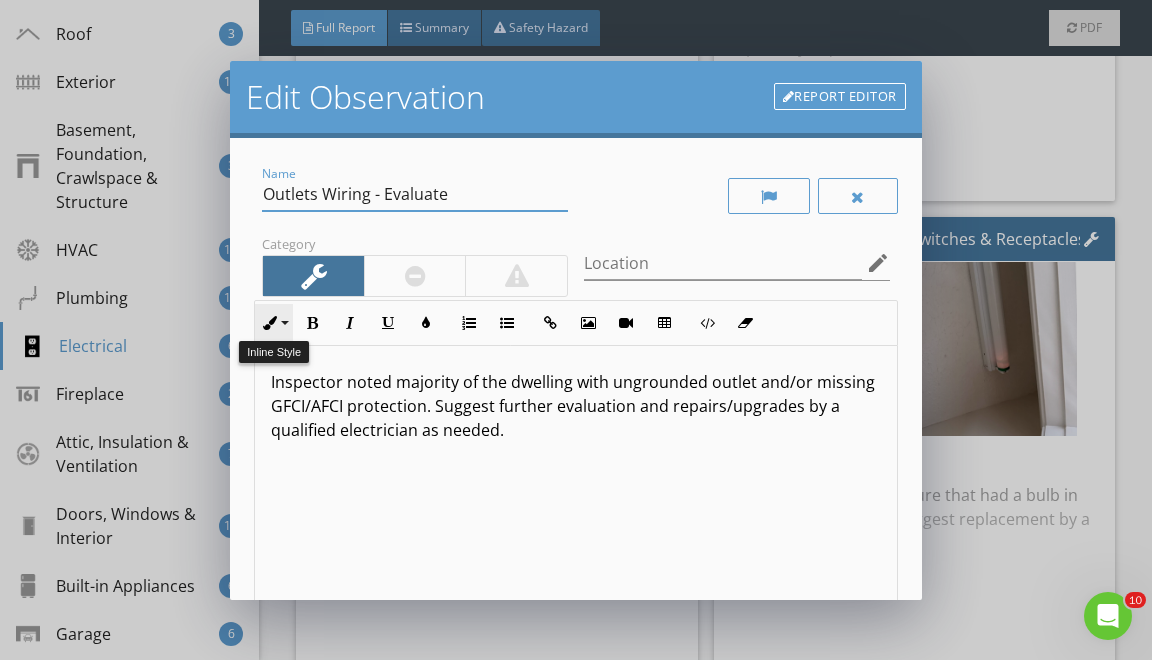 type on "O" 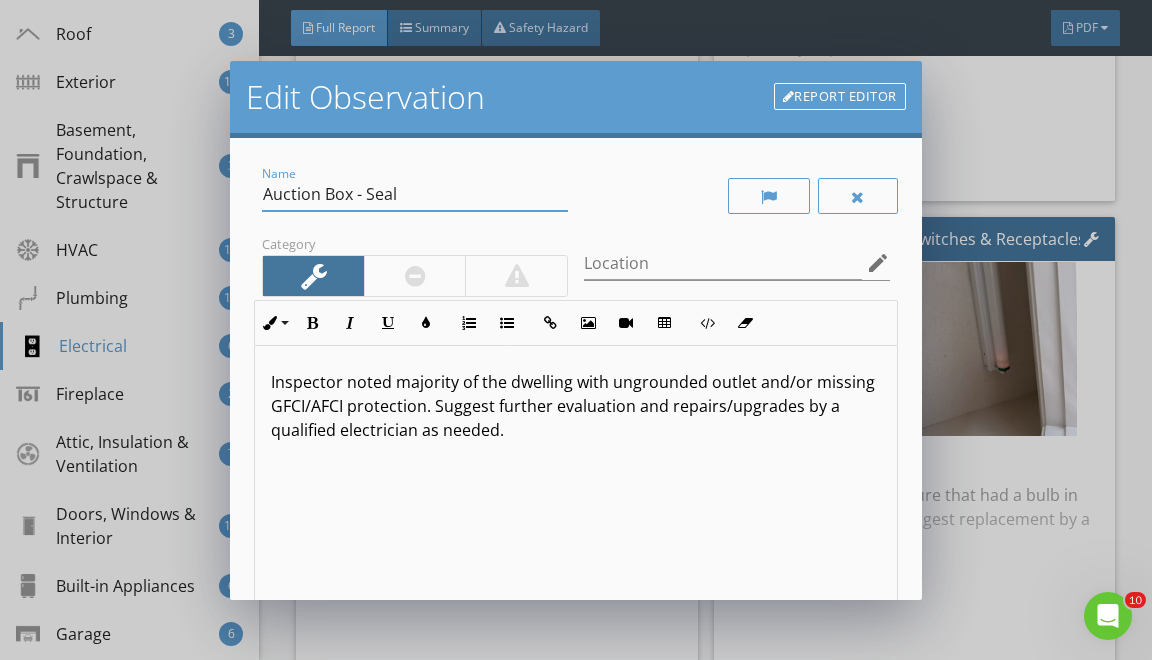 click on "Auction Box - Seal" at bounding box center [415, 194] 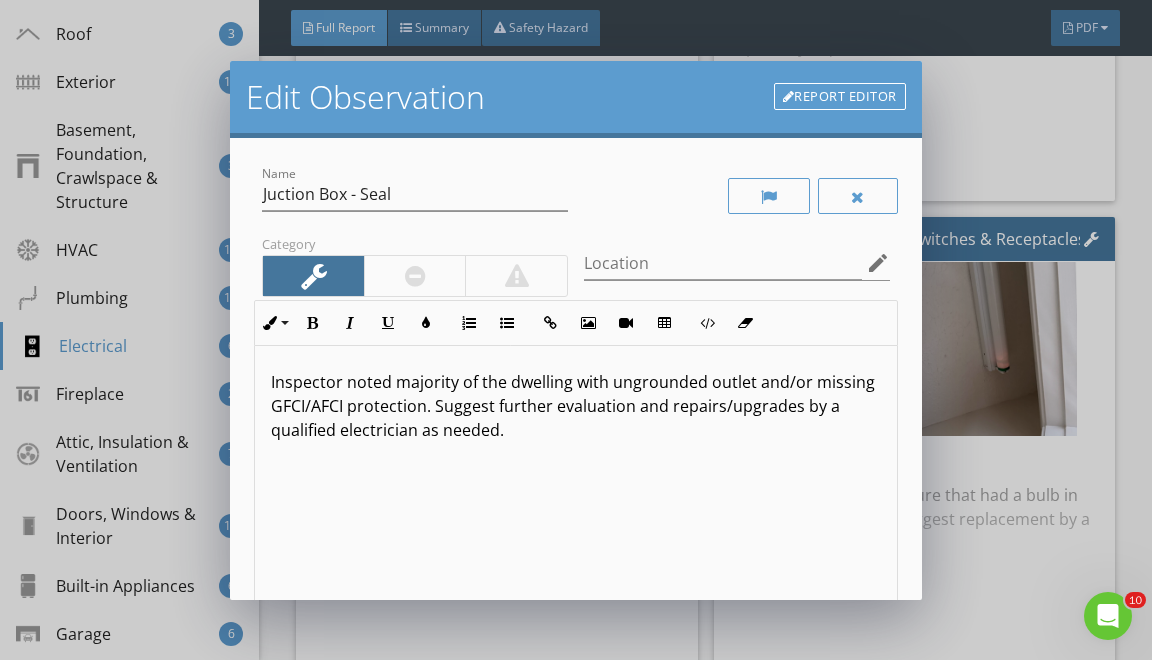drag, startPoint x: 396, startPoint y: 383, endPoint x: 396, endPoint y: 623, distance: 240 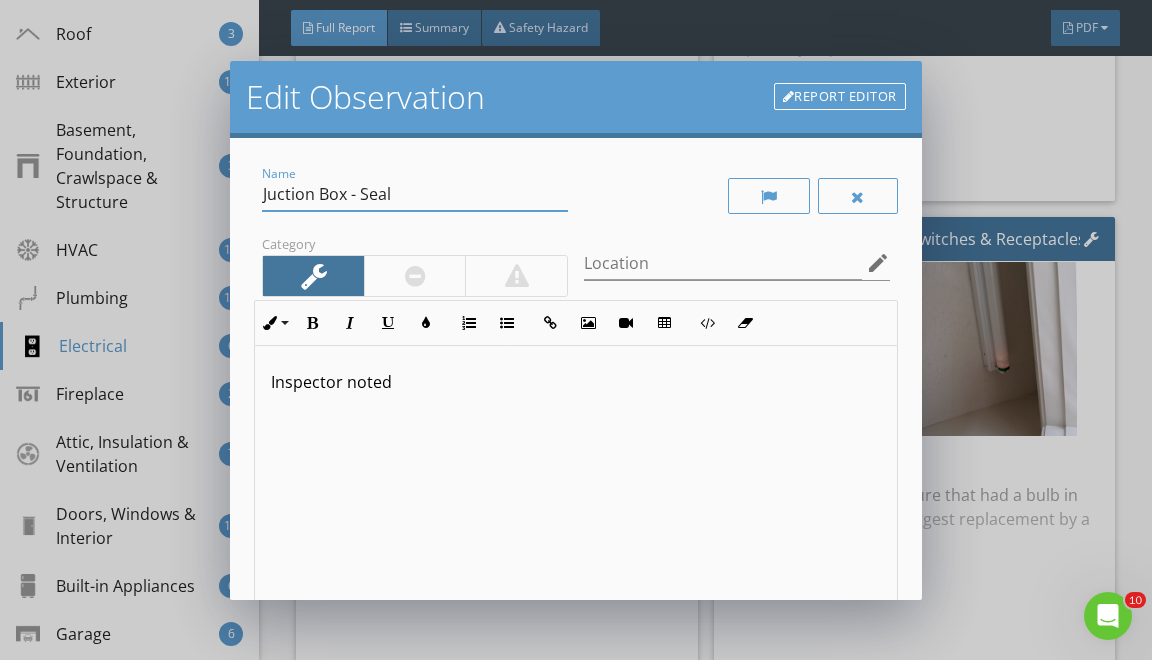 click on "Juction Box - Seal" at bounding box center [415, 194] 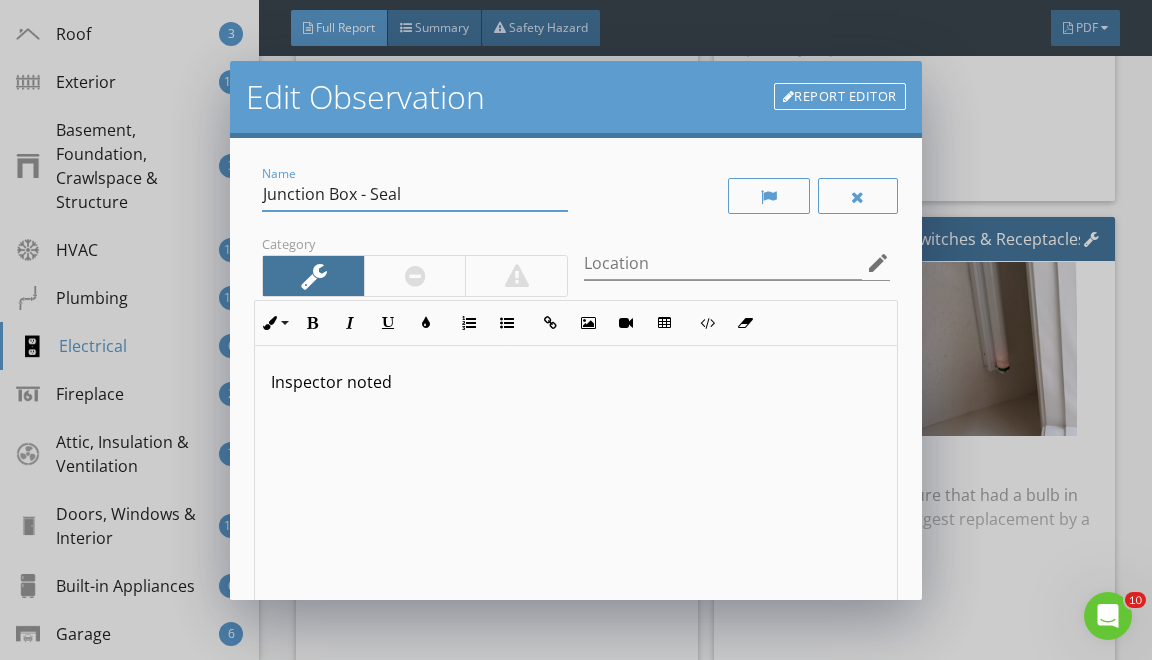 type on "Junction Box - Seal" 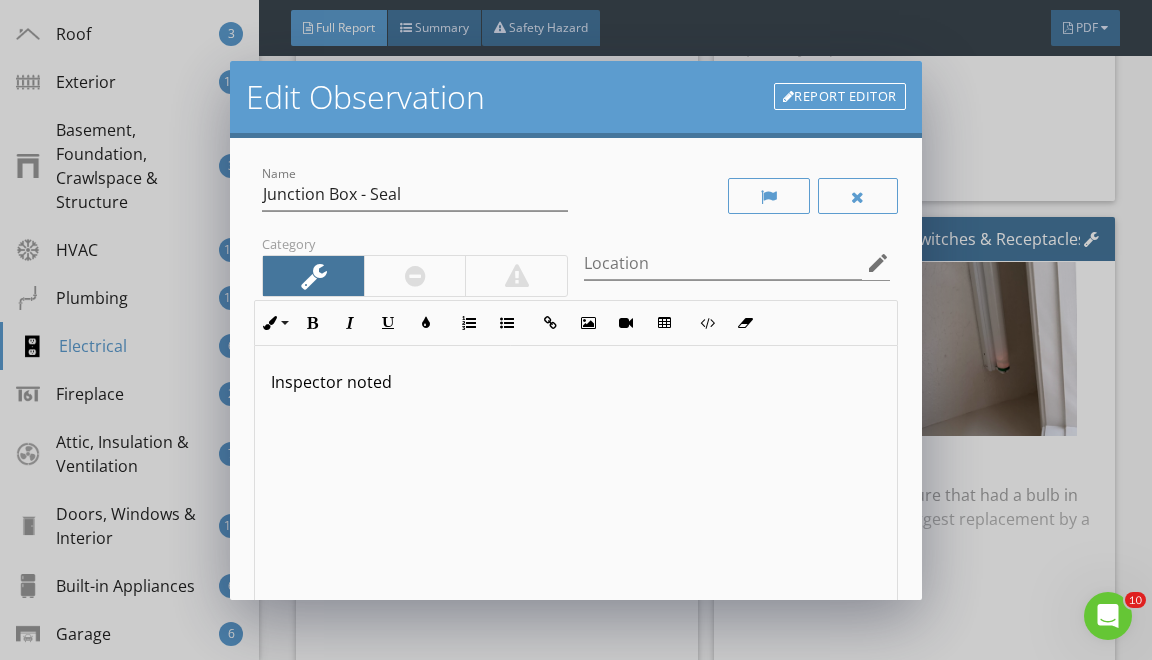 click on "Inspector noted" at bounding box center [575, 382] 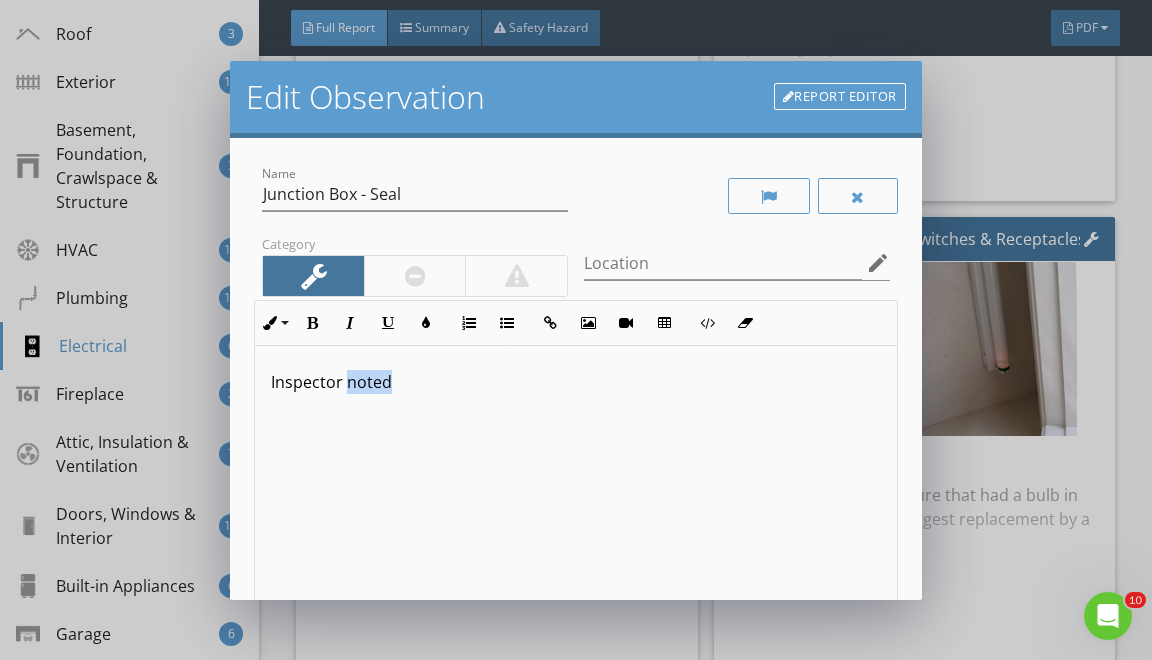 click on "Inspector noted" at bounding box center [575, 382] 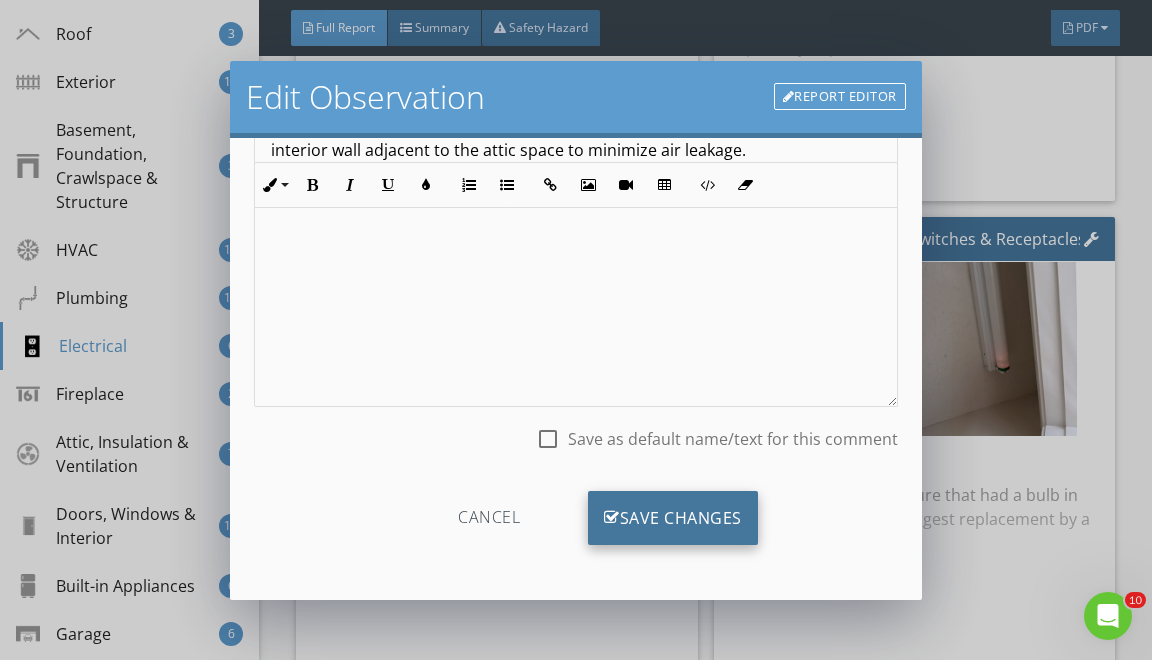 click on "Save Changes" at bounding box center (673, 518) 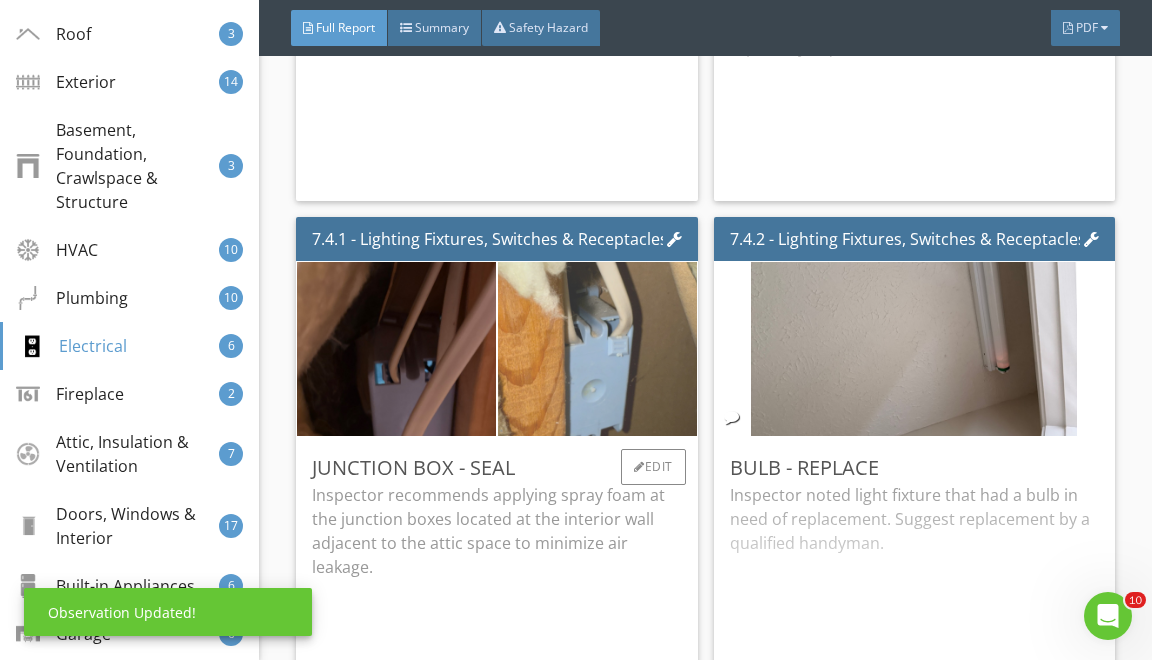 scroll, scrollTop: 19, scrollLeft: 0, axis: vertical 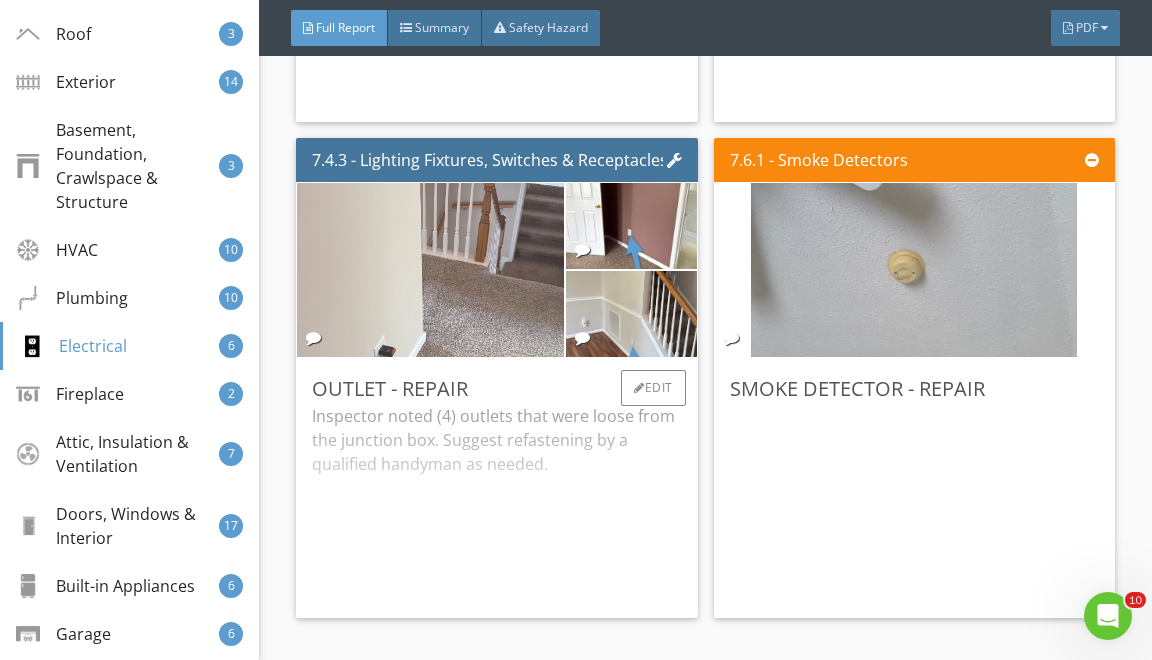 click at bounding box center (430, 270) 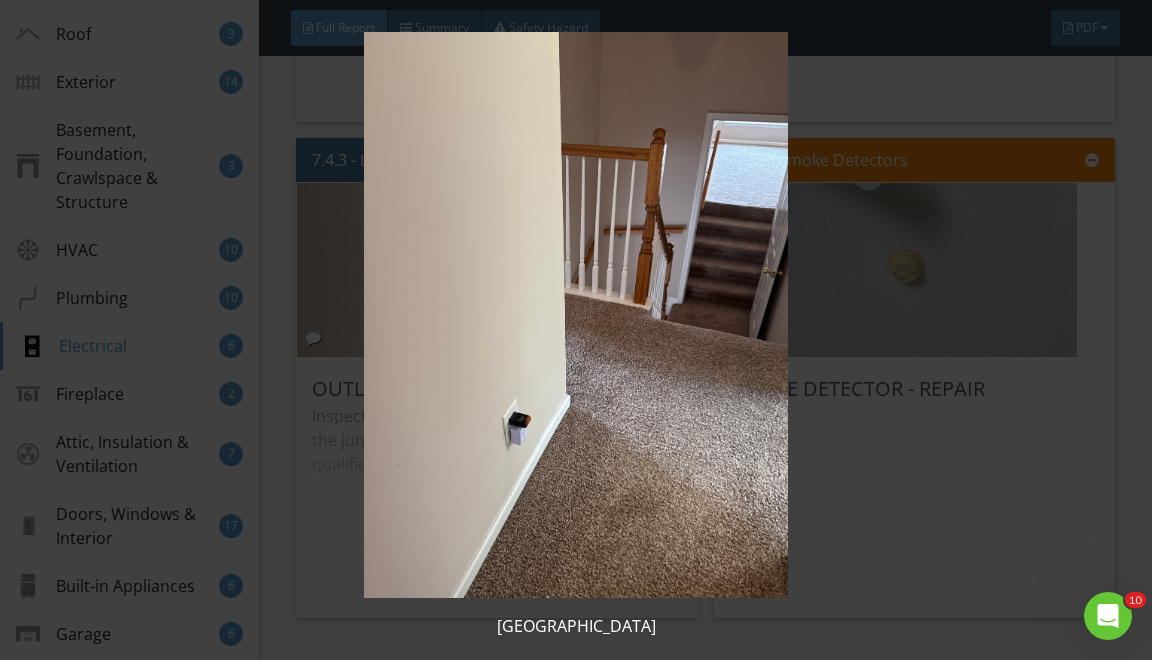 click at bounding box center (576, 315) 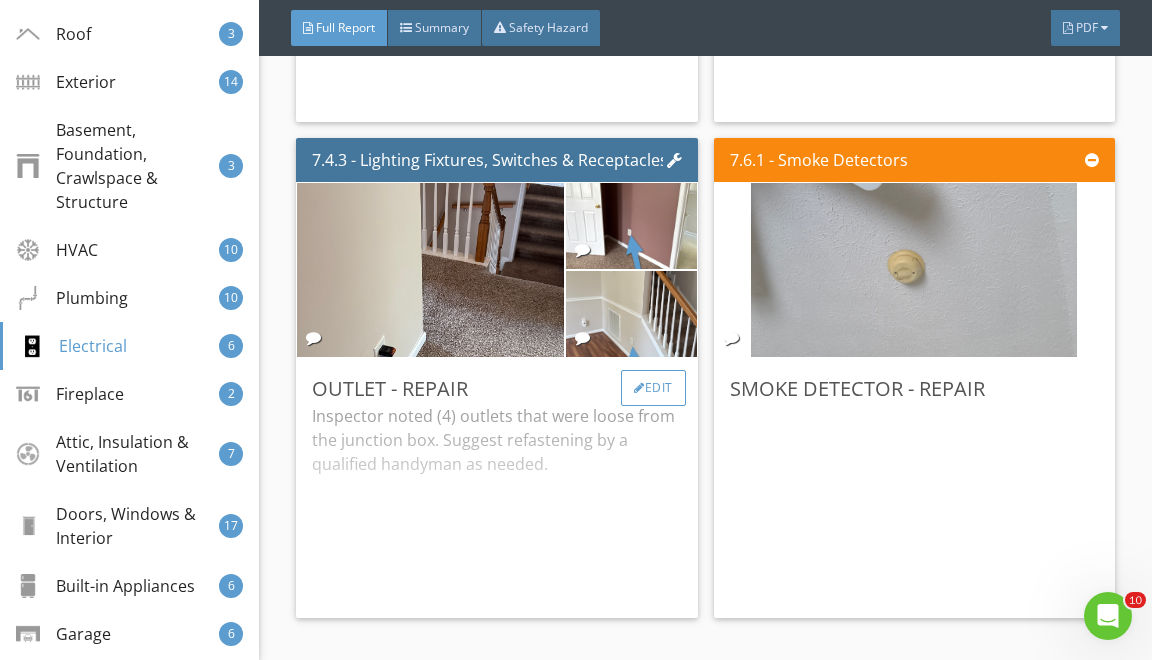 click on "Edit" at bounding box center (653, 388) 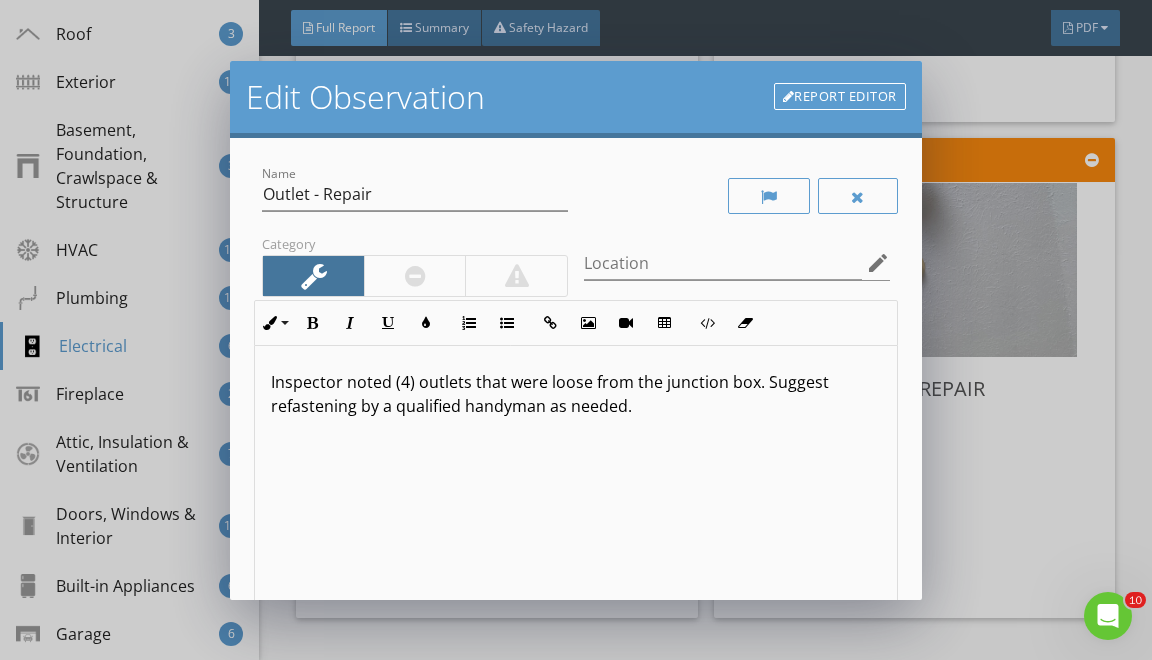 click on "Report Editor" at bounding box center (840, 97) 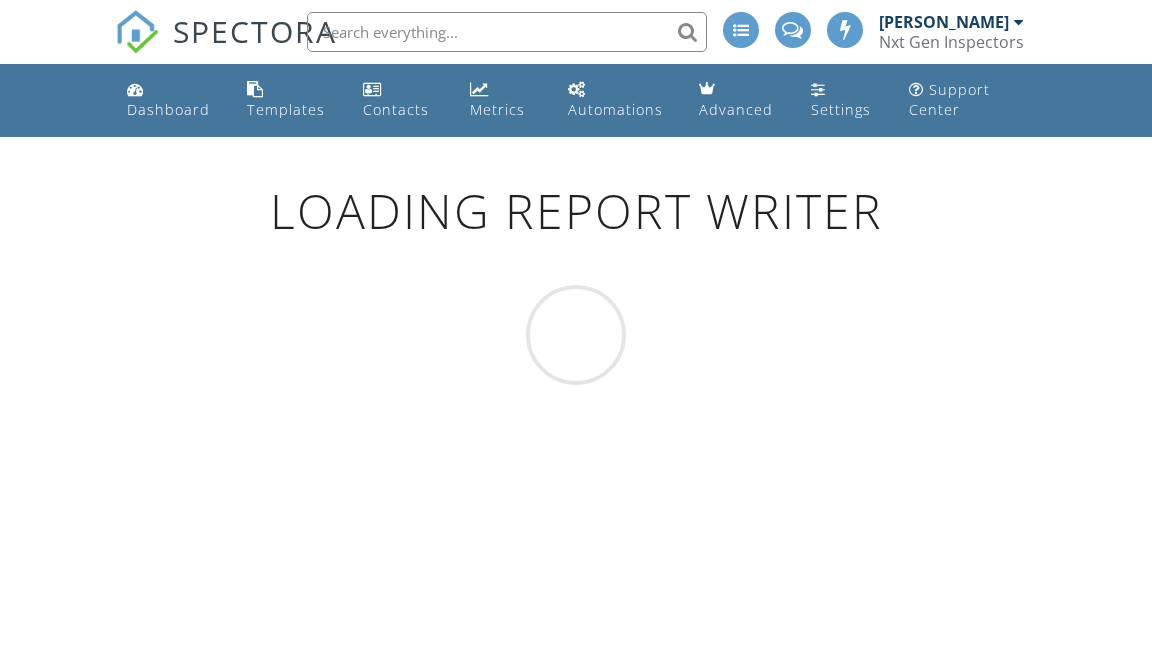 scroll, scrollTop: 0, scrollLeft: 0, axis: both 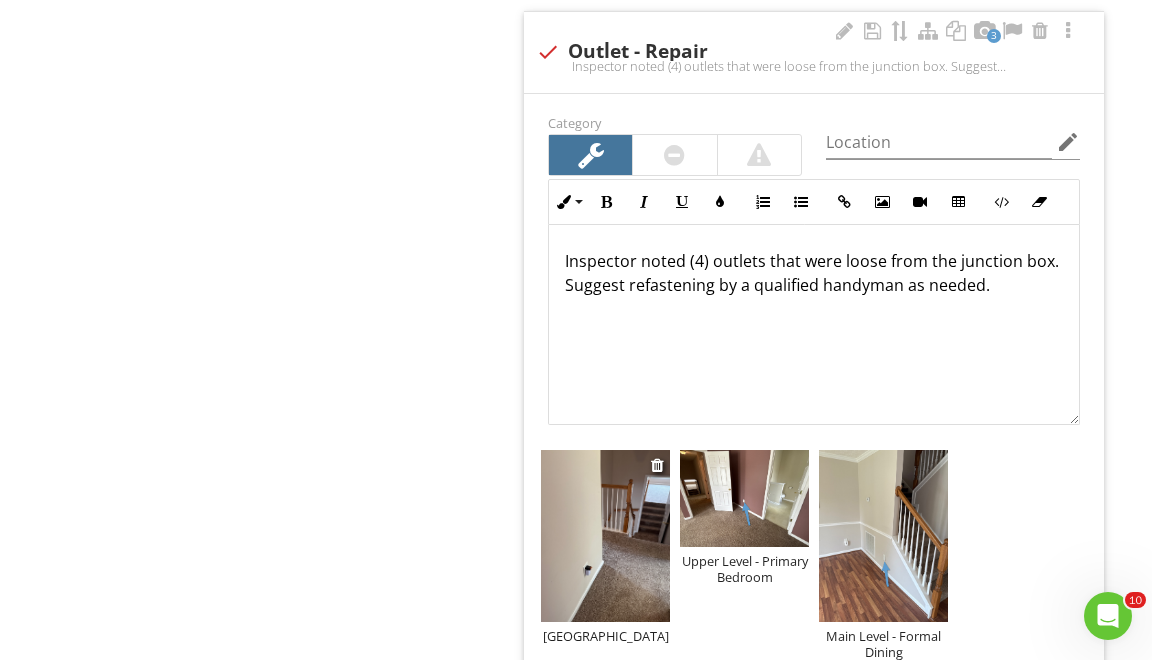 click at bounding box center [605, 536] 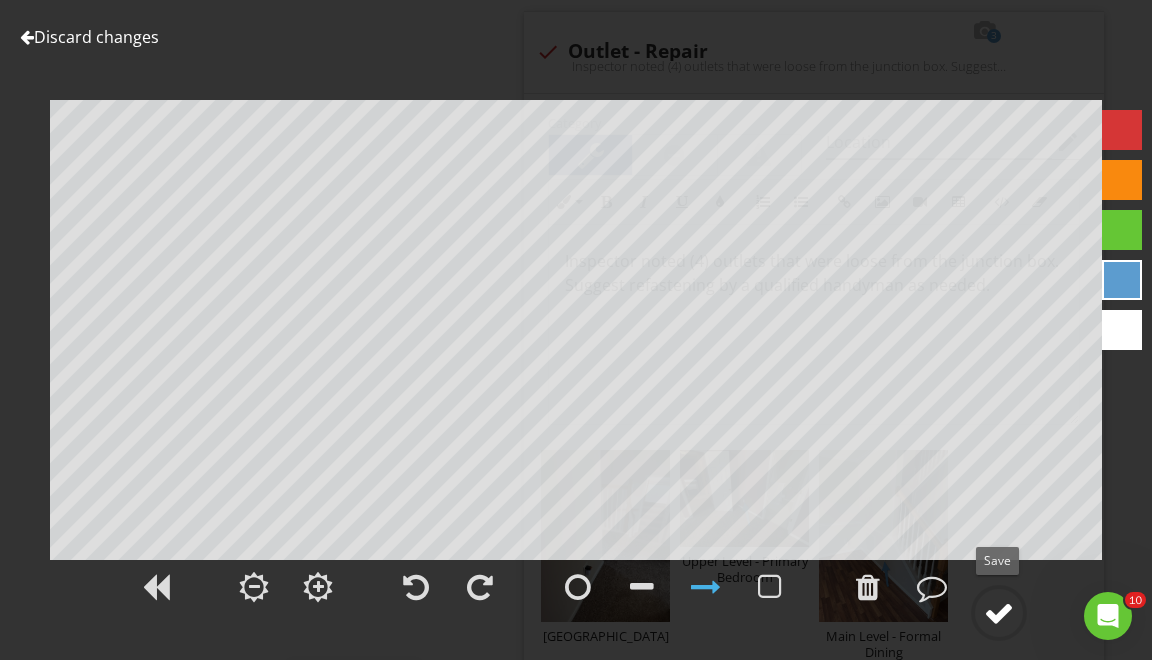 click at bounding box center [999, 613] 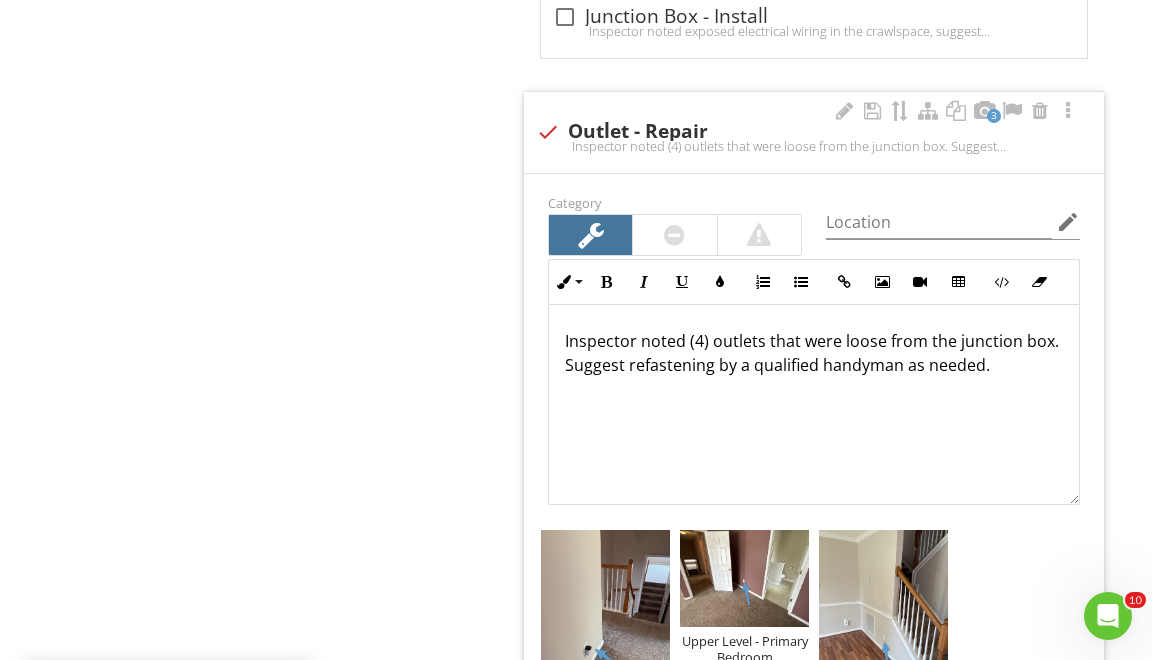 scroll, scrollTop: 4576, scrollLeft: 0, axis: vertical 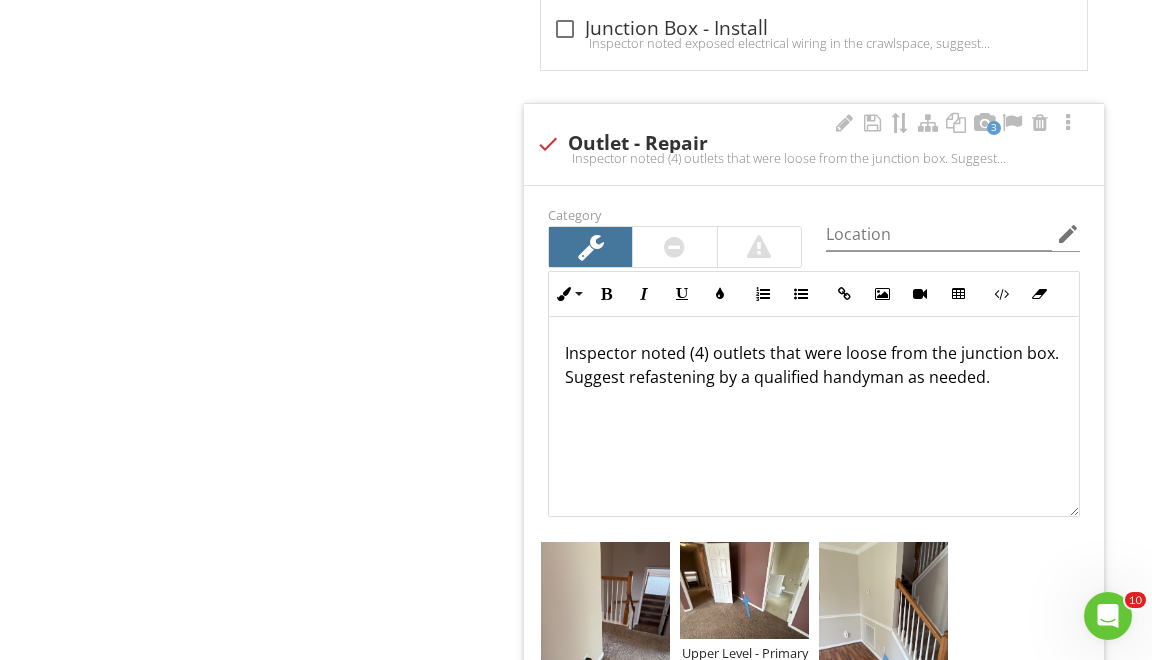 click on "Inspector noted (4) outlets that were loose from the junction box. Suggest refastening by a qualified handyman as needed." at bounding box center [814, 365] 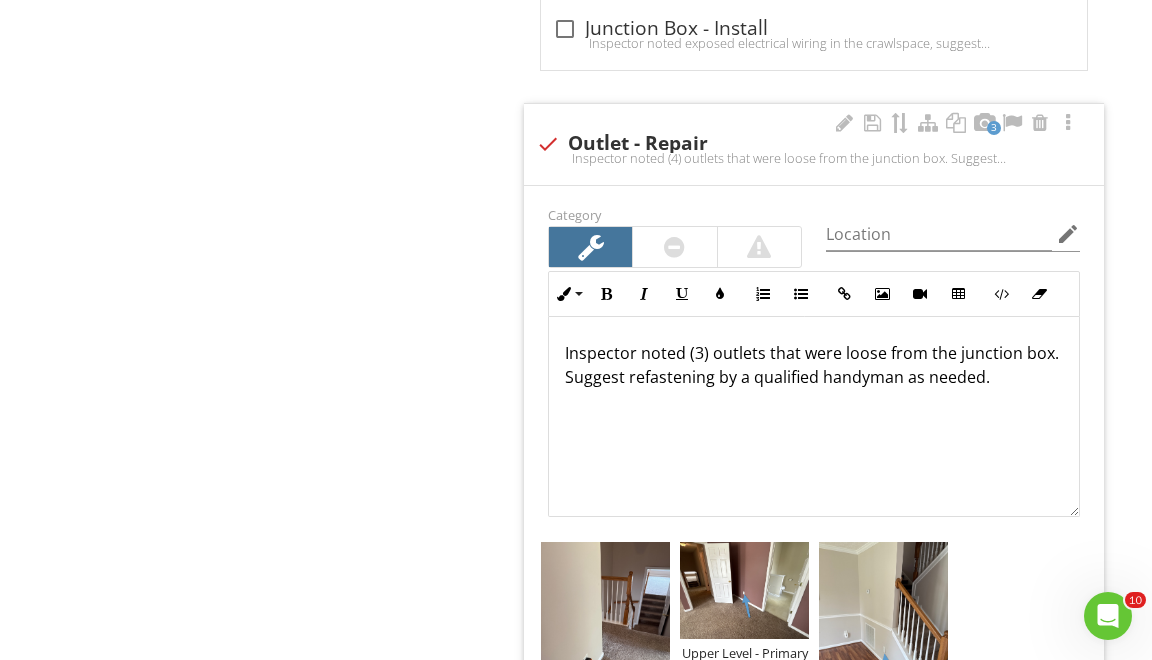 type 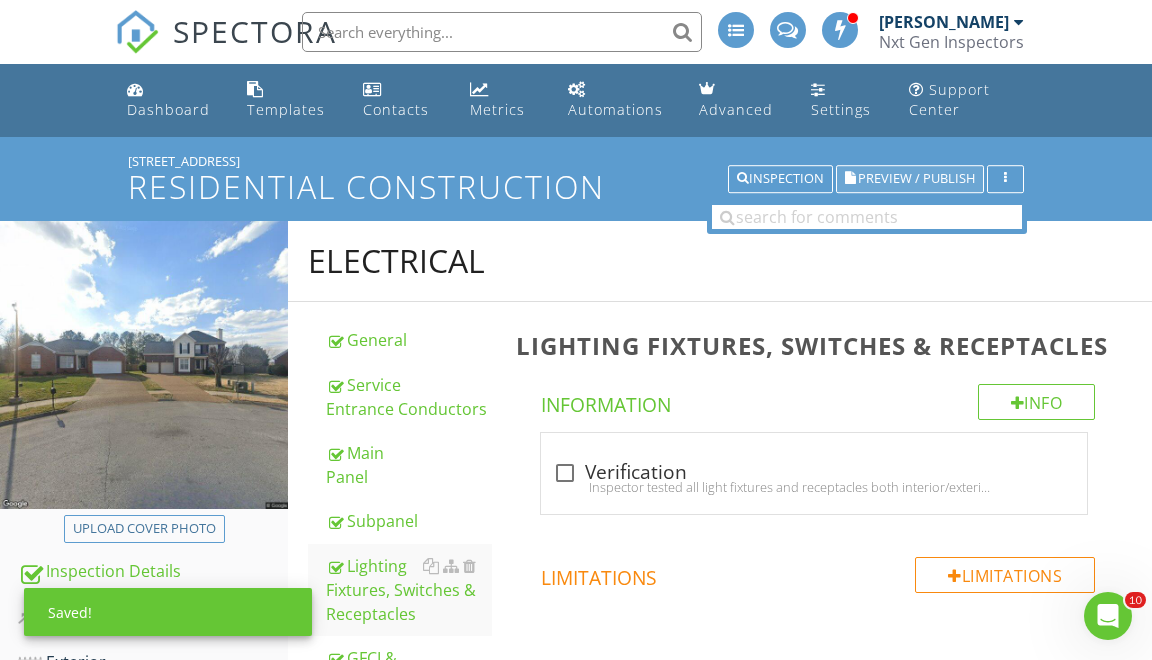 scroll, scrollTop: 0, scrollLeft: 0, axis: both 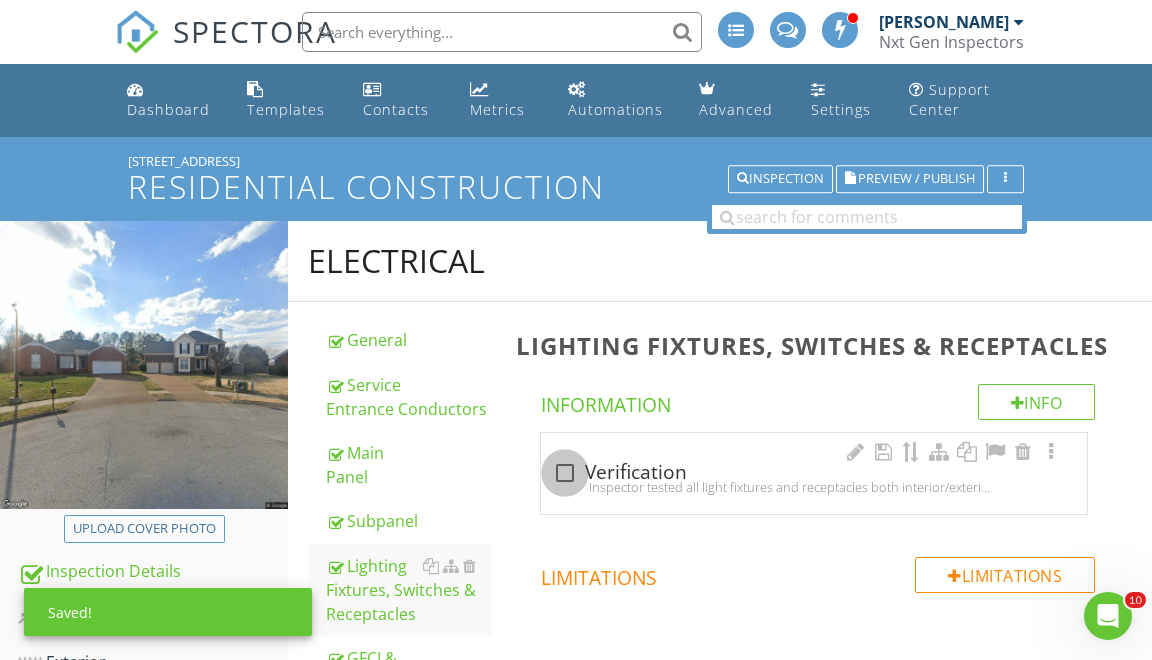 click at bounding box center [565, 473] 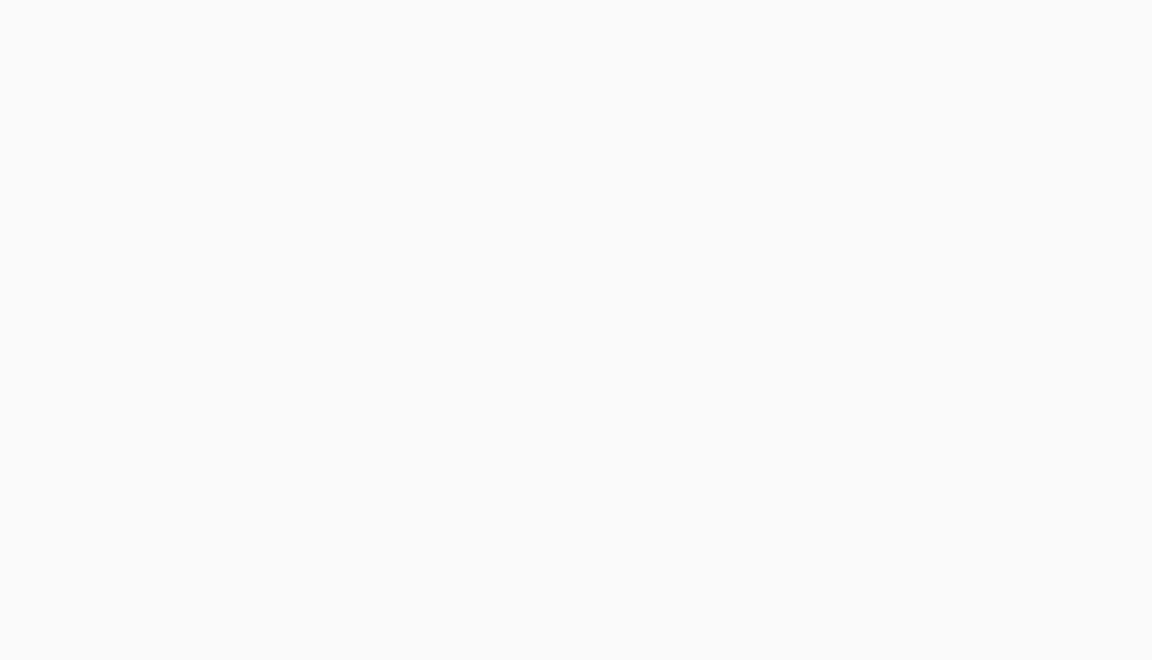 scroll, scrollTop: 0, scrollLeft: 0, axis: both 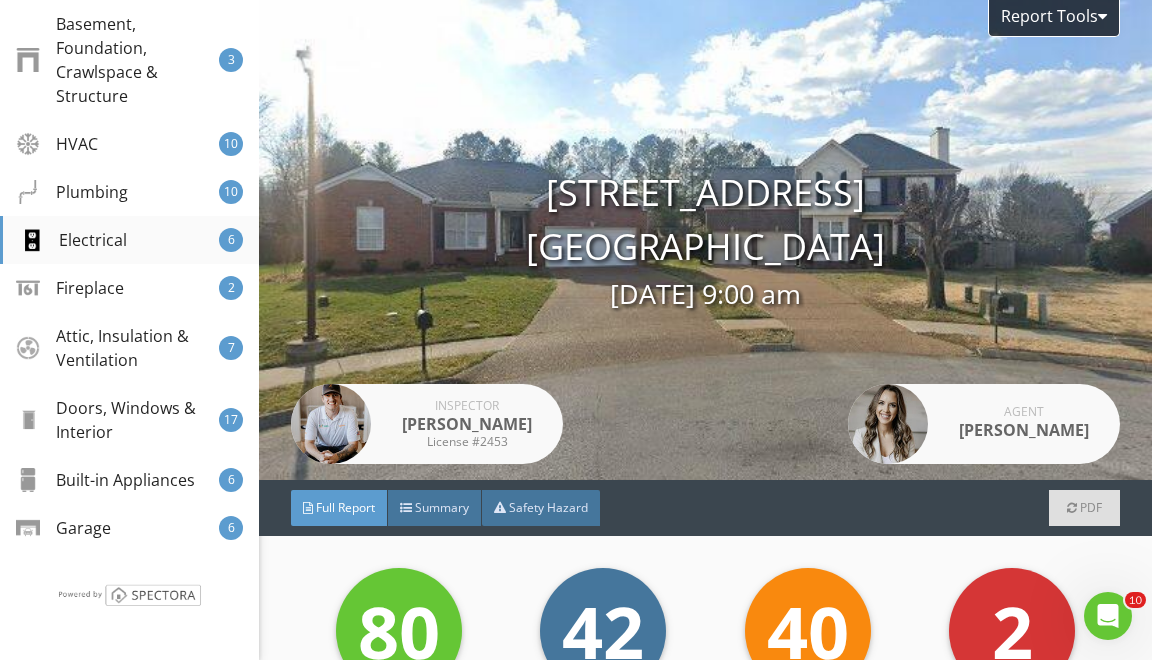 click on "Electrical
6" at bounding box center (129, 240) 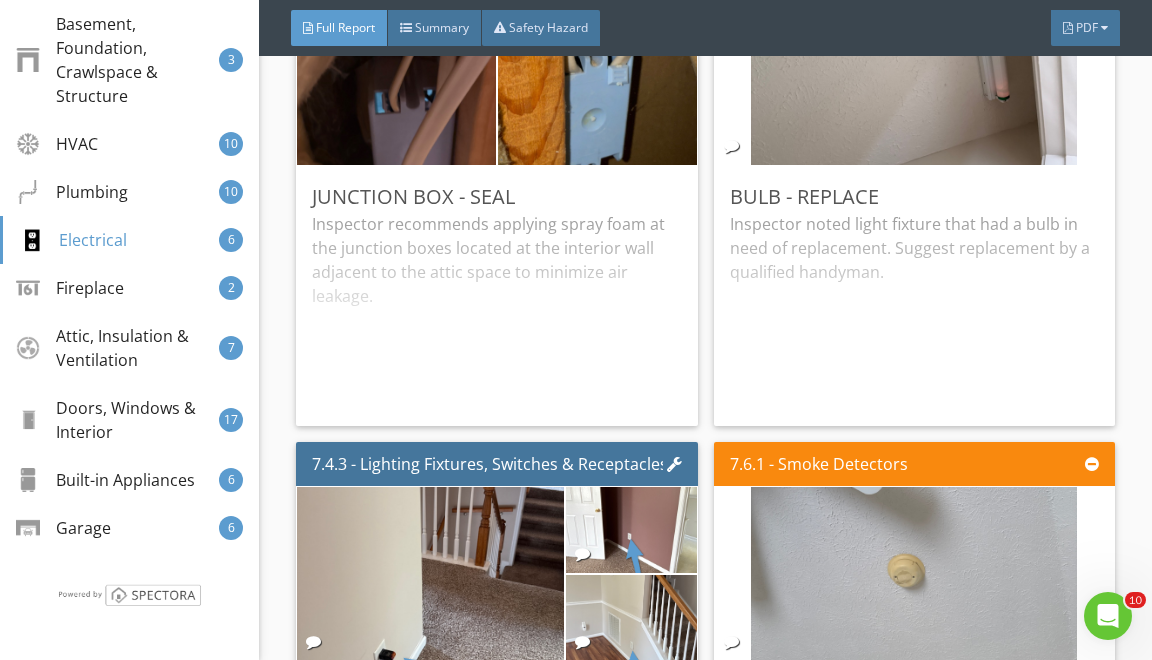 scroll, scrollTop: 26939, scrollLeft: 0, axis: vertical 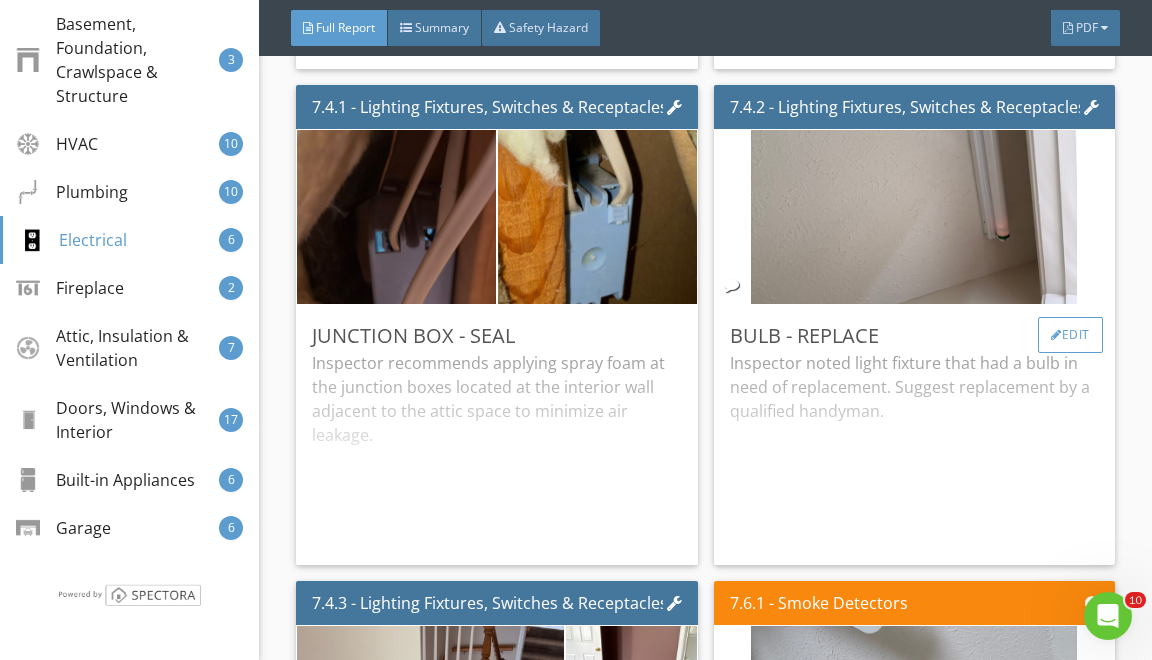 click on "Edit" at bounding box center [1070, 335] 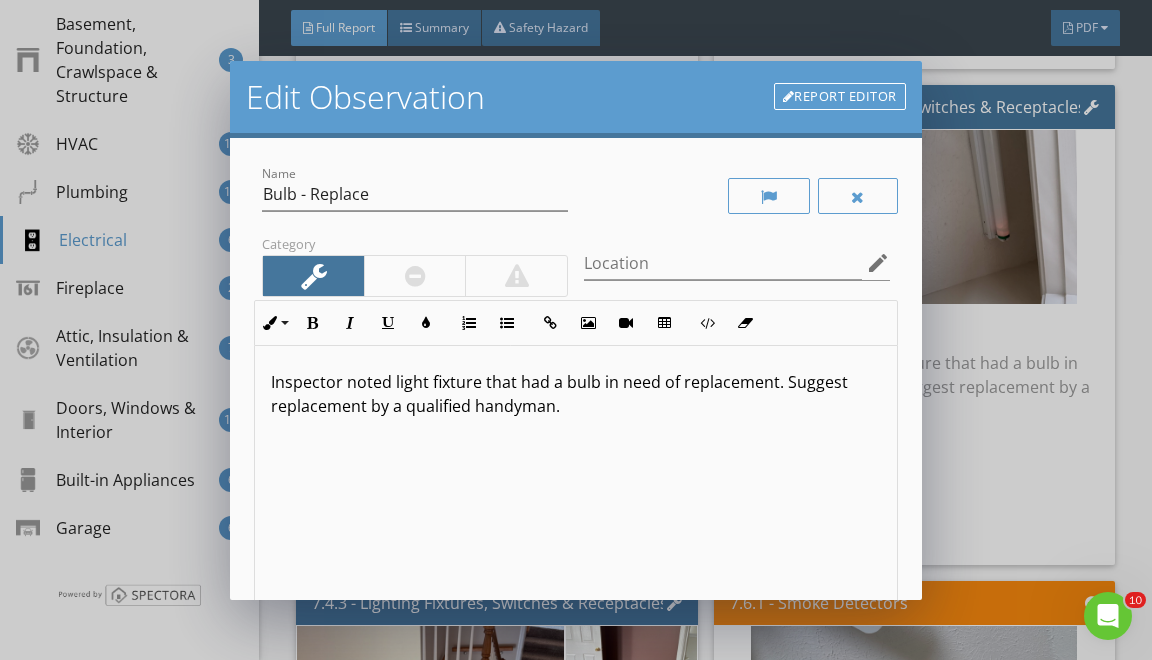 click on "Edit Observation
Report Editor
Name Bulb - Replace                 Category               Location edit   Inline Style XLarge Large Normal Small Light Small/Light Bold Italic Underline Colors Ordered List Unordered List Insert Link Insert Image Insert Video Insert Table Code View Clear Formatting Inspector noted light fixture that had a bulb in need of replacement. Suggest replacement by a qualified handyman. Enter text here <p>Inspector noted light fixture that had a bulb in need of replacement. Suggest replacement by a qualified handyman.</p>       check_box_outline_blank Save as default name/text for this comment   Cancel
Save Changes" at bounding box center (576, 330) 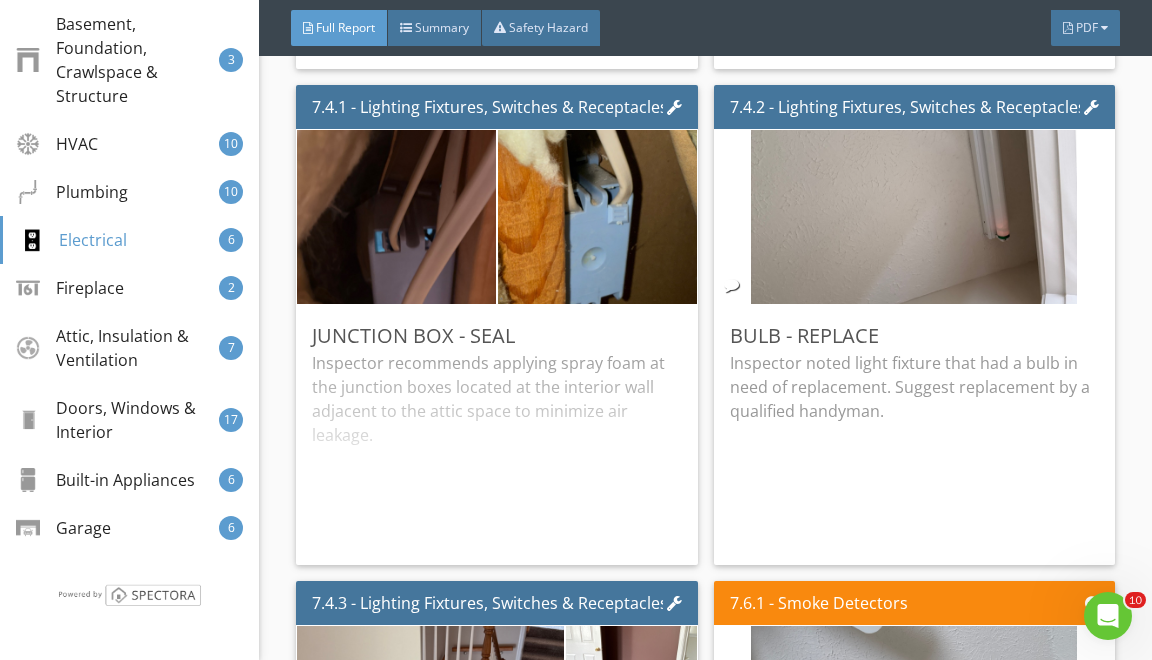 click at bounding box center (914, 217) 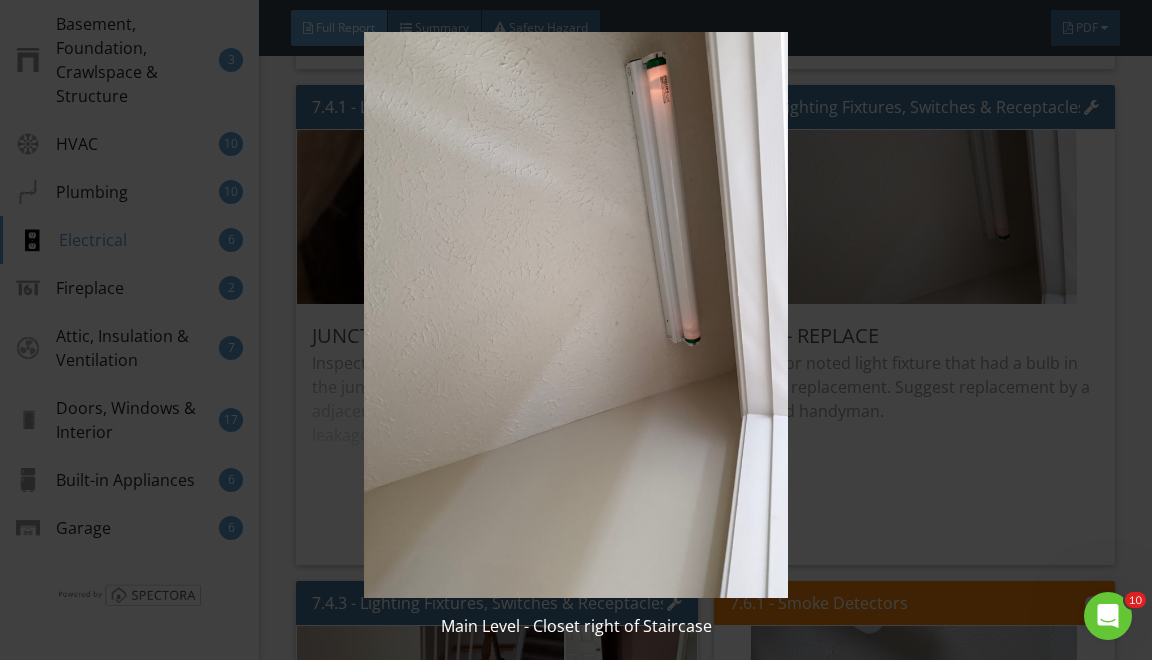click at bounding box center (576, 315) 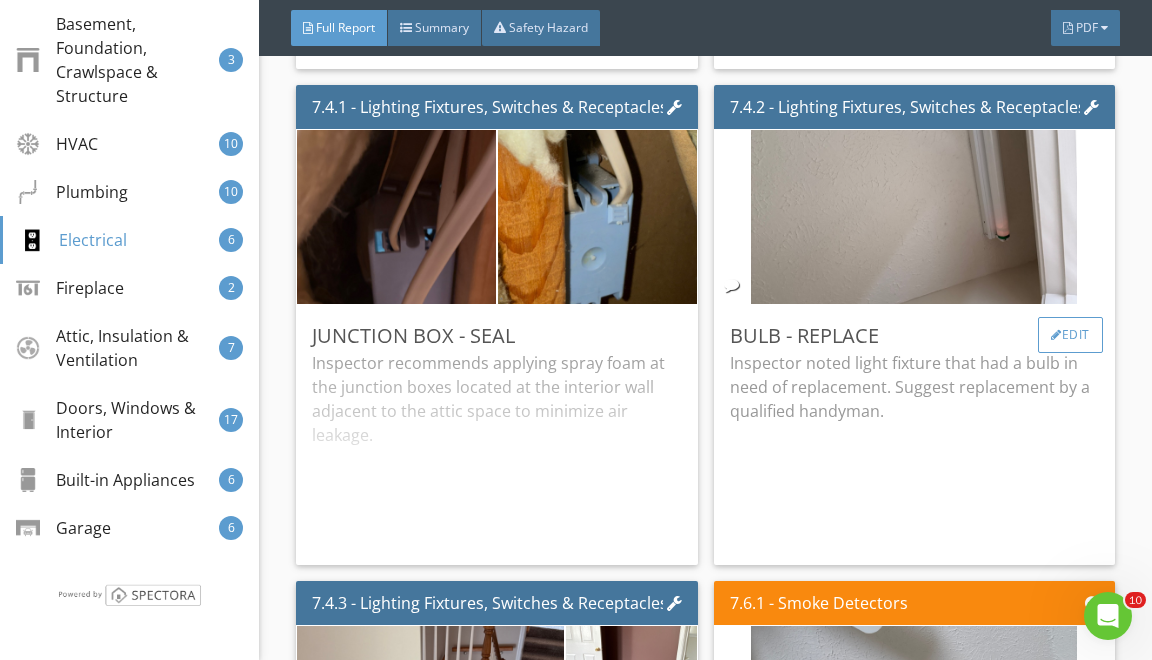 click on "Edit" at bounding box center (1070, 335) 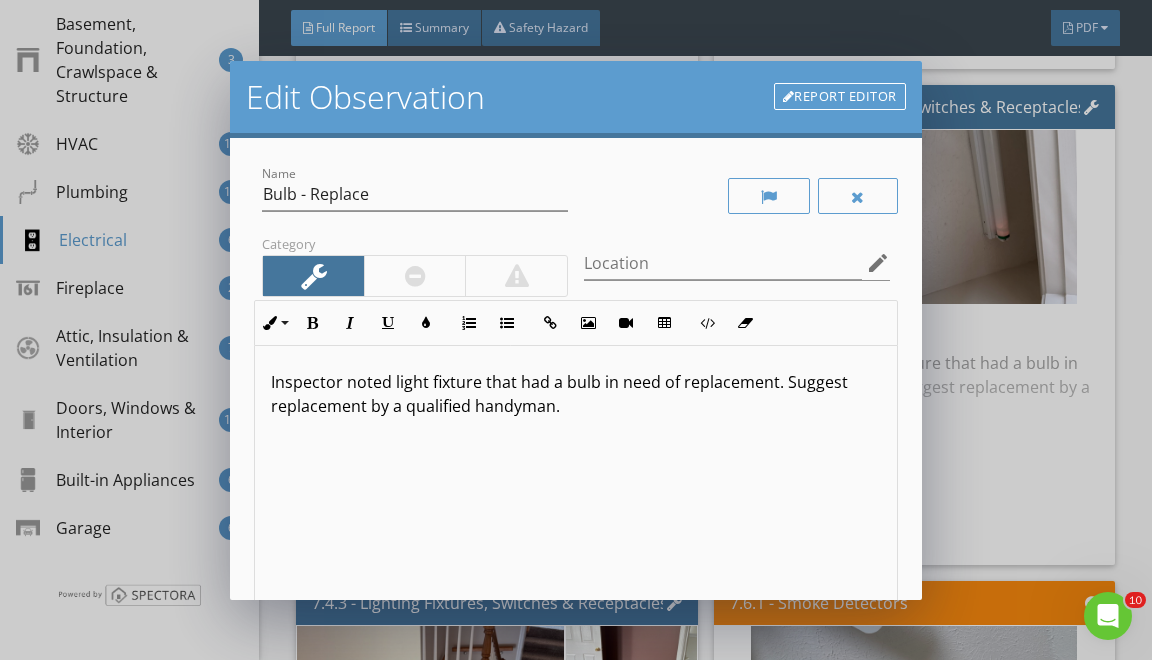 scroll, scrollTop: 0, scrollLeft: 0, axis: both 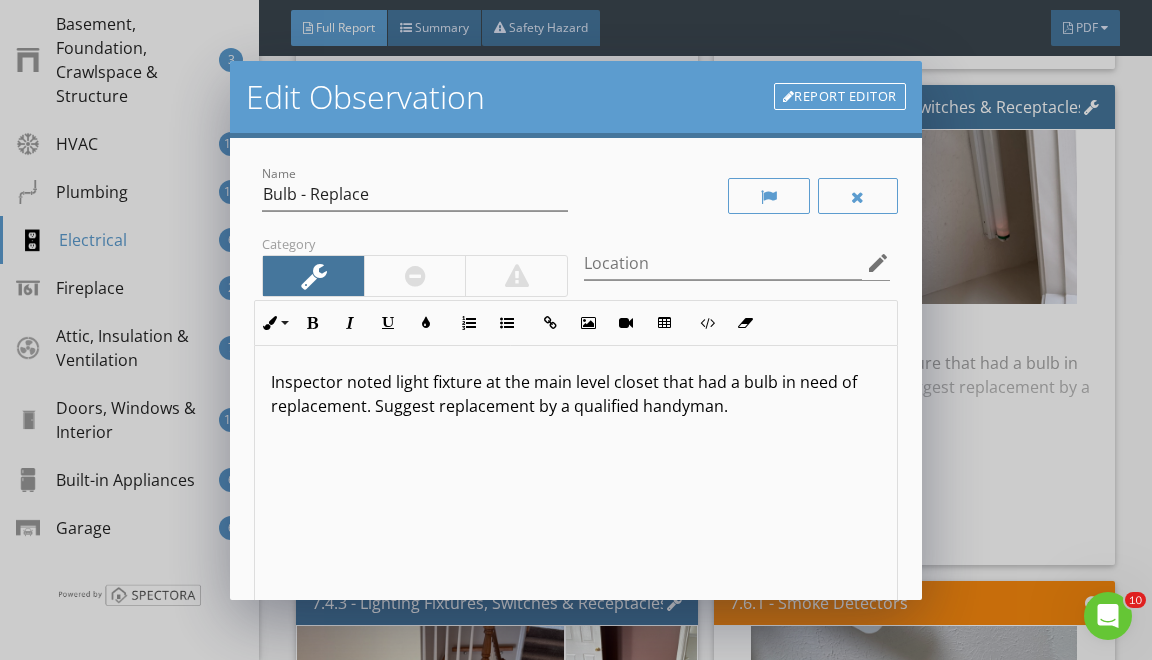 click on "Inspector noted light fixture at the main level closet that had a bulb in need of replacement. Suggest replacement by a qualified handyman." at bounding box center [575, 394] 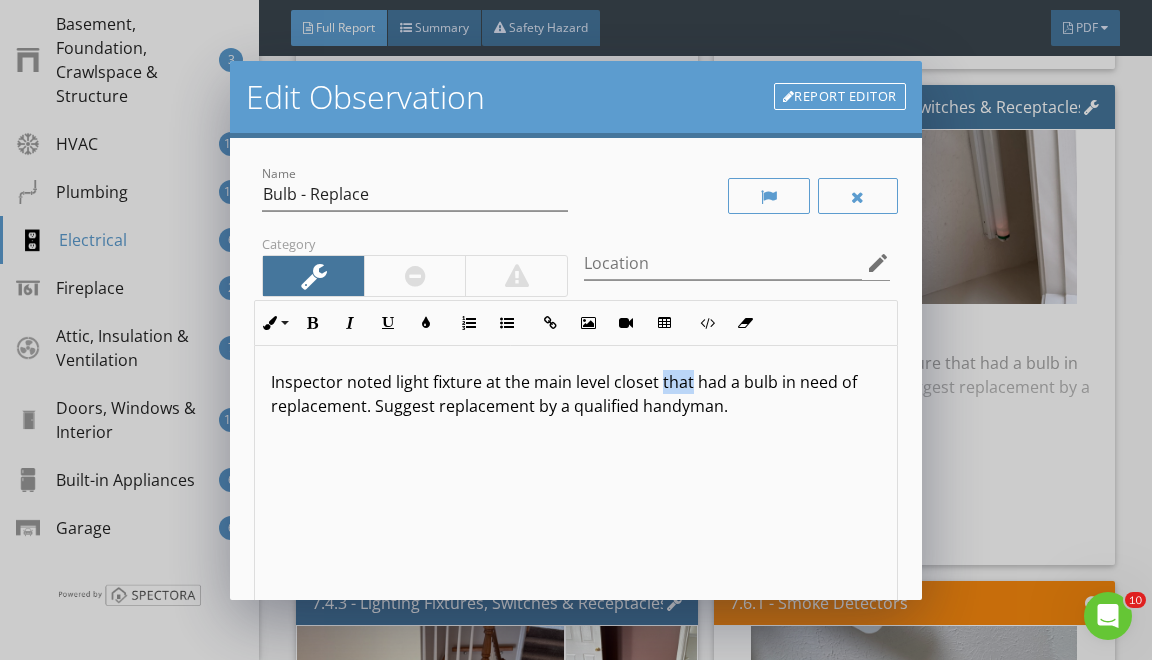 click on "Inspector noted light fixture at the main level closet that had a bulb in need of replacement. Suggest replacement by a qualified handyman." at bounding box center (575, 394) 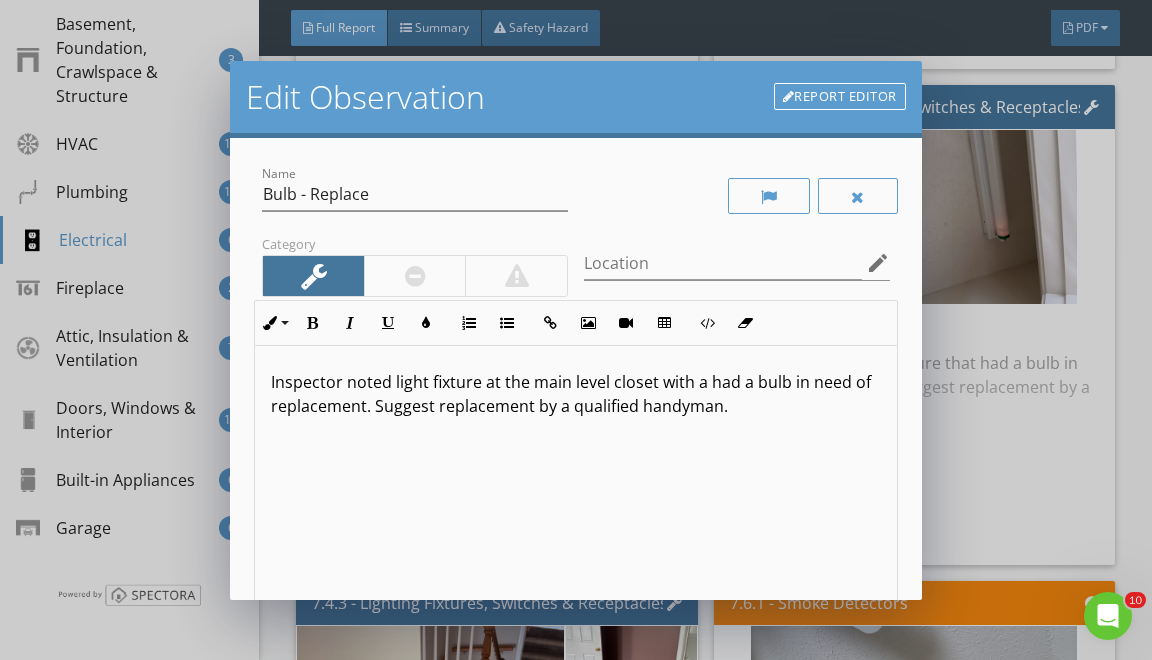 click on "Inspector noted light fixture at the main level closet with a had a bulb in need of replacement. Suggest replacement by a qualified handyman." at bounding box center (575, 394) 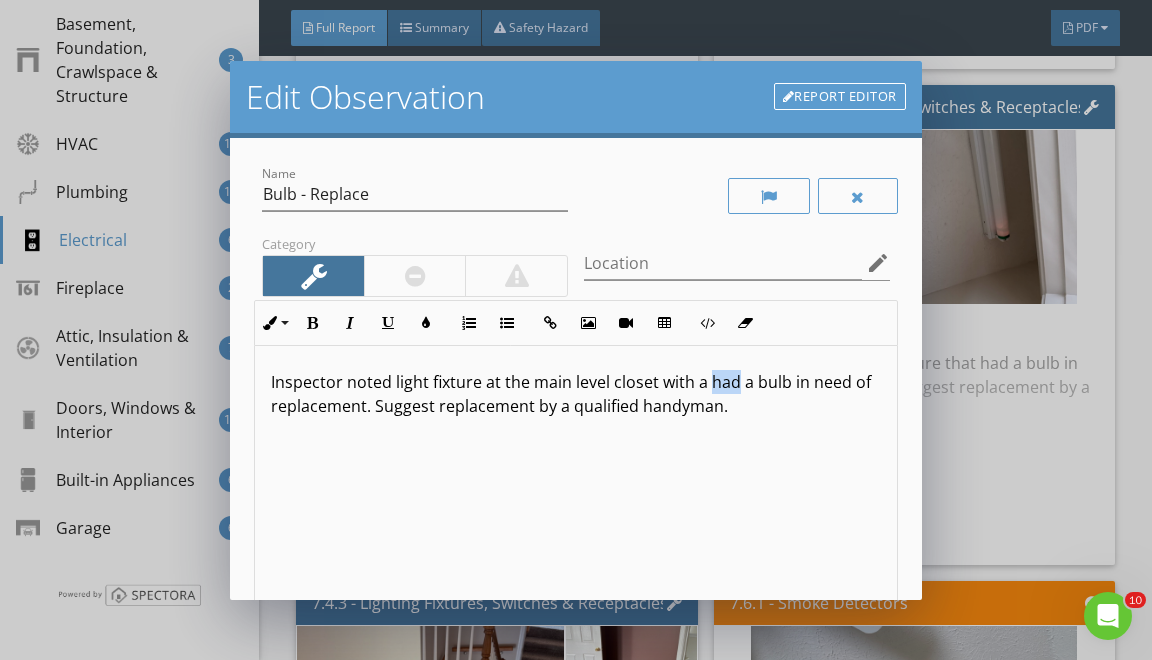 click on "Inspector noted light fixture at the main level closet with a had a bulb in need of replacement. Suggest replacement by a qualified handyman." at bounding box center (575, 394) 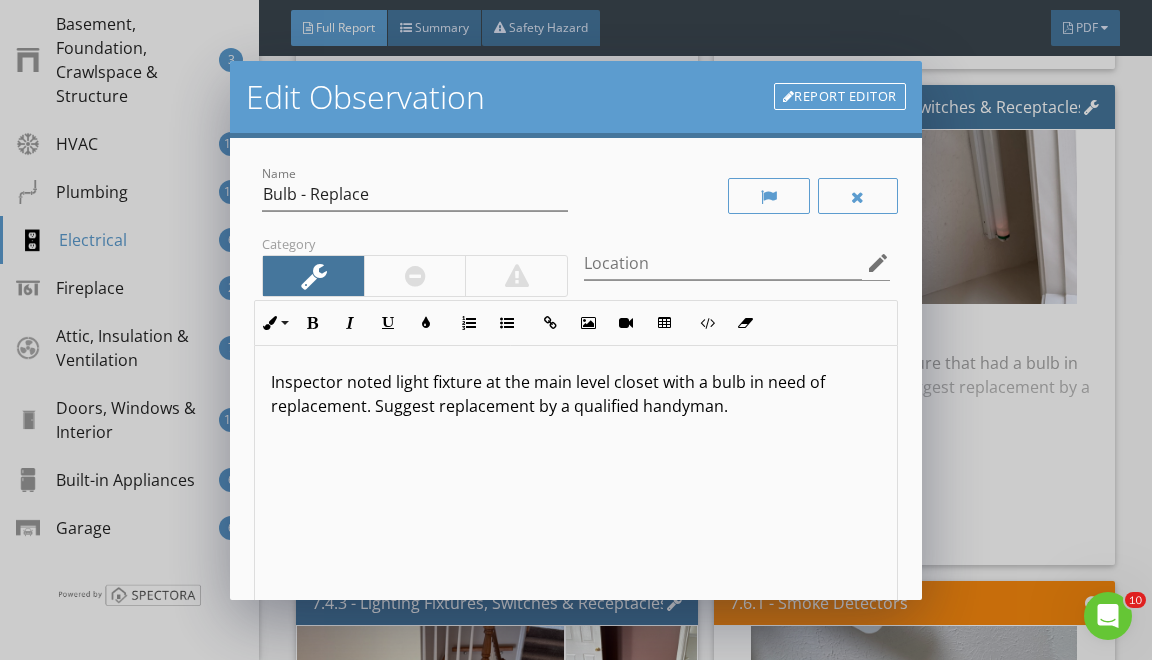 click on "Inspector noted light fixture at the main level closet with a bulb in need of replacement. Suggest replacement by a qualified handyman." at bounding box center [575, 394] 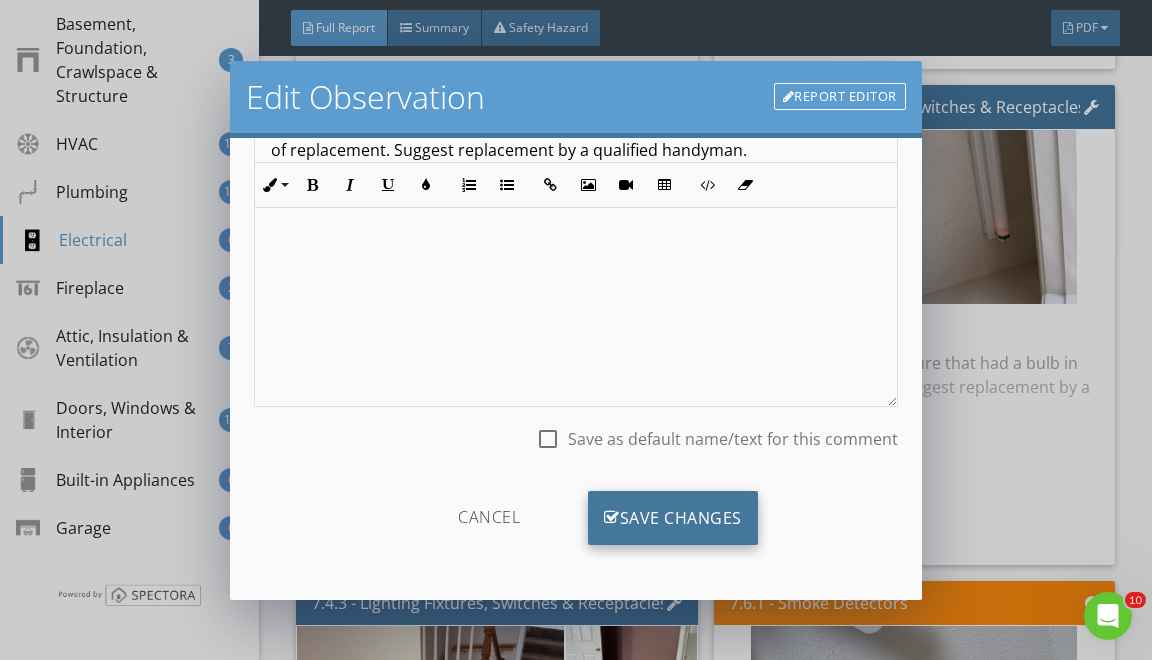 click on "Save Changes" at bounding box center (673, 518) 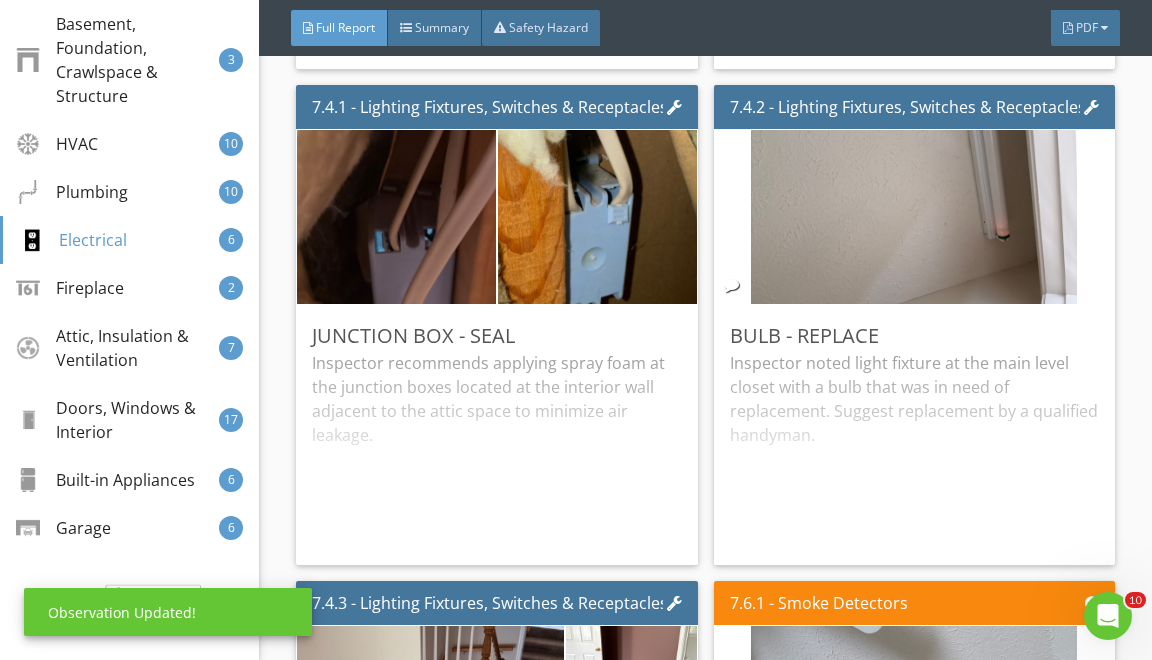 scroll, scrollTop: 19, scrollLeft: 0, axis: vertical 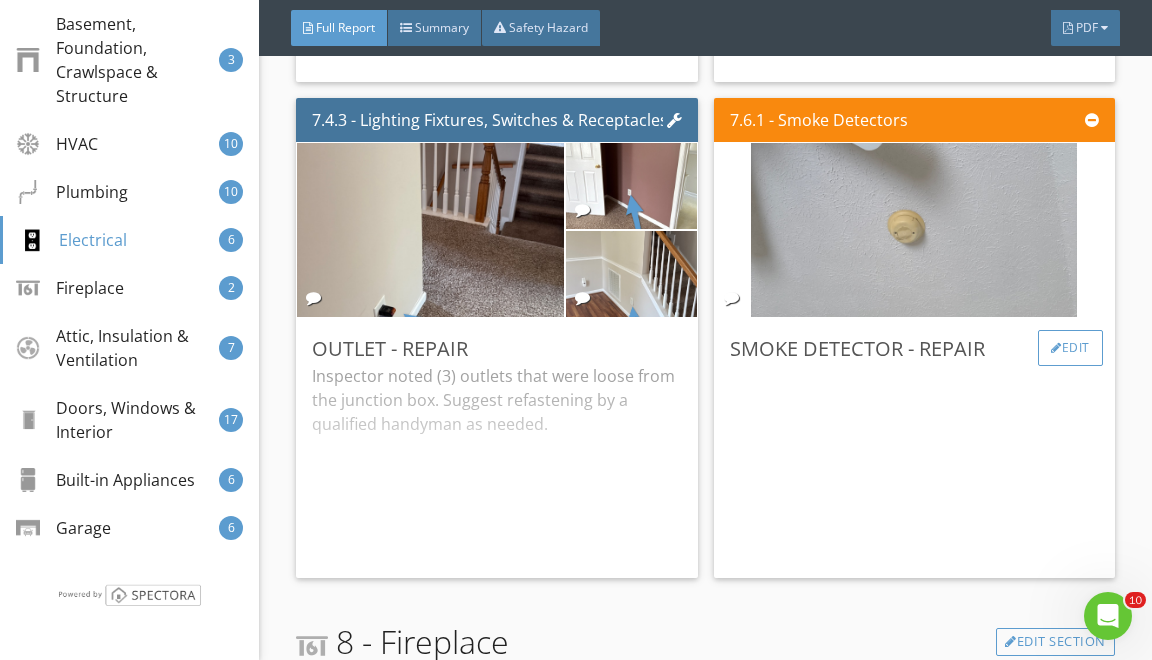 click on "Edit" at bounding box center [1070, 348] 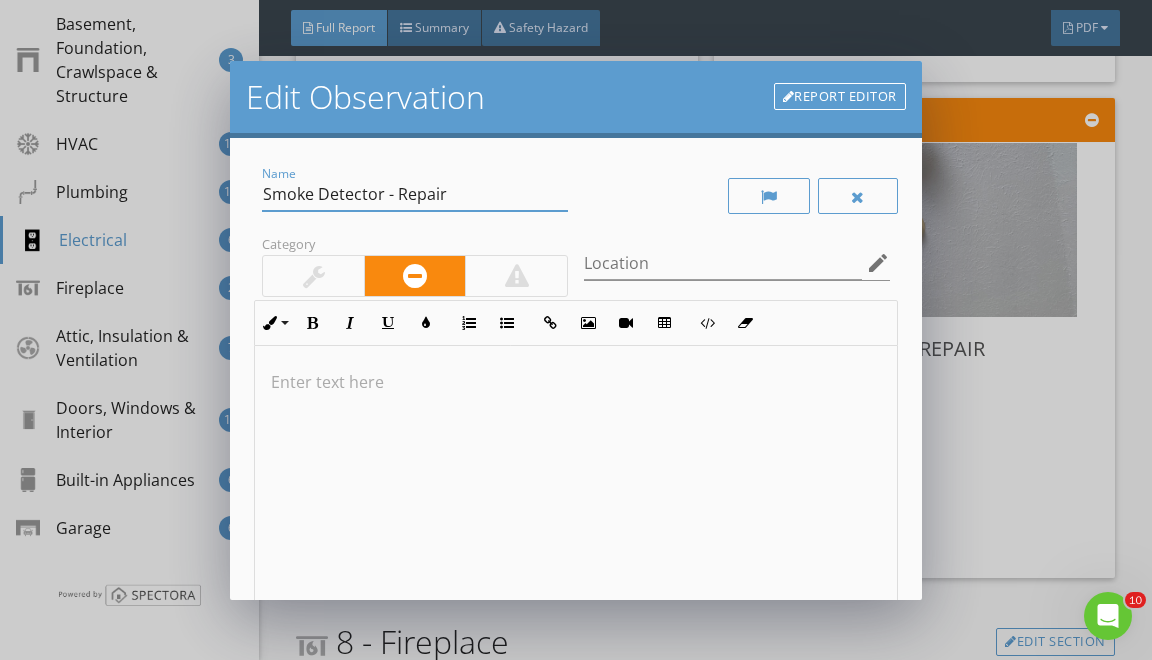 click on "Smoke Detector - Repair" at bounding box center [415, 194] 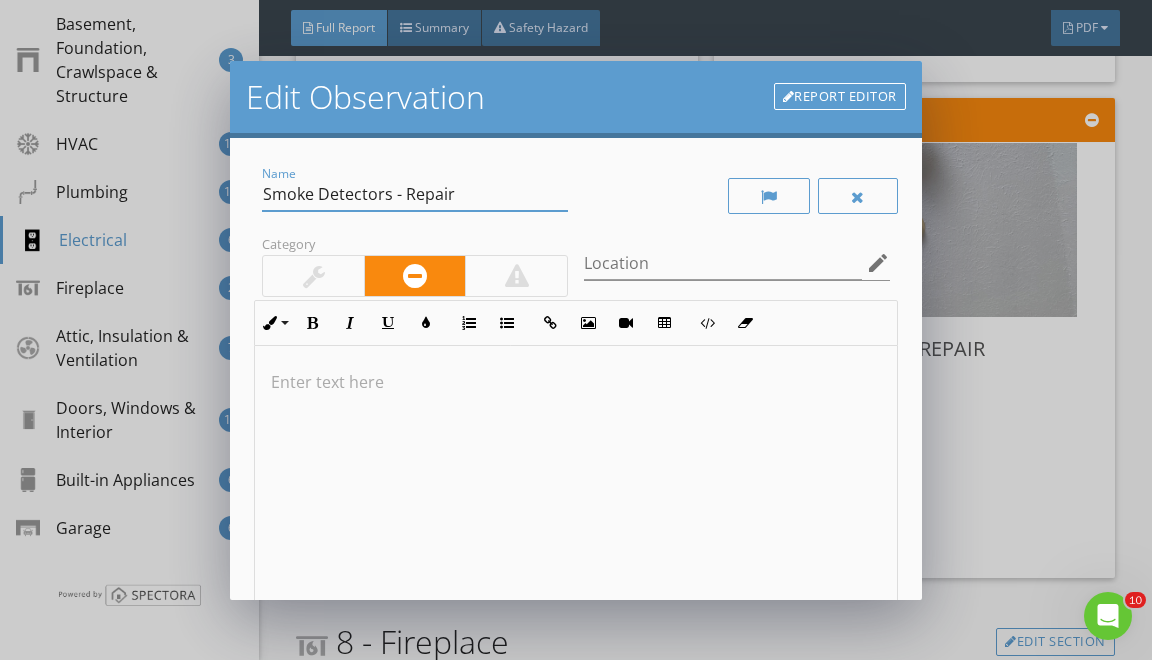 click on "Smoke Detectors - Repair" at bounding box center [415, 194] 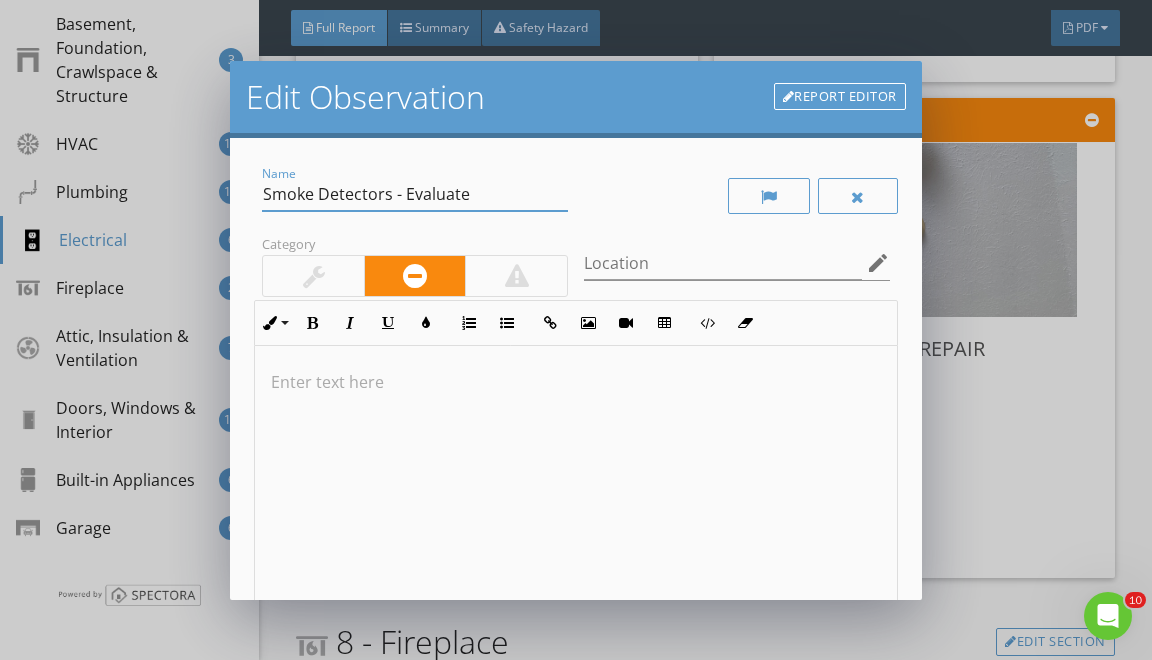 type on "Smoke Detectors - Evaluate" 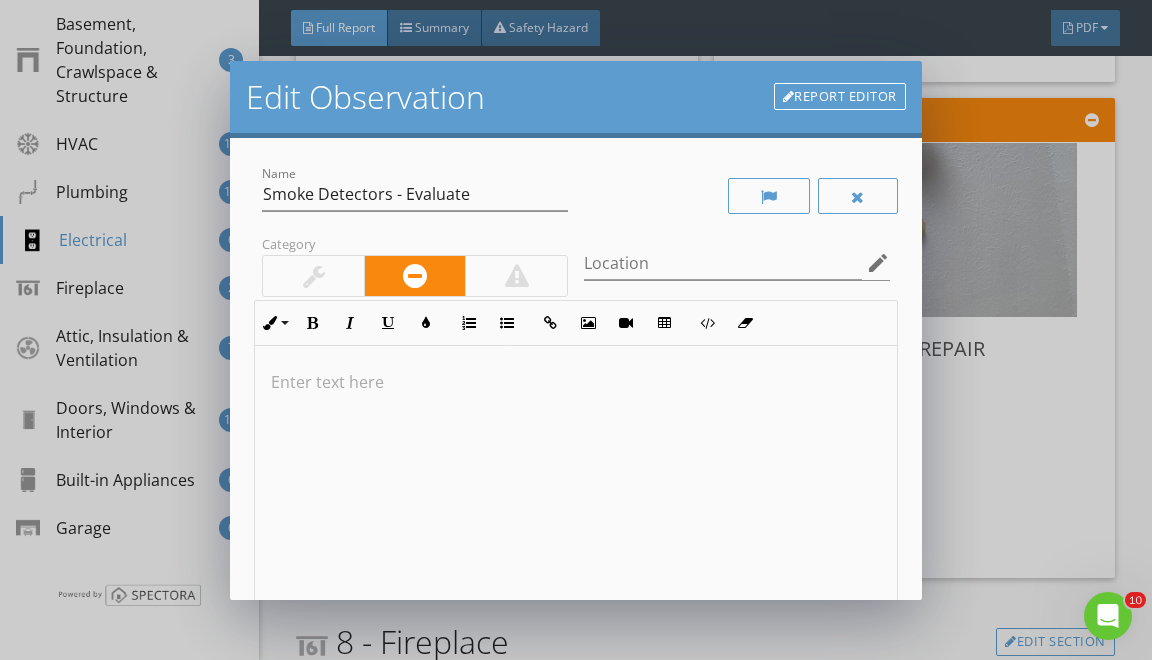 type 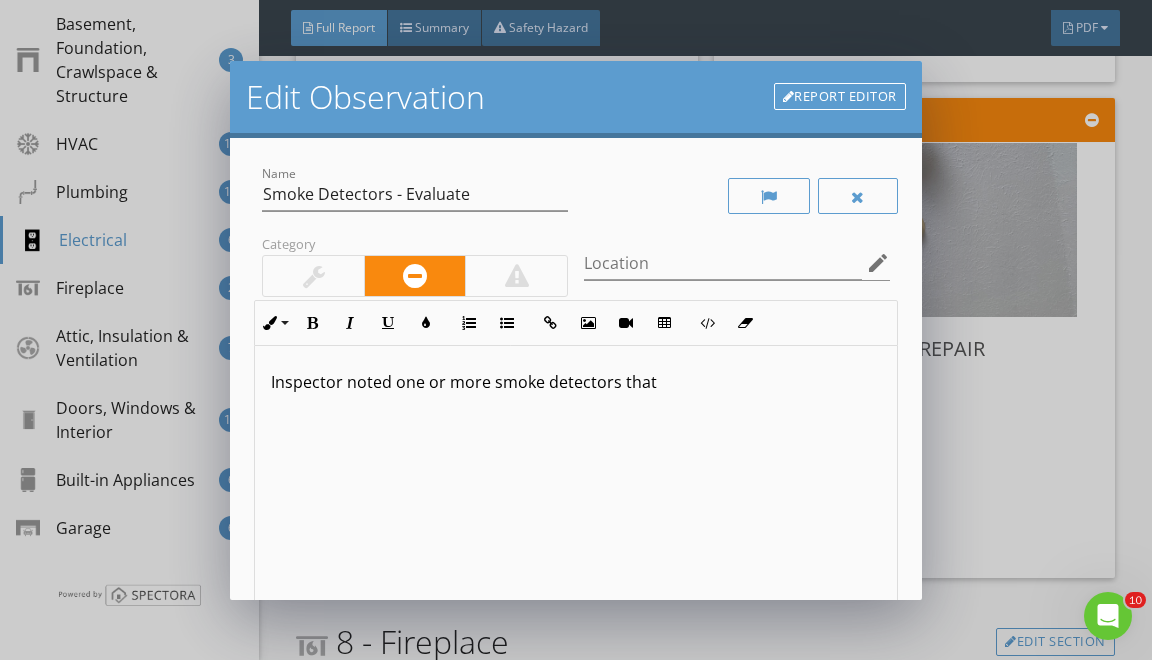 click on "Inspector noted one or more smoke detectors that" at bounding box center (575, 382) 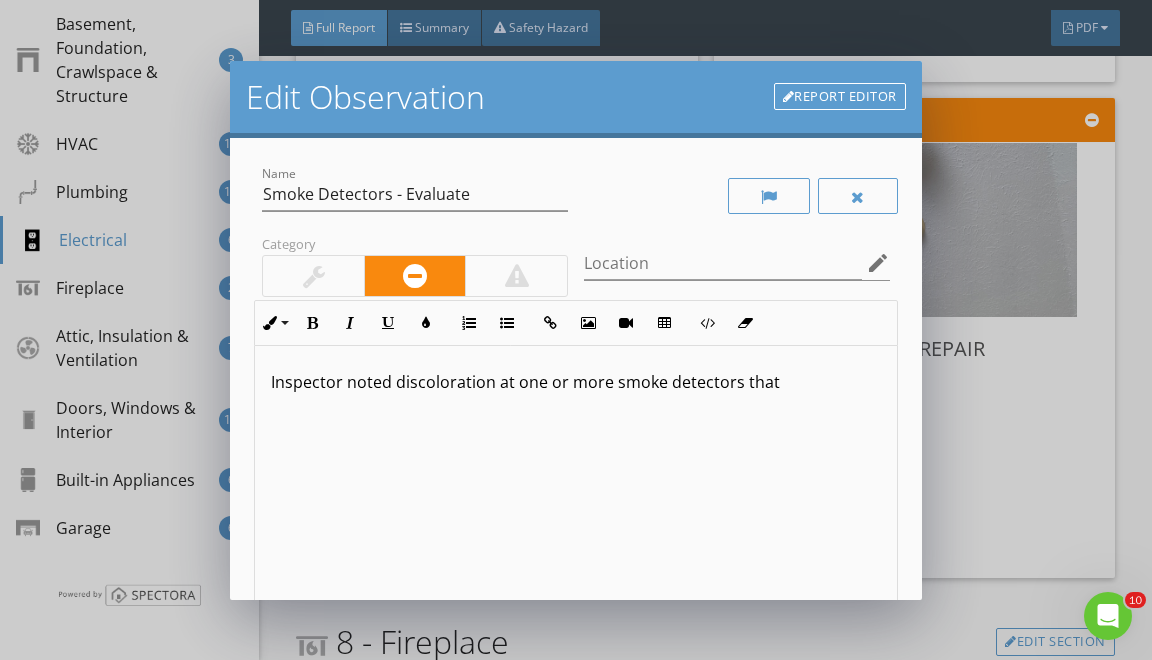 click on "Inspector noted discoloration at one or more smoke detectors that" at bounding box center (575, 382) 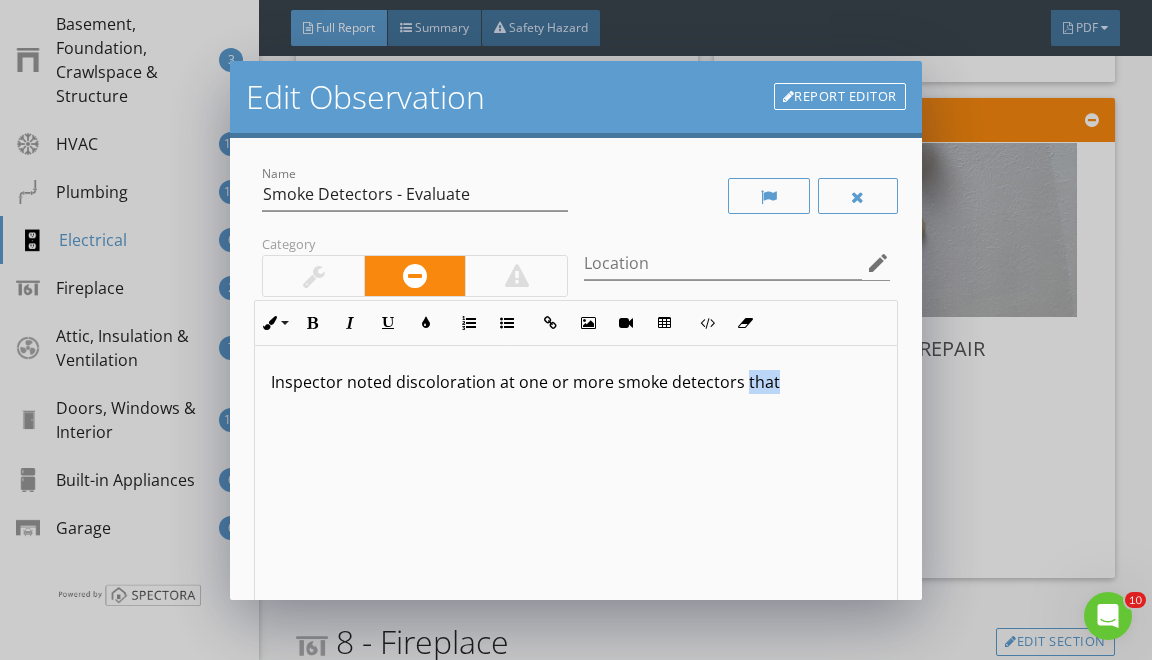 click on "Inspector noted discoloration at one or more smoke detectors that" at bounding box center (575, 382) 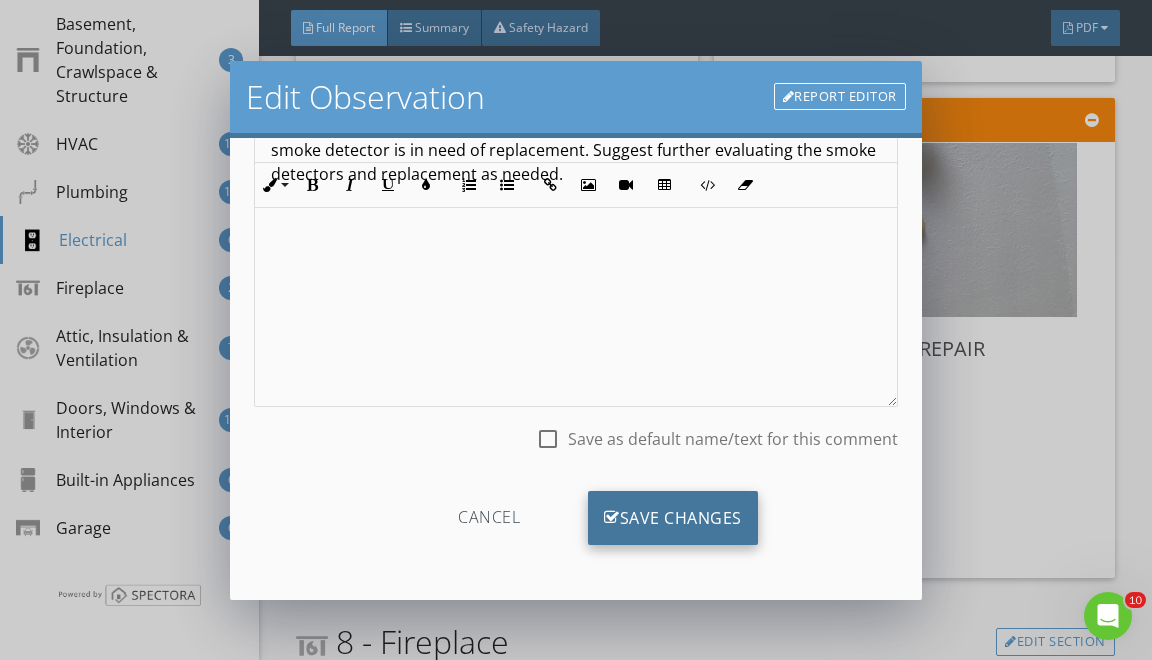 click on "Save Changes" at bounding box center [673, 518] 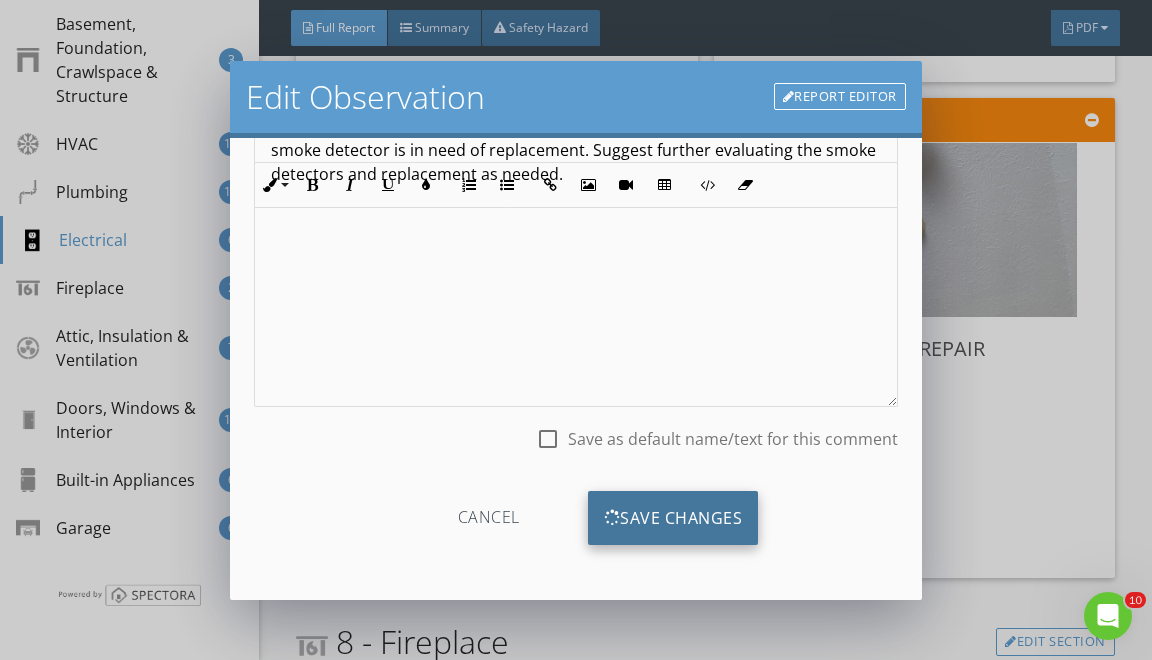 scroll, scrollTop: 19, scrollLeft: 0, axis: vertical 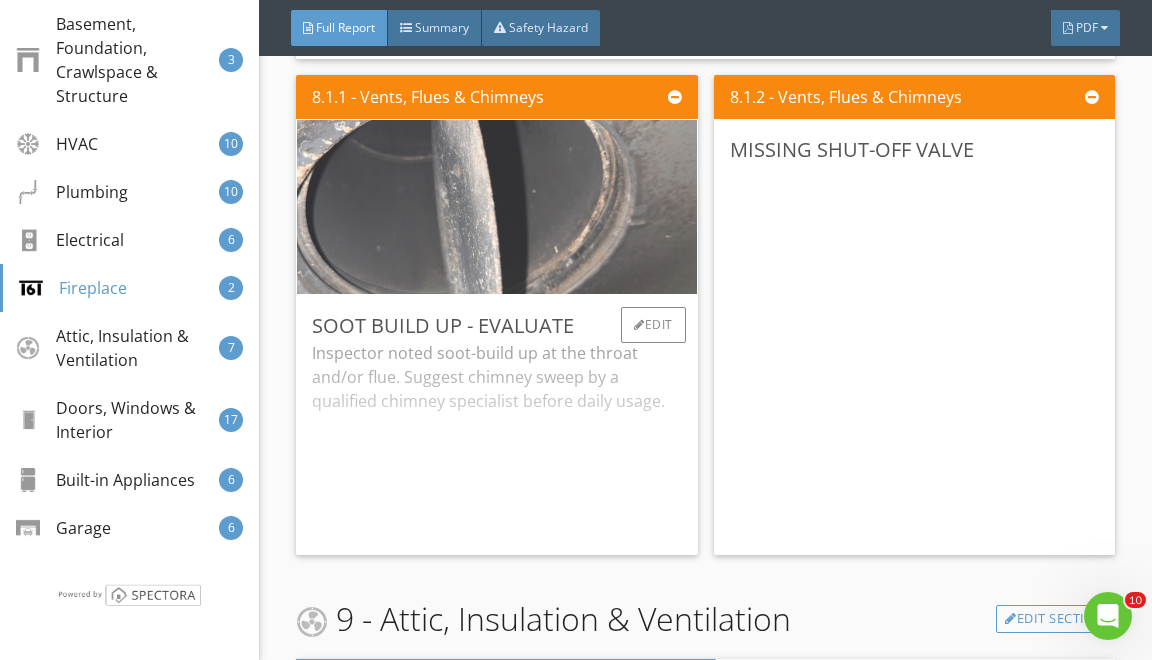 click at bounding box center (497, 206) 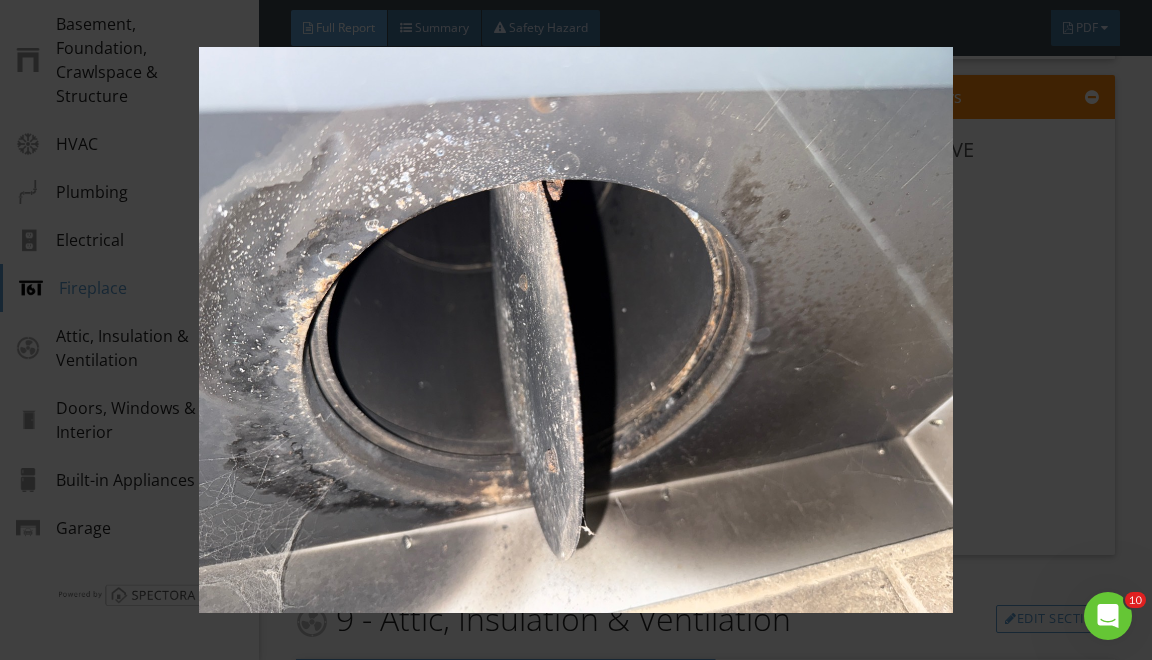 click at bounding box center (576, 330) 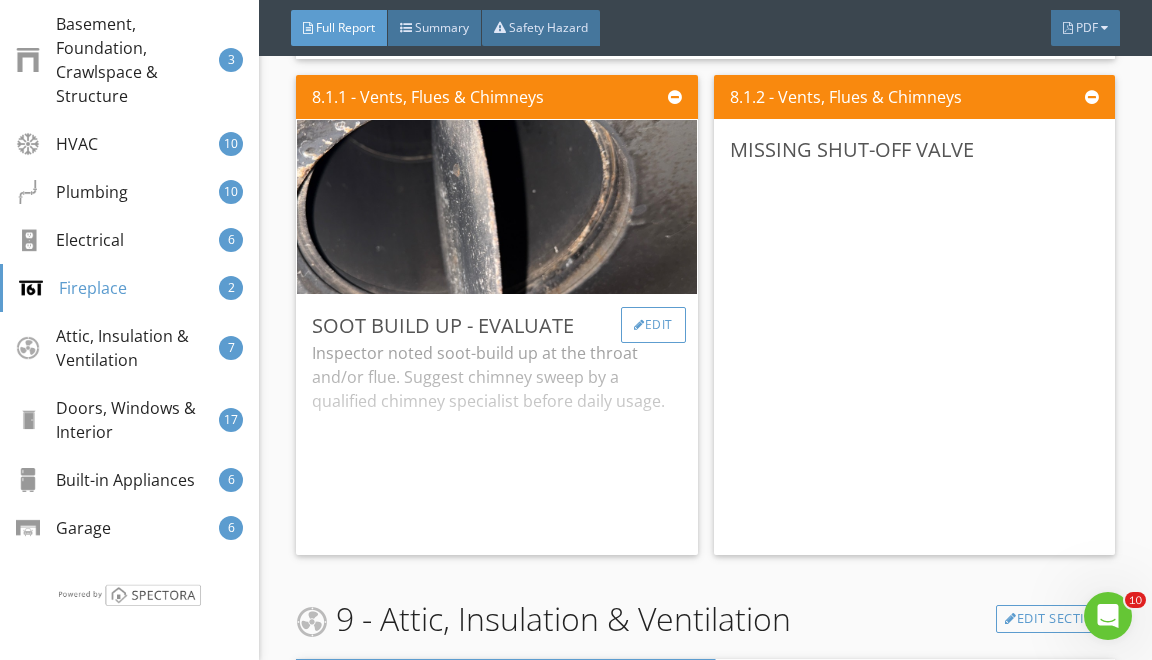 click at bounding box center (639, 325) 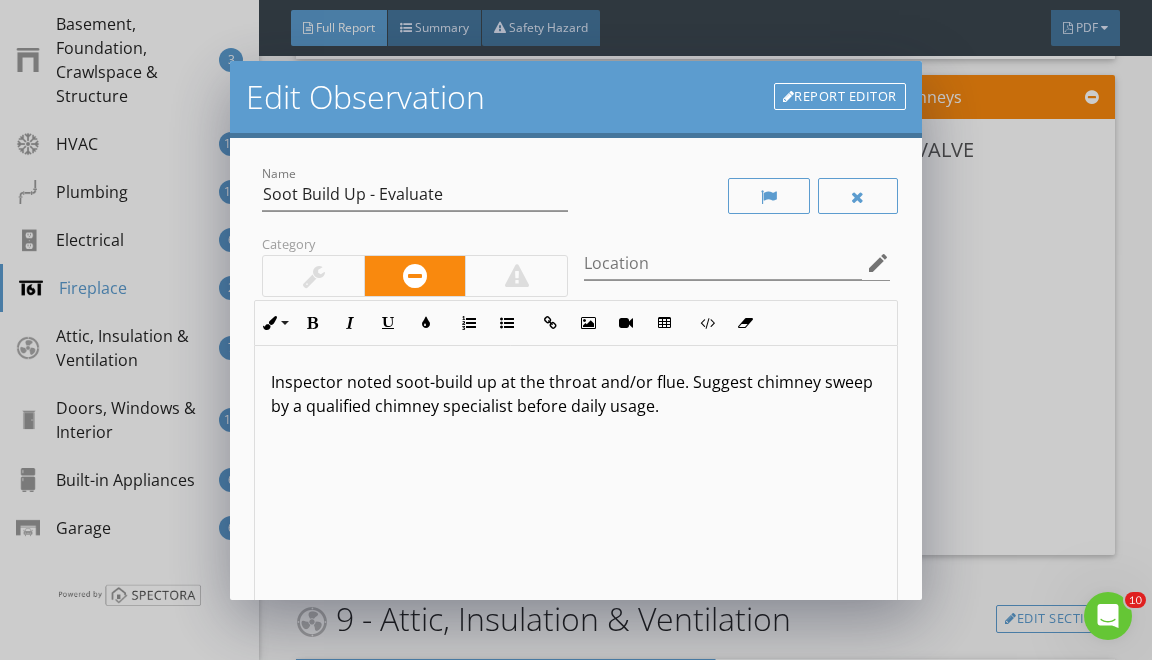 click at bounding box center [314, 276] 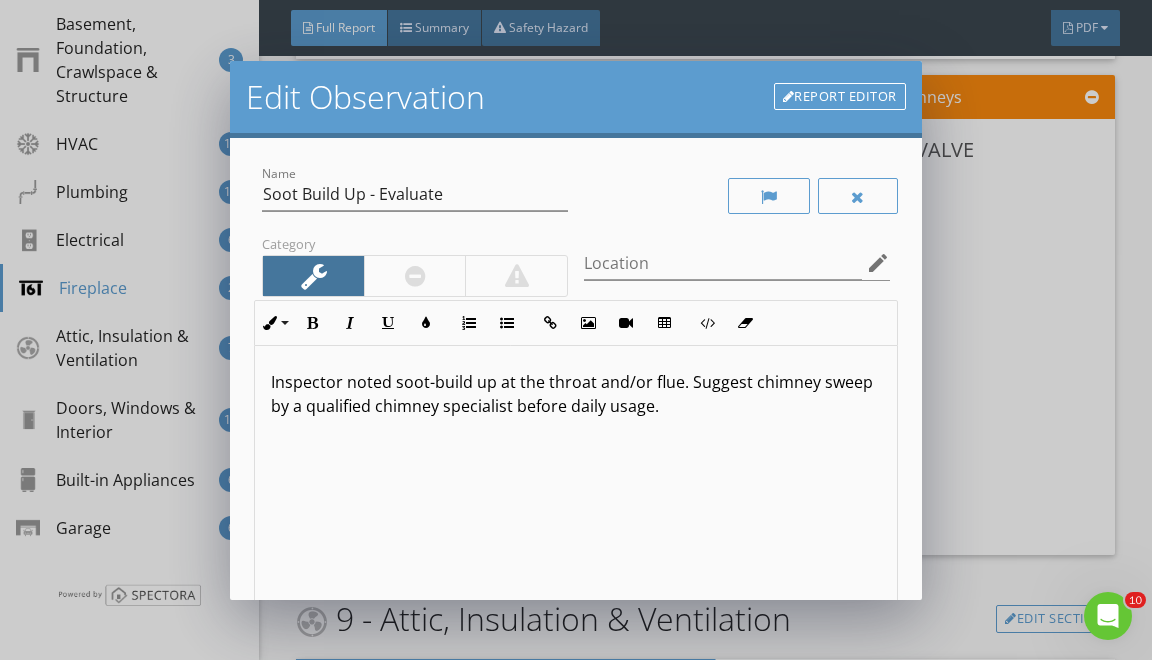 click on "Inspector noted soot-build up at the throat and/or flue. Suggest chimney sweep by a qualified chimney specialist before daily usage." at bounding box center (575, 394) 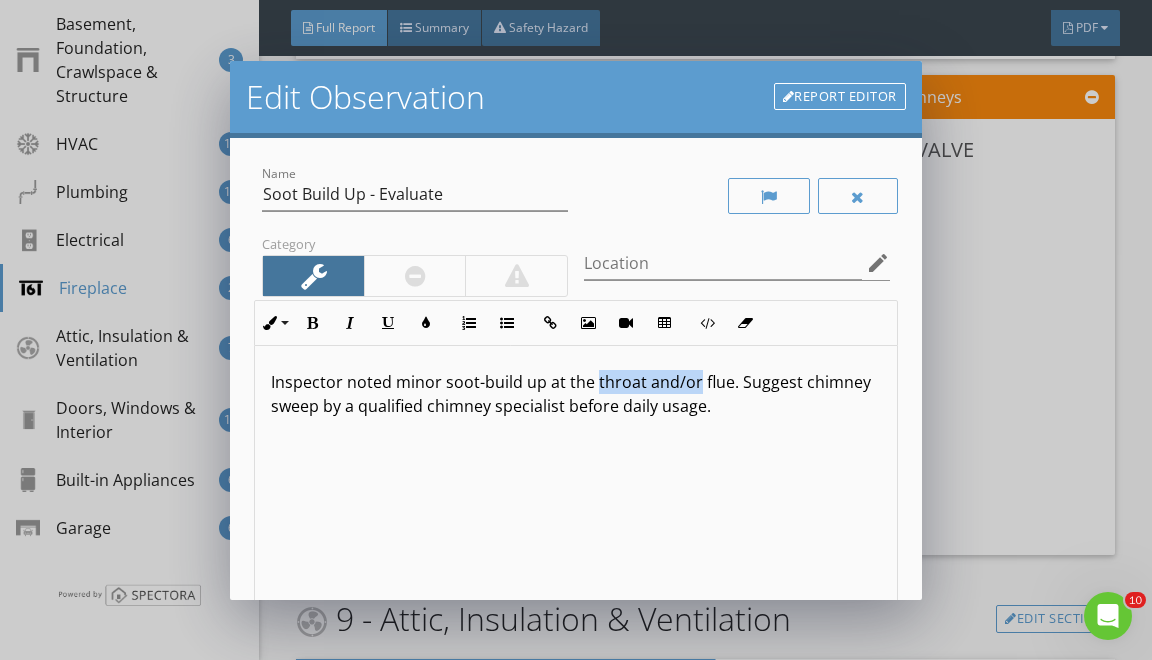 drag, startPoint x: 691, startPoint y: 384, endPoint x: 592, endPoint y: 382, distance: 99.0202 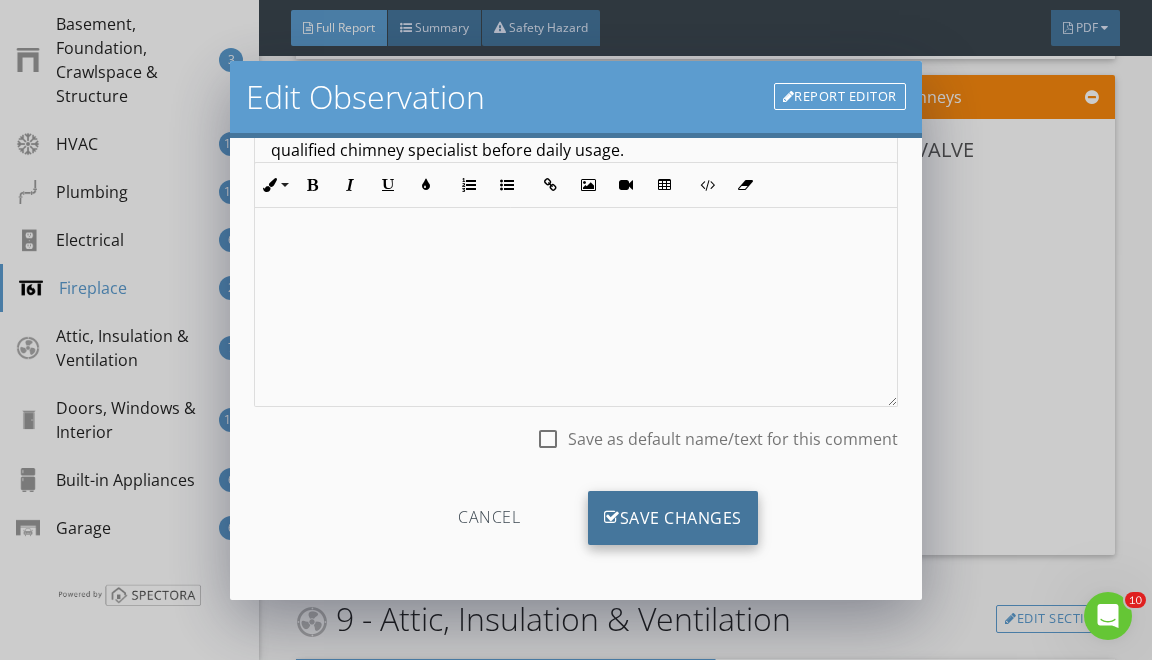 click on "Save Changes" at bounding box center (673, 518) 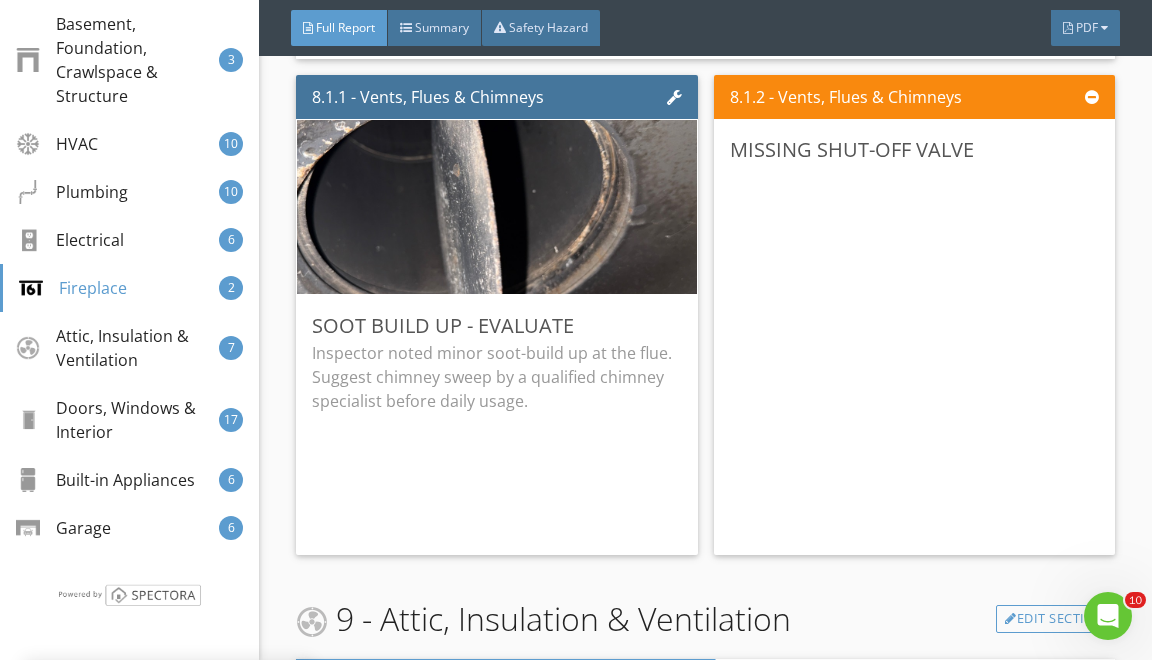 scroll, scrollTop: 19, scrollLeft: 0, axis: vertical 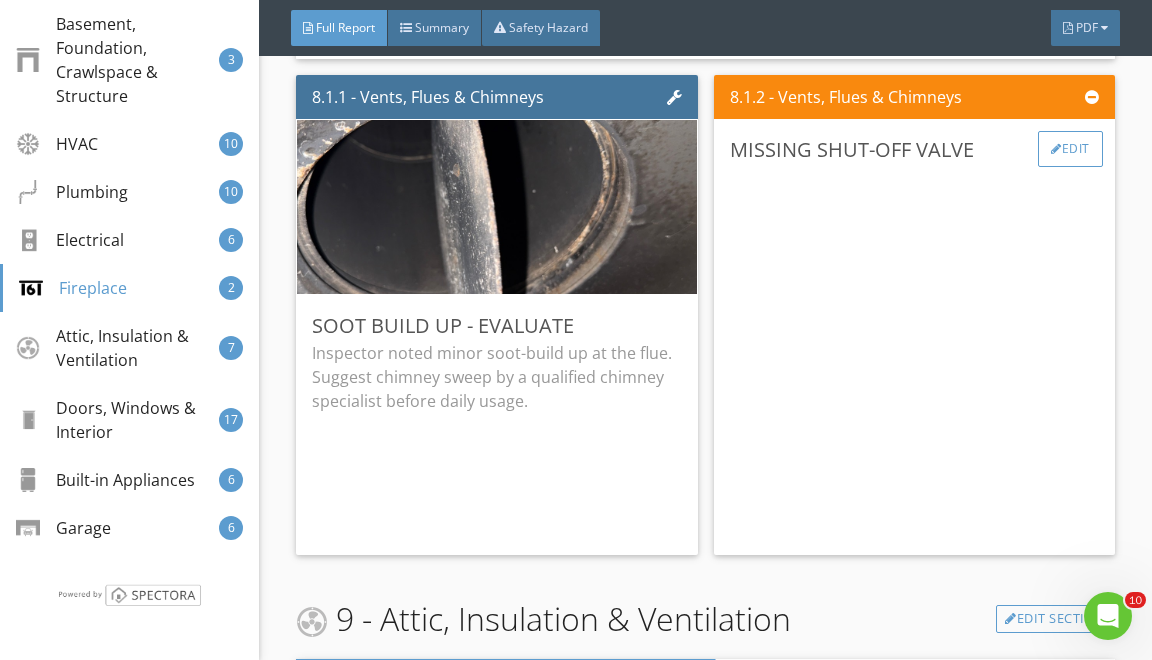 click on "Edit" at bounding box center (1070, 149) 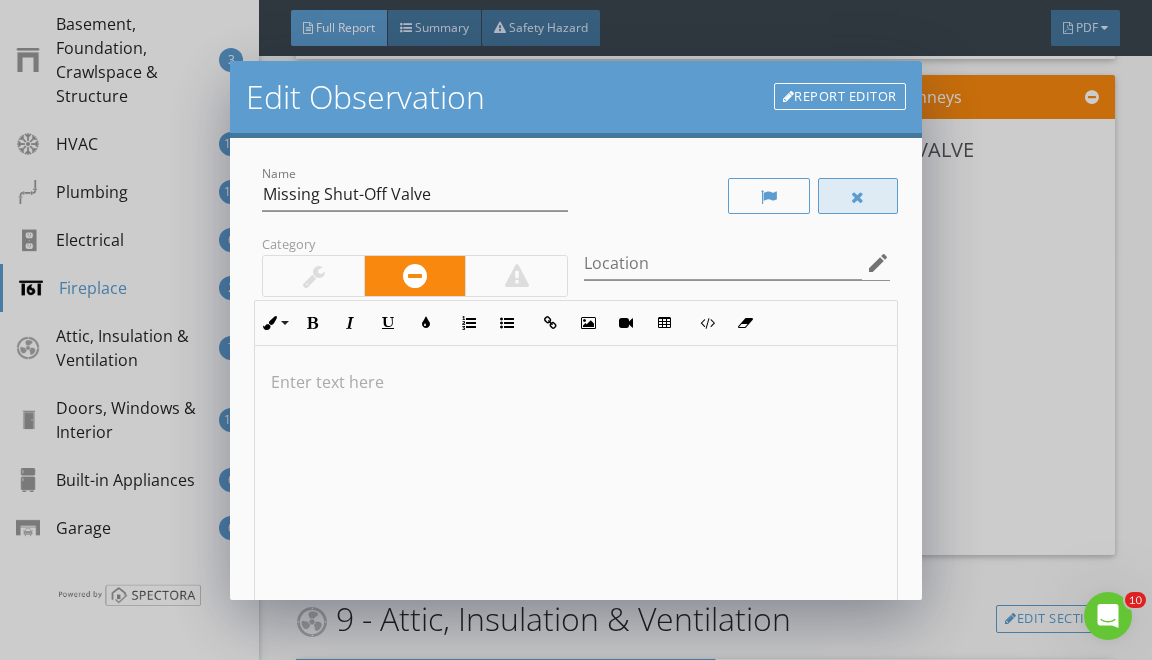 click at bounding box center (858, 196) 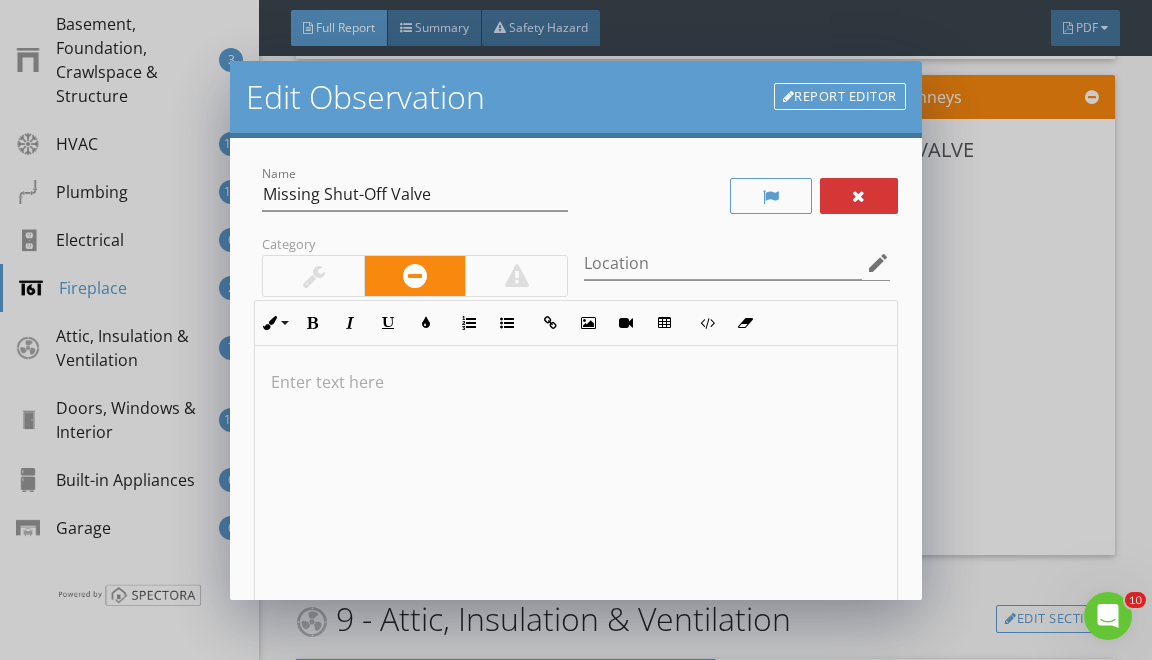 scroll, scrollTop: 256, scrollLeft: 0, axis: vertical 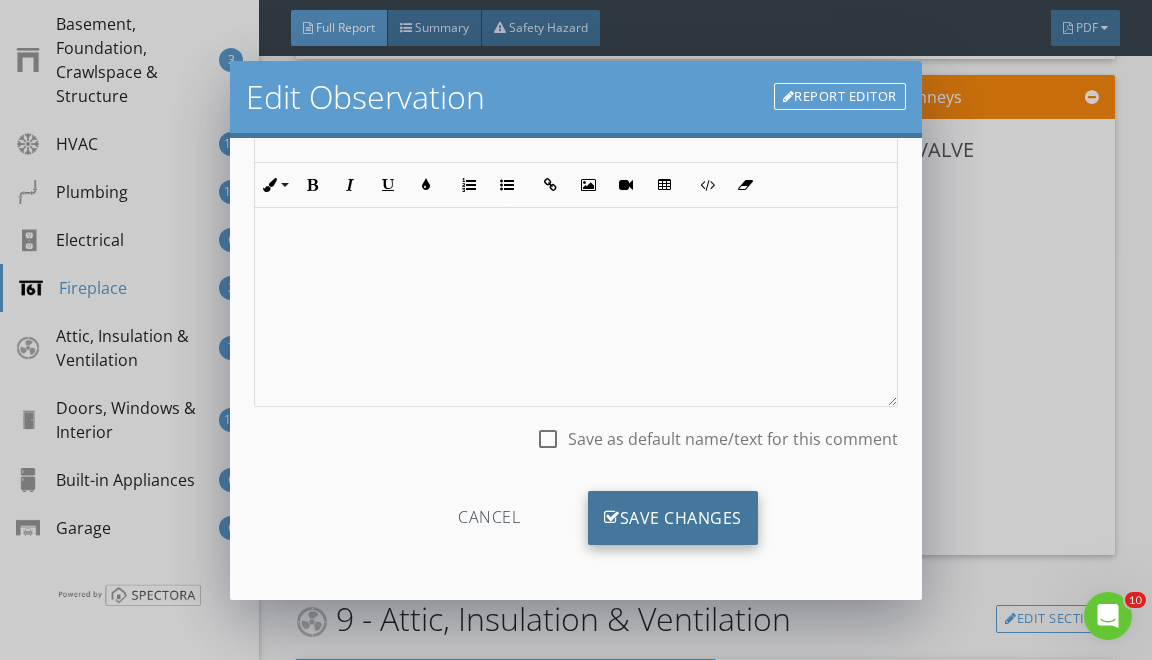 click on "Save Changes" at bounding box center (673, 518) 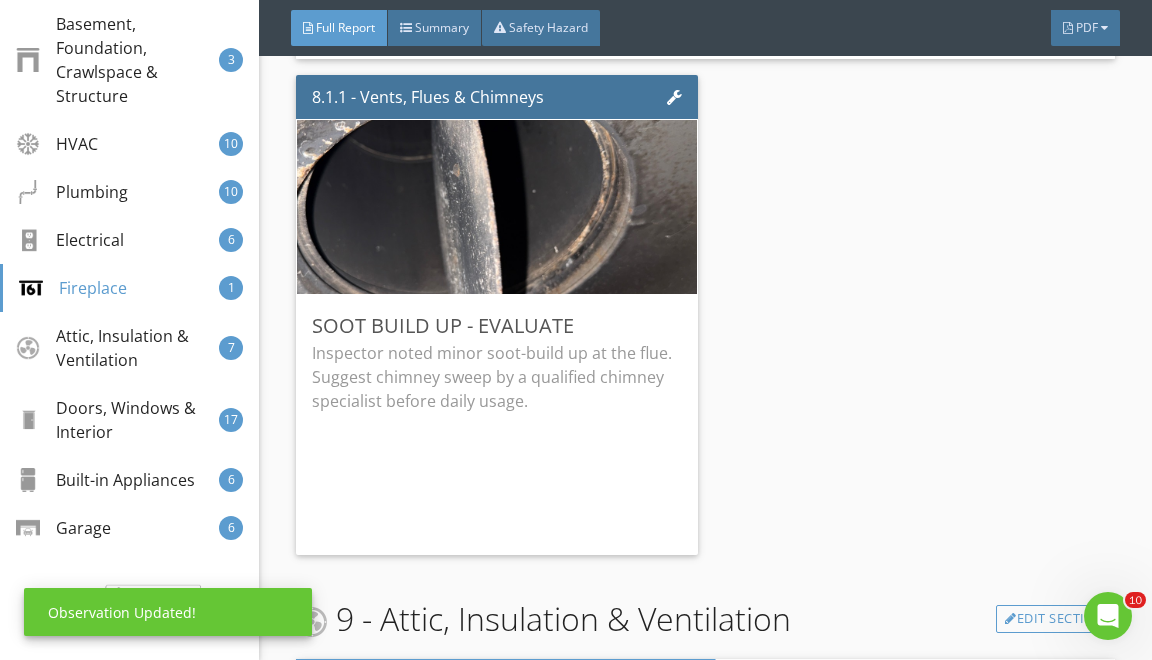 scroll, scrollTop: 19, scrollLeft: 0, axis: vertical 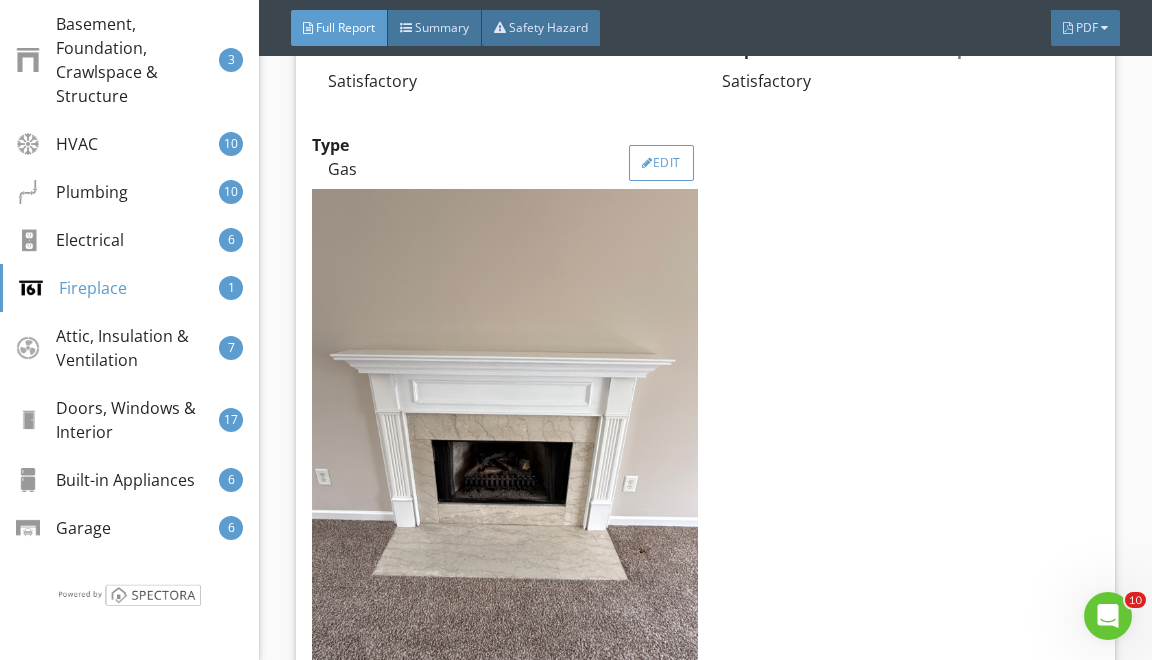 click on "Edit" at bounding box center (661, 163) 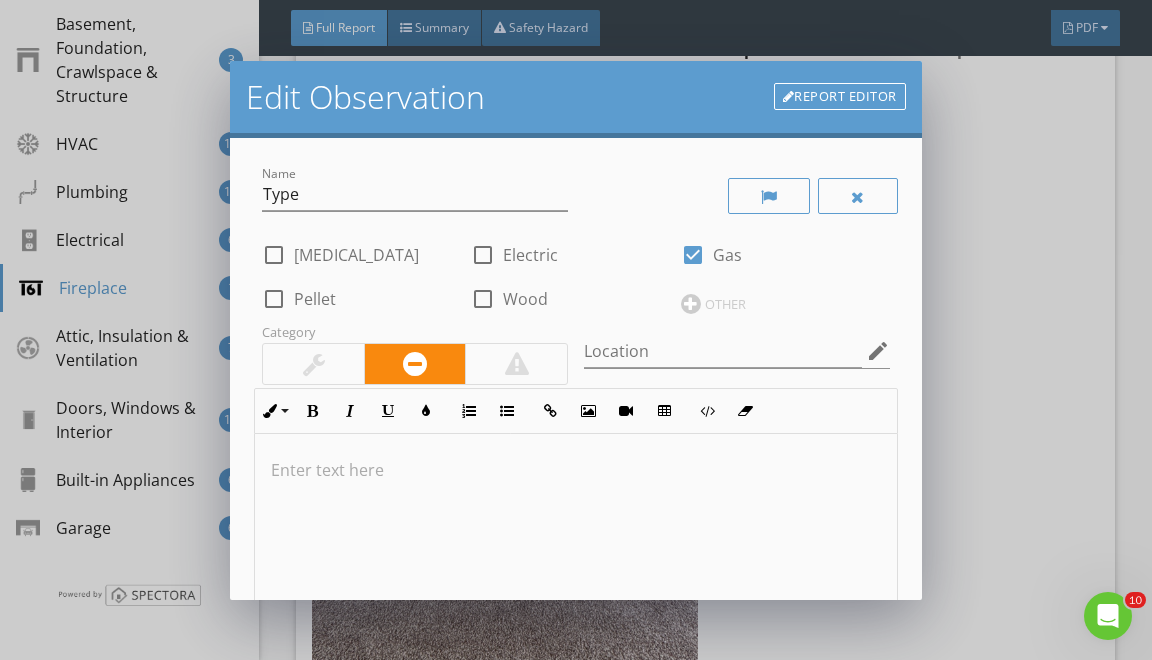 click at bounding box center [575, 470] 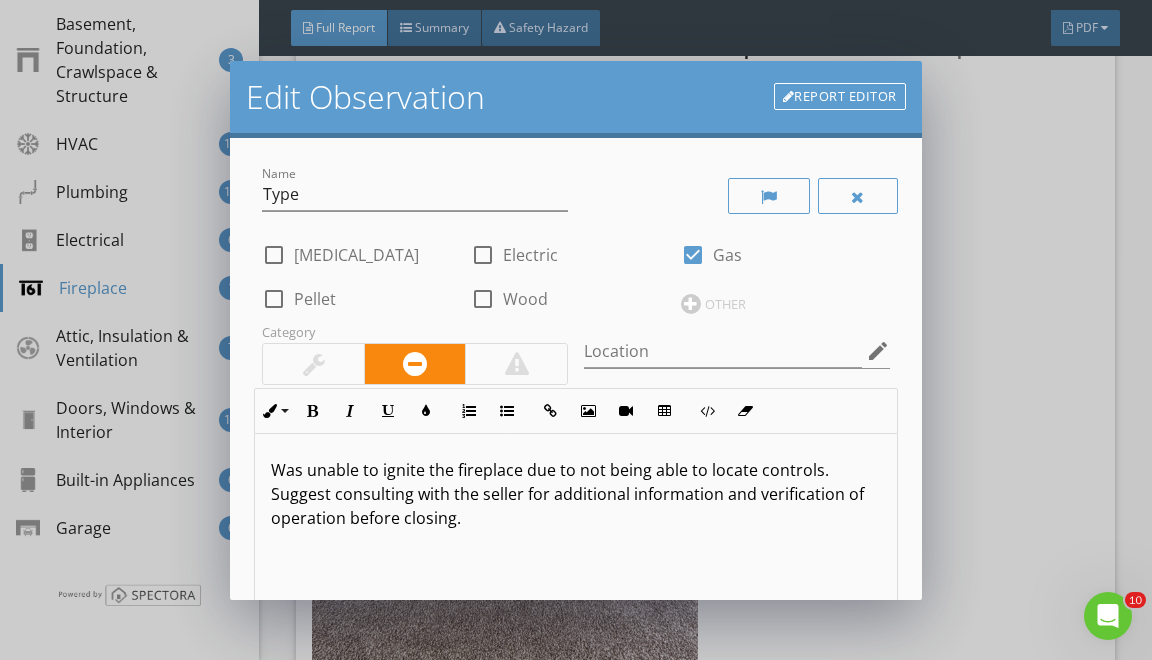 scroll, scrollTop: 344, scrollLeft: 0, axis: vertical 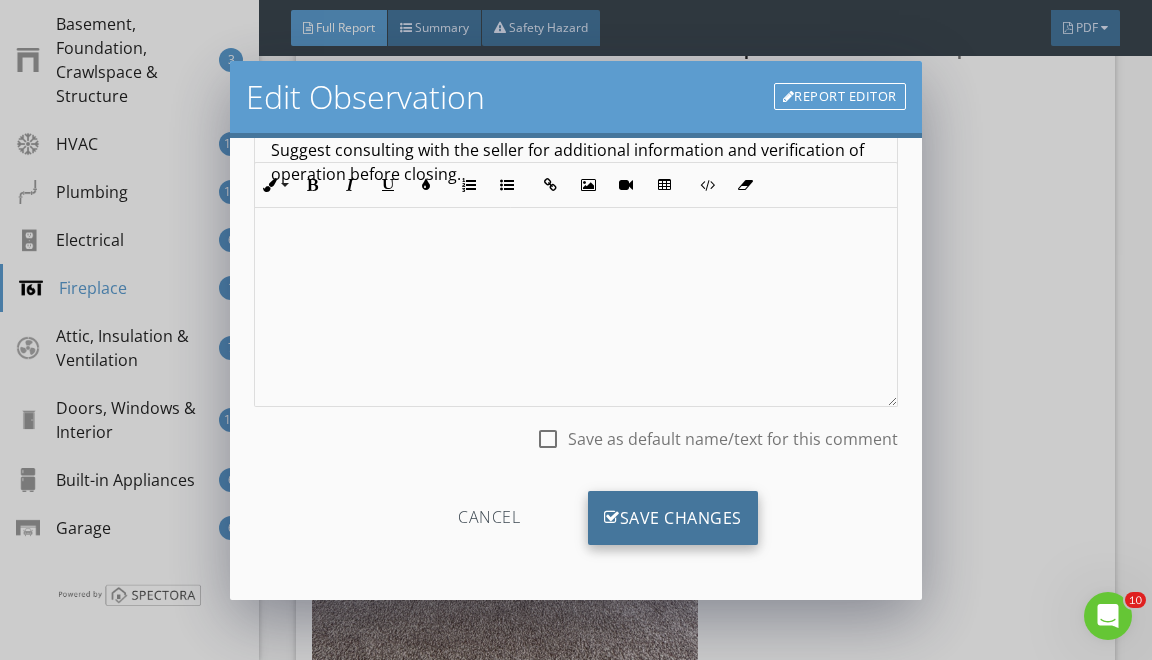 click on "Save Changes" at bounding box center [673, 518] 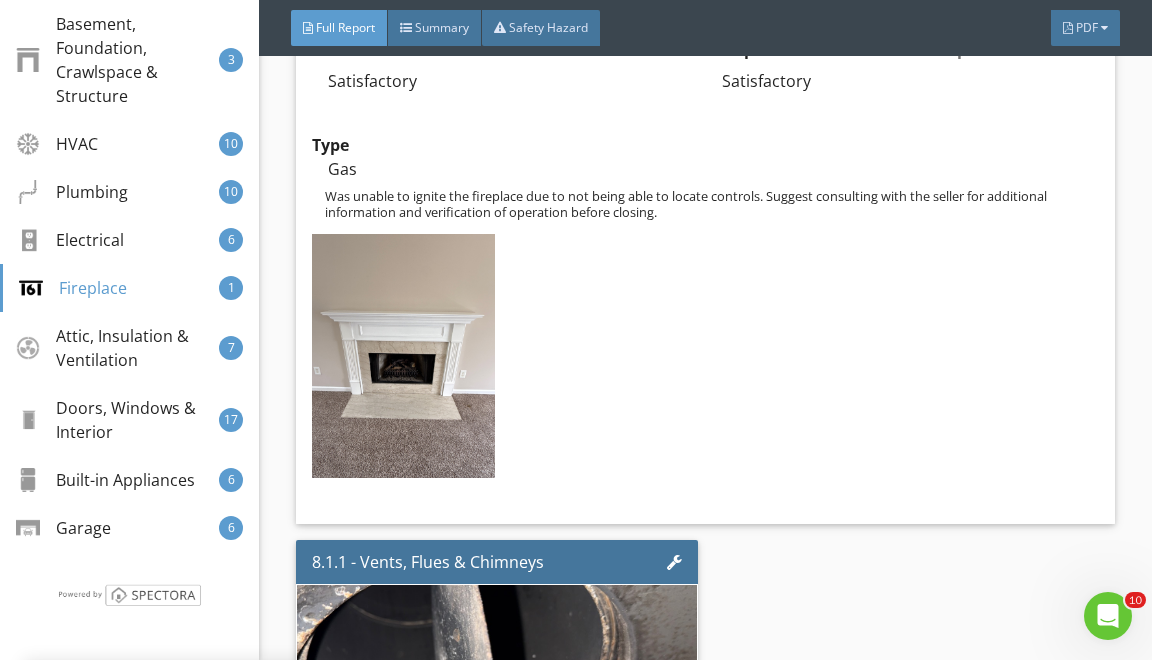 scroll, scrollTop: 107, scrollLeft: 0, axis: vertical 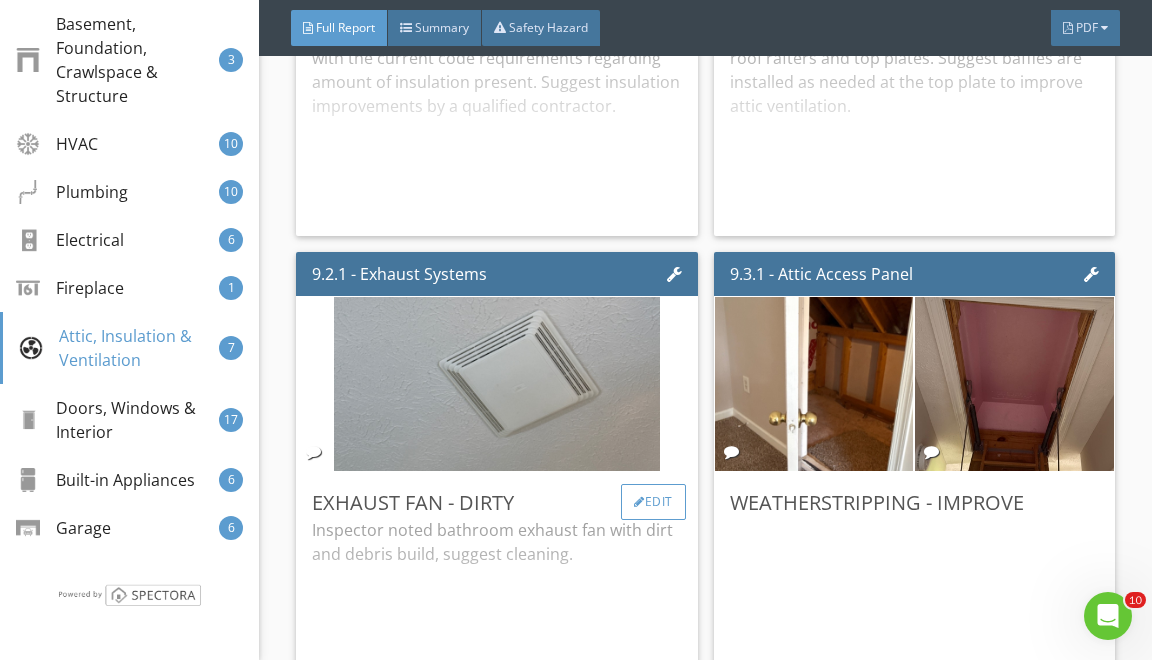 click on "Edit" at bounding box center (653, 502) 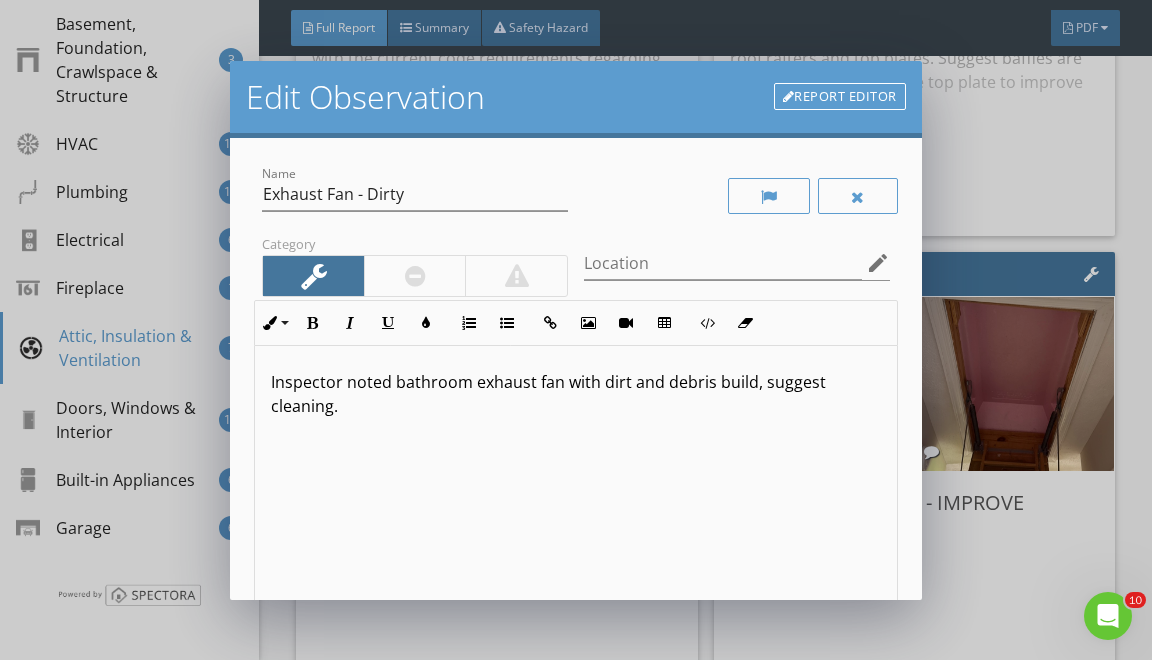 click on "Inspector noted bathroom exhaust fan with dirt and debris build, suggest cleaning." at bounding box center [575, 394] 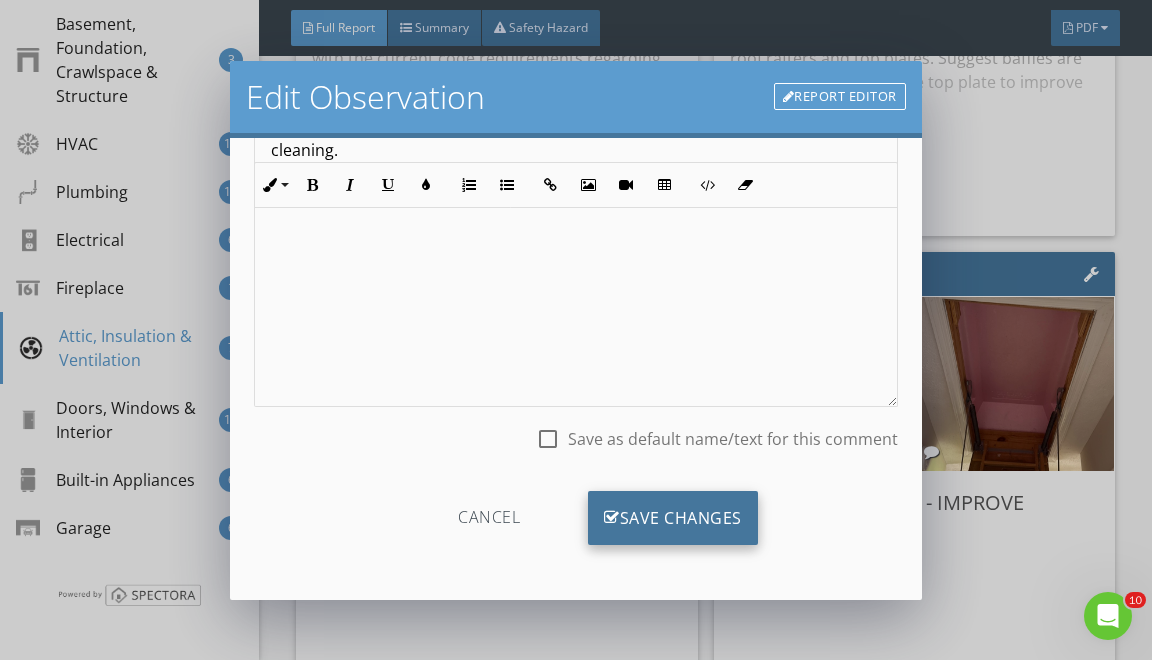 click on "Save Changes" at bounding box center [673, 518] 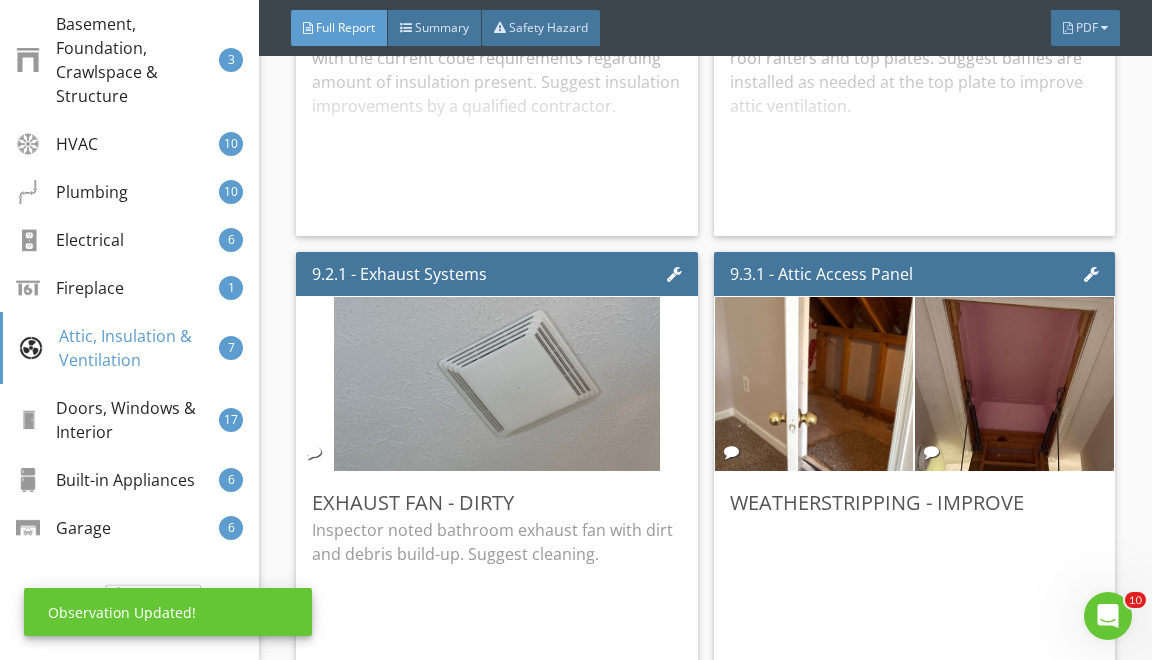 scroll, scrollTop: 19, scrollLeft: 0, axis: vertical 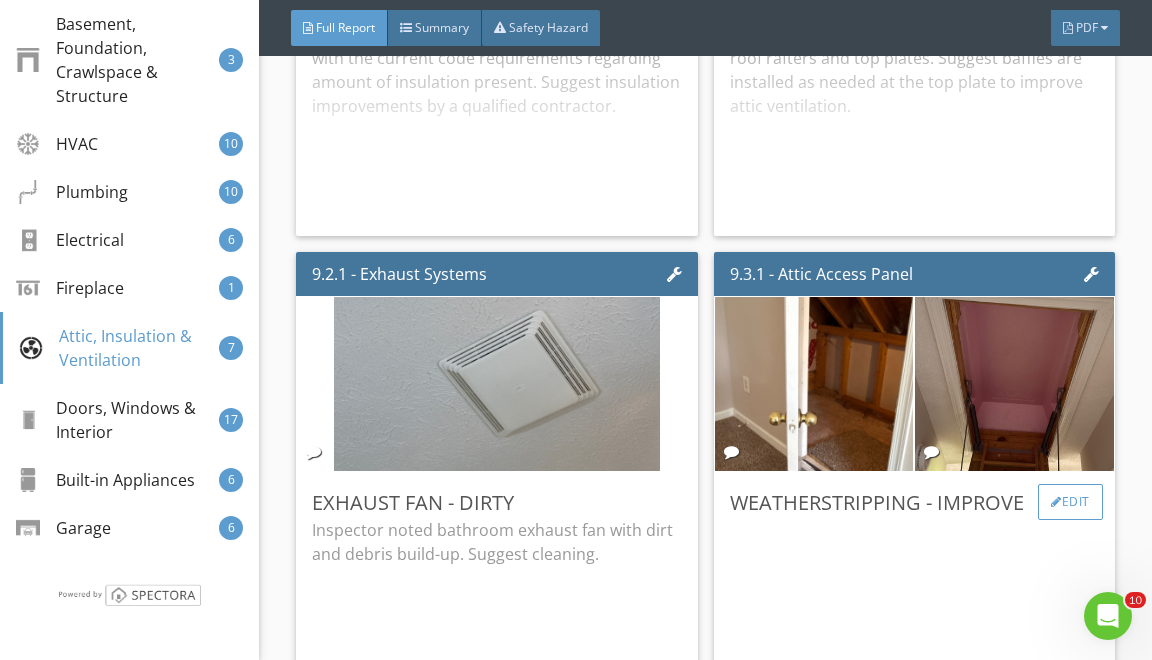 click at bounding box center (1056, 502) 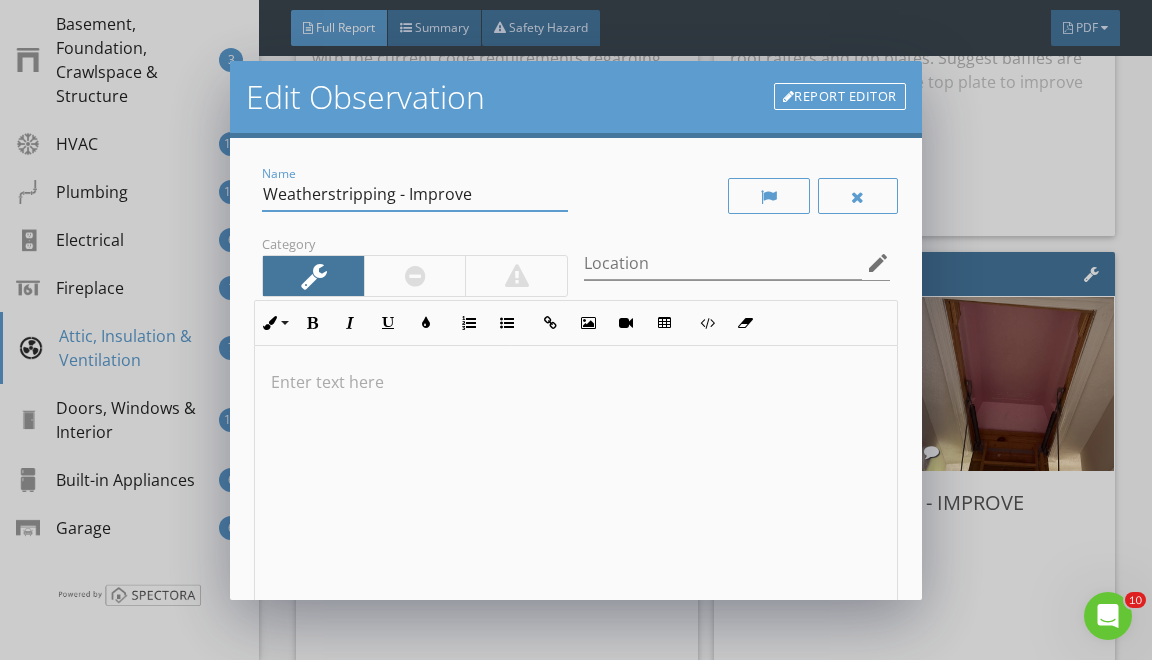 click on "Weatherstripping - Improve" at bounding box center (415, 194) 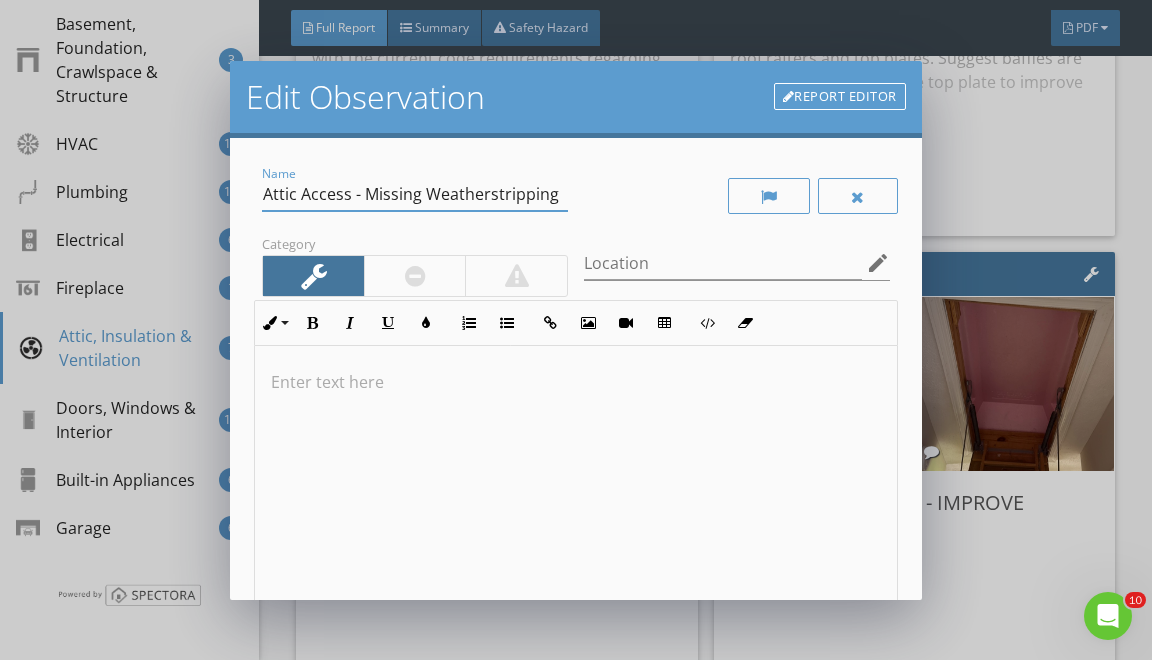 type on "Attic Access - Missing Weatherstripping" 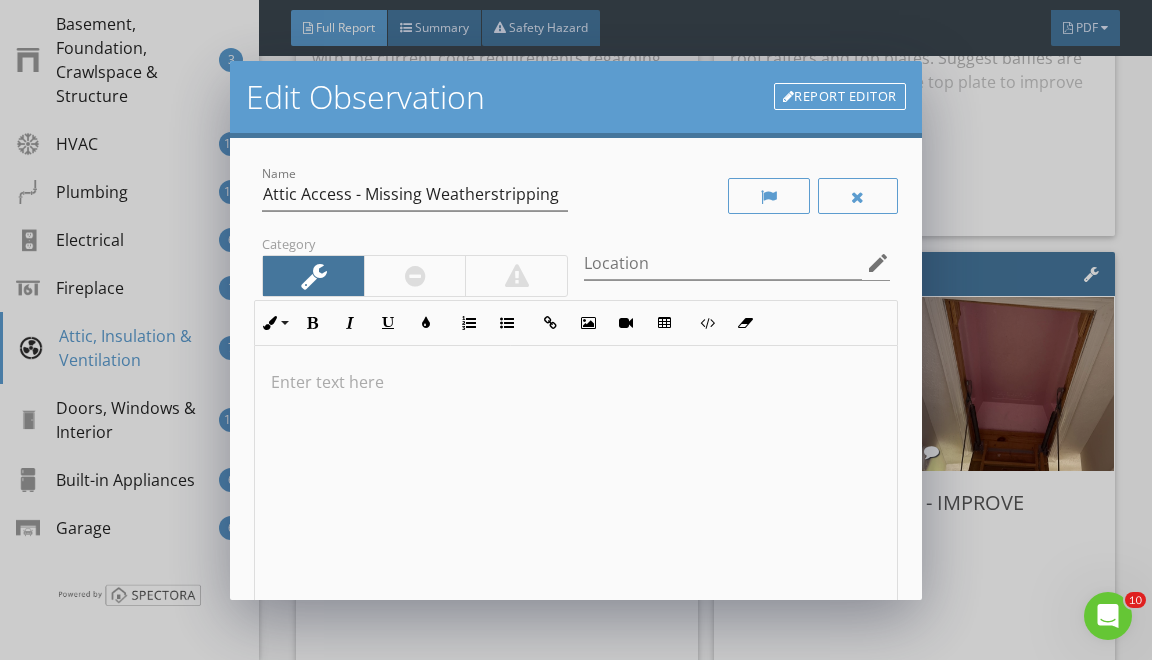 type 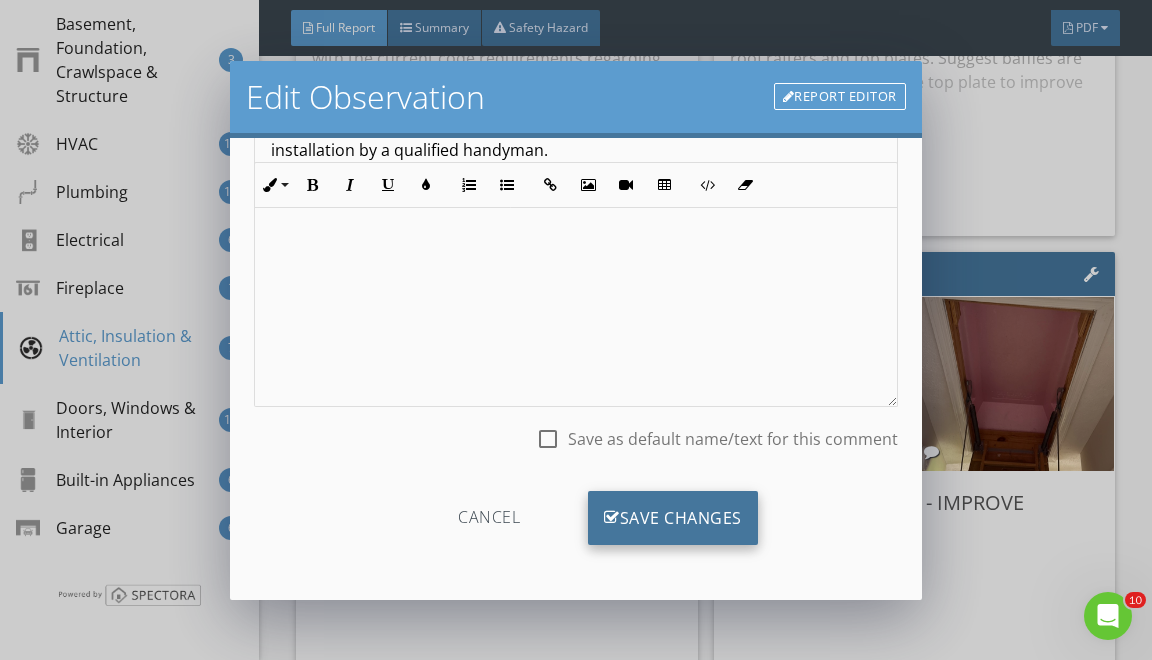 click on "Save Changes" at bounding box center (673, 518) 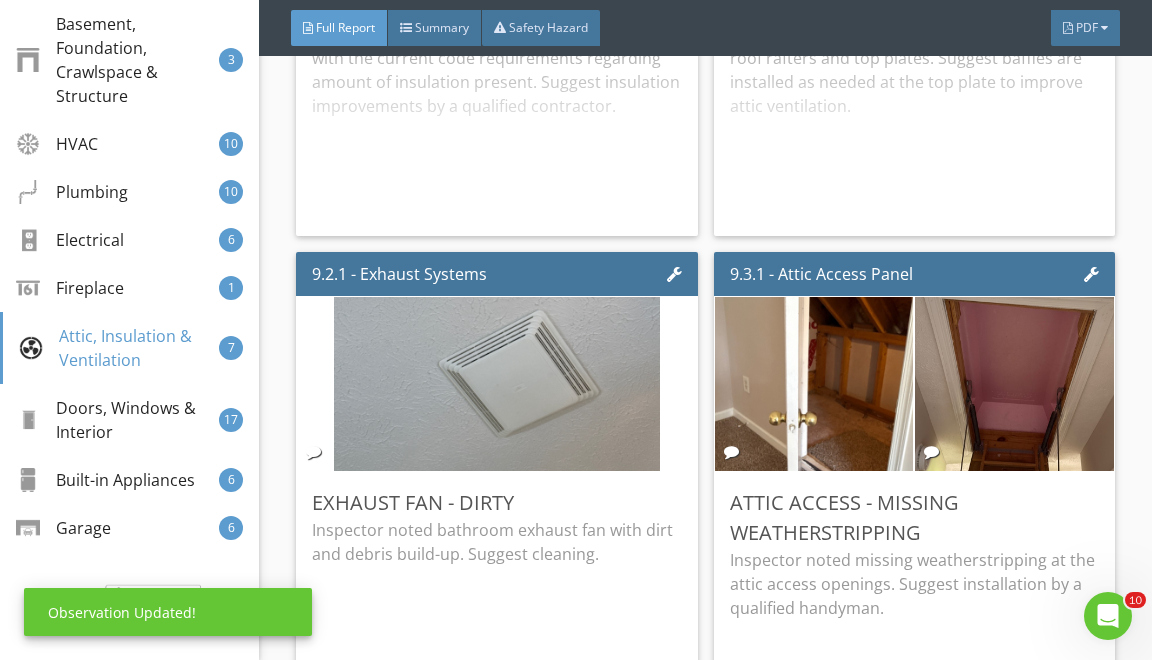 scroll, scrollTop: 19, scrollLeft: 0, axis: vertical 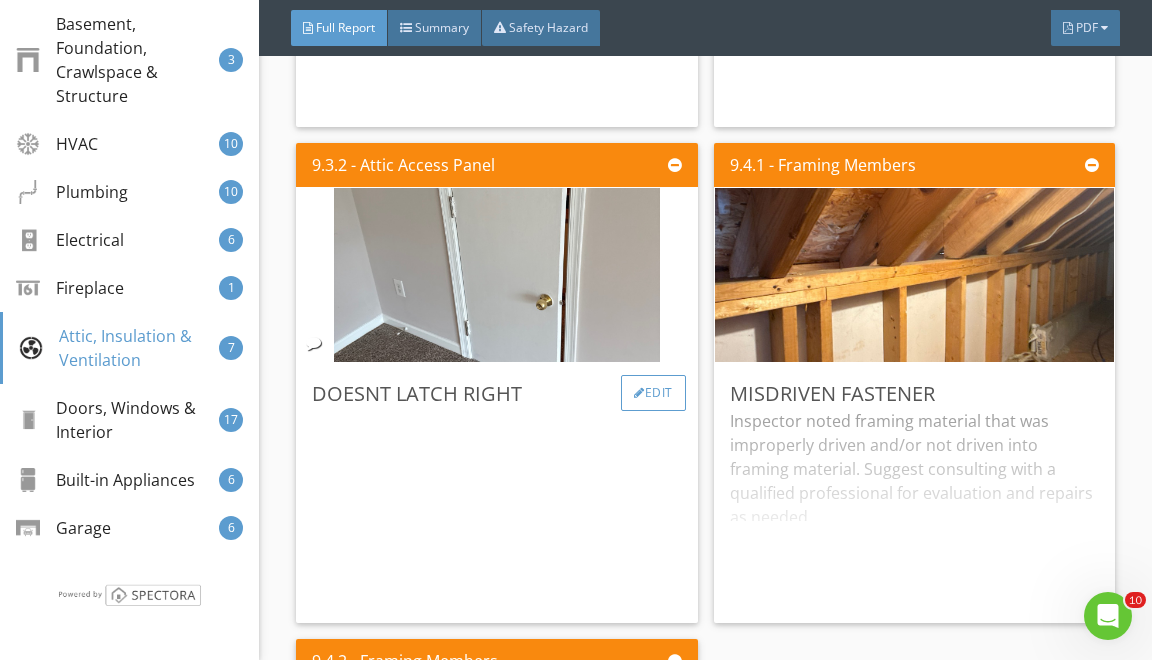 click at bounding box center (639, 393) 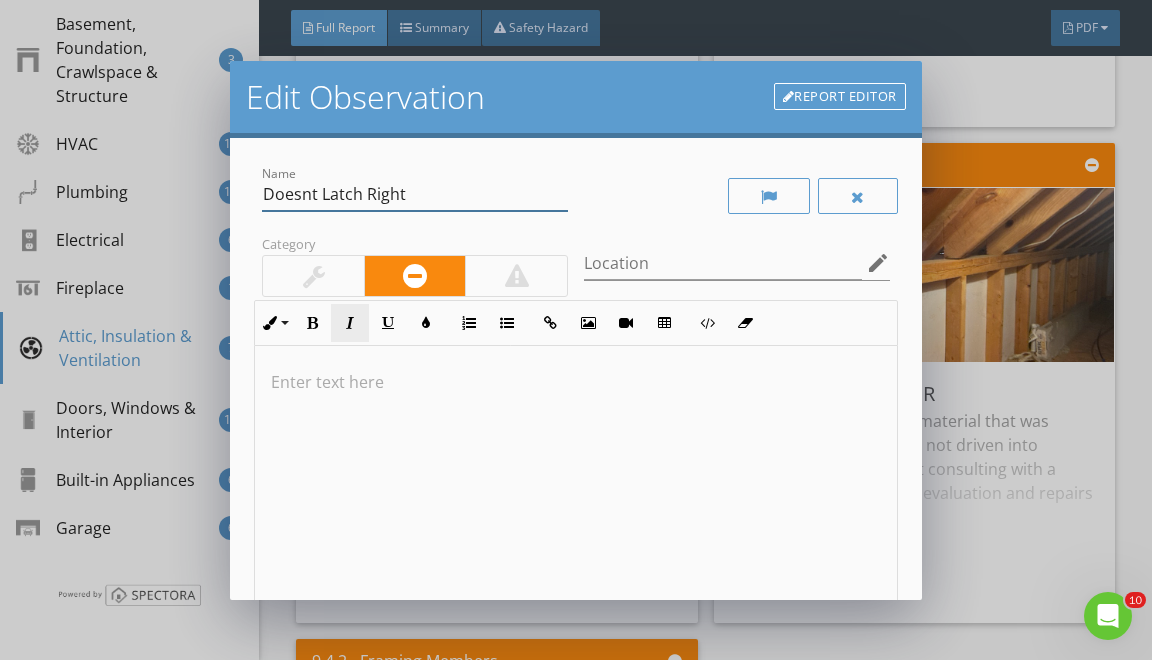 drag, startPoint x: 271, startPoint y: 198, endPoint x: 350, endPoint y: 304, distance: 132.2006 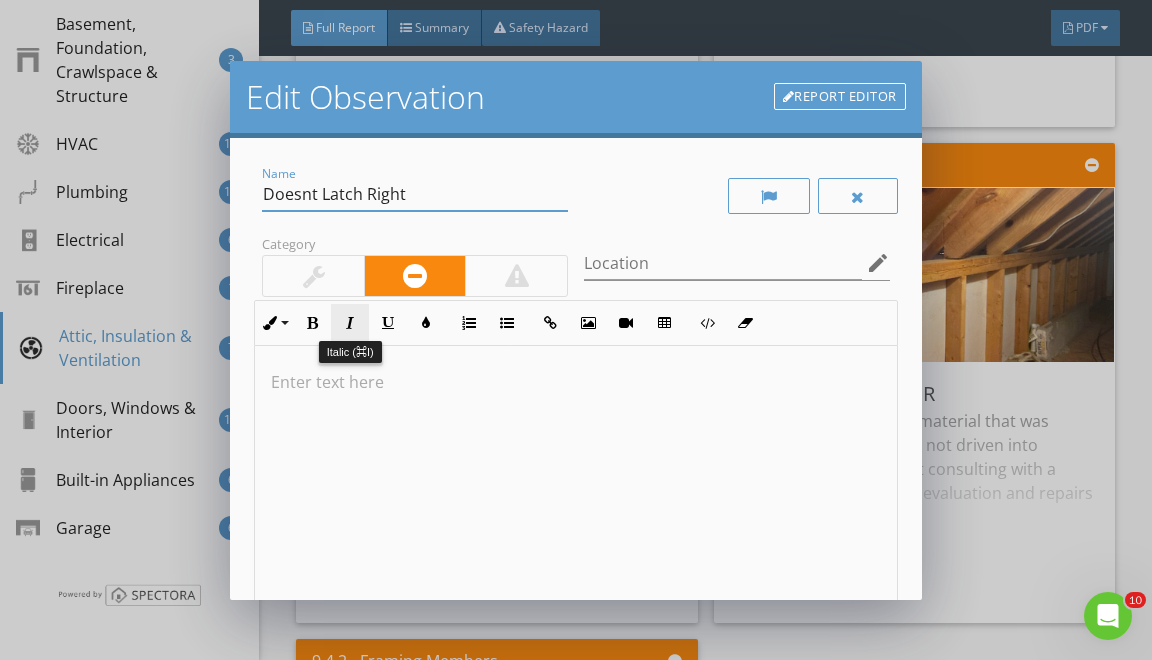 type on "D" 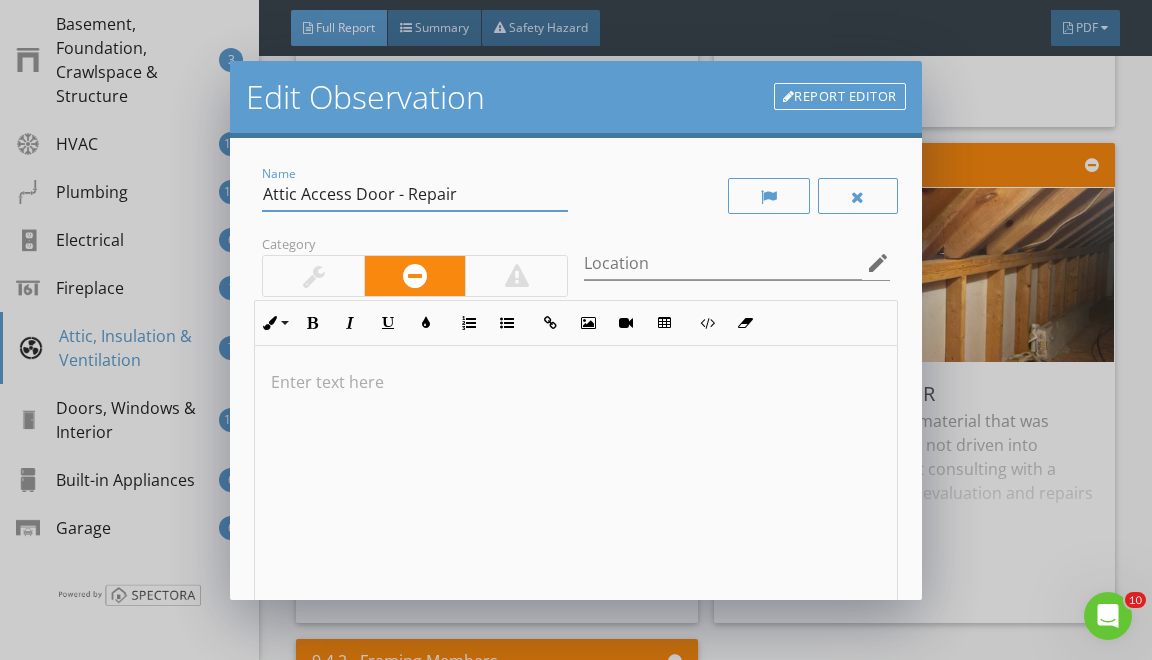 type on "Attic Access Door - Repair" 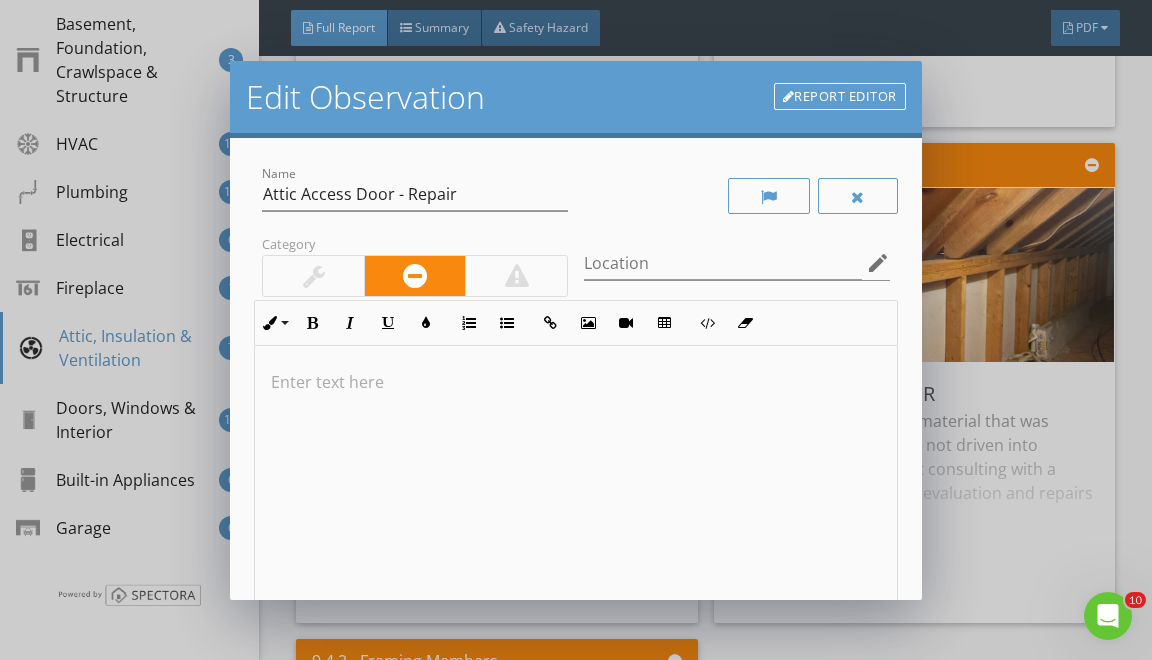 click at bounding box center (314, 276) 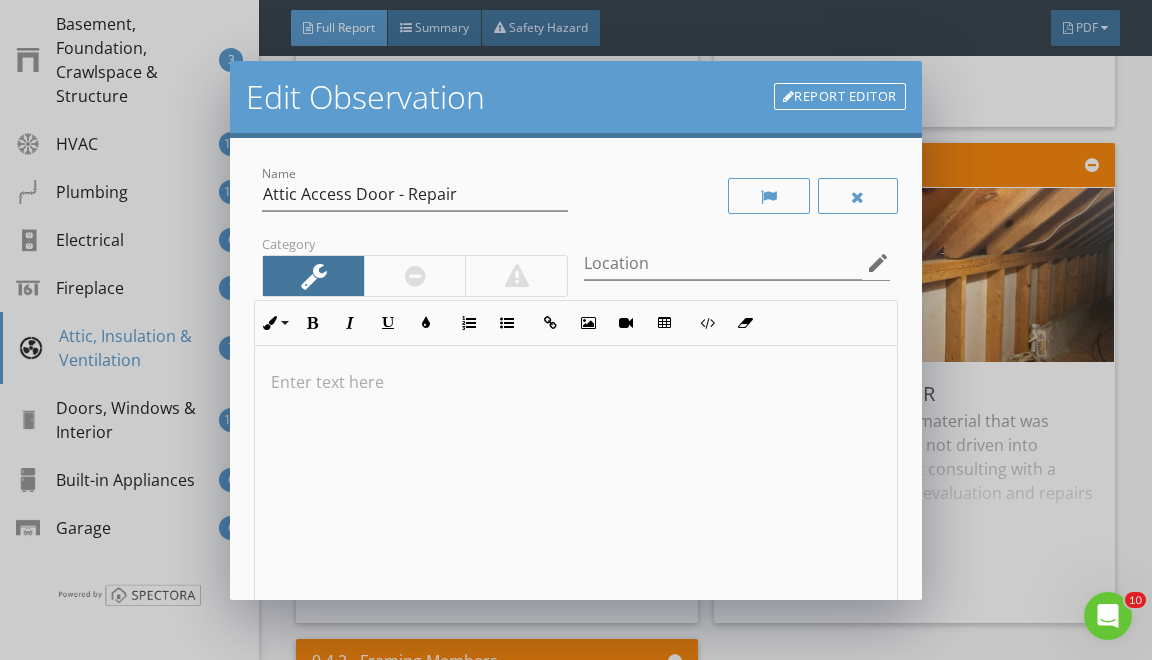 click at bounding box center (575, 382) 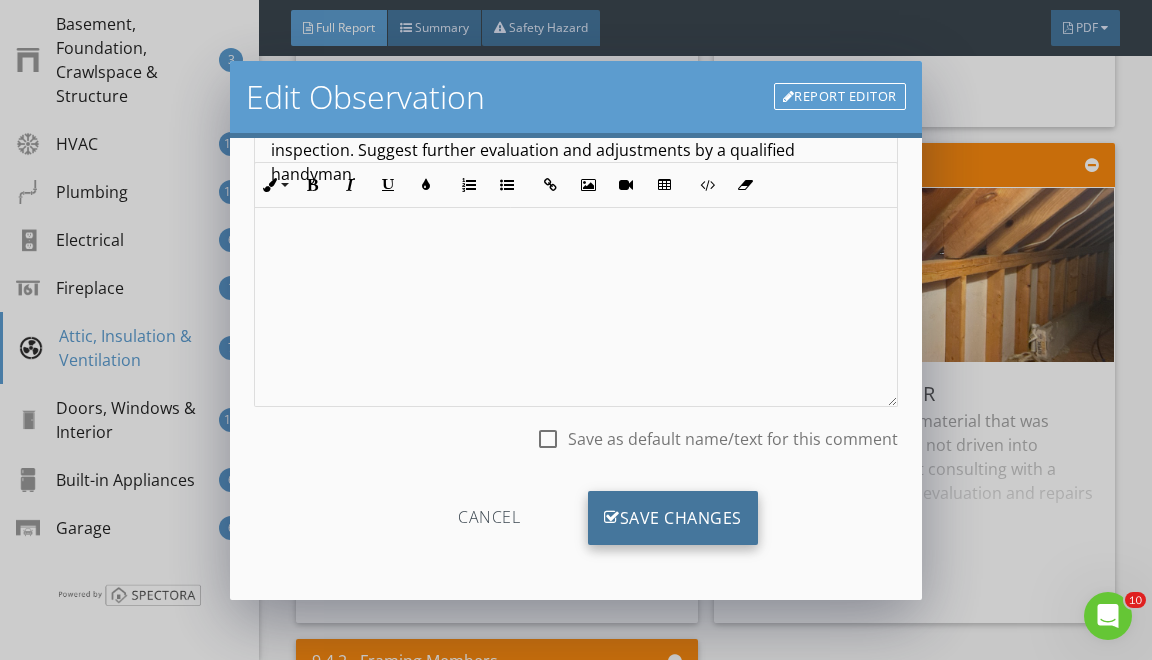 click on "Save Changes" at bounding box center (673, 518) 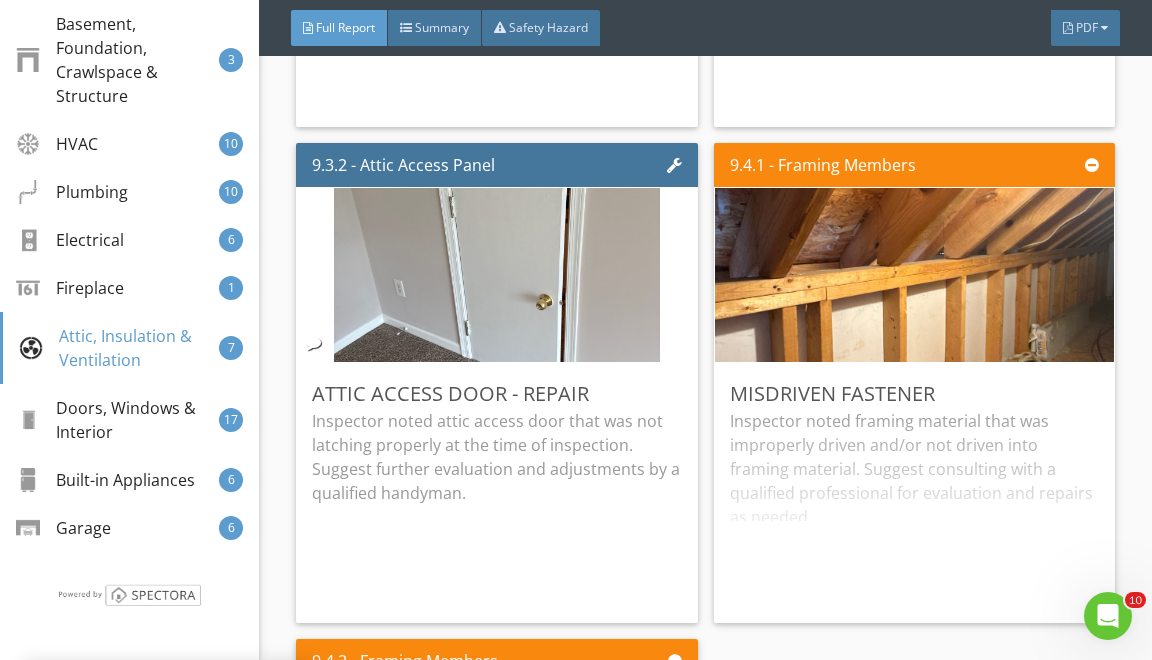 scroll, scrollTop: 19, scrollLeft: 0, axis: vertical 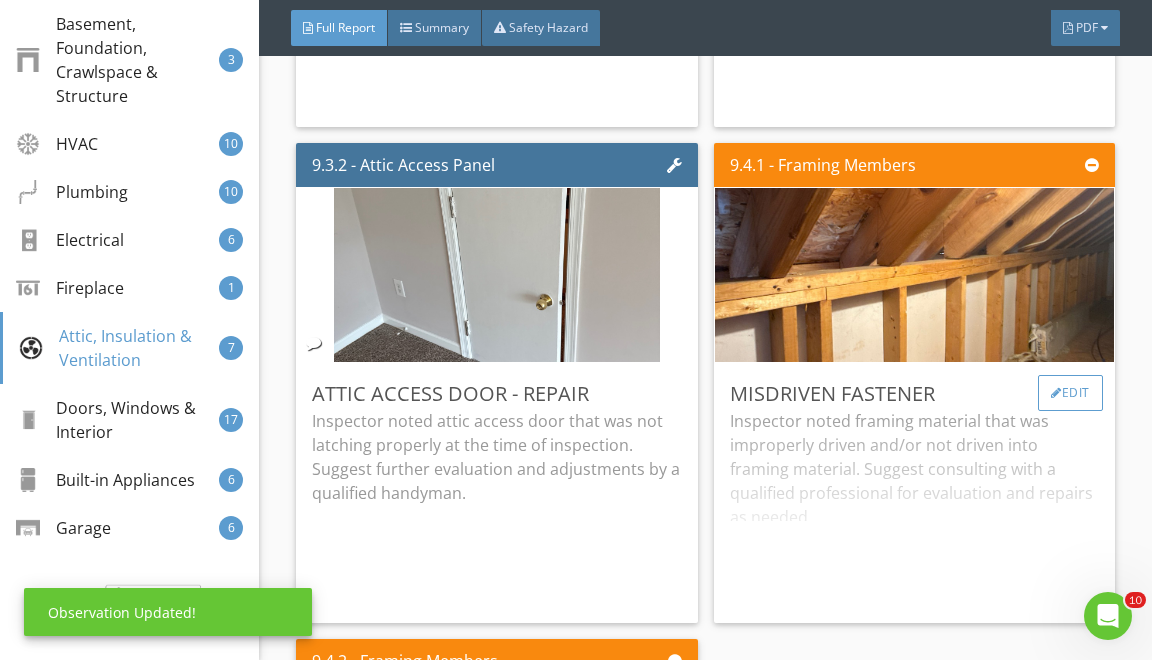 click on "Edit" at bounding box center (1070, 393) 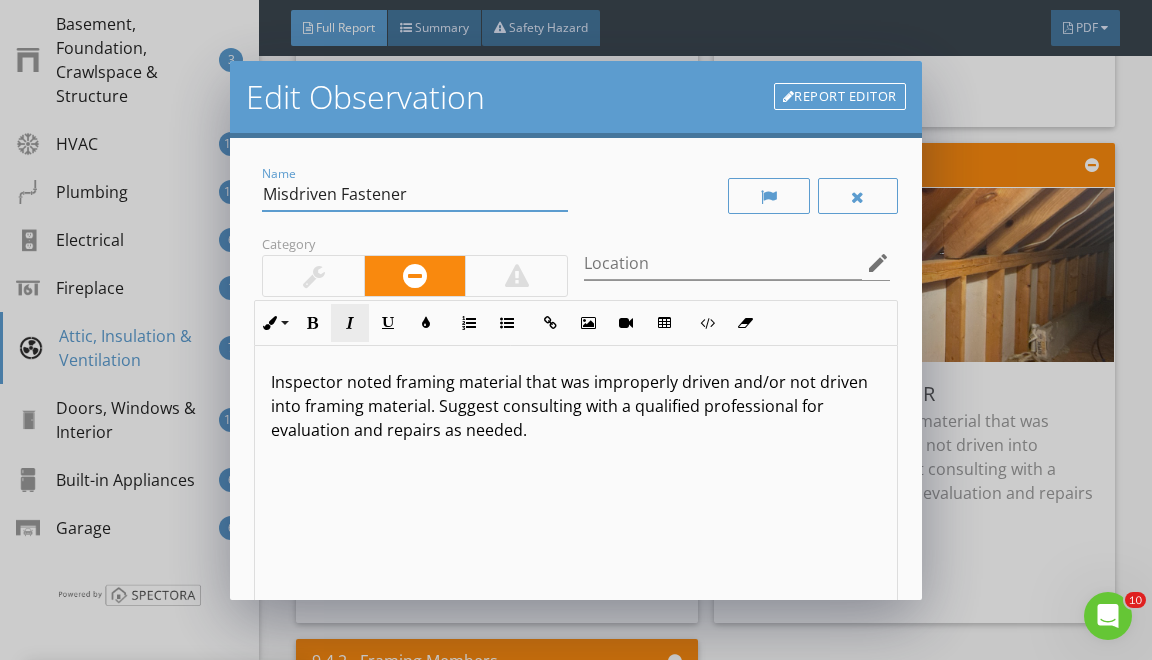 drag, startPoint x: 283, startPoint y: 196, endPoint x: 348, endPoint y: 331, distance: 149.83324 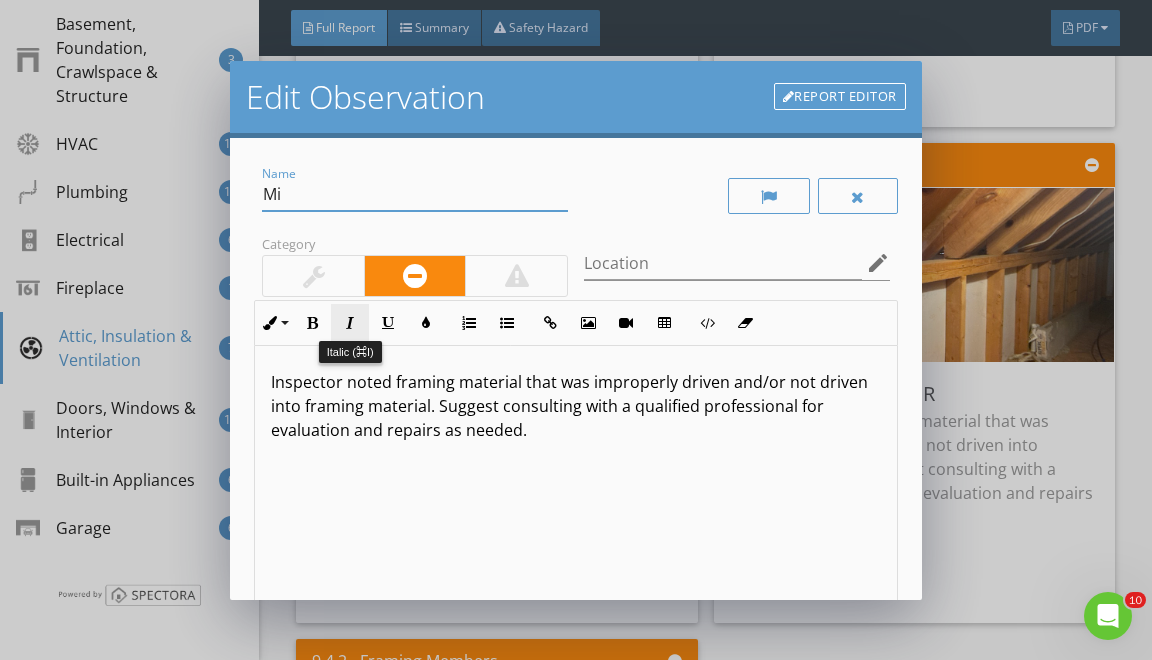 type on "M" 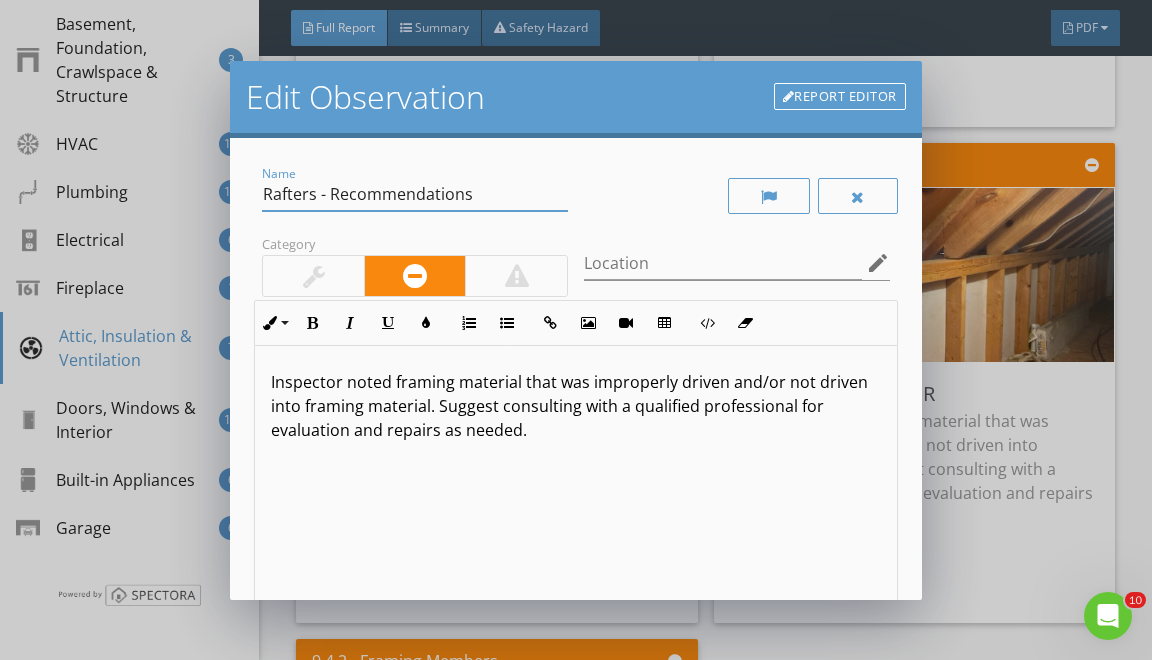 type on "Rafters - Recommendations" 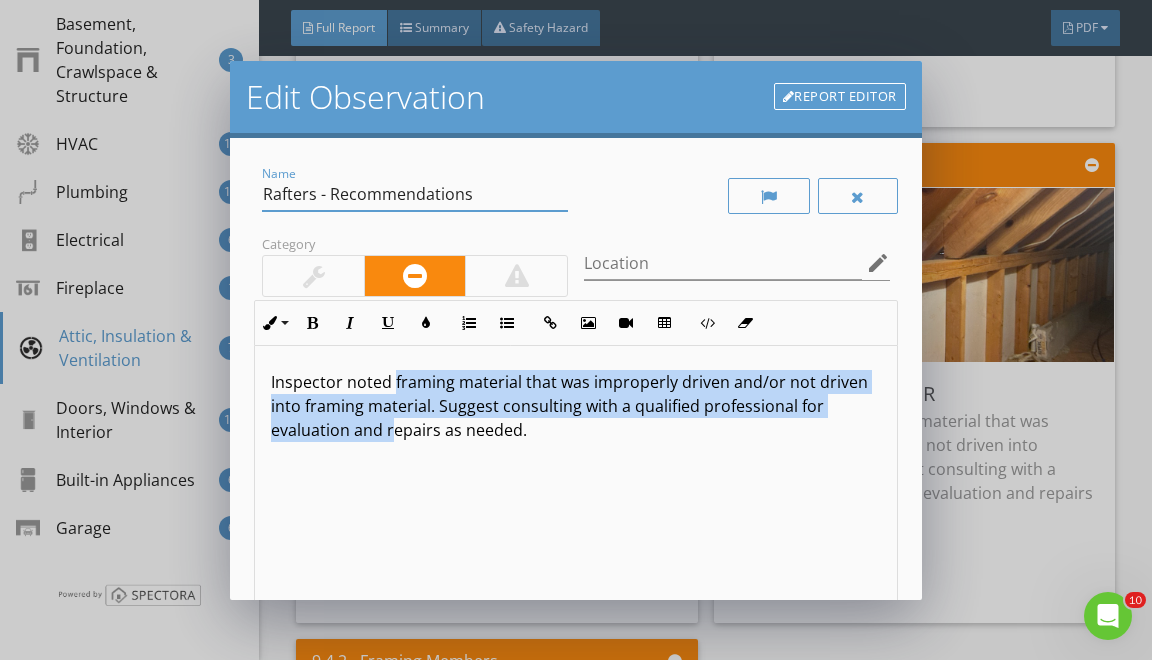 drag, startPoint x: 392, startPoint y: 436, endPoint x: 401, endPoint y: 628, distance: 192.21082 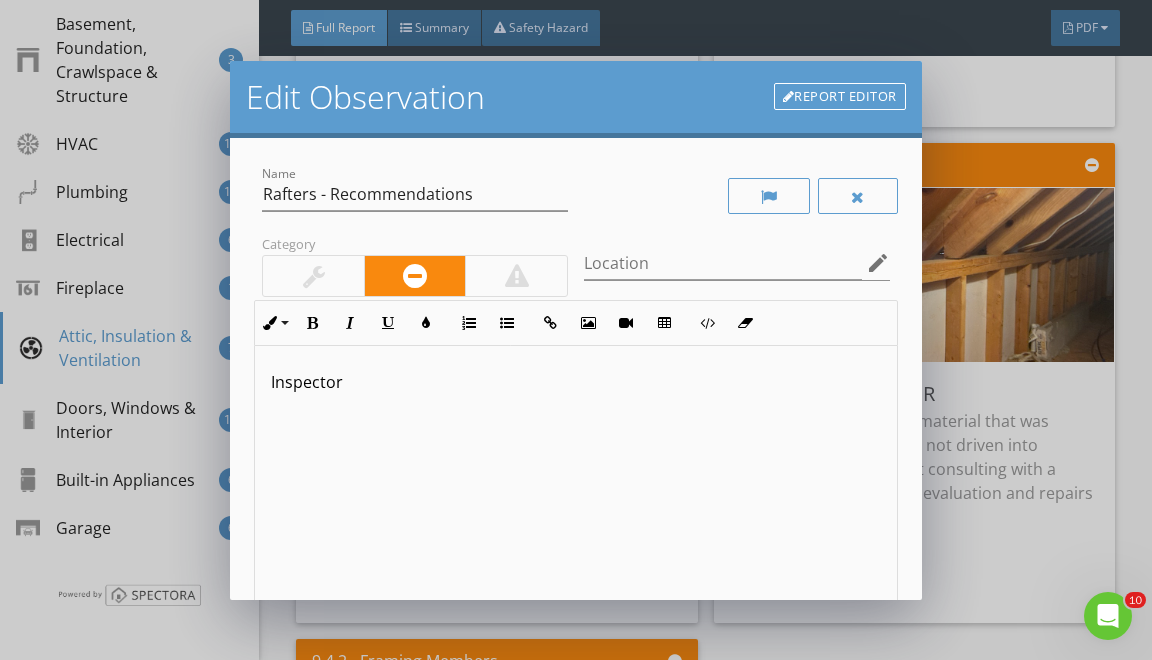 type 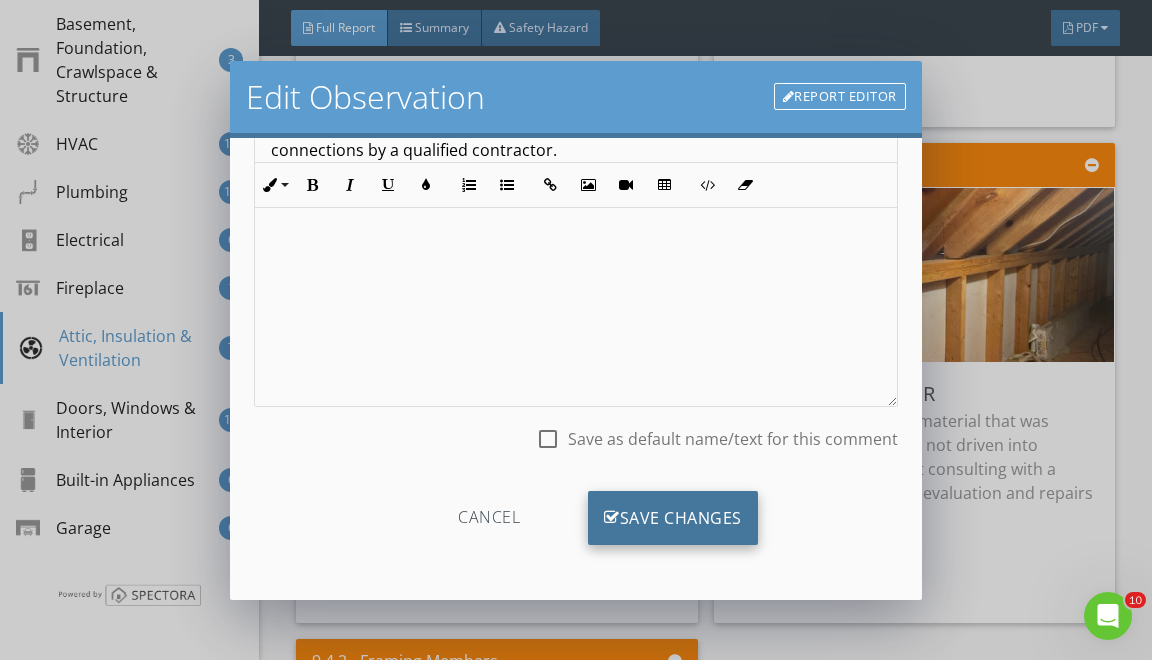 click on "Save Changes" at bounding box center (673, 518) 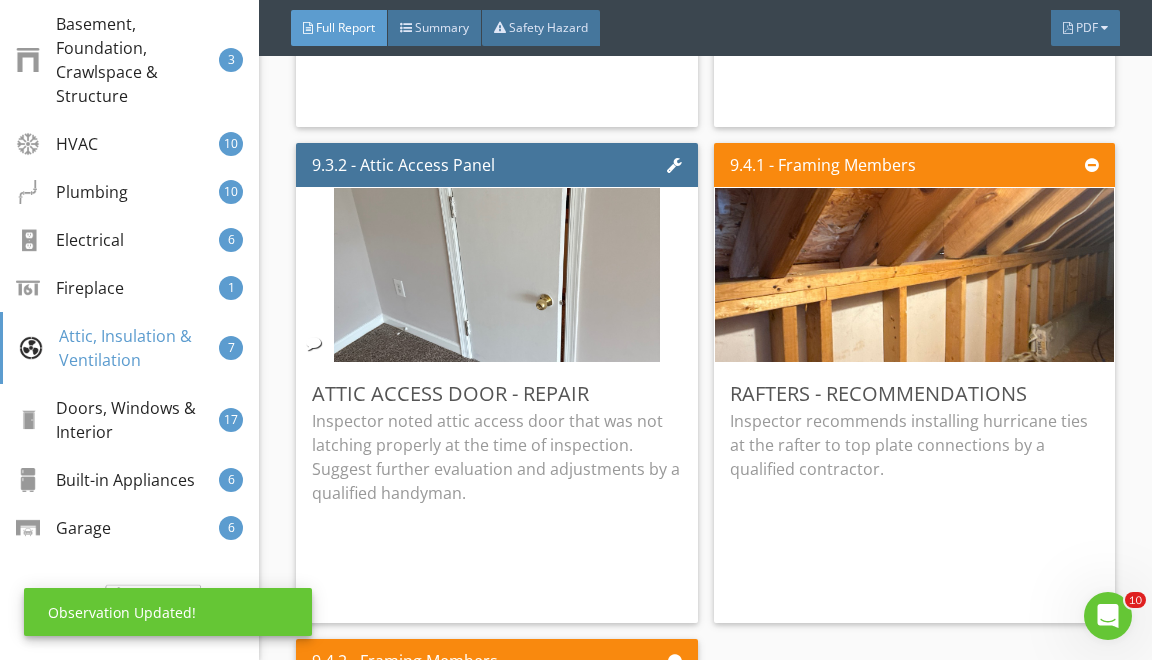 scroll, scrollTop: 19, scrollLeft: 0, axis: vertical 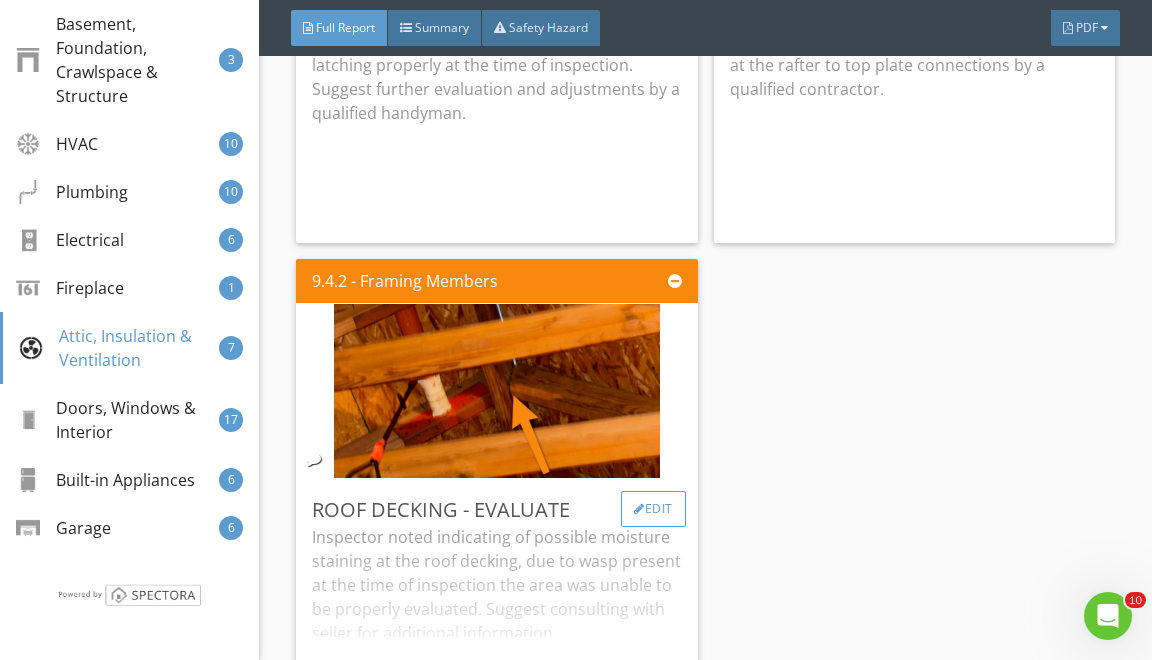 click on "Edit" at bounding box center (653, 509) 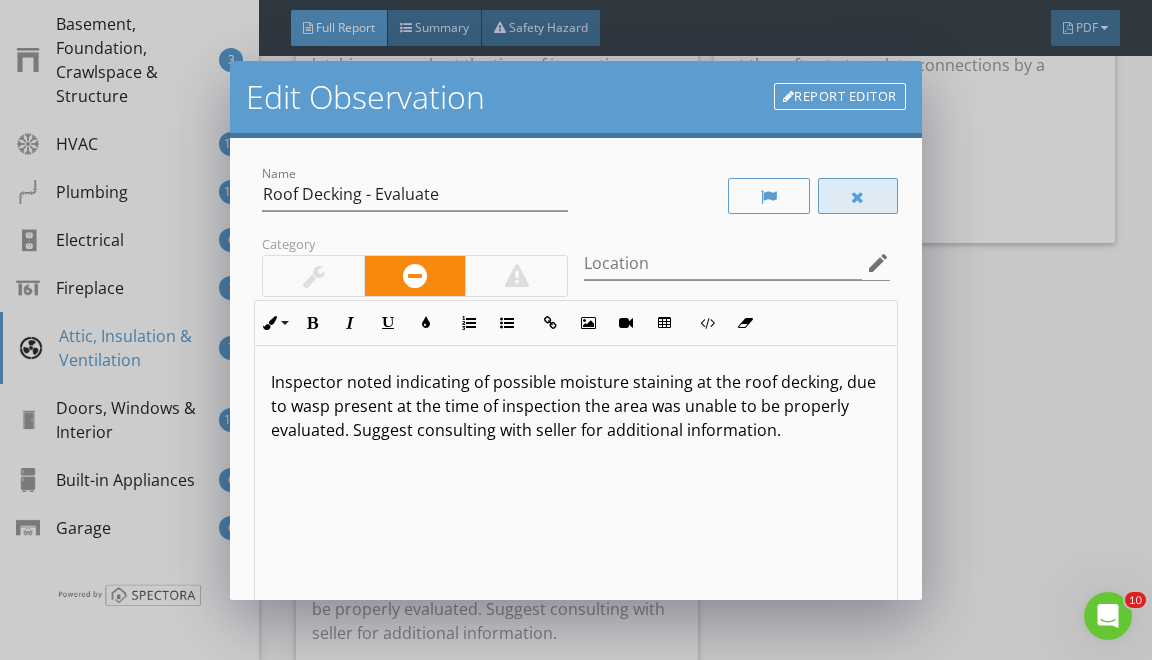 click at bounding box center [858, 196] 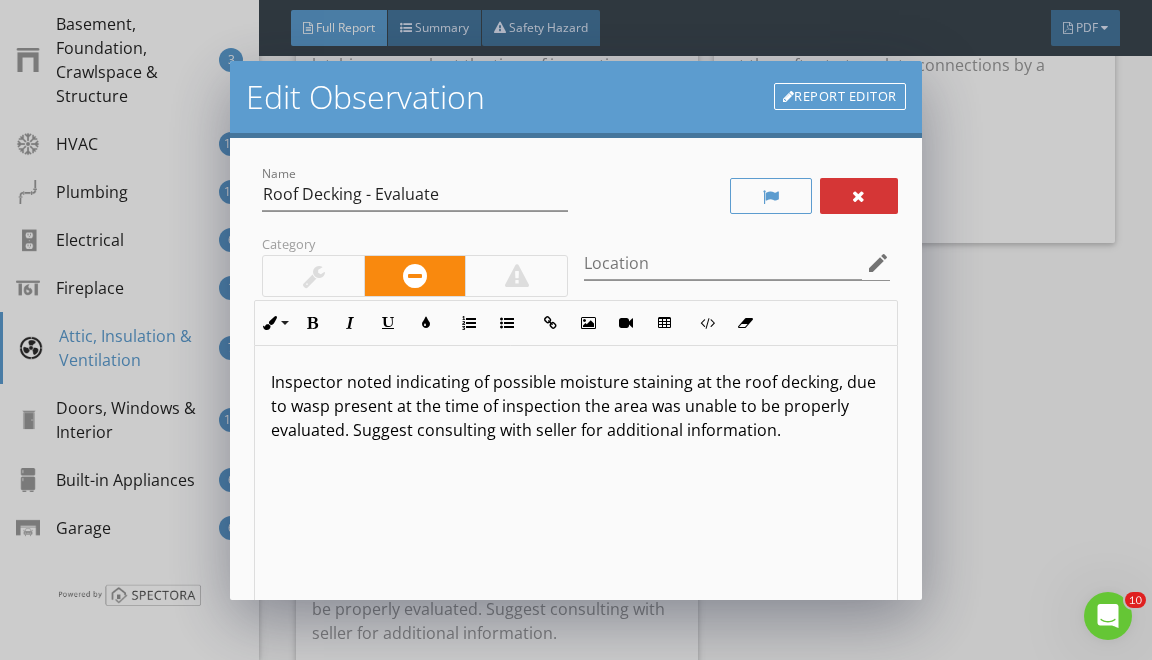 scroll, scrollTop: 256, scrollLeft: 0, axis: vertical 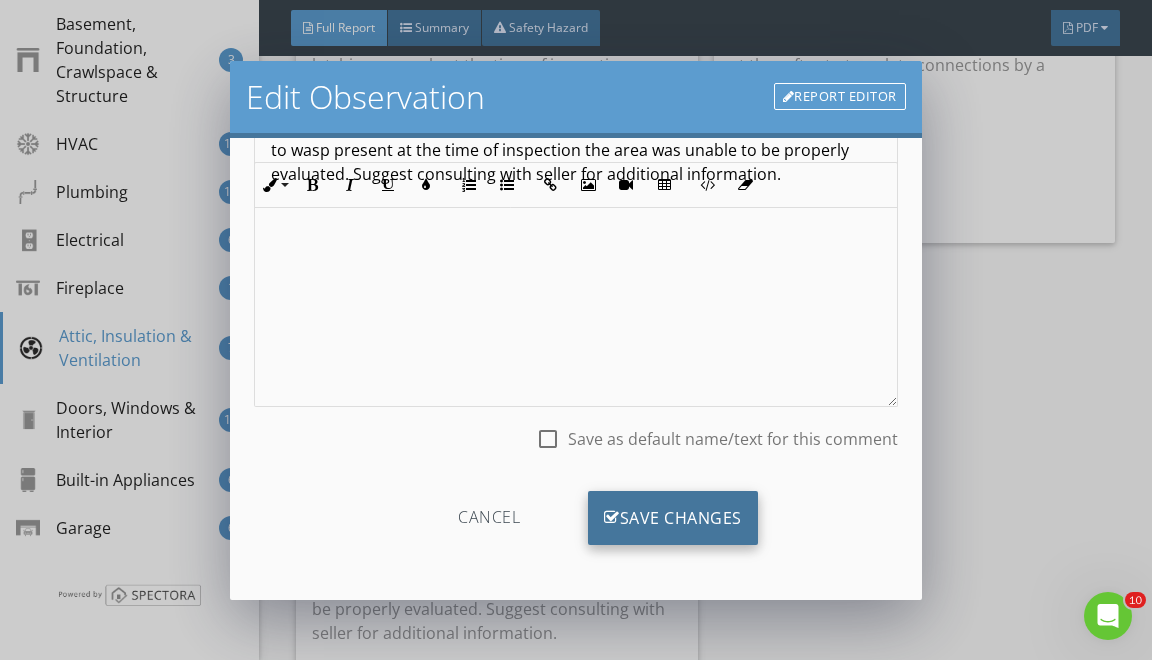 click on "Save Changes" at bounding box center (673, 518) 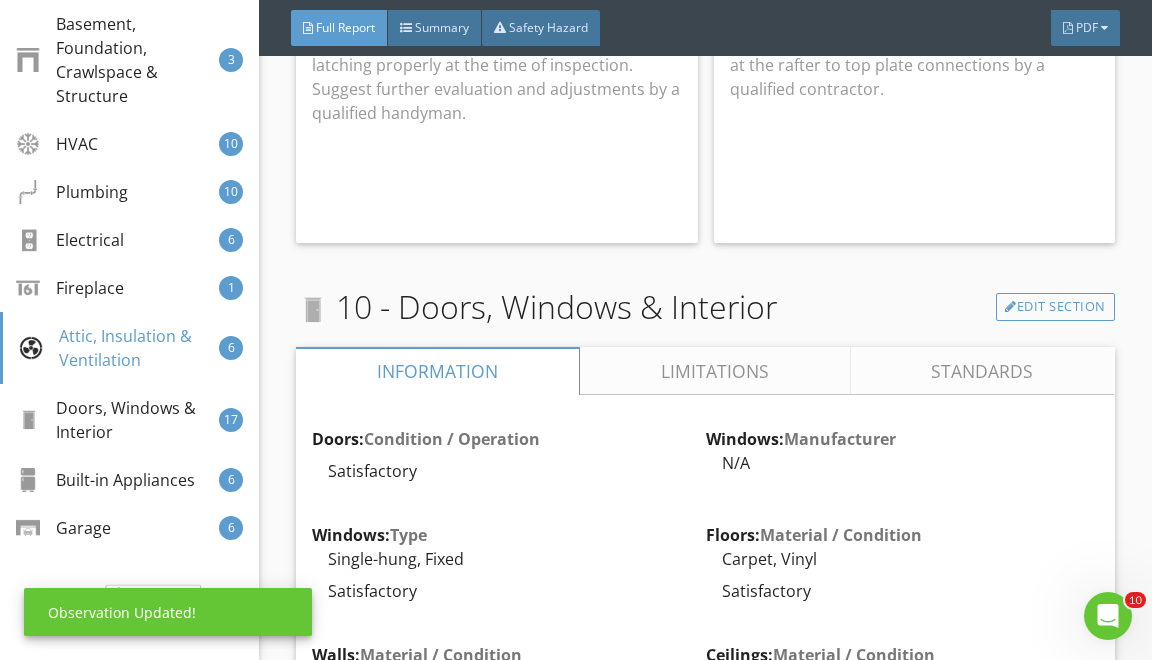 scroll, scrollTop: 19, scrollLeft: 0, axis: vertical 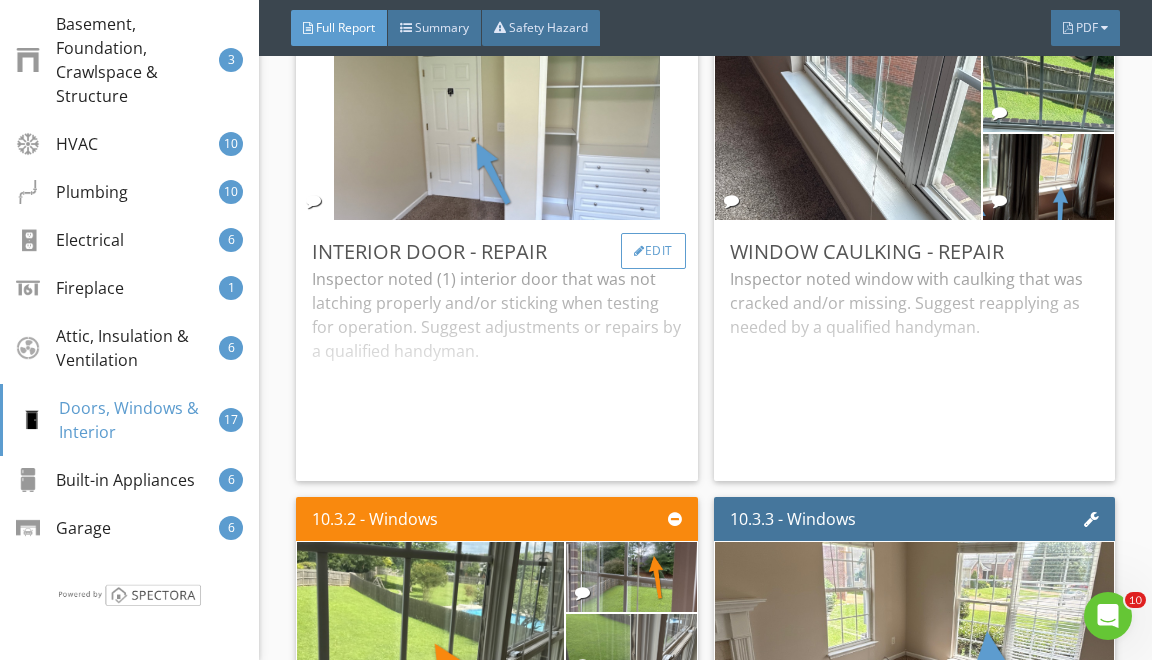 click on "Edit" at bounding box center [653, 251] 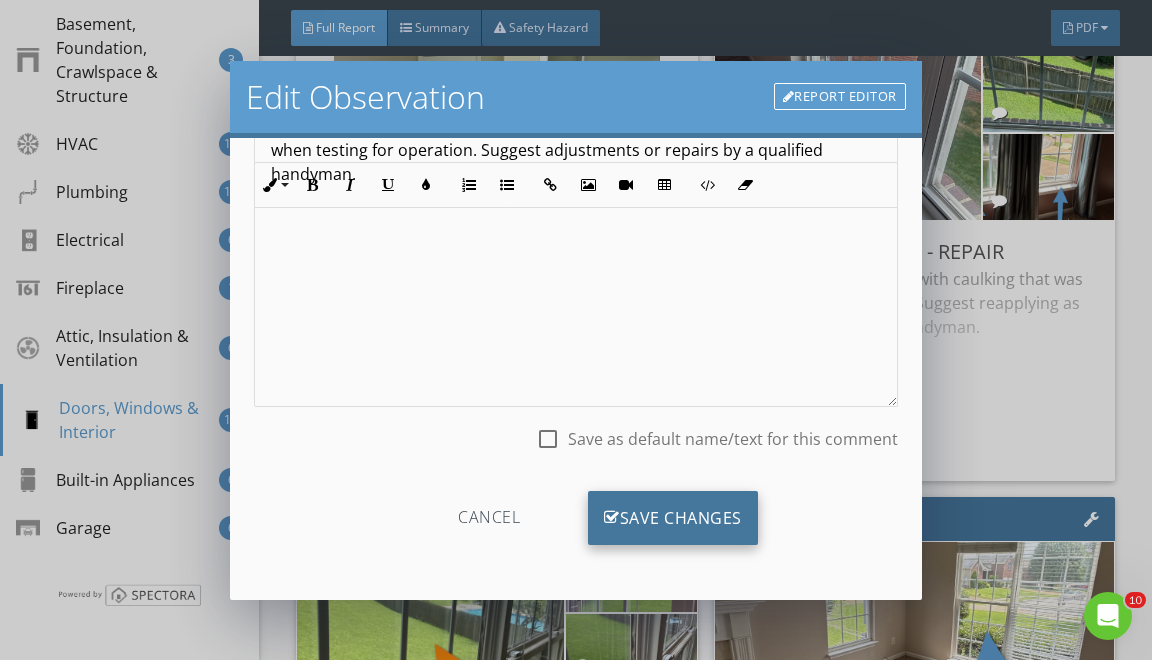 click on "Save Changes" at bounding box center (673, 518) 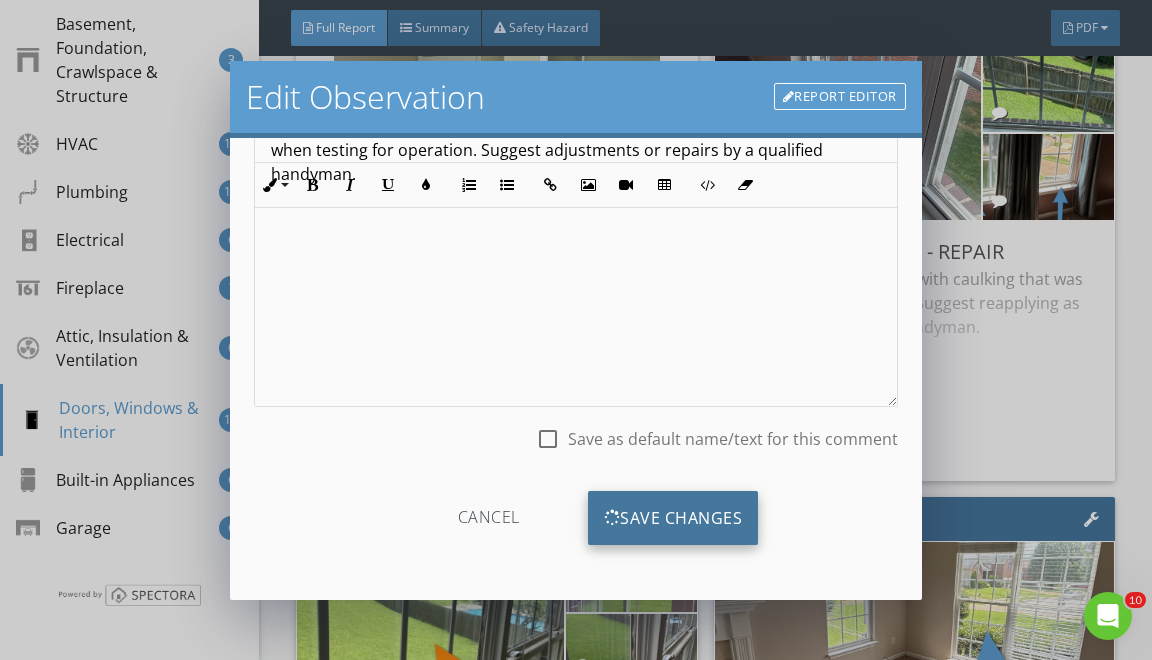 scroll, scrollTop: 19, scrollLeft: 0, axis: vertical 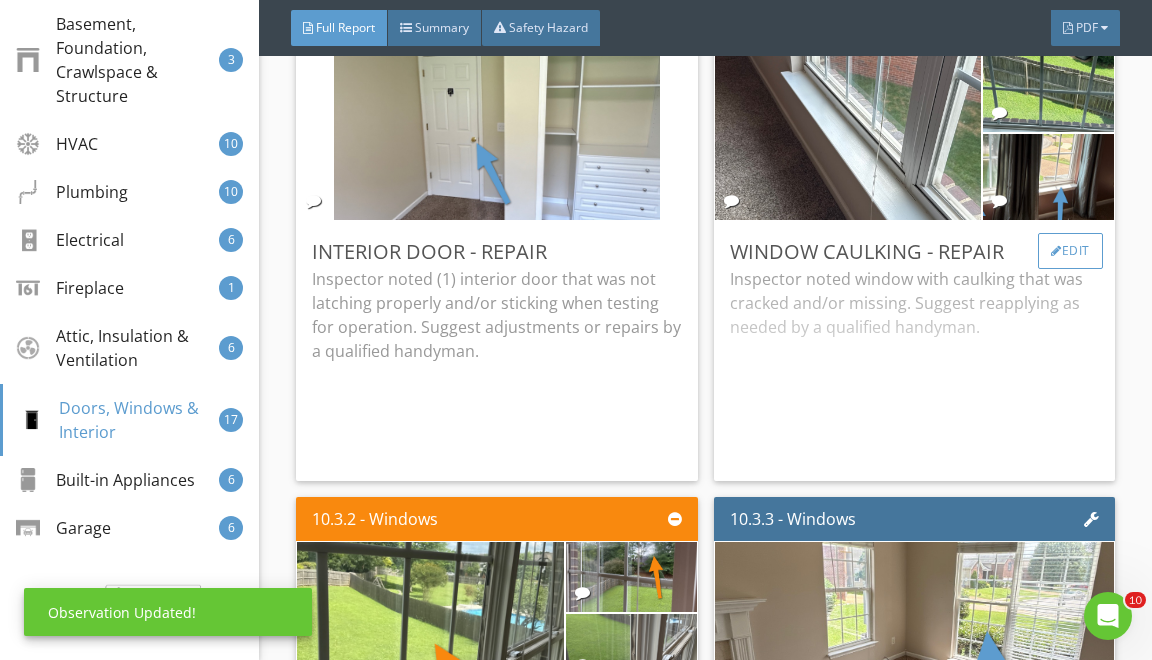 click on "Edit" at bounding box center [1070, 251] 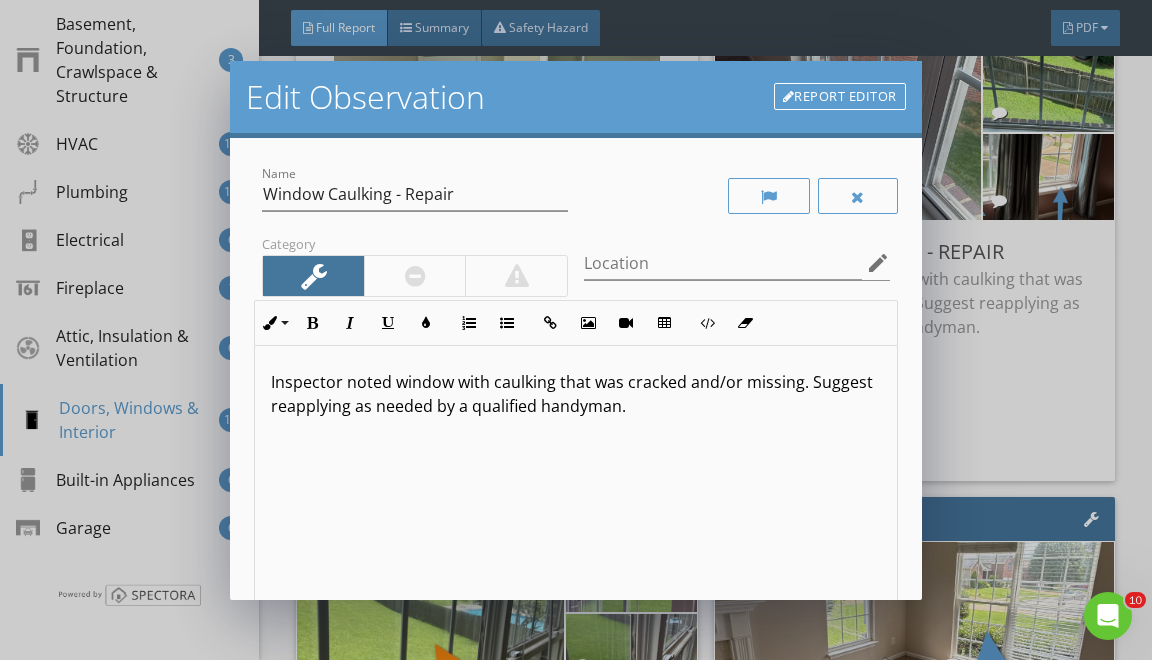 click on "Inspector noted window with caulking that was cracked and/or missing. Suggest reapplying as needed by a qualified handyman." at bounding box center (575, 394) 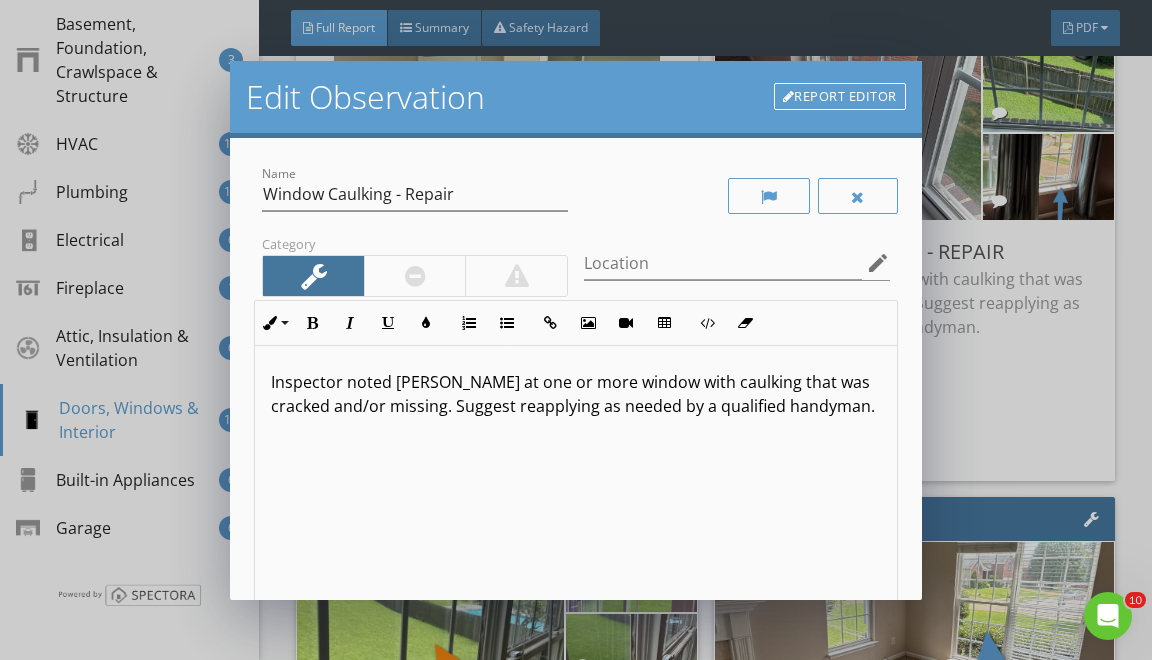 click on "Inspector noted caulking at one or more window with caulking that was cracked and/or missing. Suggest reapplying as needed by a qualified handyman." at bounding box center [575, 394] 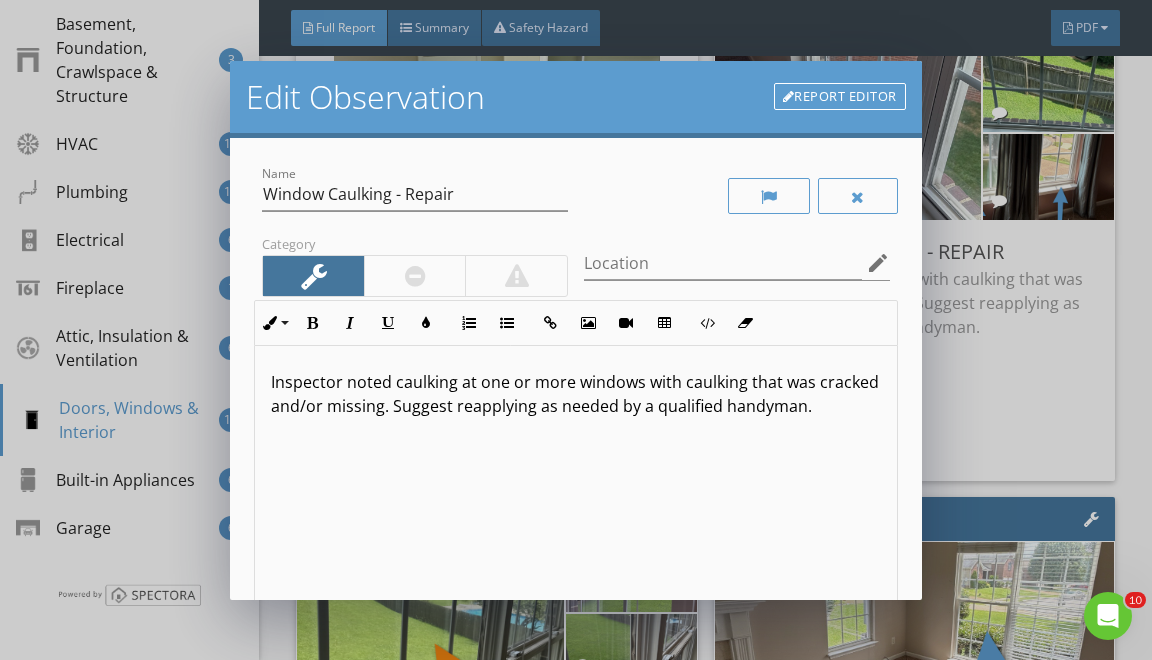 click on "Inspector noted caulking at one or more windows with caulking that was cracked and/or missing. Suggest reapplying as needed by a qualified handyman." at bounding box center (575, 394) 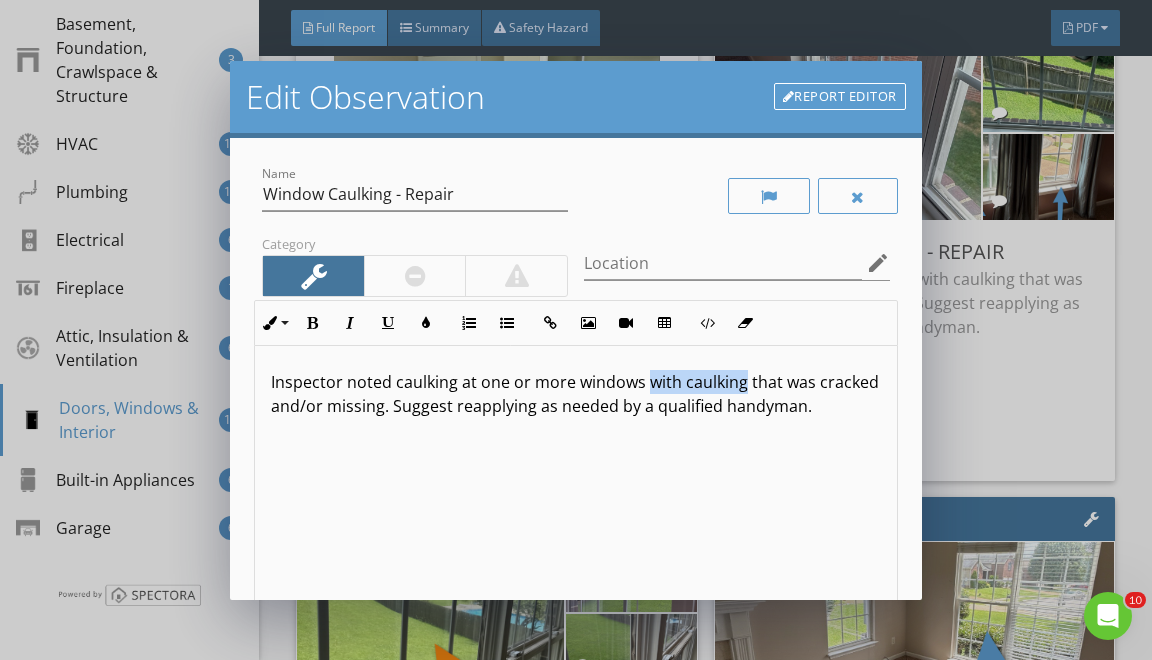 drag, startPoint x: 738, startPoint y: 381, endPoint x: 648, endPoint y: 369, distance: 90.79648 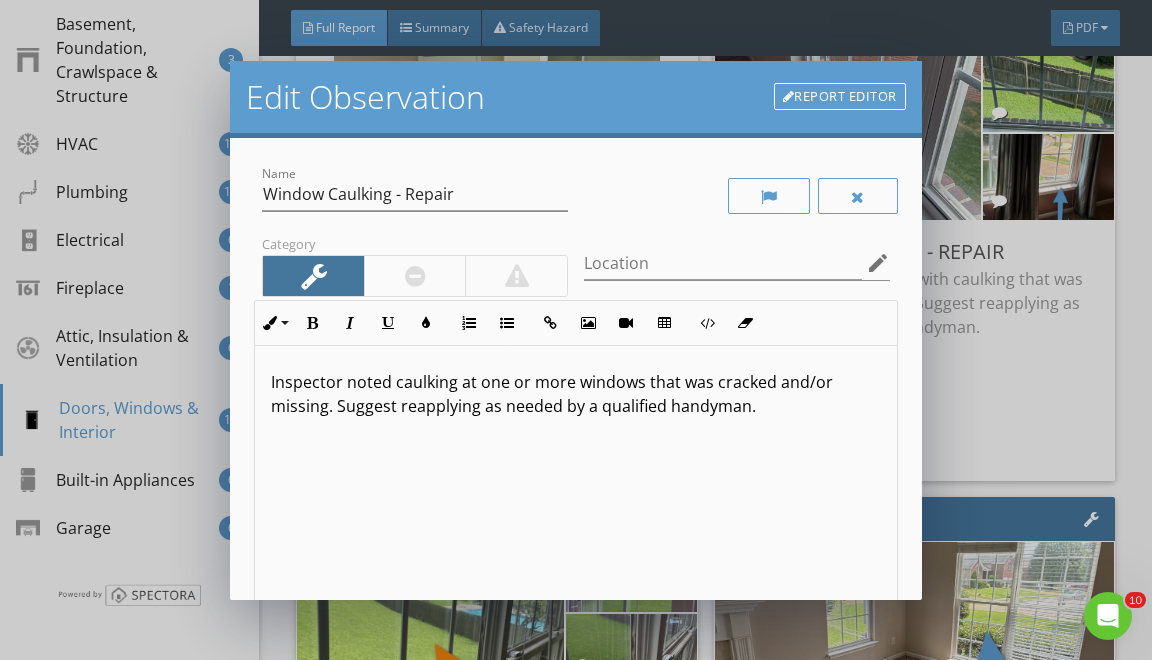 click on "Inspector noted caulking at one or more windows that was cracked and/or missing. Suggest reapplying as needed by a qualified handyman." at bounding box center (575, 394) 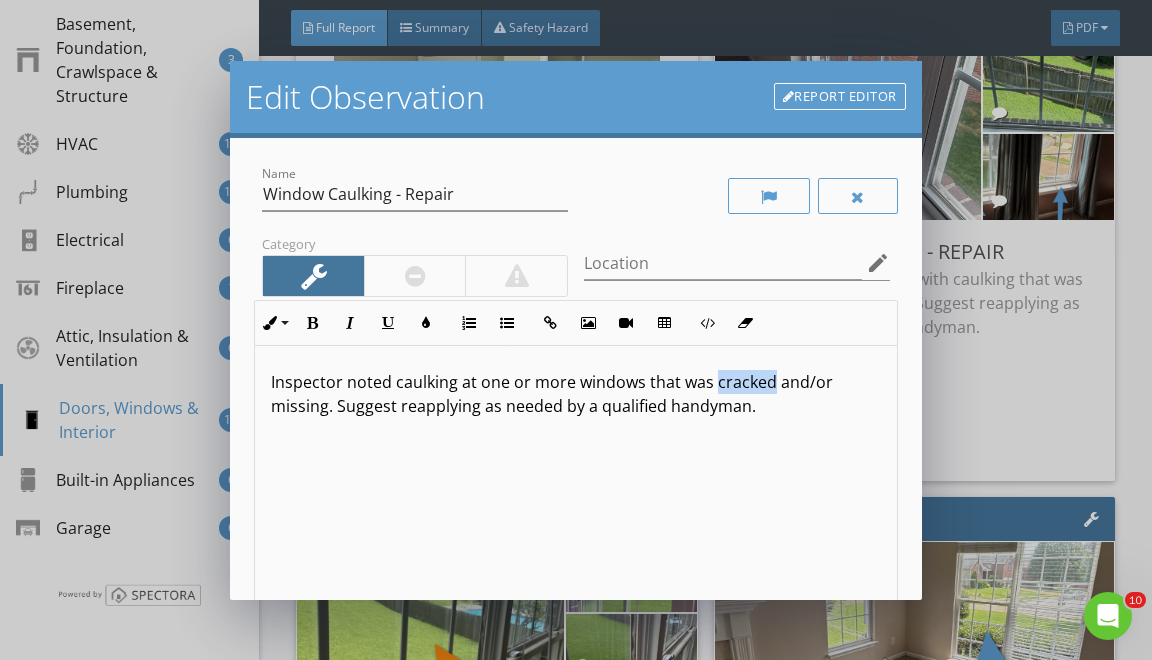 click on "Inspector noted caulking at one or more windows that was cracked and/or missing. Suggest reapplying as needed by a qualified handyman." at bounding box center [575, 394] 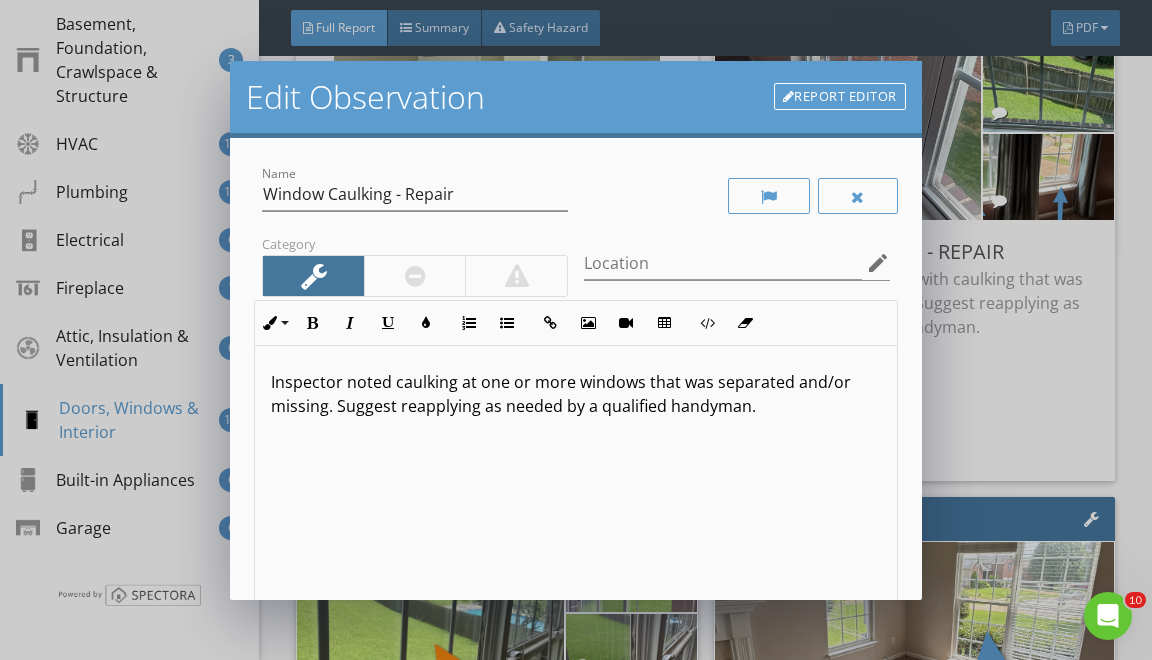 click on "Inspector noted caulking at one or more windows that was separated and/or missing. Suggest reapplying as needed by a qualified handyman." at bounding box center [575, 394] 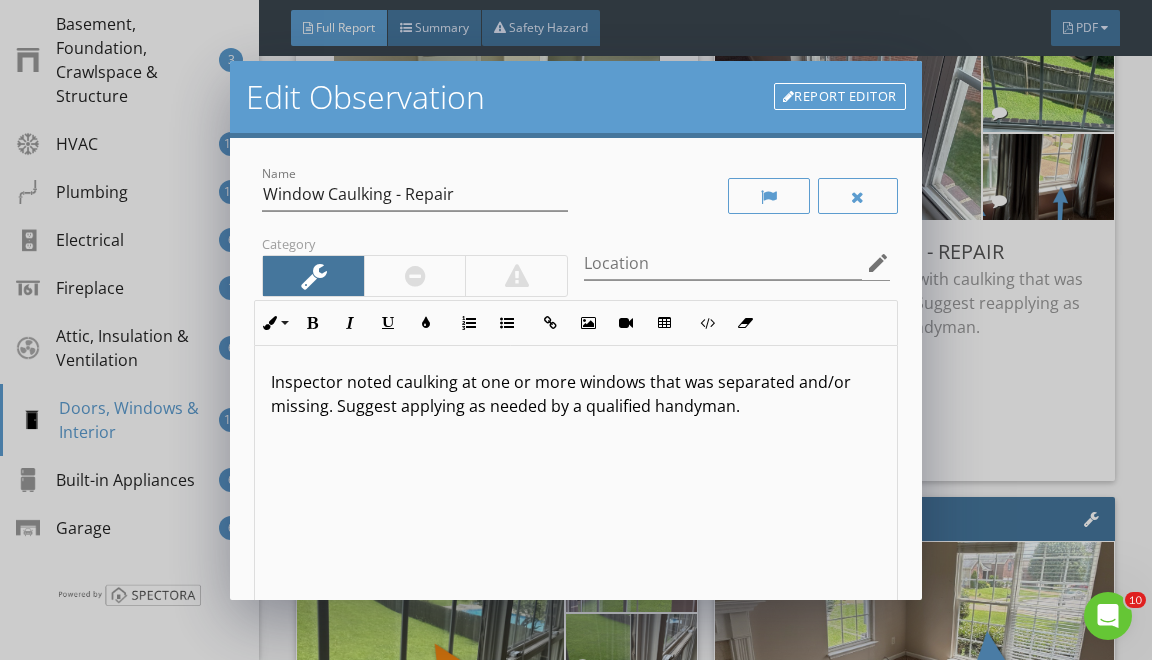 click on "Inspector noted caulking at one or more windows that was separated and/or missing. Suggest applying as needed by a qualified handyman." at bounding box center [575, 394] 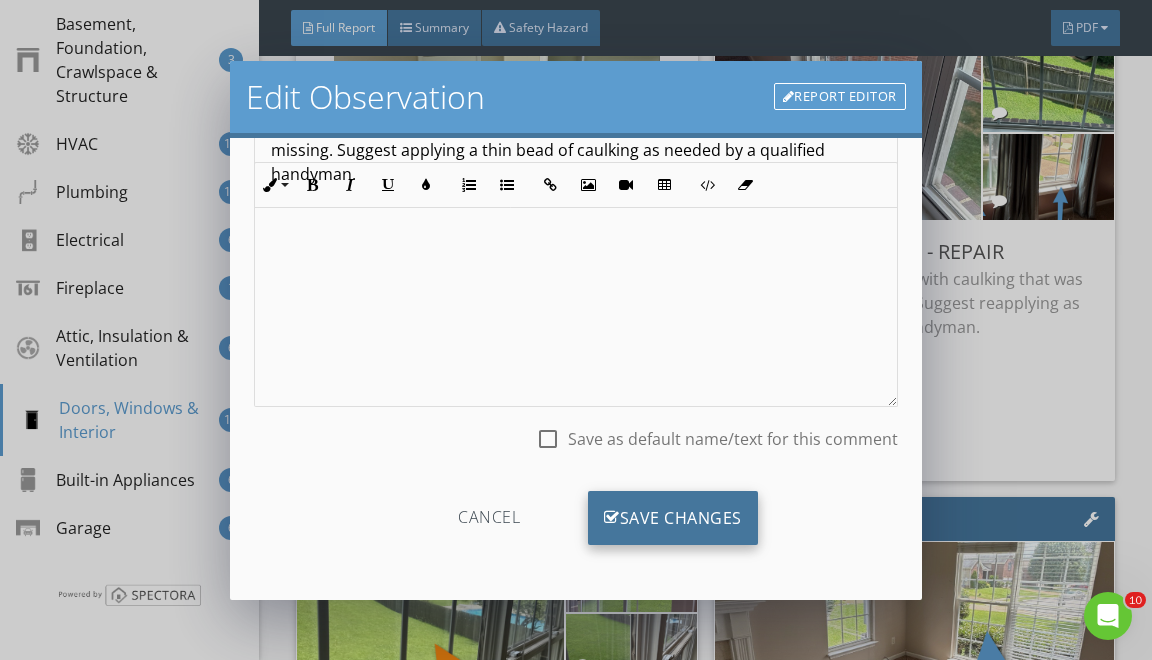 click on "Save Changes" at bounding box center (673, 518) 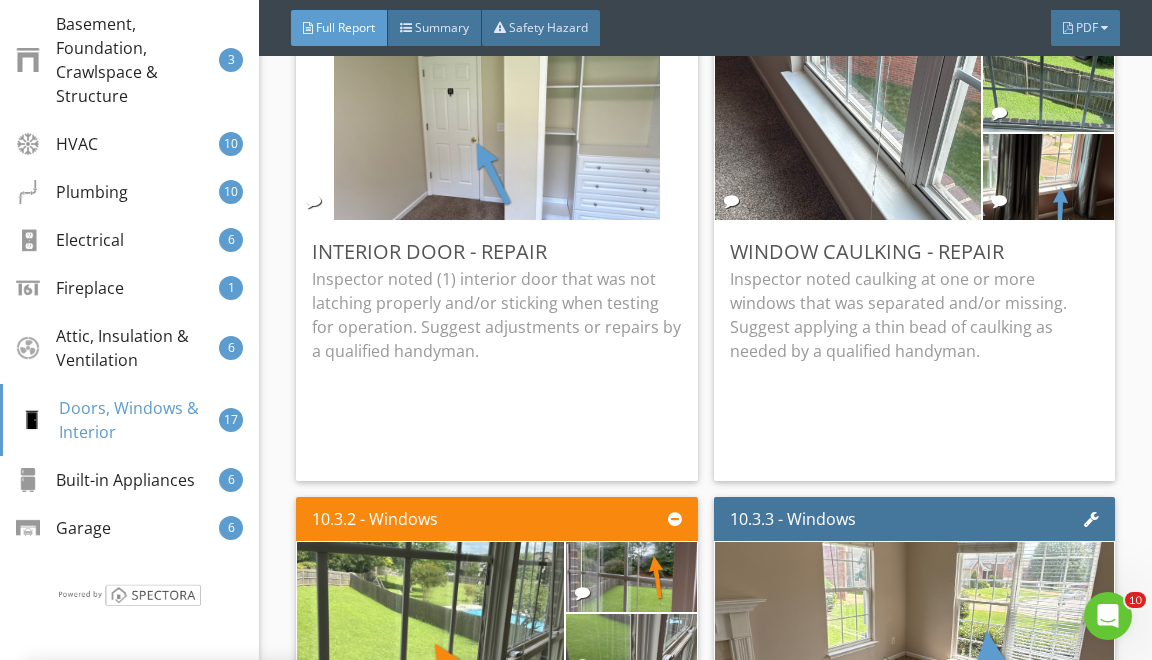 scroll, scrollTop: 19, scrollLeft: 0, axis: vertical 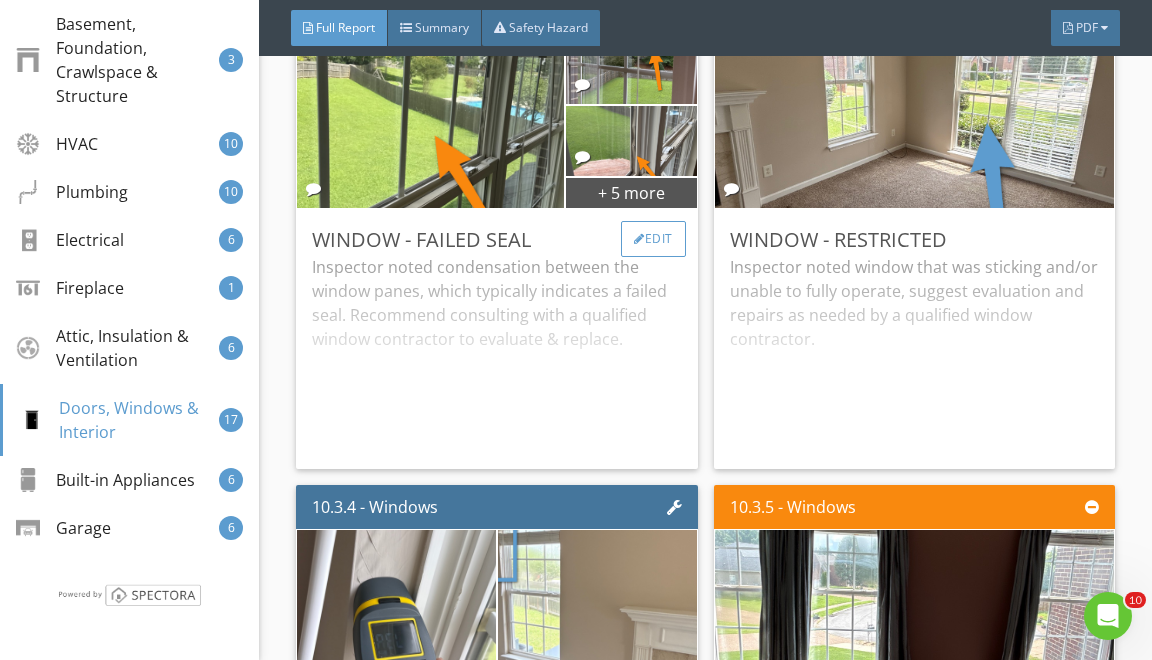 click on "Edit" at bounding box center [653, 239] 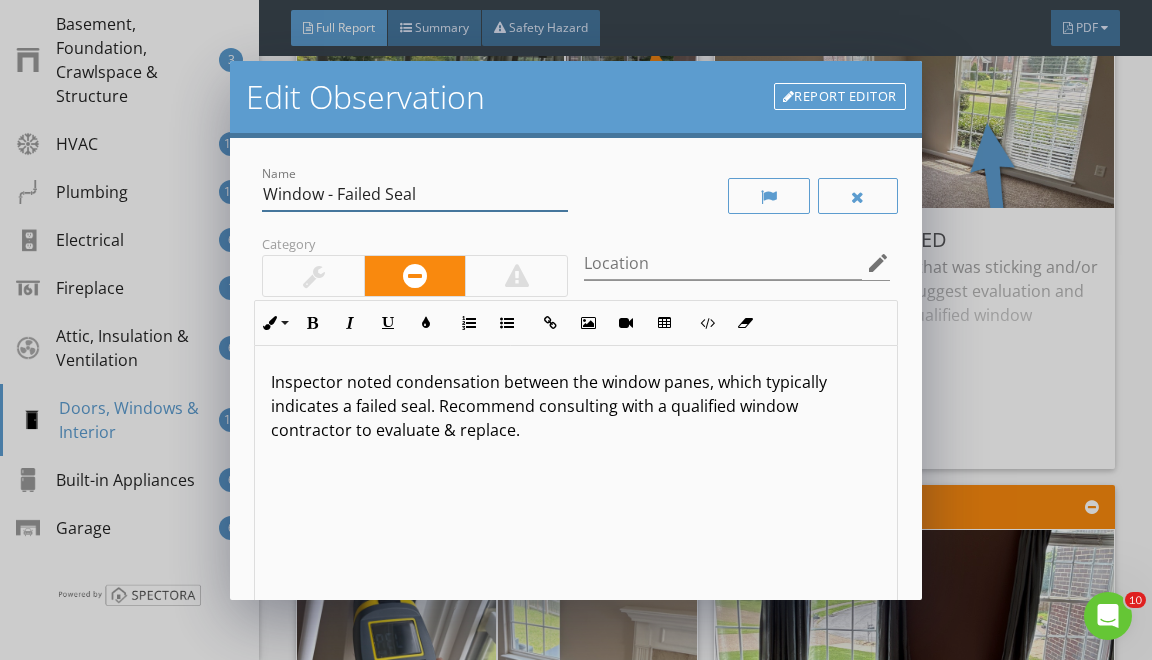click on "Window - Failed Seal" at bounding box center (415, 194) 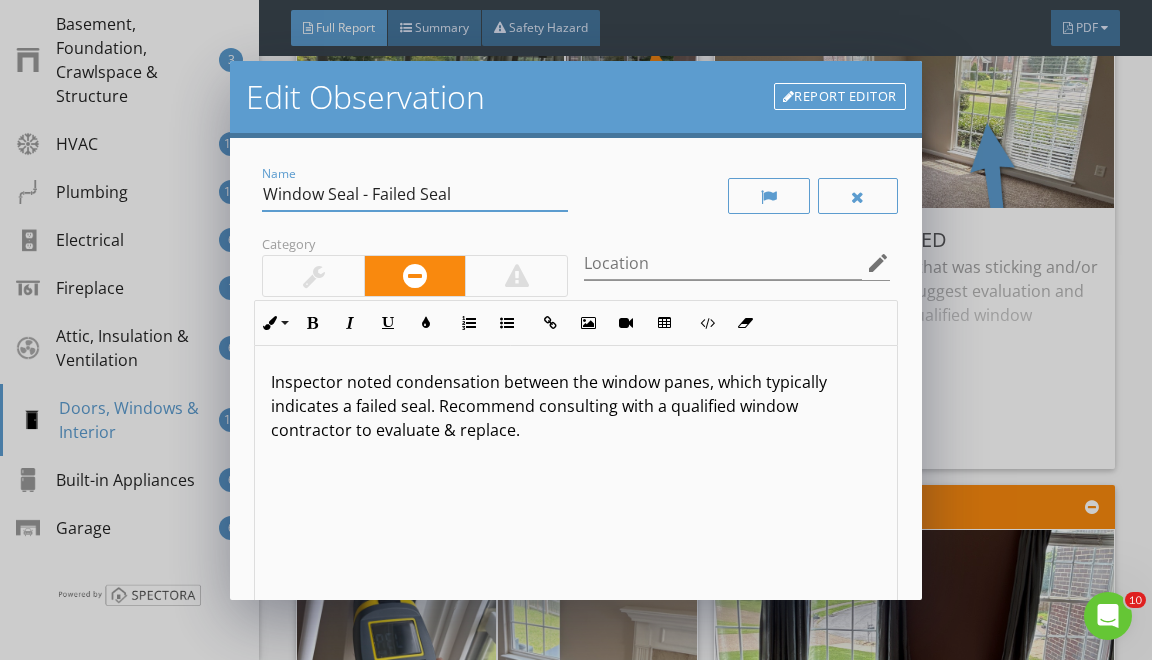 drag, startPoint x: 373, startPoint y: 198, endPoint x: 380, endPoint y: 239, distance: 41.59327 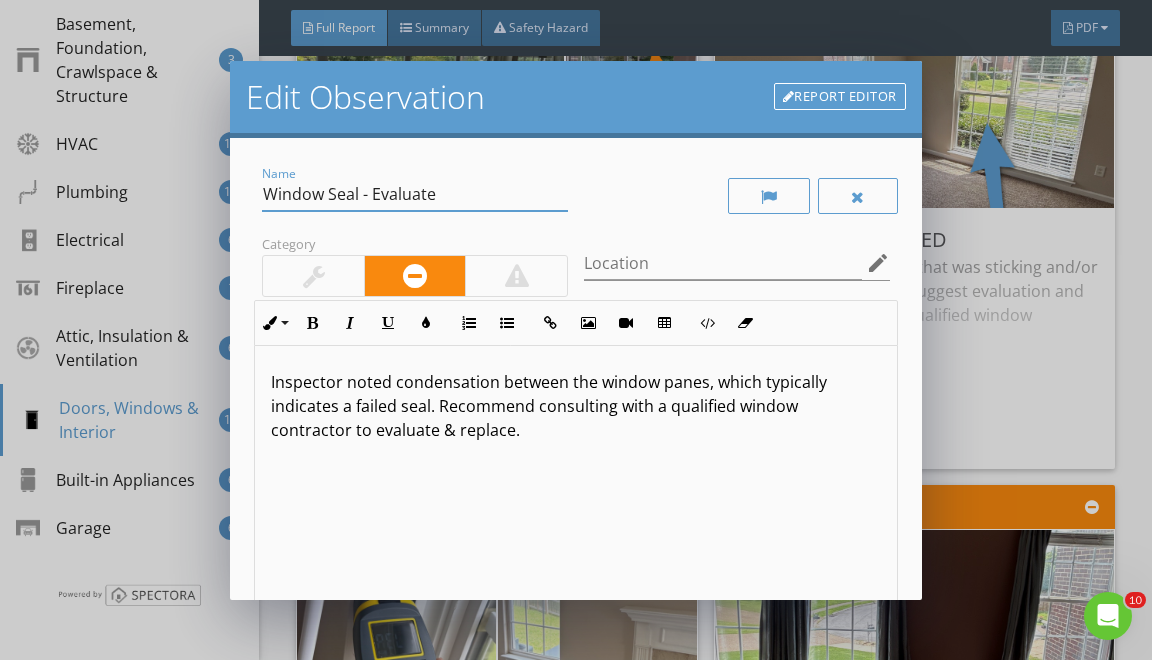 type on "Window Seal - Evaluate" 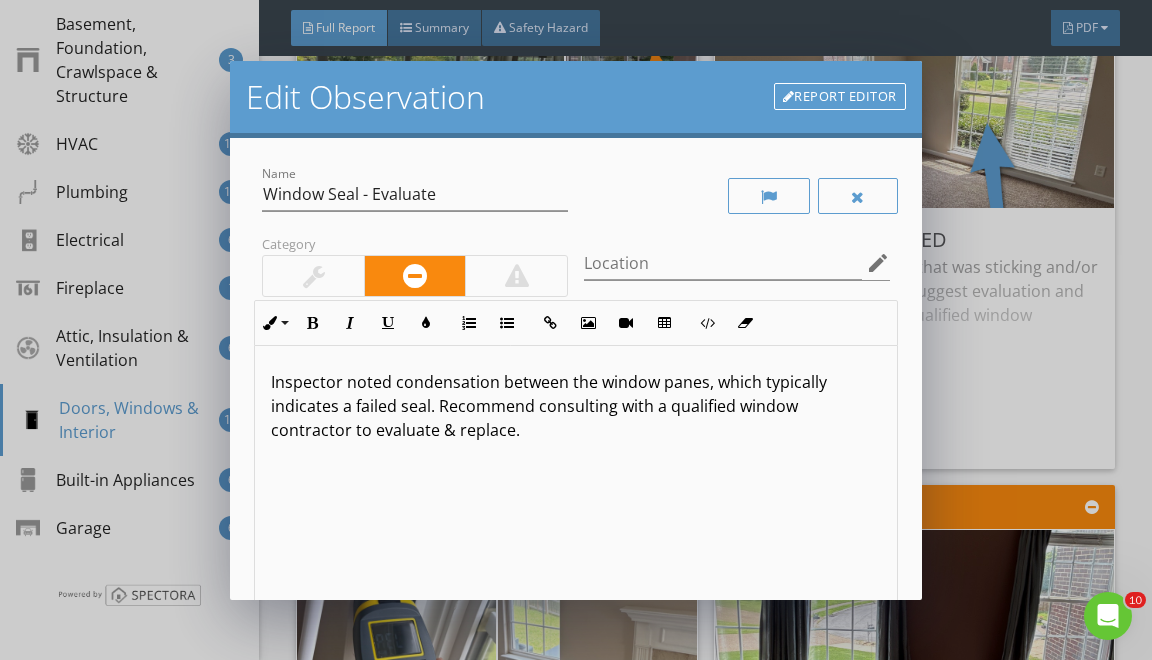 click on "Inspector noted condensation between the window panes, which typically indicates a failed seal. Recommend consulting with a qualified window contractor to evaluate & replace." at bounding box center (575, 406) 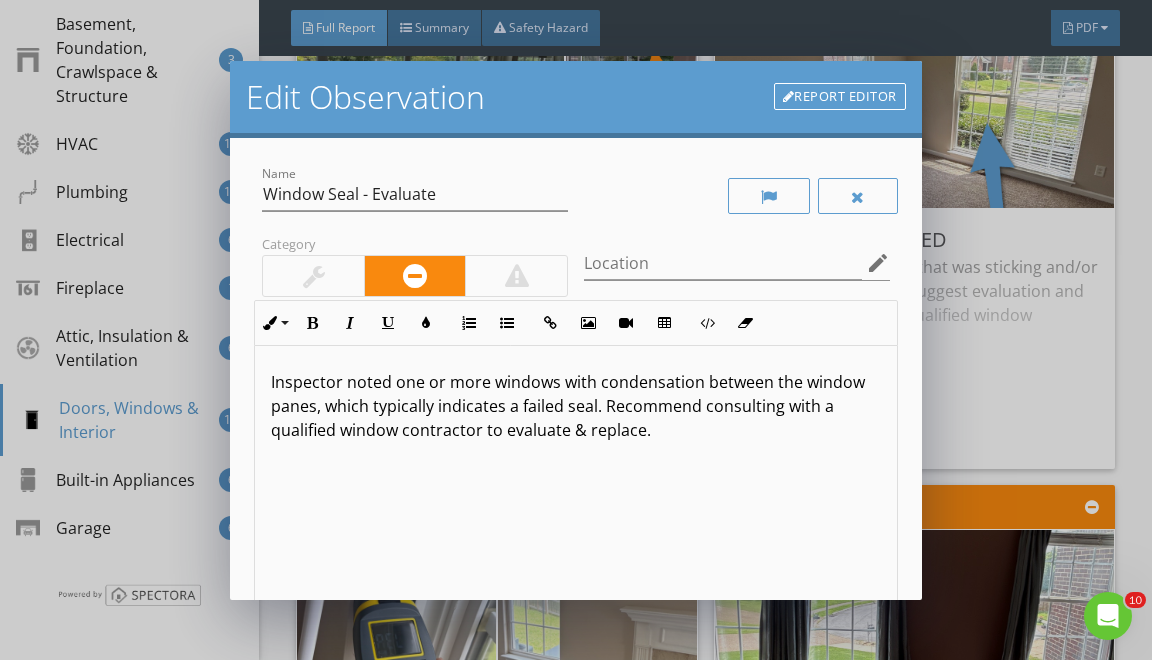 click on "Inspector noted one or more windows with condensation between the window panes, which typically indicates a failed seal. Recommend consulting with a qualified window contractor to evaluate & replace." at bounding box center (575, 406) 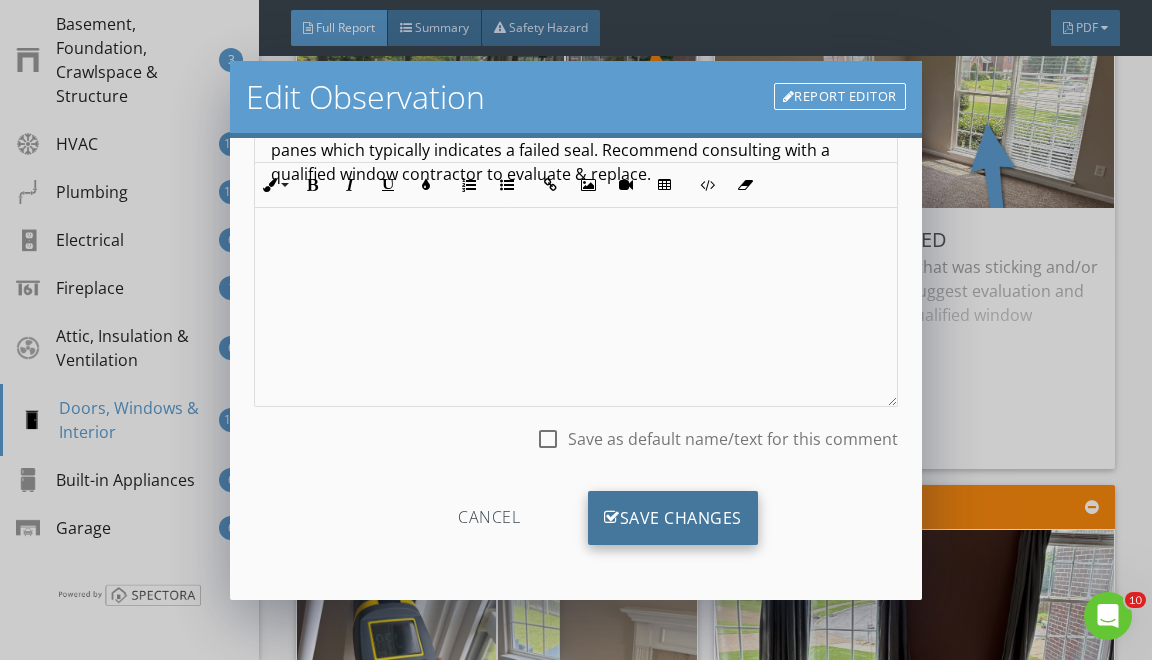 click on "Save Changes" at bounding box center [673, 518] 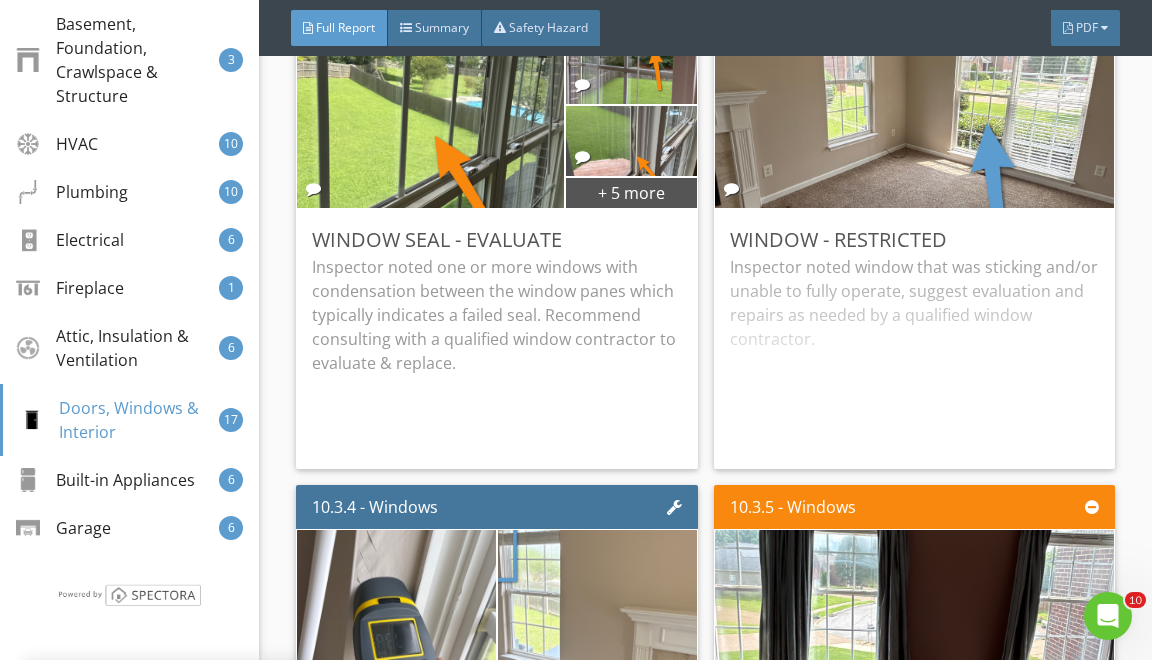 scroll, scrollTop: 19, scrollLeft: 0, axis: vertical 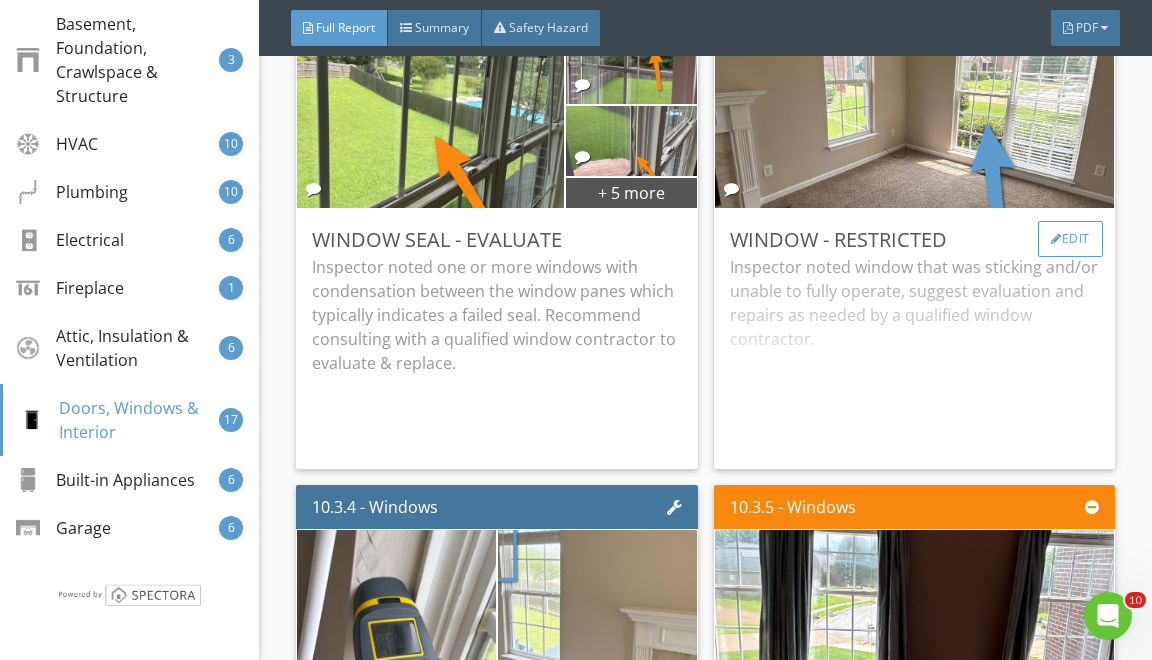 click at bounding box center [1056, 239] 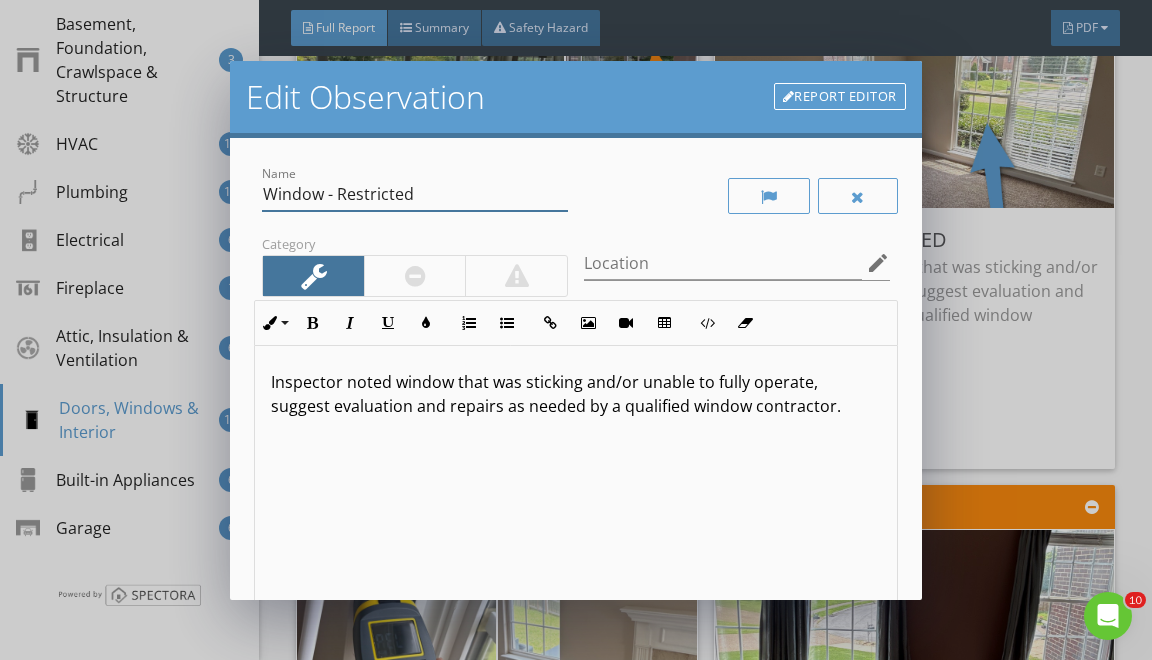 click on "Window - Restricted" at bounding box center (415, 194) 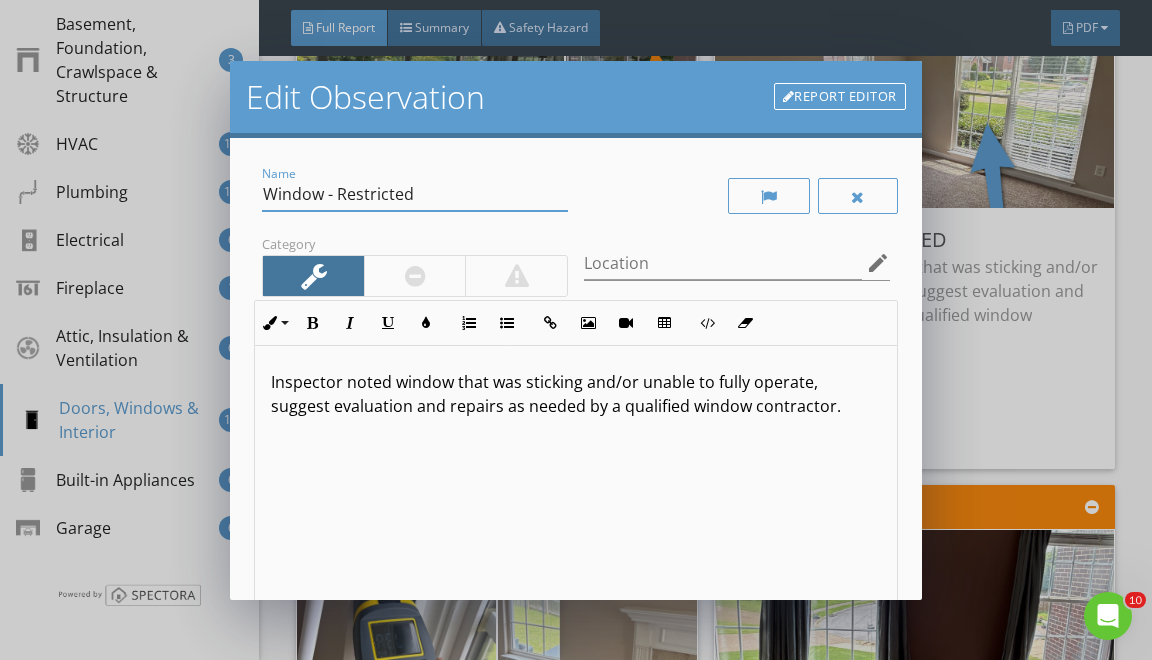 click on "Window - Restricted" at bounding box center (415, 194) 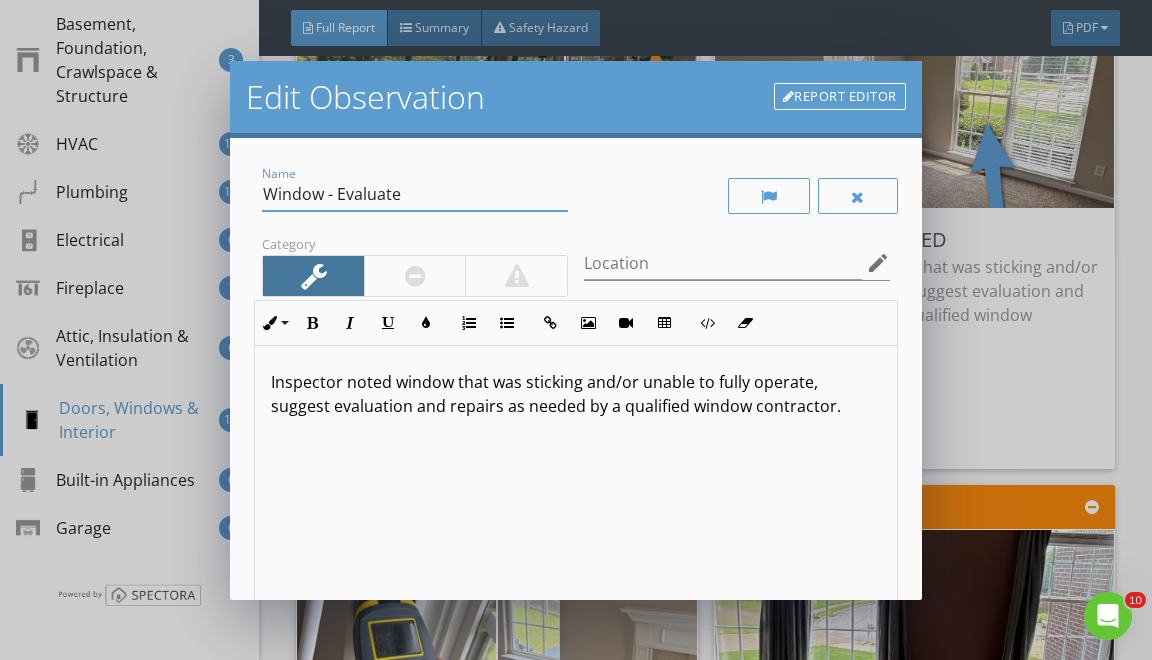 type on "Window - Evaluate" 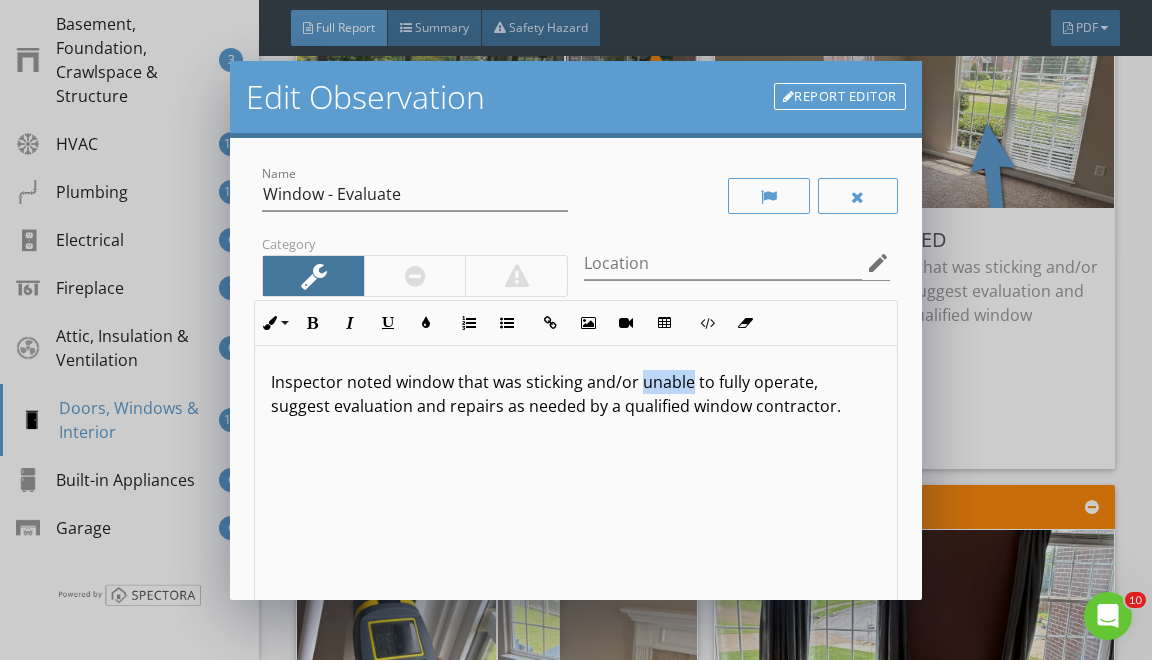 click on "Inspector noted window that was sticking and/or unable to fully operate, suggest evaluation and repairs as needed by a qualified window contractor." at bounding box center (575, 394) 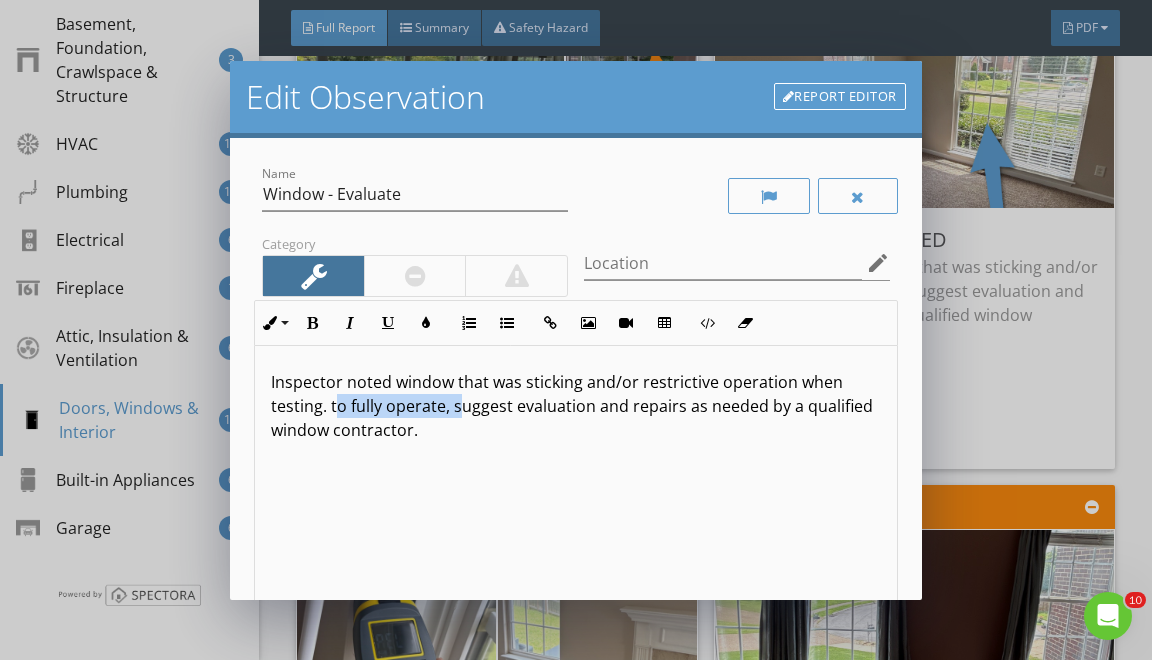 drag, startPoint x: 459, startPoint y: 401, endPoint x: 334, endPoint y: 396, distance: 125.09996 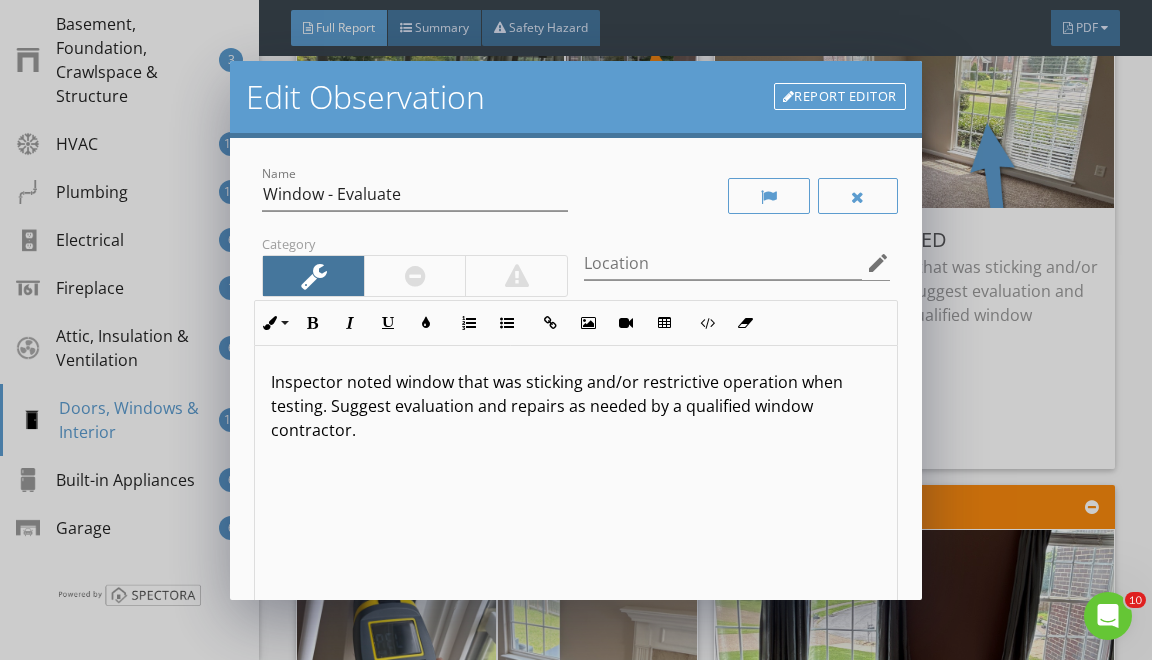 click on "Inspector noted window that was sticking and/or restrictive operation when testing. Suggest evaluation and repairs as needed by a qualified window contractor." at bounding box center [575, 406] 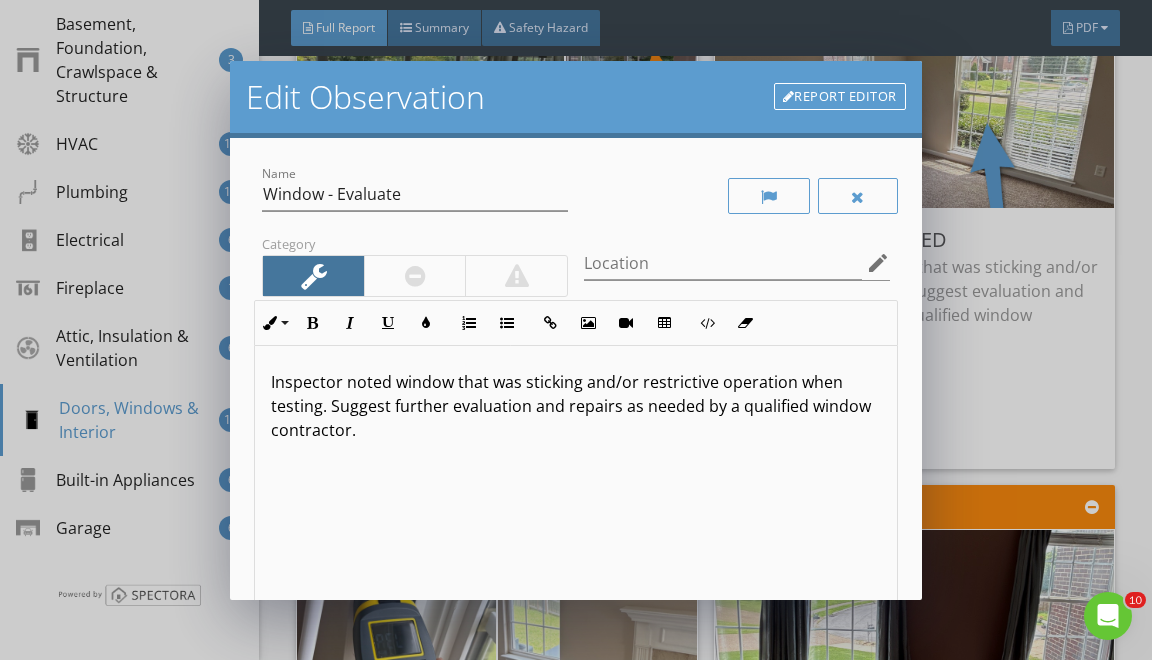 click on "Inspector noted window that was sticking and/or restrictive operation when testing. Suggest further evaluation and repairs as needed by a qualified window contractor." at bounding box center (575, 406) 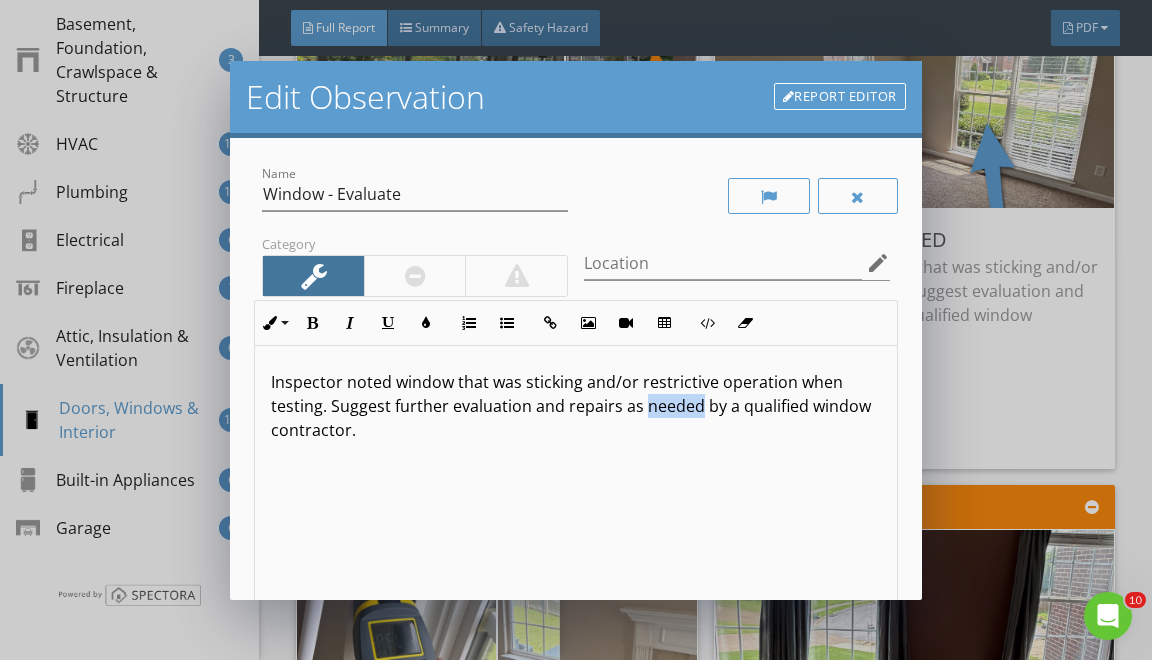 click on "Inspector noted window that was sticking and/or restrictive operation when testing. Suggest further evaluation and repairs as needed by a qualified window contractor." at bounding box center (575, 406) 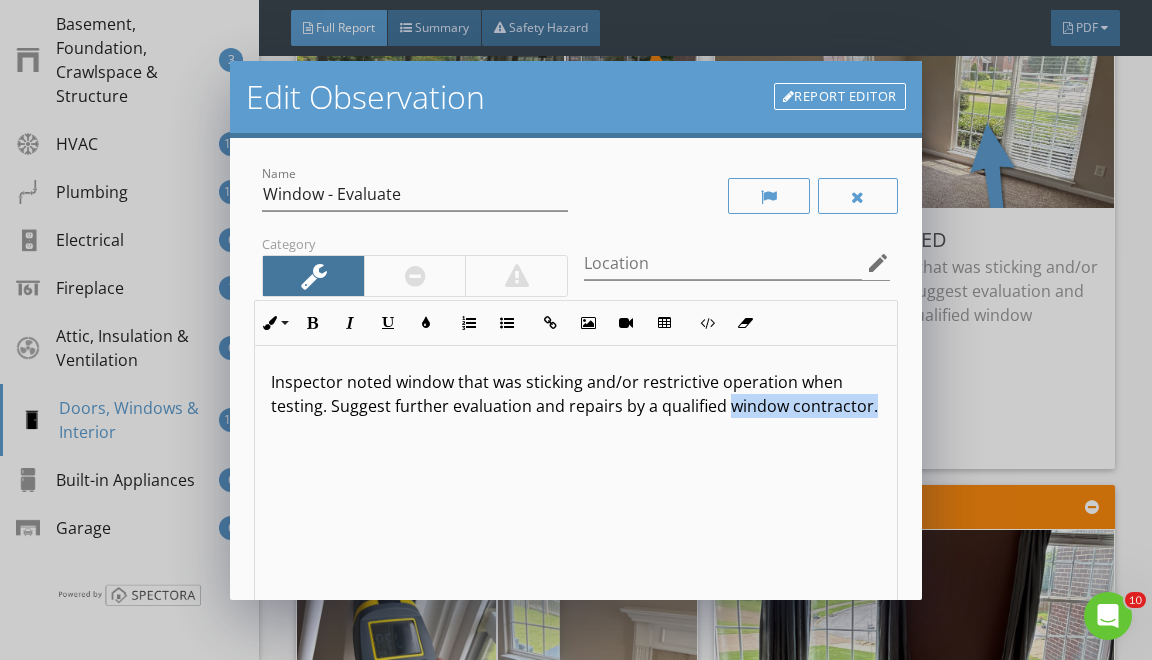 drag, startPoint x: 727, startPoint y: 400, endPoint x: 800, endPoint y: 609, distance: 221.38202 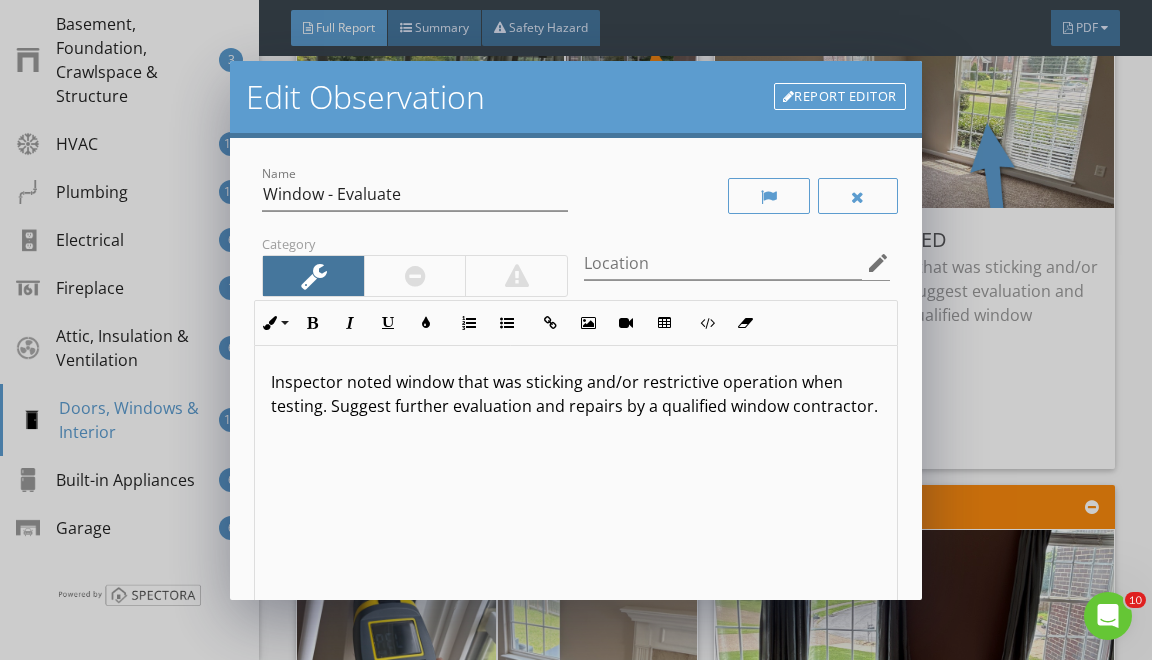 click on "Inspector noted window that was sticking and/or restrictive operation when testing. Suggest further evaluation and repairs by a qualified window contractor." at bounding box center (575, 394) 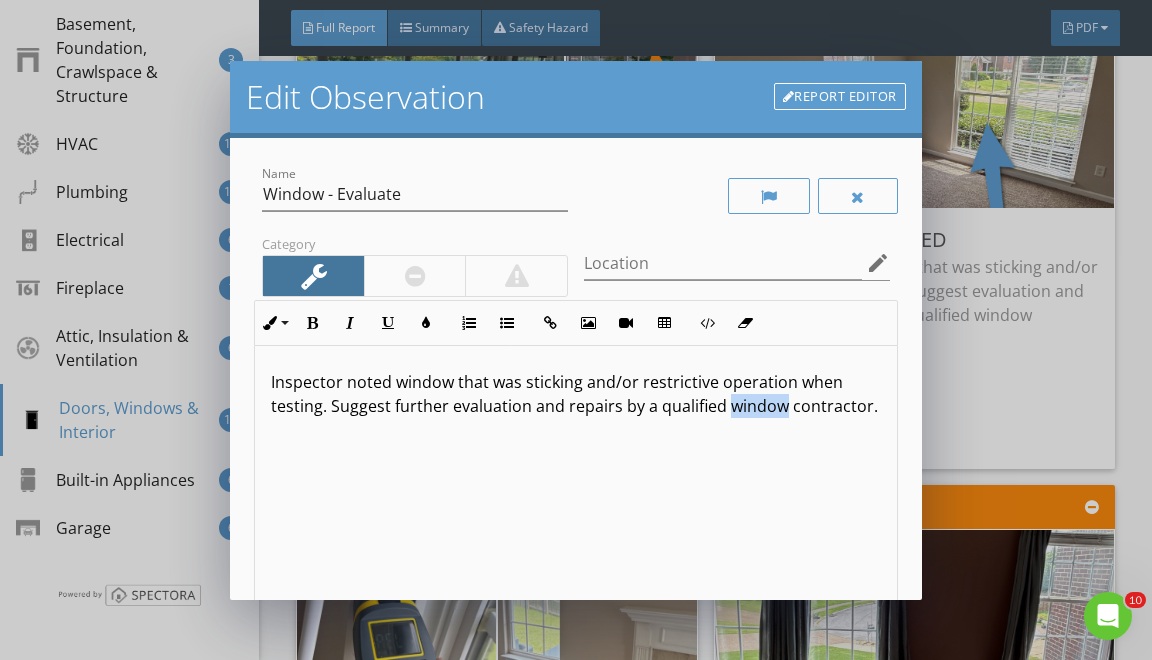 click on "Inspector noted window that was sticking and/or restrictive operation when testing. Suggest further evaluation and repairs by a qualified window contractor." at bounding box center (575, 394) 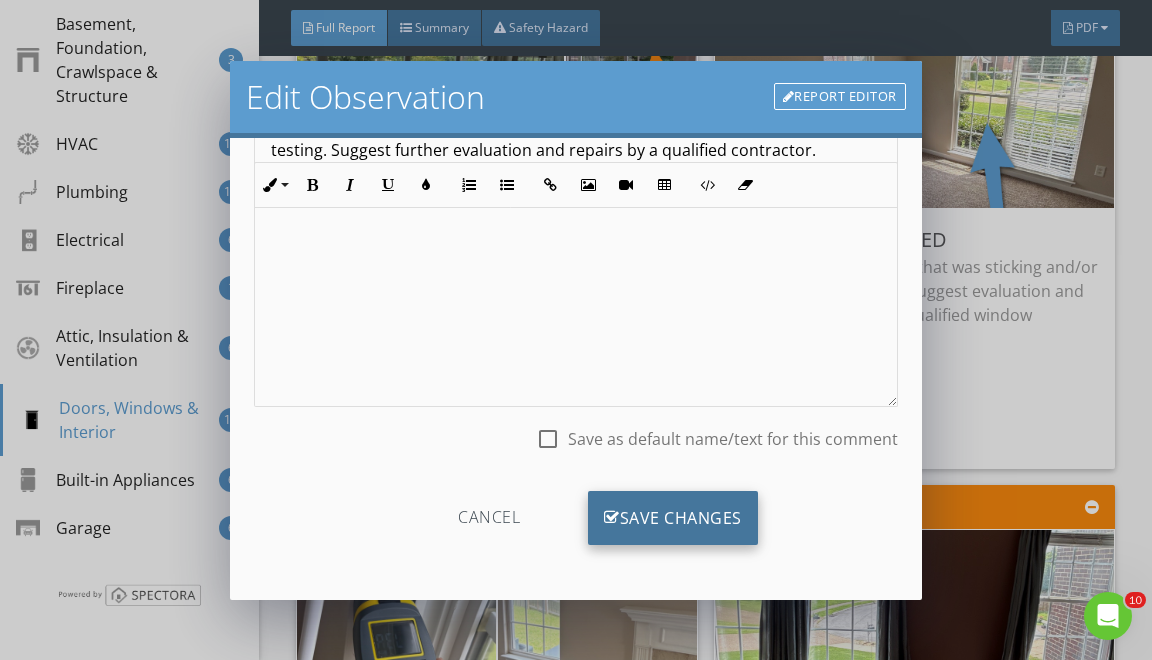 click on "Save Changes" at bounding box center [673, 518] 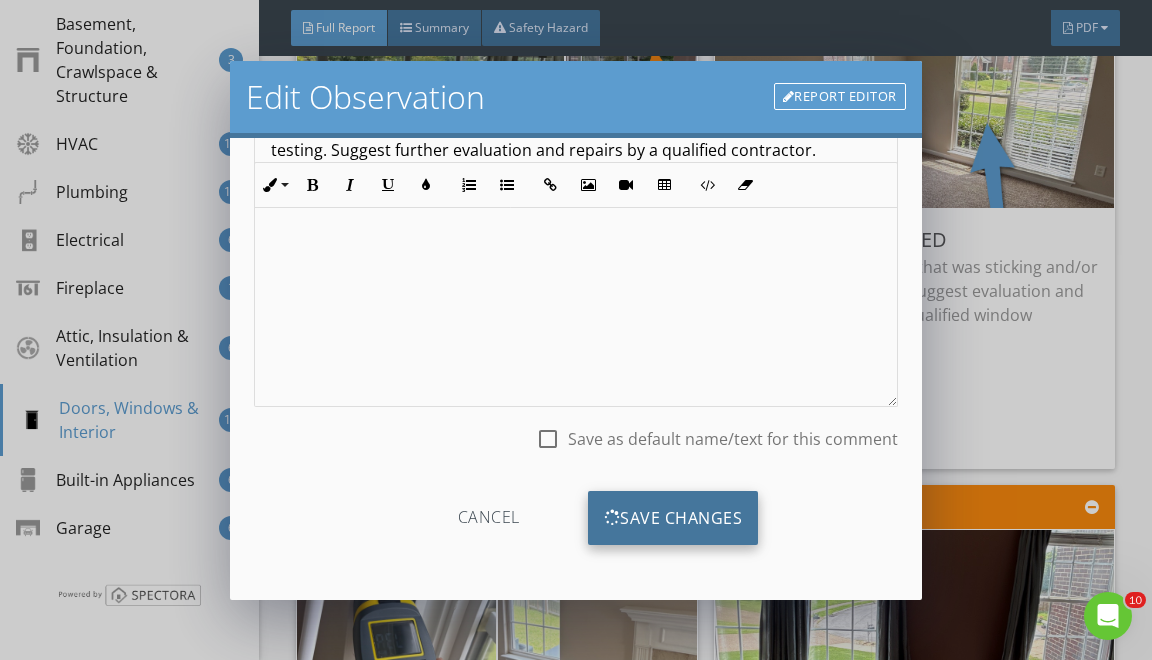 scroll, scrollTop: 19, scrollLeft: 0, axis: vertical 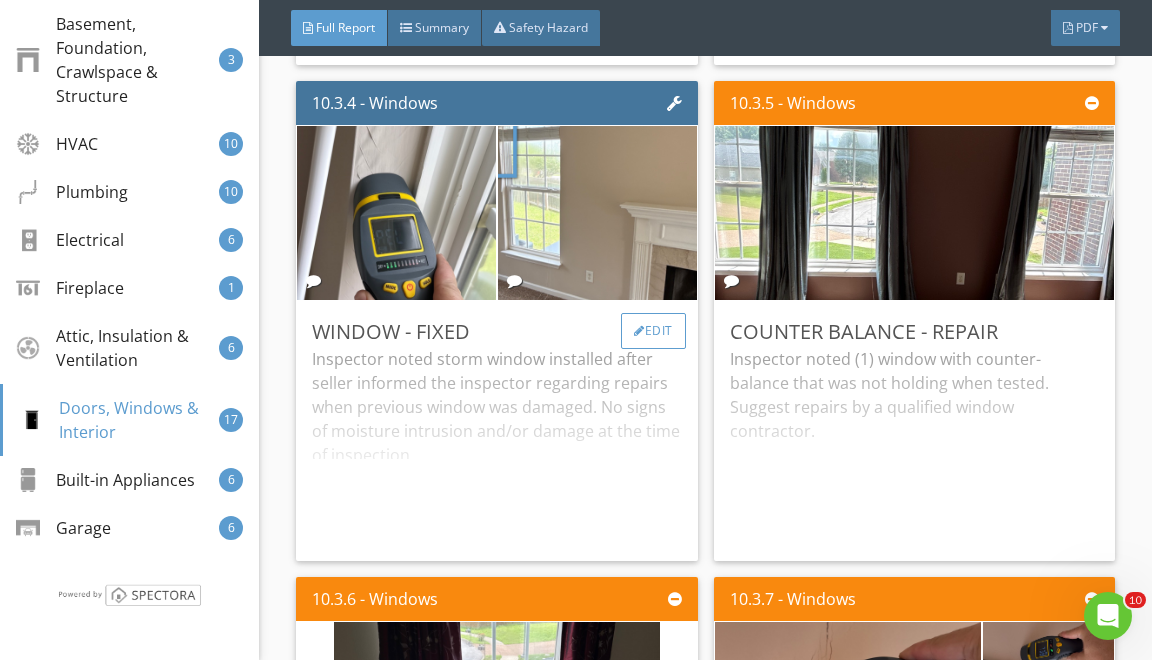 click at bounding box center [639, 331] 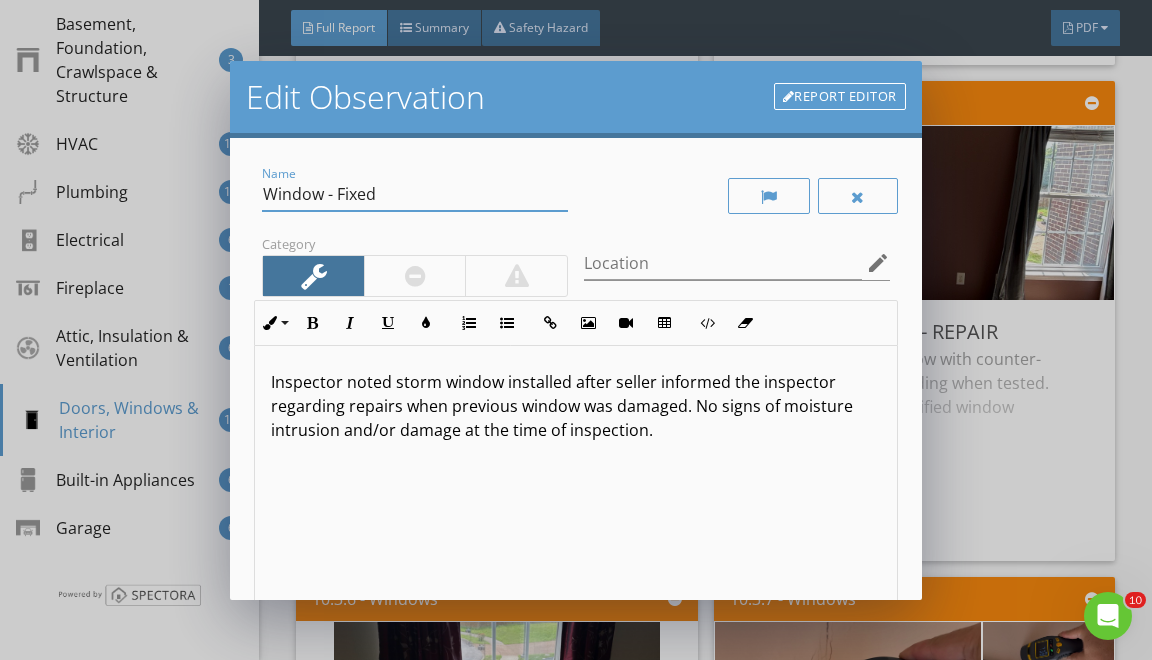 click on "Window - Fixed" at bounding box center (415, 194) 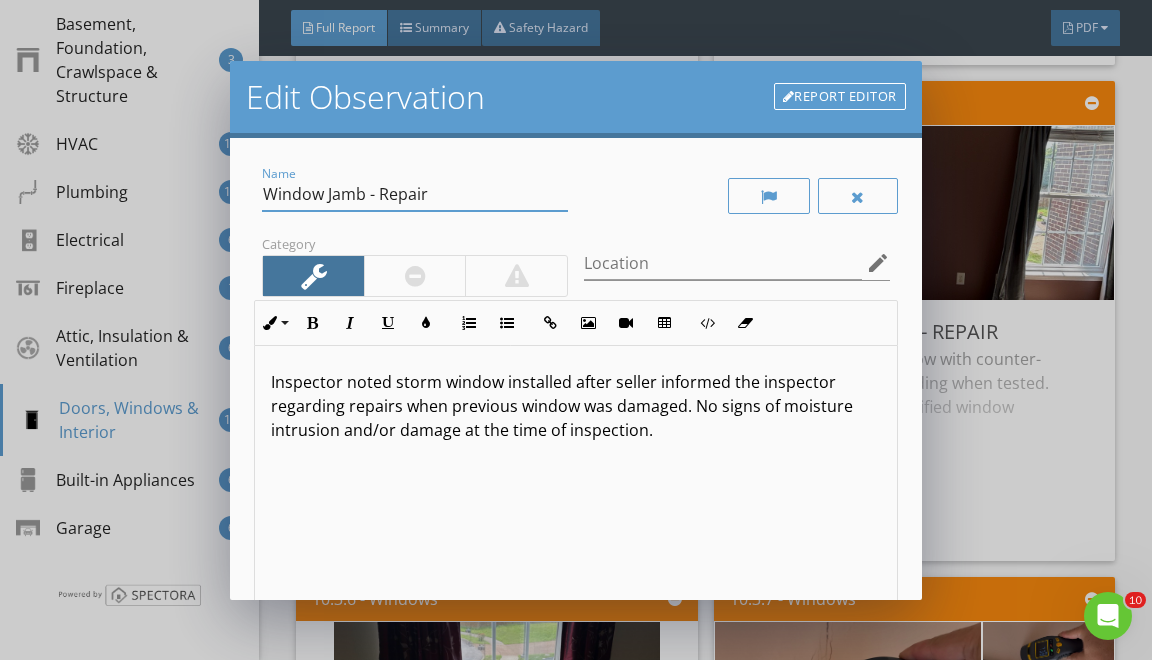 type on "Window Jamb - Repair" 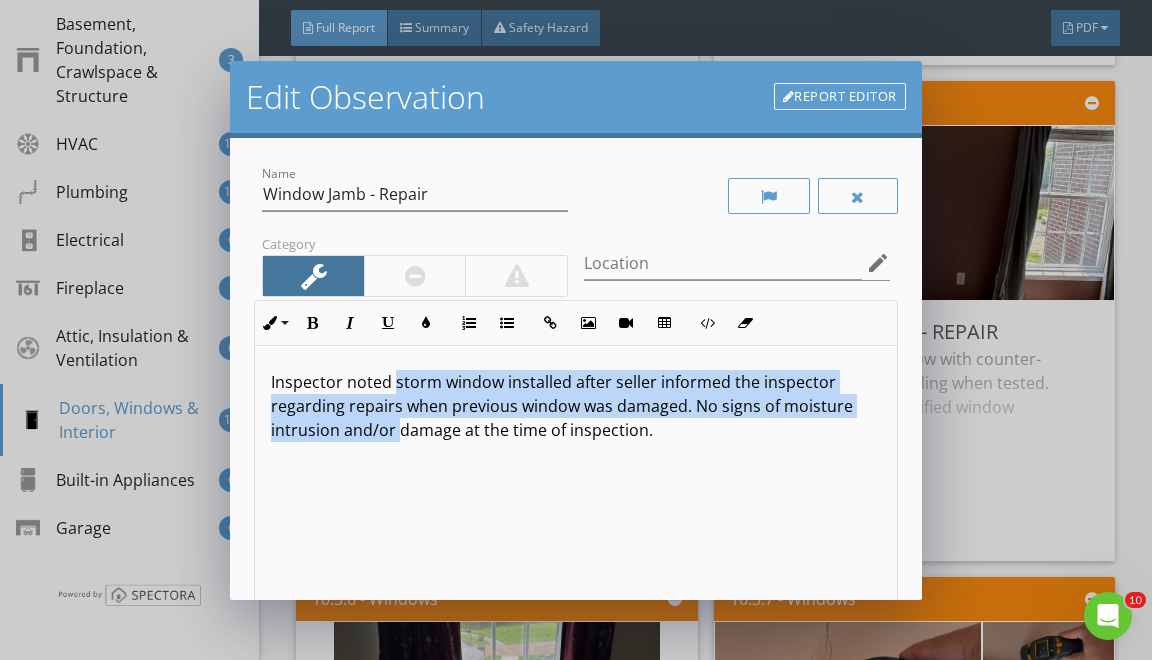 drag, startPoint x: 396, startPoint y: 386, endPoint x: 420, endPoint y: 596, distance: 211.36697 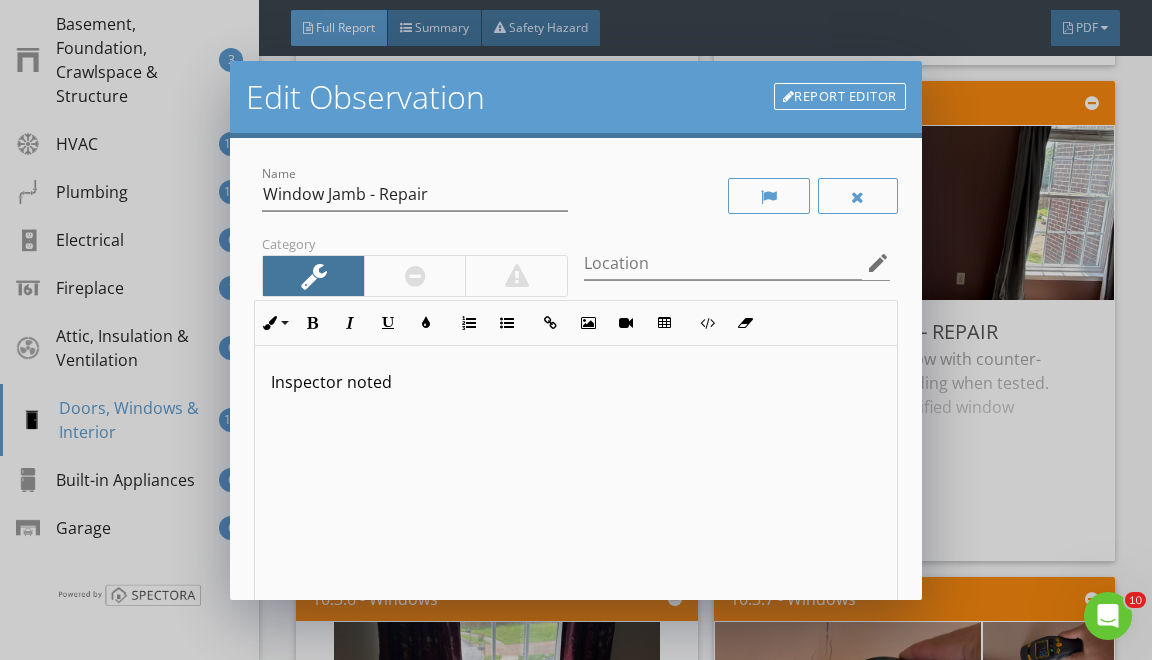 type 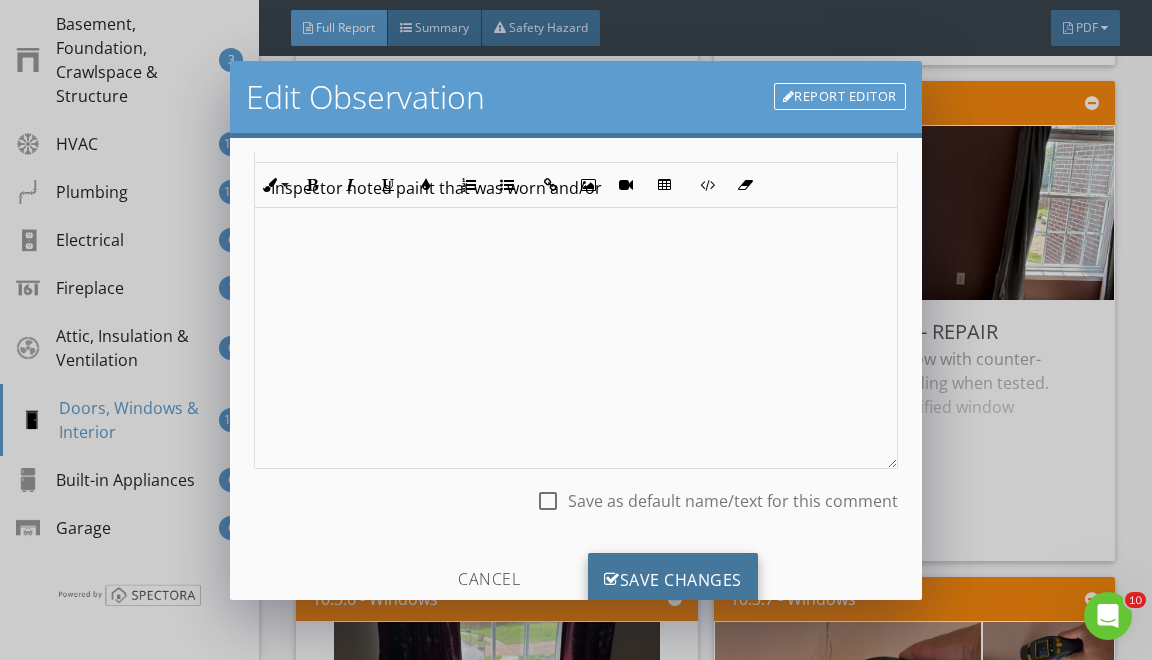 click on "Save Changes" at bounding box center (673, 580) 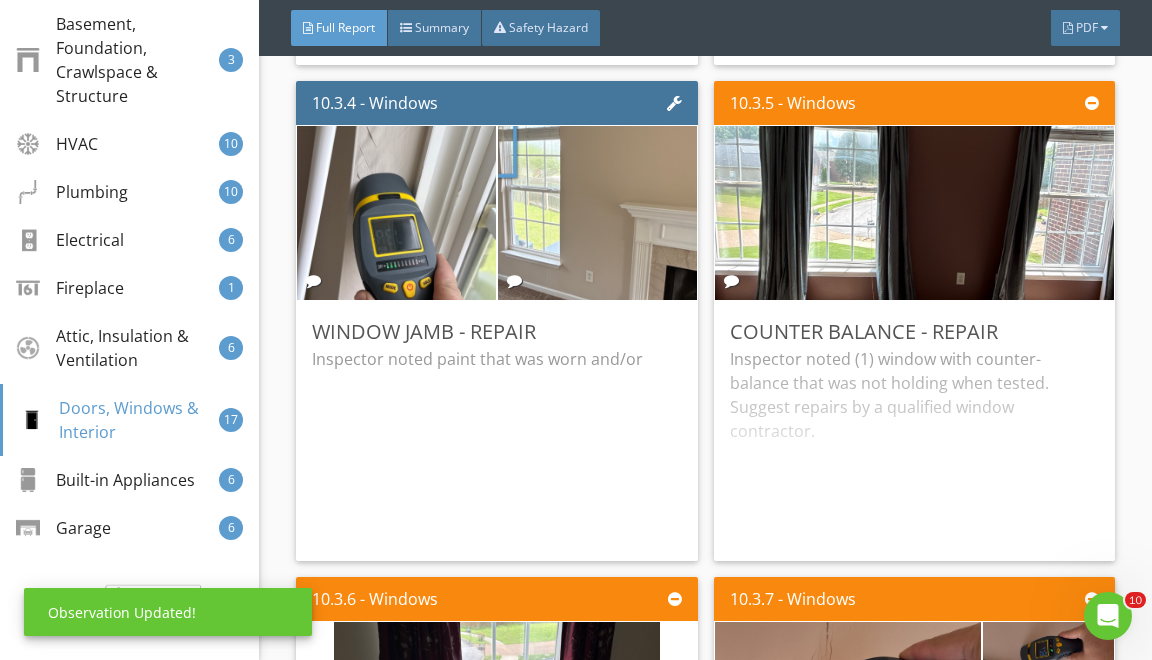 scroll, scrollTop: 19, scrollLeft: 0, axis: vertical 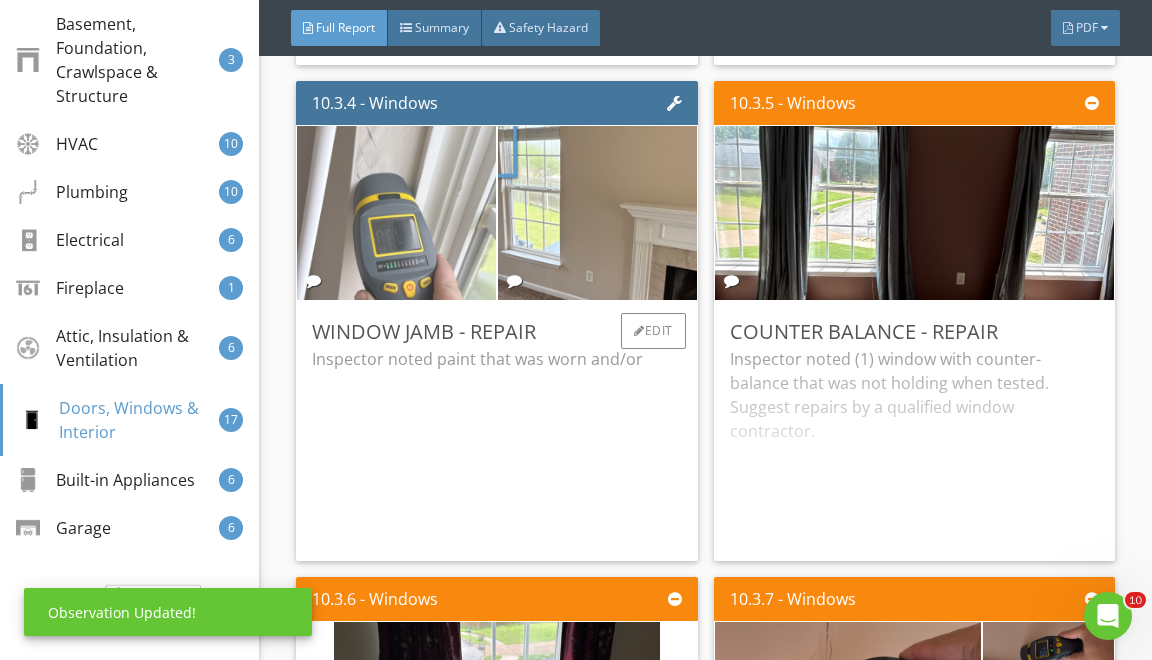 click at bounding box center [397, 212] 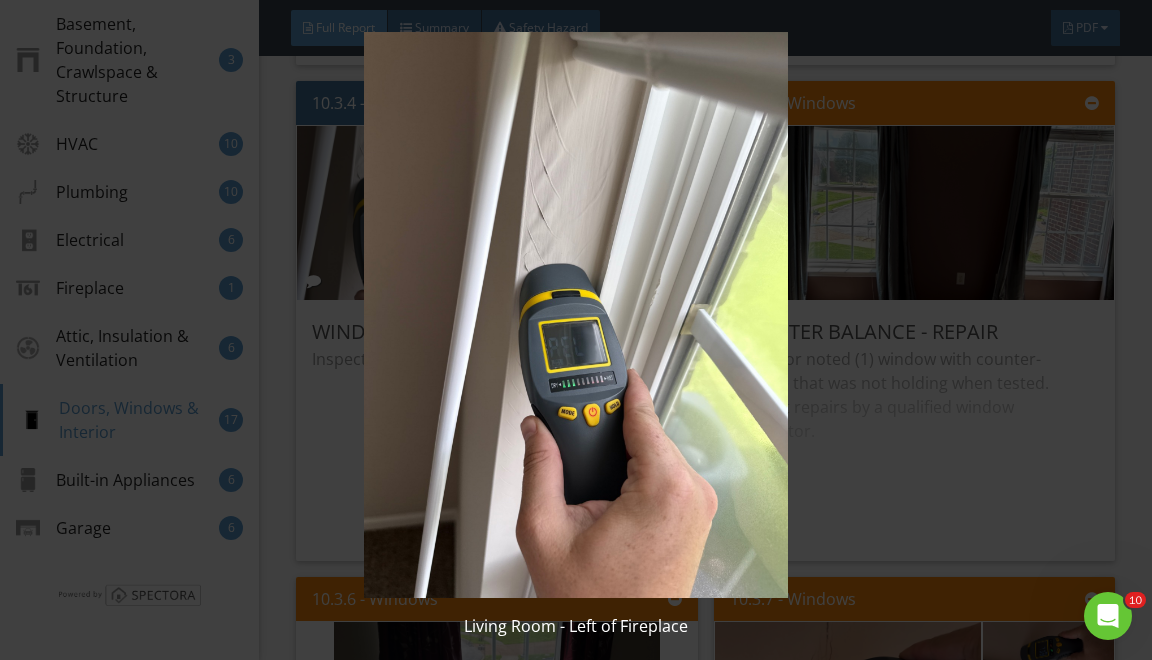 click at bounding box center [576, 315] 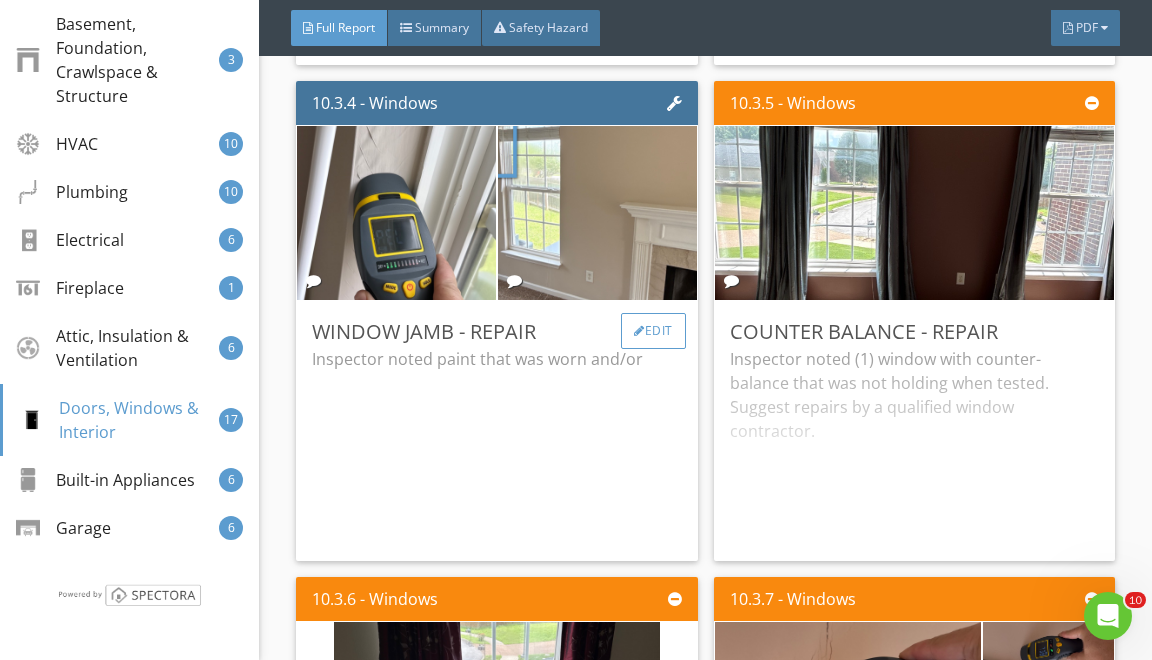 click on "Edit" at bounding box center (653, 331) 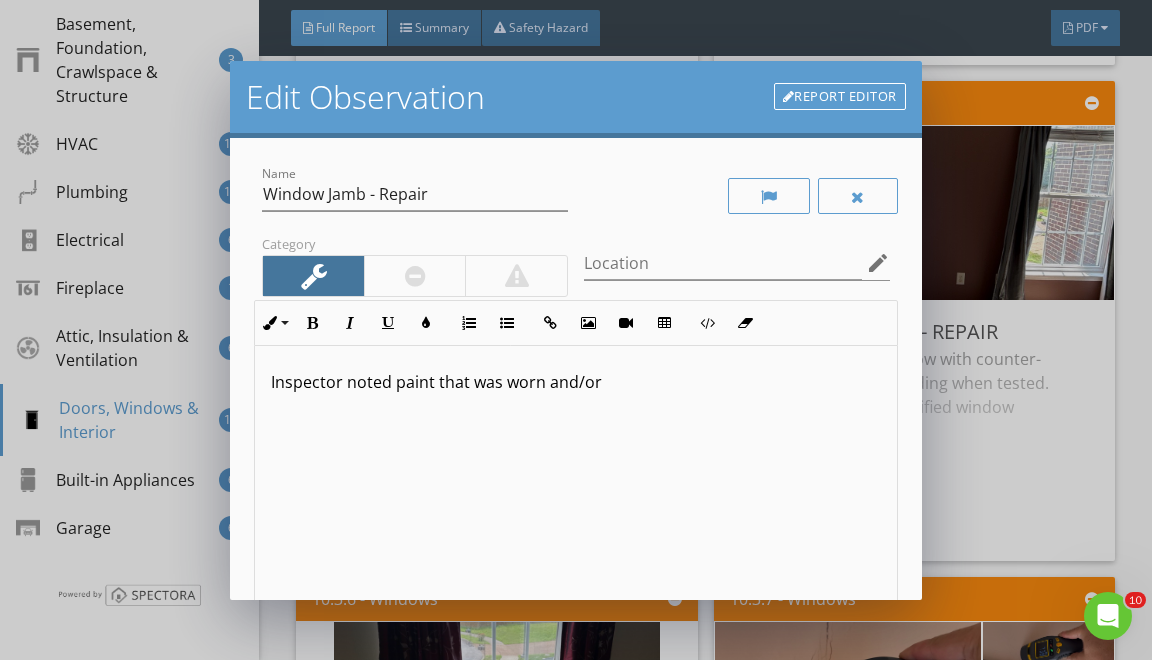 click on "Inspector noted paint that was worn and/or" at bounding box center [575, 382] 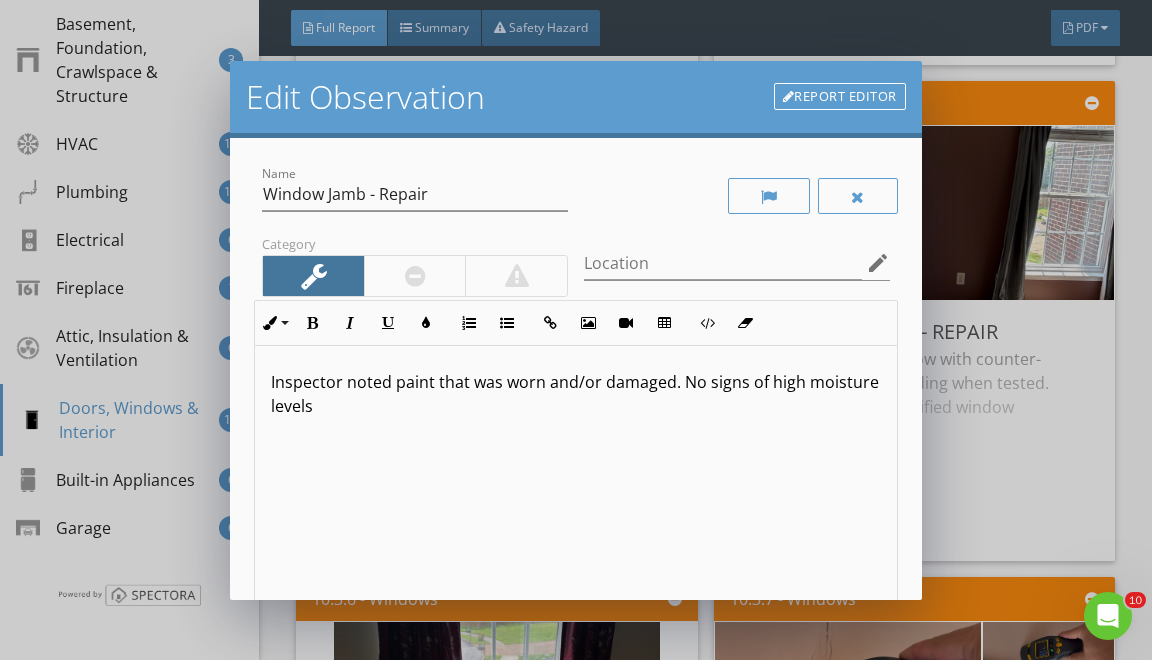 click on "Inspector noted paint that was worn and/or damaged. No signs of high moisture levels" at bounding box center [575, 394] 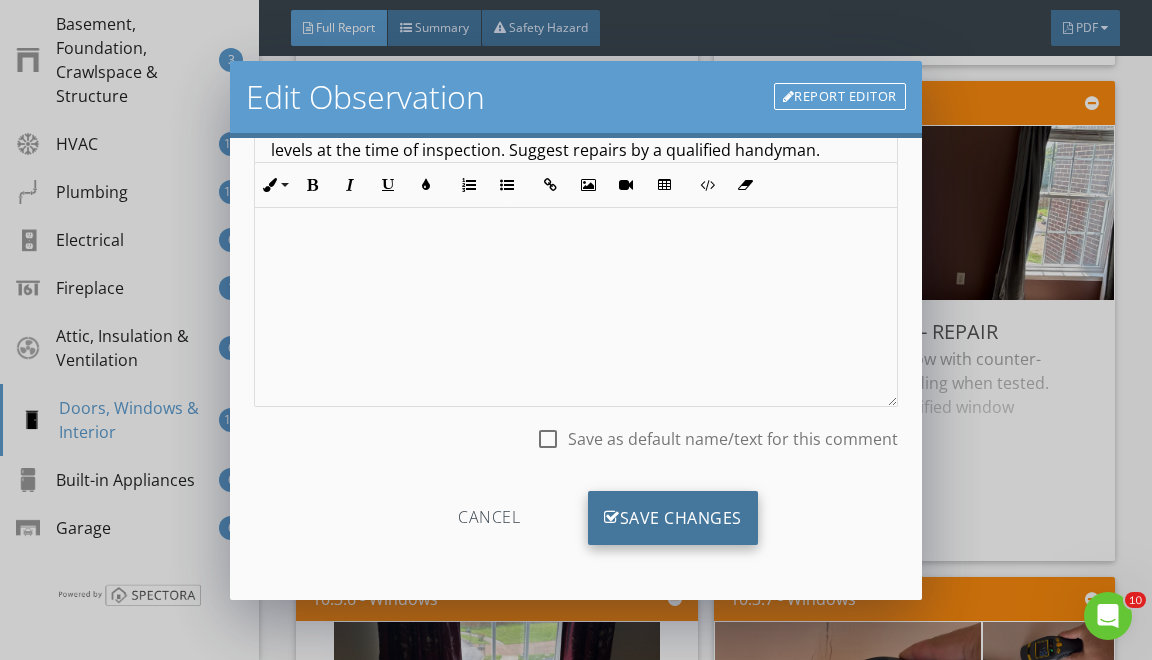 click on "Save Changes" at bounding box center (673, 518) 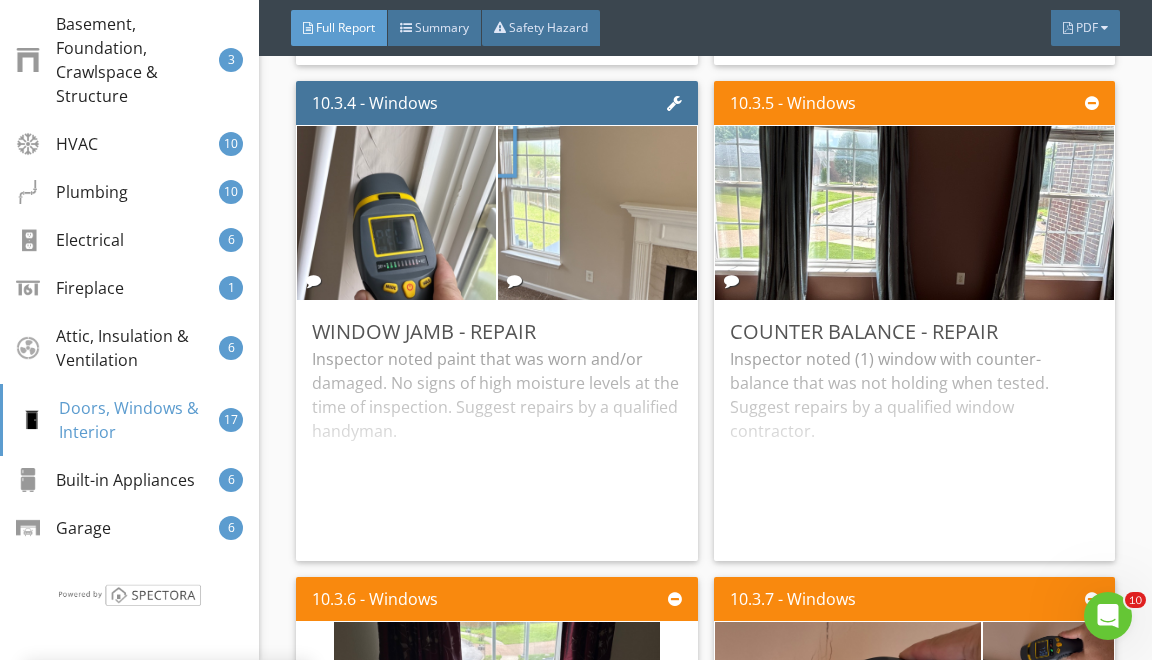 scroll, scrollTop: 19, scrollLeft: 0, axis: vertical 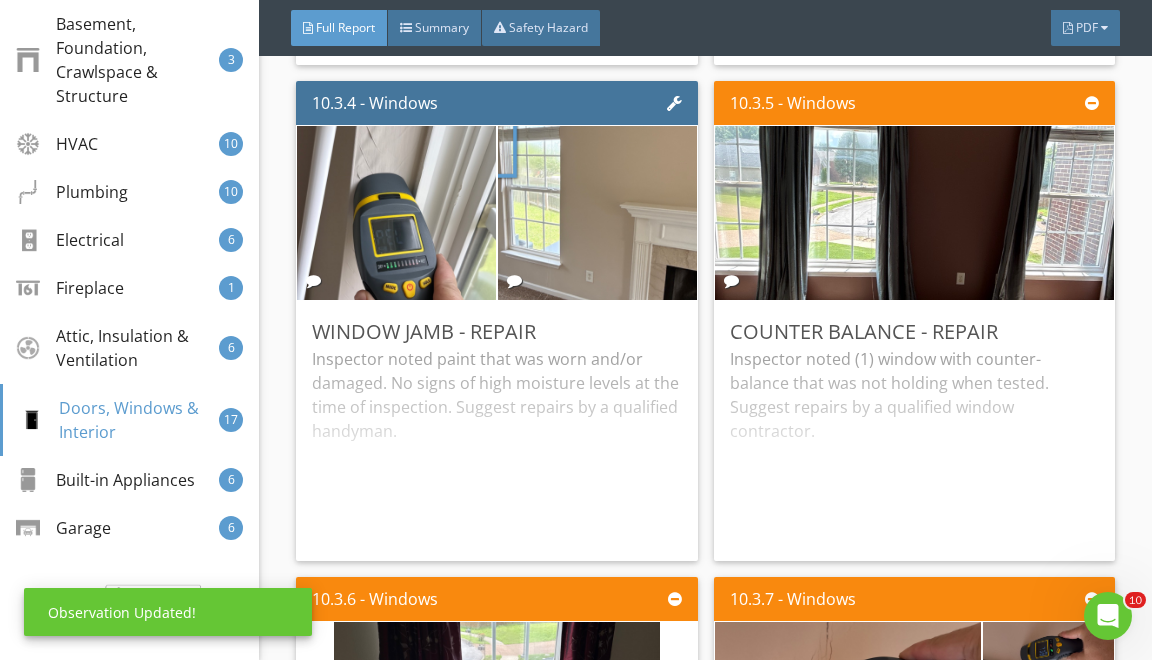 click at bounding box center (914, 212) 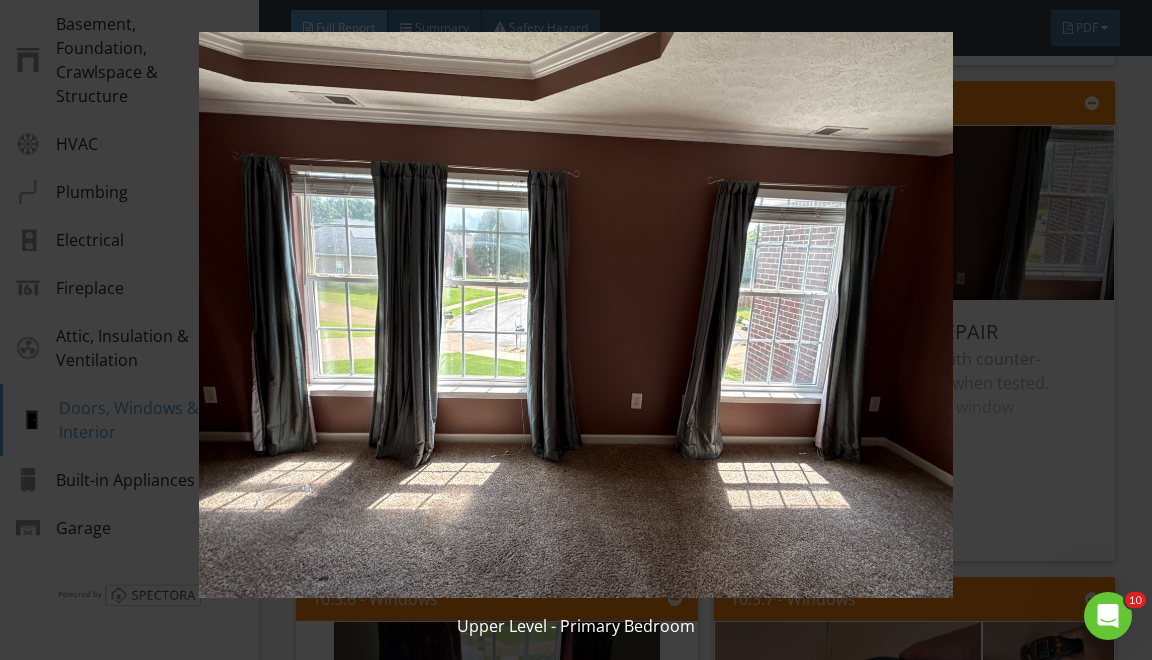 click at bounding box center [576, 315] 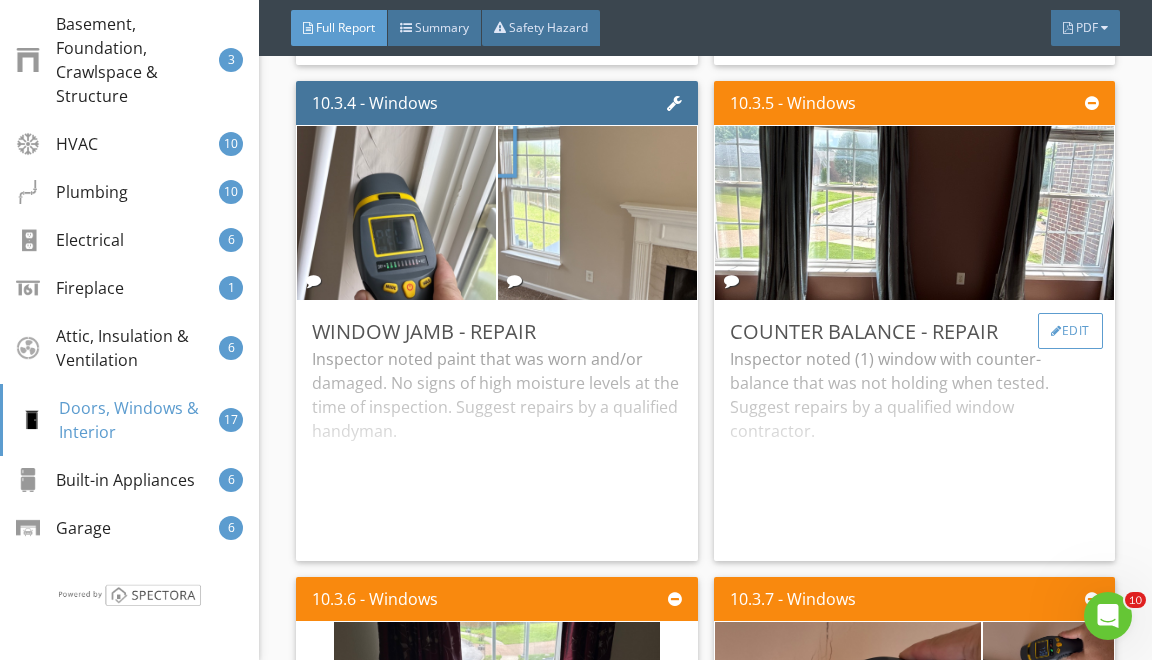 click on "Edit" at bounding box center (1070, 331) 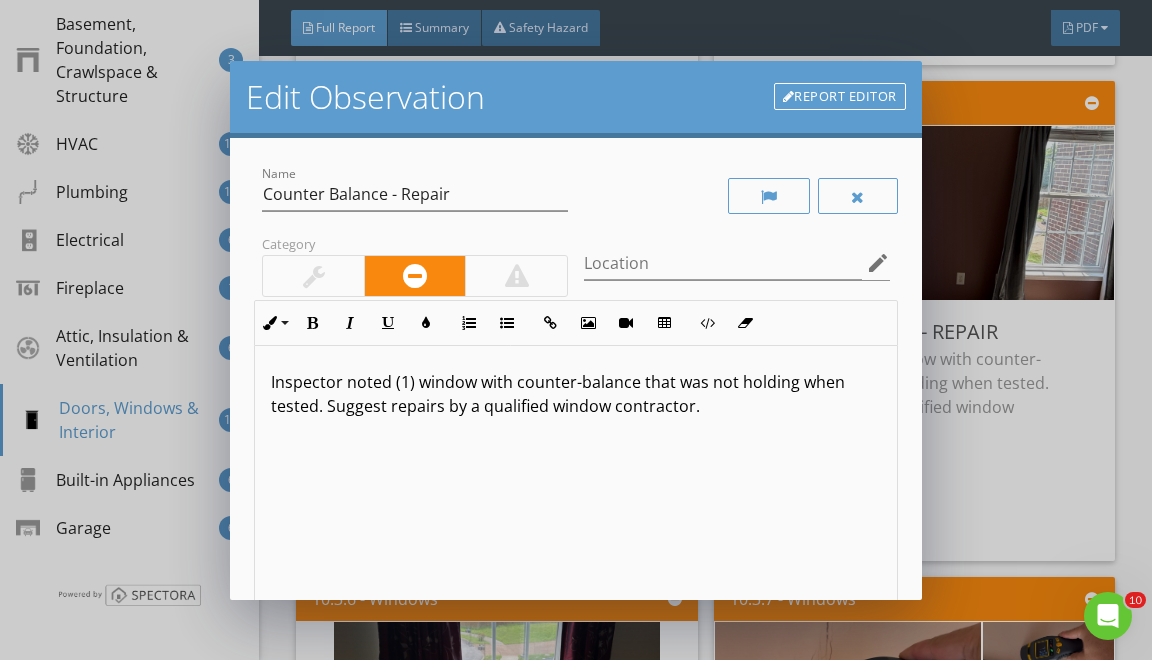 click on "Report Editor" at bounding box center (840, 97) 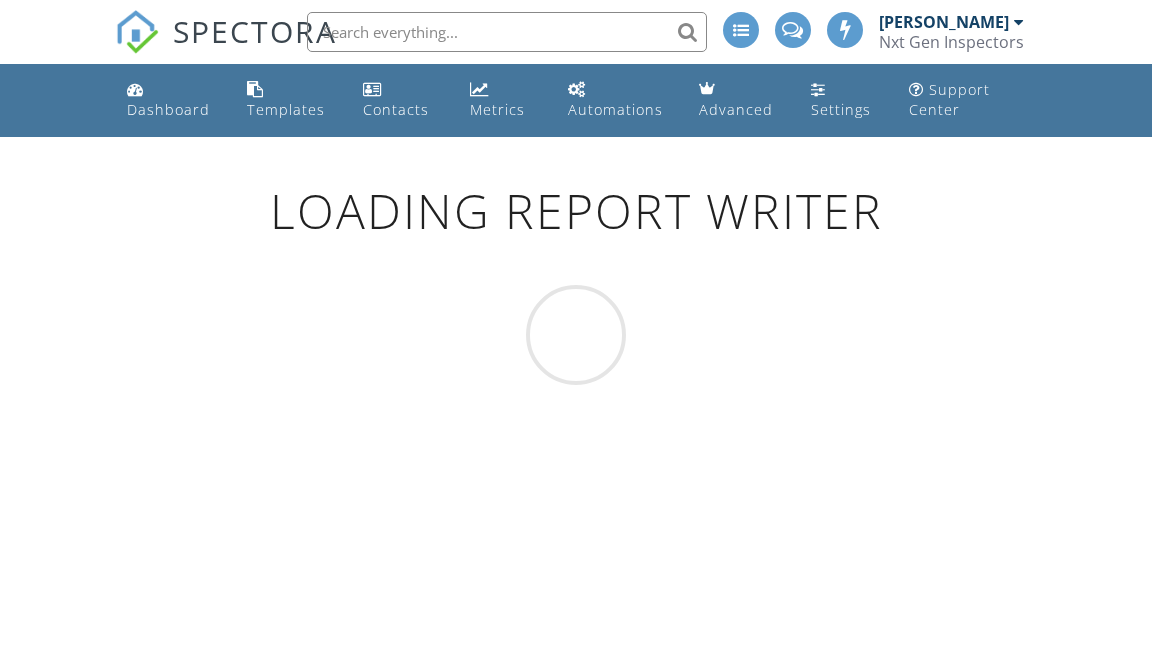 scroll, scrollTop: 0, scrollLeft: 0, axis: both 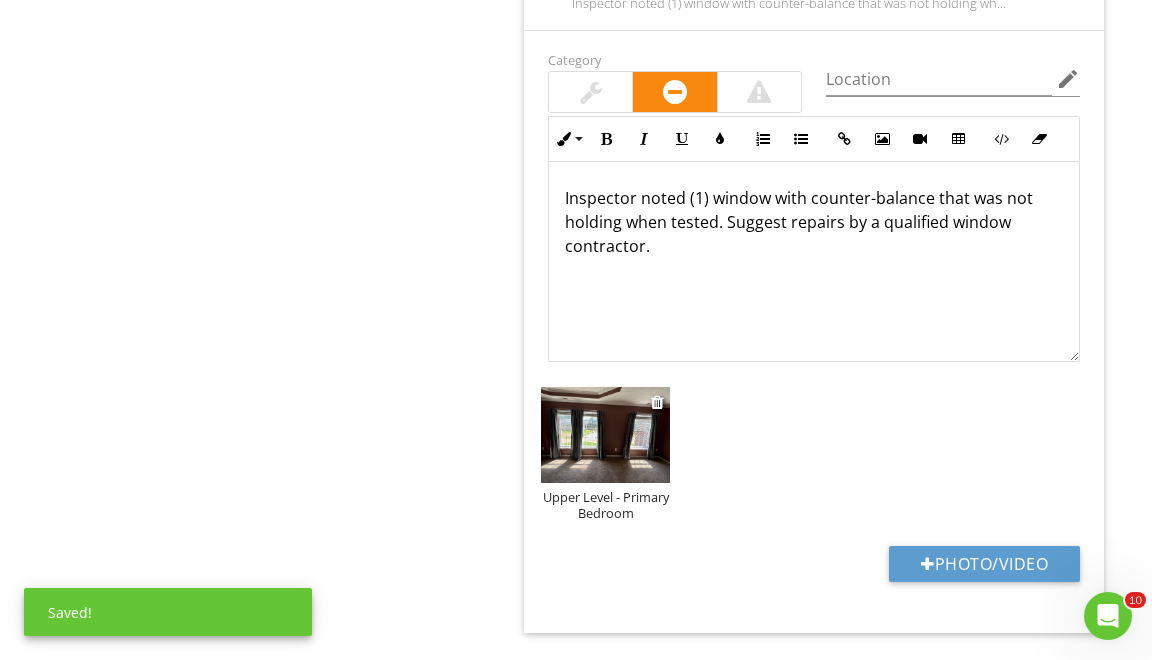 click on "Upper Level - Primary Bedroom" at bounding box center [605, 505] 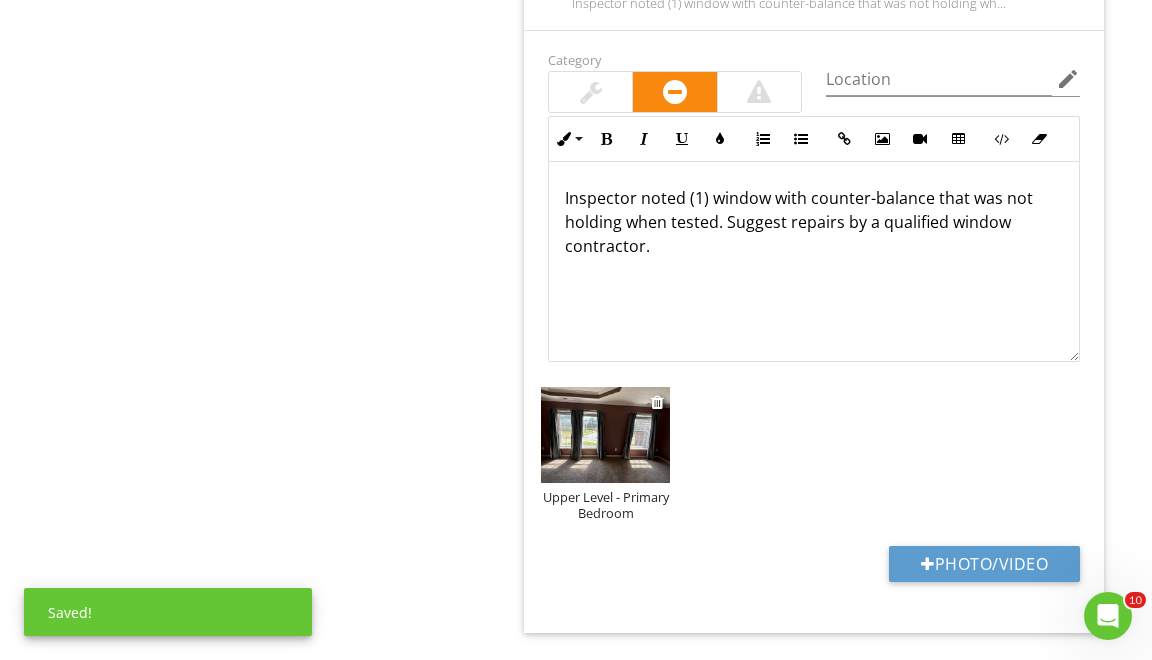 scroll, scrollTop: 0, scrollLeft: 0, axis: both 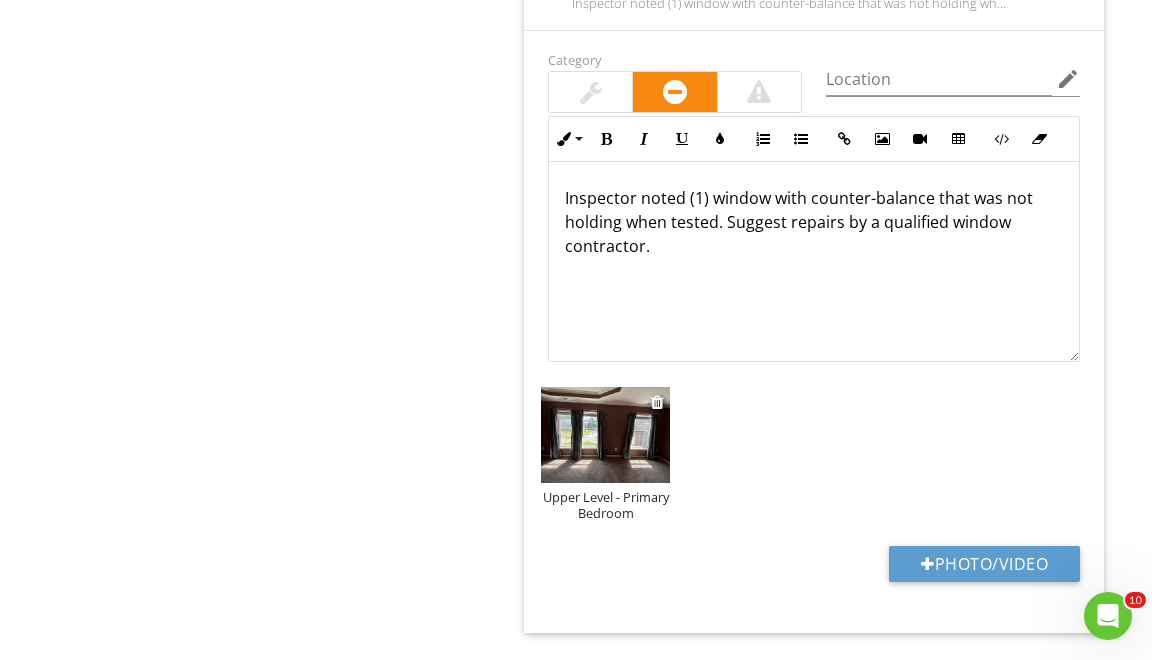 click at bounding box center (605, 435) 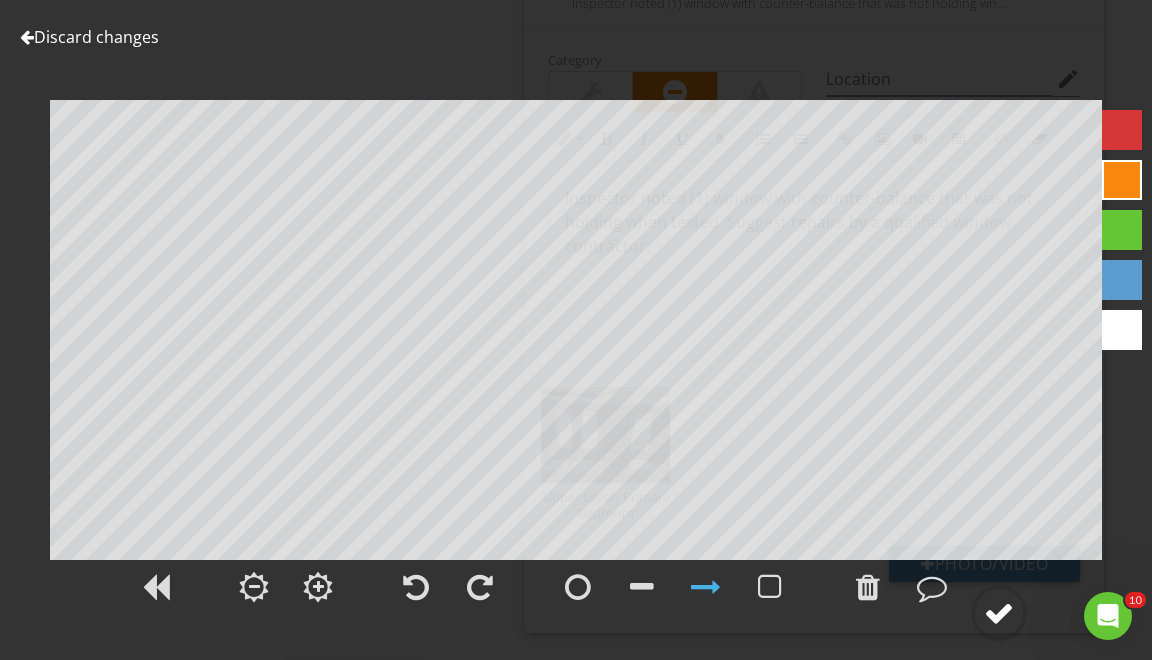 click at bounding box center [999, 613] 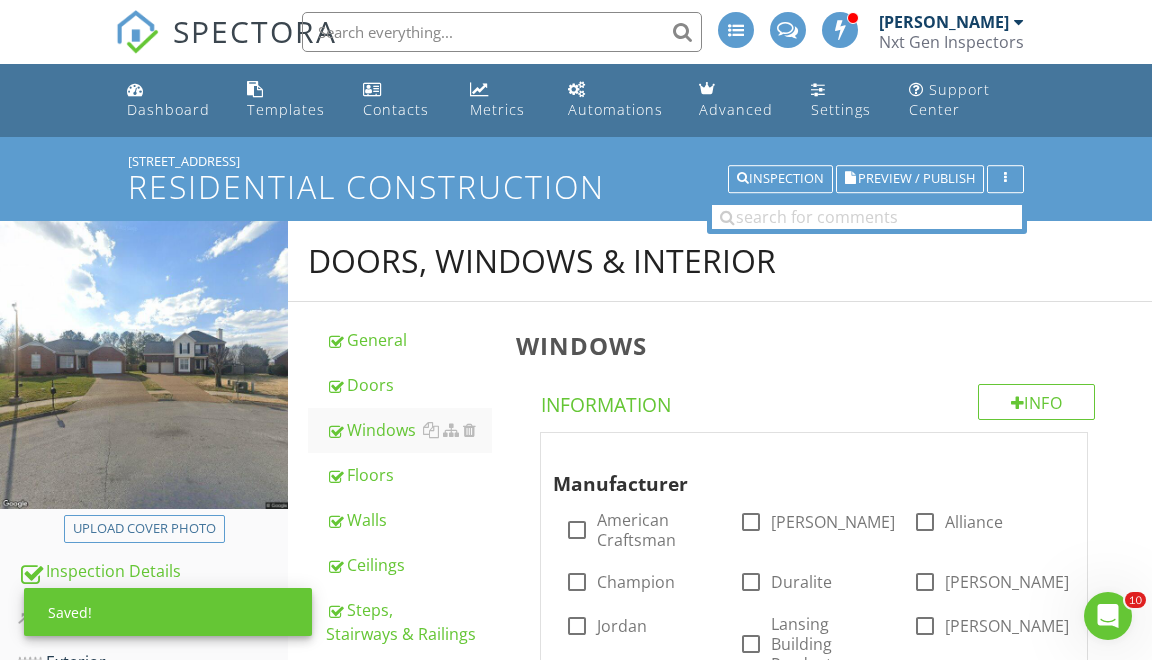 scroll, scrollTop: 0, scrollLeft: 0, axis: both 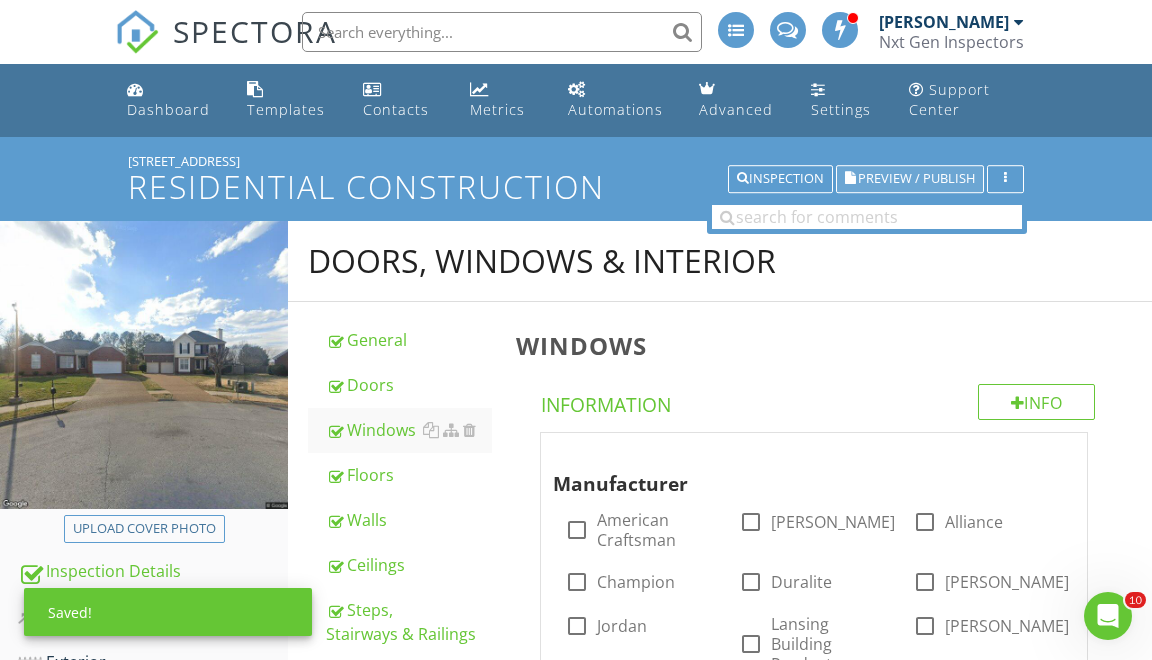click on "Preview / Publish" at bounding box center [916, 179] 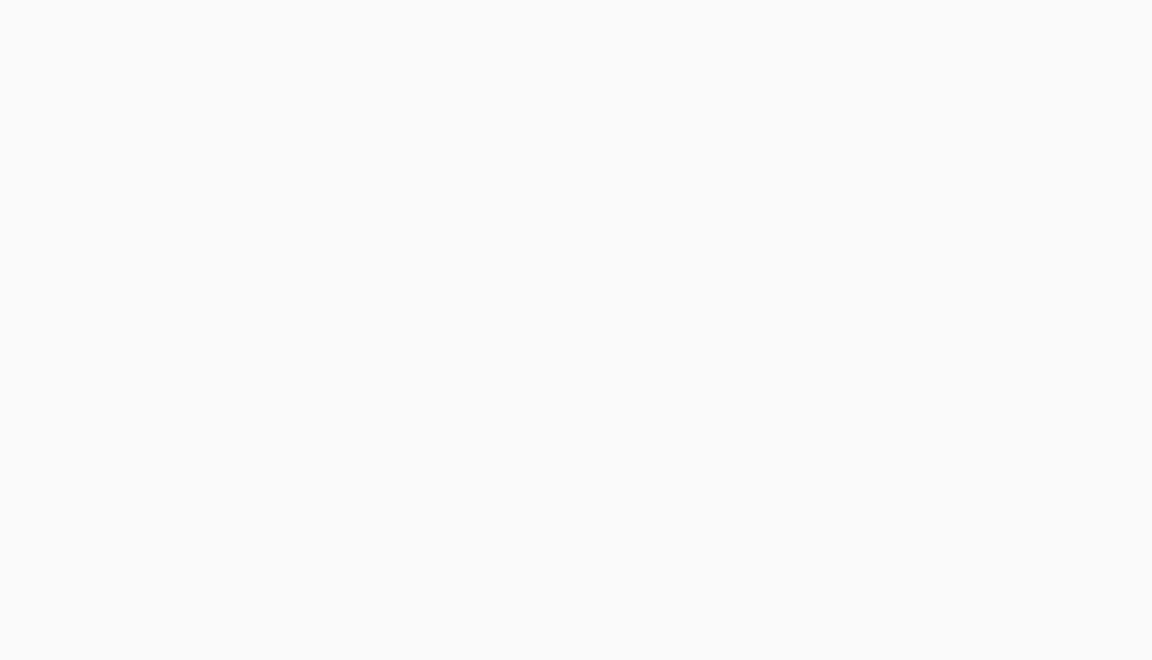 scroll, scrollTop: 0, scrollLeft: 0, axis: both 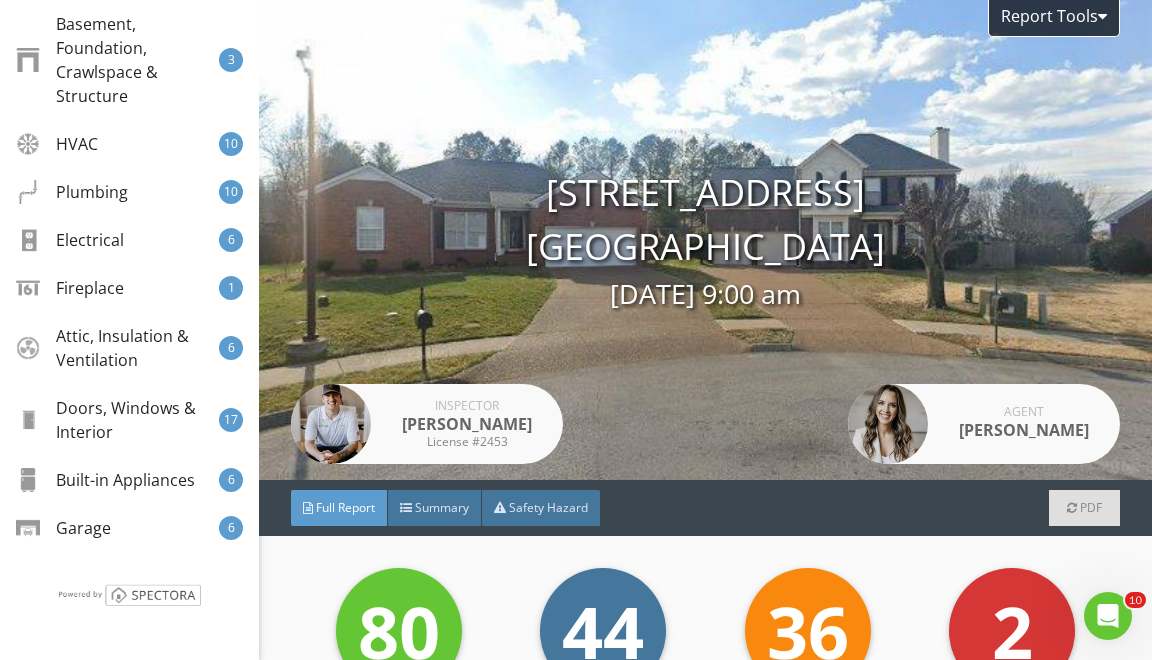 click on "Doors, Windows & Interior" at bounding box center [117, 420] 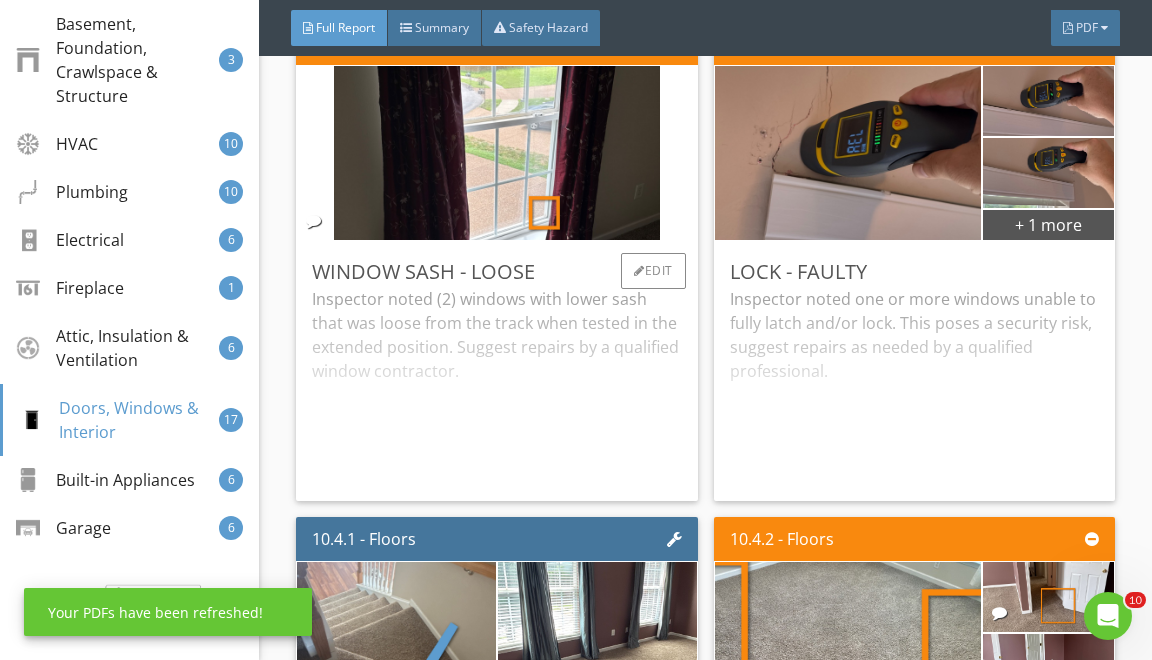 scroll, scrollTop: 33388, scrollLeft: 0, axis: vertical 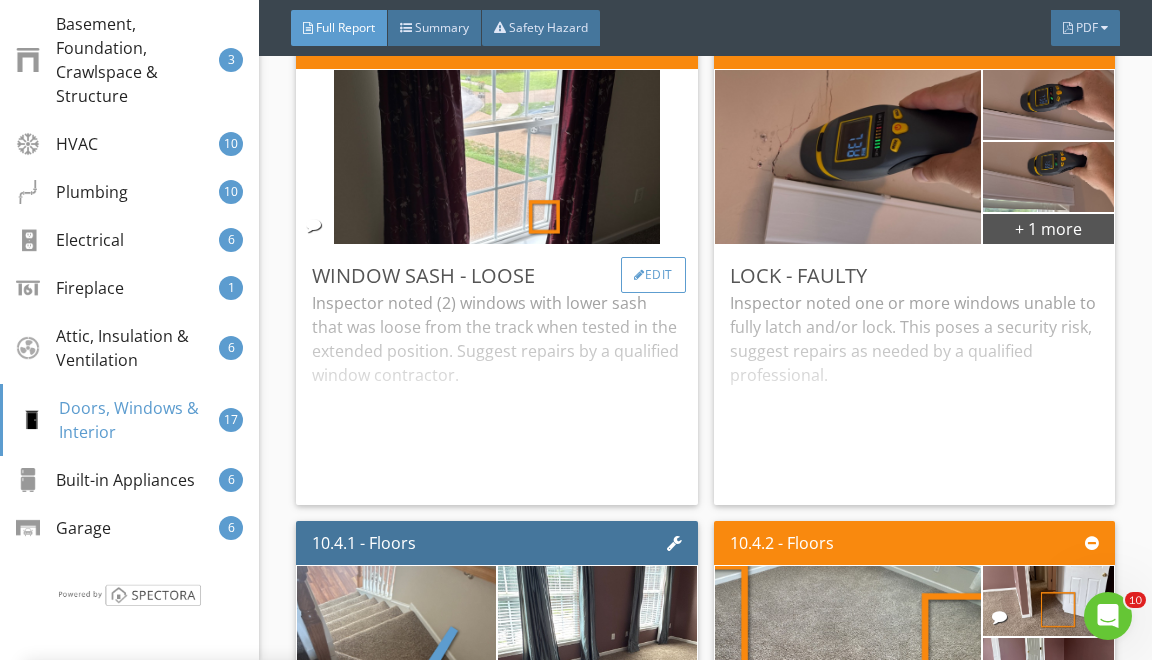 click on "Edit" at bounding box center [653, 275] 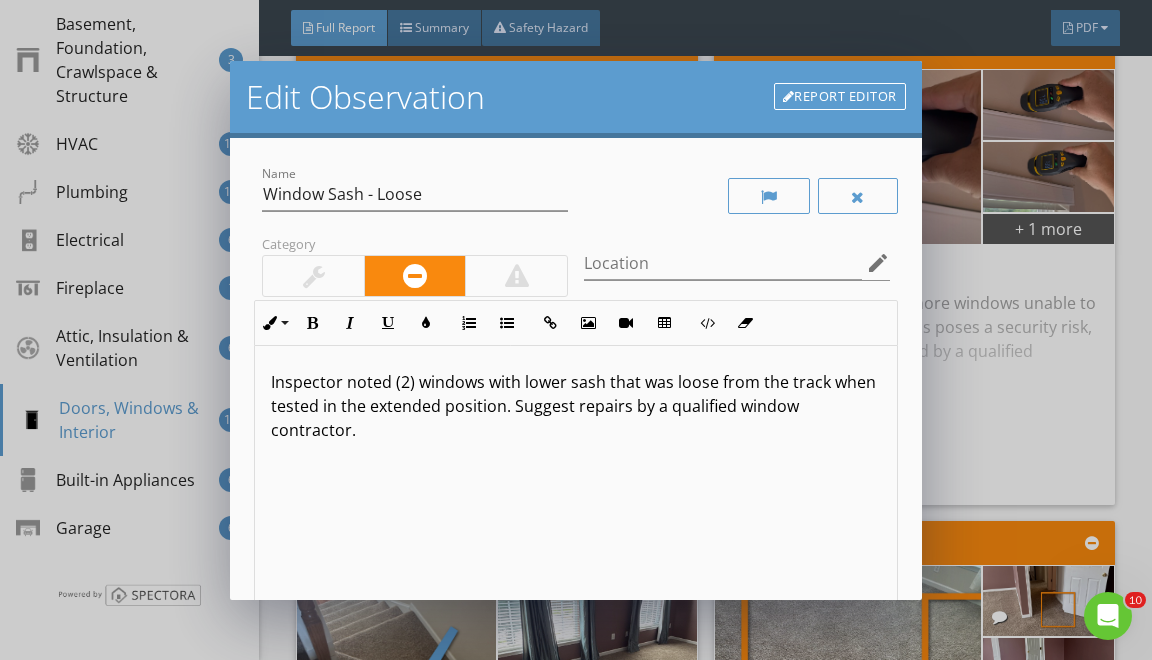 click on "Inspector noted (2) windows with lower sash that was loose from the track when tested in the extended position. Suggest repairs by a qualified window contractor." at bounding box center (575, 406) 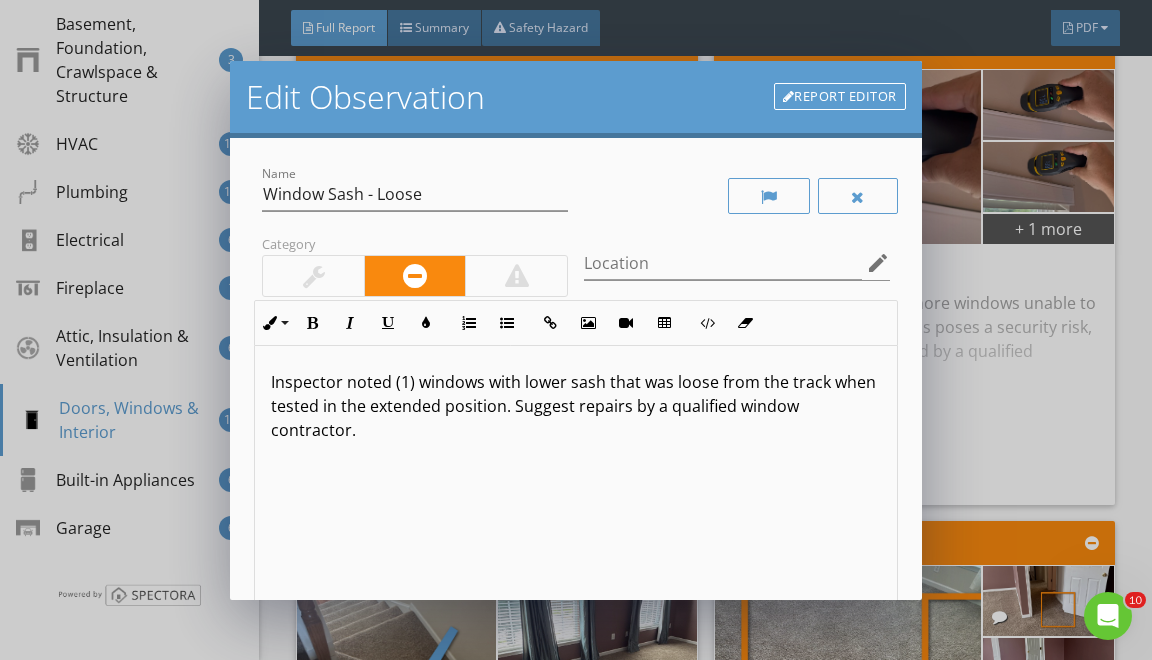 click on "Inspector noted (1) windows with lower sash that was loose from the track when tested in the extended position. Suggest repairs by a qualified window contractor." at bounding box center [575, 406] 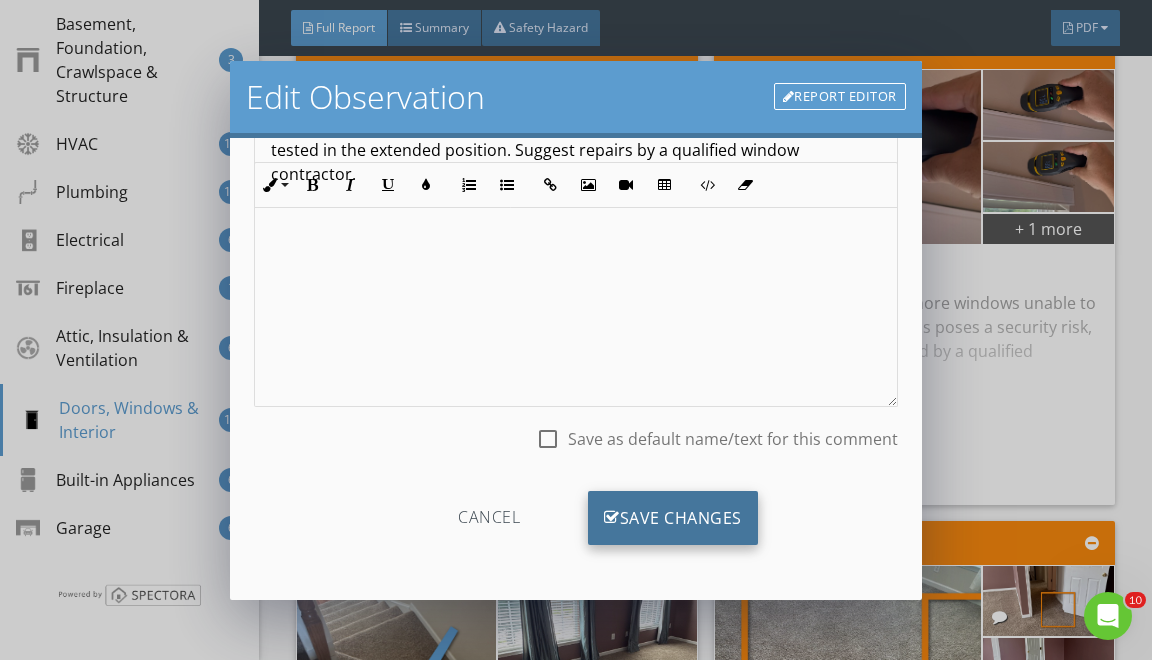 click on "Save Changes" at bounding box center [673, 518] 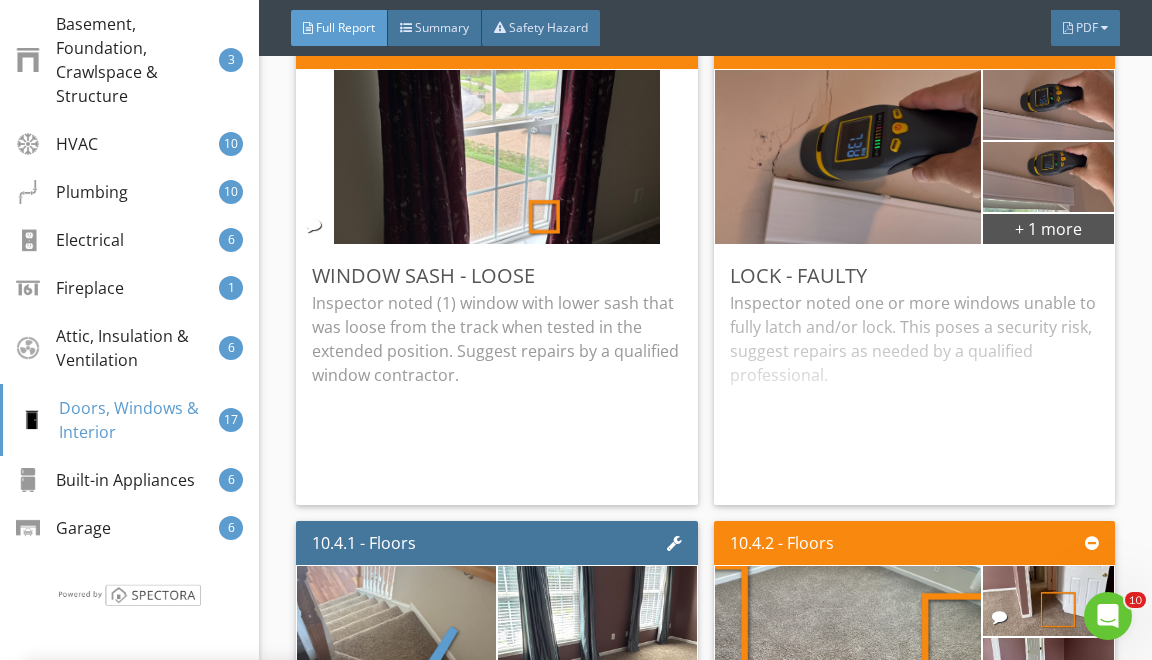 scroll, scrollTop: 19, scrollLeft: 0, axis: vertical 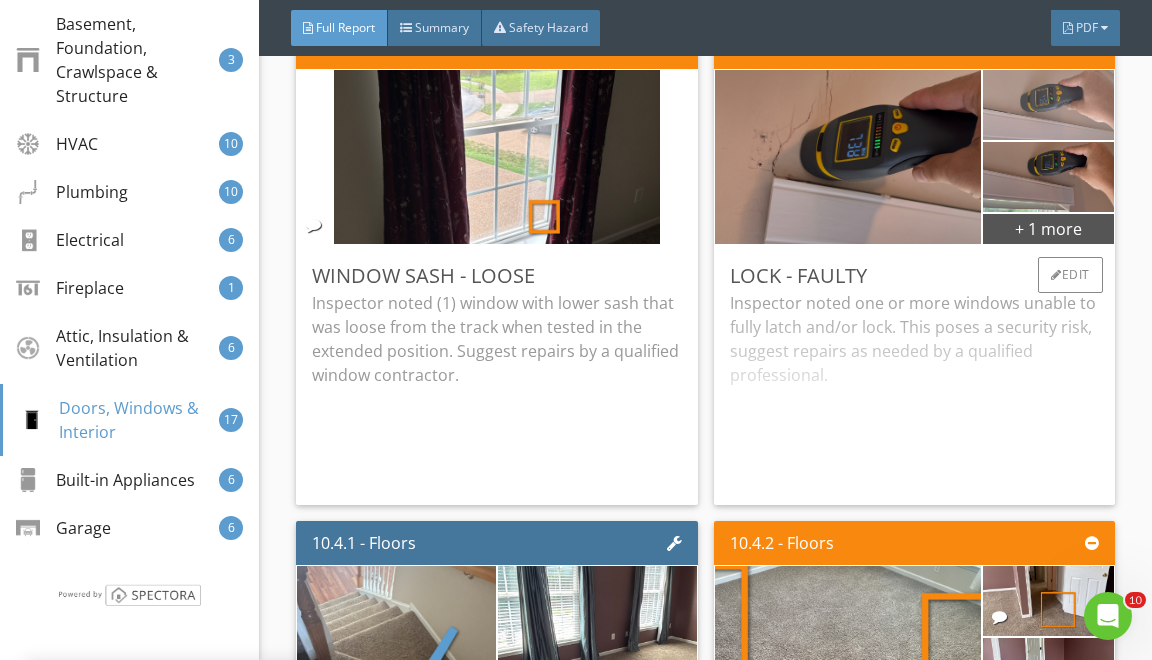 click at bounding box center (1048, 104) 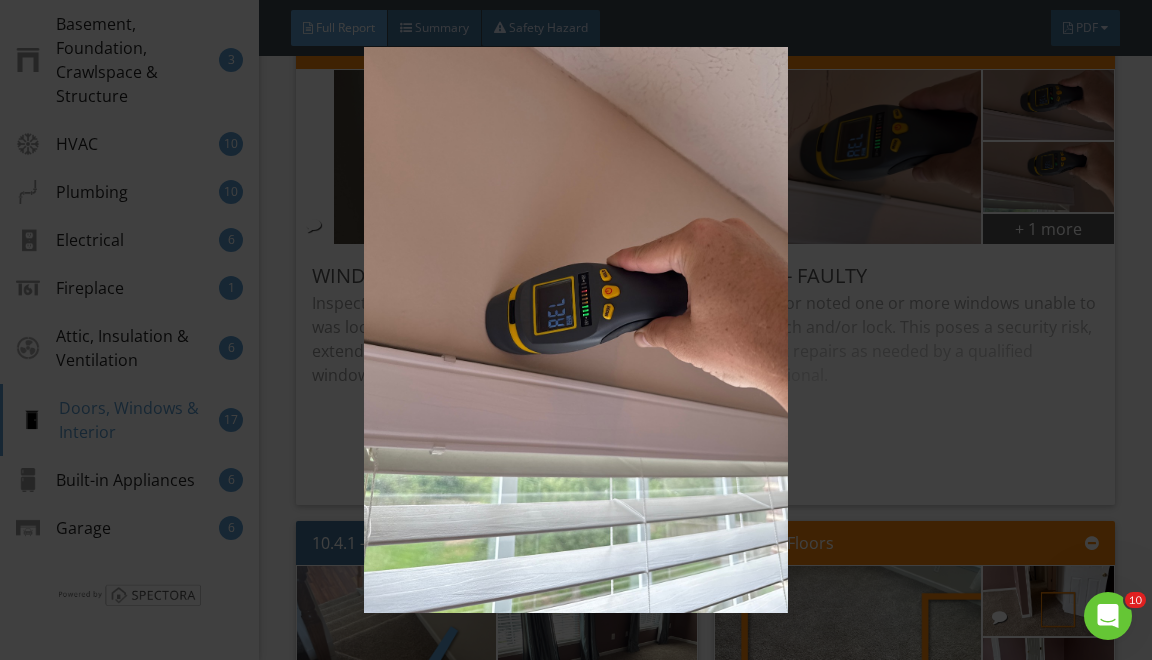 click at bounding box center [576, 330] 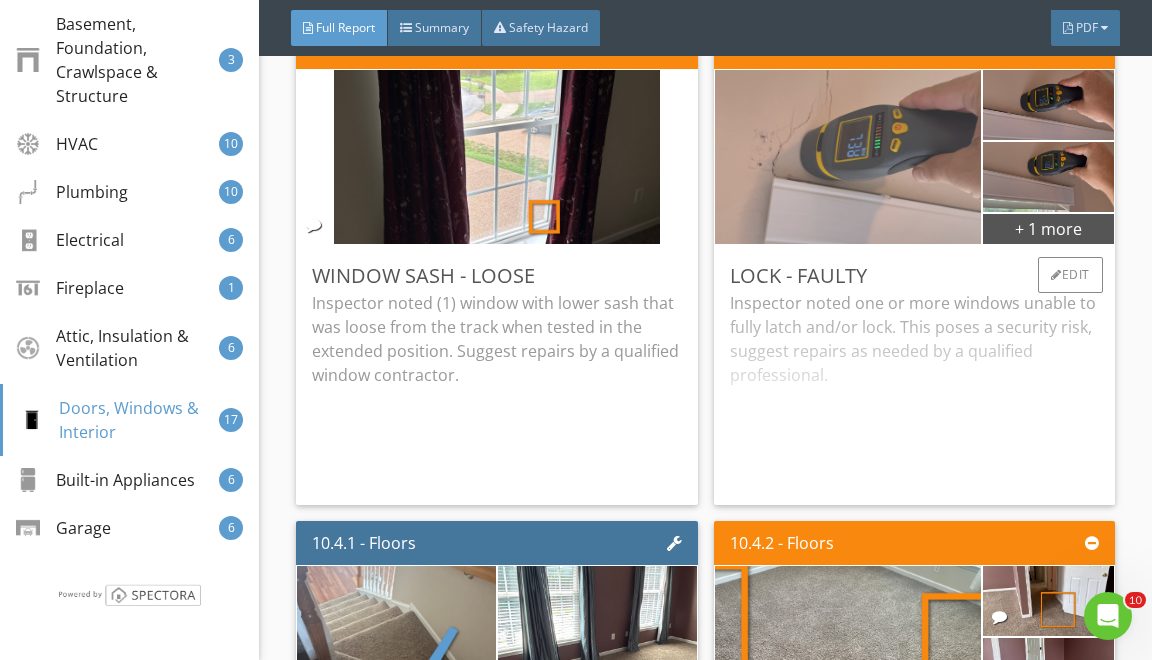click at bounding box center (848, 156) 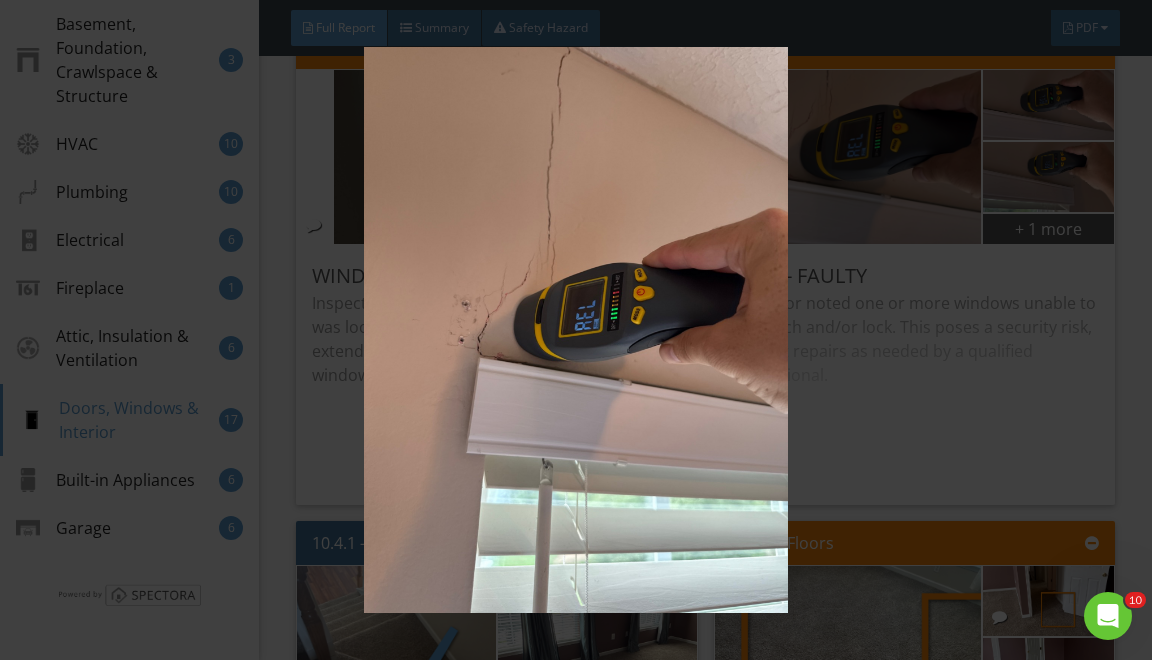 click at bounding box center (576, 330) 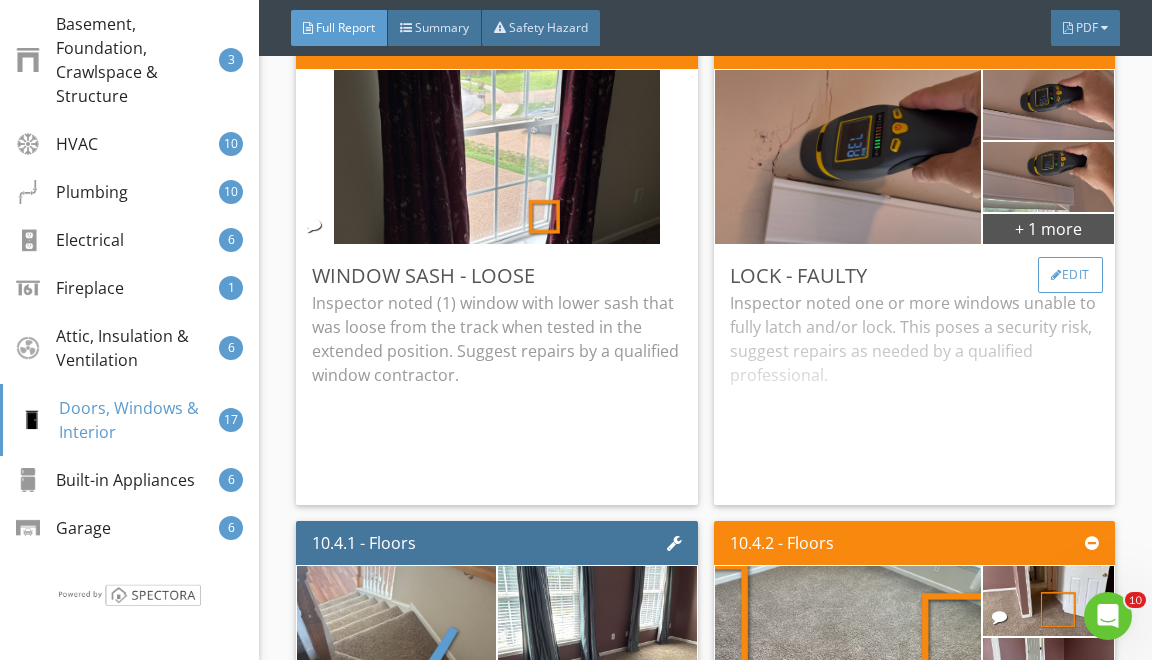 click on "Edit" at bounding box center (1070, 275) 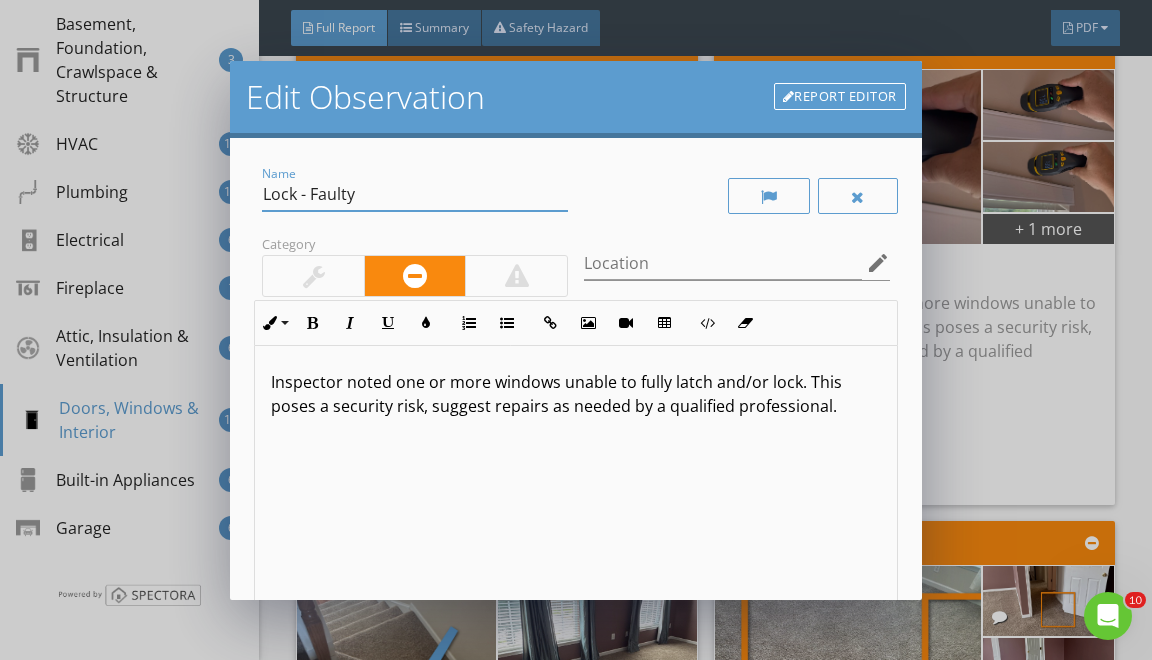 drag, startPoint x: 273, startPoint y: 195, endPoint x: 323, endPoint y: 382, distance: 193.5691 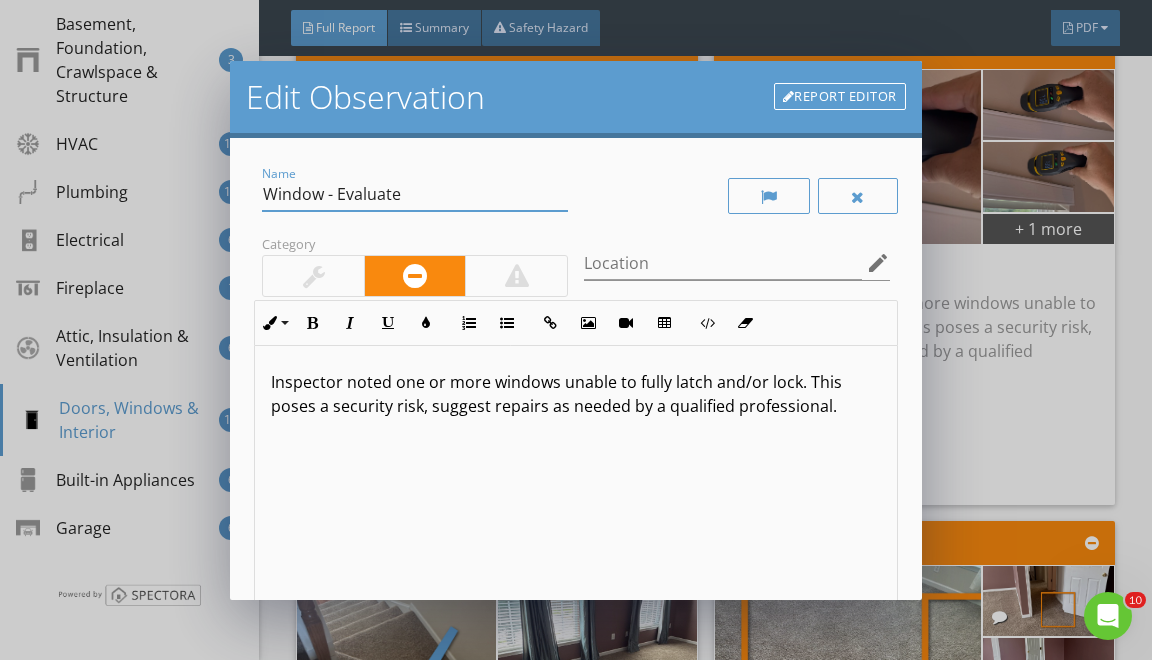 type on "Window - Evaluate" 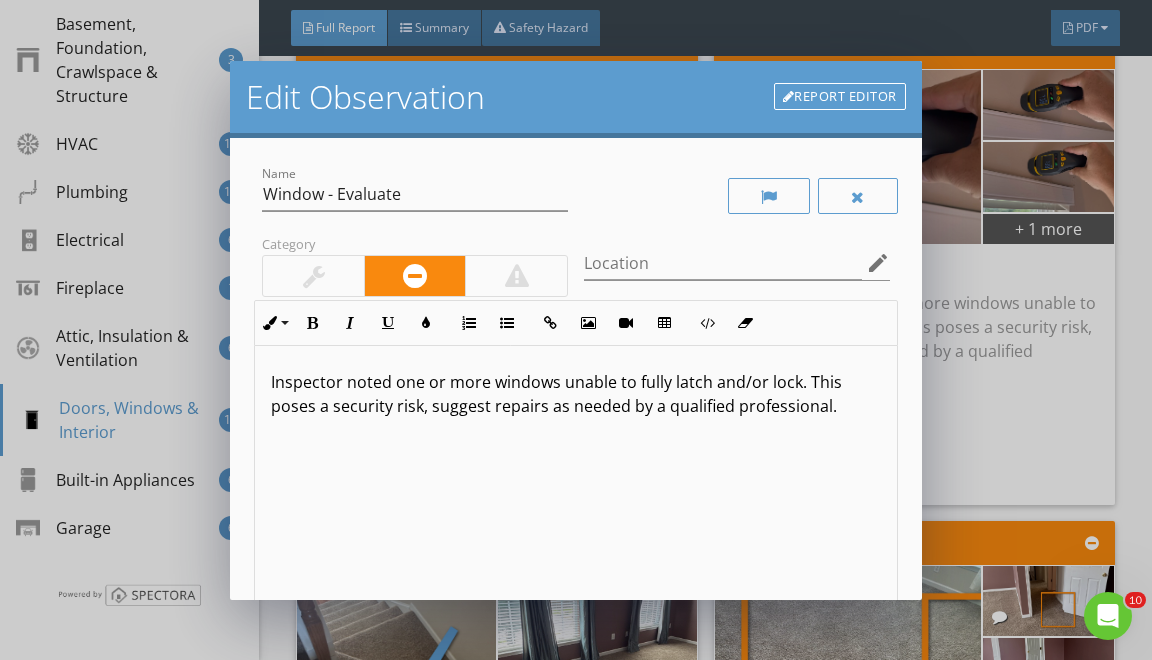 drag, startPoint x: 394, startPoint y: 383, endPoint x: 394, endPoint y: 659, distance: 276 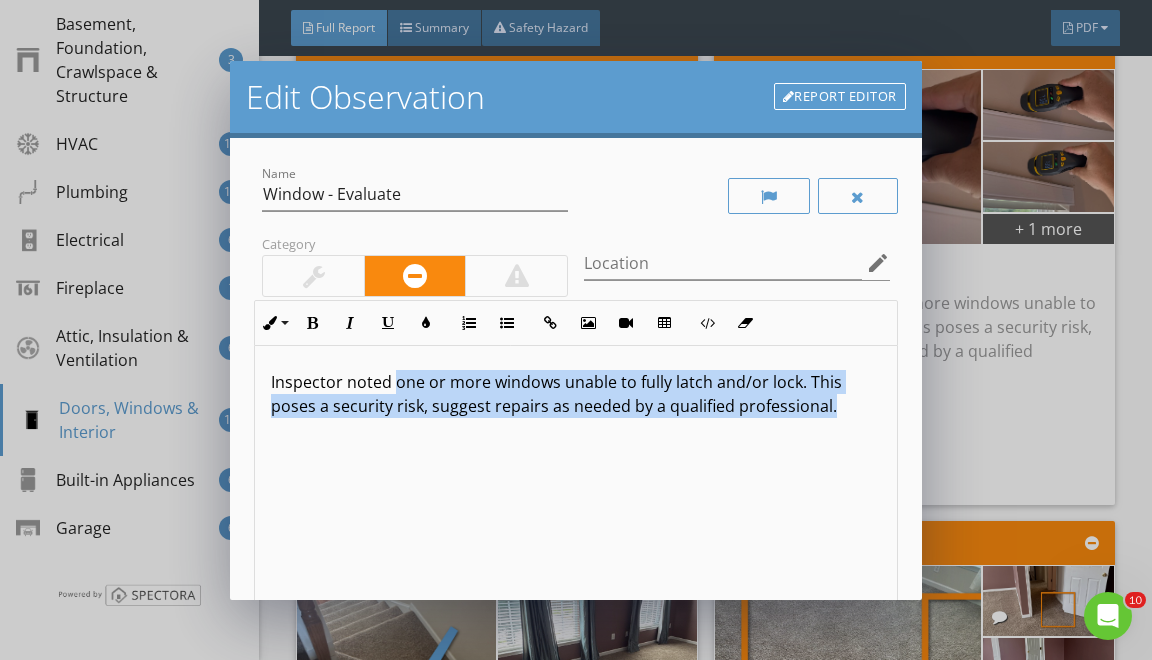 type 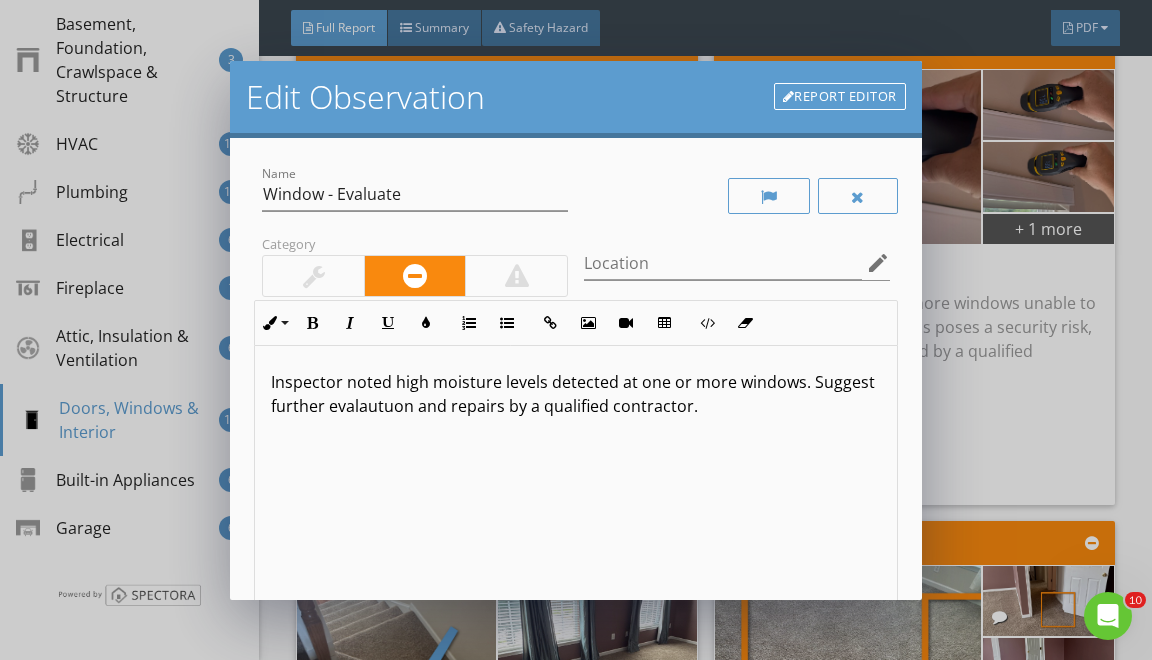 click on "Inspector noted high moisture levels detected at one or more windows. Suggest further evalautuon and repairs by a qualified contractor." at bounding box center [575, 504] 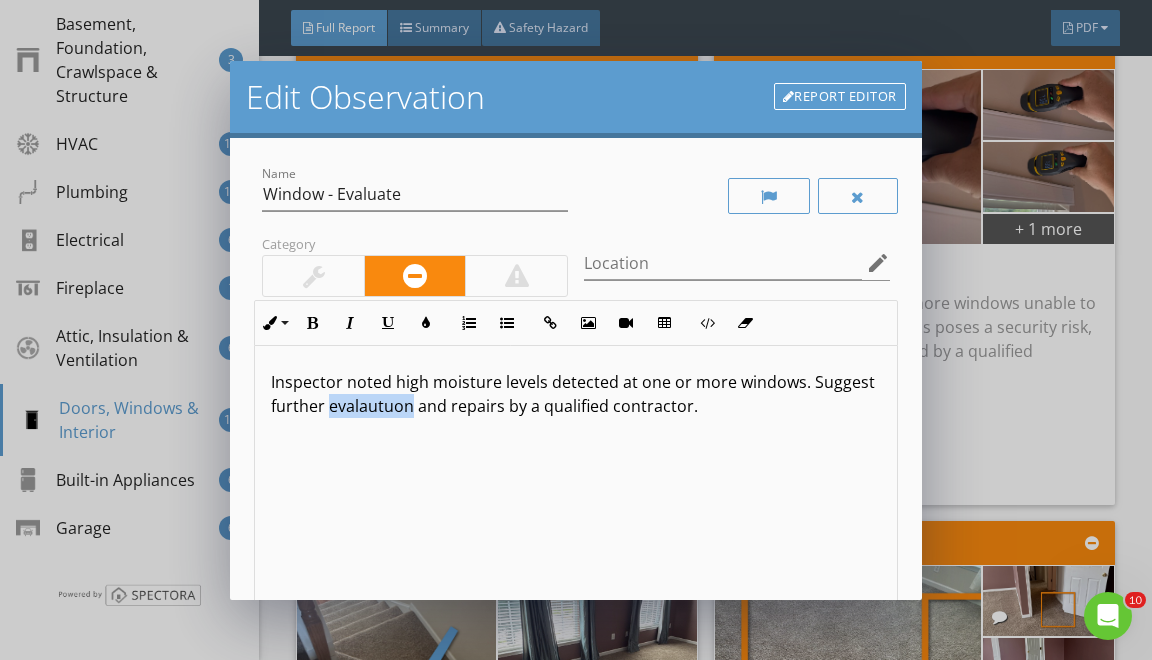 click on "Inspector noted high moisture levels detected at one or more windows. Suggest further evalautuon and repairs by a qualified contractor." at bounding box center [575, 394] 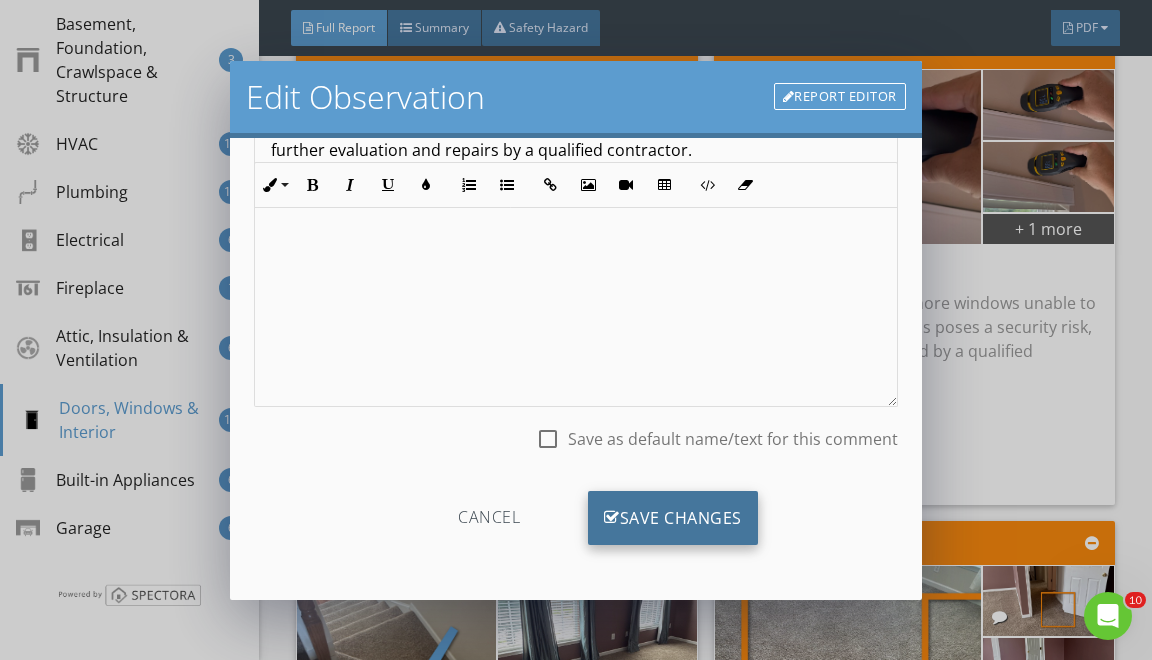 click on "Save Changes" at bounding box center [673, 518] 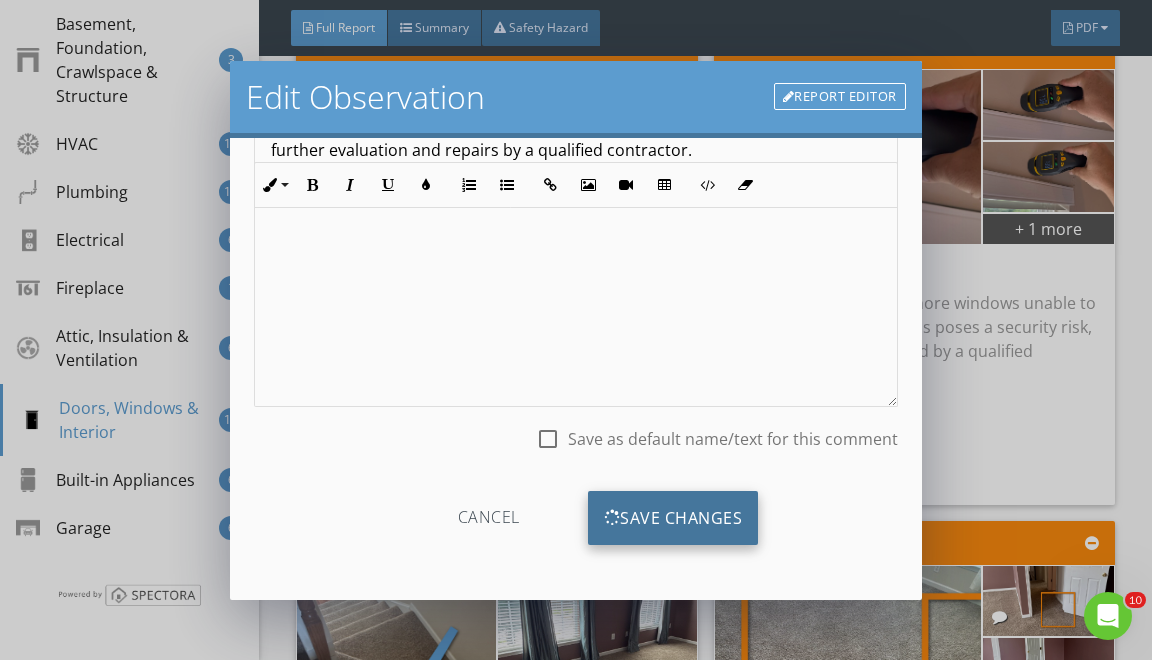 scroll, scrollTop: 19, scrollLeft: 0, axis: vertical 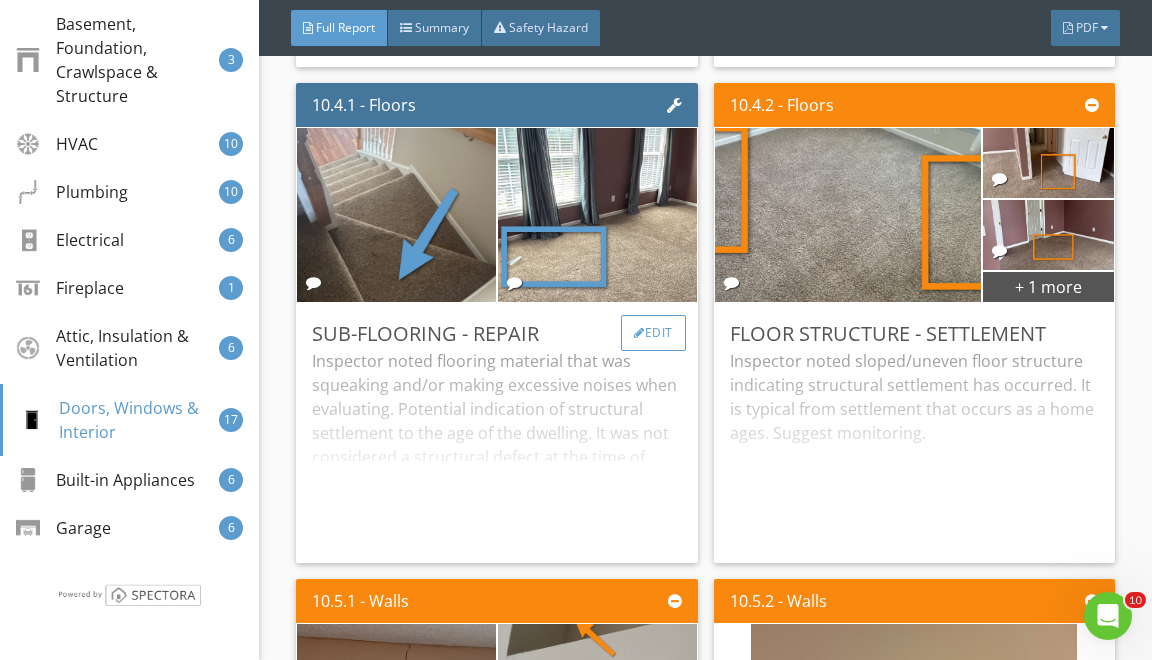 click on "Edit" at bounding box center [653, 333] 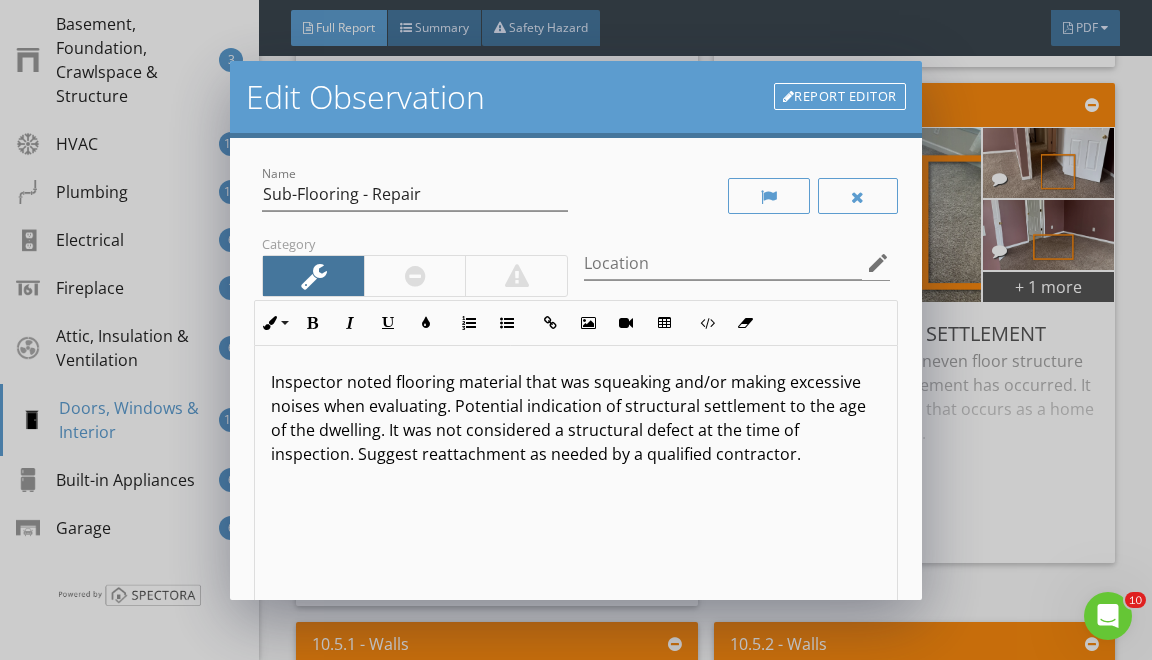 drag, startPoint x: 393, startPoint y: 380, endPoint x: 439, endPoint y: 577, distance: 202.29929 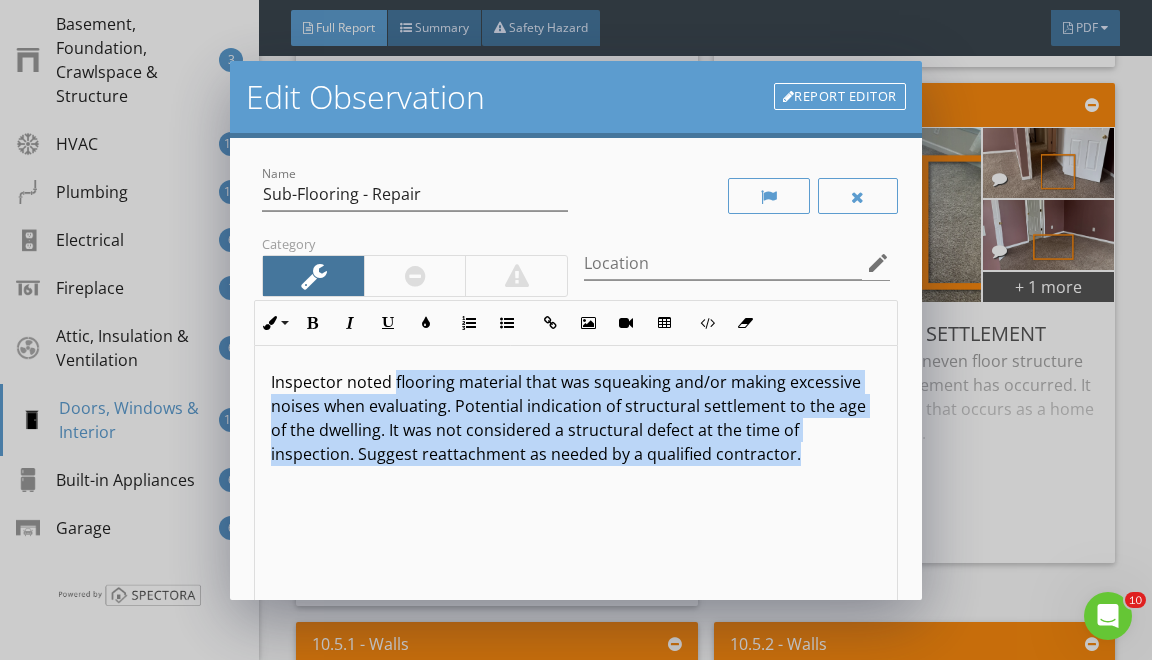click on "Inspector noted flooring material that was squeaking and/or making excessive noises when evaluating. Potential indication of structural settlement to the age of the dwelling. It was not considered a structural defect at the time of inspection. Suggest reattachment as needed by a qualified contractor." at bounding box center [575, 418] 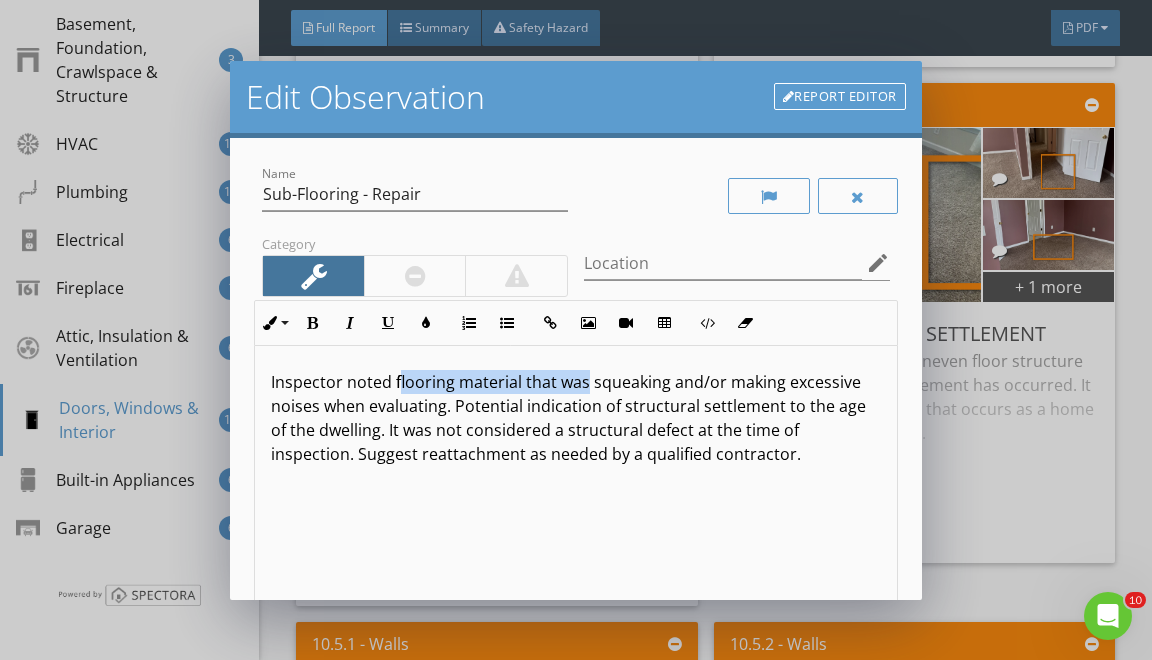 drag, startPoint x: 586, startPoint y: 383, endPoint x: 399, endPoint y: 373, distance: 187.26718 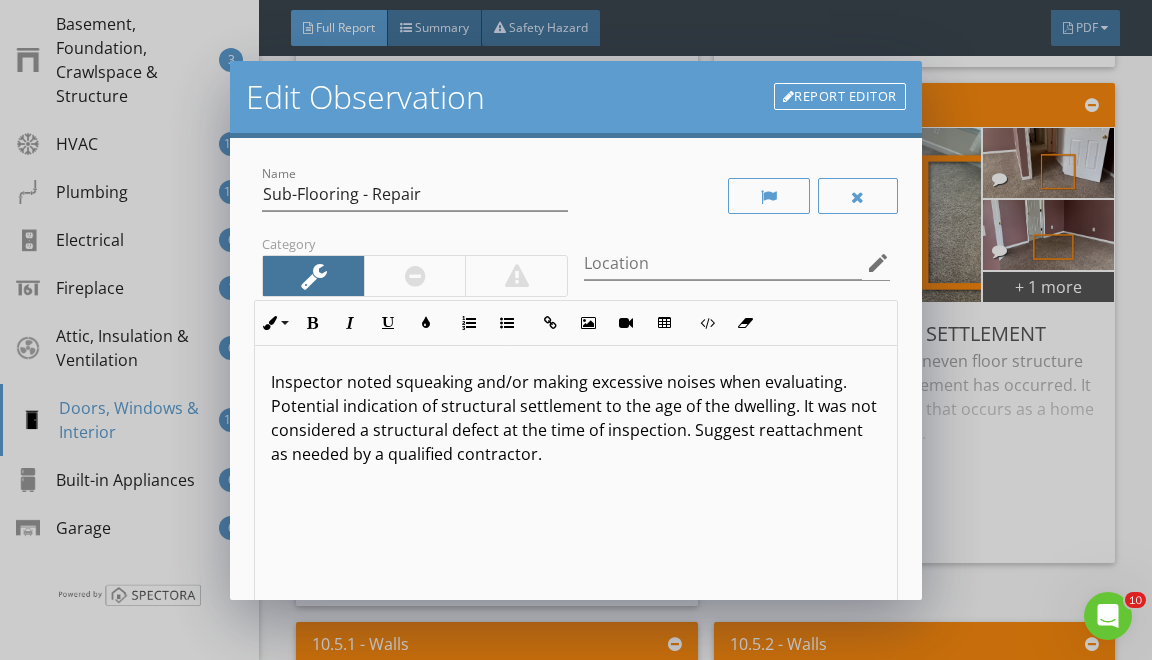 drag, startPoint x: 392, startPoint y: 377, endPoint x: 476, endPoint y: 601, distance: 239.2321 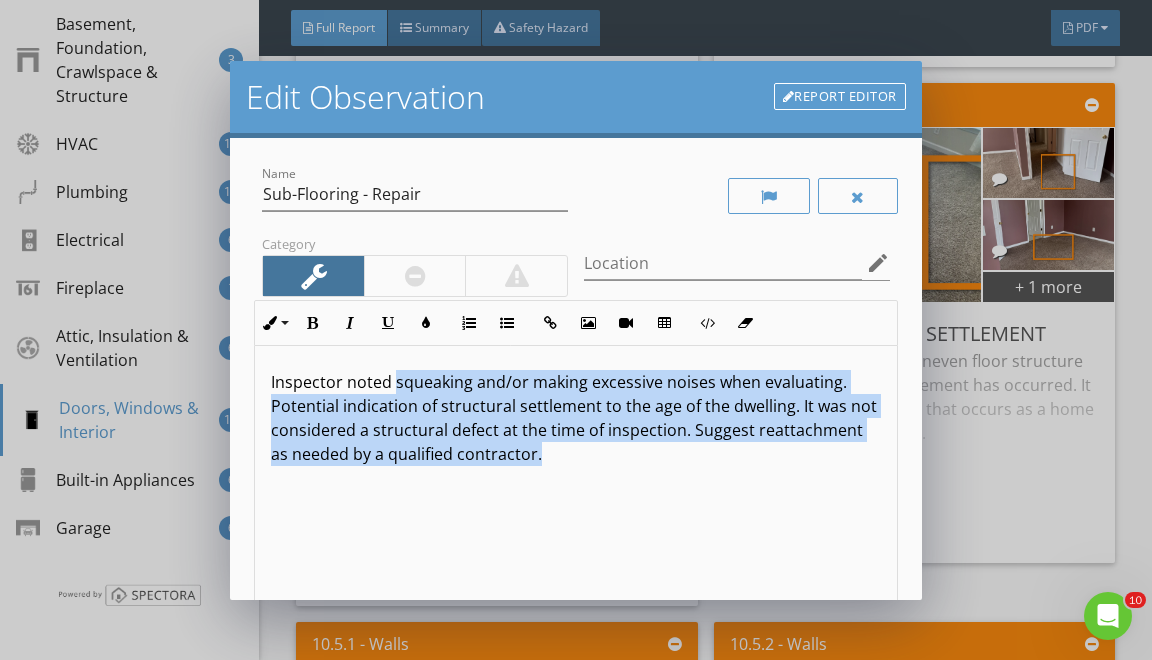 type 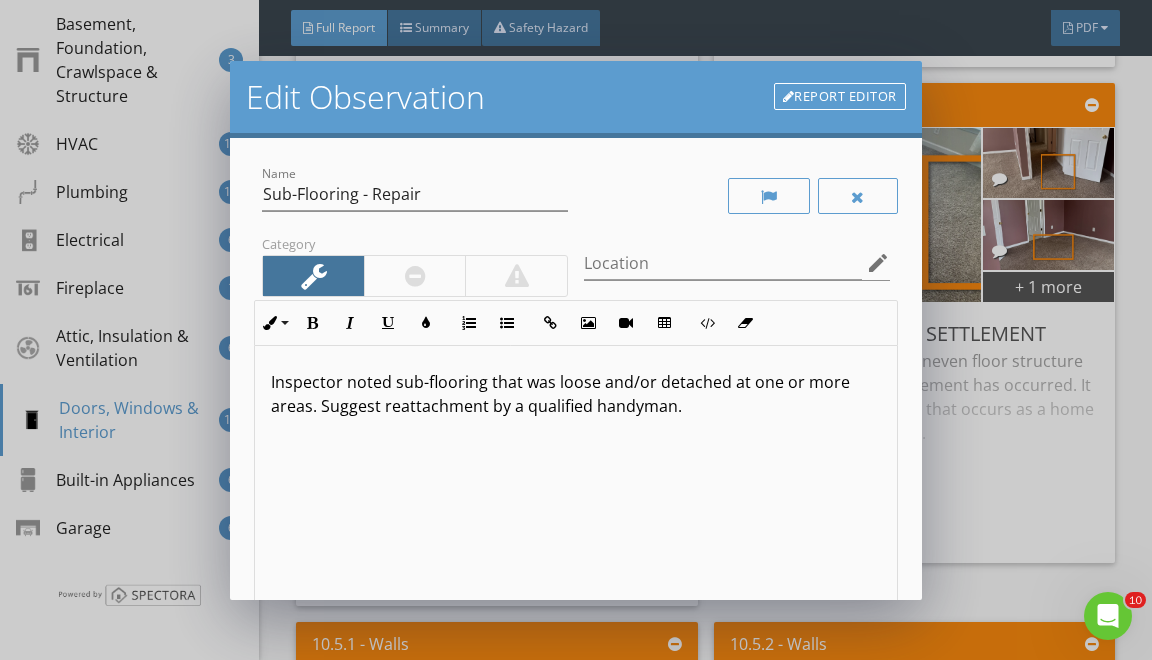 type on "<p>Inspector noted sub-flooring that was loose and/or detached at one or more areas. Suggest reattachment by a qualified handyman.</p>" 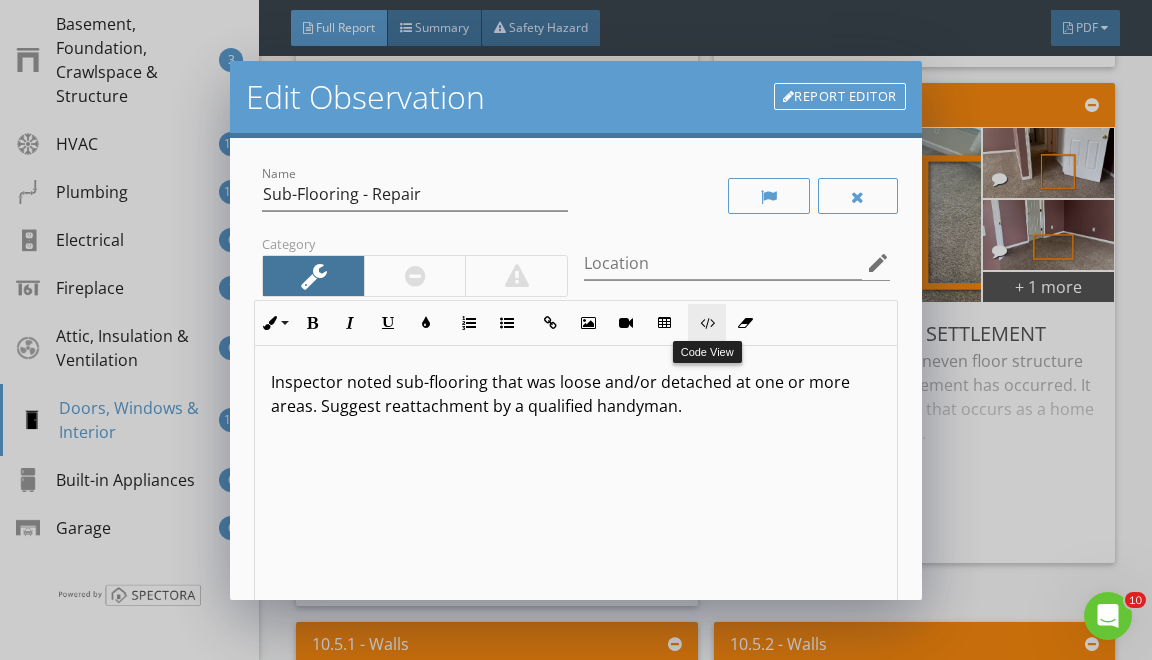 scroll, scrollTop: 230, scrollLeft: 0, axis: vertical 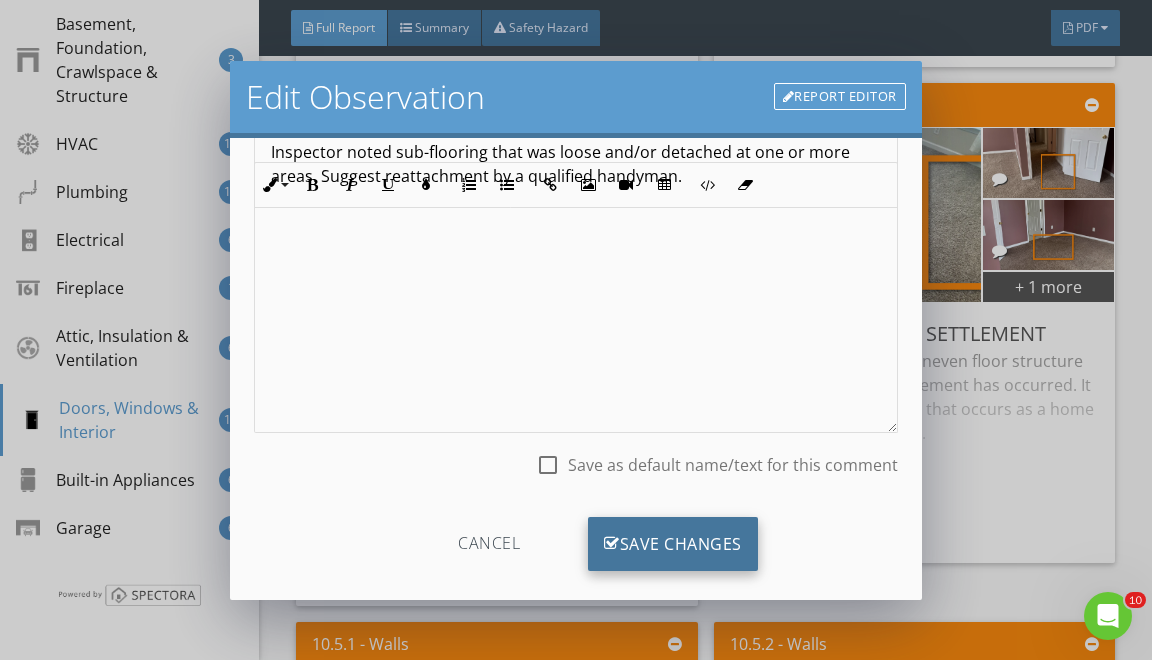 click on "Save Changes" at bounding box center [673, 544] 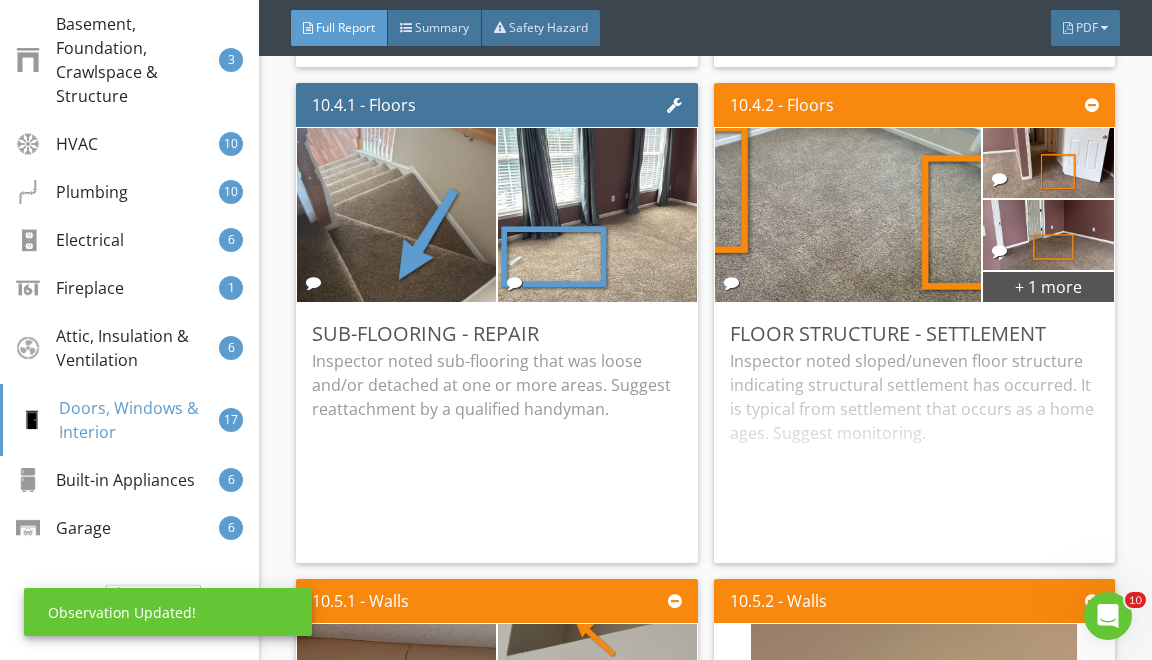 scroll, scrollTop: 19, scrollLeft: 0, axis: vertical 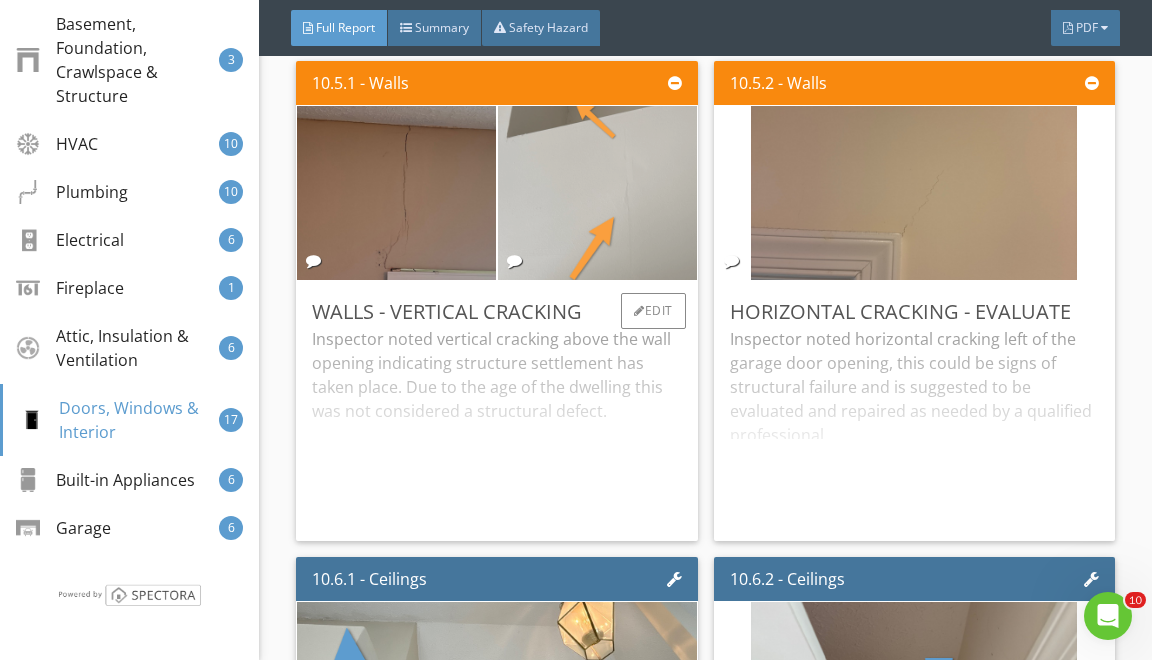 click at bounding box center [597, 192] 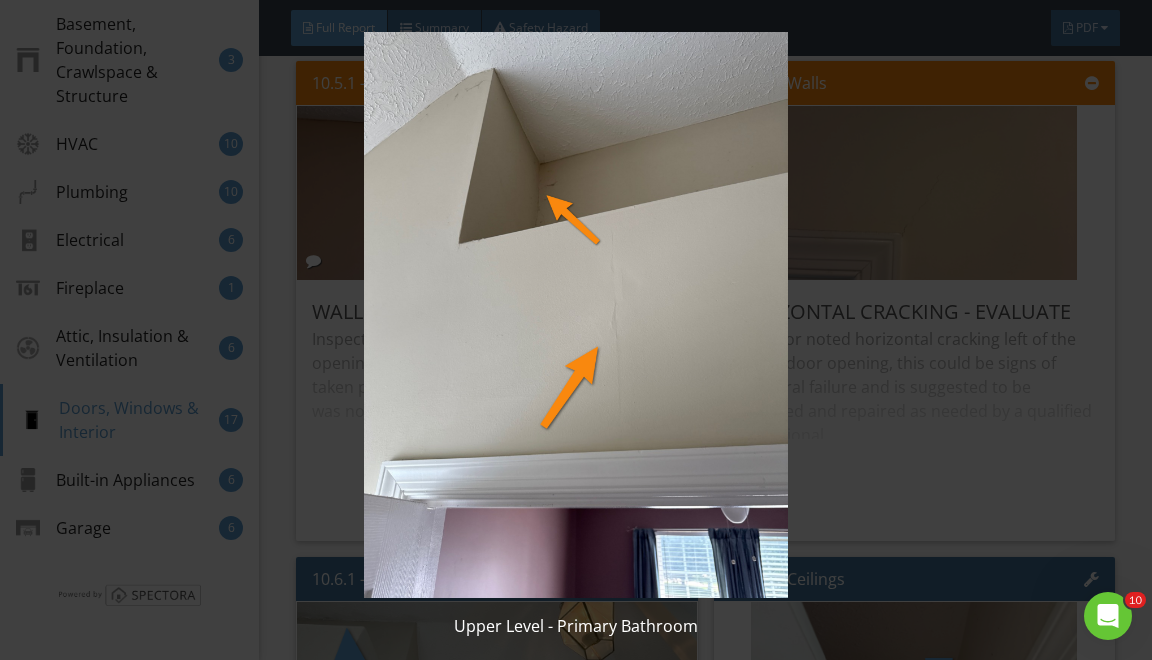 click at bounding box center (576, 315) 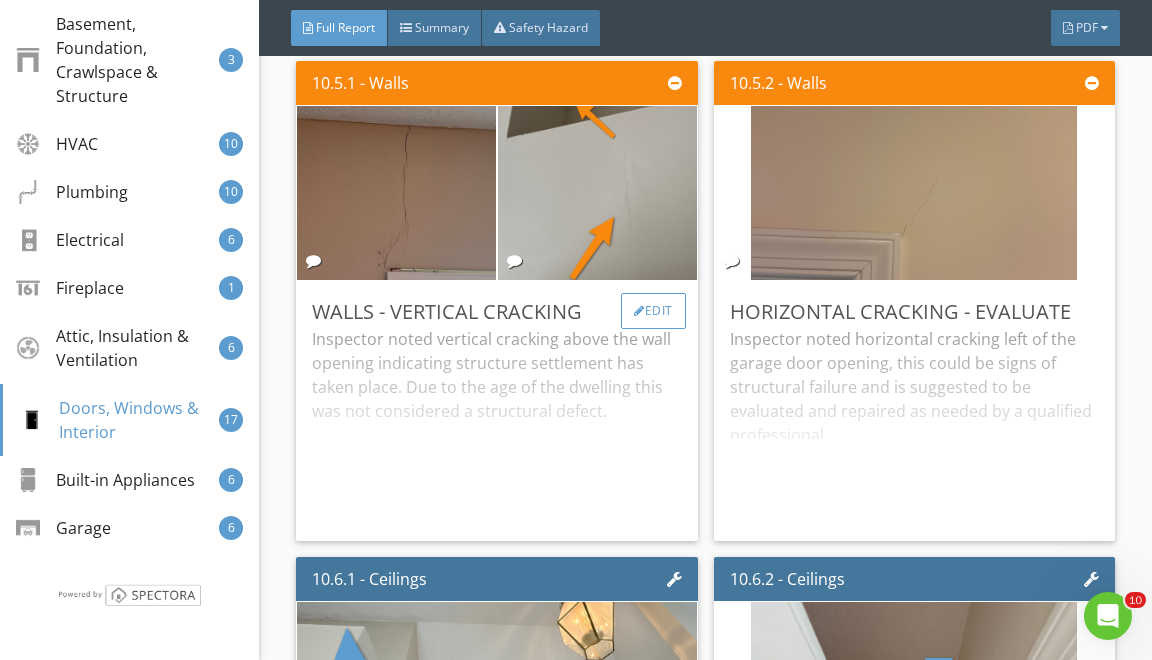 click on "Edit" at bounding box center (653, 311) 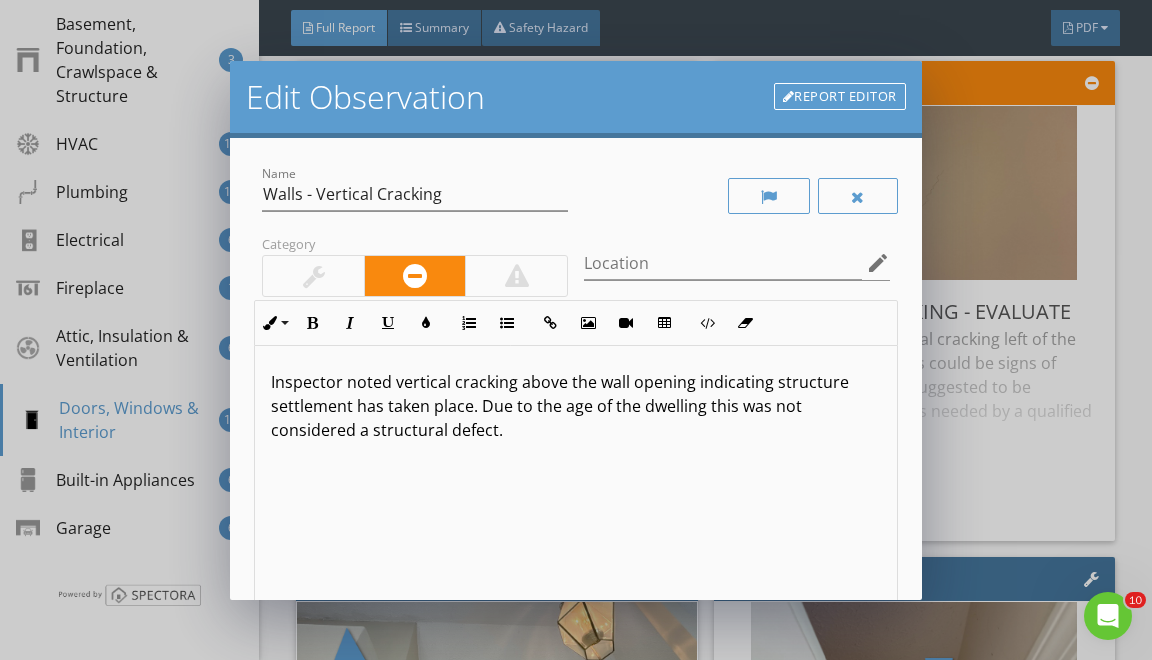 drag, startPoint x: 481, startPoint y: 401, endPoint x: 481, endPoint y: 569, distance: 168 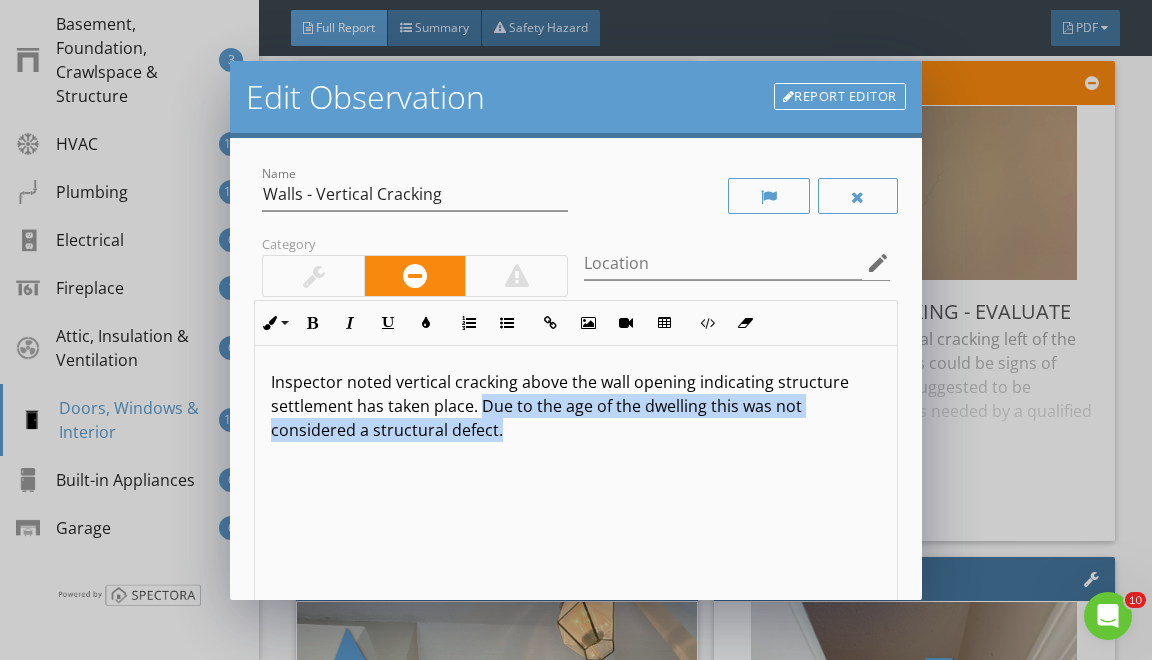 type 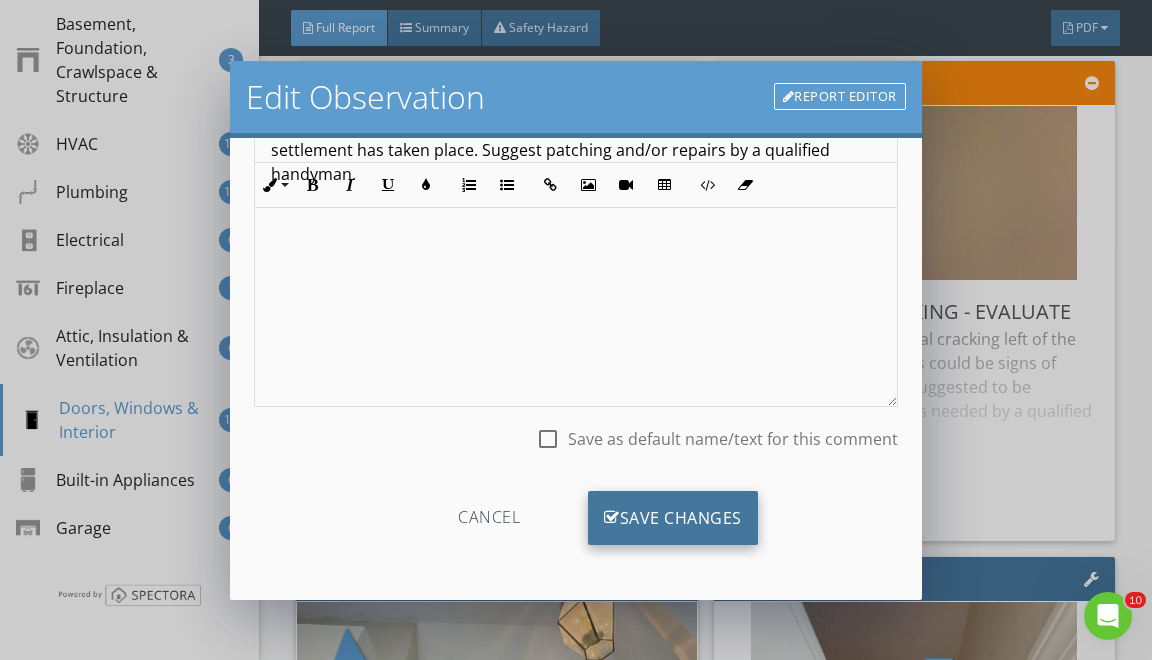 click on "Save Changes" at bounding box center [673, 518] 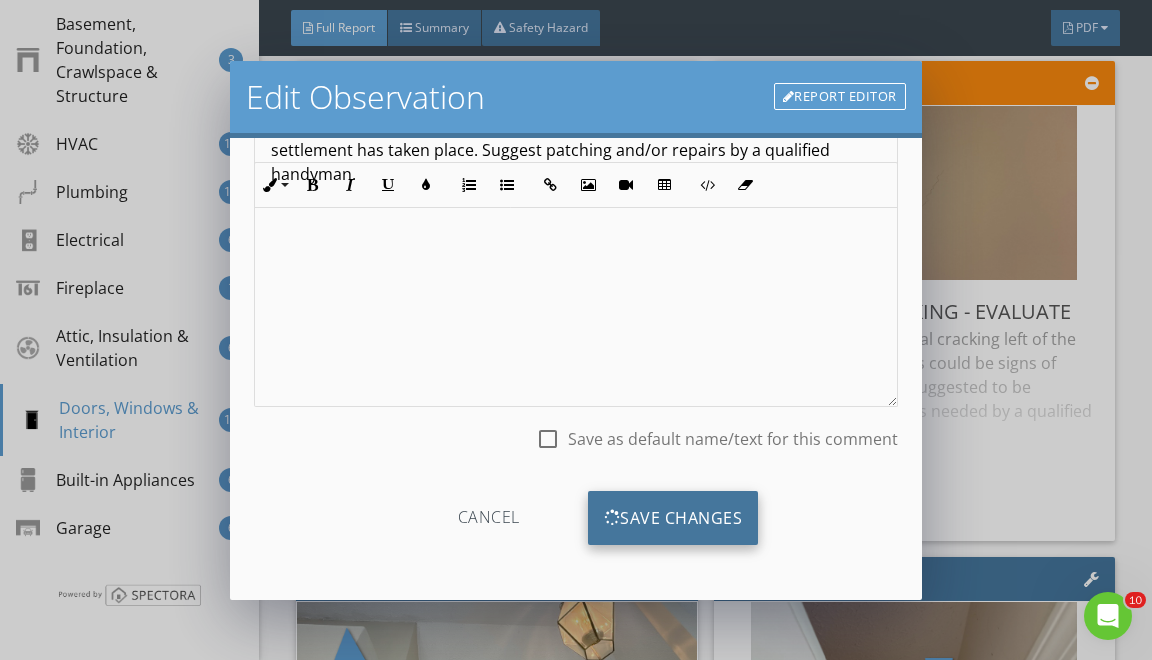 scroll, scrollTop: 19, scrollLeft: 0, axis: vertical 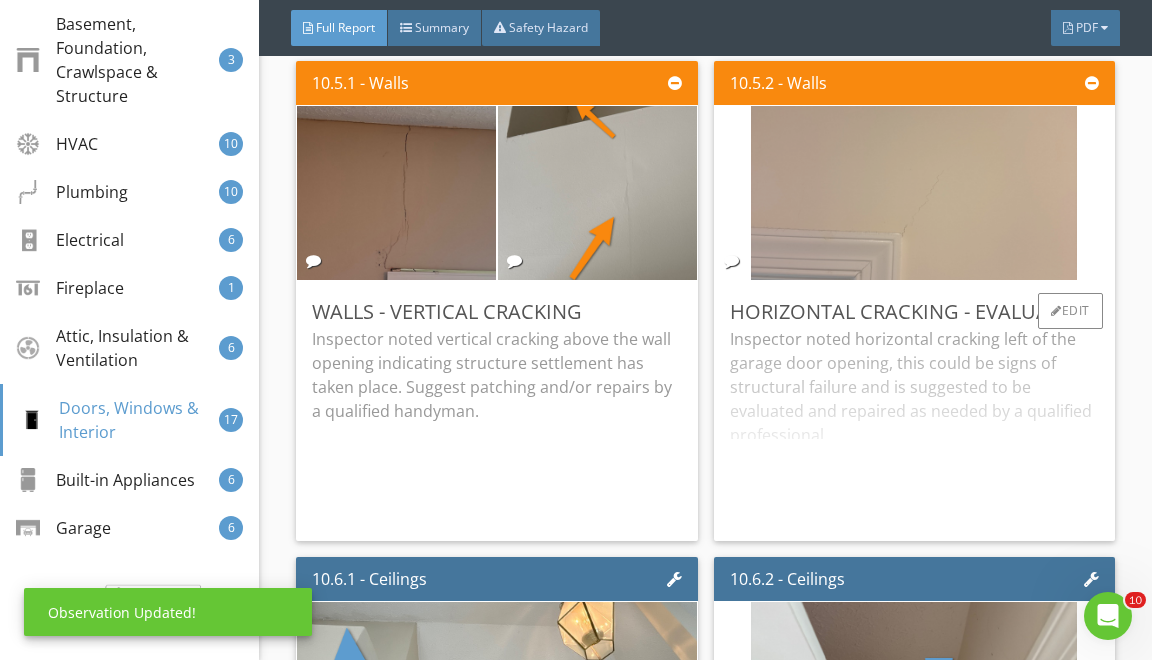 click at bounding box center [914, 192] 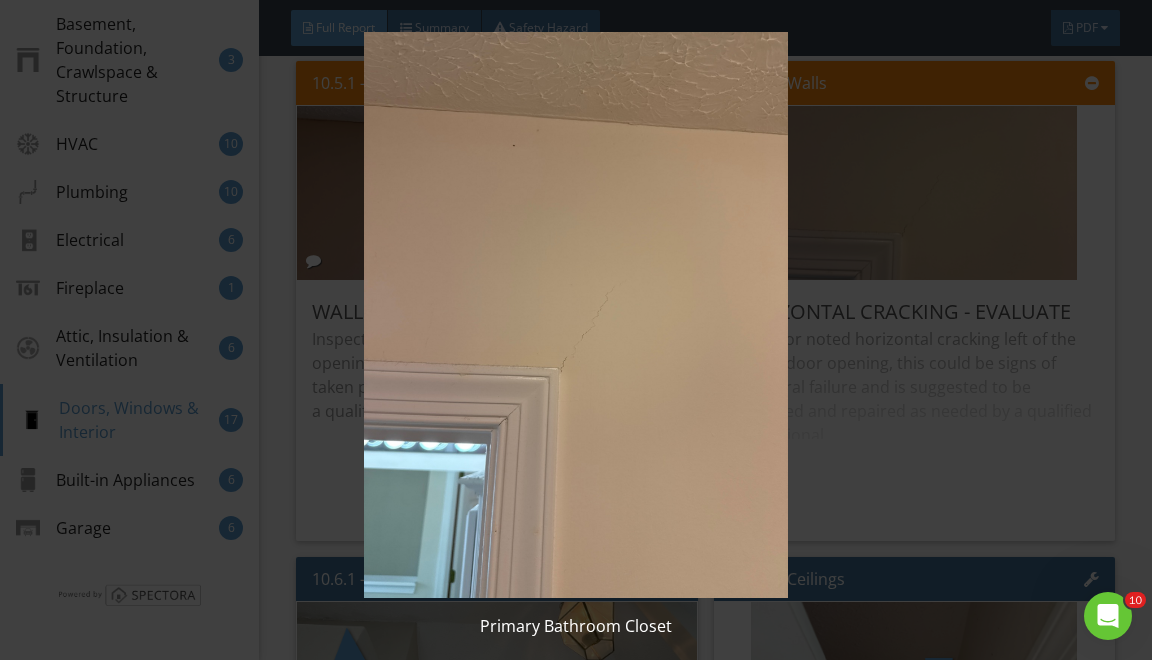 click at bounding box center [576, 315] 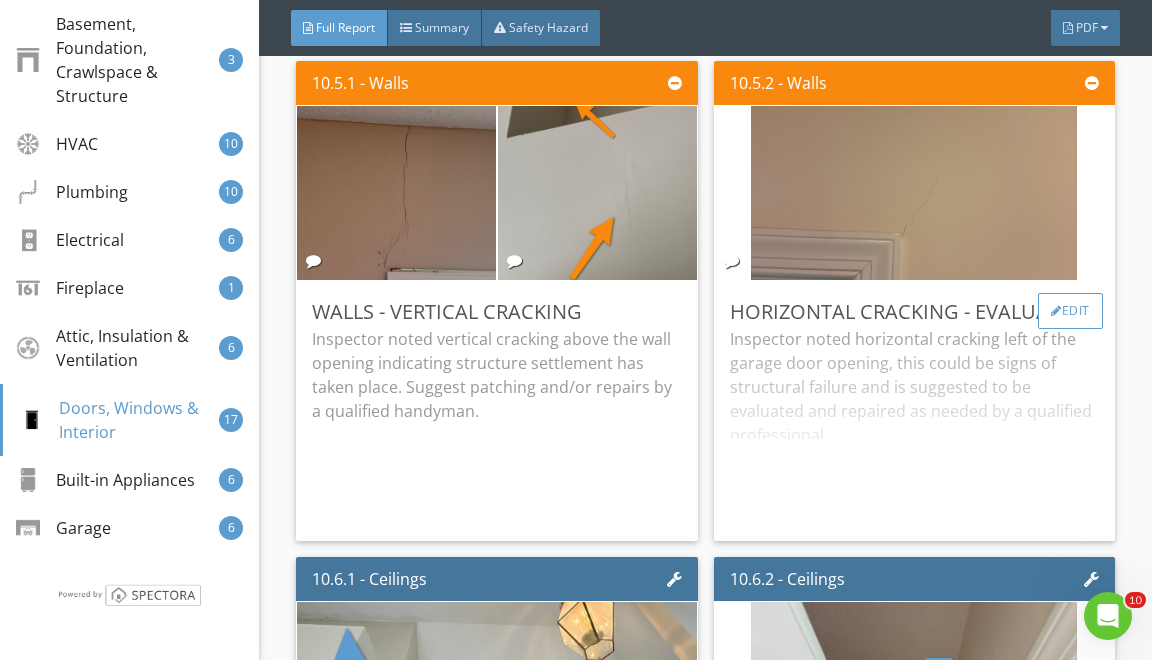 click on "Edit" at bounding box center (1070, 311) 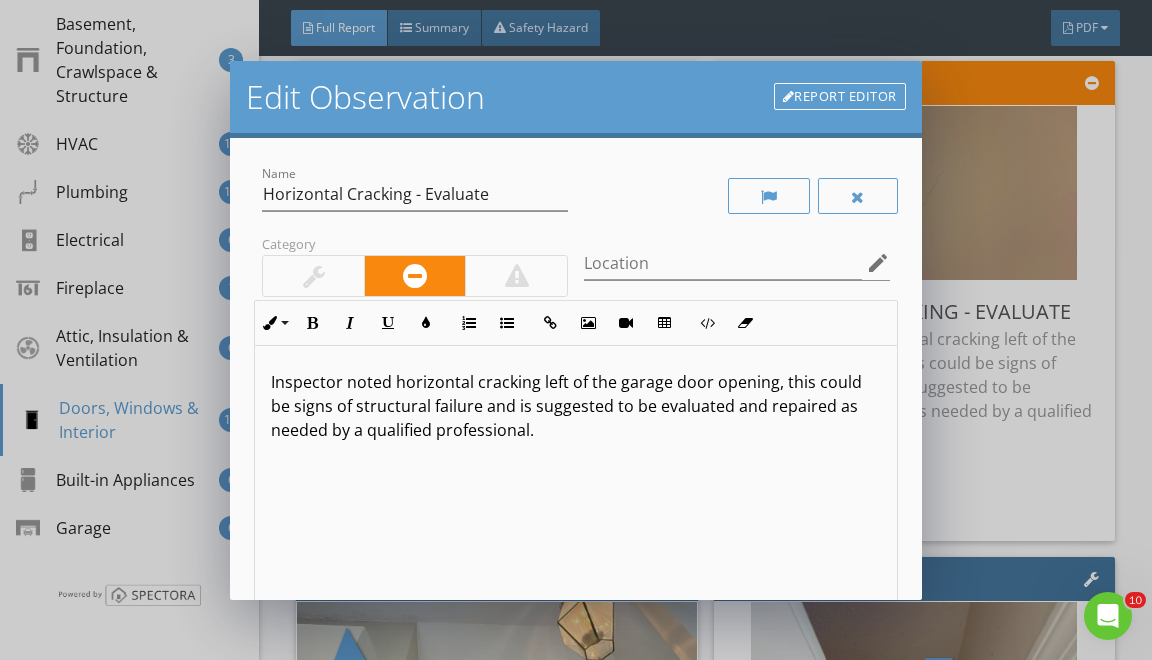 drag, startPoint x: 540, startPoint y: 380, endPoint x: 542, endPoint y: 447, distance: 67.02985 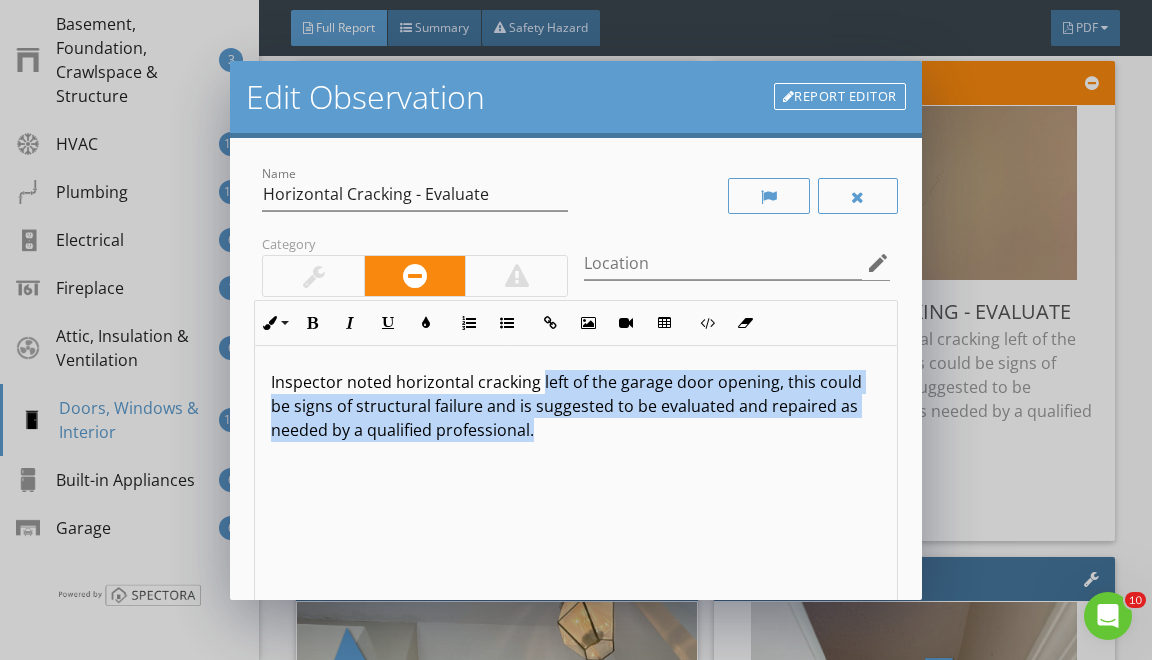 type 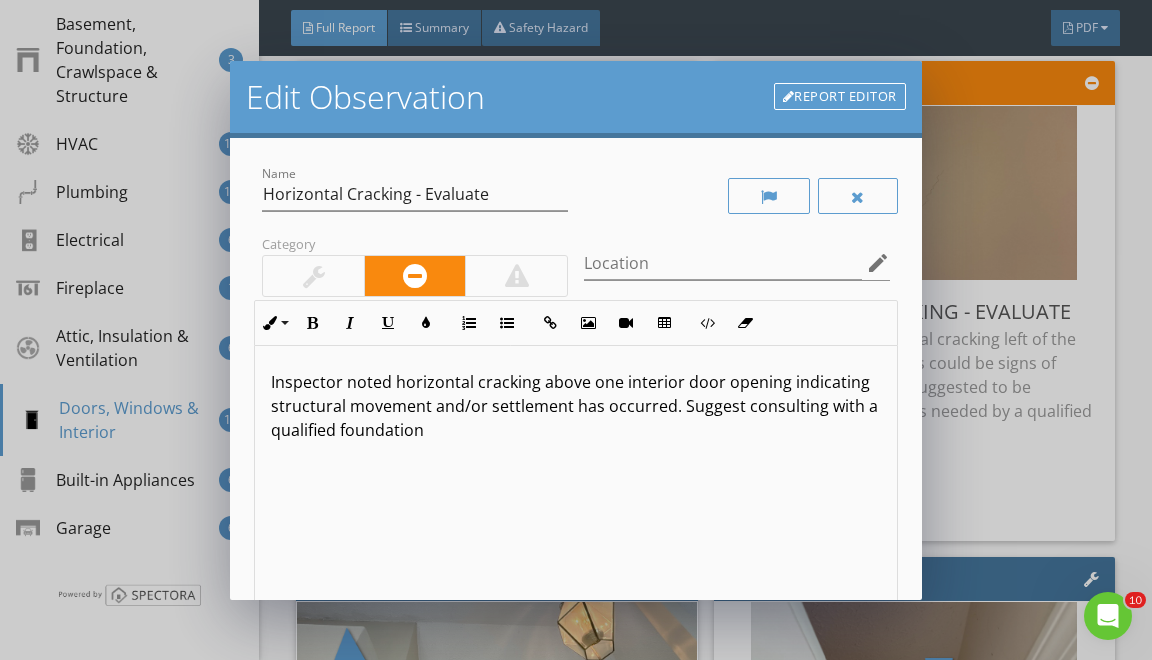 click on "Inspector noted horizontal cracking above one interior door opening indicating structural movement and/or settlement has occurred. Suggest consulting with a qualified foundation" at bounding box center [575, 406] 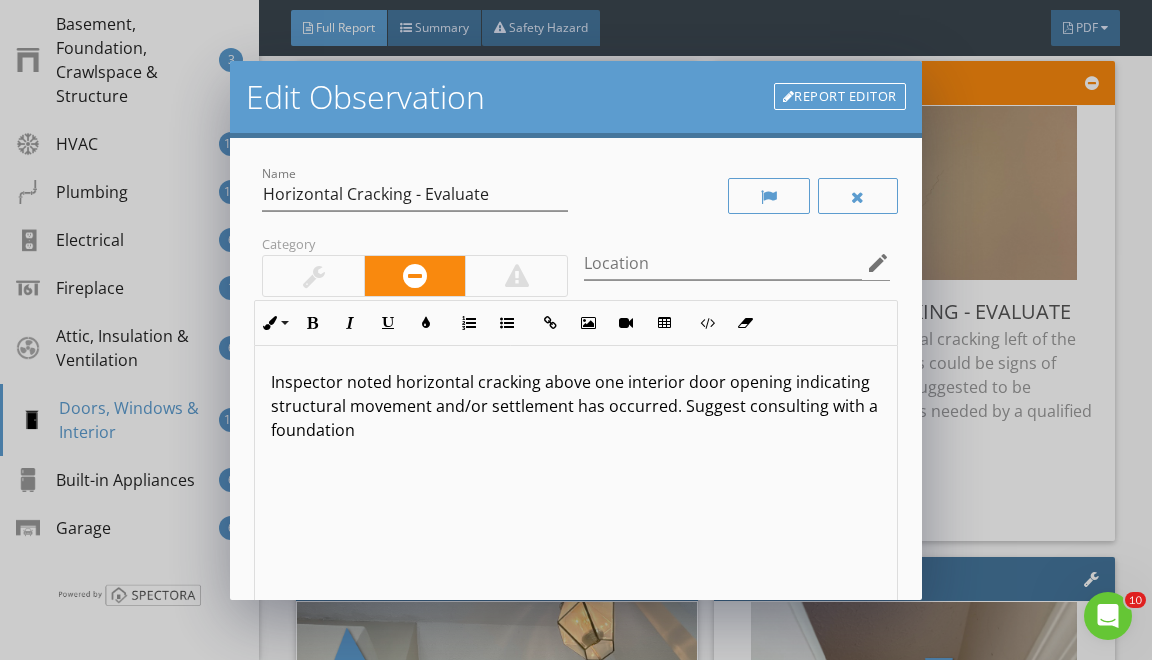 click on "Inspector noted horizontal cracking above one interior door opening indicating structural movement and/or settlement has occurred. Suggest consulting with a foundation" at bounding box center [575, 504] 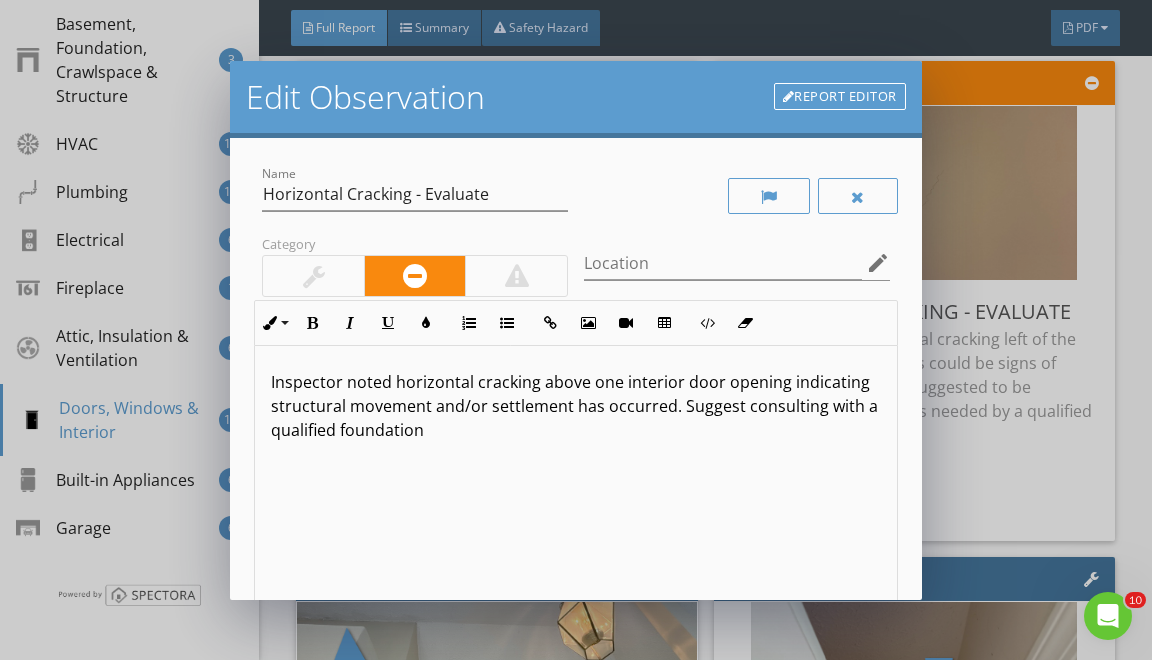 click on "Inspector noted horizontal cracking above one interior door opening indicating structural movement and/or settlement has occurred. Suggest consulting with a qualified foundation" at bounding box center [575, 406] 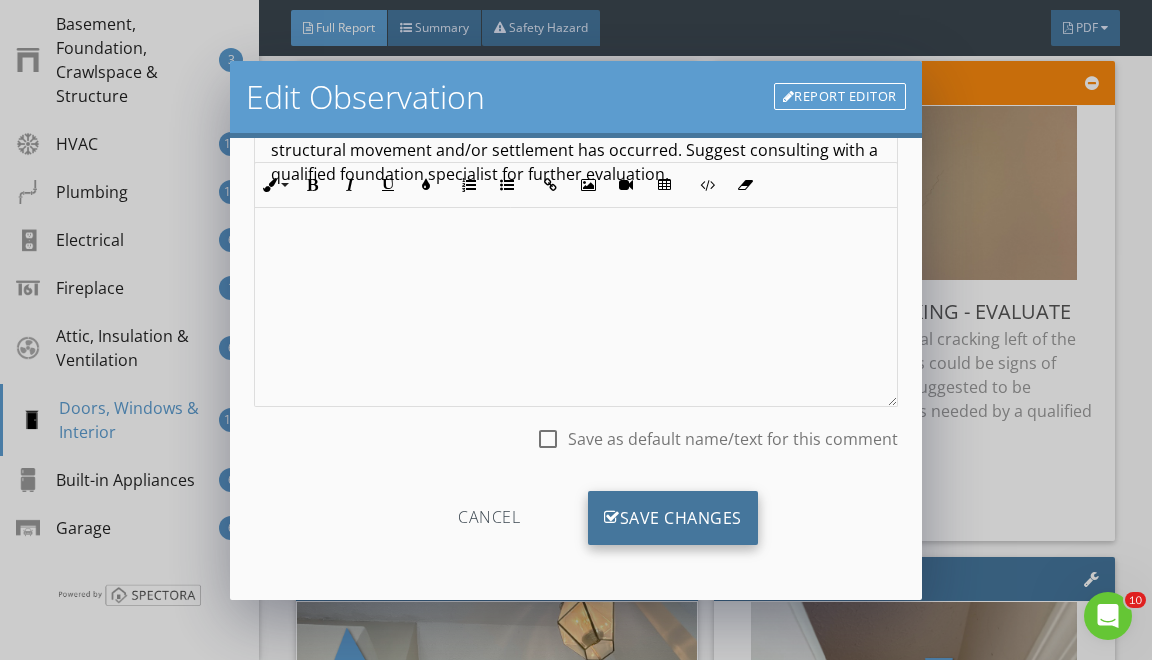 click on "Save Changes" at bounding box center (673, 518) 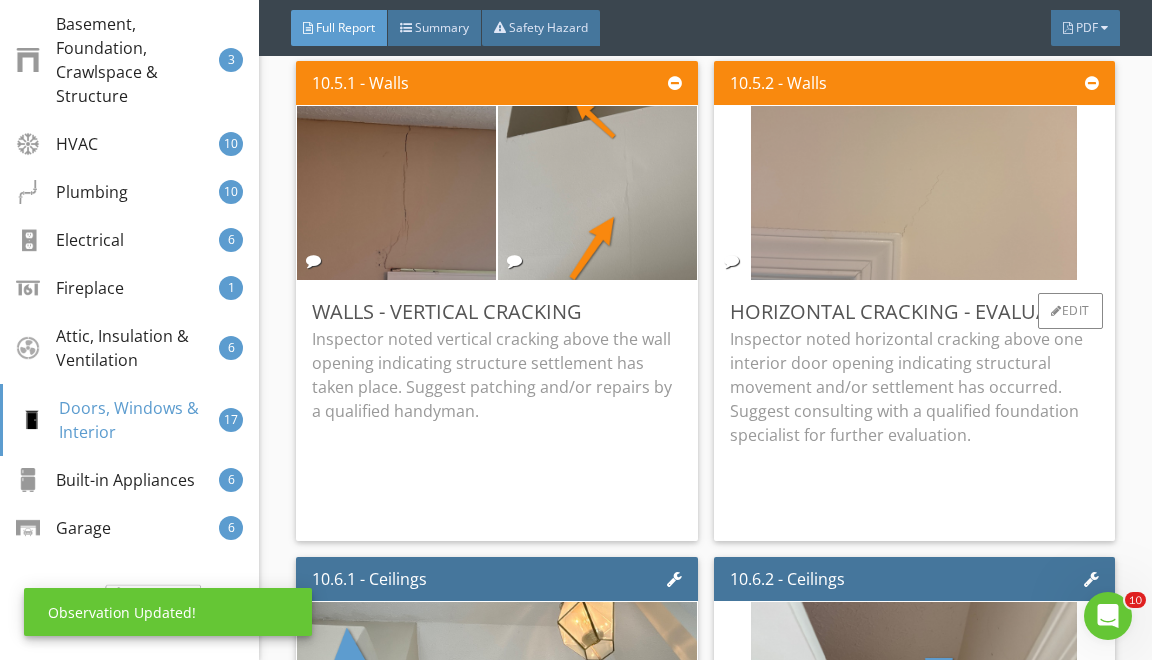 scroll, scrollTop: 19, scrollLeft: 0, axis: vertical 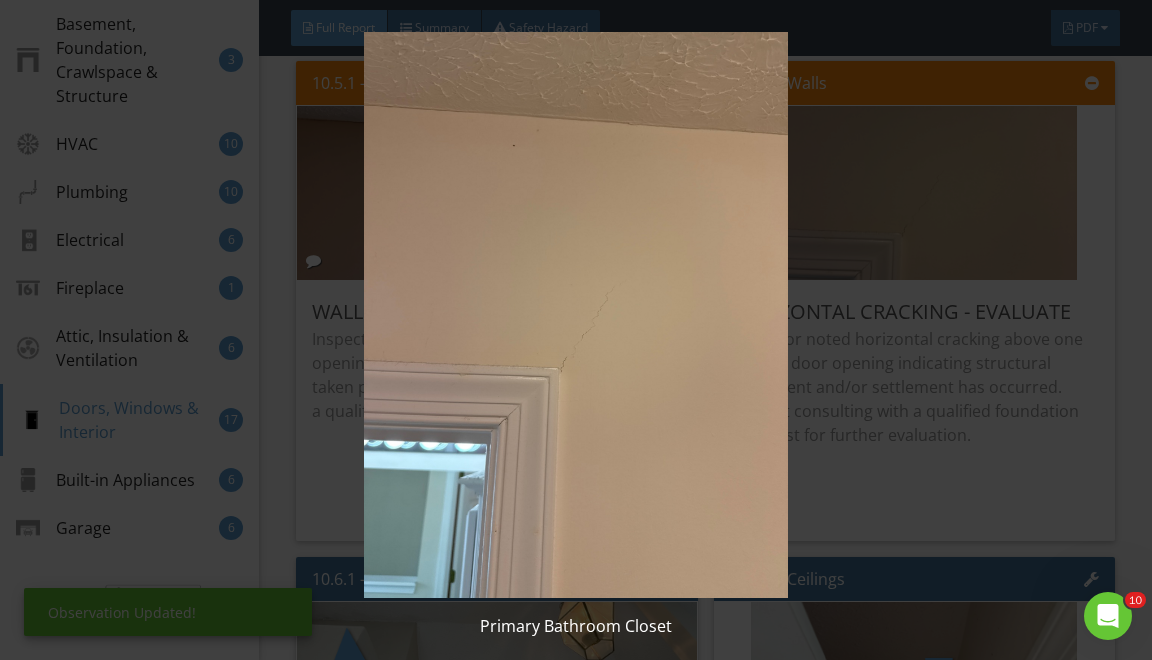 click at bounding box center [576, 315] 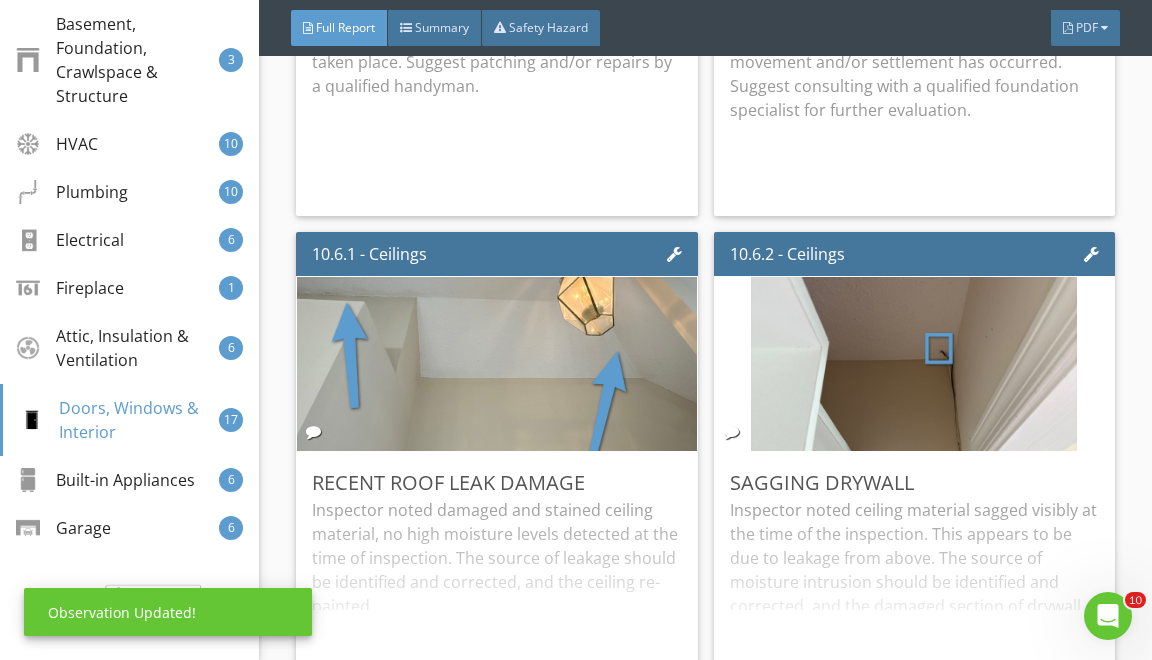 scroll, scrollTop: 34776, scrollLeft: 0, axis: vertical 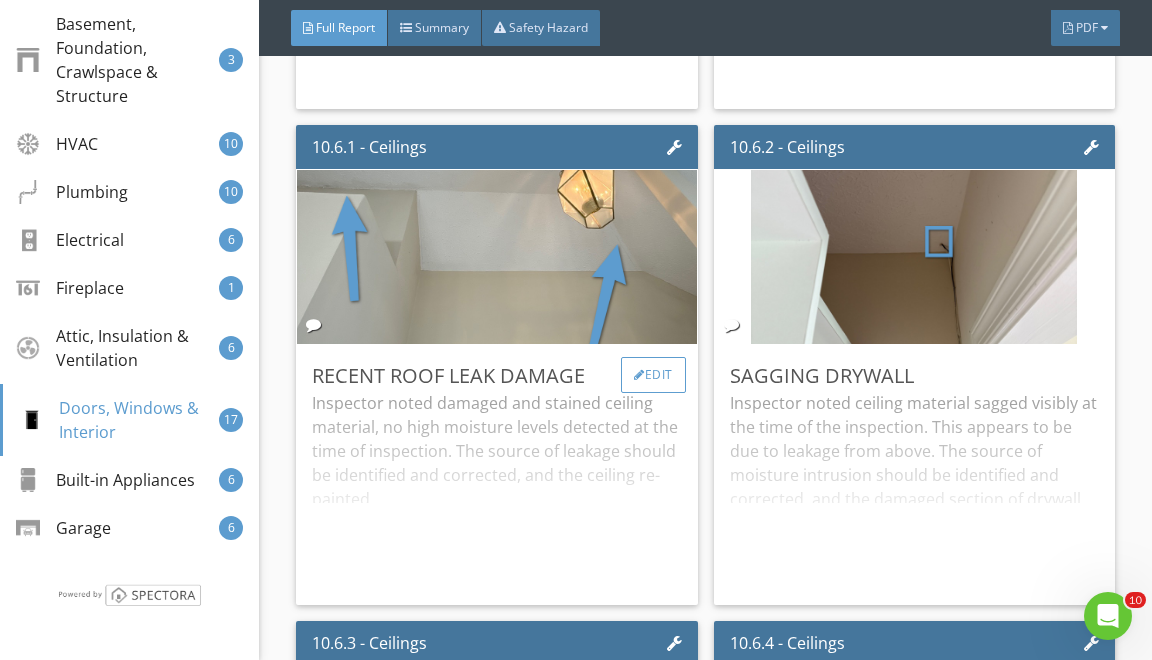click on "Edit" at bounding box center [653, 375] 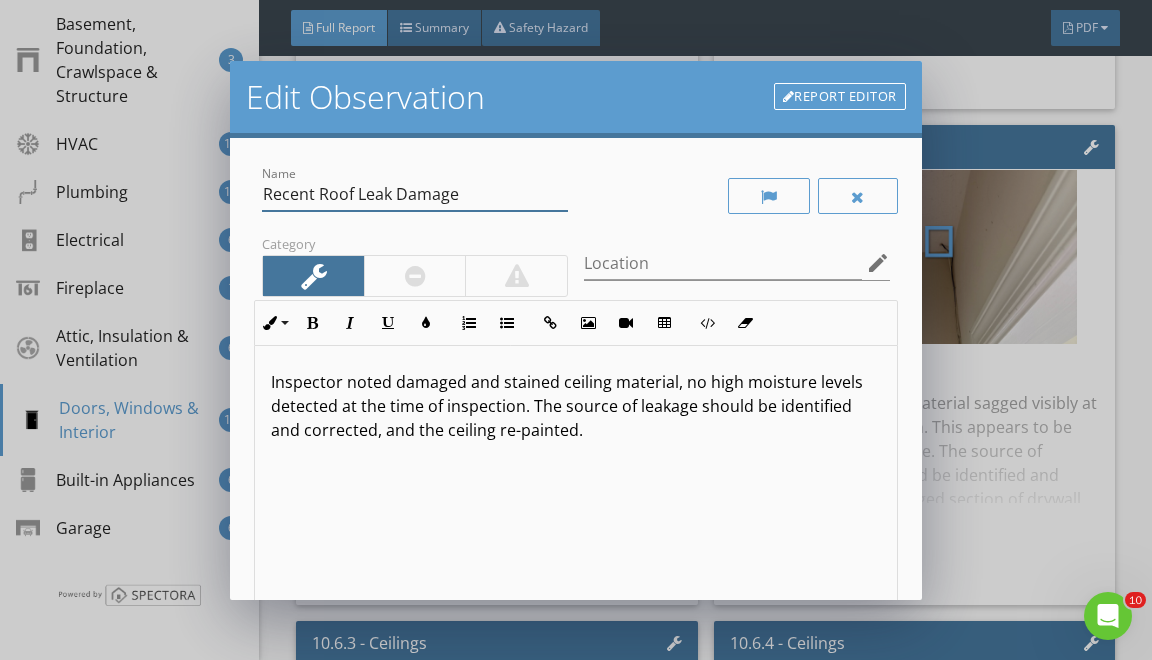 click on "Name Recent Roof Leak Damage                 Category               Location edit   Inline Style XLarge Large Normal Small Light Small/Light Bold Italic Underline Colors Ordered List Unordered List Insert Link Insert Image Insert Video Insert Table Code View Clear Formatting Inspector noted damaged and stained ceiling material, no high moisture levels detected at the time of inspection. The source of leakage should be identified and corrected, and the ceiling re-painted.  Enter text here <p>Inspector noted damaged and stained ceiling material, no high moisture levels detected at the time of inspection. The source of leakage should be identified and corrected, and the ceiling re-painted.&nbsp;</p>       check_box_outline_blank Save as default name/text for this comment" at bounding box center (575, 446) 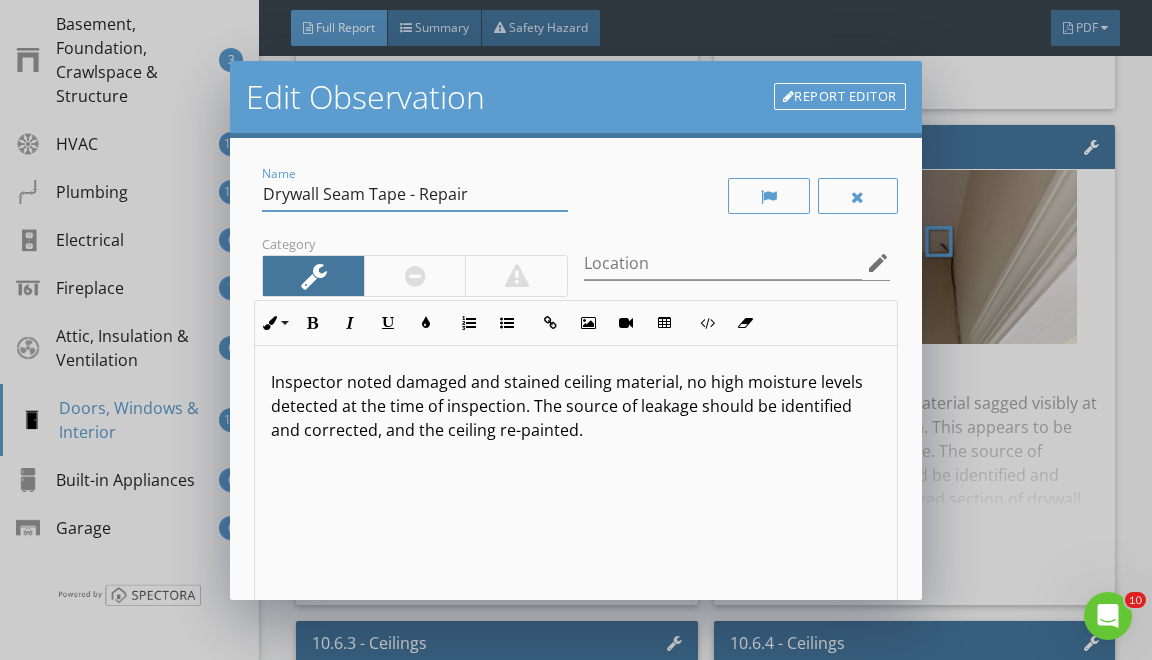 type on "Drywall Seam Tape - Repair" 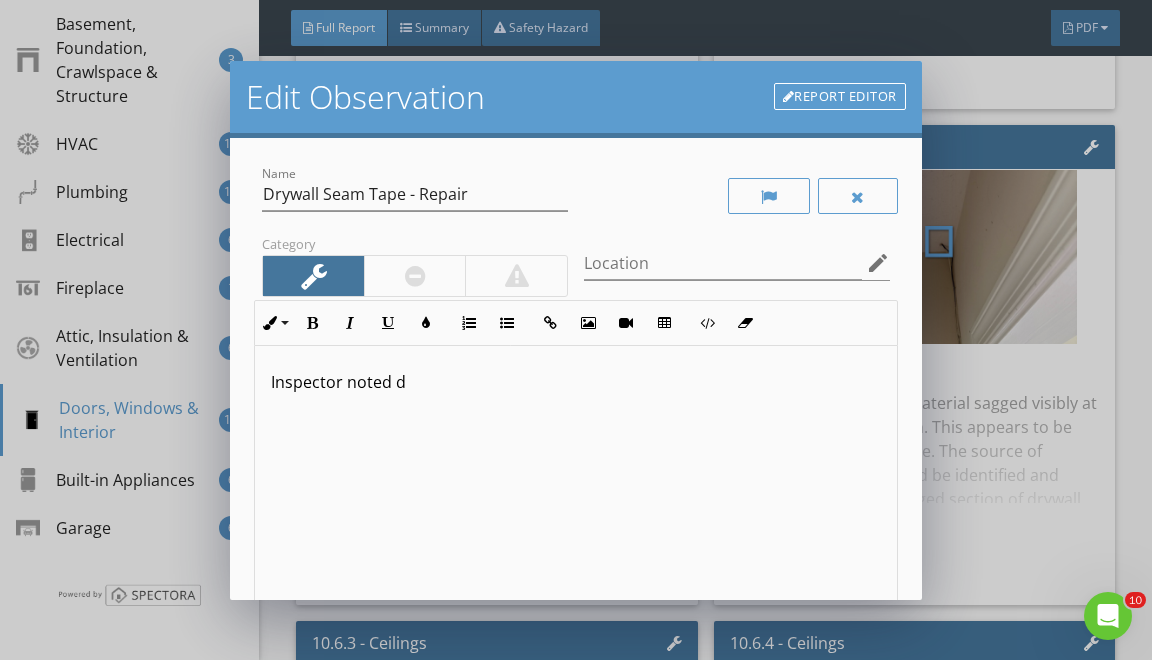 type 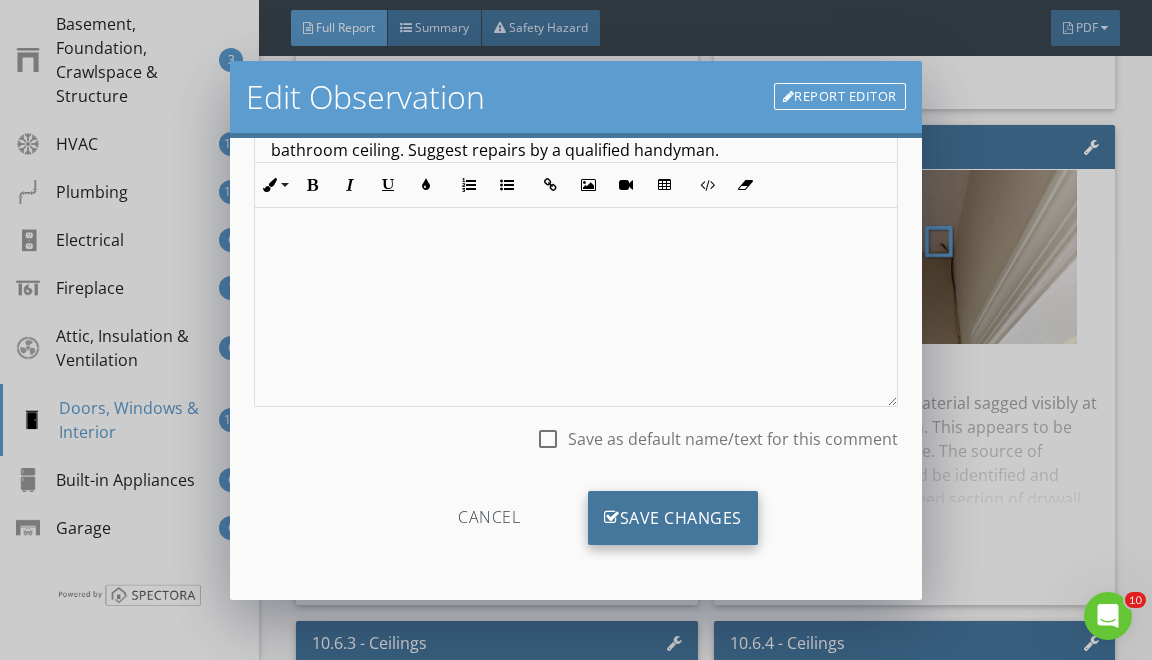 click on "Save Changes" at bounding box center [673, 518] 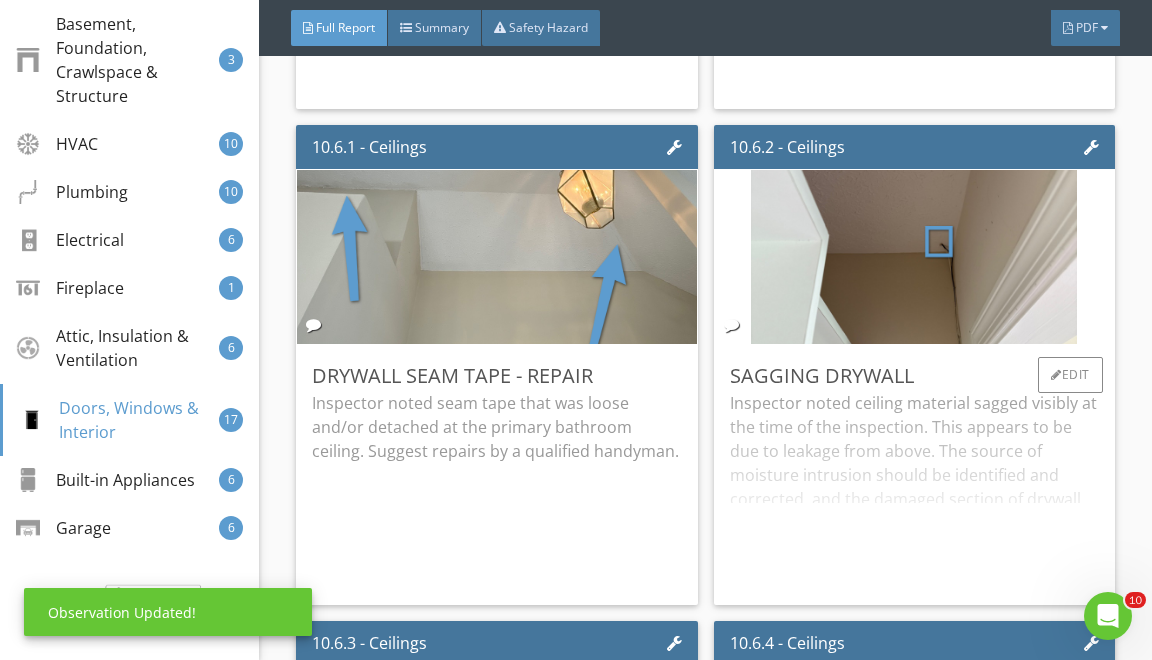 scroll, scrollTop: 19, scrollLeft: 0, axis: vertical 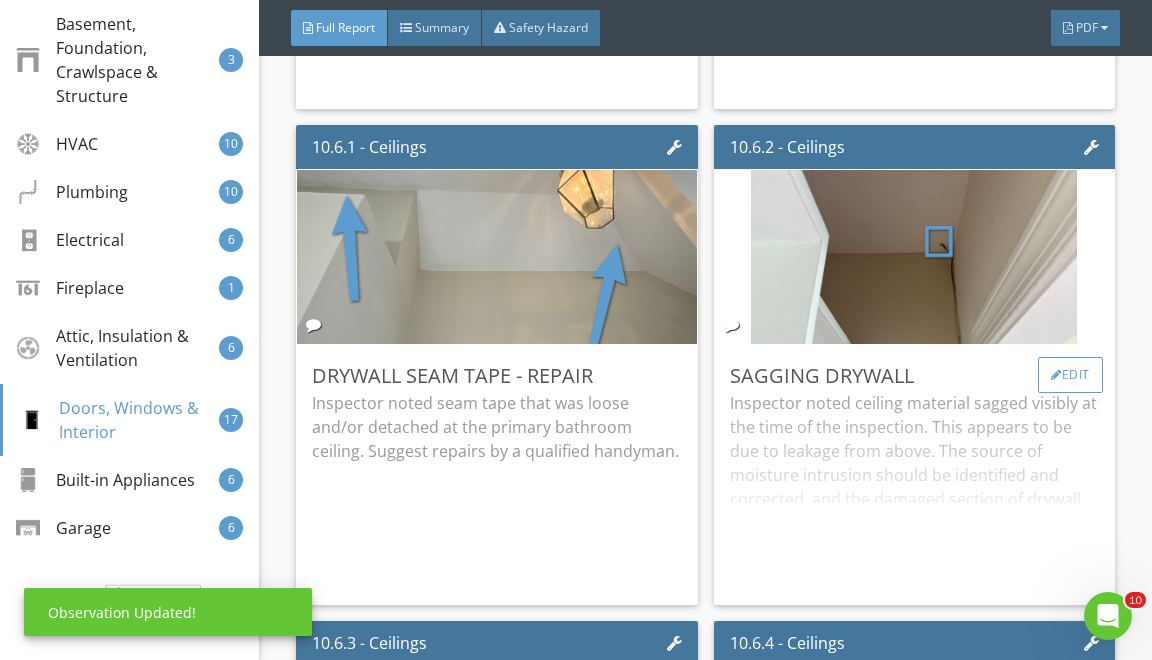 click on "Edit" at bounding box center [1070, 375] 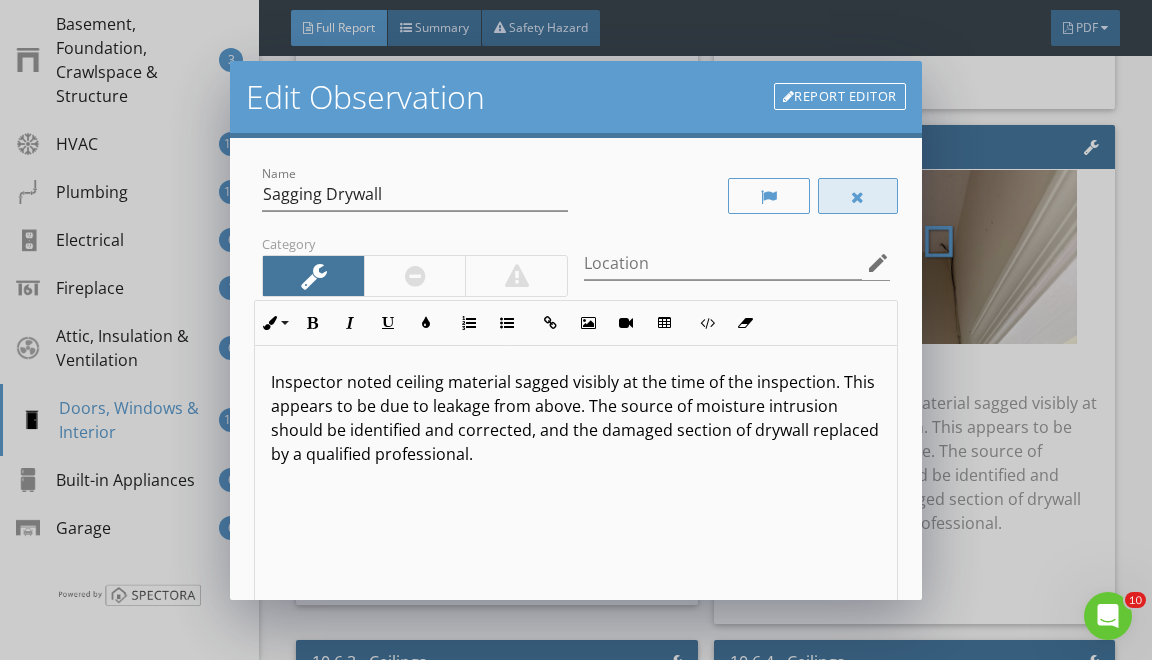 click at bounding box center [858, 196] 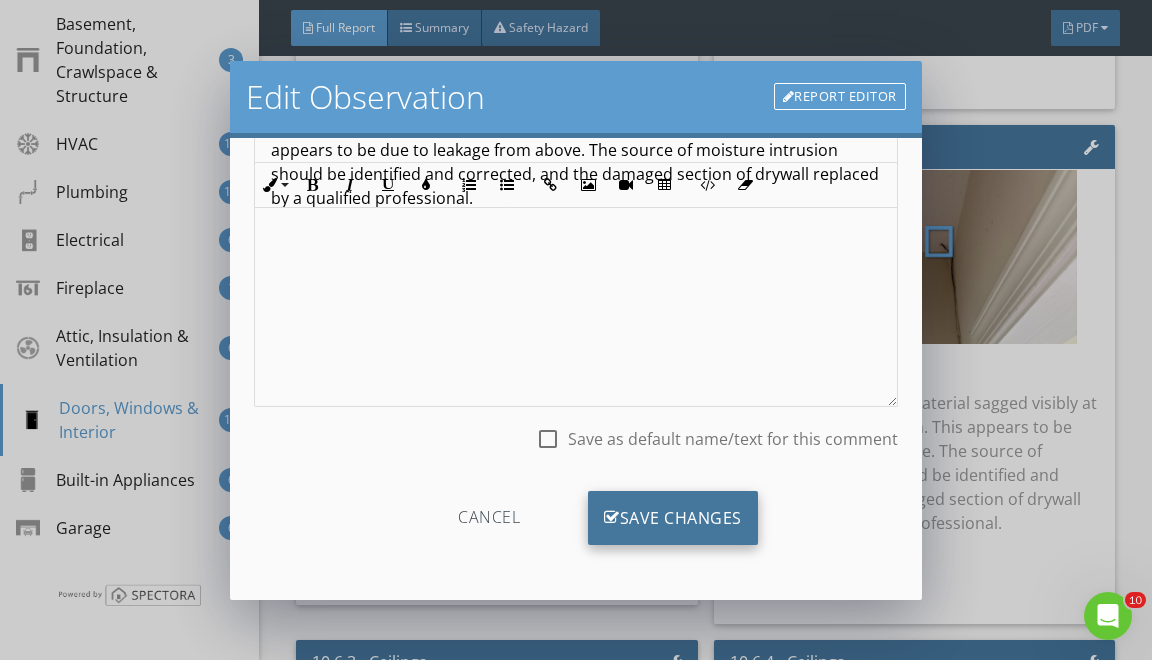 click on "Save Changes" at bounding box center [673, 518] 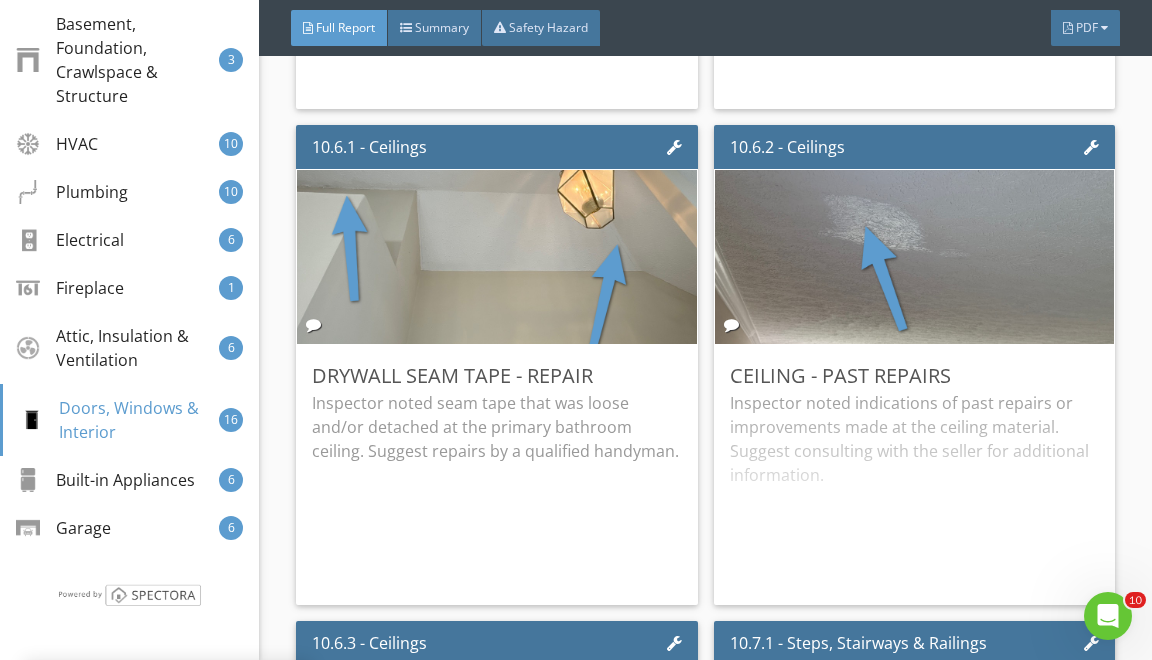 scroll, scrollTop: 19, scrollLeft: 0, axis: vertical 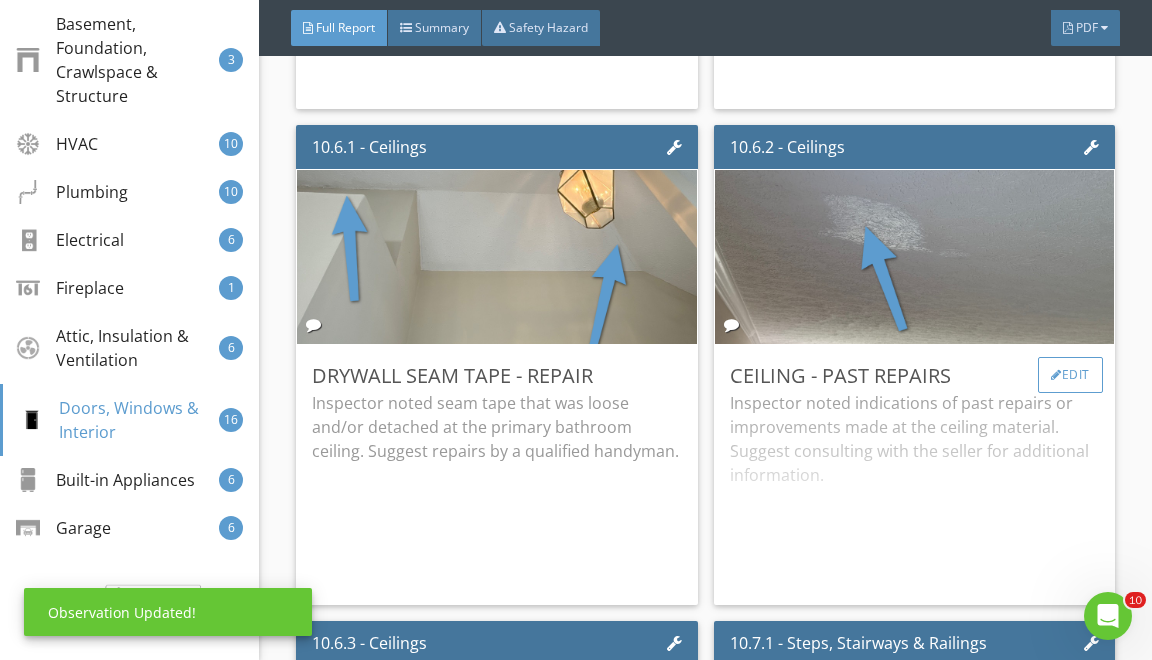click on "Edit" at bounding box center [1070, 375] 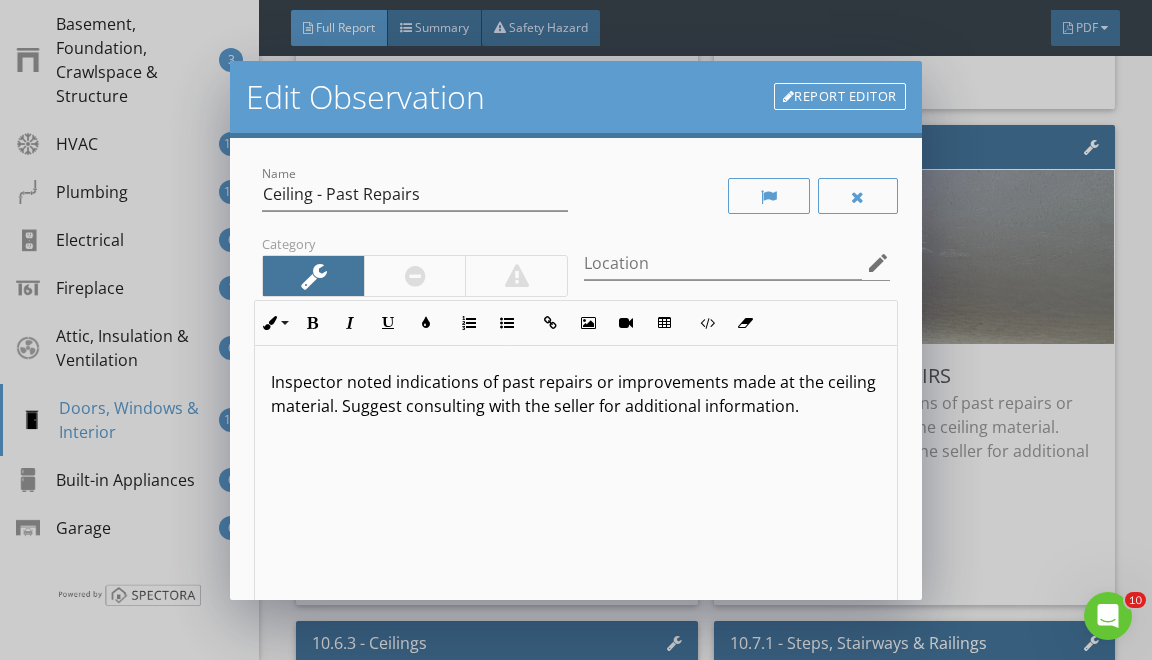click on "Inspector noted indications of past repairs or improvements made at the ceiling material. Suggest consulting with the seller for additional information." at bounding box center [575, 394] 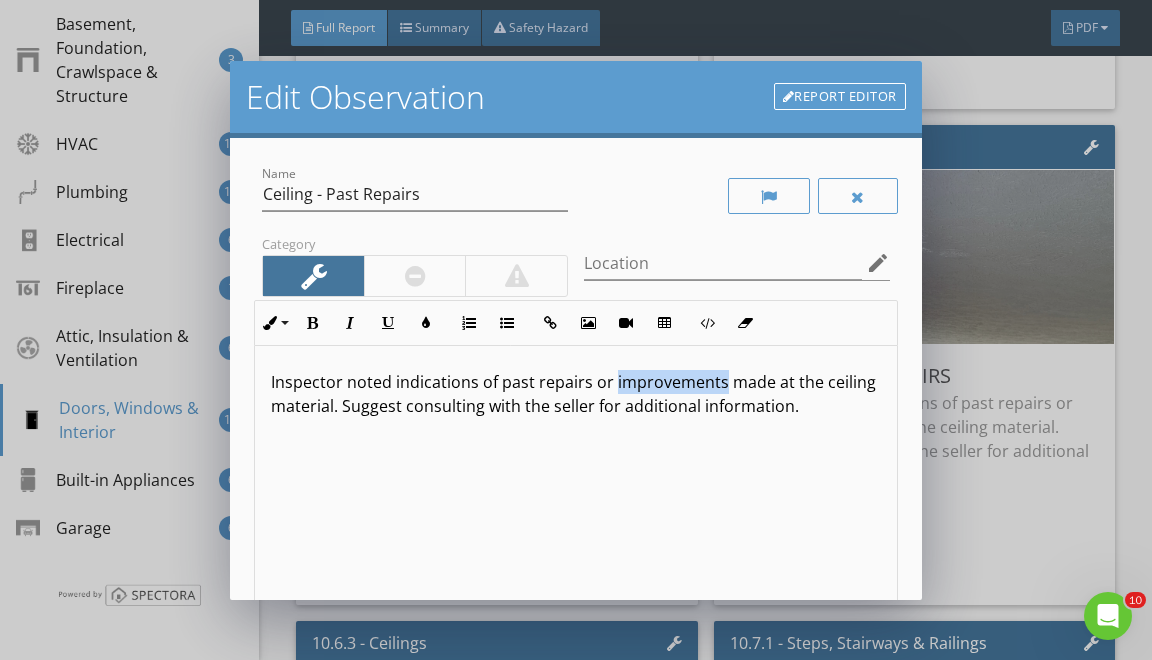 click on "Inspector noted indications of past repairs or improvements made at the ceiling material. Suggest consulting with the seller for additional information." at bounding box center (575, 394) 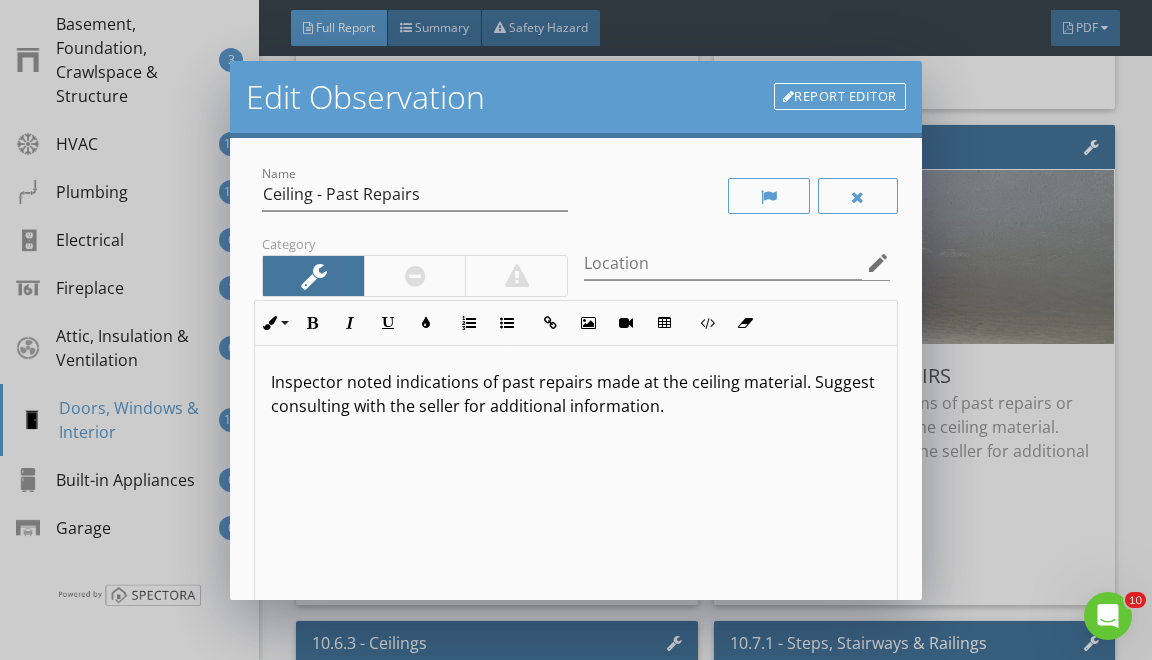 click on "Inspector noted indications of past repairs made at the ceiling material. Suggest consulting with the seller for additional information." at bounding box center (575, 394) 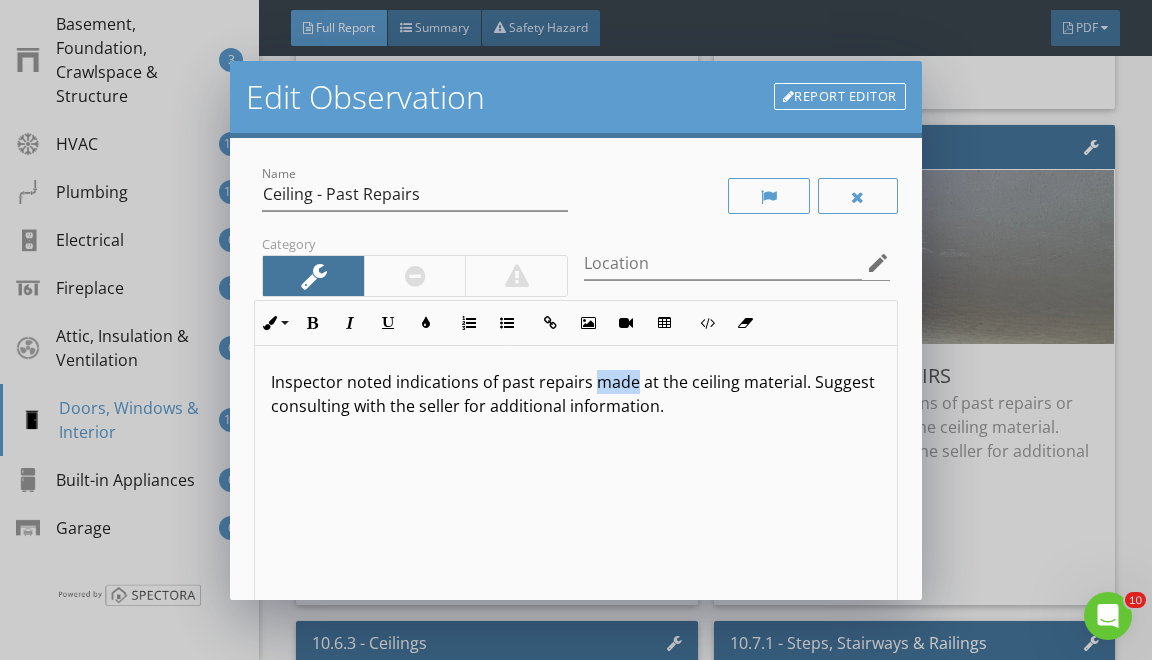 click on "Inspector noted indications of past repairs made at the ceiling material. Suggest consulting with the seller for additional information." at bounding box center (575, 394) 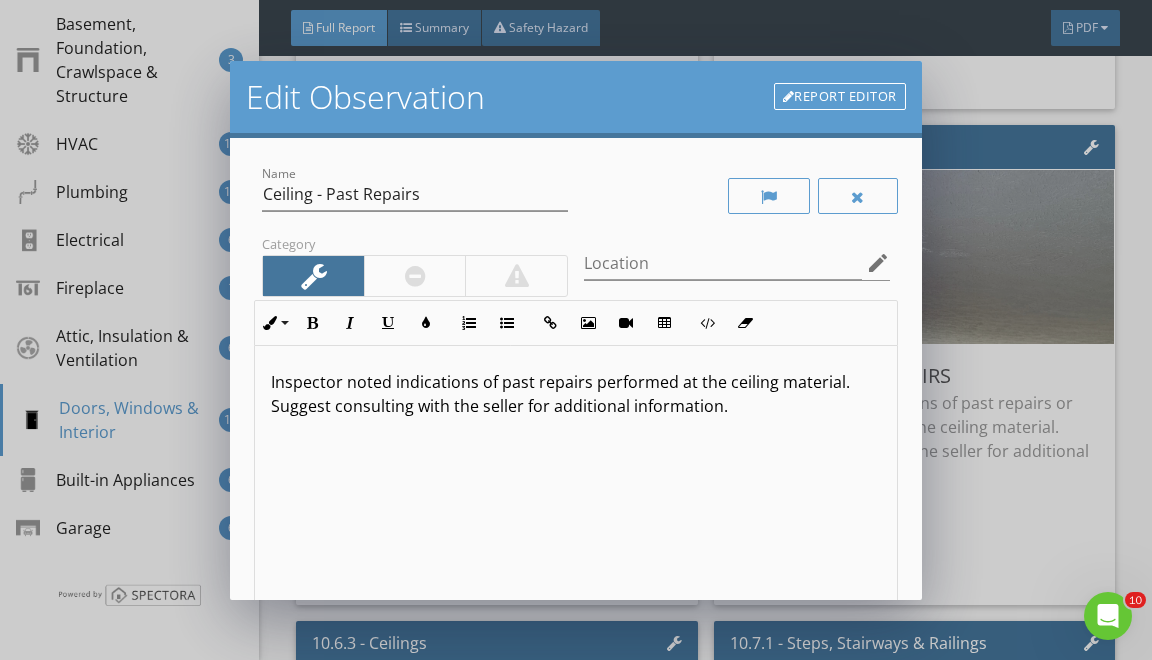 click on "Inspector noted indications of past repairs performed at the ceiling material. Suggest consulting with the seller for additional information." at bounding box center (575, 394) 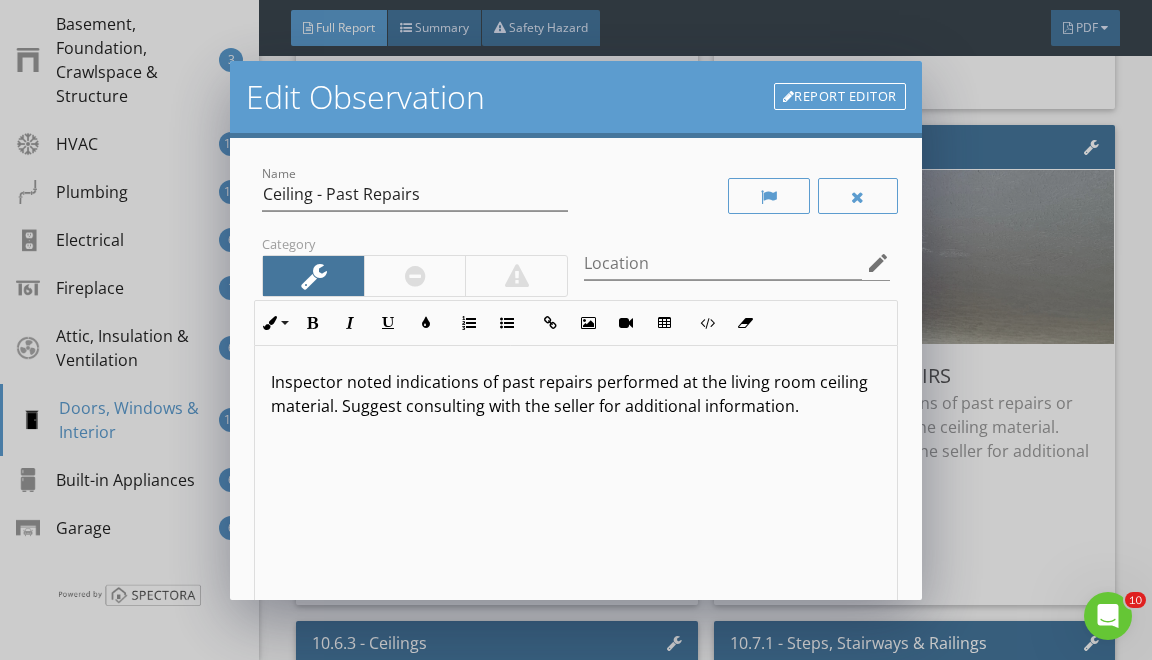 click on "Inspector noted indications of past repairs performed at the living room ceiling material. Suggest consulting with the seller for additional information." at bounding box center [575, 394] 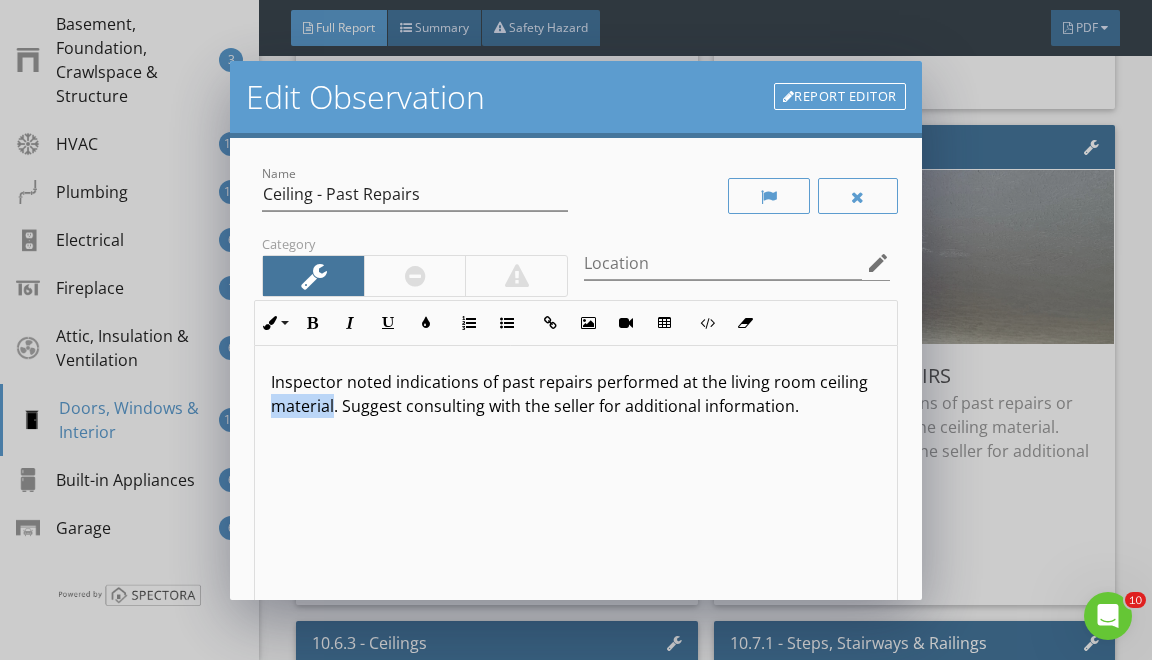 click on "Inspector noted indications of past repairs performed at the living room ceiling material. Suggest consulting with the seller for additional information." at bounding box center (575, 394) 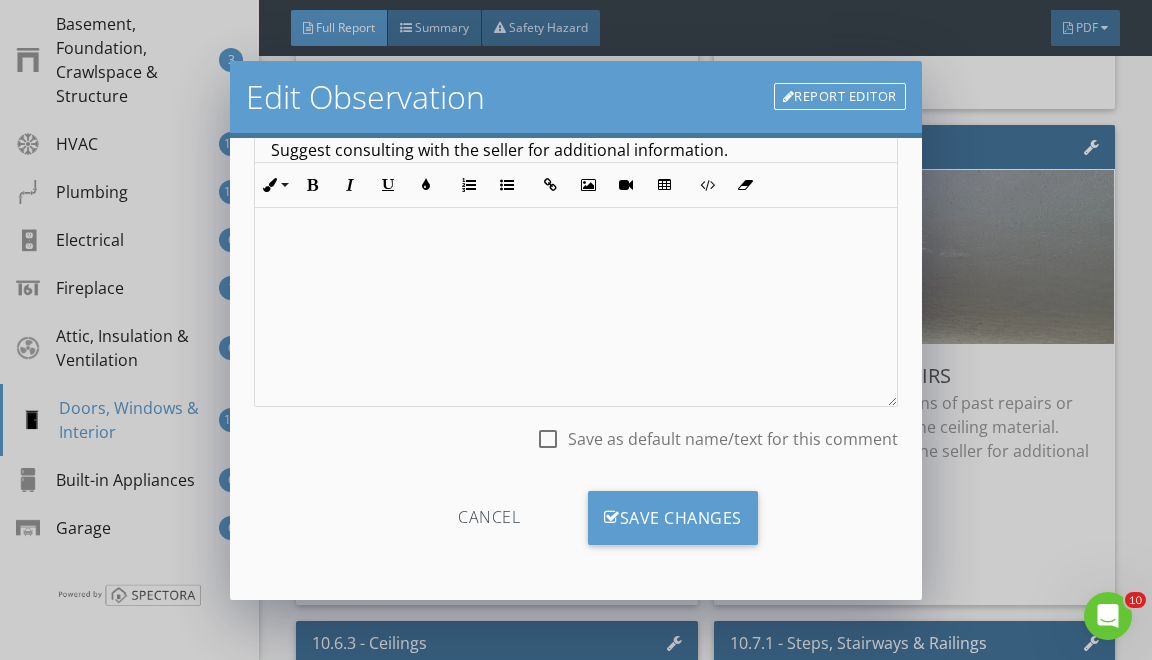 scroll, scrollTop: 256, scrollLeft: 0, axis: vertical 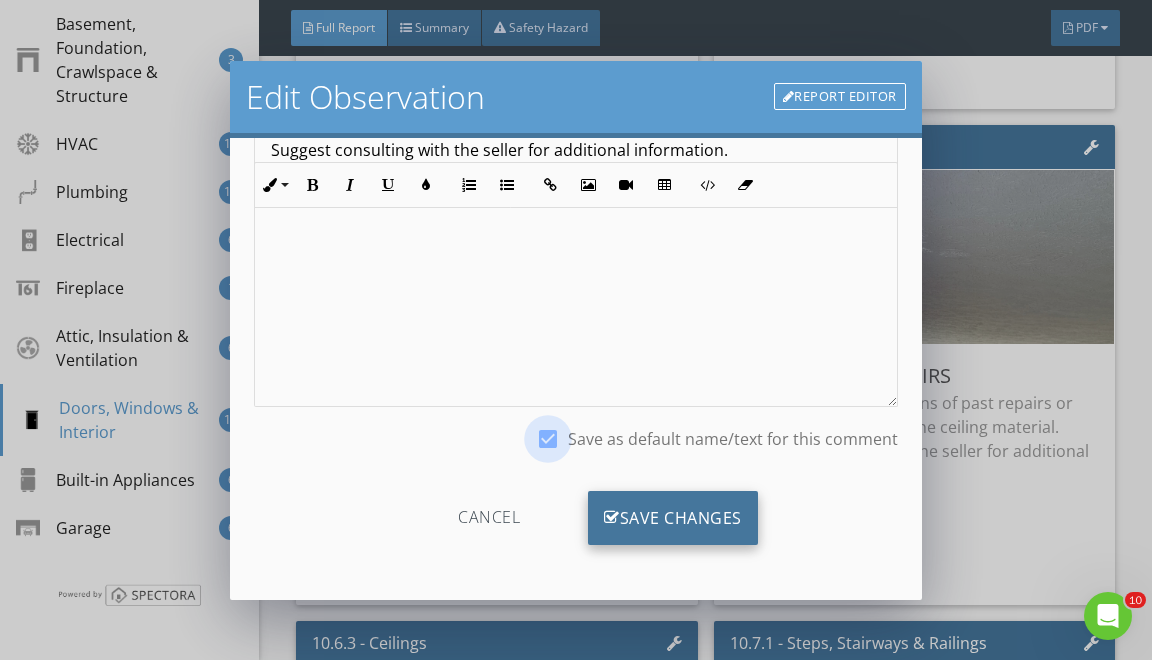 click on "Save Changes" at bounding box center (673, 518) 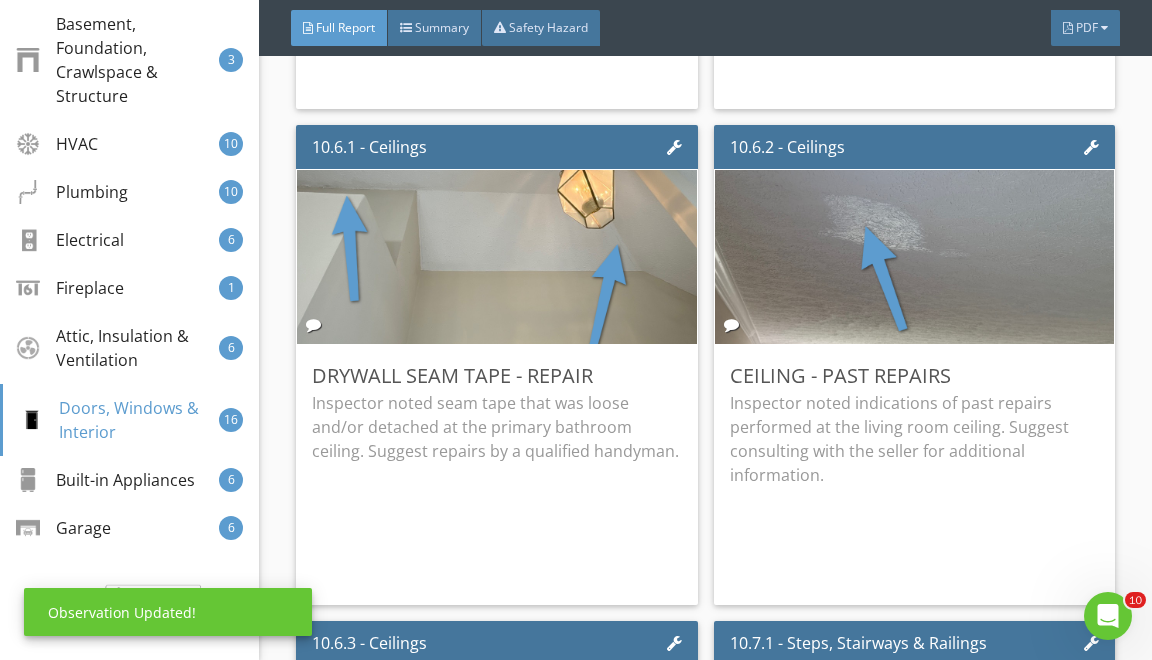 scroll, scrollTop: 19, scrollLeft: 0, axis: vertical 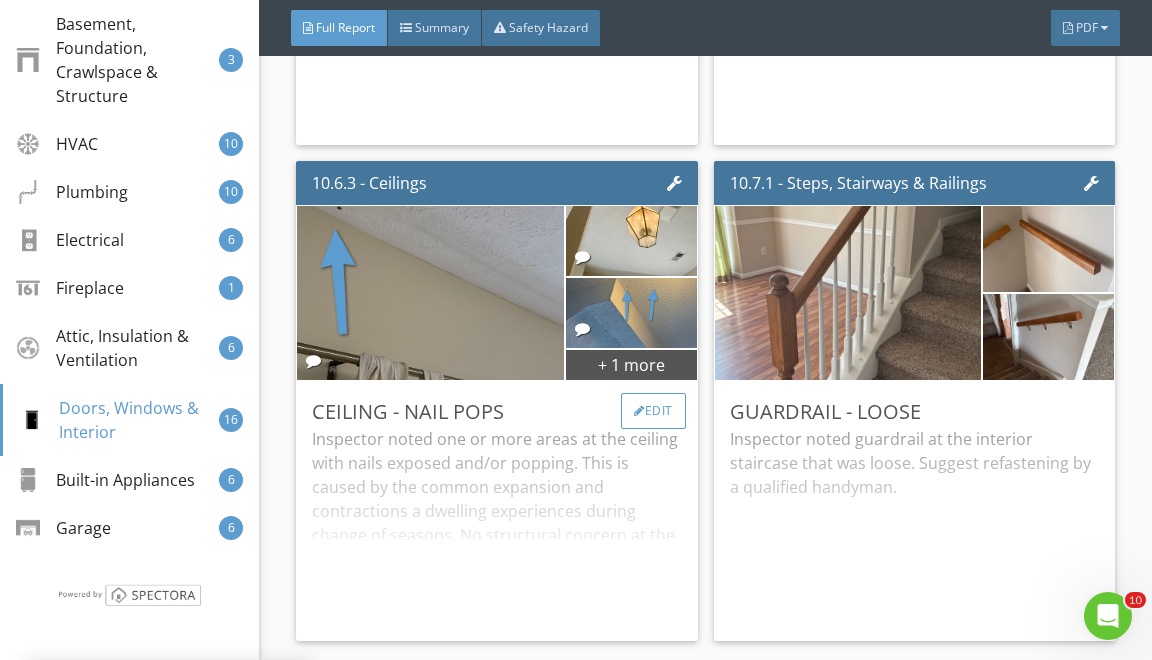 click at bounding box center [639, 411] 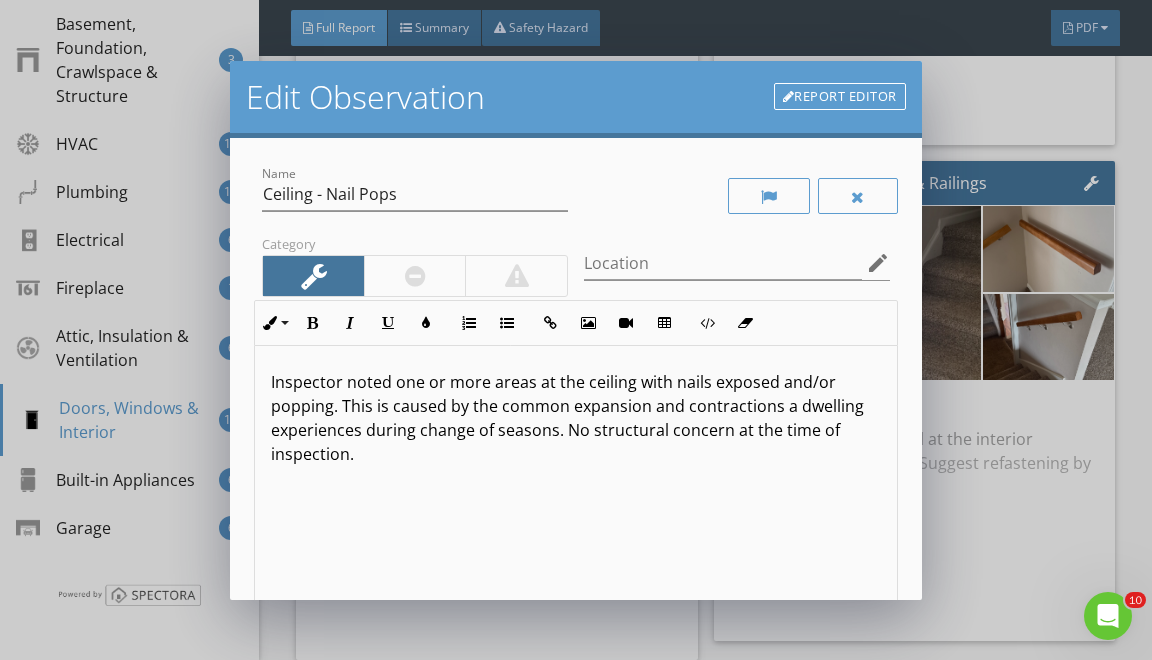 click on "Edit Observation
Report Editor
Name Ceiling - Nail Pops                 Category               Location edit   Inline Style XLarge Large Normal Small Light Small/Light Bold Italic Underline Colors Ordered List Unordered List Insert Link Insert Image Insert Video Insert Table Code View Clear Formatting Inspector noted one or more areas at the ceiling with nails exposed and/or popping. This is caused by the common expansion and contractions a dwelling experiences during change of seasons. No structural concern at the time of inspection. Enter text here <p>Inspector noted one or more areas at the ceiling with nails exposed and/or popping. This is caused by the common expansion and contractions a dwelling experiences during change of seasons. No structural concern at the time of inspection.</p>       check_box_outline_blank Save as default name/text for this comment   Cancel
Save Changes" at bounding box center (576, 330) 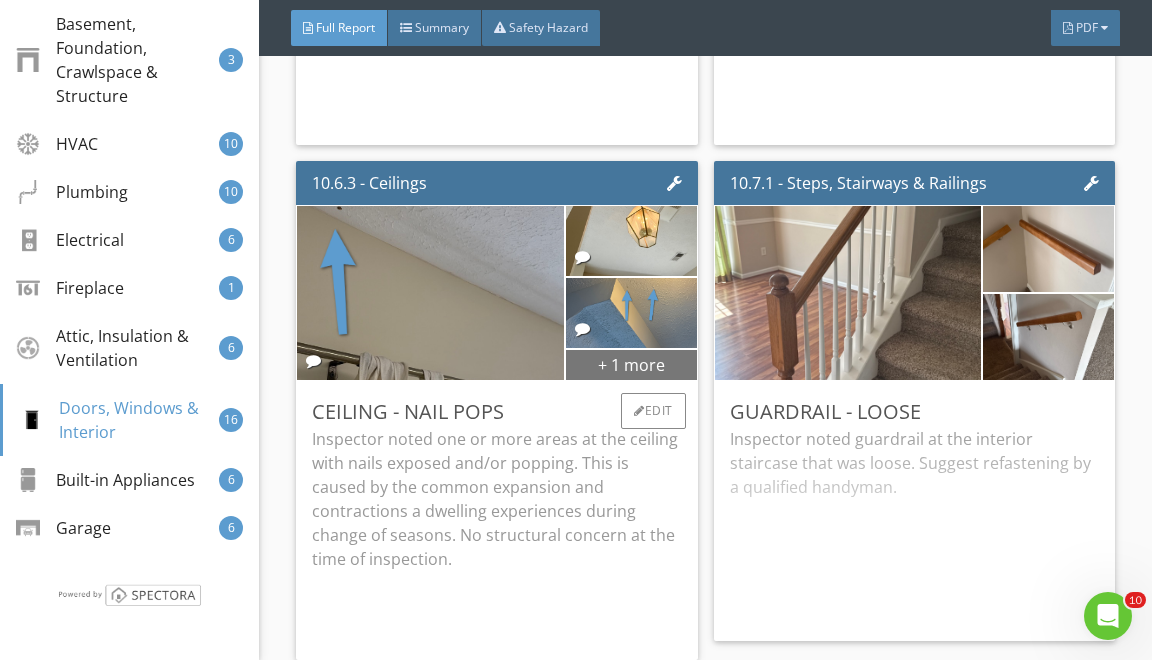 click on "+ 1 more" at bounding box center [631, 364] 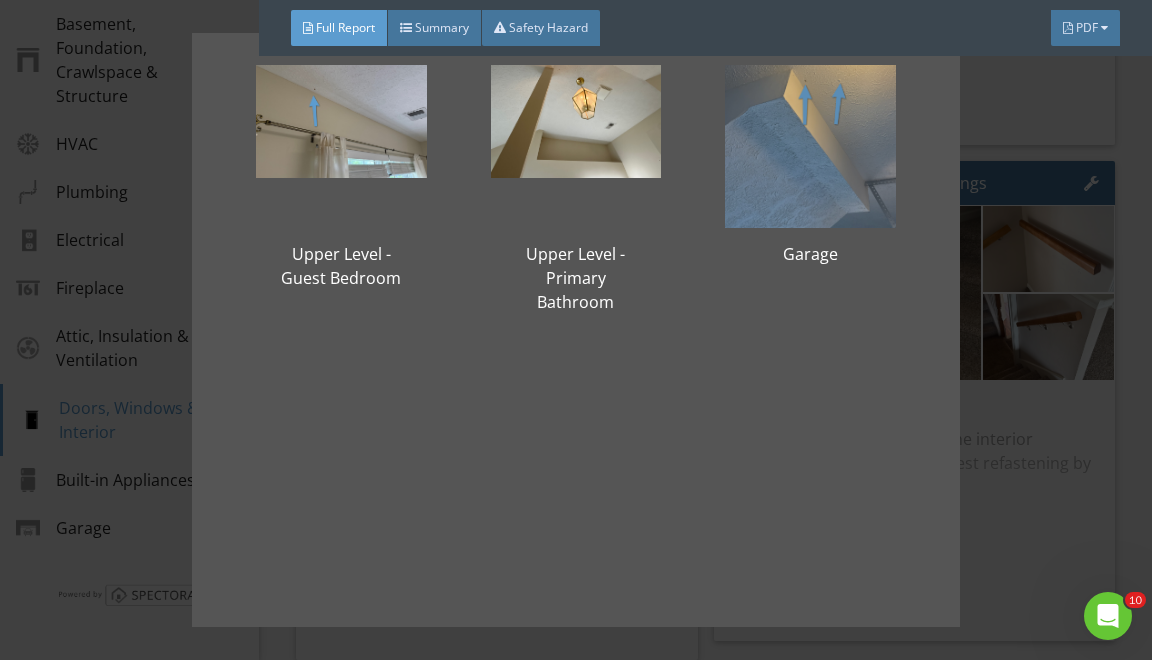 scroll, scrollTop: 206, scrollLeft: 0, axis: vertical 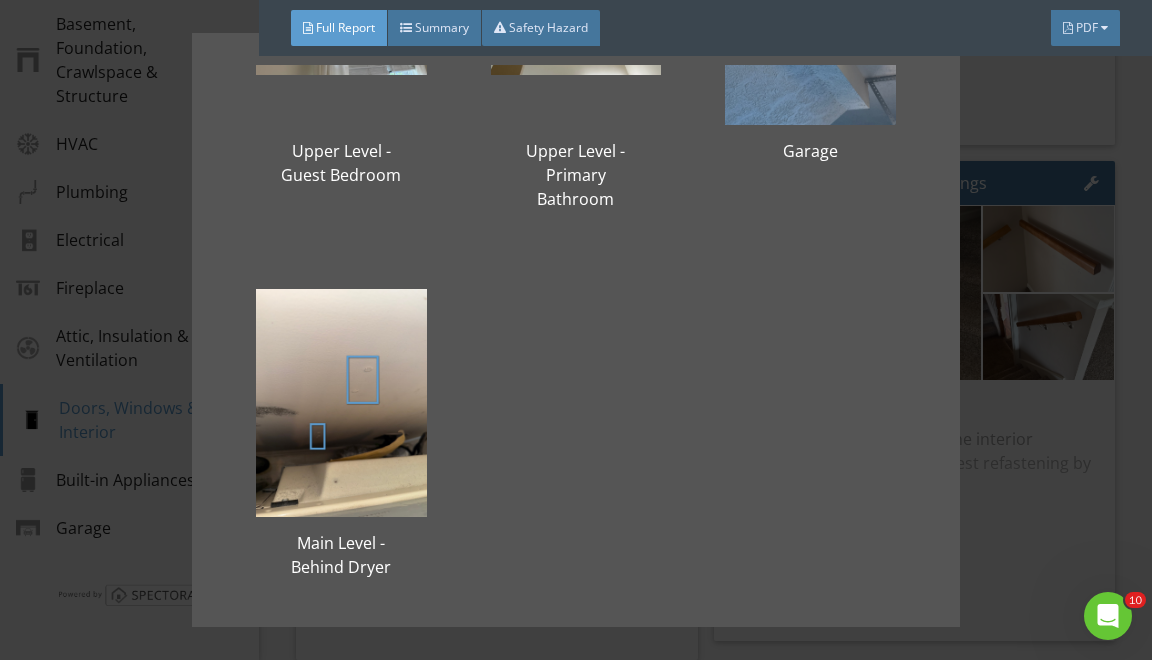 click on "Upper Level - Guest Bedroom
Upper Level - Primary Bathroom
Garage
Main Level - Behind Dryer" at bounding box center [576, 330] 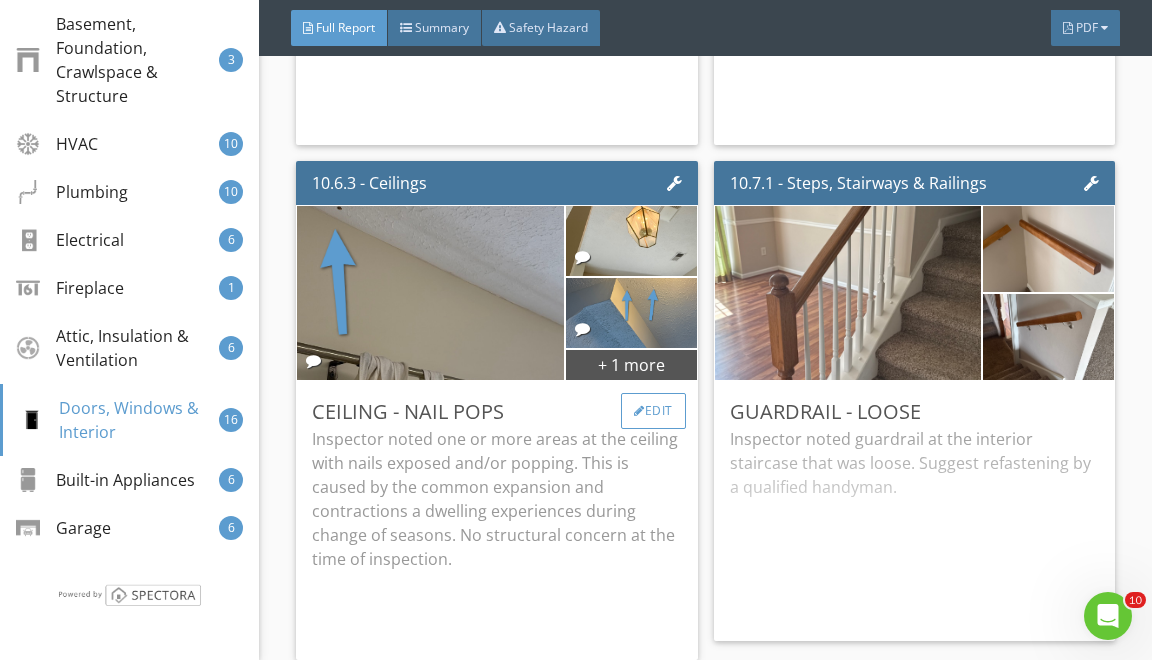 click on "Edit" at bounding box center (653, 411) 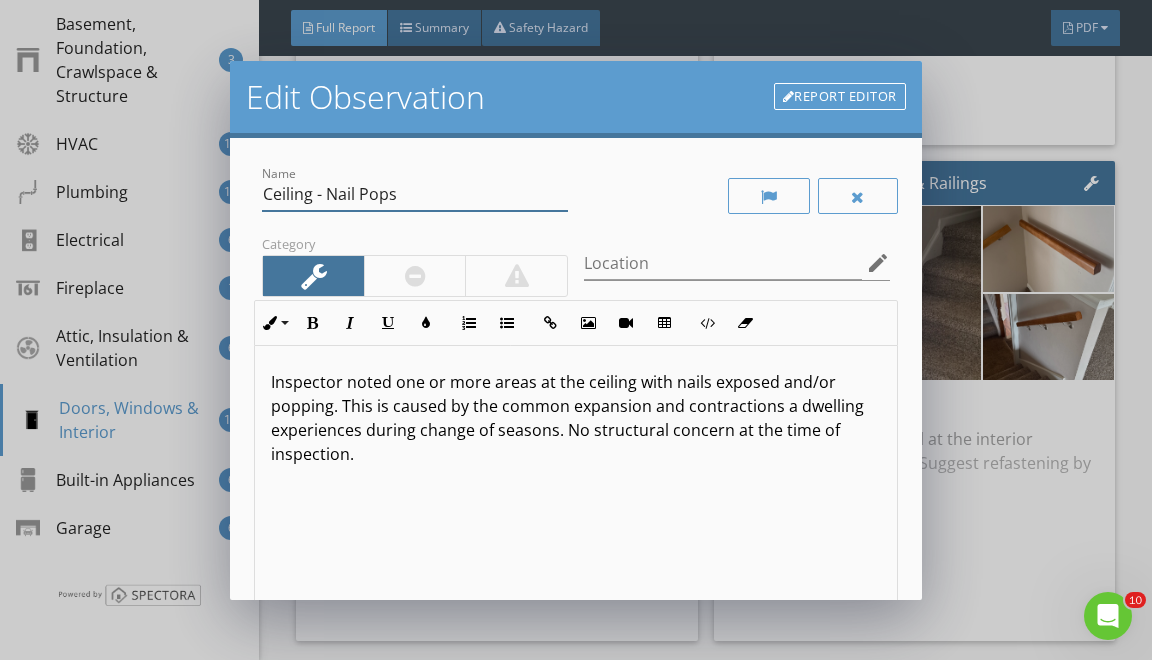 click on "Ceiling - Nail Pops" at bounding box center [415, 194] 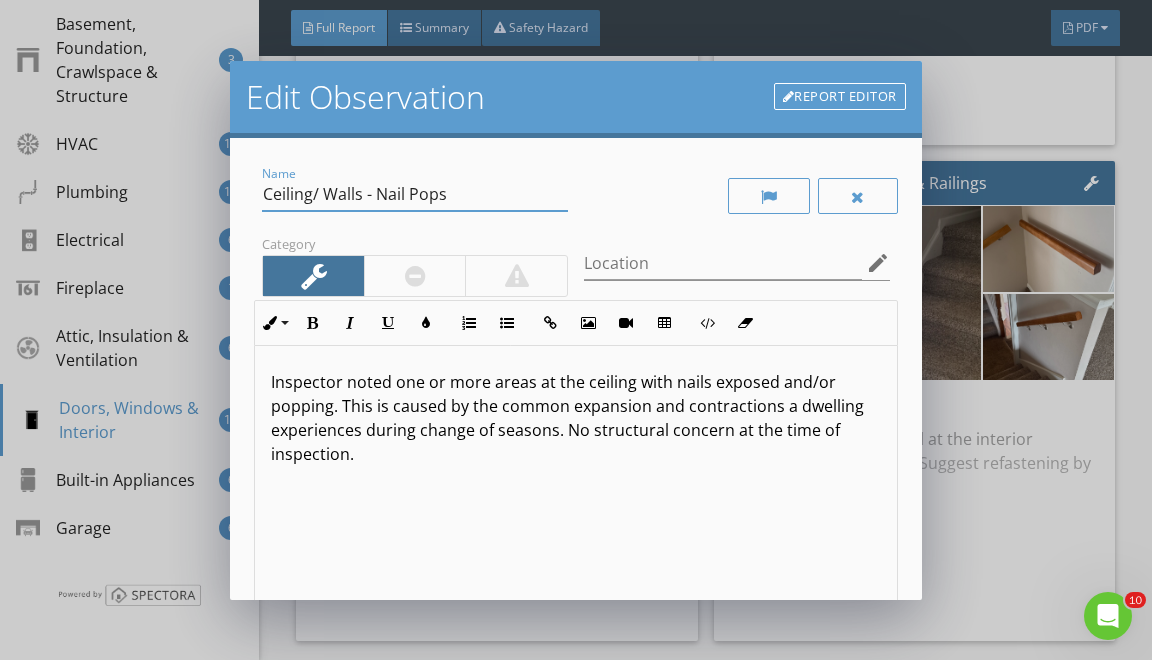 type on "Ceiling/ Walls - Nail Pops" 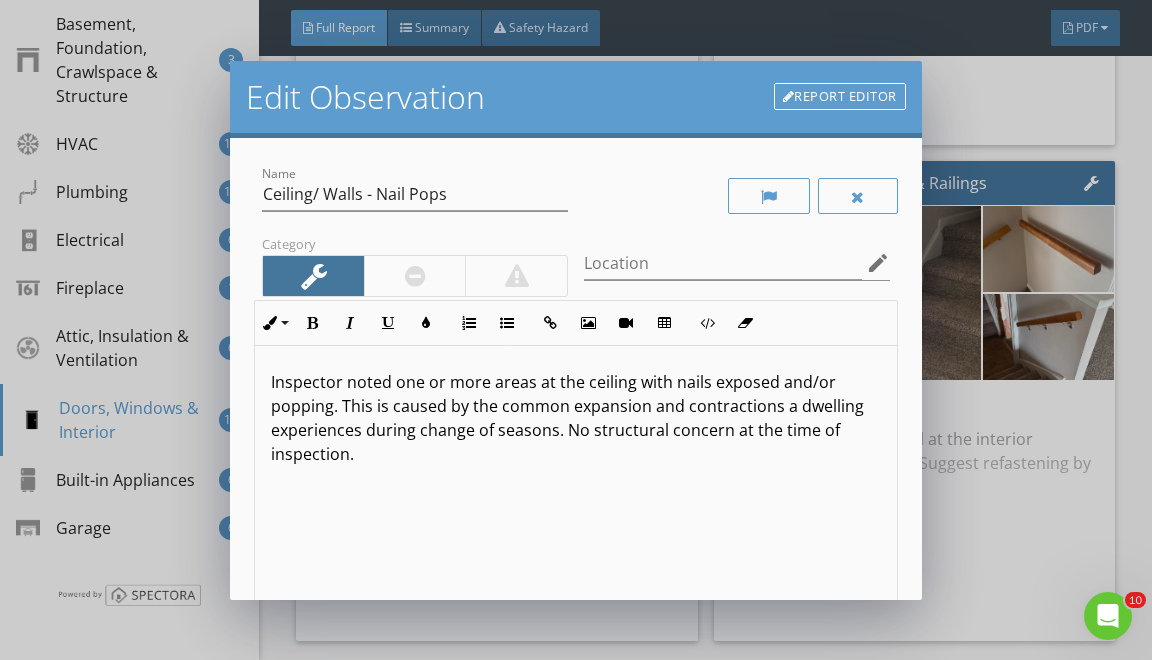 type 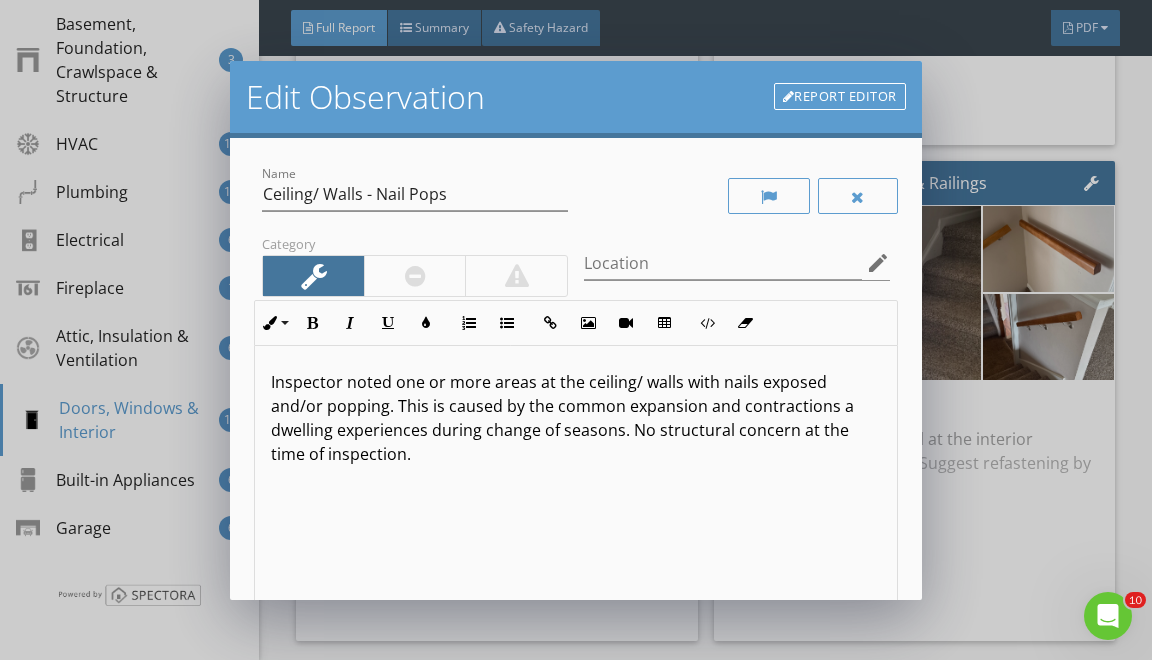click on "Inspector noted one or more areas at the ceiling/ walls with nails exposed and/or popping. This is caused by the common expansion and contractions a dwelling experiences during change of seasons. No structural concern at the time of inspection." at bounding box center [575, 418] 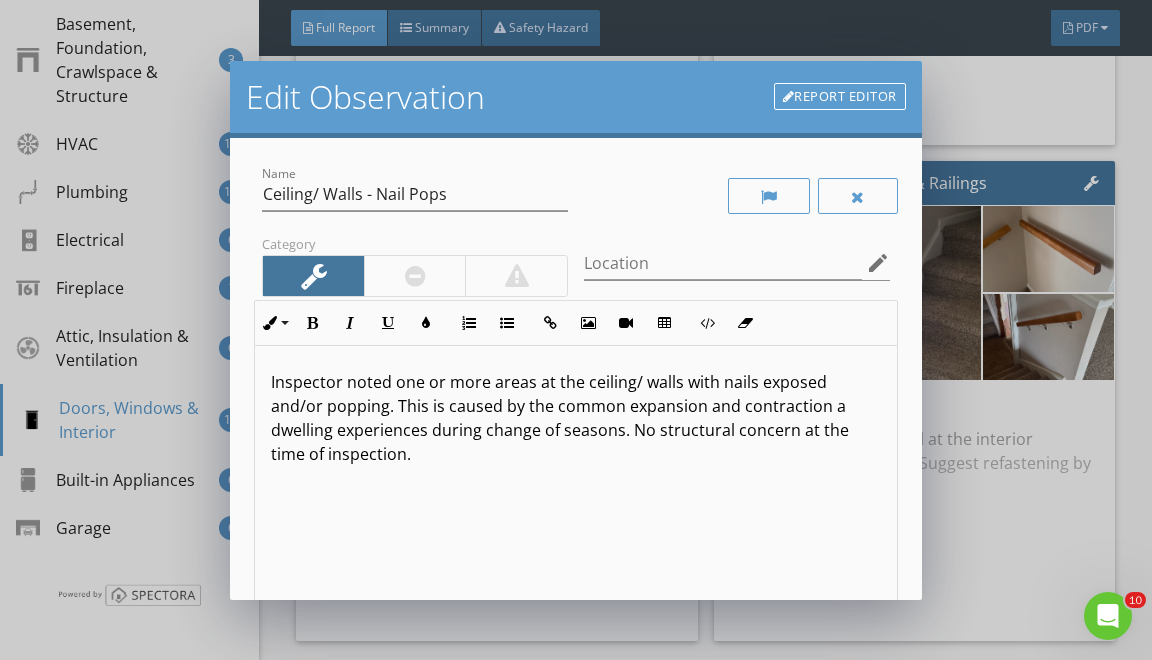 click on "Inspector noted one or more areas at the ceiling/ walls with nails exposed and/or popping. This is caused by the common expansion and contraction a dwelling experiences during change of seasons. No structural concern at the time of inspection." at bounding box center (575, 418) 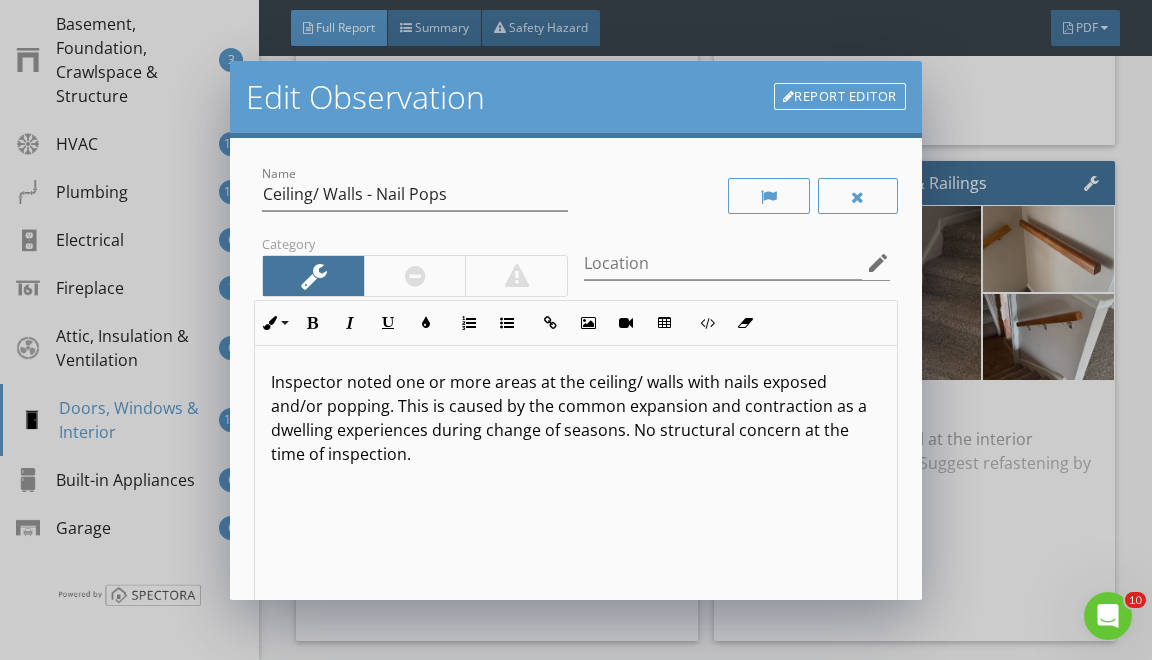 click on "Inspector noted one or more areas at the ceiling/ walls with nails exposed and/or popping. This is caused by the common expansion and contraction as a dwelling experiences during change of seasons. No structural concern at the time of inspection." at bounding box center (575, 418) 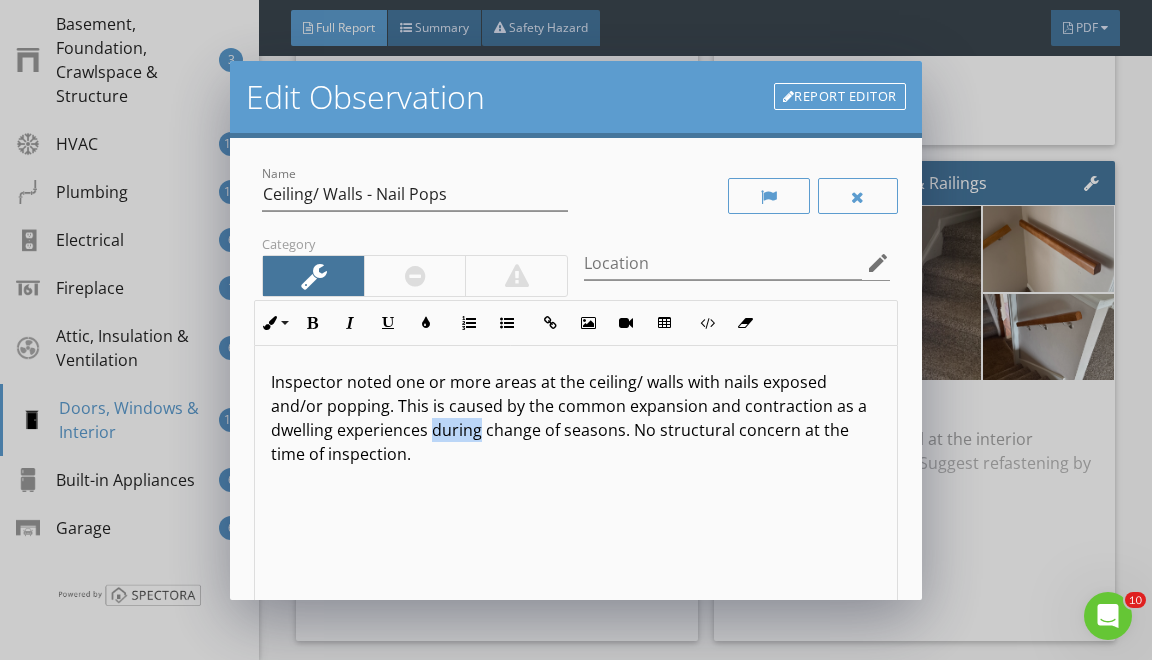 click on "Inspector noted one or more areas at the ceiling/ walls with nails exposed and/or popping. This is caused by the common expansion and contraction as a dwelling experiences during change of seasons. No structural concern at the time of inspection." at bounding box center [575, 418] 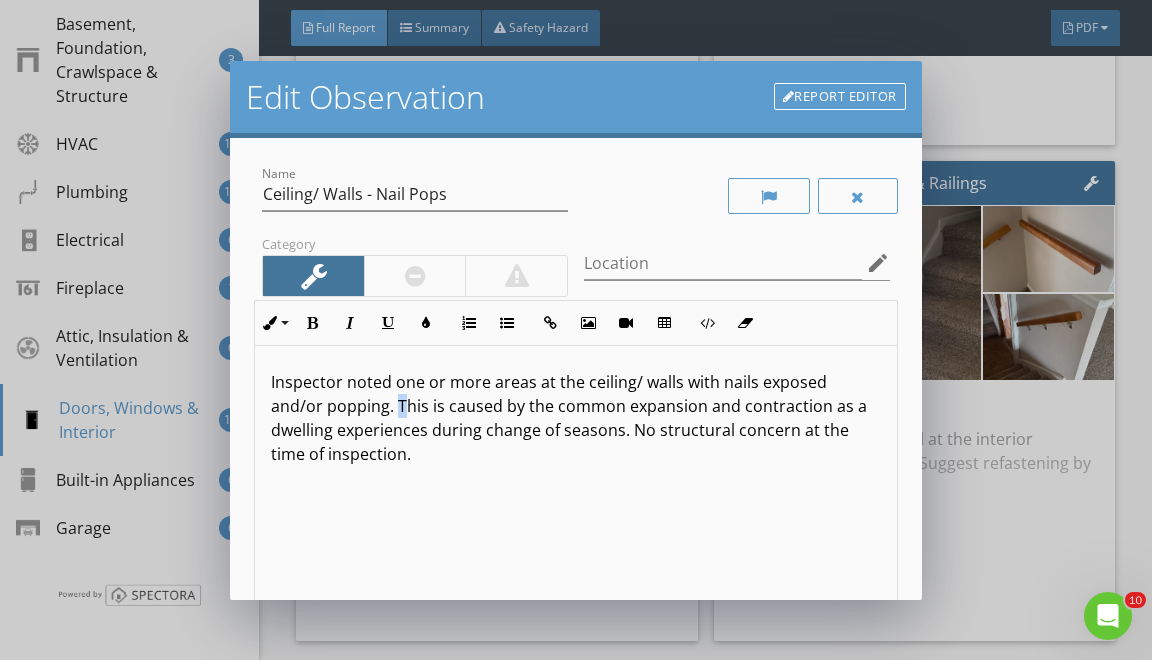 drag, startPoint x: 343, startPoint y: 398, endPoint x: 408, endPoint y: 567, distance: 181.06905 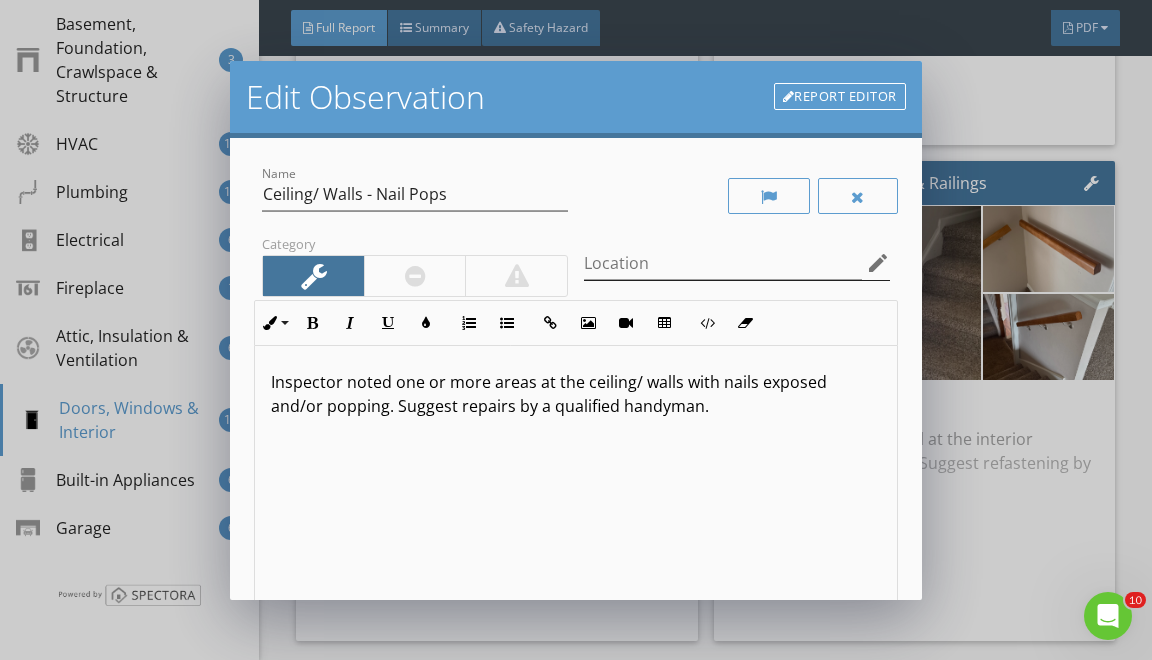 scroll, scrollTop: 226, scrollLeft: 0, axis: vertical 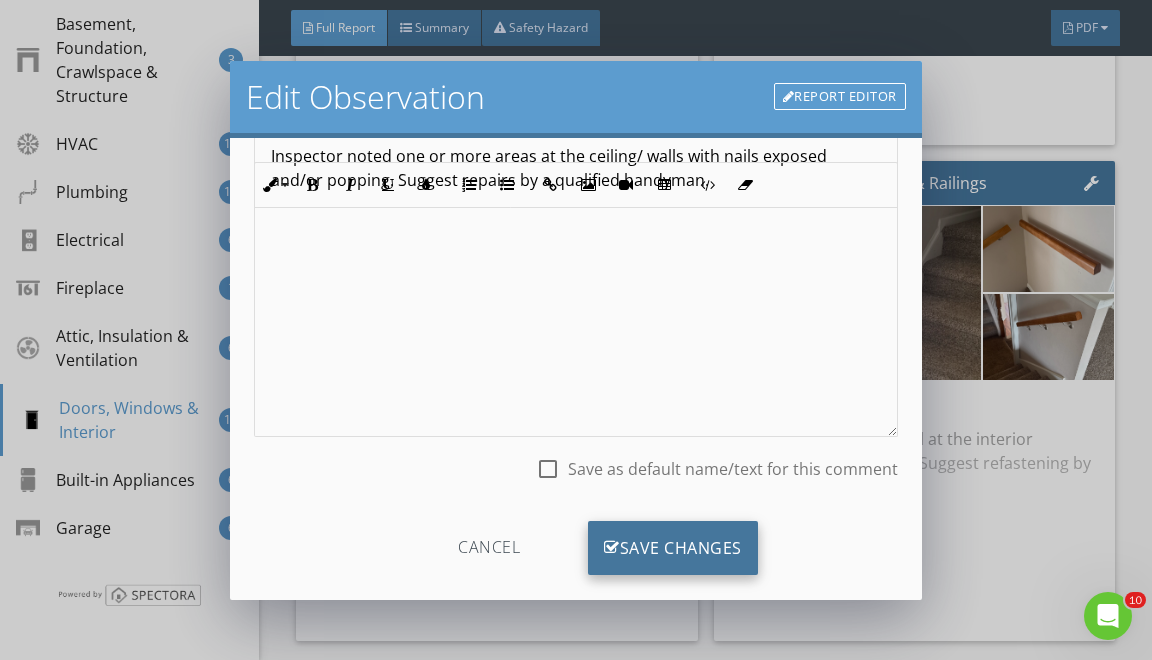 click on "Save Changes" at bounding box center (673, 548) 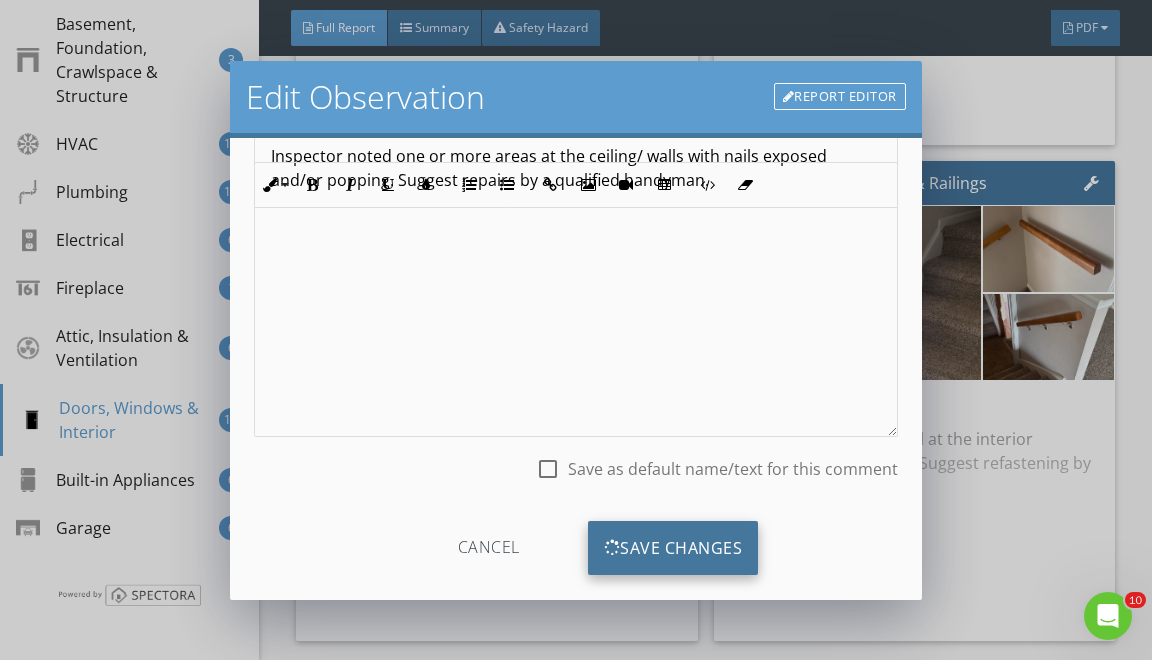 scroll, scrollTop: 19, scrollLeft: 0, axis: vertical 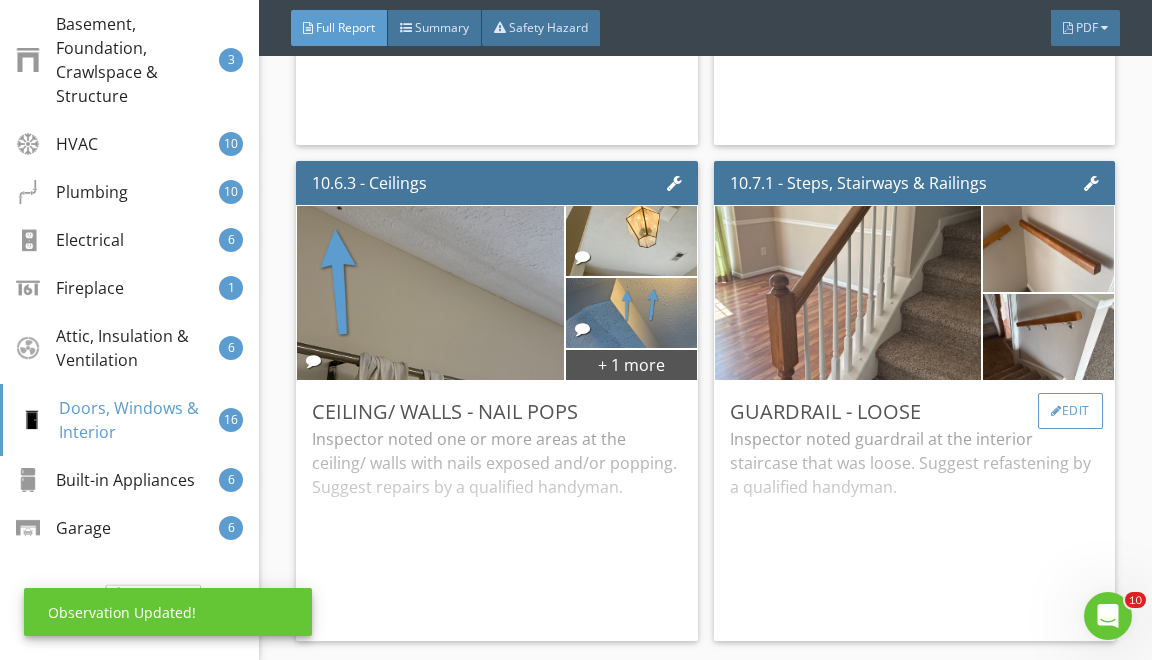 click on "Edit" at bounding box center (1070, 411) 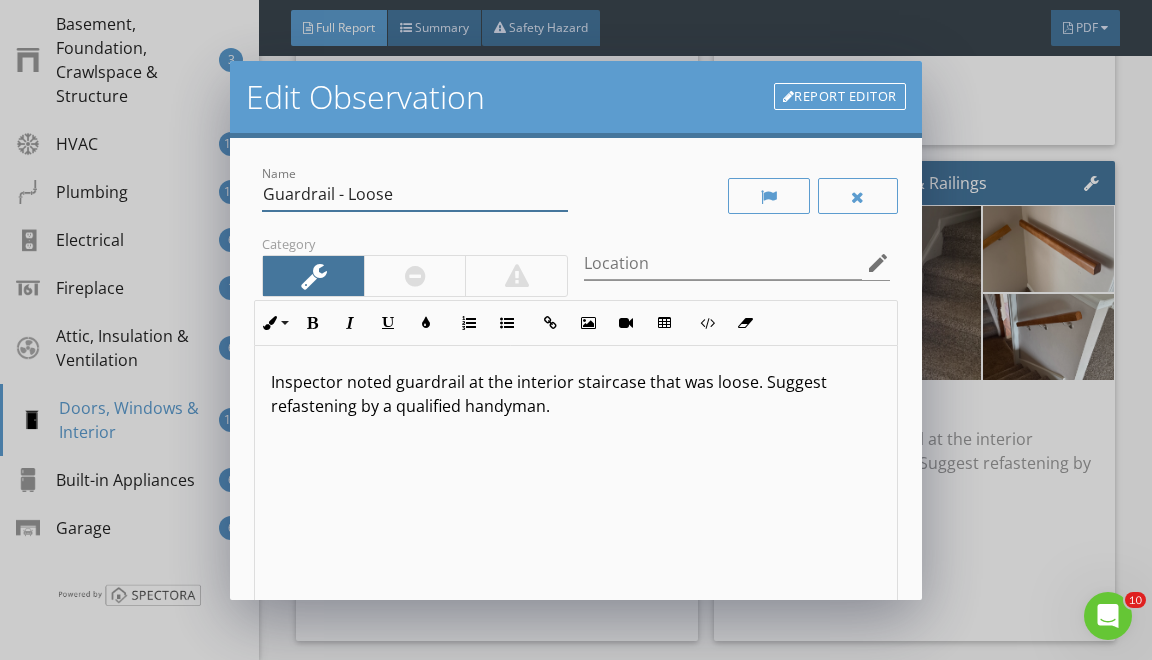 click on "Guardrail - Loose" at bounding box center (415, 194) 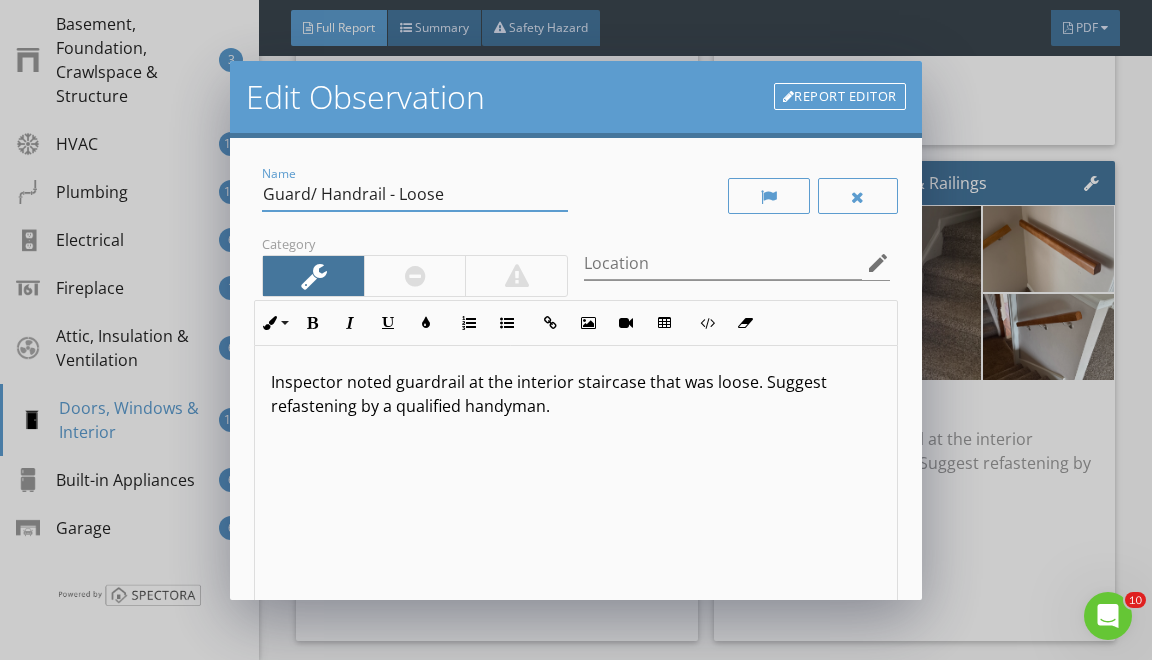 type on "Guard/ Handrail - Loose" 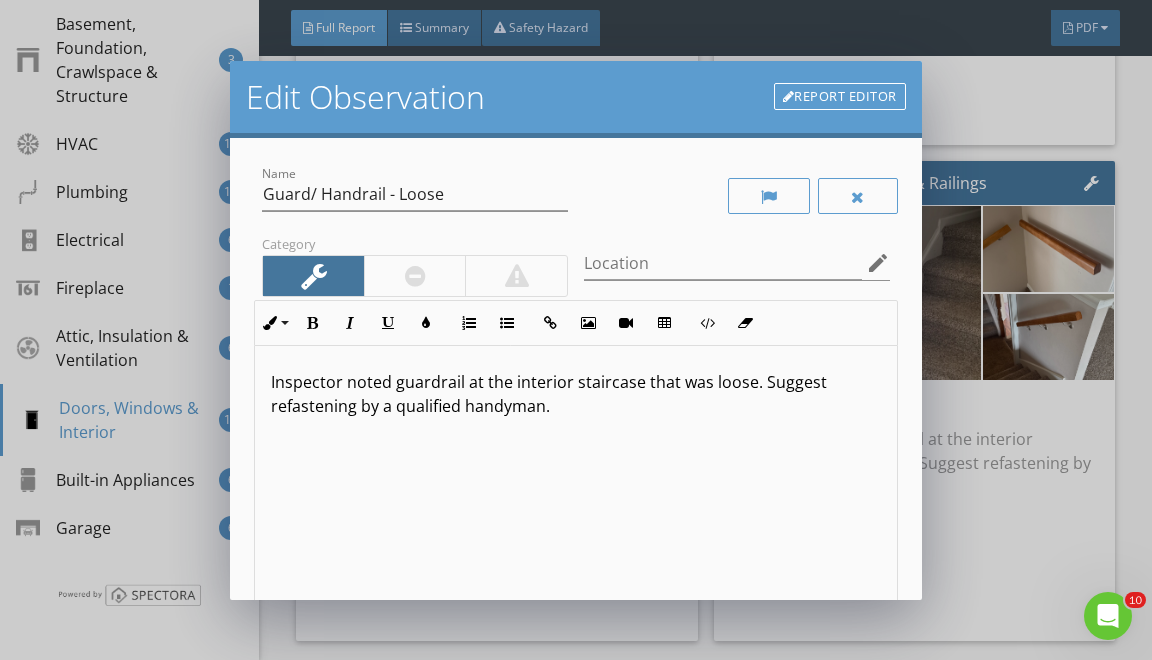 click on "Inspector noted guardrail at the interior staircase that was loose. Suggest refastening by a qualified handyman." at bounding box center [575, 394] 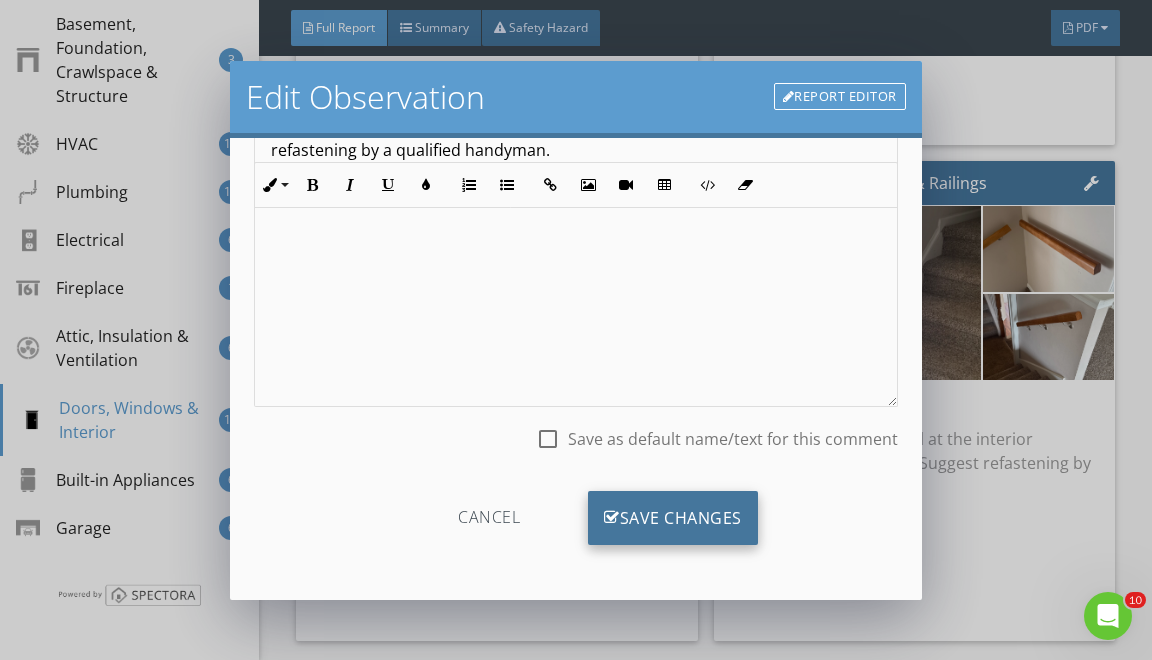 click on "Save Changes" at bounding box center (673, 518) 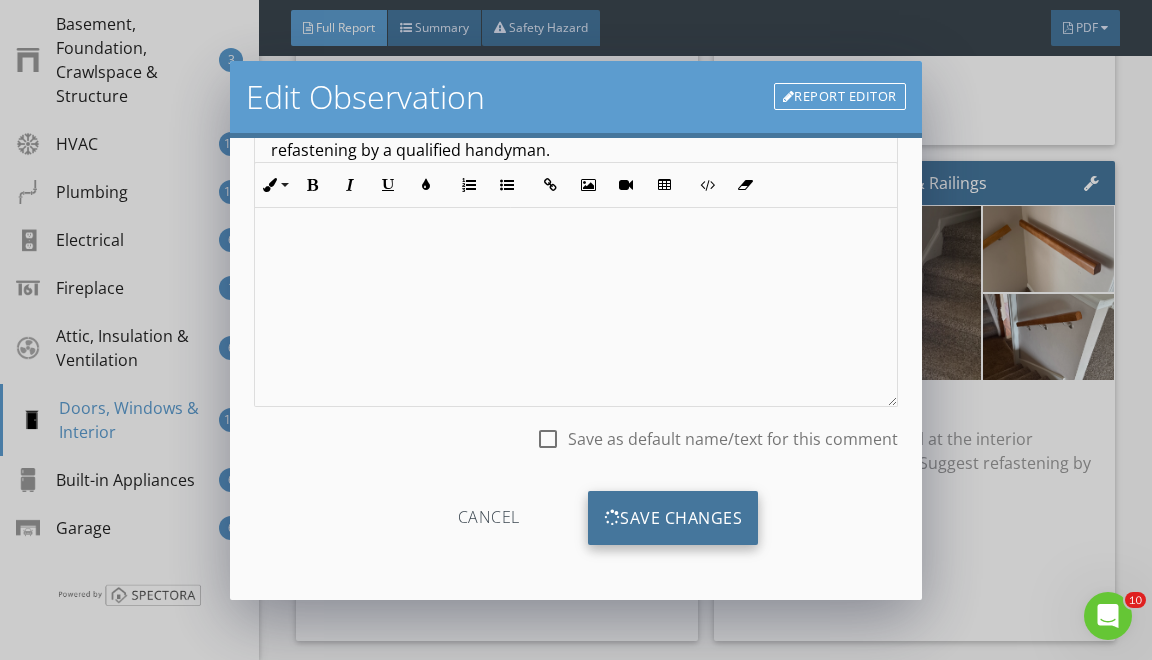 scroll, scrollTop: 19, scrollLeft: 0, axis: vertical 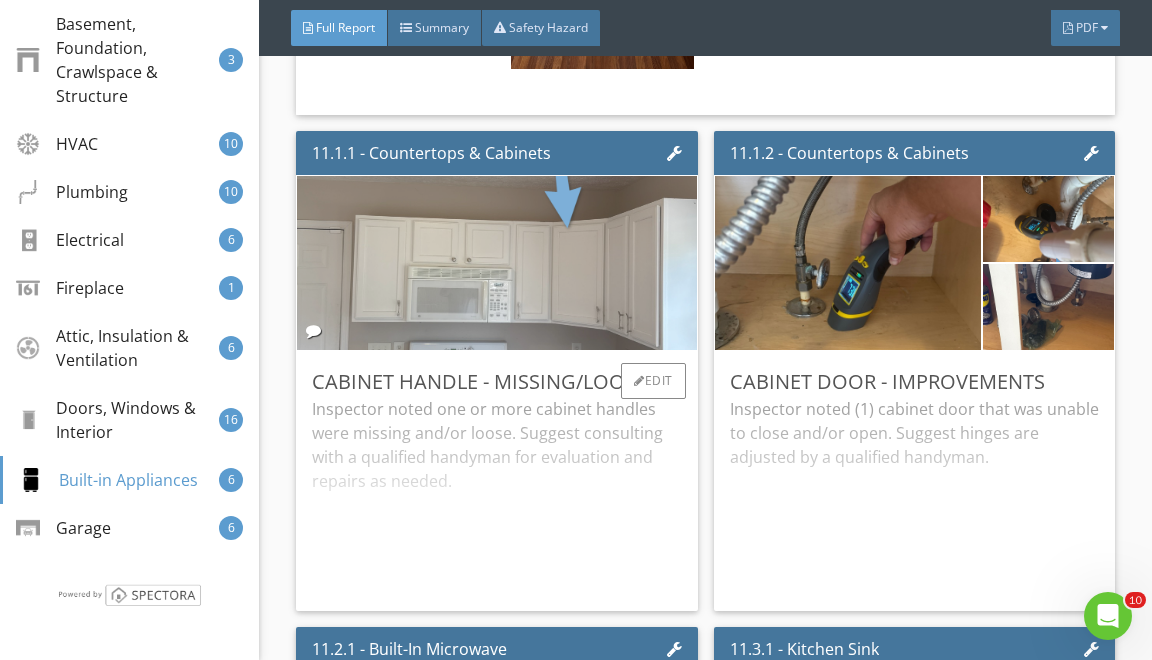 click at bounding box center [497, 263] 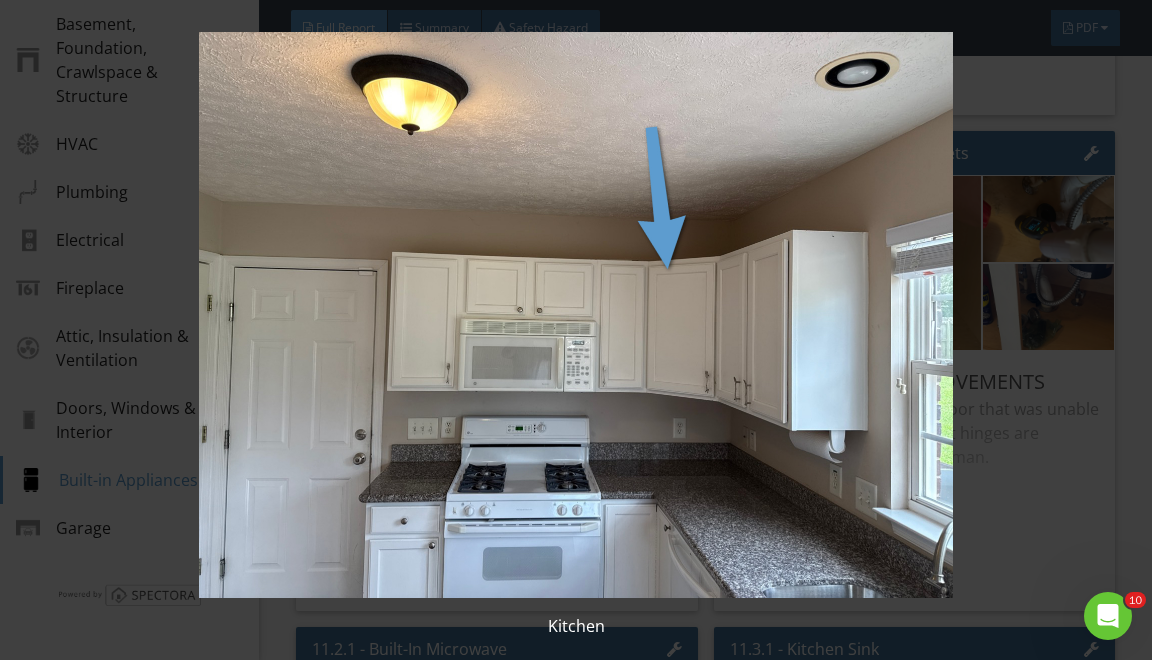 click at bounding box center [576, 315] 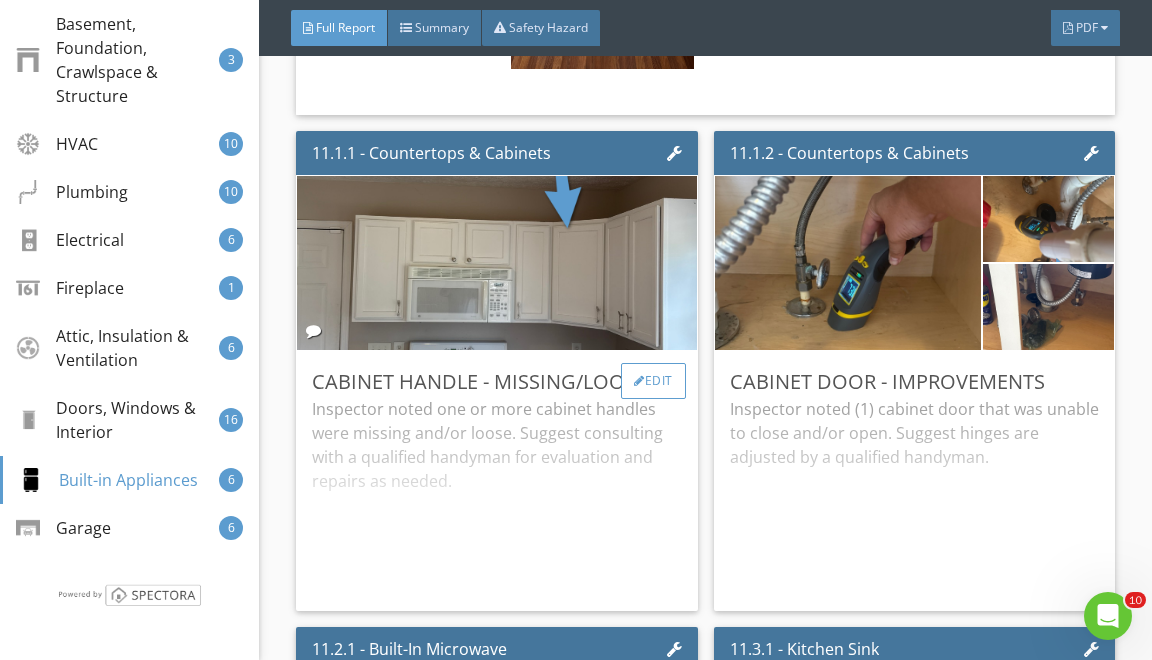 click at bounding box center (639, 381) 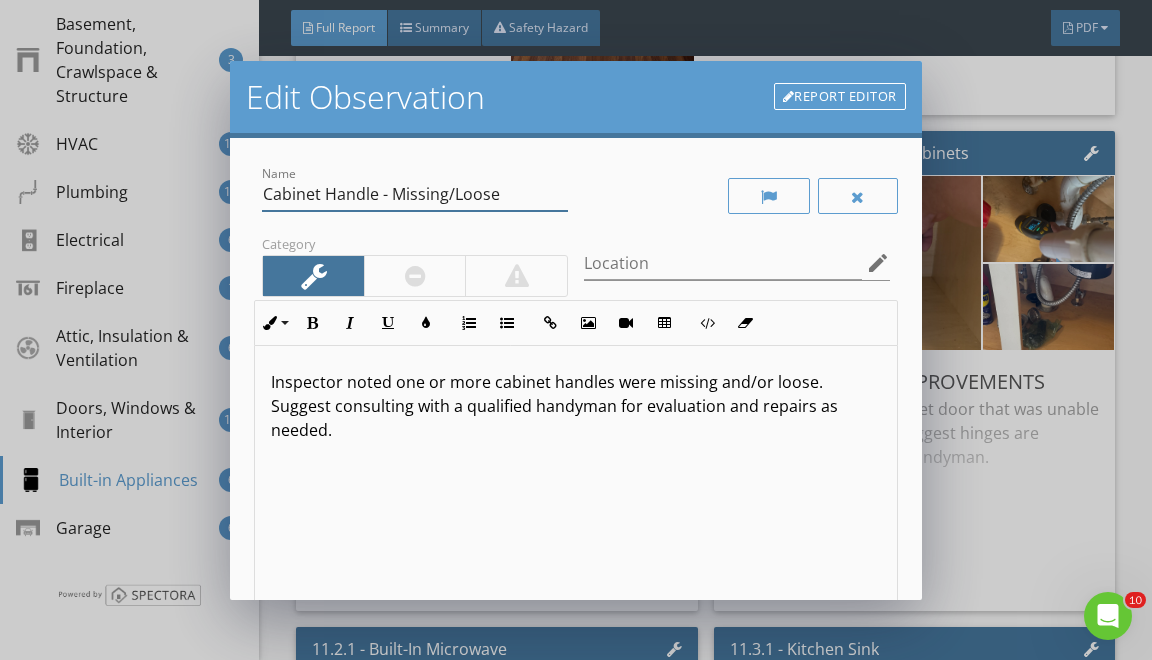 click on "Cabinet Handle - Missing/Loose" at bounding box center [415, 194] 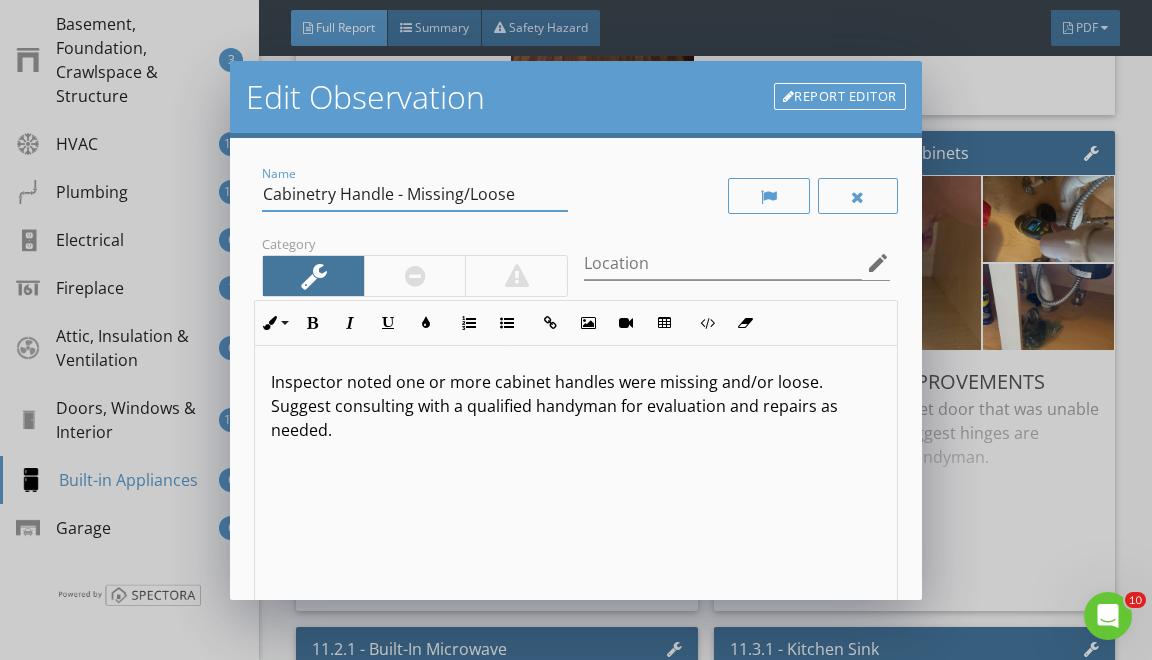 click on "Cabinetry Handle - Missing/Loose" at bounding box center [415, 194] 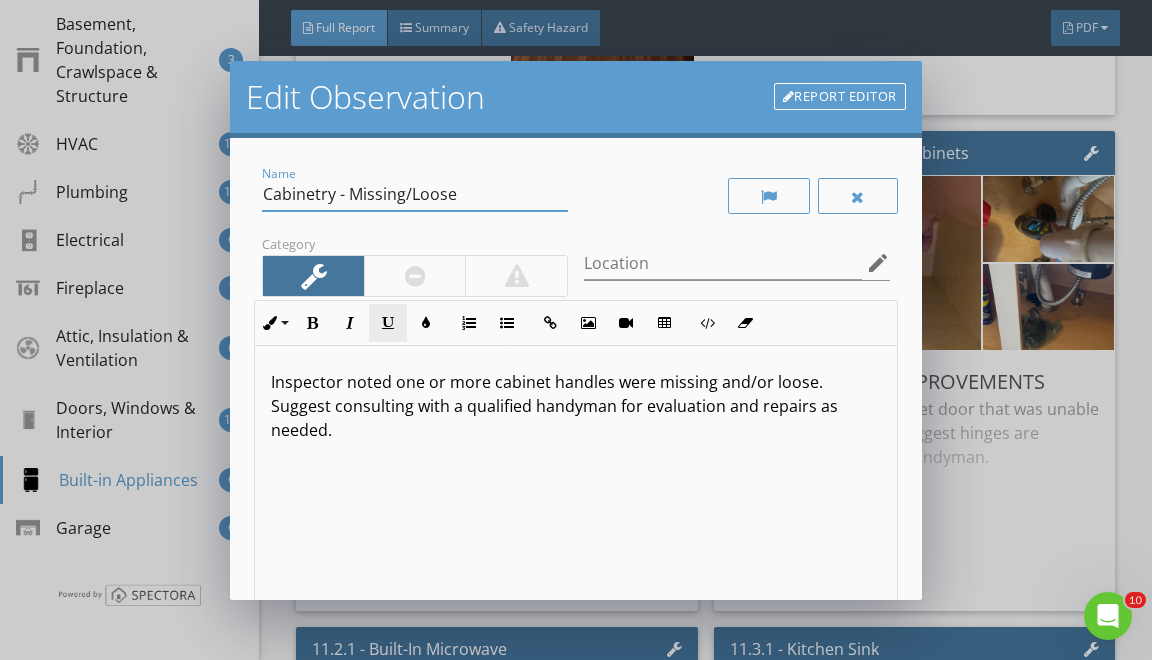 drag, startPoint x: 348, startPoint y: 193, endPoint x: 405, endPoint y: 308, distance: 128.35107 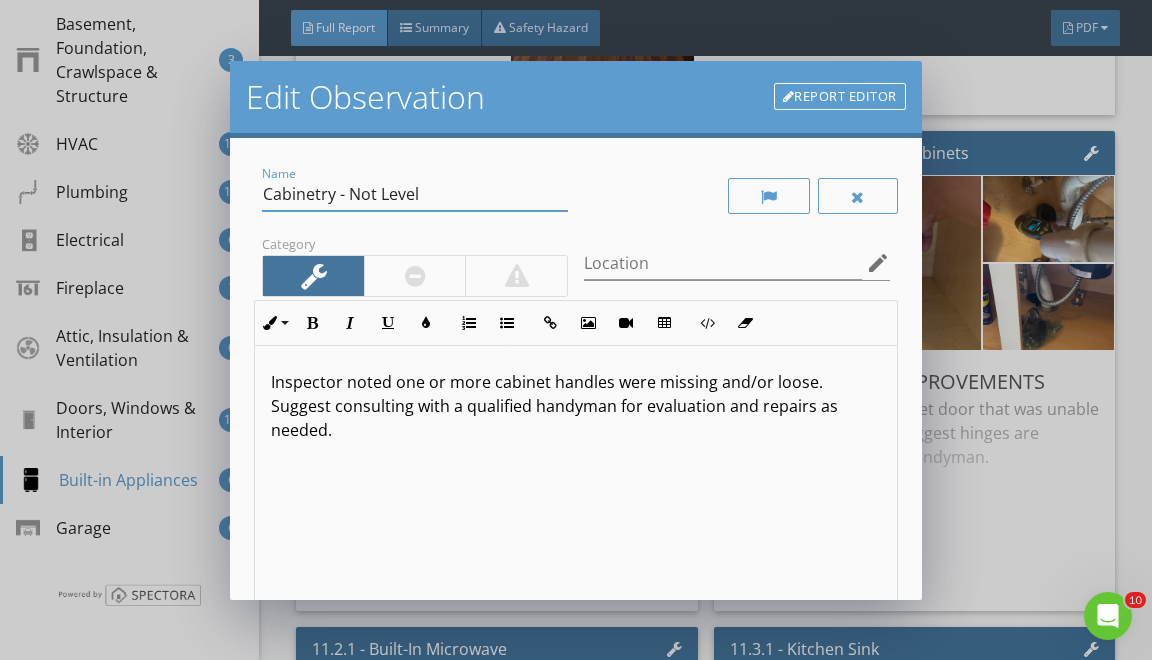type on "Cabinetry - Not Level" 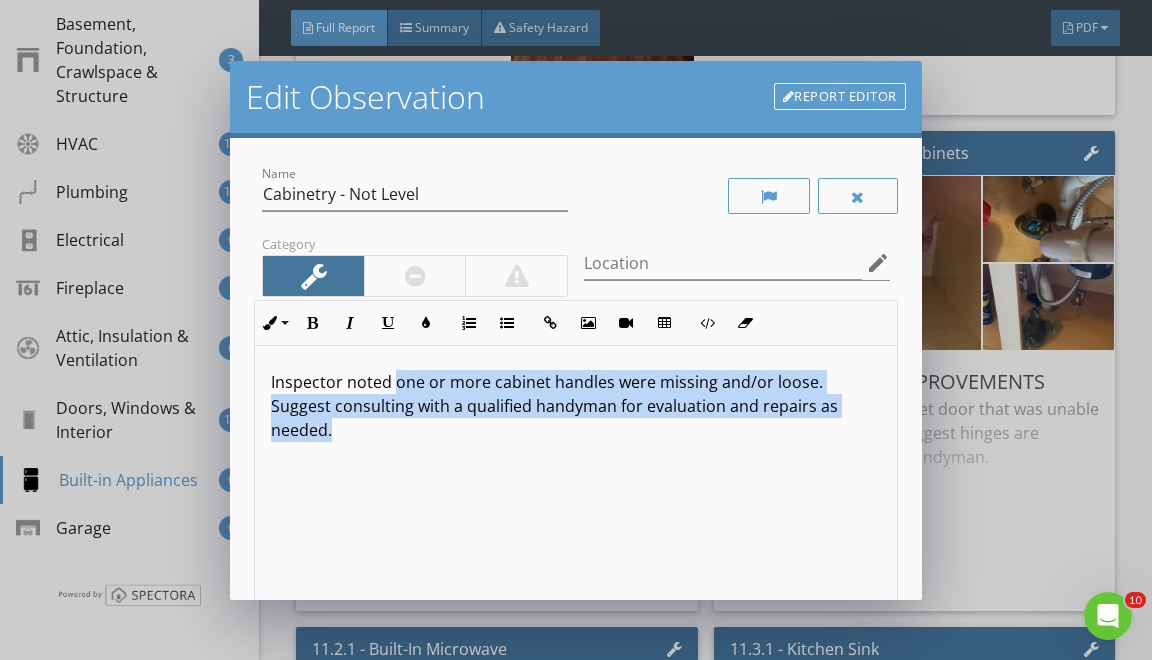 drag, startPoint x: 392, startPoint y: 384, endPoint x: 396, endPoint y: 659, distance: 275.02908 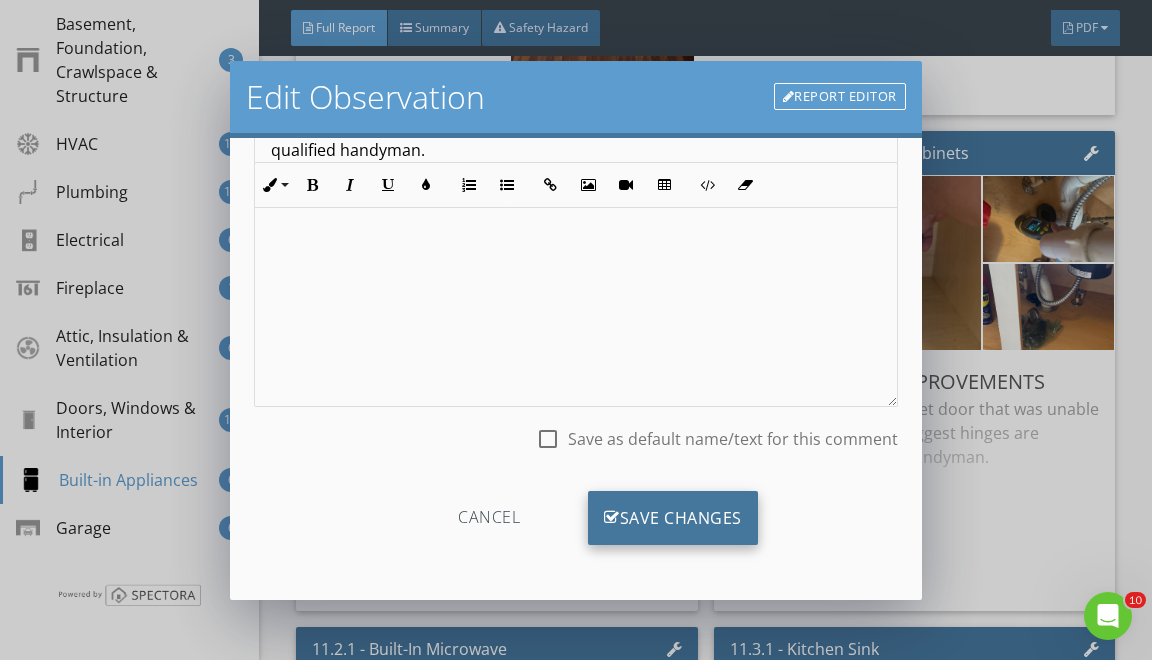 click on "Save Changes" at bounding box center (673, 518) 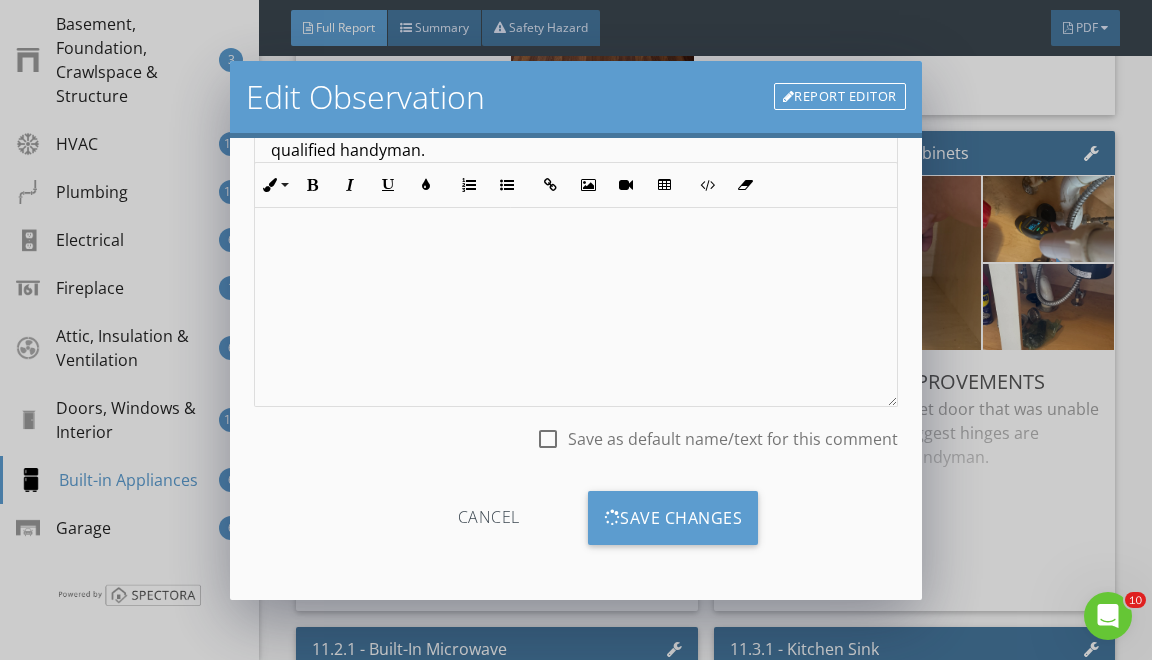 scroll, scrollTop: 19, scrollLeft: 0, axis: vertical 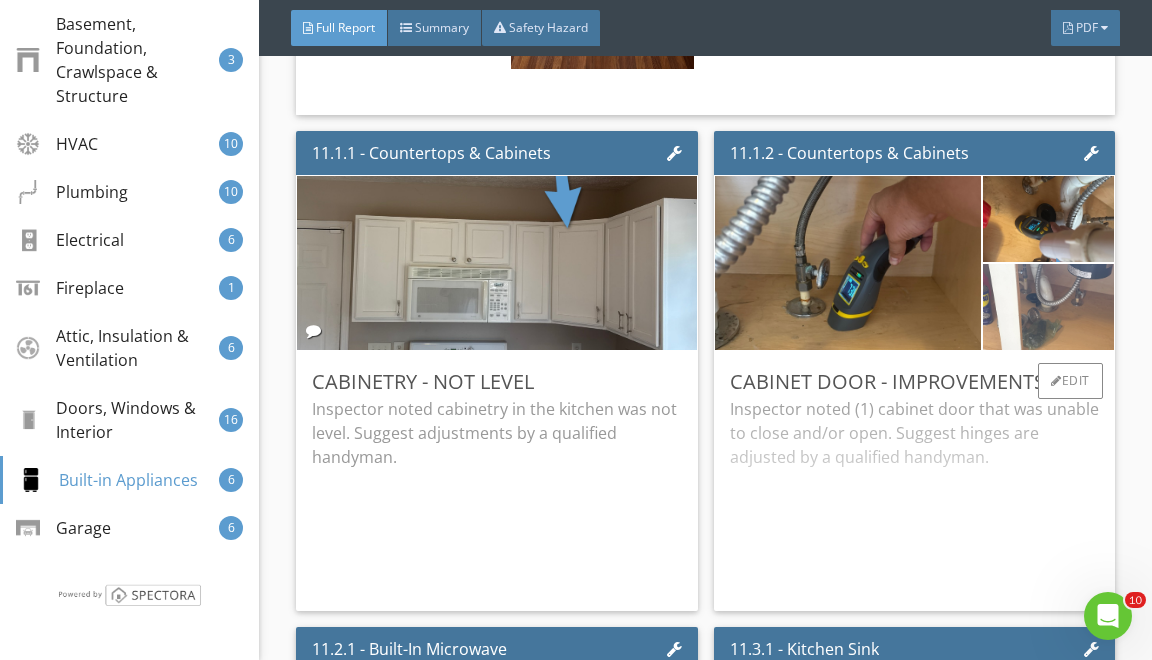 click at bounding box center [1048, 307] 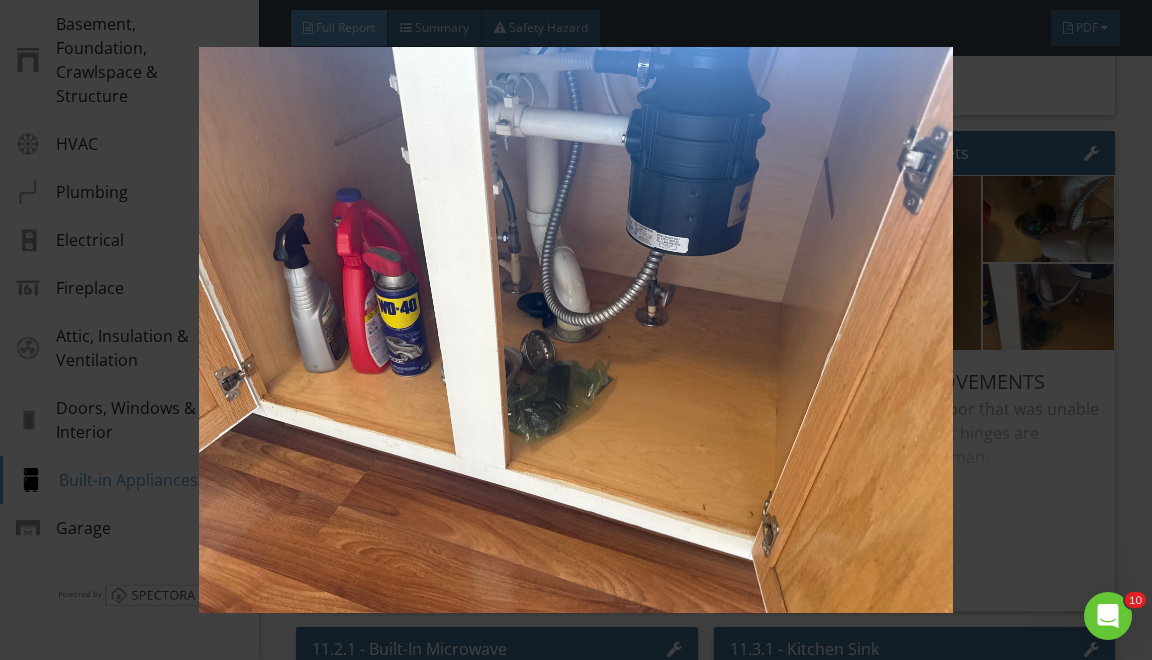 click at bounding box center [576, 330] 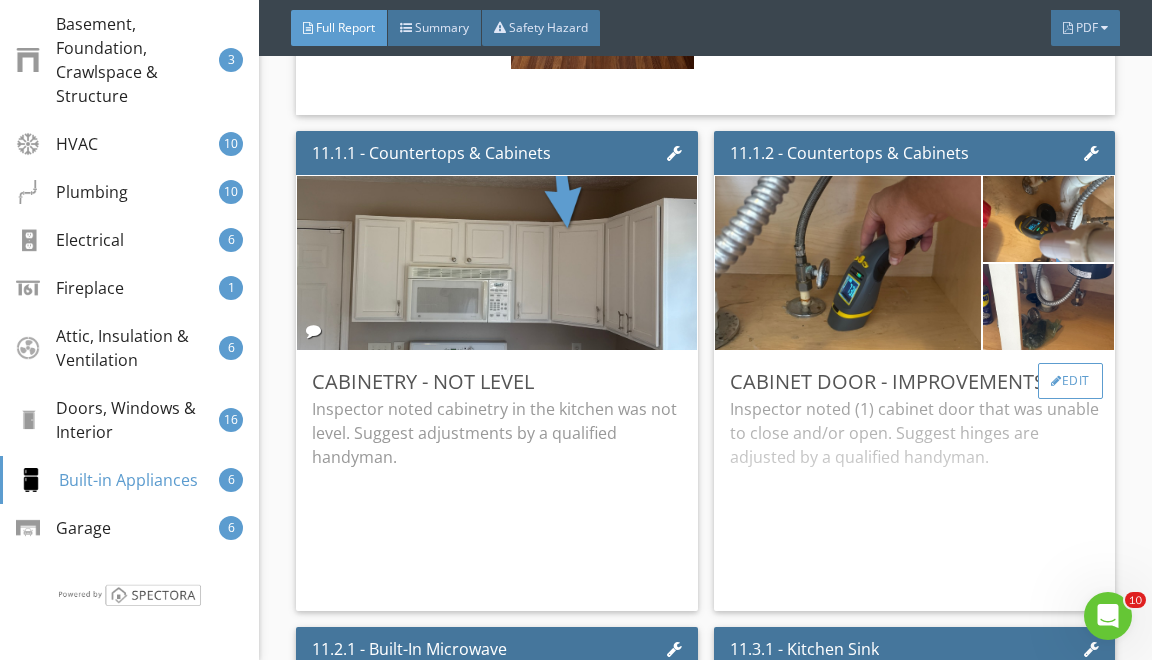 click on "Edit" at bounding box center (1070, 381) 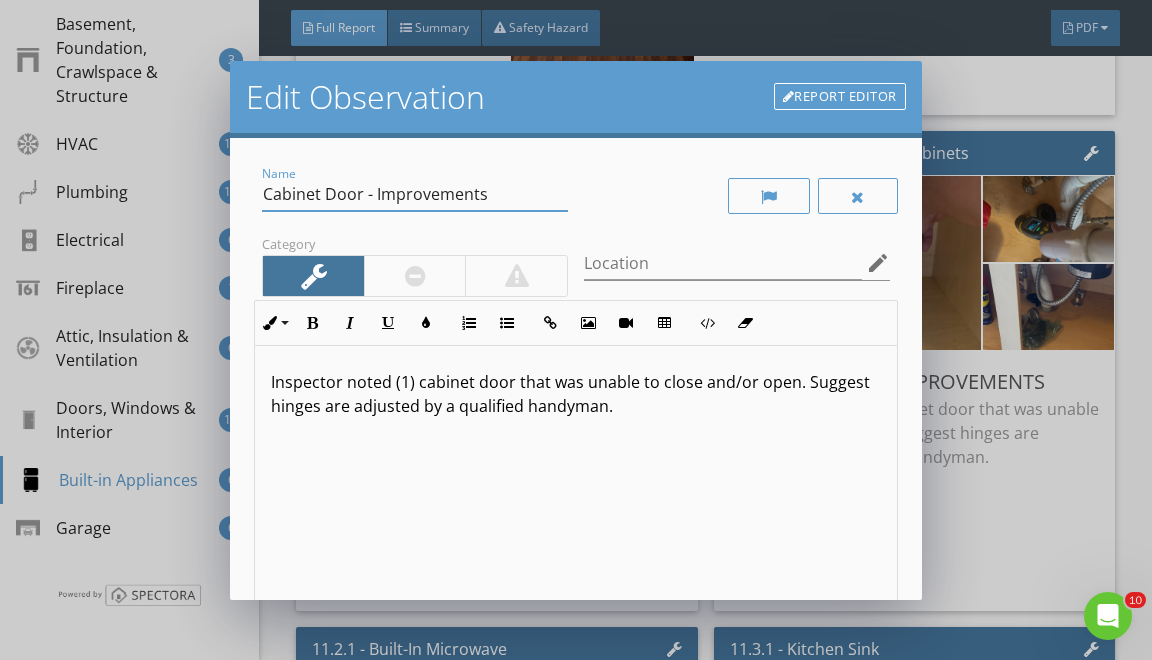 drag, startPoint x: 272, startPoint y: 187, endPoint x: 331, endPoint y: 466, distance: 285.17014 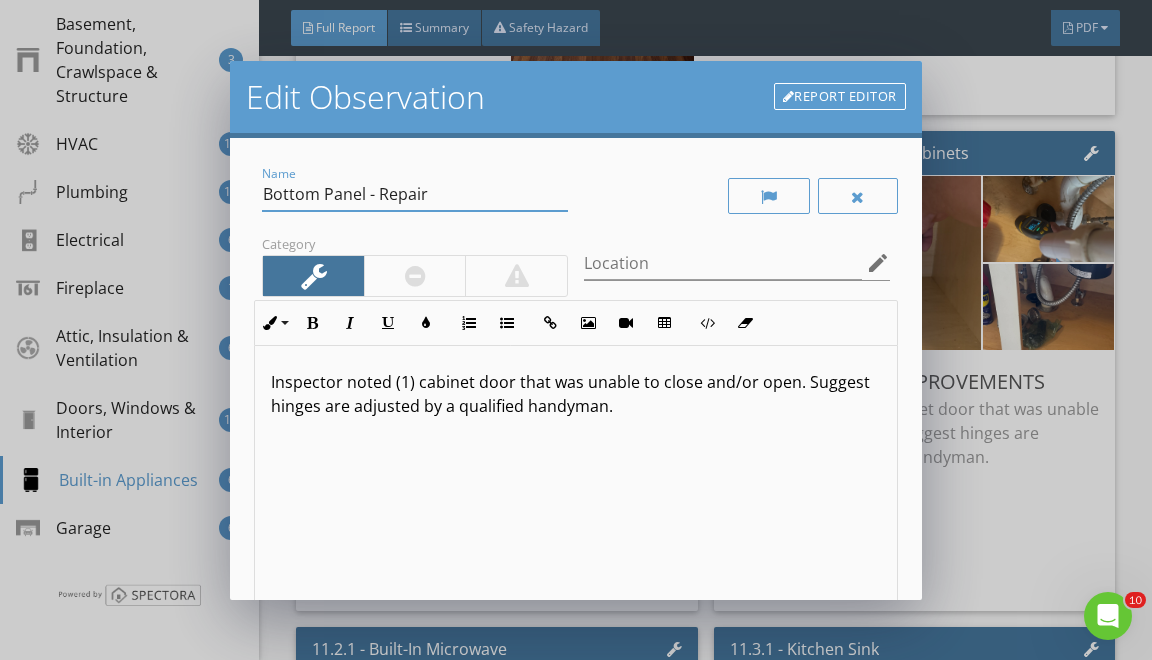 type on "Bottom Panel - Repair" 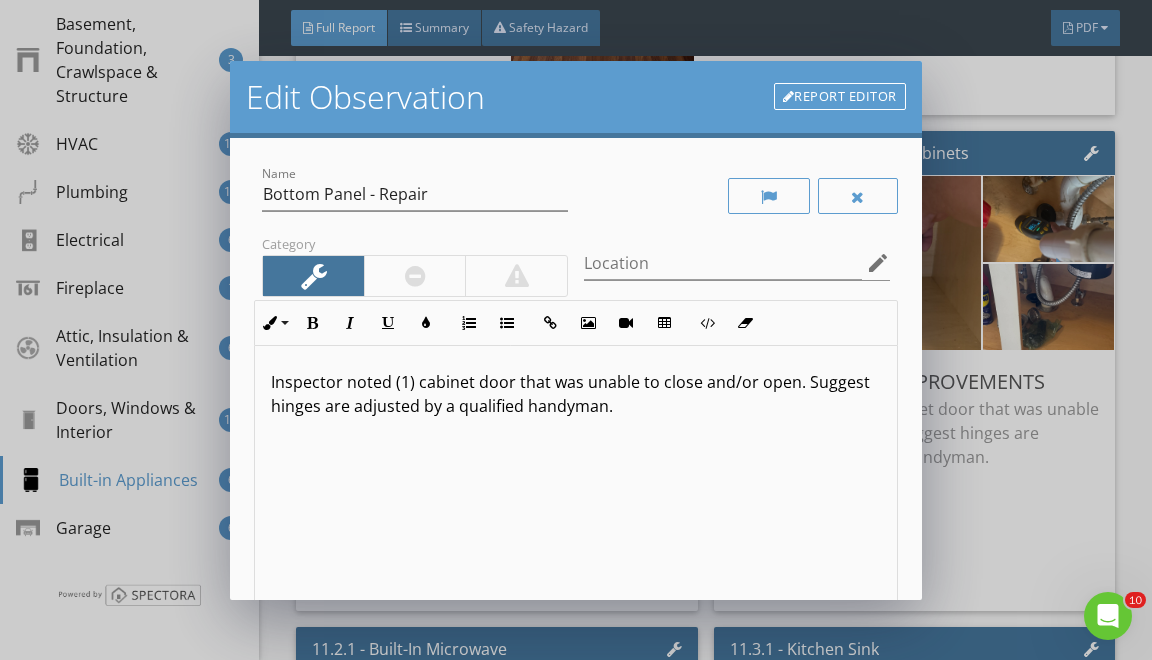drag, startPoint x: 394, startPoint y: 375, endPoint x: 394, endPoint y: 589, distance: 214 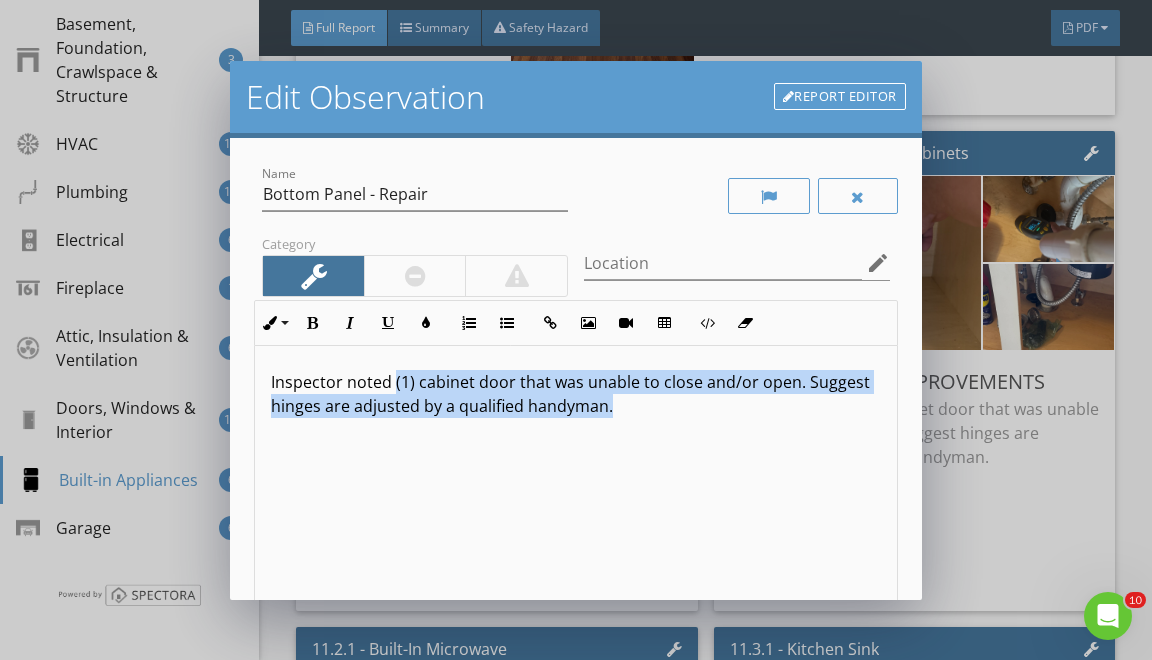 type 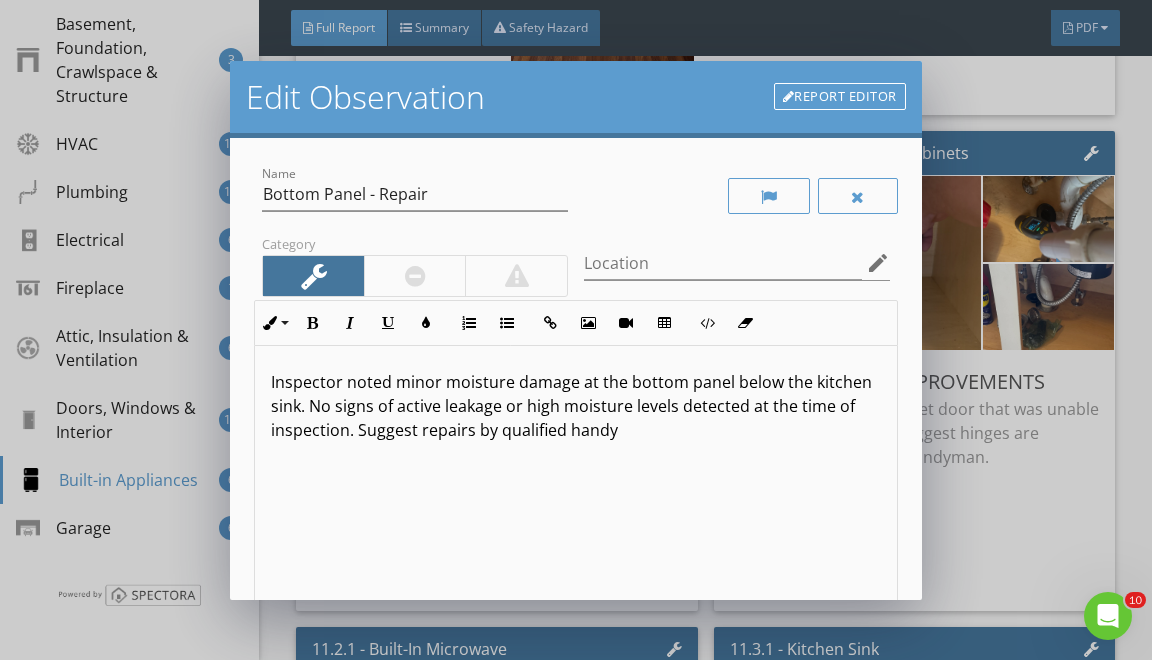 click on "Inspector noted minor moisture damage at the bottom panel below the kitchen sink. No signs of active leakage or high moisture levels detected at the time of inspection. Suggest repairs by qualified handy" at bounding box center (575, 406) 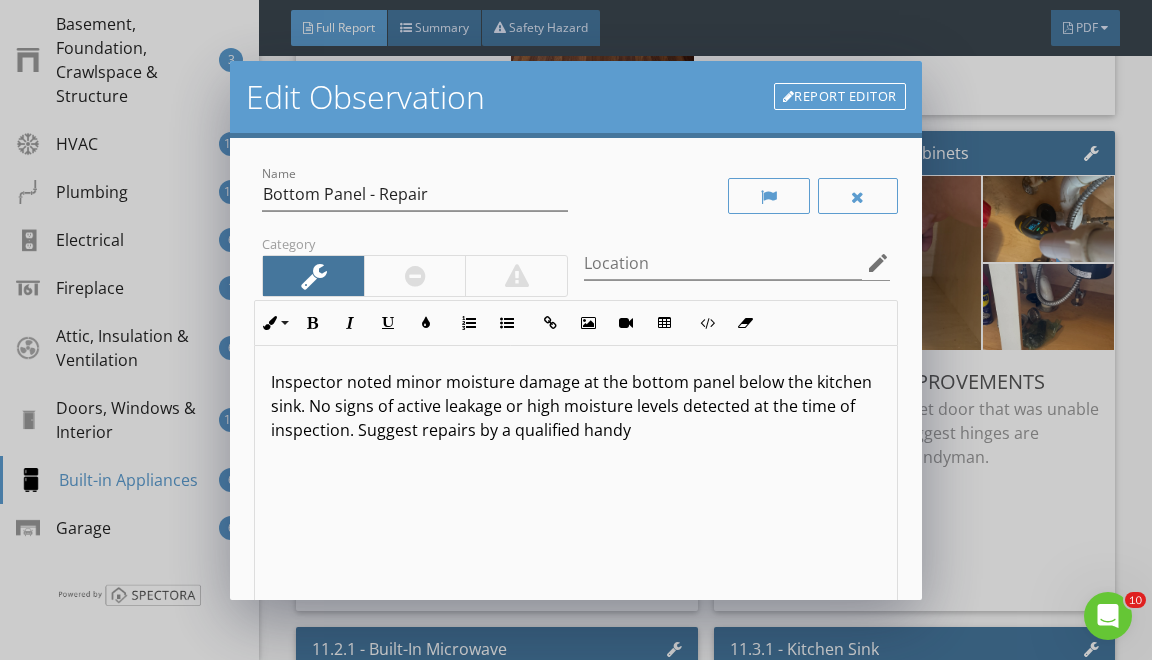 click on "Inspector noted minor moisture damage at the bottom panel below the kitchen sink. No signs of active leakage or high moisture levels detected at the time of inspection. Suggest repairs by a qualified handy" at bounding box center (575, 406) 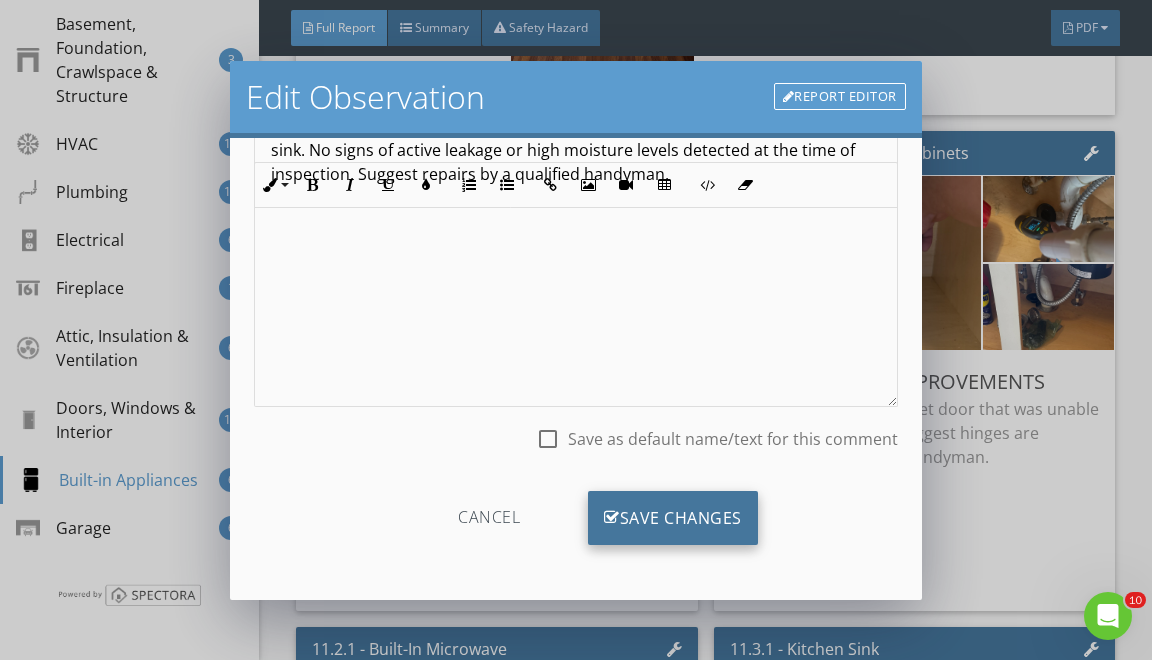 click on "Save Changes" at bounding box center [673, 518] 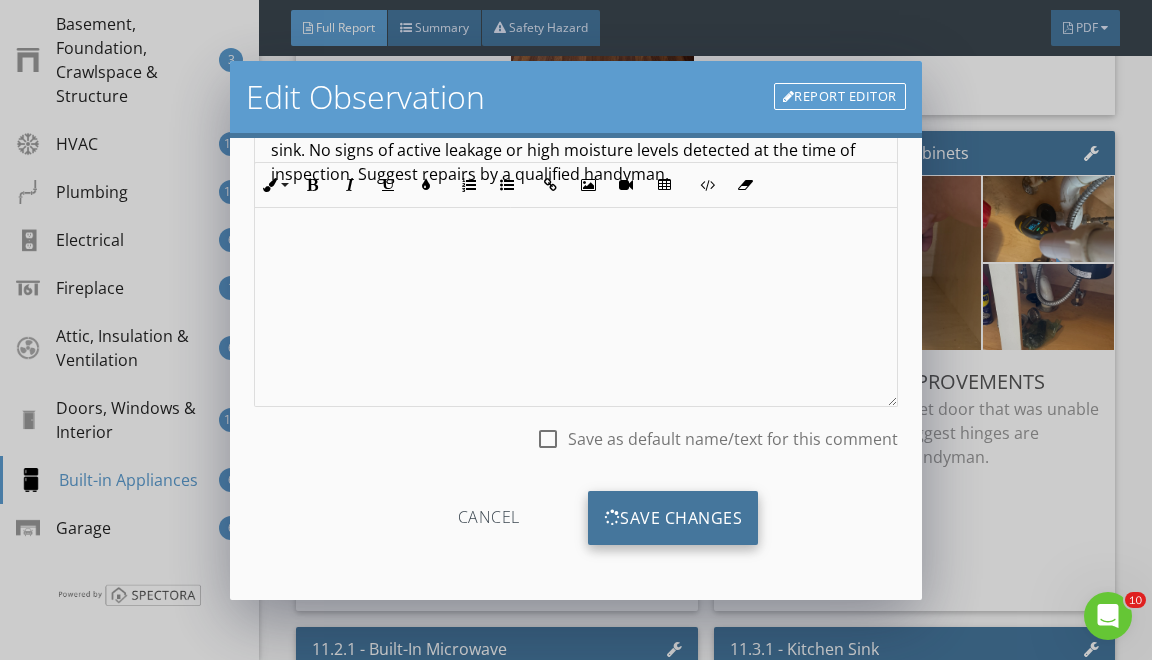 scroll, scrollTop: 19, scrollLeft: 0, axis: vertical 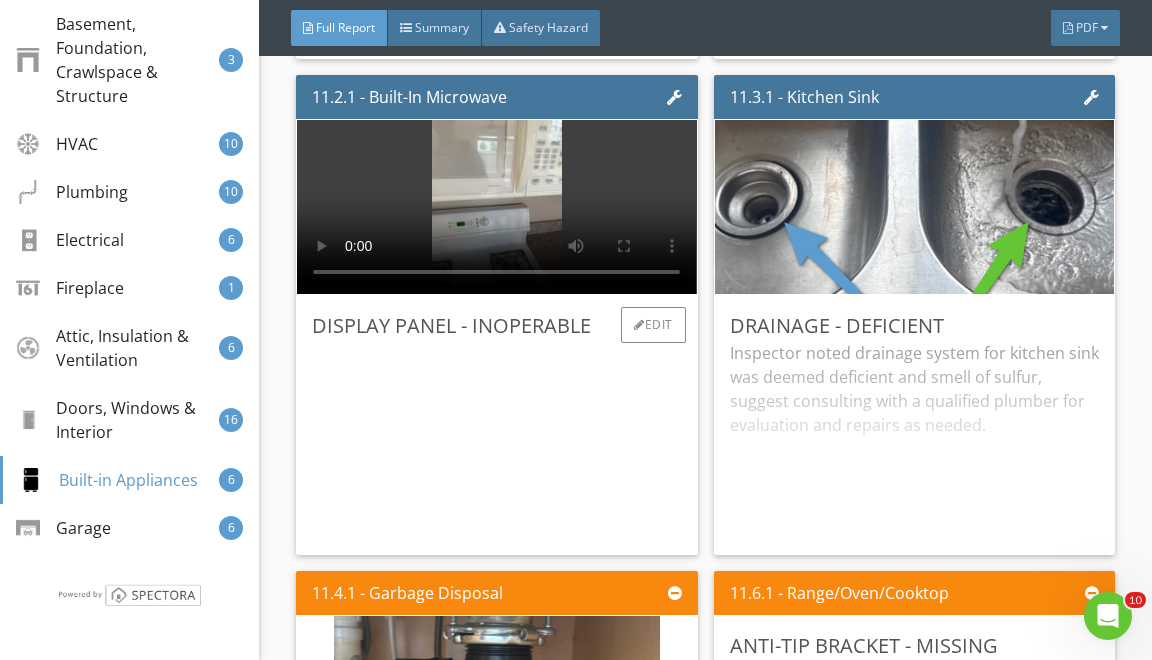 click at bounding box center (496, 207) 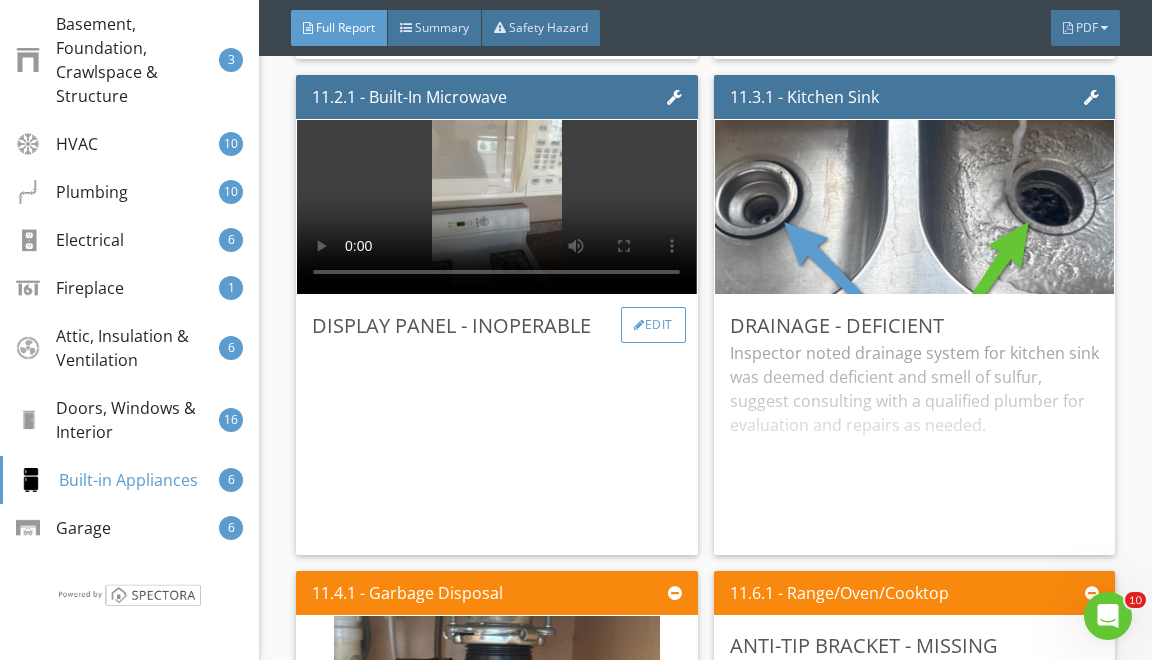click on "Edit" at bounding box center (653, 325) 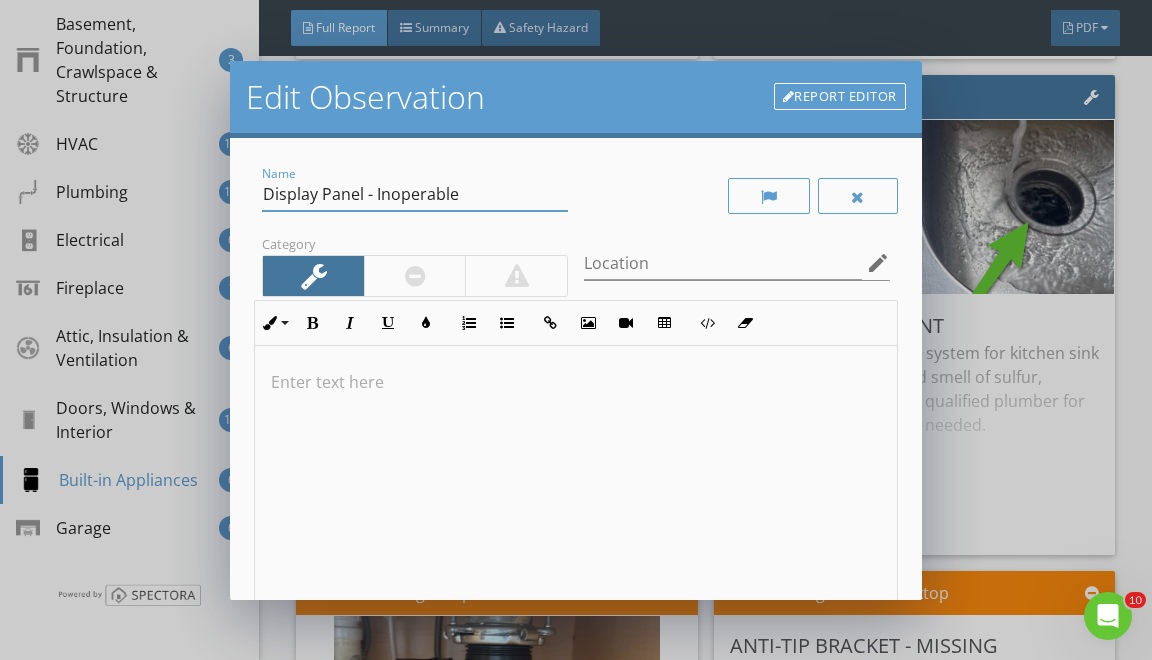 drag, startPoint x: 270, startPoint y: 202, endPoint x: 307, endPoint y: 277, distance: 83.630135 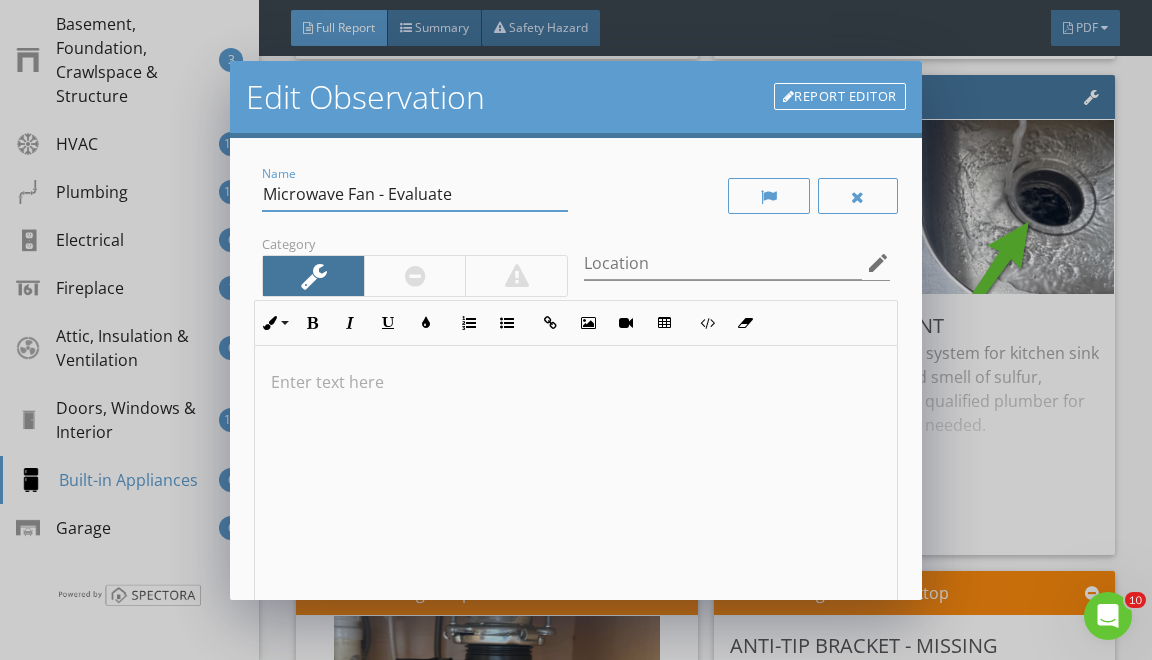 type on "Microwave Fan - Evaluate" 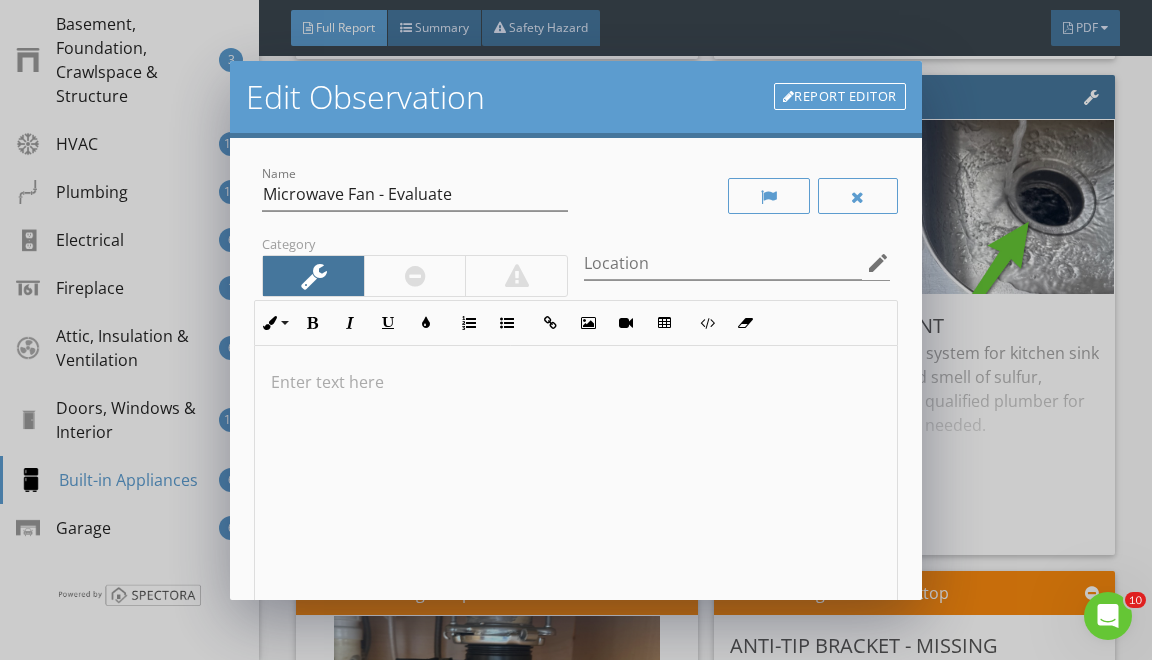 click at bounding box center [575, 504] 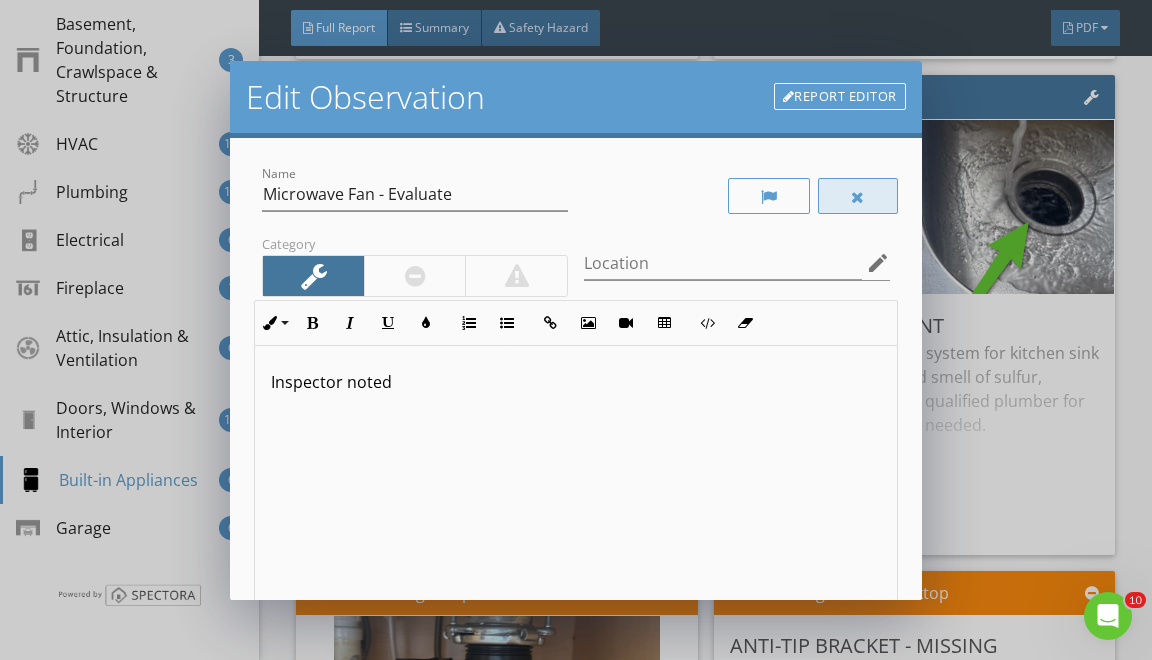 click at bounding box center [858, 197] 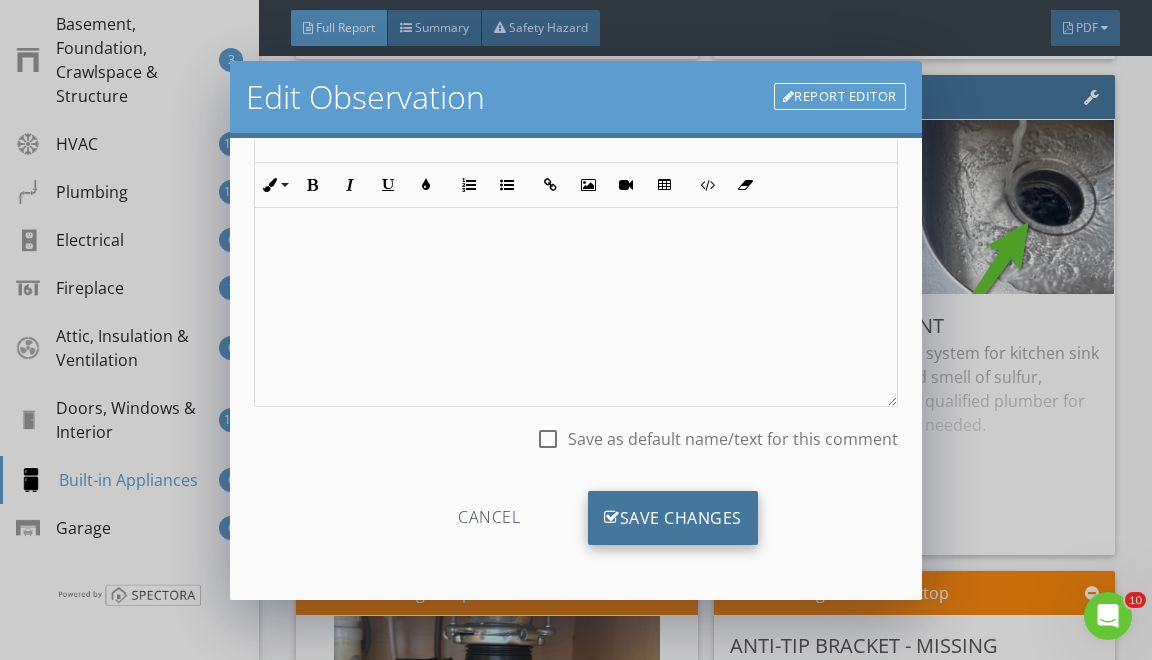 click on "Save Changes" at bounding box center [673, 518] 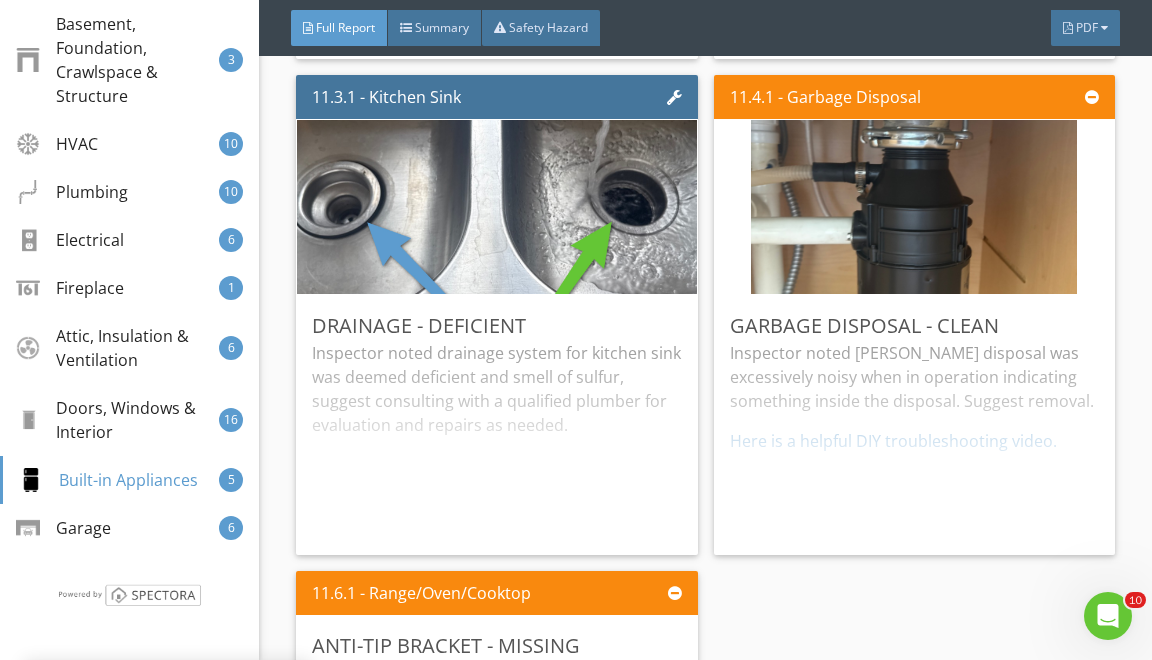 scroll, scrollTop: 19, scrollLeft: 0, axis: vertical 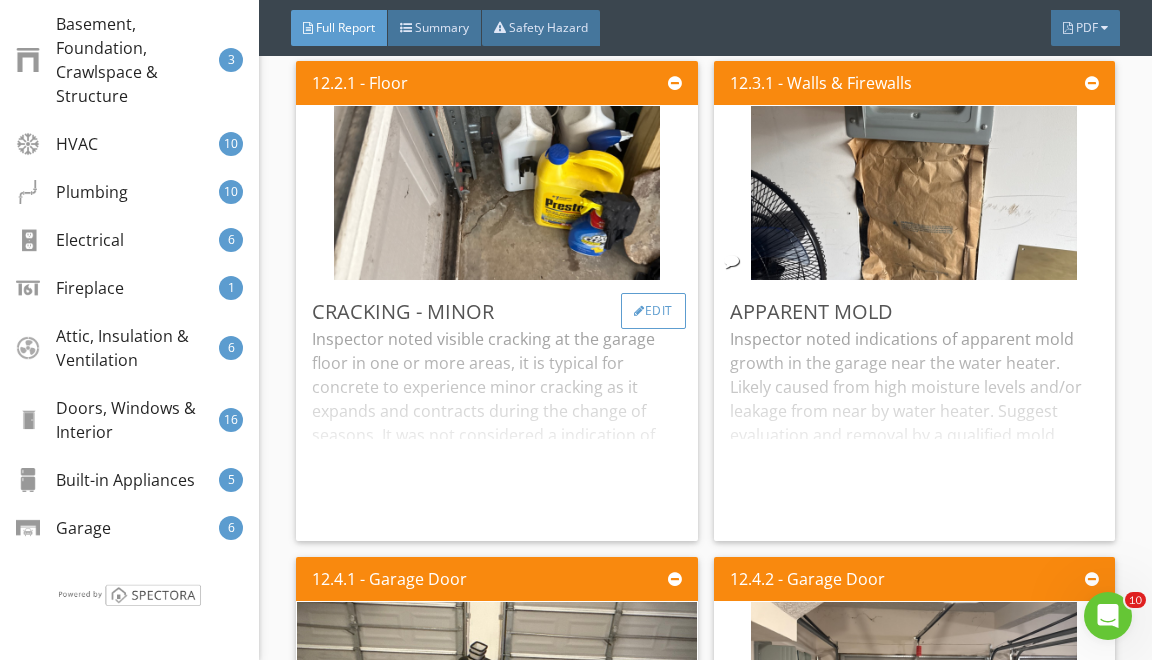click on "Edit" at bounding box center [653, 311] 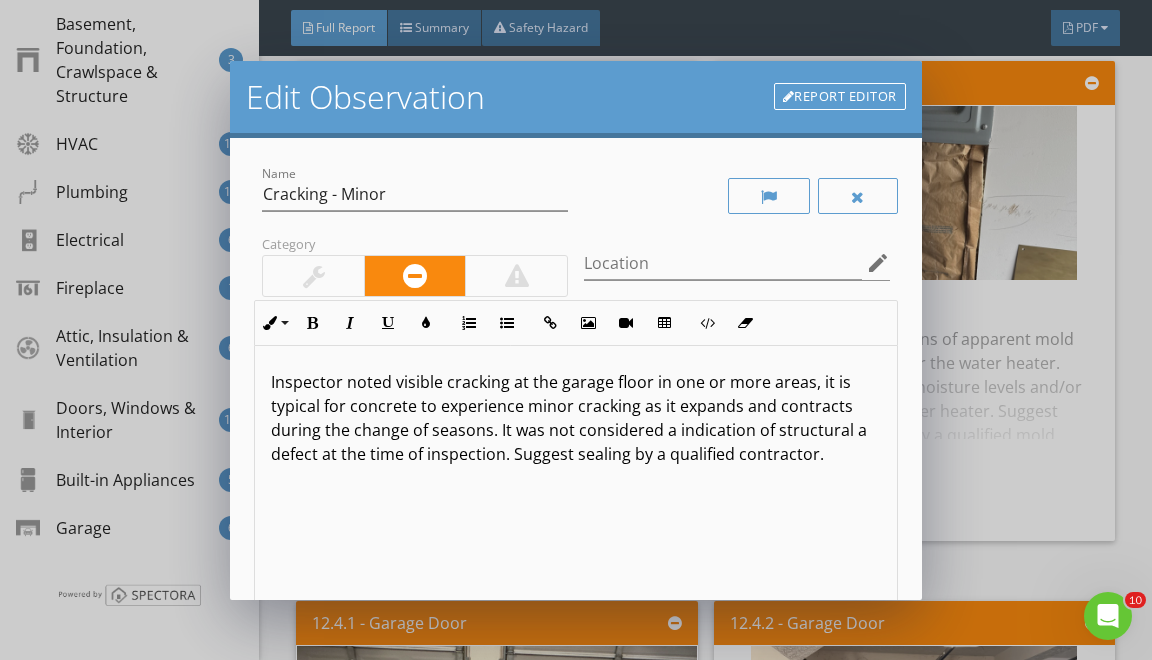 click on "Report Editor" at bounding box center (840, 97) 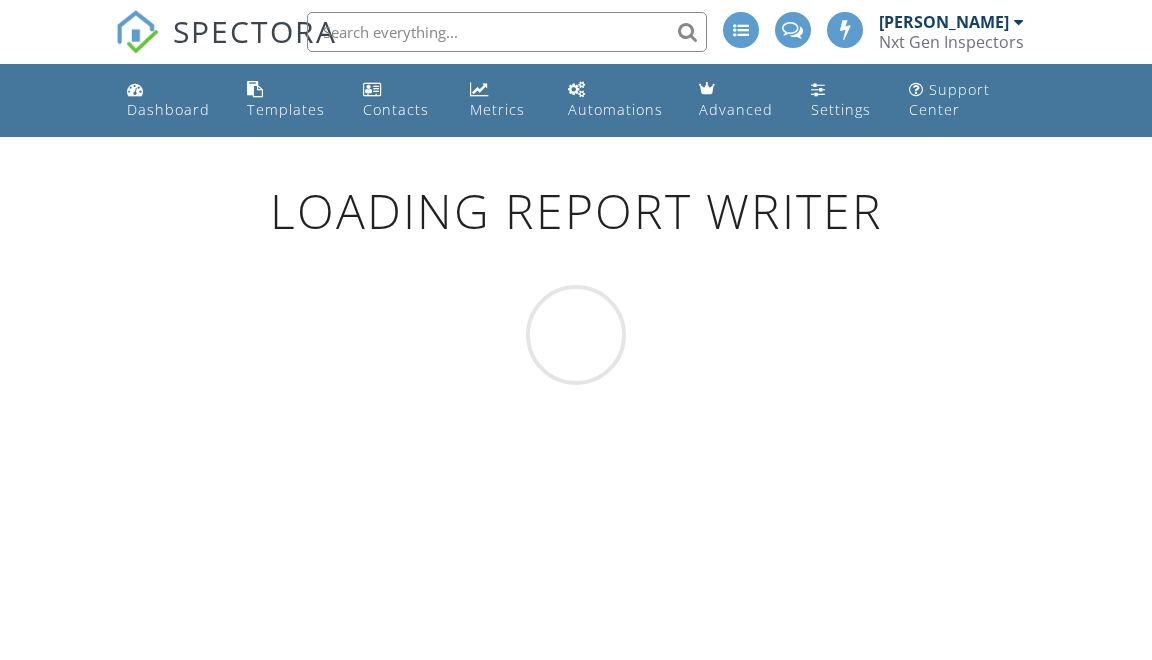 scroll, scrollTop: 0, scrollLeft: 0, axis: both 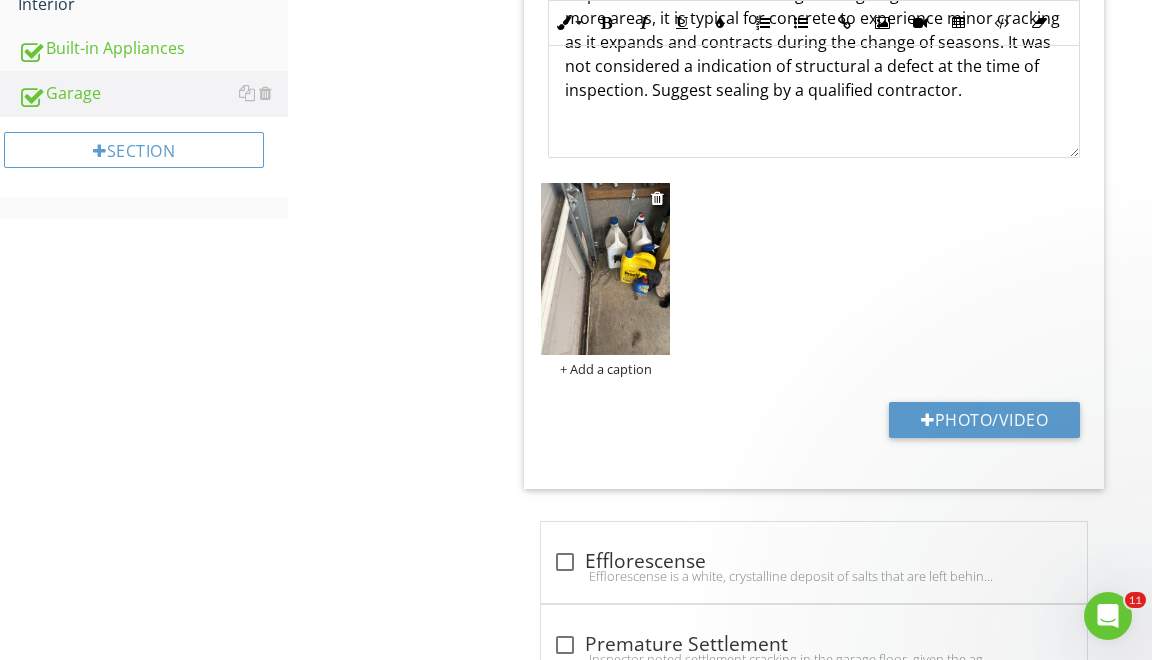 click at bounding box center (605, 269) 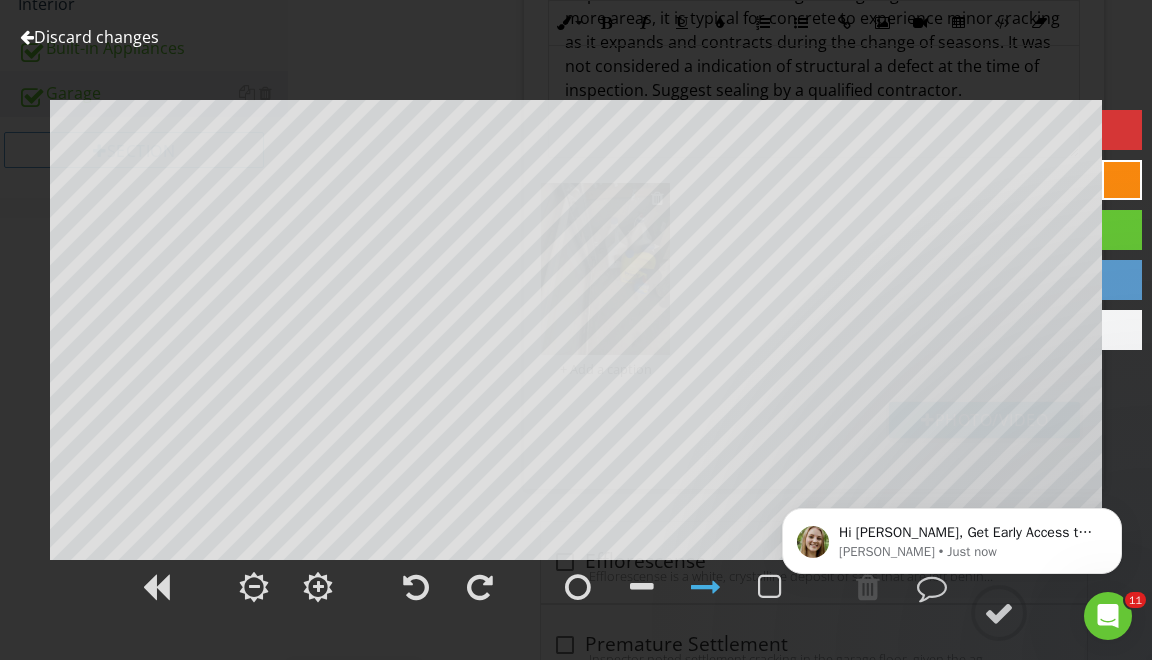 scroll, scrollTop: 0, scrollLeft: 0, axis: both 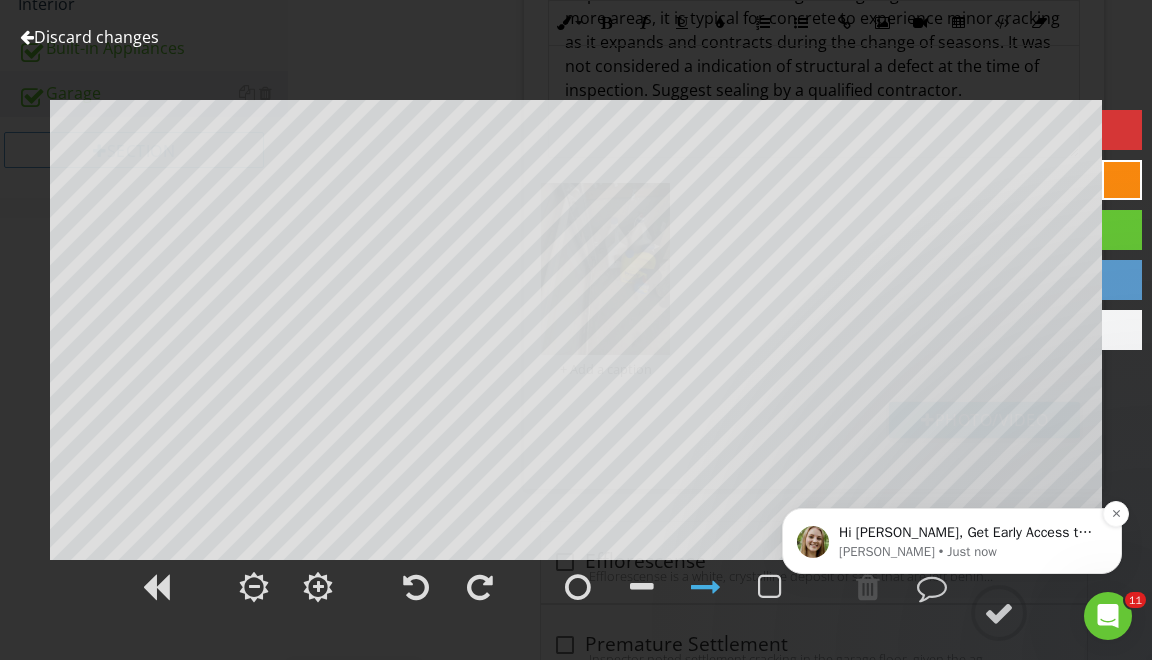 click on "Hi [PERSON_NAME], Get Early Access to New Report Writing Features &amp; Updates Want to be the first to try [PERSON_NAME]’s latest updates? Join our early access group and be the first to use new features before they’re released. Features and updates coming soon that you will get early access to include: Update: The upgraded Rapid Fire Camera, New: Photo preview before adding images to a report, New: The .5 camera lens [PERSON_NAME] • Just now" at bounding box center (952, 541) 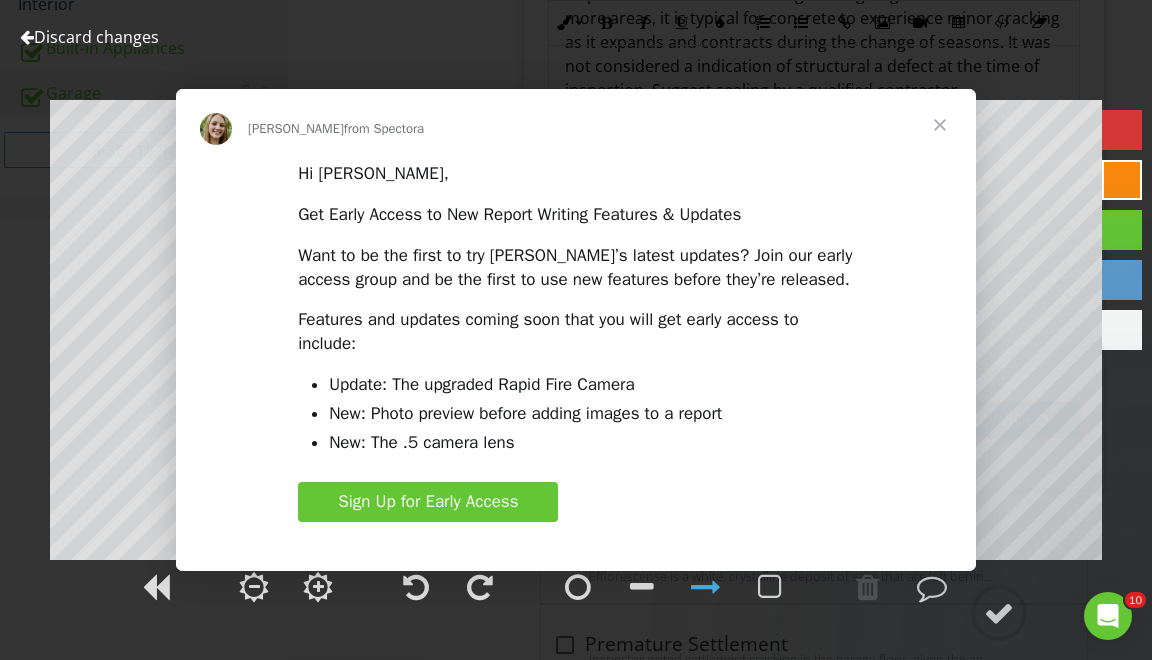 scroll, scrollTop: 0, scrollLeft: 0, axis: both 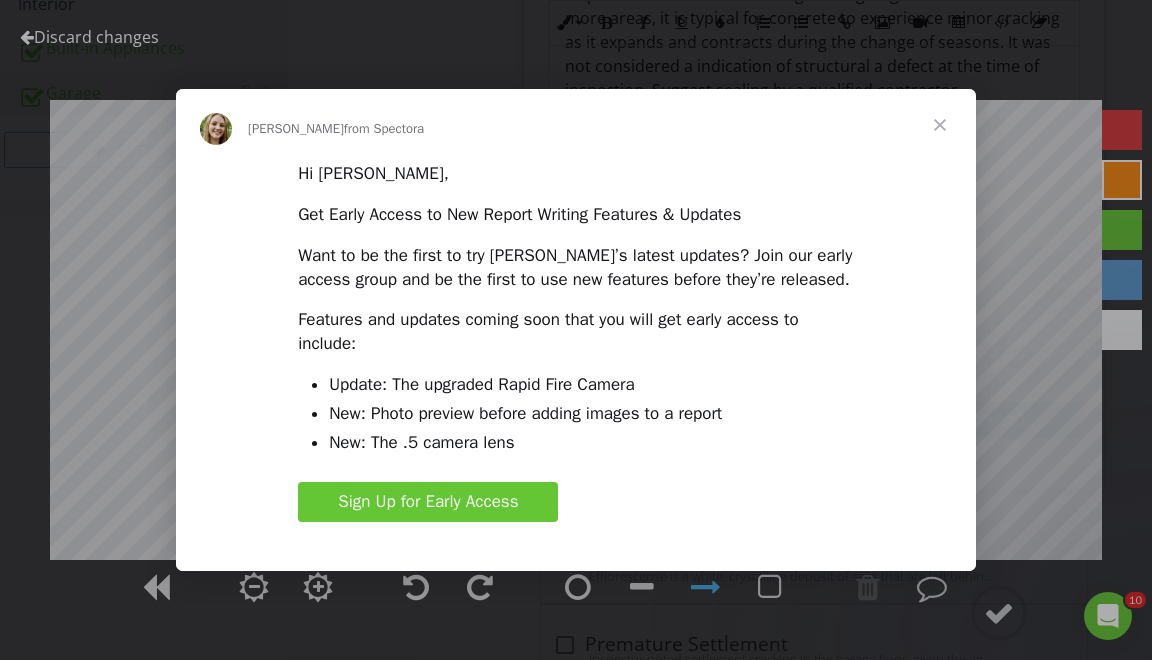 click at bounding box center [940, 125] 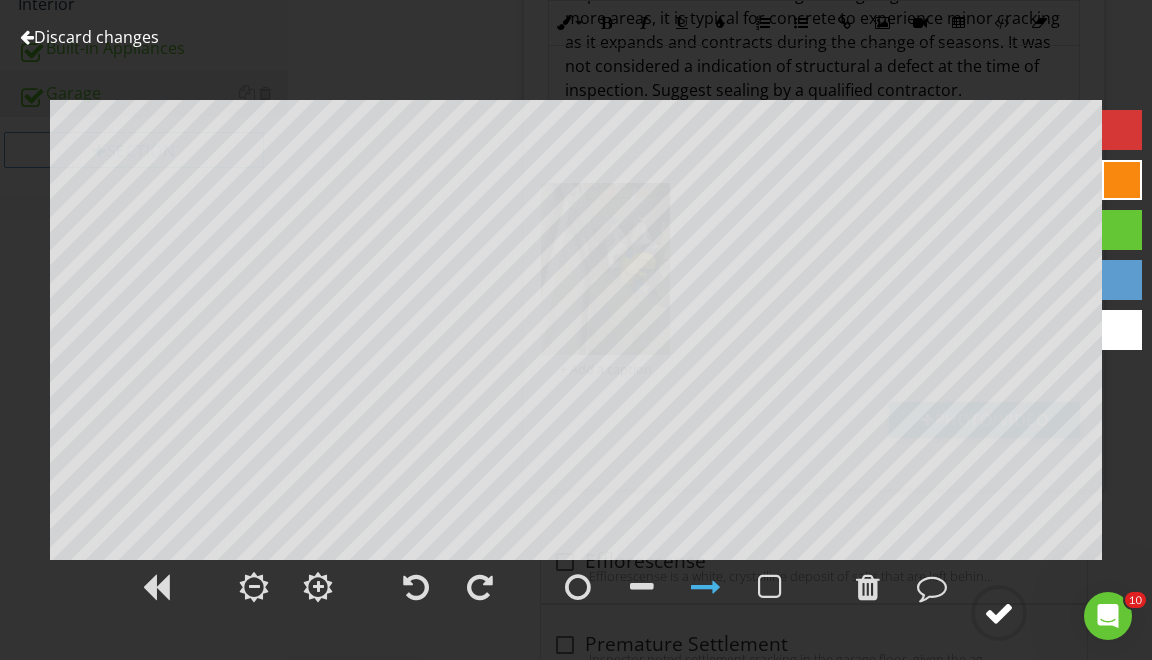 click 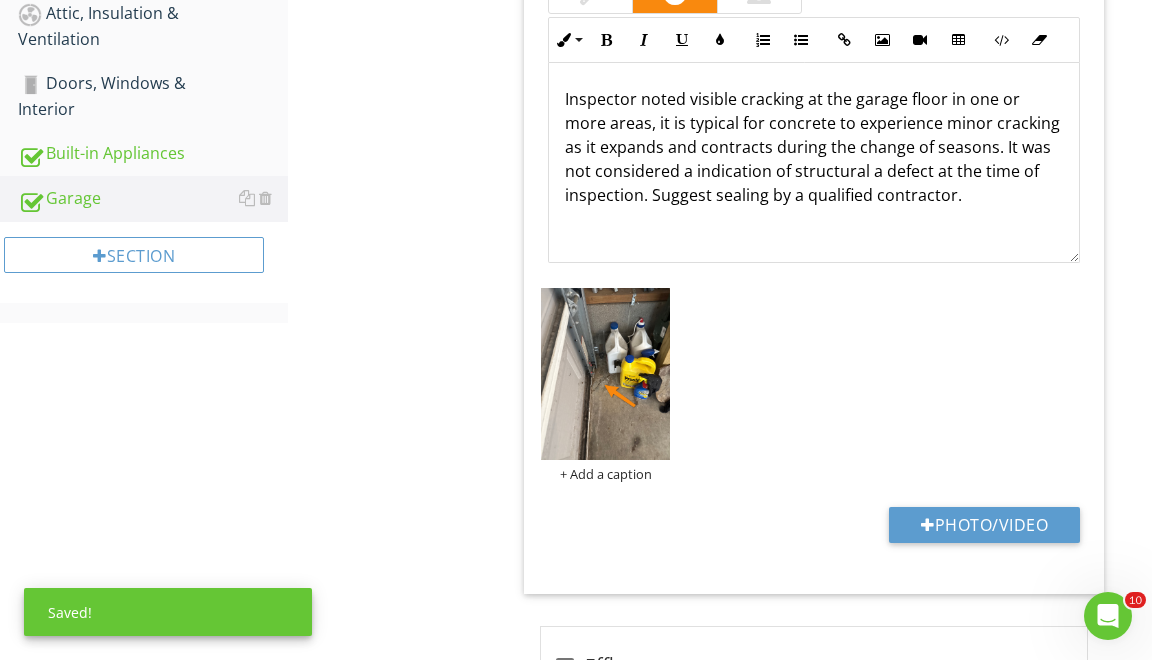 scroll, scrollTop: 772, scrollLeft: 0, axis: vertical 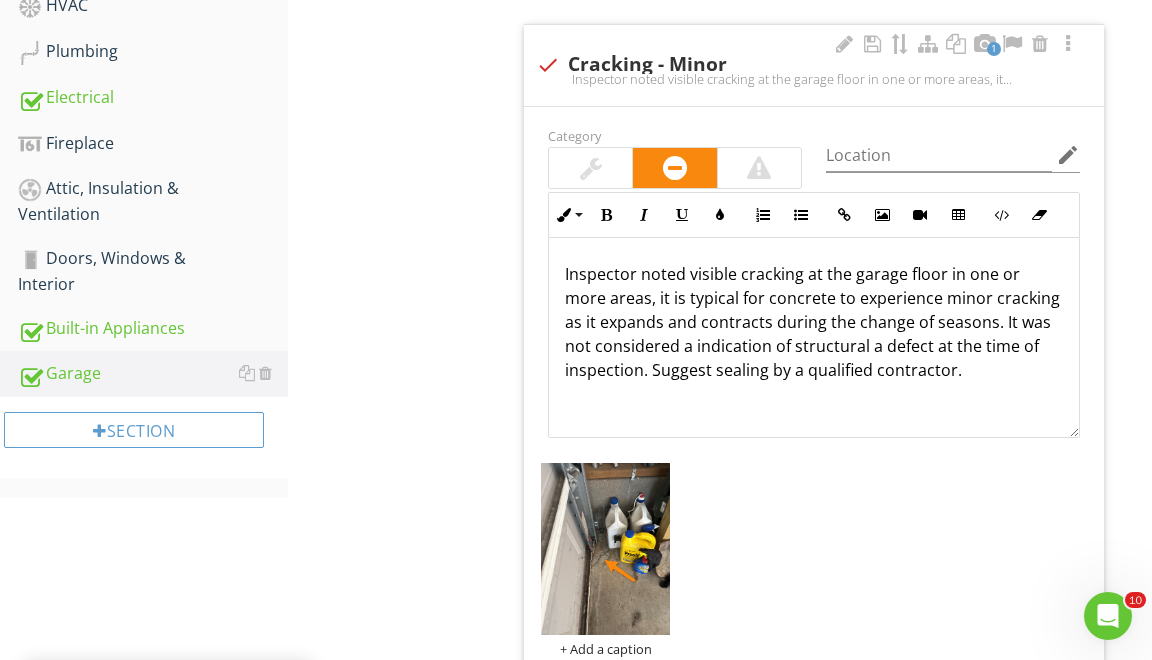 drag, startPoint x: 689, startPoint y: 274, endPoint x: 701, endPoint y: 425, distance: 151.47607 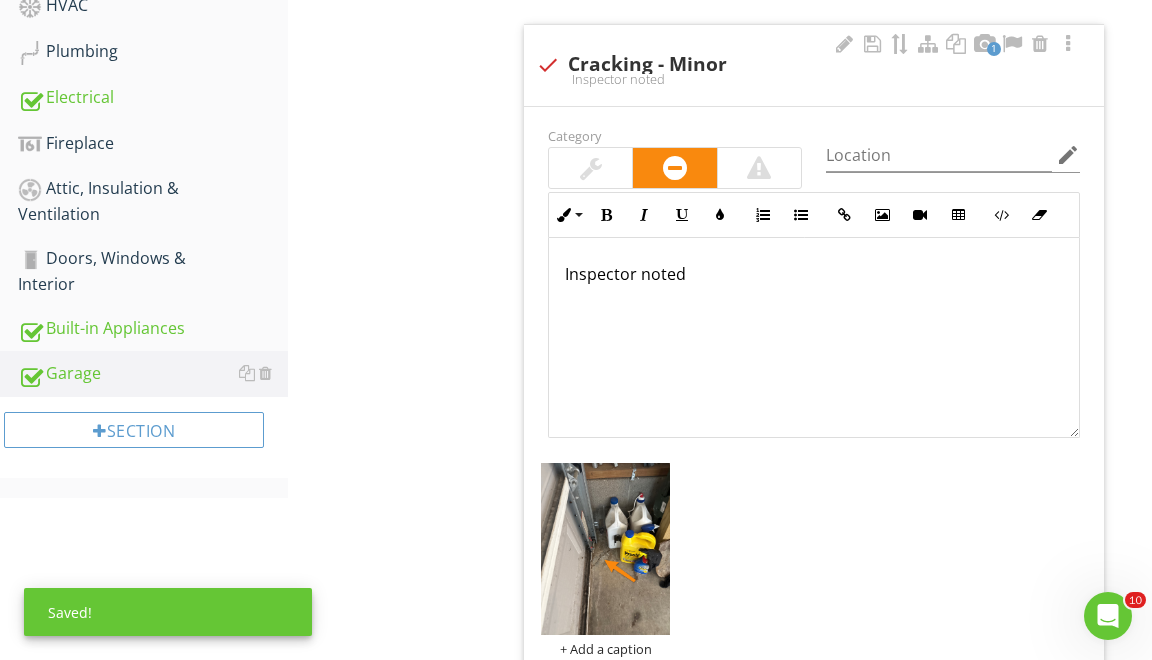 type 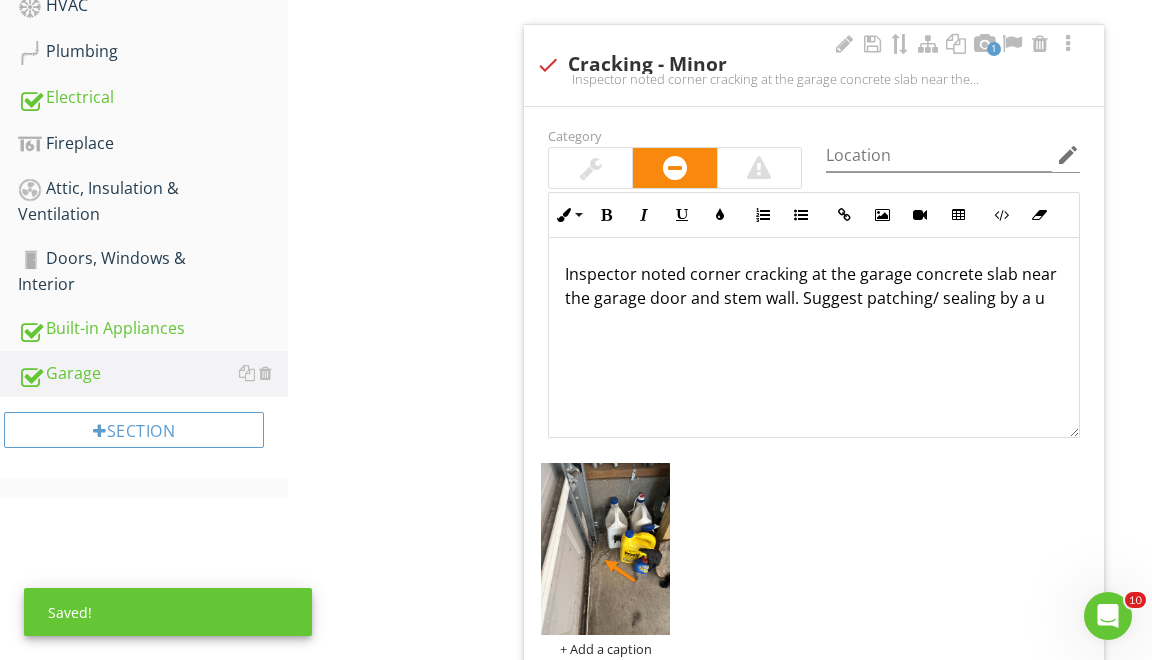 click on "Inspector noted corner cracking at the garage concrete slab near the garage door and stem wall. Suggest patching/ sealing by a u" at bounding box center (814, 286) 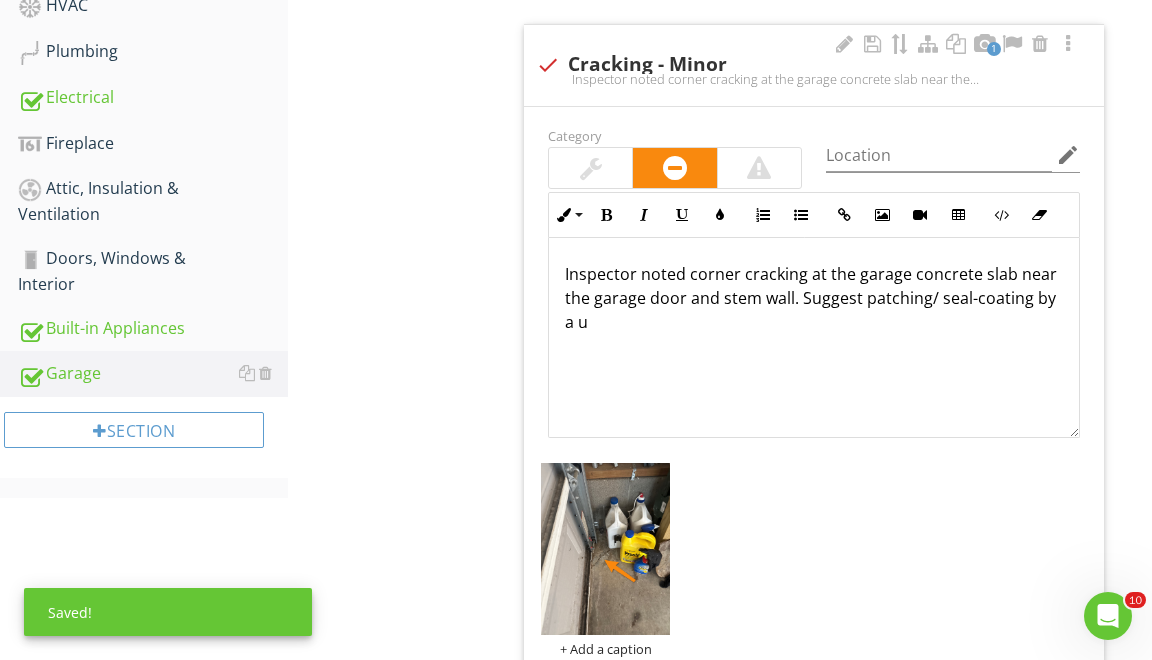 click on "Inspector noted corner cracking at the garage concrete slab near the garage door and stem wall. Suggest patching/ seal-coating by a u" at bounding box center (814, 298) 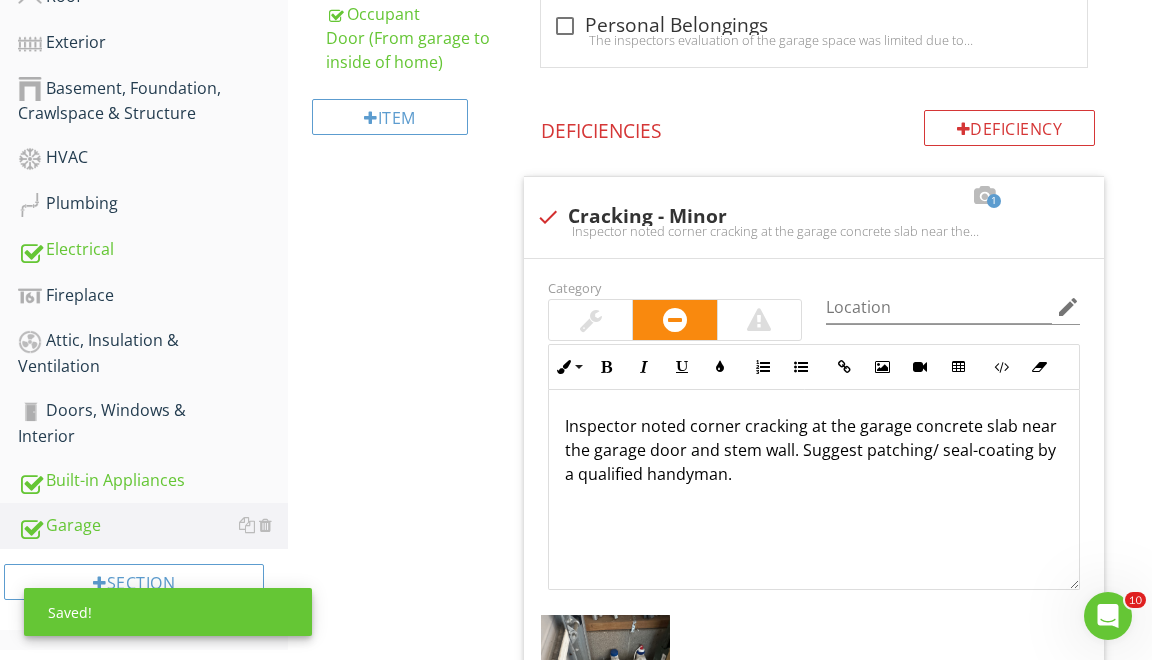 scroll, scrollTop: 714, scrollLeft: 0, axis: vertical 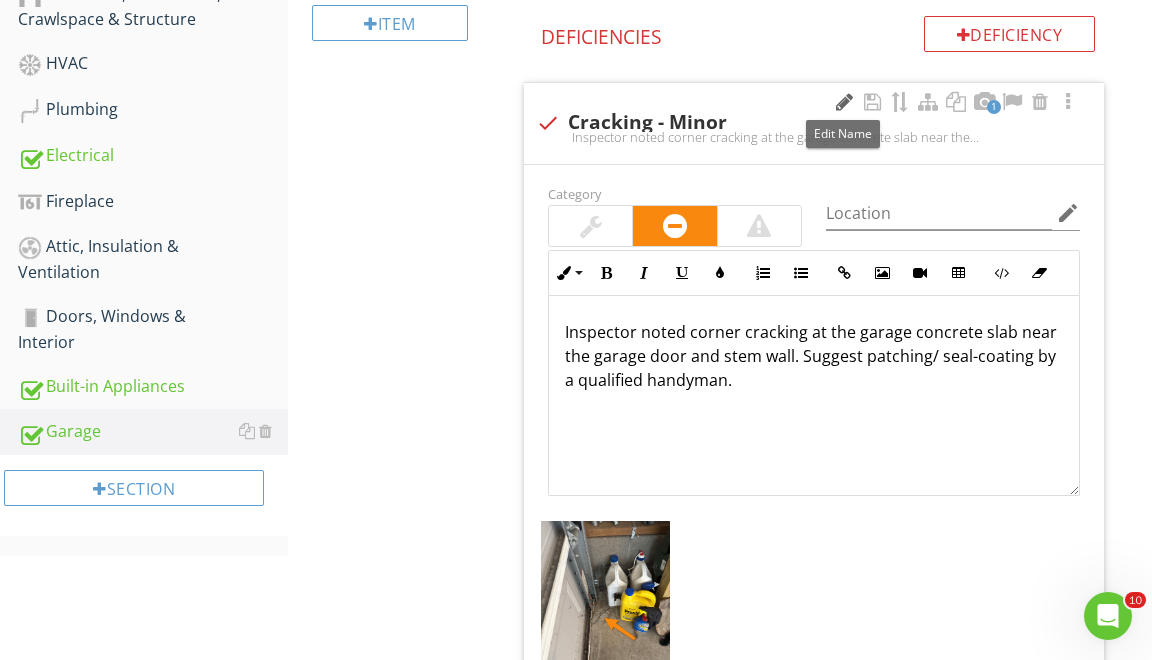 click at bounding box center (844, 102) 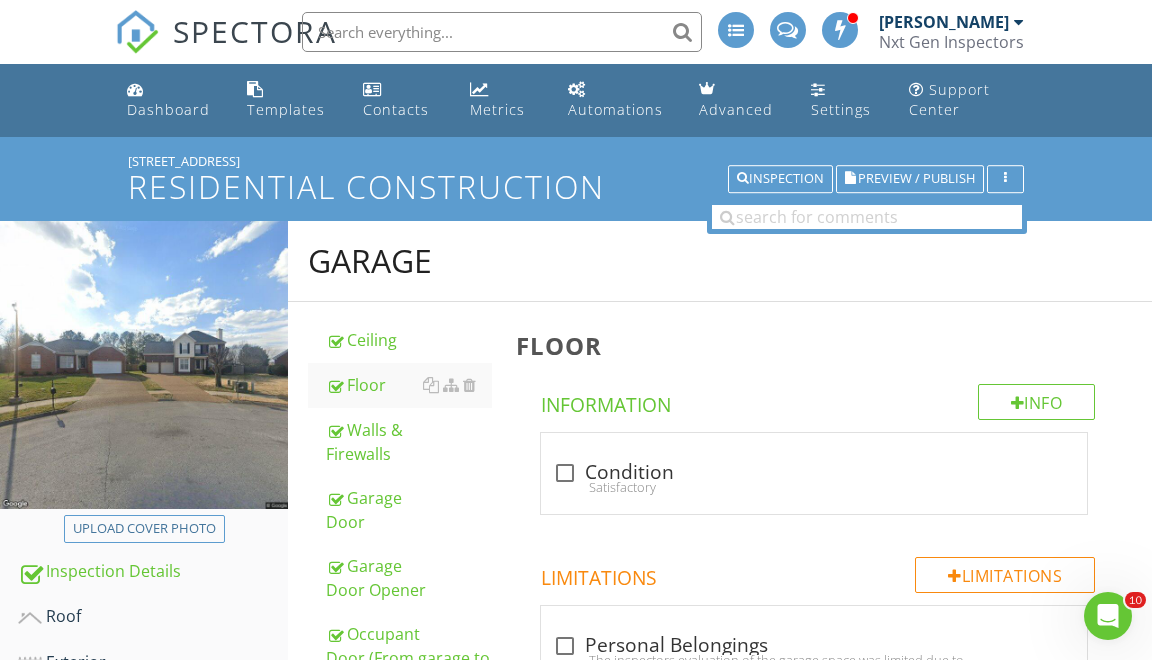 scroll, scrollTop: 0, scrollLeft: 0, axis: both 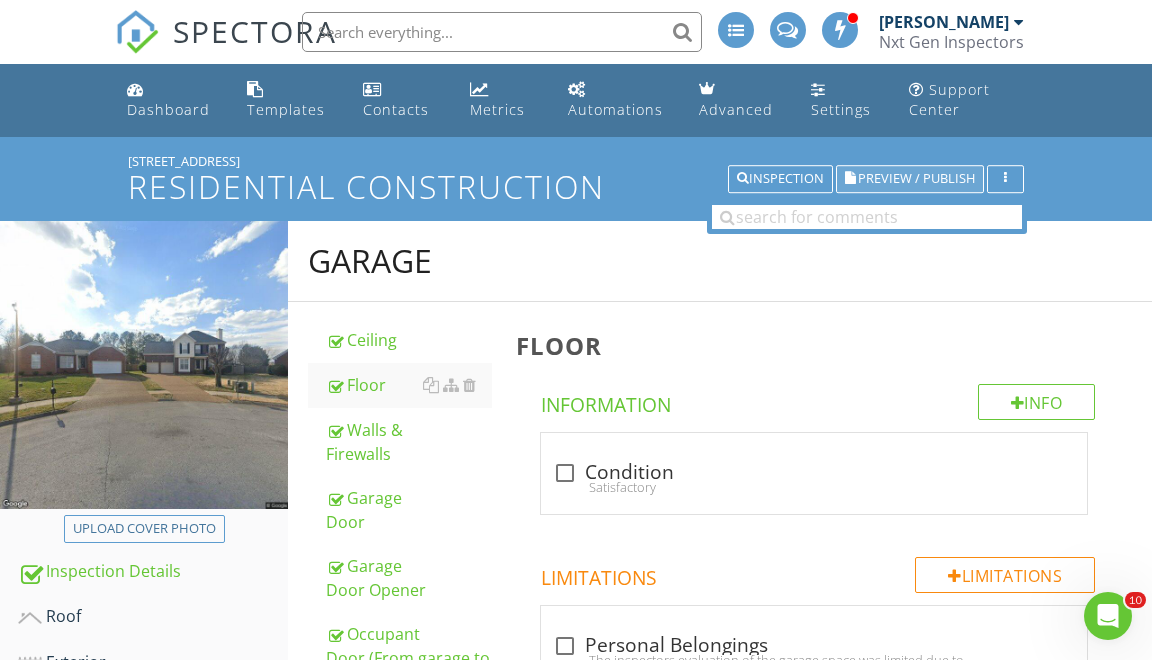 click on "Preview / Publish" at bounding box center (910, 179) 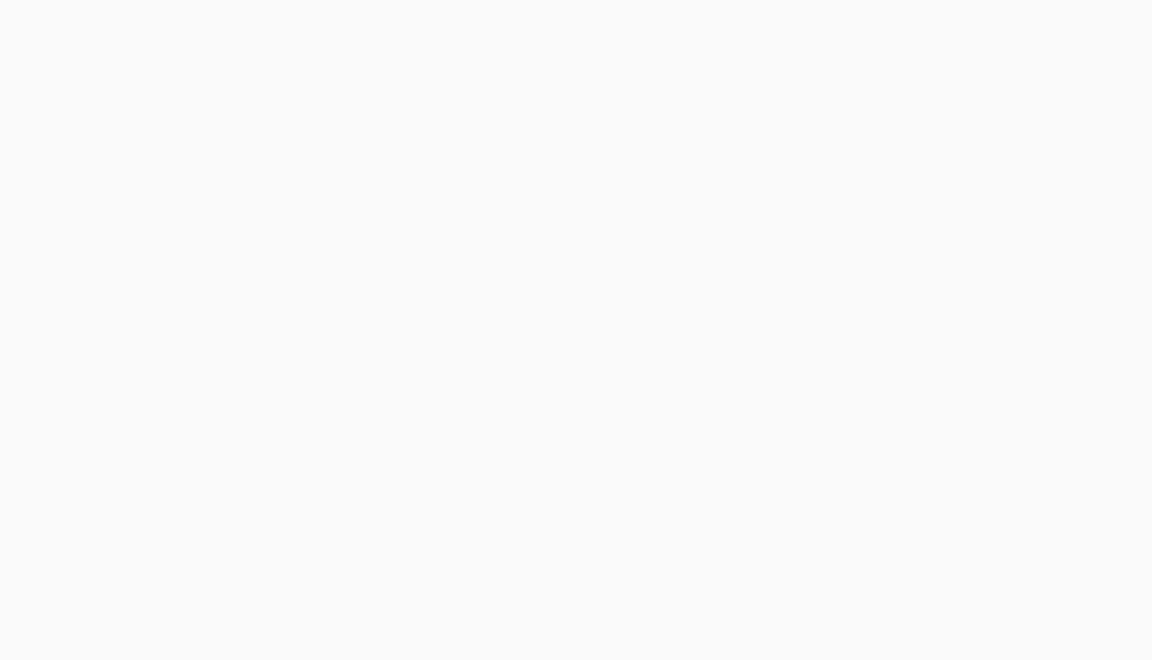 scroll, scrollTop: 0, scrollLeft: 0, axis: both 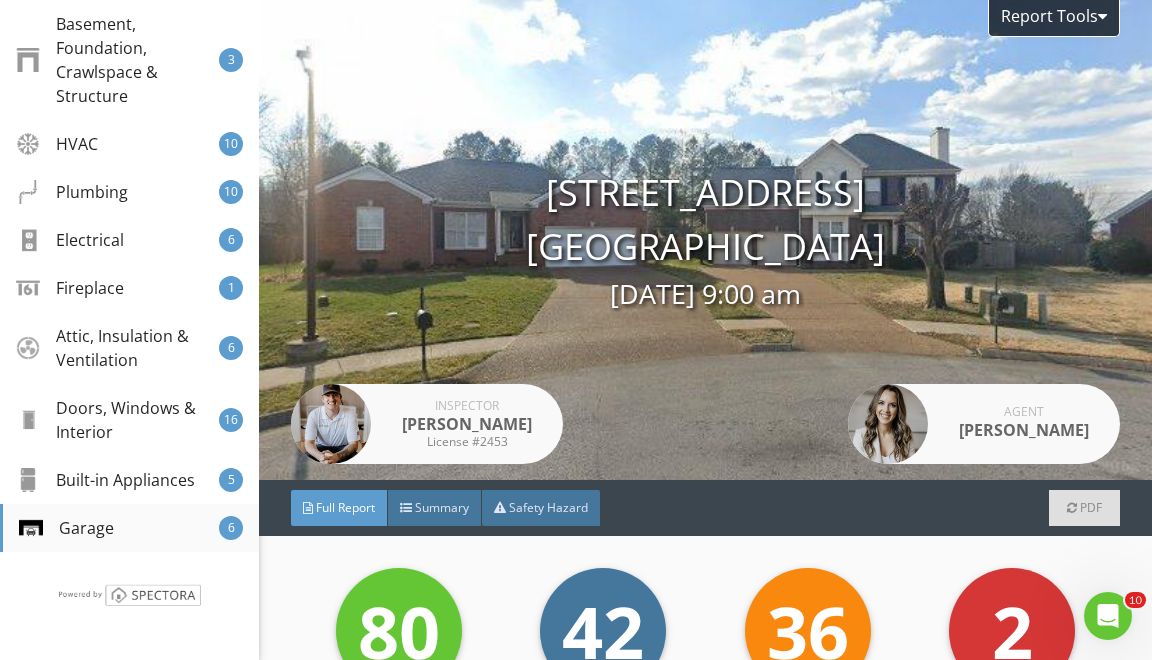 click on "Garage
6" at bounding box center [129, 528] 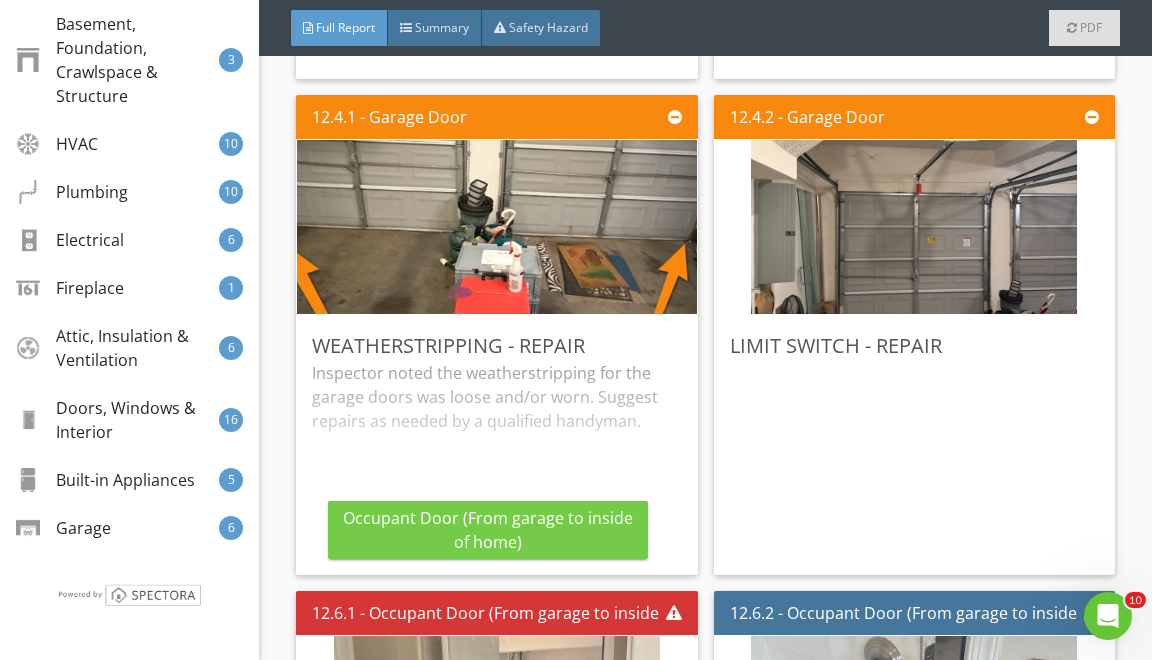 scroll, scrollTop: 41184, scrollLeft: 0, axis: vertical 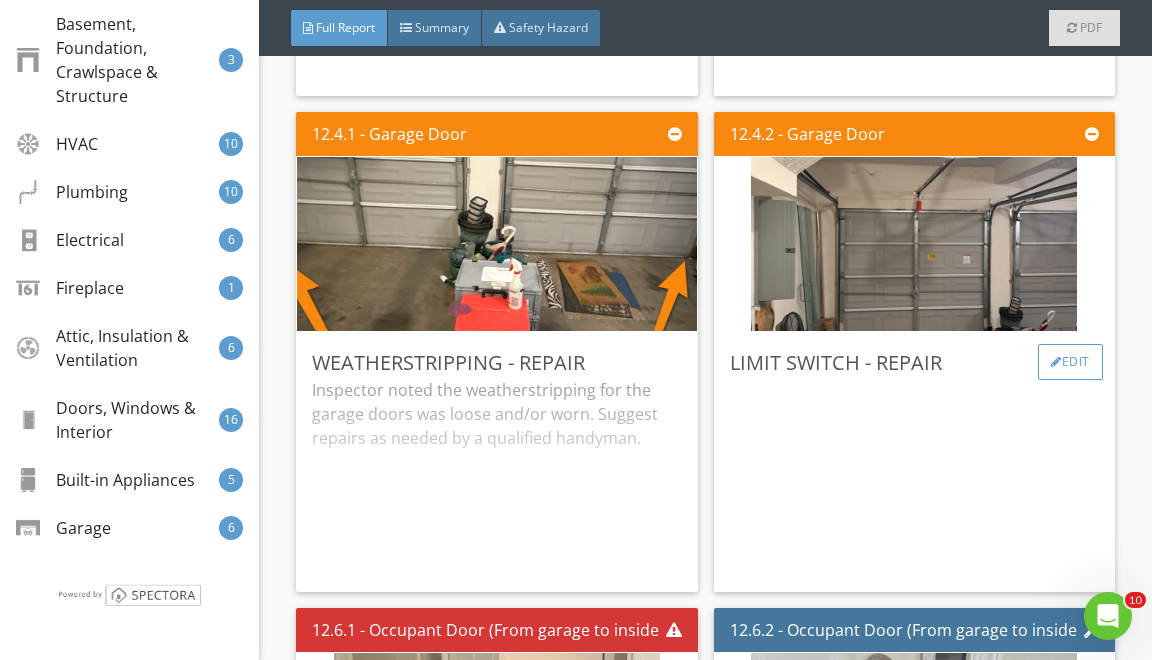 click on "Edit" at bounding box center [1070, 362] 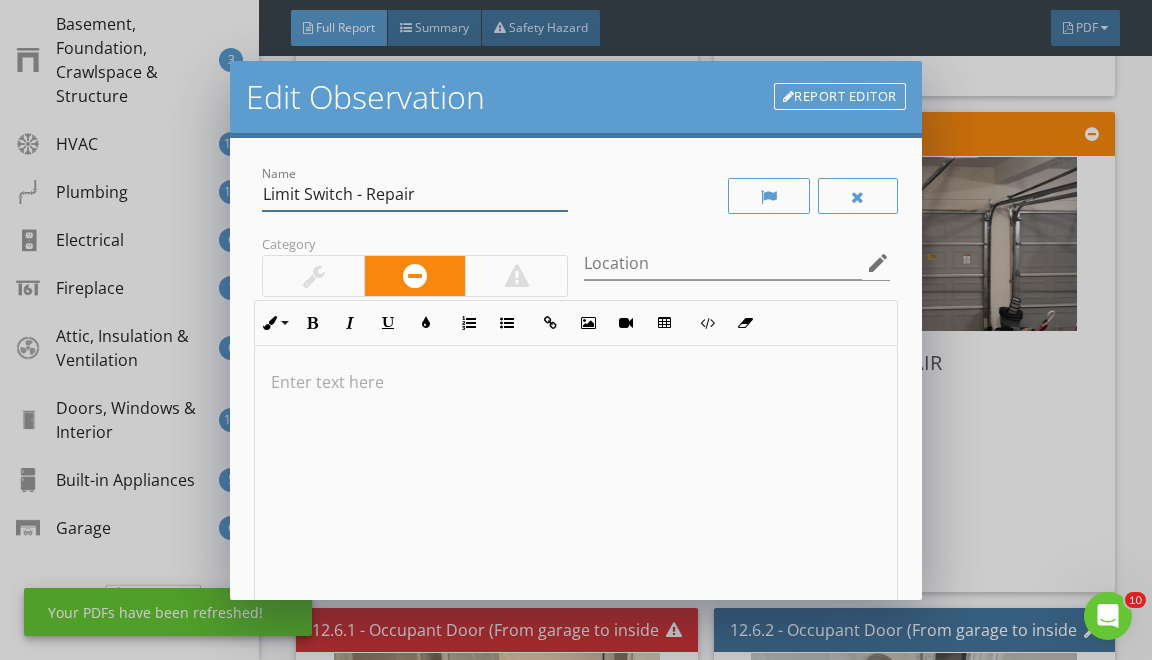 click on "Limit Switch - Repair" at bounding box center [415, 194] 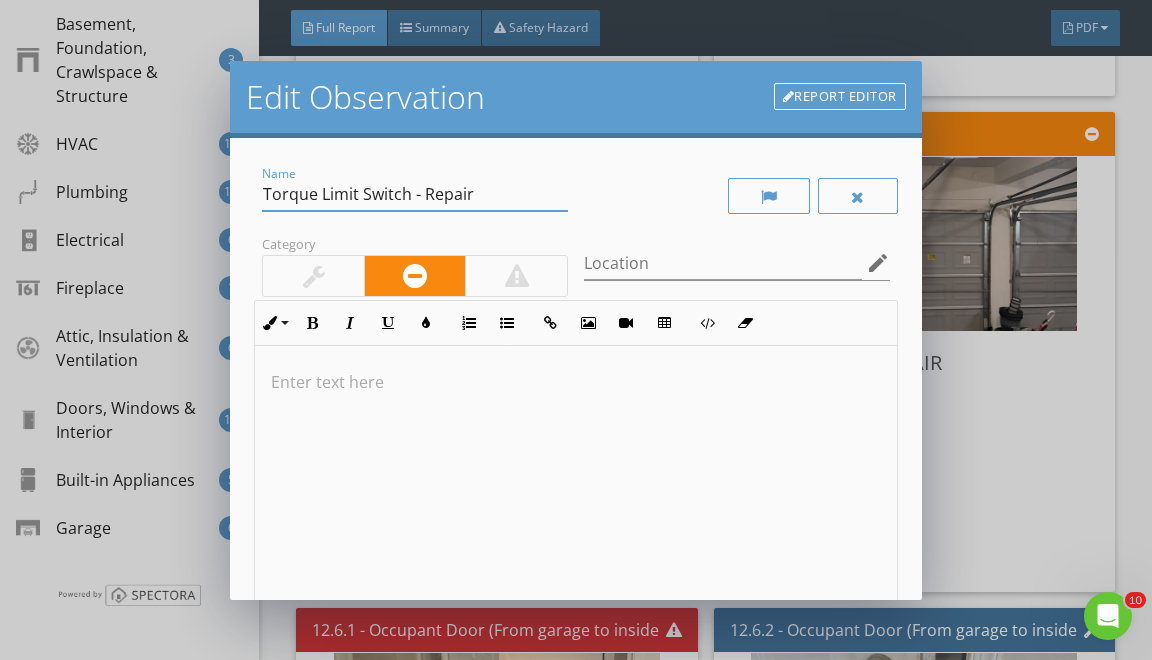 click at bounding box center [314, 276] 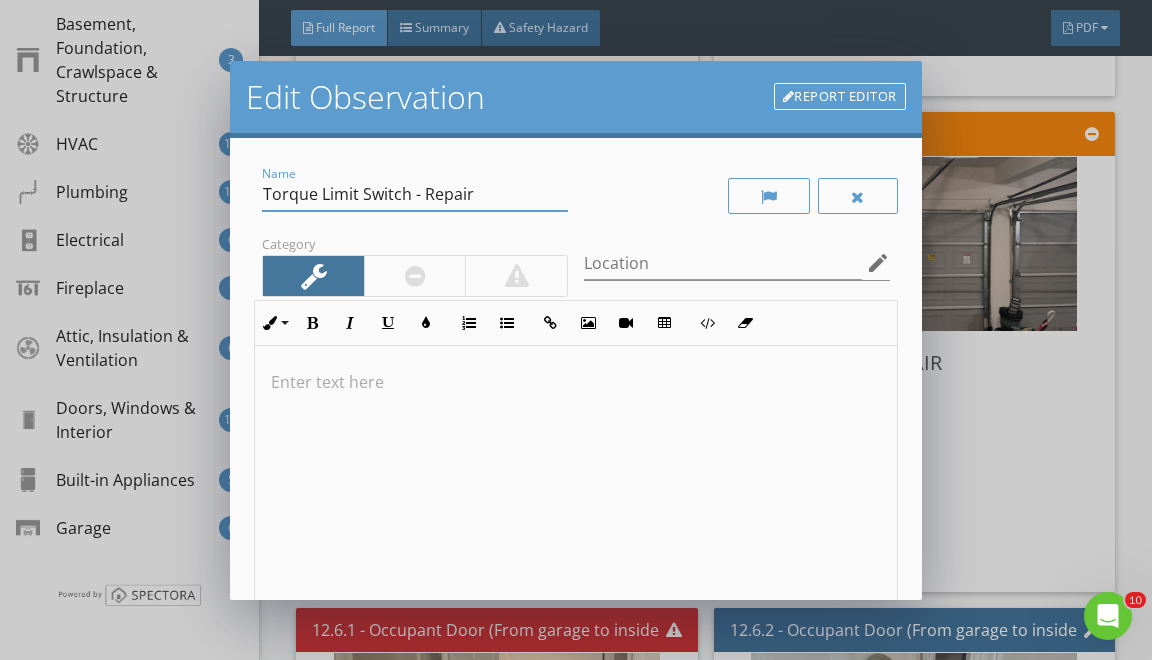 click on "Torque Limit Switch - Repair" at bounding box center (415, 194) 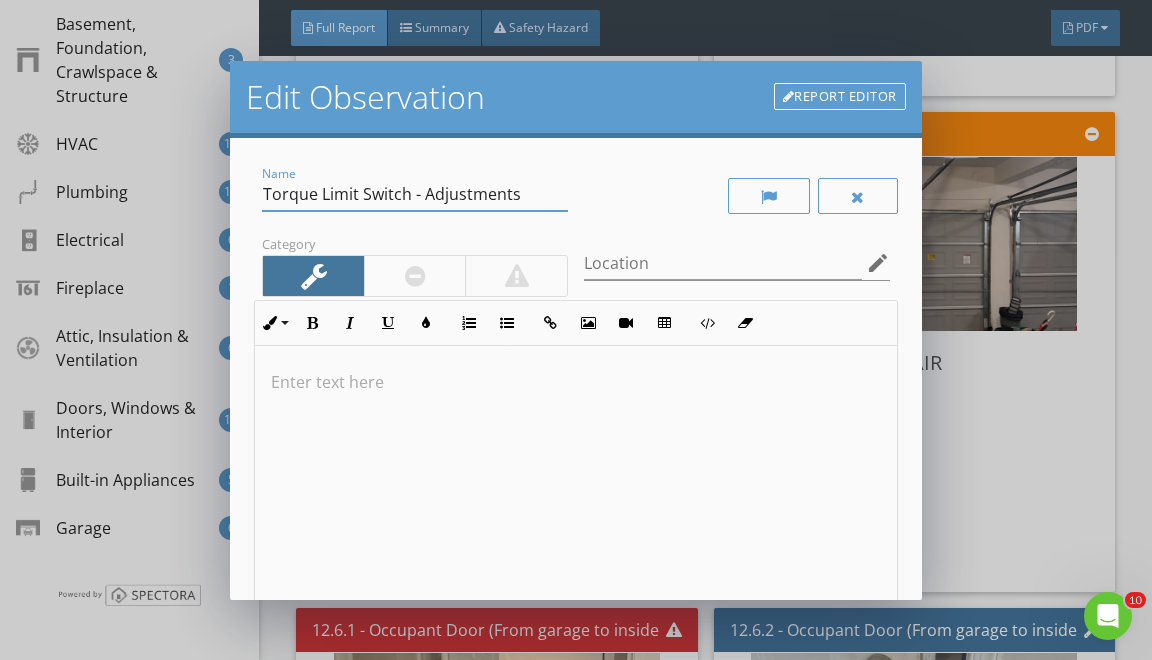 type on "Torque Limit Switch - Adjustments" 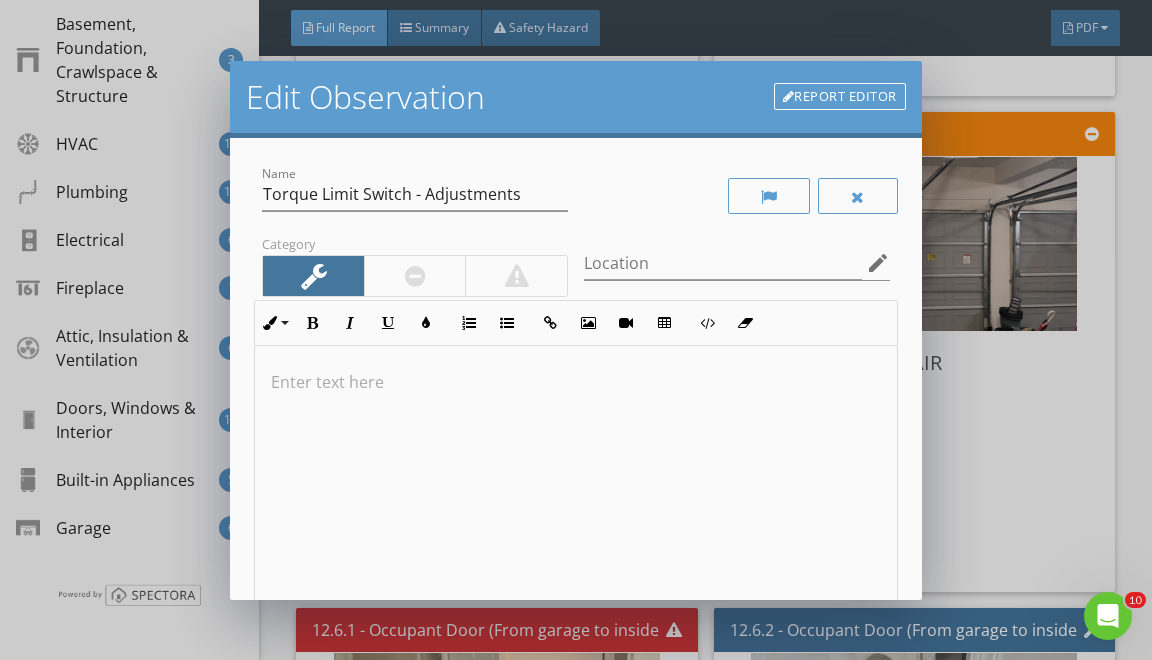 type 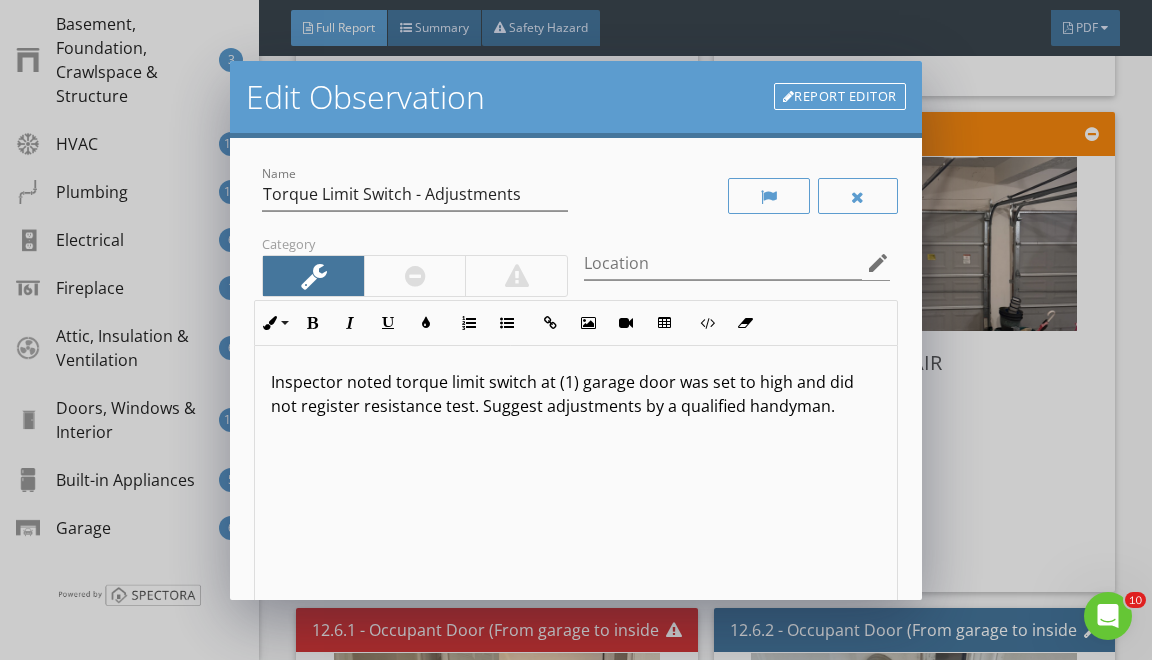 click on "Inspector noted torque limit switch at (1) garage door was set to high and did not register resistance test. Suggest adjustments by a qualified handyman." at bounding box center (575, 394) 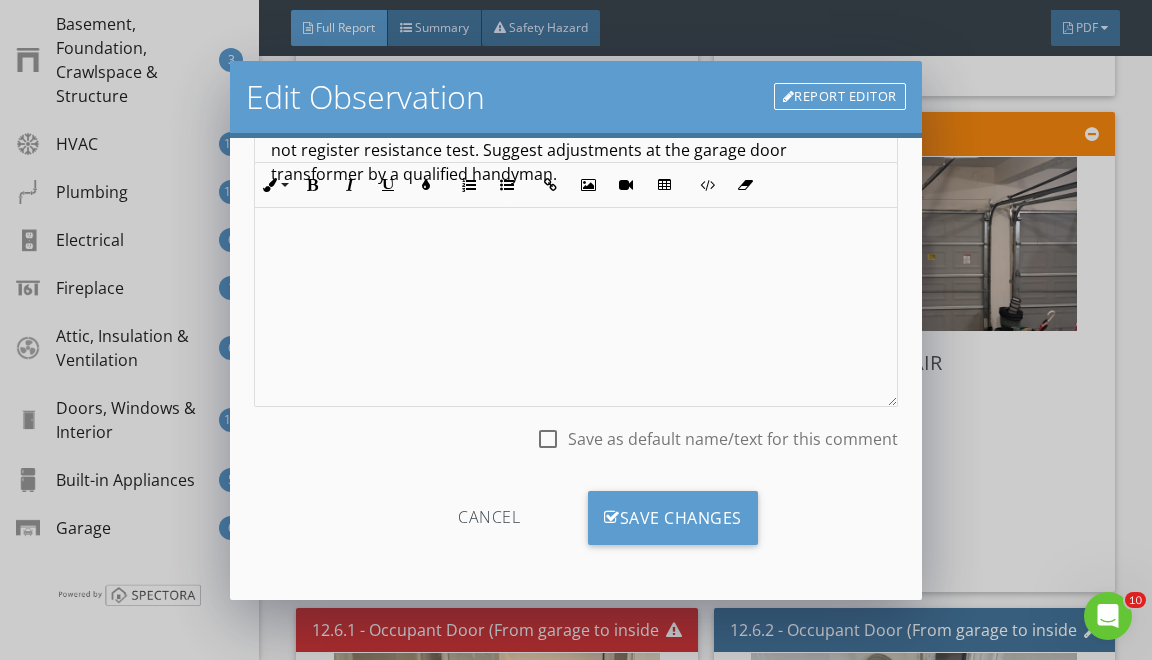 click on "Cancel
Save Changes" at bounding box center [575, 525] 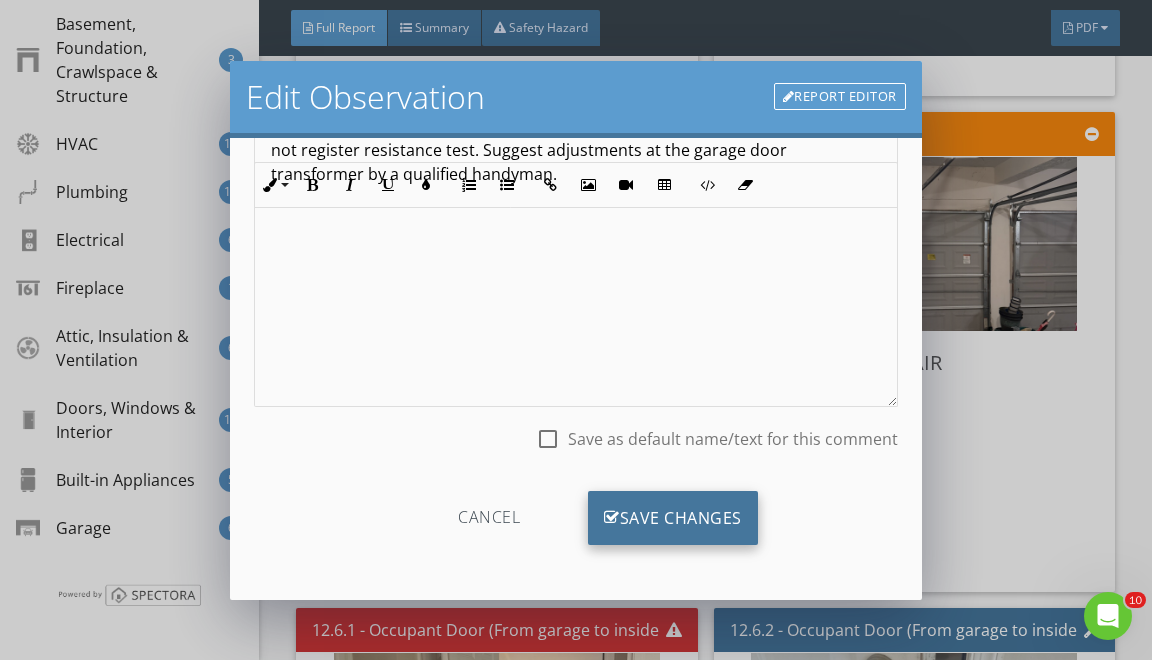 click on "Save Changes" at bounding box center (673, 518) 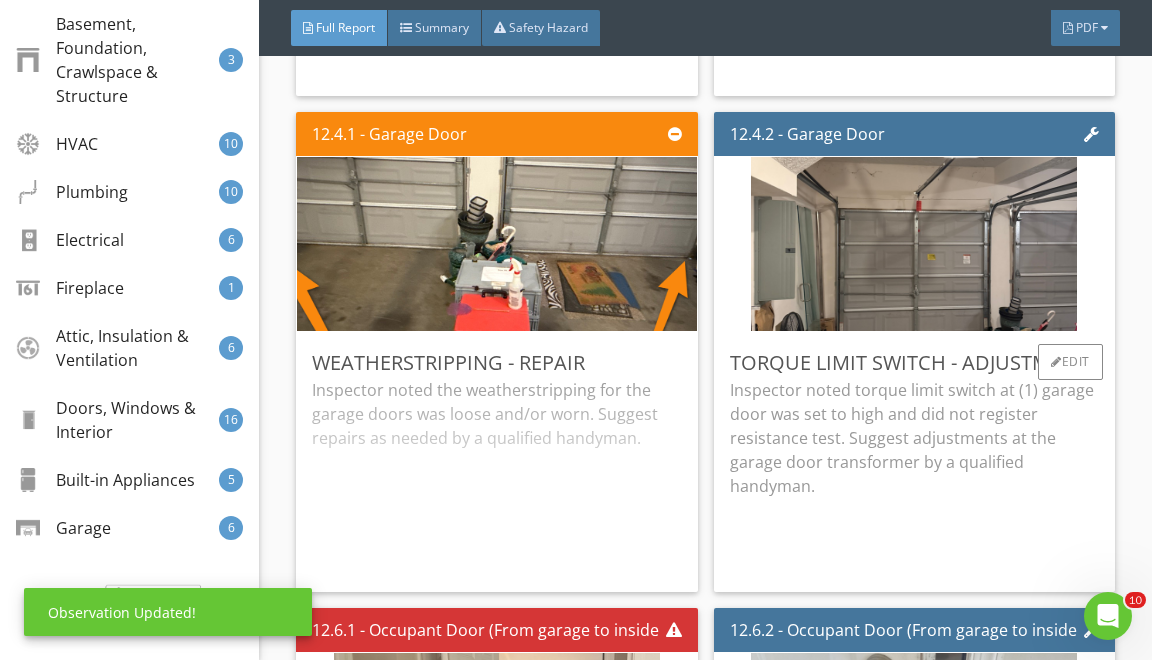 scroll, scrollTop: 19, scrollLeft: 0, axis: vertical 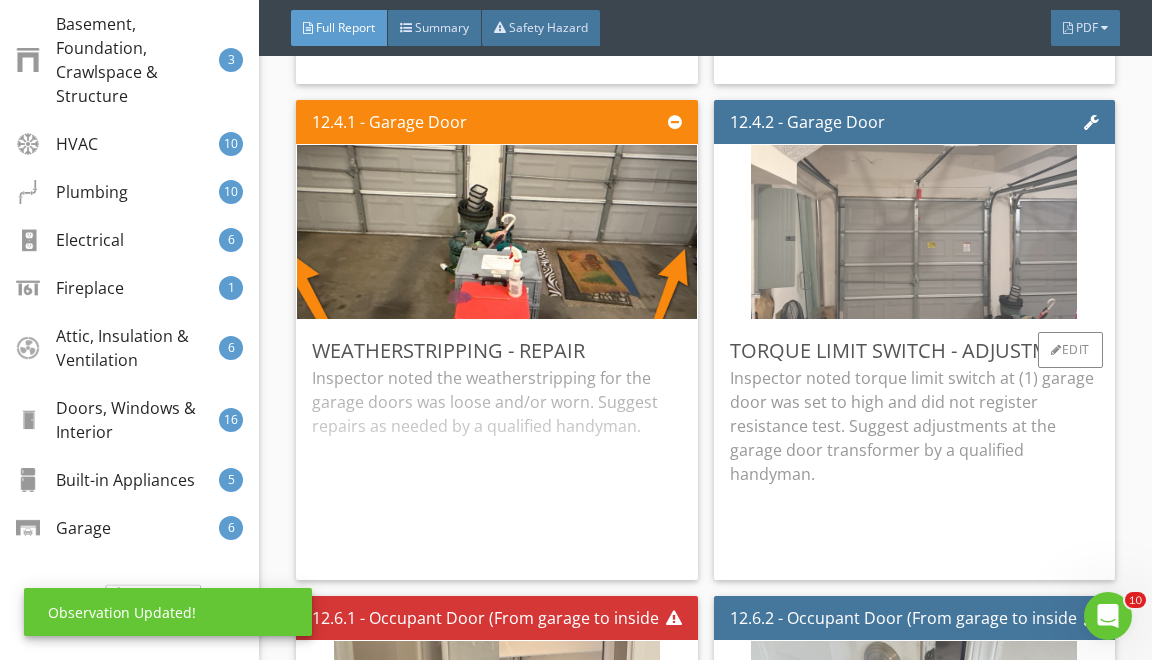 click at bounding box center [914, 231] 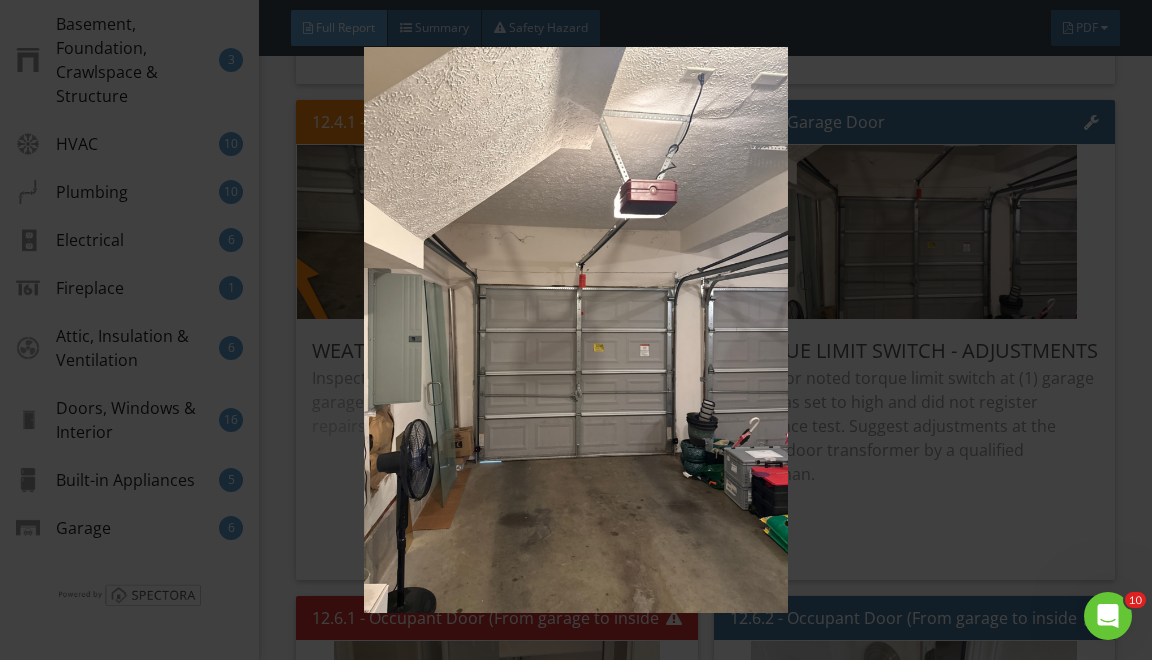 click at bounding box center [576, 330] 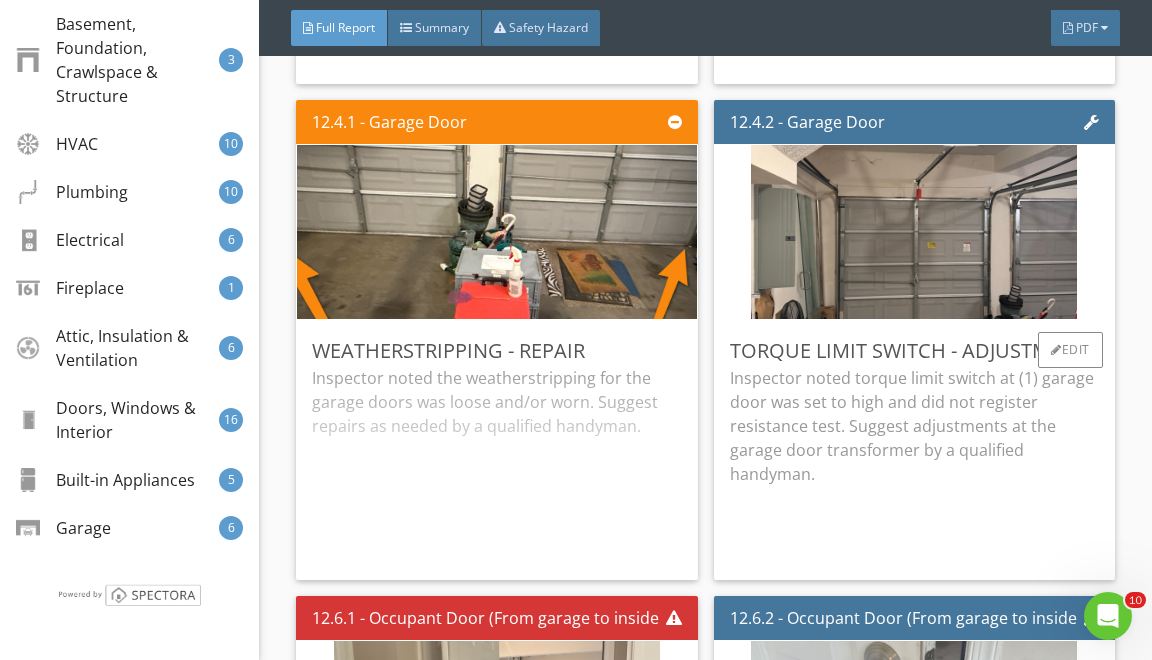 click on "Torque Limit Switch - Adjustments
Inspector noted torque limit switch at (1) garage door was set to high and did not register resistance test. Suggest adjustments at the garage door transformer by a qualified handyman.
Edit" at bounding box center [914, 450] 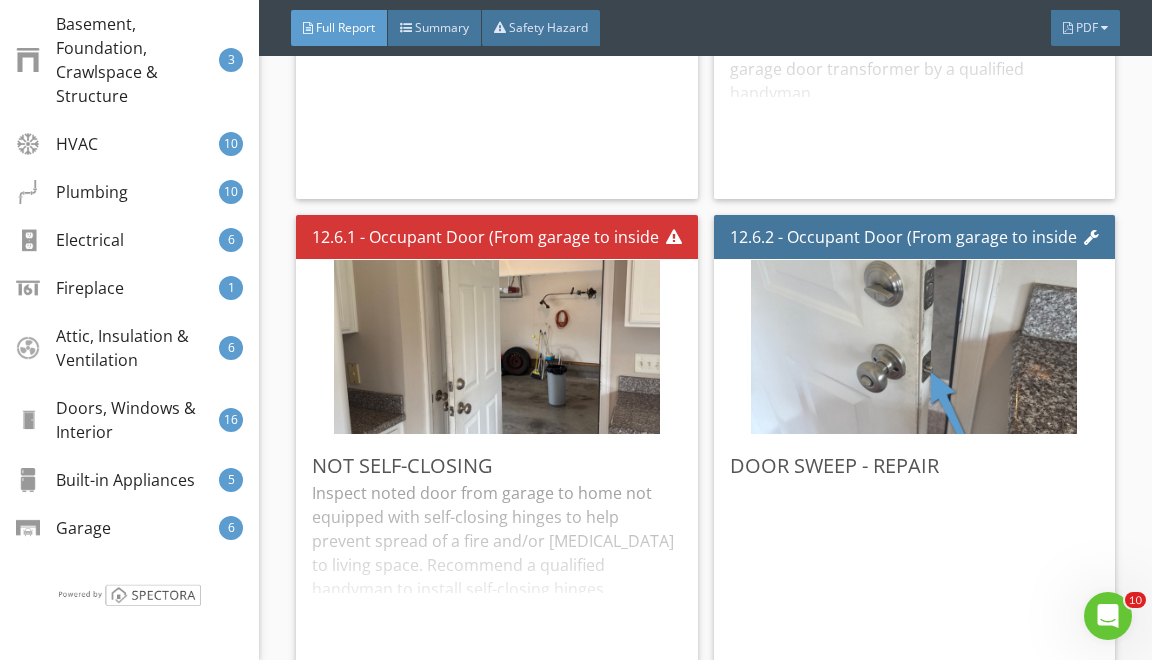 scroll, scrollTop: 41638, scrollLeft: 0, axis: vertical 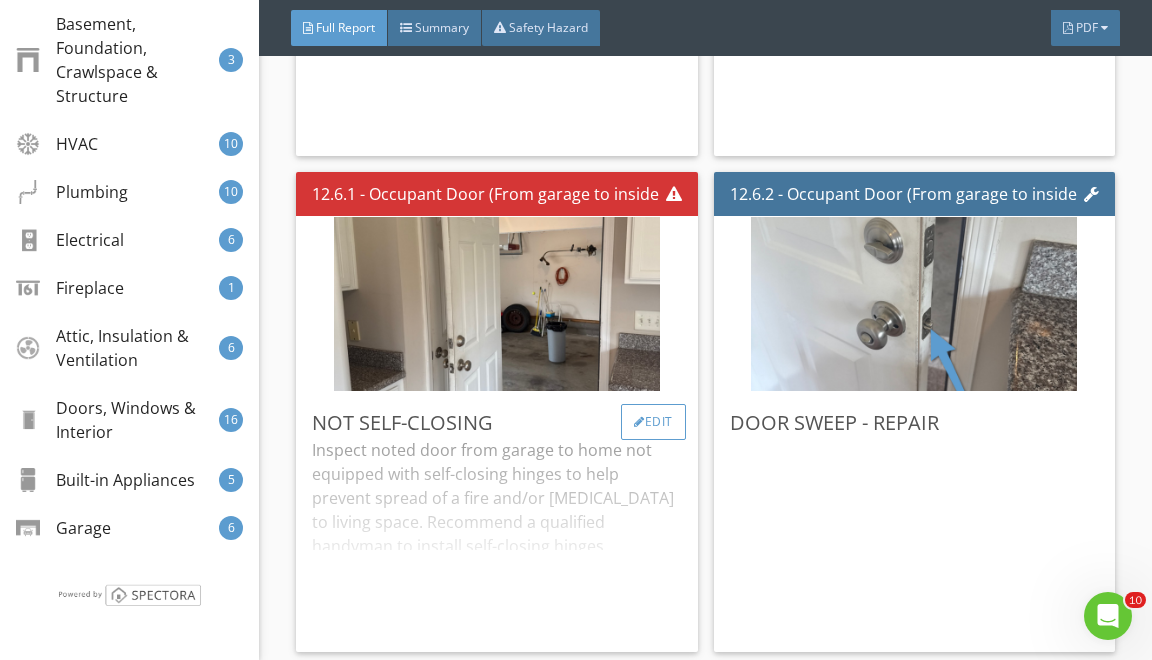 click on "Edit" at bounding box center [653, 422] 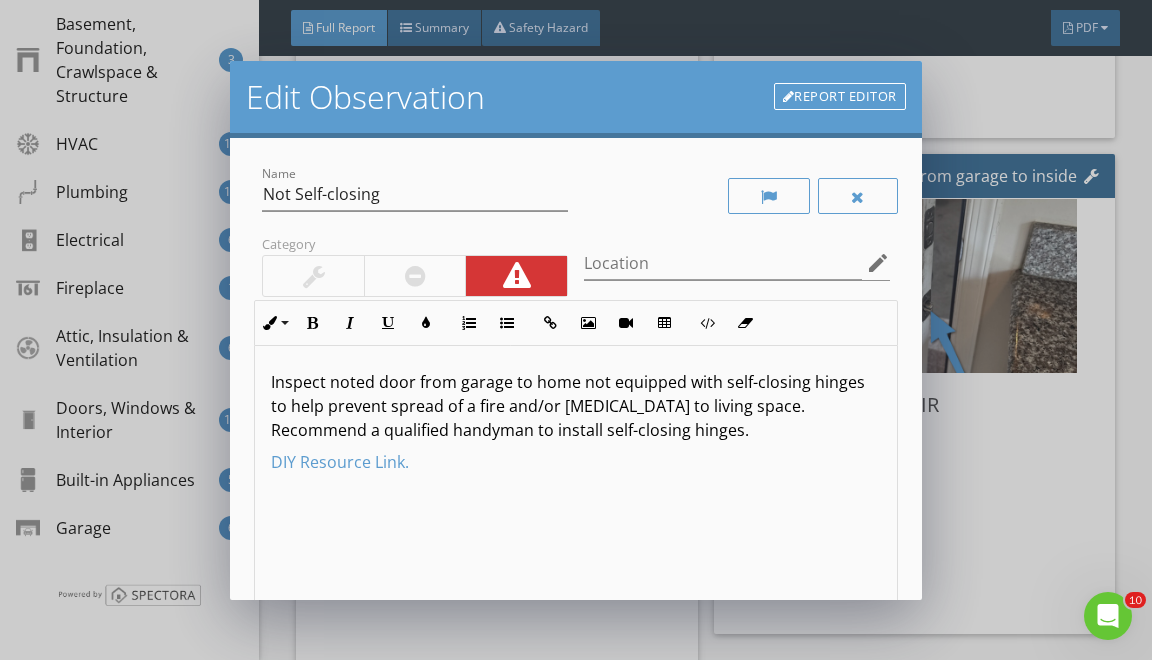 click on "Inspect noted door from garage to home not equipped with self-closing hinges to help prevent spread of a fire and/or carbon monoxide to living space. Recommend a qualified handyman to install self-closing hinges." at bounding box center [575, 406] 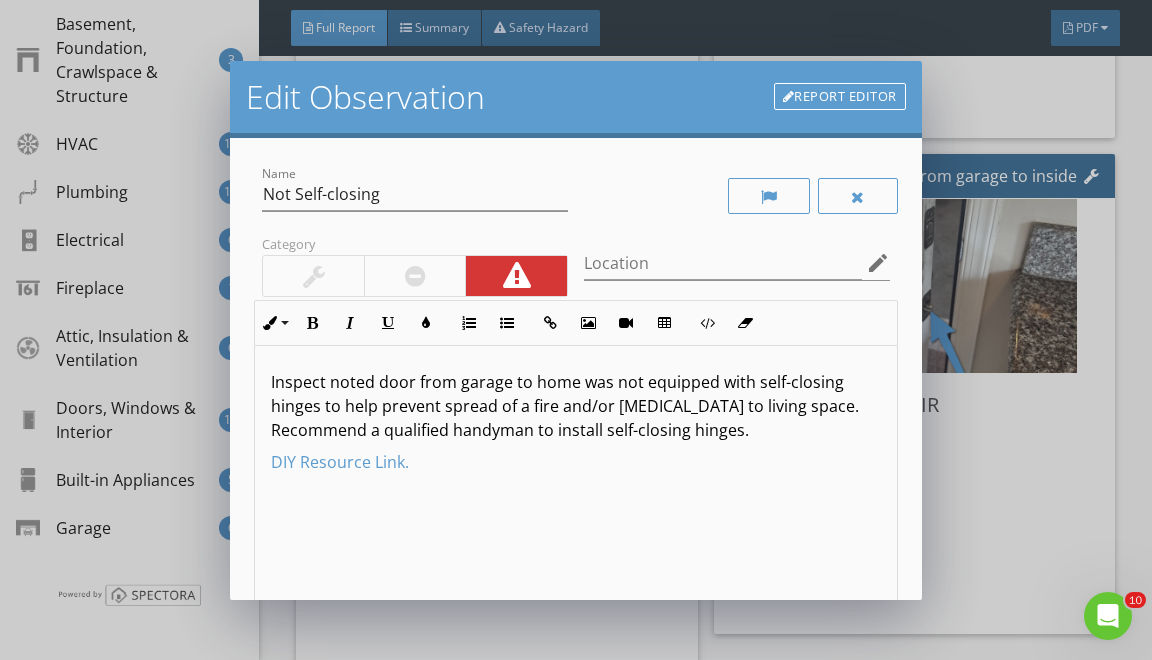 click on "DIY Resource Link." at bounding box center [340, 462] 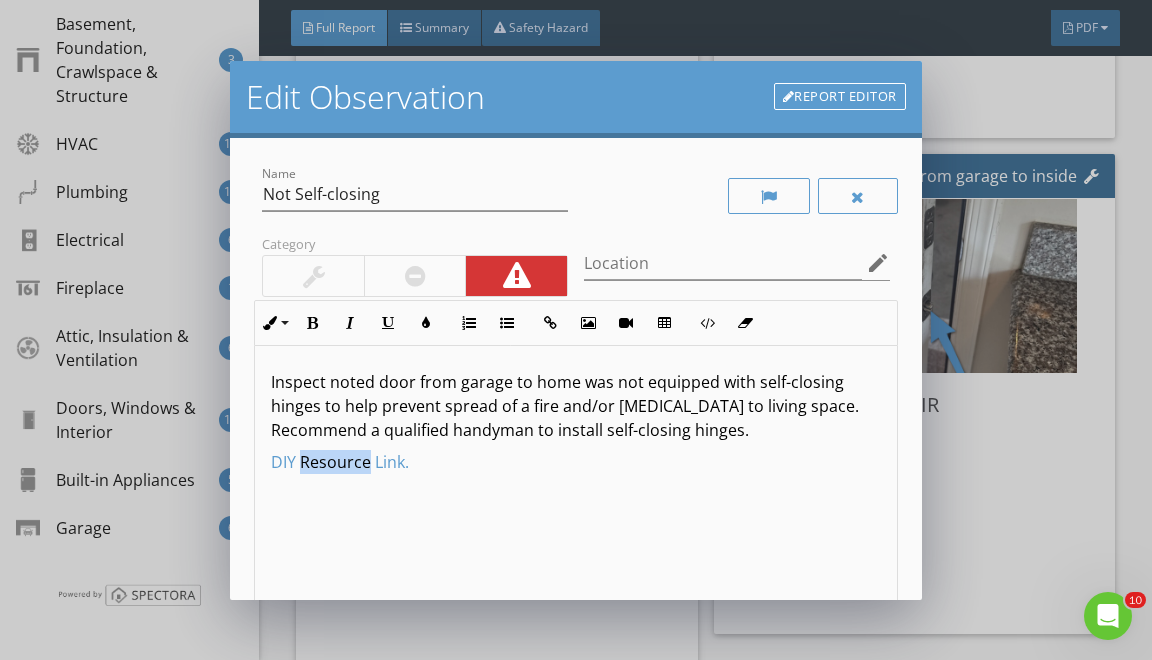 click on "DIY Resource Link." at bounding box center (340, 462) 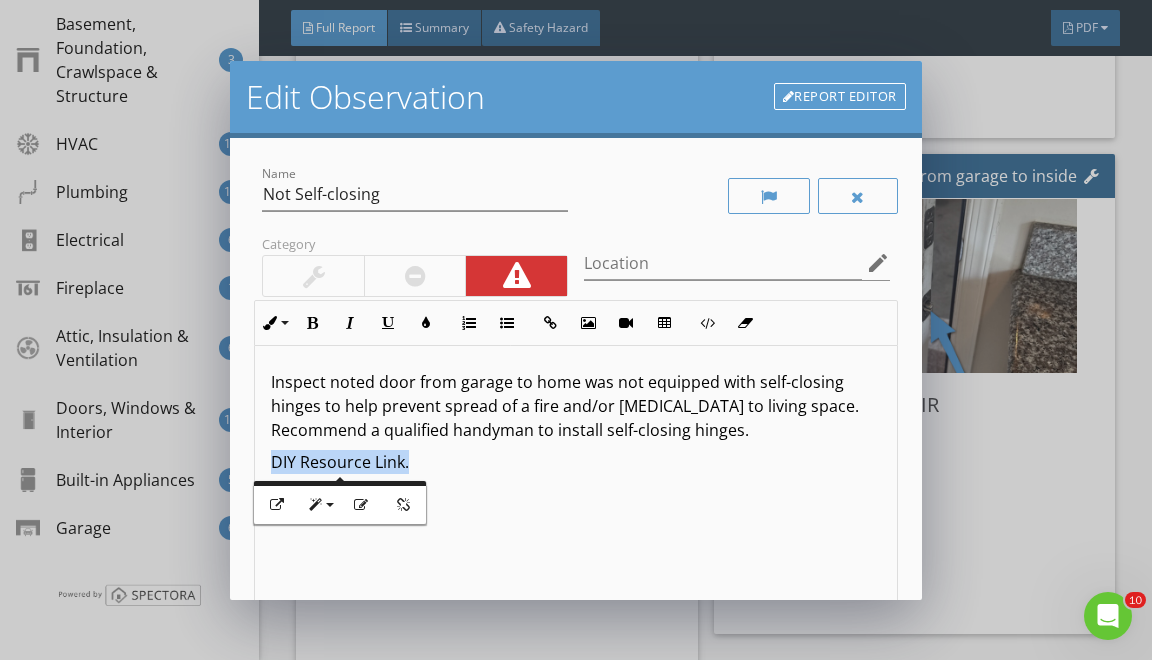 click on "DIY Resource Link." at bounding box center (340, 462) 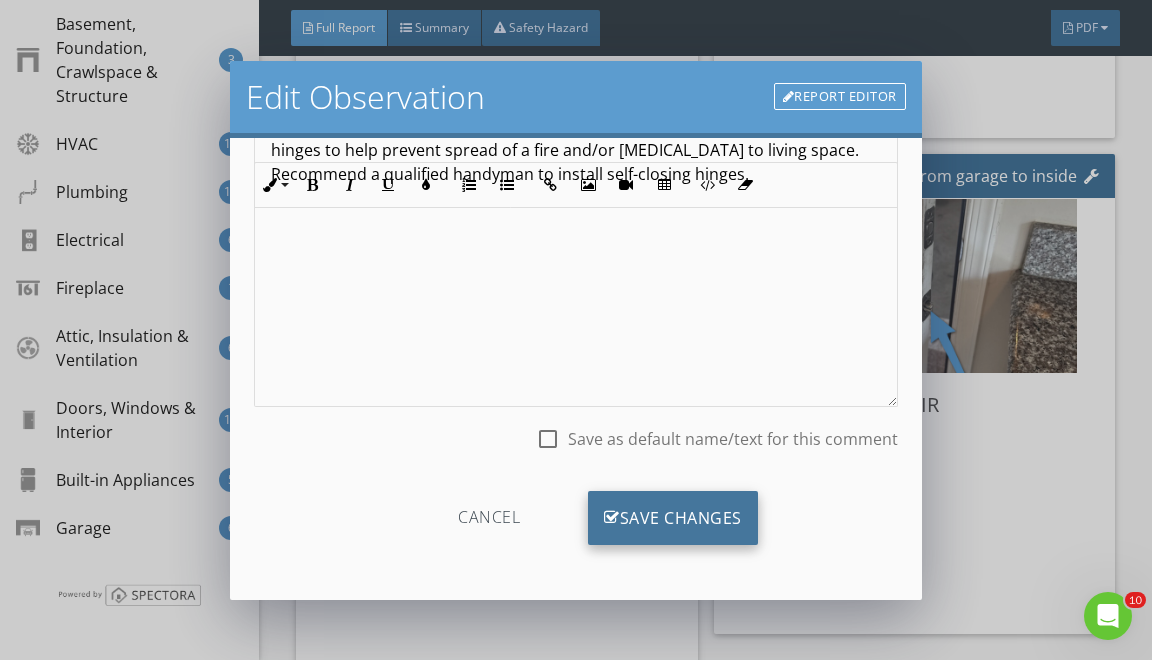 click on "Save Changes" at bounding box center [673, 518] 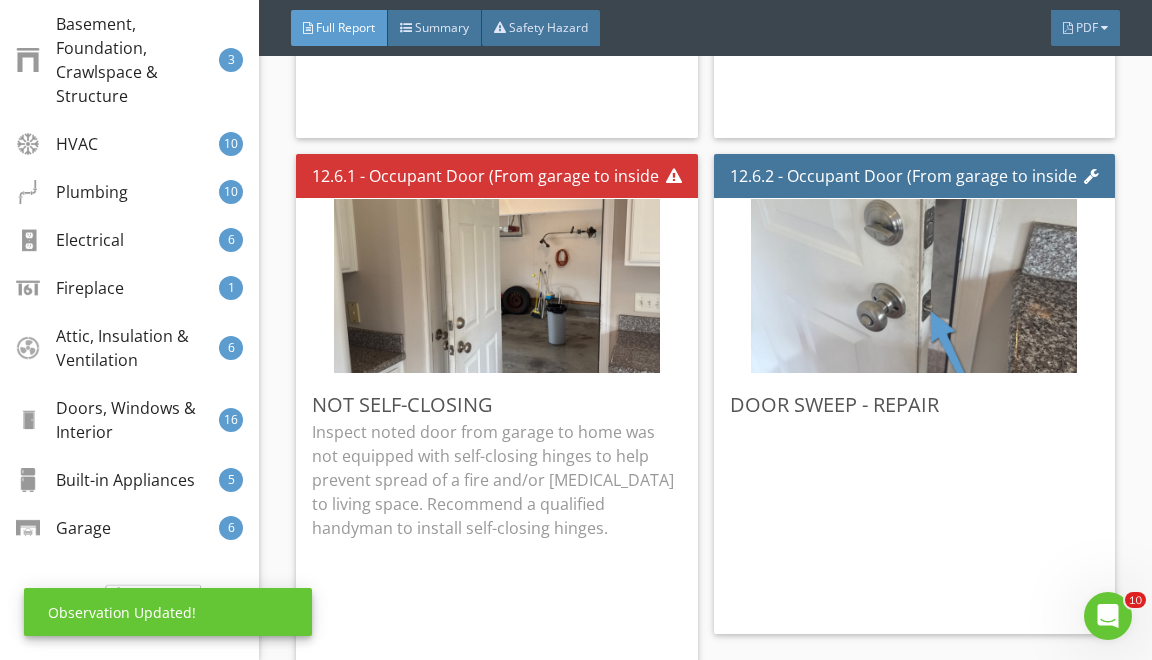 scroll, scrollTop: 19, scrollLeft: 0, axis: vertical 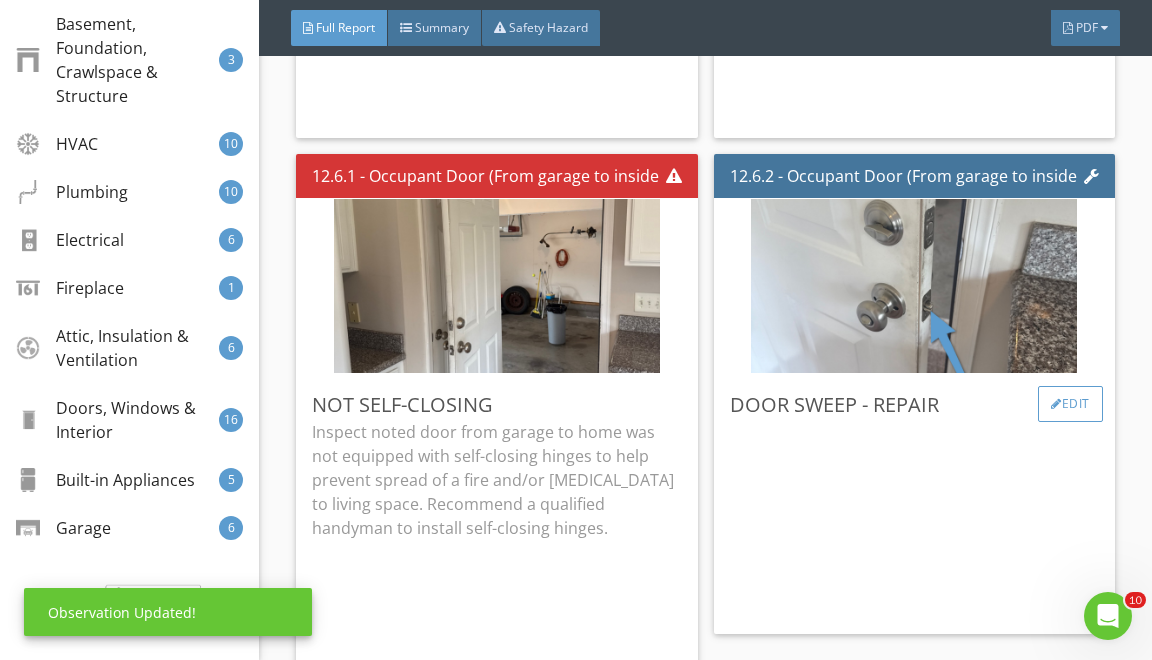 click on "Edit" at bounding box center (1070, 404) 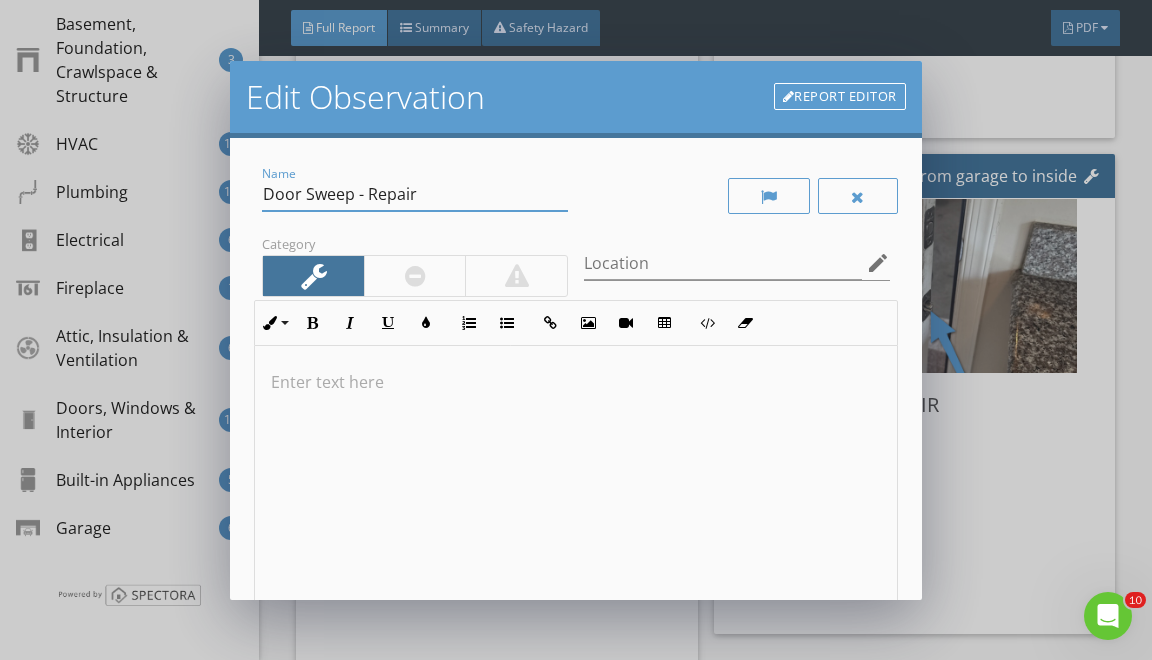 drag, startPoint x: 284, startPoint y: 194, endPoint x: 338, endPoint y: 292, distance: 111.89281 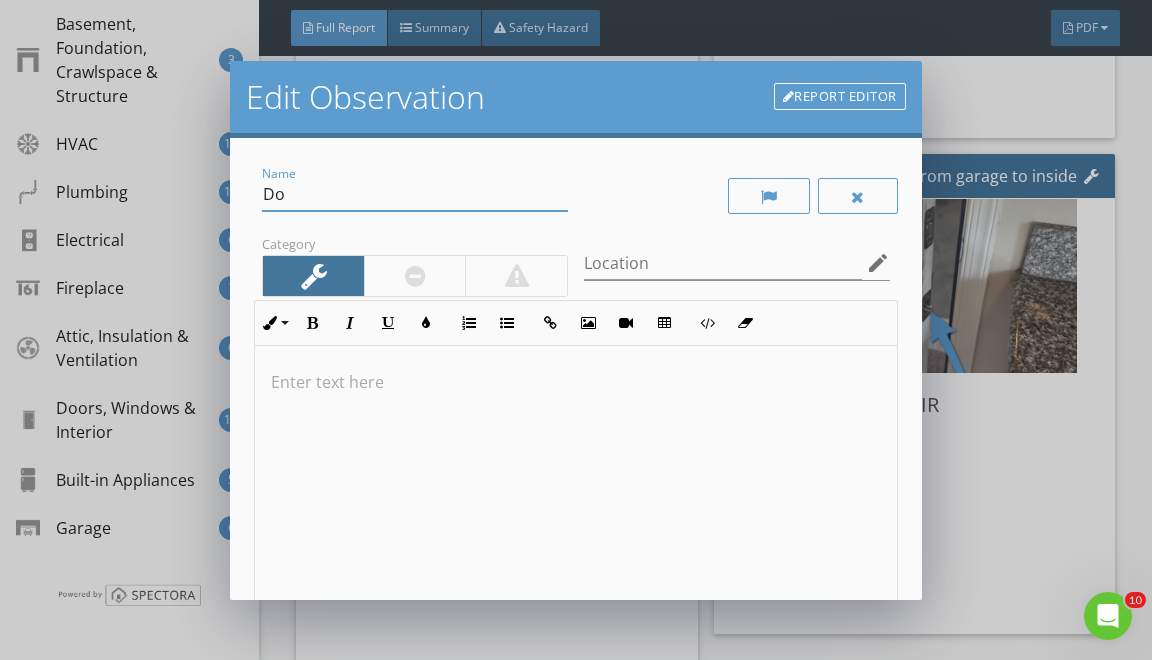 type on "D" 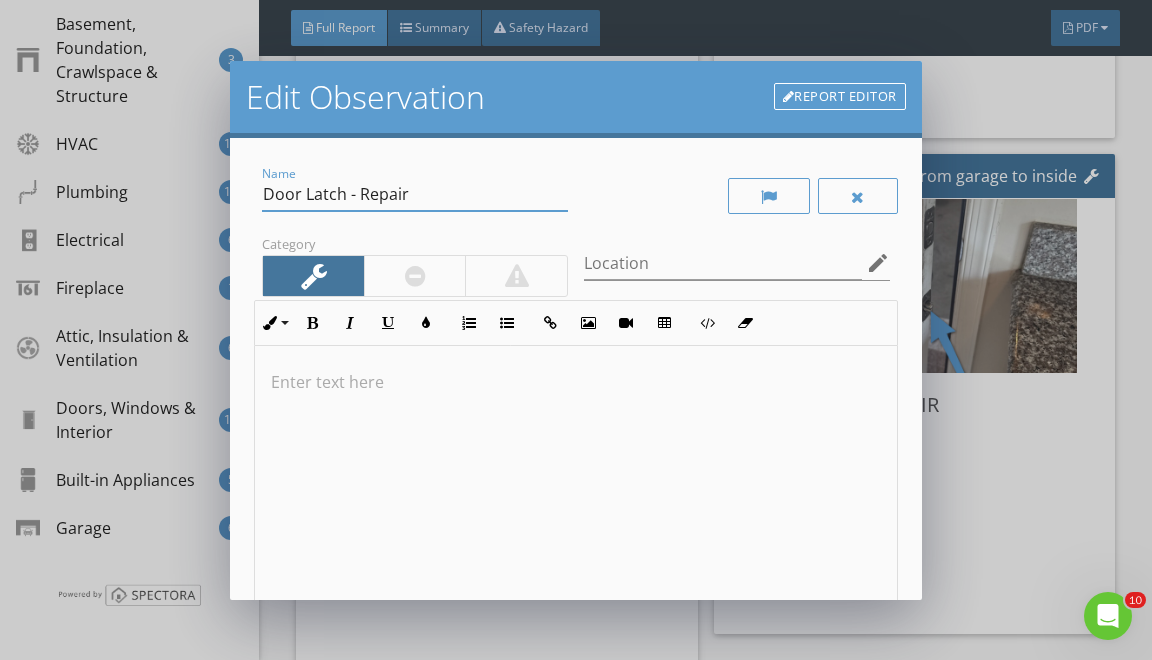 type on "Door Latch - Repair" 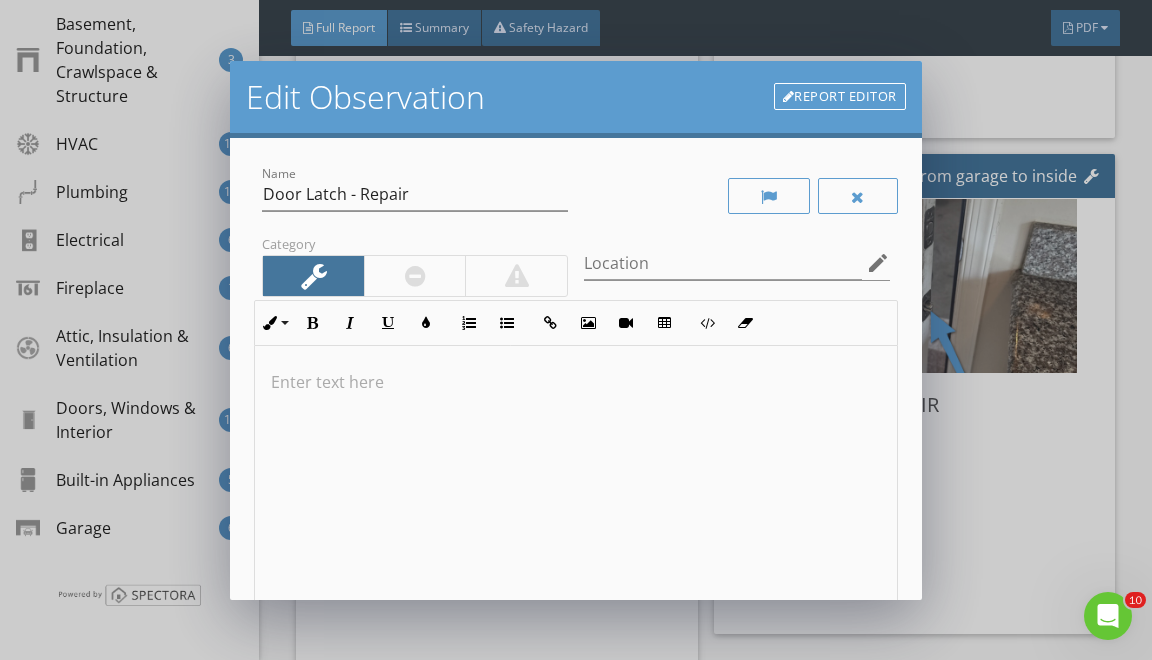 type 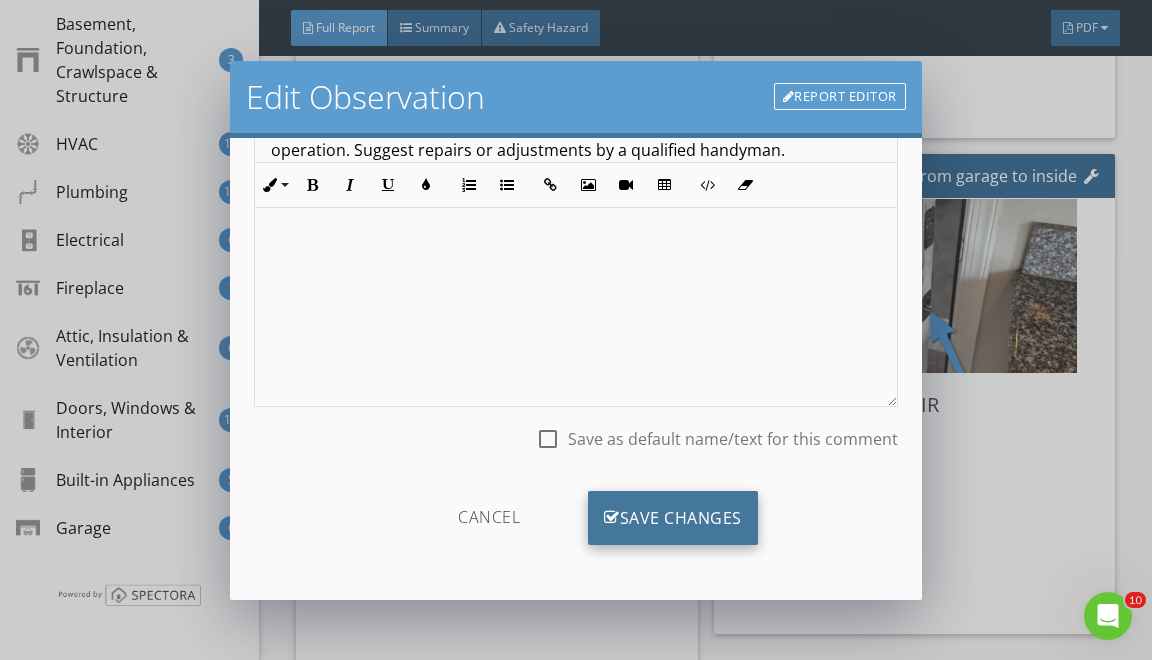 scroll, scrollTop: 256, scrollLeft: 0, axis: vertical 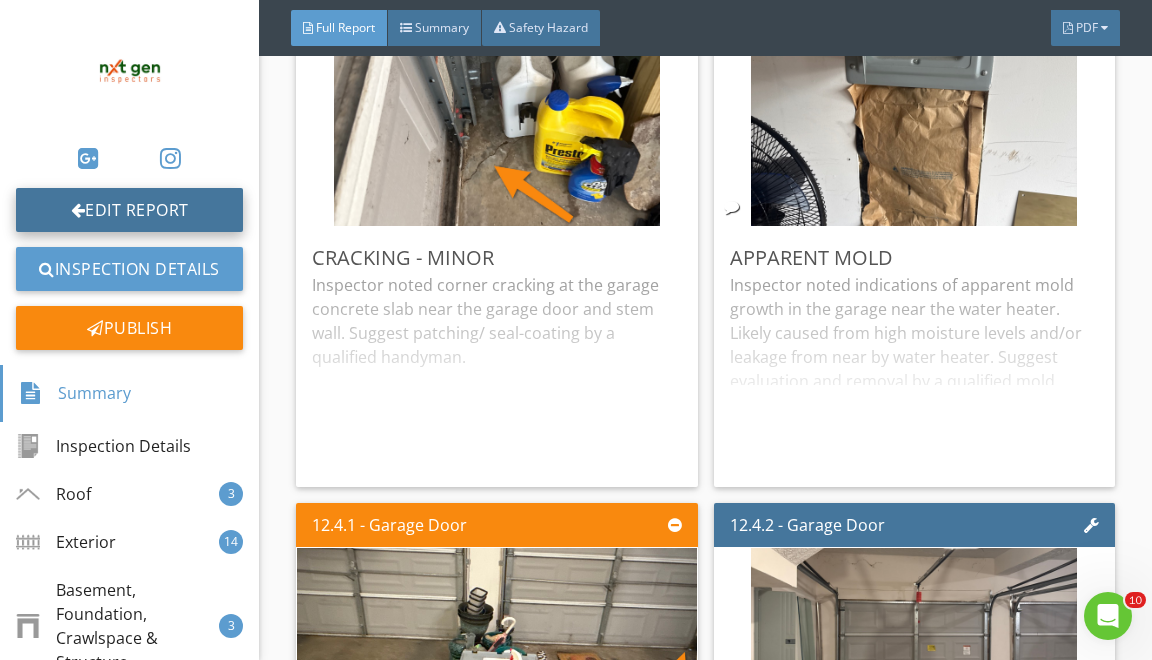 click on "Edit Report" at bounding box center (129, 210) 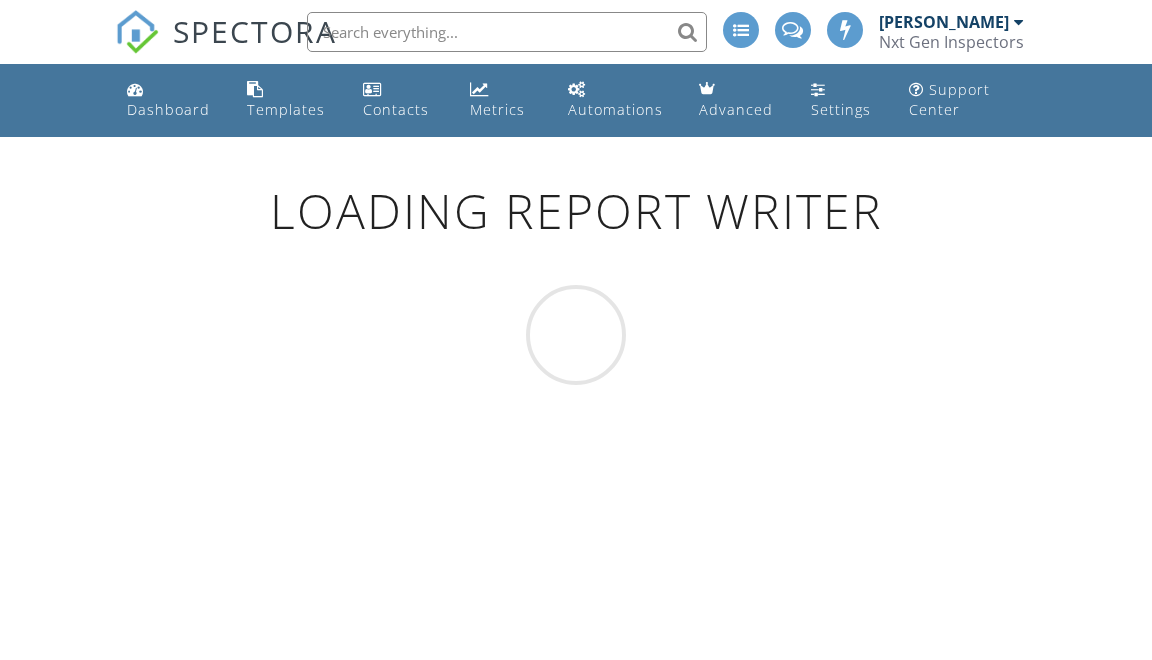 scroll, scrollTop: 0, scrollLeft: 0, axis: both 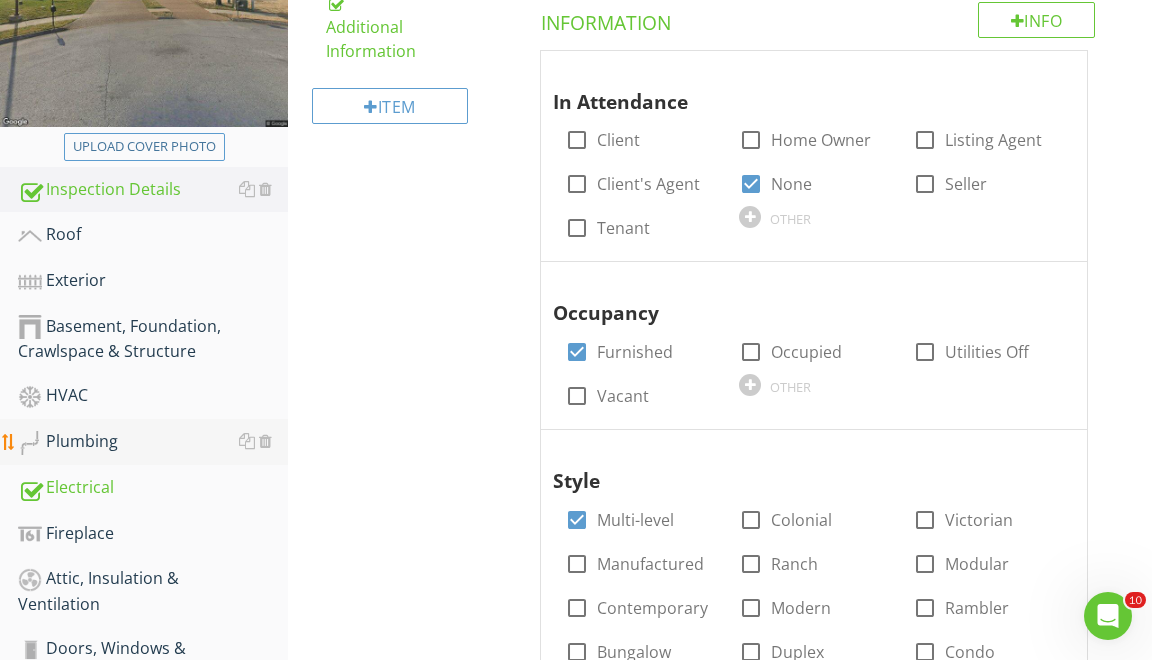 click on "Plumbing" at bounding box center [153, 442] 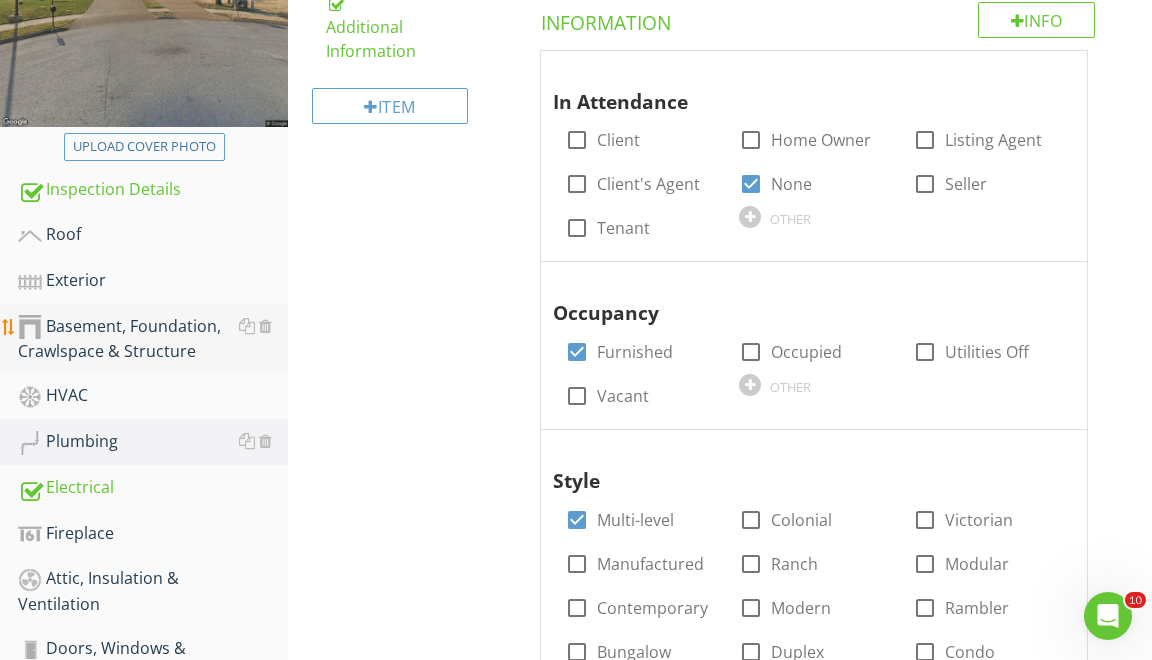 scroll, scrollTop: 381, scrollLeft: 0, axis: vertical 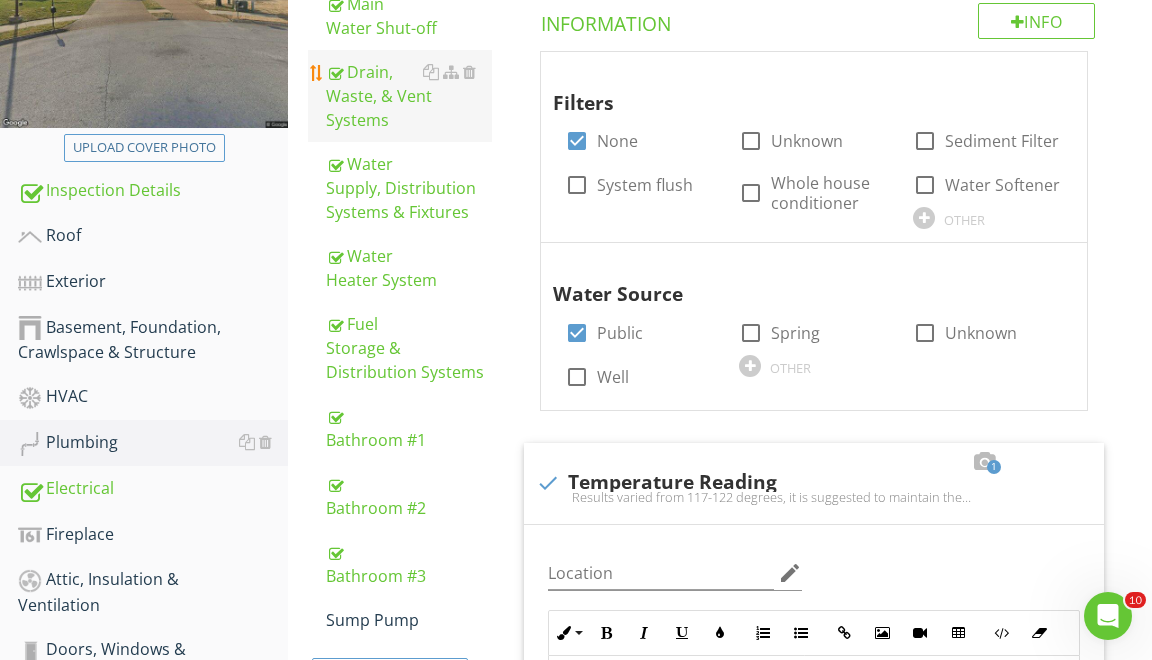 click on "Drain, Waste, & Vent Systems" at bounding box center (409, 96) 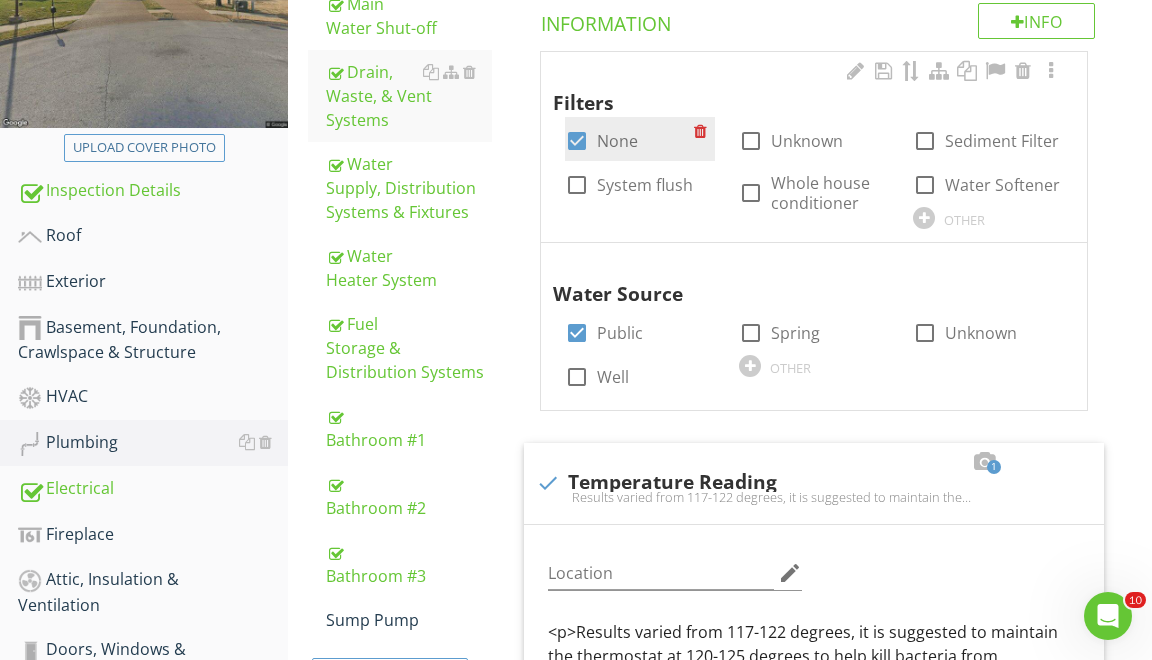 scroll, scrollTop: 380, scrollLeft: 0, axis: vertical 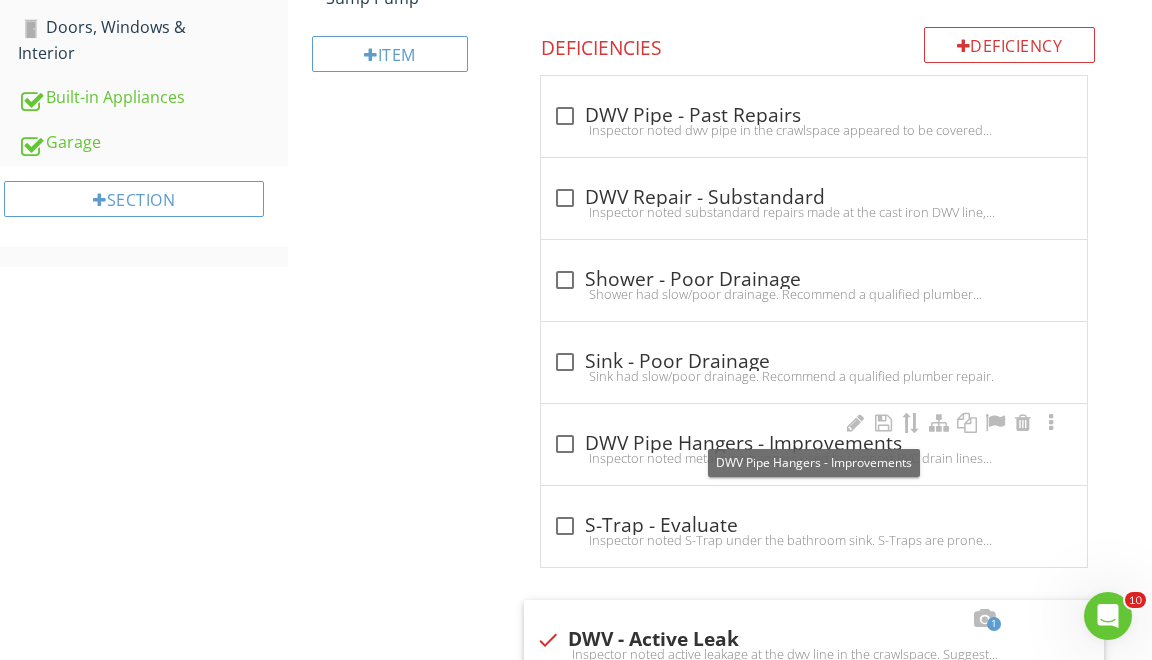 click at bounding box center [565, 444] 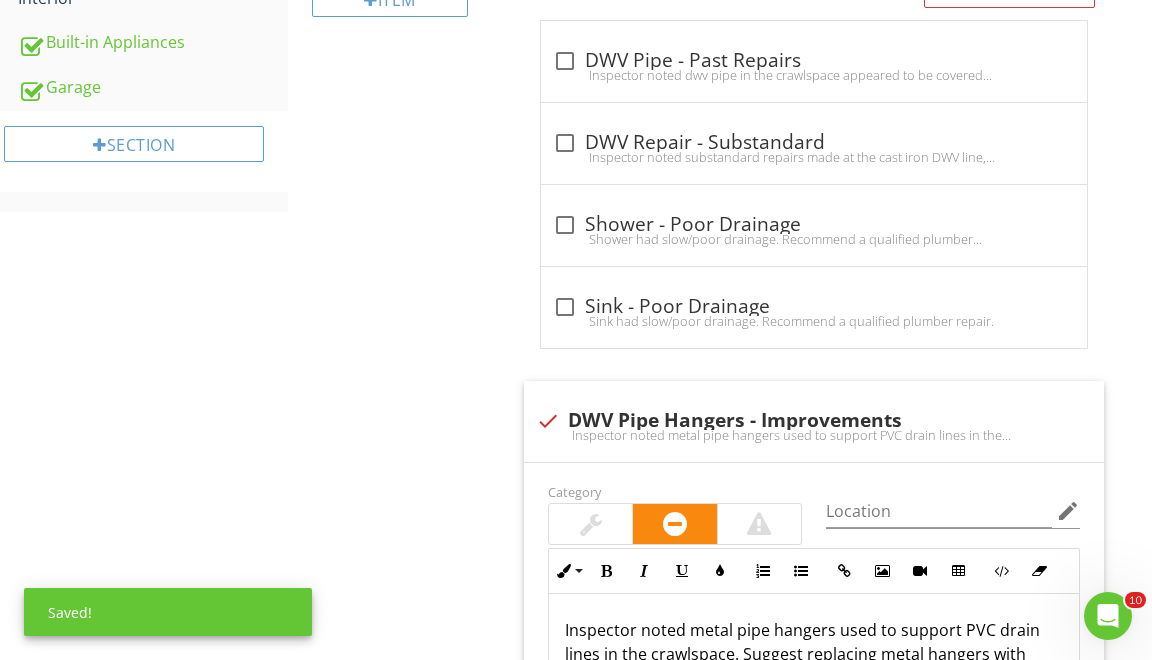 scroll, scrollTop: 1174, scrollLeft: 0, axis: vertical 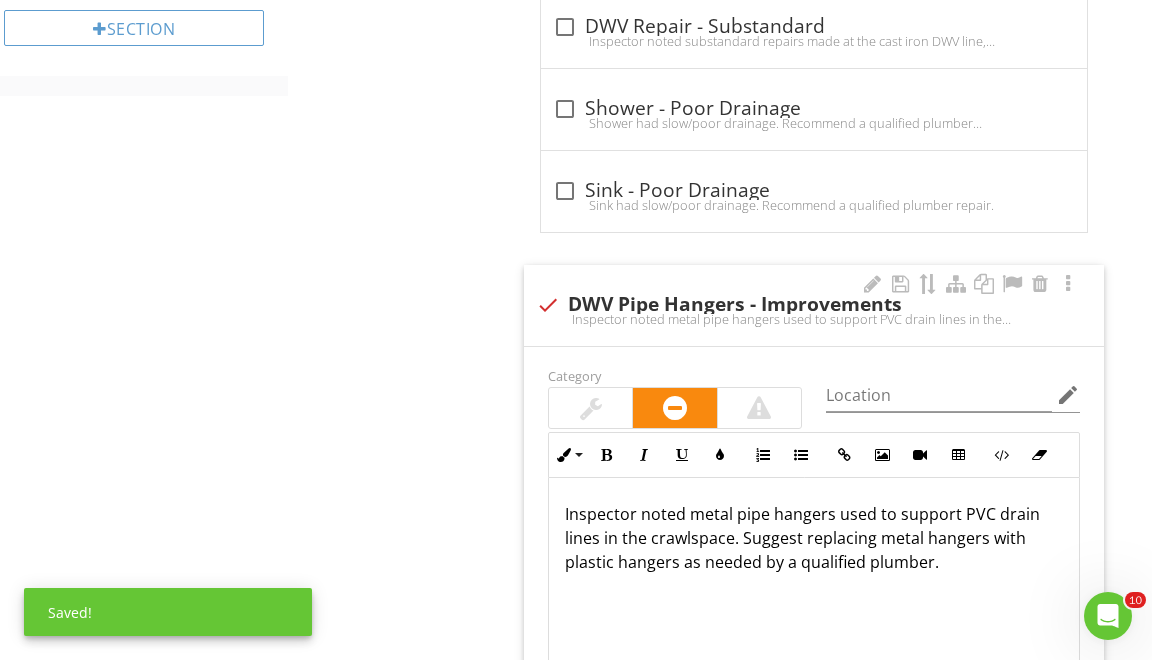 click at bounding box center (591, 408) 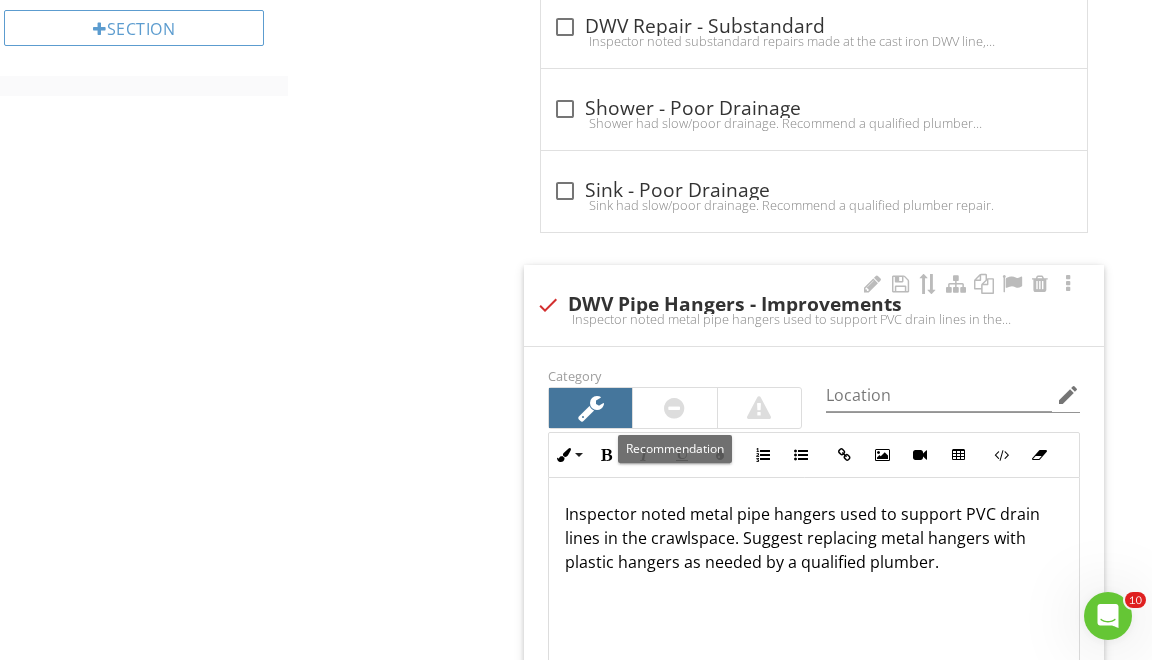 click at bounding box center [674, 408] 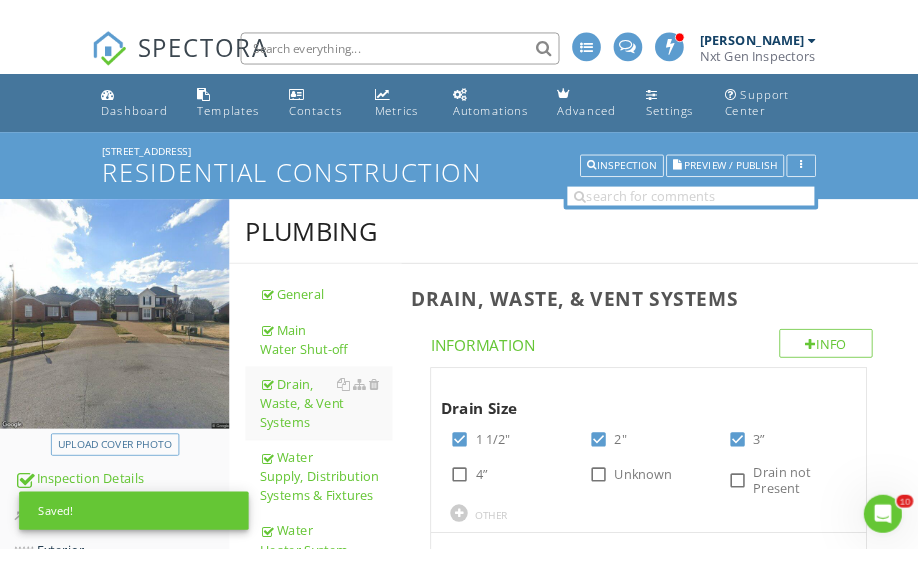 scroll, scrollTop: 0, scrollLeft: 0, axis: both 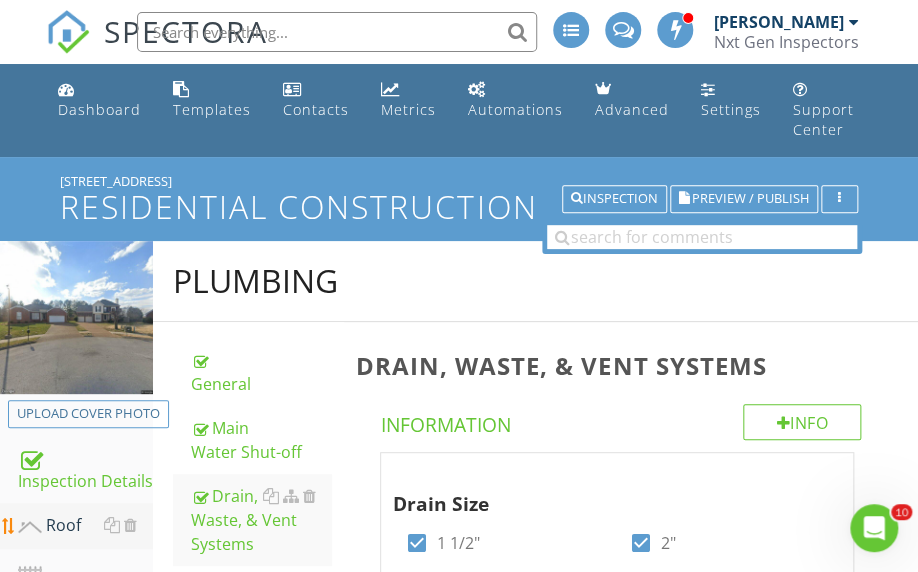click on "Roof" at bounding box center (85, 526) 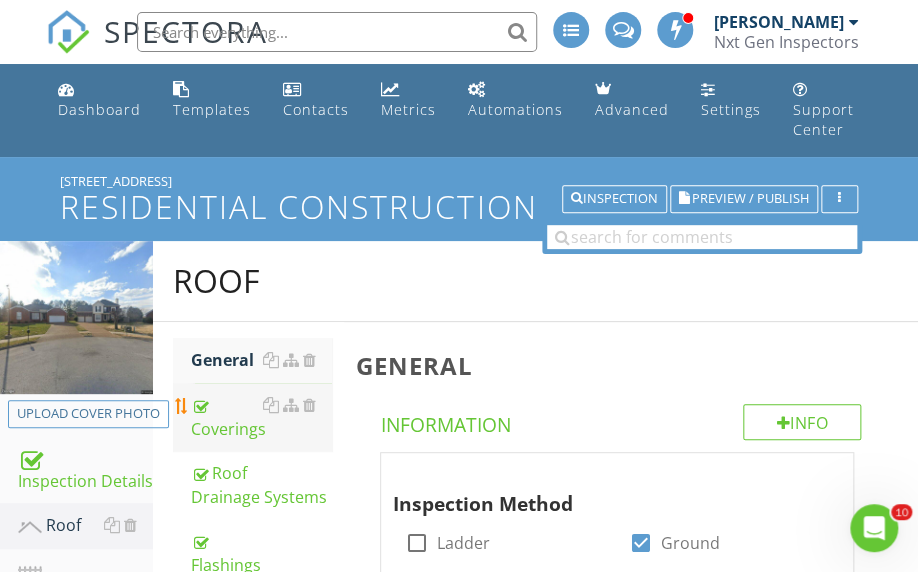 click on "Coverings" at bounding box center (261, 417) 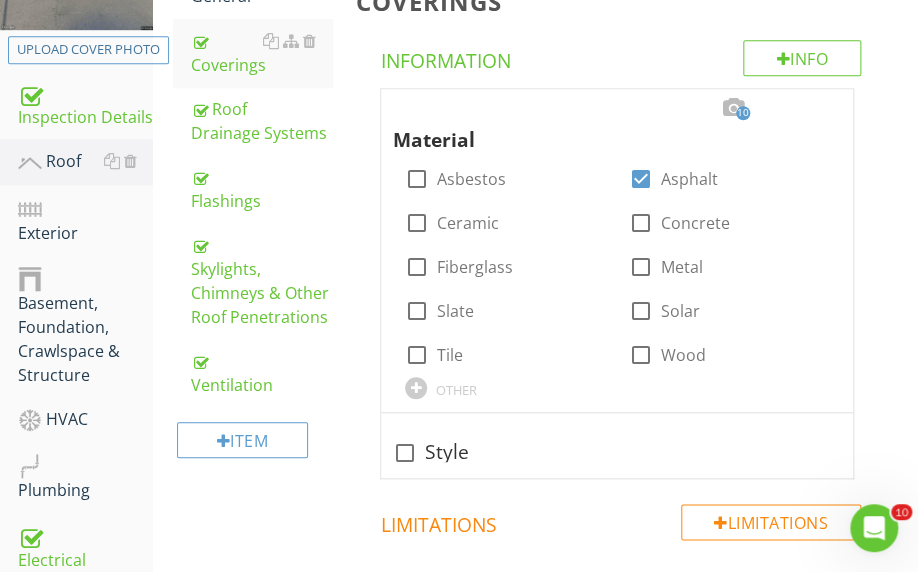 scroll, scrollTop: 311, scrollLeft: 0, axis: vertical 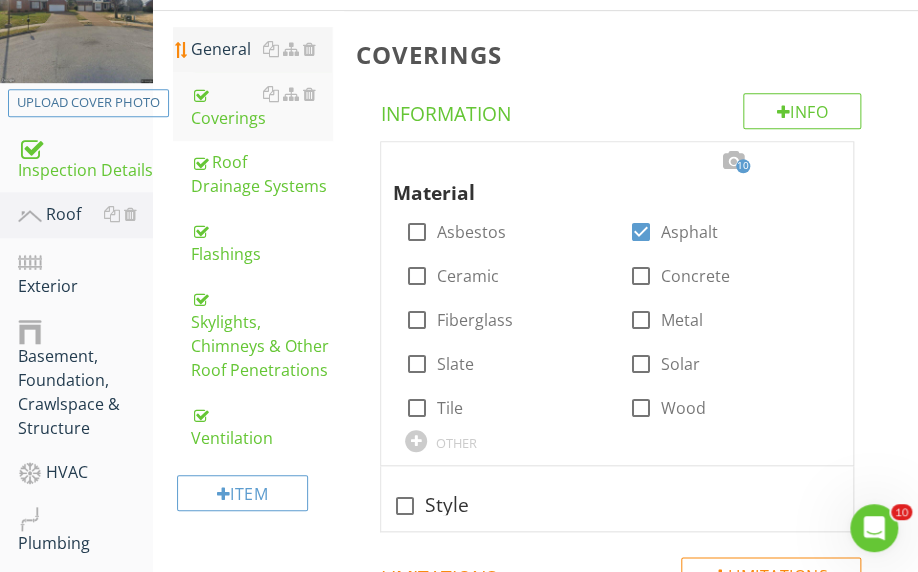 click on "General" at bounding box center (261, 49) 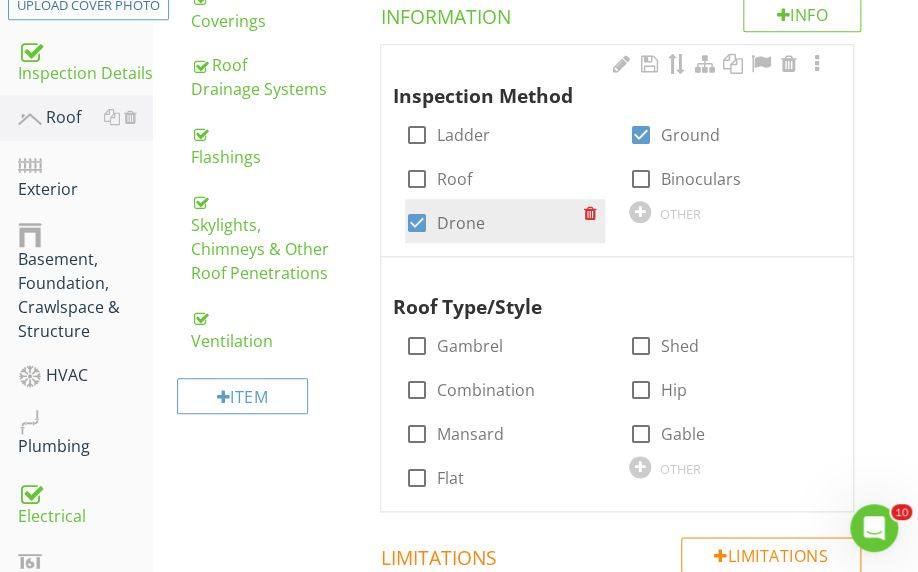 scroll, scrollTop: 440, scrollLeft: 0, axis: vertical 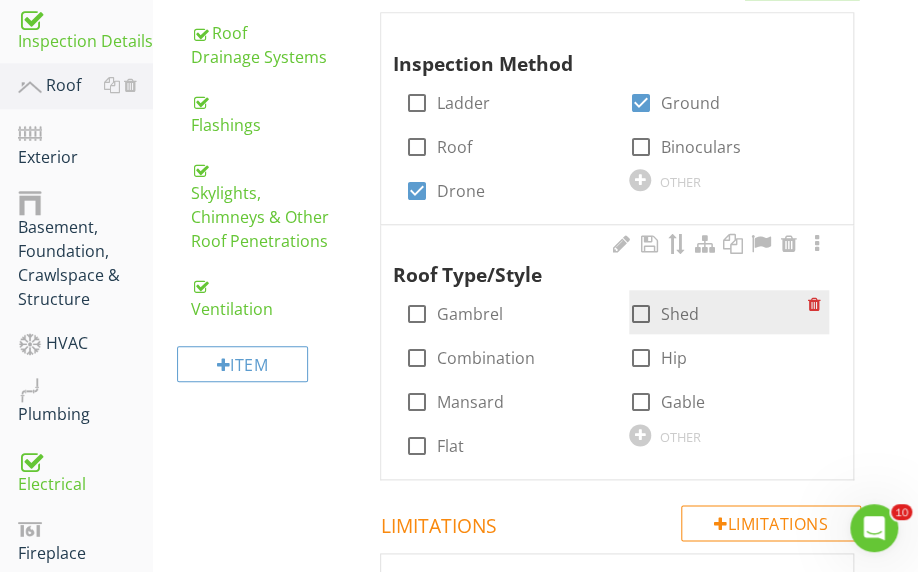 click at bounding box center [641, 314] 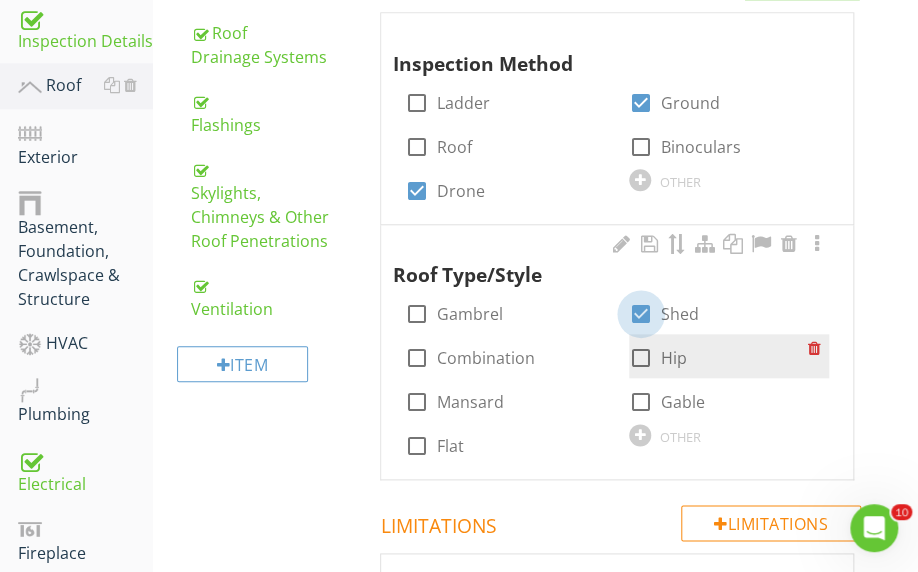 click at bounding box center (641, 358) 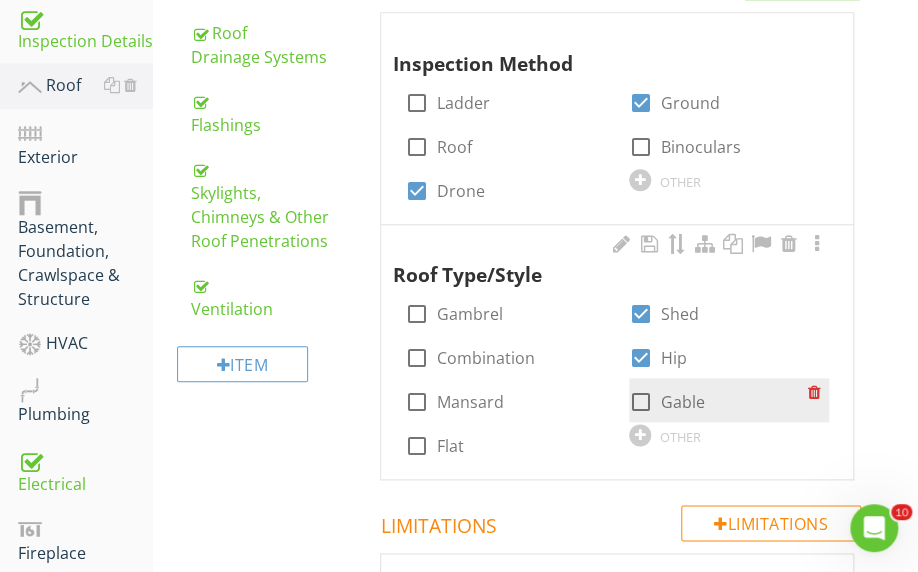 click at bounding box center (641, 402) 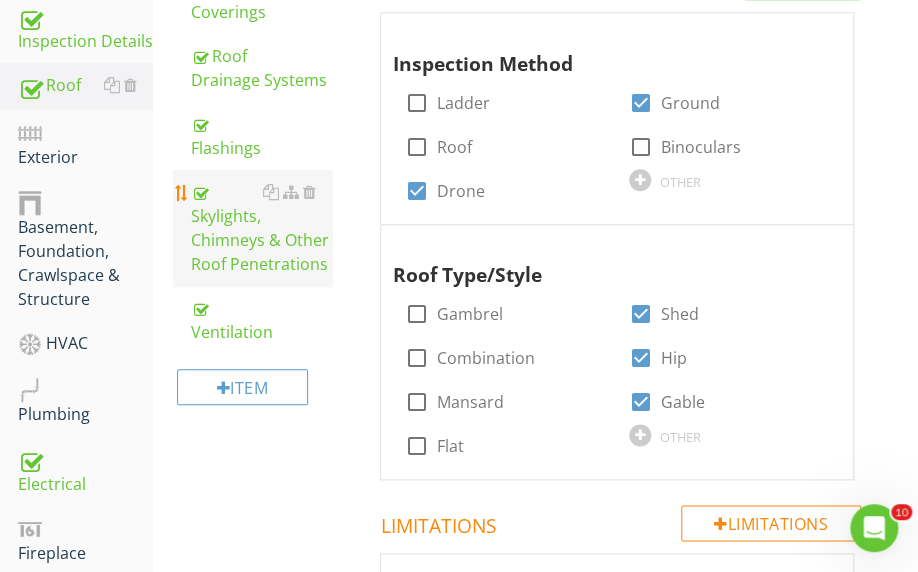 click on "Skylights, Chimneys & Other Roof Penetrations" at bounding box center (261, 228) 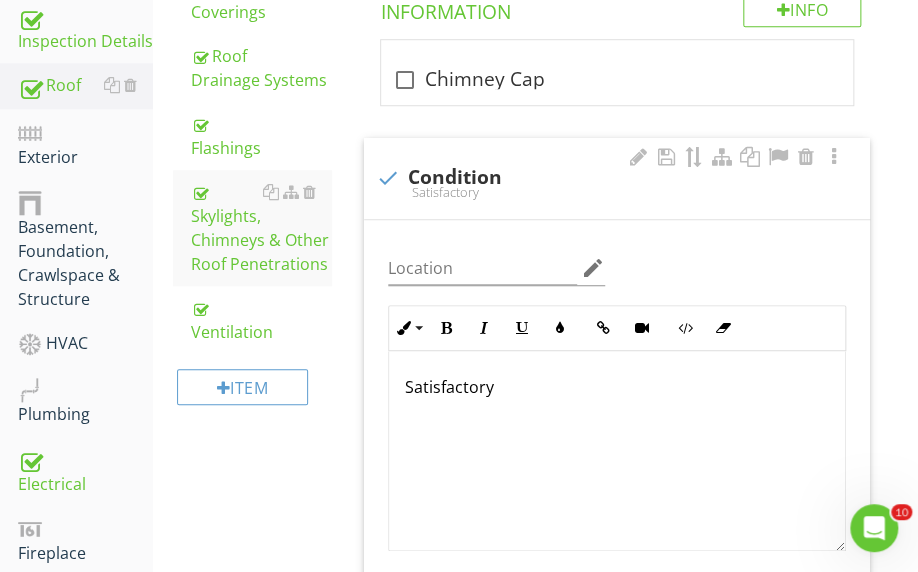 scroll, scrollTop: 1, scrollLeft: 0, axis: vertical 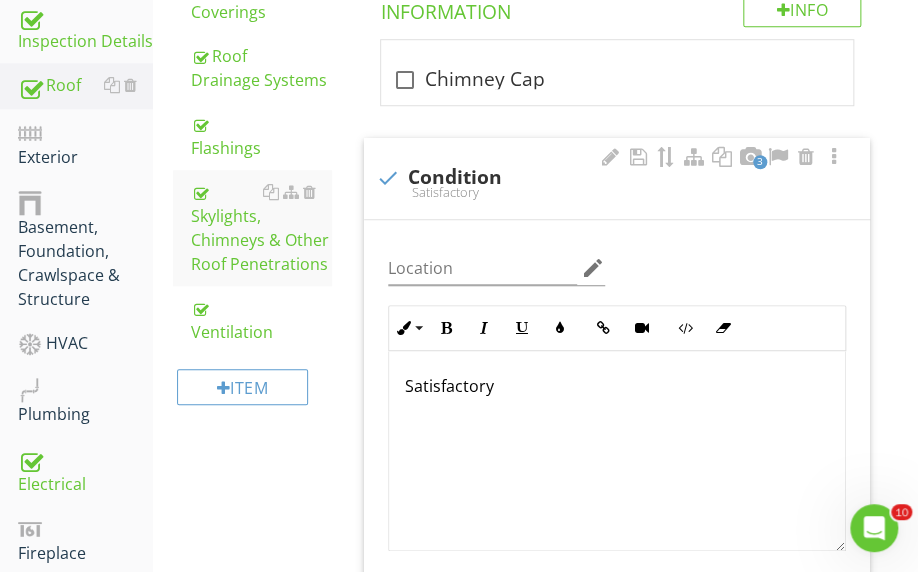 drag, startPoint x: 235, startPoint y: 91, endPoint x: 707, endPoint y: 340, distance: 533.6525 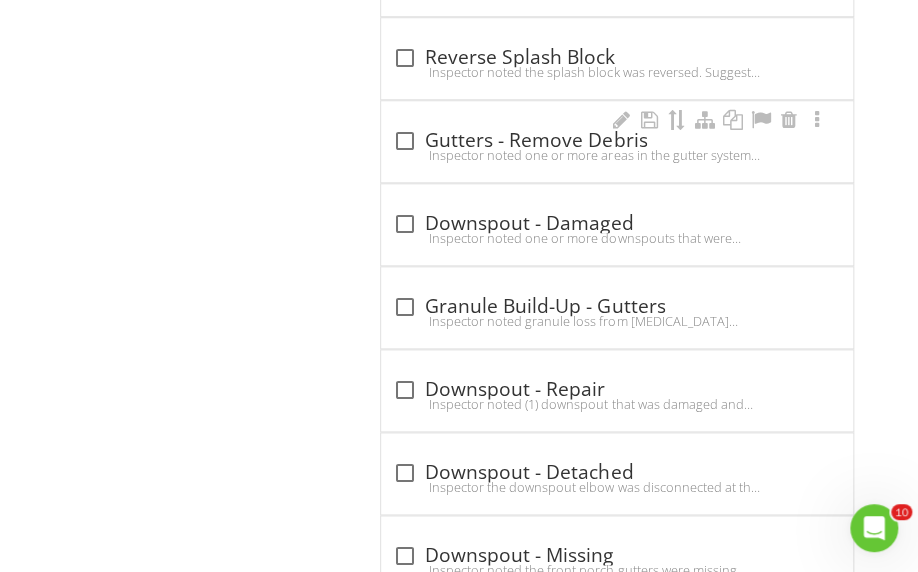 scroll, scrollTop: 2869, scrollLeft: 0, axis: vertical 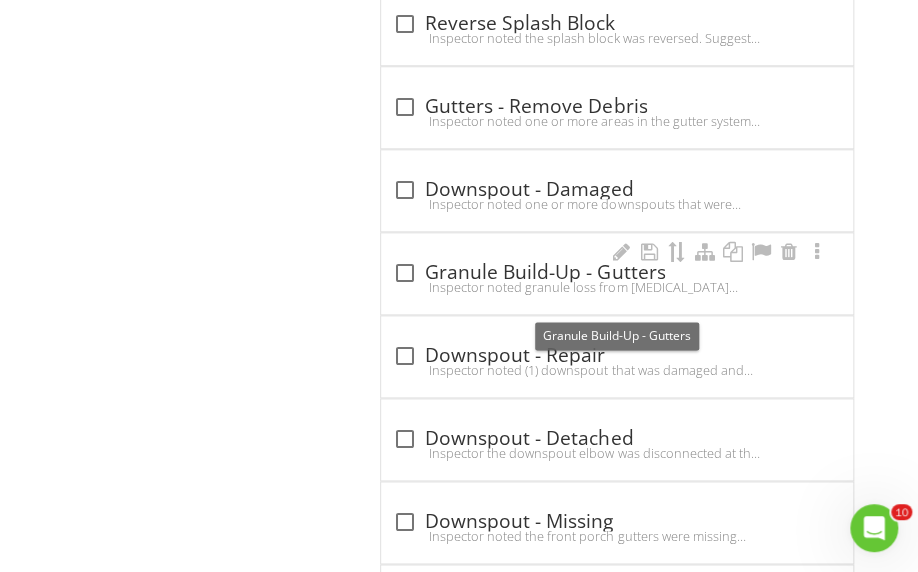 click at bounding box center (405, 273) 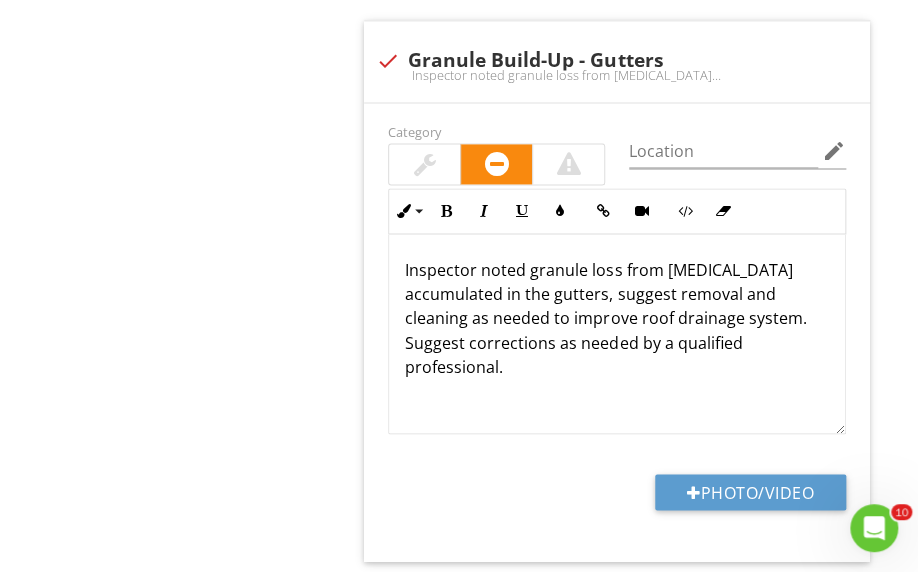 scroll, scrollTop: 3128, scrollLeft: 0, axis: vertical 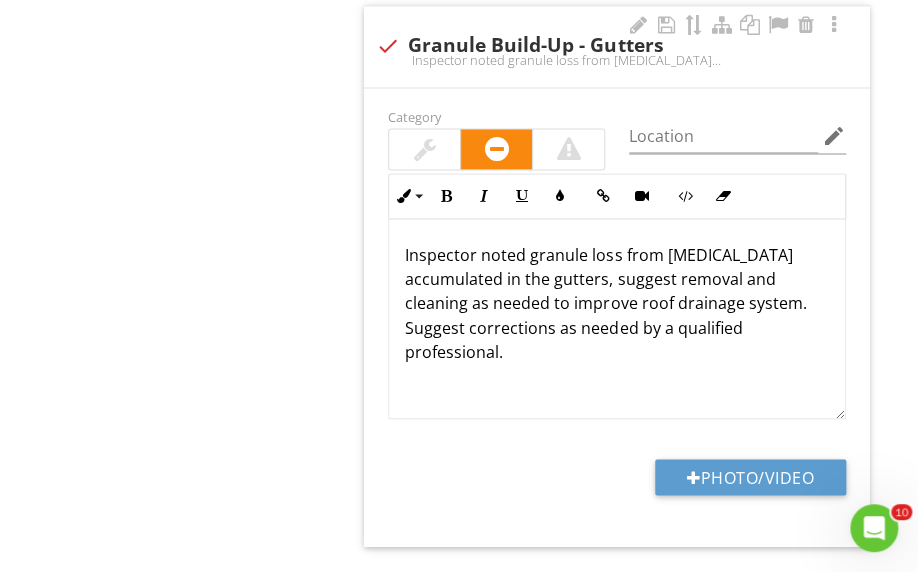 click on "Inspector noted granule loss from shingles accumulated in the gutters, suggest removal and cleaning as needed to improve roof drainage system. Suggest corrections as needed by a qualified professional." at bounding box center [617, 60] 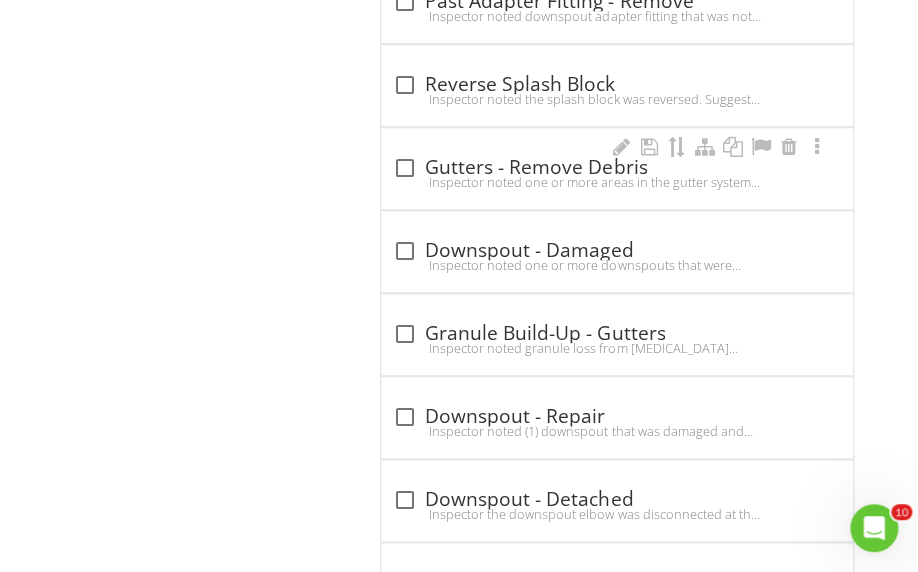 click at bounding box center [405, 168] 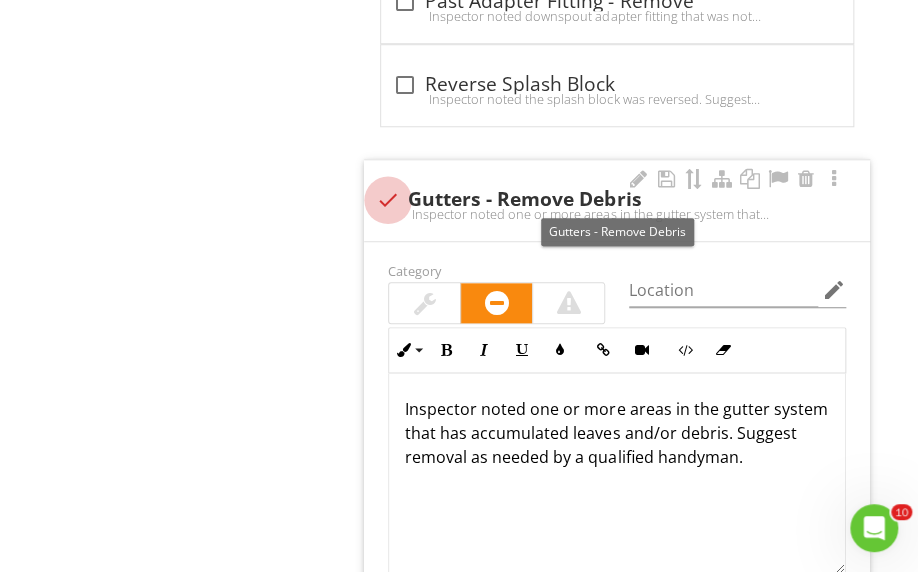scroll, scrollTop: 2808, scrollLeft: 0, axis: vertical 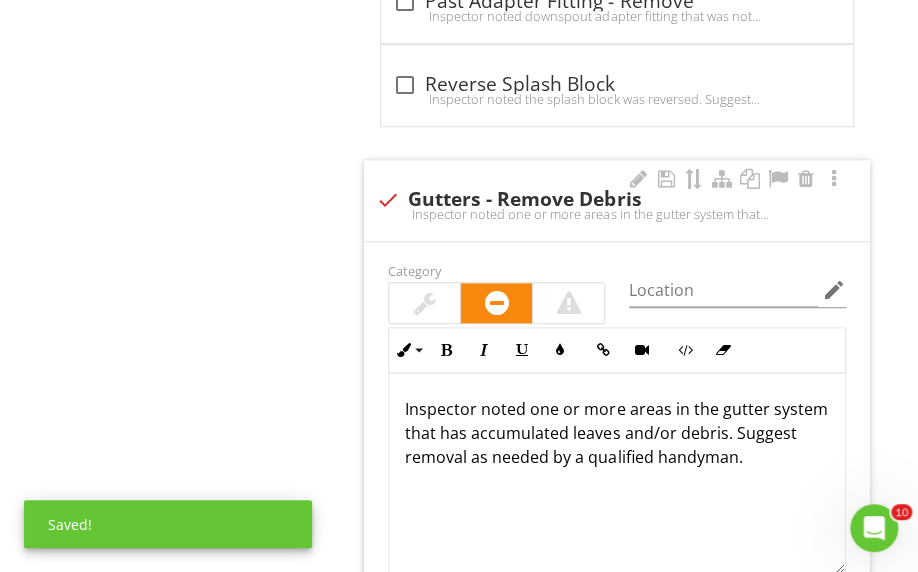 click at bounding box center [425, 303] 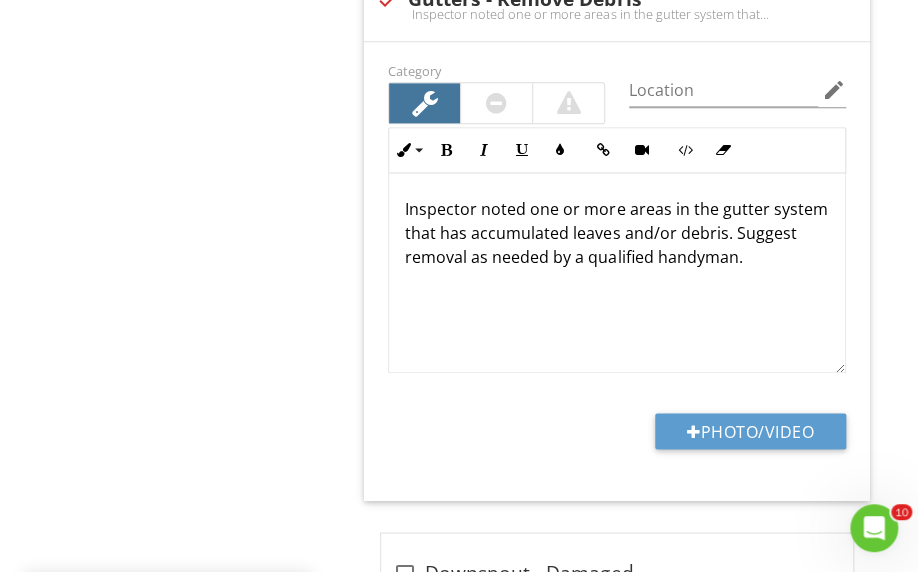 scroll, scrollTop: 3029, scrollLeft: 0, axis: vertical 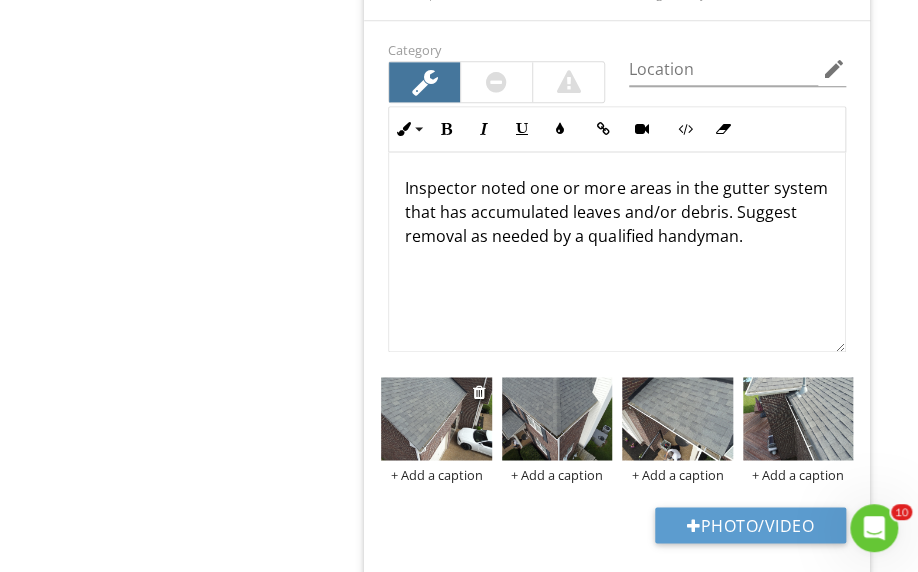 click on "+ Add a caption" at bounding box center (436, 474) 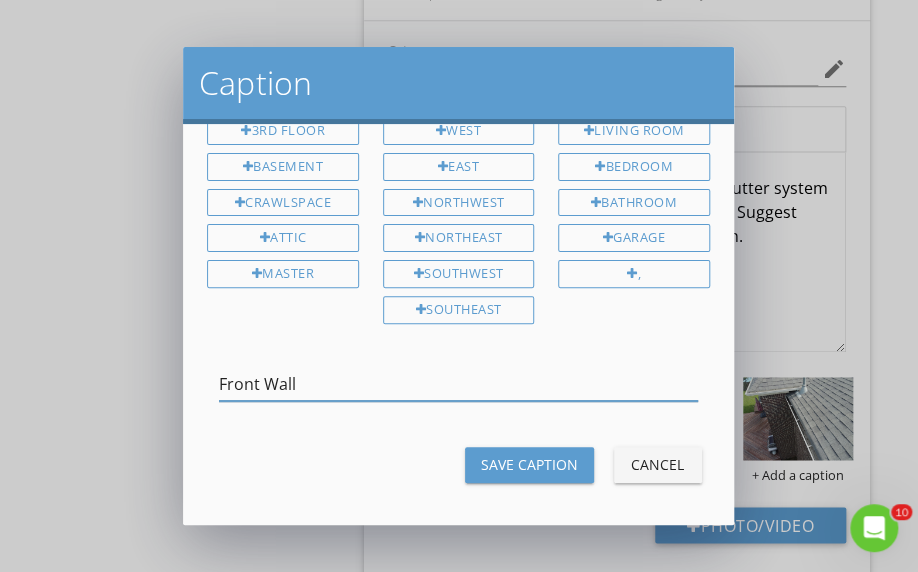 type on "Front Wall" 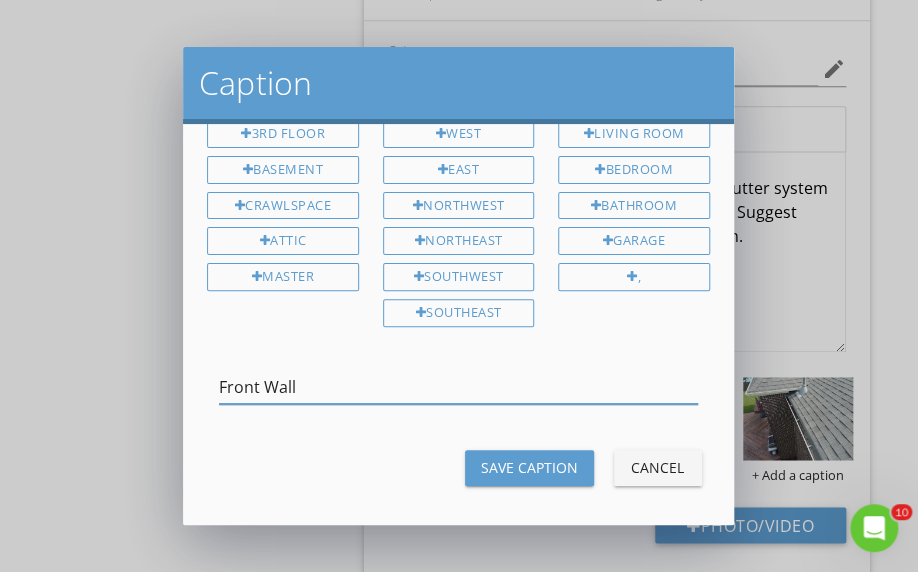 click on "Save Caption" at bounding box center (529, 467) 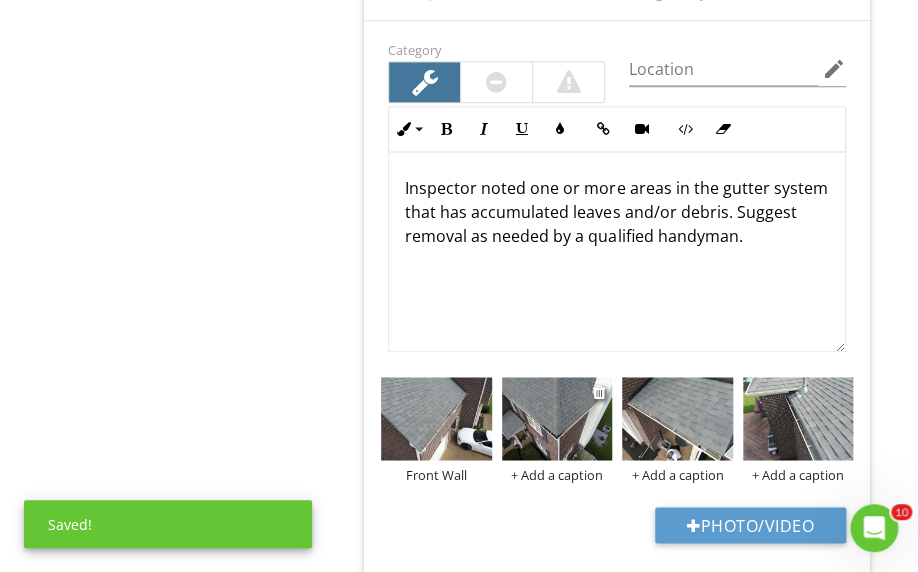 click on "+ Add a caption" at bounding box center (557, 474) 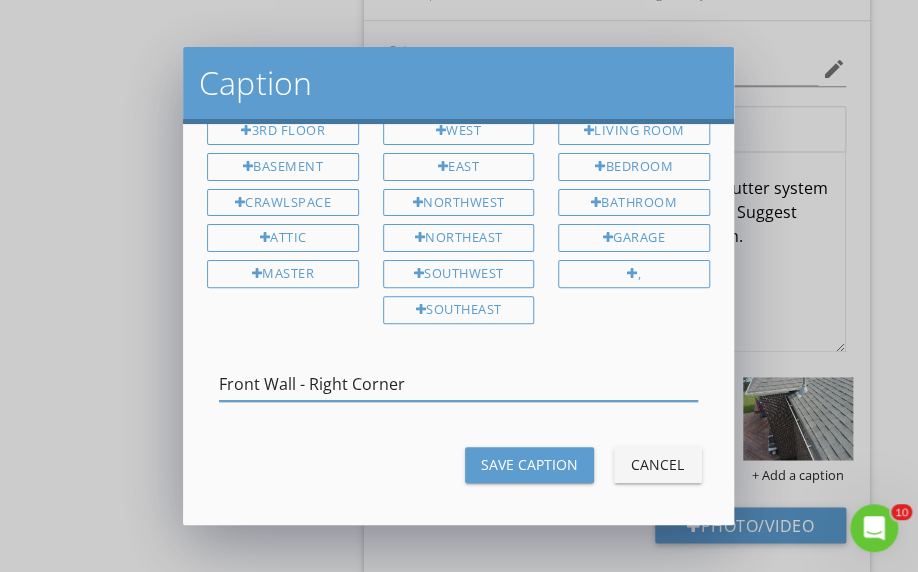 type on "Front Wall - Right Corner" 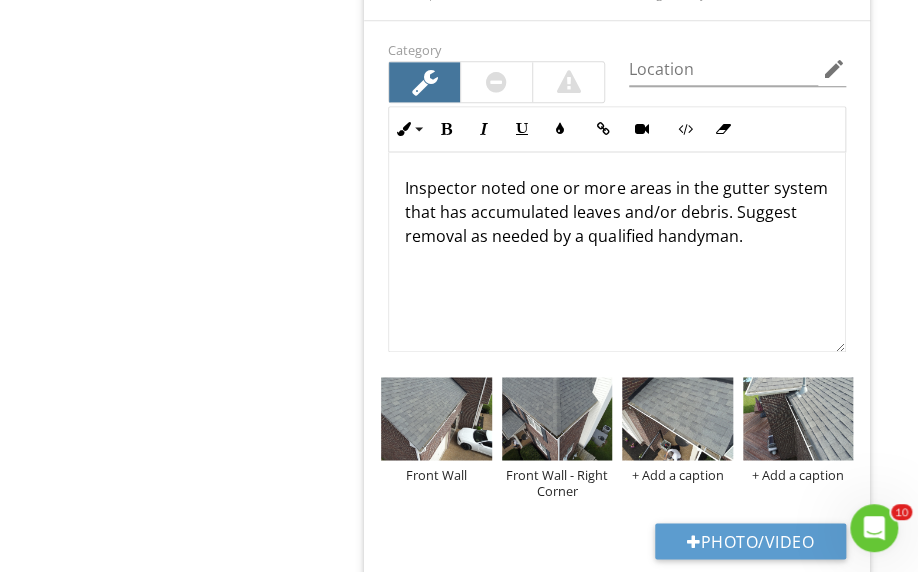 scroll, scrollTop: 100, scrollLeft: 0, axis: vertical 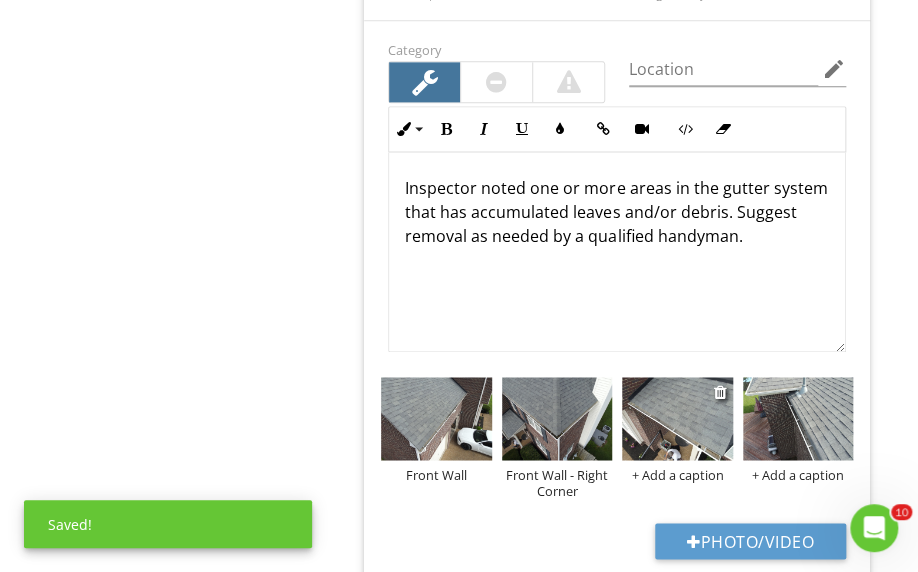 click on "+ Add a caption" at bounding box center [677, 474] 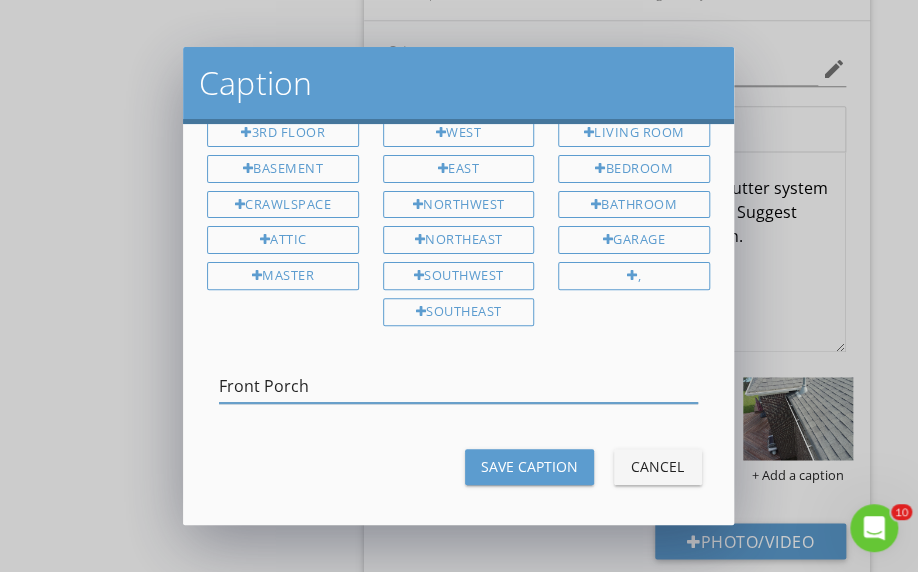 type on "Front Porch" 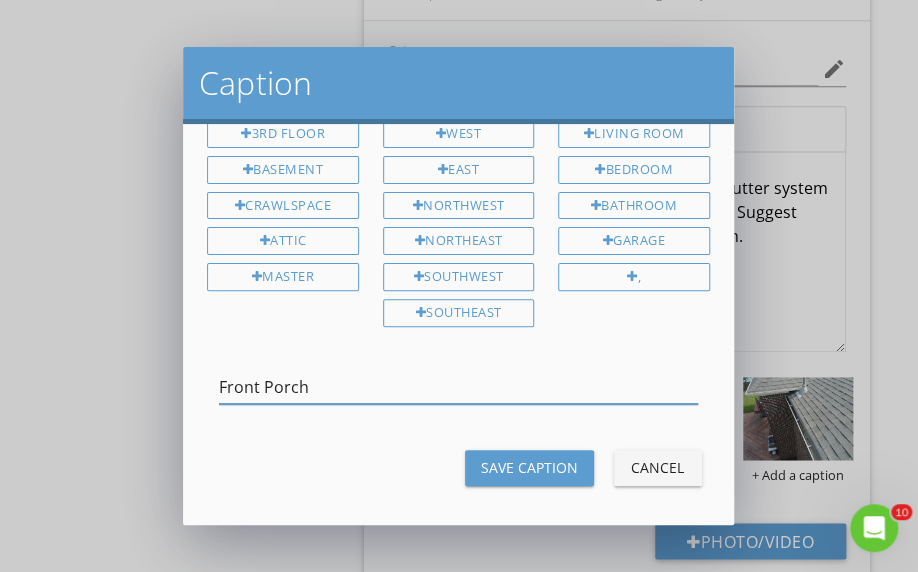 click on "Save Caption" at bounding box center [529, 467] 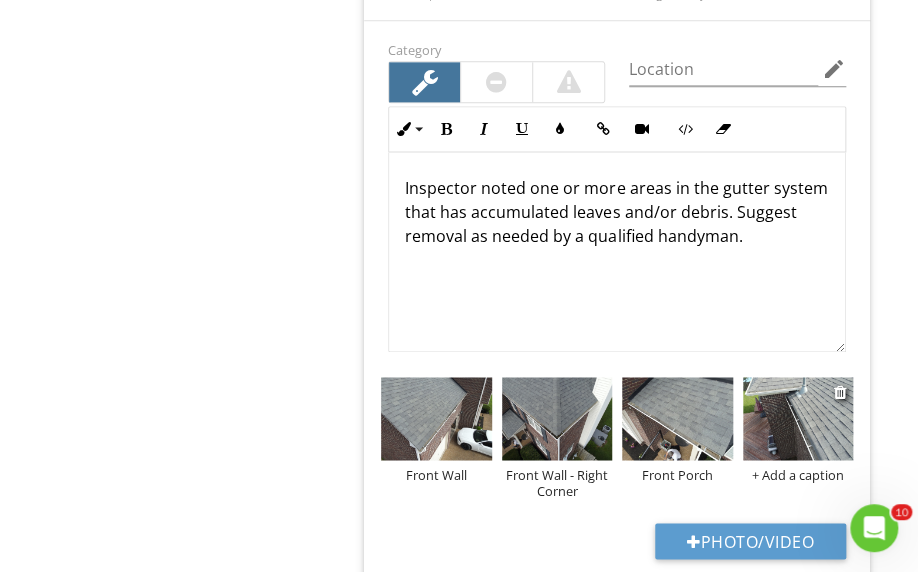 scroll, scrollTop: 100, scrollLeft: 0, axis: vertical 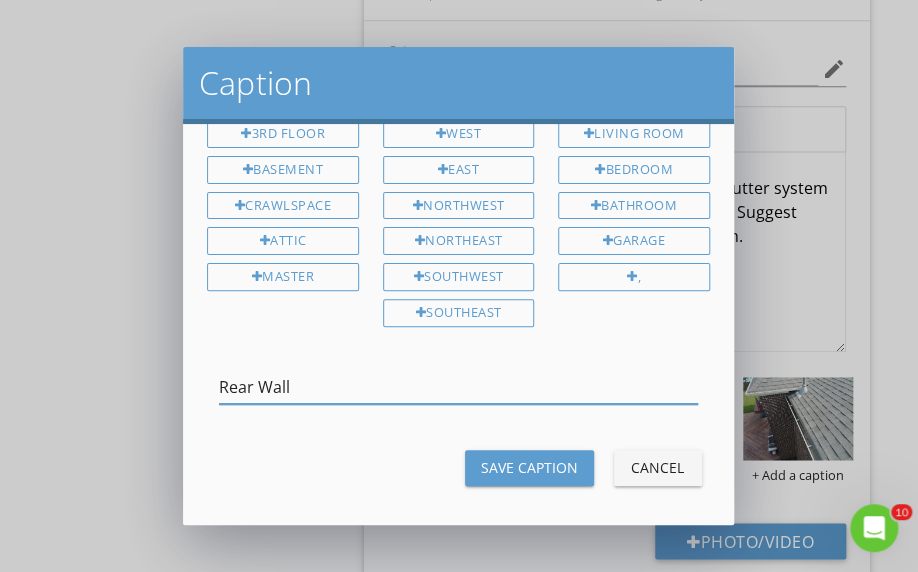 type on "Rear Wall" 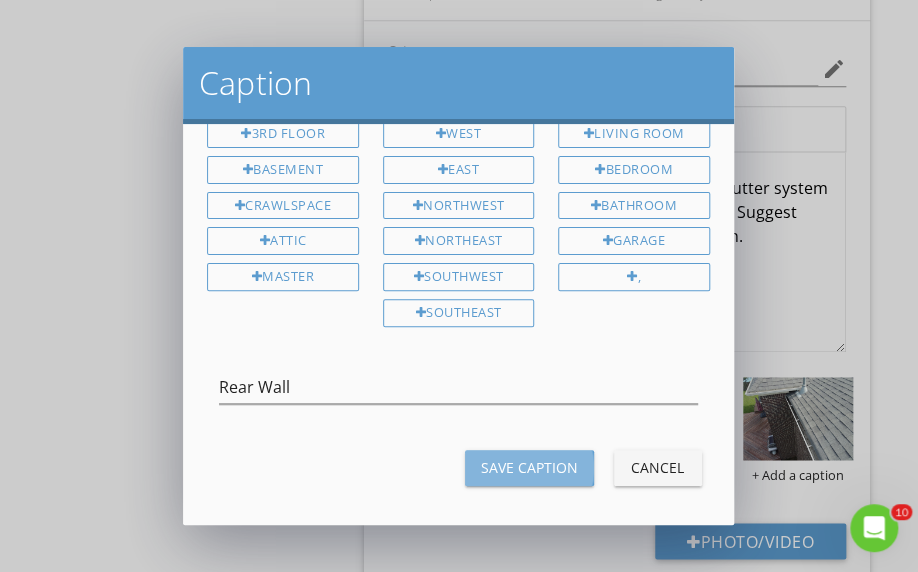 click on "Save Caption" at bounding box center (529, 468) 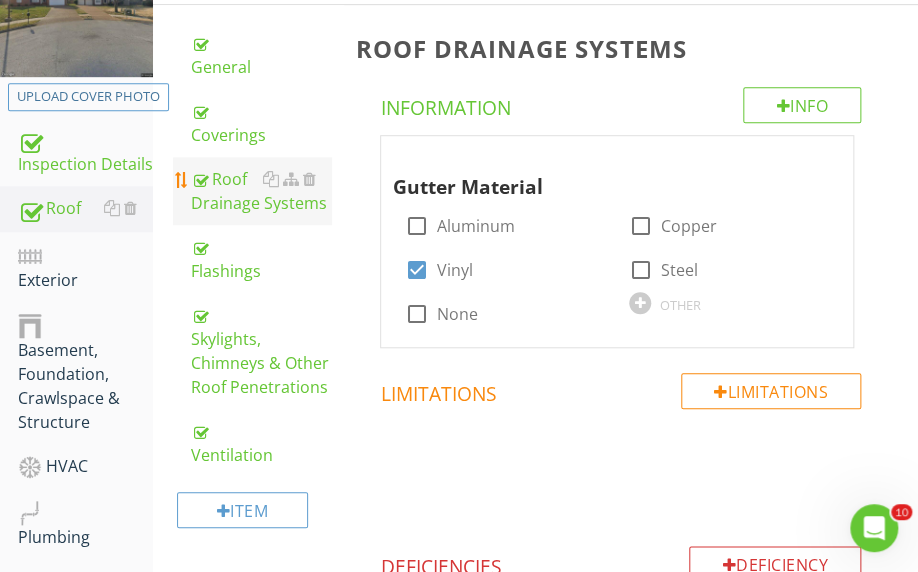 scroll, scrollTop: 332, scrollLeft: 0, axis: vertical 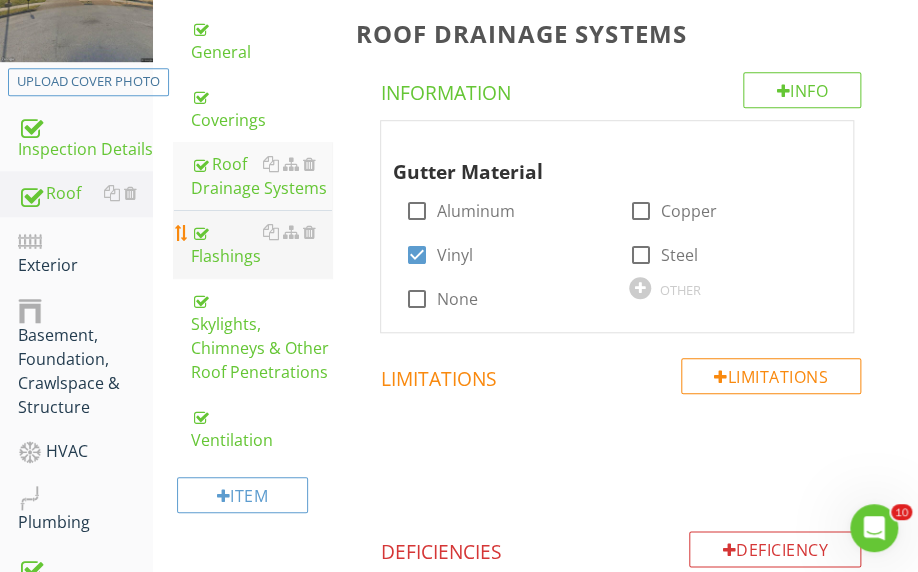 click on "Flashings" at bounding box center (261, 244) 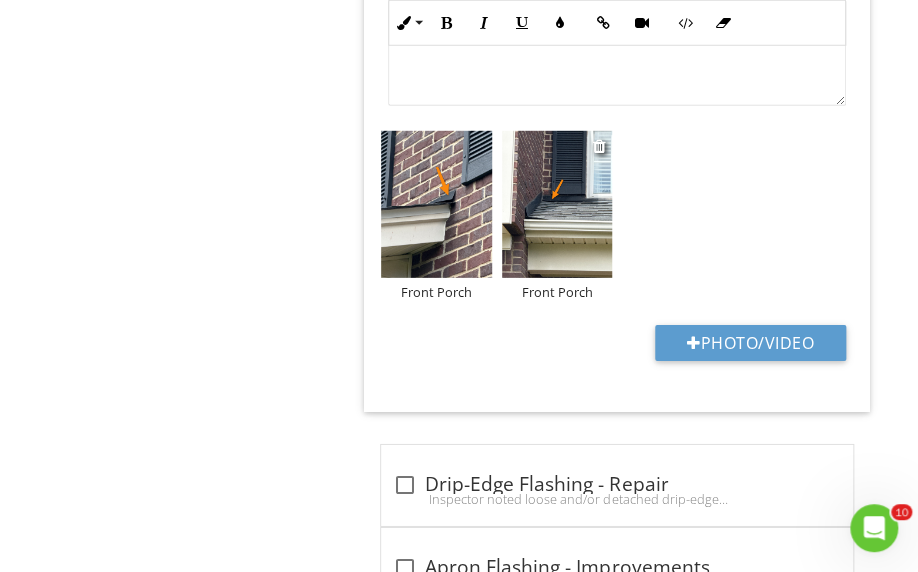 scroll, scrollTop: 3980, scrollLeft: 0, axis: vertical 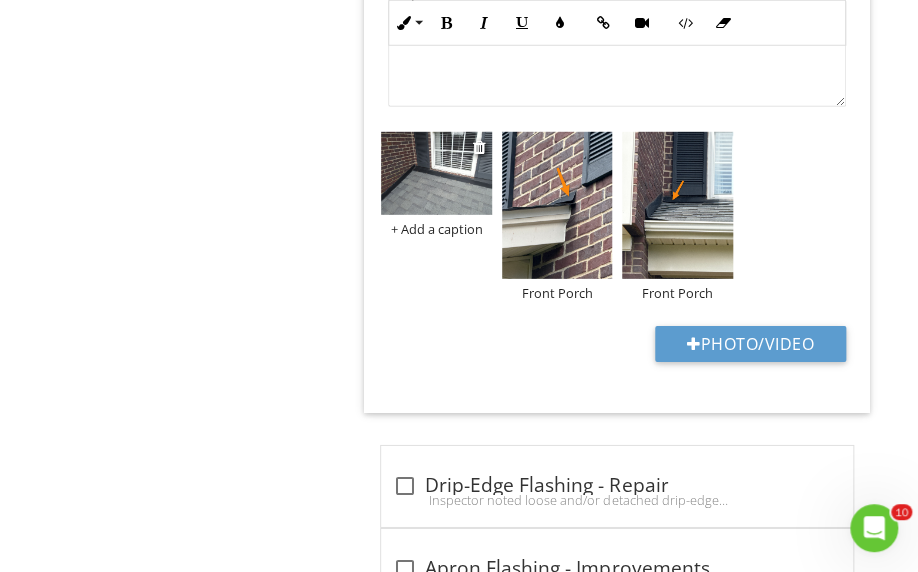 click at bounding box center (436, 173) 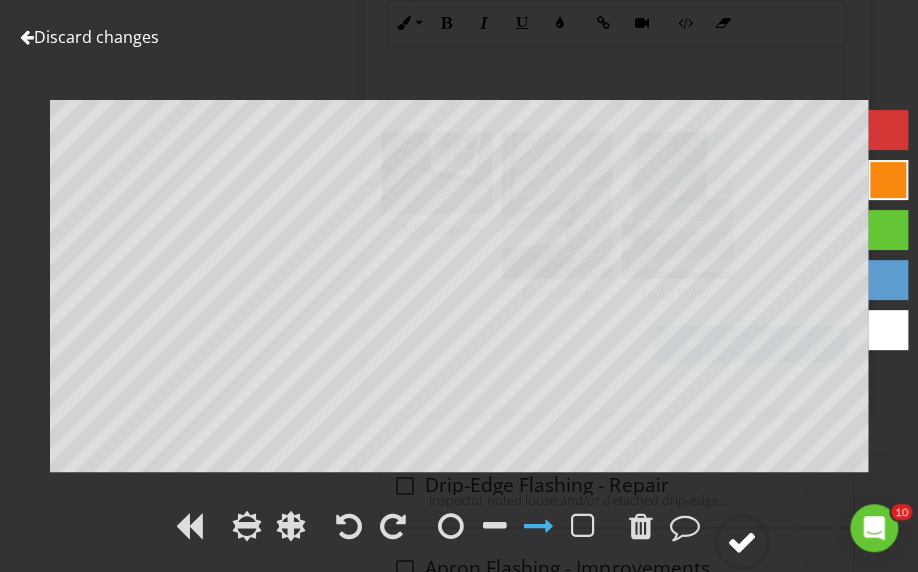 click at bounding box center (742, 542) 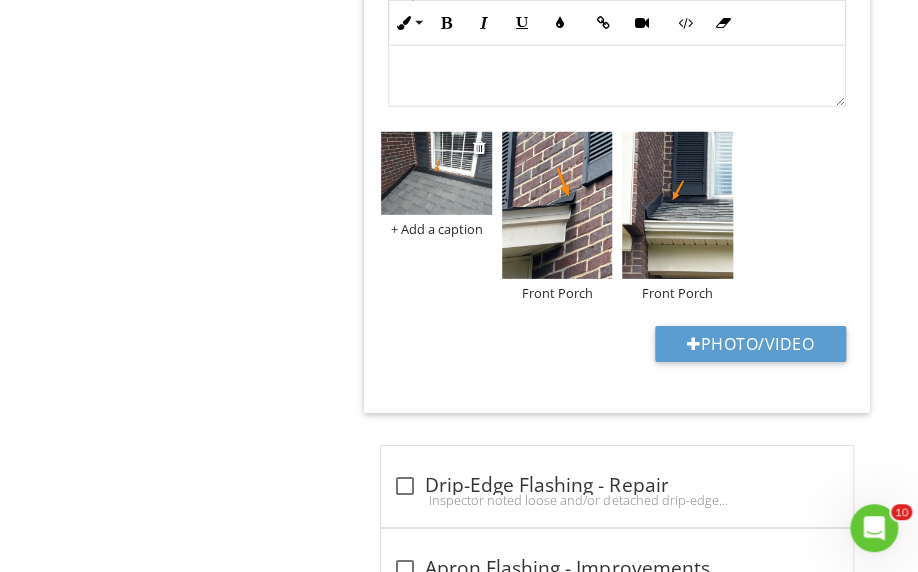 click on "+ Add a caption" at bounding box center (436, 229) 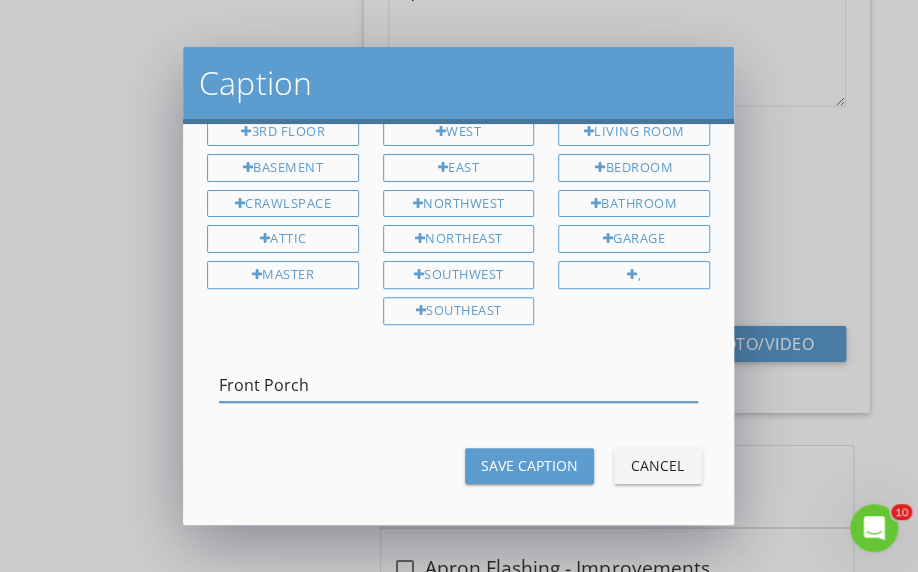 scroll, scrollTop: 100, scrollLeft: 0, axis: vertical 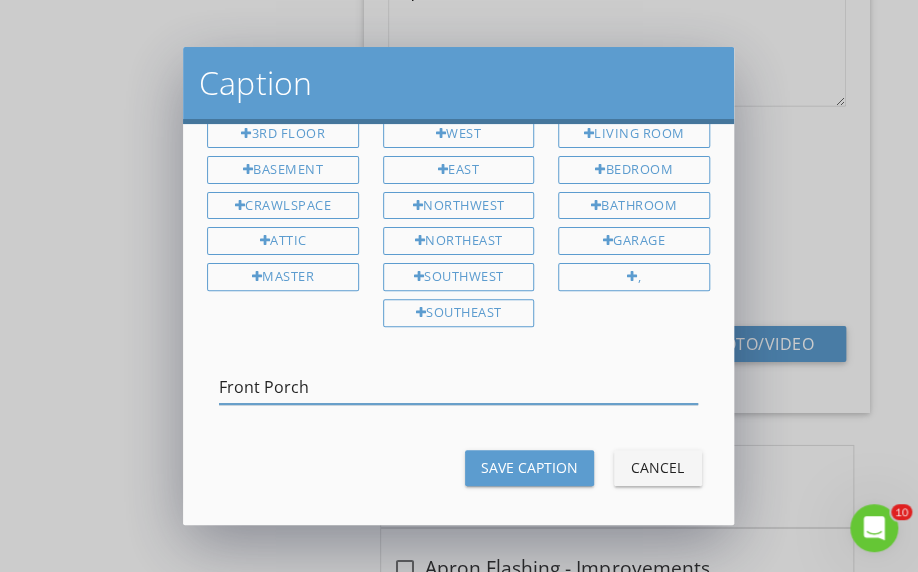 type on "Front Porch" 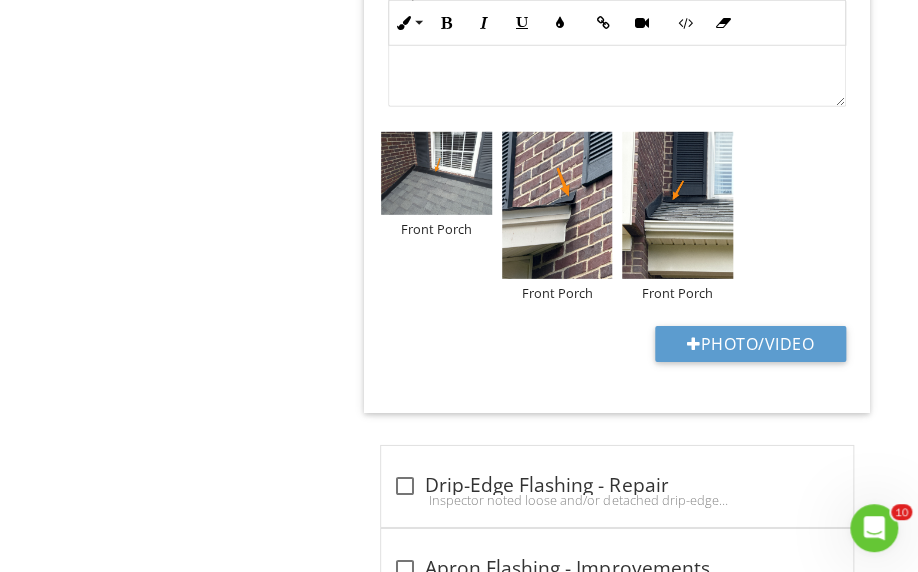 scroll, scrollTop: 0, scrollLeft: 0, axis: both 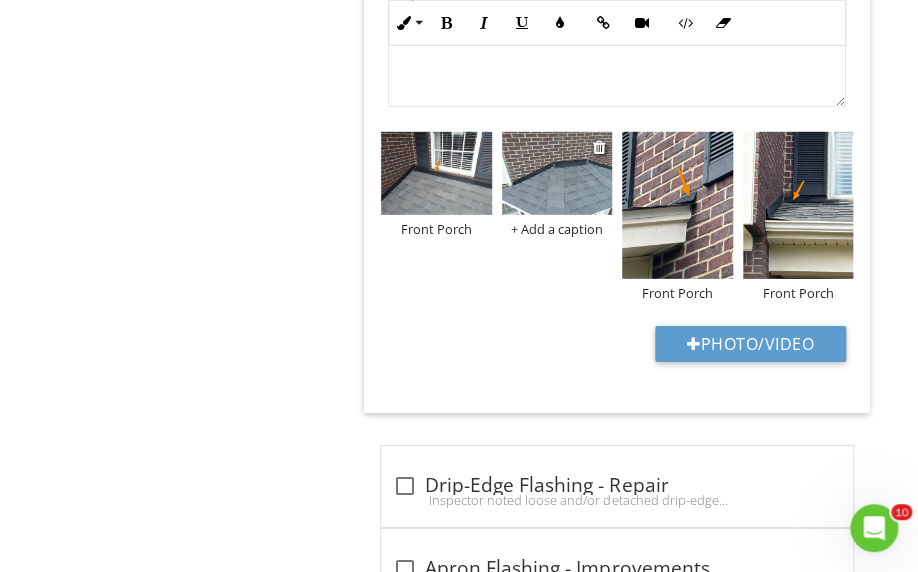 click at bounding box center [557, 173] 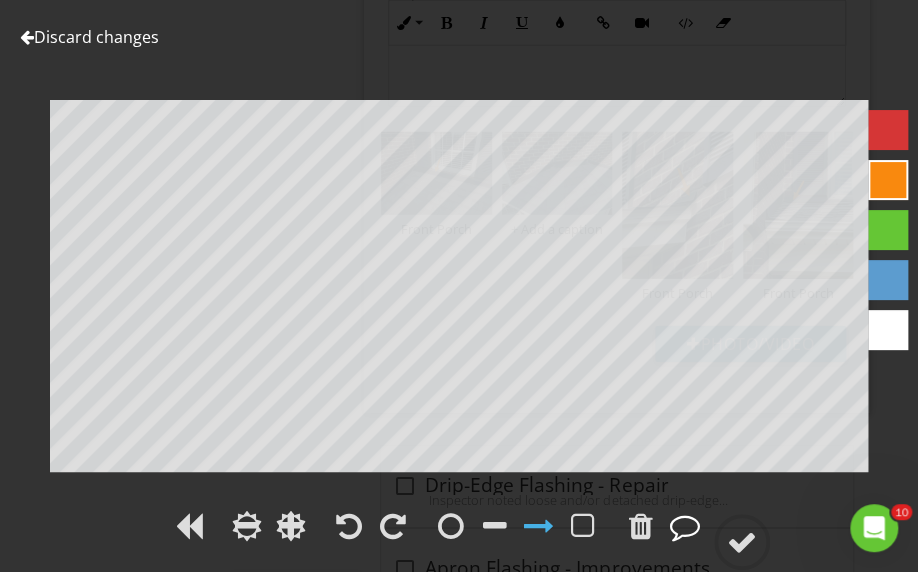click at bounding box center (685, 526) 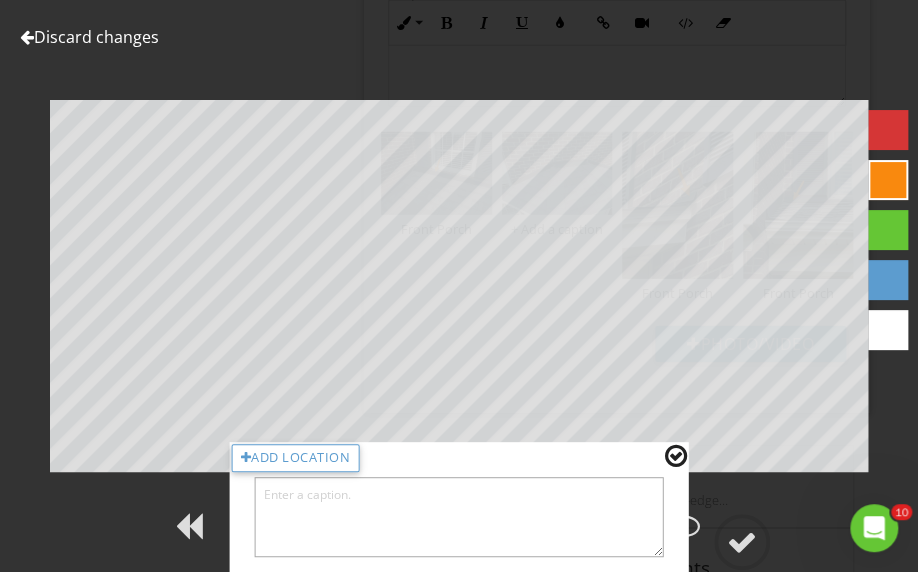 click at bounding box center (459, 517) 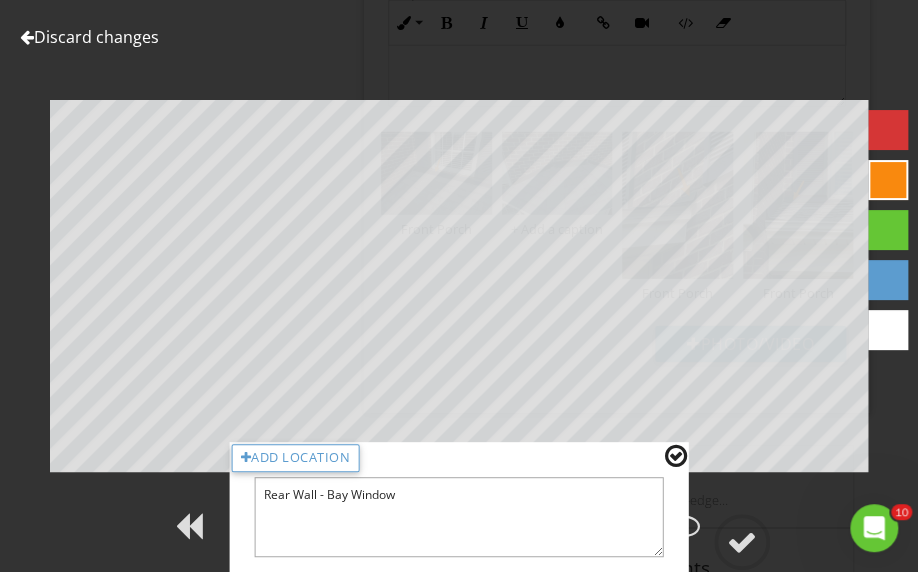 type on "Rear Wall - Bay Window" 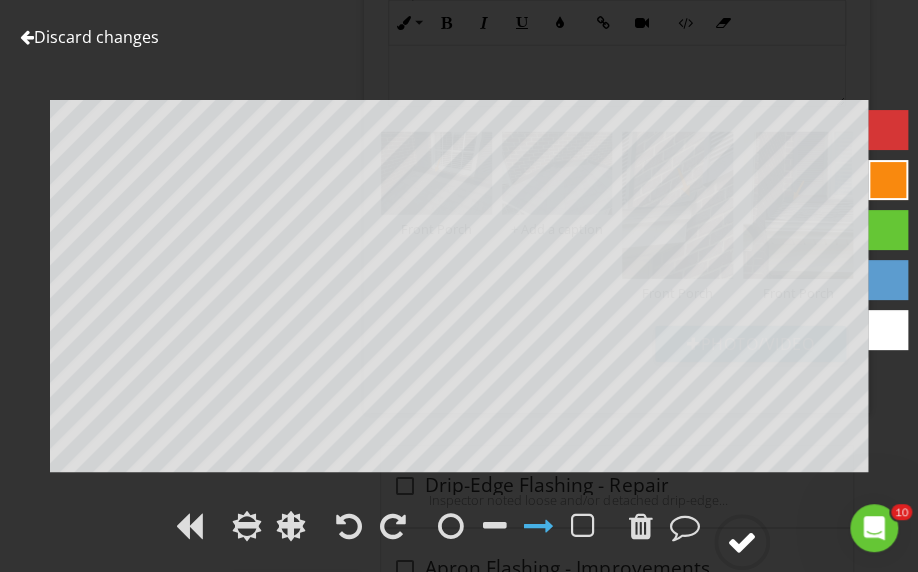 click at bounding box center (742, 542) 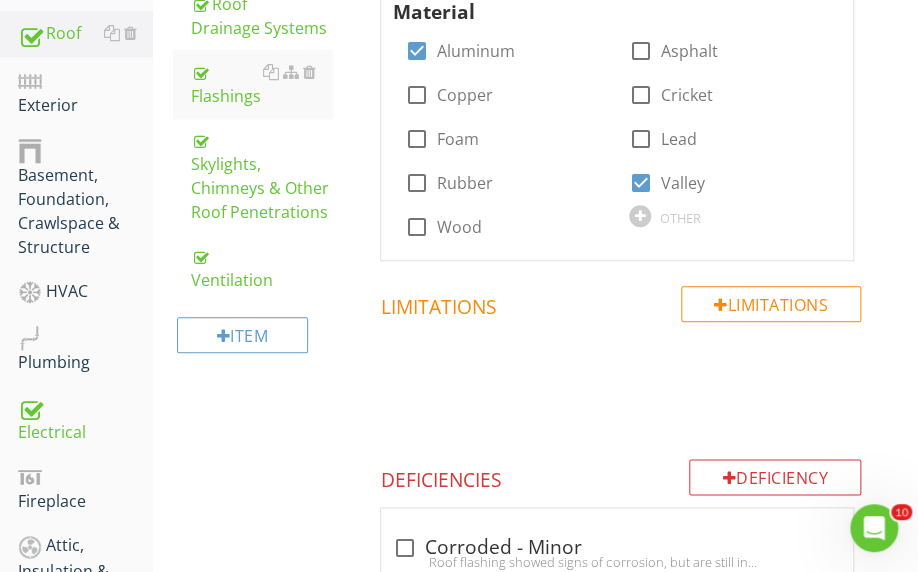 scroll, scrollTop: 442, scrollLeft: 0, axis: vertical 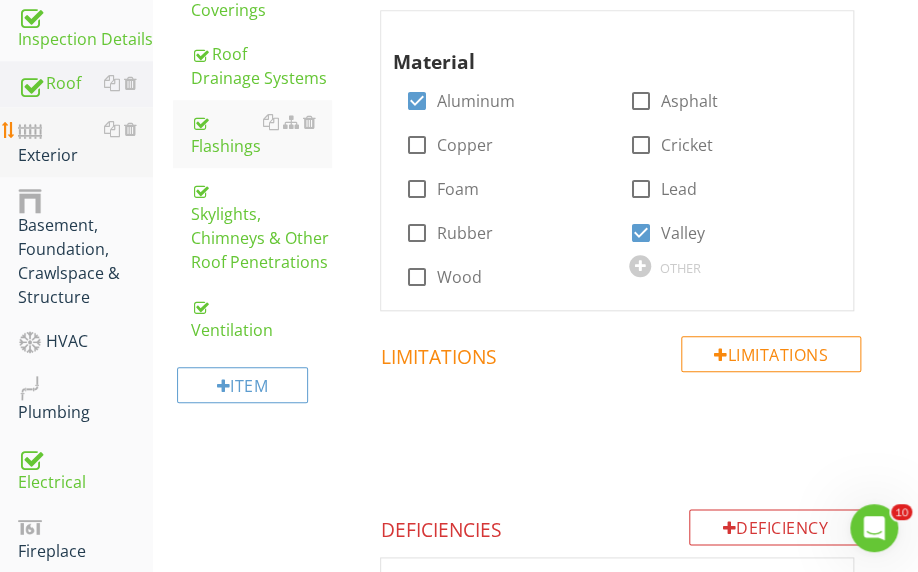 click on "Exterior" at bounding box center [85, 142] 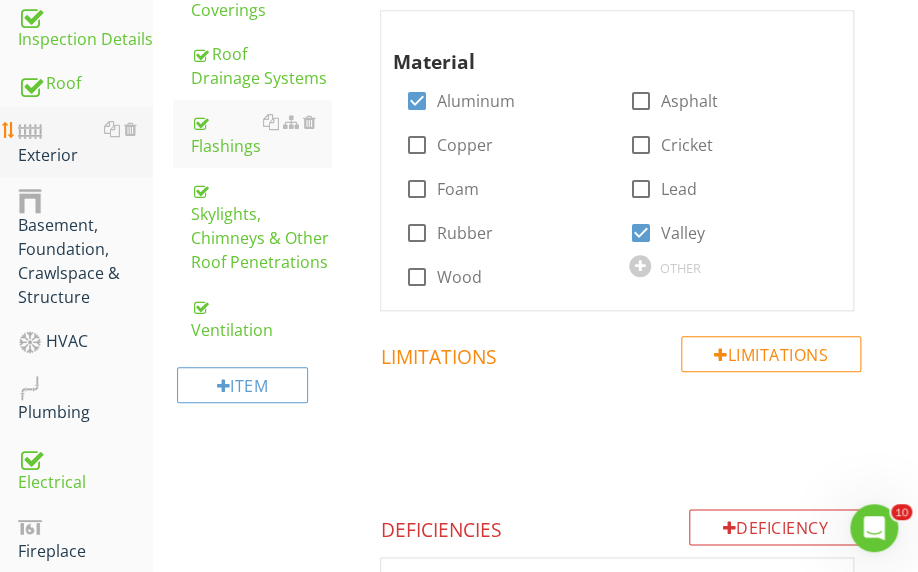 click on "Exterior" at bounding box center (85, 142) 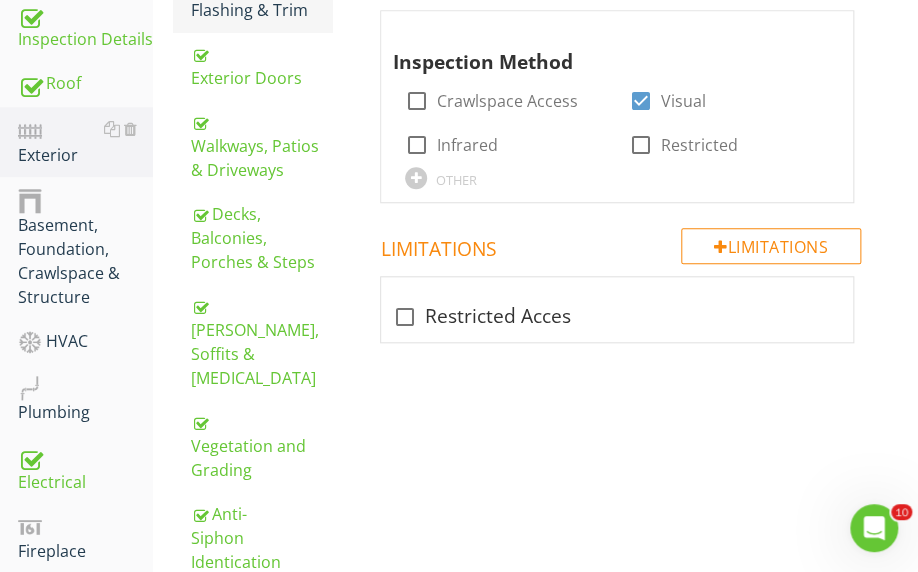 click on "Siding, Flashing & Trim" at bounding box center (261, -2) 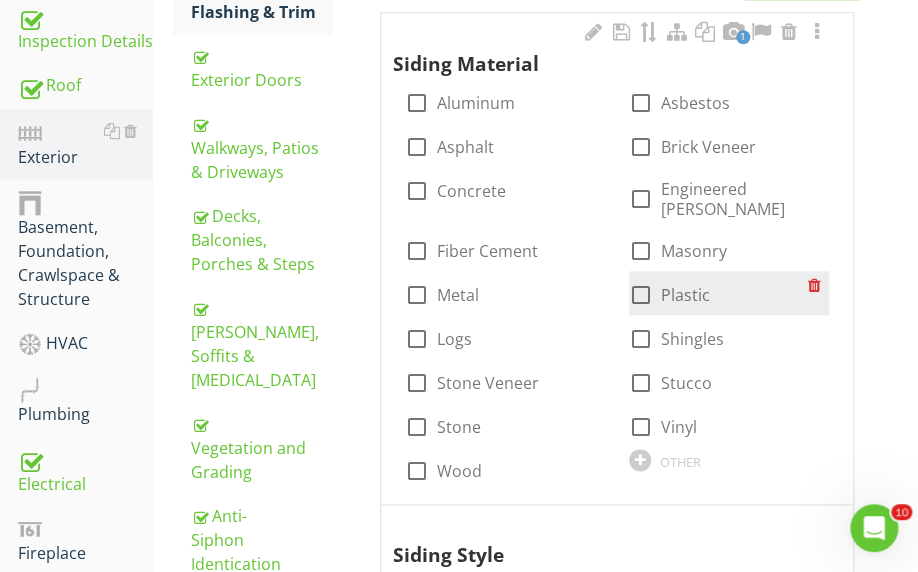 scroll, scrollTop: 454, scrollLeft: 0, axis: vertical 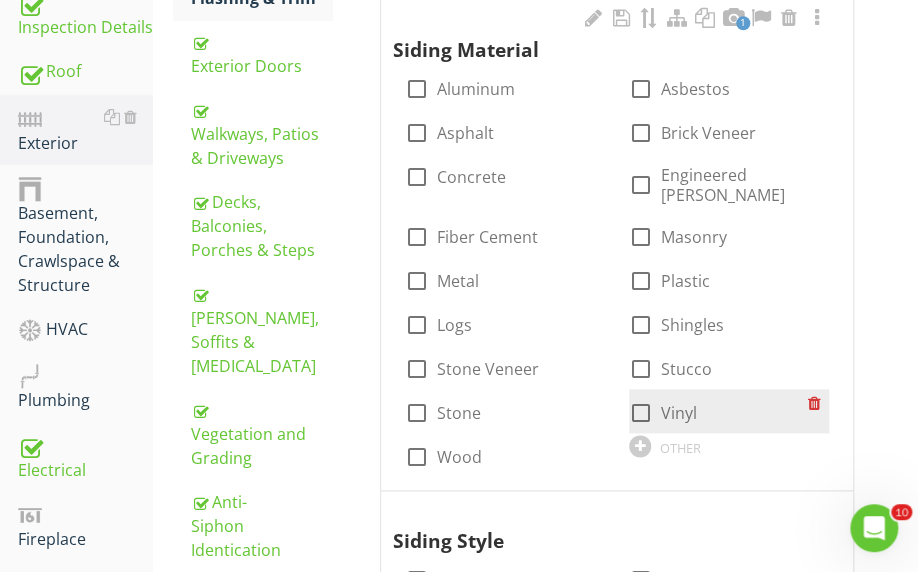 click at bounding box center [641, 413] 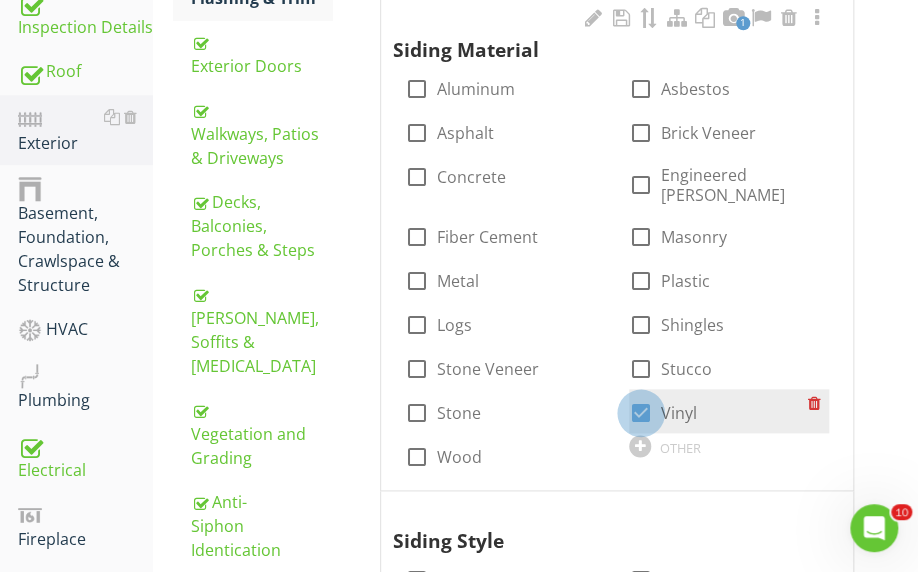 click at bounding box center (641, 413) 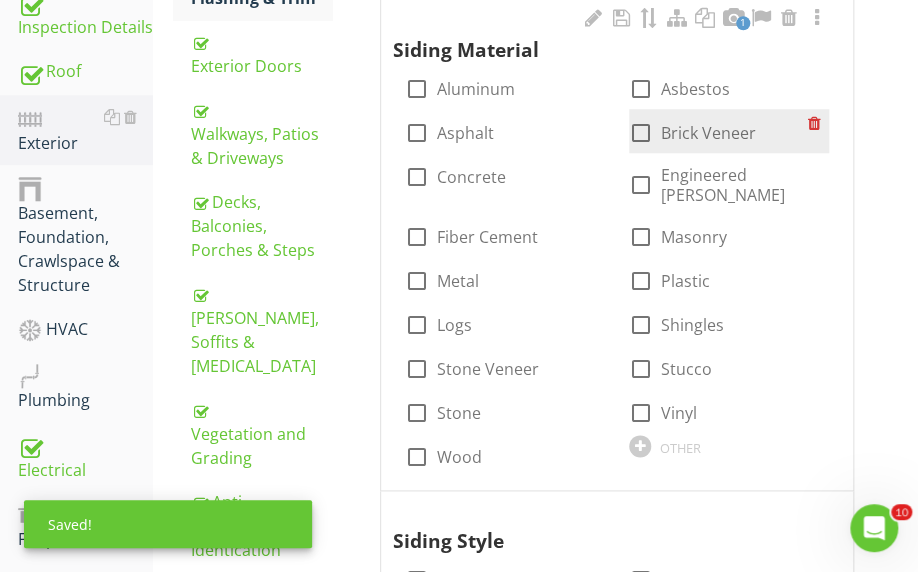 click at bounding box center [641, 133] 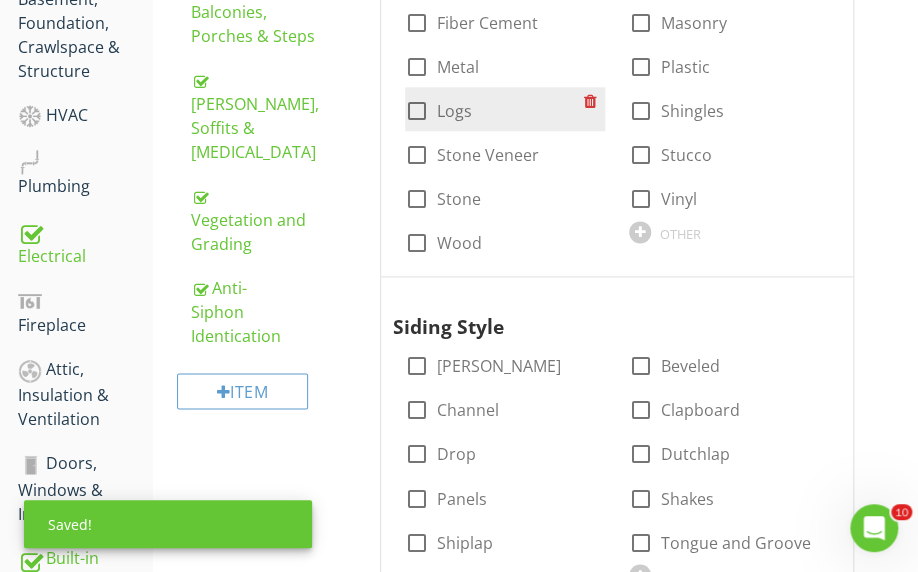 scroll, scrollTop: 601, scrollLeft: 0, axis: vertical 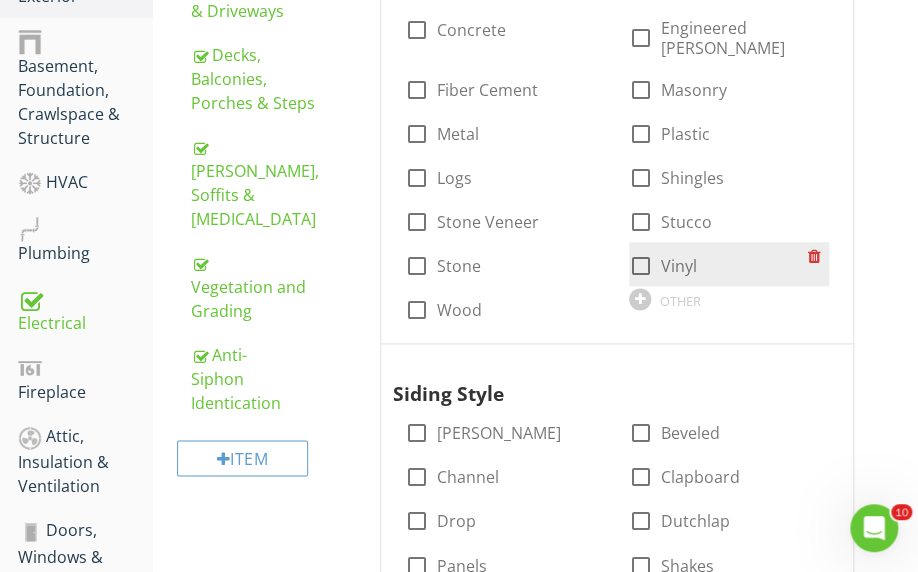 click at bounding box center [641, 266] 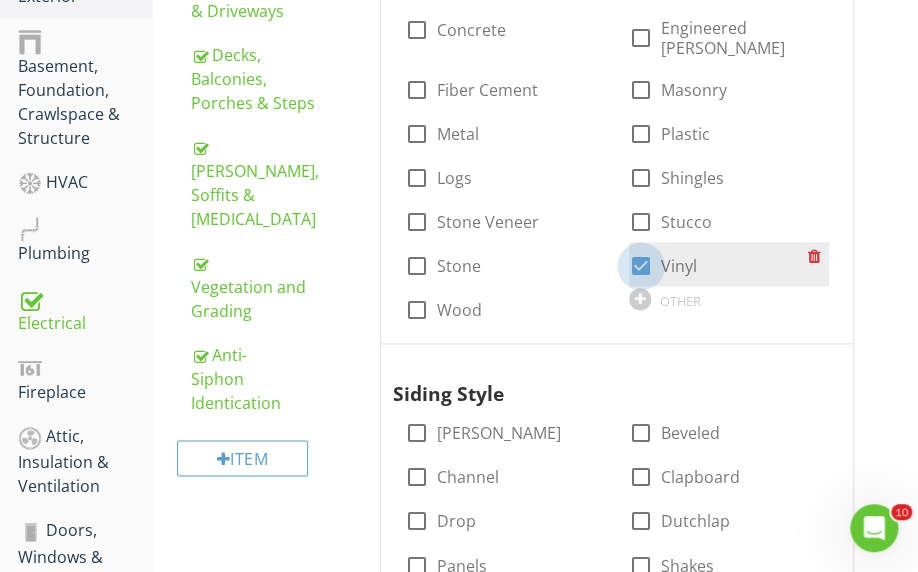 checkbox on "true" 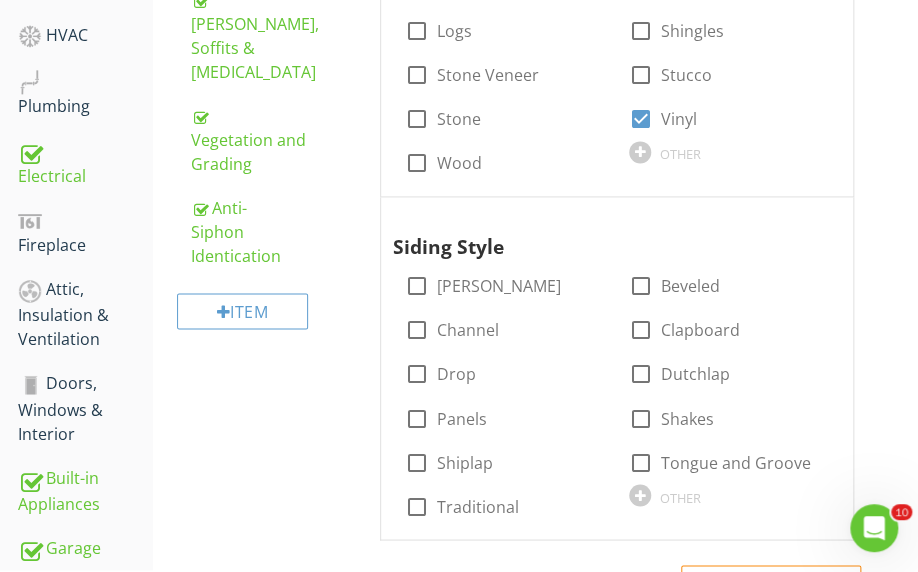 scroll, scrollTop: 884, scrollLeft: 0, axis: vertical 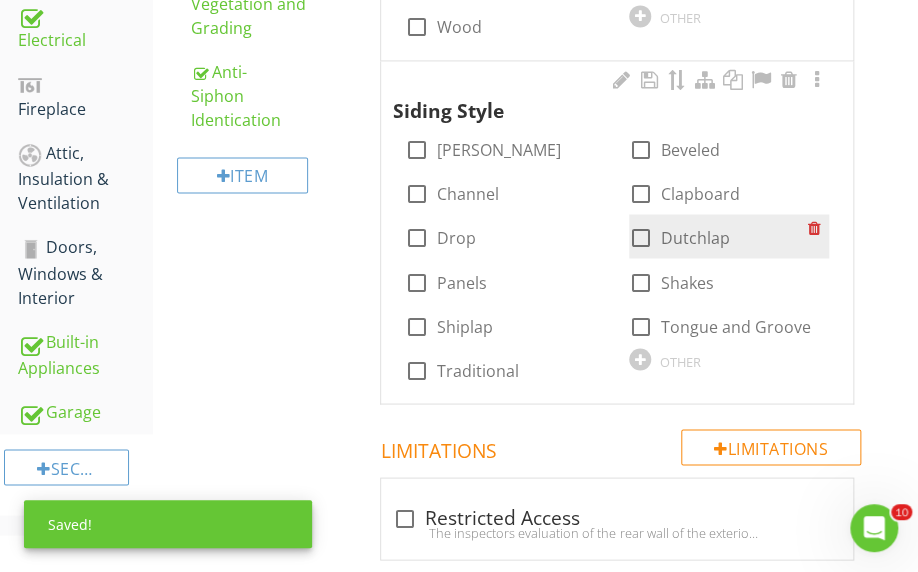 click at bounding box center (641, 238) 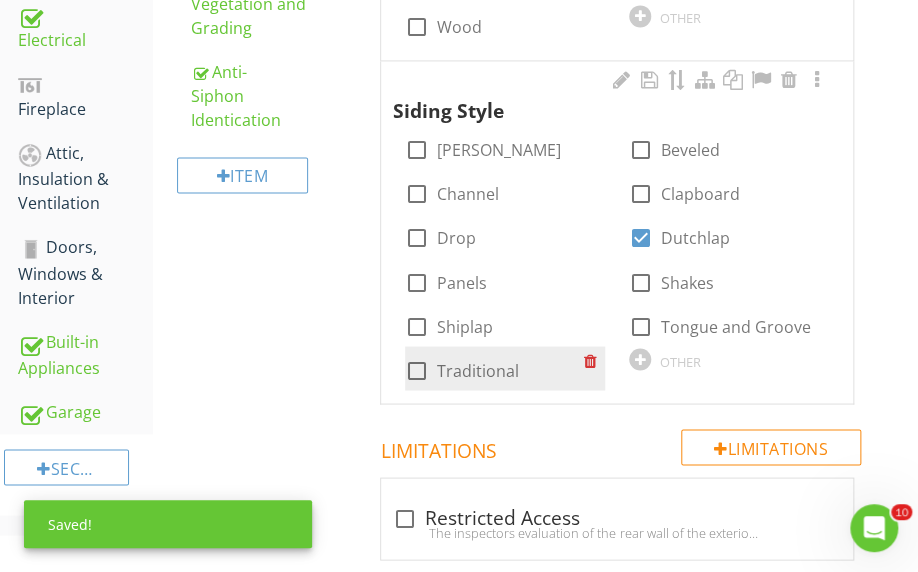 click at bounding box center [417, 370] 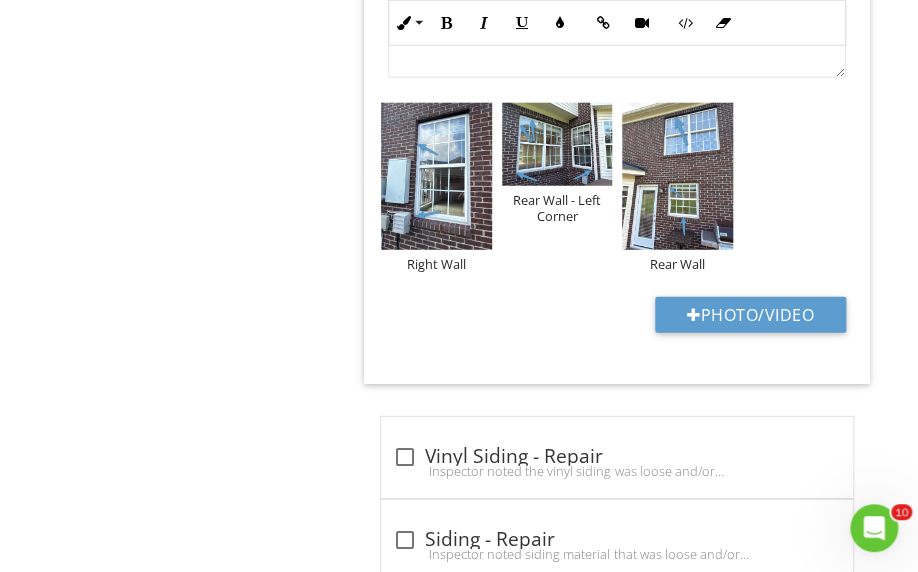 scroll, scrollTop: 3782, scrollLeft: 0, axis: vertical 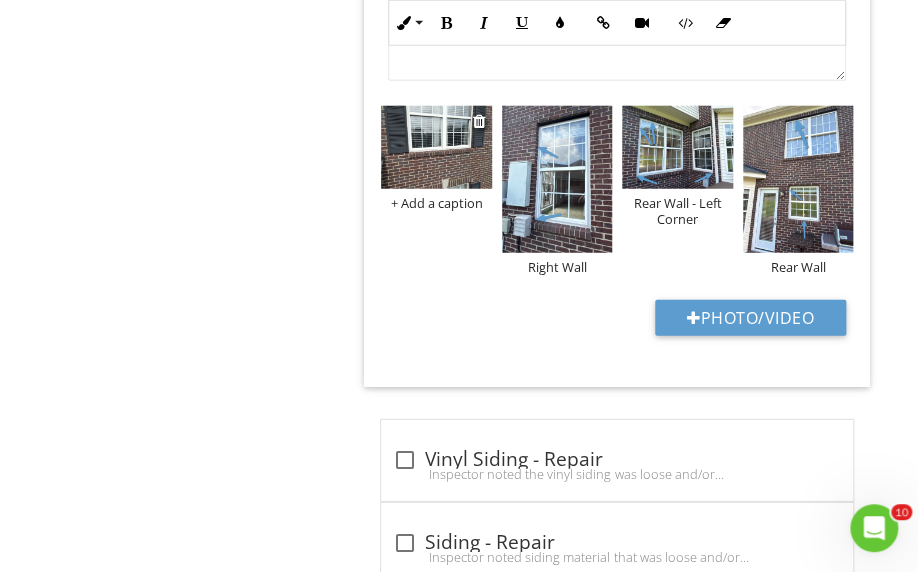 click at bounding box center (436, 147) 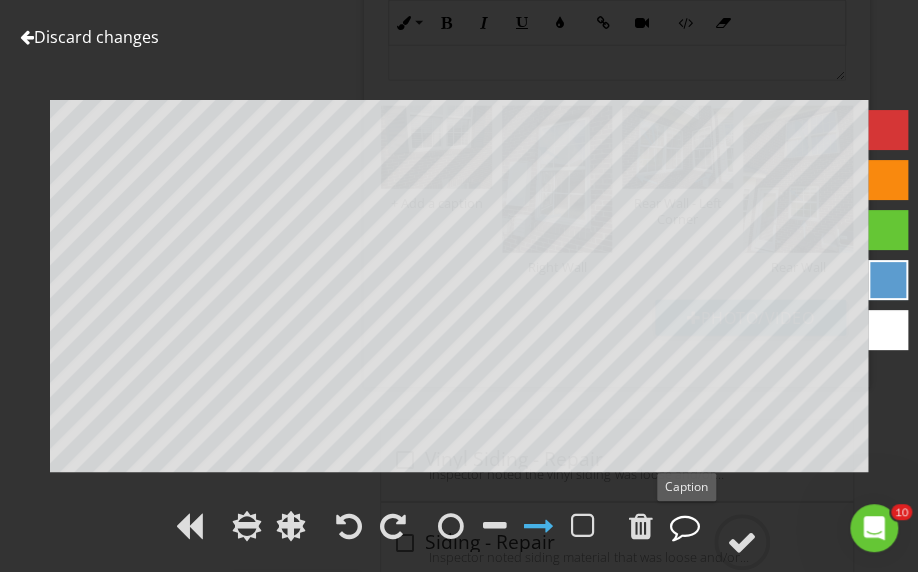 click at bounding box center [685, 526] 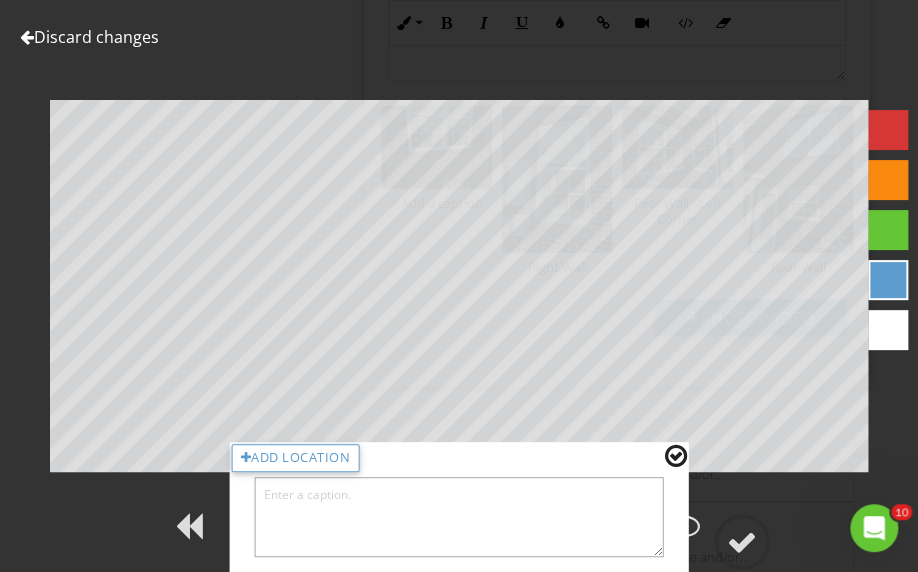 click at bounding box center (459, 517) 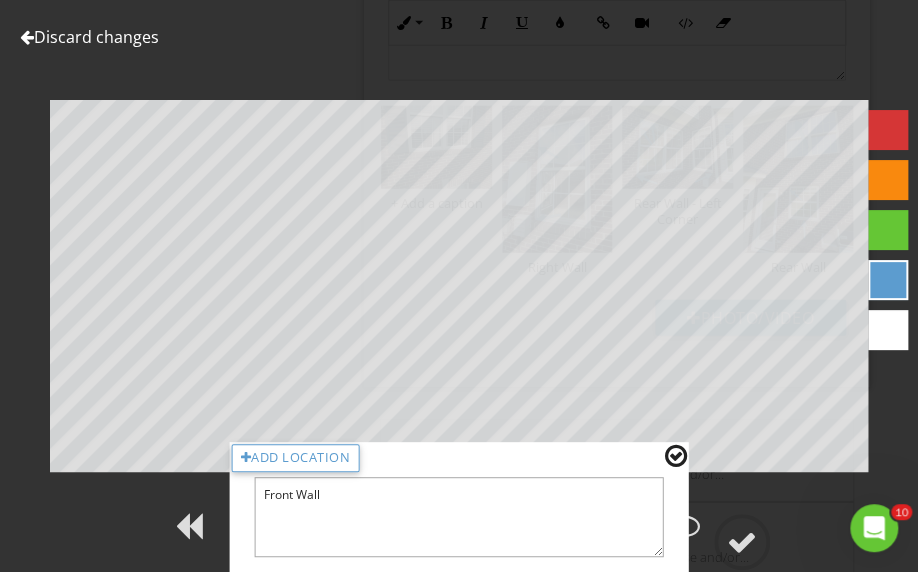 type on "Front Wall" 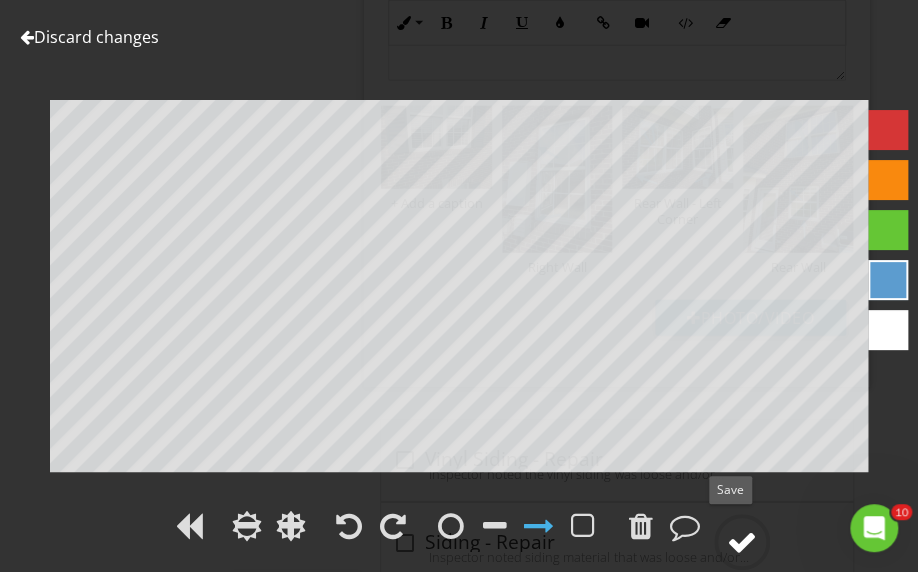 click at bounding box center [742, 542] 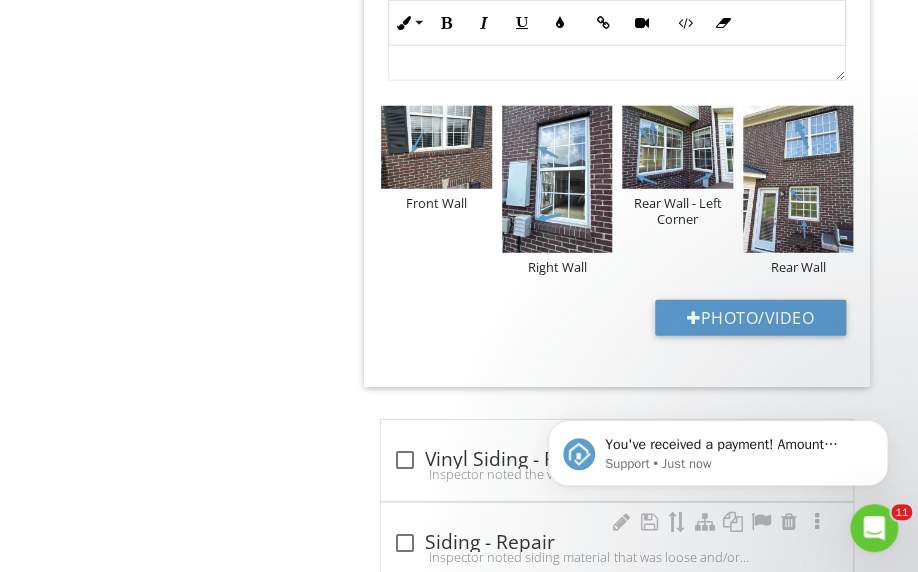 scroll, scrollTop: 0, scrollLeft: 0, axis: both 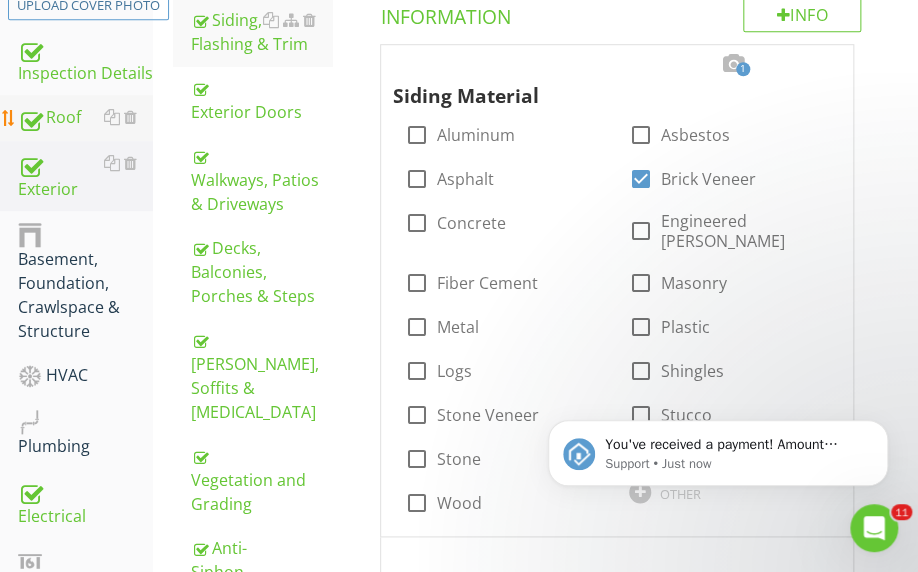 click on "Roof" at bounding box center (85, 118) 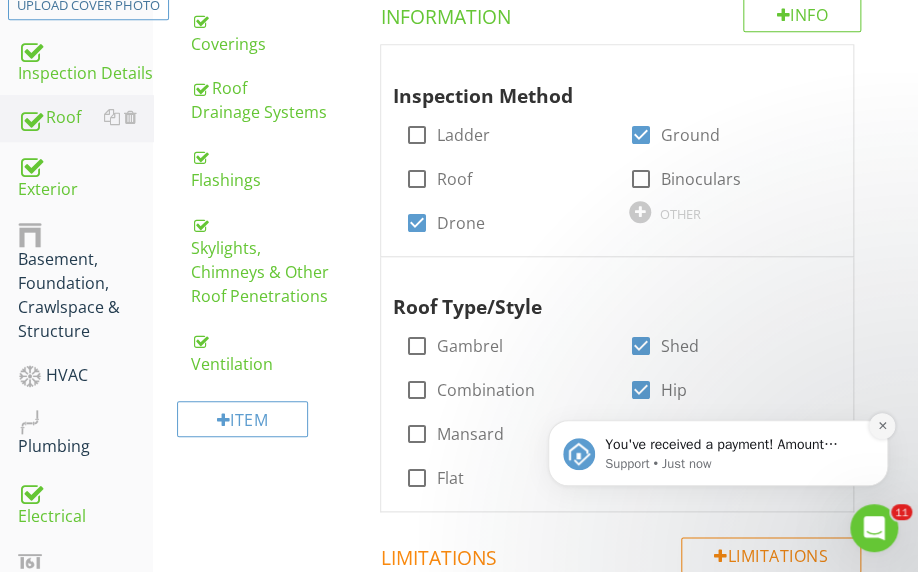 click 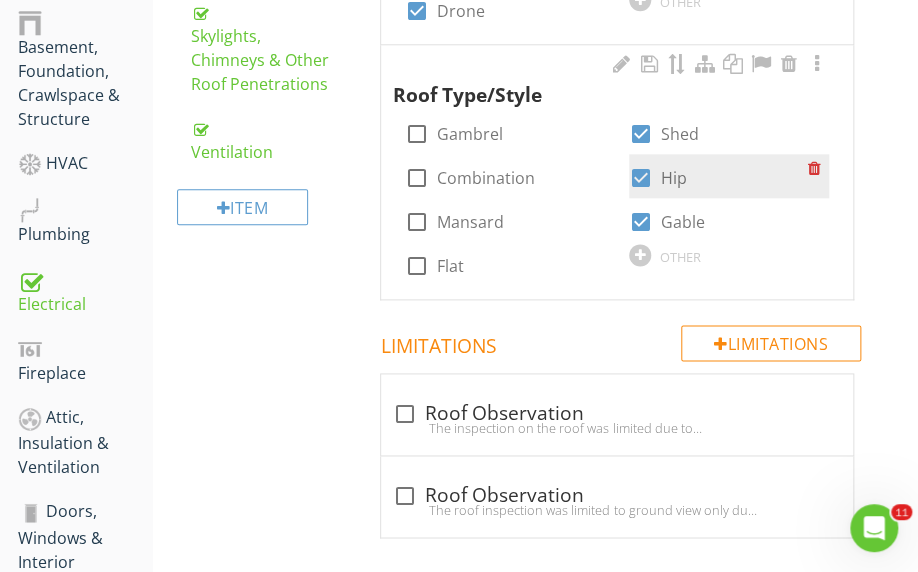 scroll, scrollTop: 308, scrollLeft: 0, axis: vertical 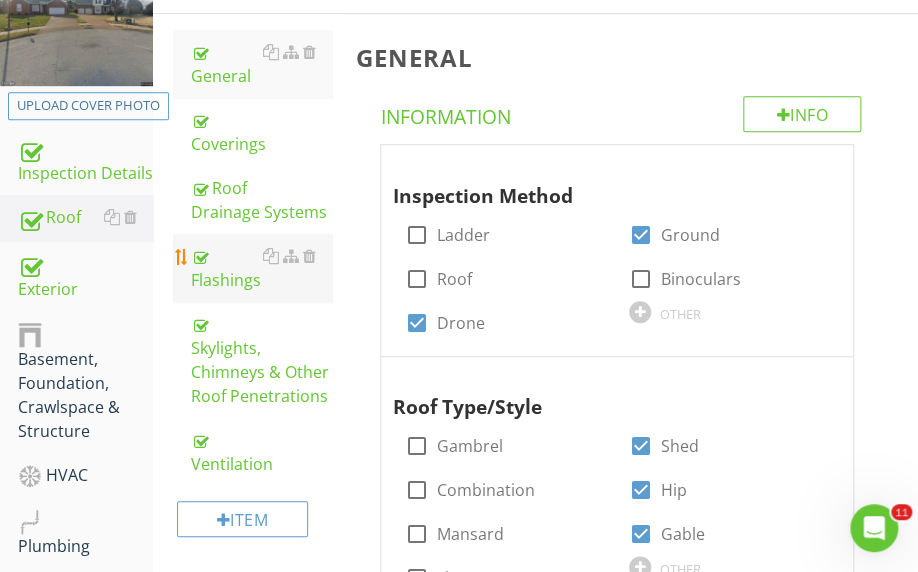 click on "Flashings" at bounding box center (261, 268) 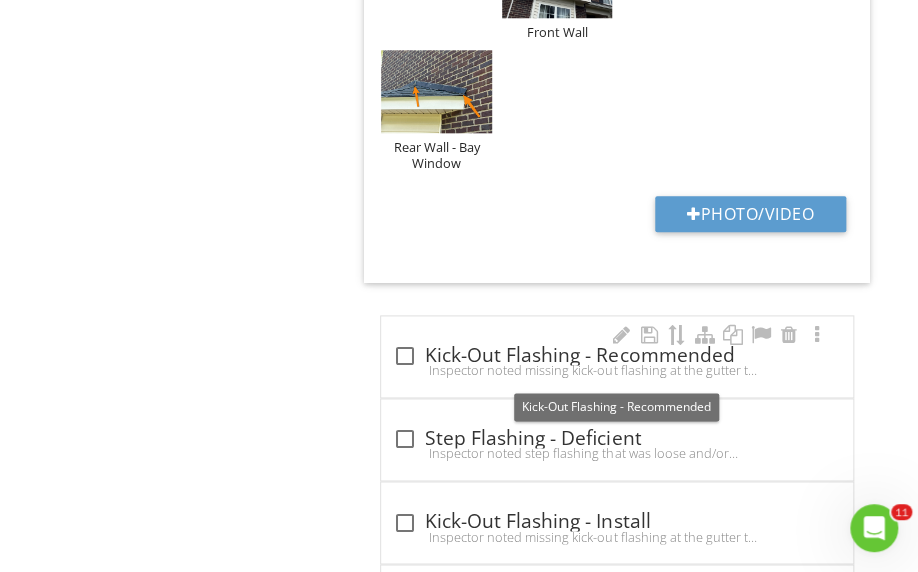 click at bounding box center [405, 356] 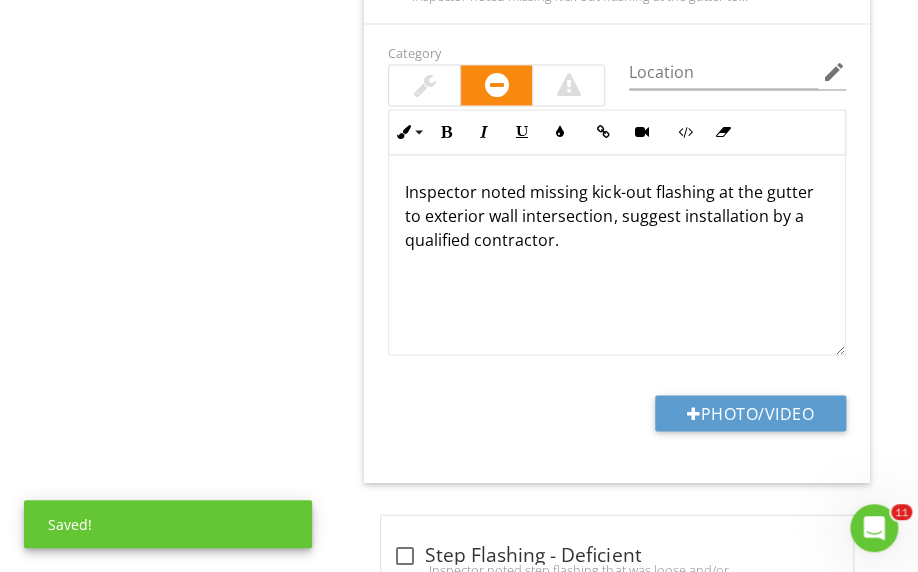 scroll, scrollTop: 3319, scrollLeft: 0, axis: vertical 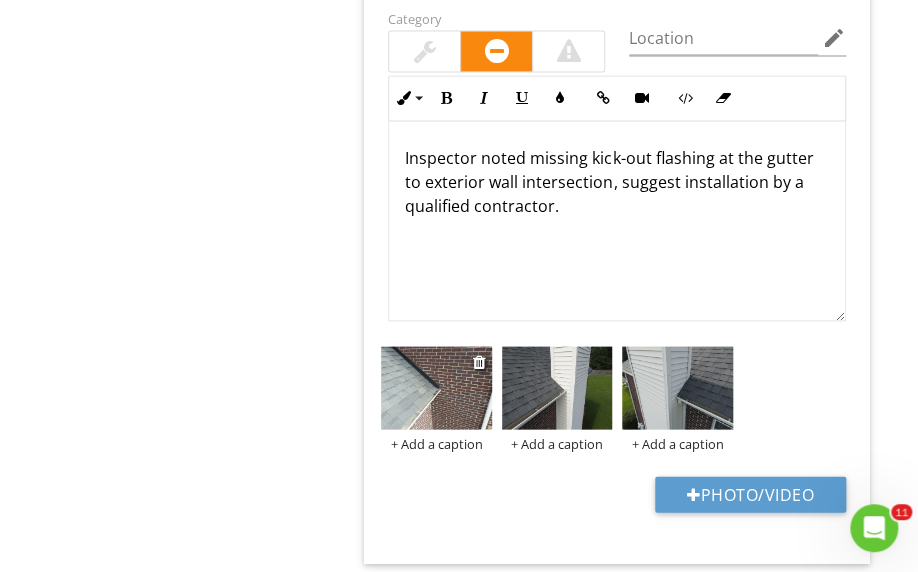 click at bounding box center [436, 387] 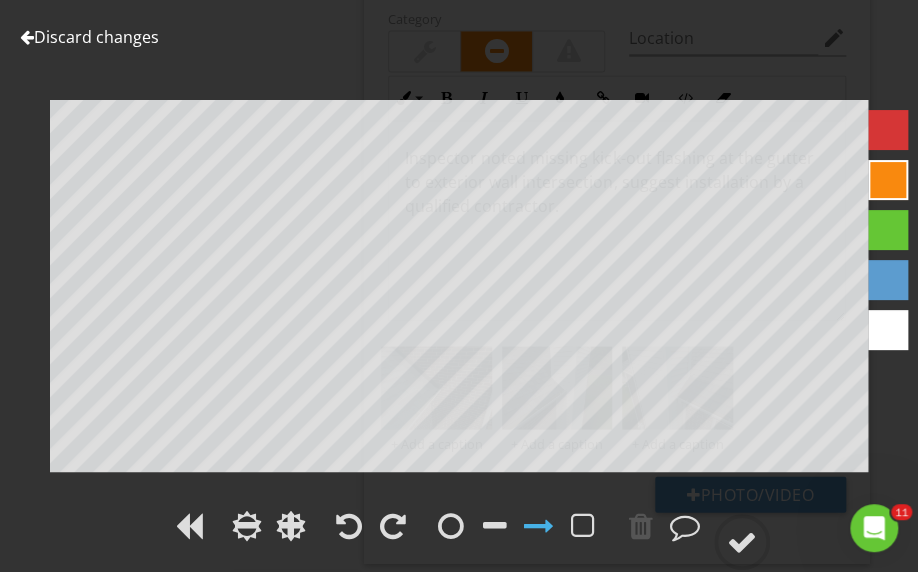 click at bounding box center [517, 529] 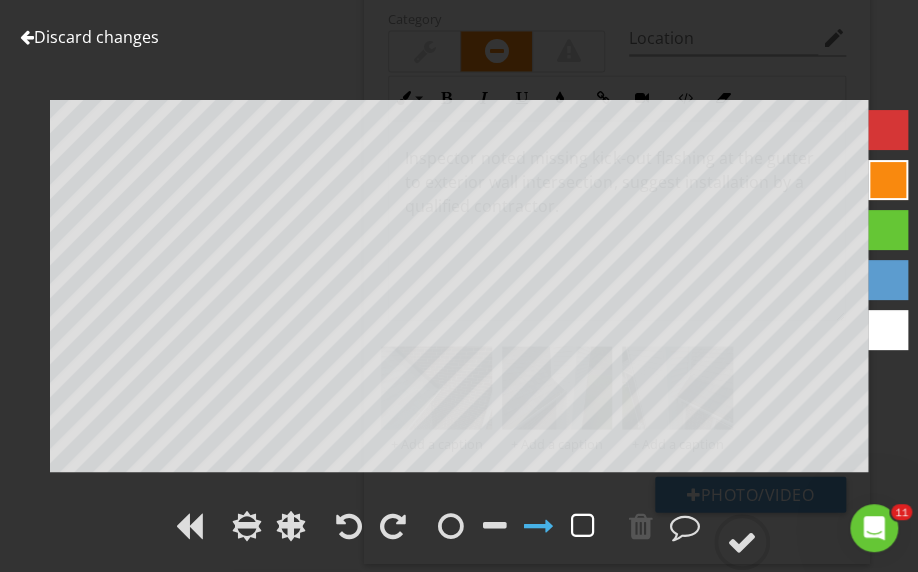 click at bounding box center (583, 526) 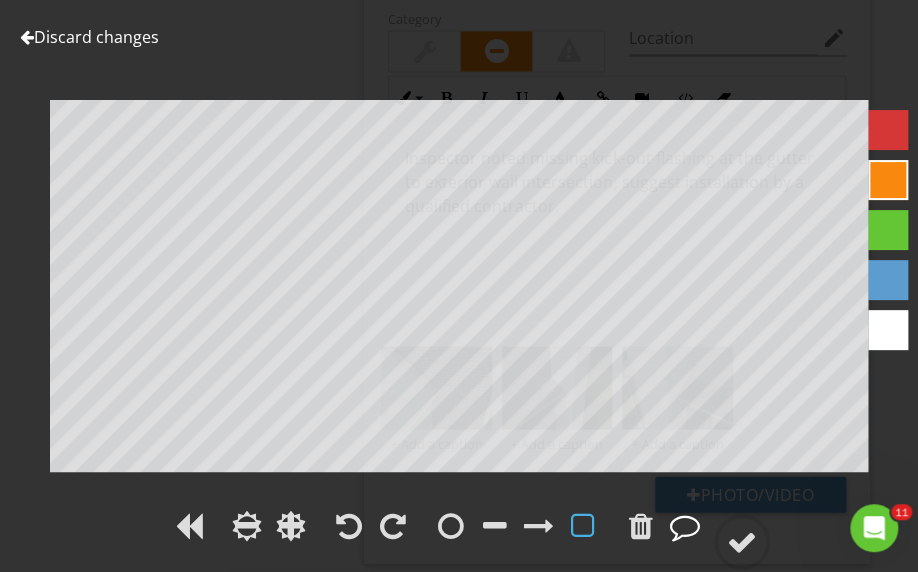 click at bounding box center [685, 526] 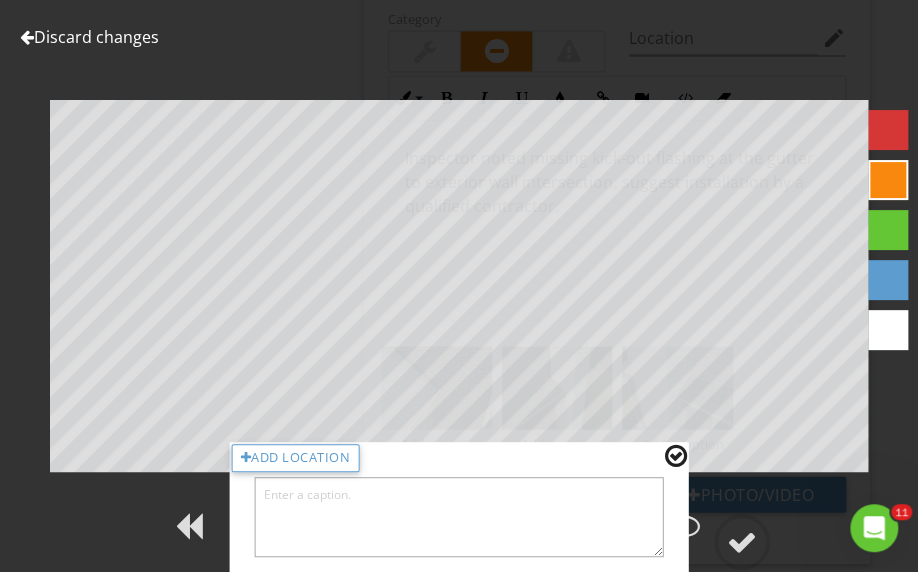 click at bounding box center [459, 517] 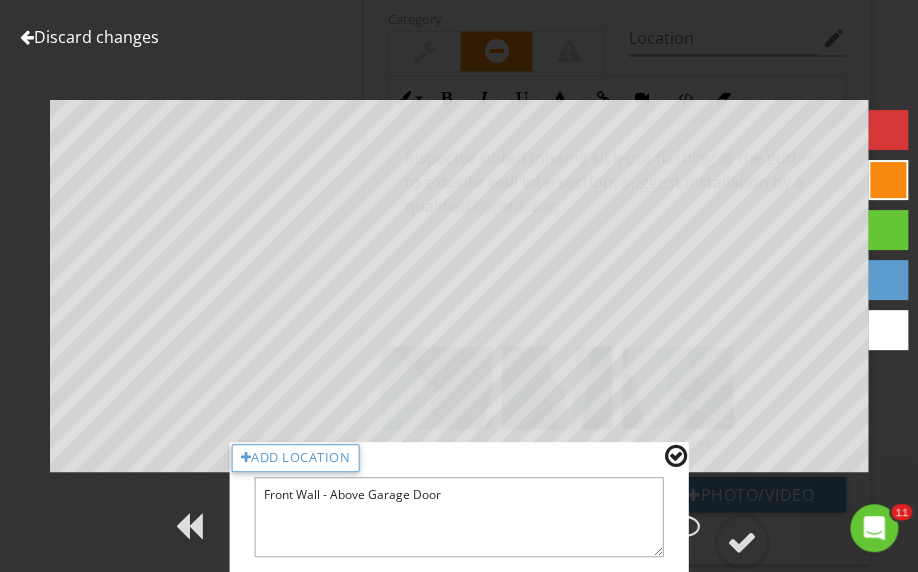 type on "Front Wall - Above Garage Door" 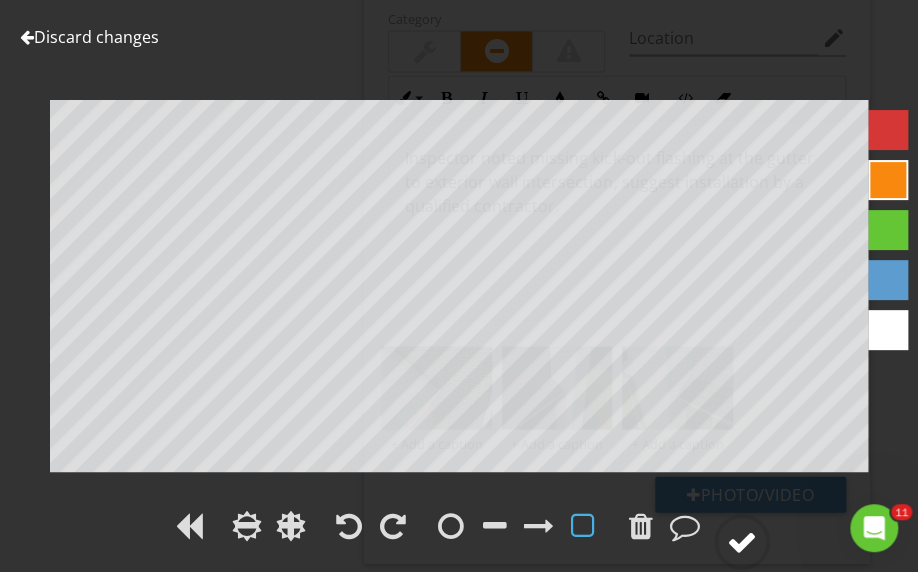 click 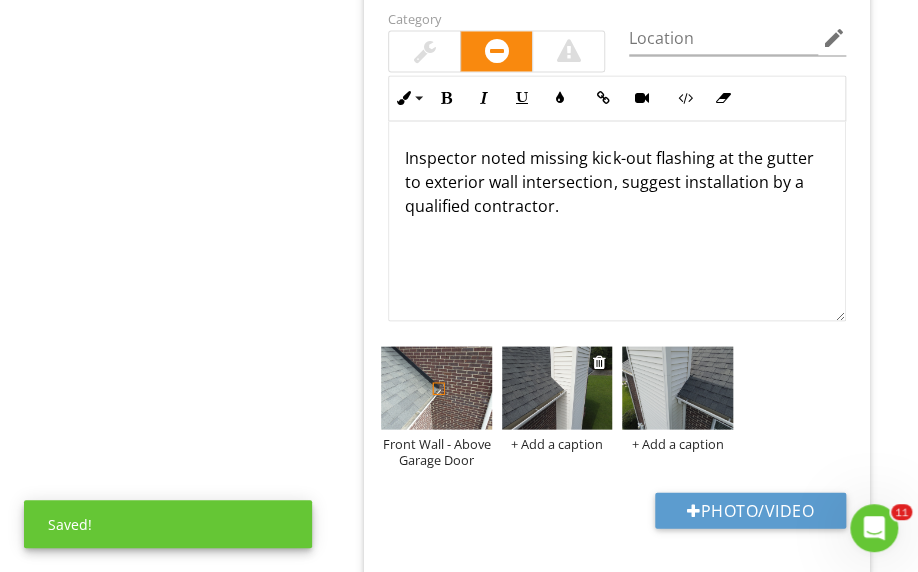 click at bounding box center [557, 387] 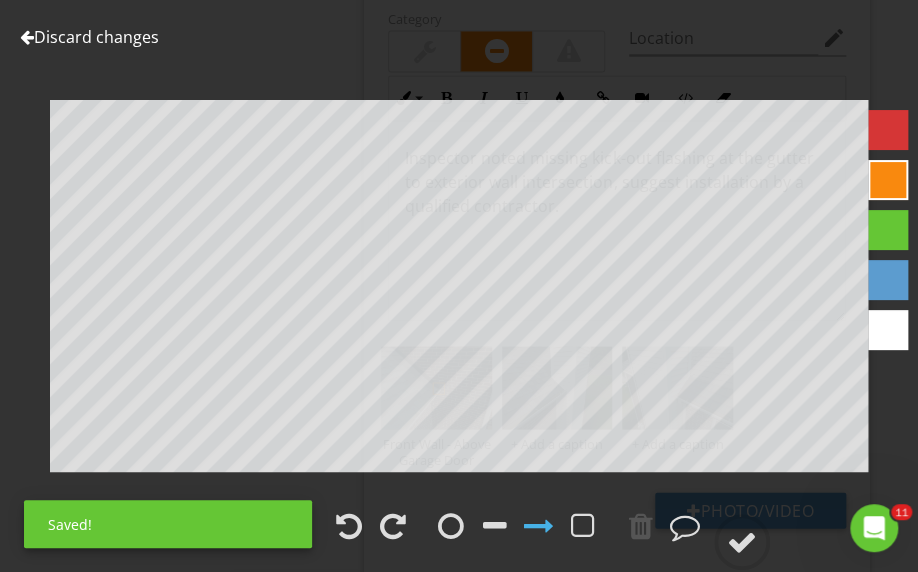 click at bounding box center [517, 529] 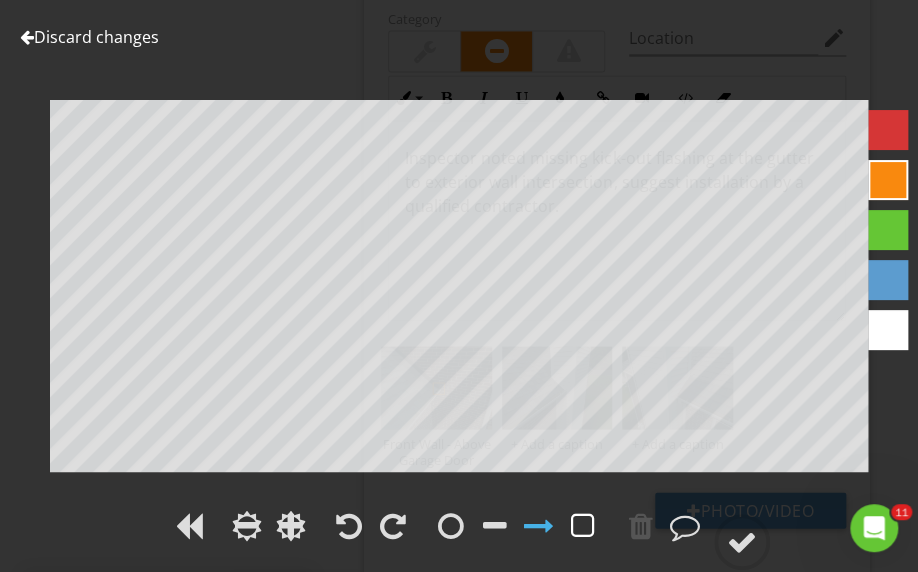 click at bounding box center (583, 526) 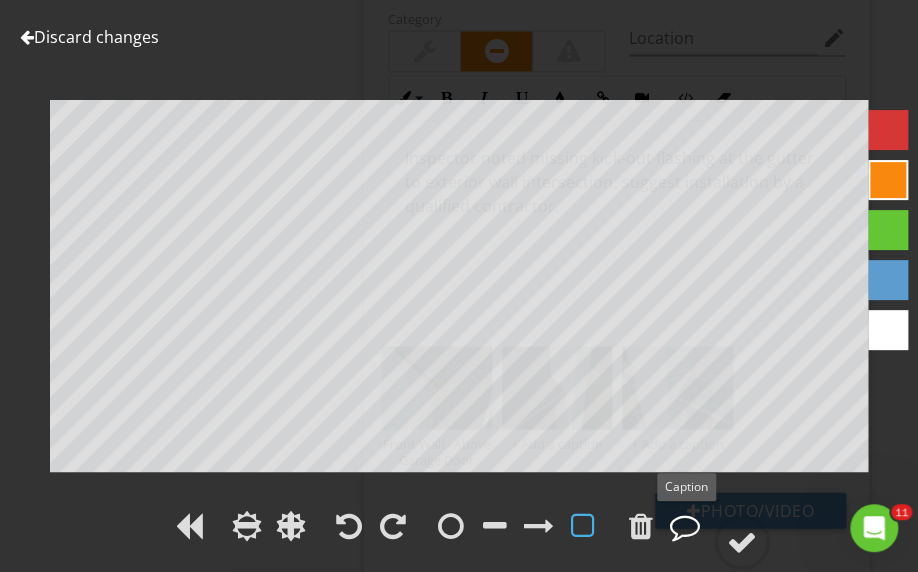 click at bounding box center (685, 526) 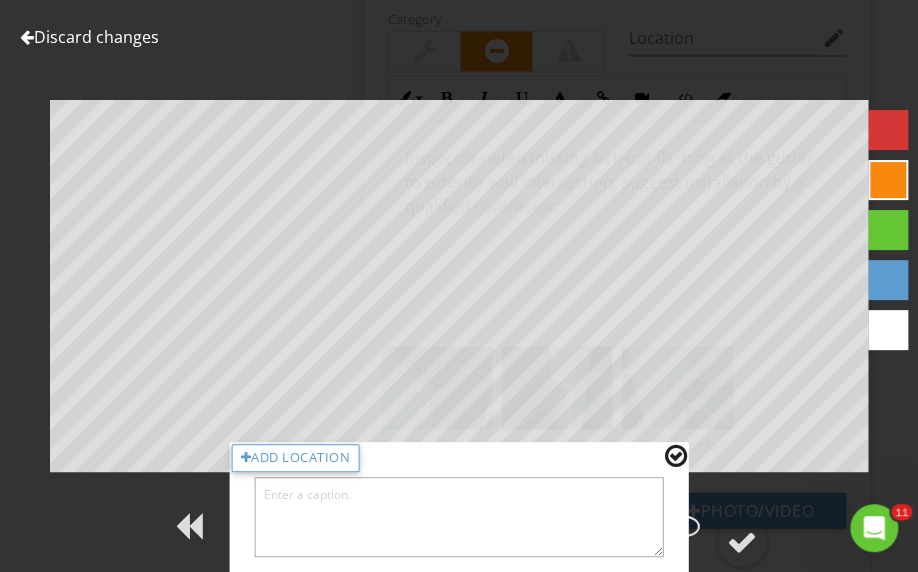 click at bounding box center [459, 517] 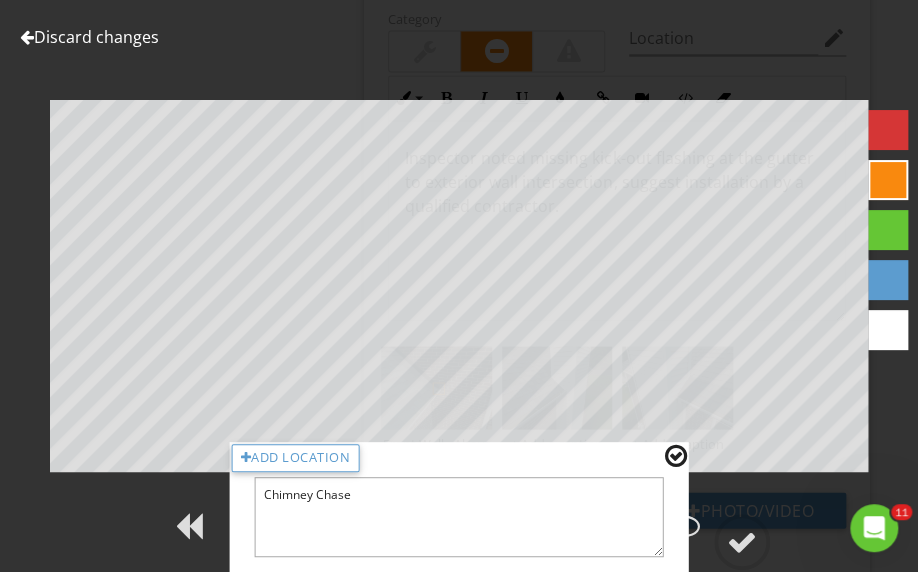 type on "Chimney Chase" 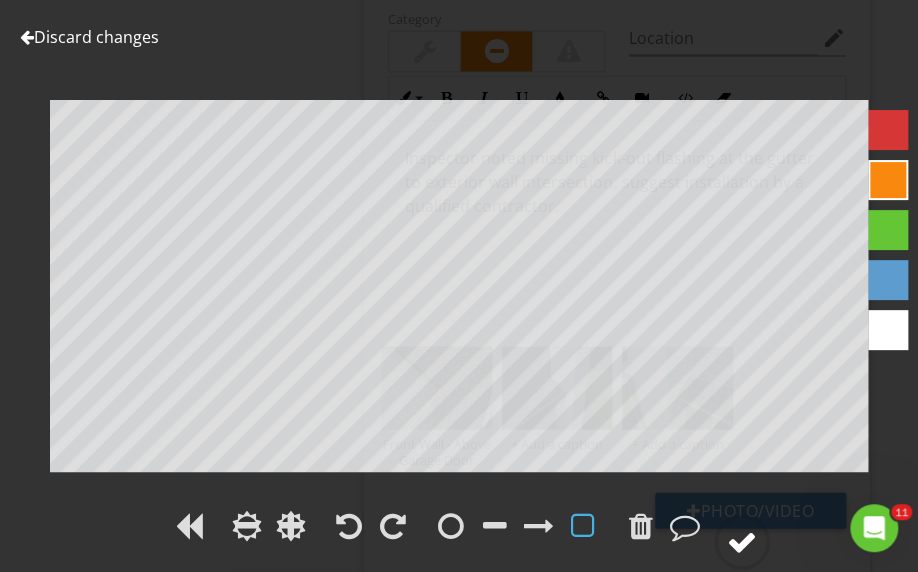 click at bounding box center (742, 542) 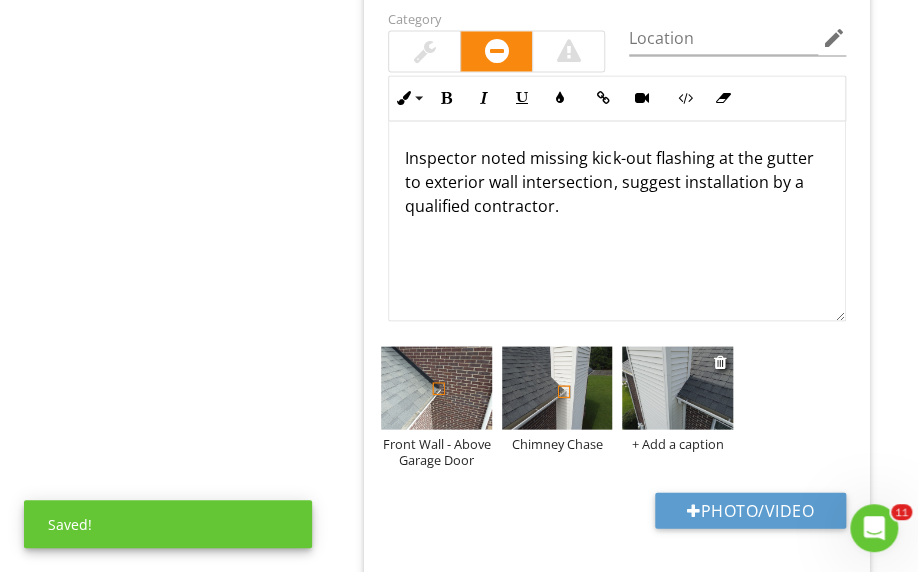 click at bounding box center [677, 387] 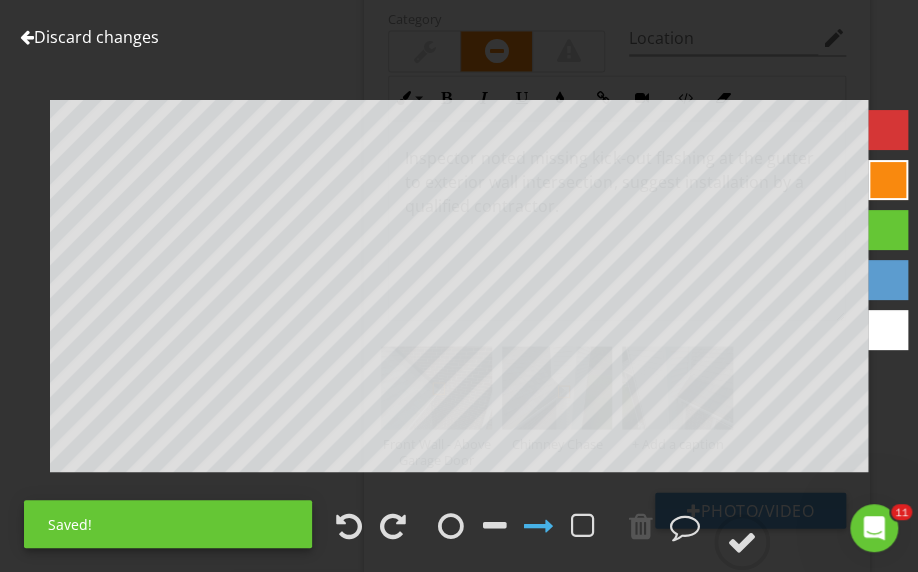 click at bounding box center (517, 529) 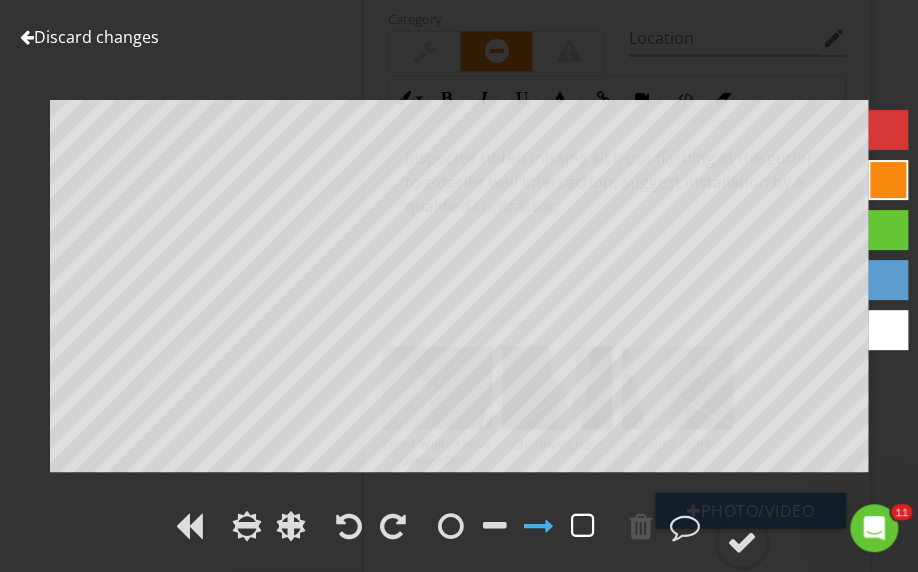 click at bounding box center [583, 526] 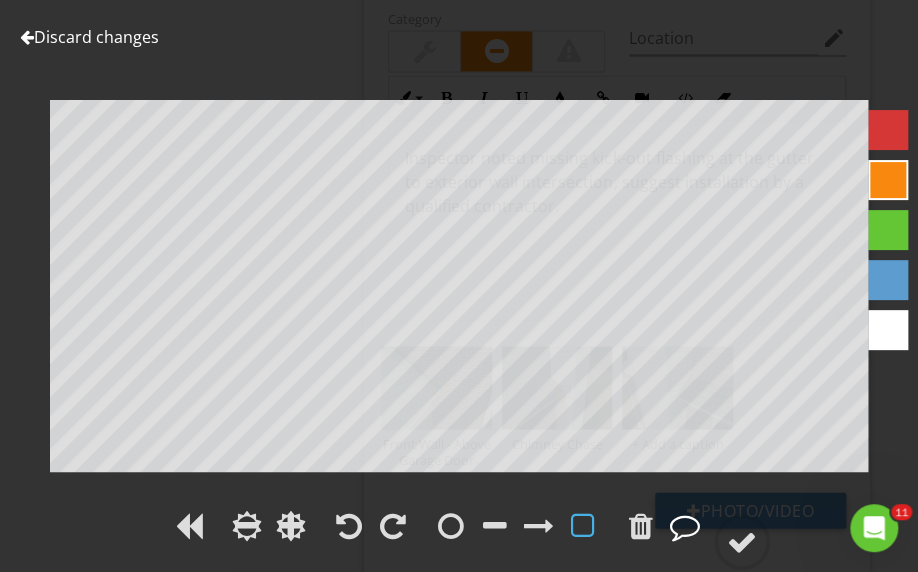 click at bounding box center (685, 526) 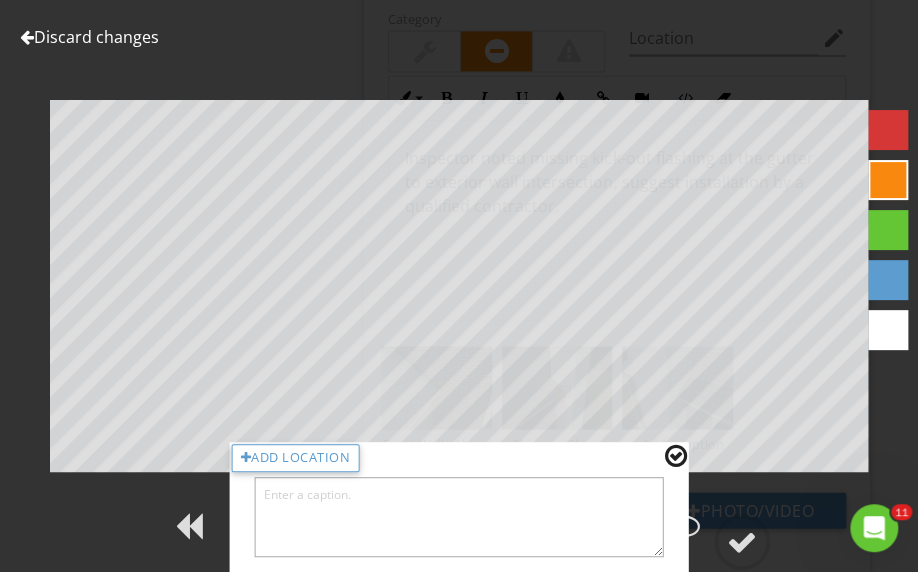 click at bounding box center (459, 517) 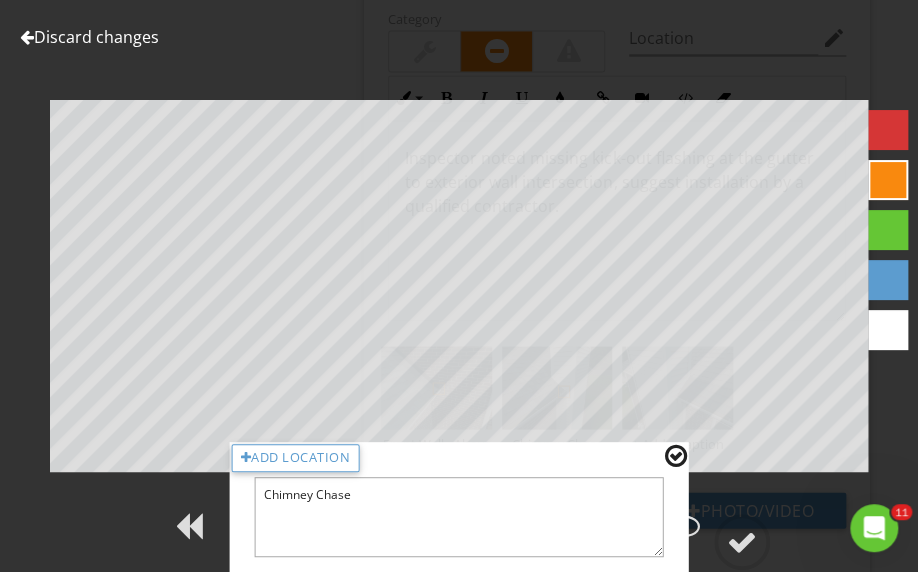 type on "Chimney Chase" 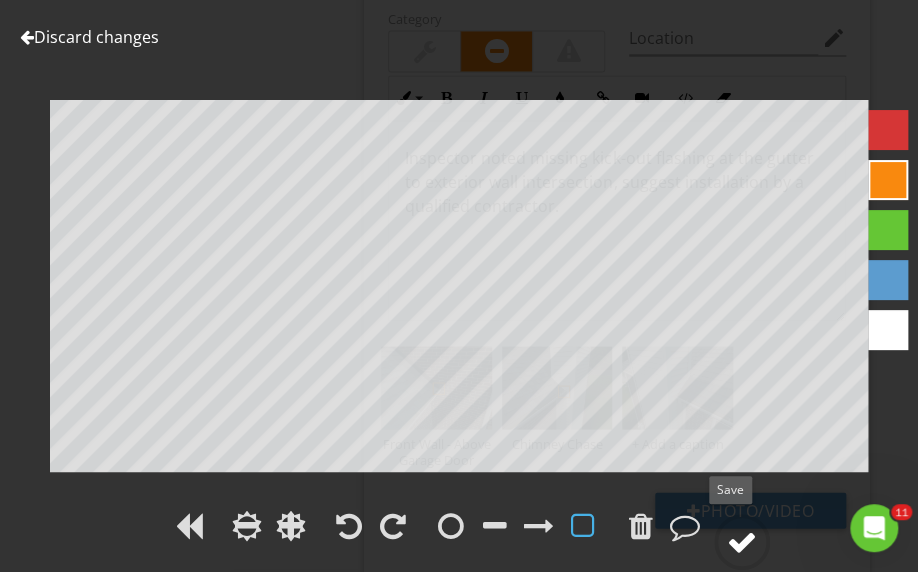 click at bounding box center (742, 542) 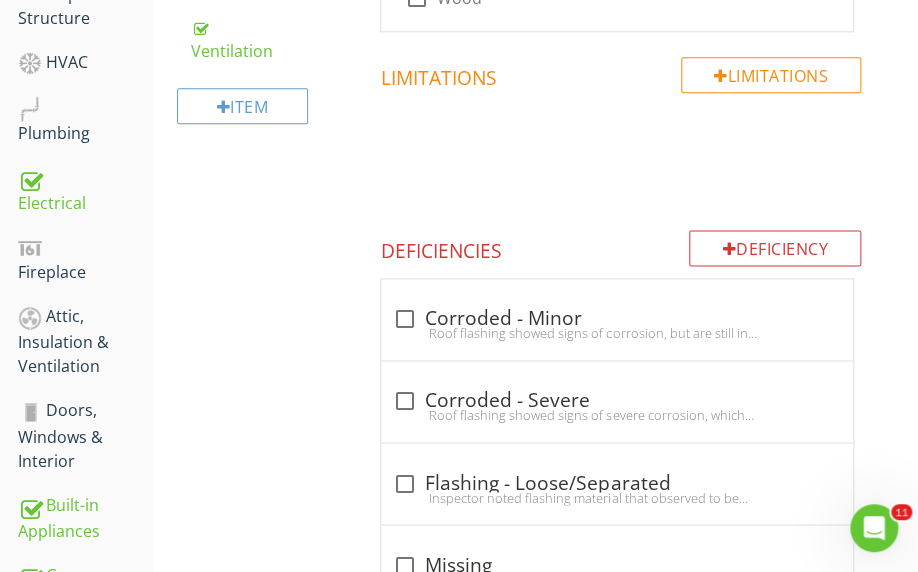 scroll, scrollTop: 331, scrollLeft: 0, axis: vertical 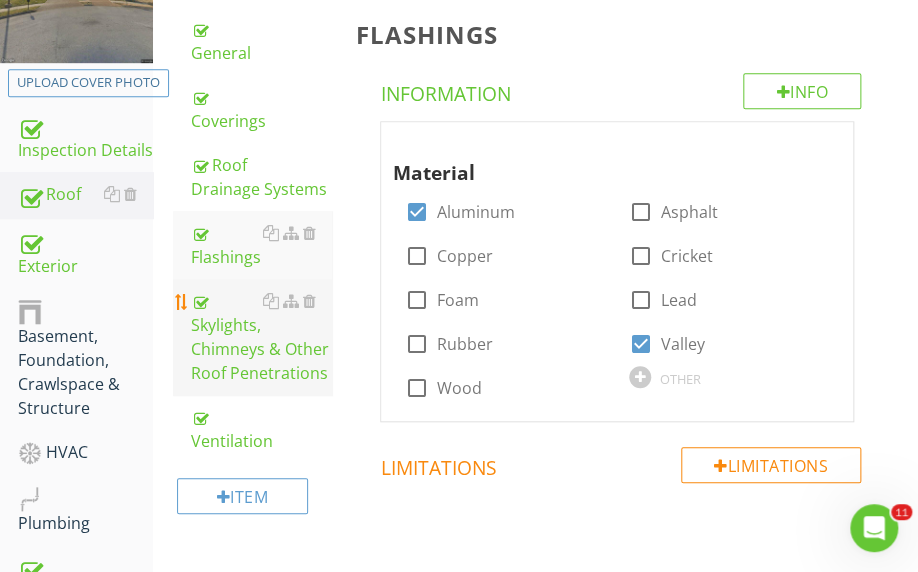 click on "Skylights, Chimneys & Other Roof Penetrations" at bounding box center (261, 337) 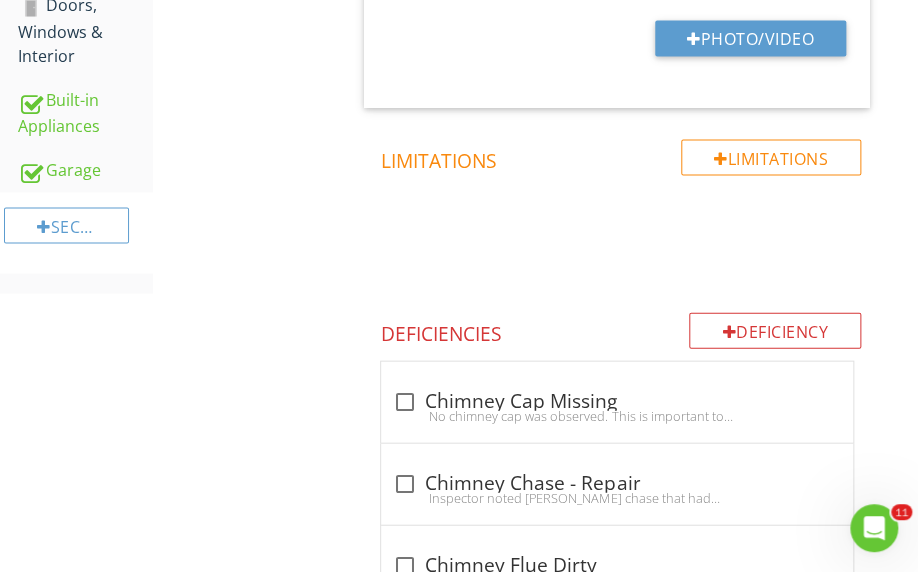 scroll, scrollTop: 1140, scrollLeft: 0, axis: vertical 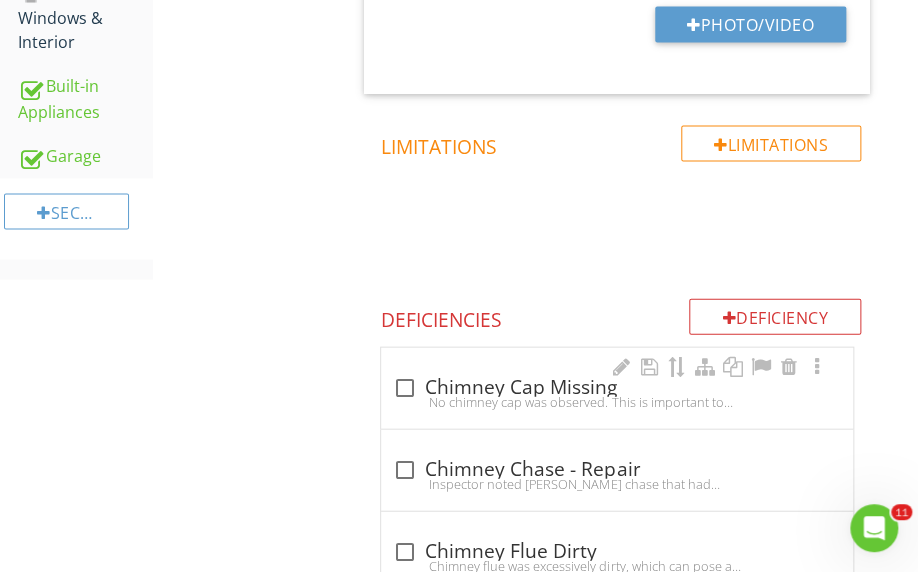click at bounding box center (405, 387) 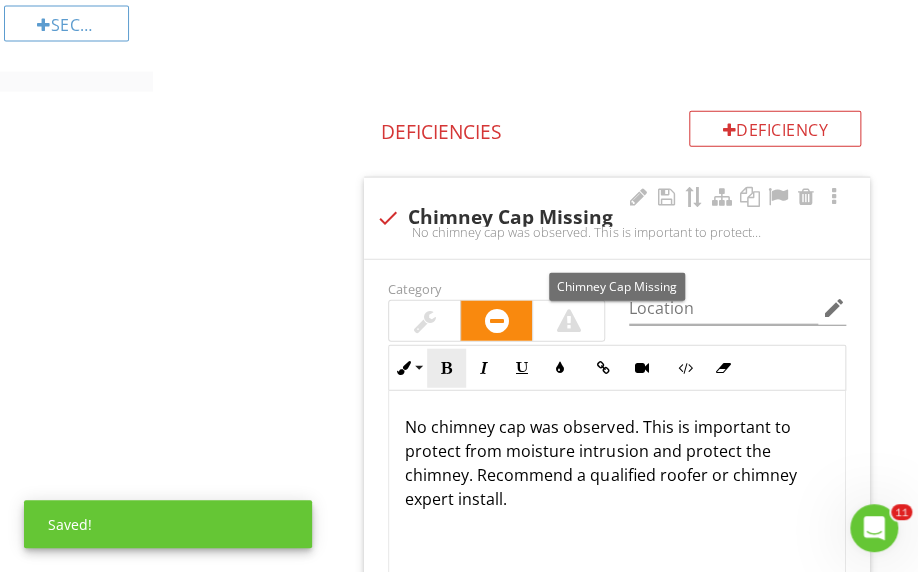 scroll, scrollTop: 1361, scrollLeft: 0, axis: vertical 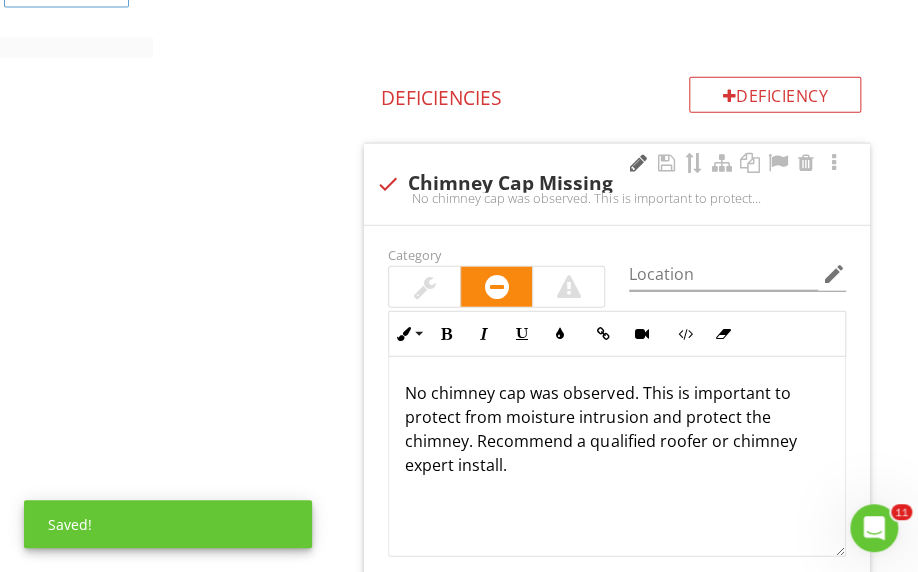 click at bounding box center (638, 163) 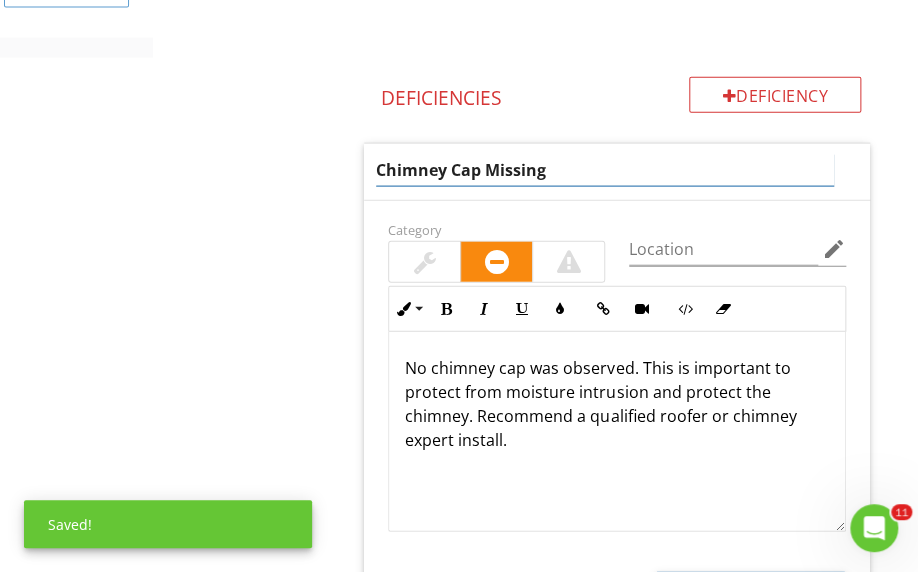 drag, startPoint x: 404, startPoint y: 203, endPoint x: 504, endPoint y: 226, distance: 102.610916 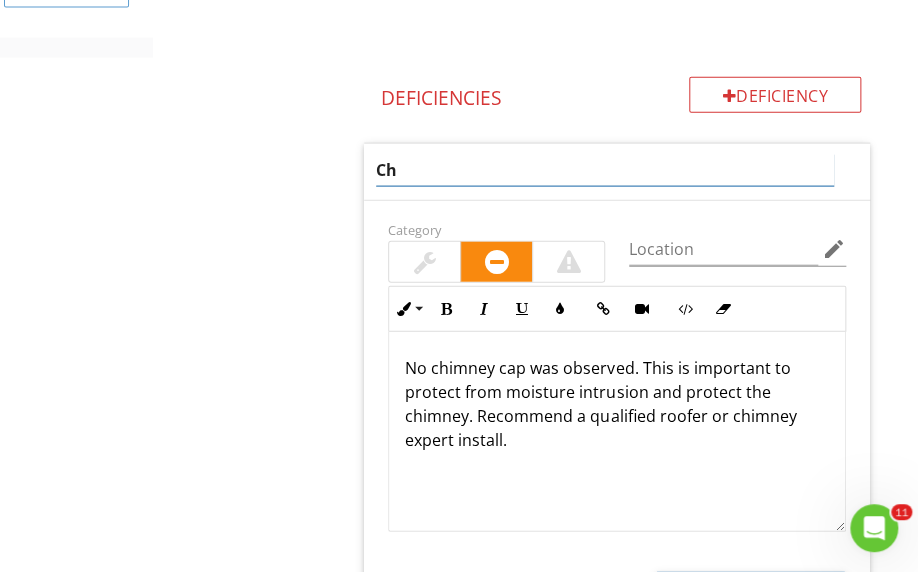 type on "C" 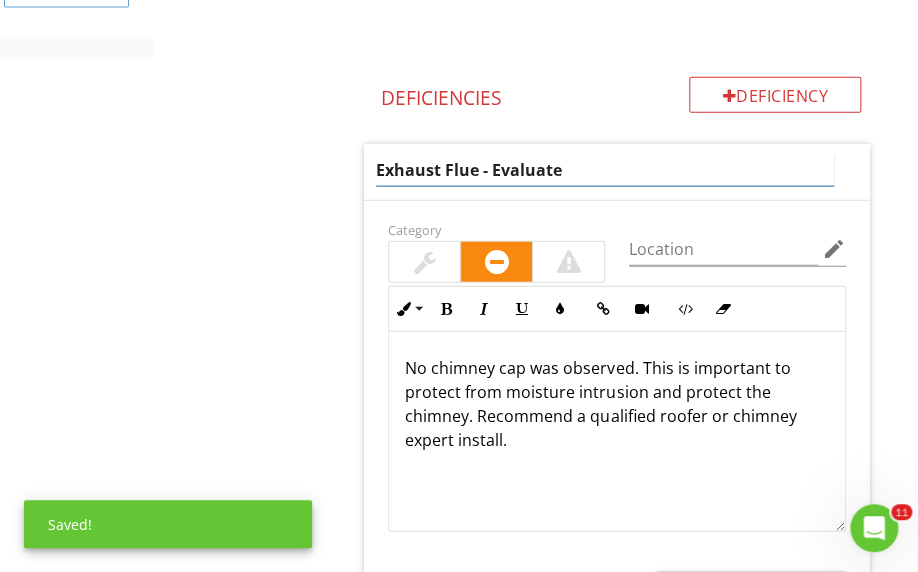 type on "Exhaust Flue - Evaluate" 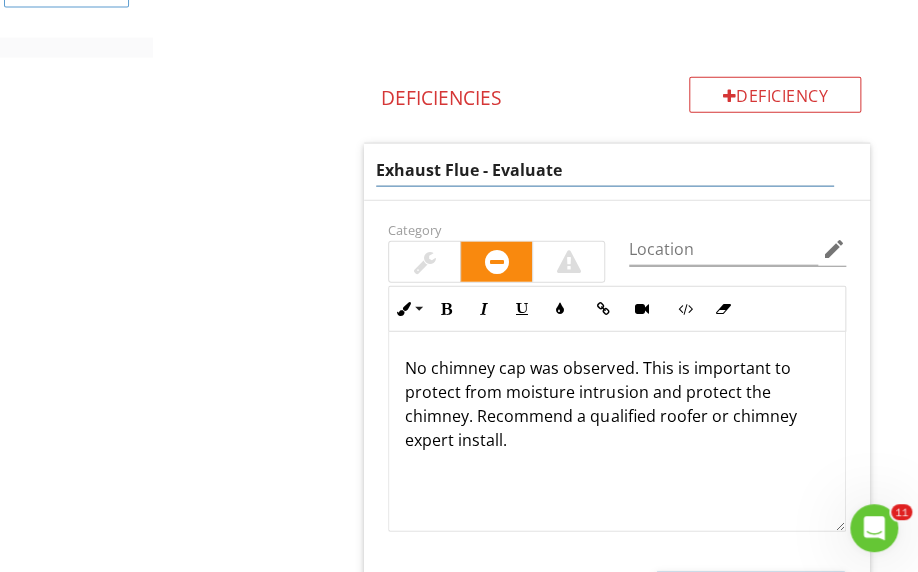 drag, startPoint x: 408, startPoint y: 393, endPoint x: 446, endPoint y: 542, distance: 153.7693 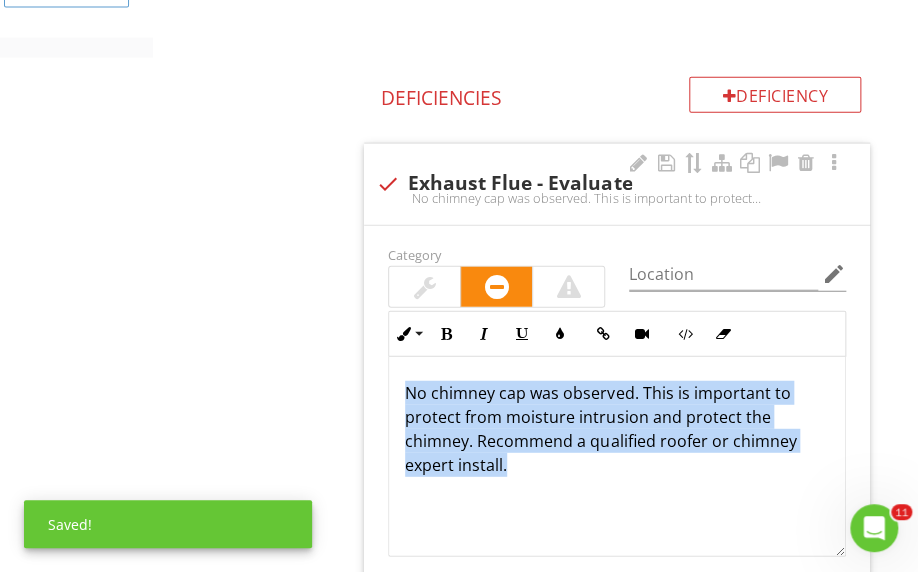 type 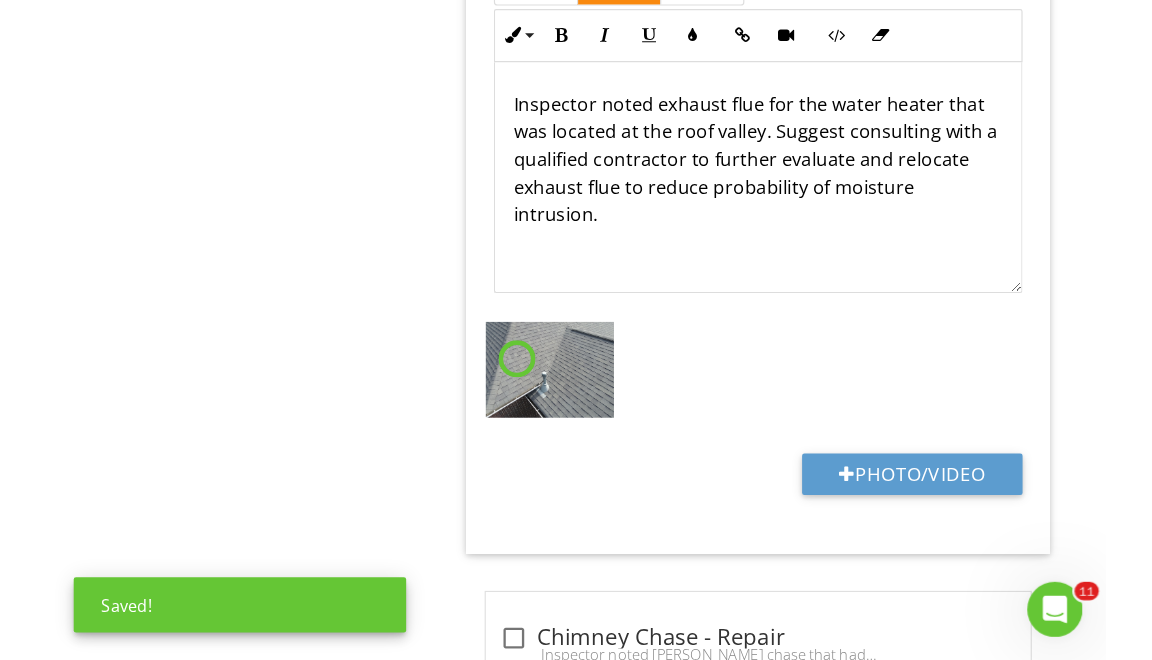 scroll, scrollTop: 1670, scrollLeft: 0, axis: vertical 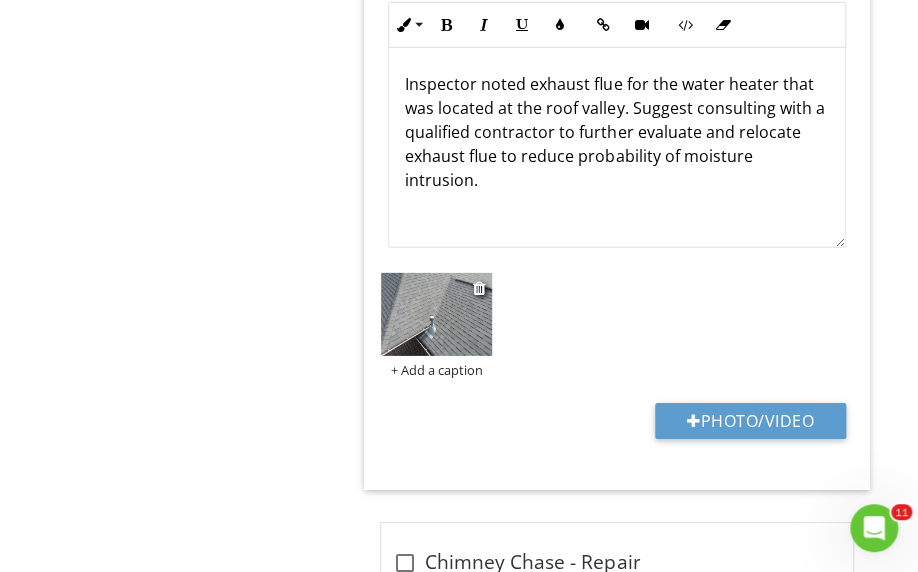 click at bounding box center (436, 314) 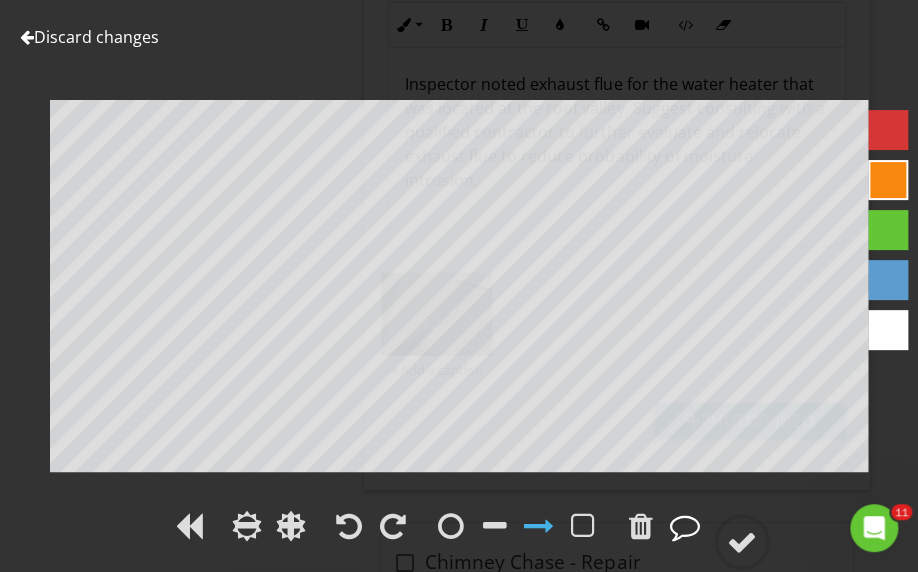 click at bounding box center (685, 526) 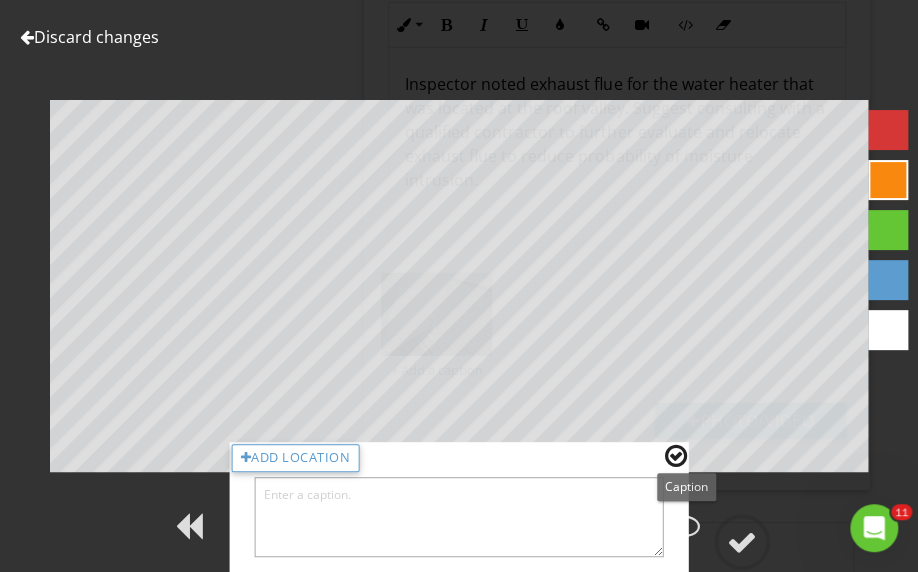 click at bounding box center (459, 517) 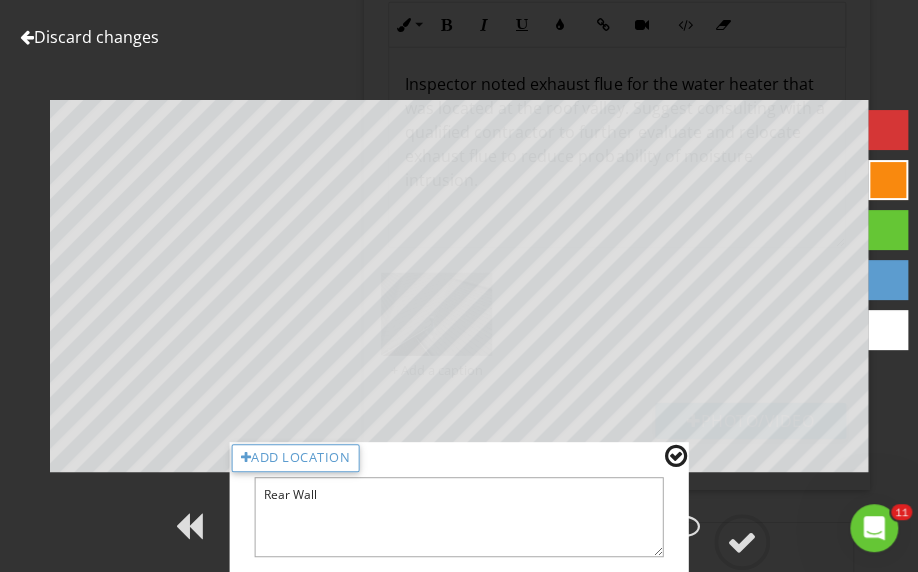 type on "Rear Wall" 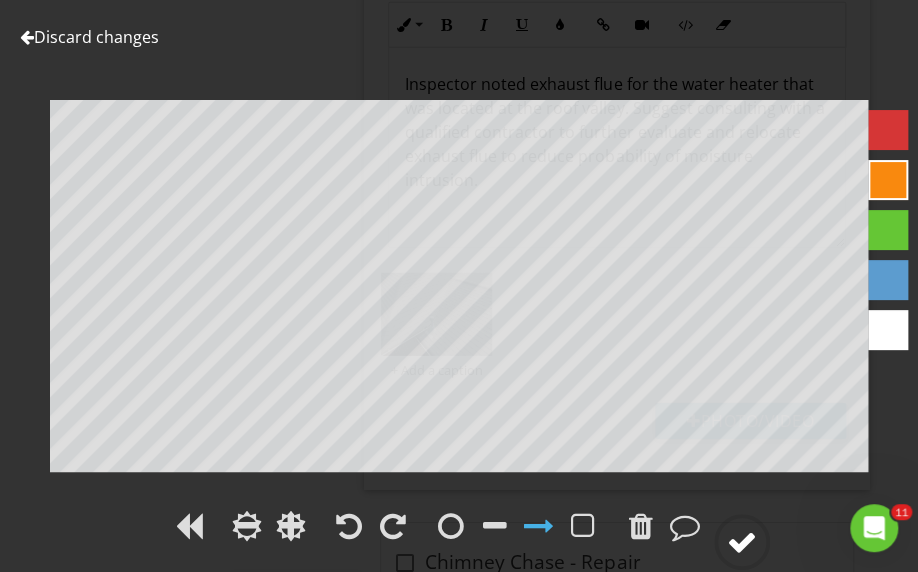 click 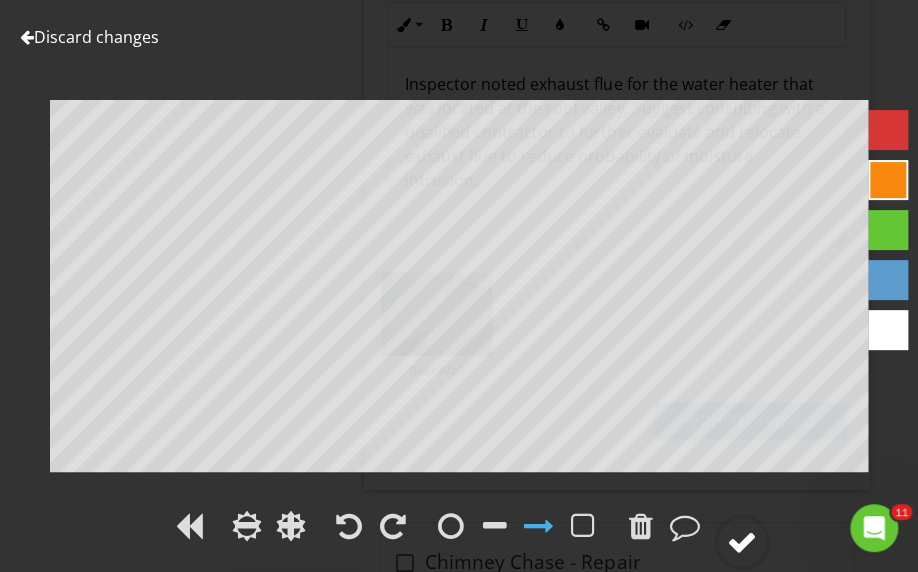 click 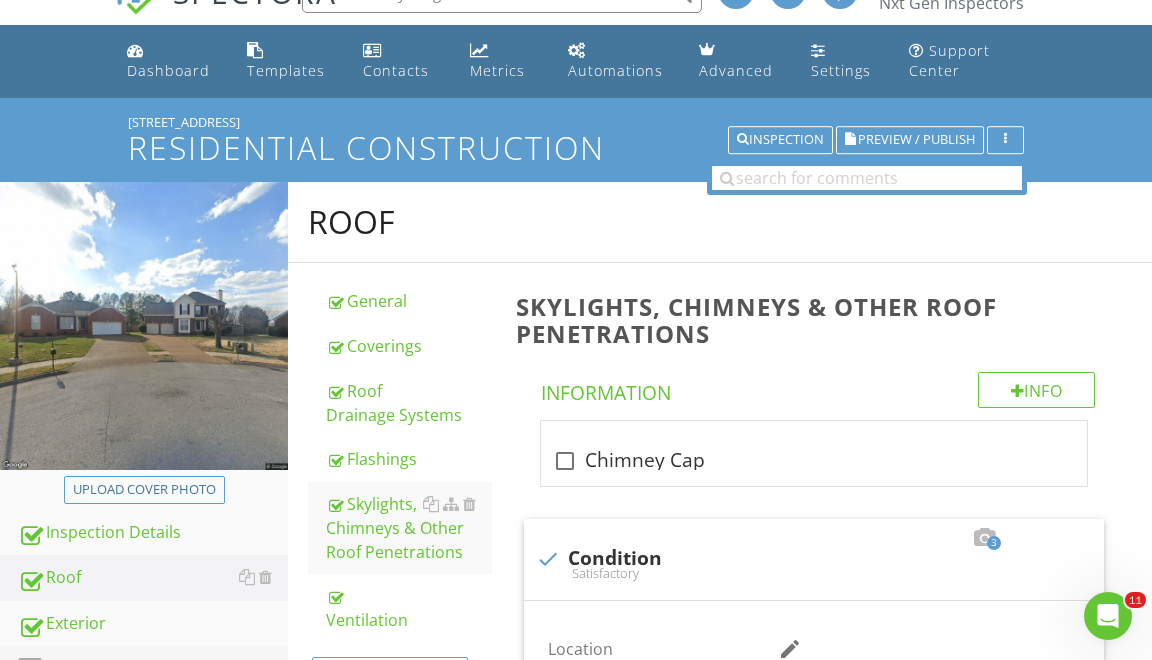 scroll, scrollTop: 95, scrollLeft: 0, axis: vertical 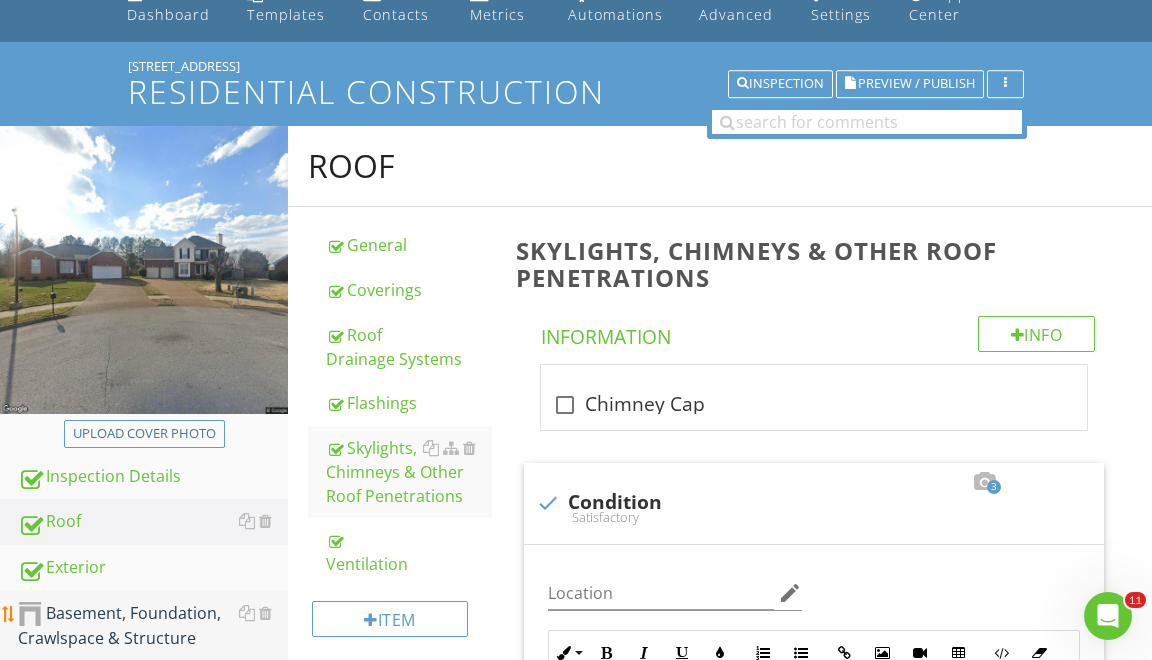 click on "Basement, Foundation, Crawlspace & Structure" at bounding box center [153, 626] 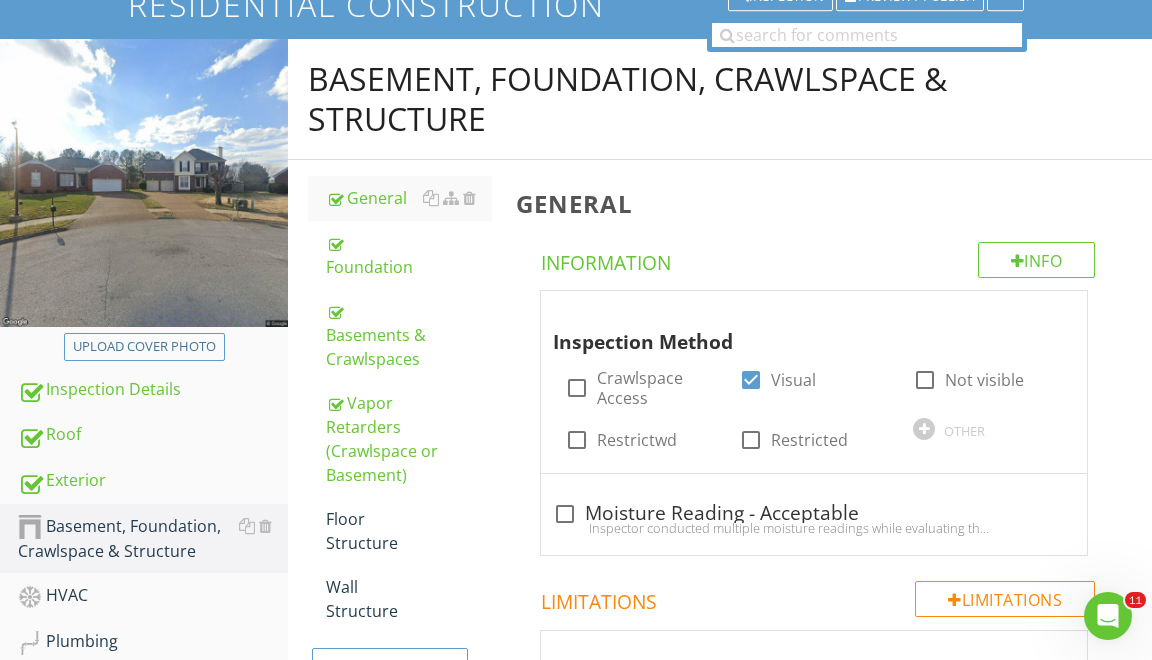 scroll, scrollTop: 312, scrollLeft: 0, axis: vertical 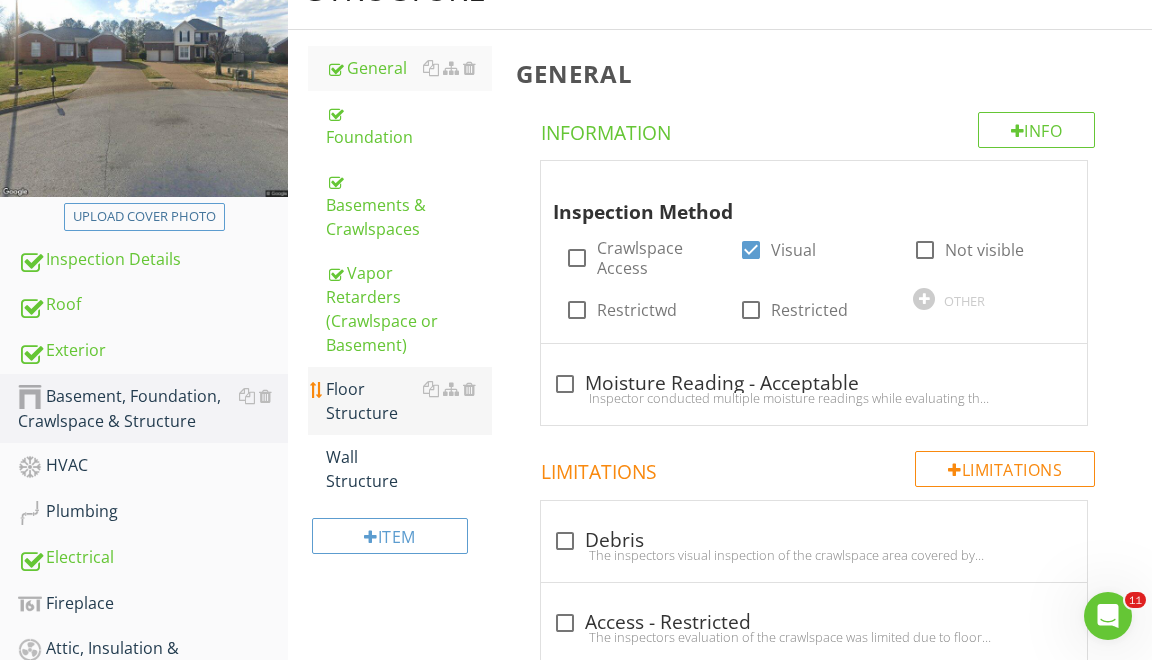 click on "Floor Structure" at bounding box center [409, 401] 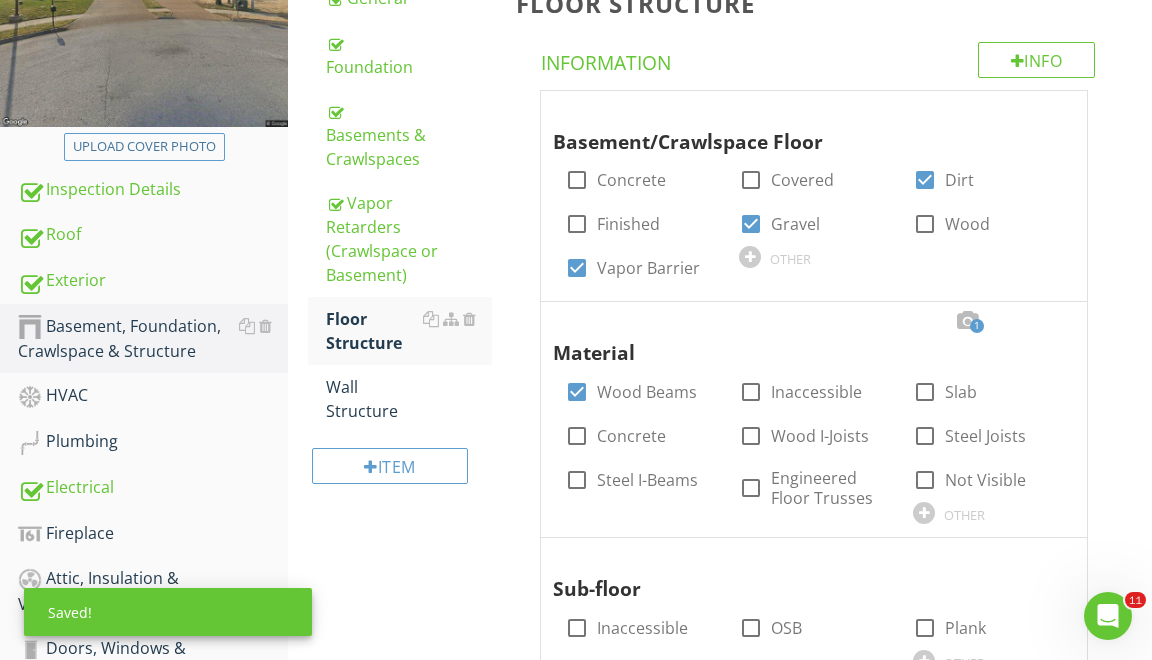 scroll, scrollTop: 686, scrollLeft: 0, axis: vertical 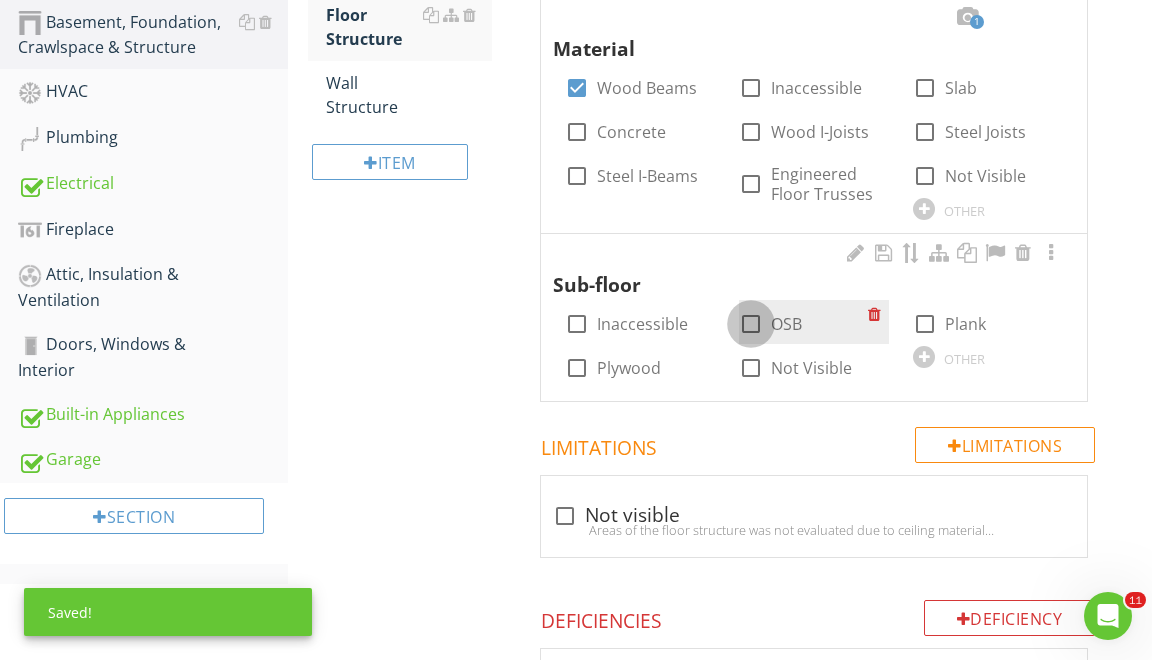 click at bounding box center (751, 324) 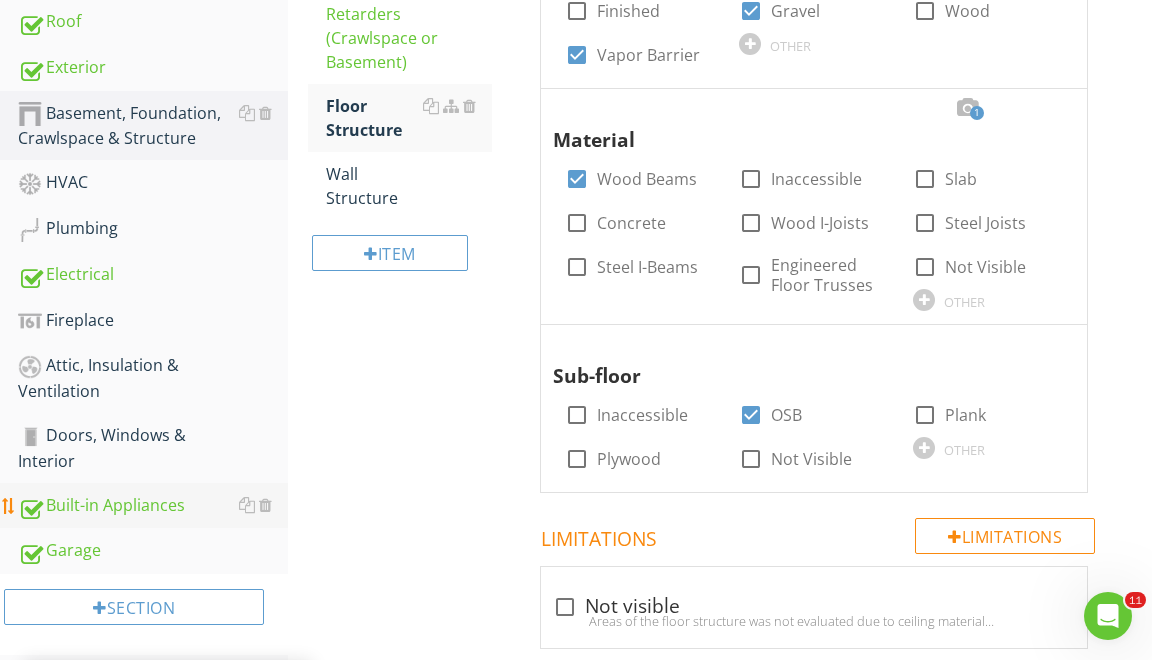 scroll, scrollTop: 491, scrollLeft: 0, axis: vertical 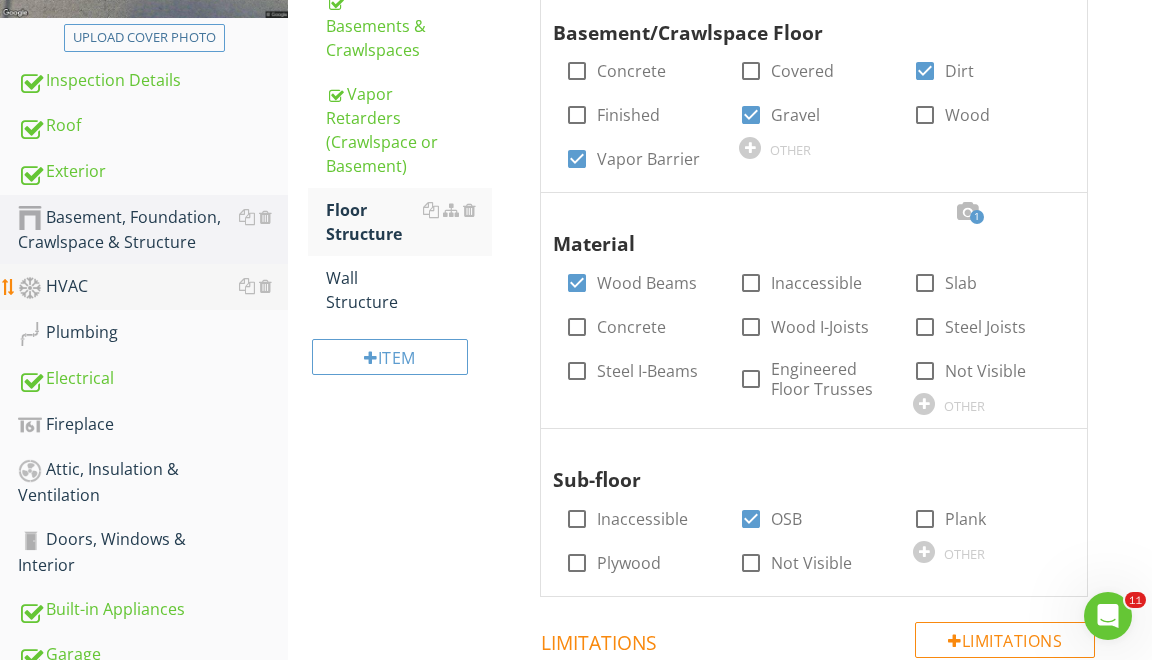click on "HVAC" at bounding box center (153, 287) 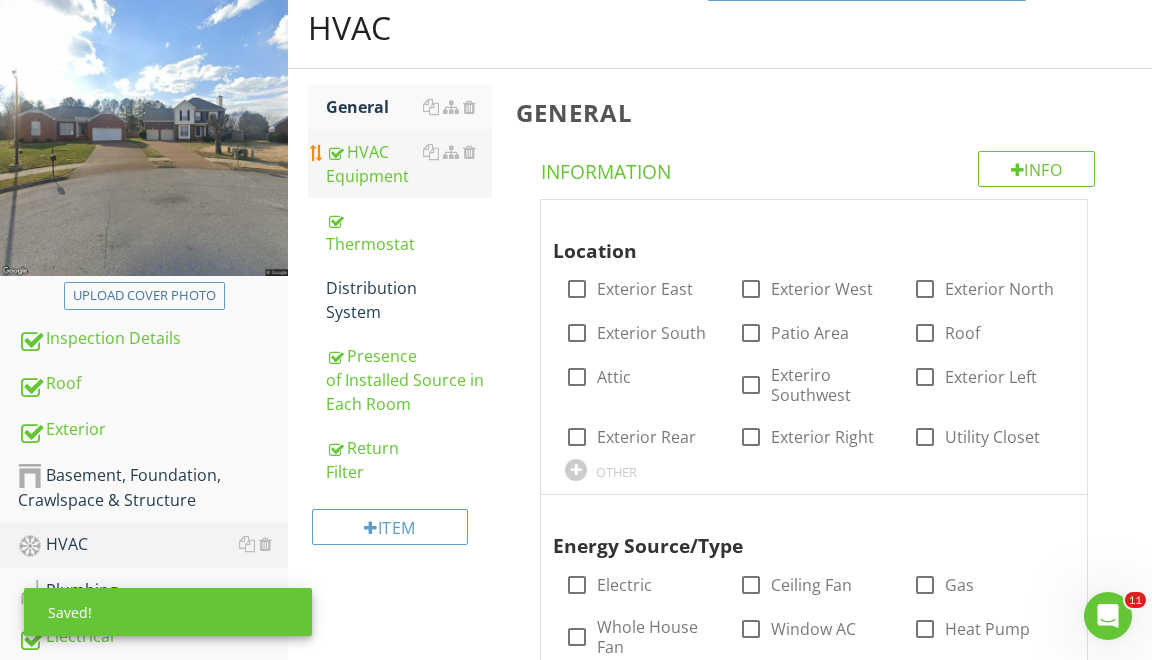 scroll, scrollTop: 244, scrollLeft: 0, axis: vertical 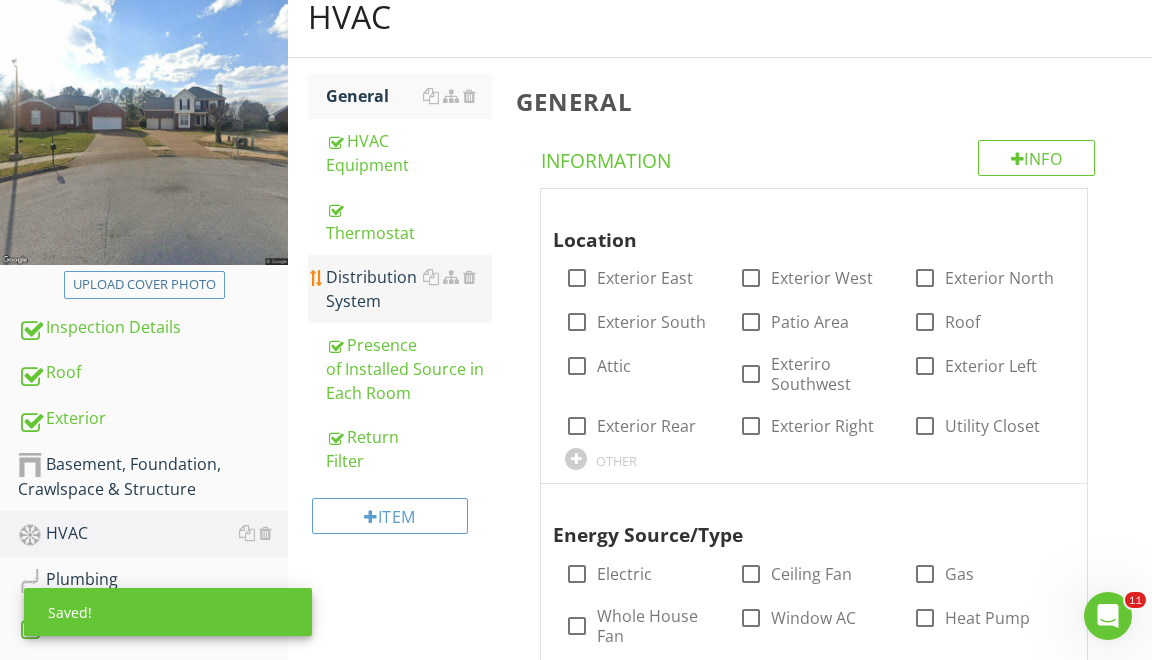 click on "Distribution System" at bounding box center [409, 289] 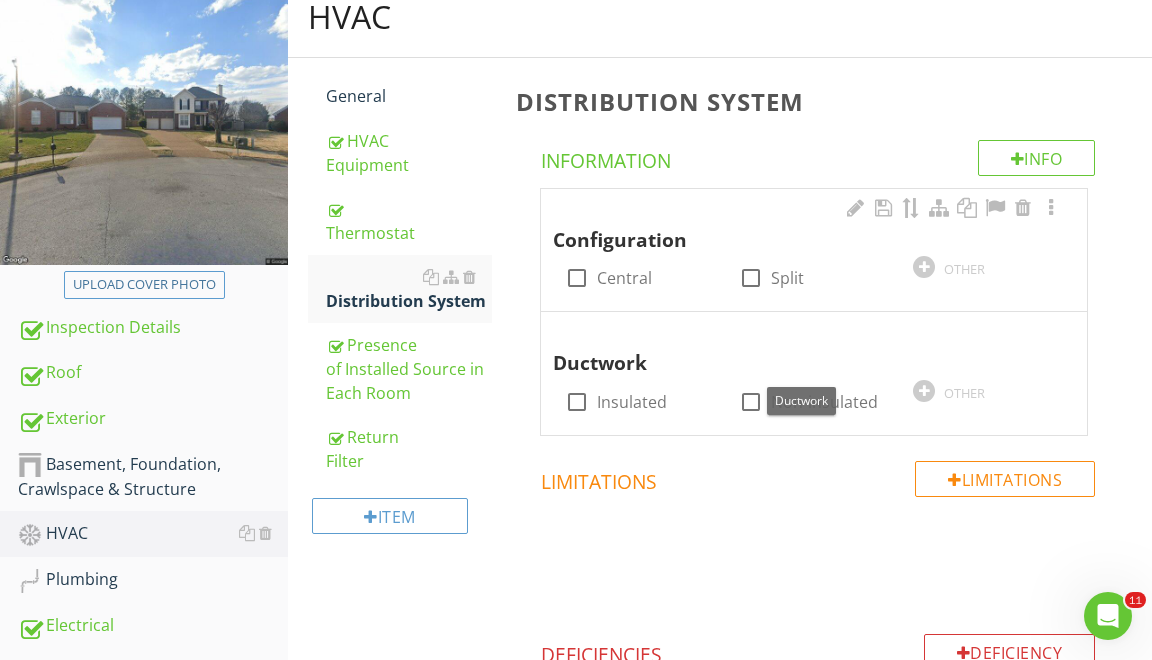 click on "check_box_outline_blank Central" at bounding box center (640, 276) 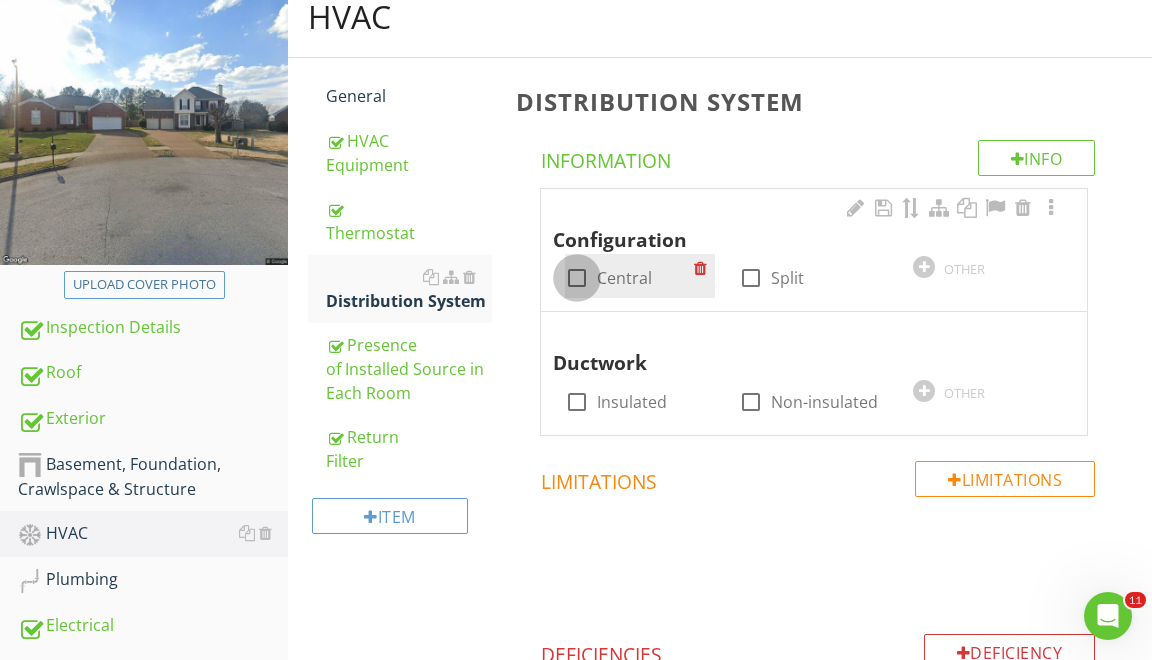 click at bounding box center (577, 278) 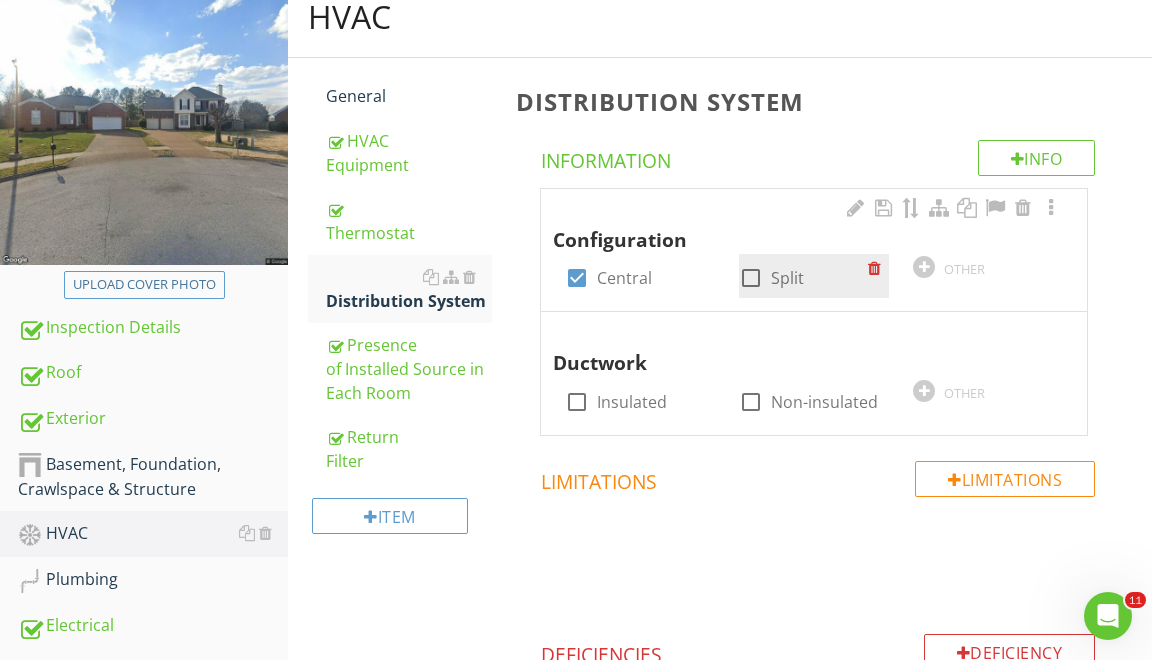 click at bounding box center (751, 278) 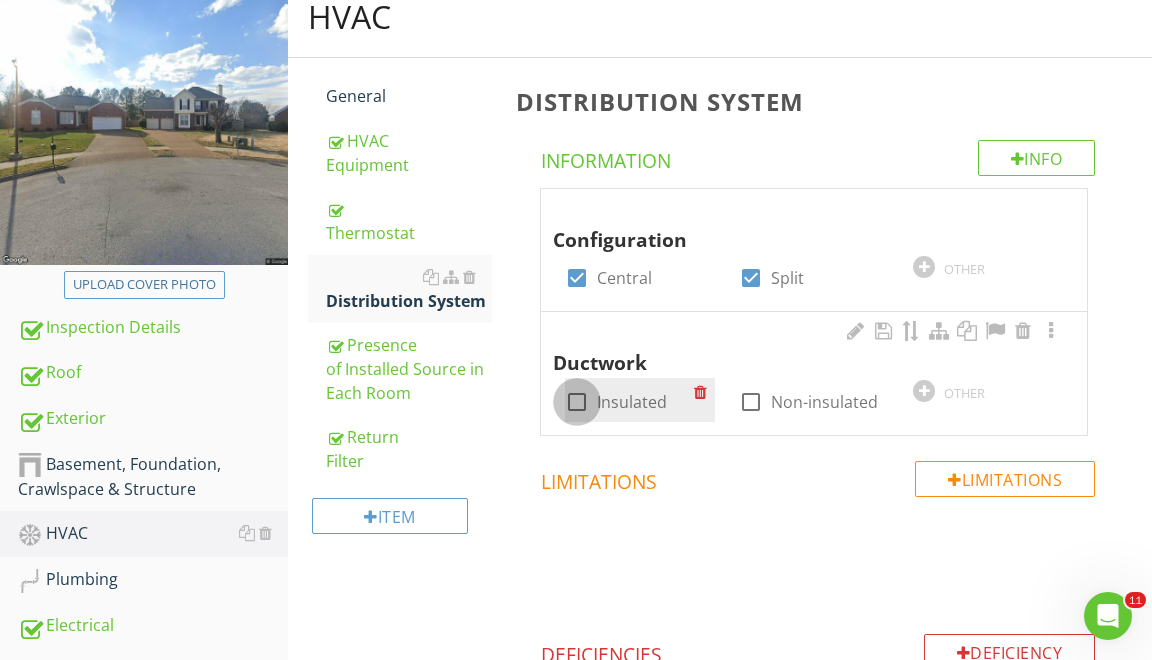 click at bounding box center [577, 402] 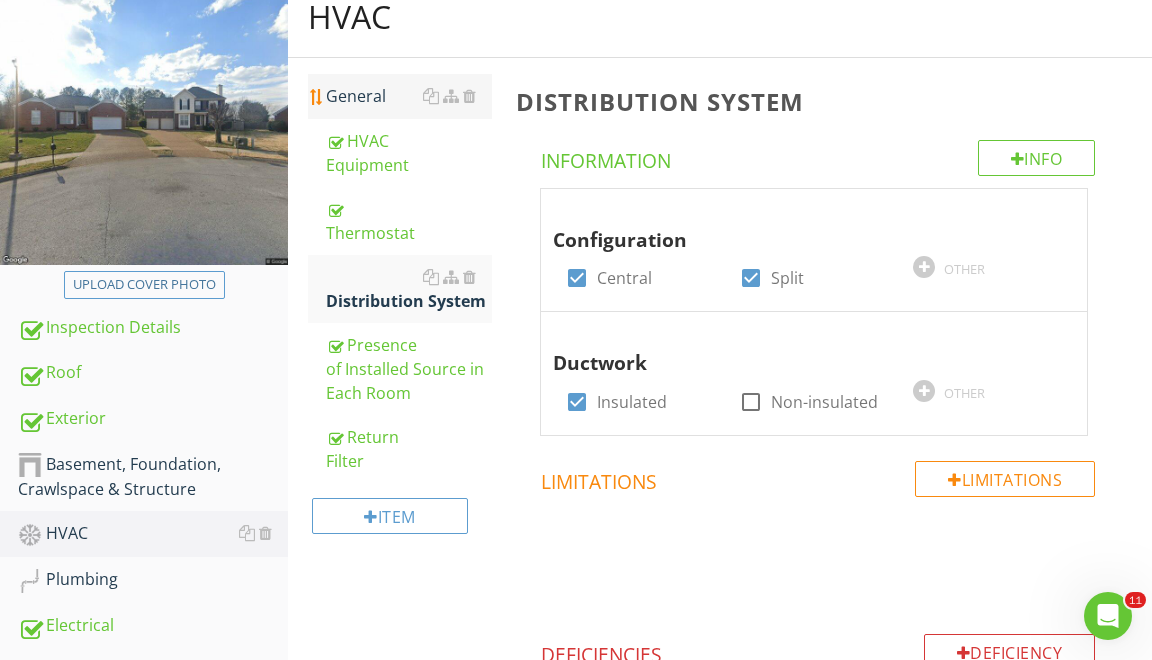 click on "General" at bounding box center [409, 96] 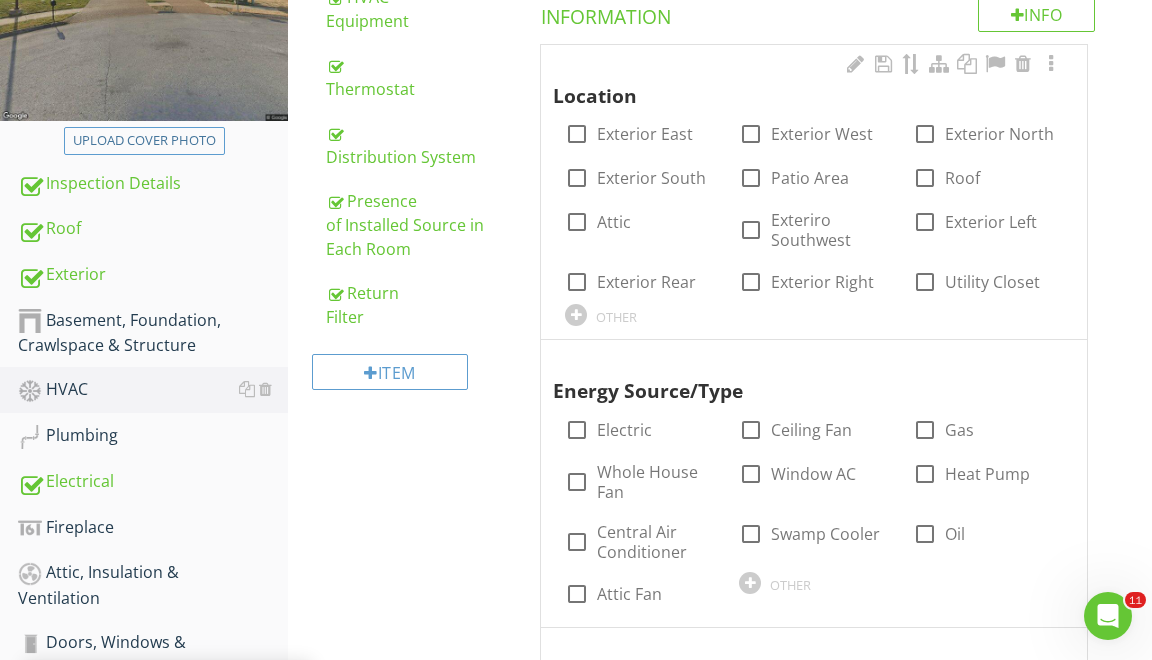 scroll, scrollTop: 390, scrollLeft: 0, axis: vertical 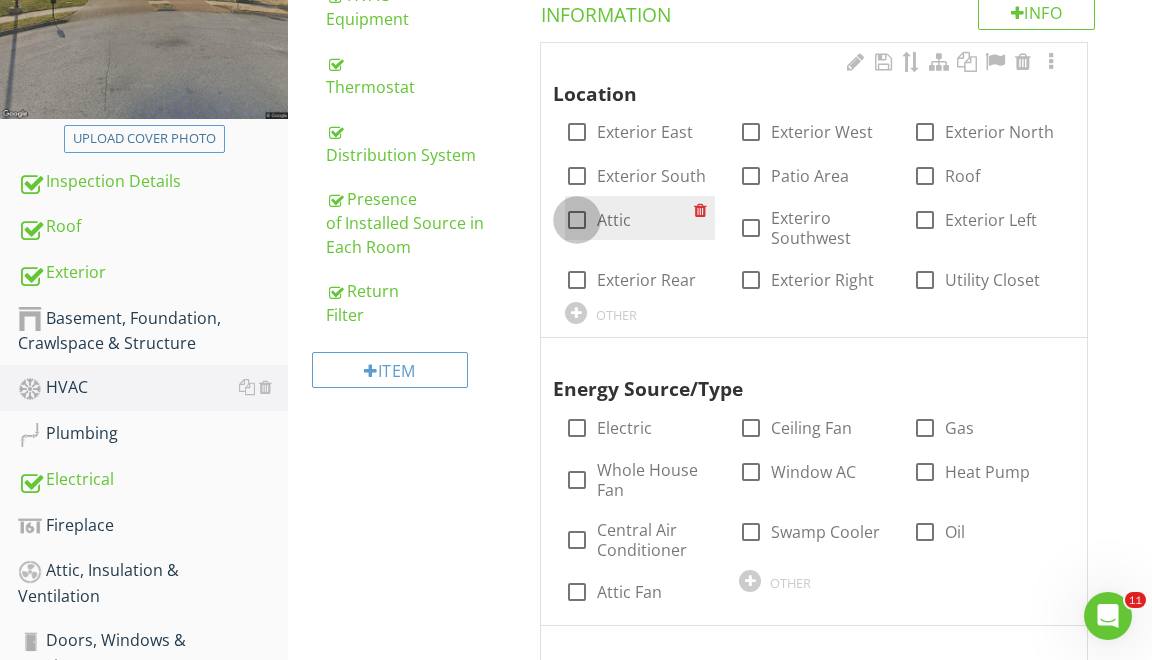 click at bounding box center (577, 220) 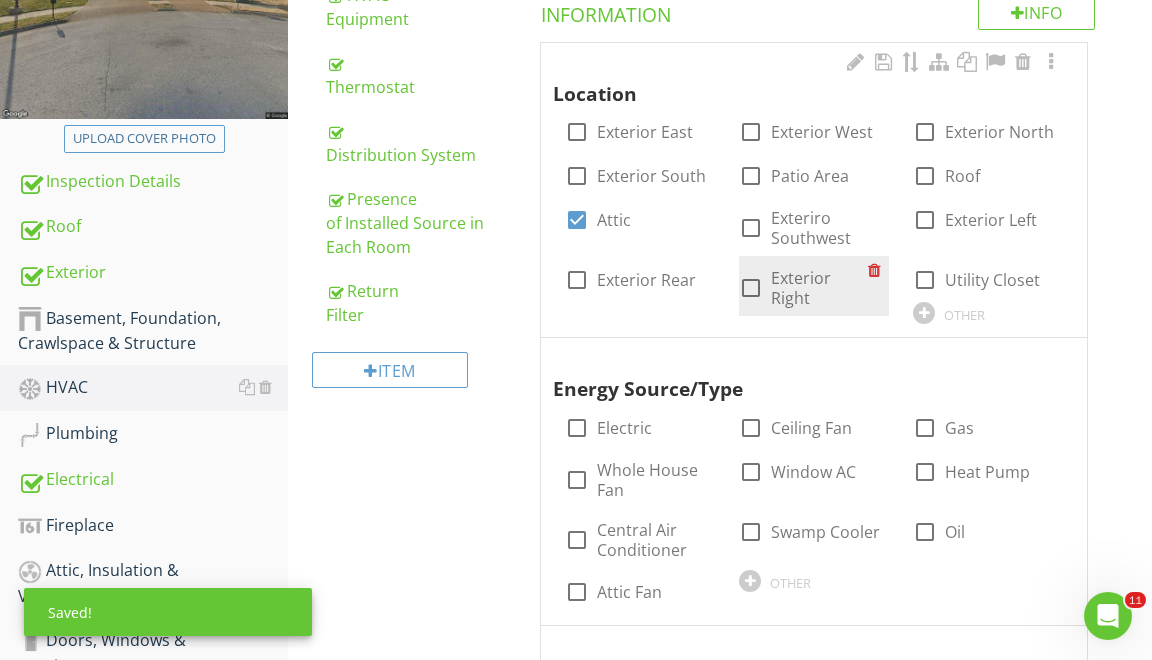 click at bounding box center [751, 288] 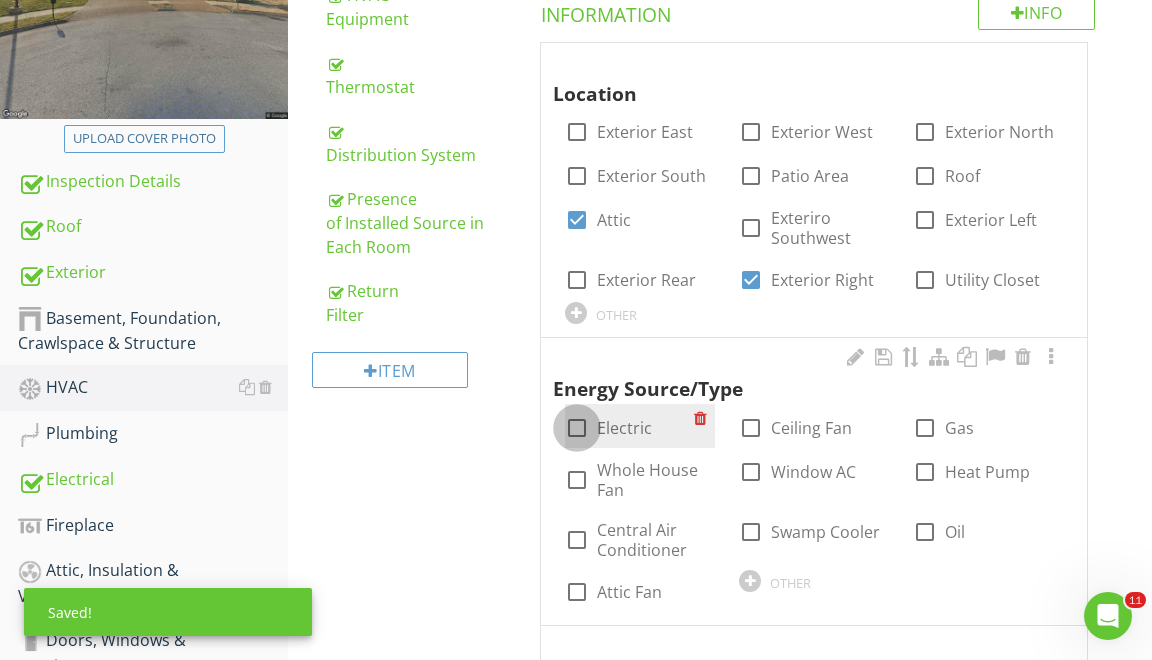 click at bounding box center [577, 428] 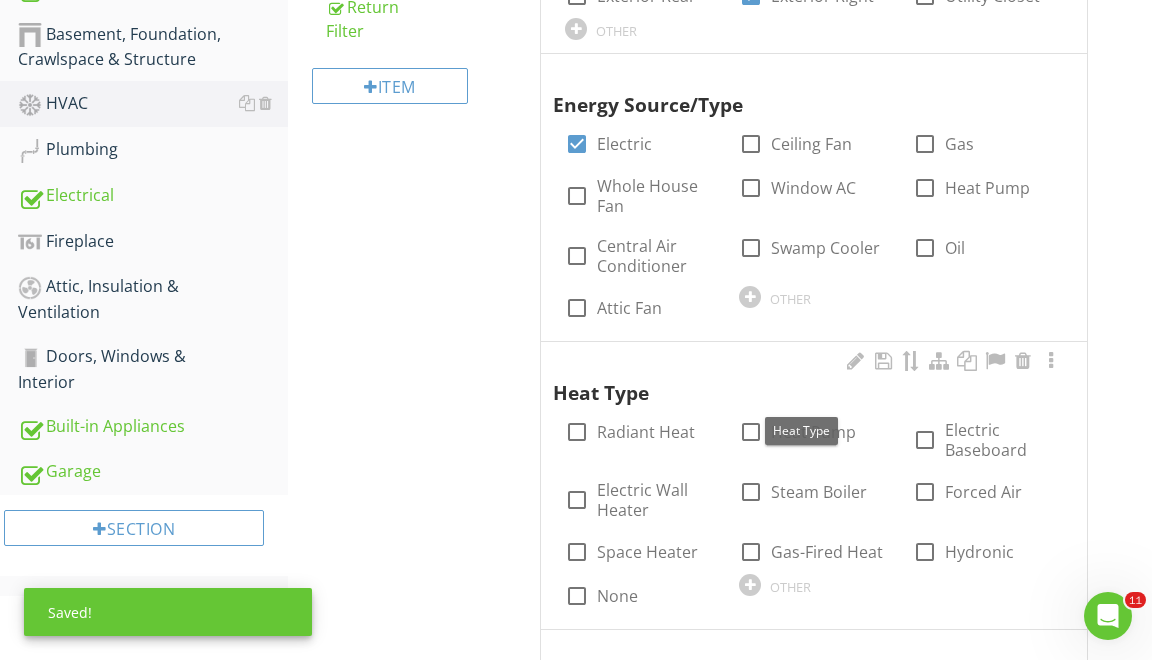 scroll, scrollTop: 628, scrollLeft: 0, axis: vertical 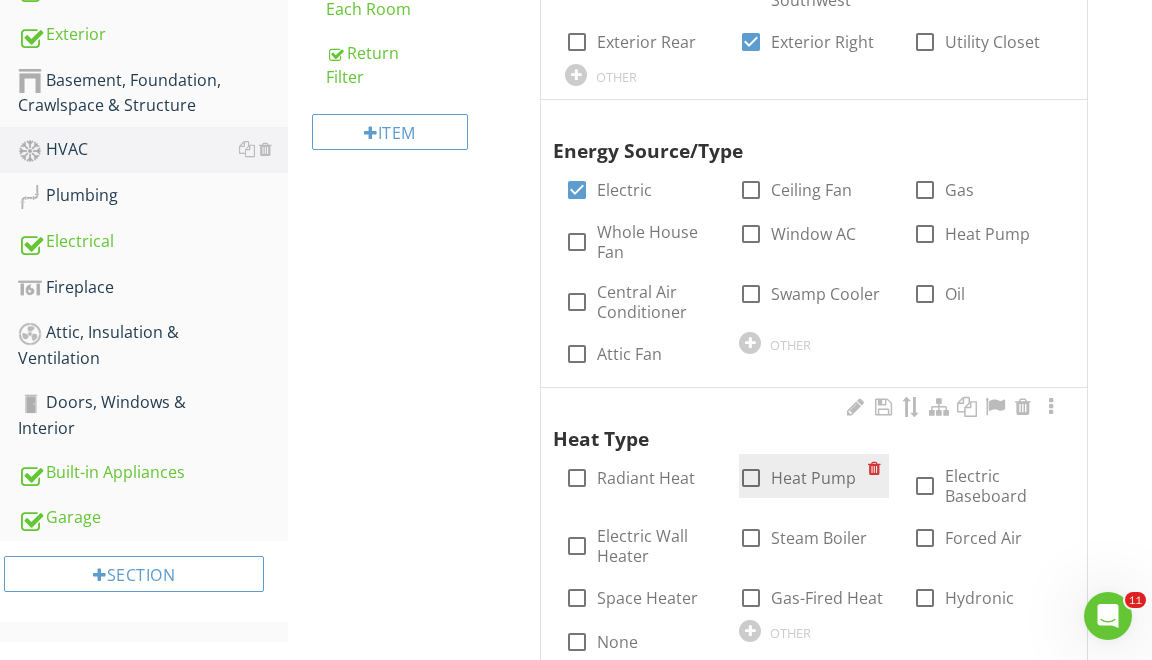 click at bounding box center (751, 478) 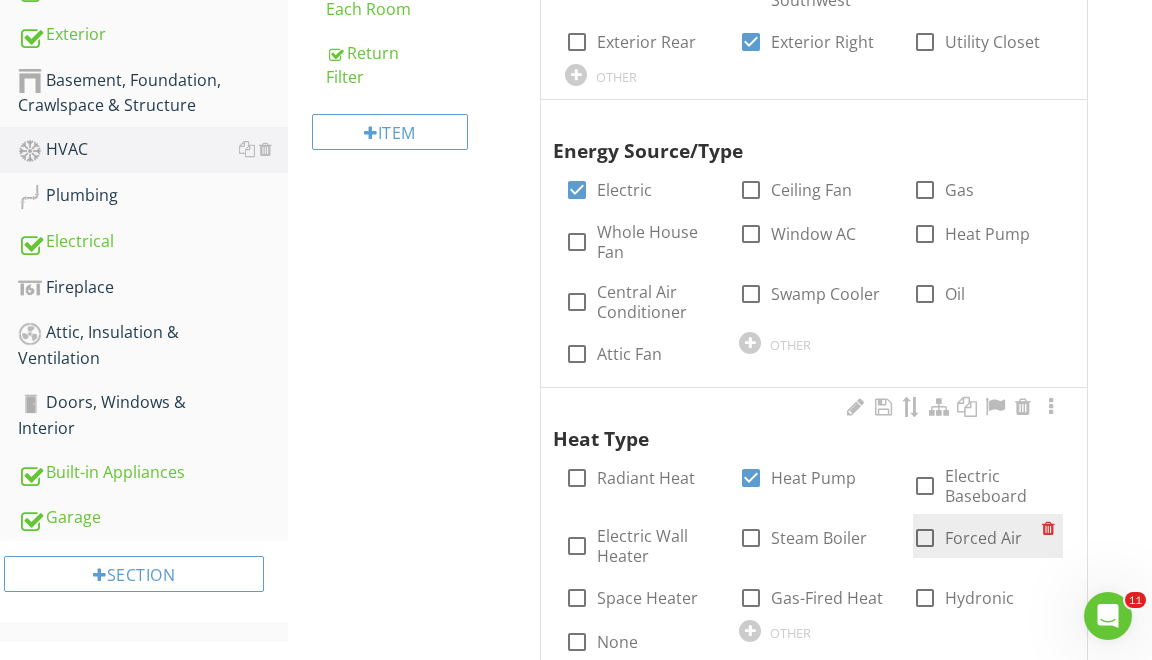 click at bounding box center (925, 538) 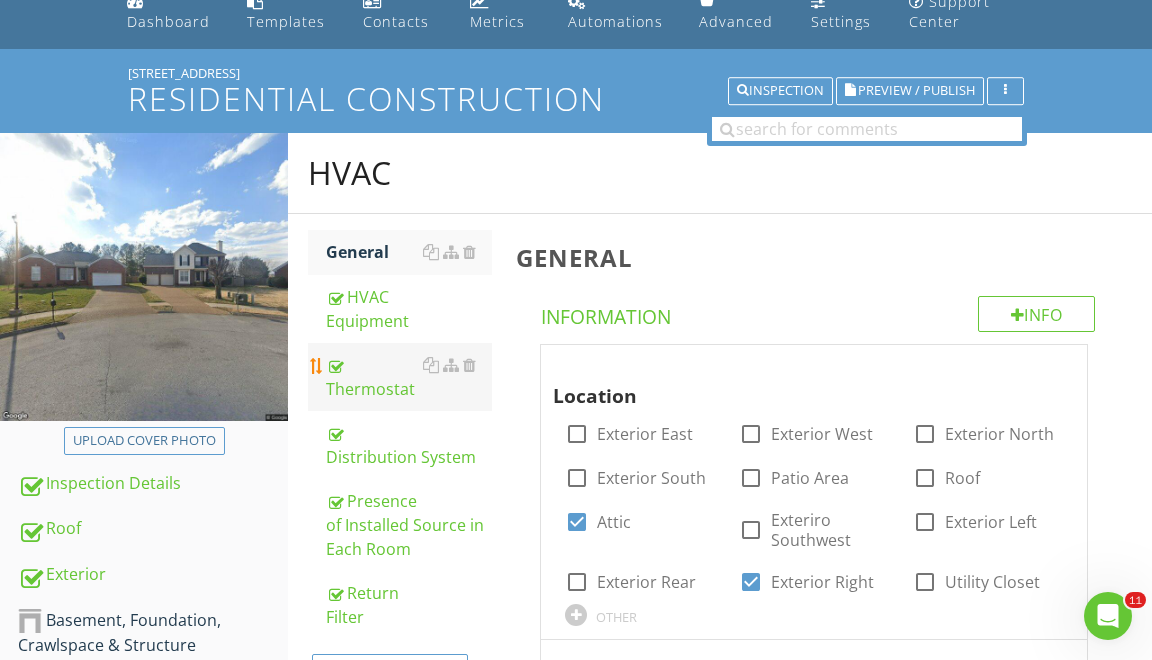 scroll, scrollTop: 62, scrollLeft: 0, axis: vertical 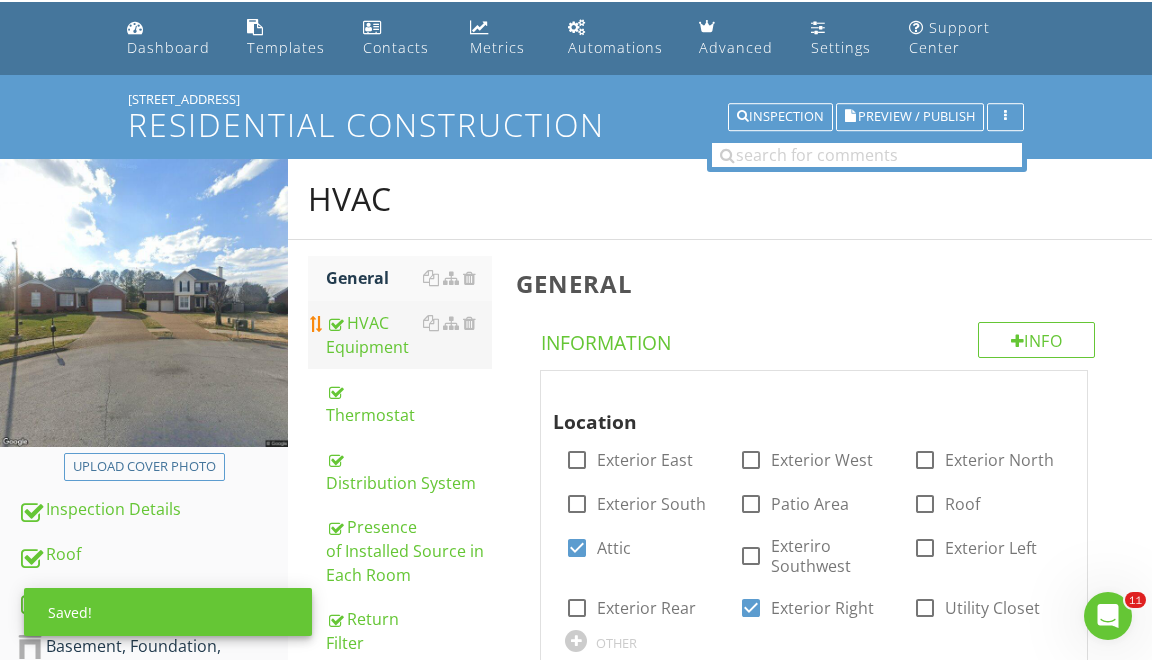 click on "HVAC Equipment" at bounding box center [409, 335] 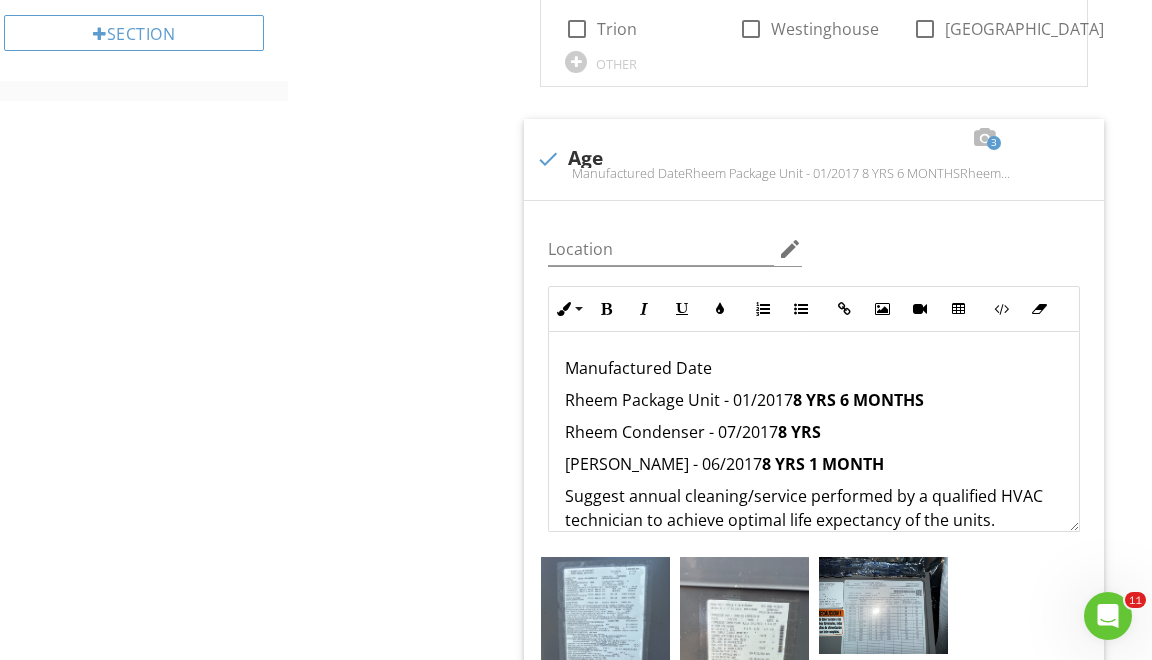 scroll, scrollTop: 1199, scrollLeft: 0, axis: vertical 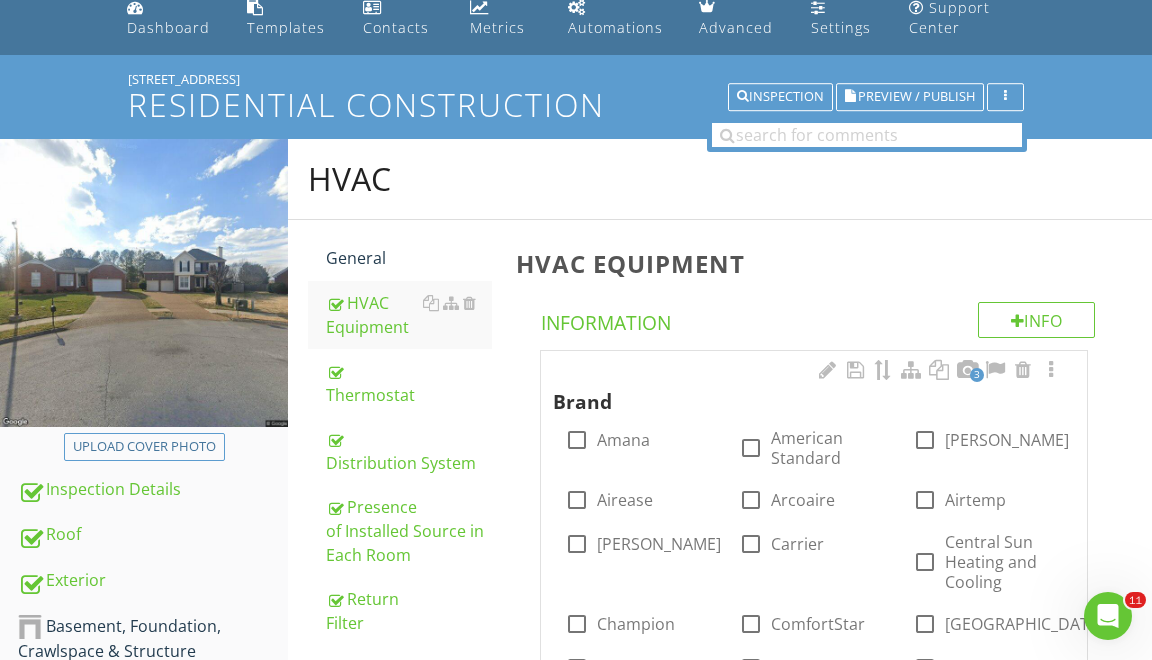 click on "3" at bounding box center [977, 375] 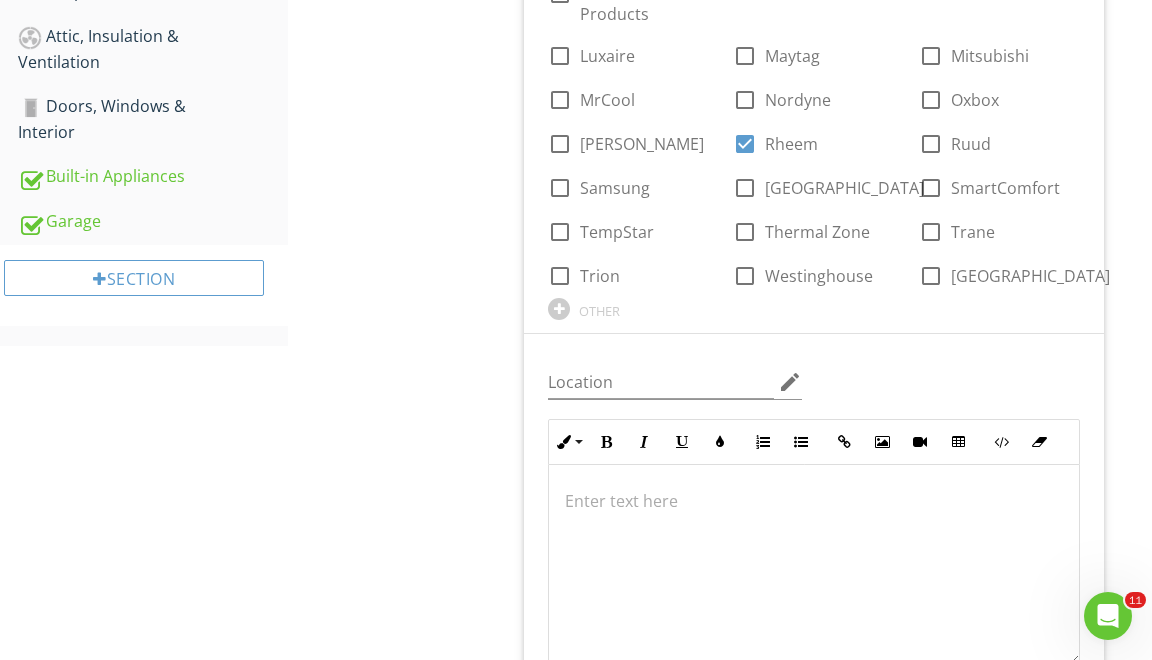 scroll, scrollTop: 1098, scrollLeft: 0, axis: vertical 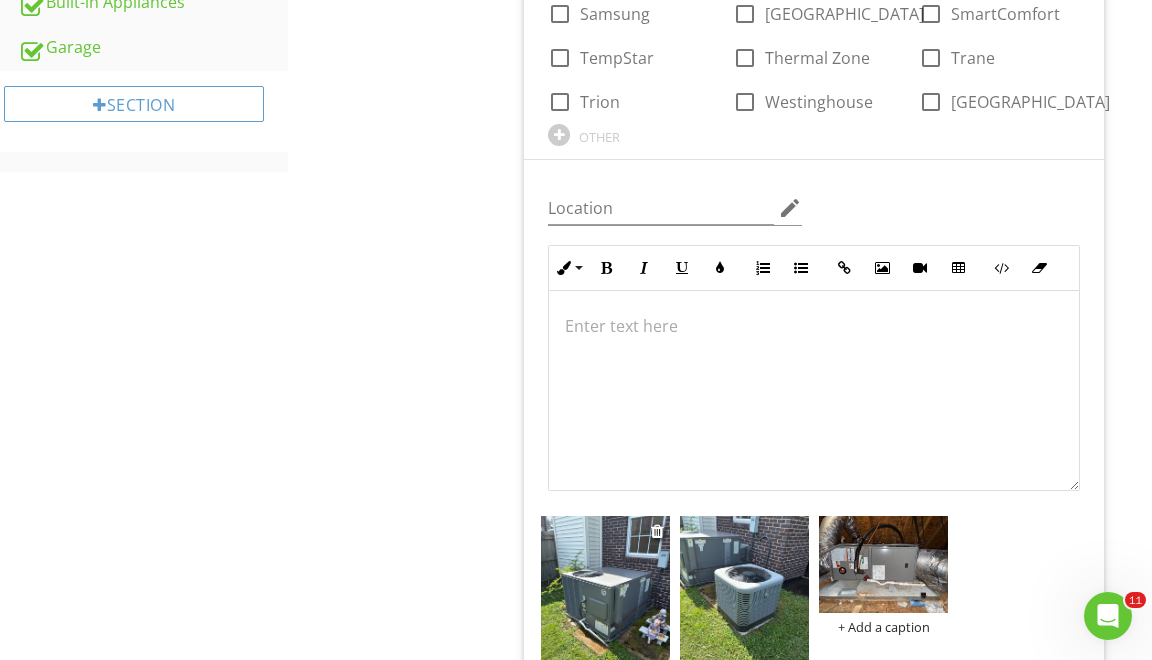 click at bounding box center (605, 602) 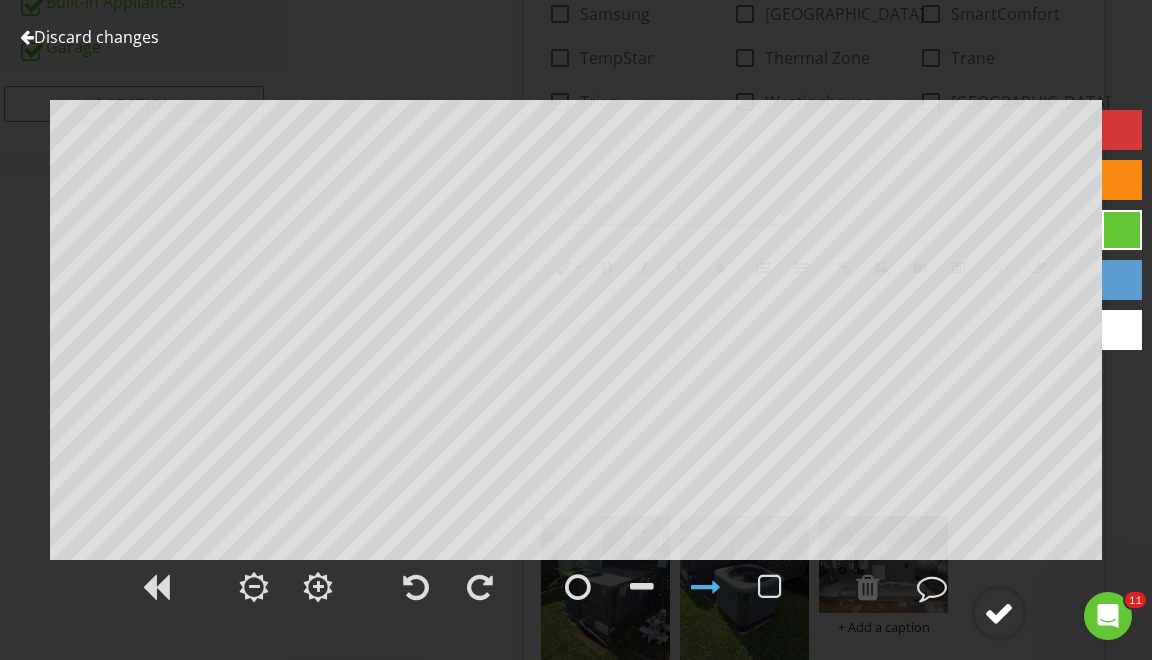 click at bounding box center [999, 613] 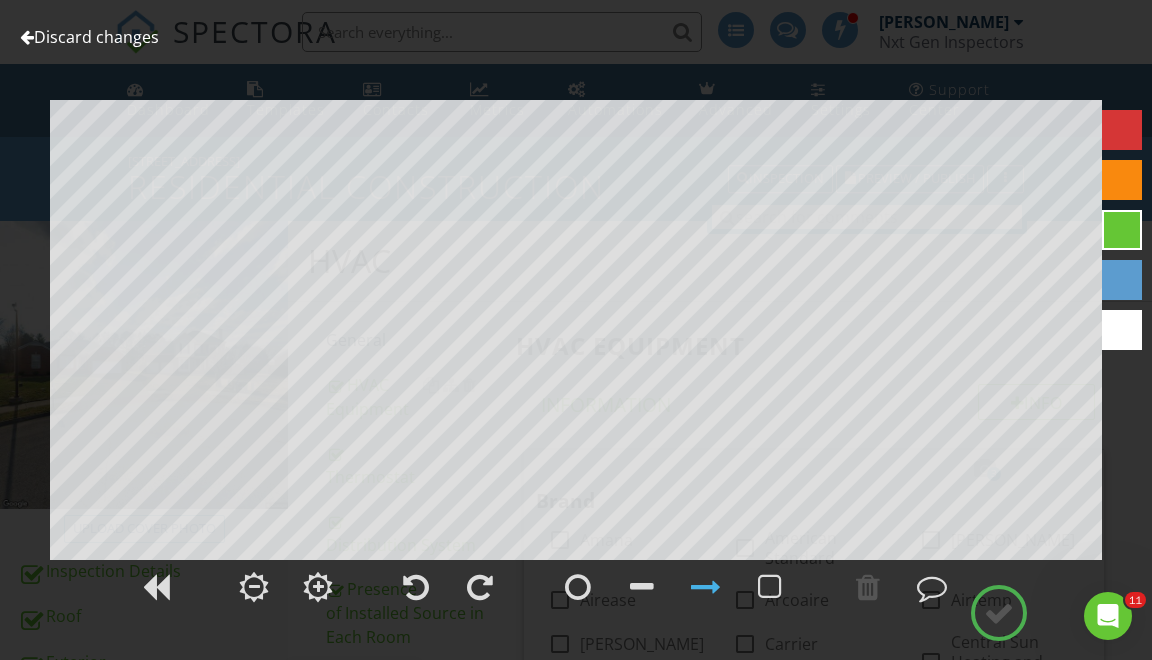 scroll, scrollTop: 0, scrollLeft: 0, axis: both 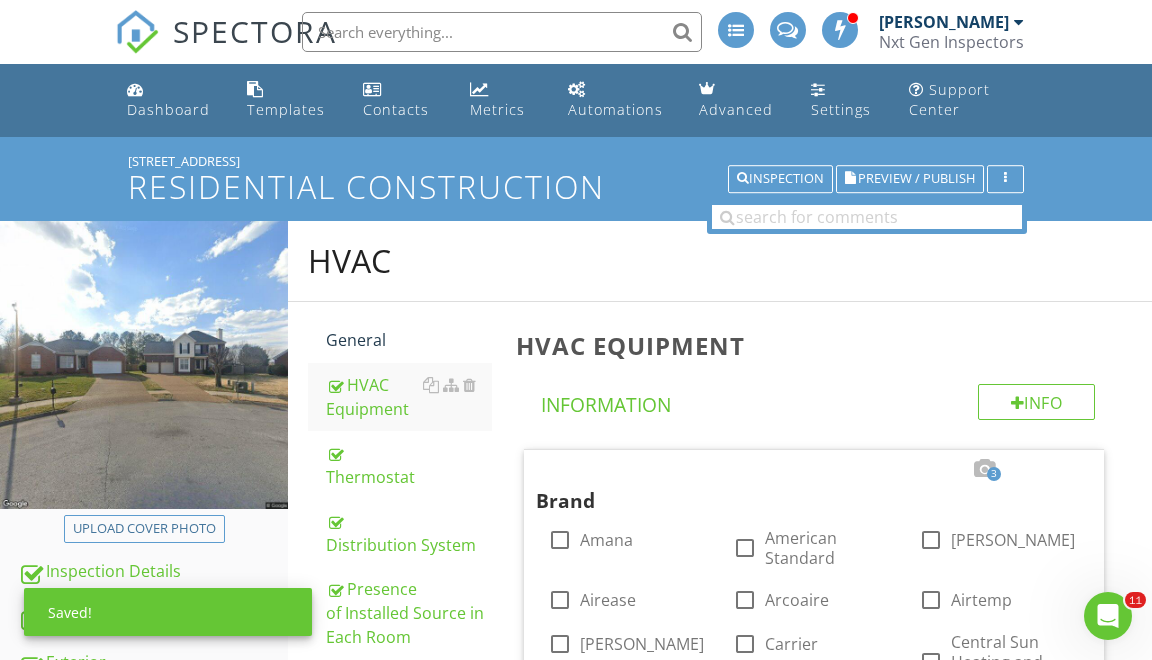click on "General" at bounding box center (409, 340) 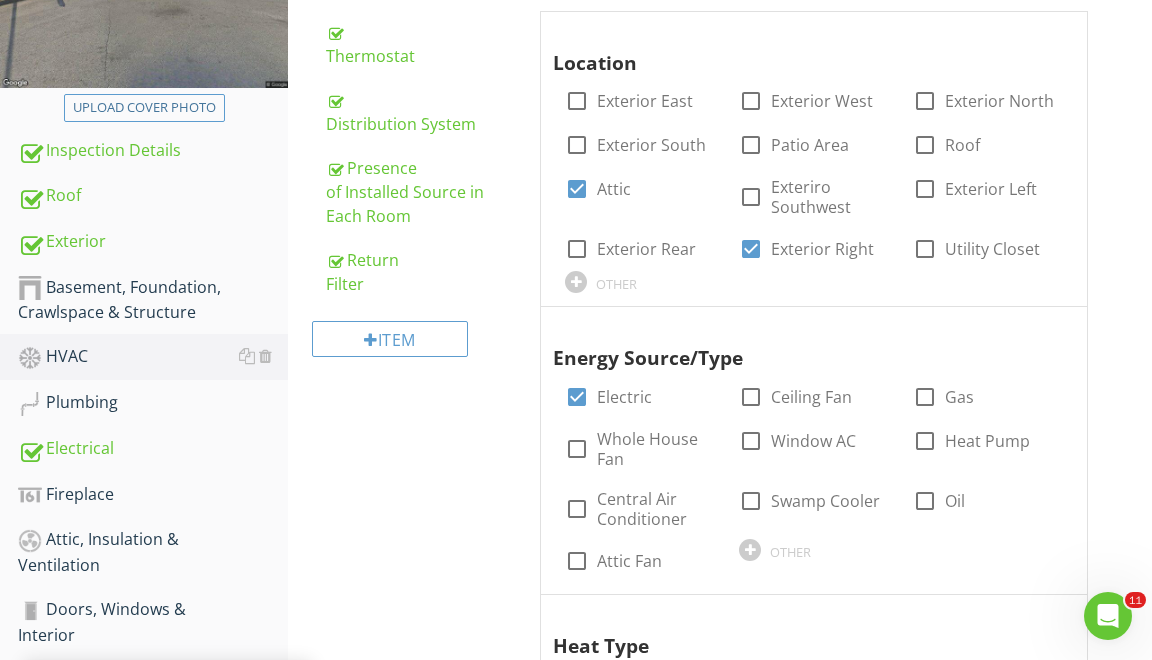 scroll, scrollTop: 535, scrollLeft: 0, axis: vertical 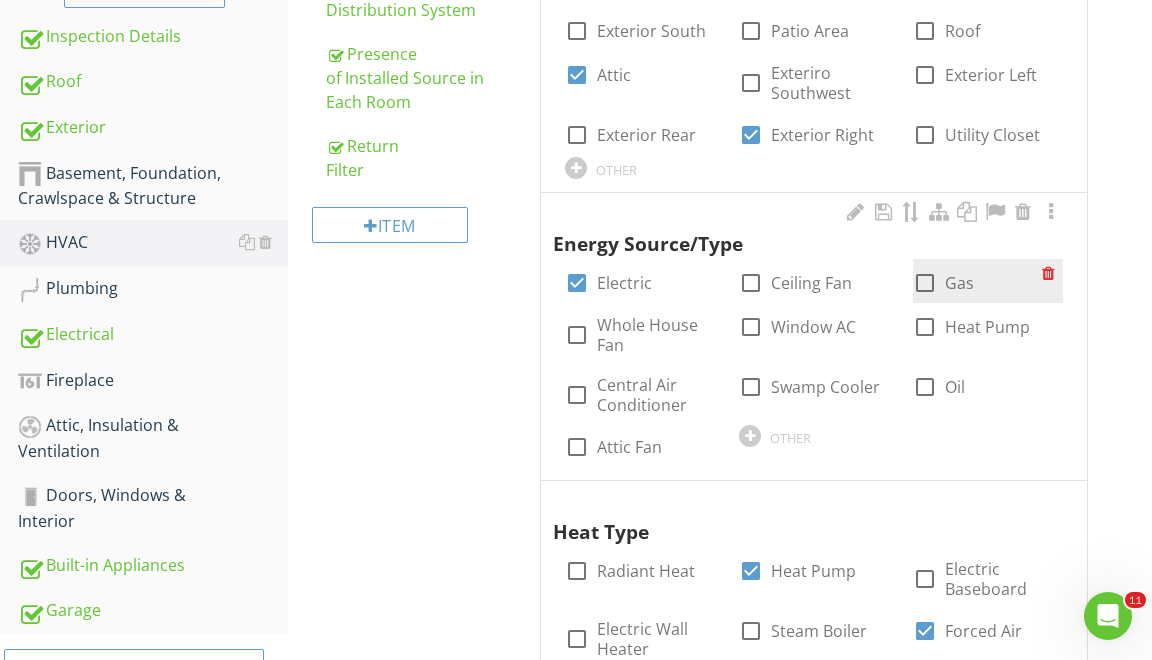 click at bounding box center (925, 283) 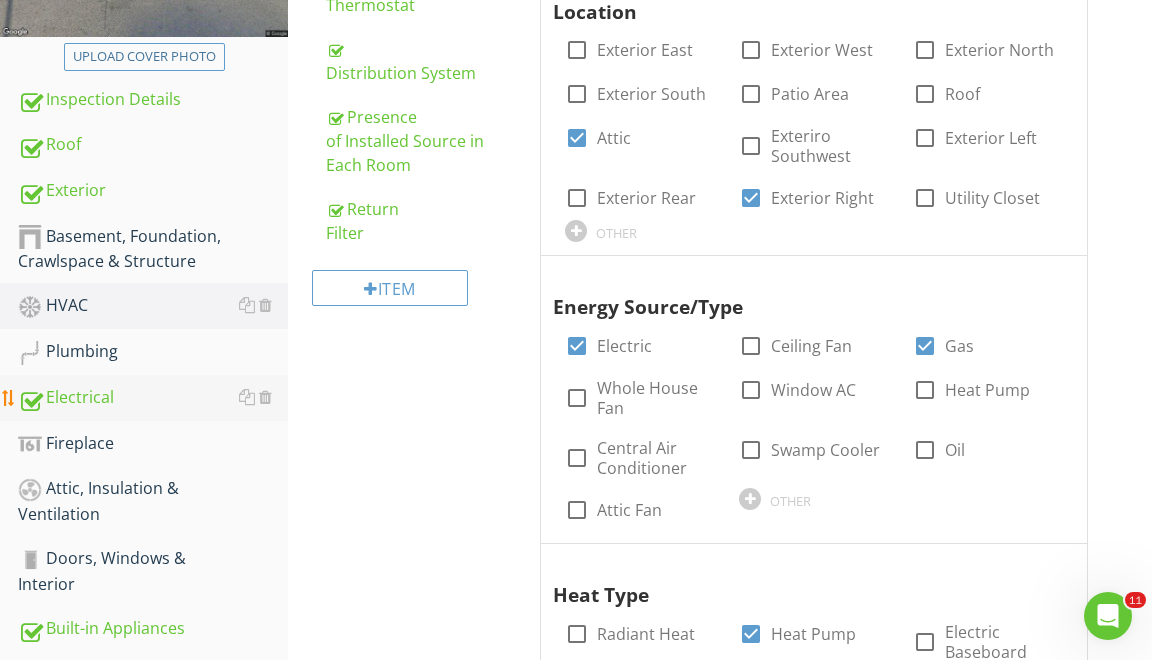 scroll, scrollTop: 488, scrollLeft: 0, axis: vertical 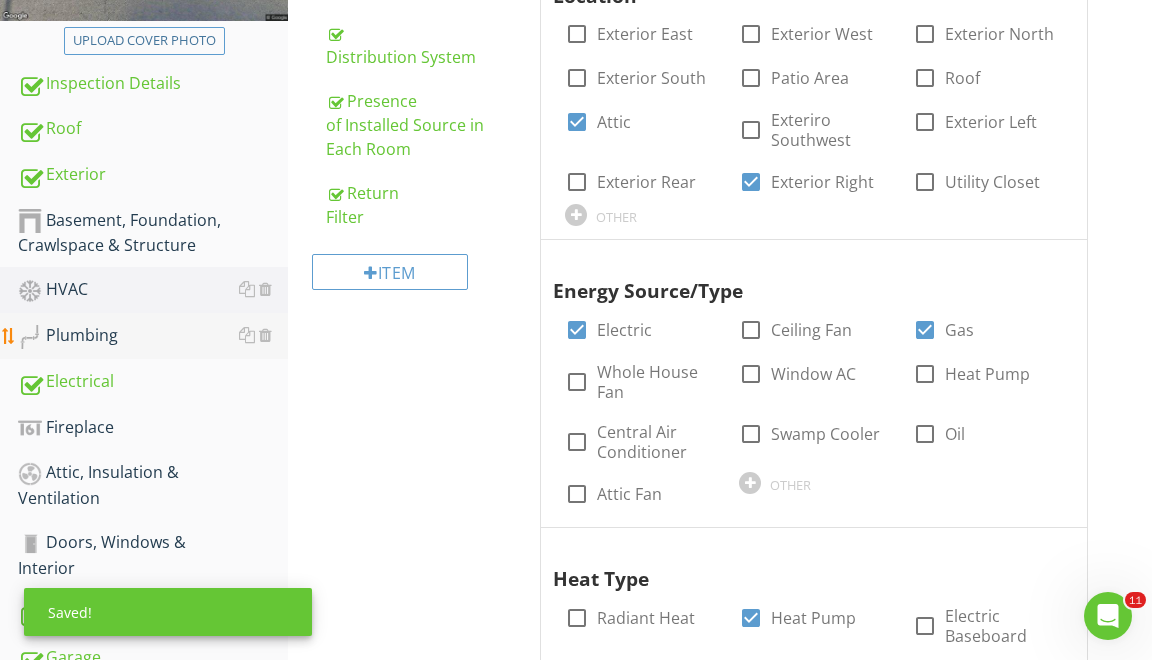 click on "Plumbing" at bounding box center (153, 336) 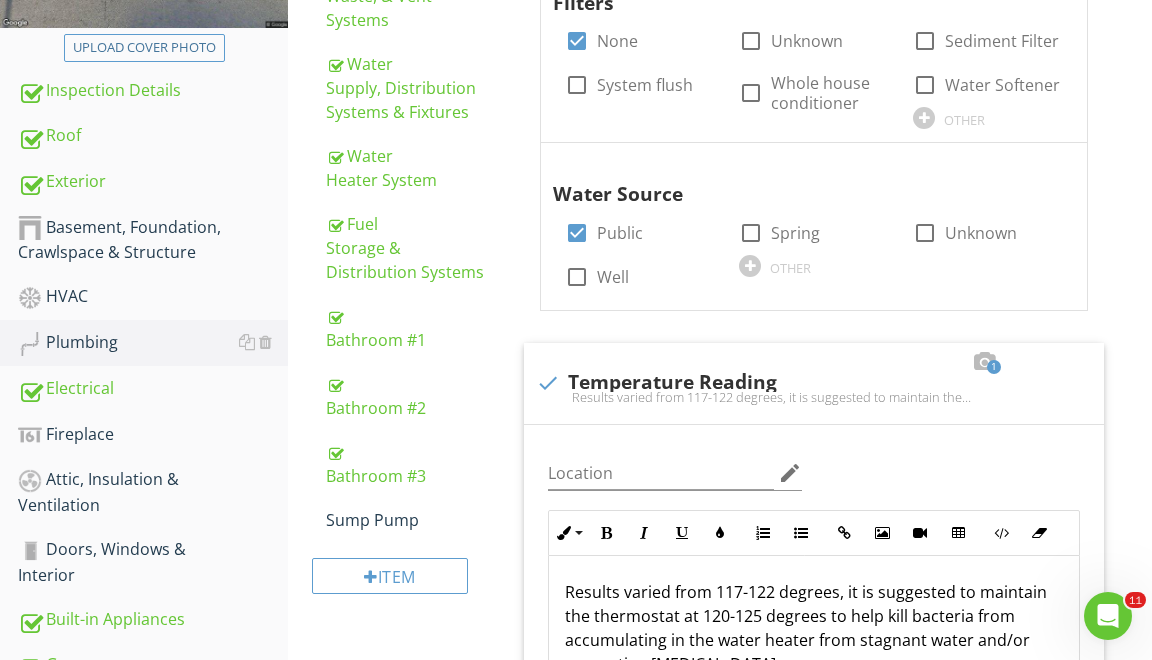 scroll, scrollTop: 484, scrollLeft: 0, axis: vertical 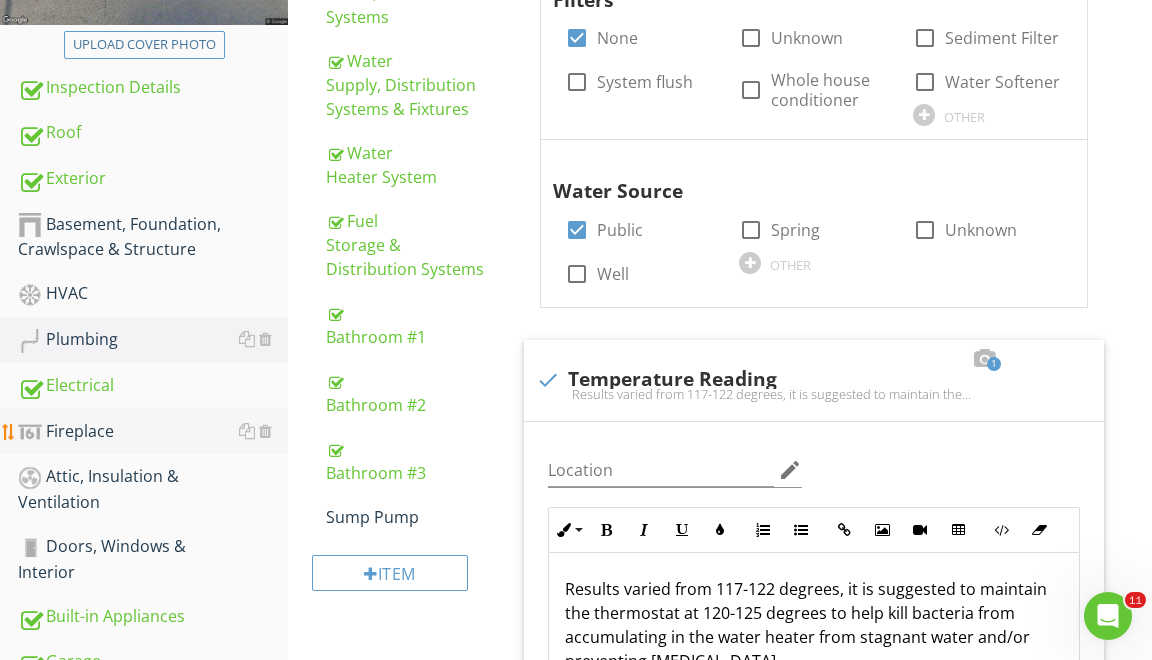 click on "Fireplace" at bounding box center (153, 432) 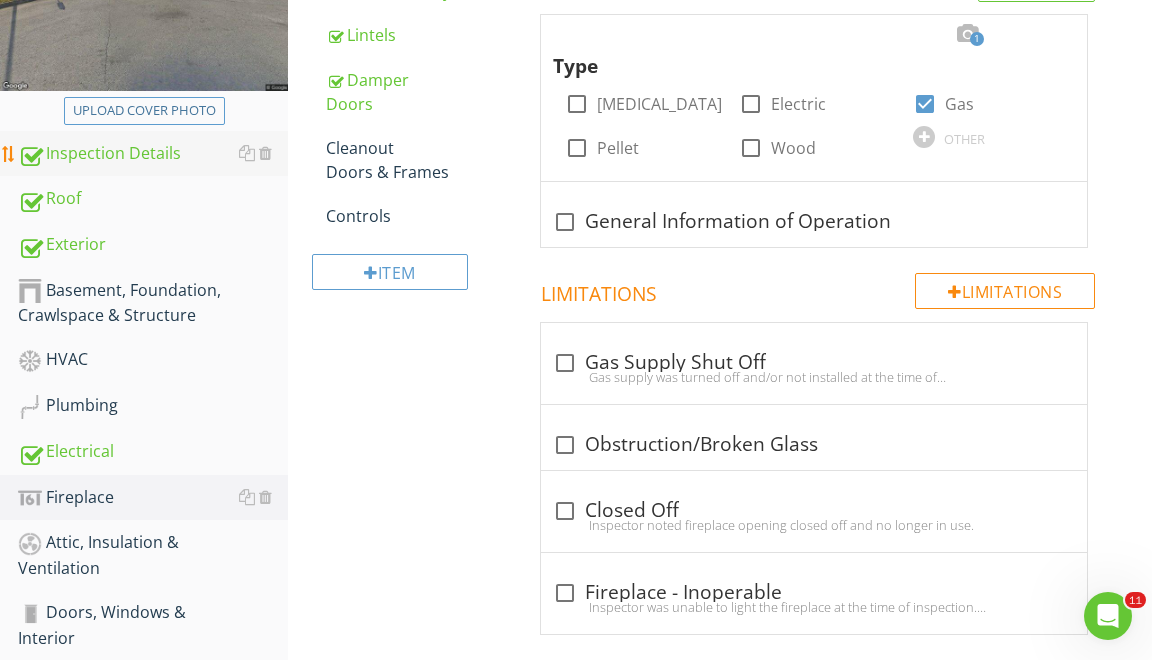 scroll, scrollTop: 604, scrollLeft: 0, axis: vertical 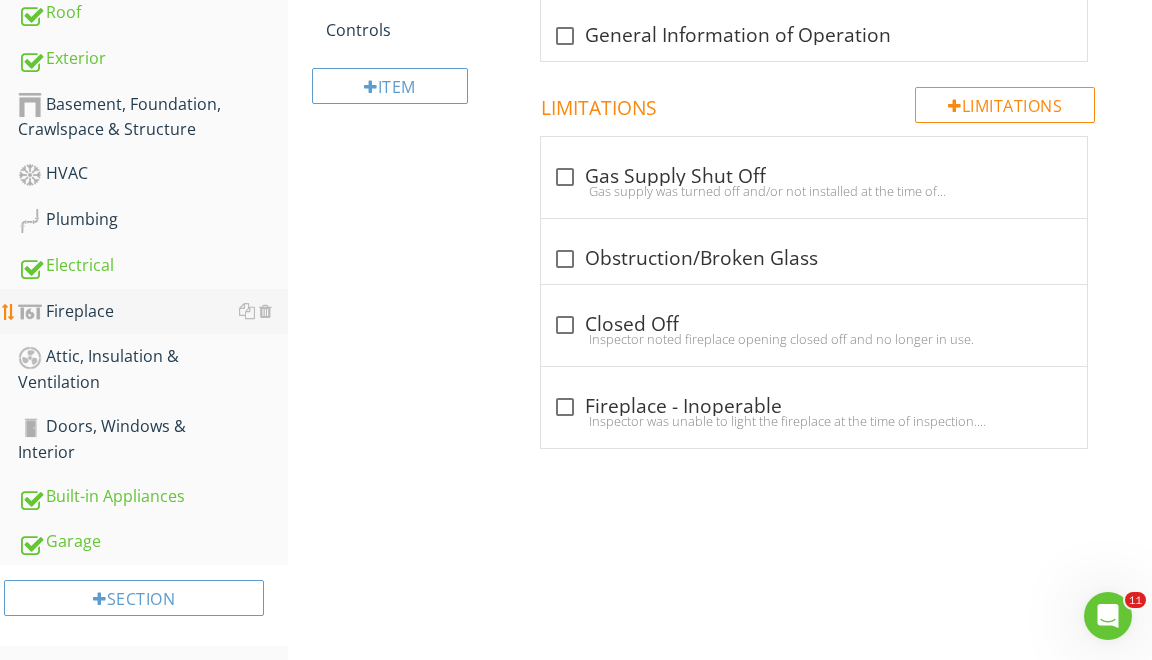 click on "Fireplace" at bounding box center (153, 312) 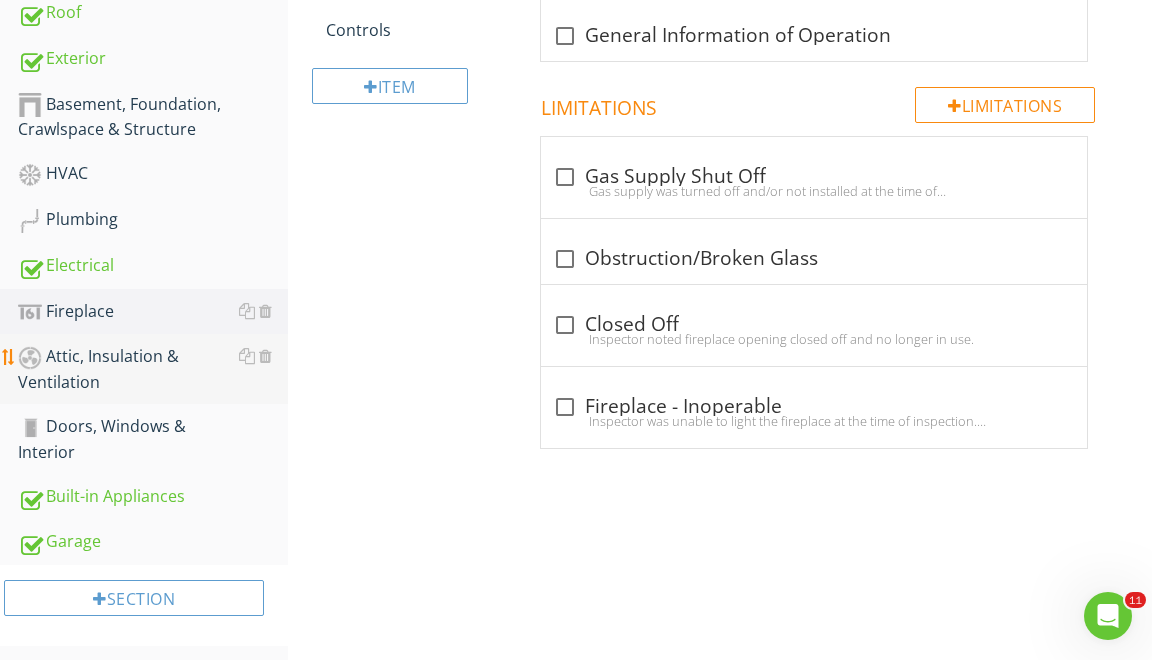 click on "Attic, Insulation & Ventilation" at bounding box center (153, 369) 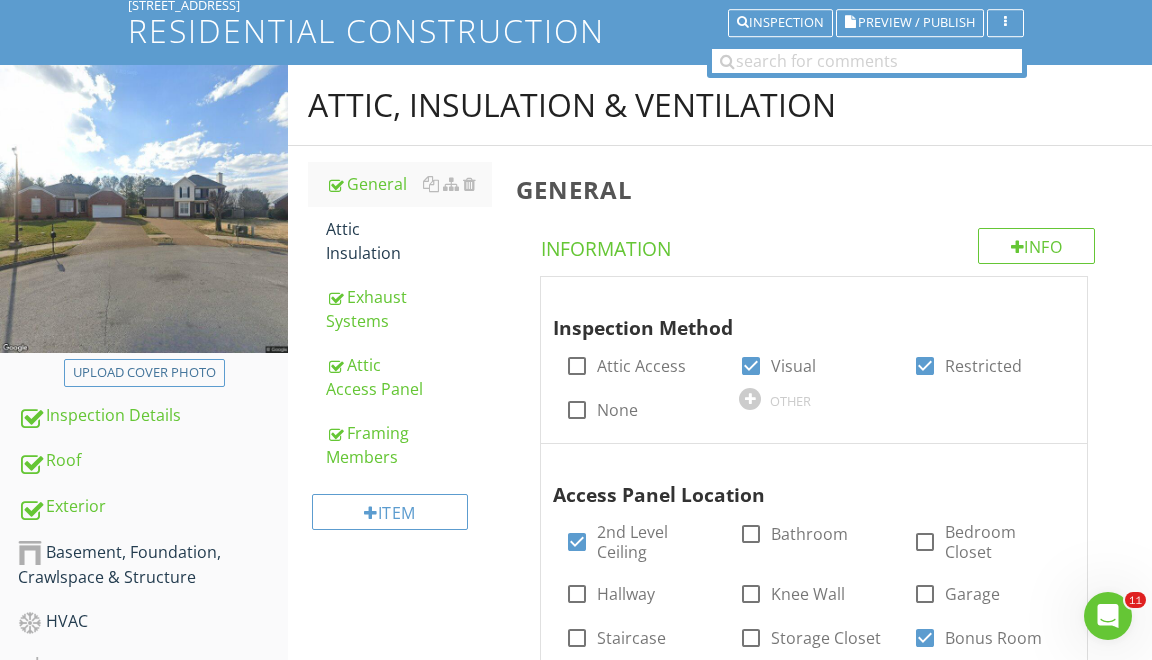 scroll, scrollTop: 98, scrollLeft: 0, axis: vertical 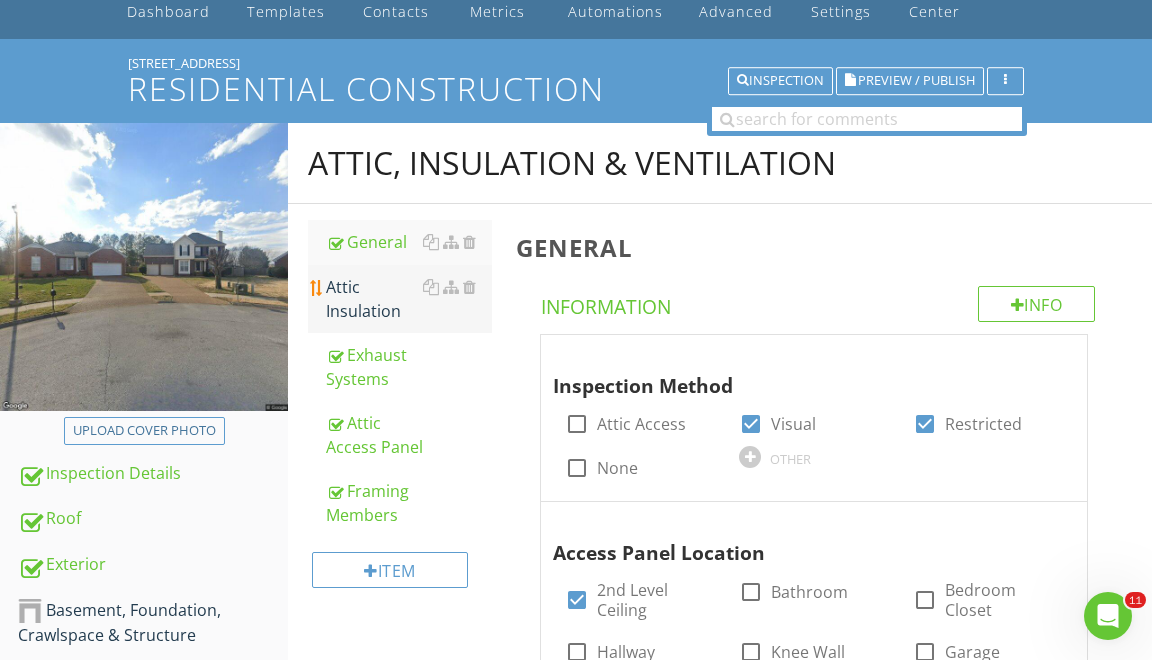 click on "Attic Insulation" at bounding box center (409, 299) 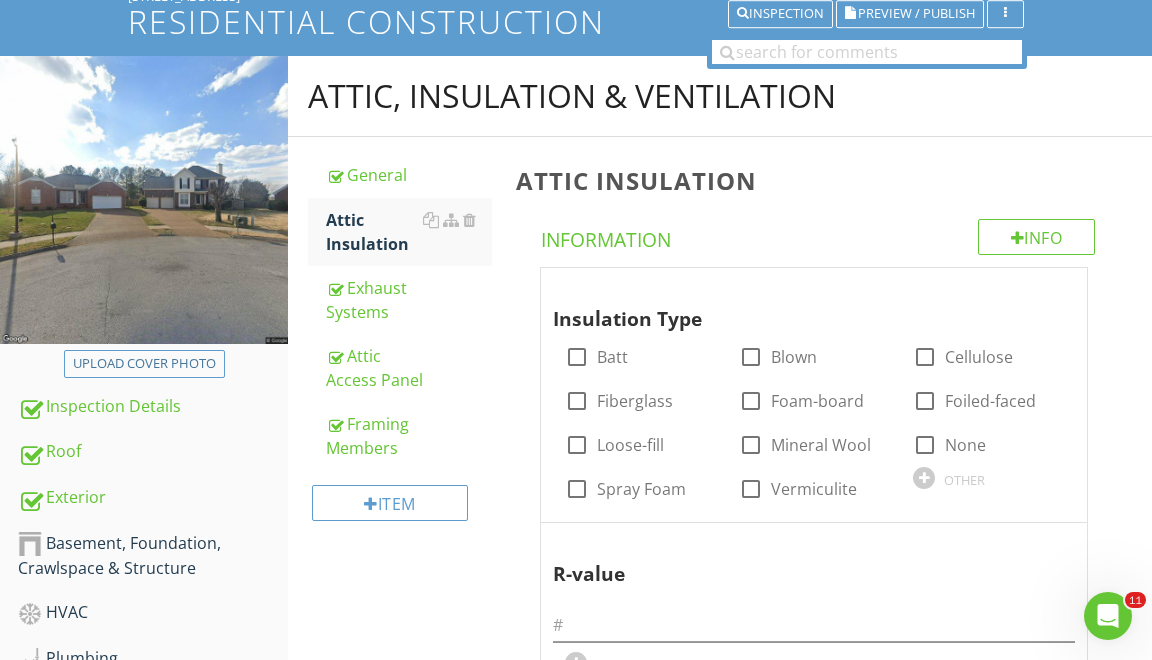 scroll, scrollTop: 213, scrollLeft: 0, axis: vertical 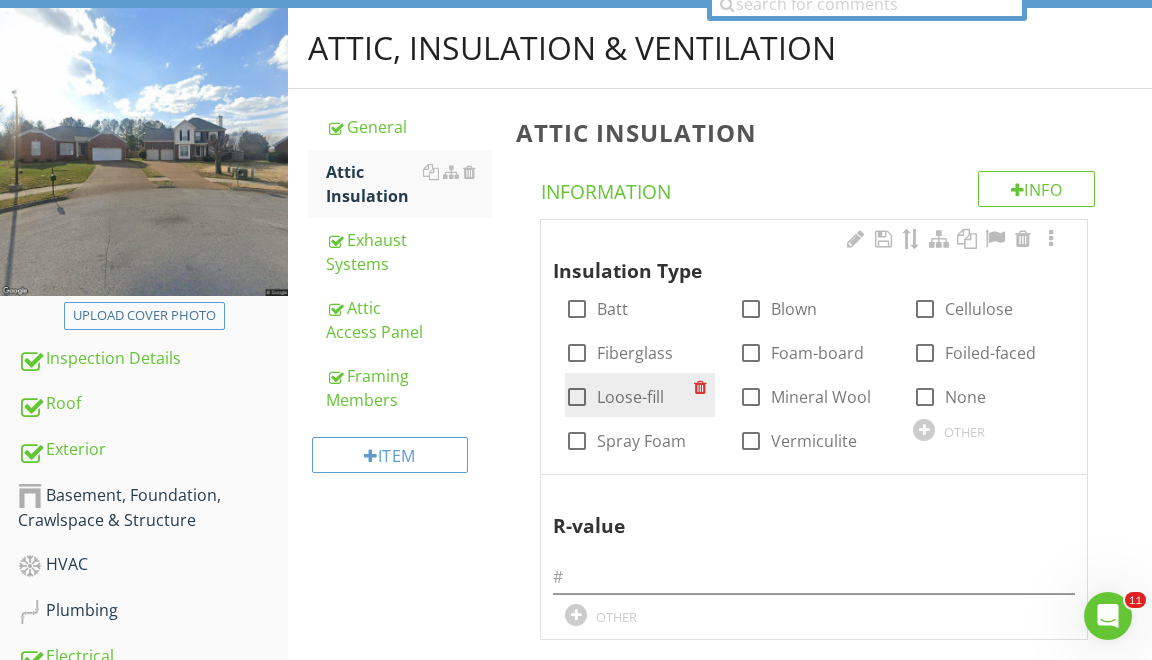 click at bounding box center [577, 397] 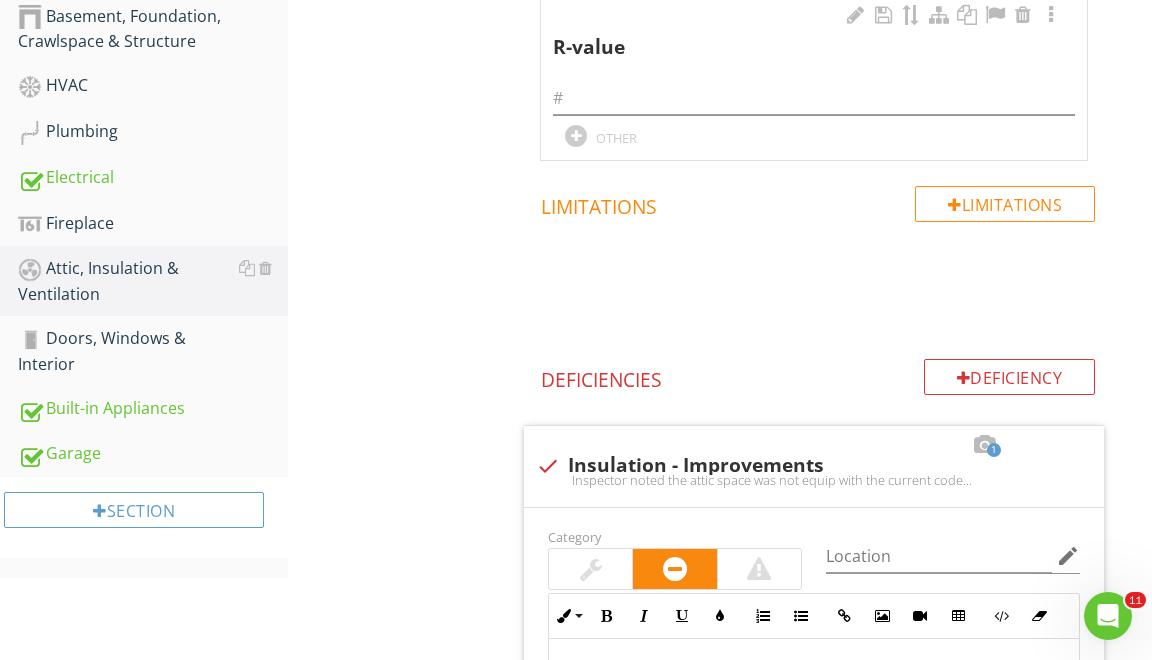 scroll, scrollTop: 911, scrollLeft: 0, axis: vertical 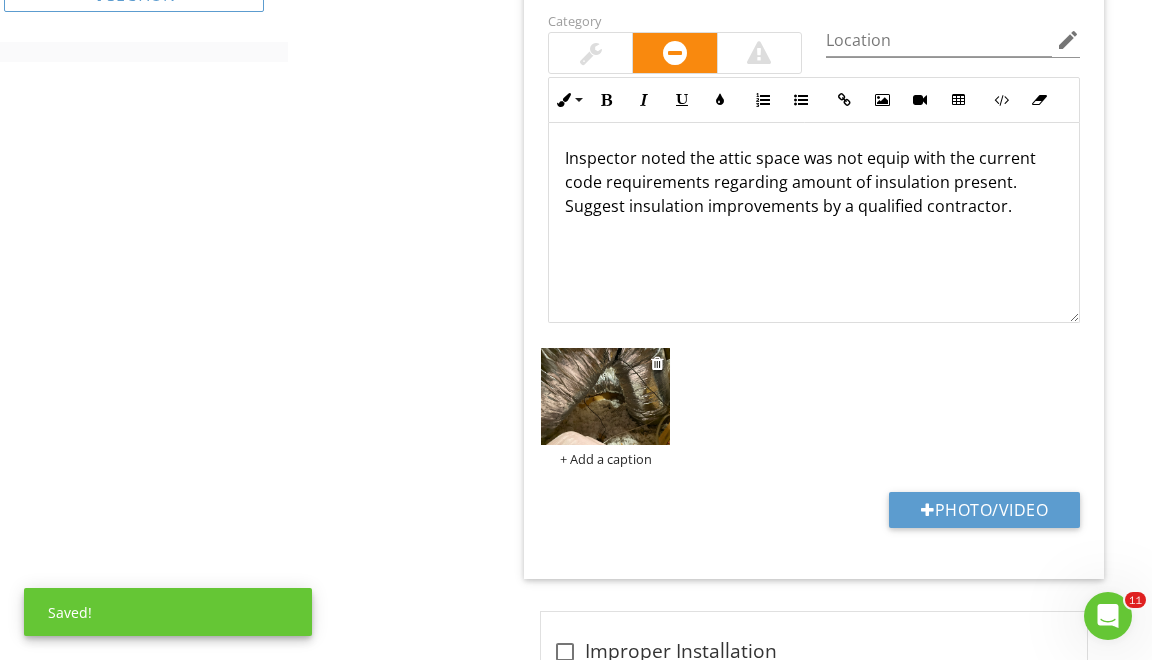 click at bounding box center (605, 396) 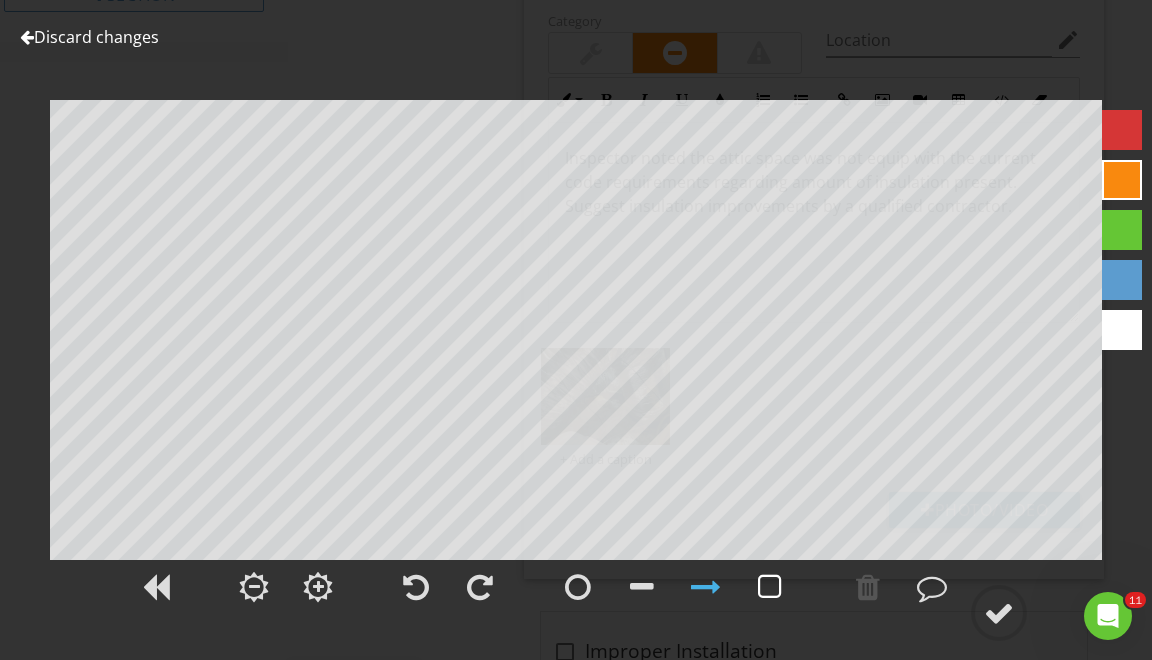 click at bounding box center [770, 587] 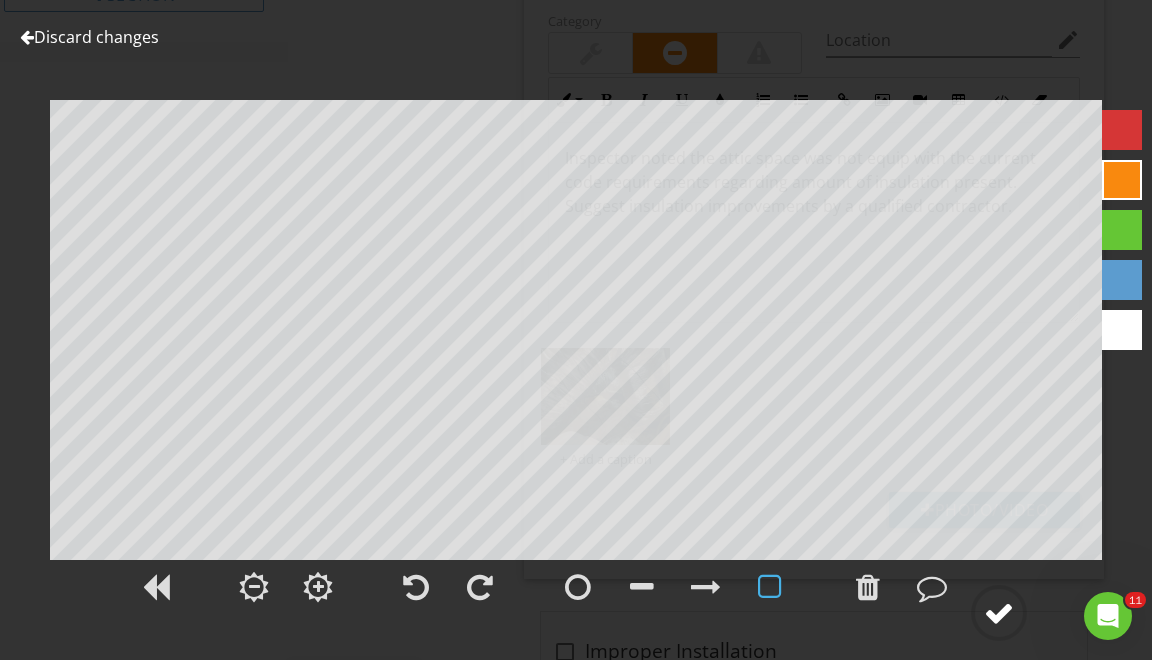 click 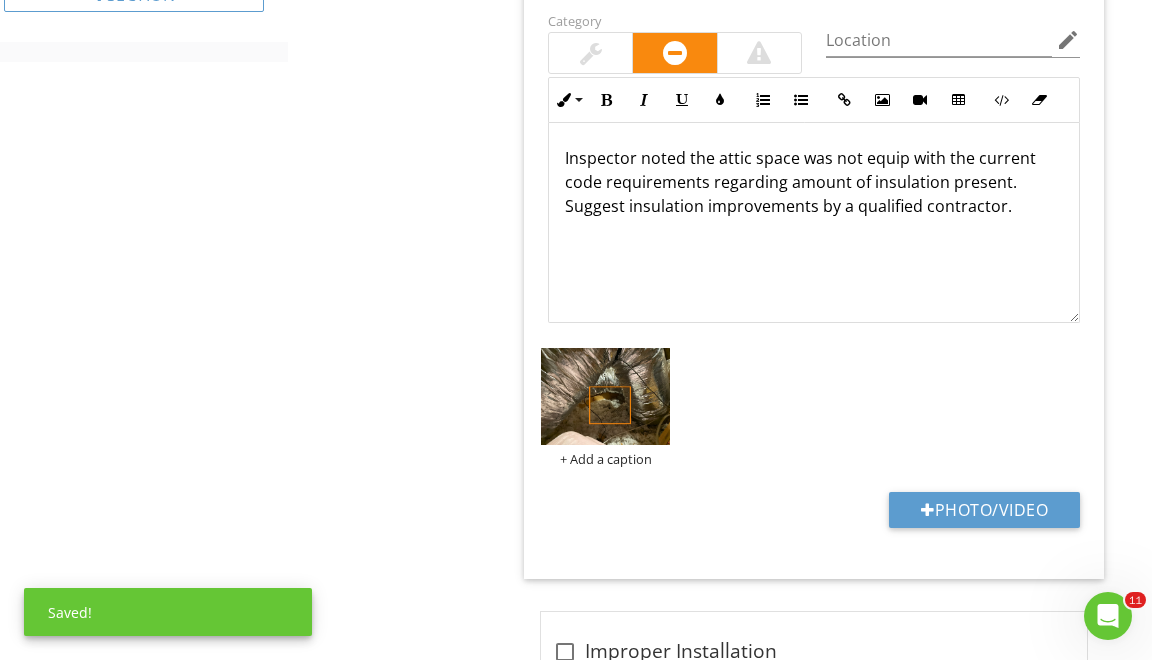 scroll, scrollTop: 1, scrollLeft: 0, axis: vertical 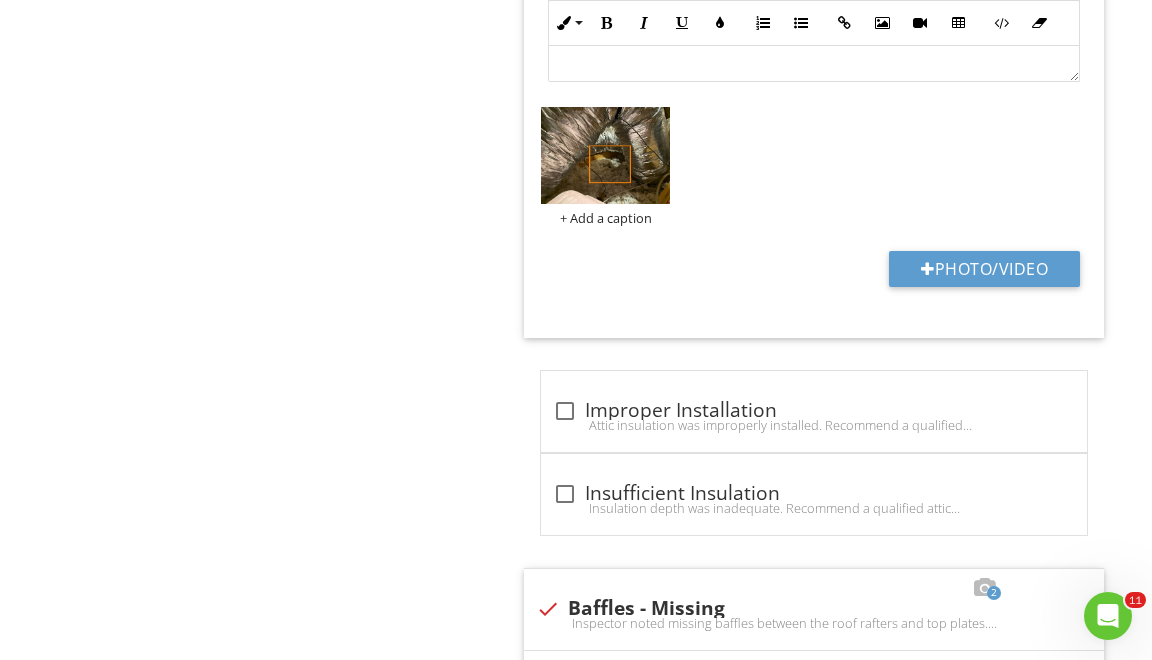 click on "+ Add a caption" at bounding box center [814, 166] 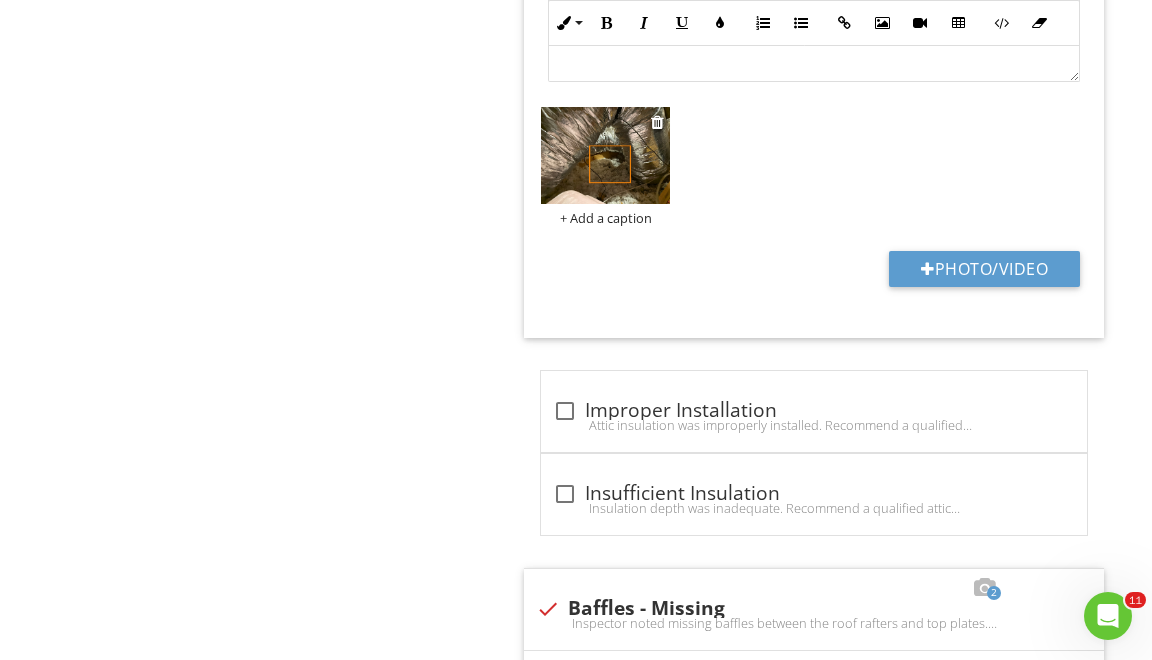 click on "+ Add a caption" at bounding box center (605, 218) 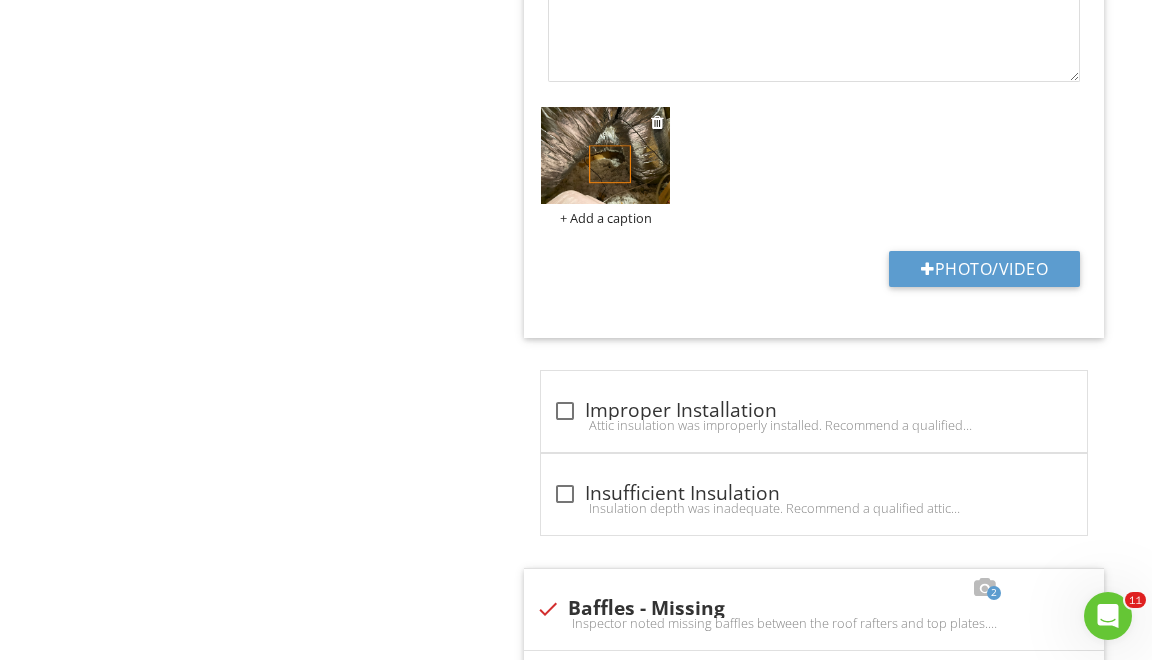 scroll, scrollTop: 0, scrollLeft: 0, axis: both 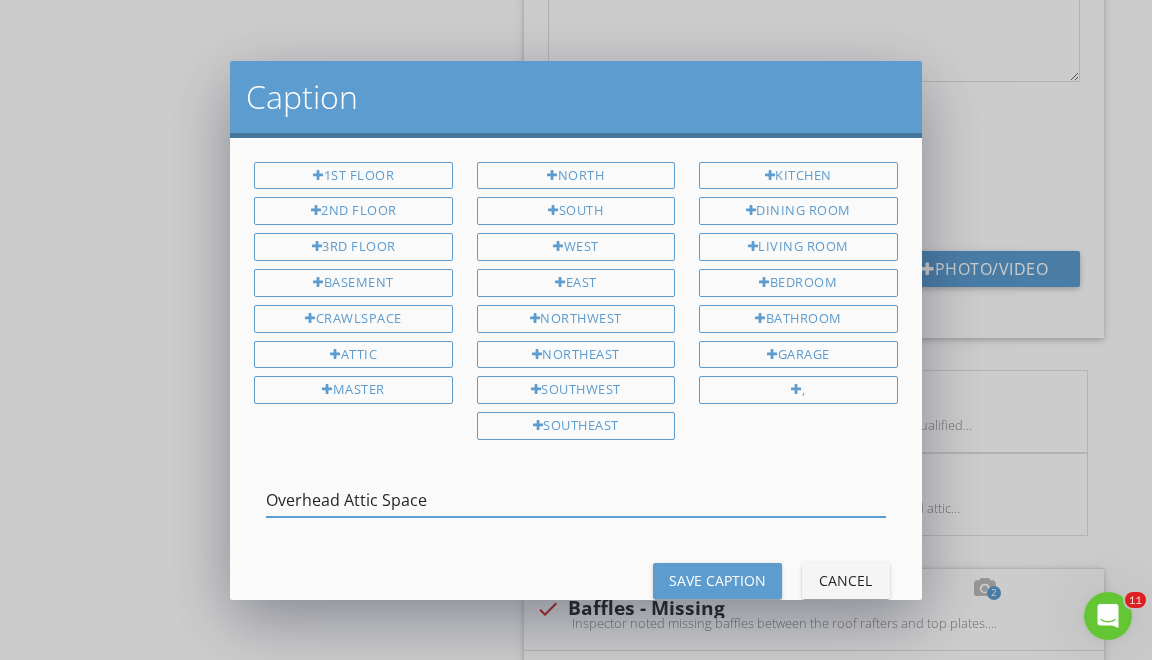 type on "Overhead Attic Space" 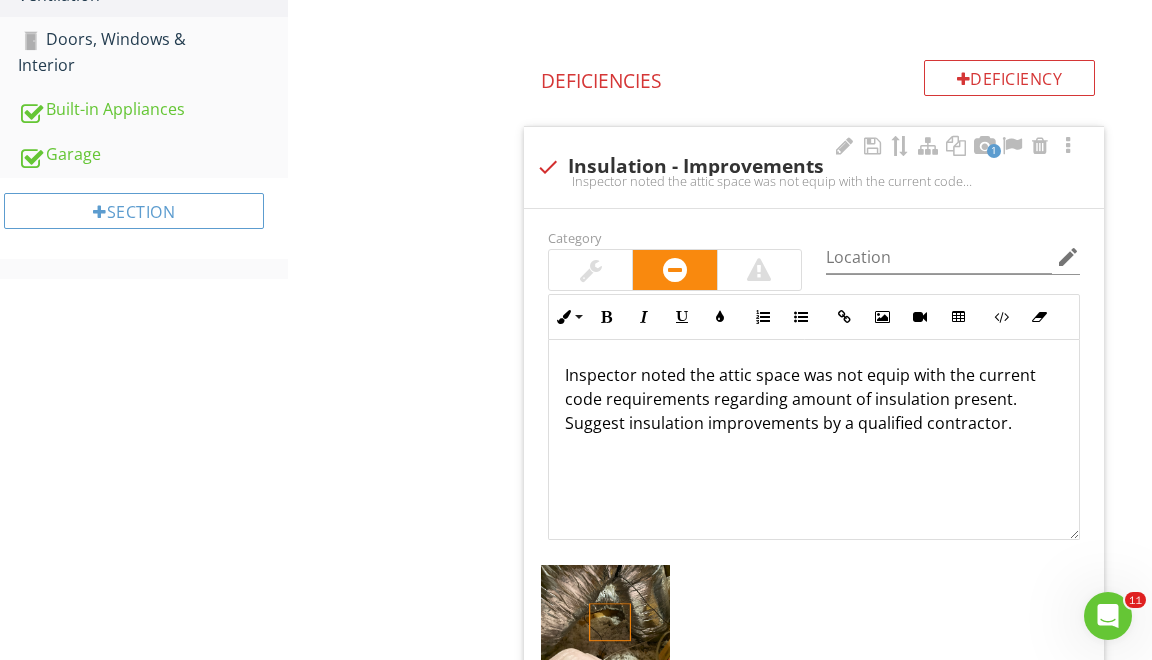 scroll, scrollTop: 908, scrollLeft: 0, axis: vertical 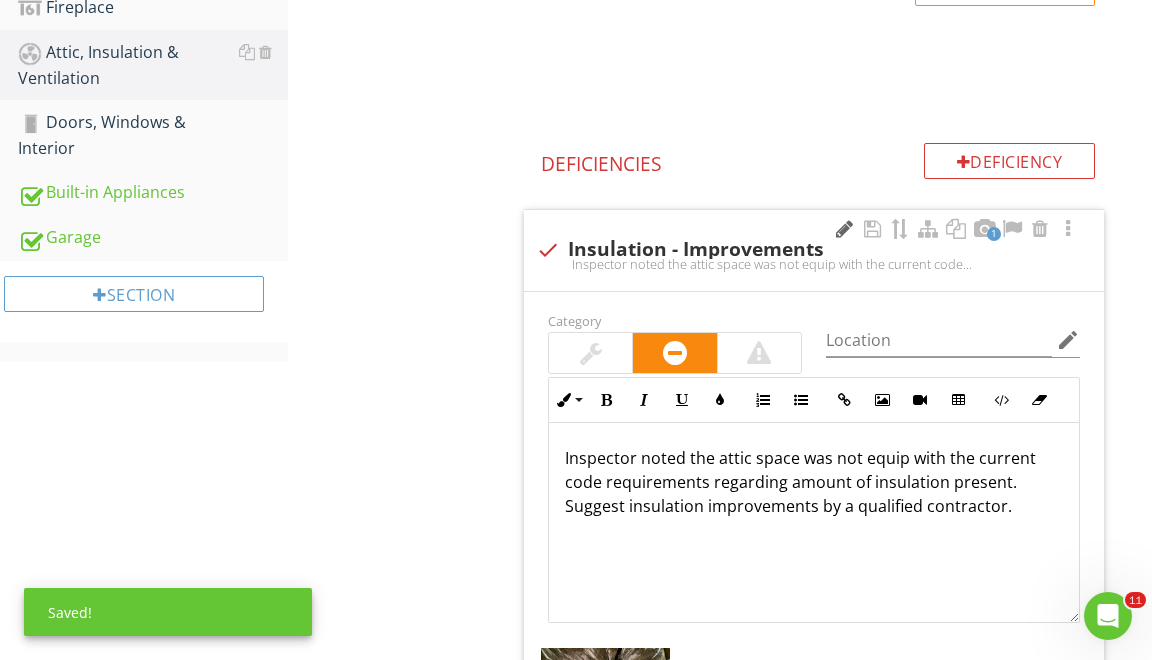 click at bounding box center [844, 229] 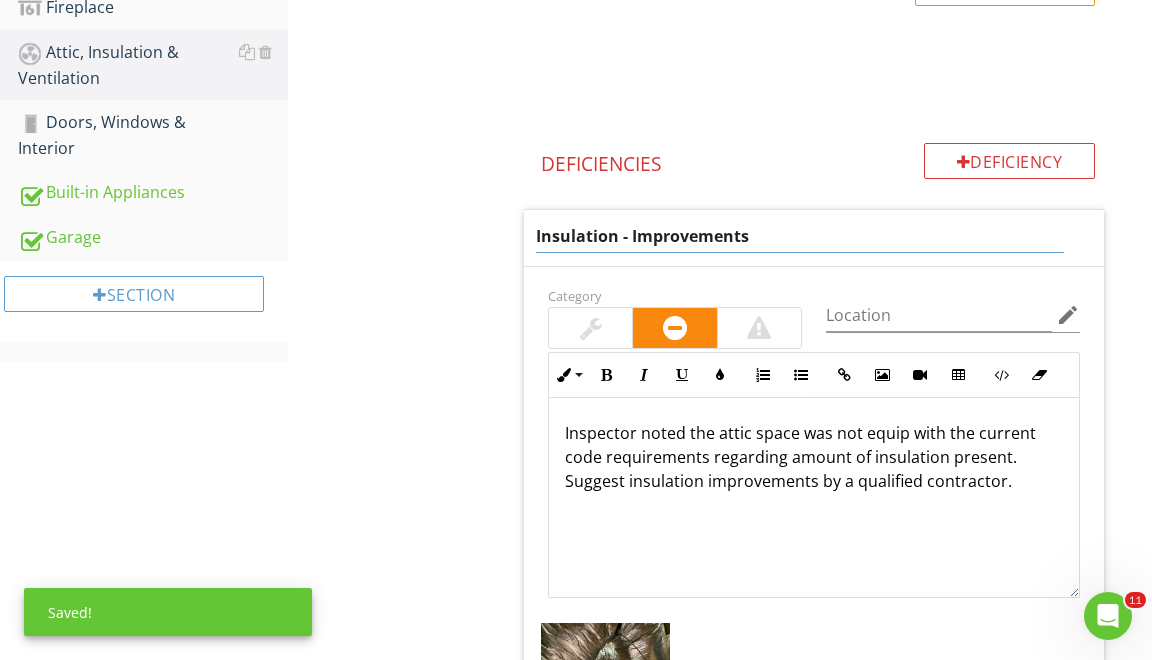 click on "Insulation - Improvements" at bounding box center [800, 236] 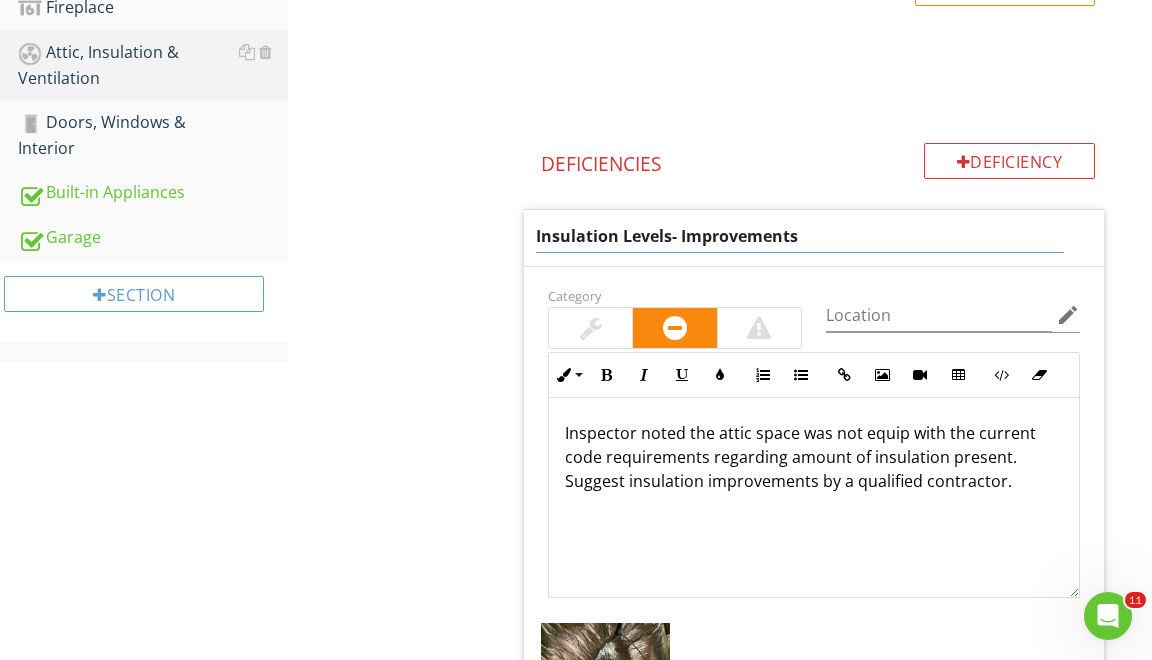 type on "Insulation Levels - Improvements" 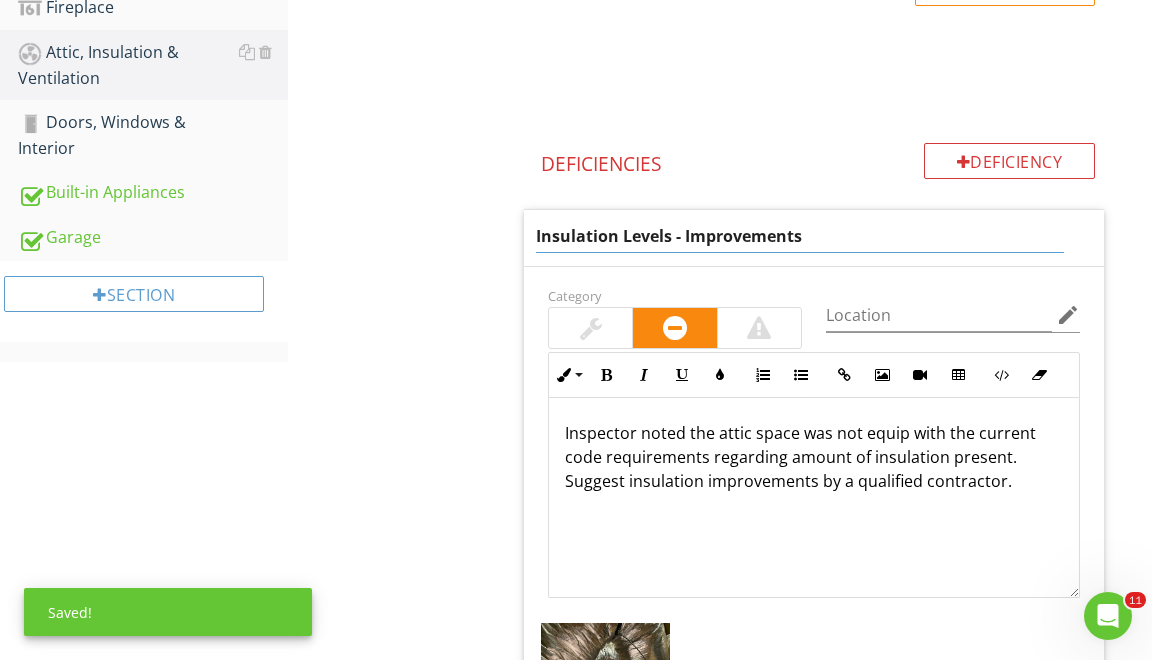 click on "Inspector noted the attic space was not equip with the current code requirements regarding amount of insulation present. Suggest insulation improvements by a qualified contractor." at bounding box center [814, 497] 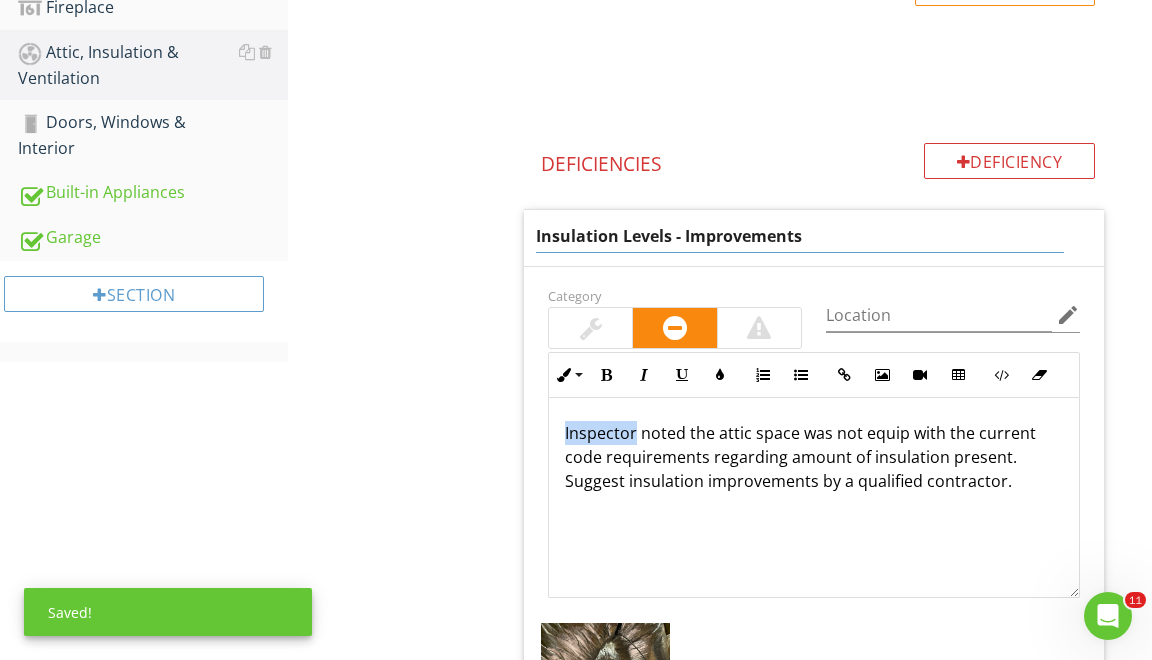 click on "Inspector noted the attic space was not equip with the current code requirements regarding amount of insulation present. Suggest insulation improvements by a qualified contractor." at bounding box center (814, 497) 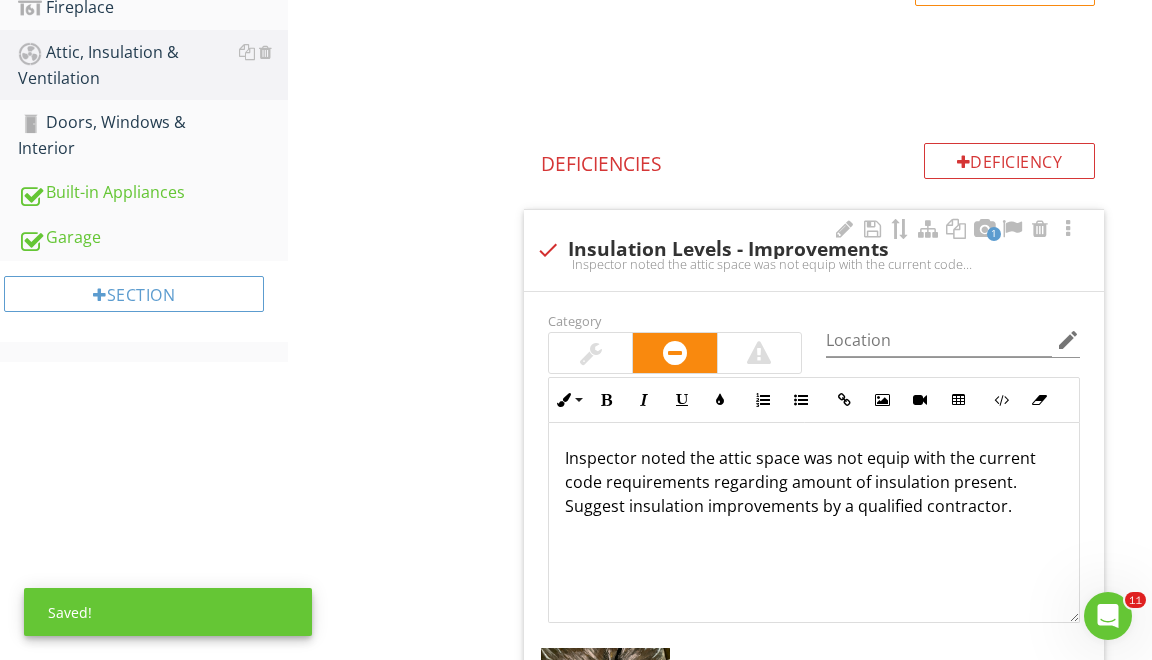 click on "Inspector noted the attic space was not equip with the current code requirements regarding amount of insulation present. Suggest insulation improvements by a qualified contractor." at bounding box center [814, 482] 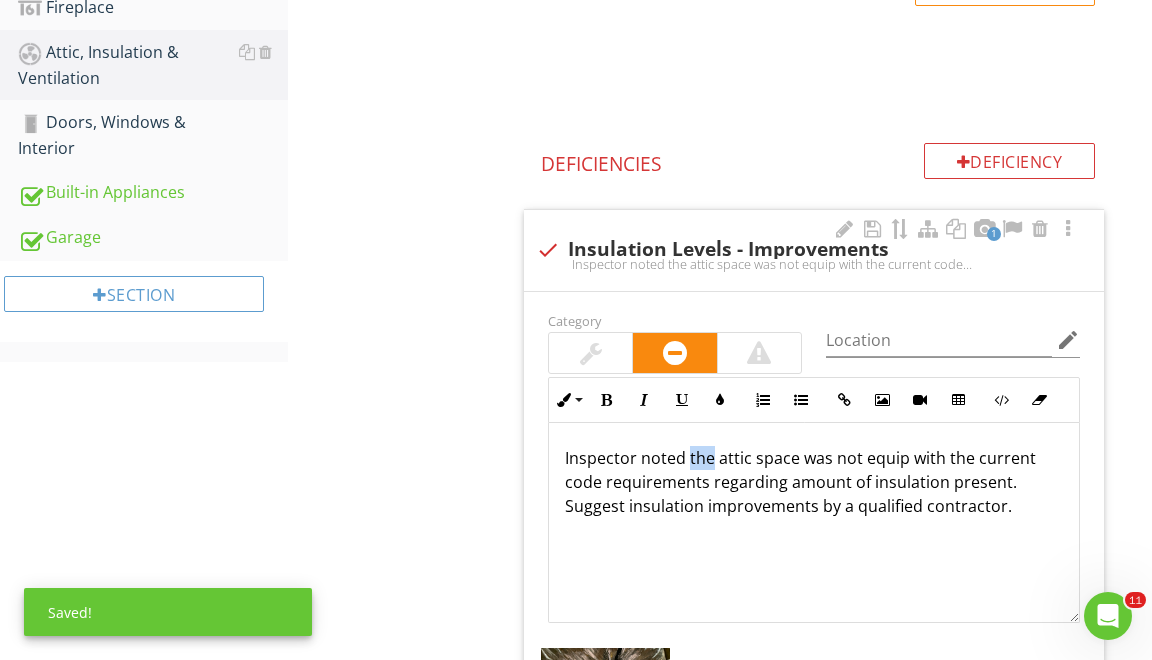 click on "Inspector noted the attic space was not equip with the current code requirements regarding amount of insulation present. Suggest insulation improvements by a qualified contractor." at bounding box center (814, 482) 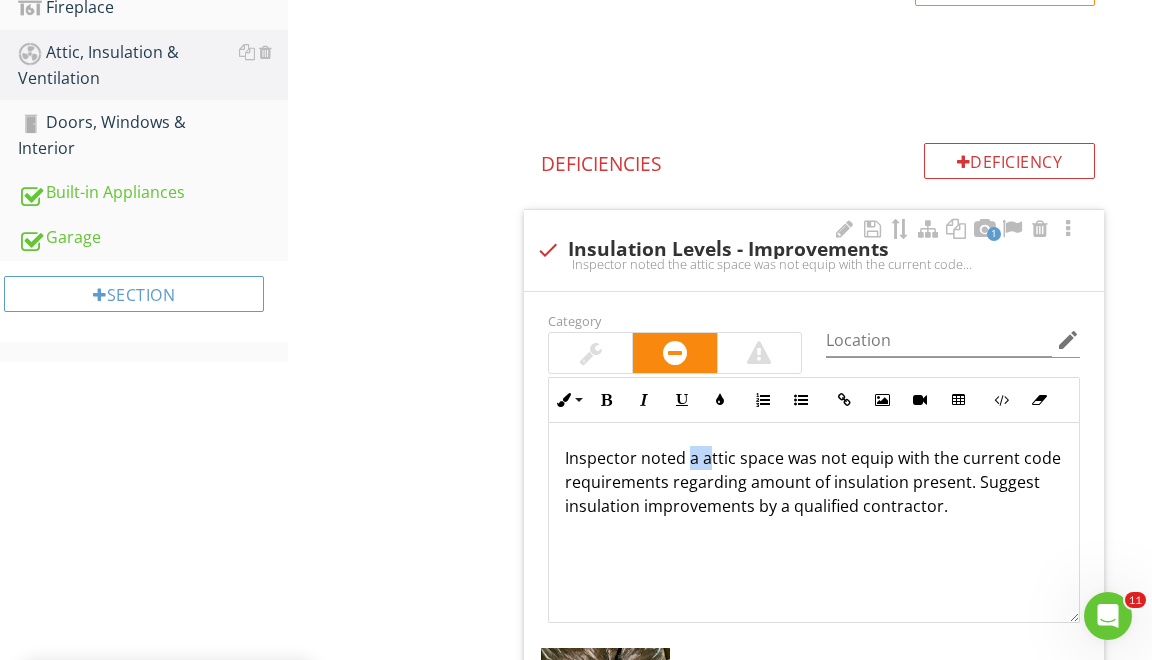 type 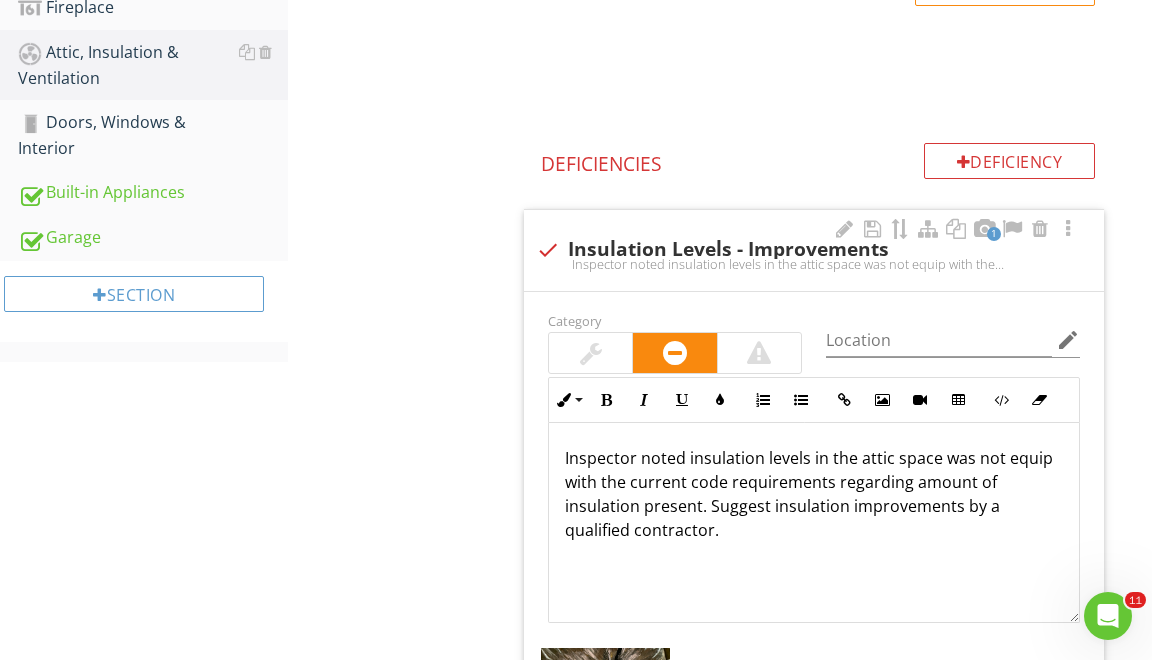 click on "Inspector noted insulation levels in the attic space was not equip with the current code requirements regarding amount of insulation present. Suggest insulation improvements by a qualified contractor." at bounding box center (814, 494) 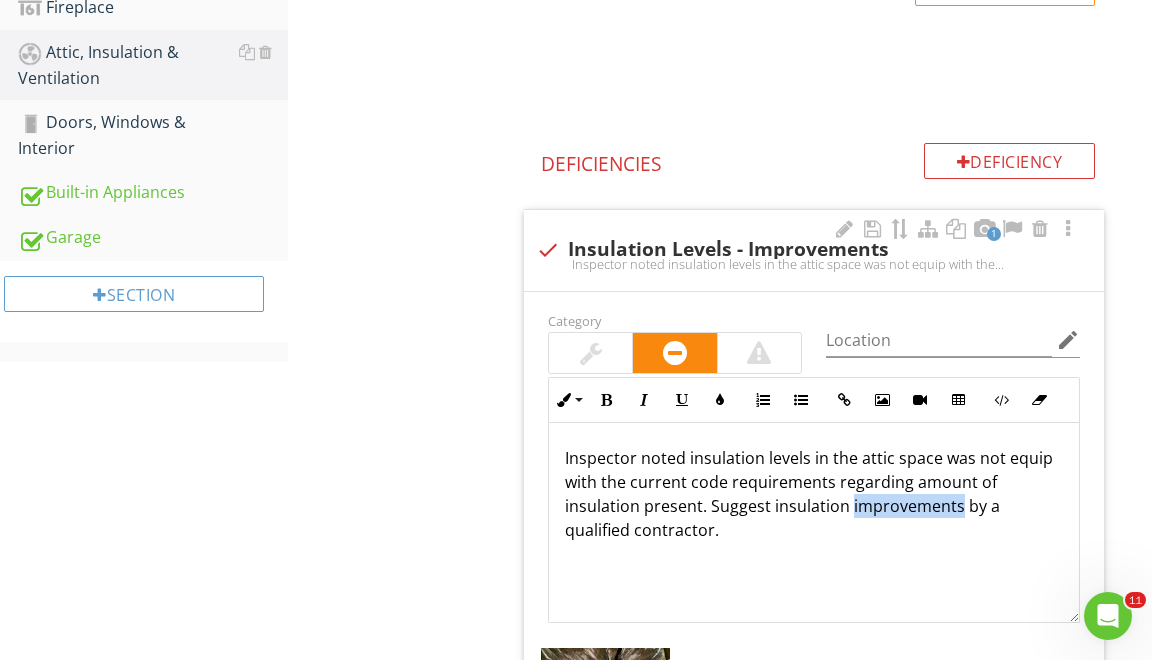 click on "Inspector noted insulation levels in the attic space was not equip with the current code requirements regarding amount of insulation present. Suggest insulation improvements by a qualified contractor." at bounding box center (814, 494) 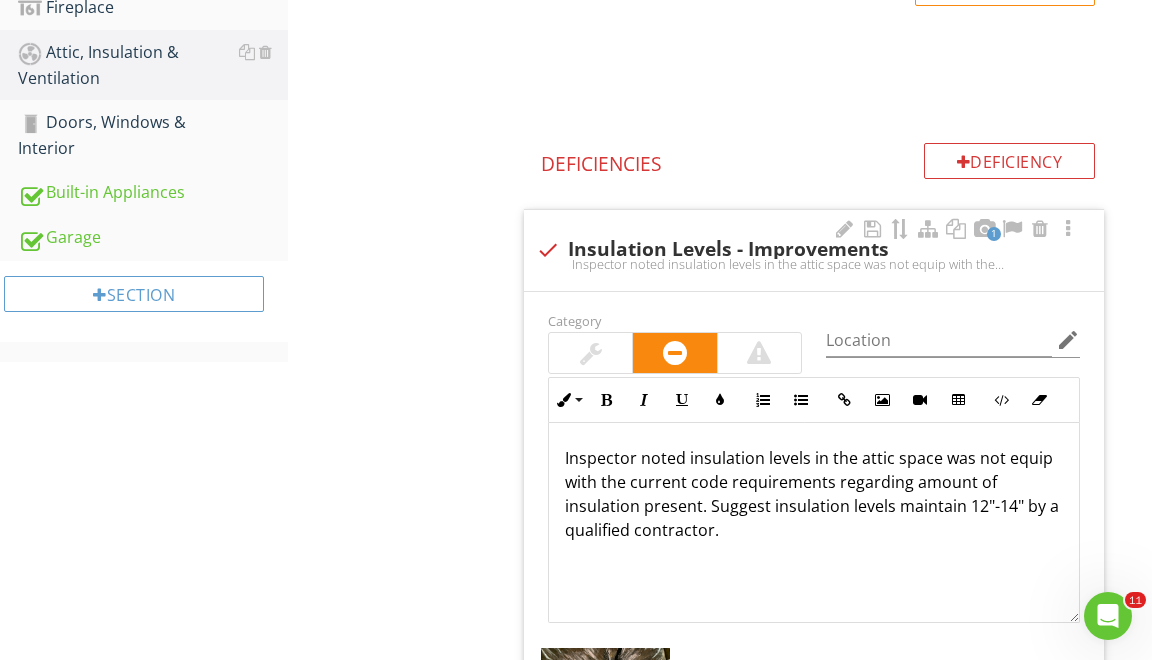 click on "Inspector noted insulation levels in the attic space was not equip with the current code requirements regarding amount of insulation present. Suggest insulation levels maintain 12"-14" by a qualified contractor." at bounding box center (814, 494) 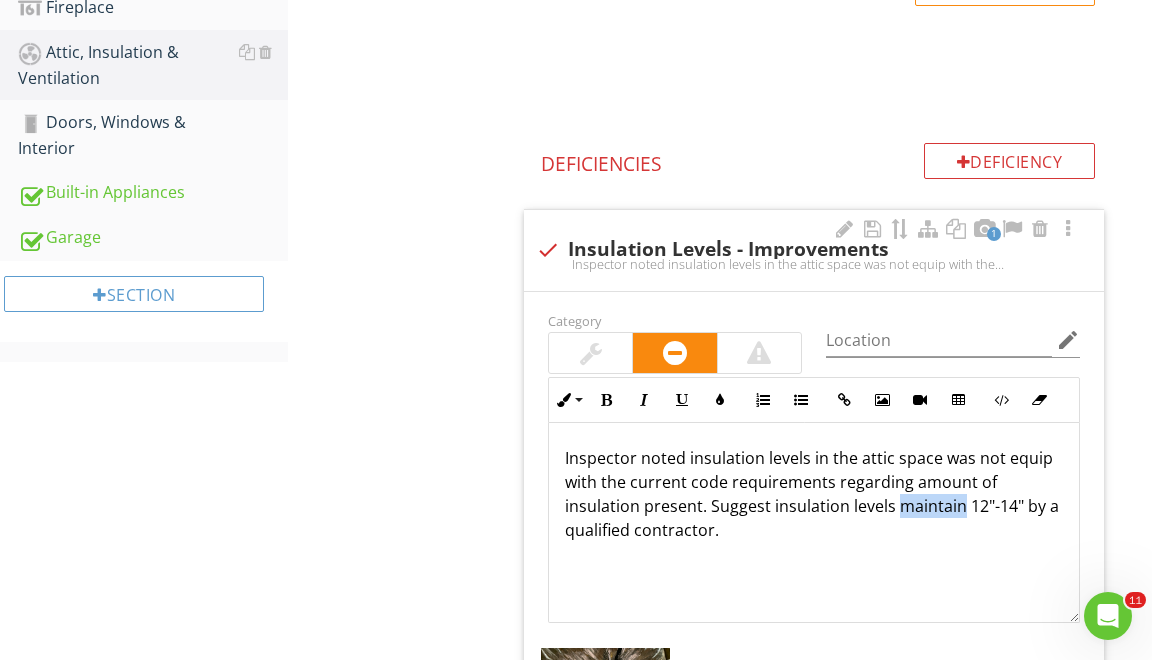 click on "Inspector noted insulation levels in the attic space was not equip with the current code requirements regarding amount of insulation present. Suggest insulation levels maintain 12"-14" by a qualified contractor." at bounding box center [814, 494] 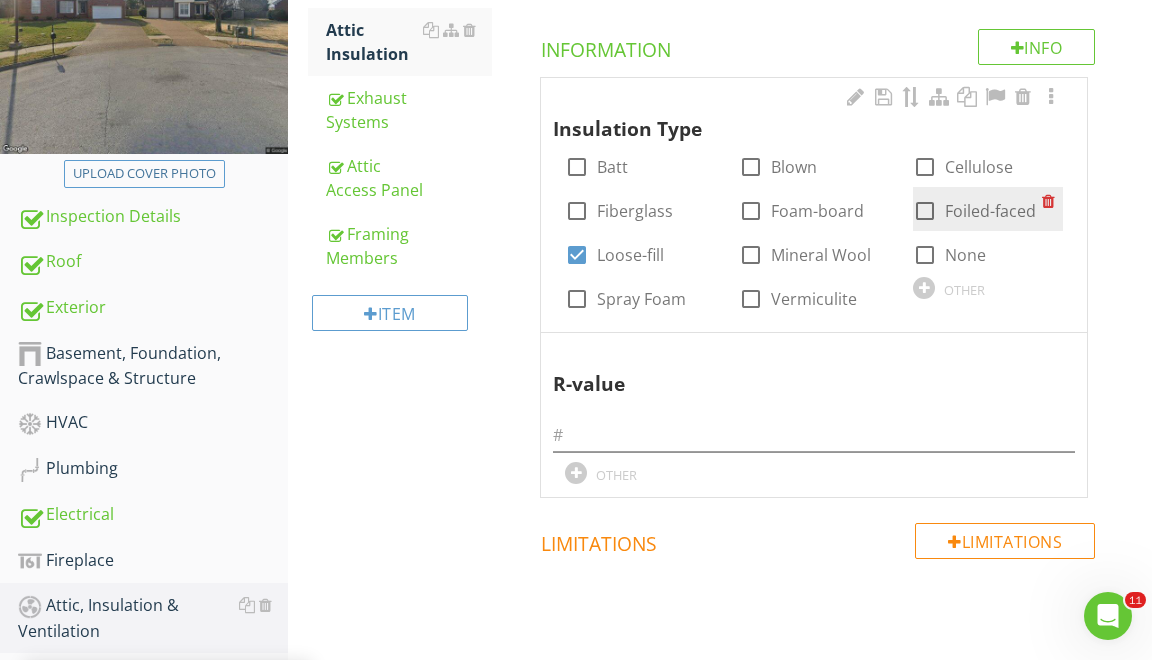 scroll, scrollTop: 342, scrollLeft: 0, axis: vertical 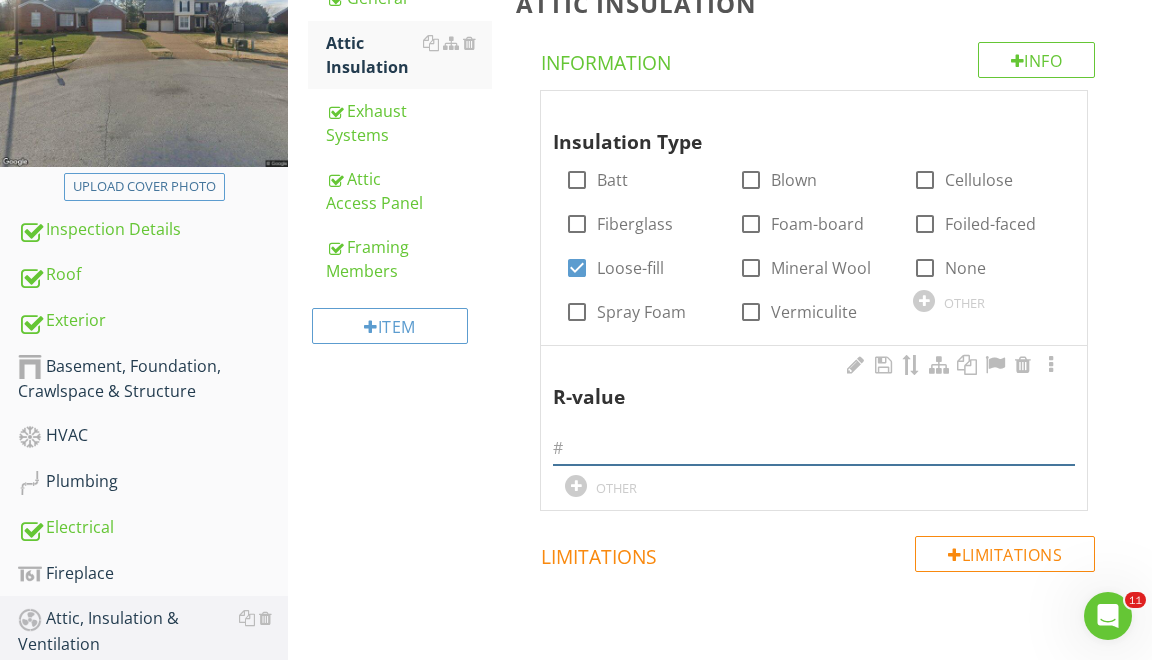 click at bounding box center [814, 448] 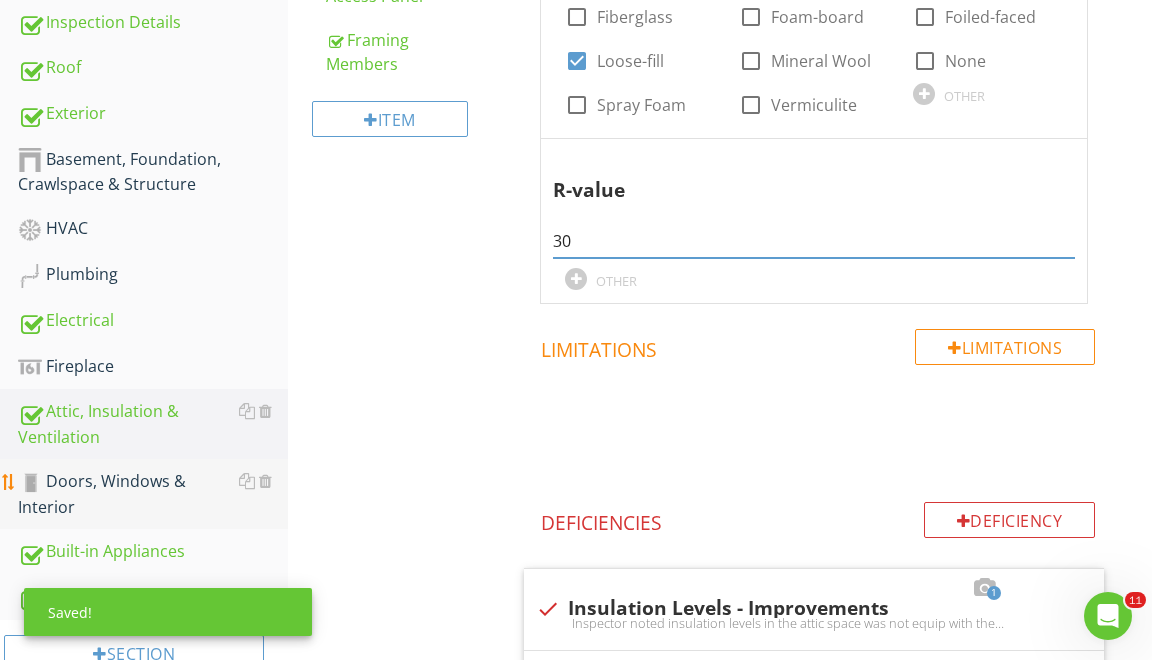 type on "30" 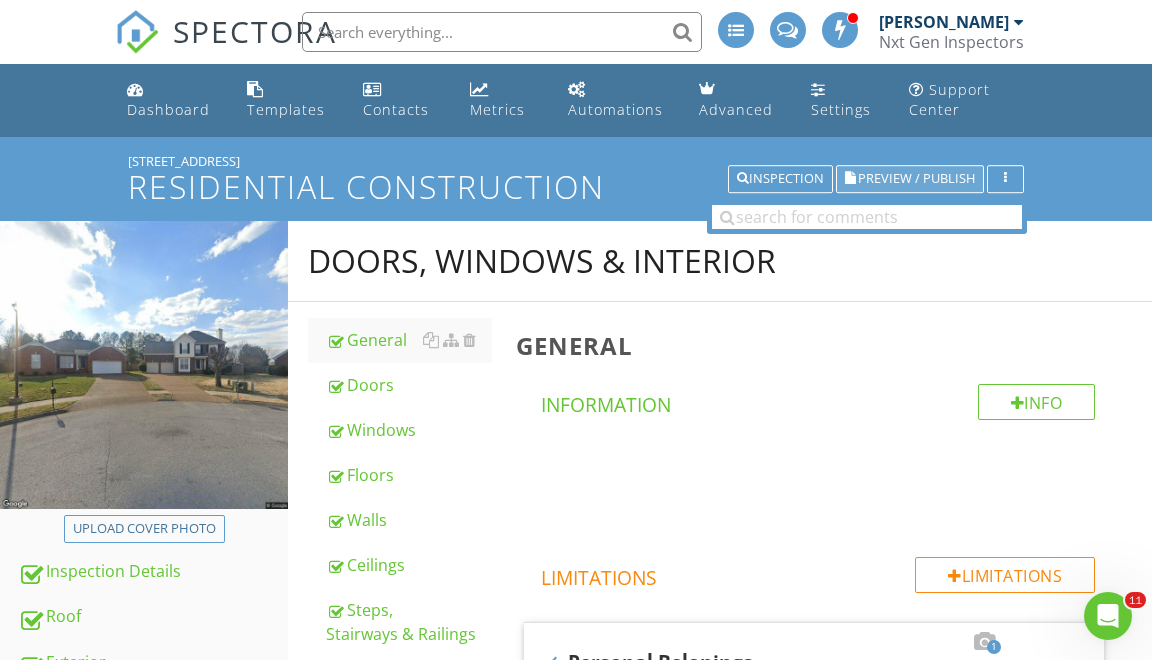 scroll, scrollTop: 0, scrollLeft: 0, axis: both 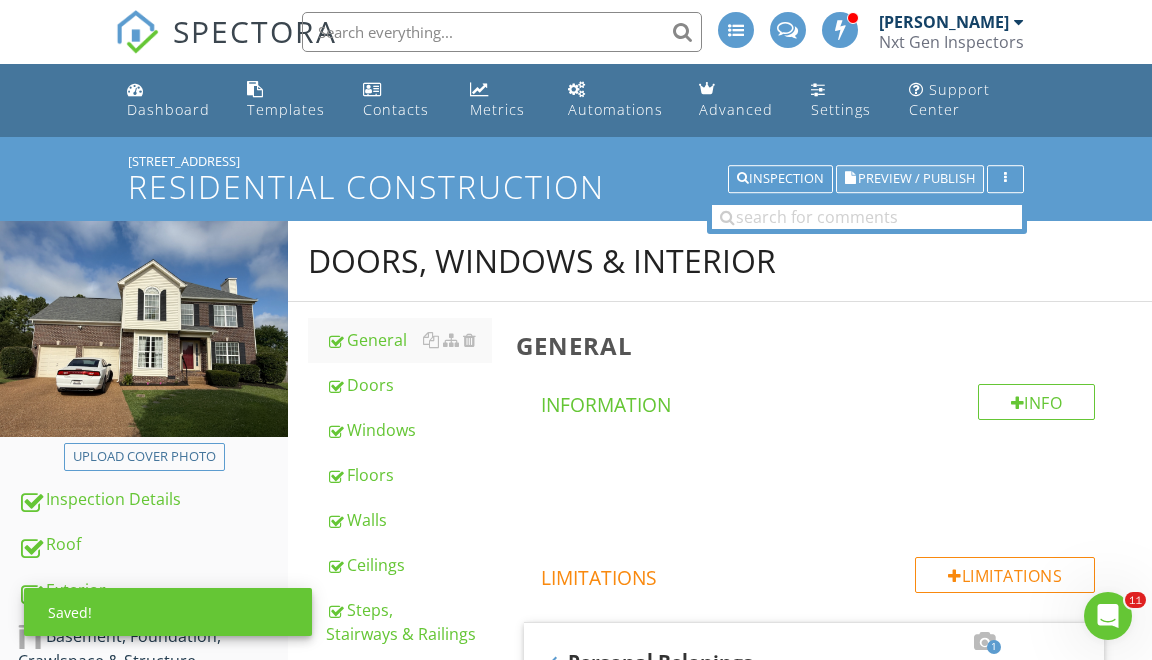 click on "Preview / Publish" at bounding box center (916, 179) 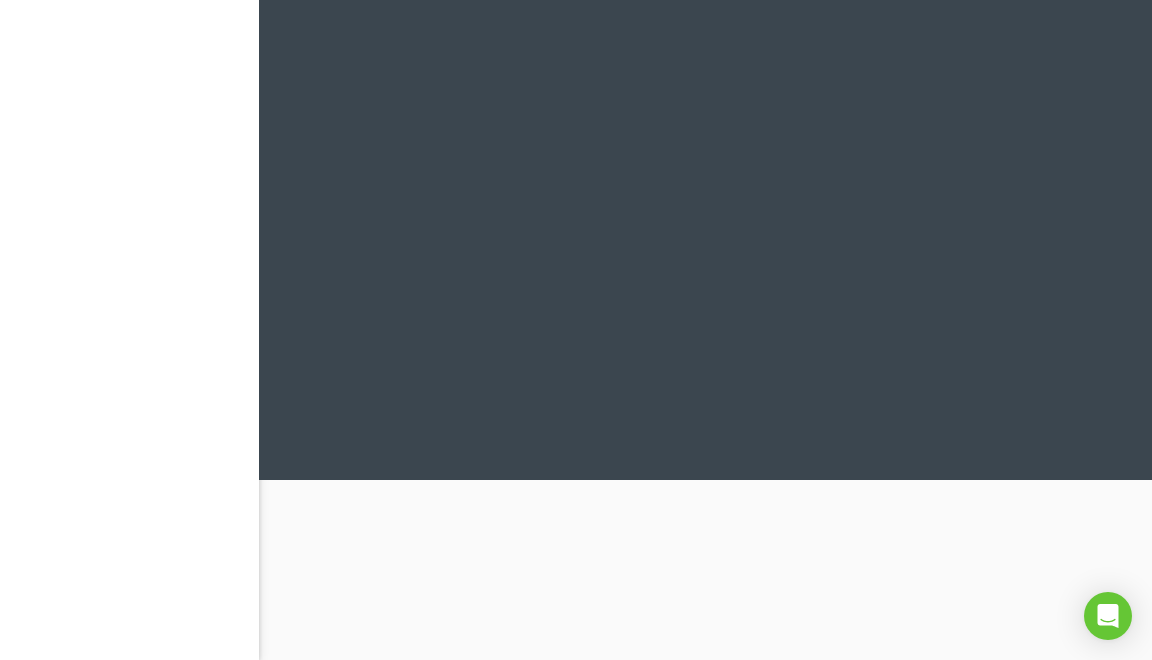 scroll, scrollTop: 0, scrollLeft: 0, axis: both 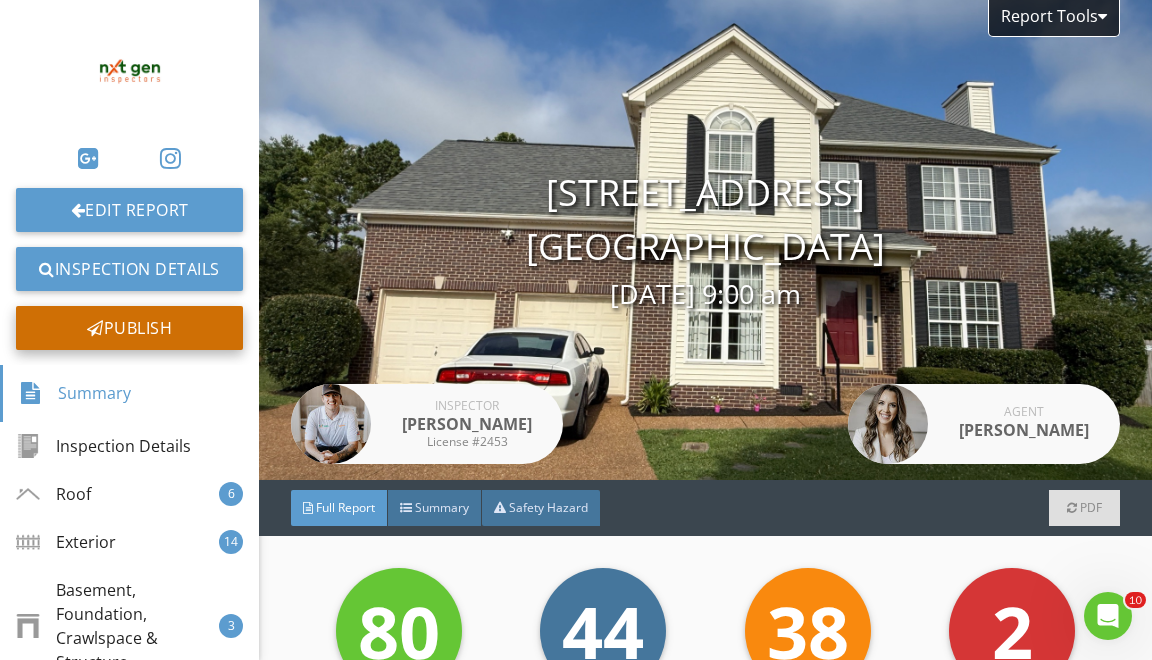 click on "Publish" at bounding box center (129, 328) 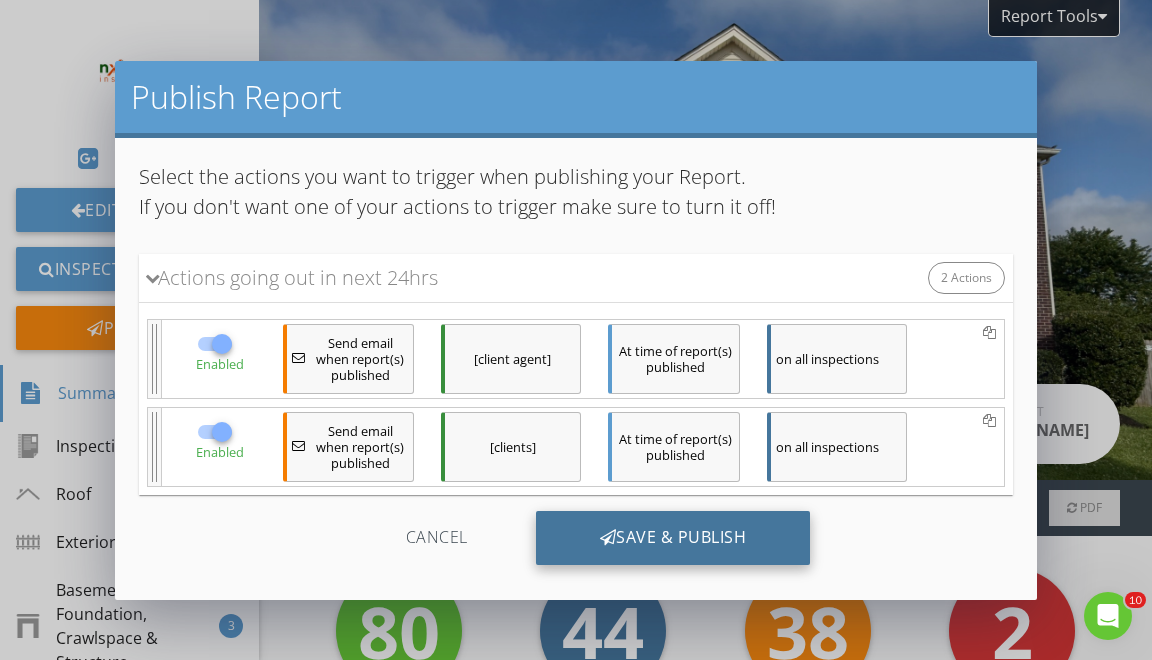 click on "Save & Publish" at bounding box center [673, 538] 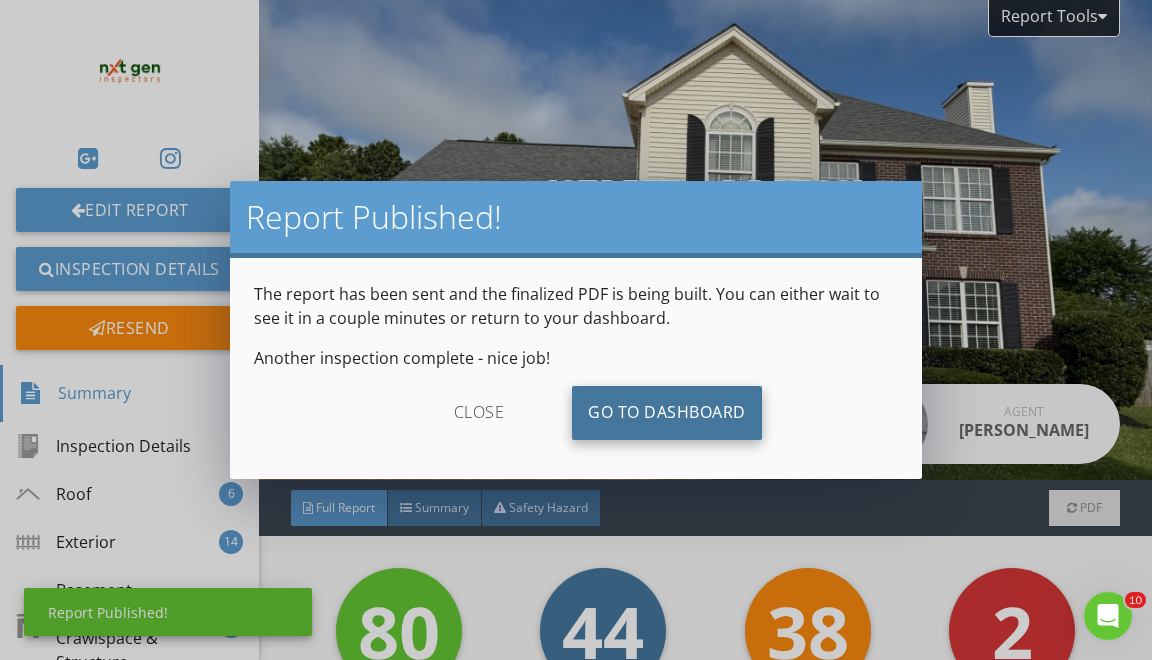 click on "Go To Dashboard" at bounding box center (667, 413) 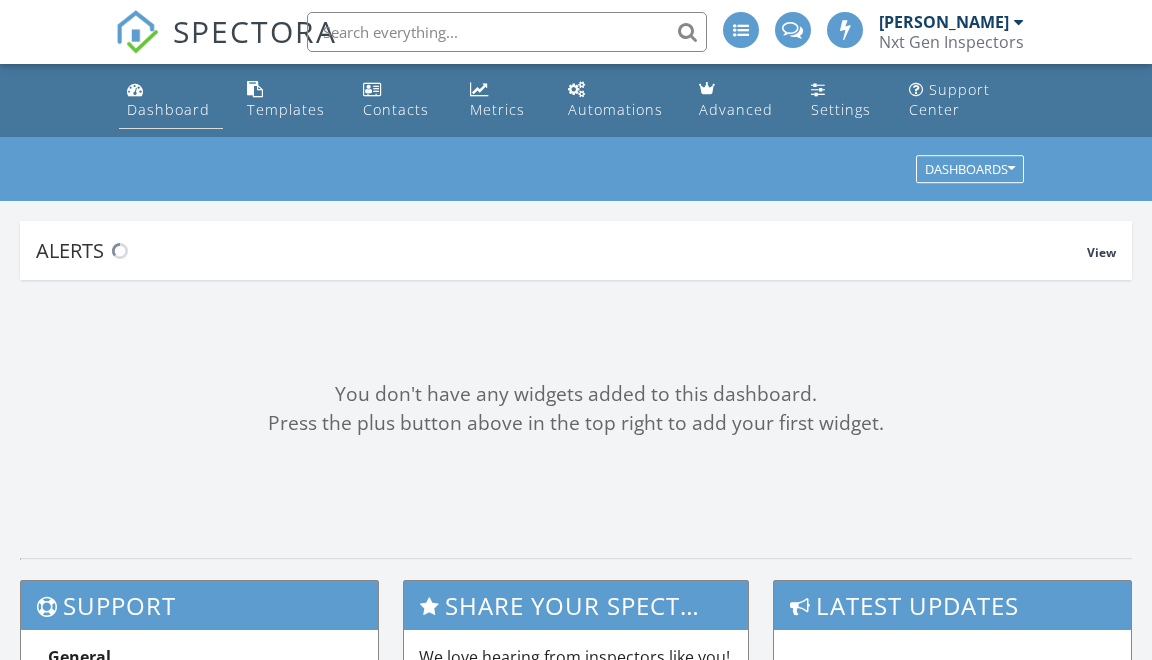 scroll, scrollTop: 0, scrollLeft: 0, axis: both 